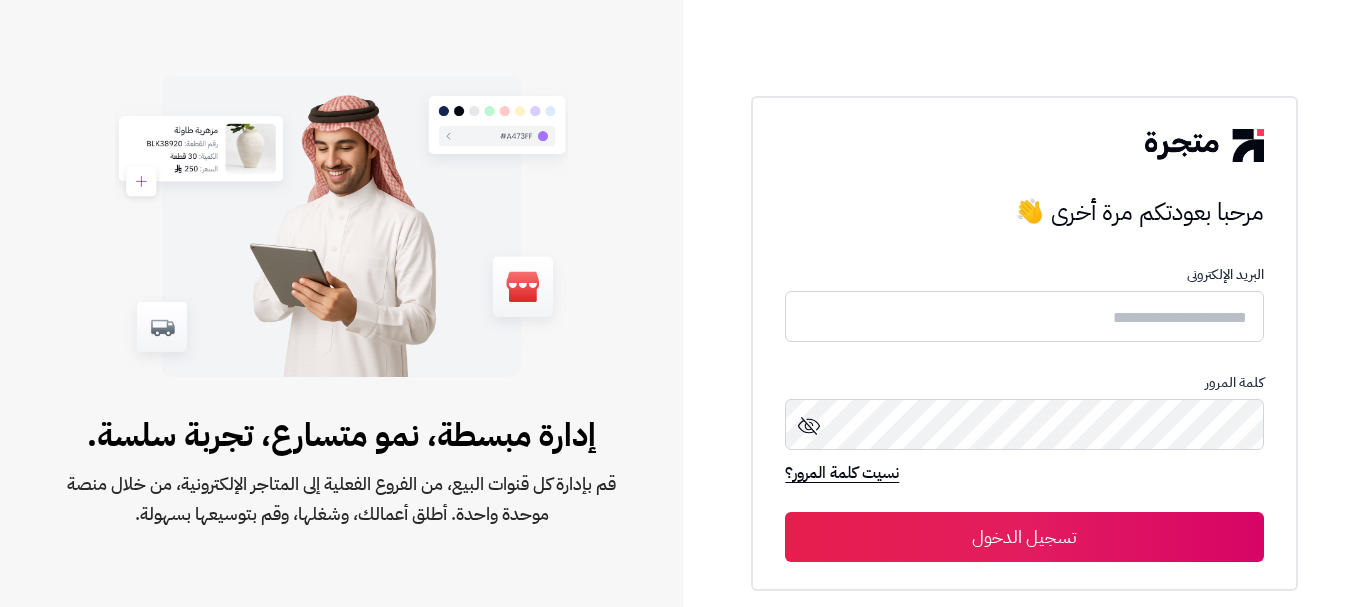scroll, scrollTop: 0, scrollLeft: 0, axis: both 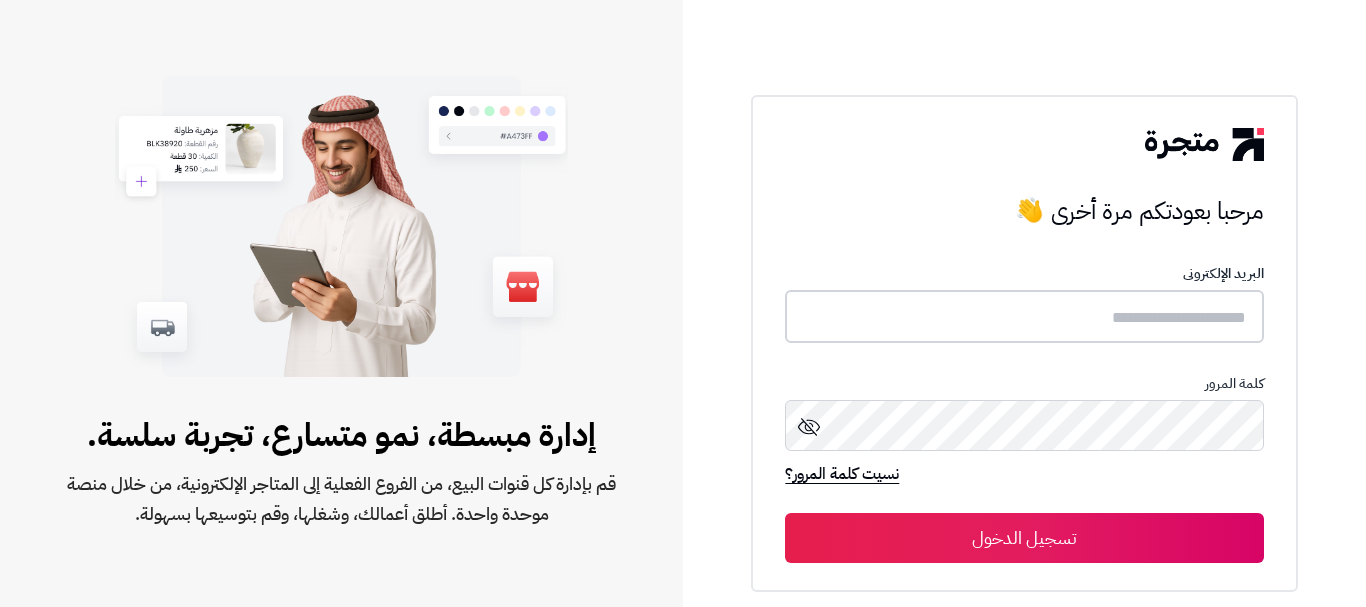 click at bounding box center [1024, 316] 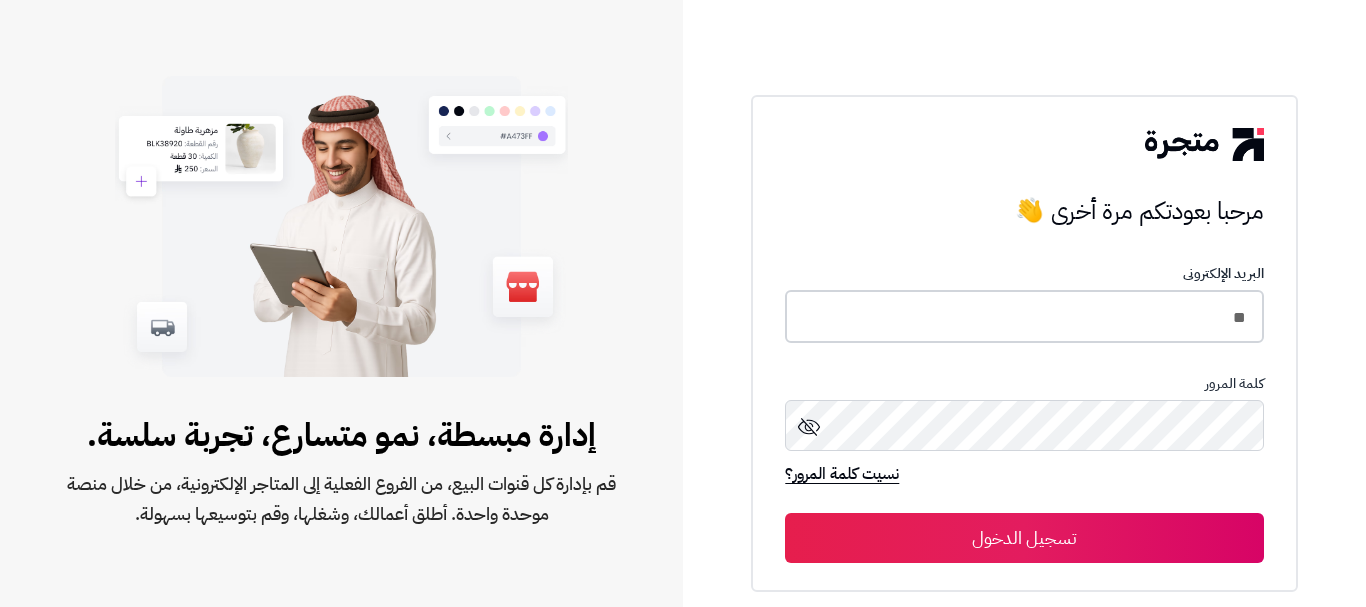 type on "*" 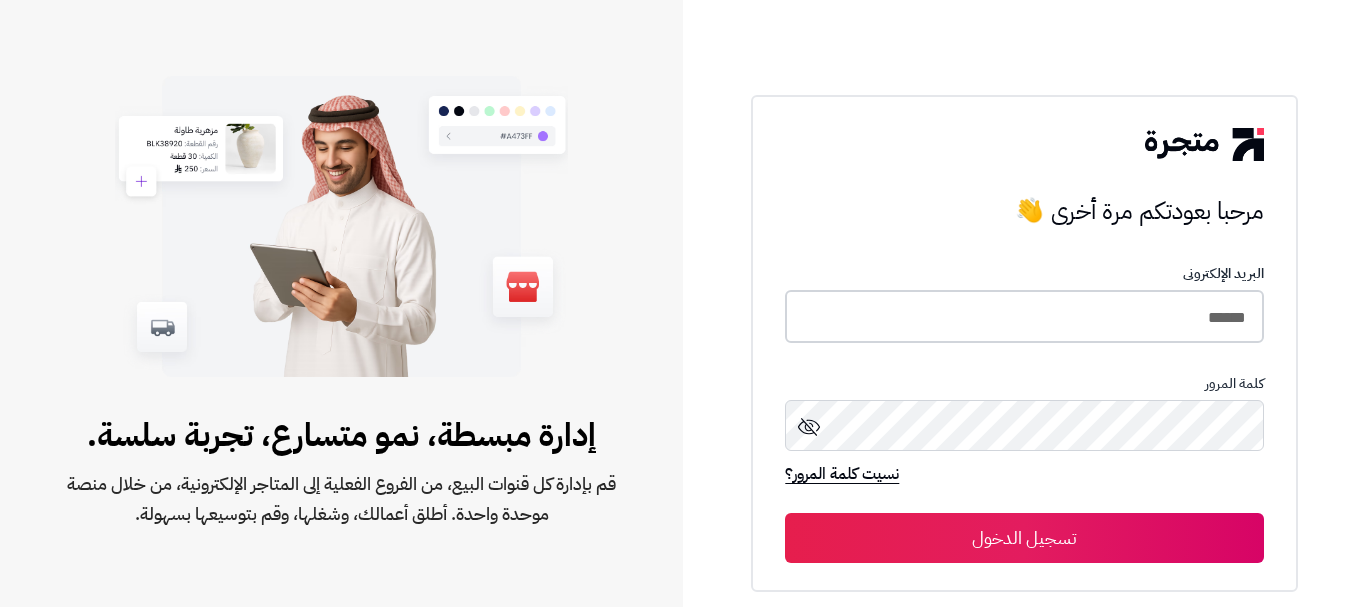 type on "******" 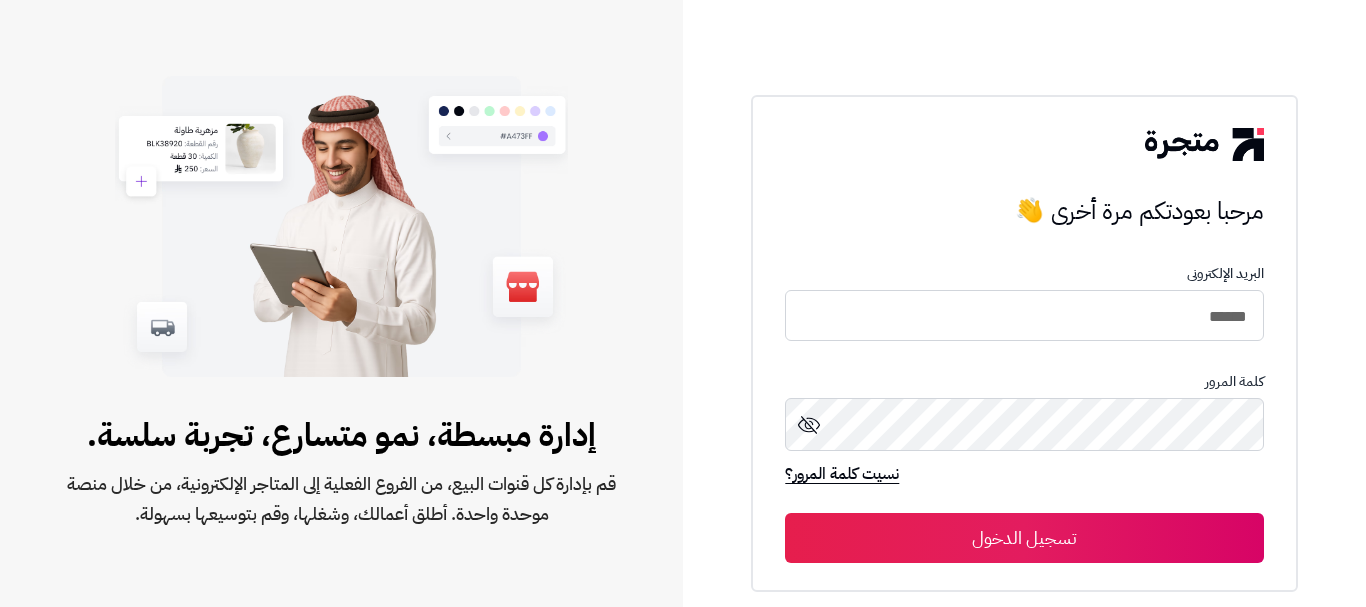 click on "تسجيل الدخول" at bounding box center [1024, 538] 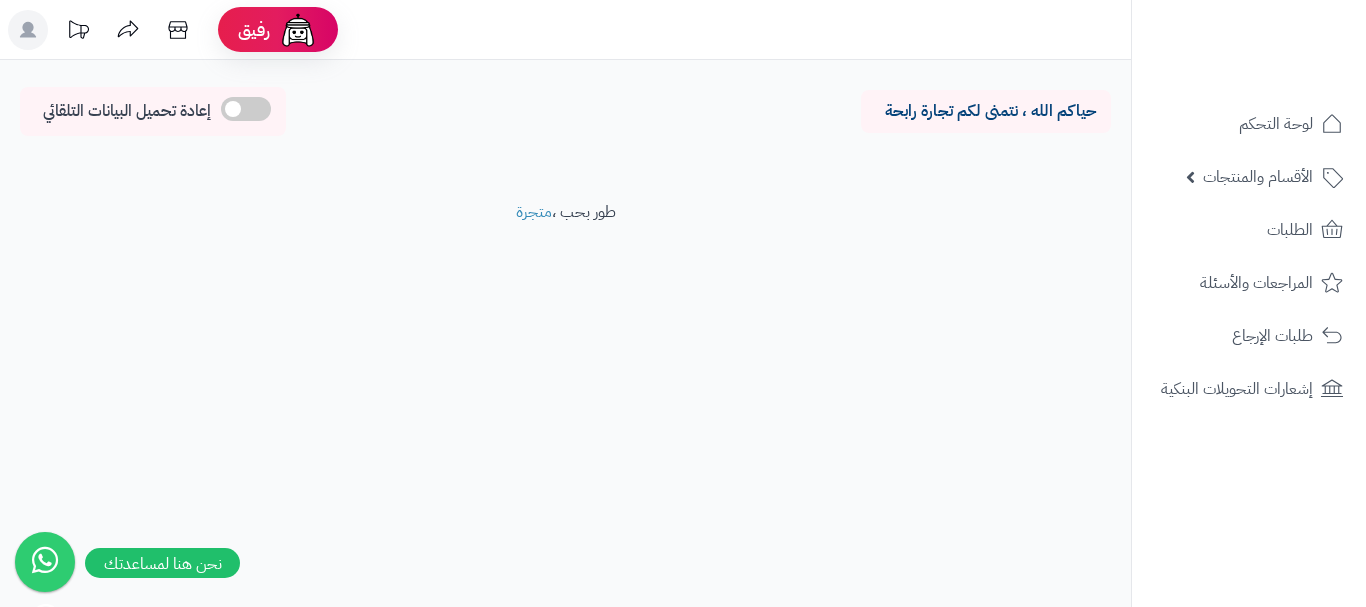 scroll, scrollTop: 0, scrollLeft: 0, axis: both 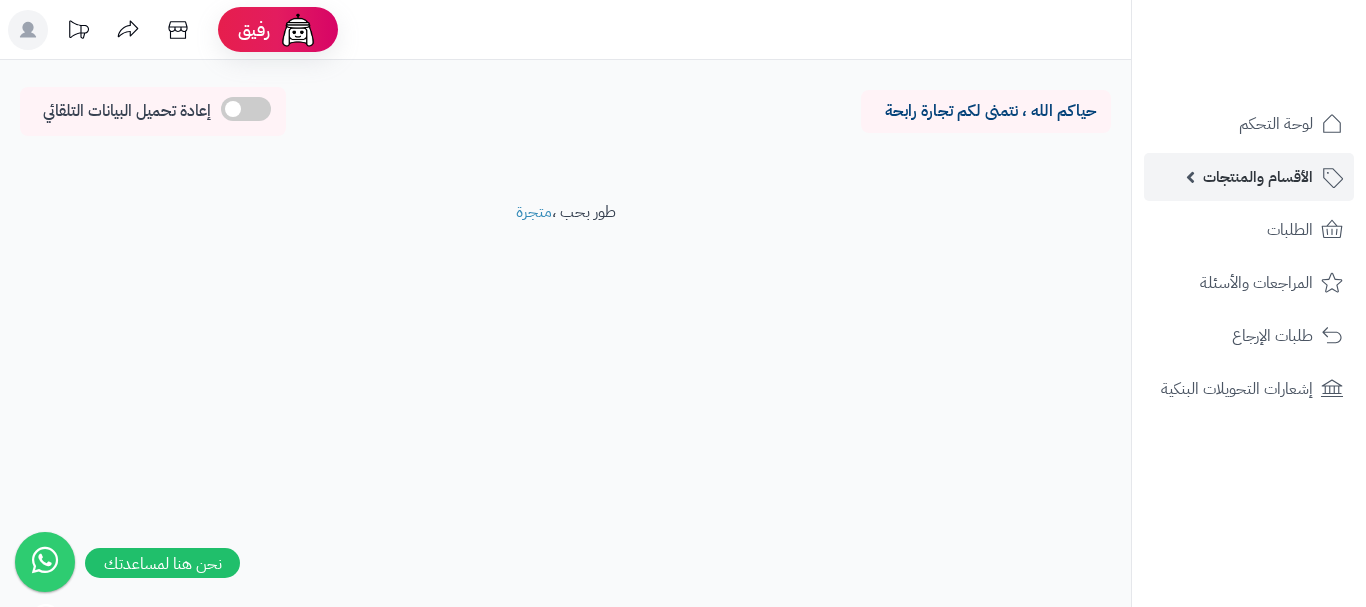 click on "الأقسام والمنتجات" at bounding box center [1258, 177] 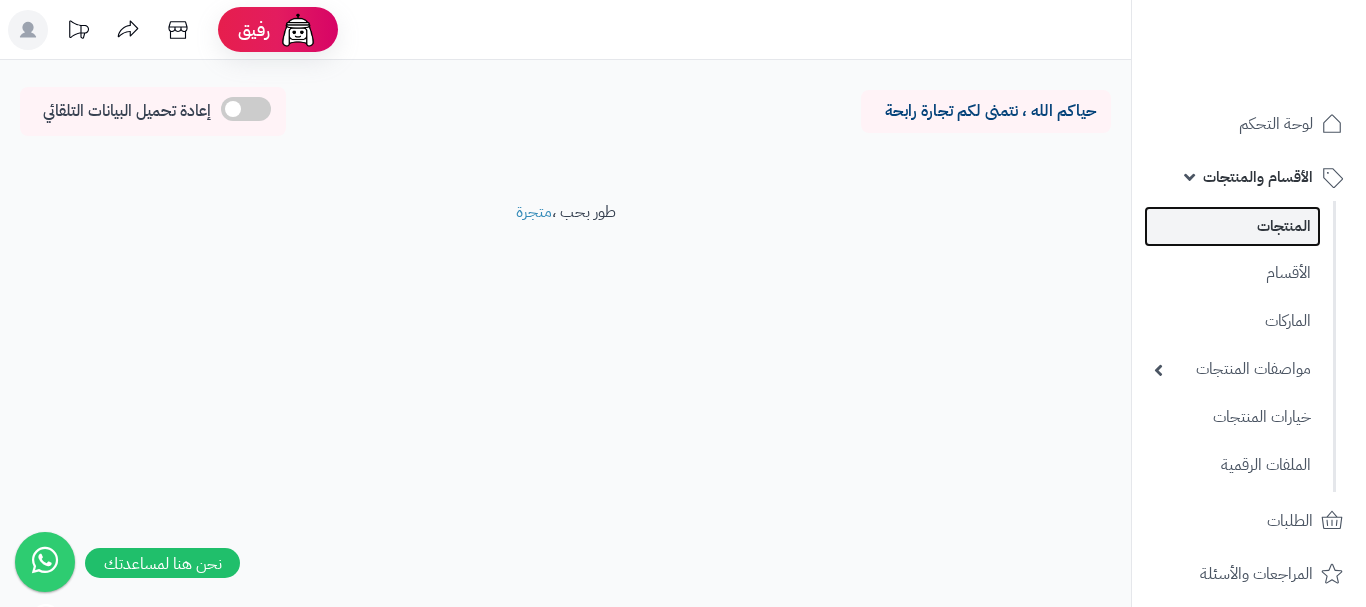 click on "المنتجات" at bounding box center (1232, 226) 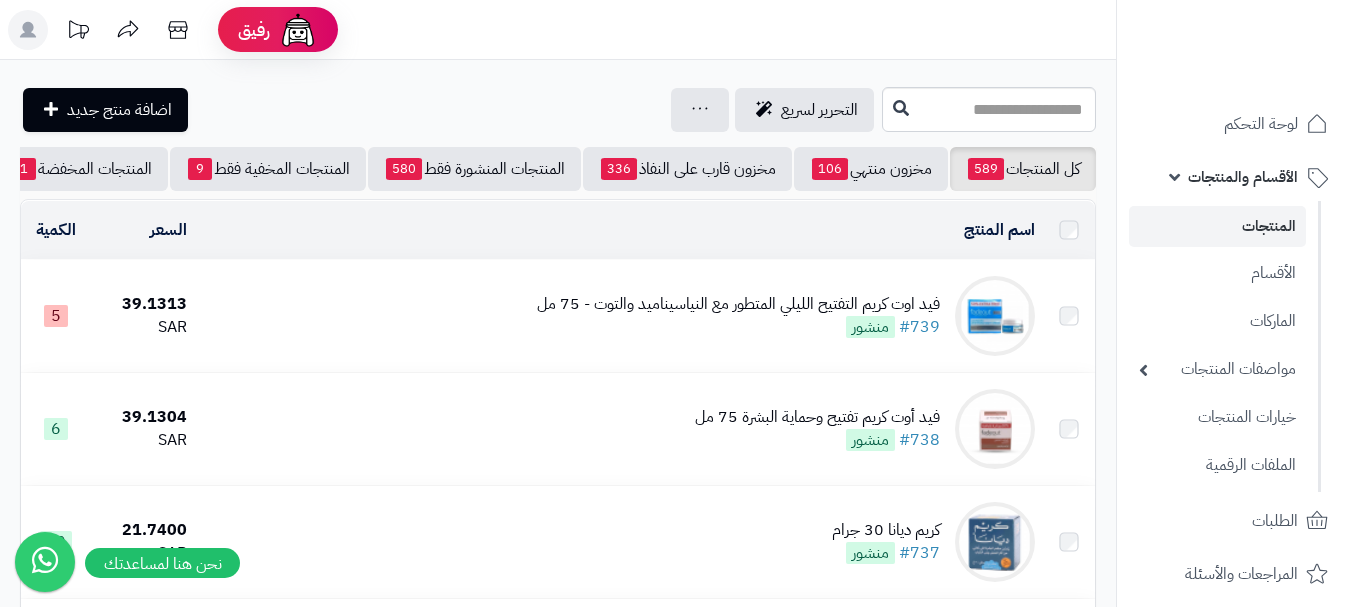 scroll, scrollTop: 0, scrollLeft: 0, axis: both 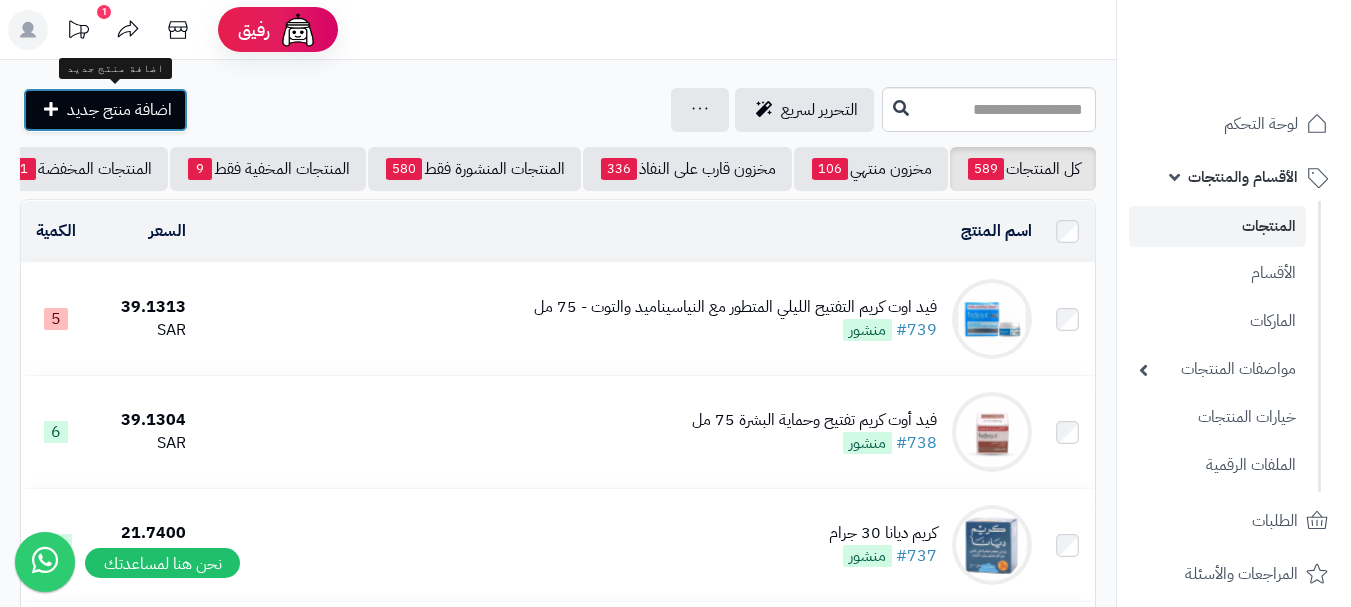 click on "اضافة منتج جديد" at bounding box center (119, 110) 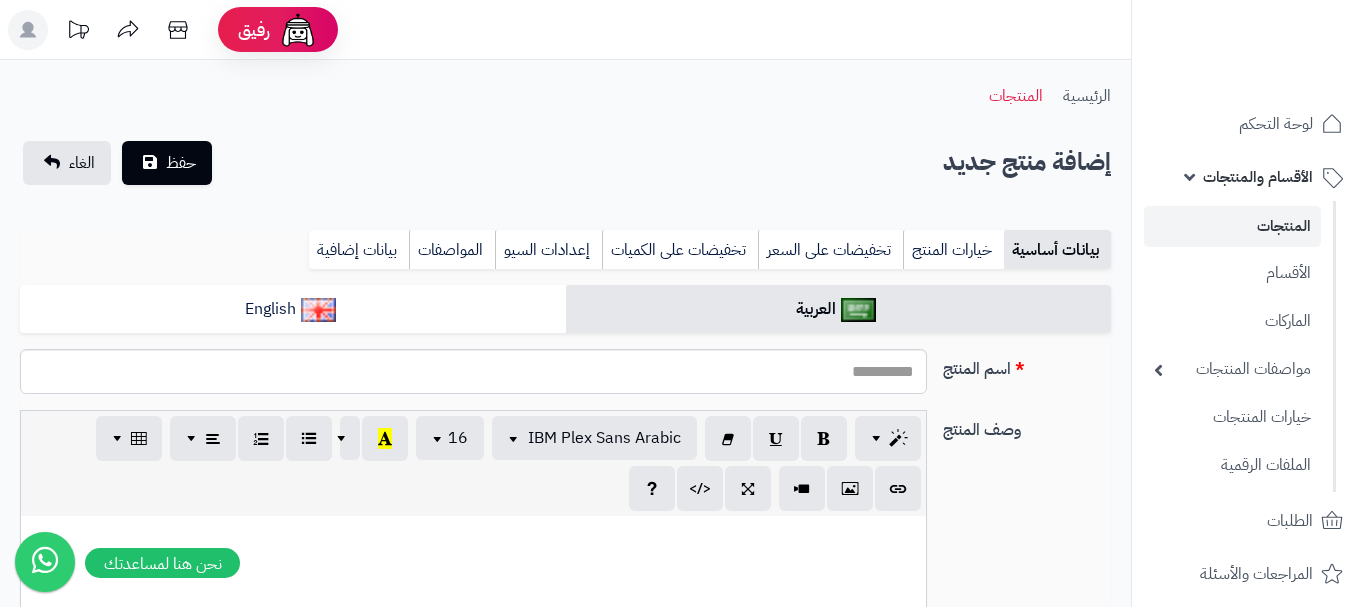 select 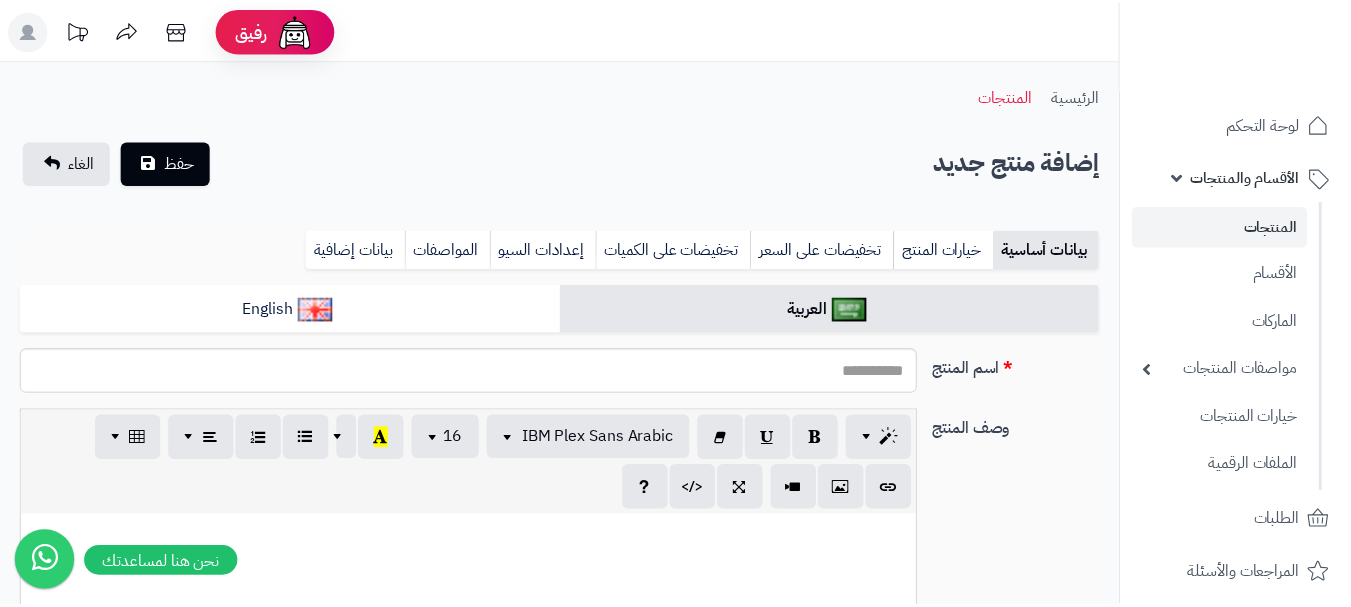 scroll, scrollTop: 0, scrollLeft: 0, axis: both 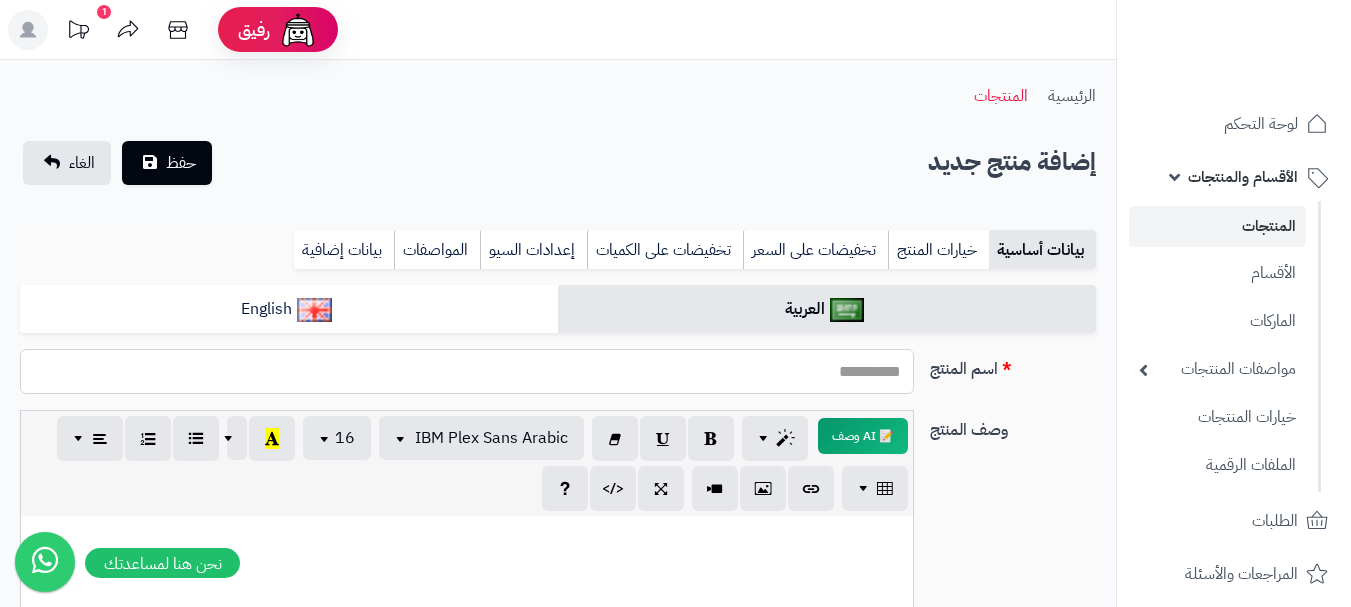 click on "اسم المنتج" at bounding box center [467, 371] 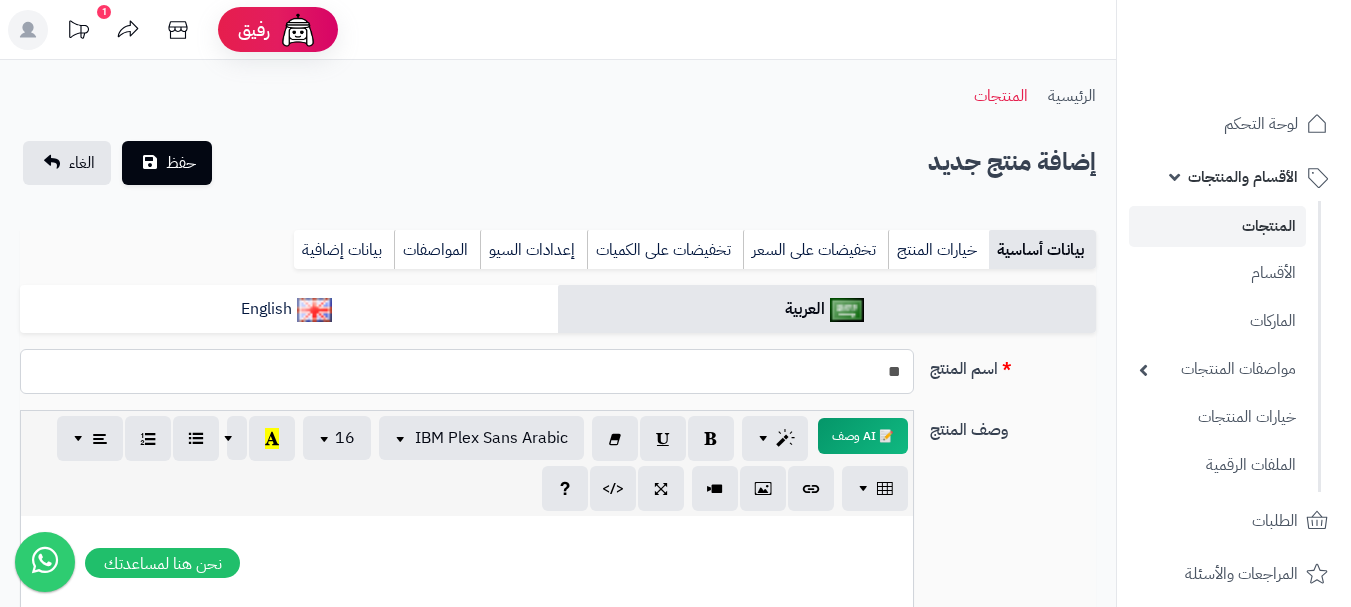 type on "*" 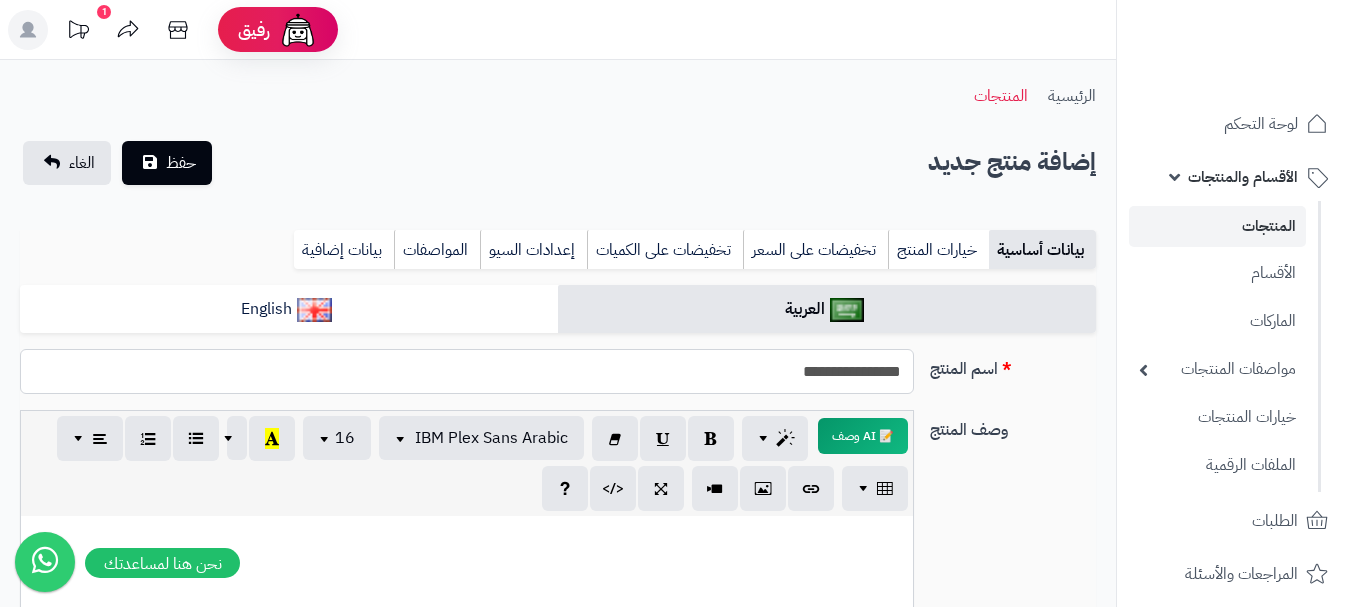 click on "**********" at bounding box center (467, 371) 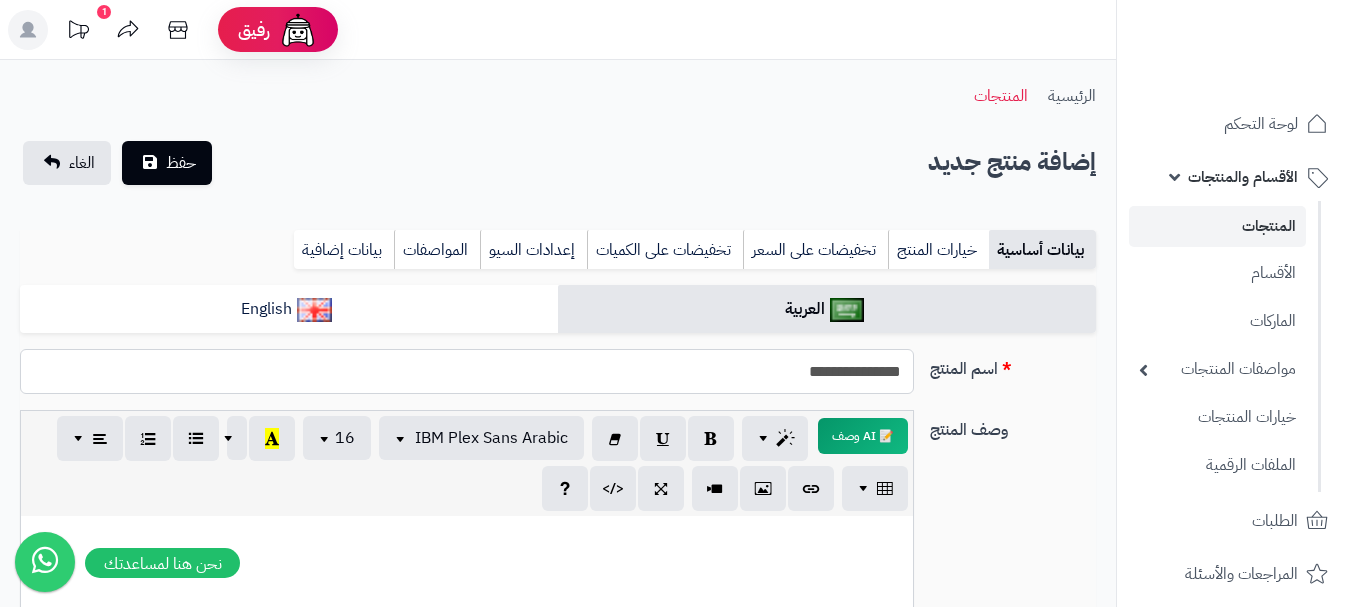 click on "**********" at bounding box center [467, 371] 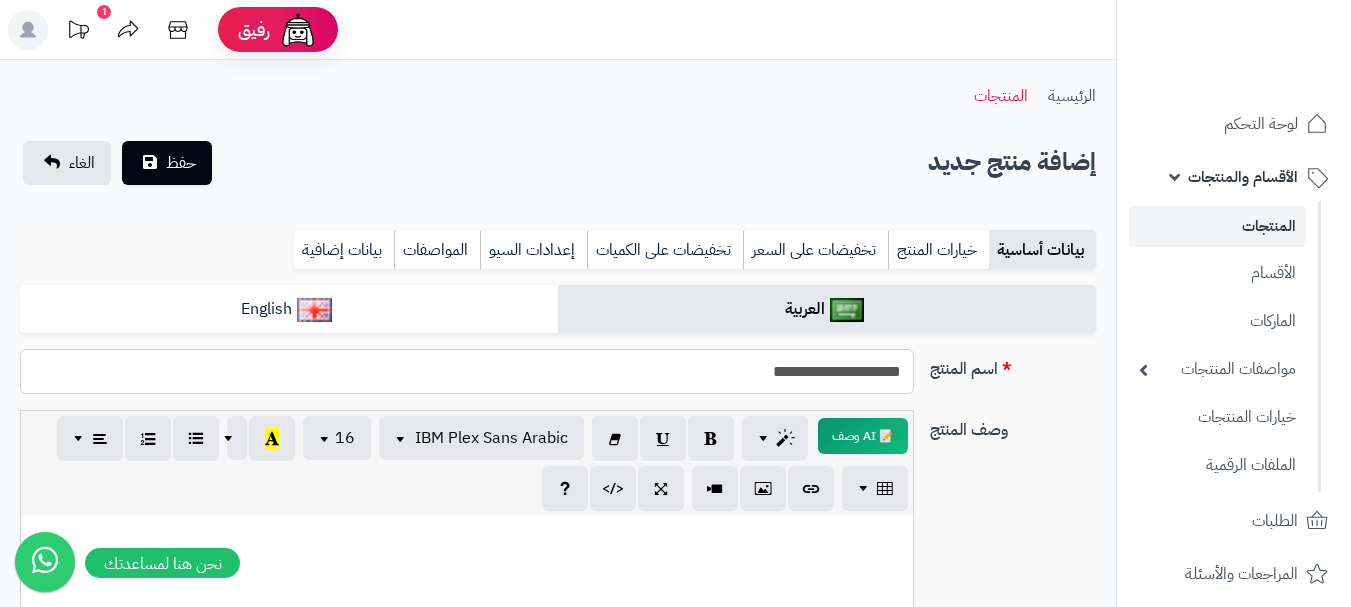 click on "**********" at bounding box center (467, 371) 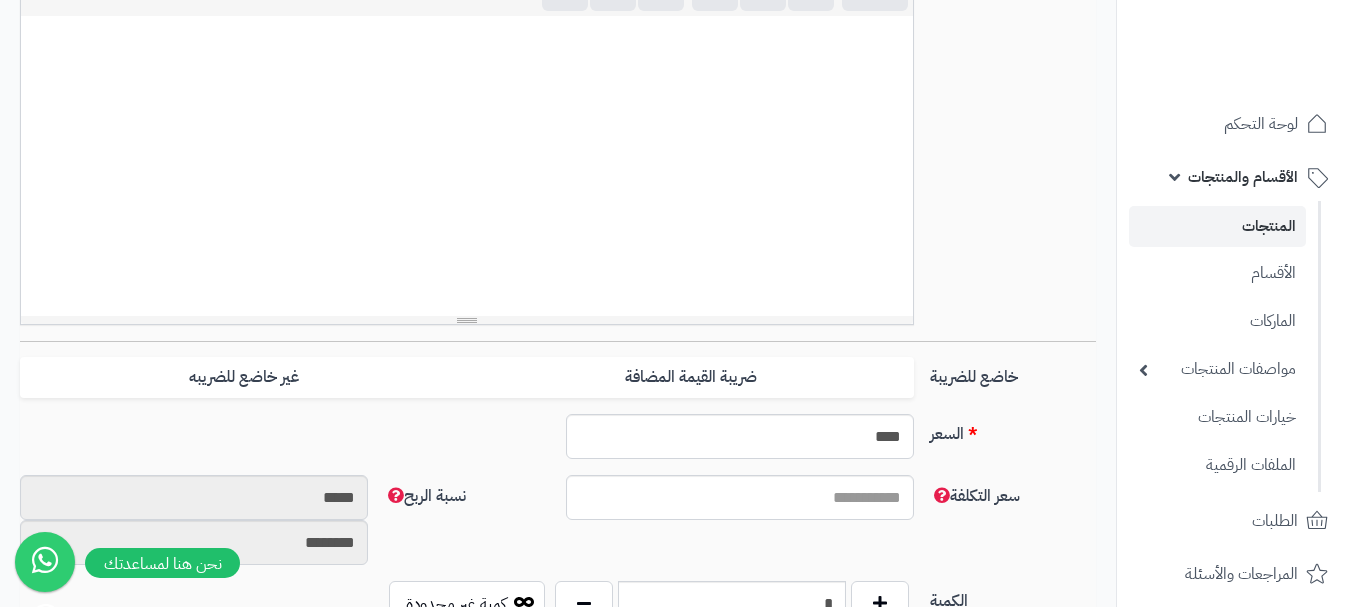 scroll, scrollTop: 700, scrollLeft: 0, axis: vertical 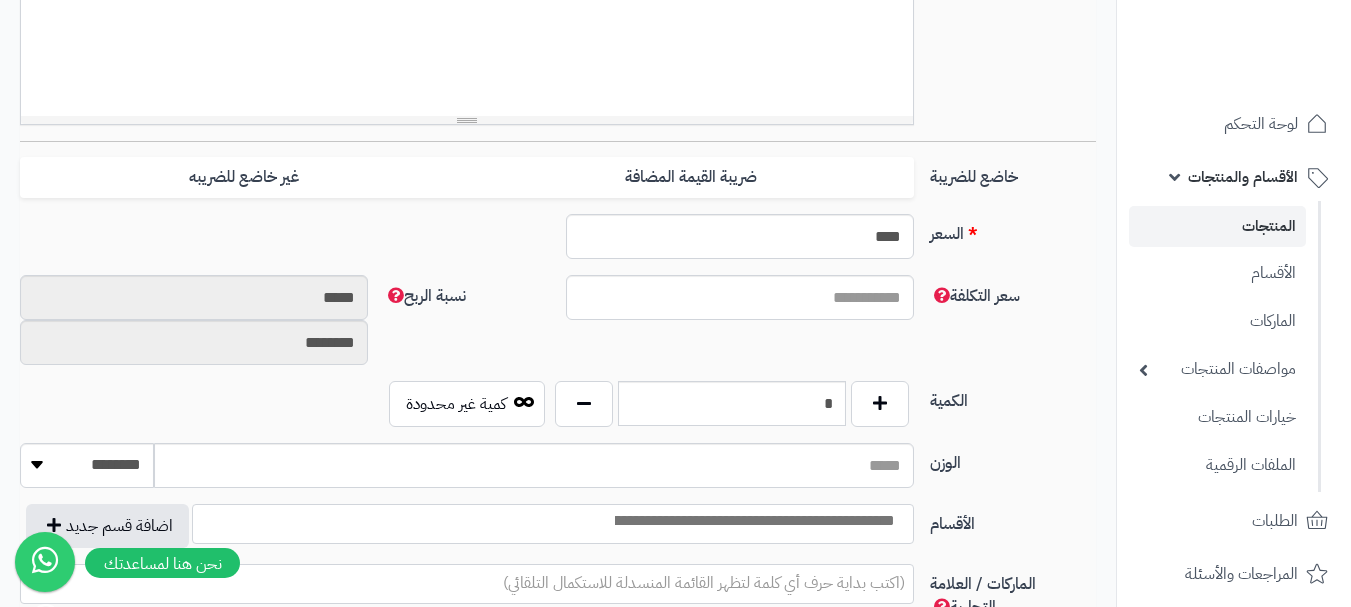 type on "**********" 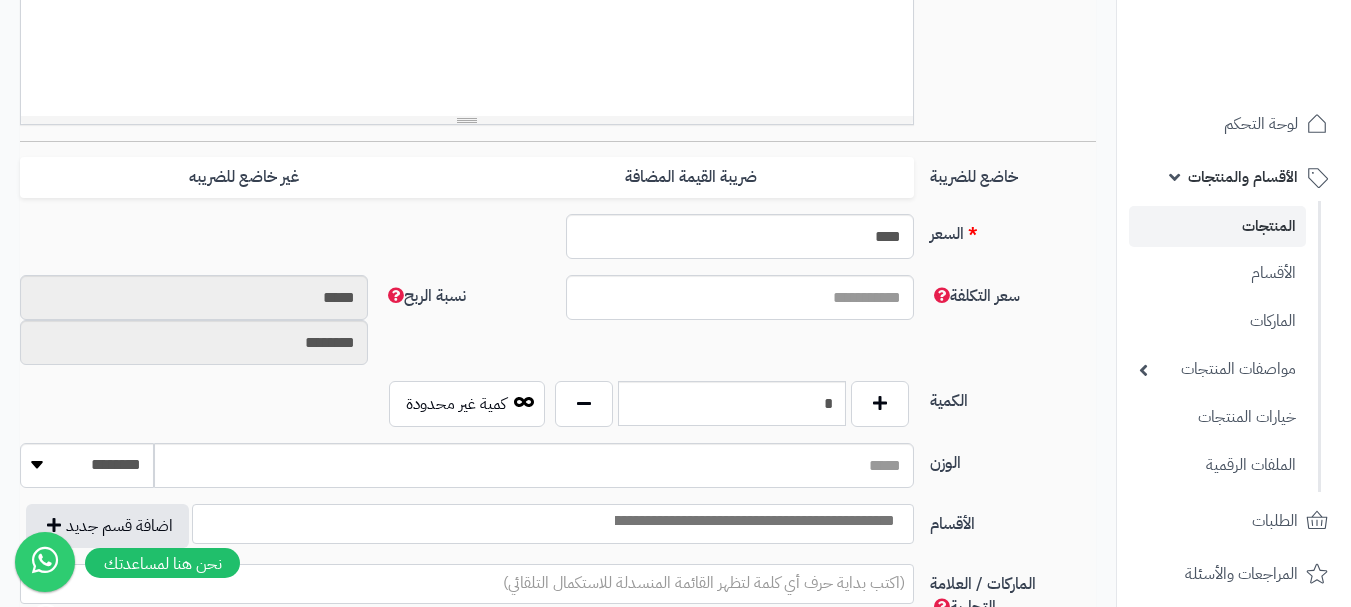 click on "ضريبة القيمة المضافة" at bounding box center (690, 177) 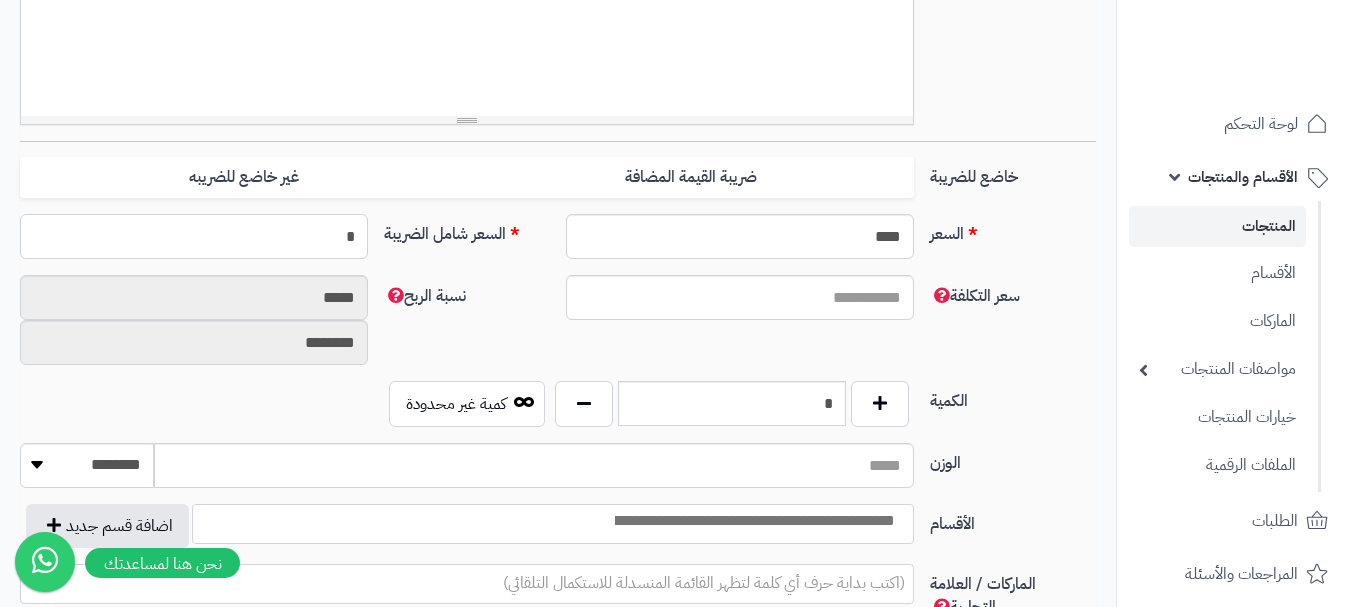 click on "*" at bounding box center [194, 236] 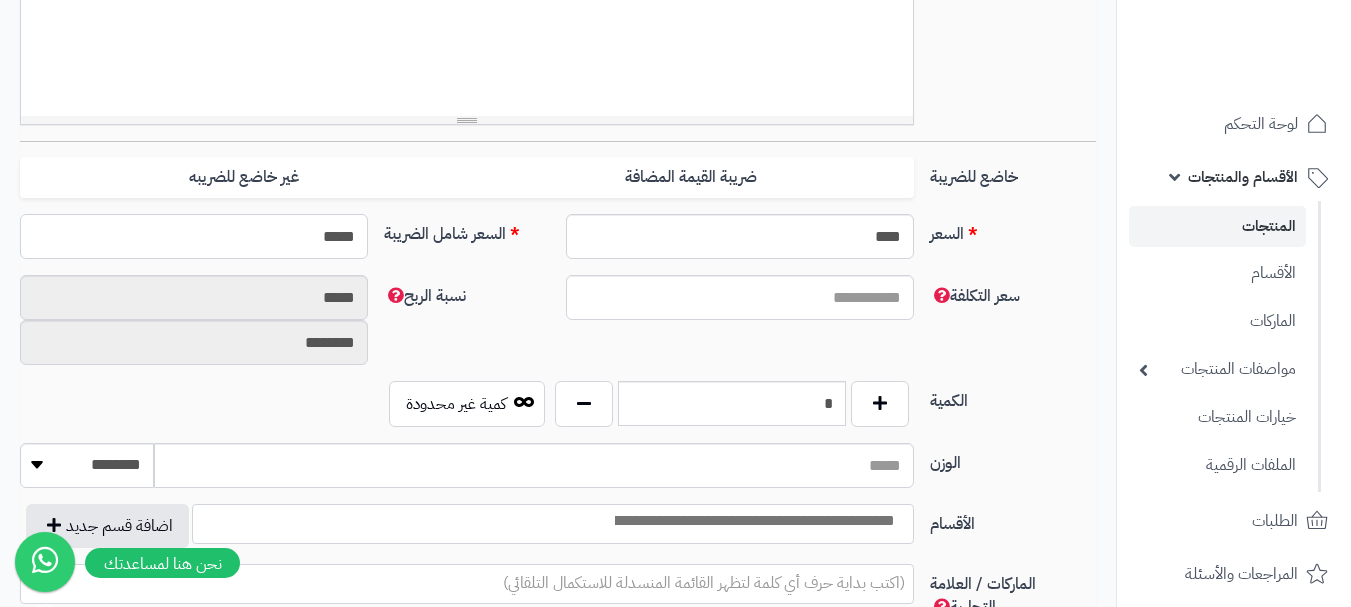 type on "******" 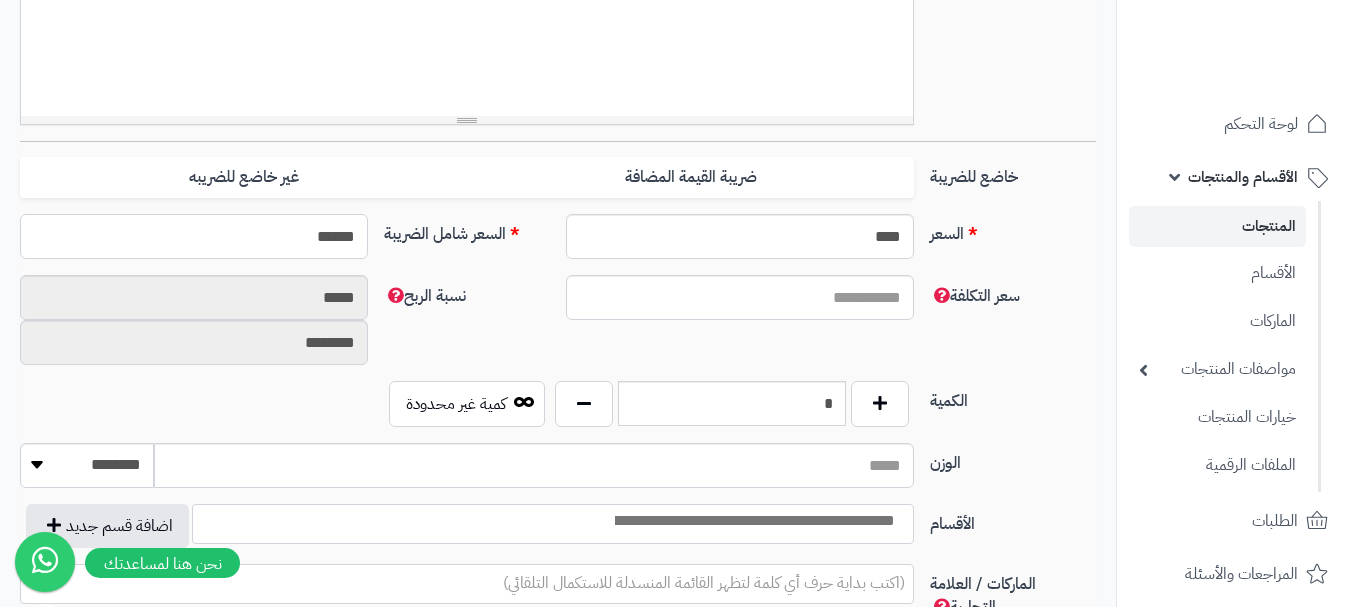 type on "**********" 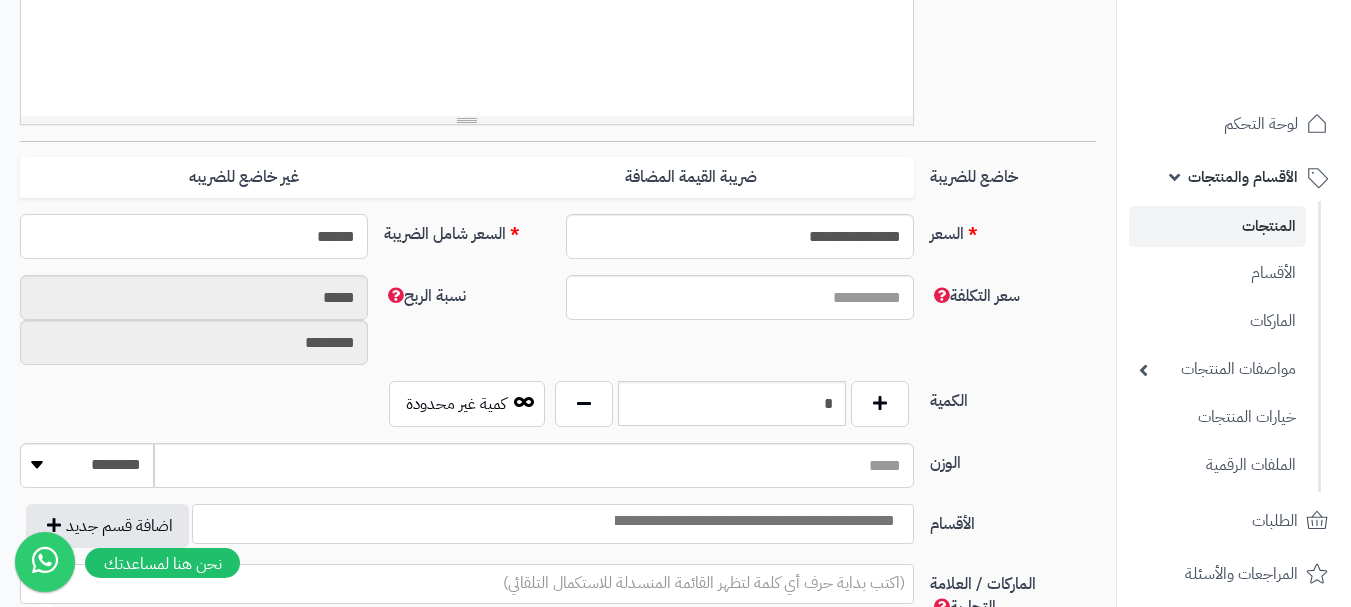 type on "******" 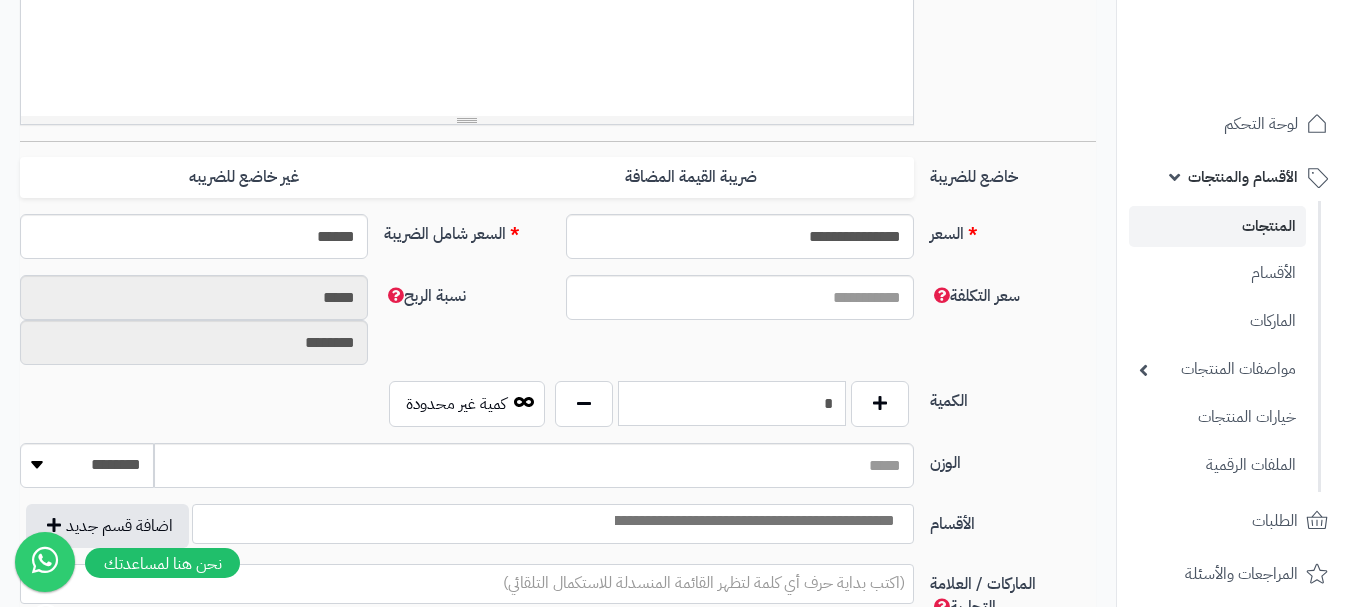 click on "*" at bounding box center [732, 403] 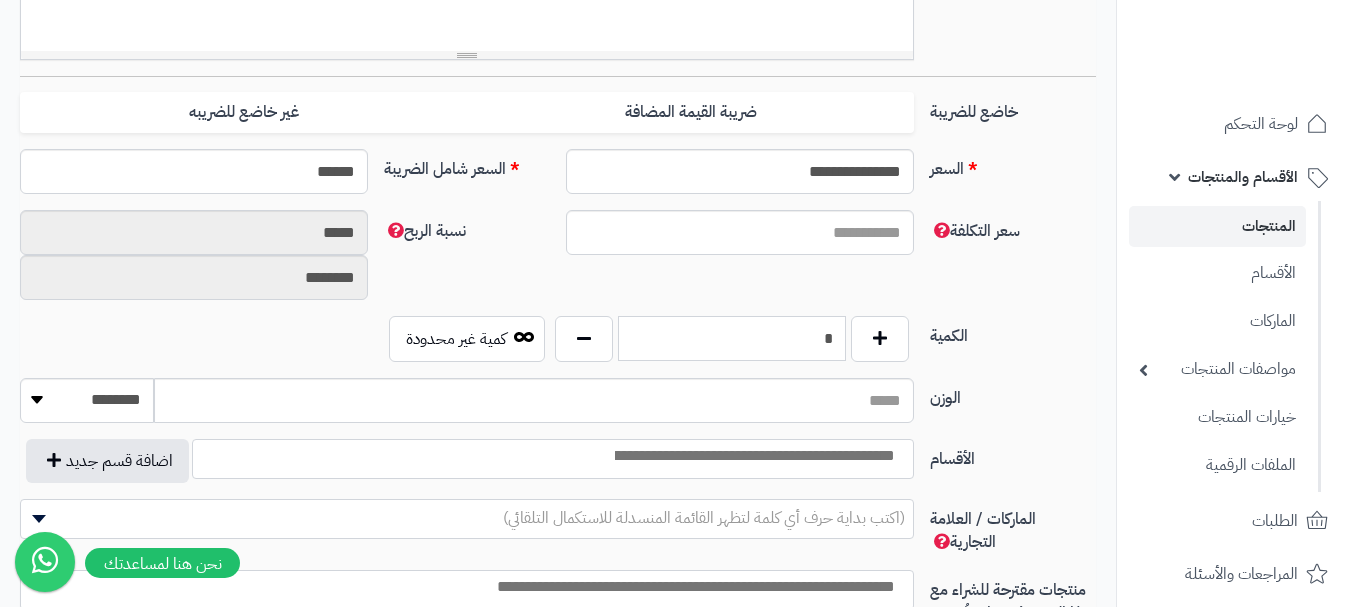 scroll, scrollTop: 800, scrollLeft: 0, axis: vertical 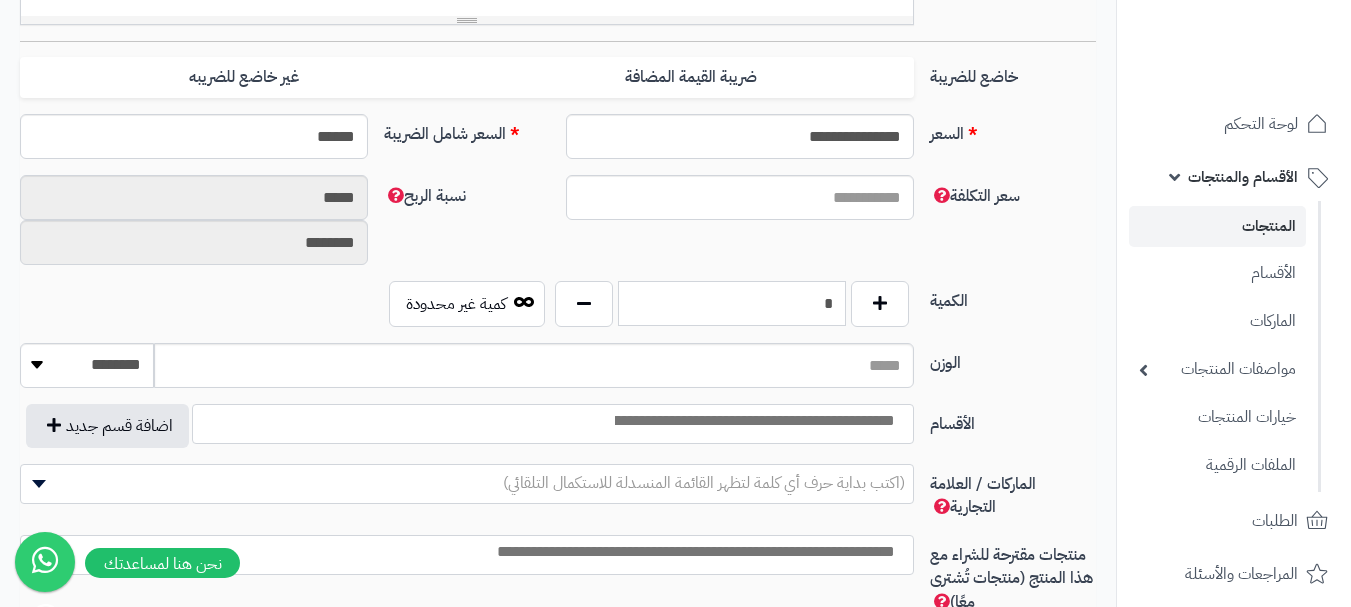 type on "*" 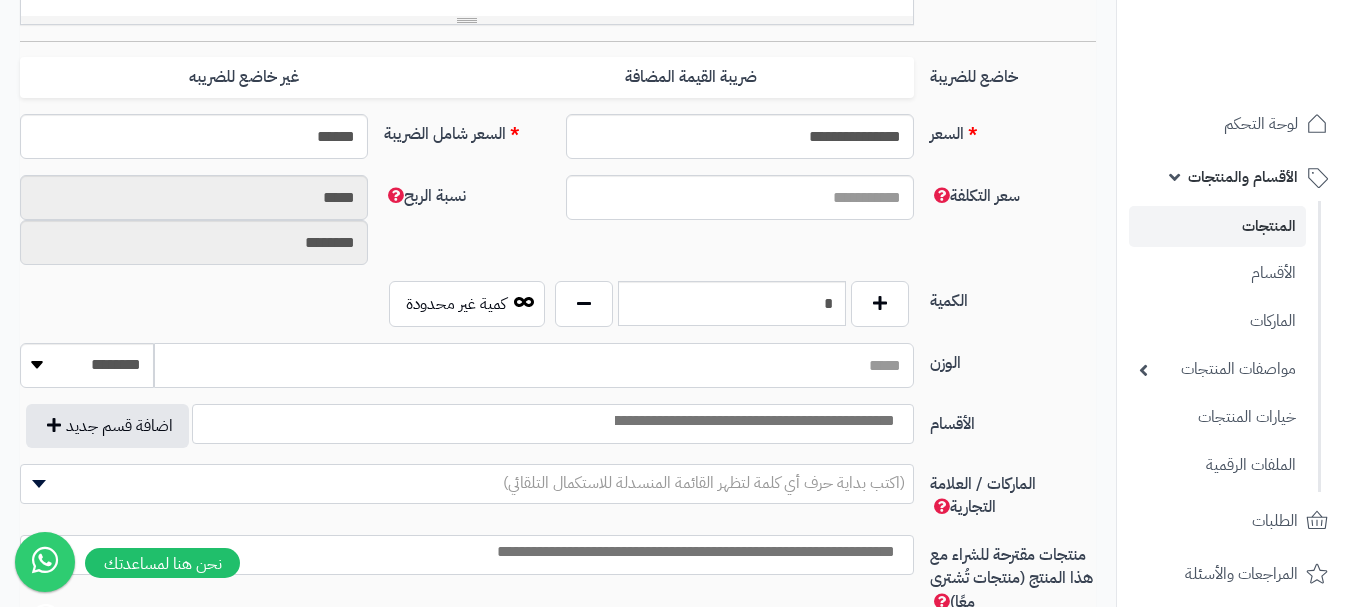 click on "الوزن" at bounding box center (534, 365) 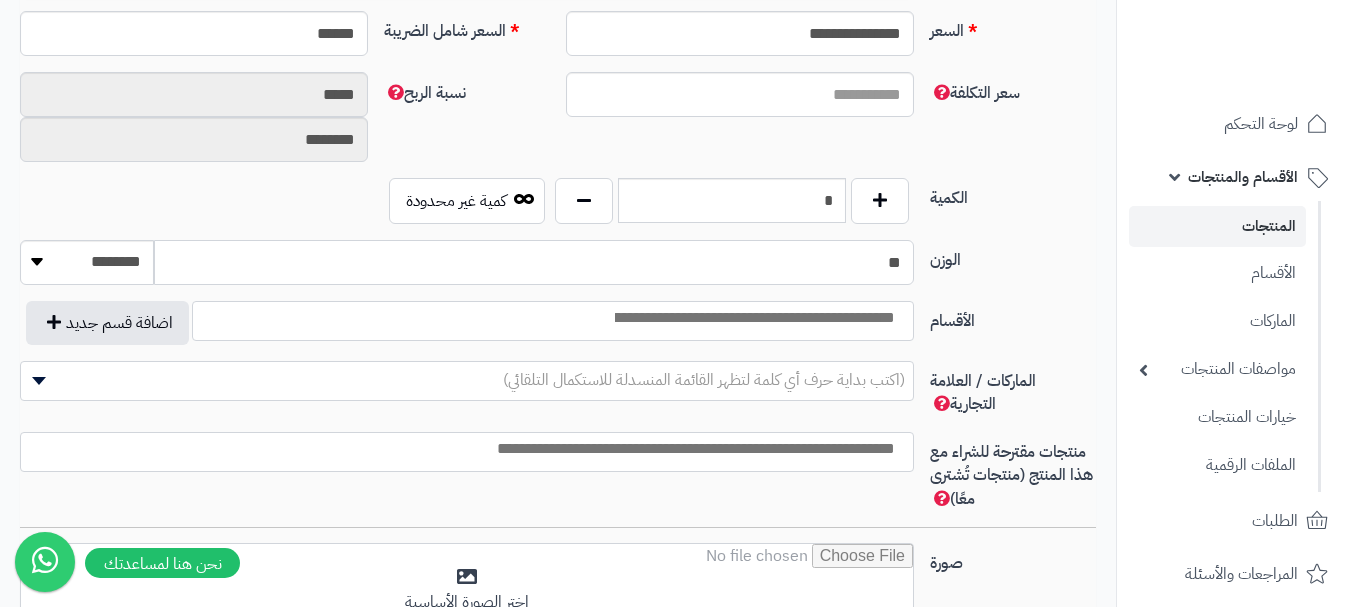 scroll, scrollTop: 1000, scrollLeft: 0, axis: vertical 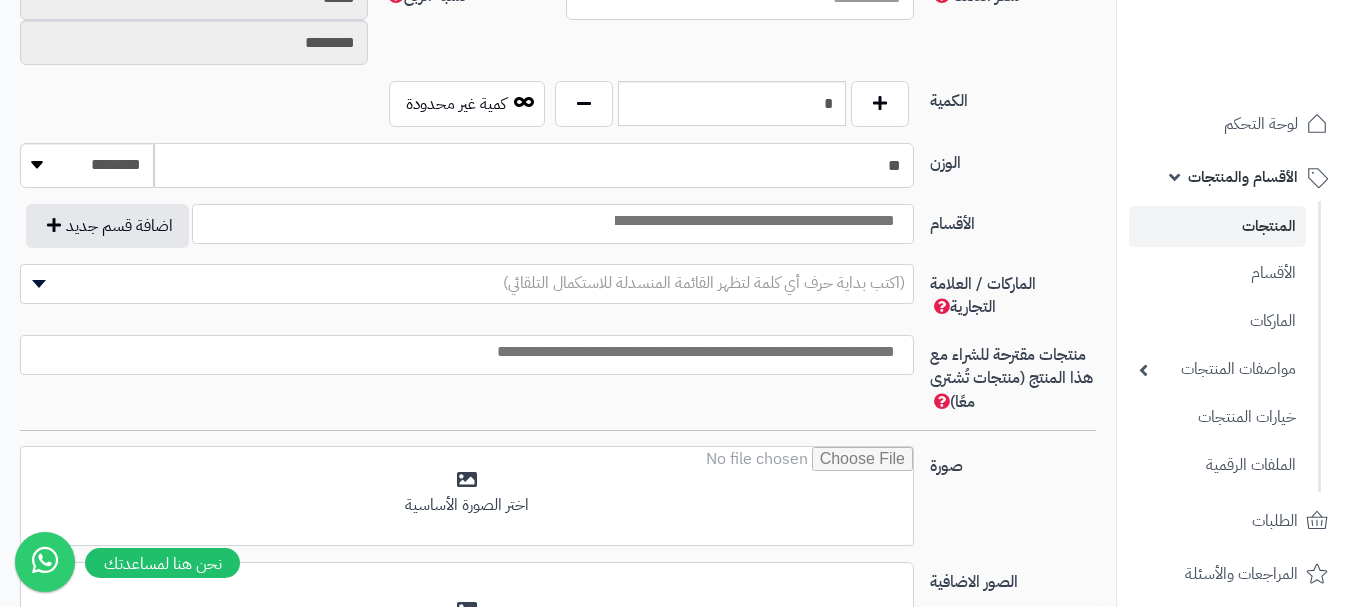type on "**" 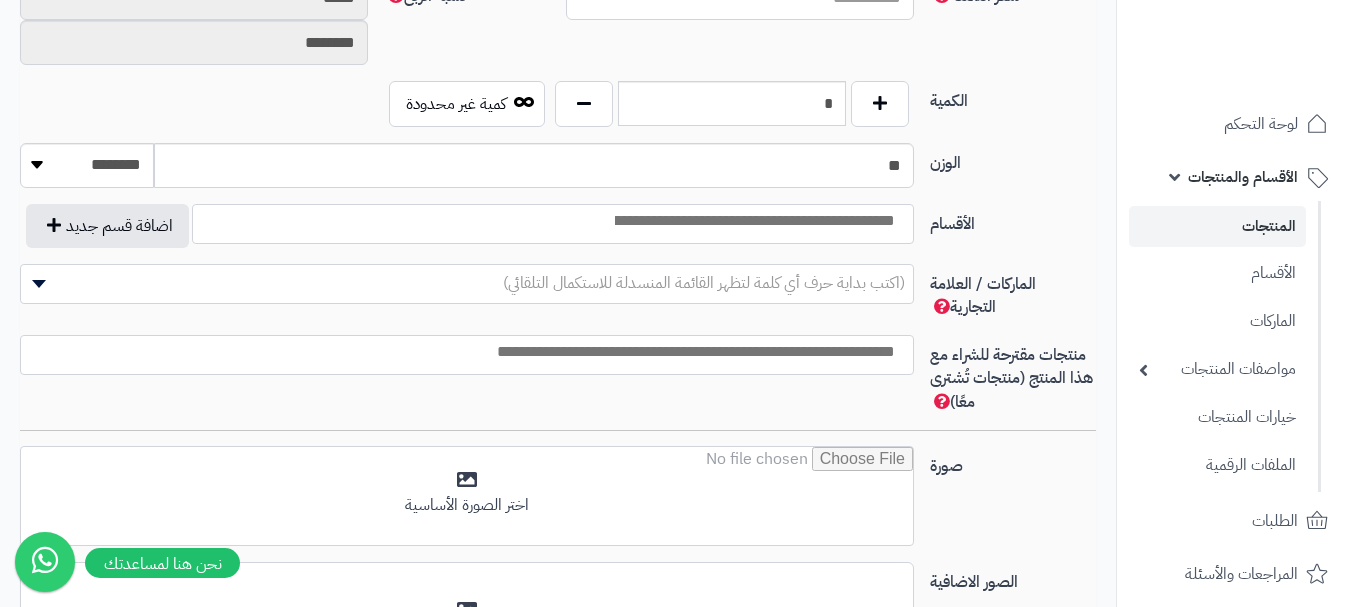 click at bounding box center (753, 221) 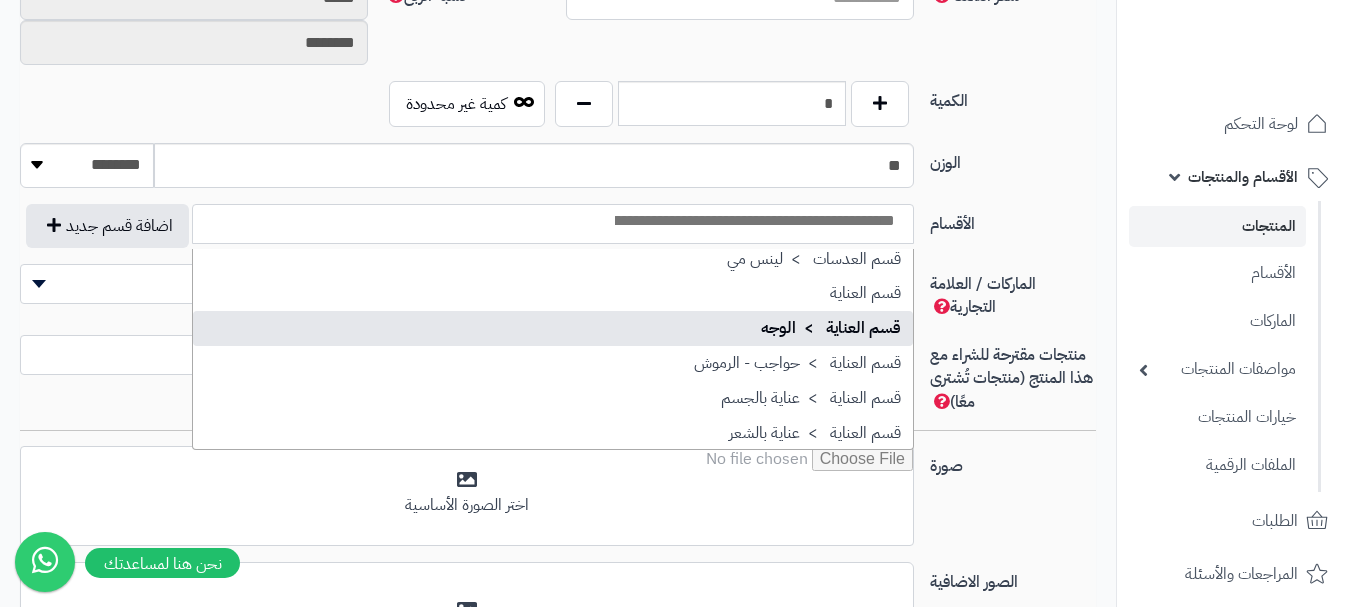 scroll, scrollTop: 1686, scrollLeft: 0, axis: vertical 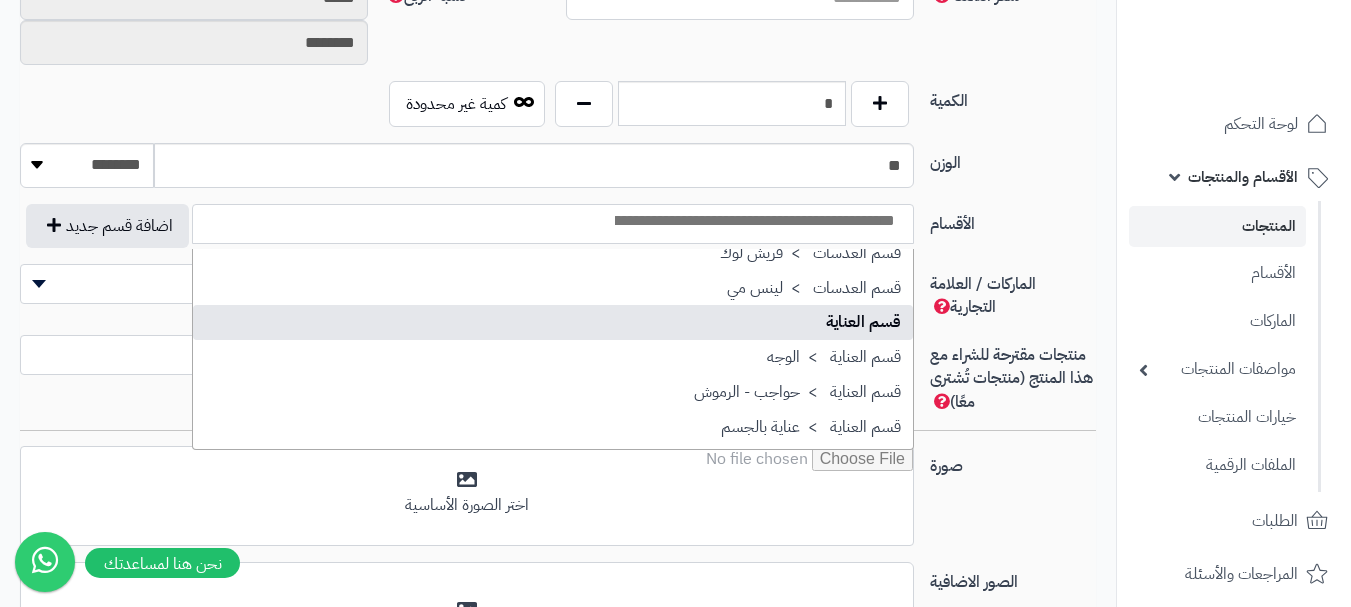 select on "**" 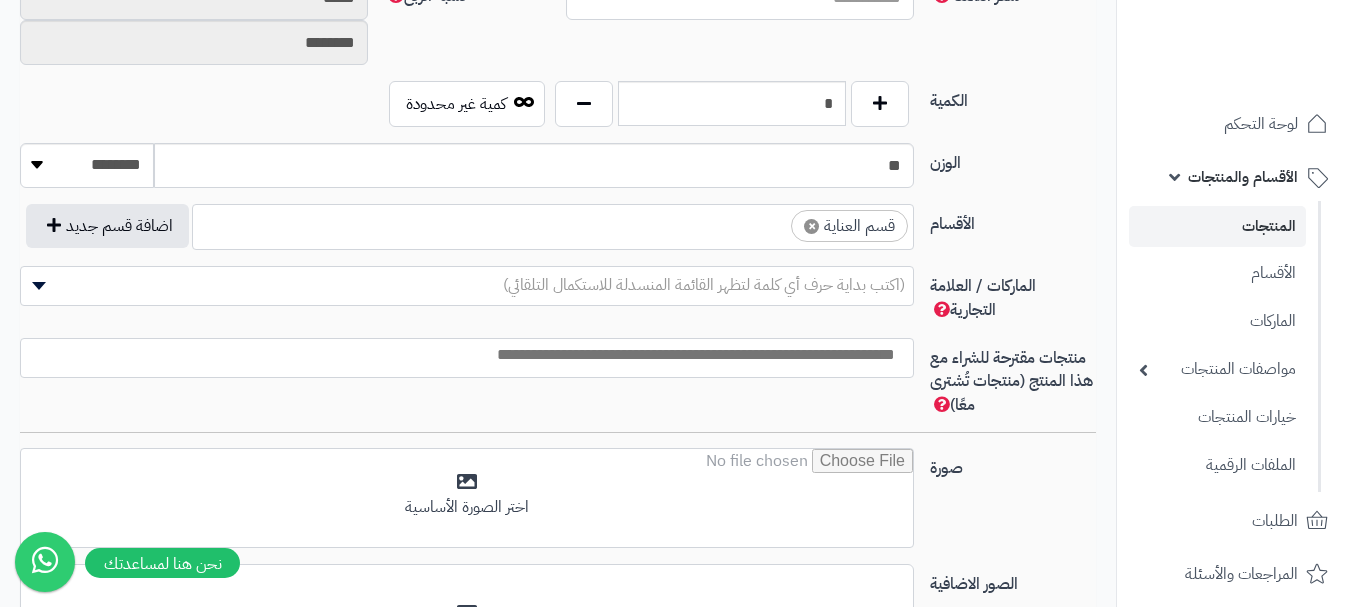 click on "× قسم العناية" at bounding box center [553, 224] 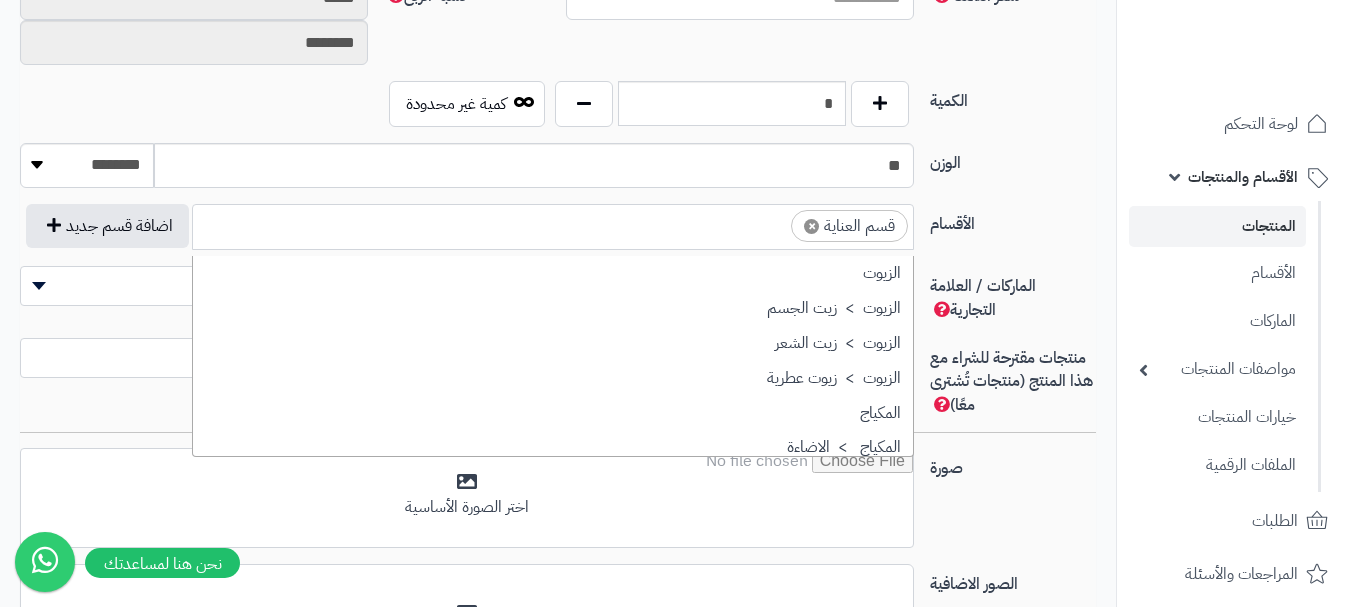 scroll, scrollTop: 1707, scrollLeft: 0, axis: vertical 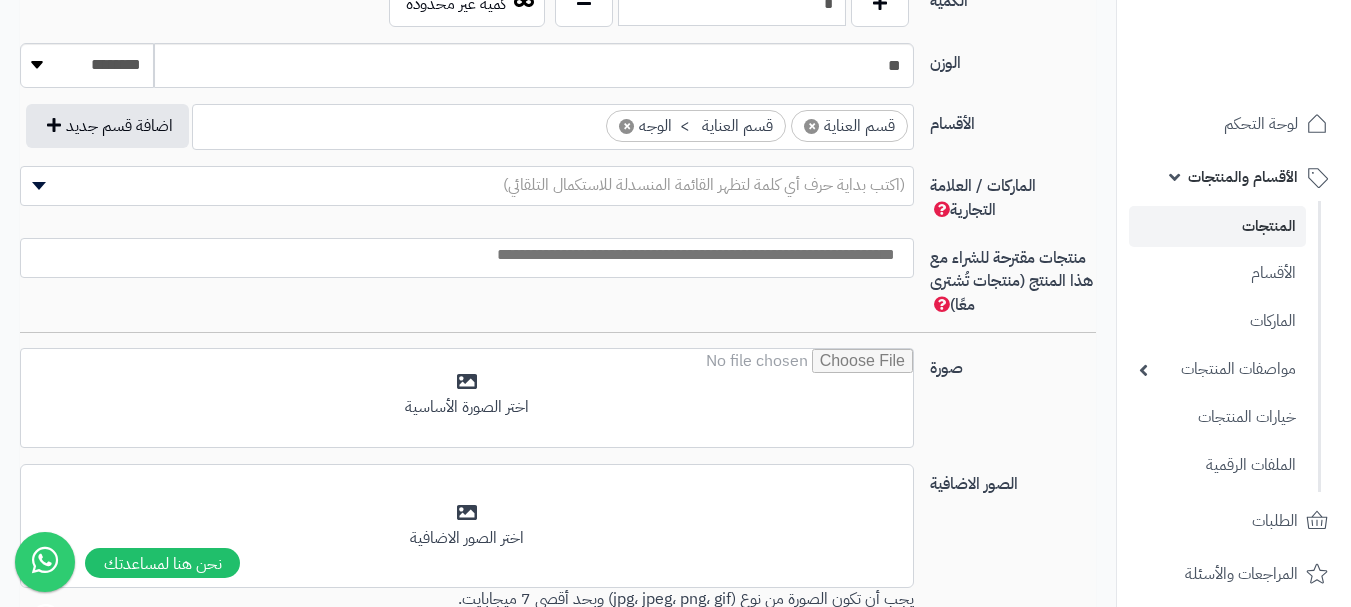 click on "(اكتب بداية حرف أي كلمة لتظهر القائمة المنسدلة للاستكمال التلقائي)" at bounding box center (467, 185) 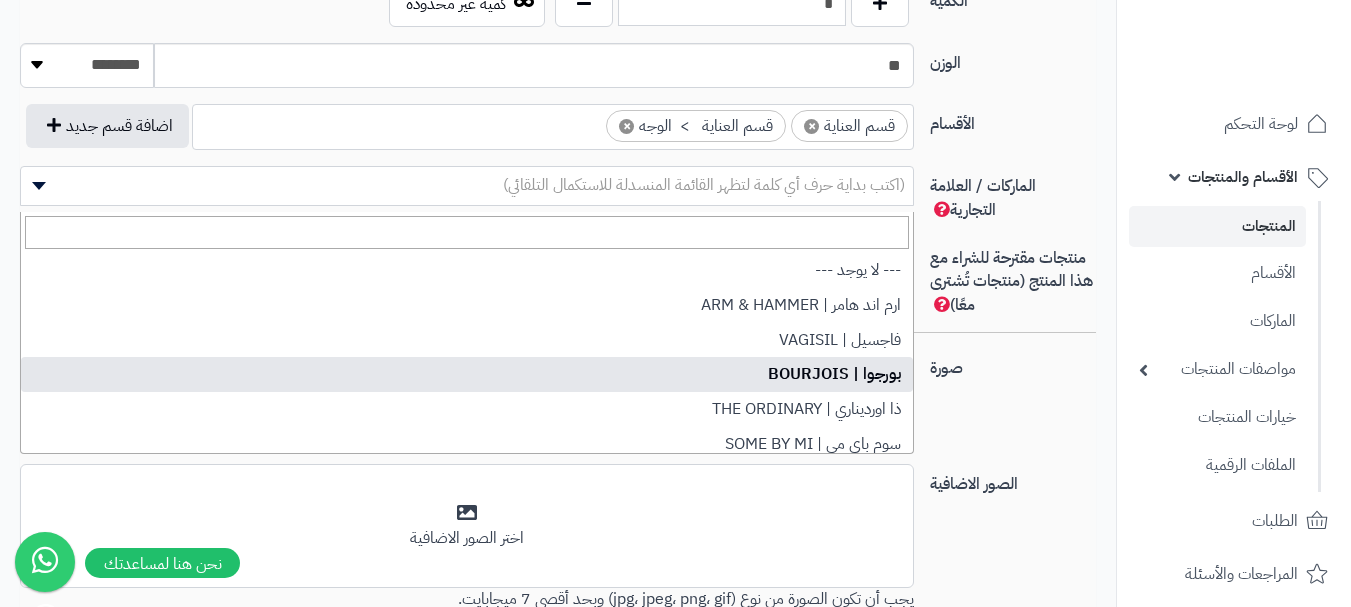 click on "صورة" at bounding box center [1013, 364] 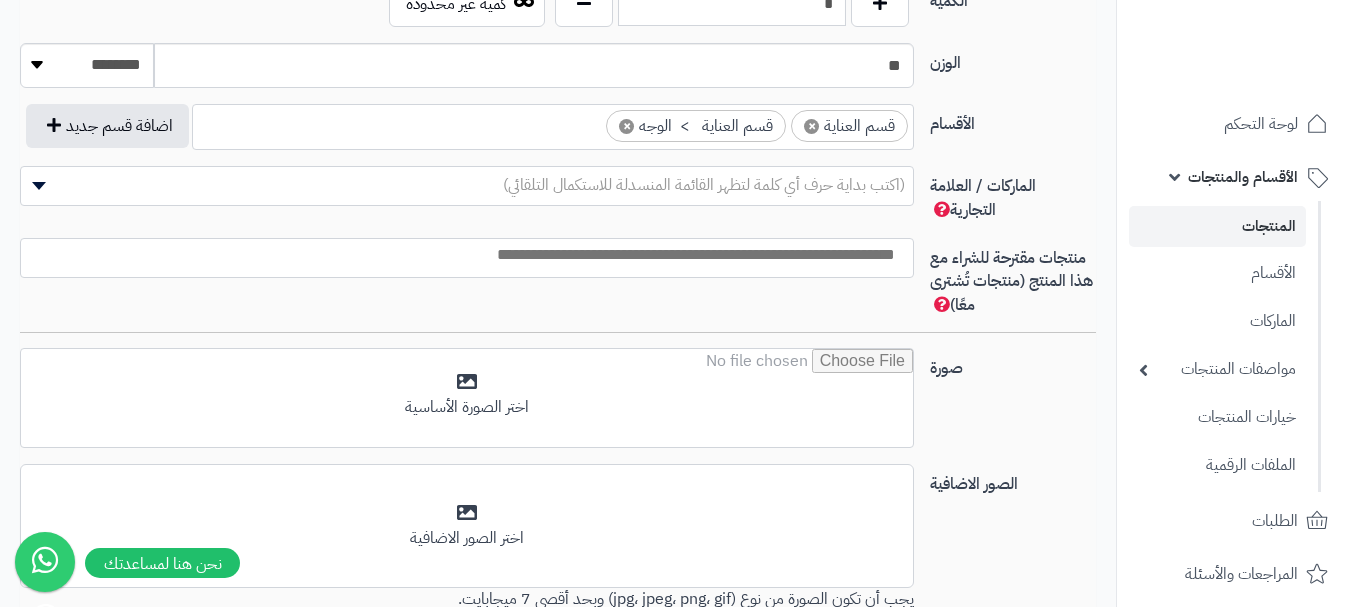 click at bounding box center (462, 255) 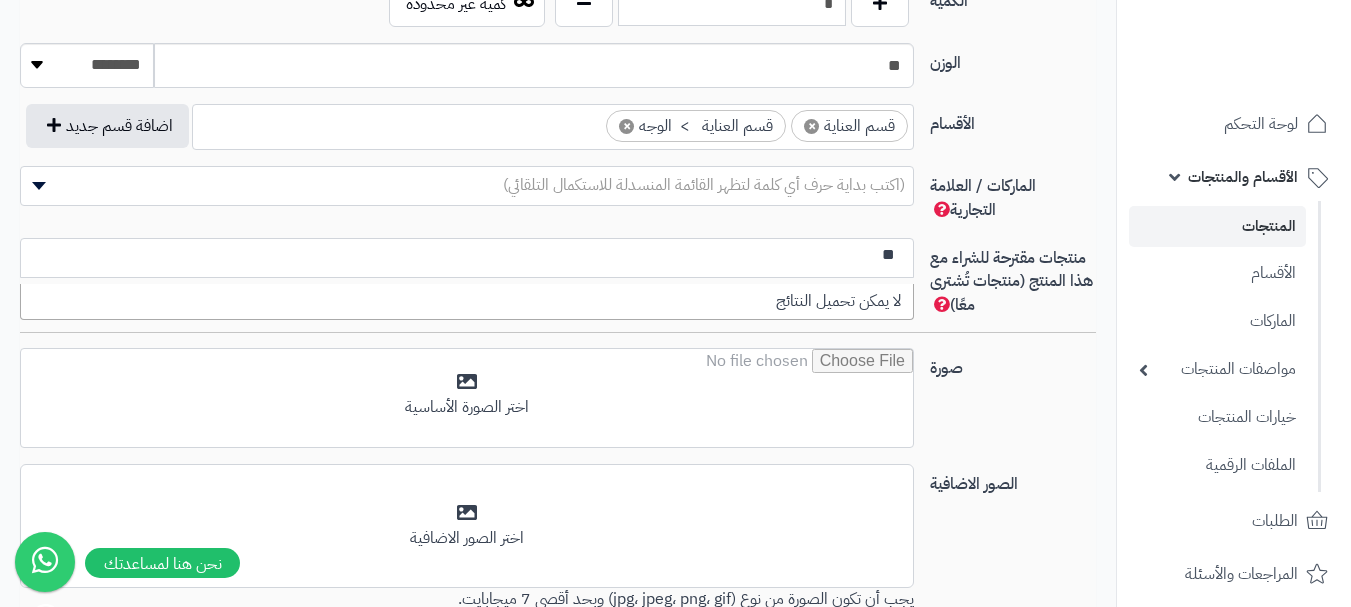 type on "*" 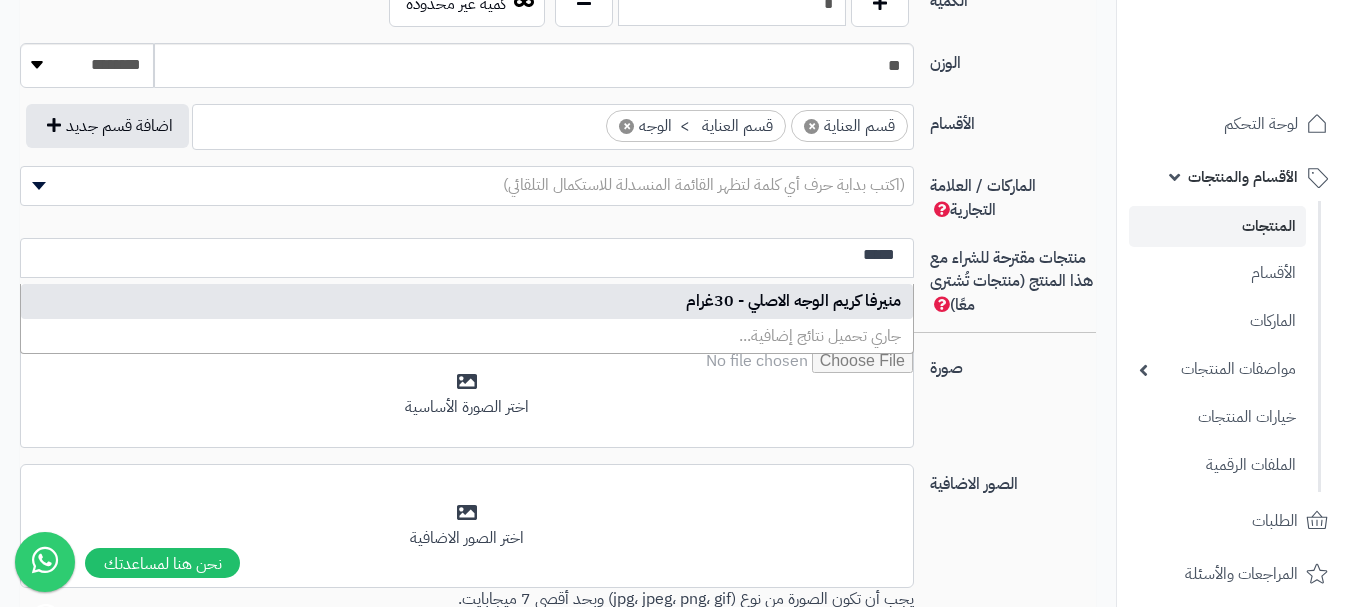 type on "*****" 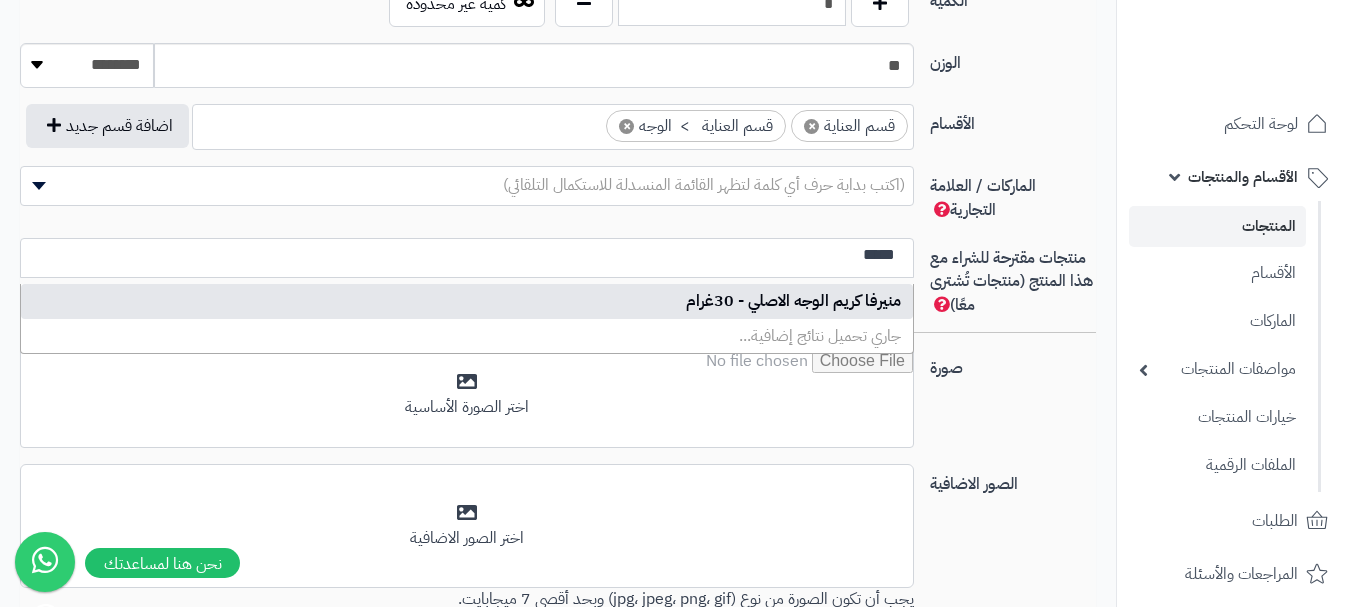 type 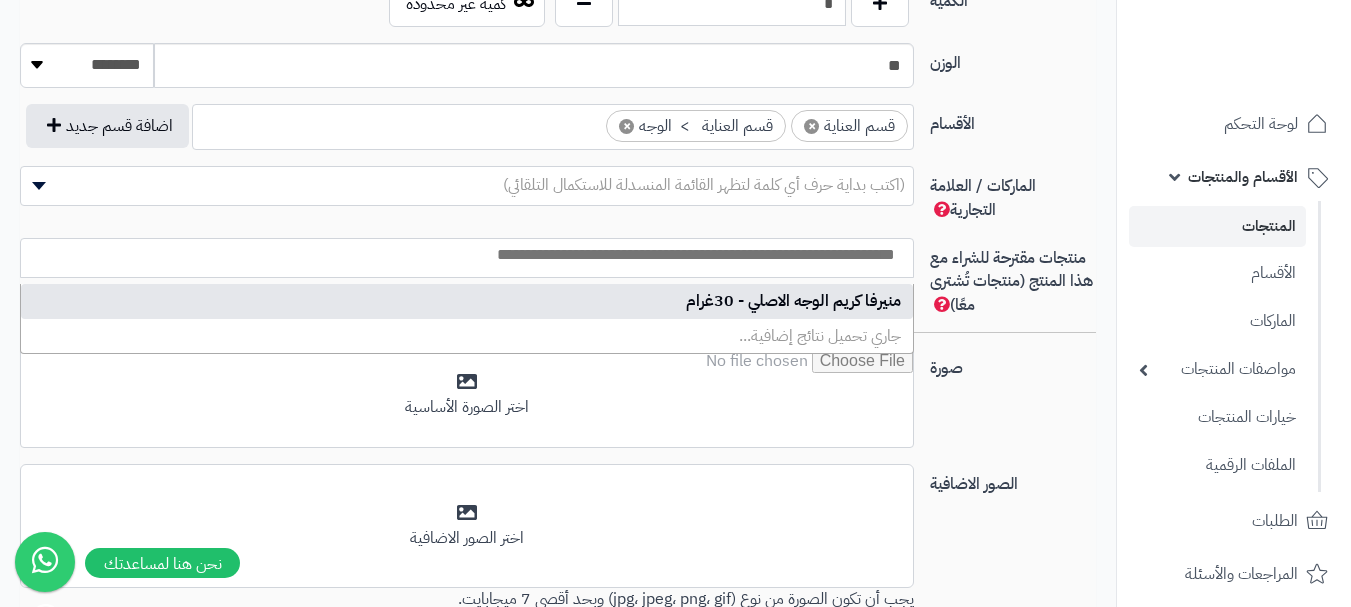 scroll, scrollTop: 0, scrollLeft: 0, axis: both 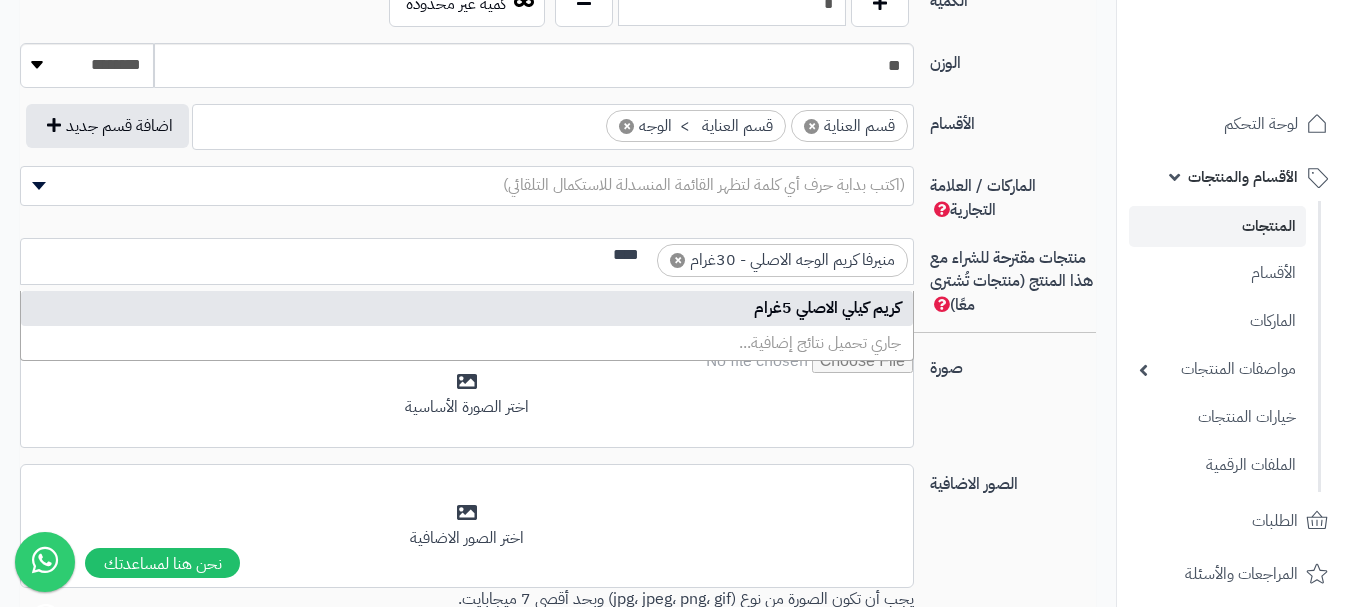 type on "****" 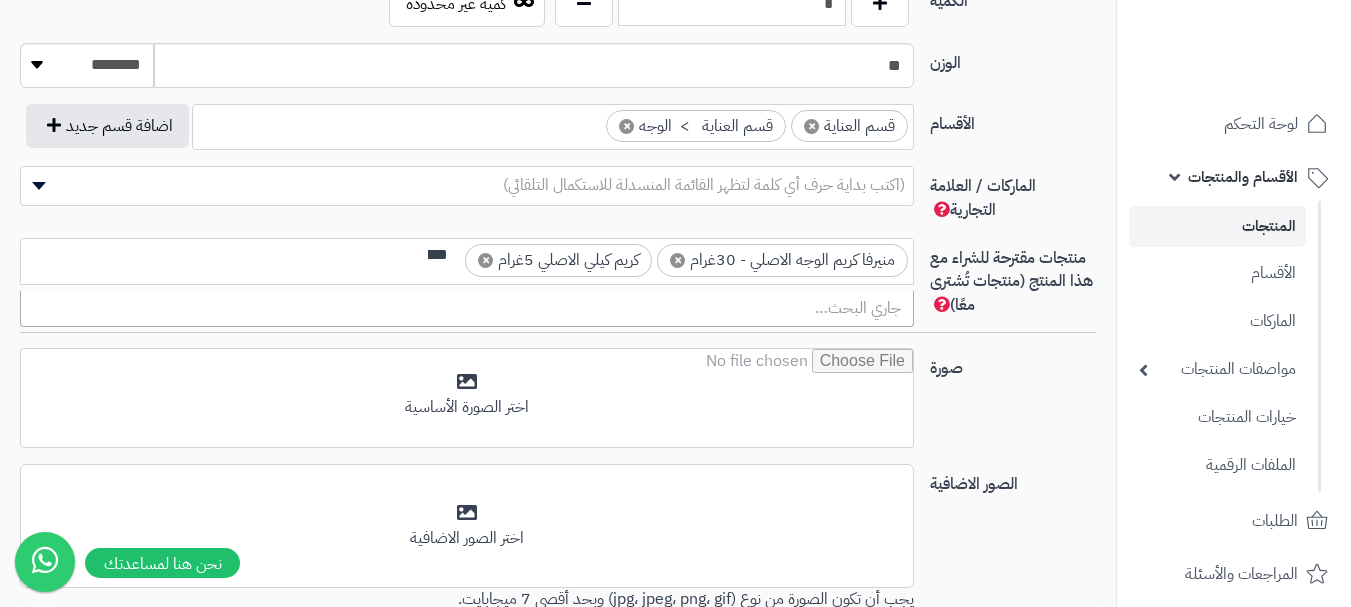 scroll, scrollTop: 0, scrollLeft: 0, axis: both 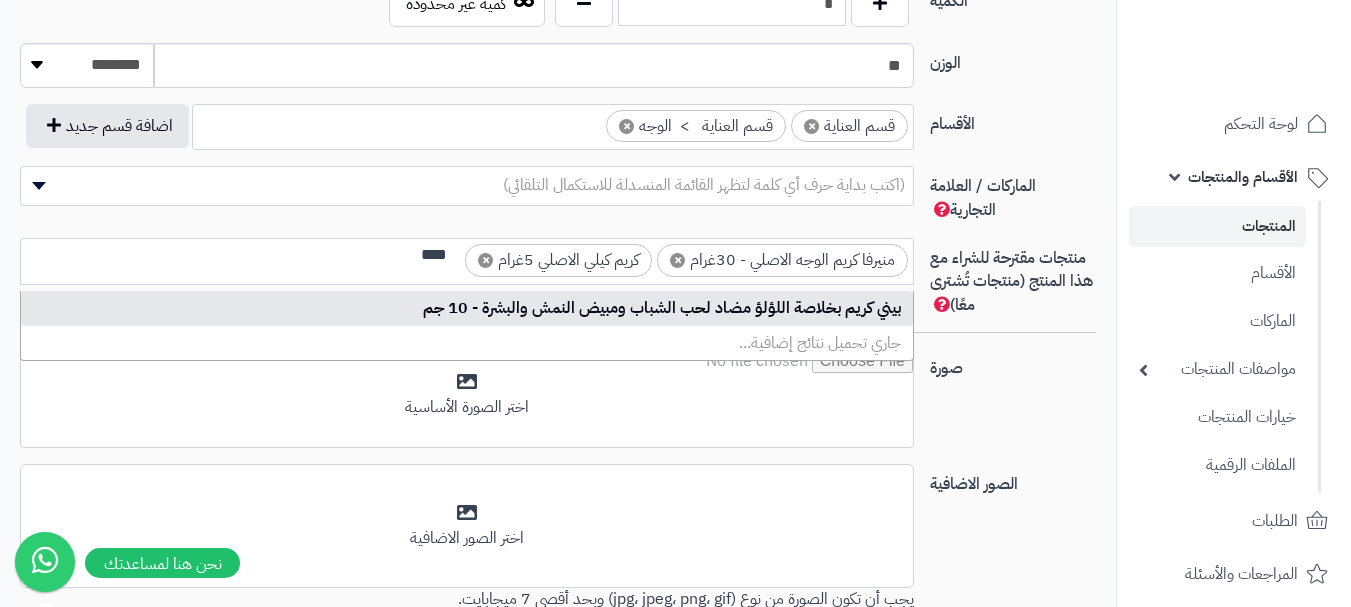 type on "****" 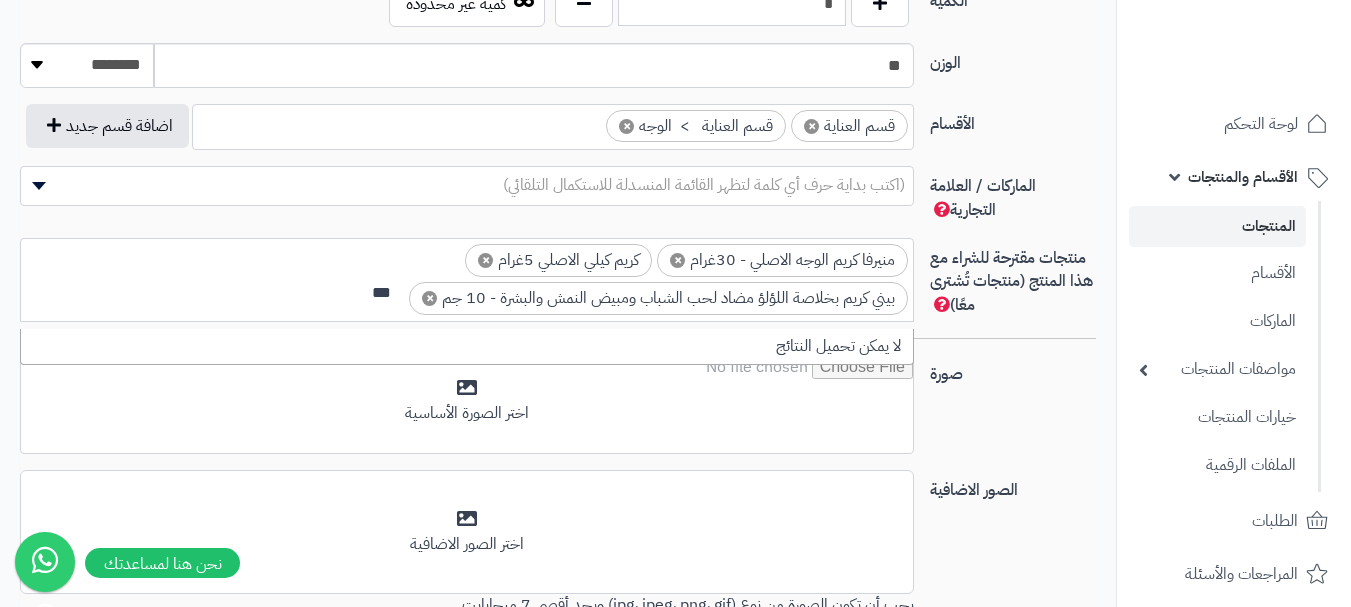scroll, scrollTop: 0, scrollLeft: 0, axis: both 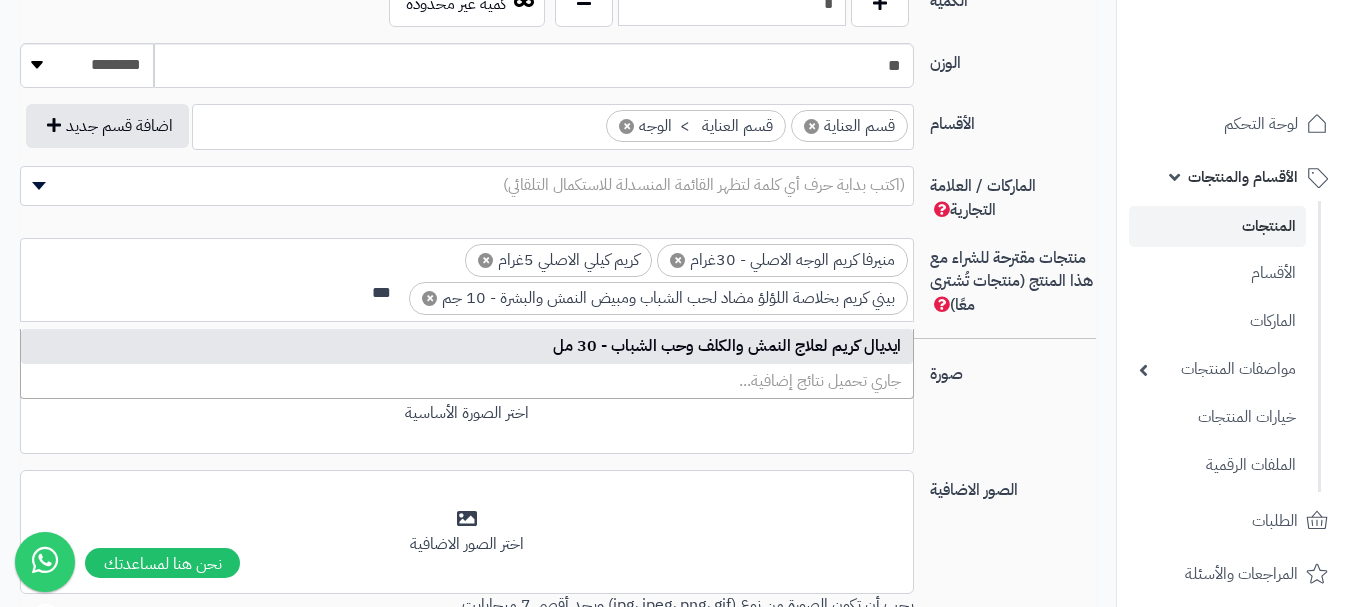 type on "***" 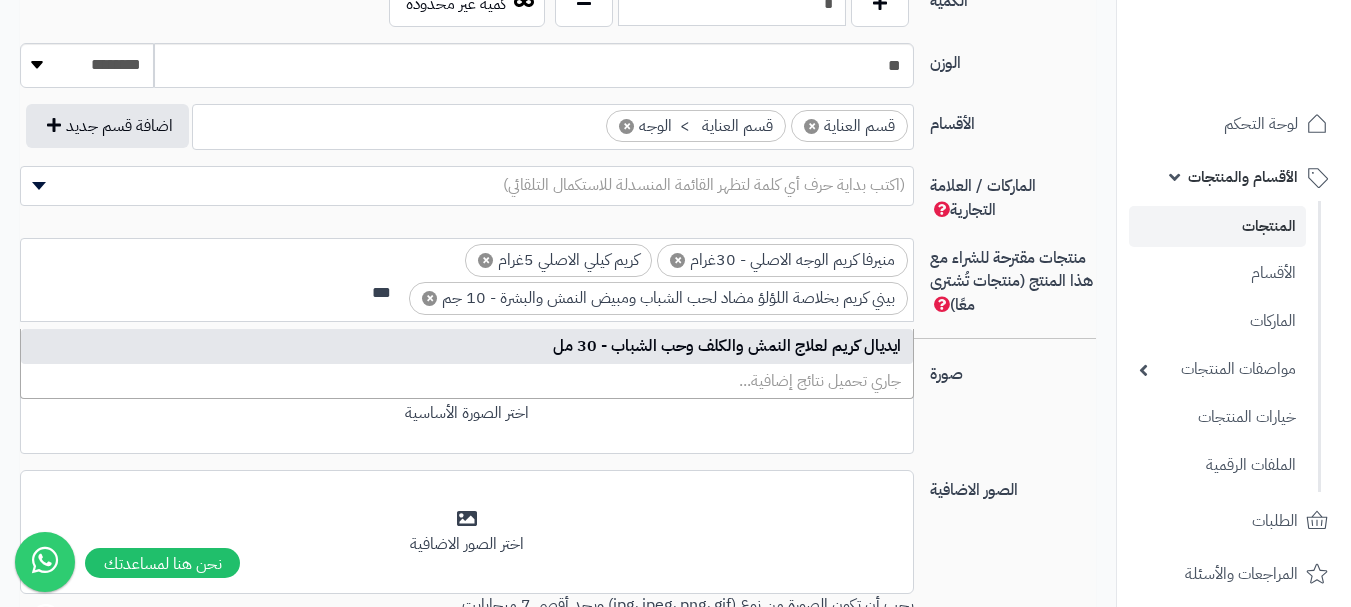 type 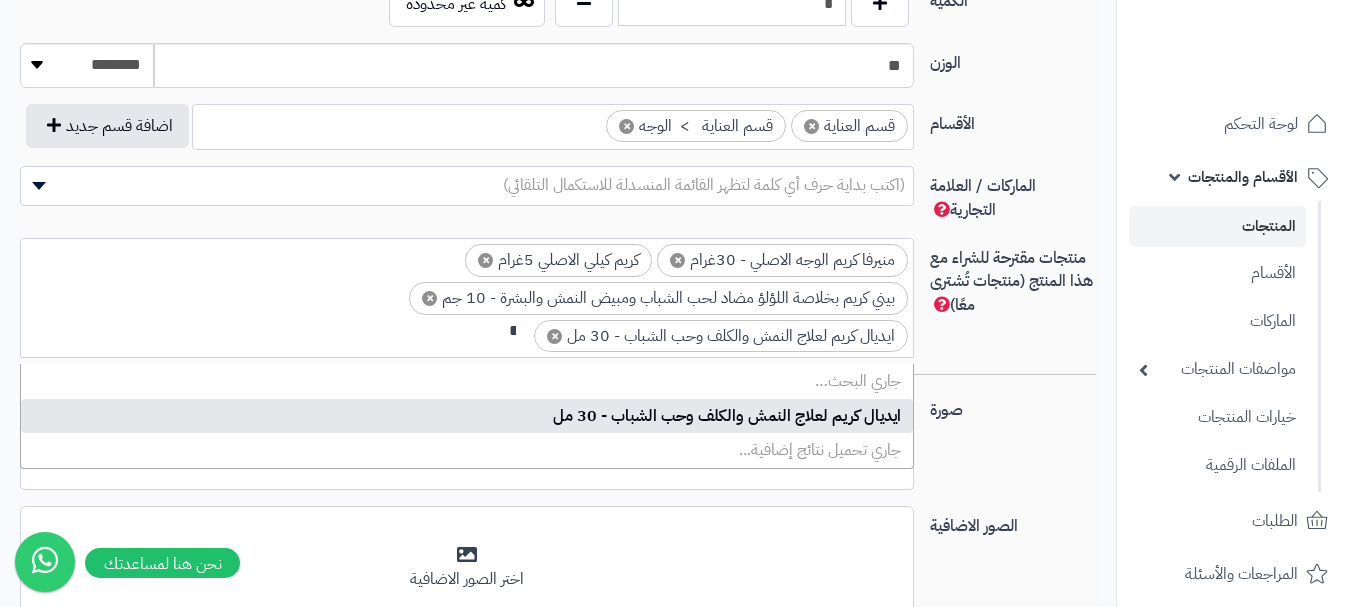 scroll, scrollTop: 0, scrollLeft: 0, axis: both 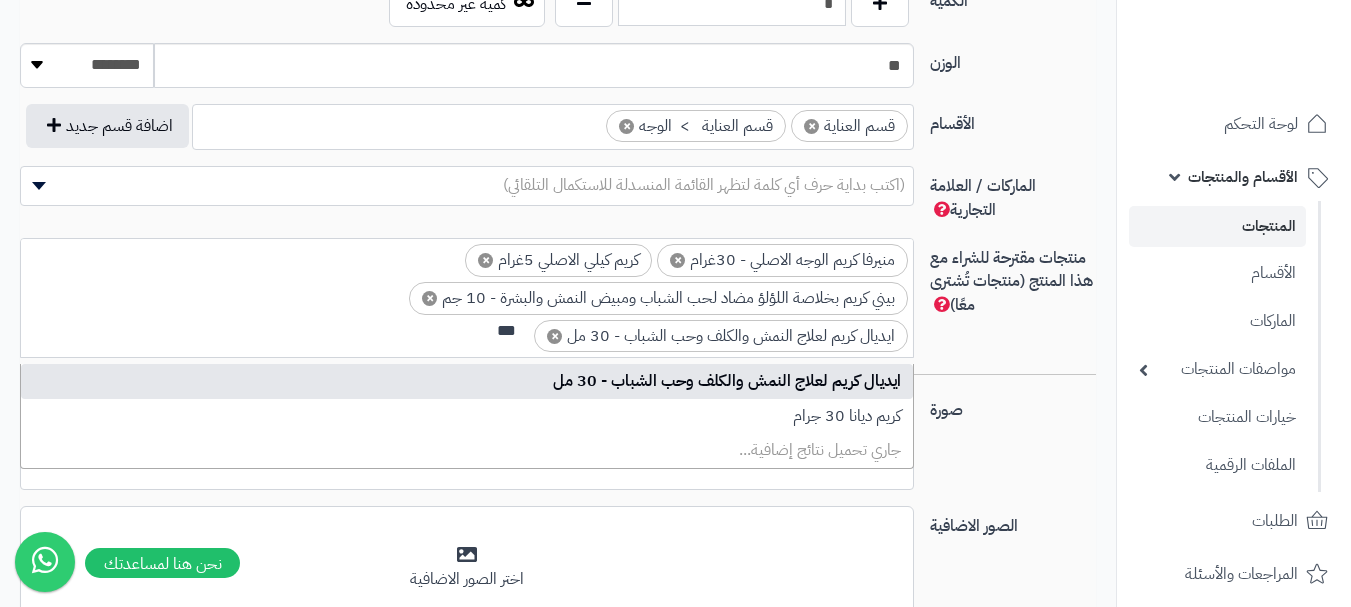 type on "***" 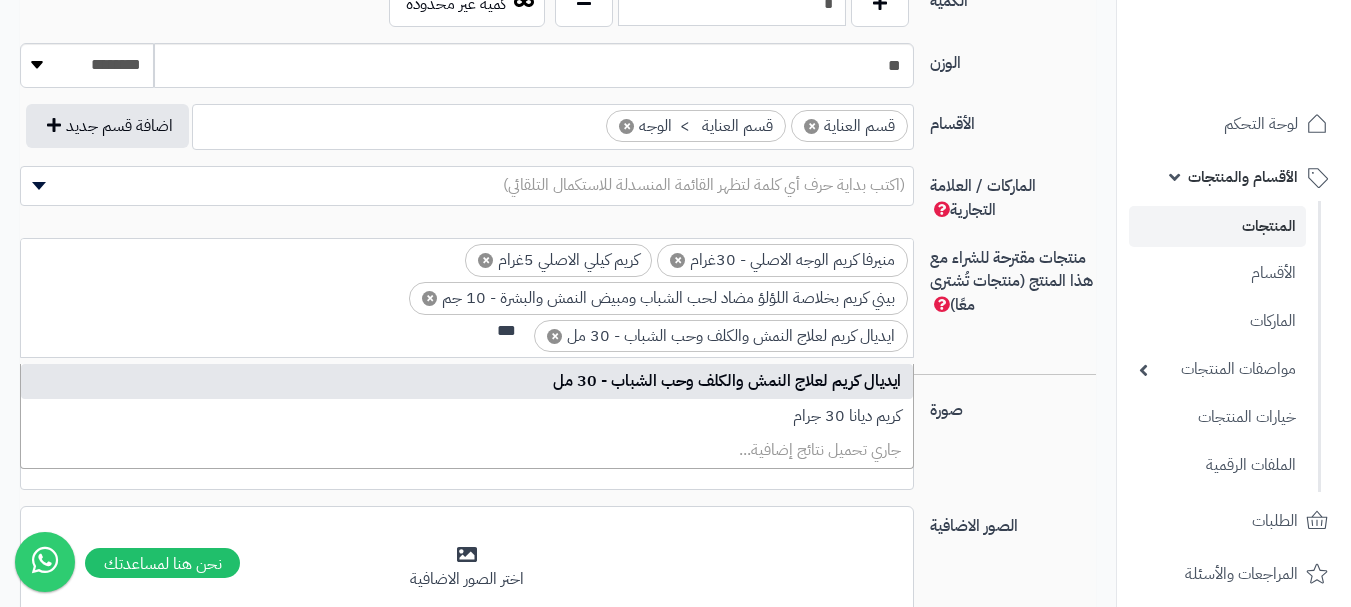 type 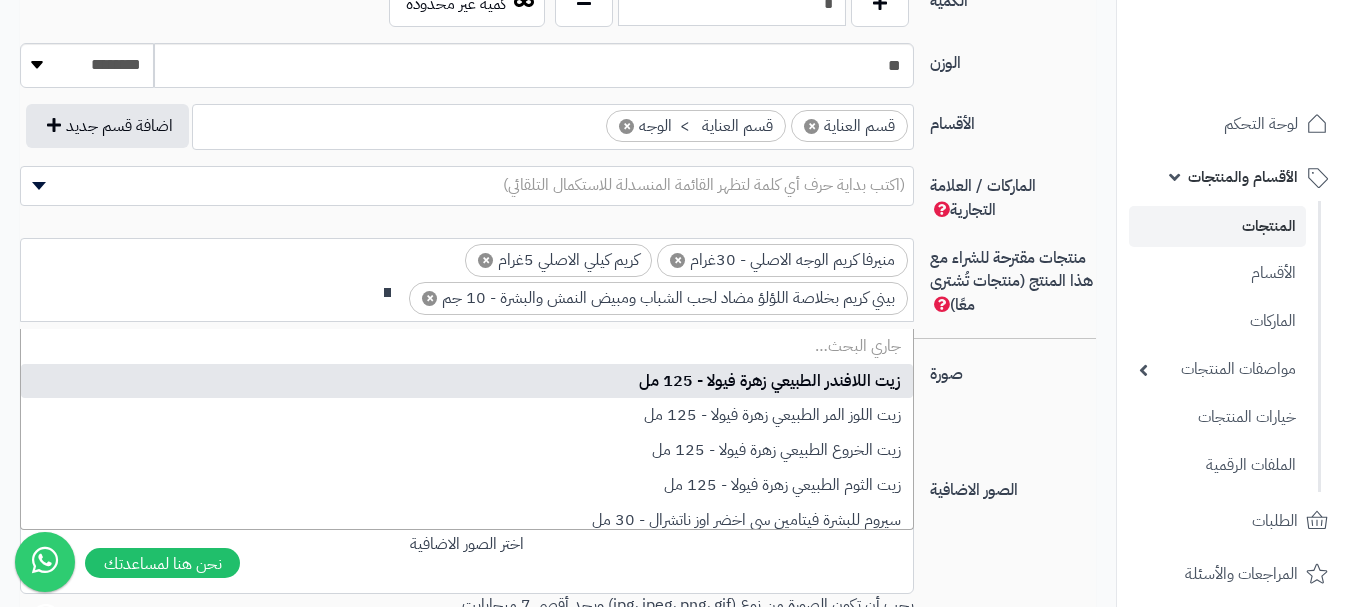 scroll, scrollTop: 0, scrollLeft: 0, axis: both 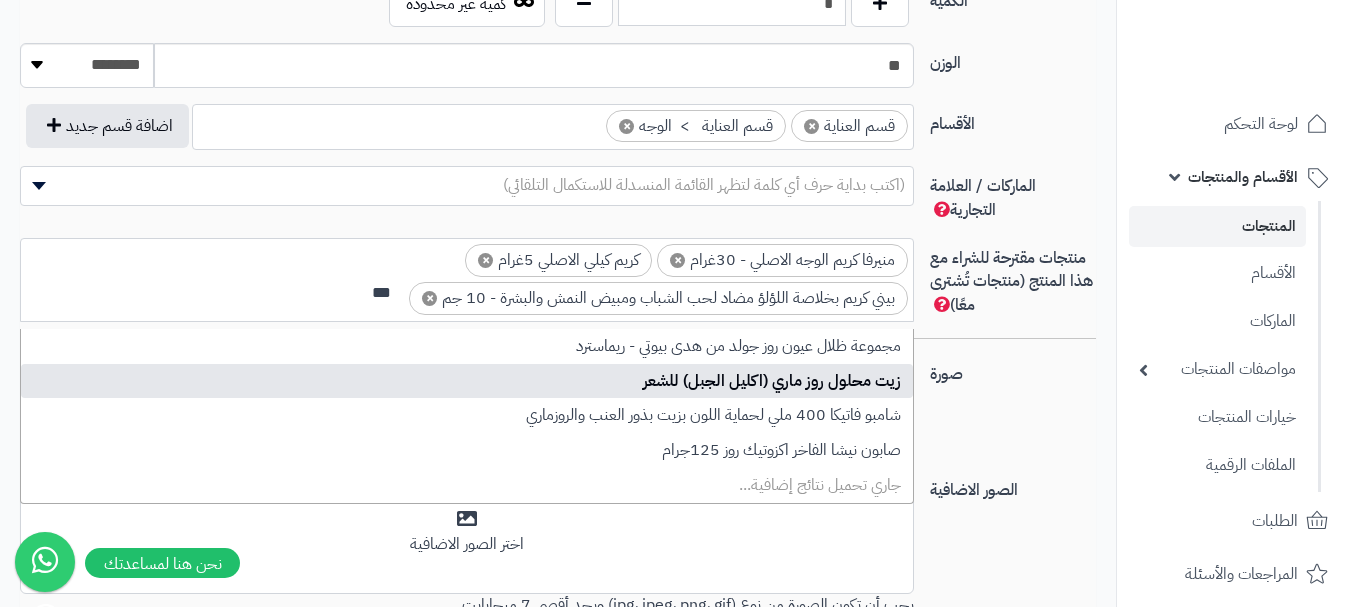 type on "***" 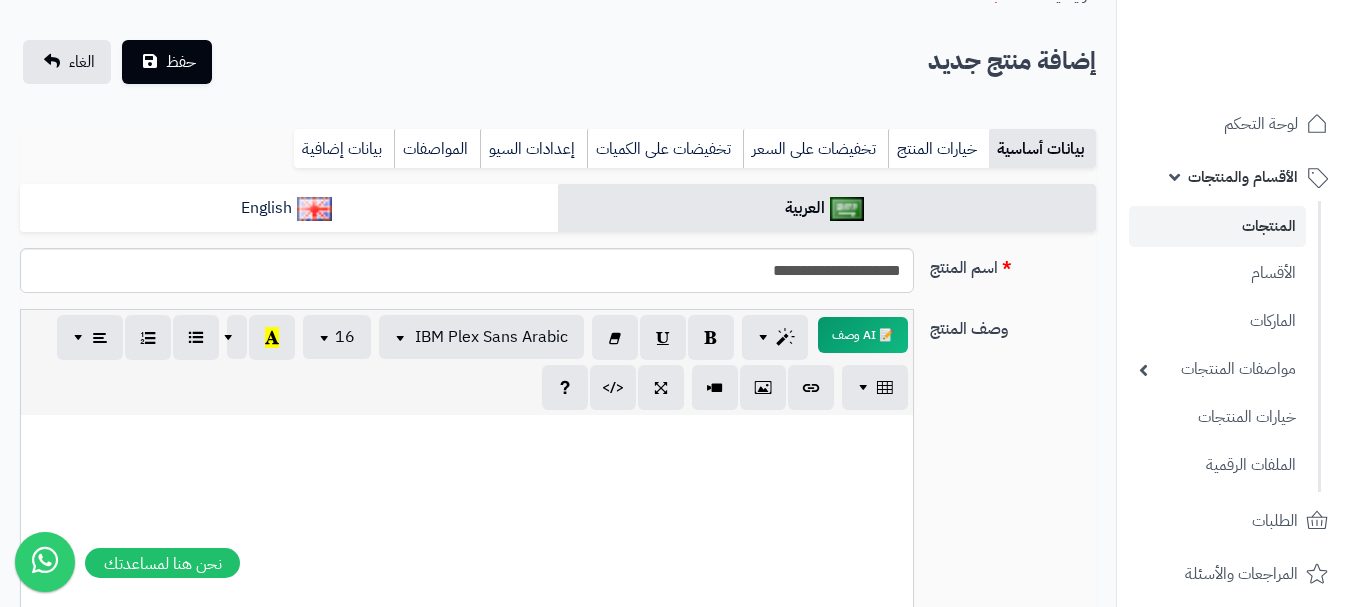 scroll, scrollTop: 100, scrollLeft: 0, axis: vertical 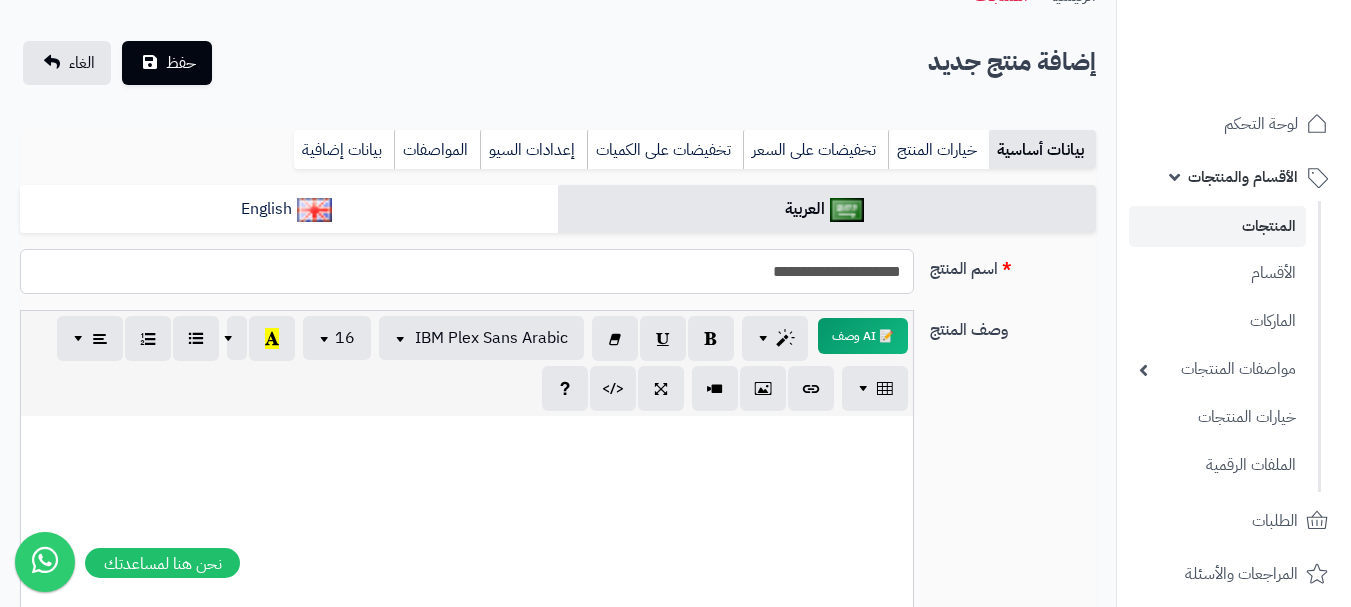 drag, startPoint x: 903, startPoint y: 277, endPoint x: 757, endPoint y: 271, distance: 146.12323 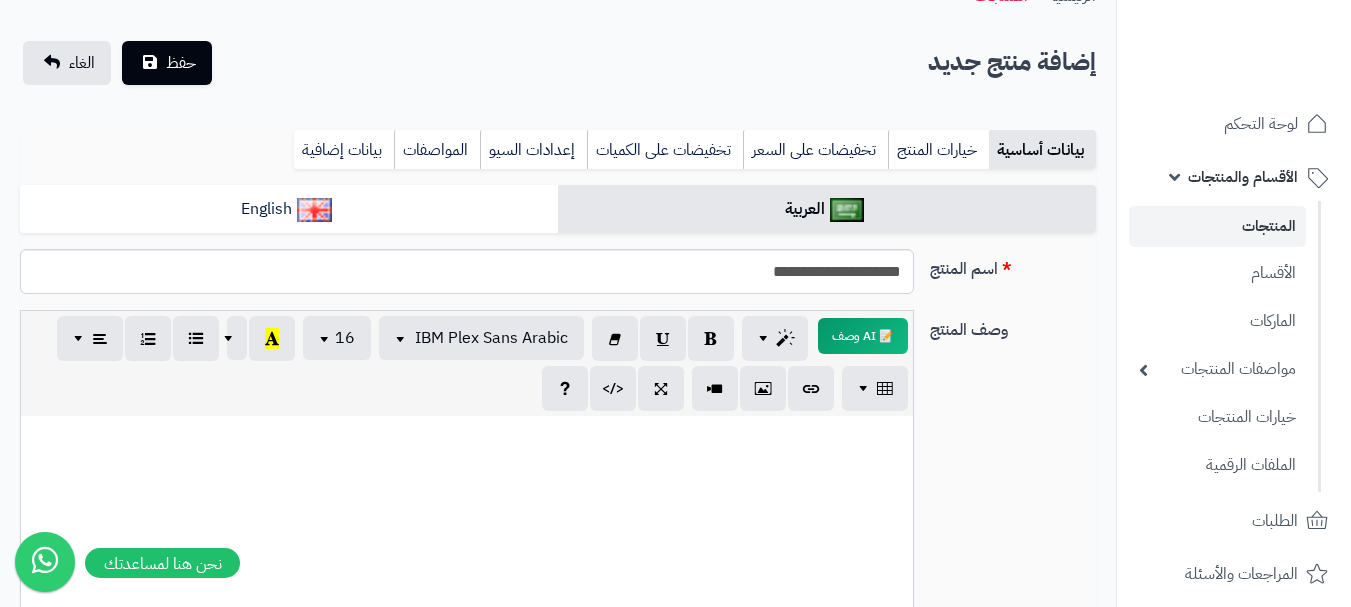 drag, startPoint x: 493, startPoint y: 279, endPoint x: 690, endPoint y: 252, distance: 198.84164 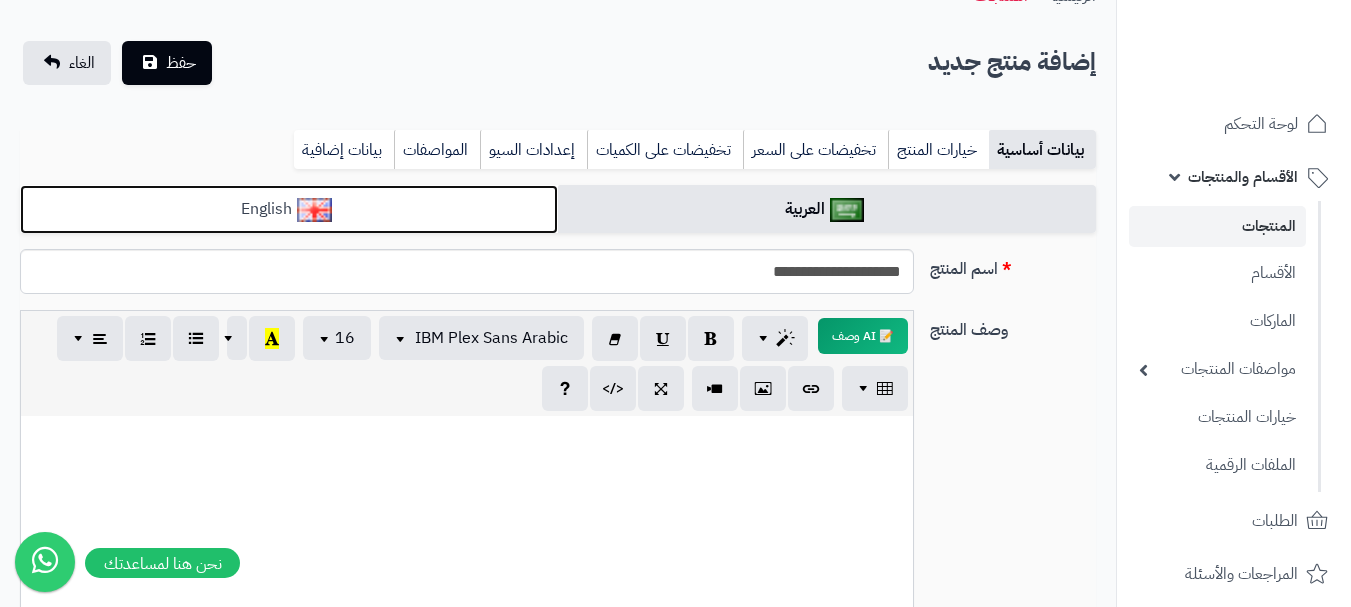 click on "English" at bounding box center [289, 209] 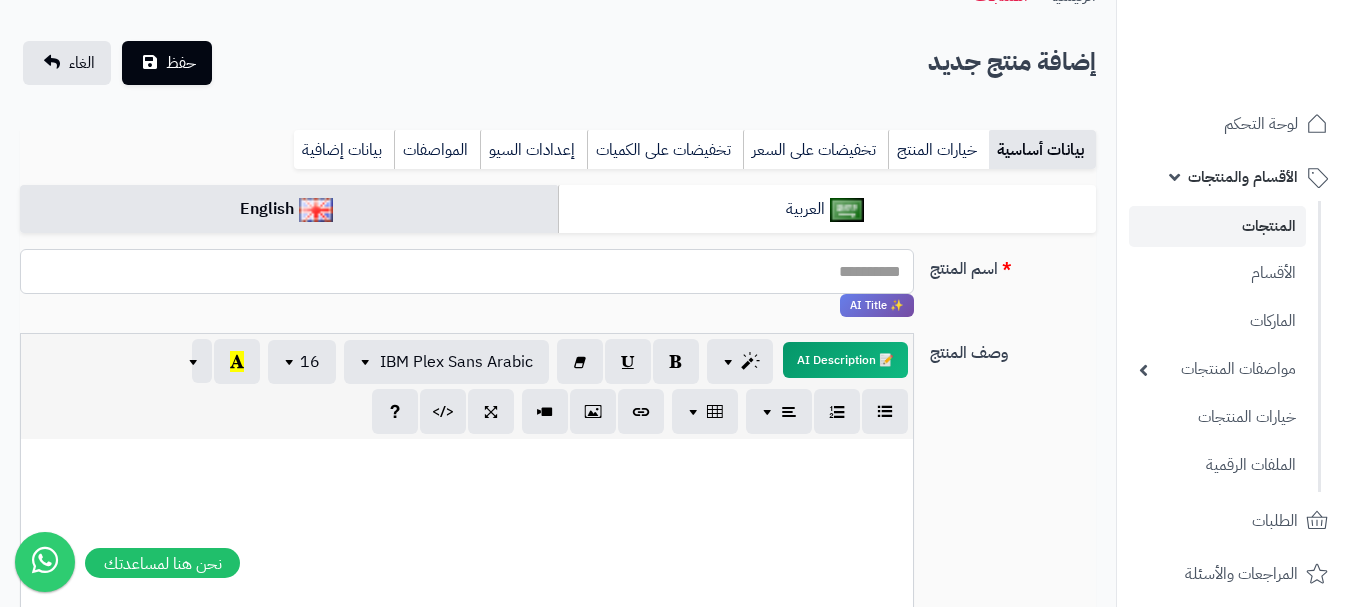 paste on "**********" 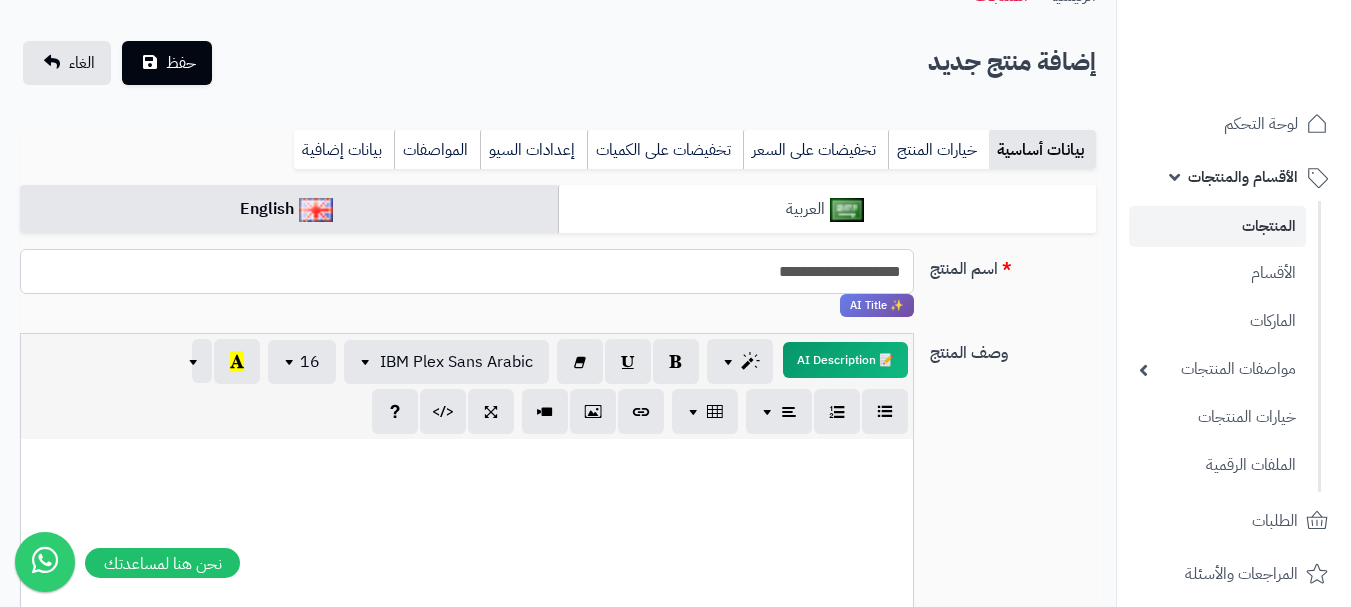 type on "**********" 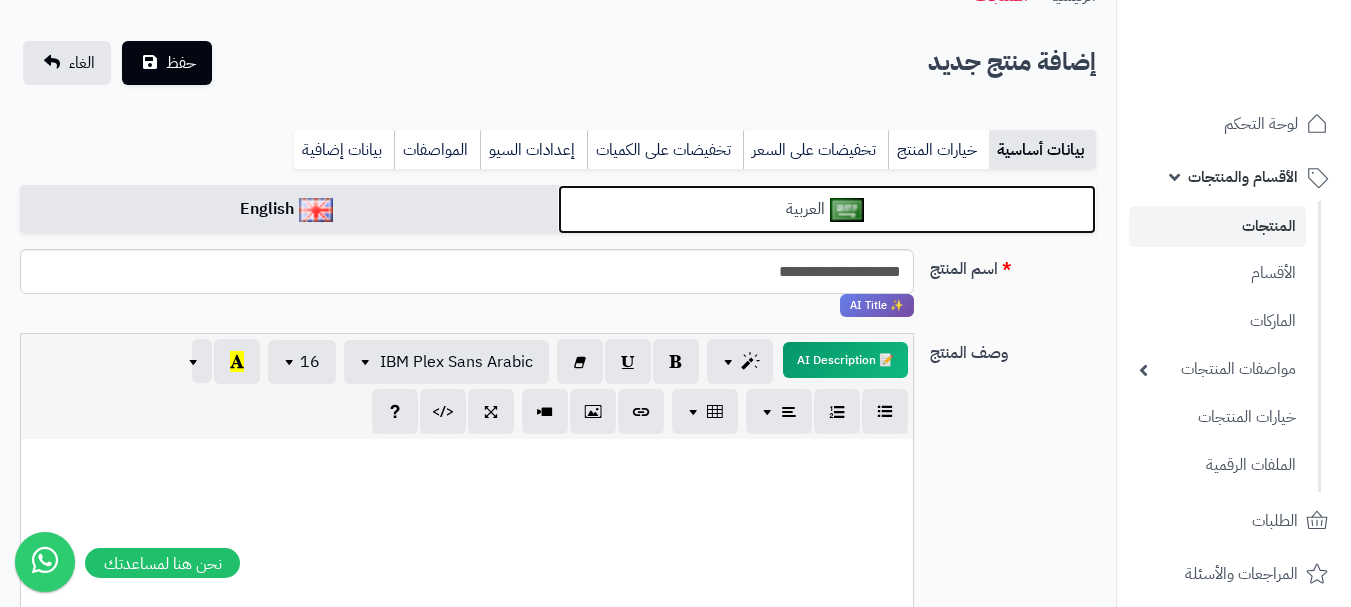 click on "العربية" at bounding box center (827, 209) 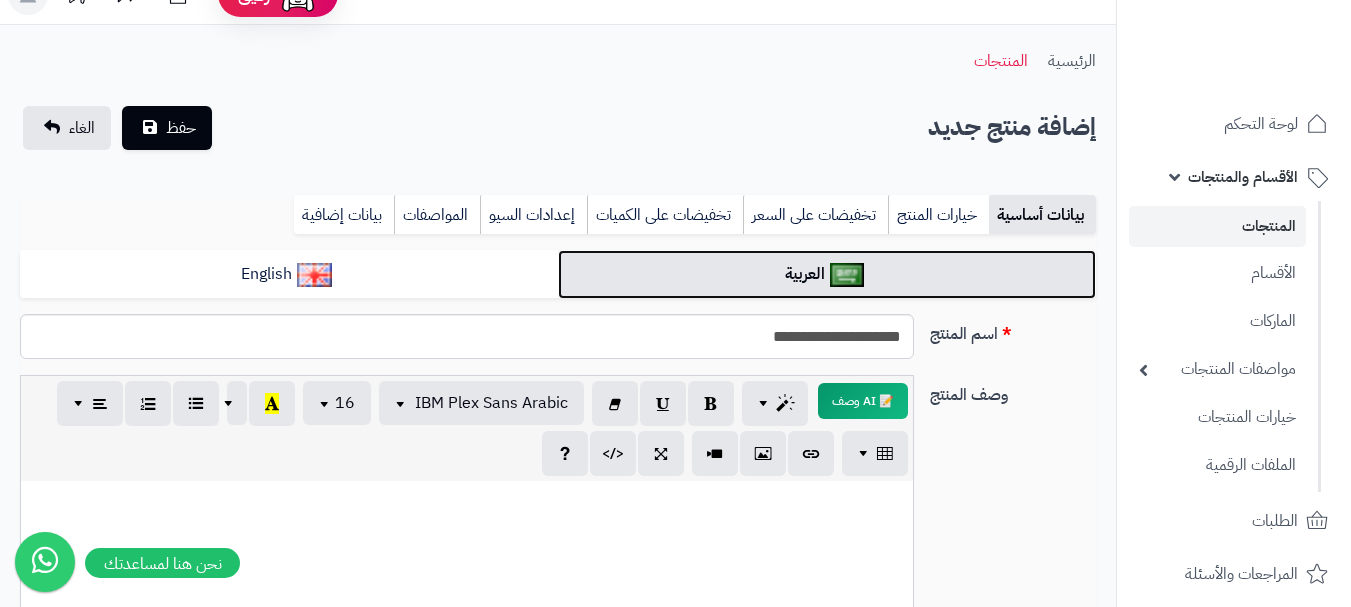 scroll, scrollTop: 0, scrollLeft: 0, axis: both 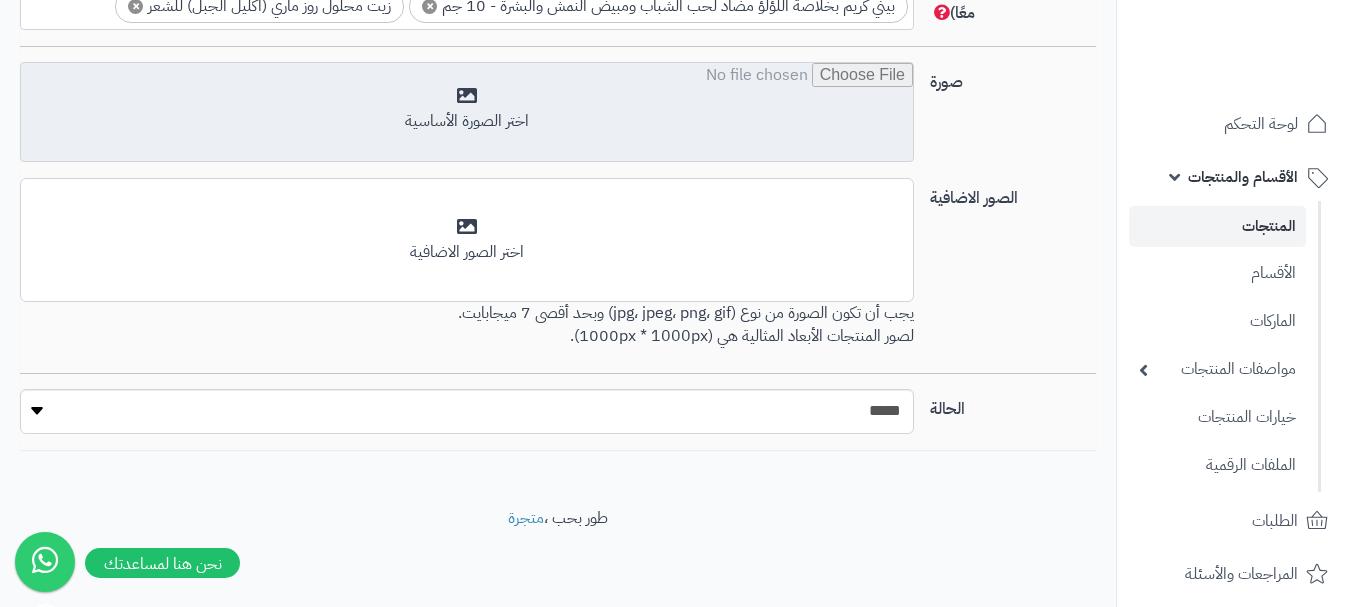 click at bounding box center (467, 113) 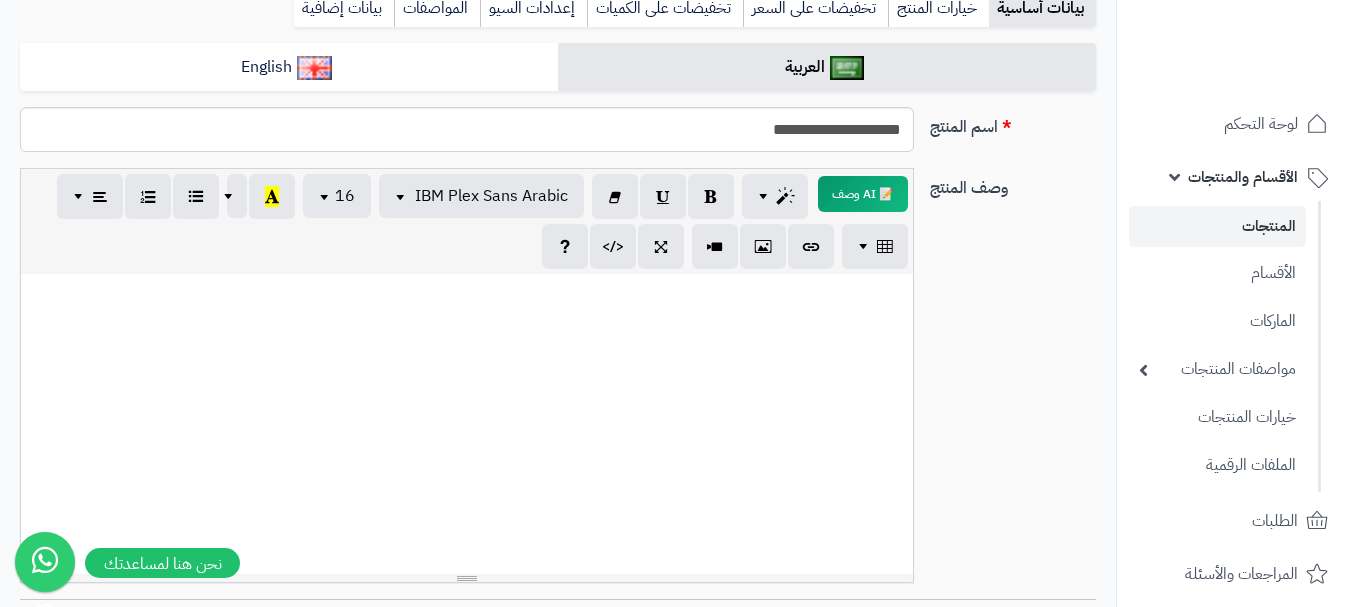 scroll, scrollTop: 0, scrollLeft: 0, axis: both 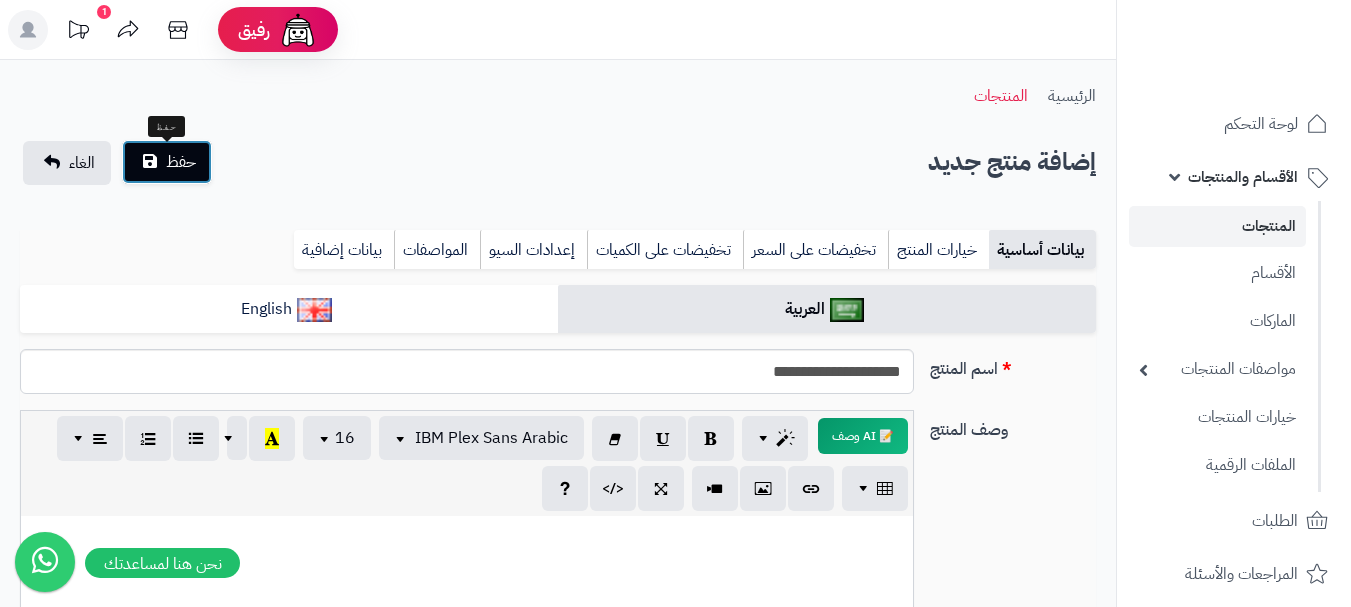 click on "حفظ" at bounding box center [181, 162] 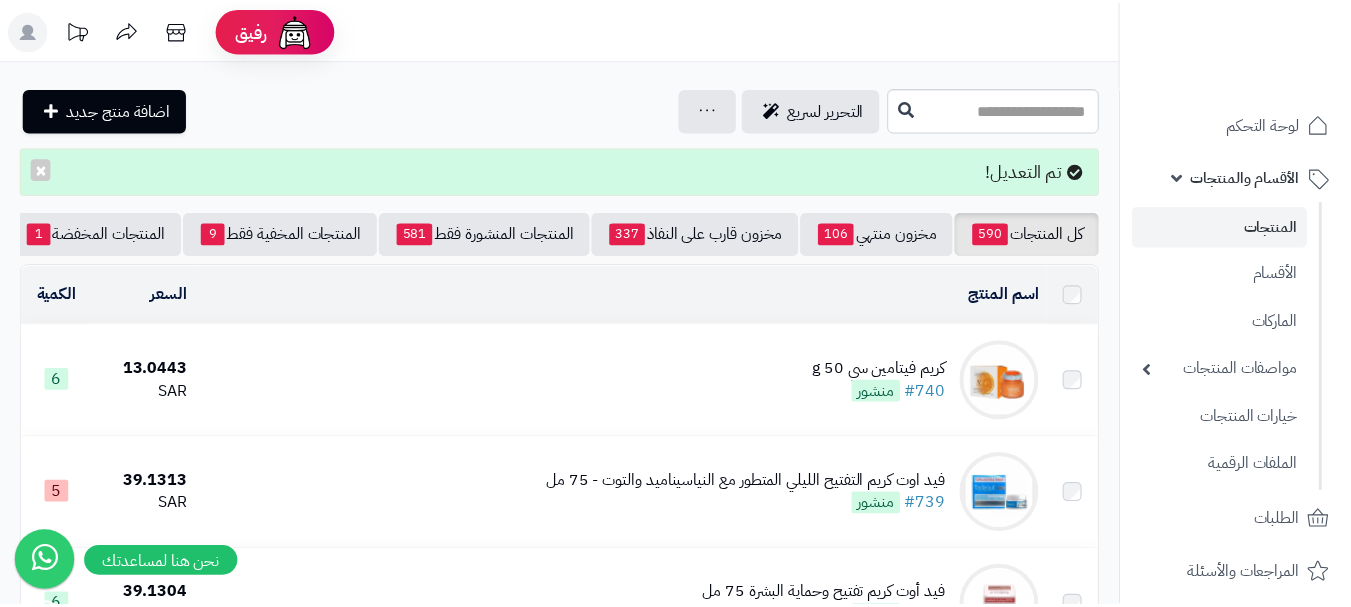 scroll, scrollTop: 0, scrollLeft: 0, axis: both 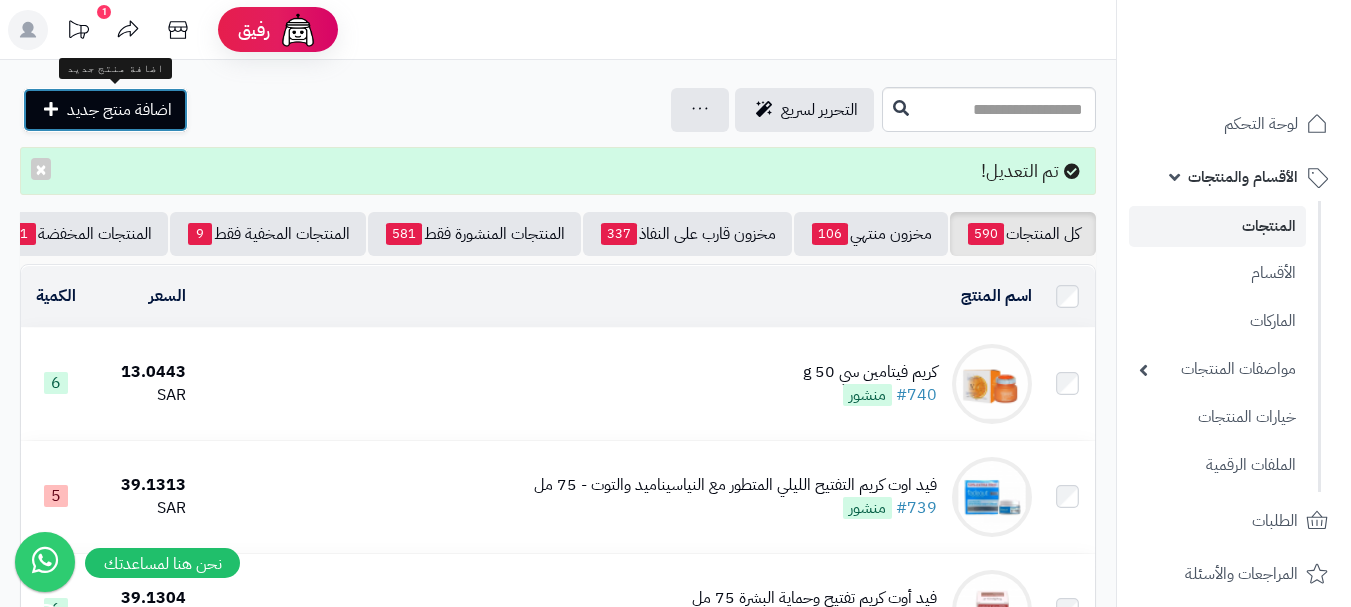 click on "اضافة منتج جديد" at bounding box center [119, 110] 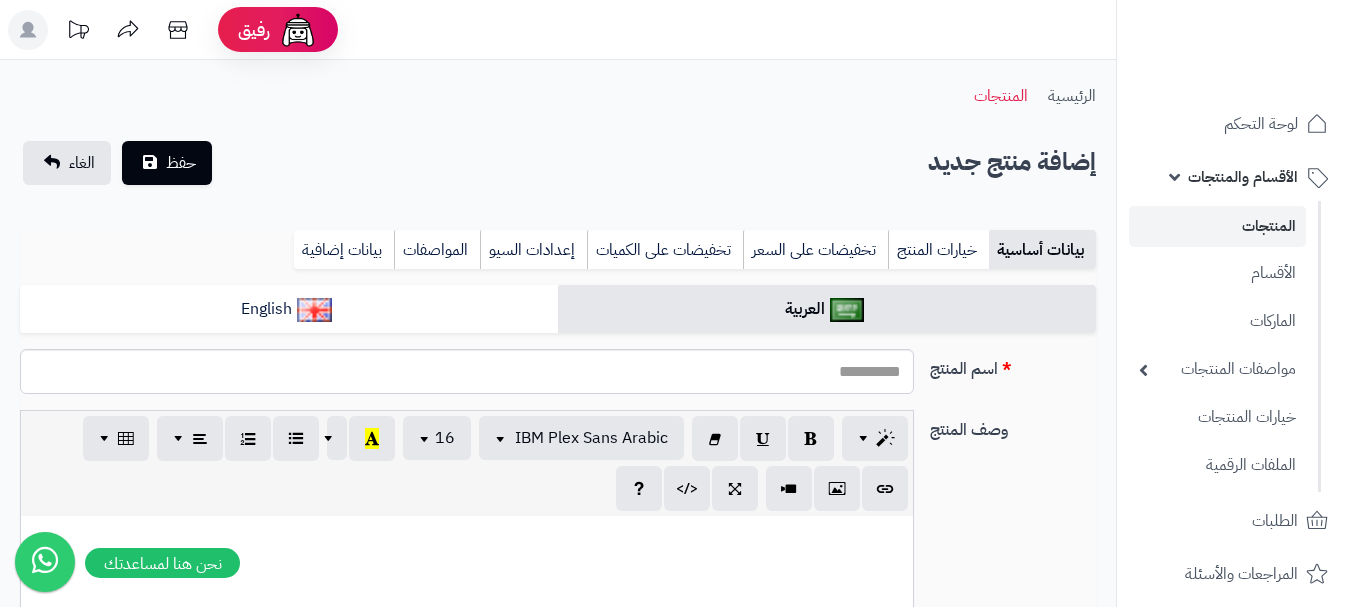 select 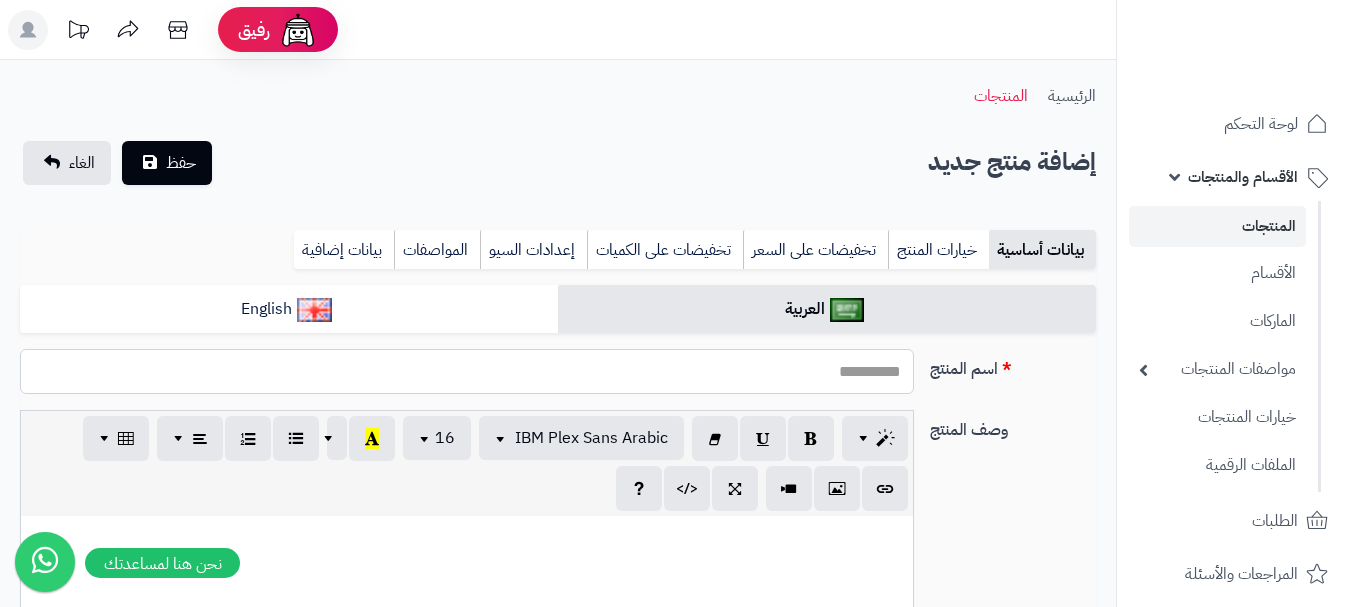 click on "اسم المنتج" at bounding box center (467, 371) 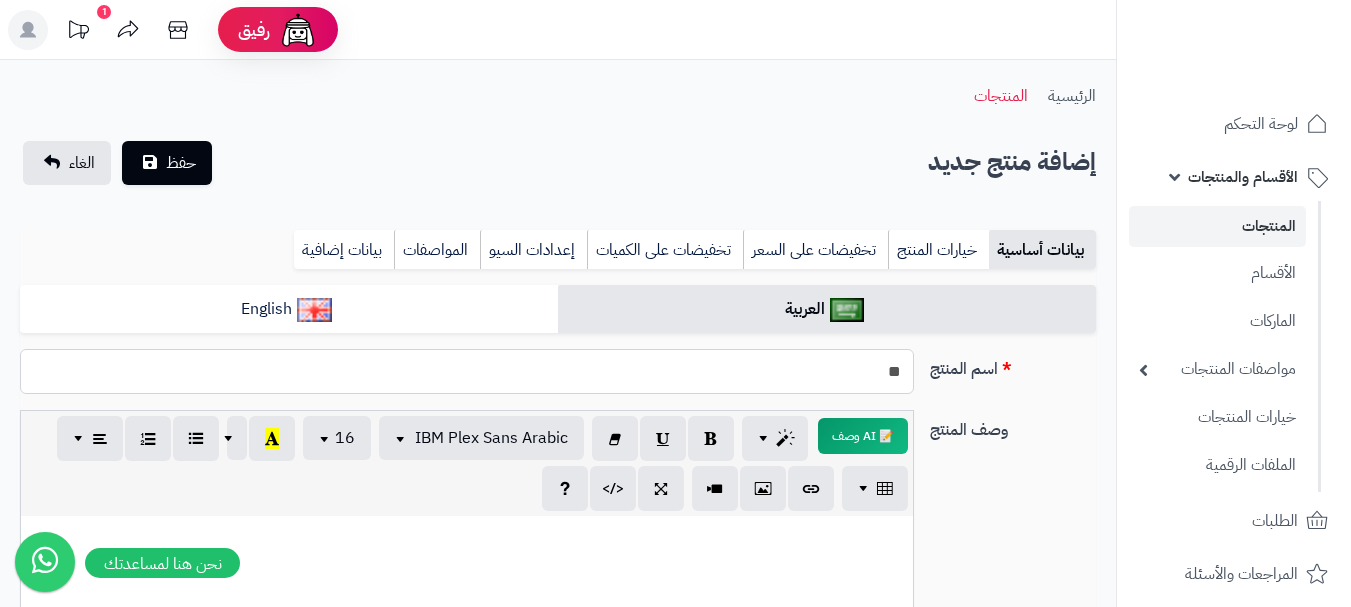 type on "*" 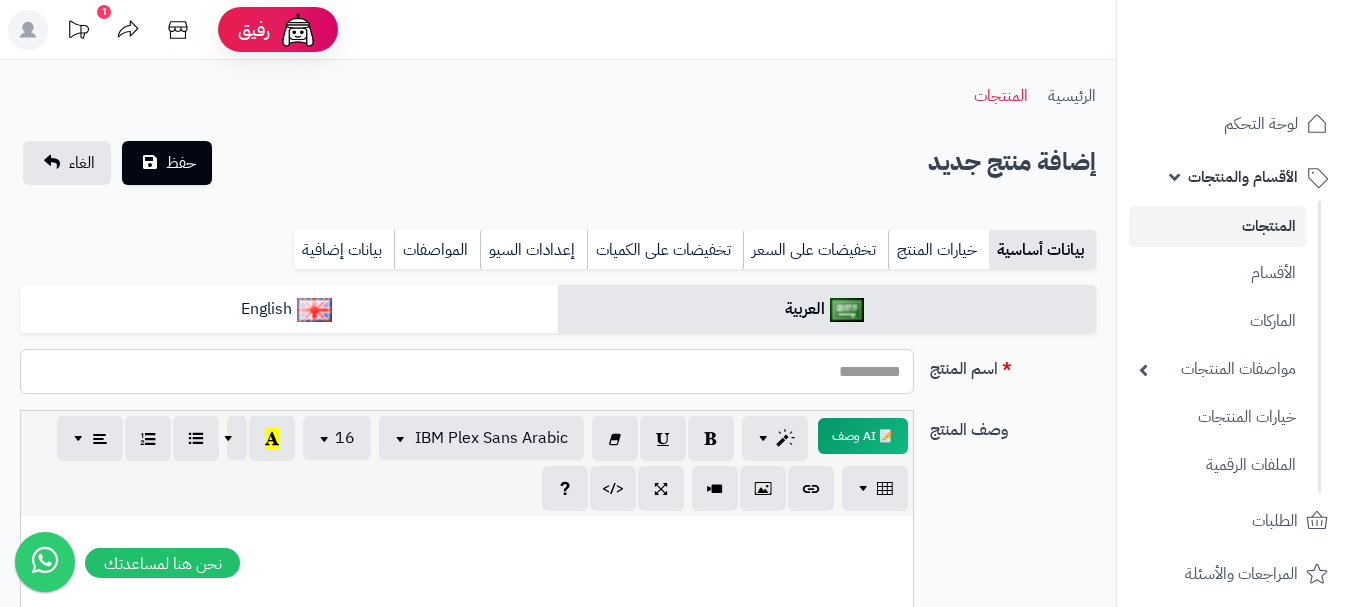 paste on "**********" 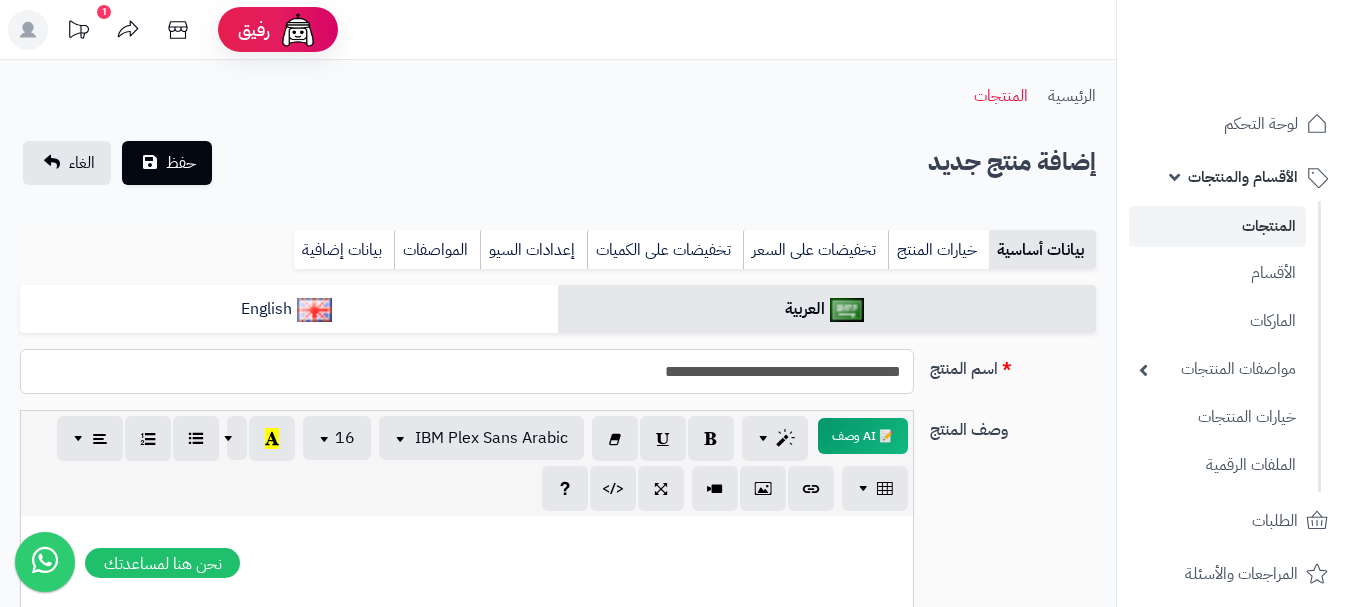 type on "**********" 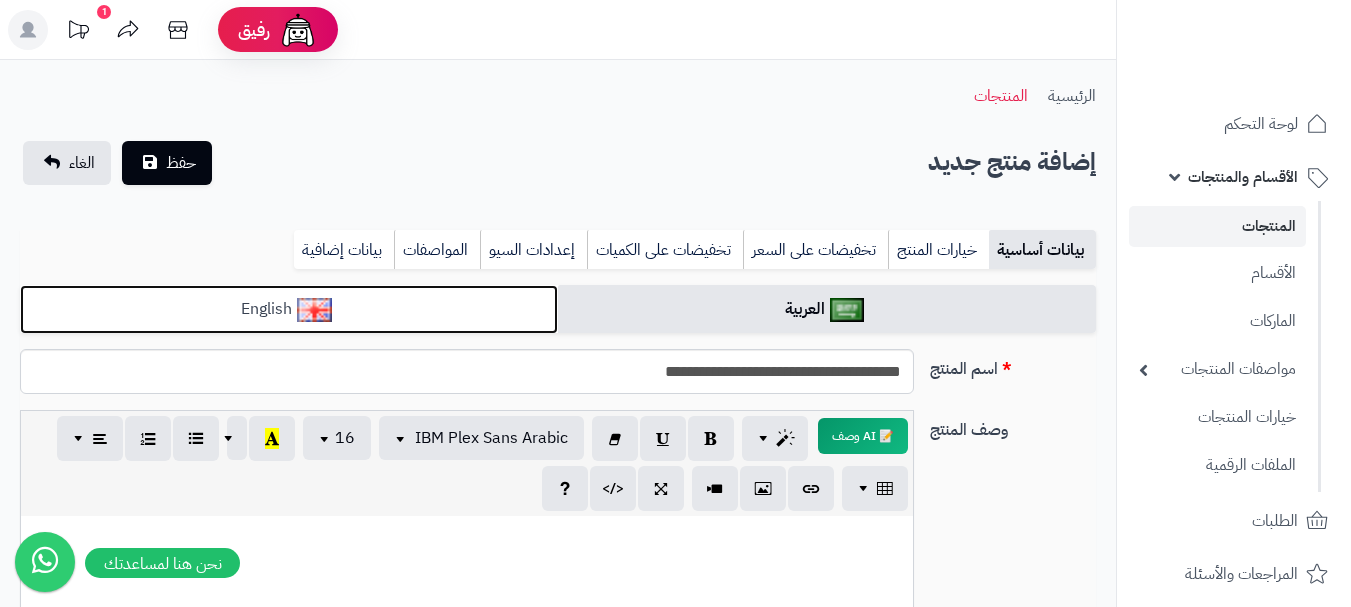 click on "English" at bounding box center [289, 309] 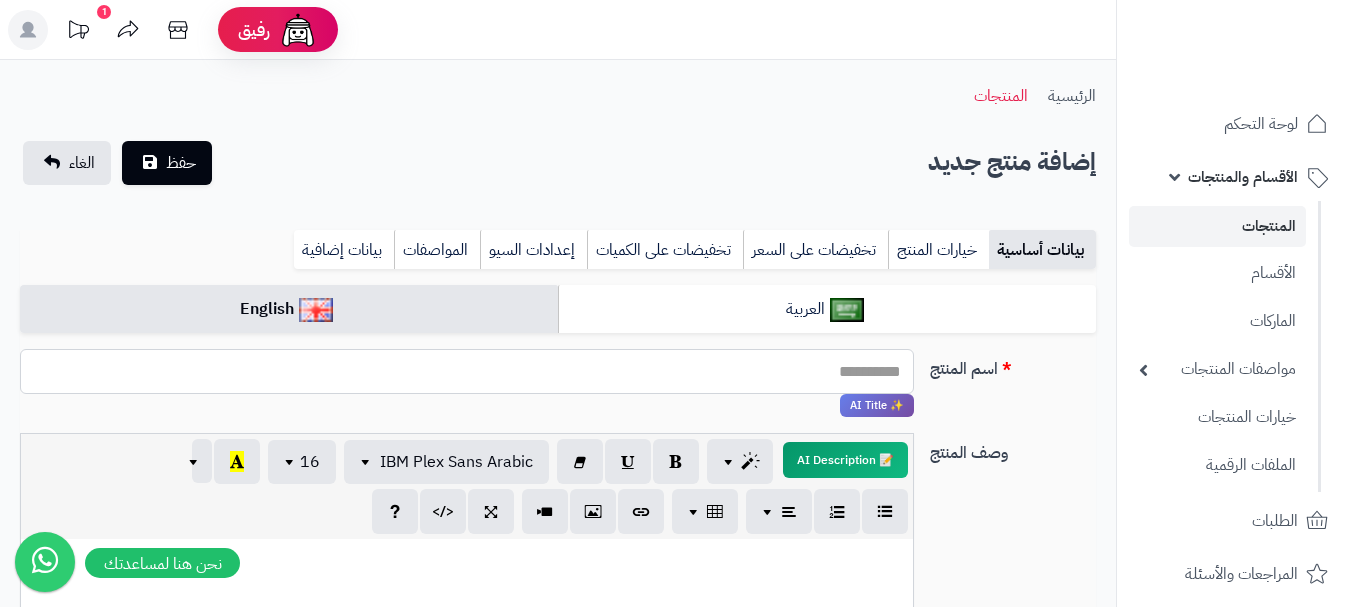 paste on "**********" 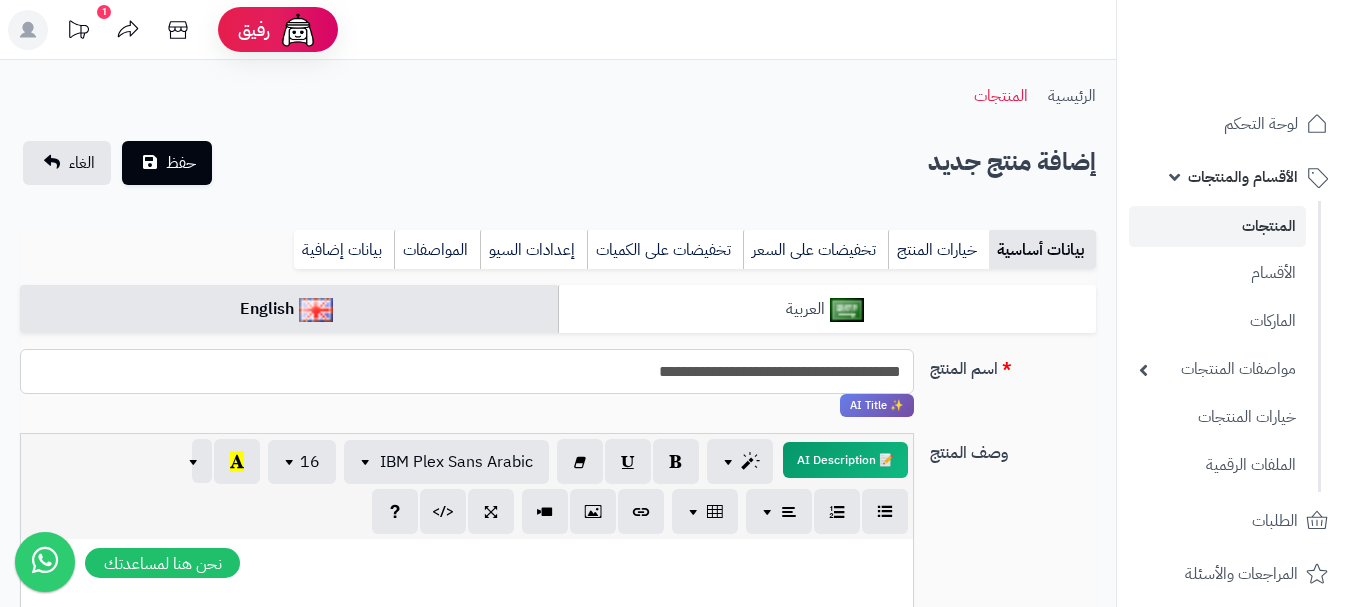 type on "**********" 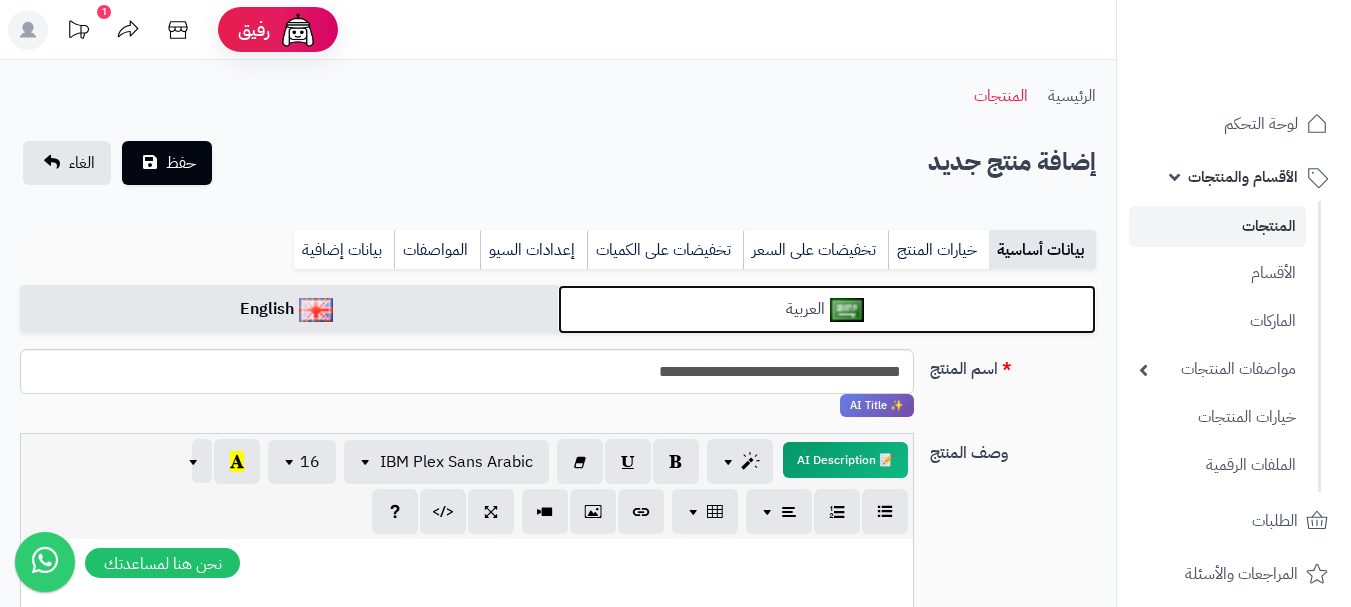 click on "العربية" at bounding box center [827, 309] 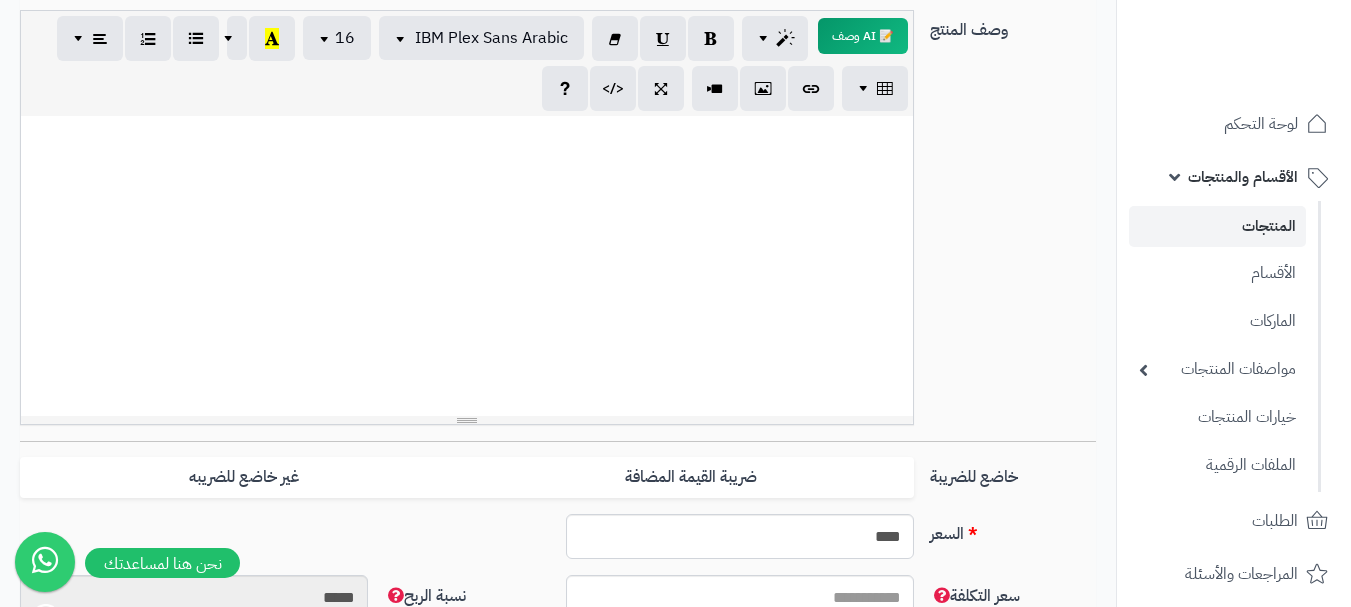 scroll, scrollTop: 700, scrollLeft: 0, axis: vertical 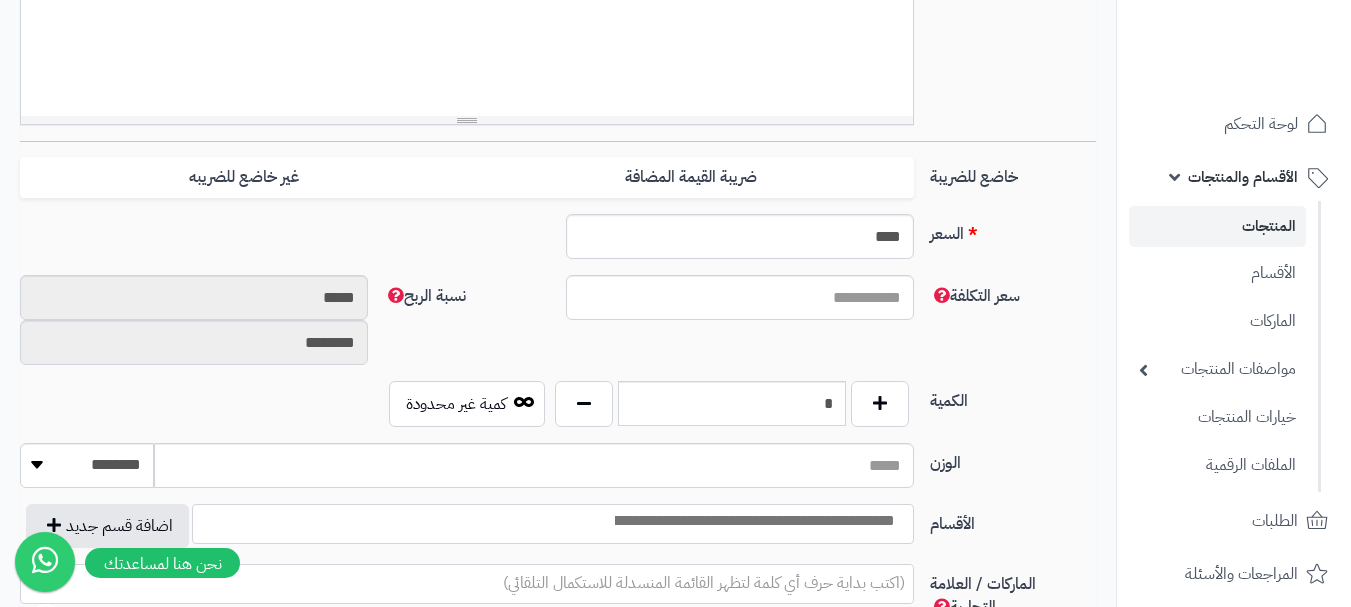 click on "ضريبة القيمة المضافة" at bounding box center [690, 177] 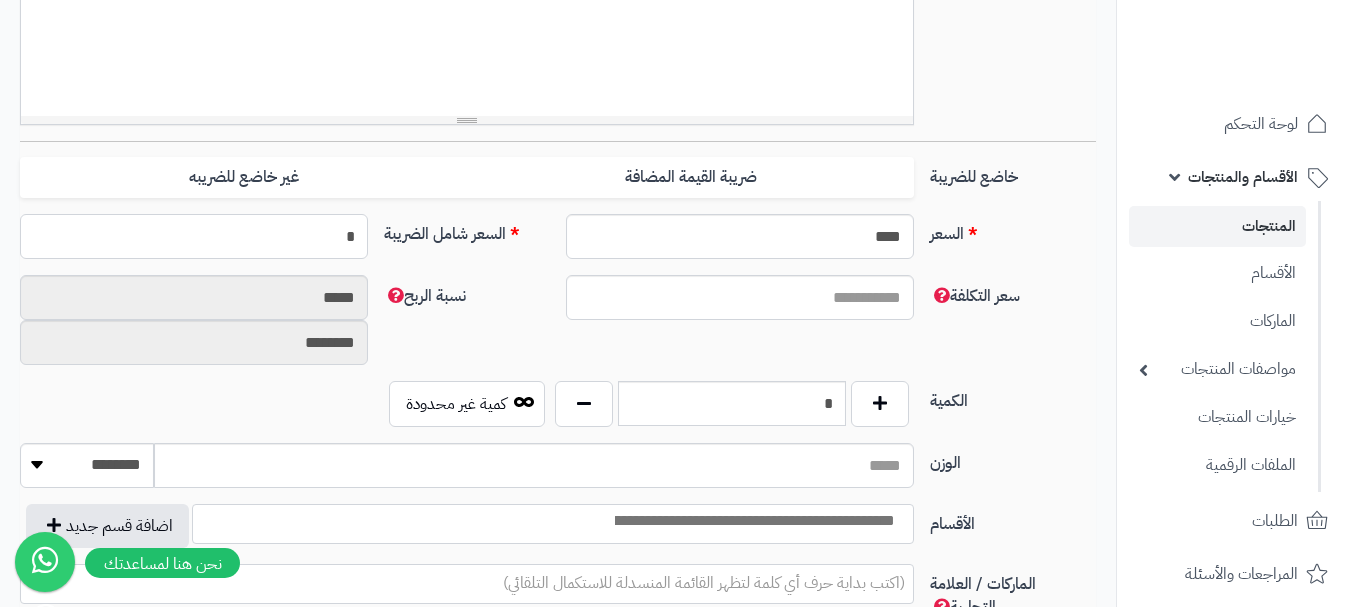 click on "*" at bounding box center (194, 236) 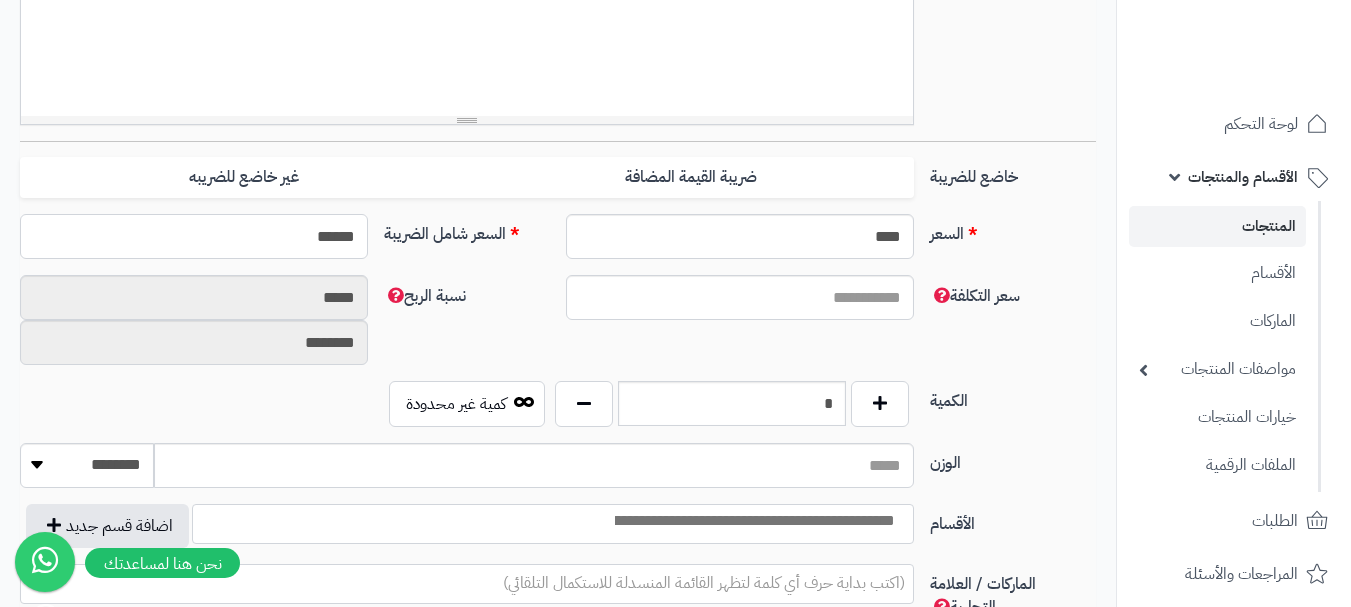 type on "******" 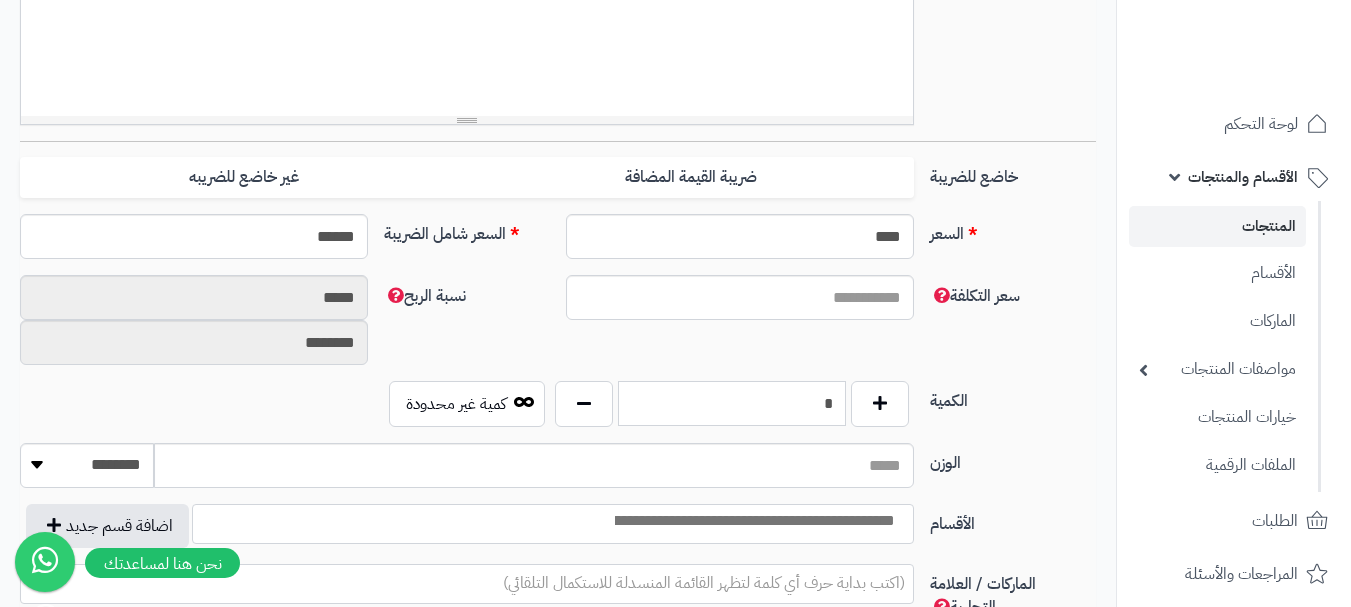 click on "*" at bounding box center [732, 403] 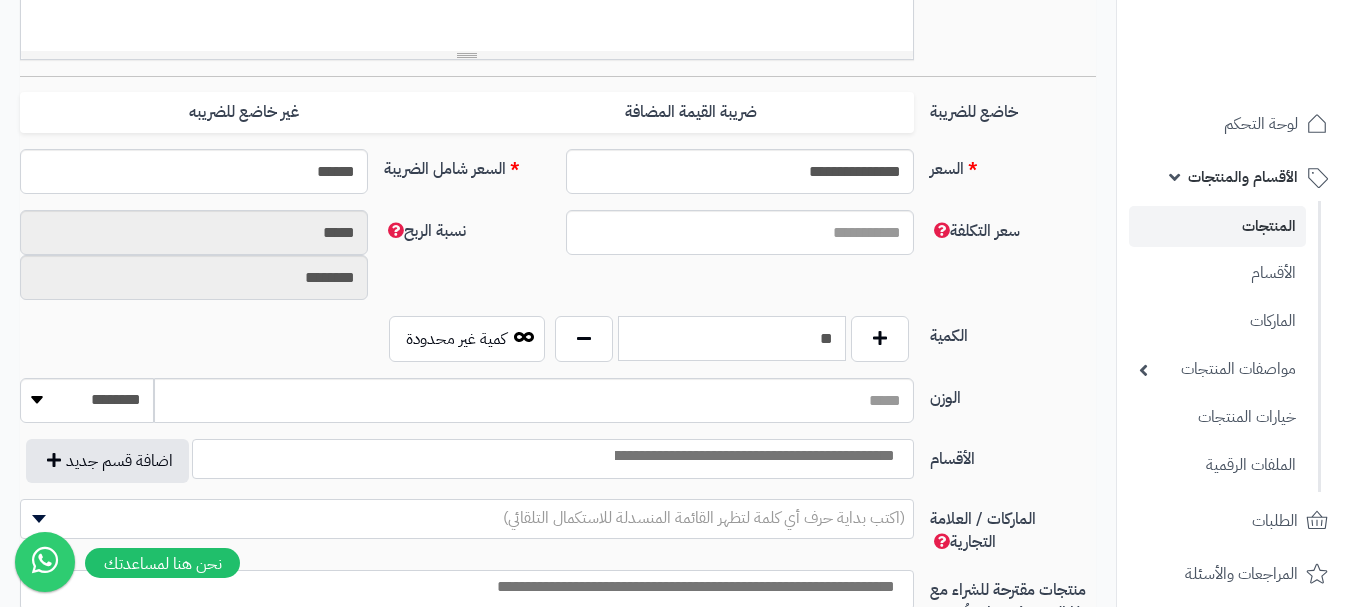 scroll, scrollTop: 800, scrollLeft: 0, axis: vertical 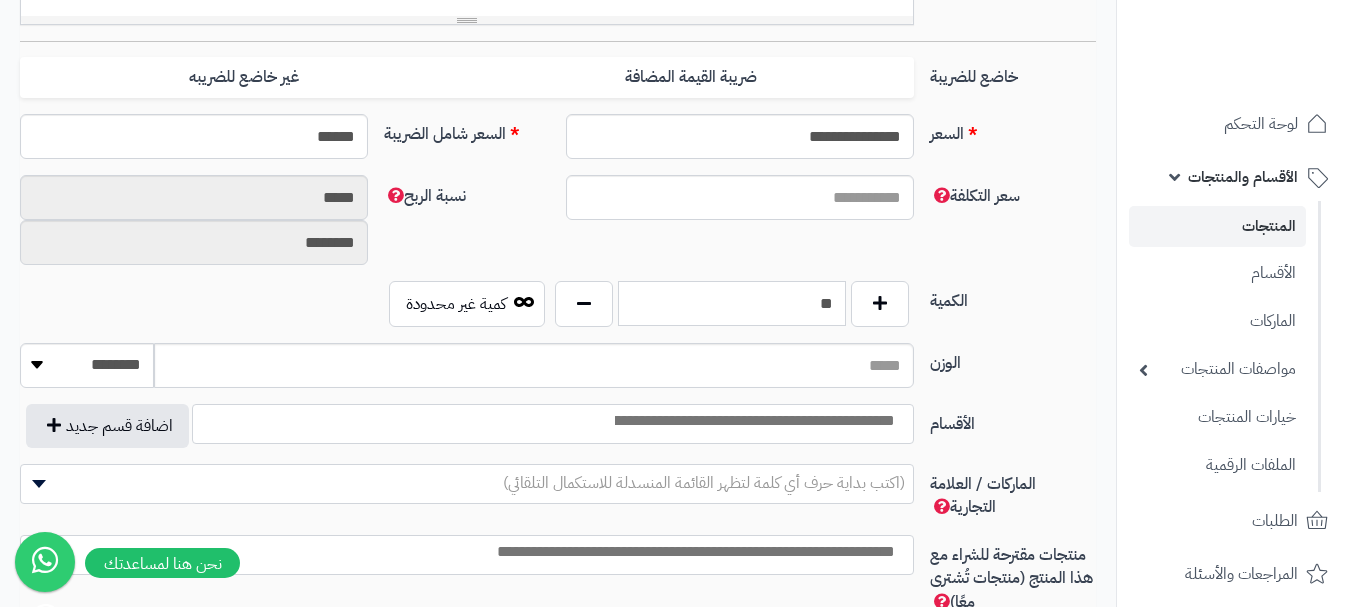 type on "**" 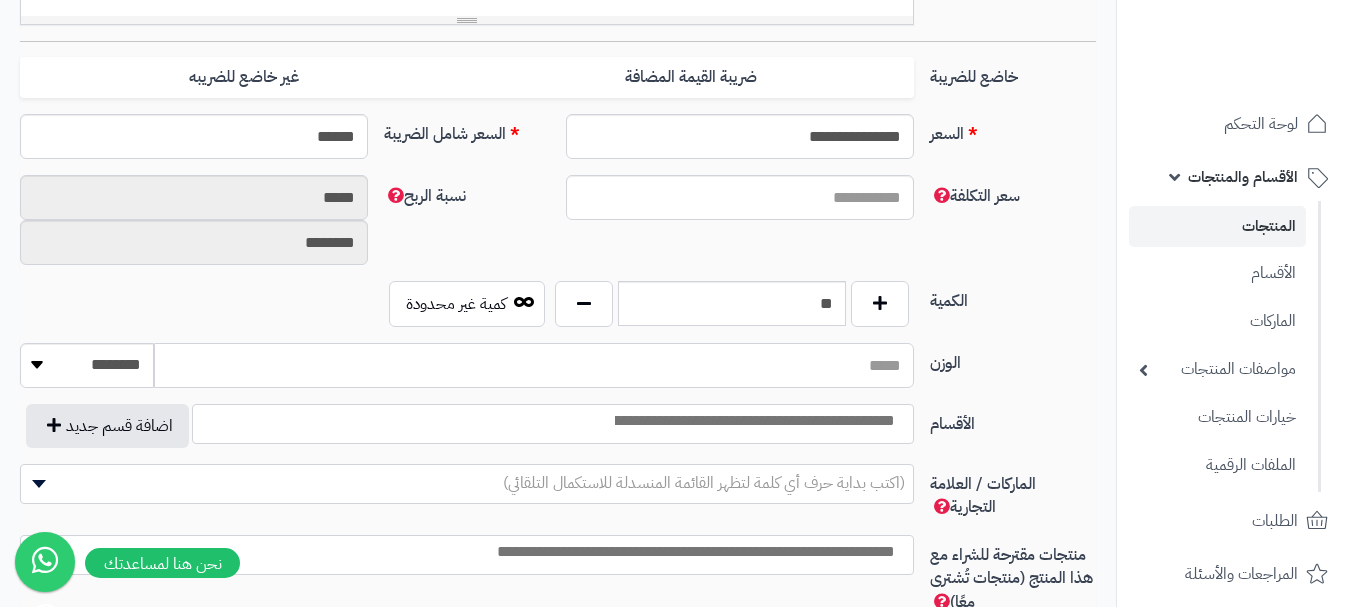 click on "الوزن" at bounding box center [534, 365] 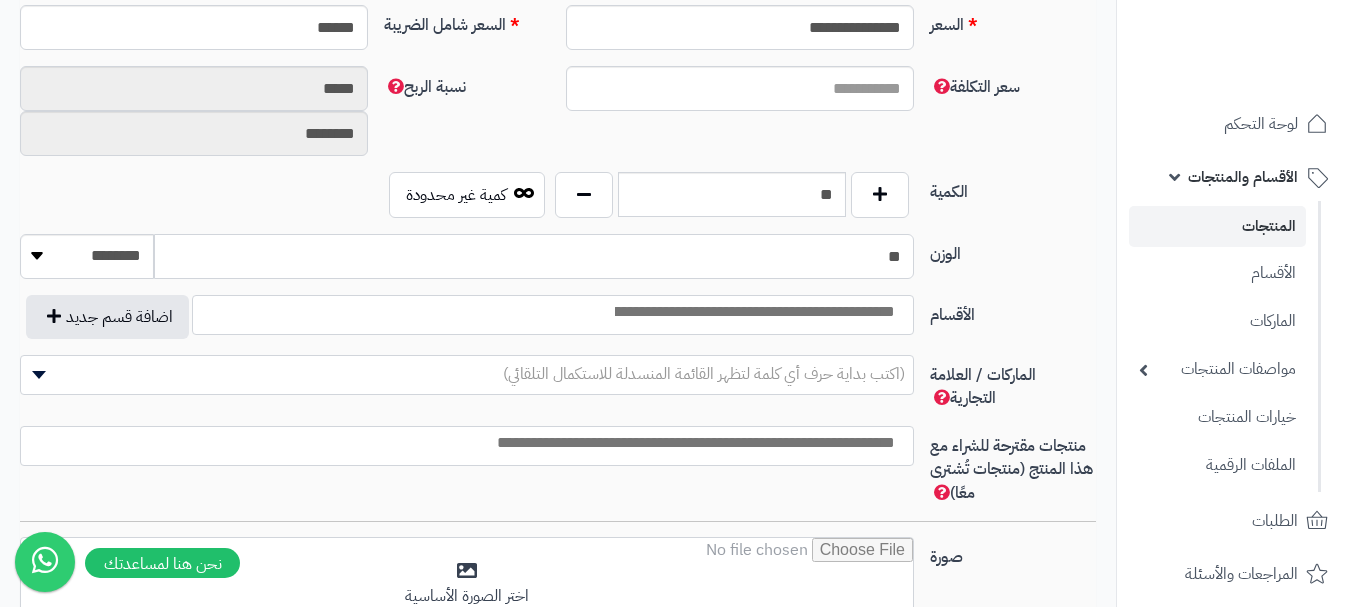 scroll, scrollTop: 1000, scrollLeft: 0, axis: vertical 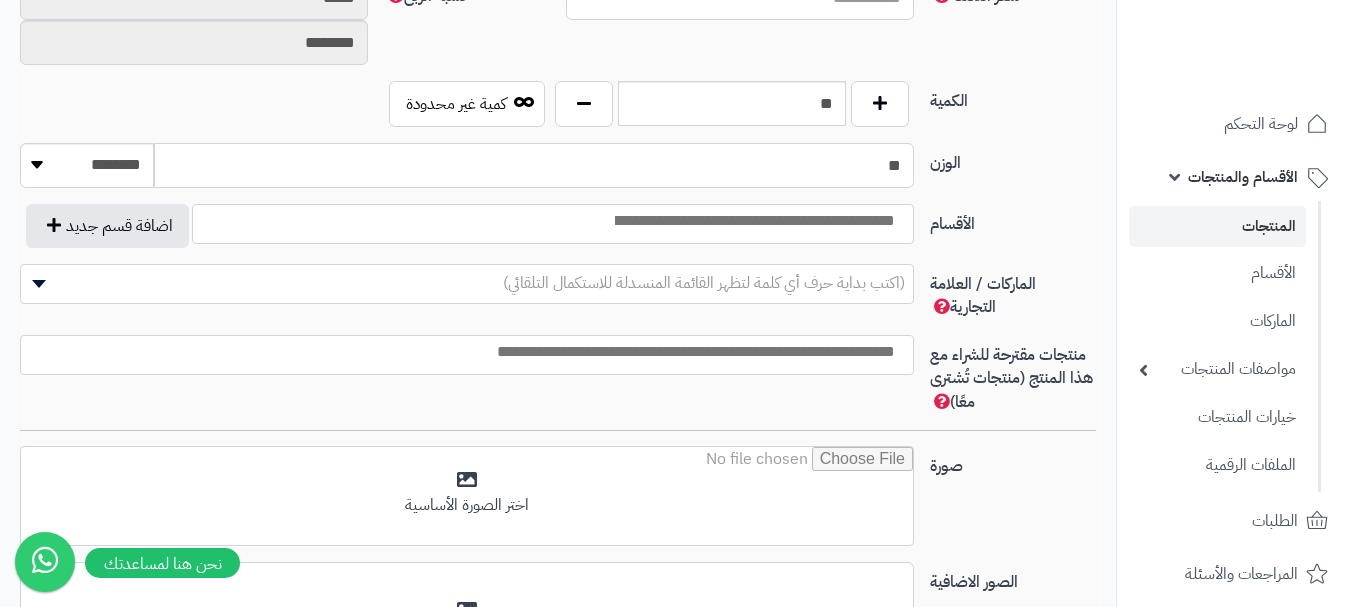 type on "**" 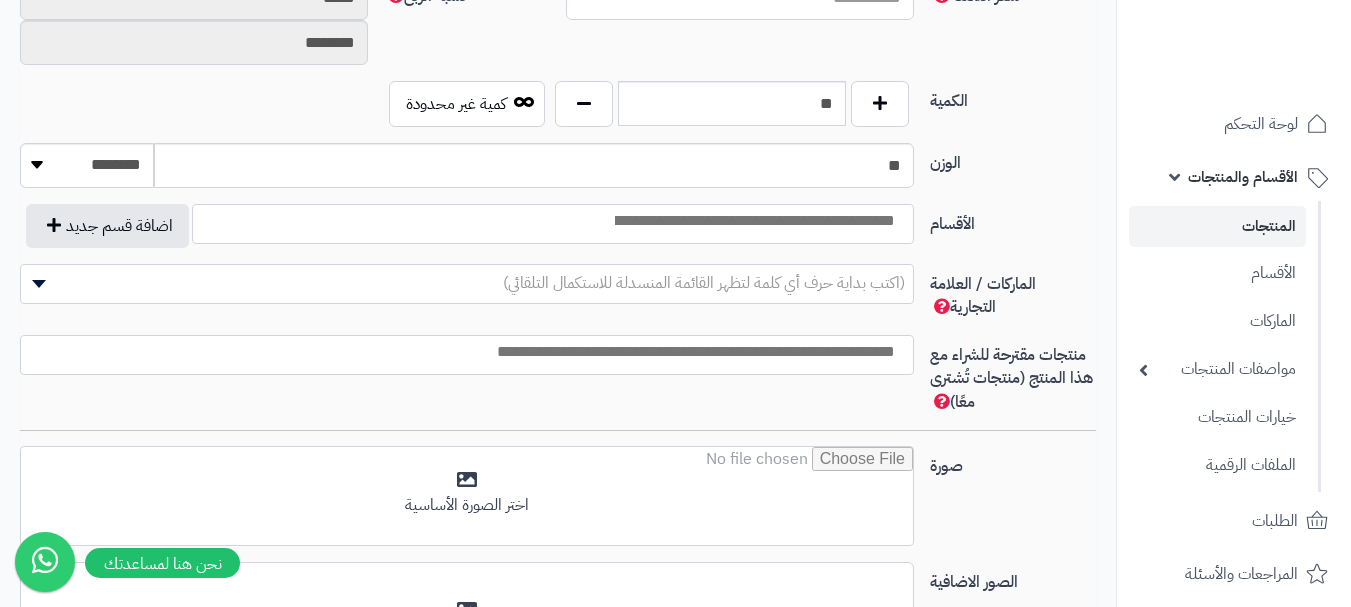 click at bounding box center [753, 221] 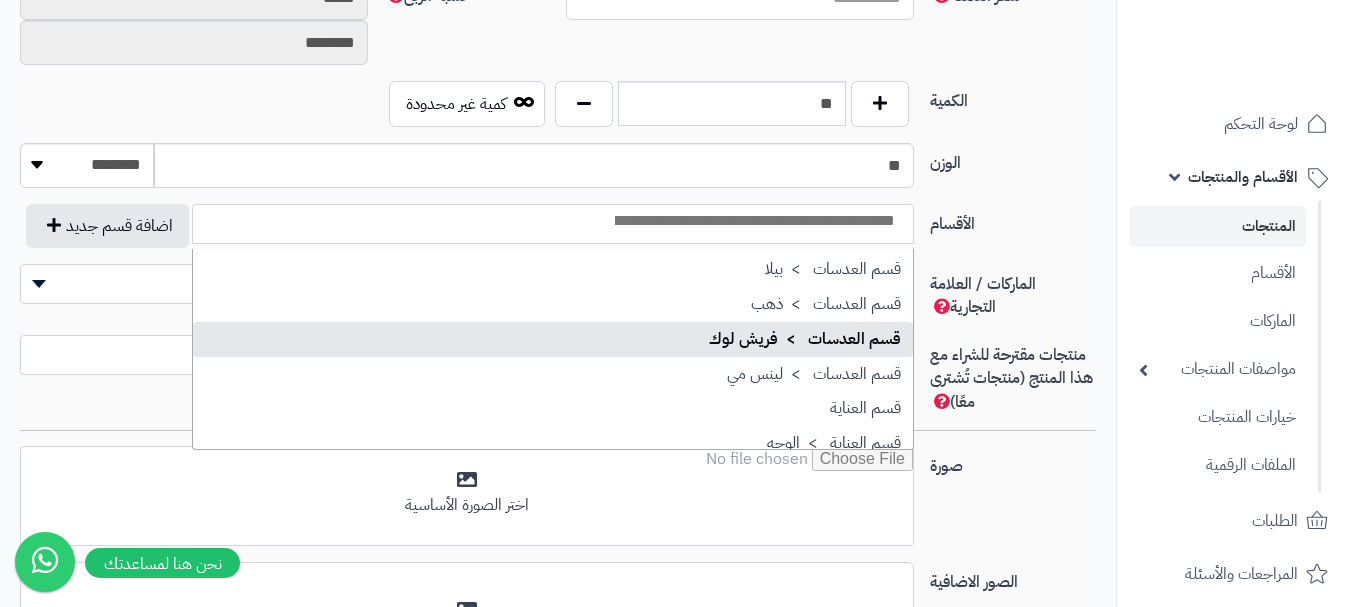 scroll, scrollTop: 1700, scrollLeft: 0, axis: vertical 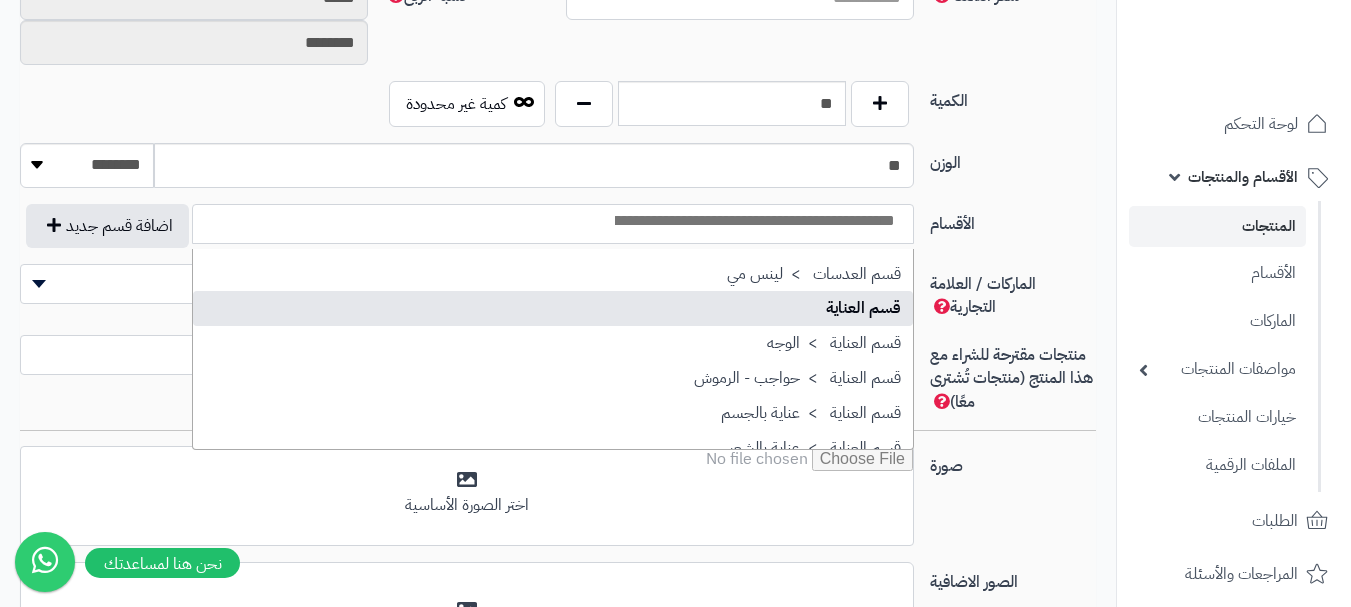 select on "**" 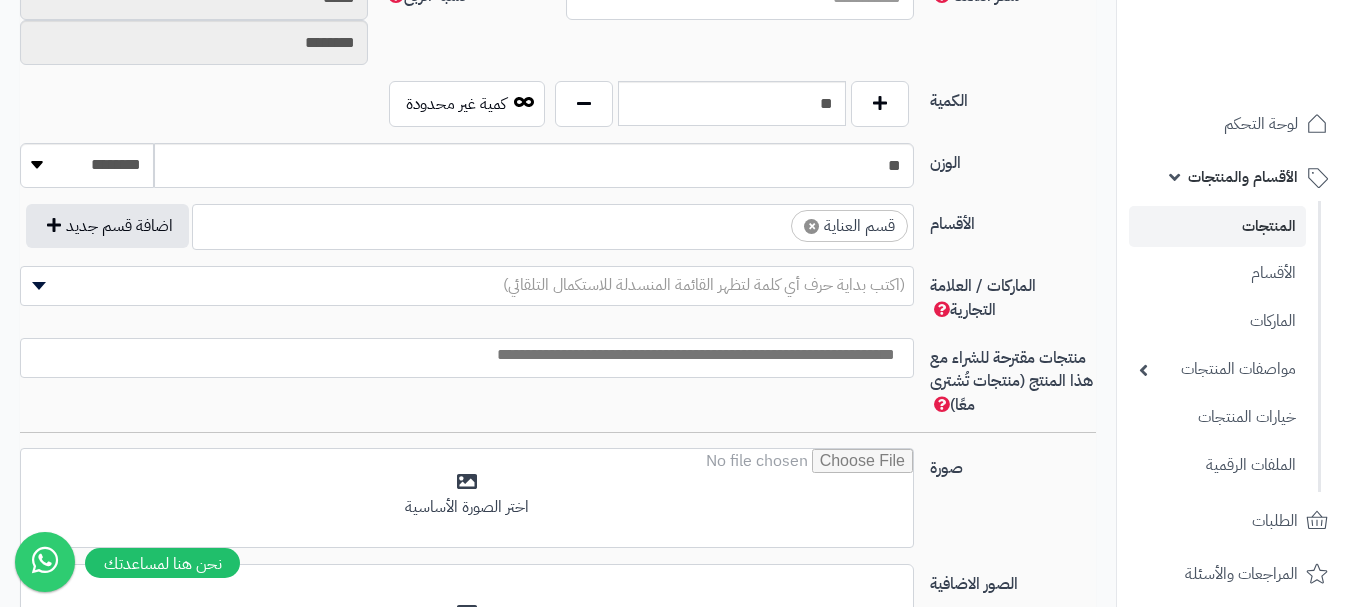 scroll, scrollTop: 1250, scrollLeft: 0, axis: vertical 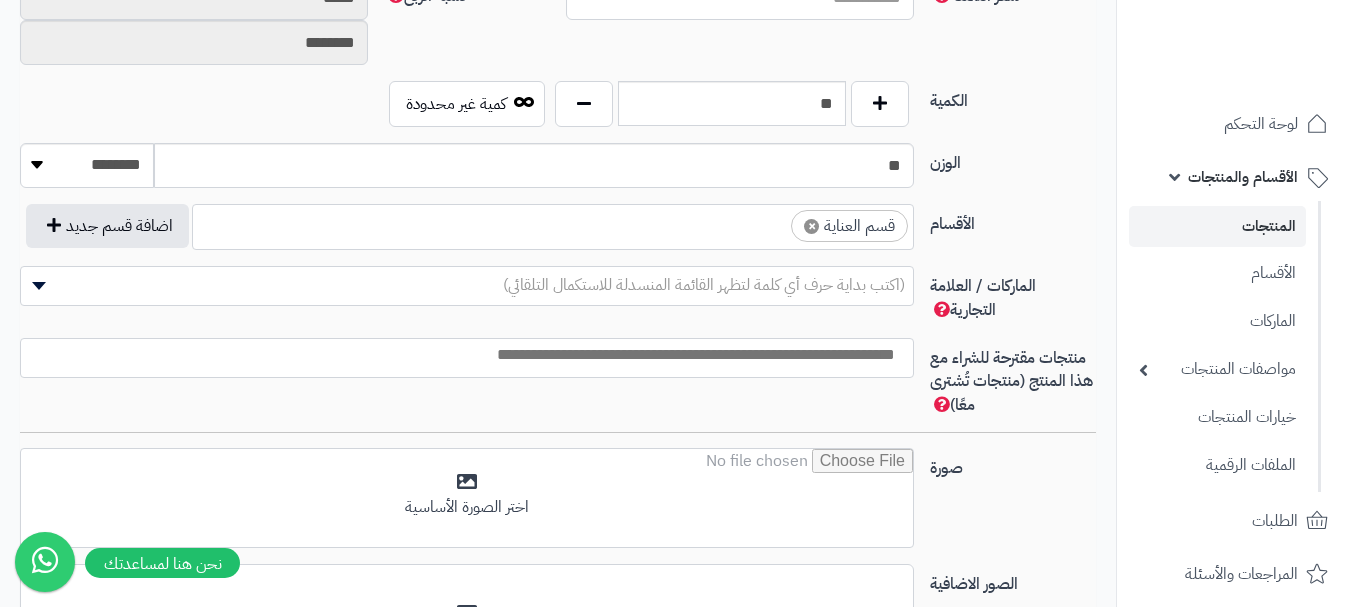 click on "× قسم العناية" at bounding box center (553, 224) 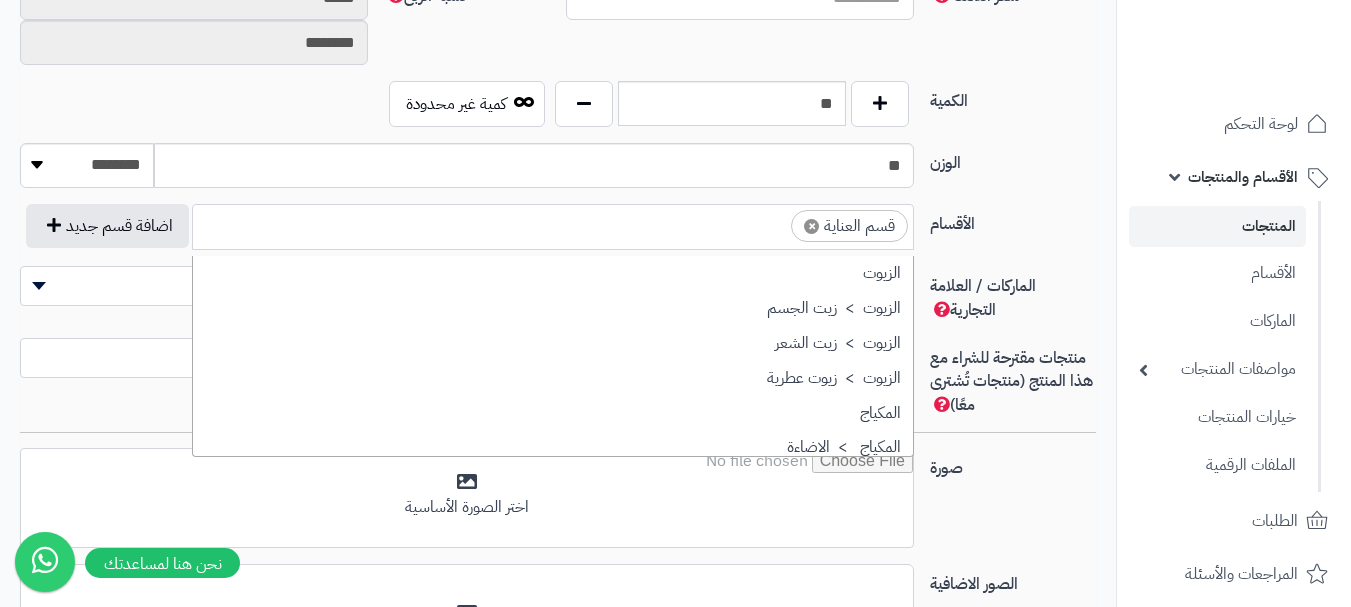 scroll, scrollTop: 1707, scrollLeft: 0, axis: vertical 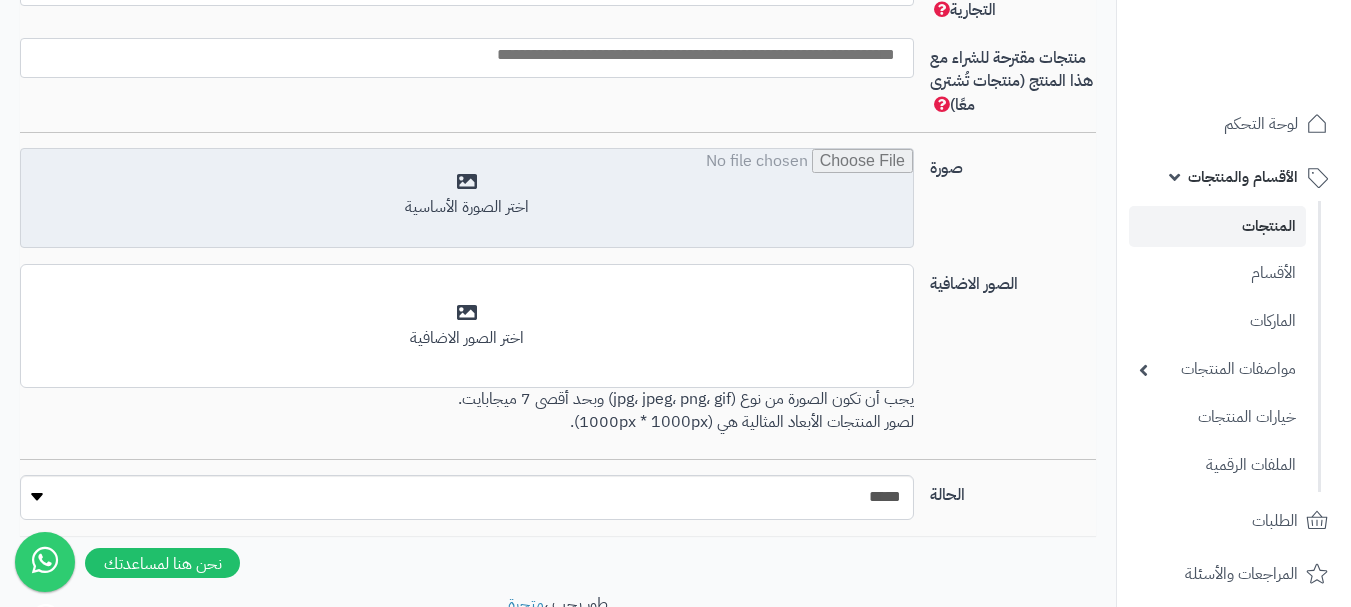 click at bounding box center (467, 199) 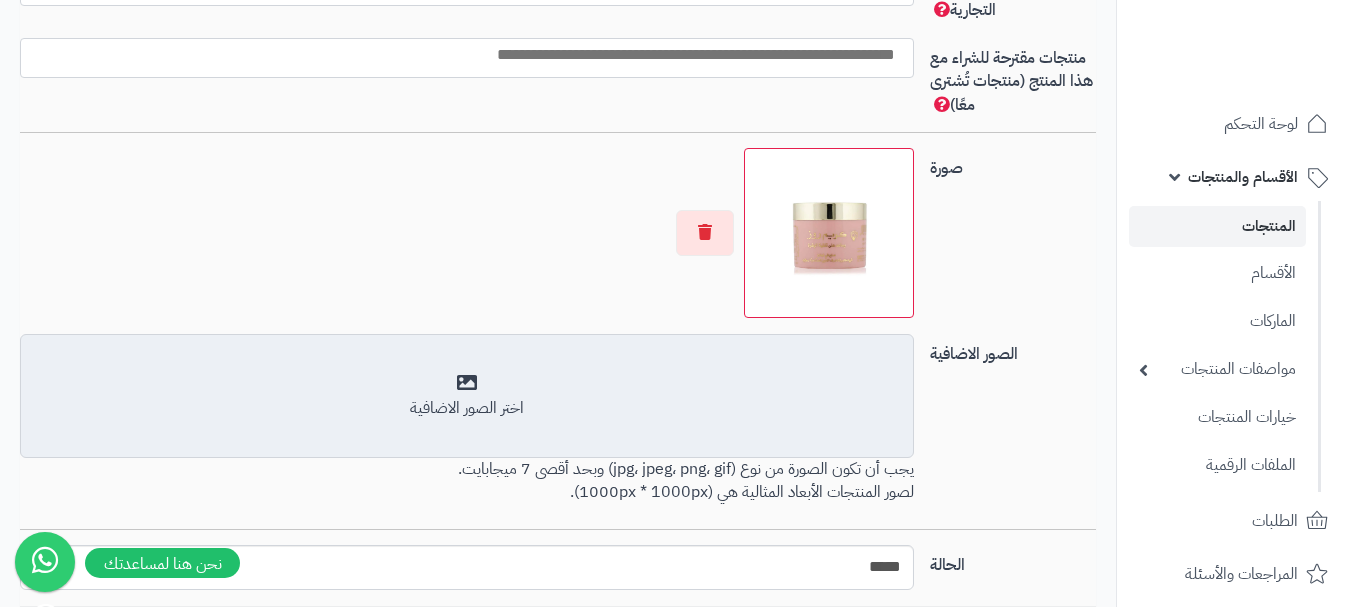 drag, startPoint x: 687, startPoint y: 368, endPoint x: 699, endPoint y: 369, distance: 12.0415945 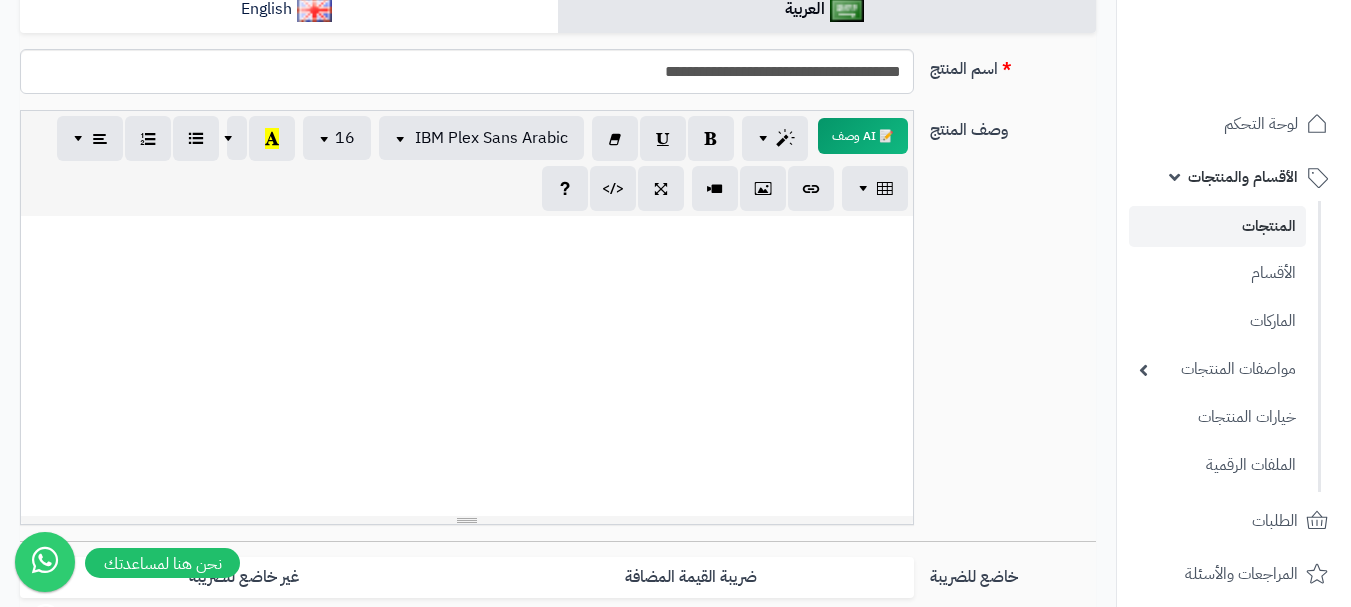 scroll, scrollTop: 0, scrollLeft: 0, axis: both 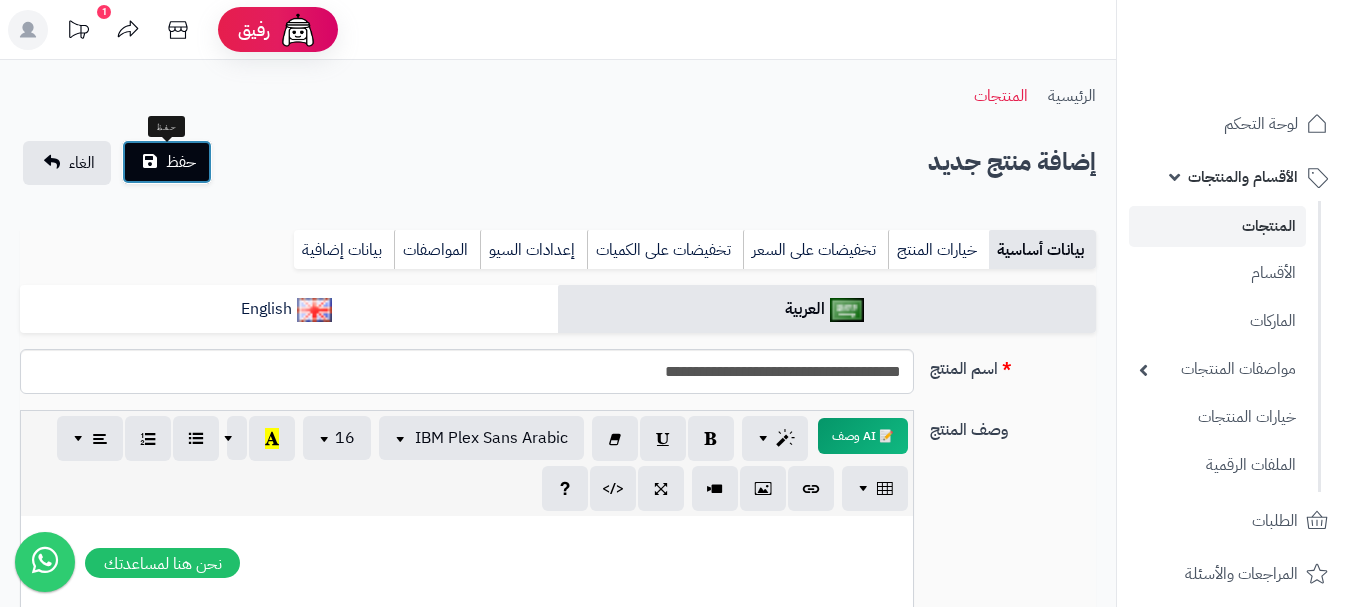 click on "حفظ" at bounding box center [167, 162] 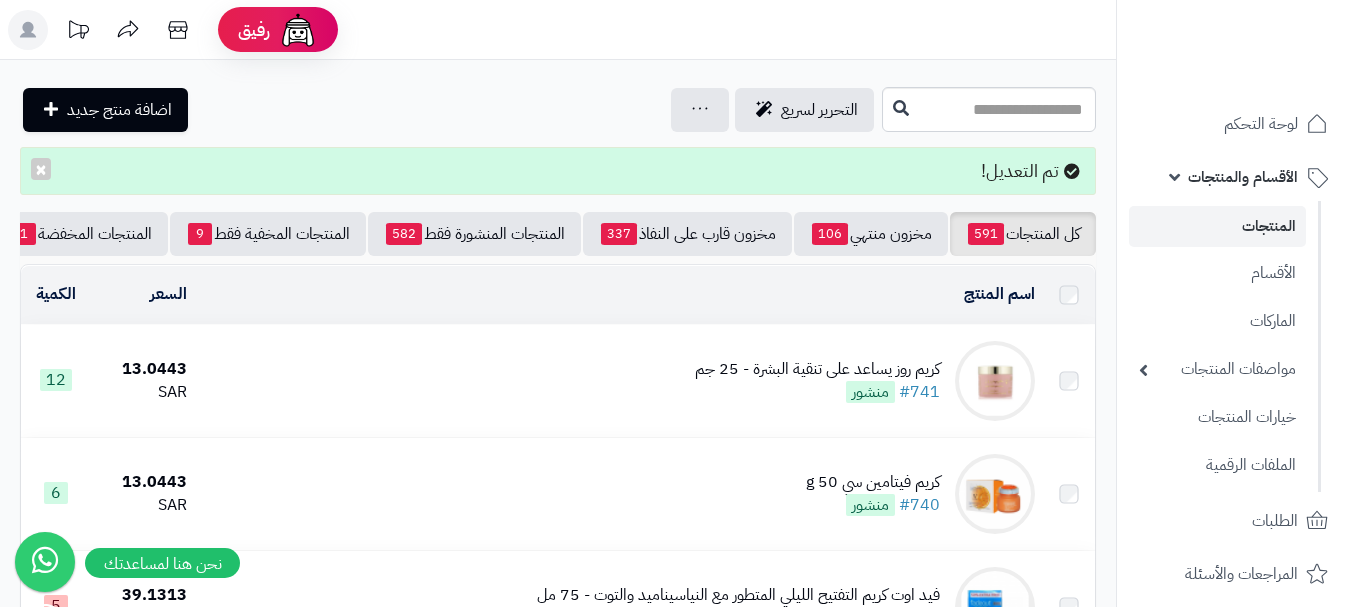 scroll, scrollTop: 0, scrollLeft: 0, axis: both 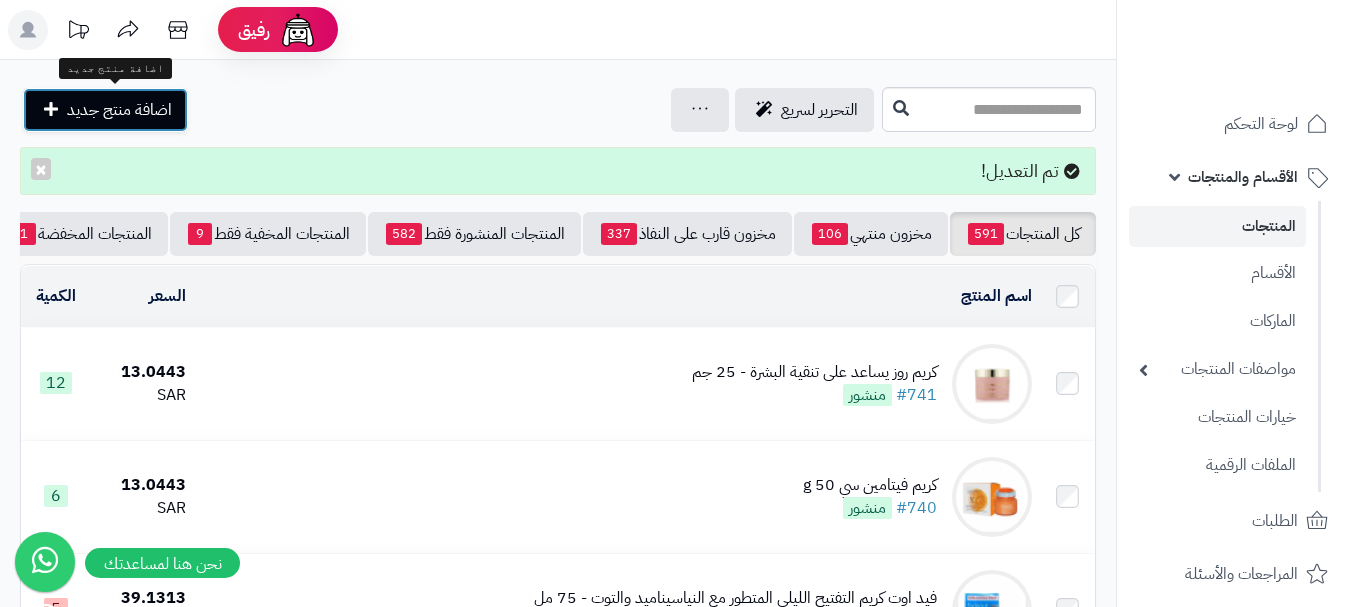 click on "اضافة منتج جديد" at bounding box center [119, 110] 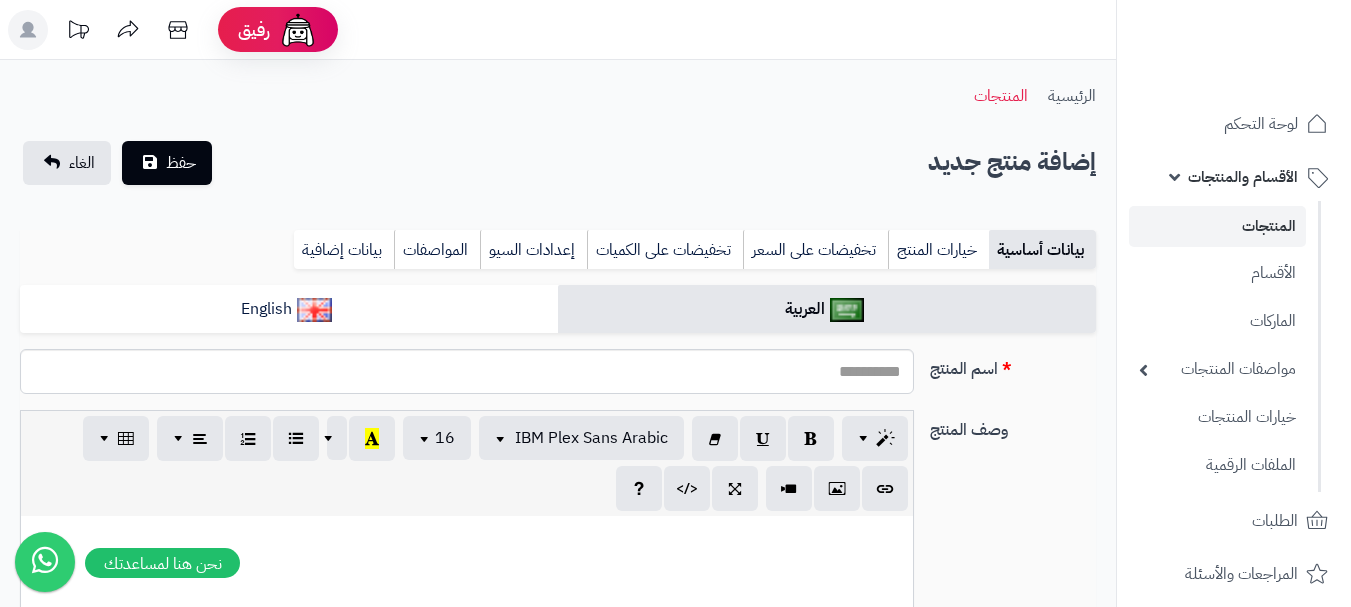 select 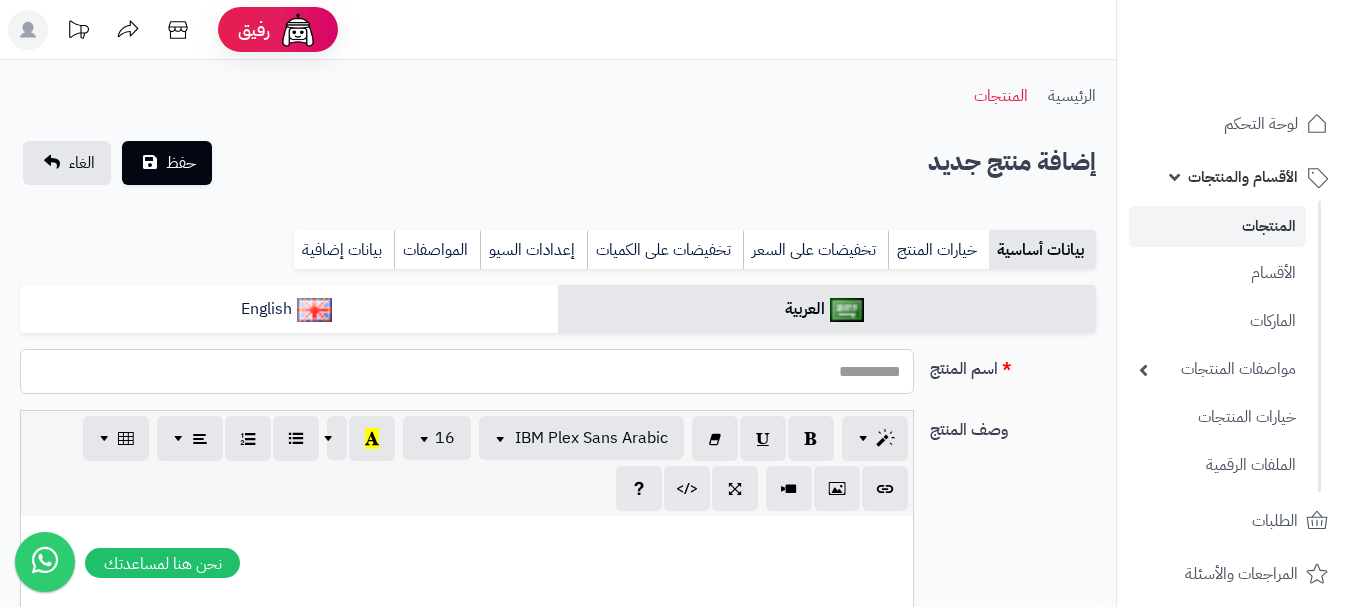 drag, startPoint x: 872, startPoint y: 383, endPoint x: 869, endPoint y: 368, distance: 15.297058 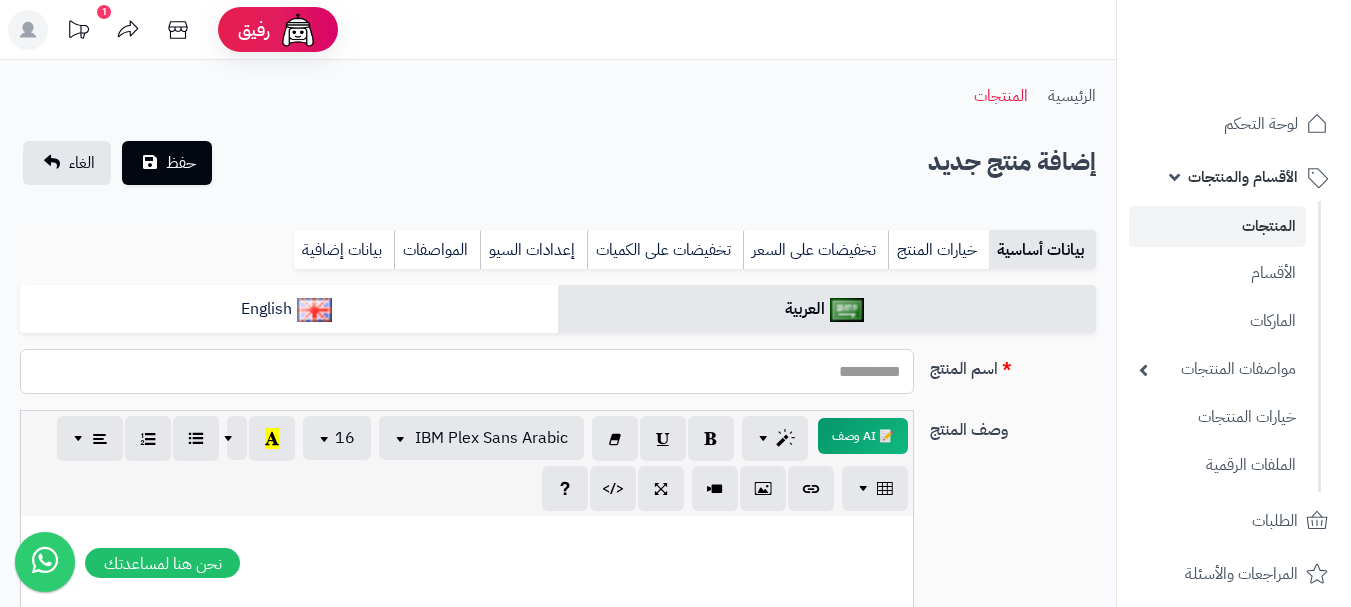 paste on "**********" 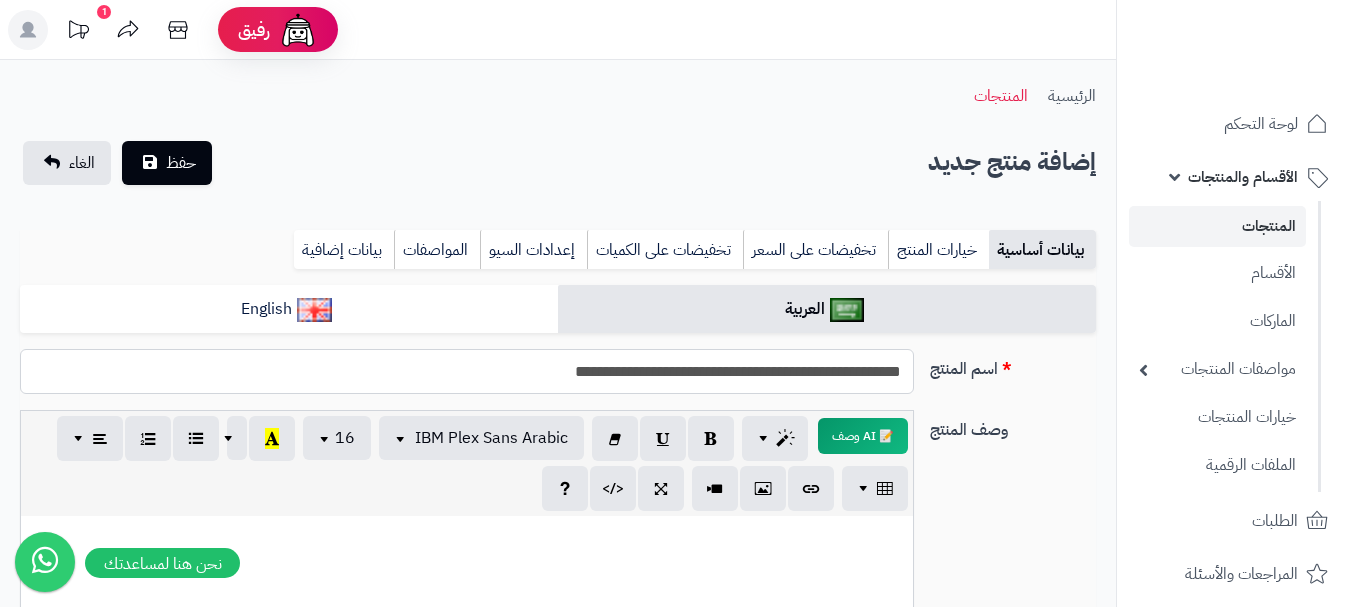 type on "**********" 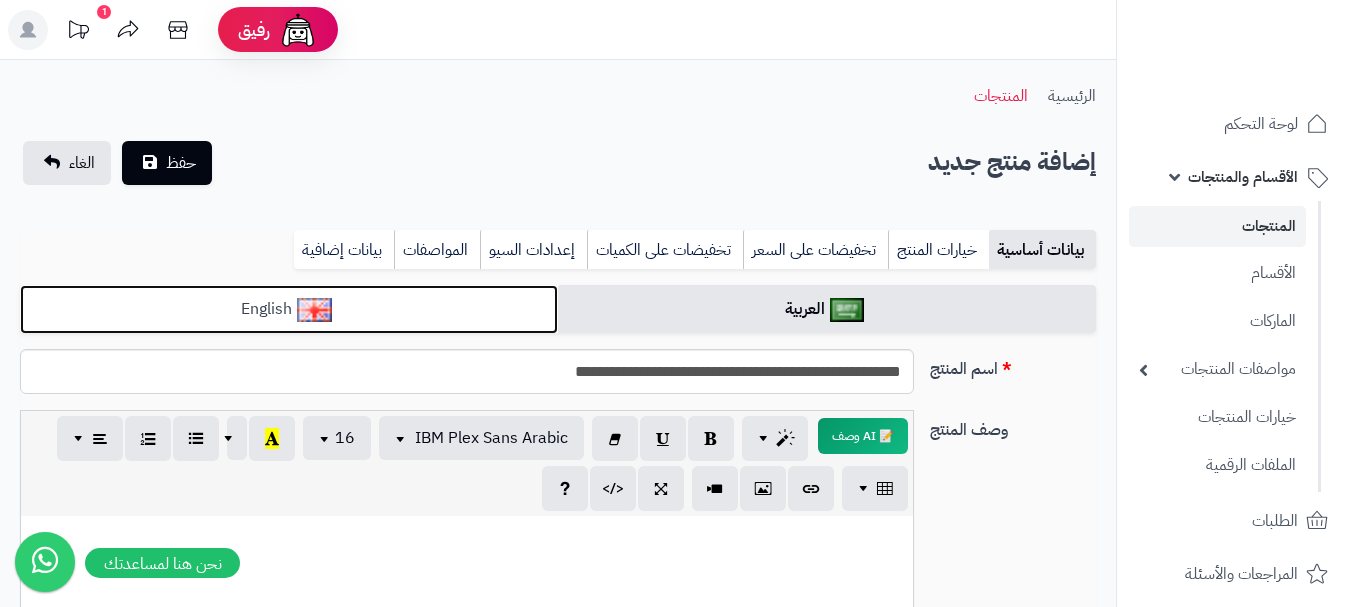 click on "English" at bounding box center [289, 309] 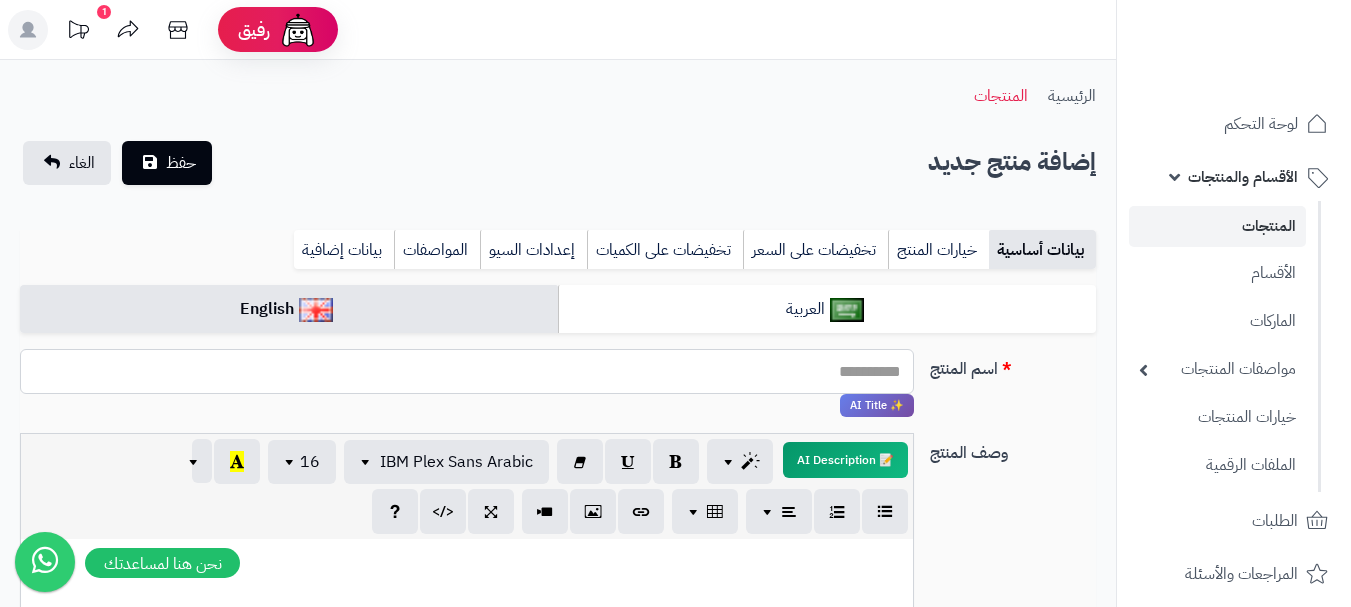 paste on "**********" 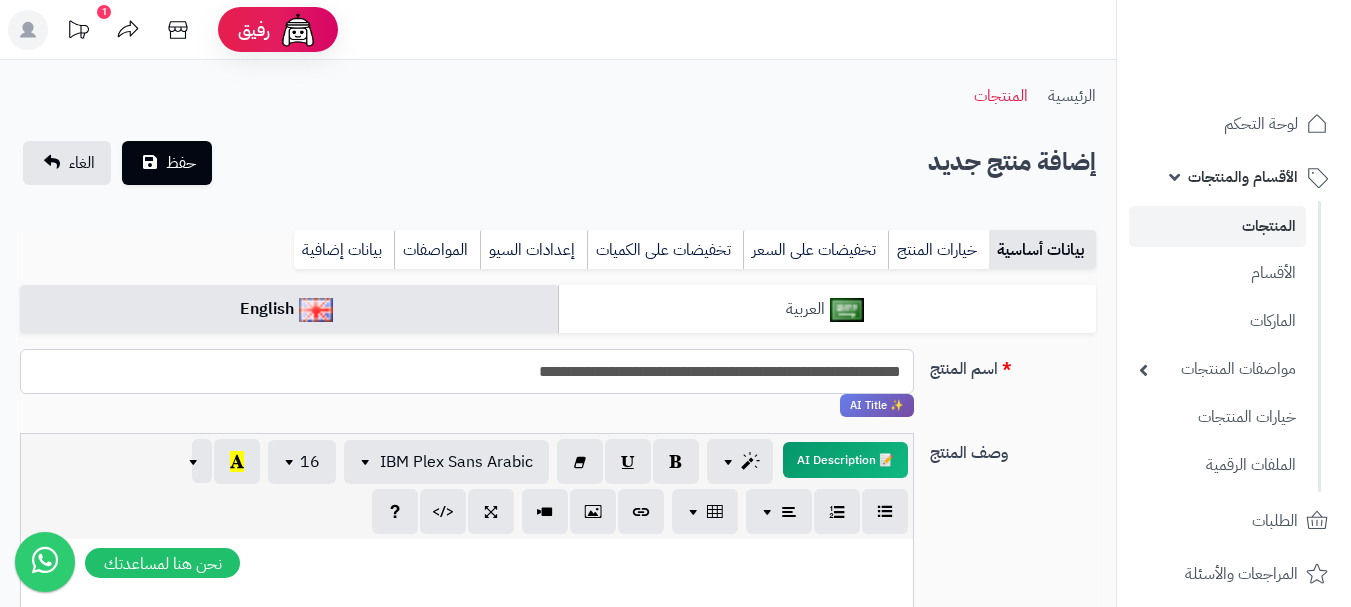 type on "**********" 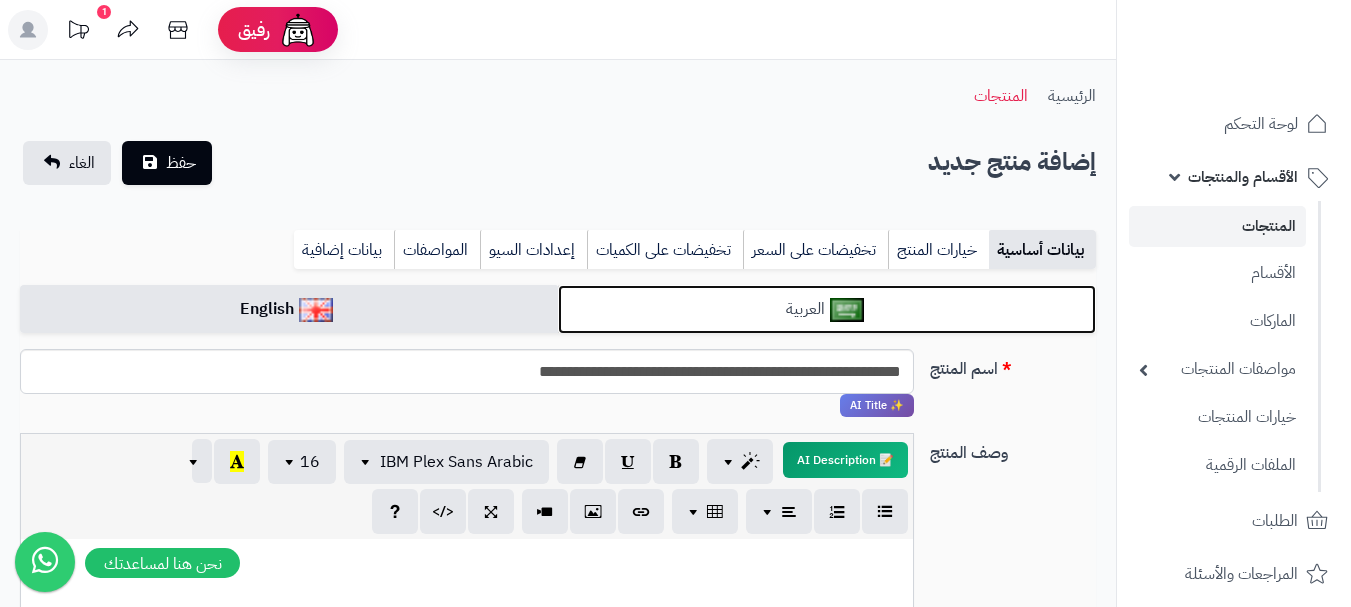 click on "العربية" at bounding box center [827, 309] 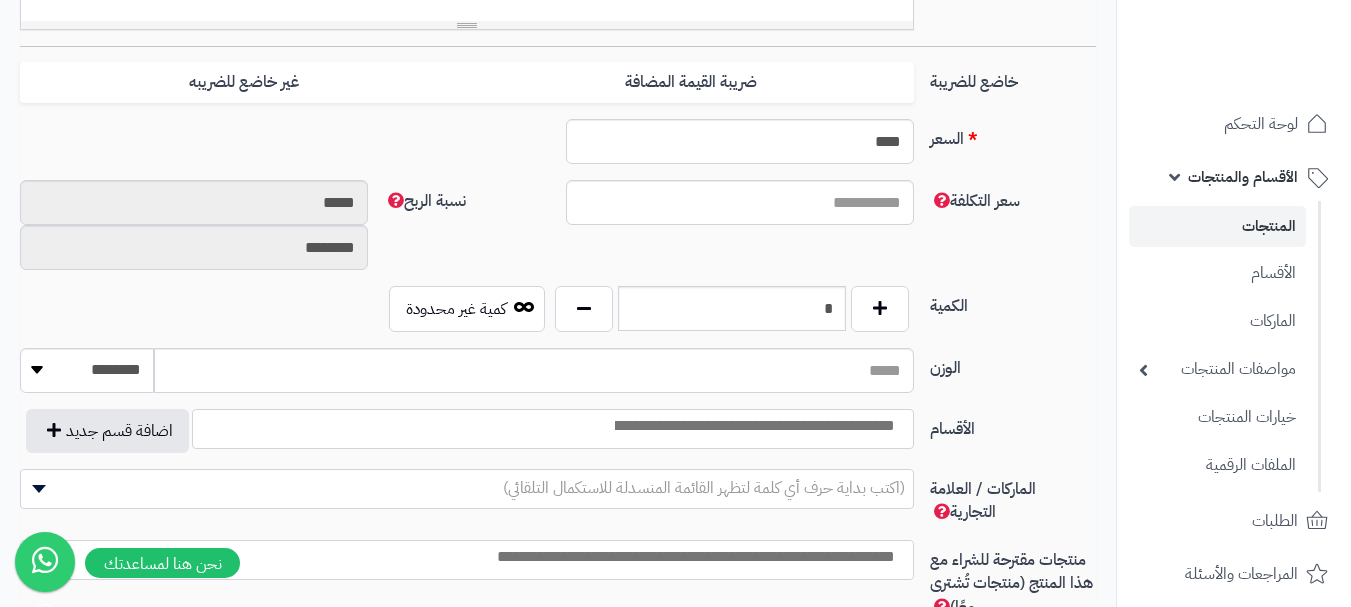 scroll, scrollTop: 800, scrollLeft: 0, axis: vertical 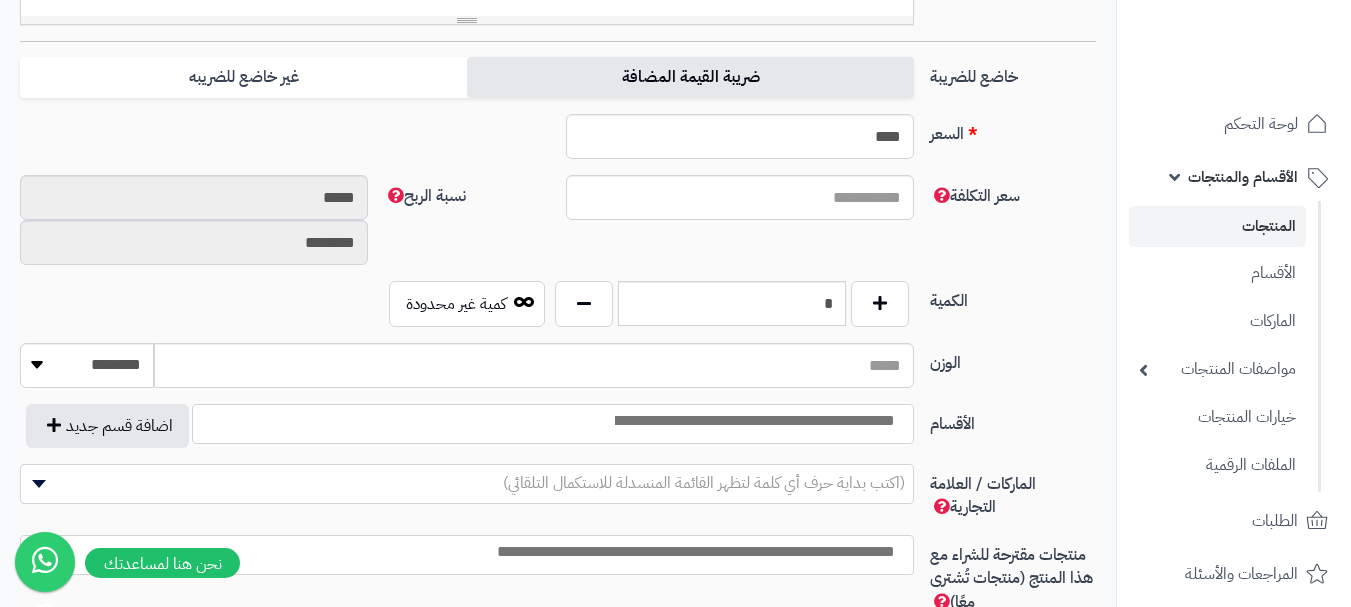 click on "ضريبة القيمة المضافة" at bounding box center [690, 77] 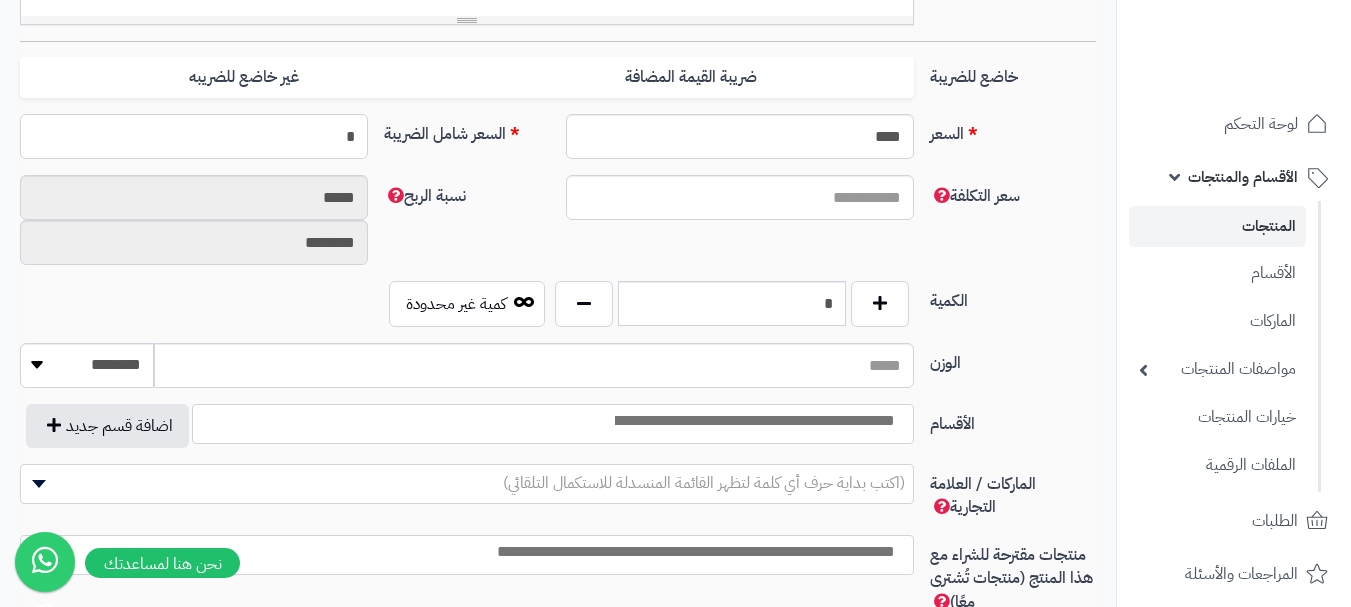 click on "*" at bounding box center [194, 136] 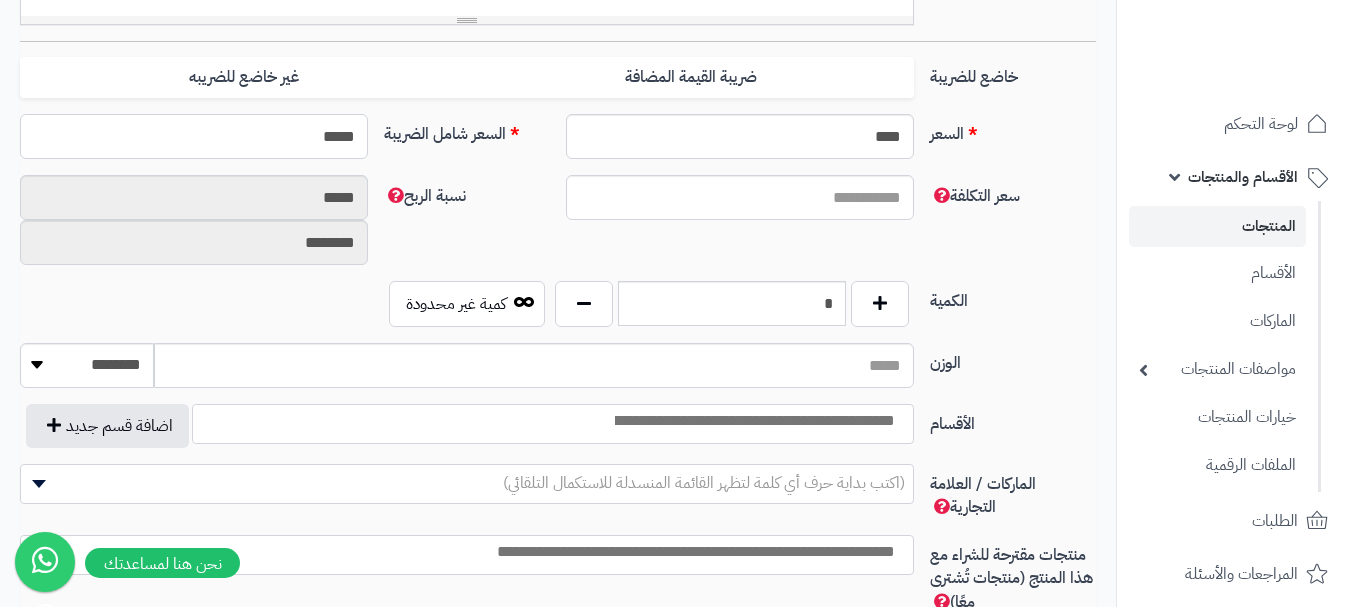 type on "******" 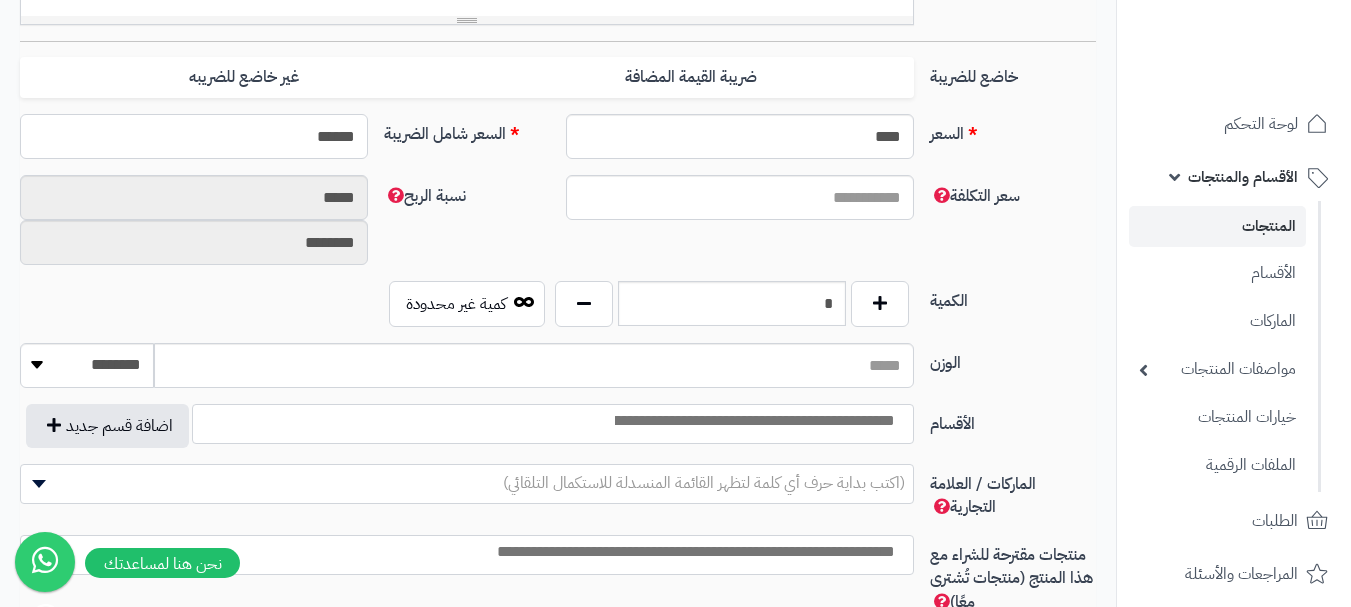 type on "**********" 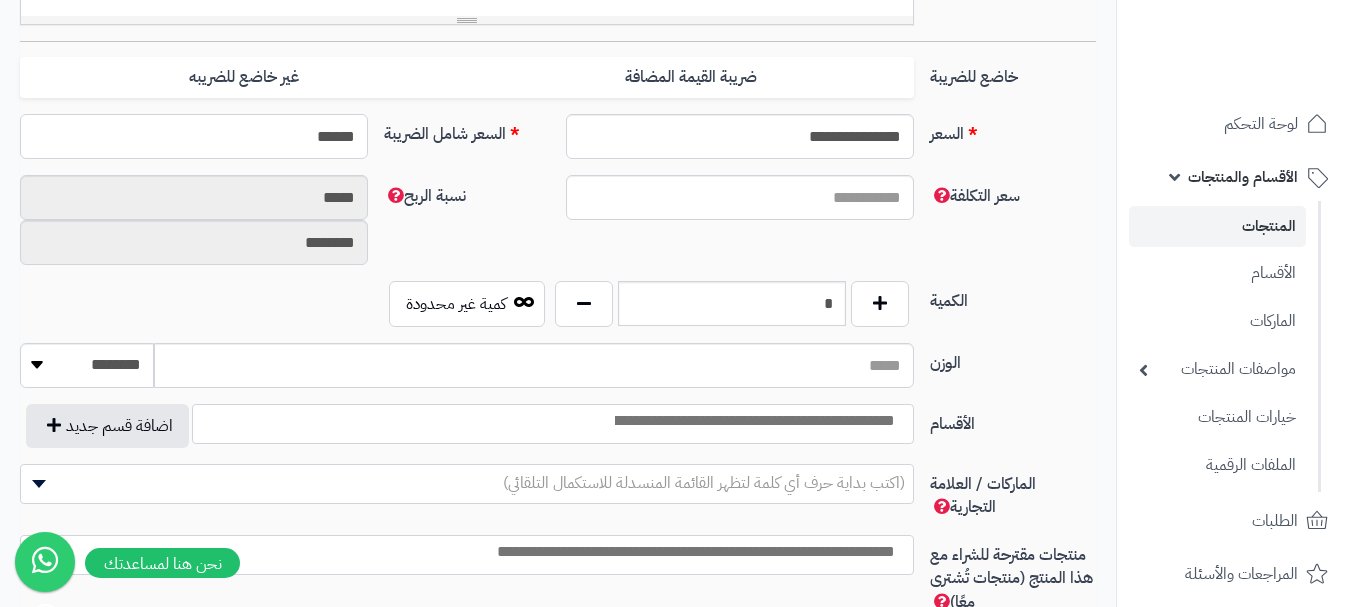 type on "******" 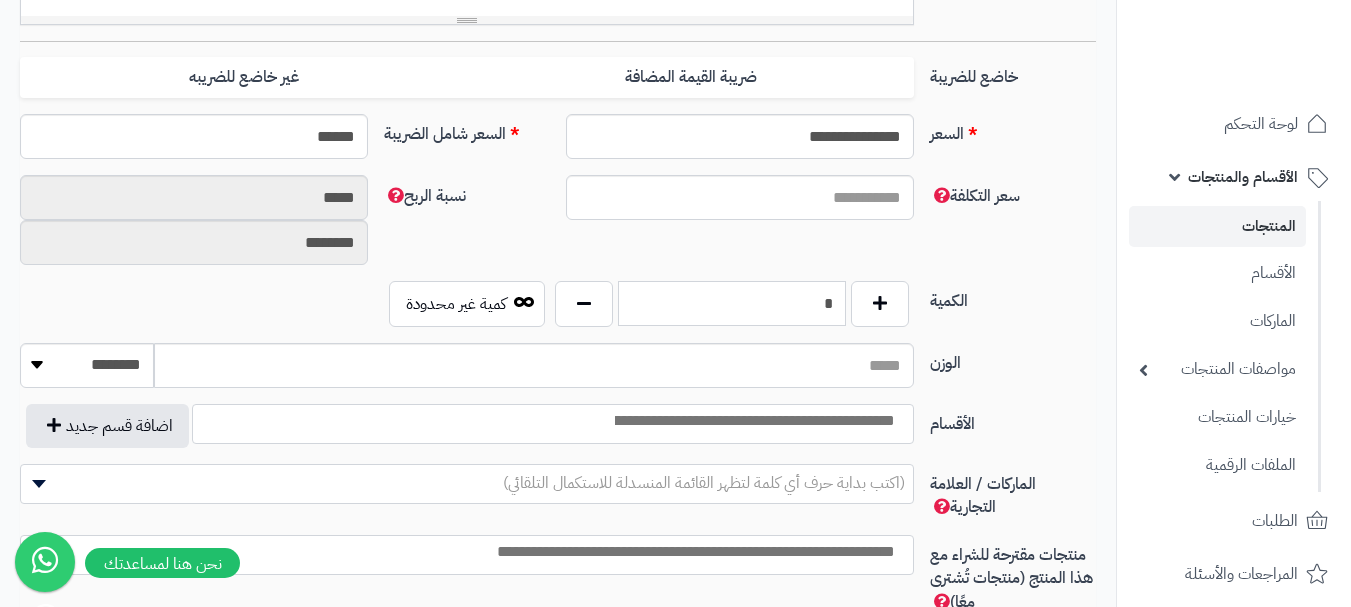 click on "*" at bounding box center [732, 303] 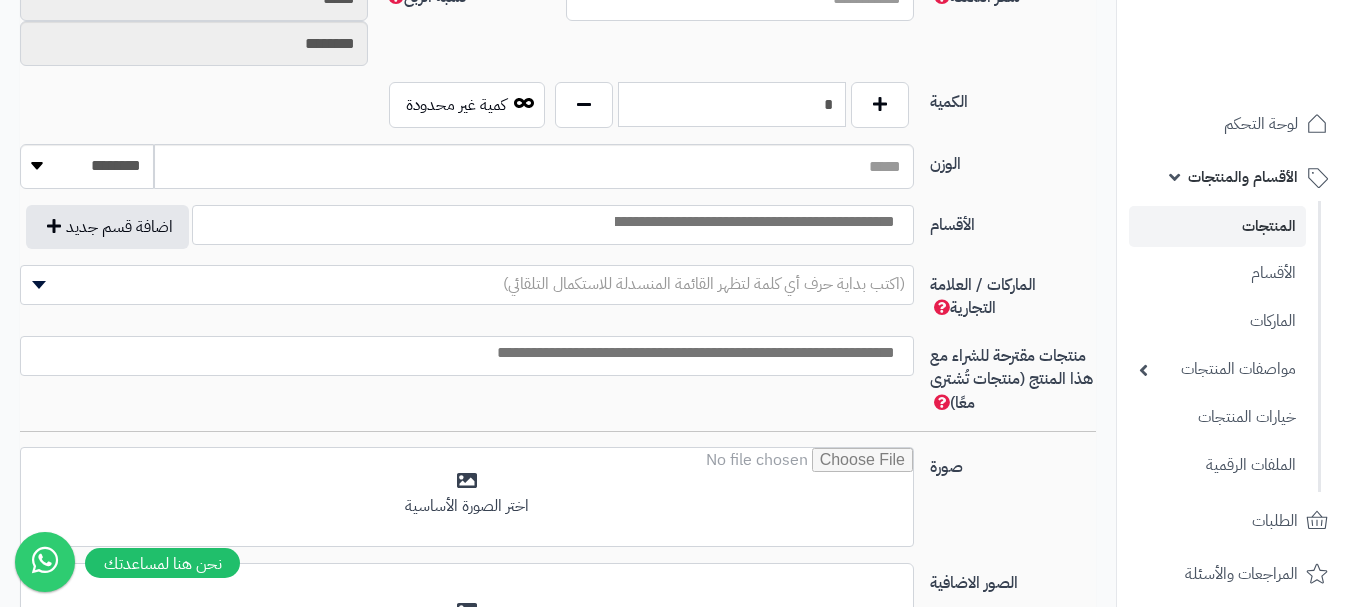 scroll, scrollTop: 1000, scrollLeft: 0, axis: vertical 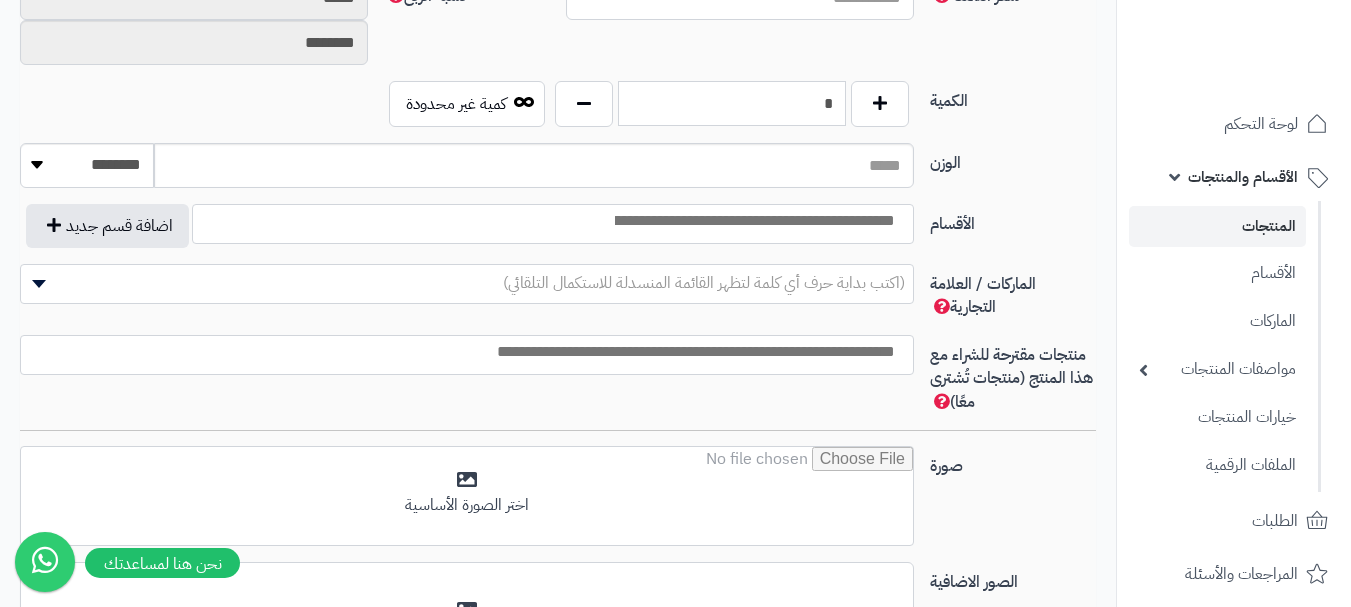 type on "*" 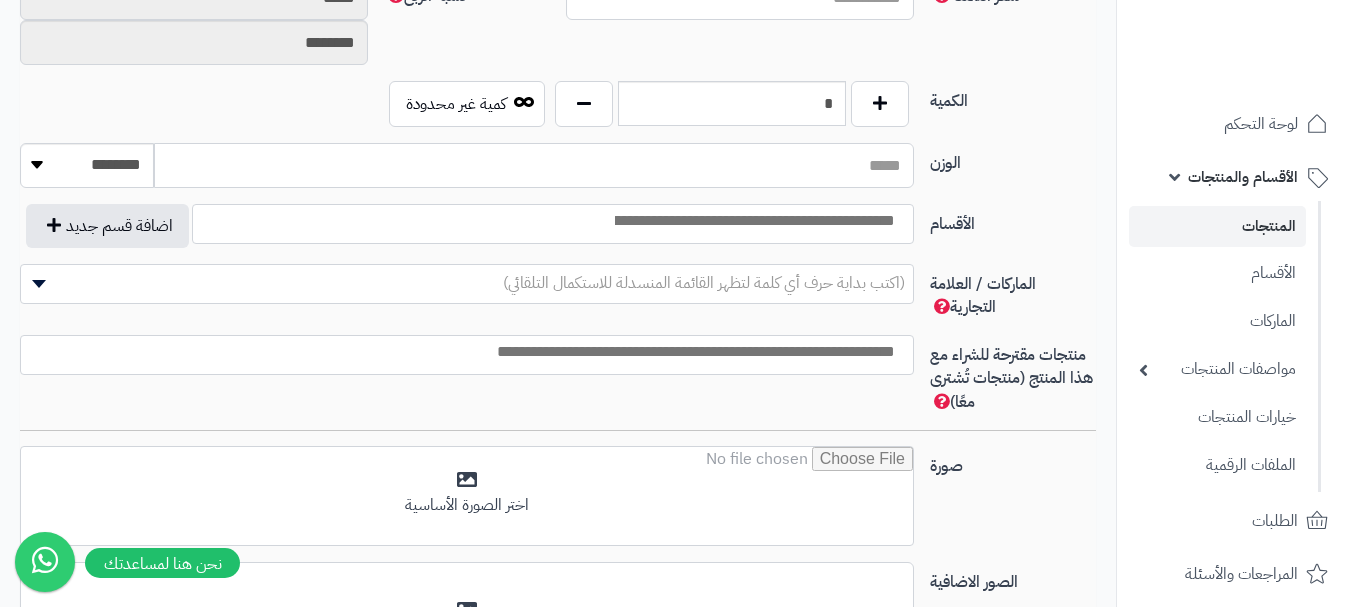 click on "الوزن" at bounding box center (534, 165) 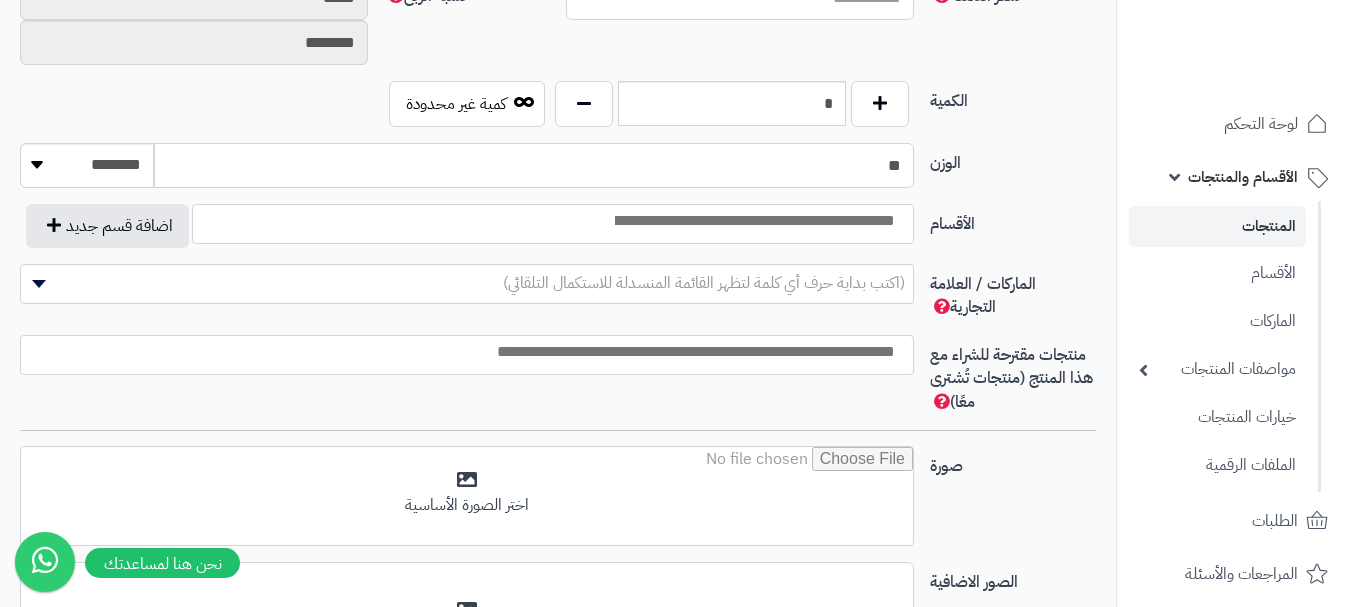 type on "*" 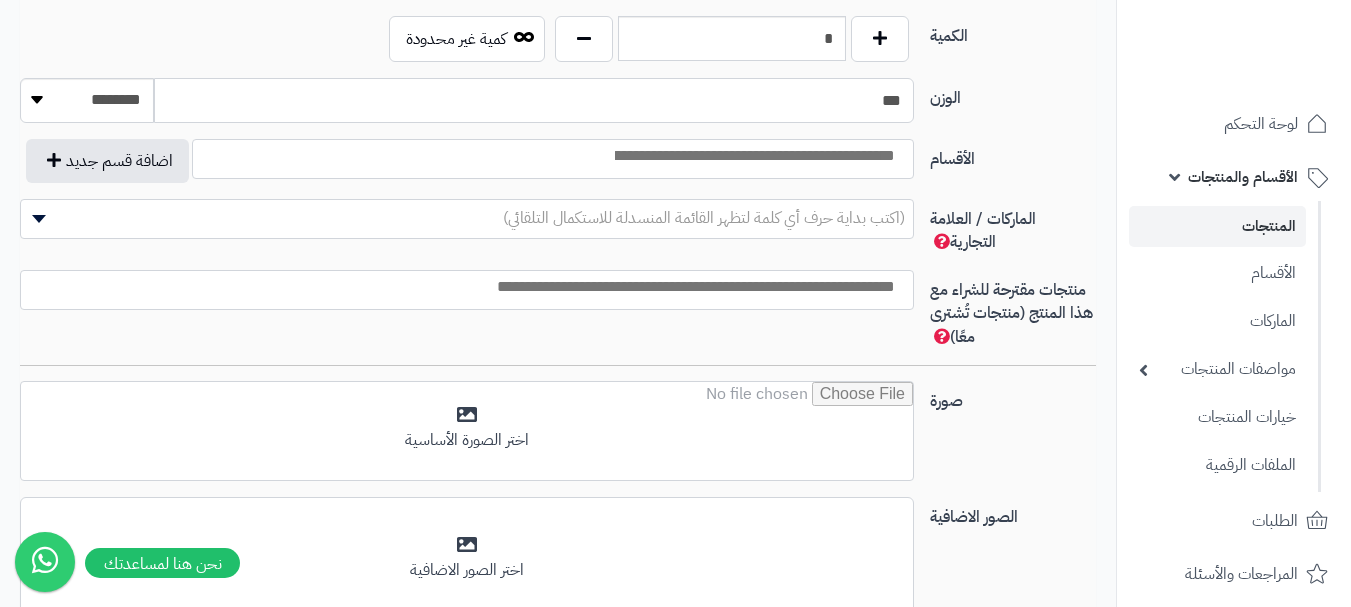 scroll, scrollTop: 1100, scrollLeft: 0, axis: vertical 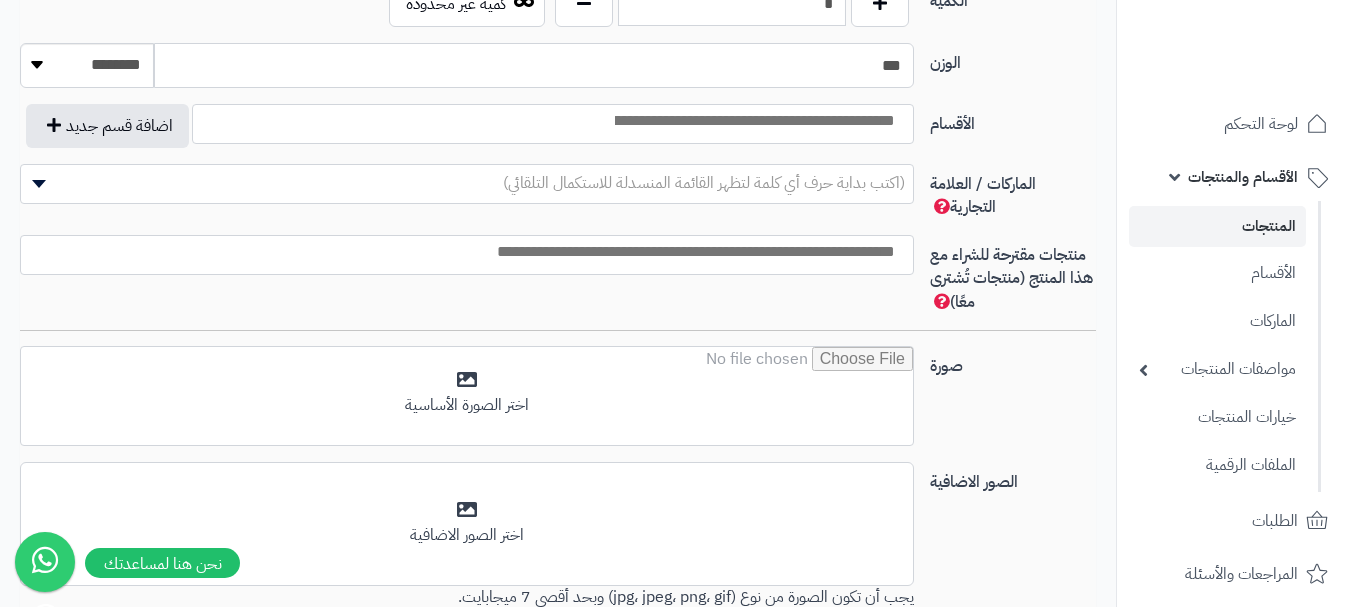 type on "***" 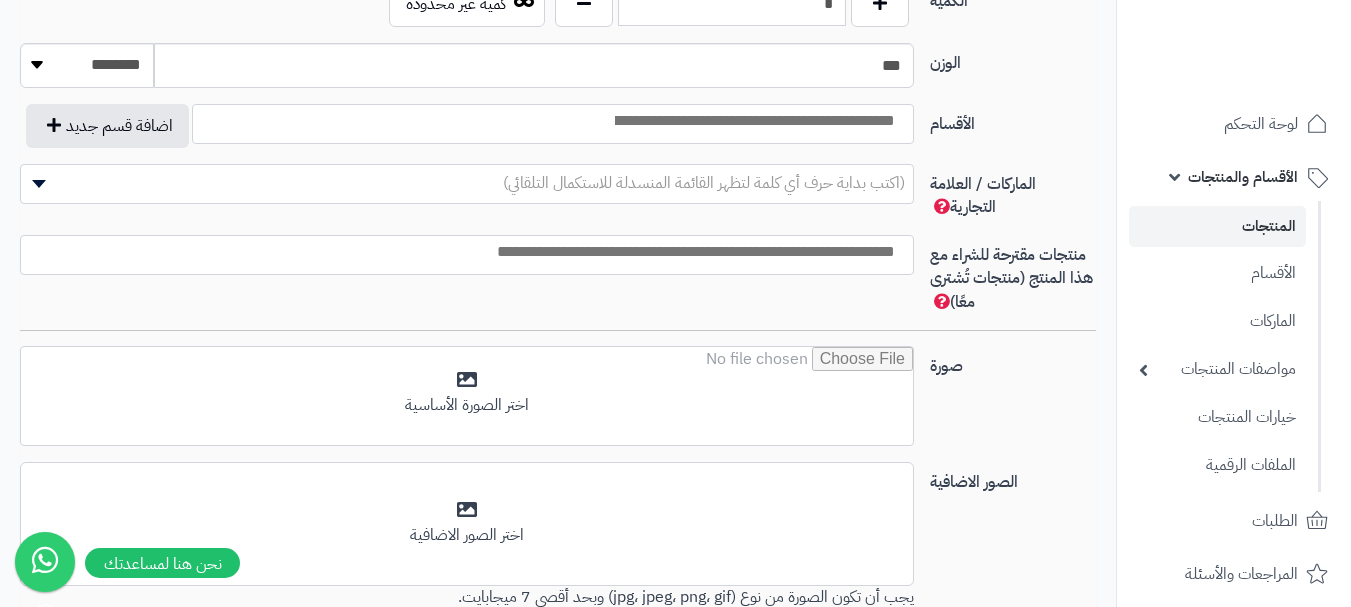click at bounding box center [753, 121] 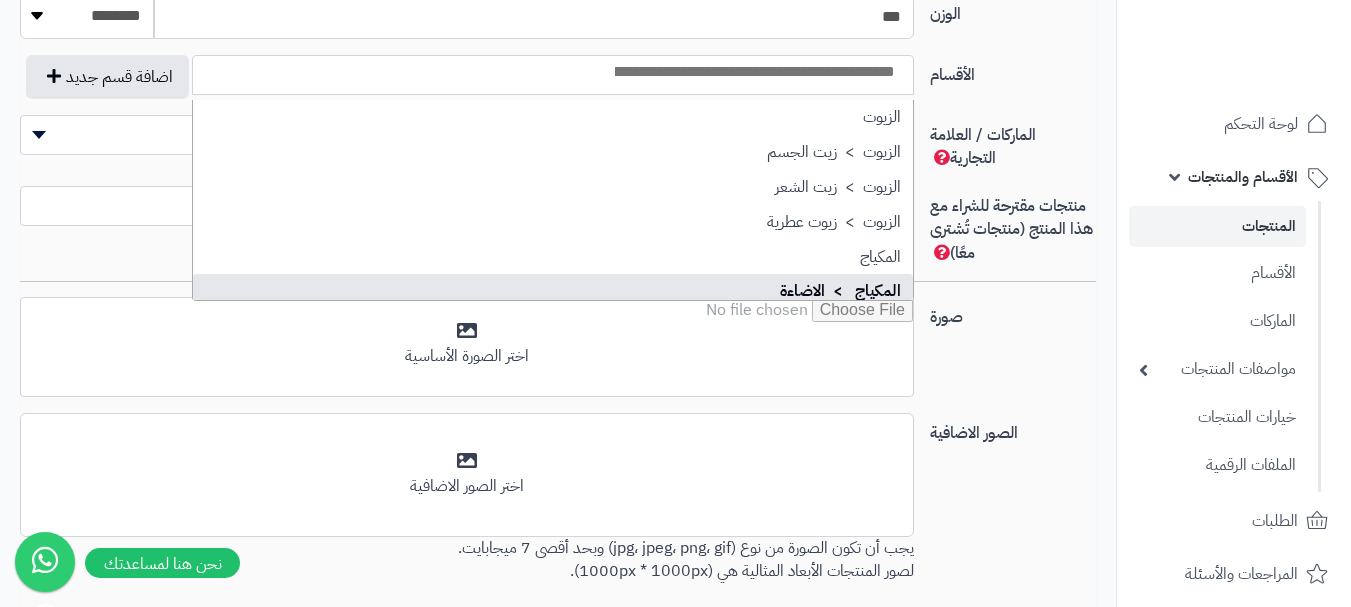 scroll, scrollTop: 989, scrollLeft: 0, axis: vertical 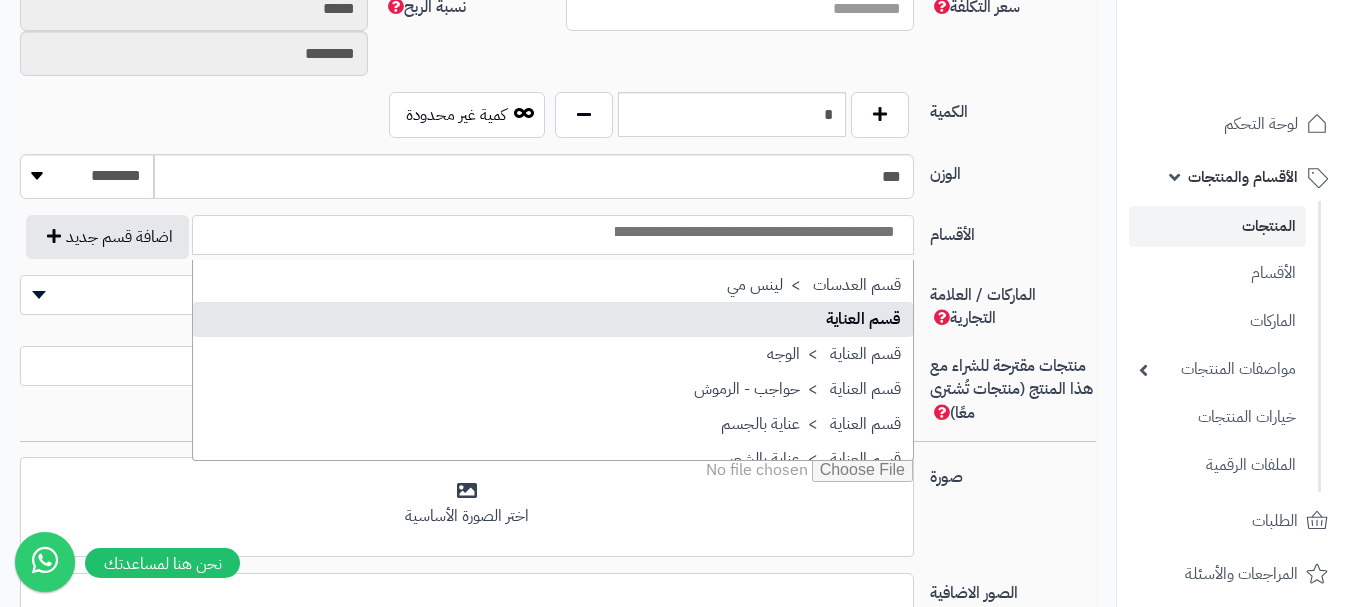 select on "**" 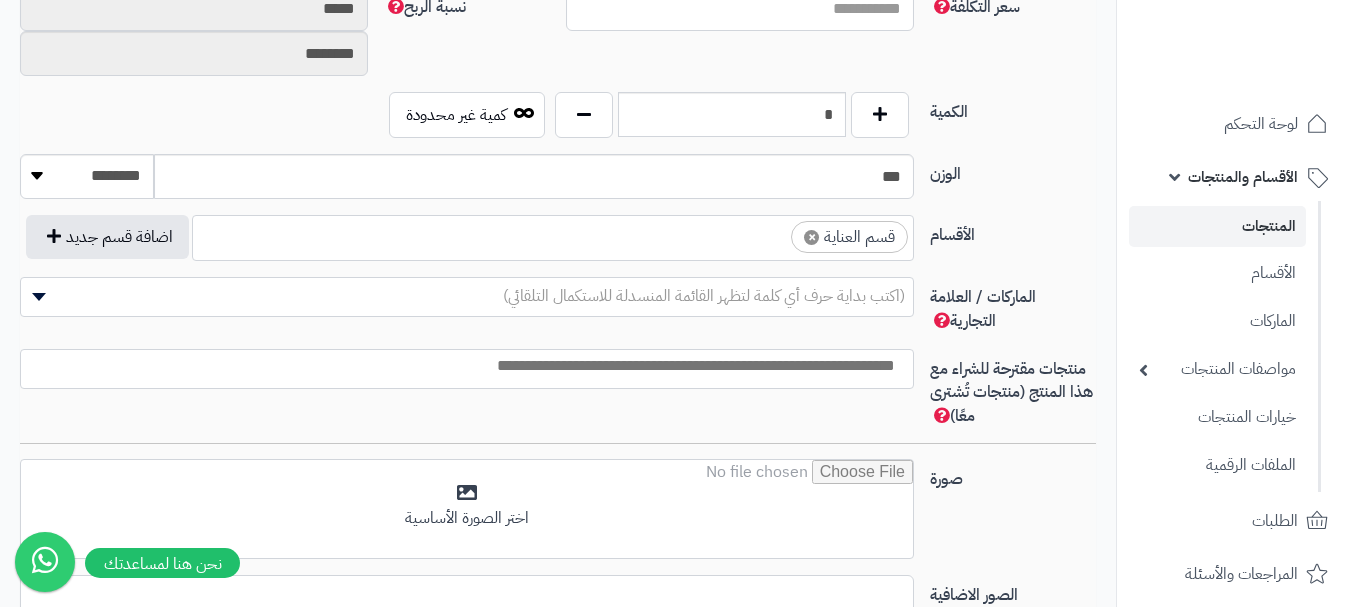 click at bounding box center [773, 232] 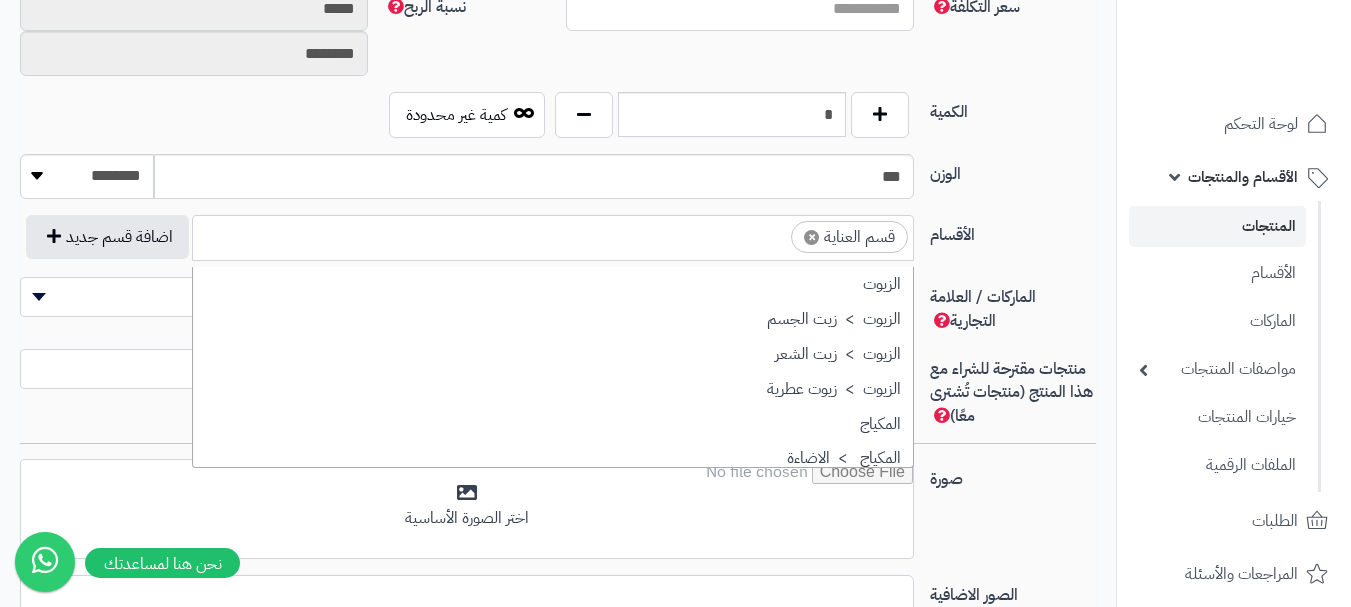 scroll, scrollTop: 1707, scrollLeft: 0, axis: vertical 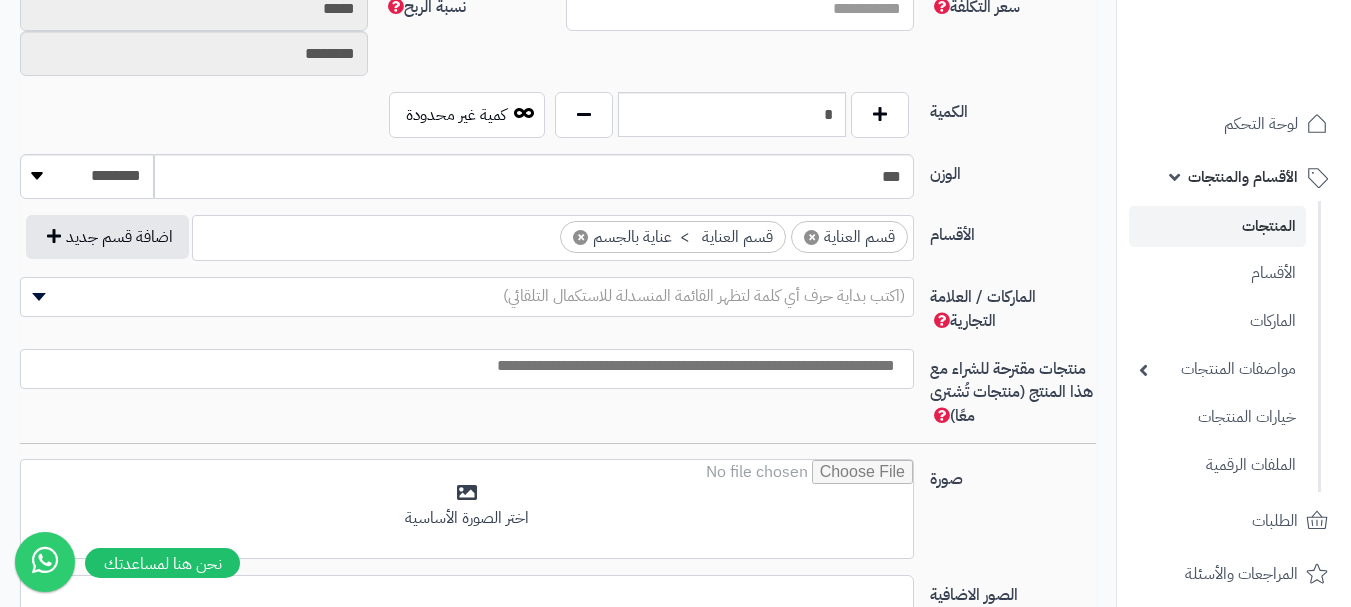 click on "× قسم العناية × قسم العناية   >  عناية بالجسم" at bounding box center (553, 235) 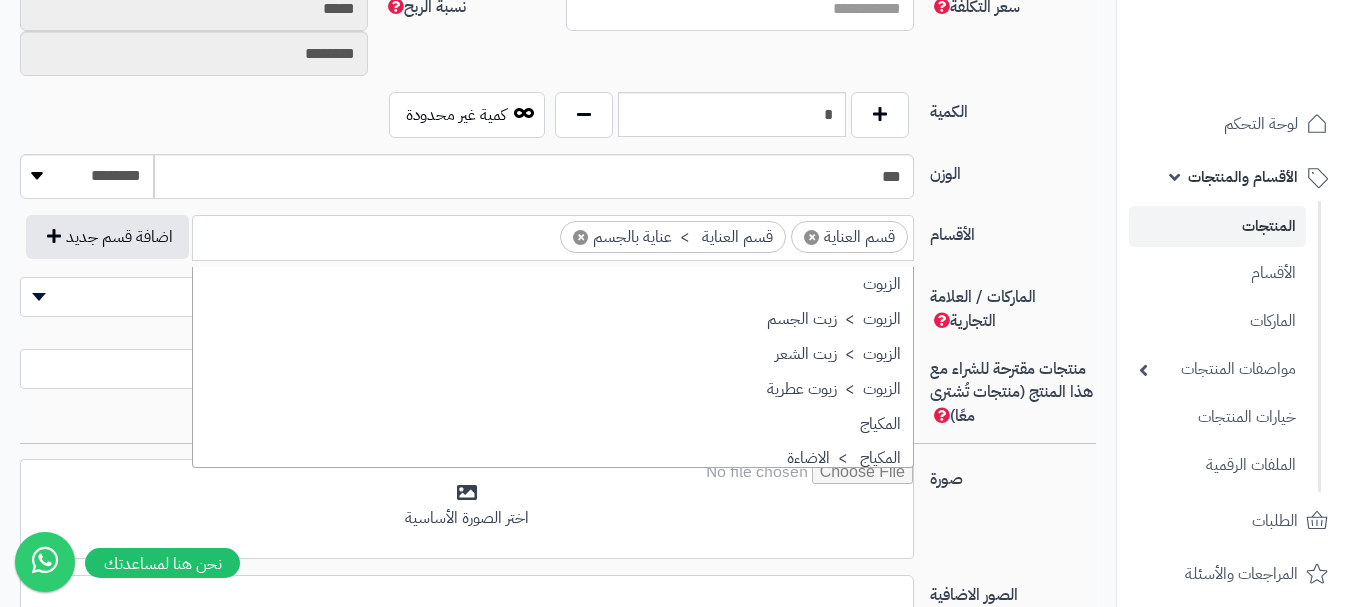 scroll, scrollTop: 1707, scrollLeft: 0, axis: vertical 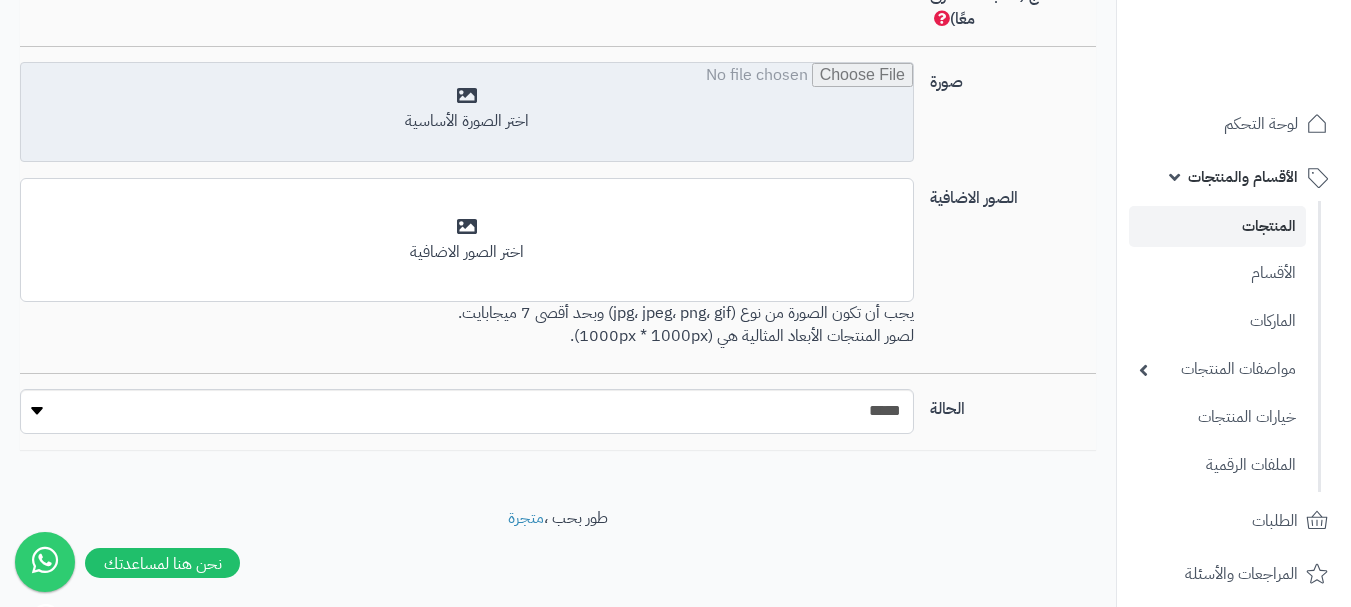 click at bounding box center (467, 113) 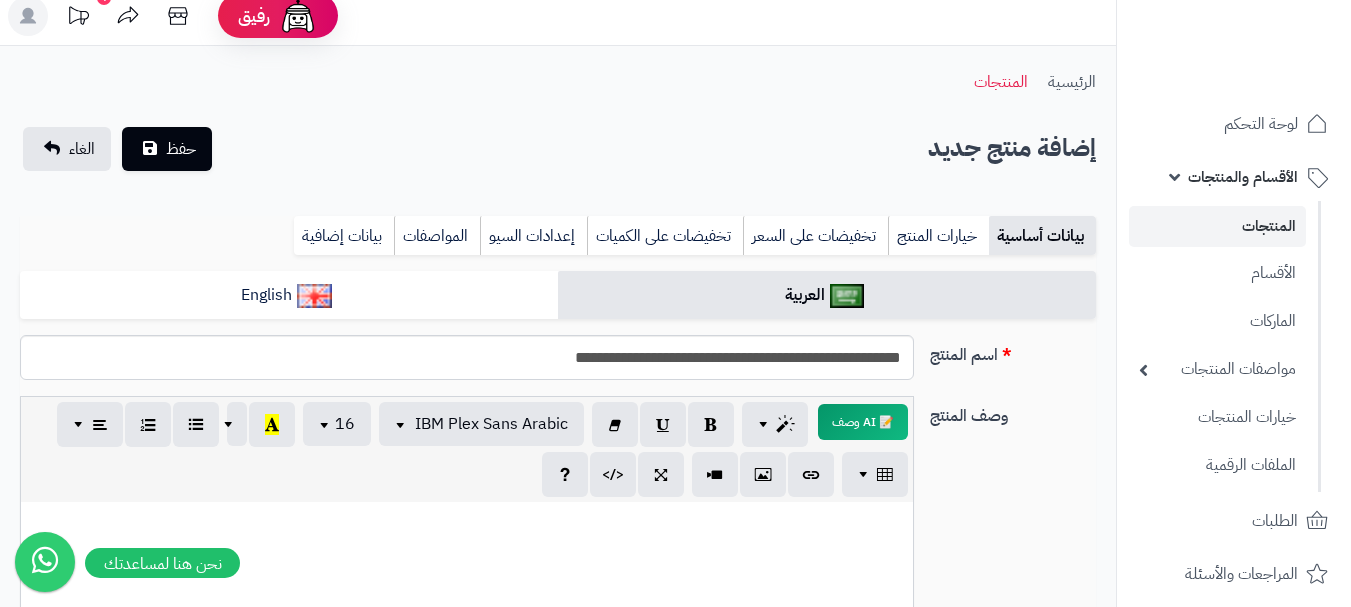 scroll, scrollTop: 0, scrollLeft: 0, axis: both 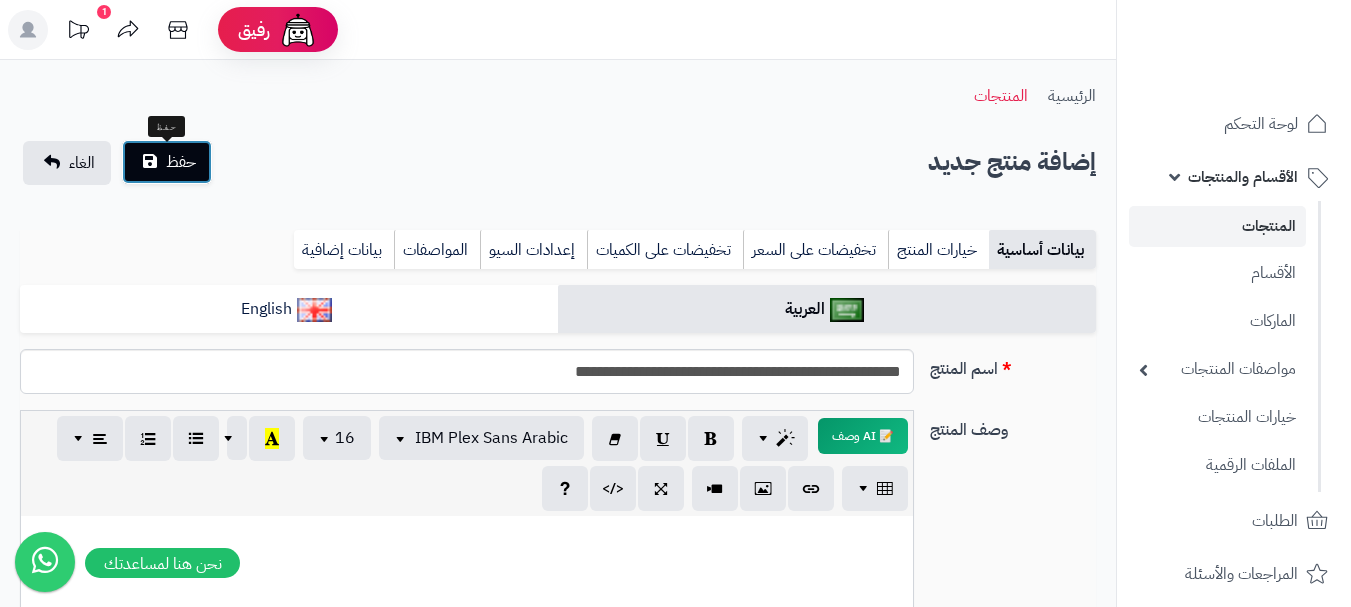 click on "حفظ" at bounding box center (181, 162) 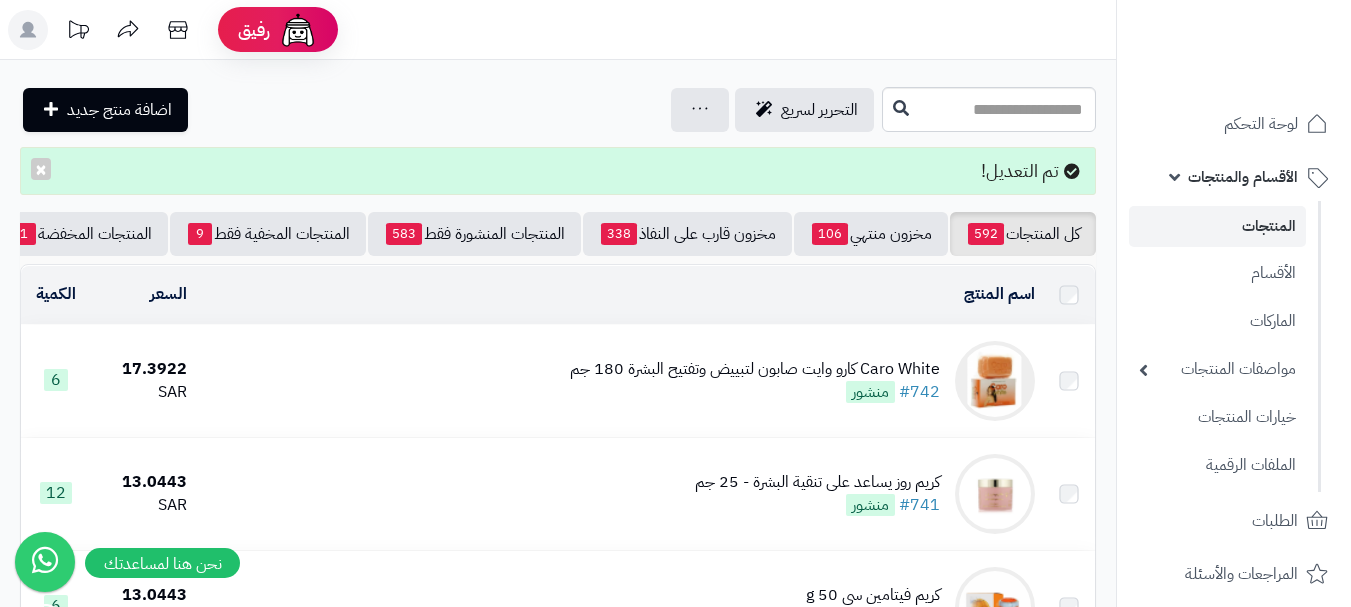 scroll, scrollTop: 0, scrollLeft: 0, axis: both 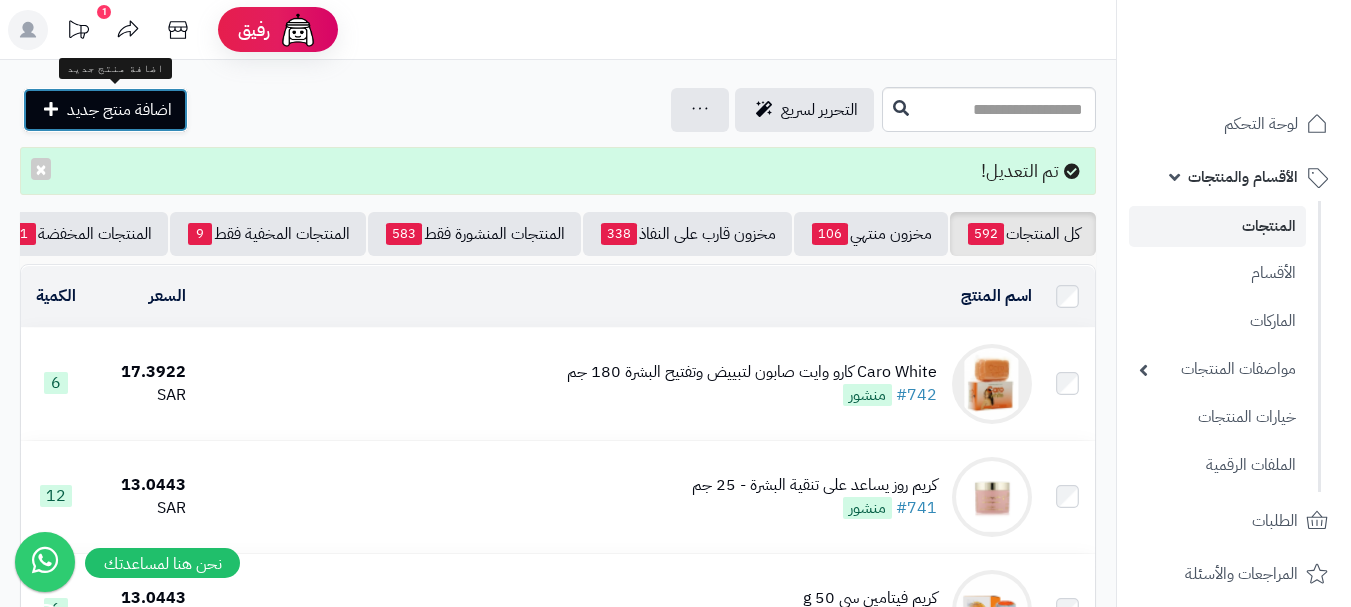 click on "اضافة منتج جديد" at bounding box center (119, 110) 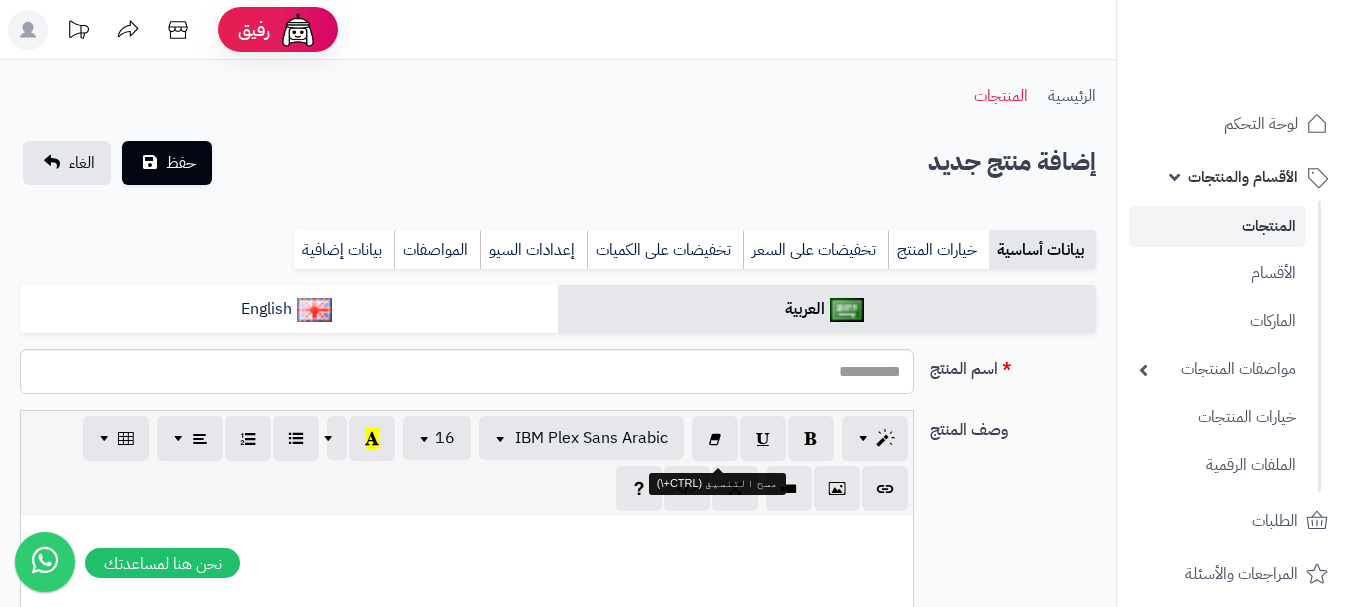 select 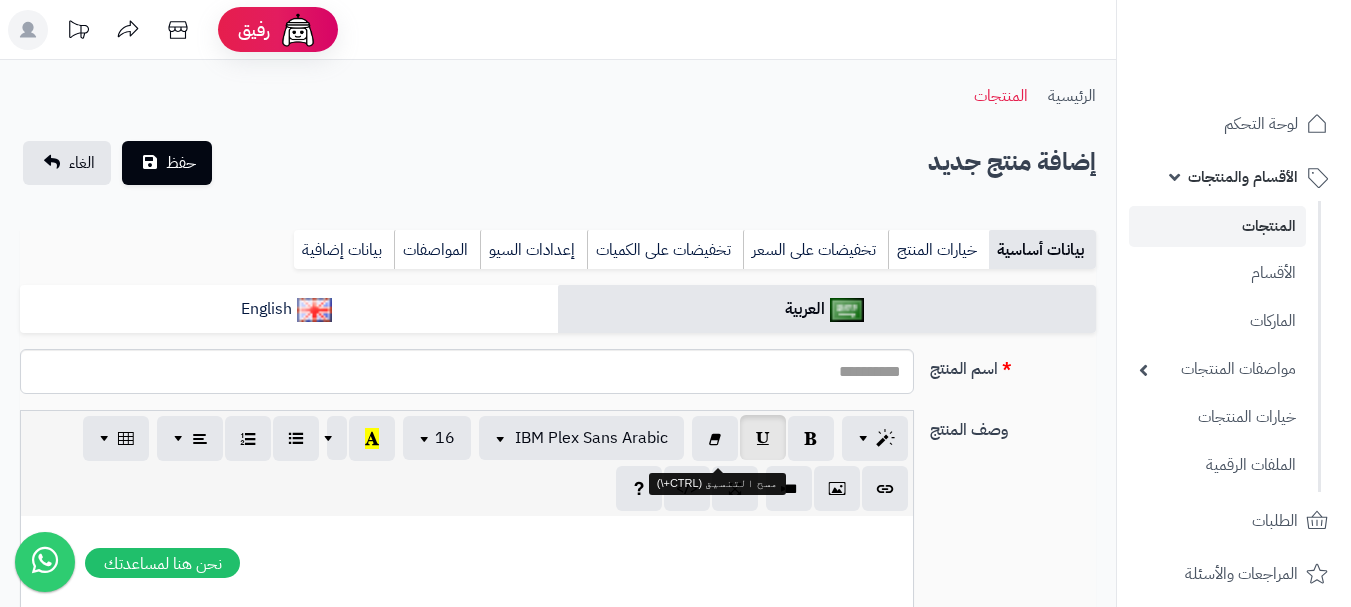 scroll, scrollTop: 0, scrollLeft: 15, axis: horizontal 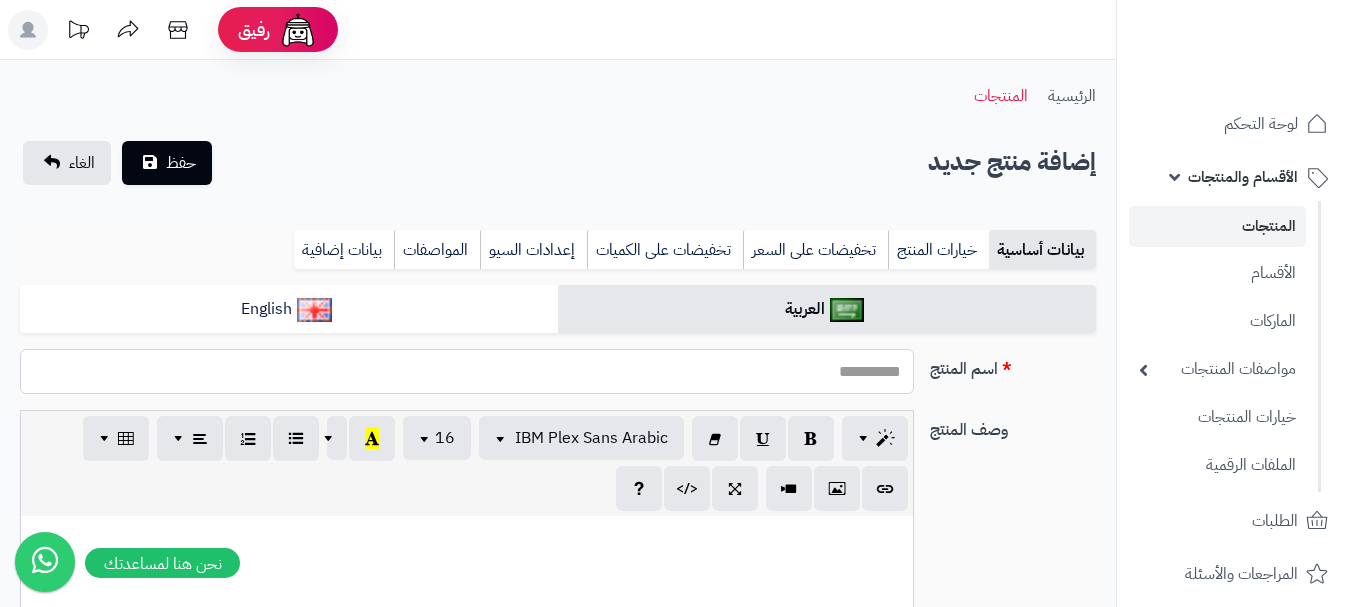 click on "اسم المنتج" at bounding box center [467, 371] 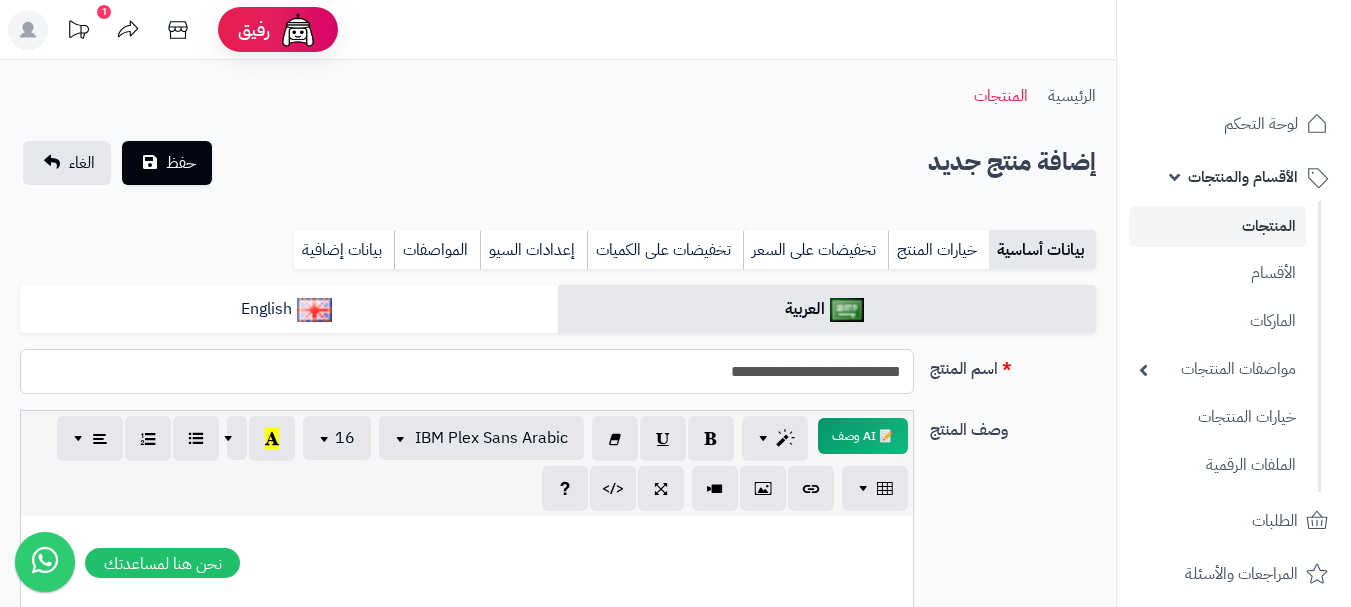 drag, startPoint x: 907, startPoint y: 376, endPoint x: 756, endPoint y: 382, distance: 151.11916 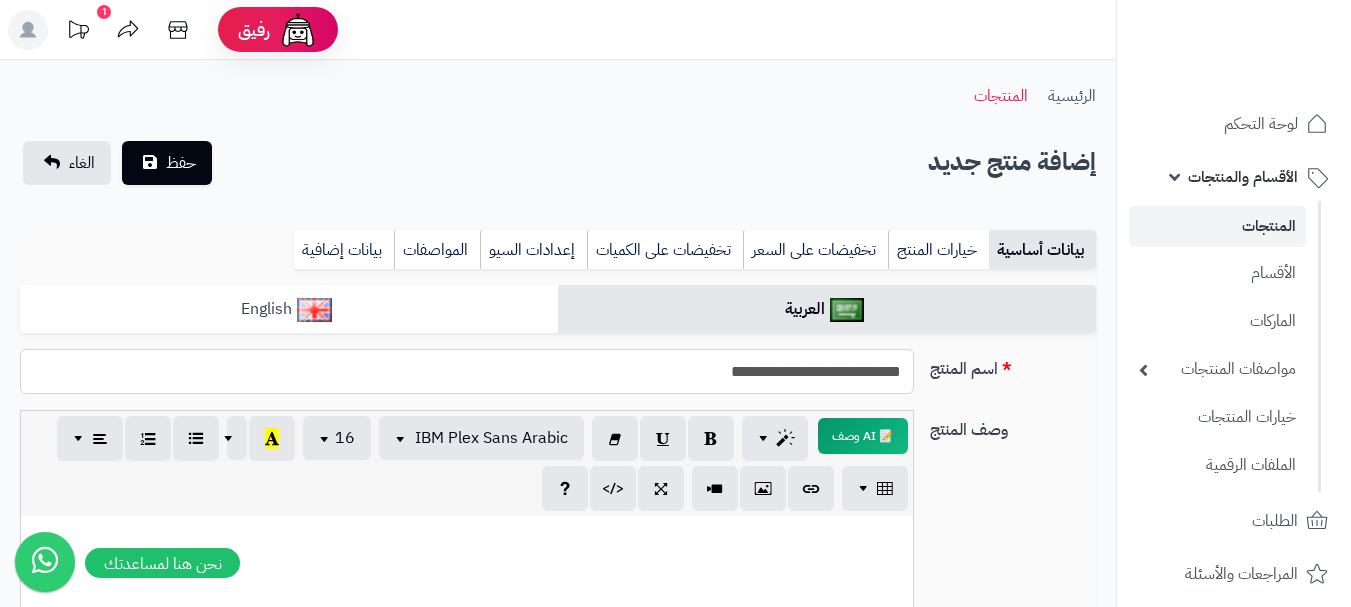type on "**********" 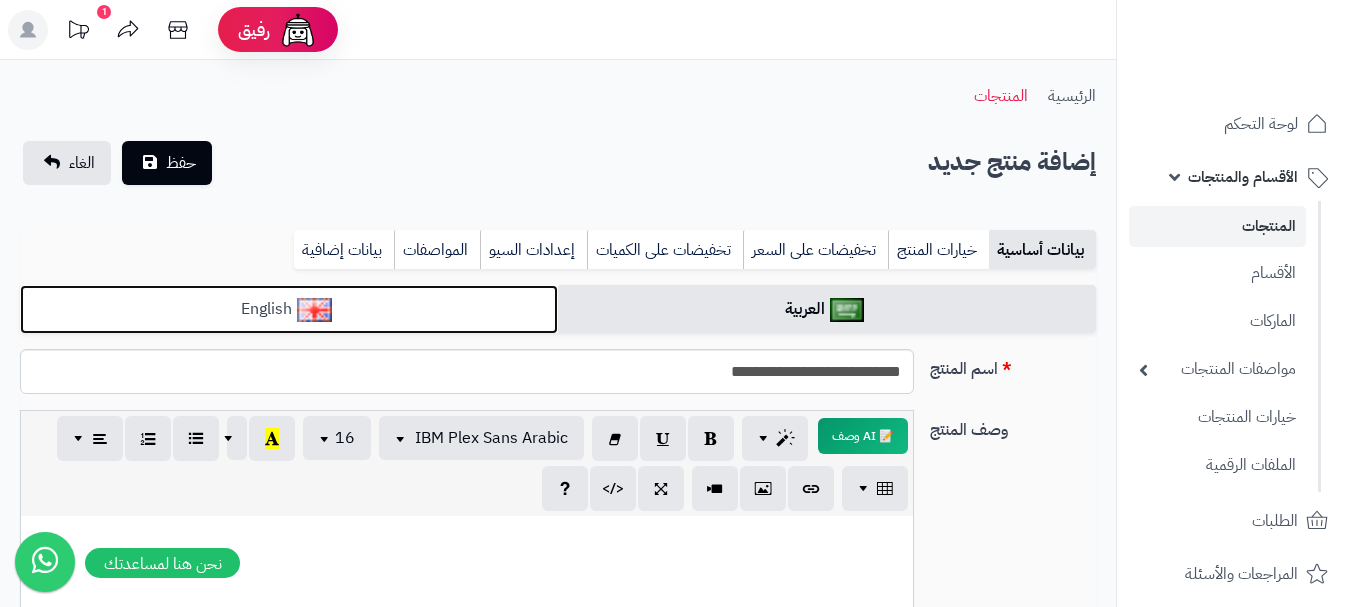 click on "English" at bounding box center (289, 309) 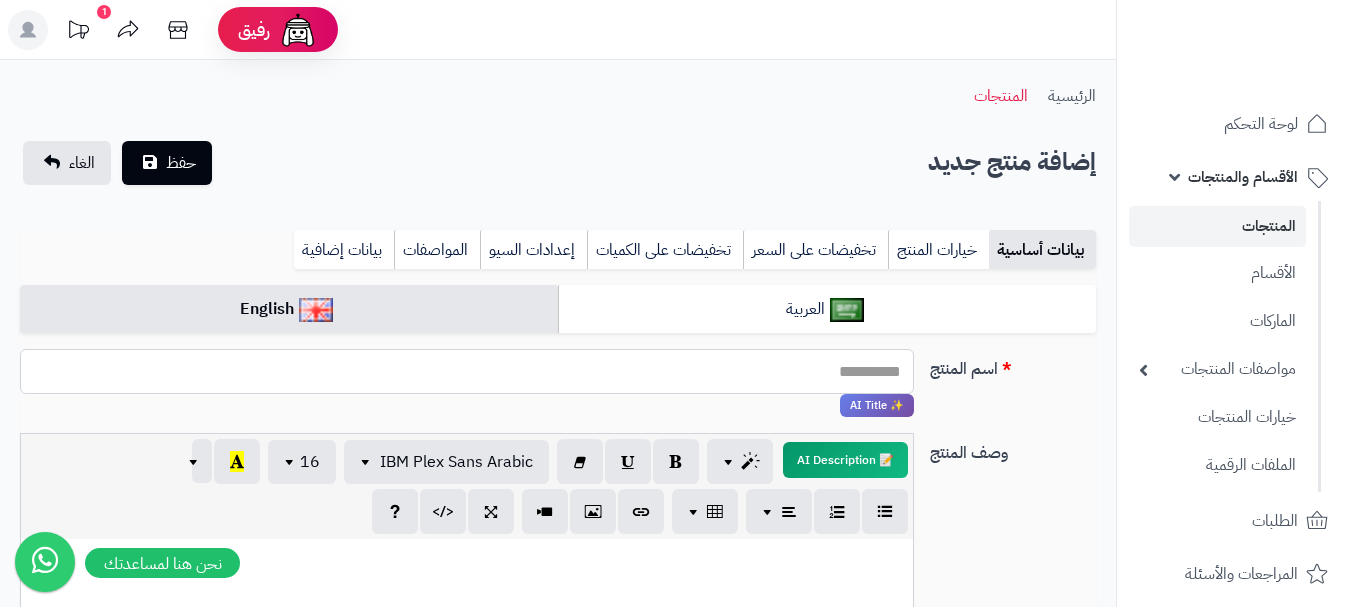 paste on "**********" 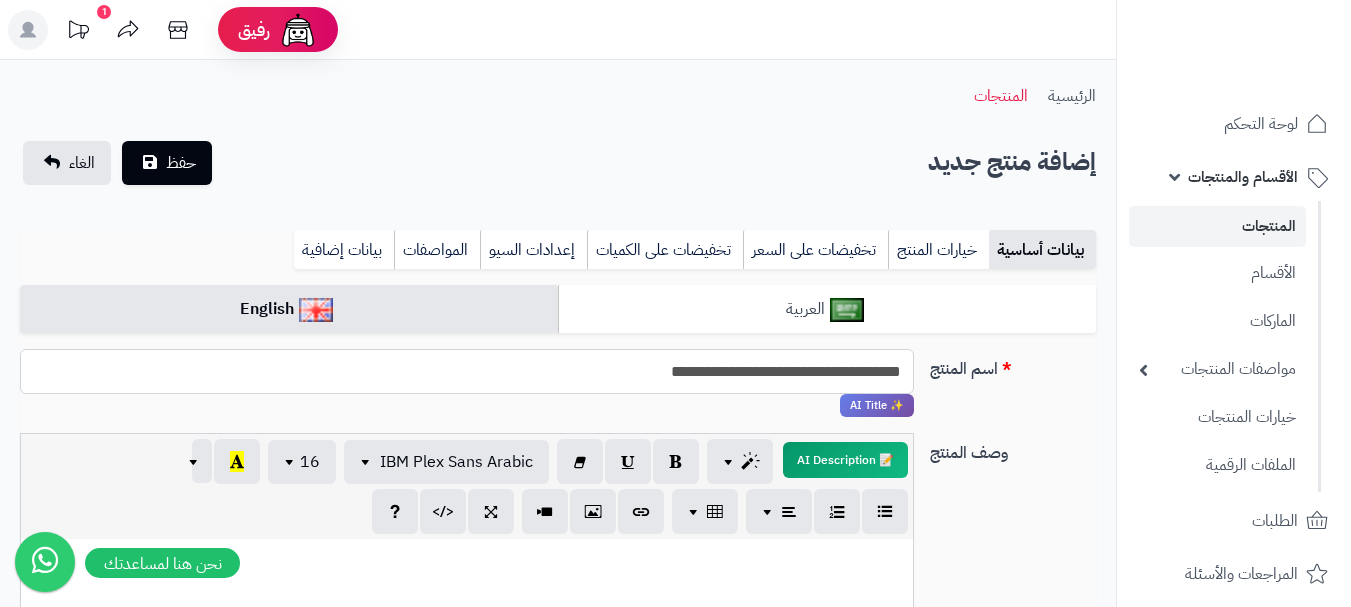 type on "**********" 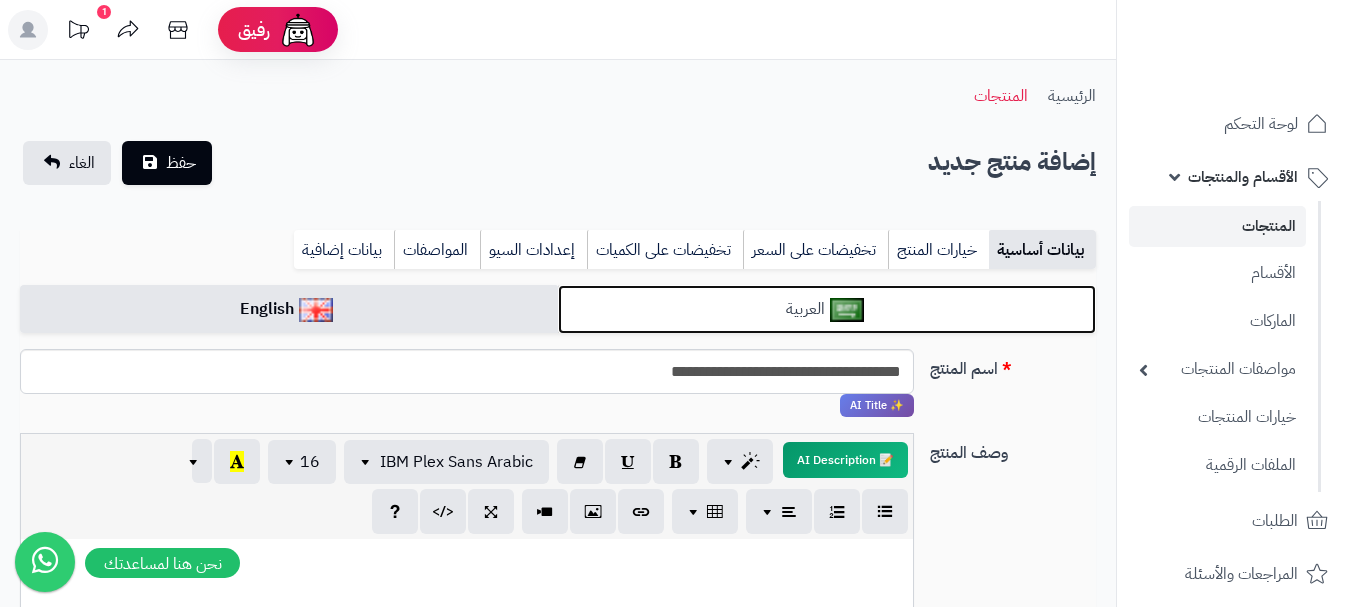 click on "العربية" at bounding box center (827, 309) 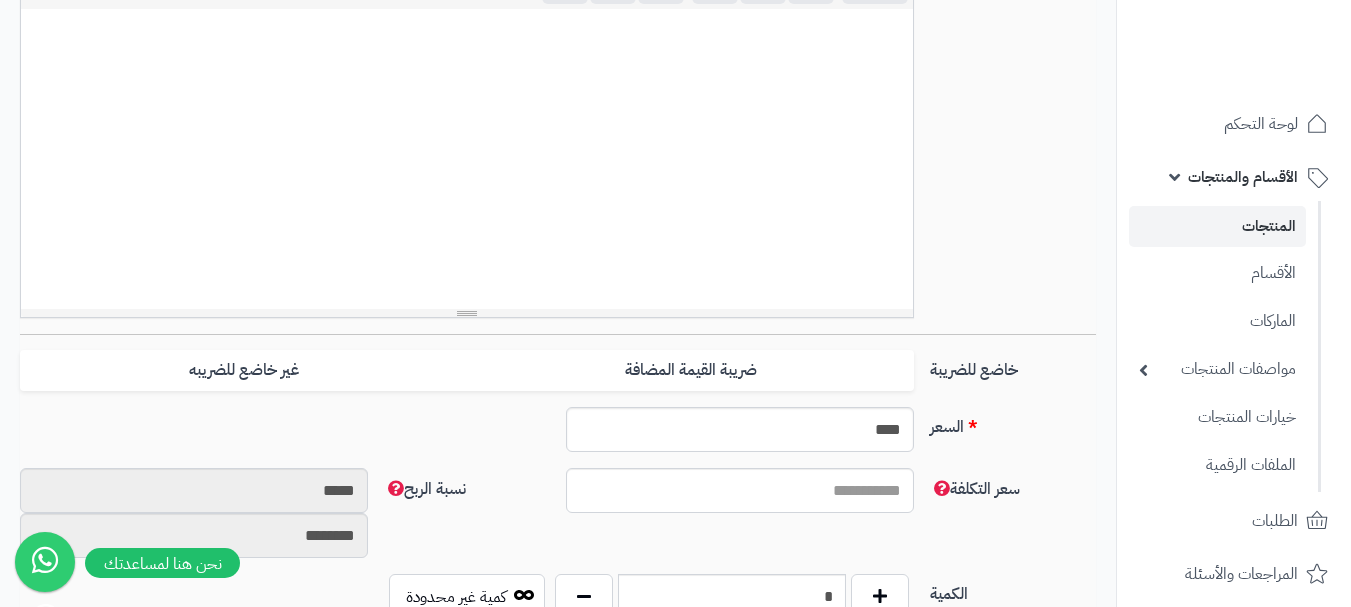 scroll, scrollTop: 600, scrollLeft: 0, axis: vertical 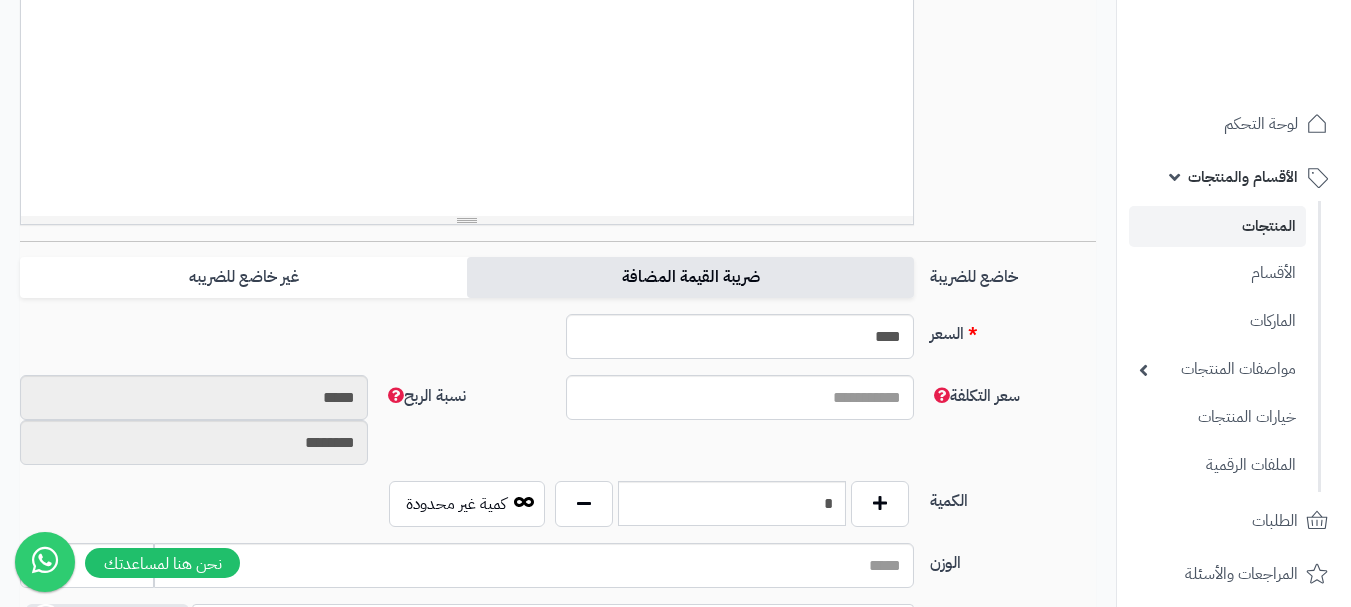 click on "ضريبة القيمة المضافة" at bounding box center (690, 277) 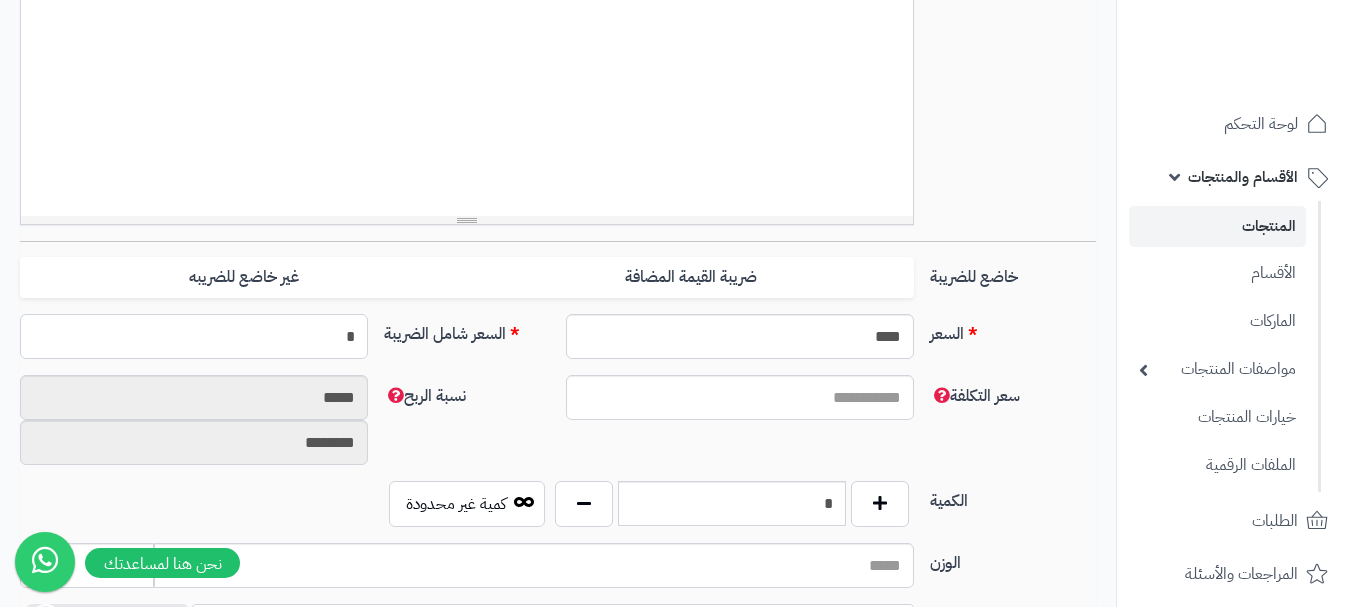 click on "*" at bounding box center [194, 336] 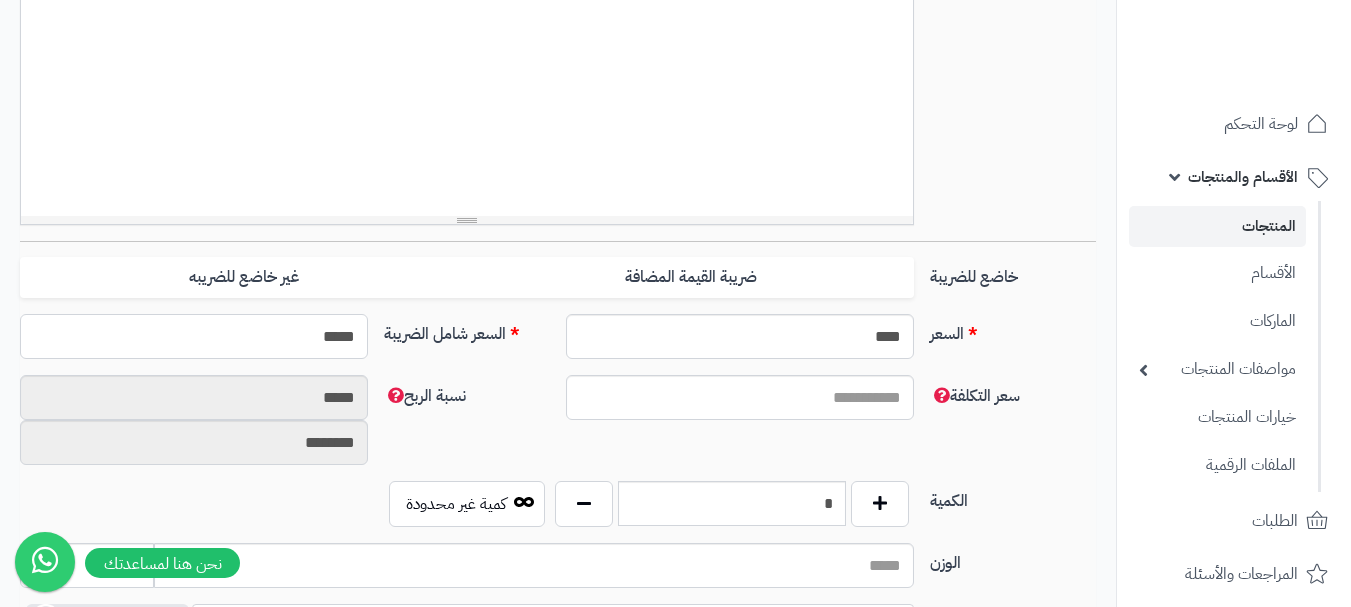 type on "******" 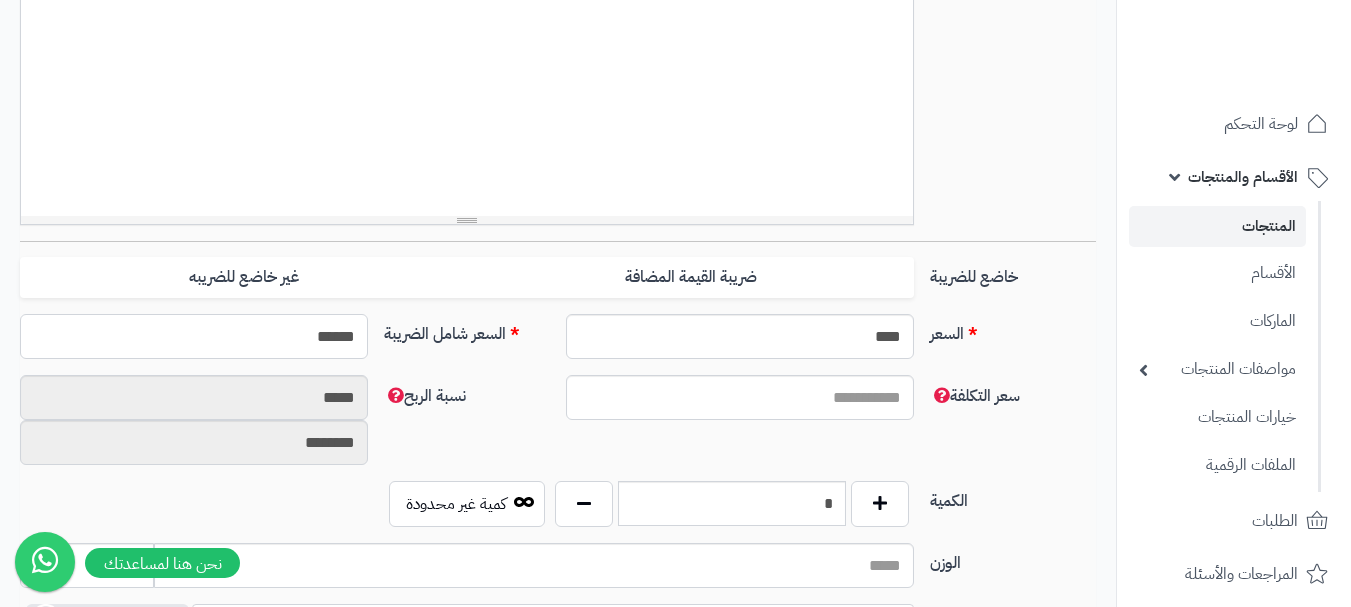 type on "**********" 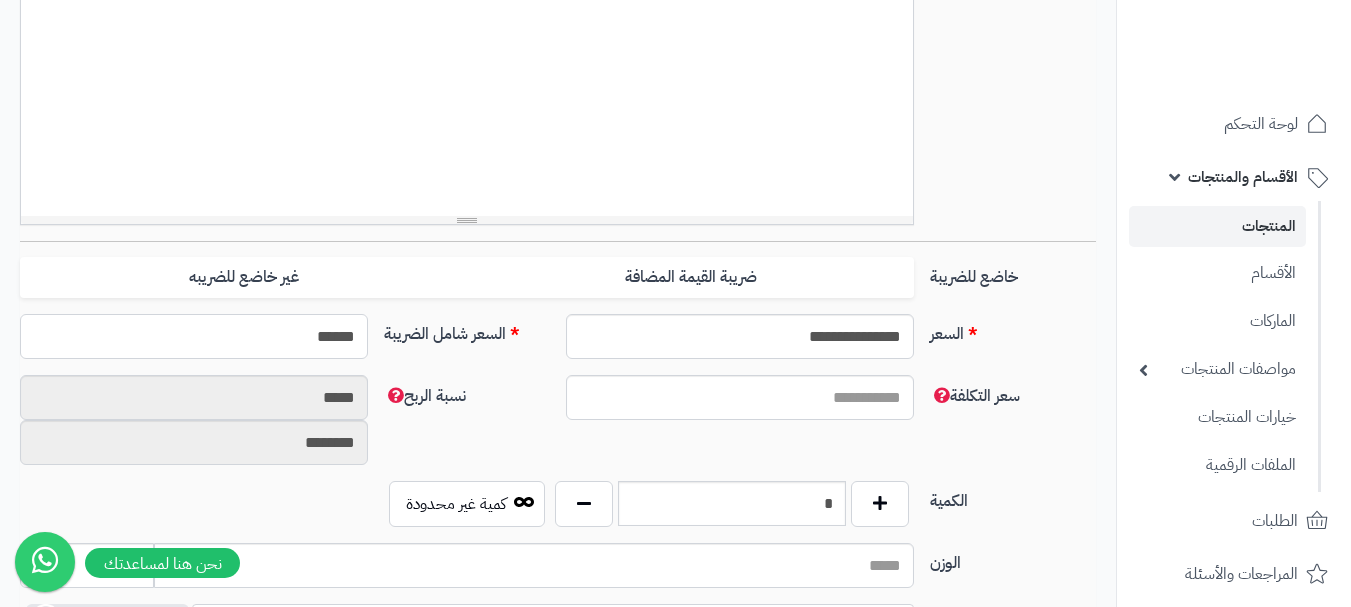 type on "******" 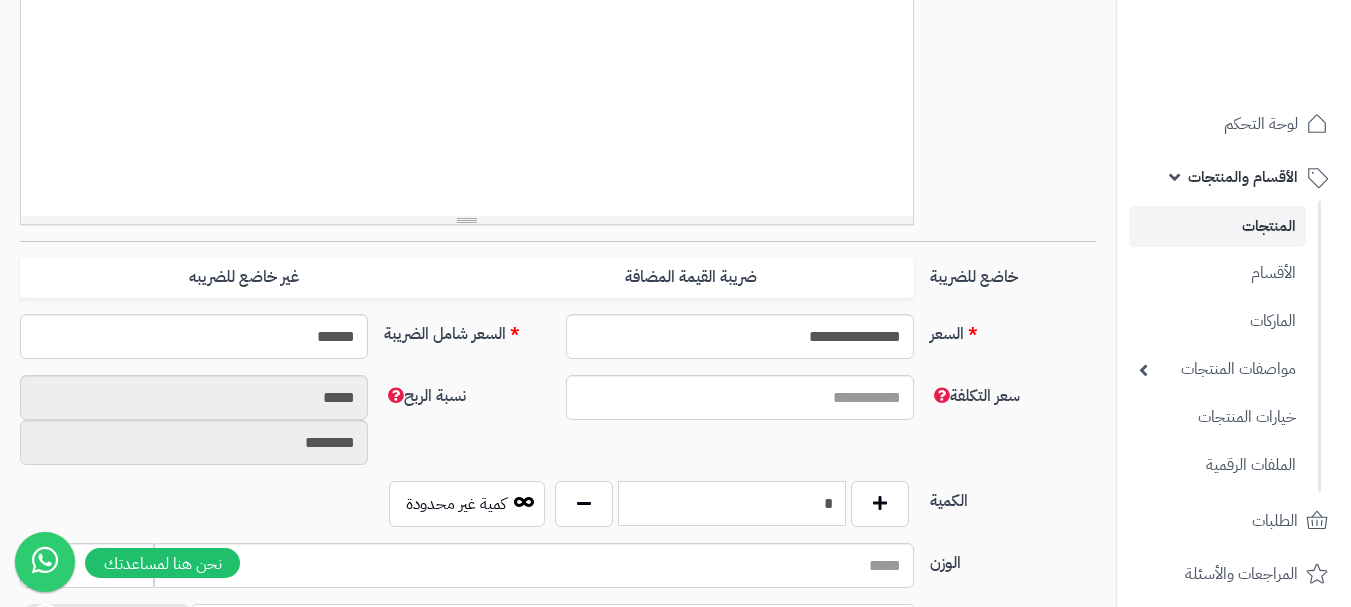 click on "*" at bounding box center [732, 503] 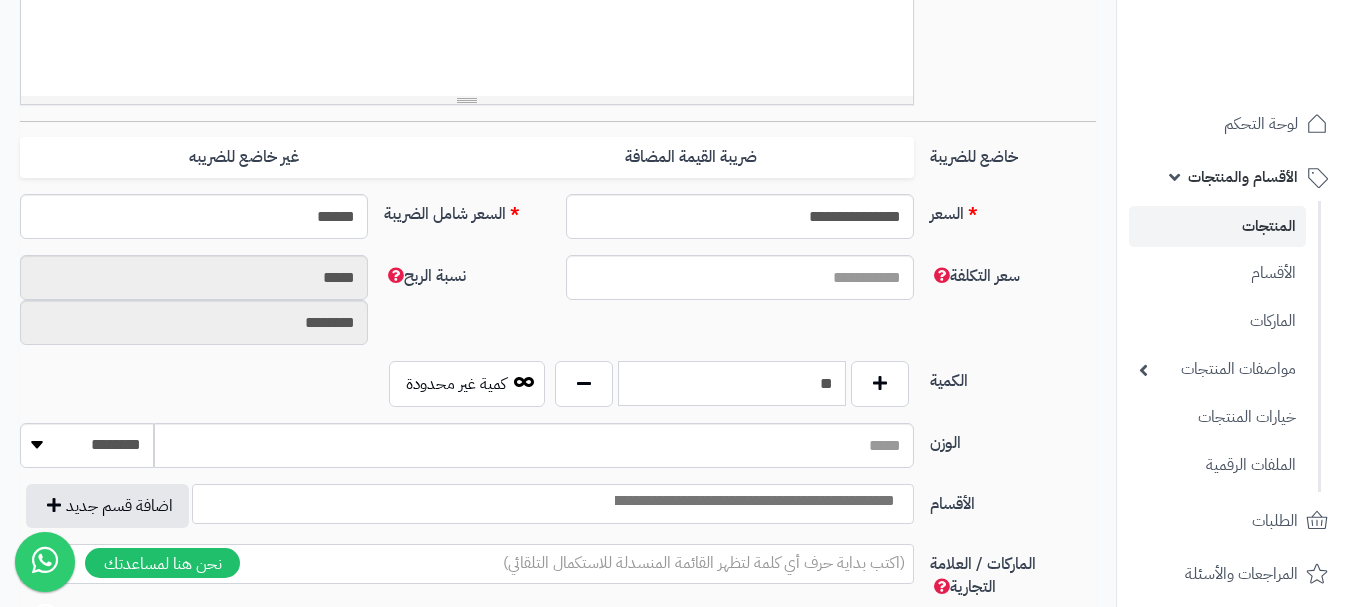 scroll, scrollTop: 900, scrollLeft: 0, axis: vertical 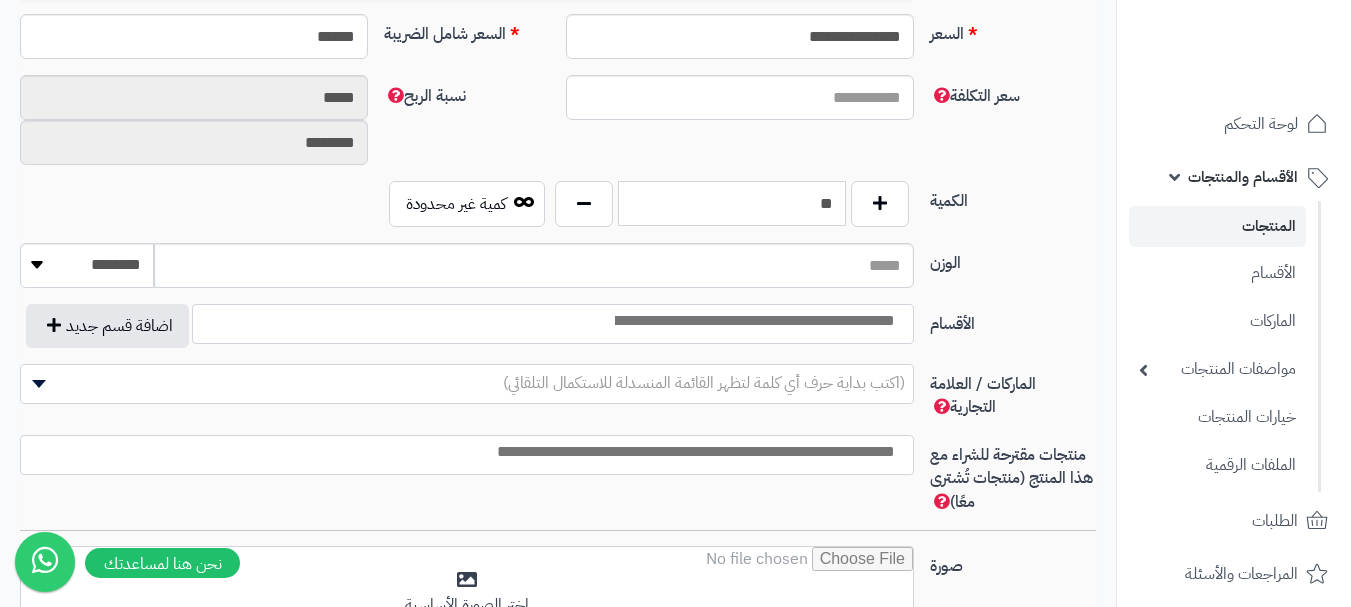 type on "**" 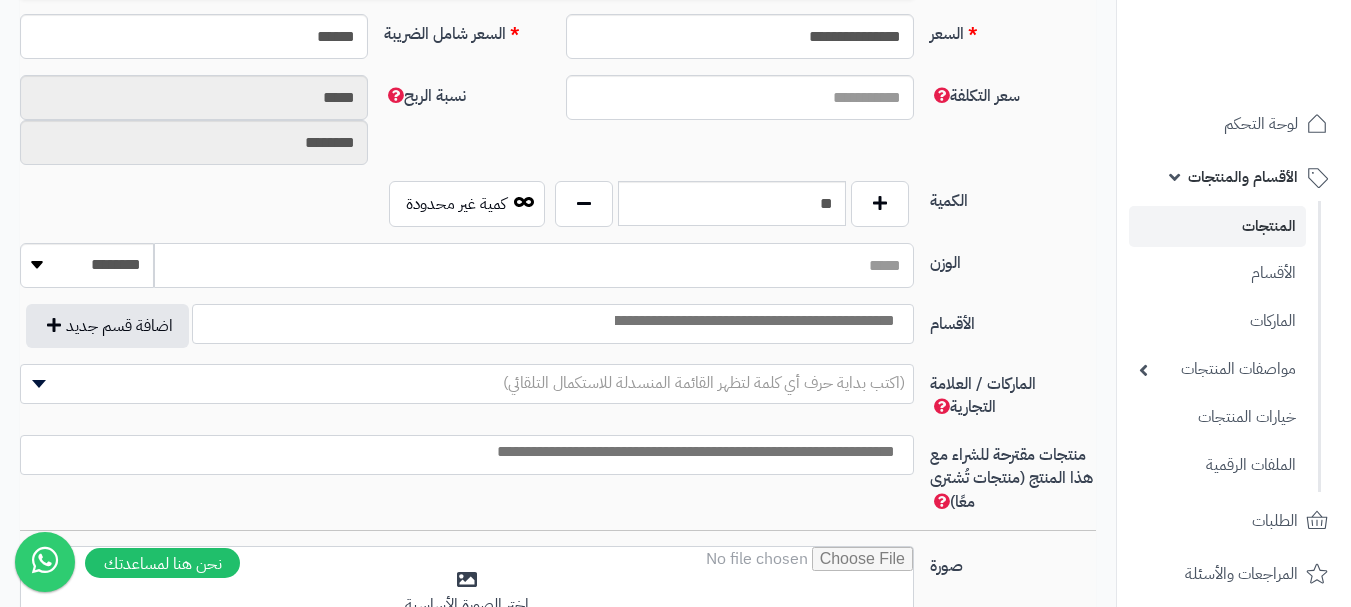 click on "الوزن" at bounding box center [534, 265] 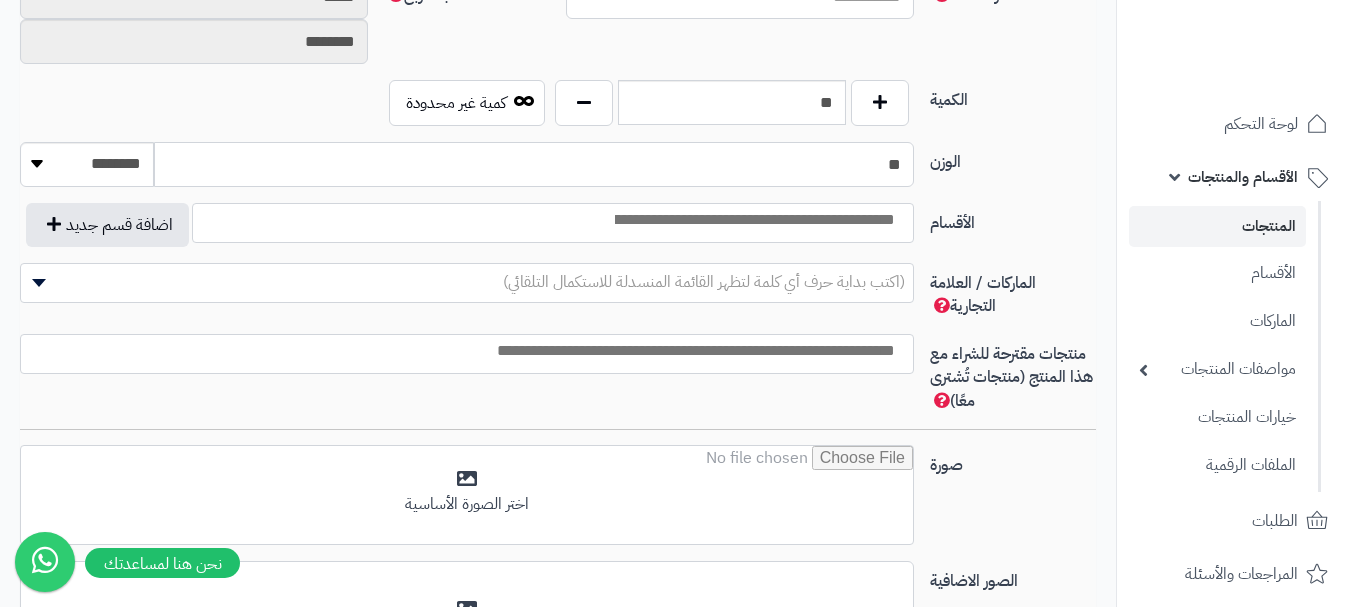 scroll, scrollTop: 1100, scrollLeft: 0, axis: vertical 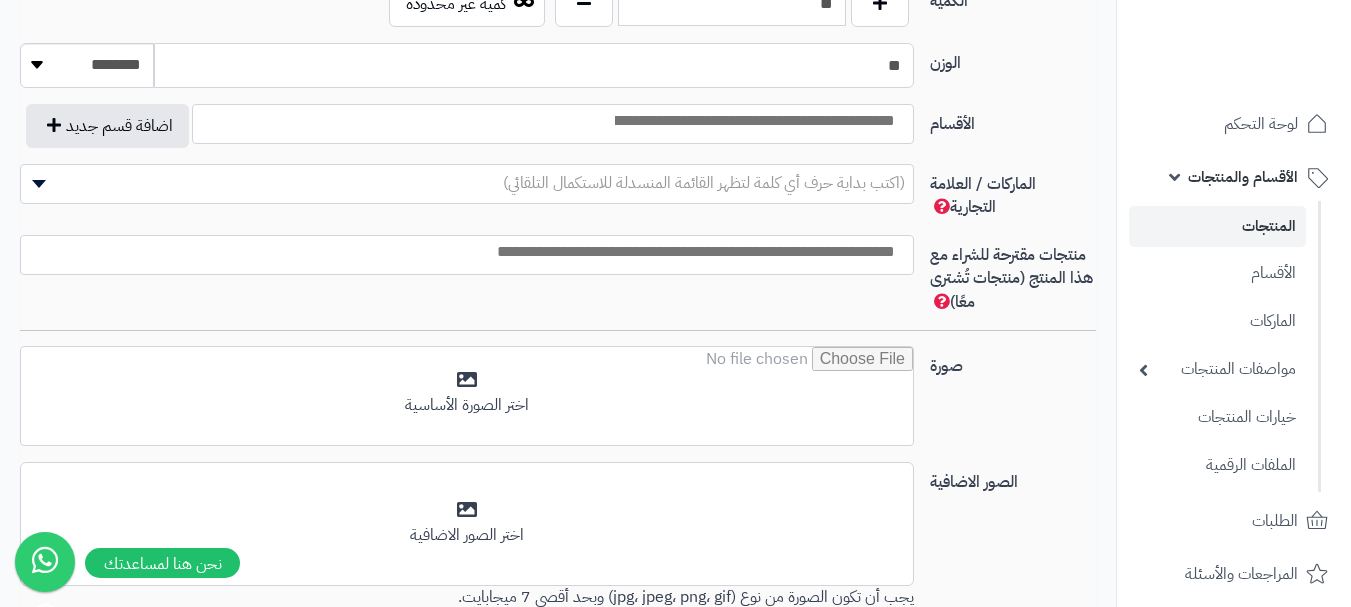 type on "**" 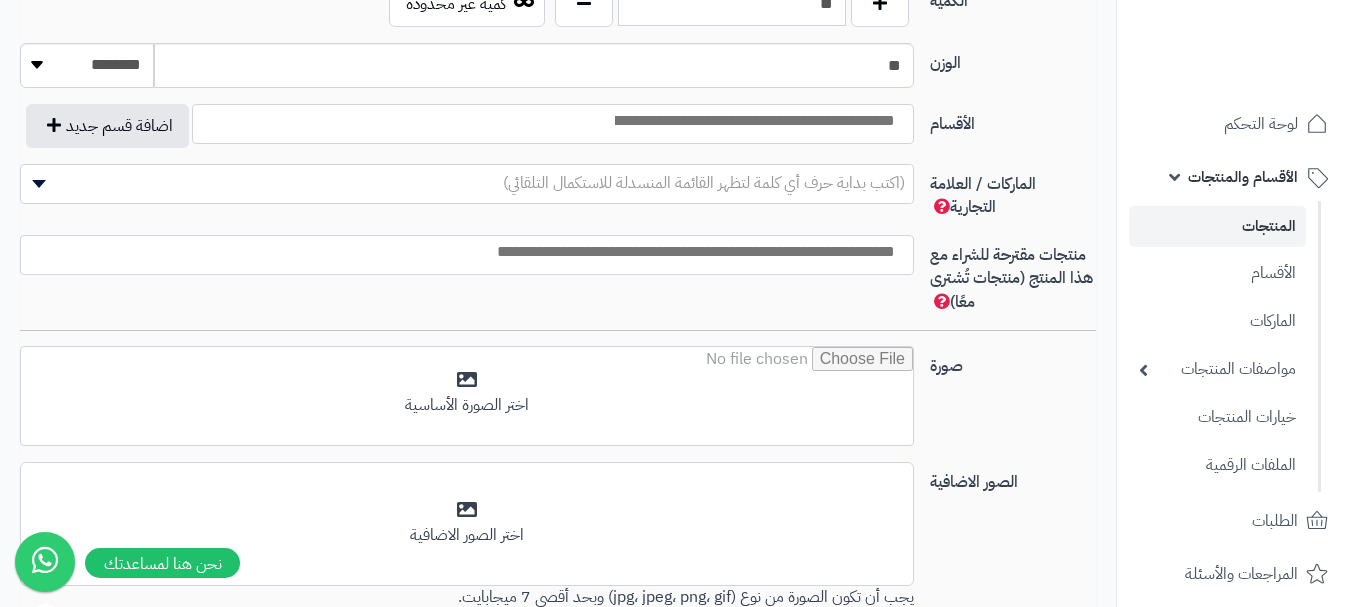 click at bounding box center [753, 121] 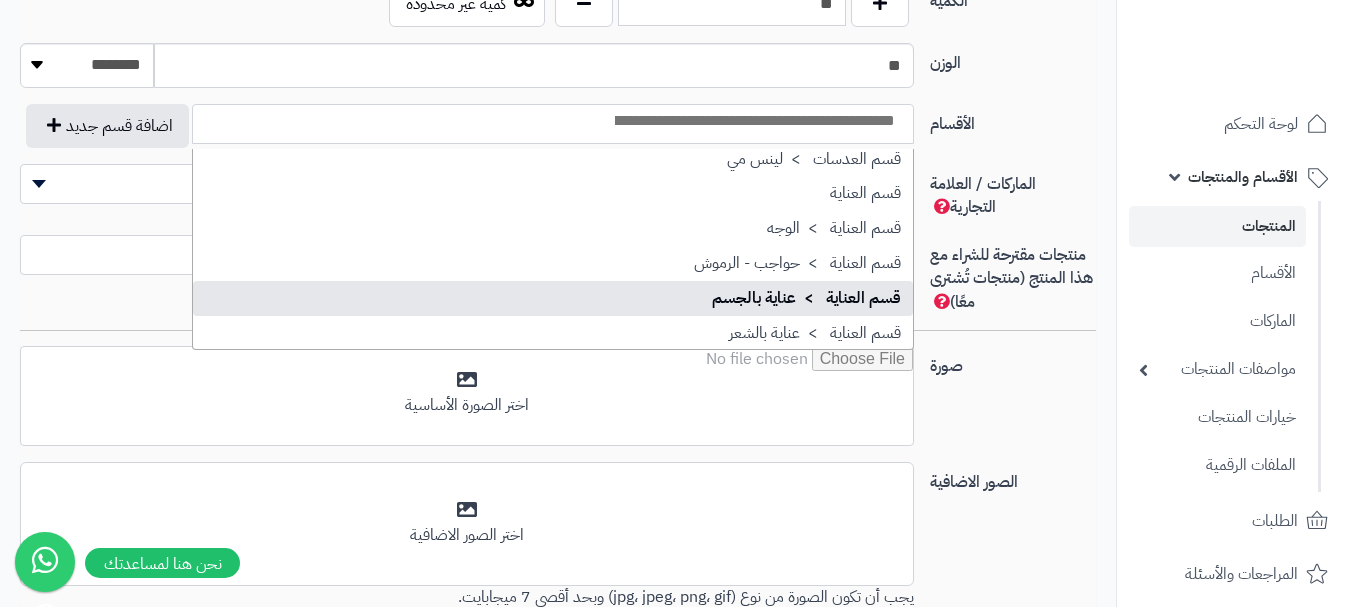 scroll, scrollTop: 1686, scrollLeft: 0, axis: vertical 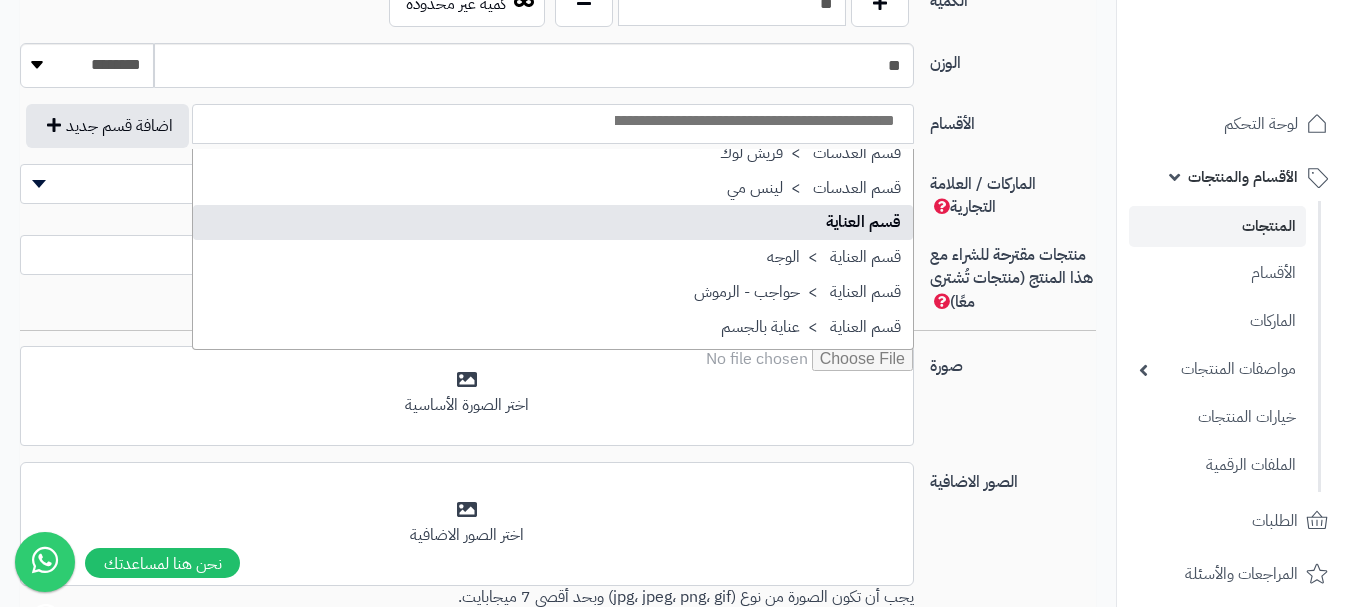 select on "**" 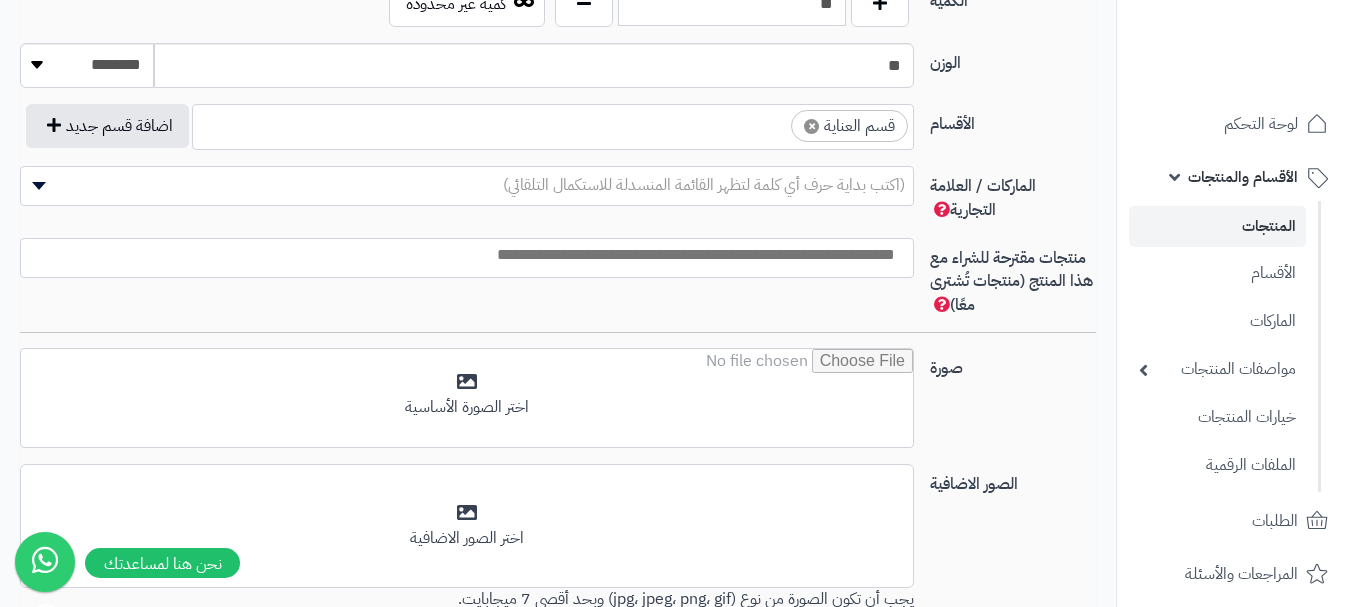 click on "× قسم العناية" at bounding box center (553, 124) 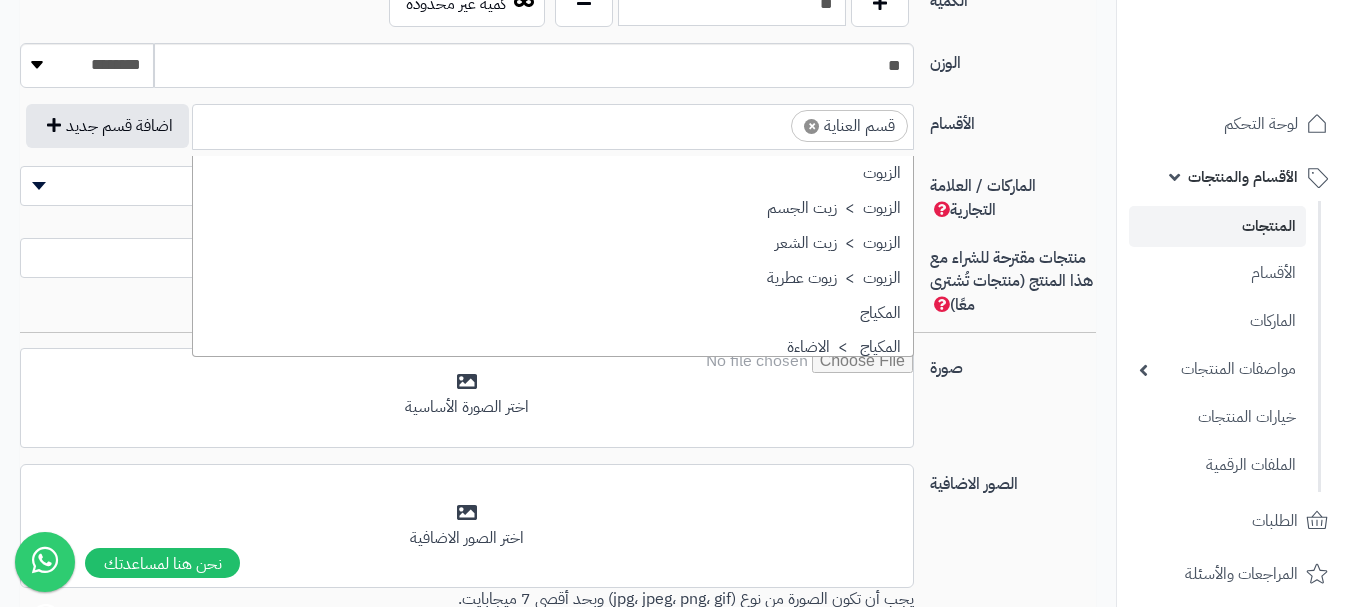 scroll, scrollTop: 1707, scrollLeft: 0, axis: vertical 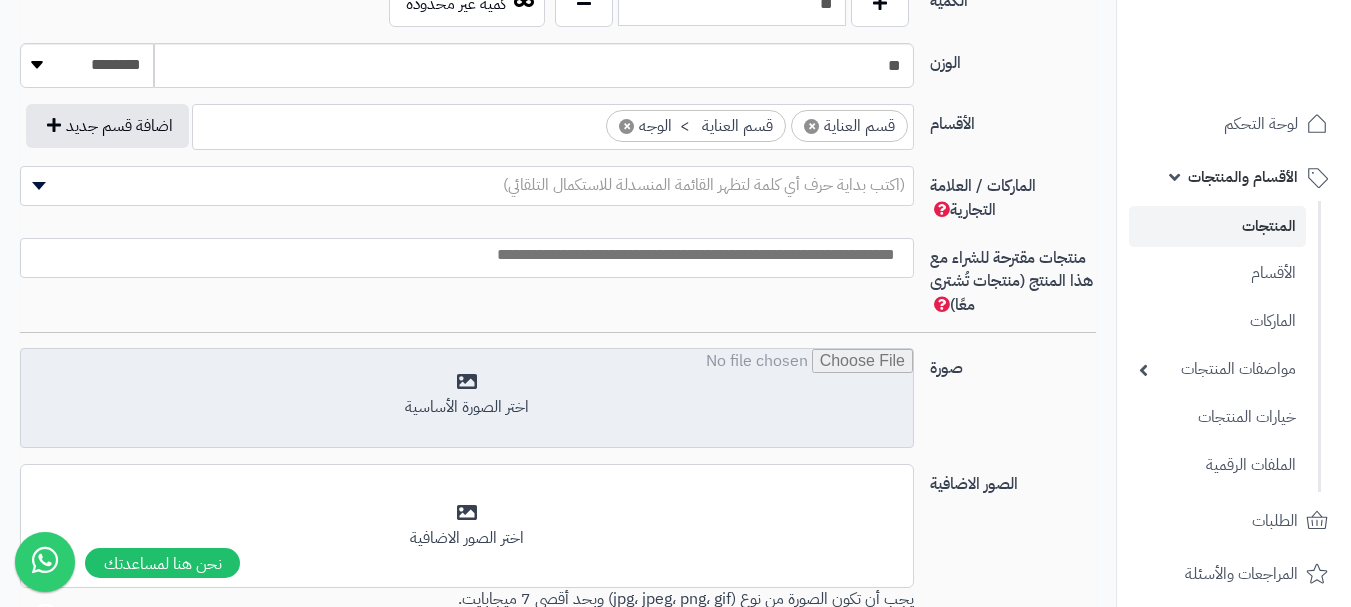 click at bounding box center (467, 399) 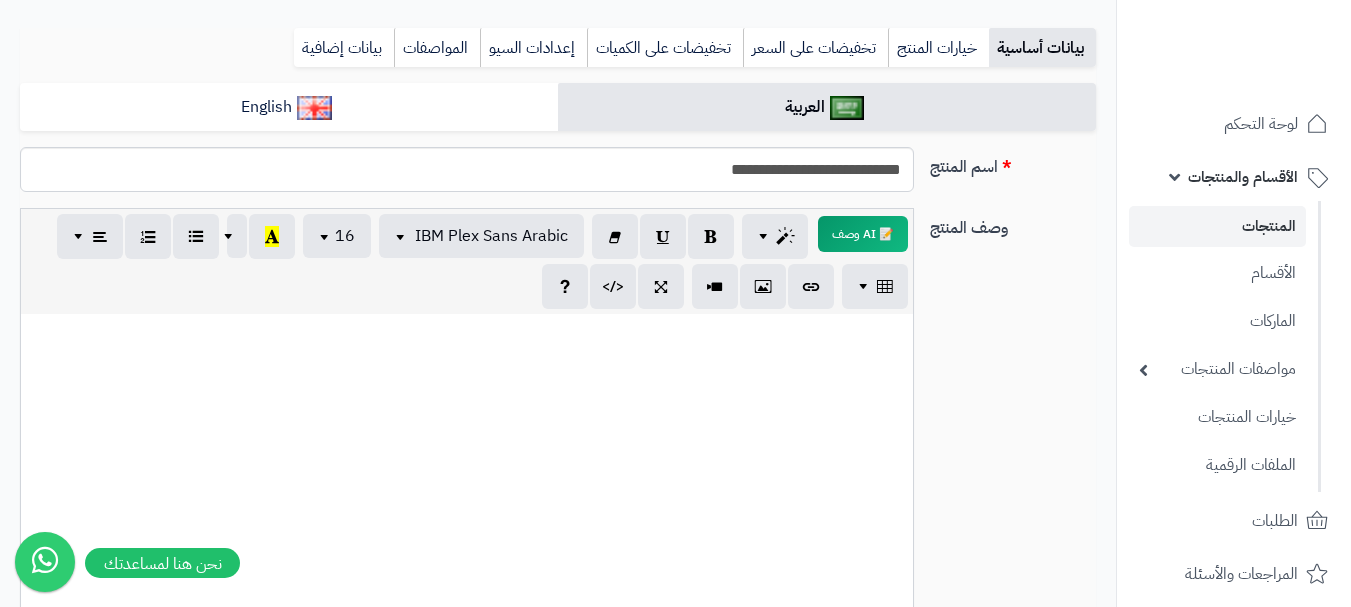 scroll, scrollTop: 0, scrollLeft: 0, axis: both 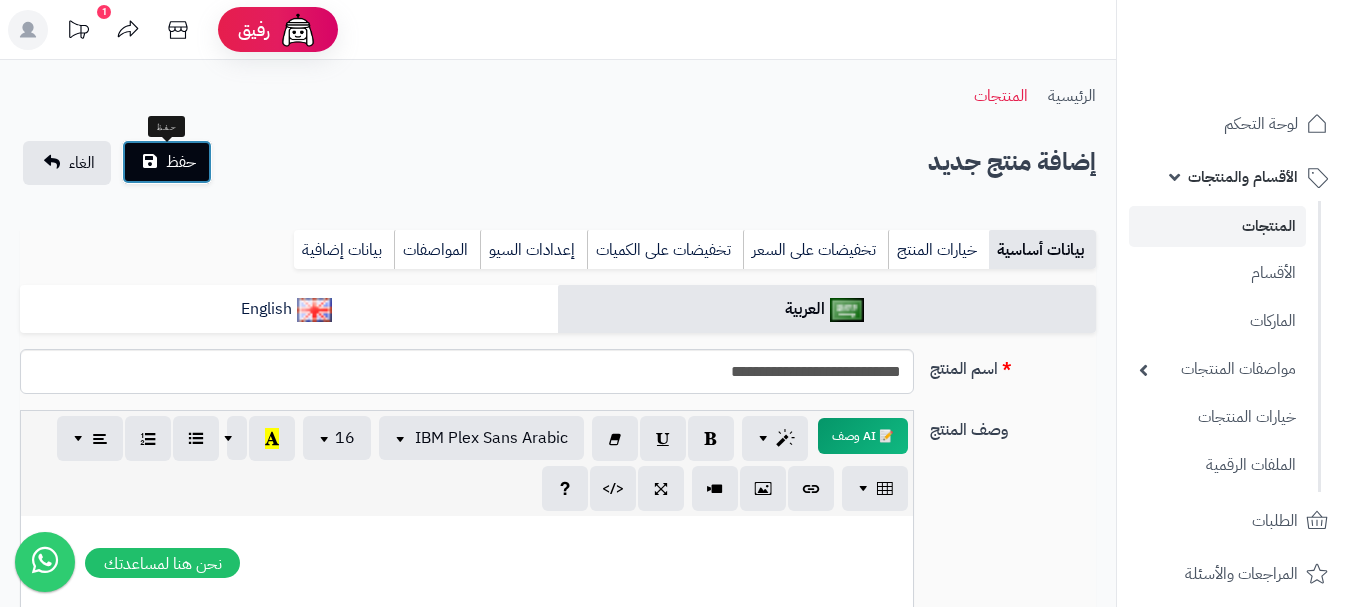 click on "حفظ" at bounding box center (167, 162) 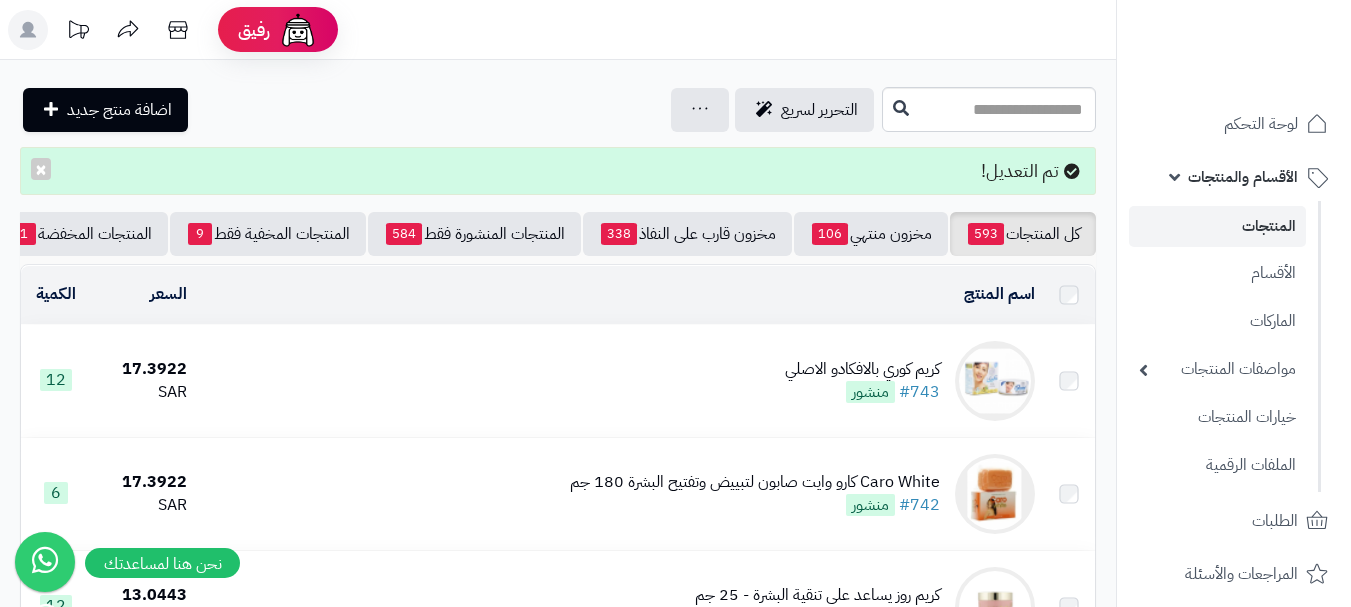 scroll, scrollTop: 0, scrollLeft: 0, axis: both 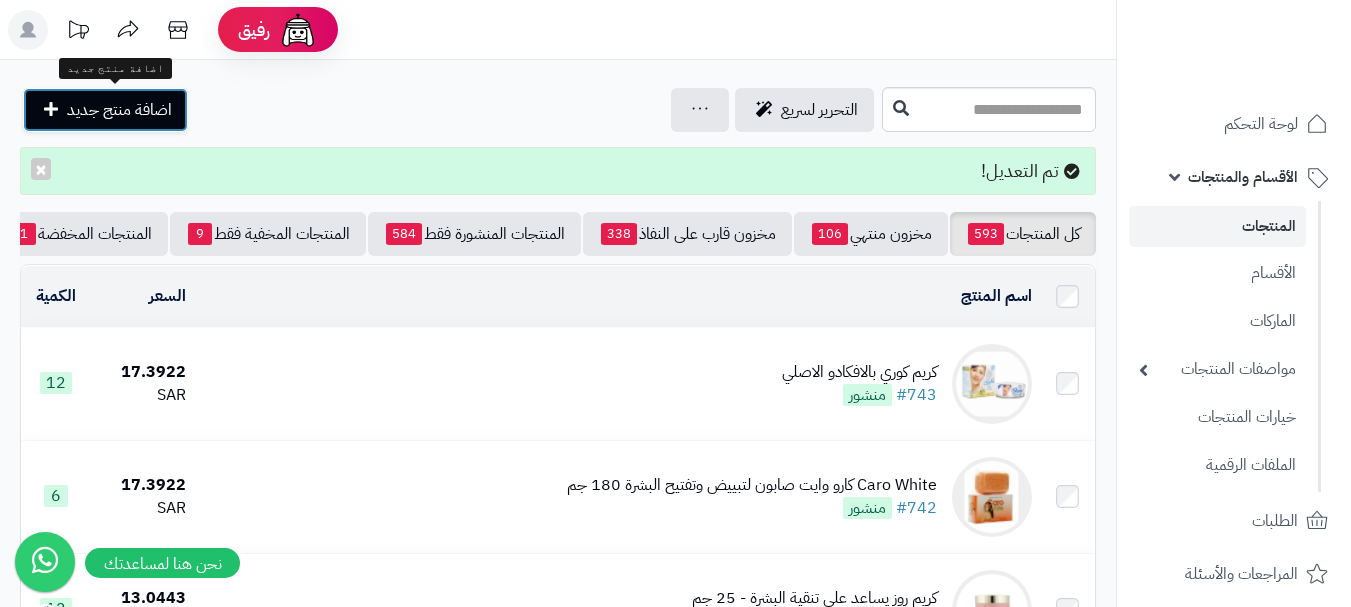 click on "اضافة منتج جديد" at bounding box center [119, 110] 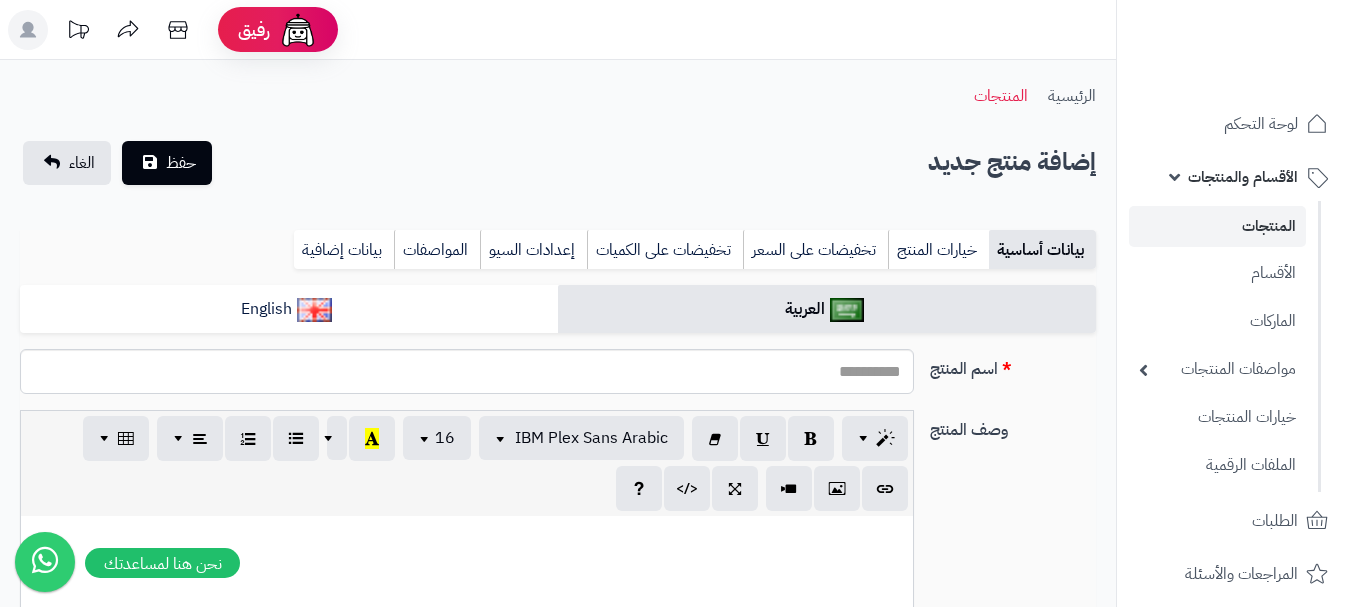 select 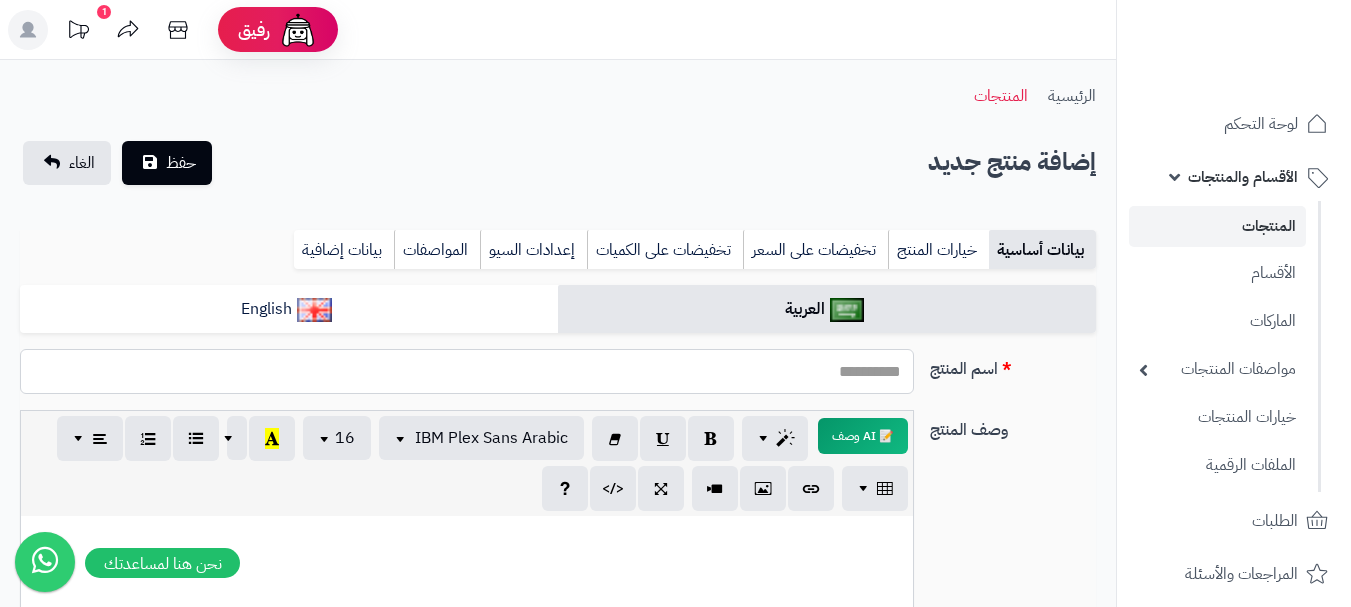 paste on "**********" 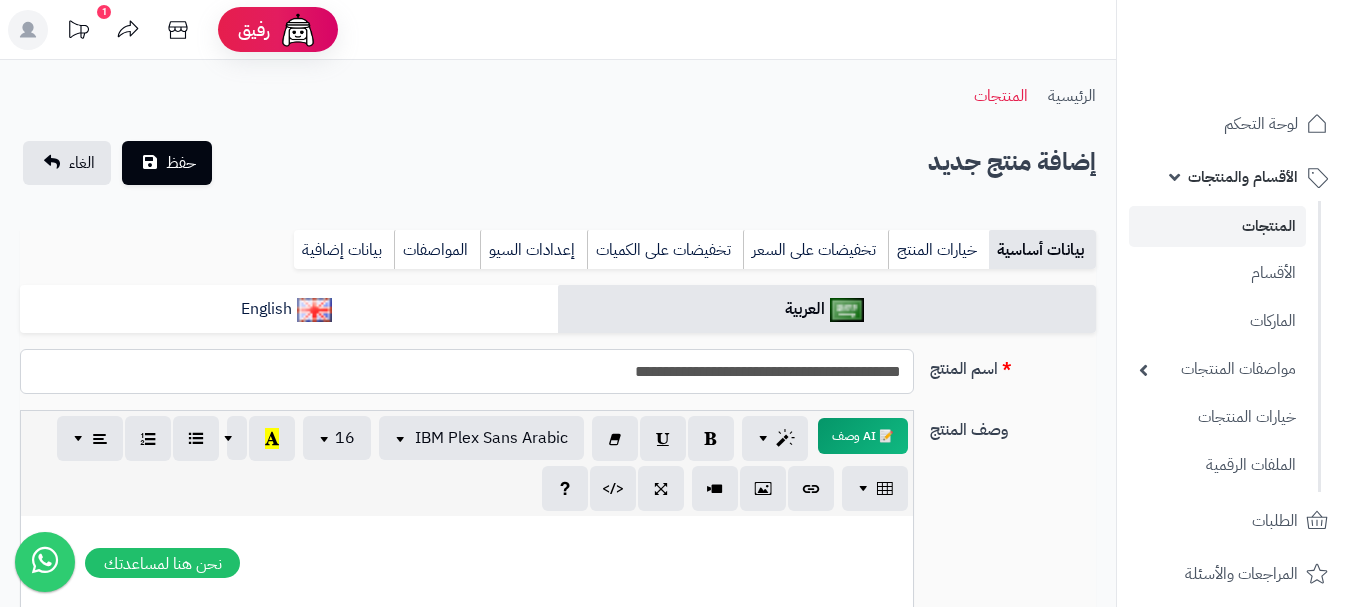 type on "**********" 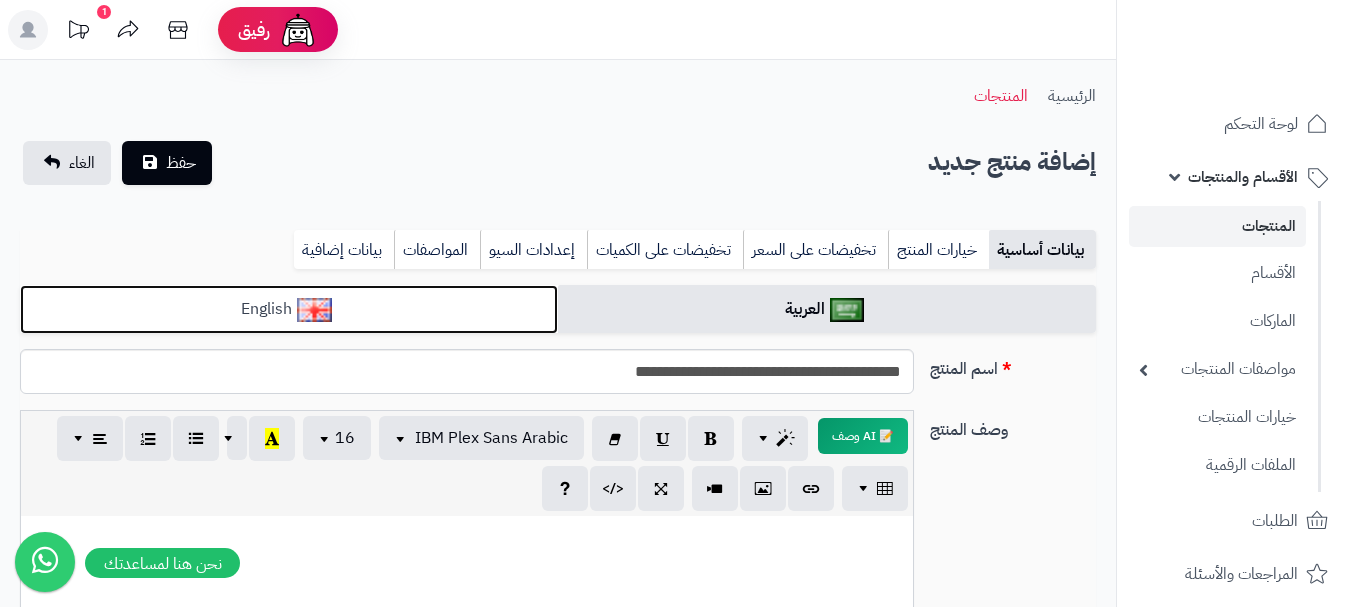 click on "English" at bounding box center [289, 309] 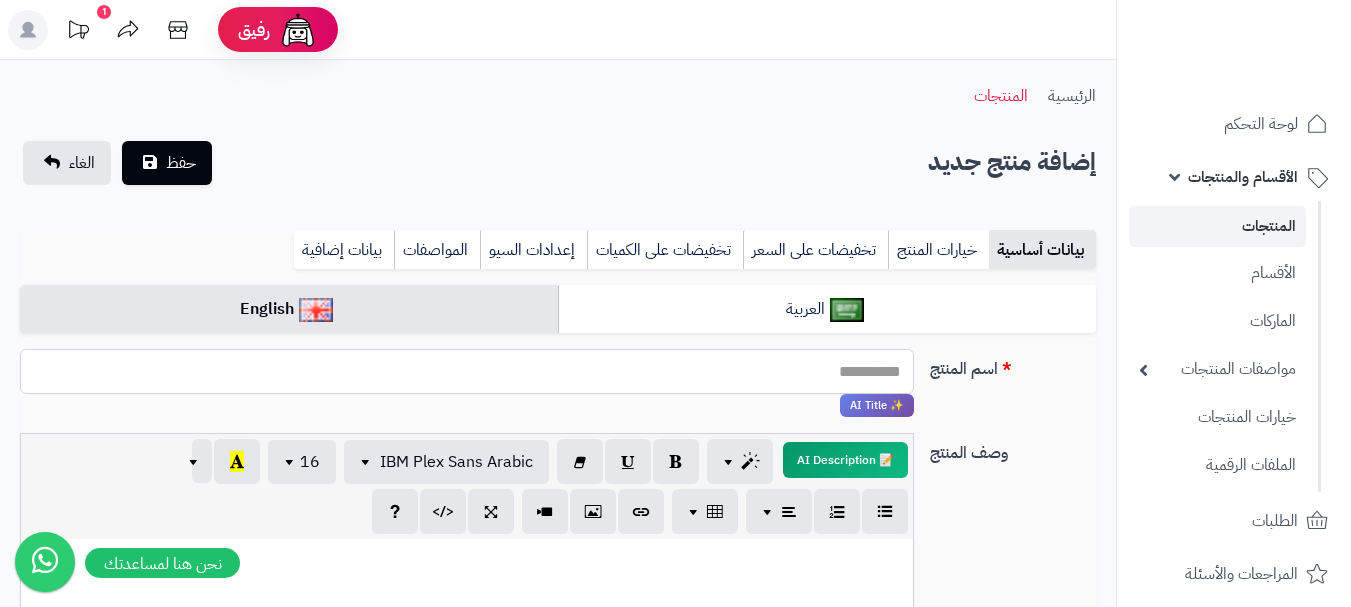 paste on "**********" 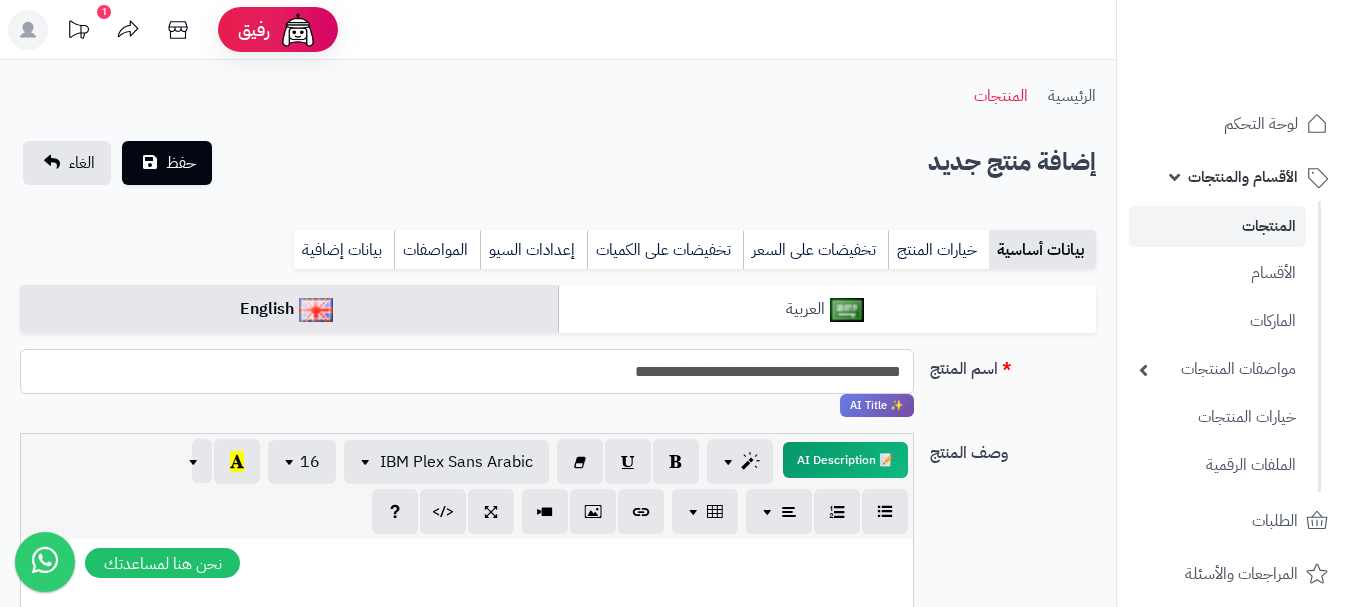 type on "**********" 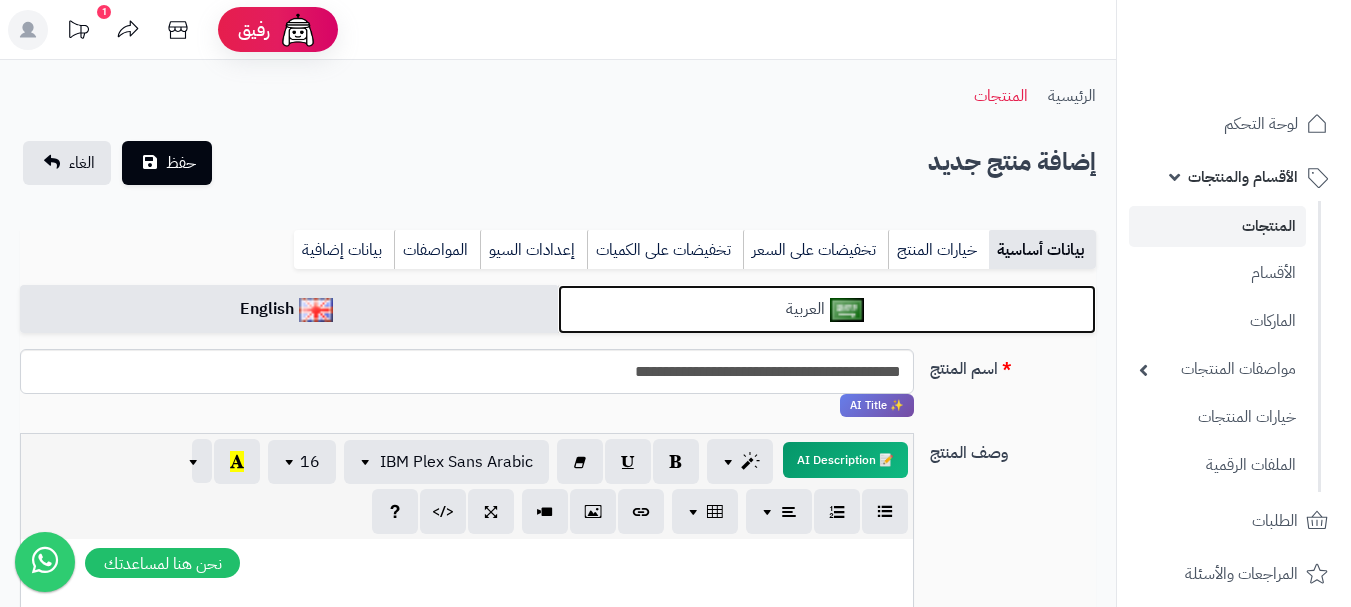 click on "العربية" at bounding box center (827, 309) 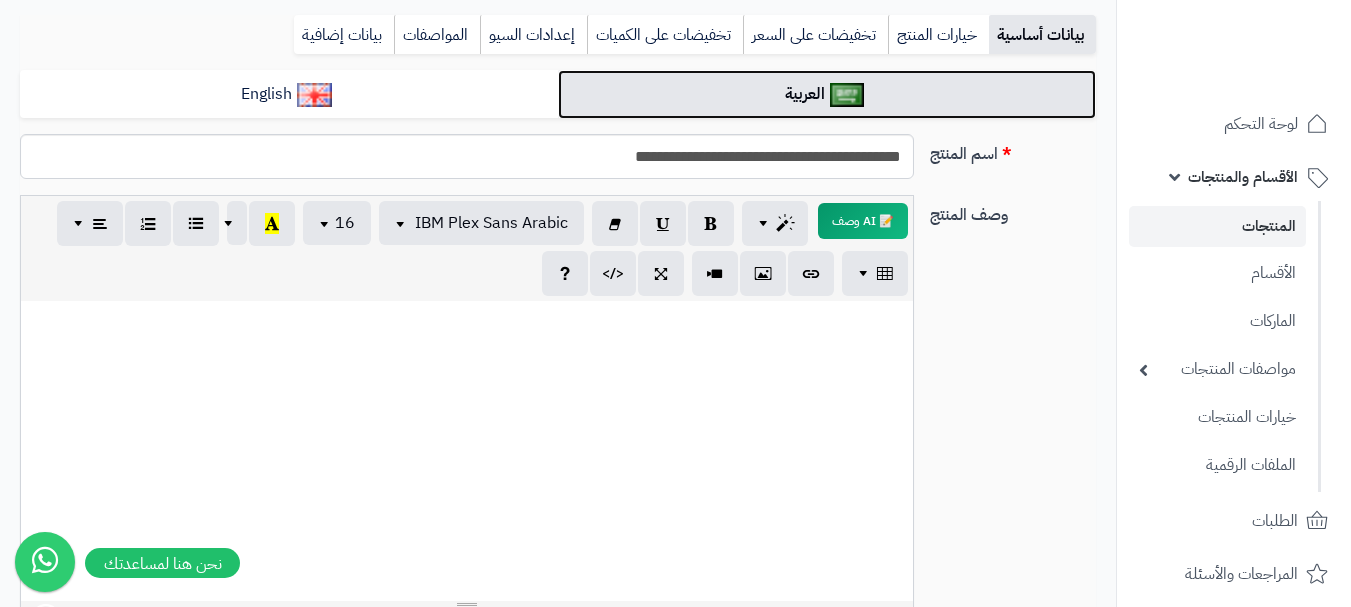 scroll, scrollTop: 100, scrollLeft: 0, axis: vertical 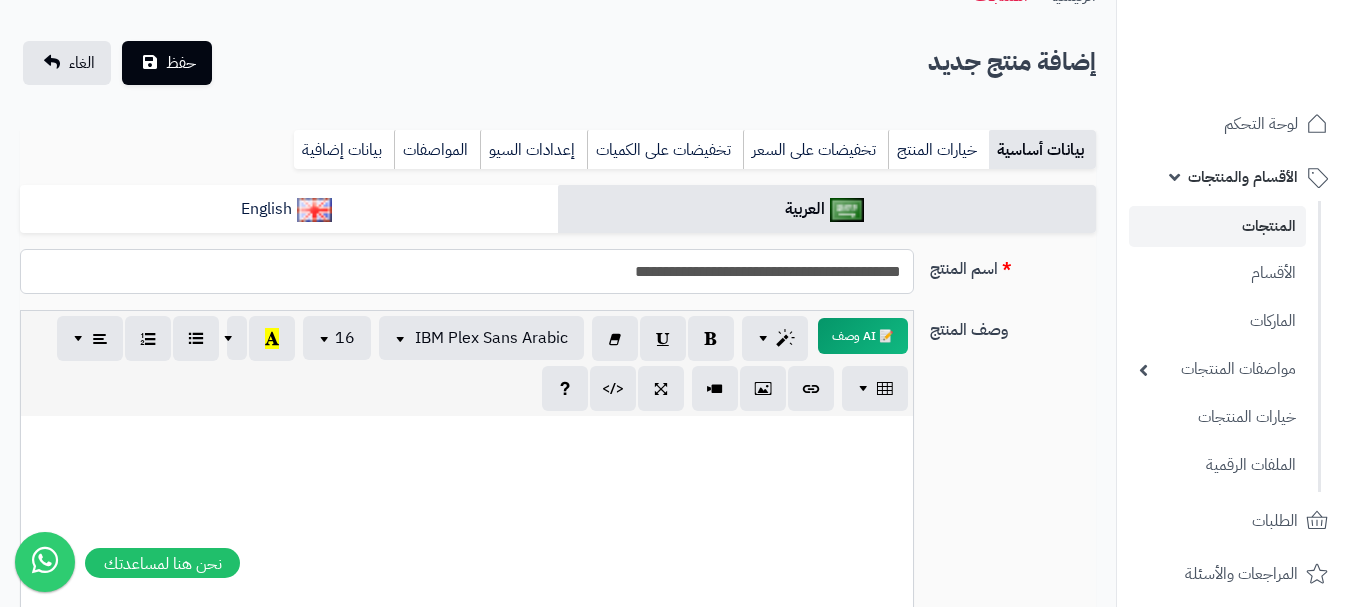 click on "**********" at bounding box center [467, 271] 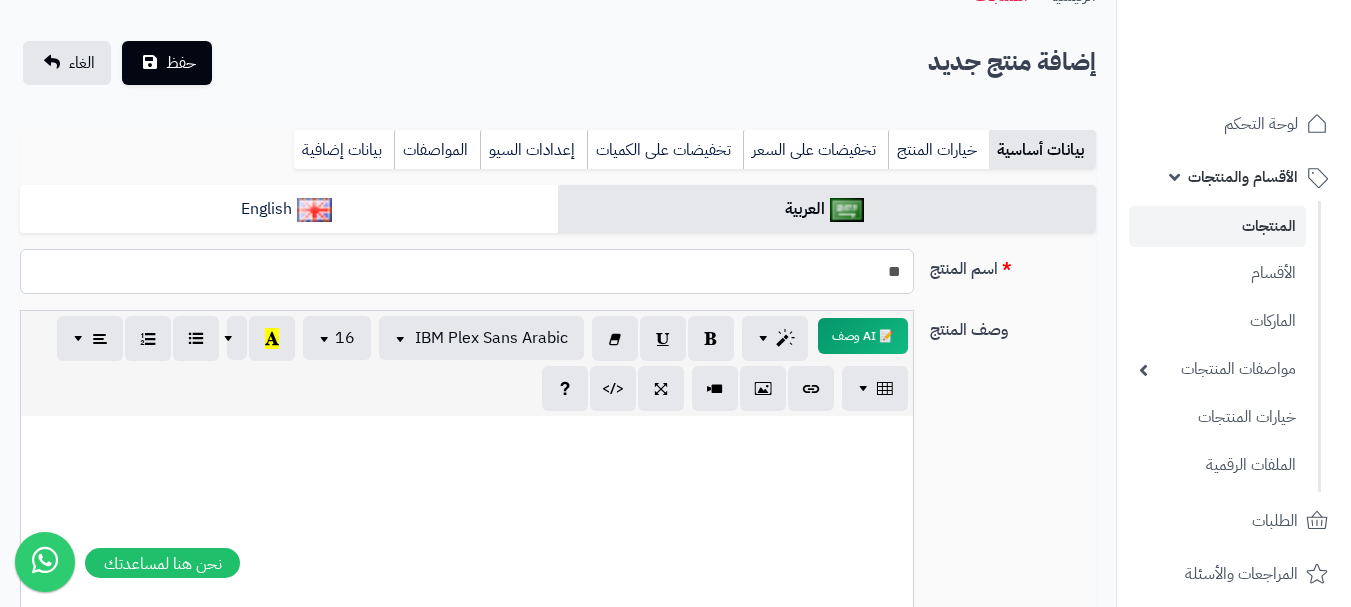 type on "*" 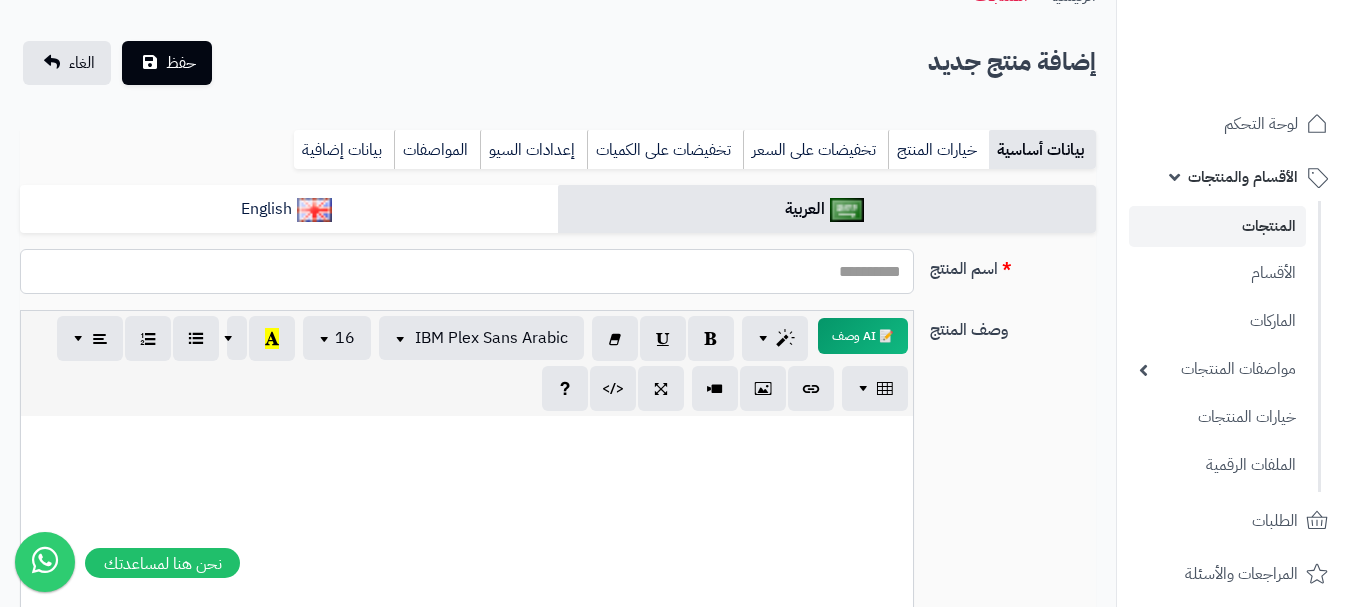 type 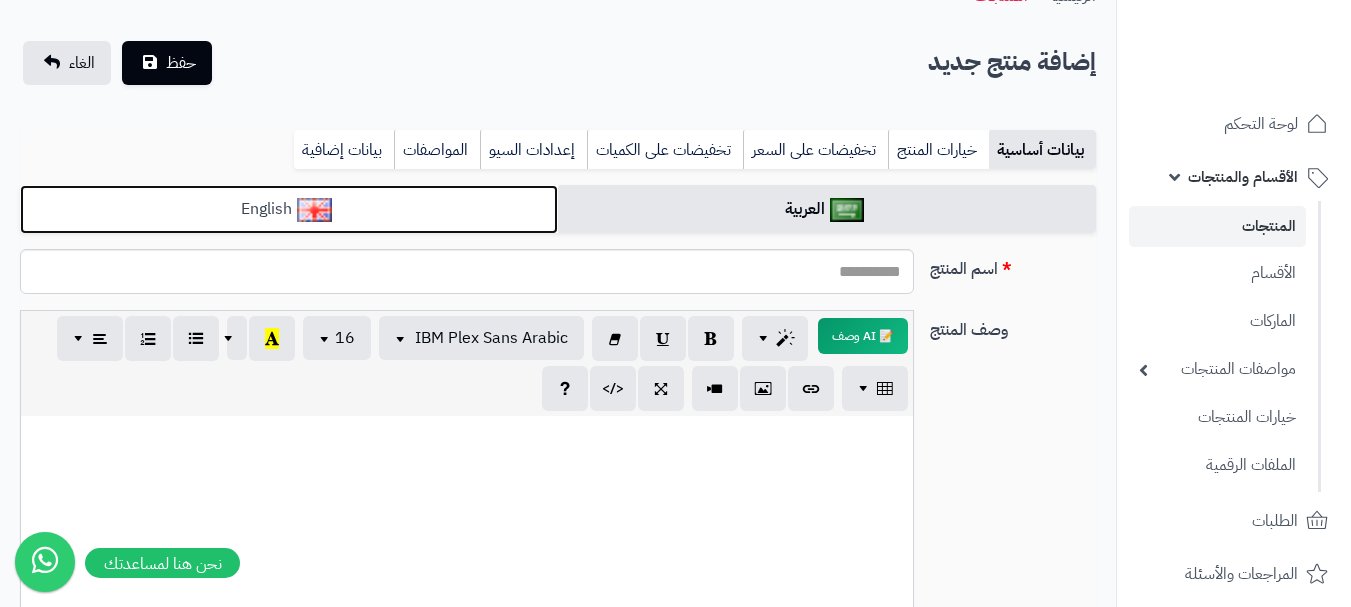 click on "English" at bounding box center [289, 209] 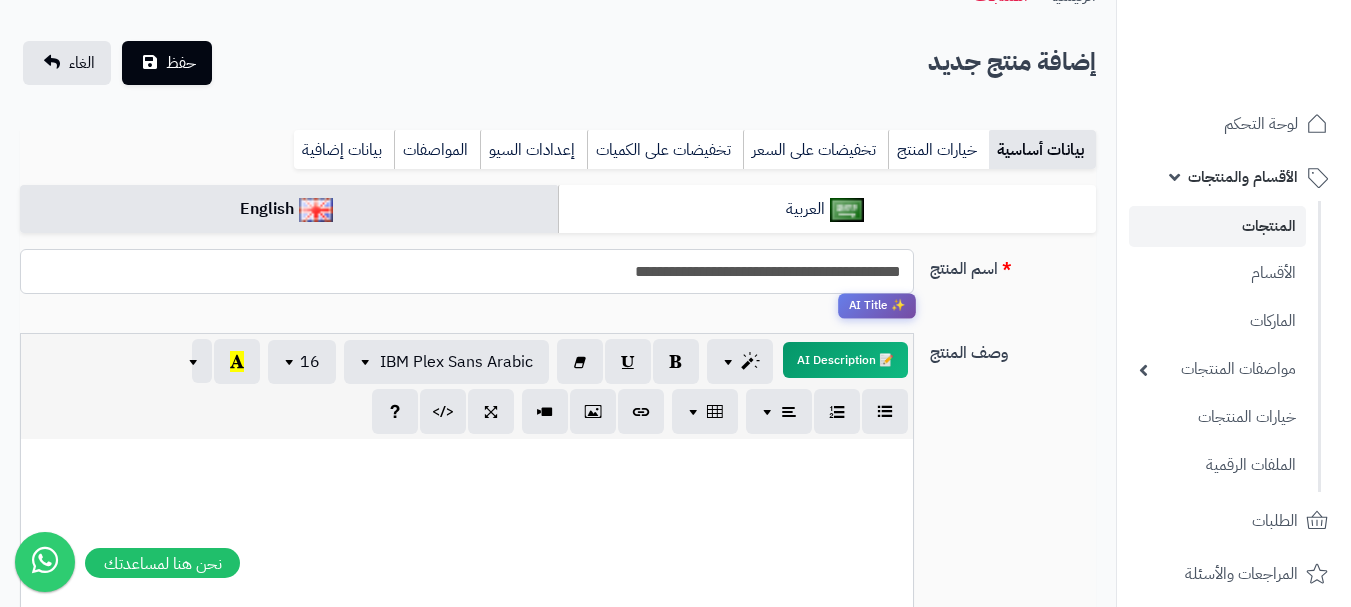 drag, startPoint x: 620, startPoint y: 282, endPoint x: 918, endPoint y: 298, distance: 298.42923 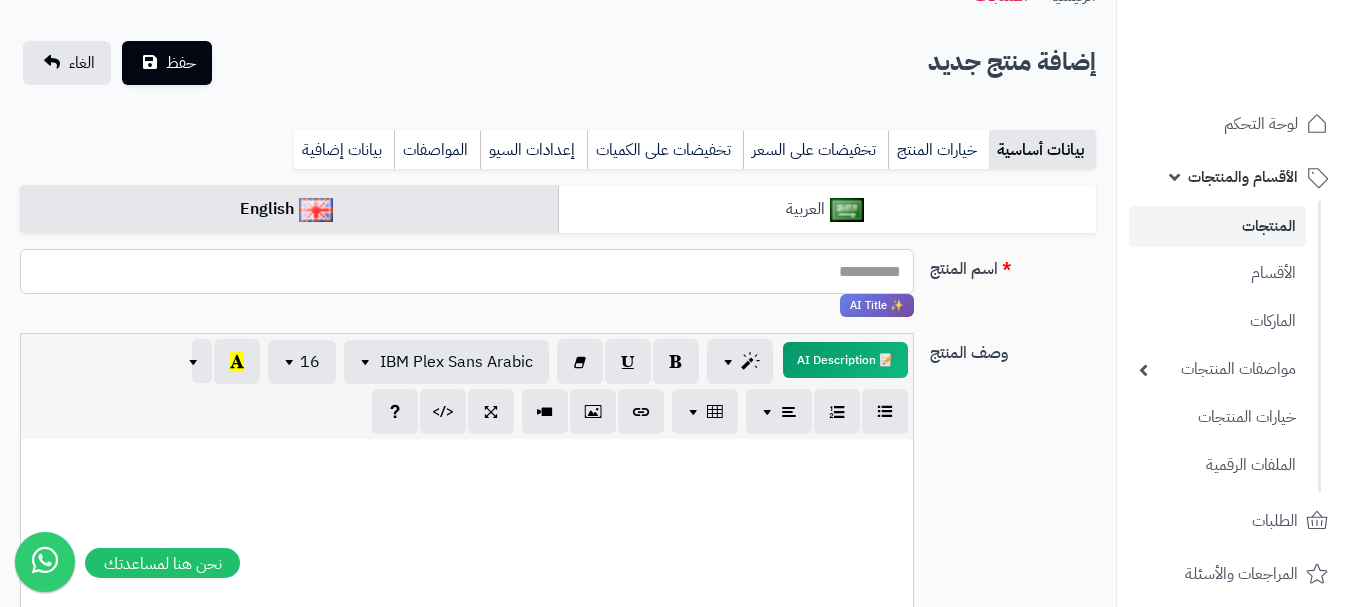 type 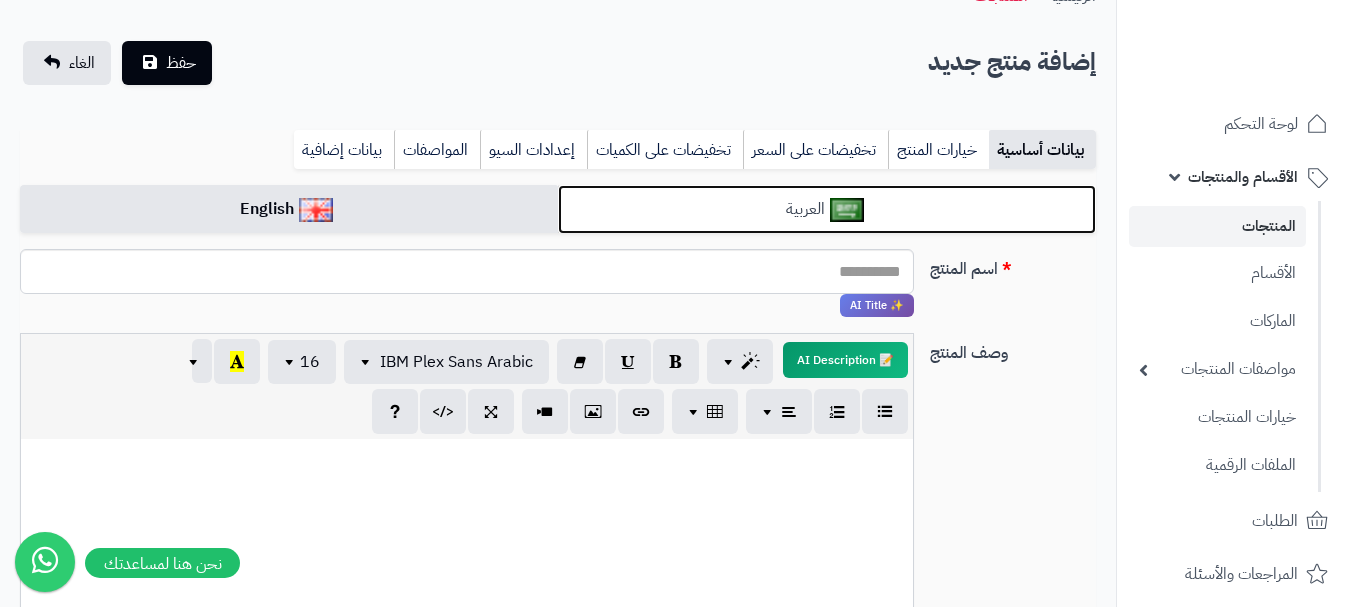 click at bounding box center [847, 210] 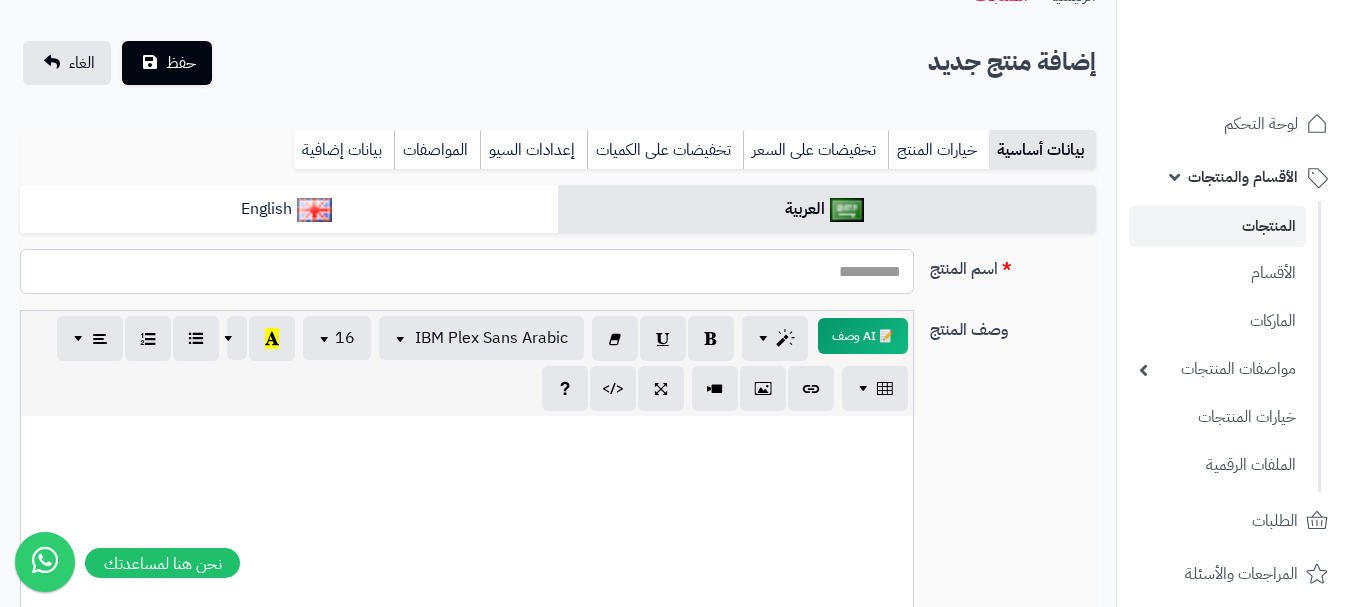 paste on "**********" 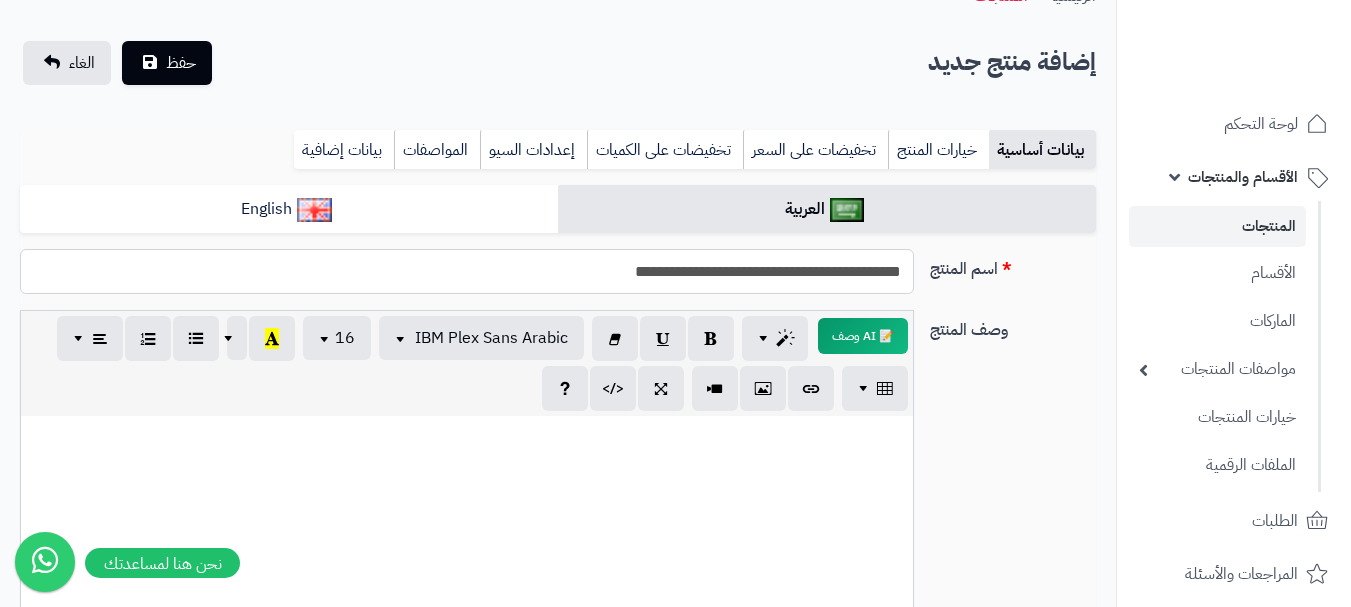 type on "**********" 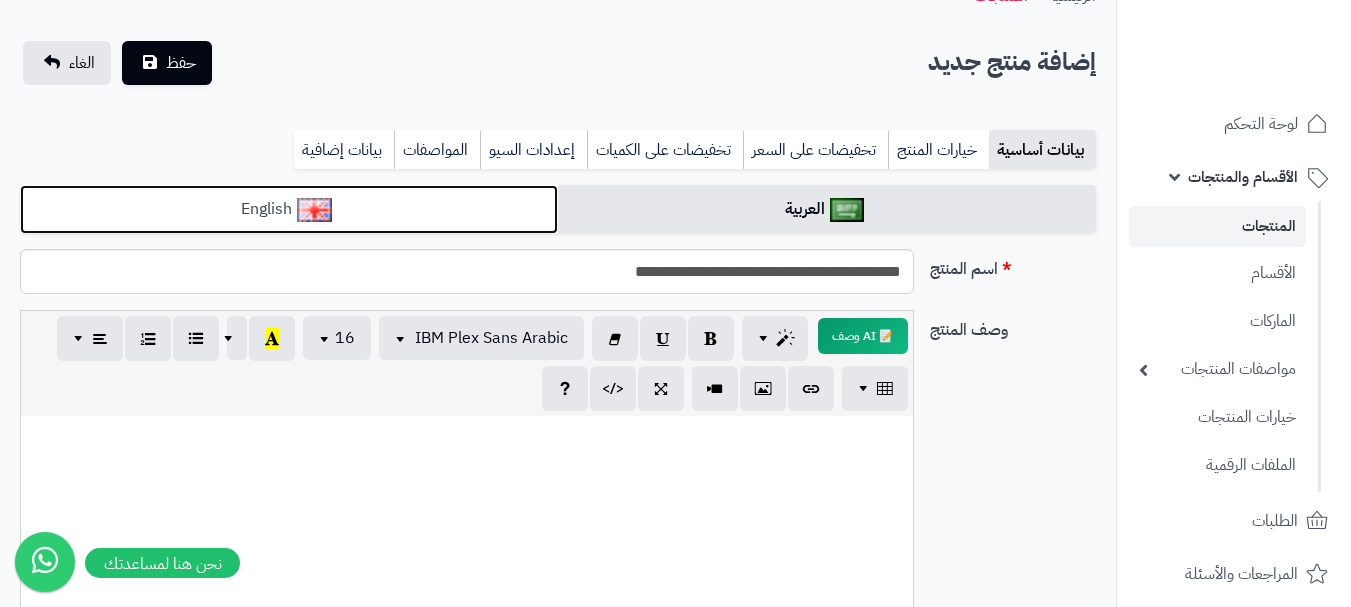 click on "English" at bounding box center [289, 209] 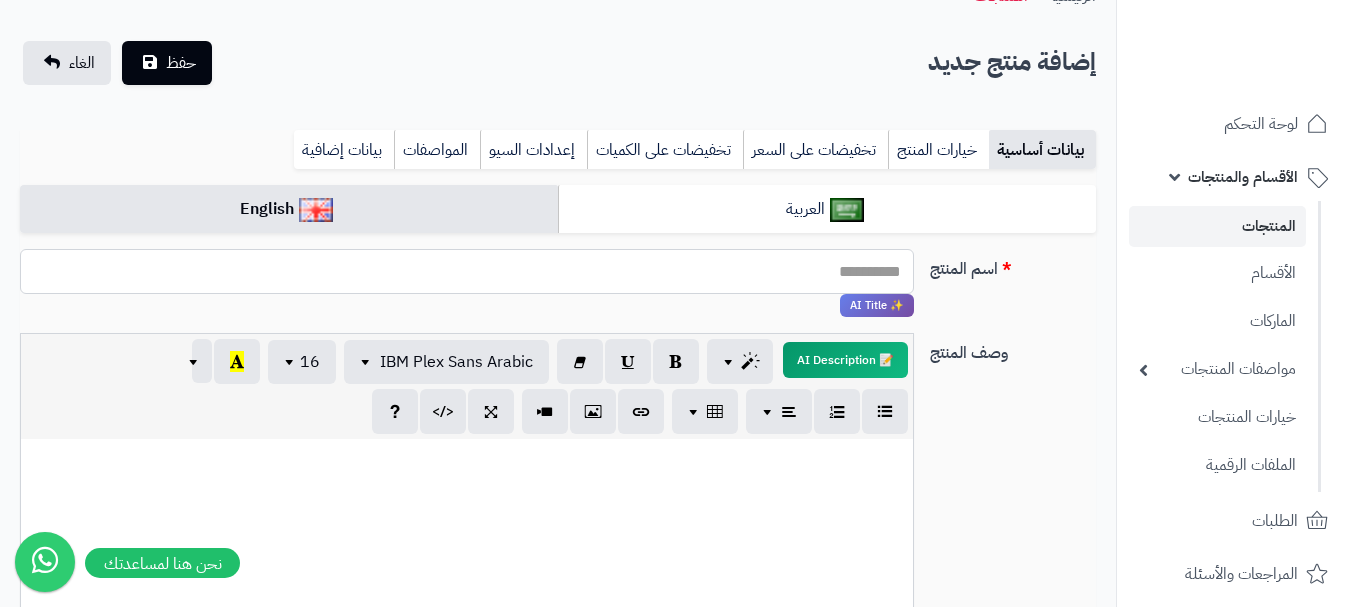 paste on "**********" 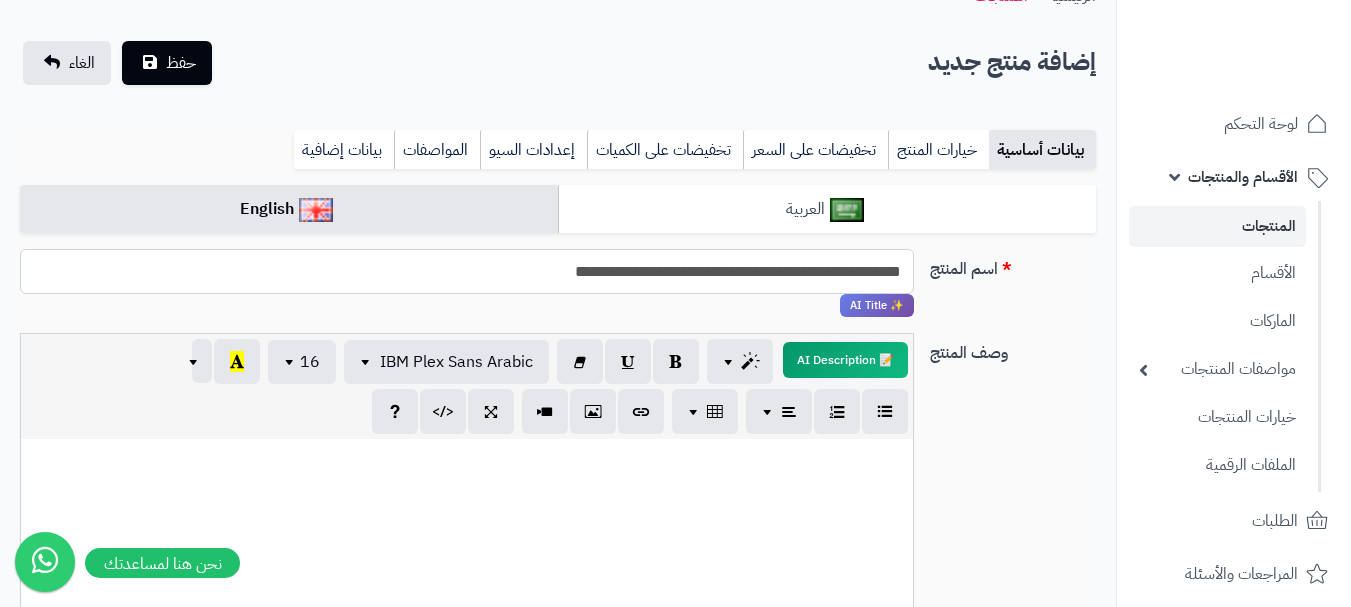 type on "**********" 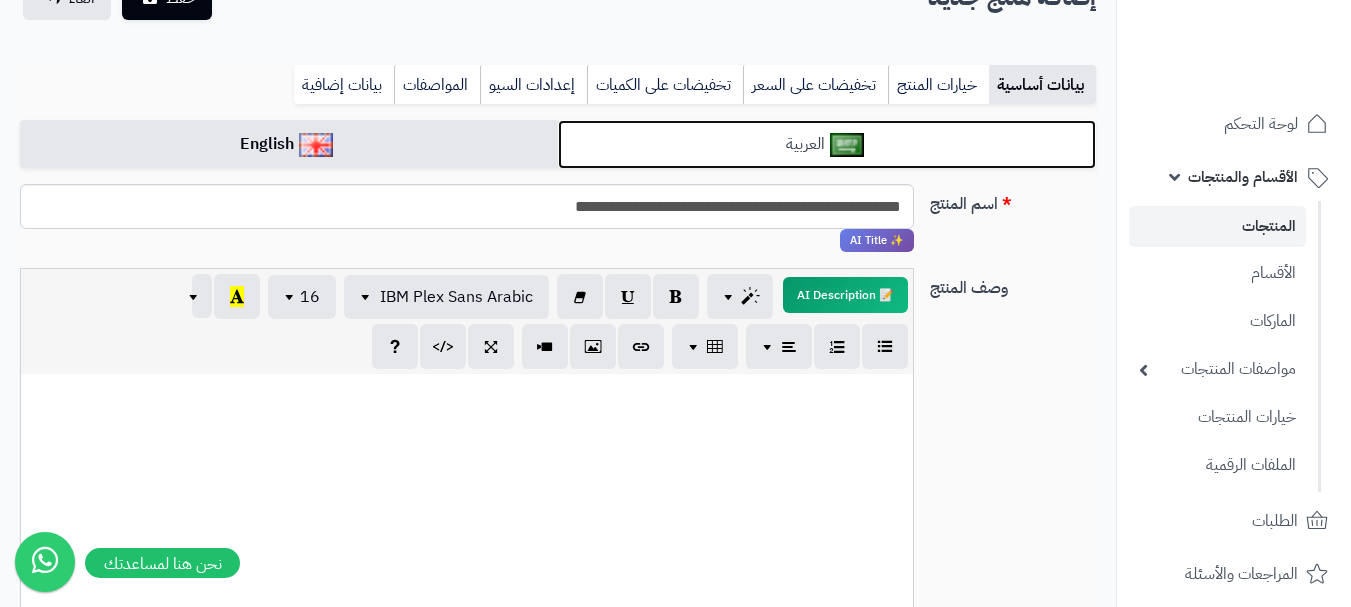 scroll, scrollTop: 200, scrollLeft: 0, axis: vertical 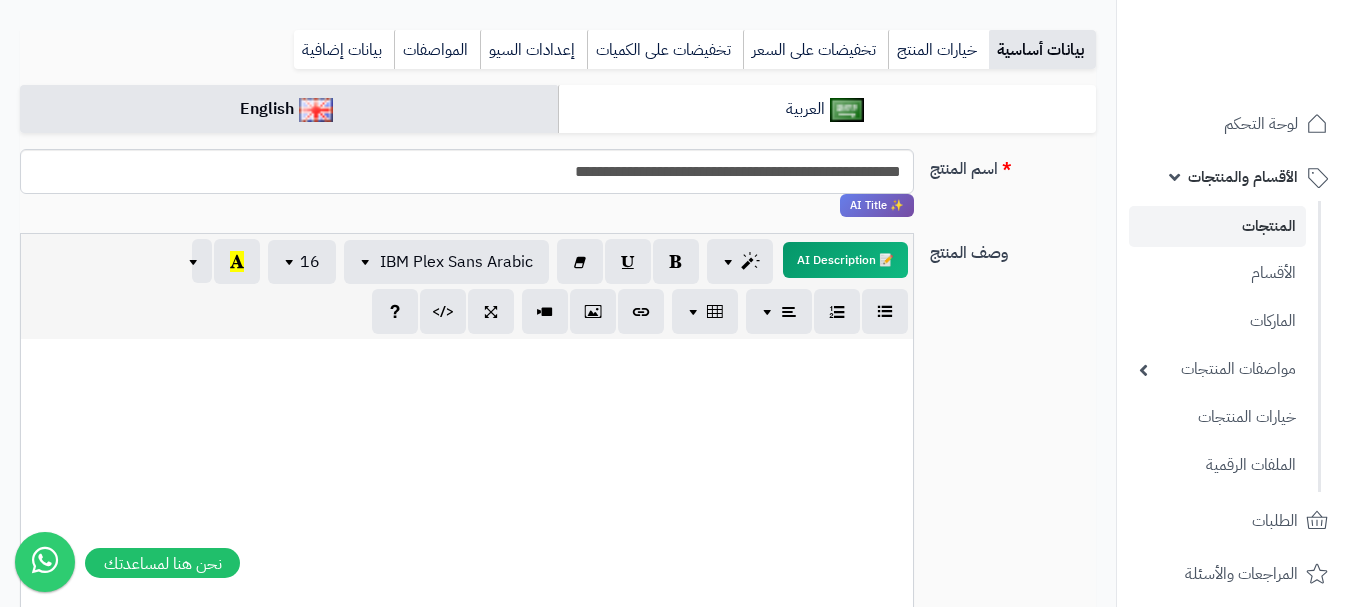 click on "بيانات أساسية خيارات المنتج تخفيضات على السعر تخفيضات على الكميات إعدادات السيو المواصفات نقاط المكافآت بيانات إضافية" at bounding box center [558, 57] 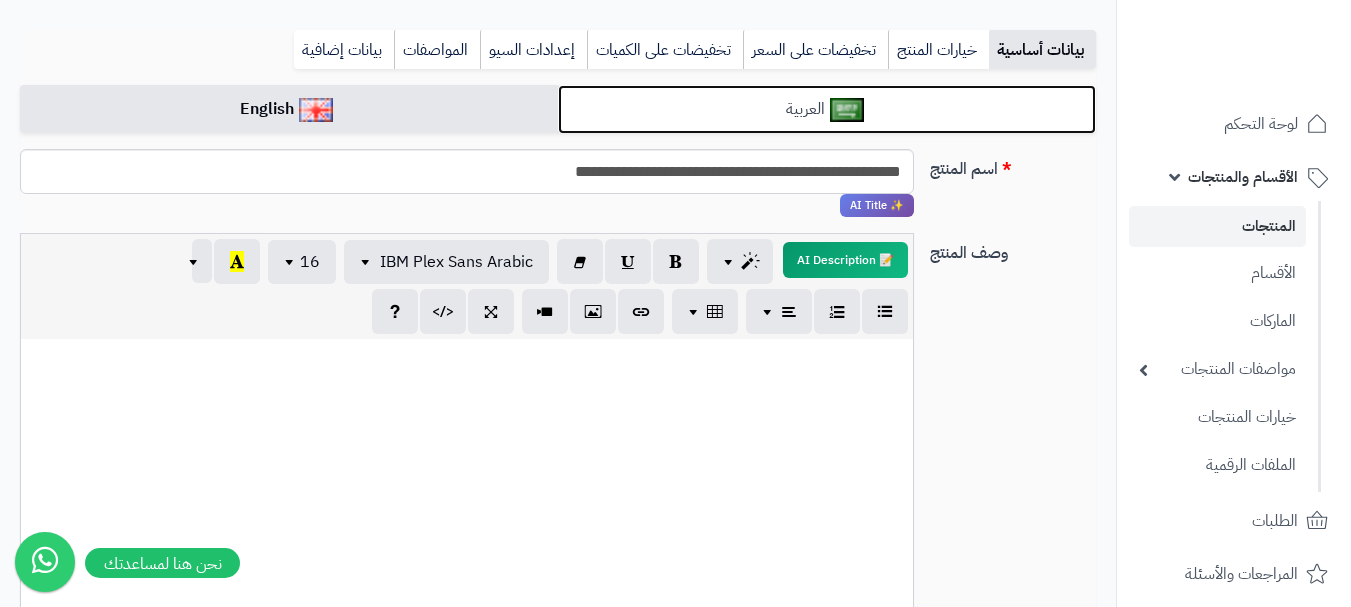 click at bounding box center (847, 110) 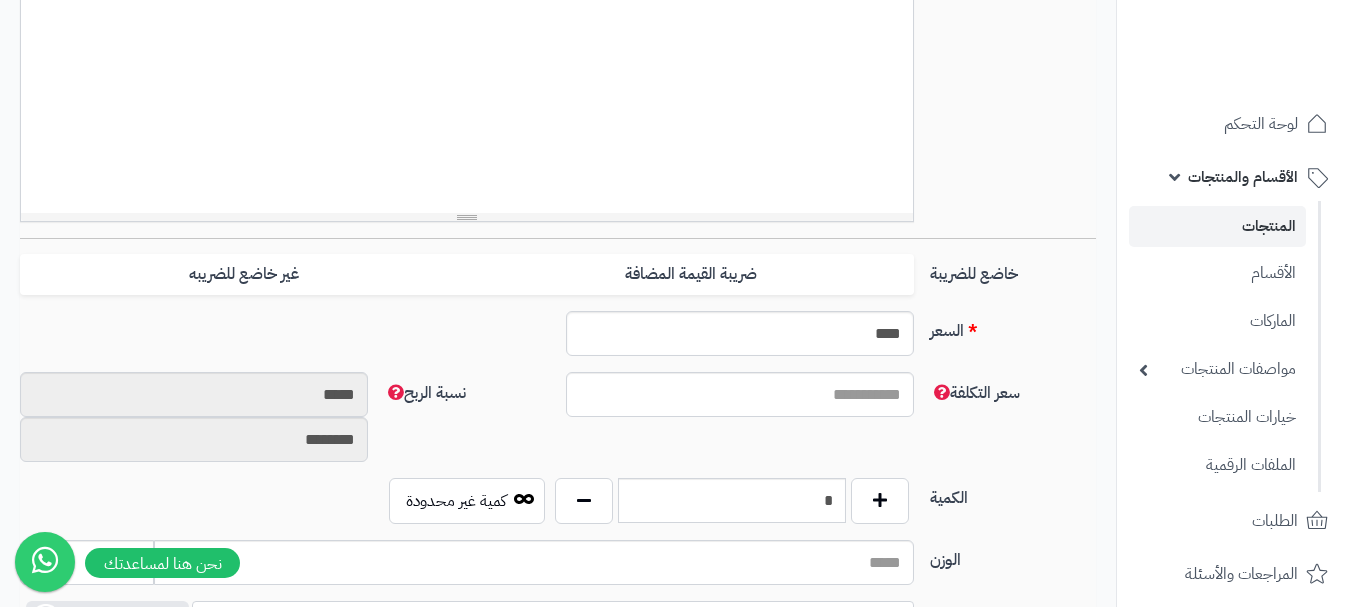 scroll, scrollTop: 700, scrollLeft: 0, axis: vertical 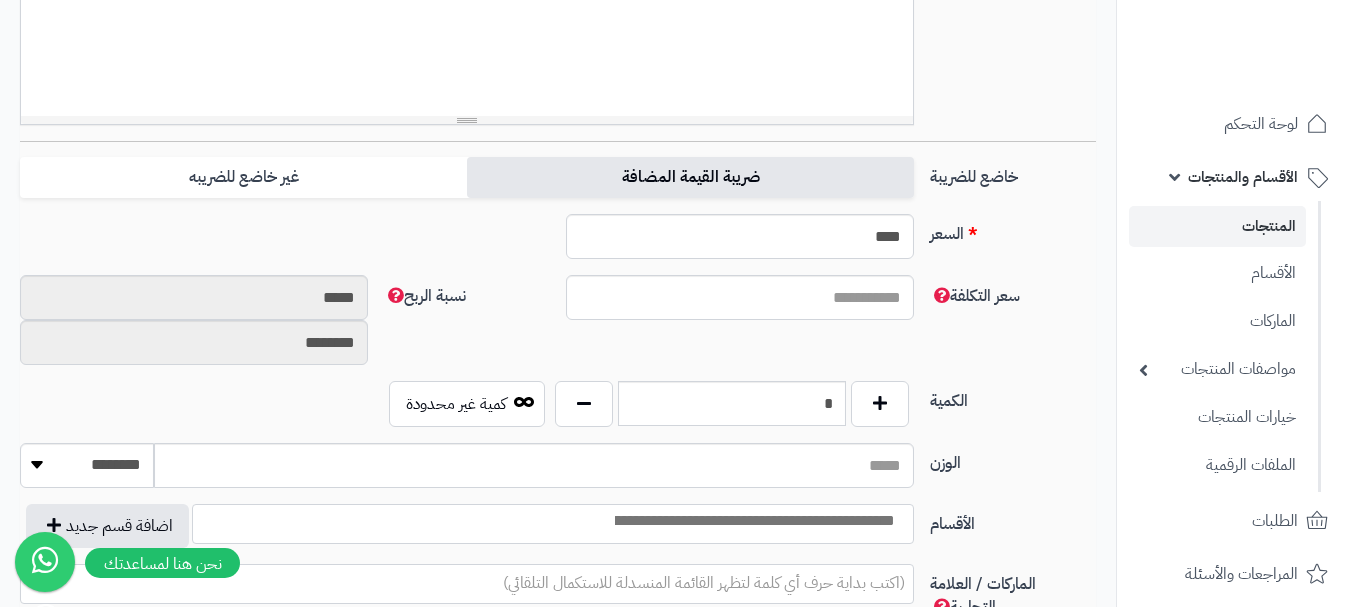 drag, startPoint x: 802, startPoint y: 181, endPoint x: 795, endPoint y: 193, distance: 13.892444 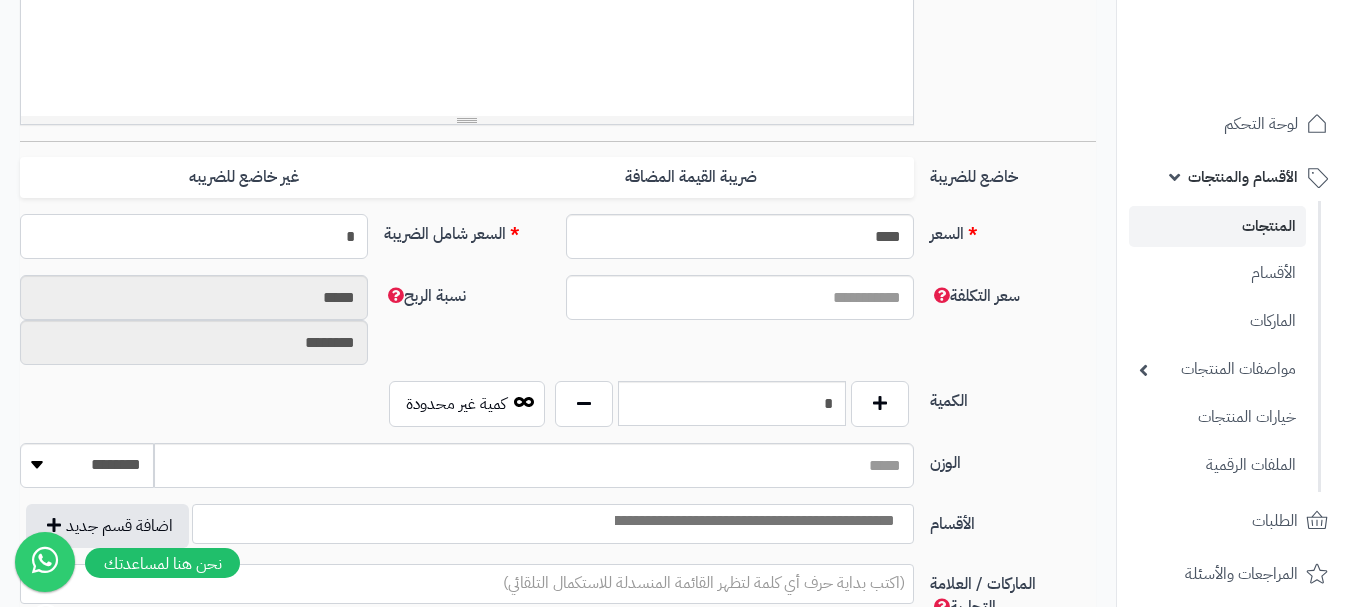 click on "*" at bounding box center [194, 236] 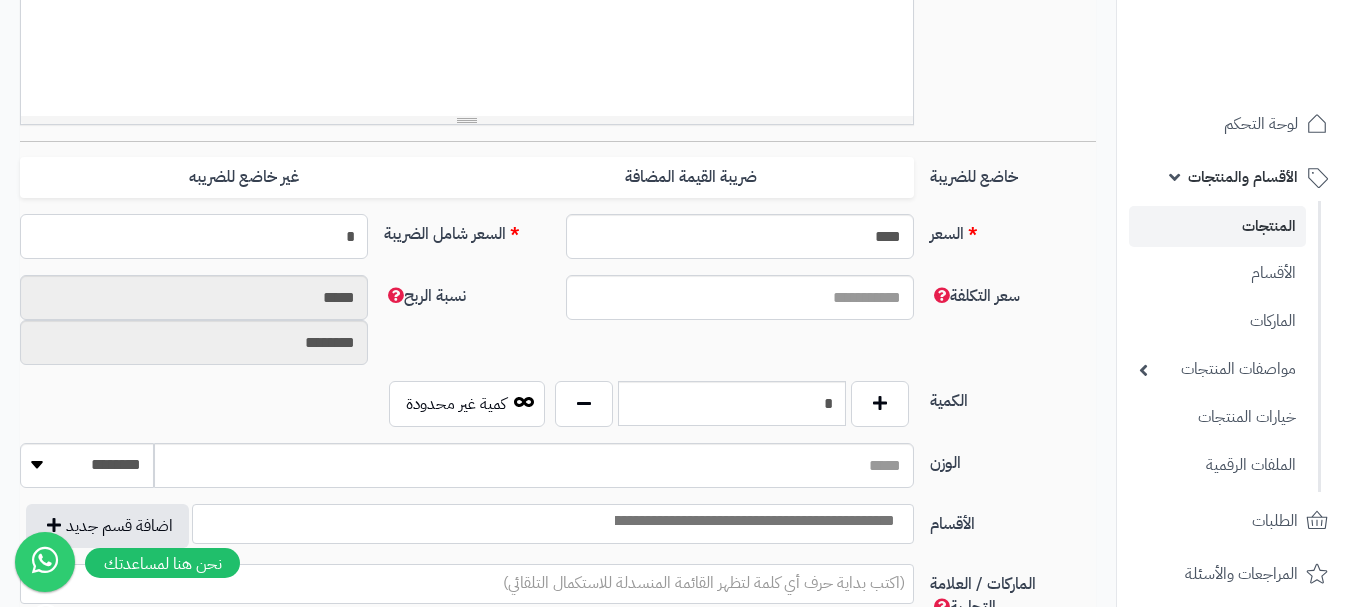 type 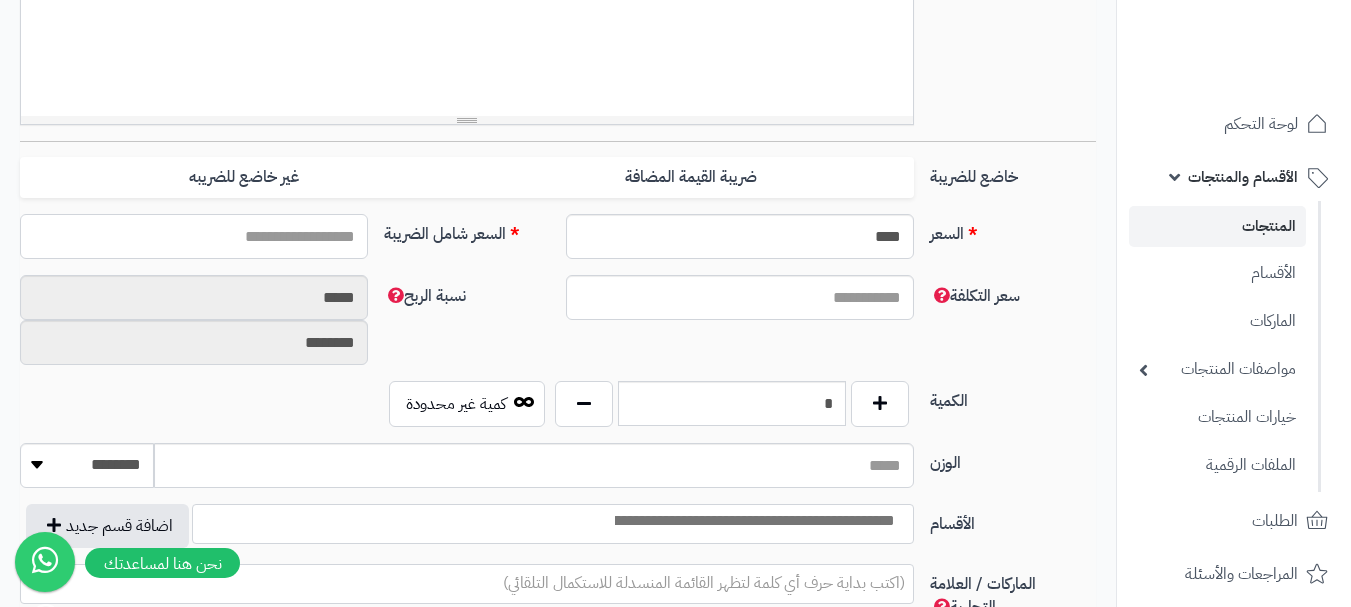 type on "*" 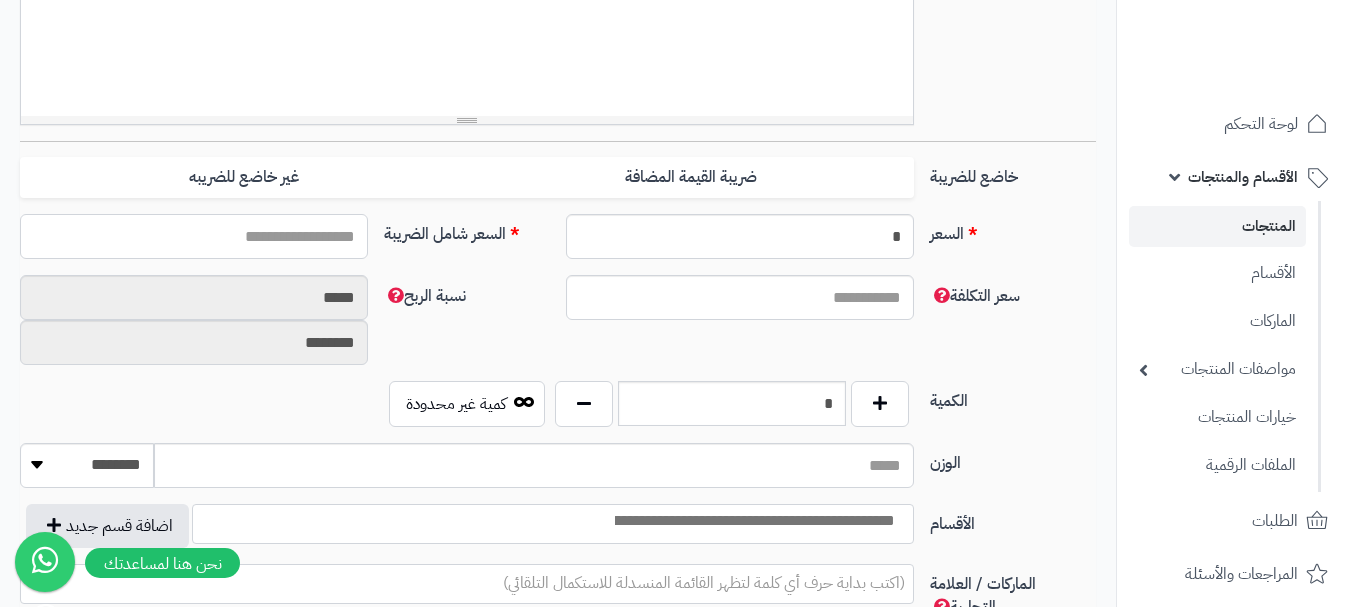 type 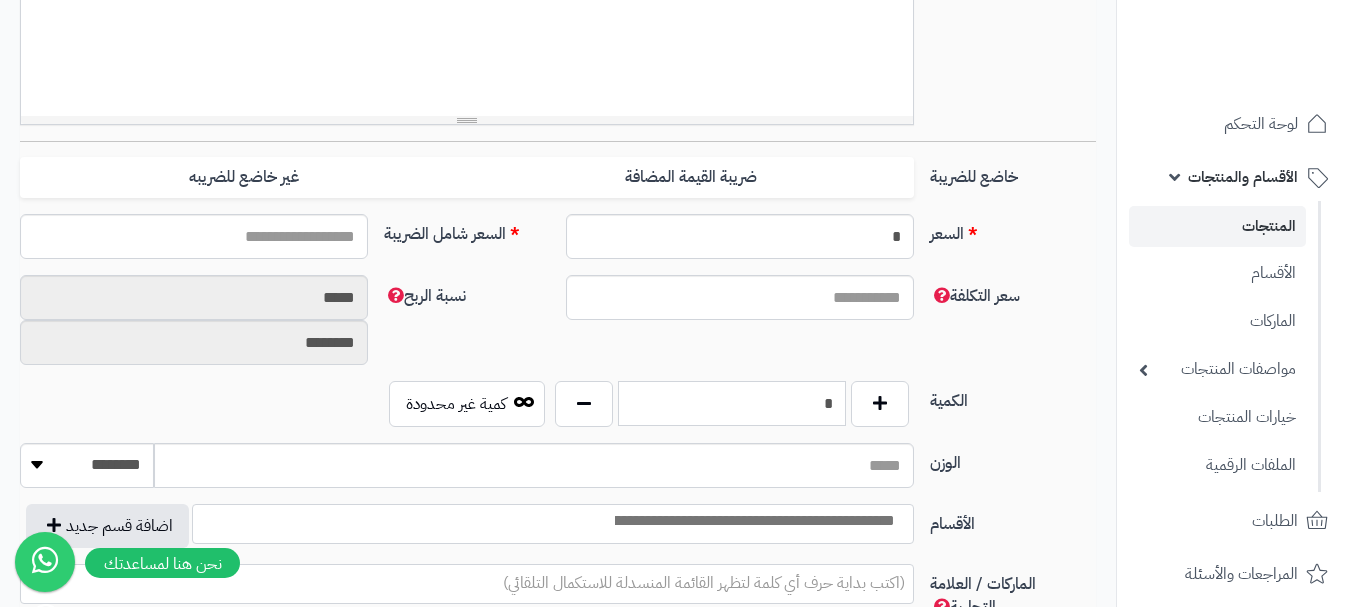 click on "*" at bounding box center (732, 403) 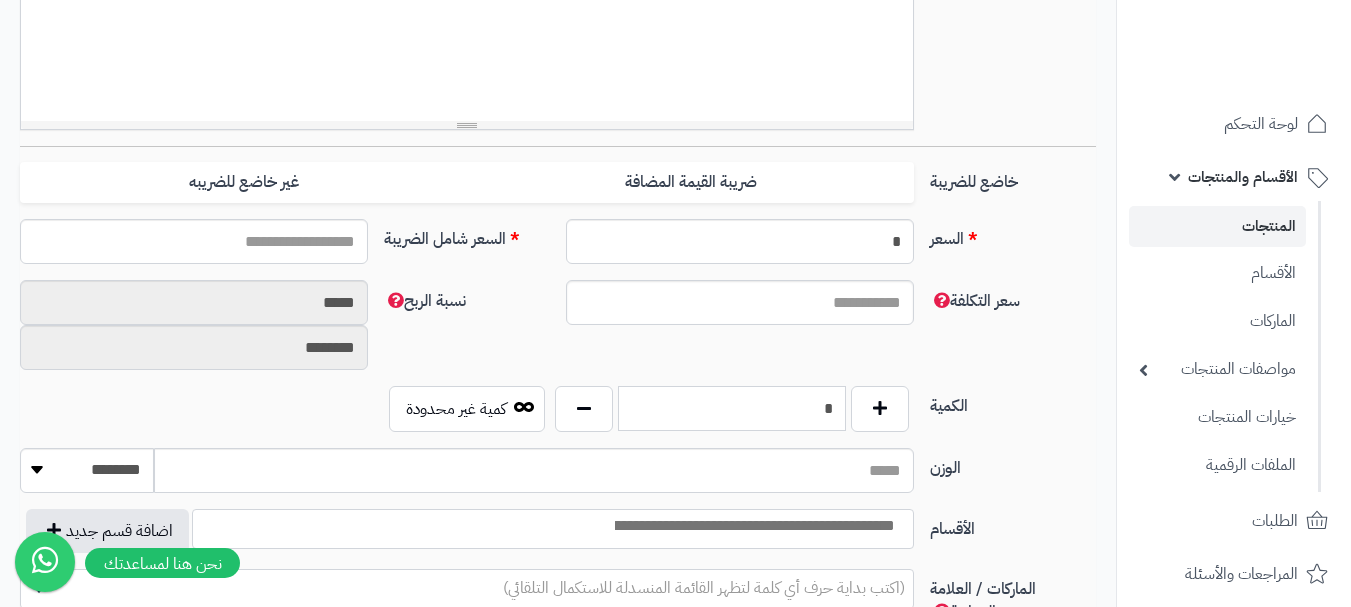 scroll, scrollTop: 700, scrollLeft: 0, axis: vertical 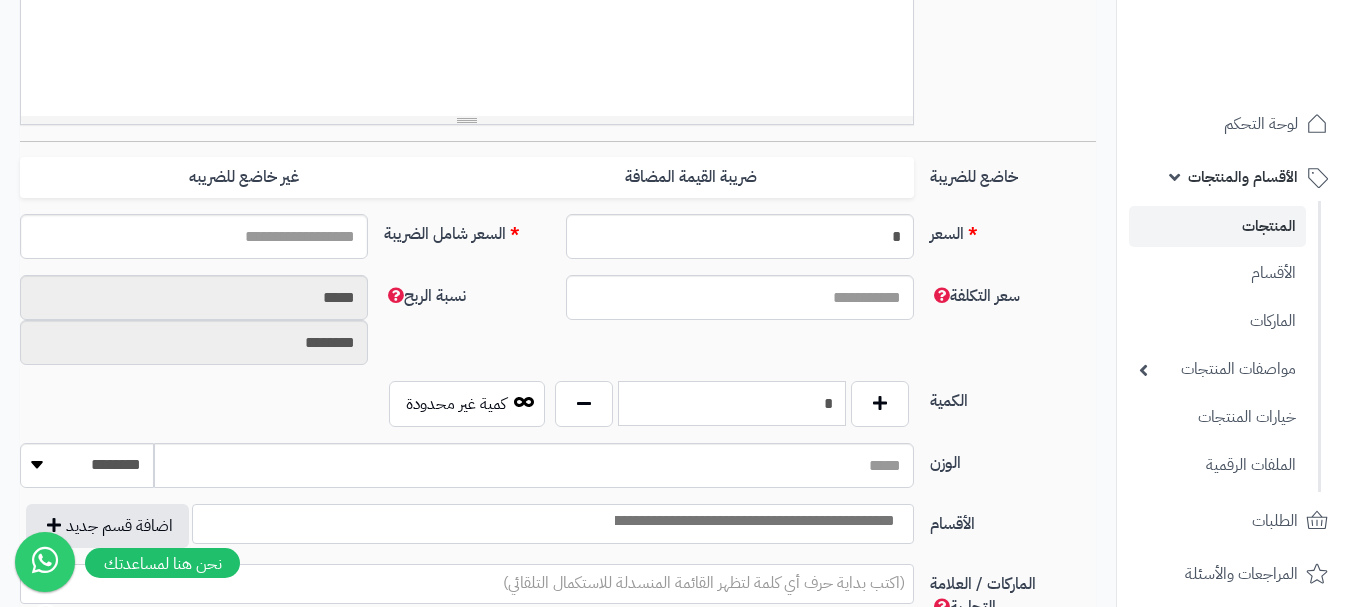 type on "*" 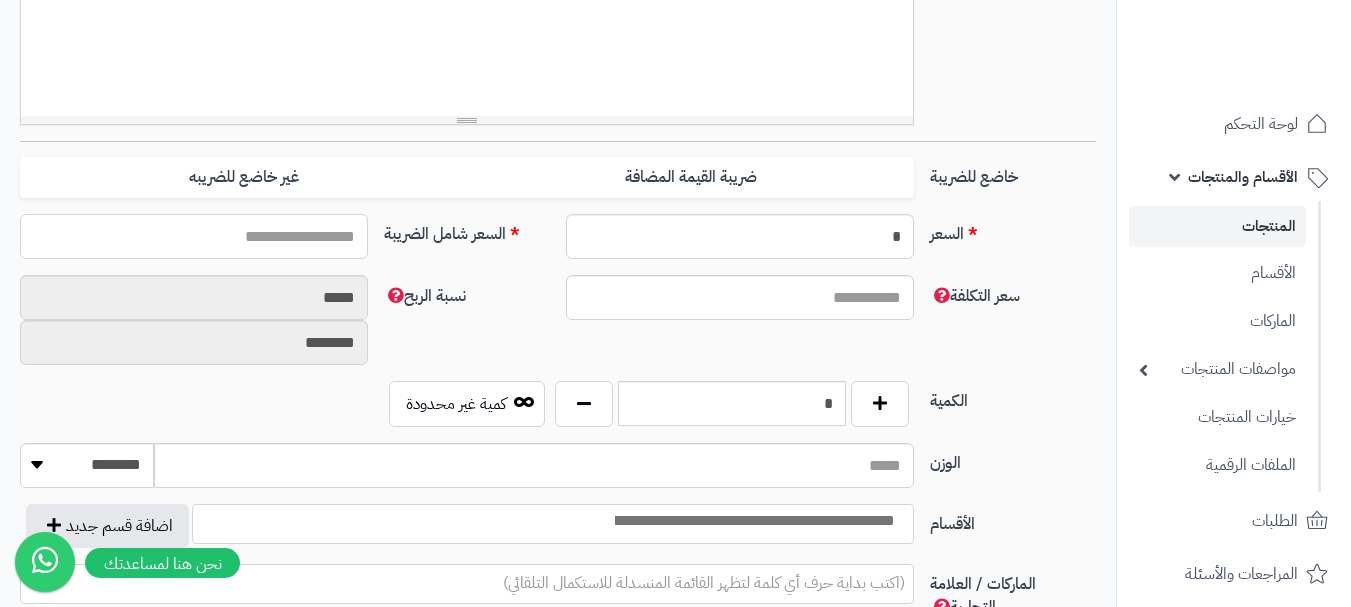drag, startPoint x: 330, startPoint y: 238, endPoint x: 339, endPoint y: 218, distance: 21.931713 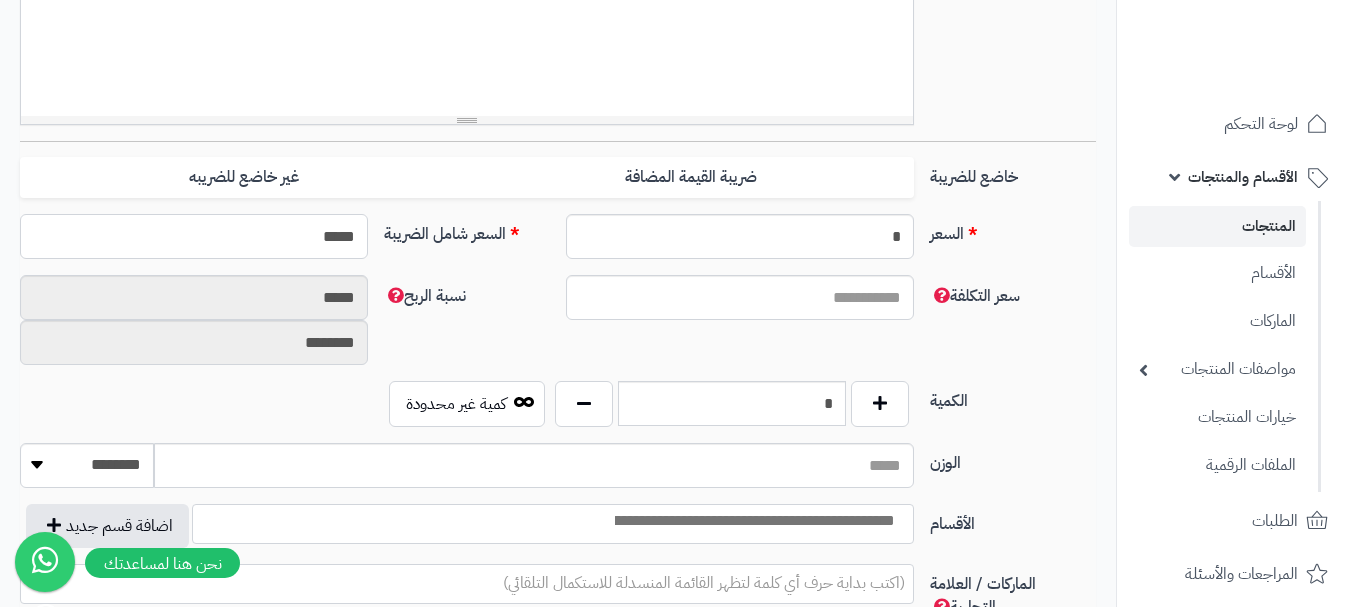 type on "******" 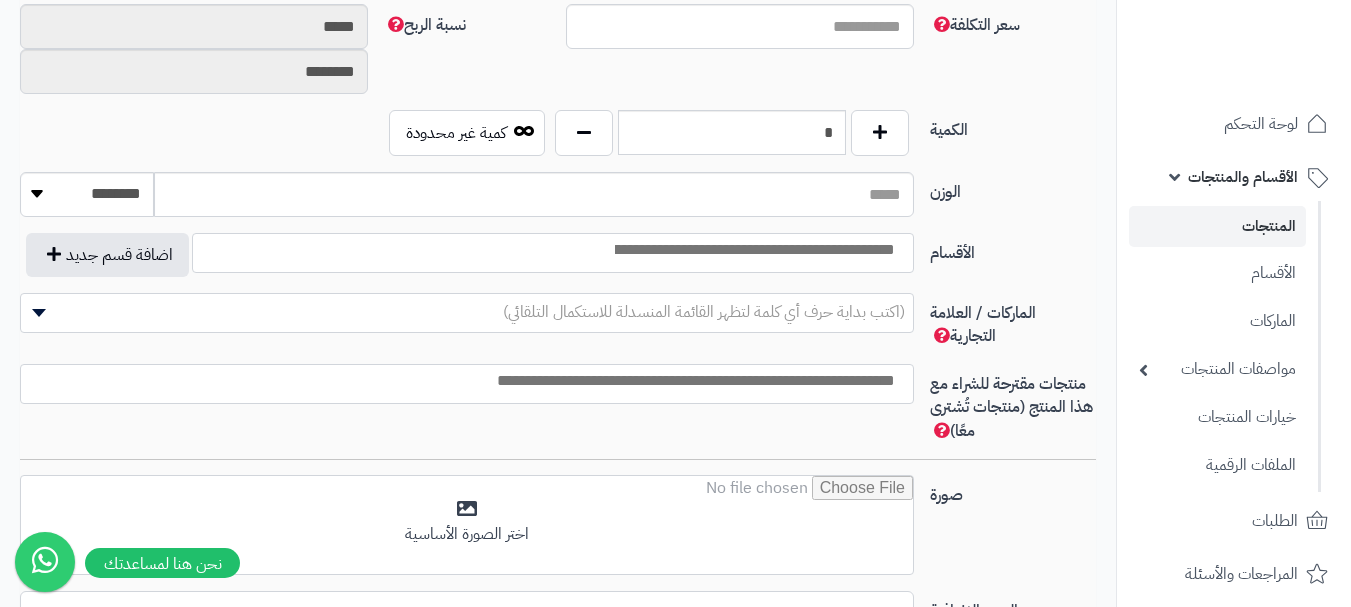 scroll, scrollTop: 1000, scrollLeft: 0, axis: vertical 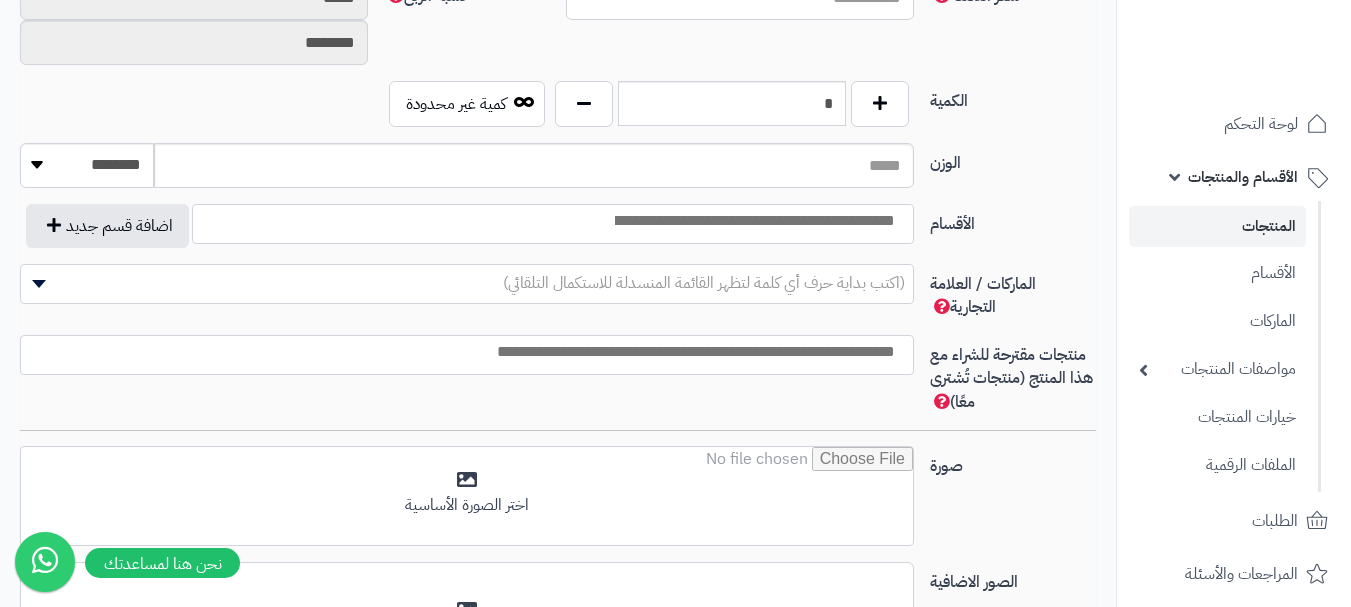 type on "*****" 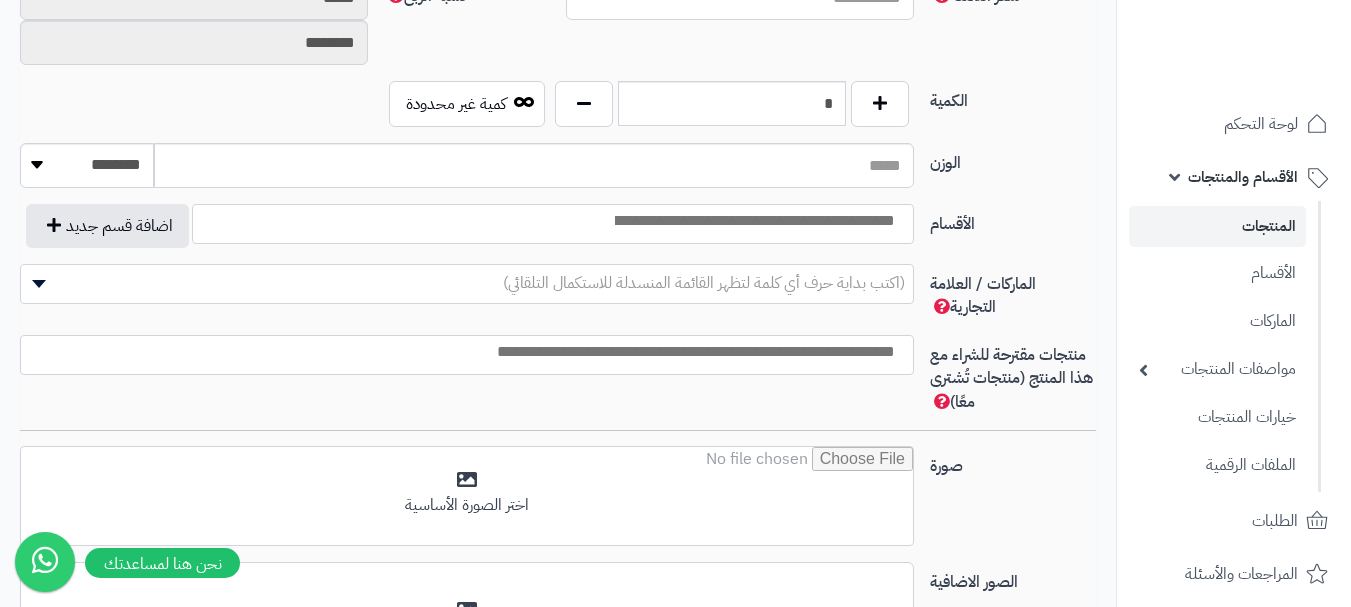 type on "******" 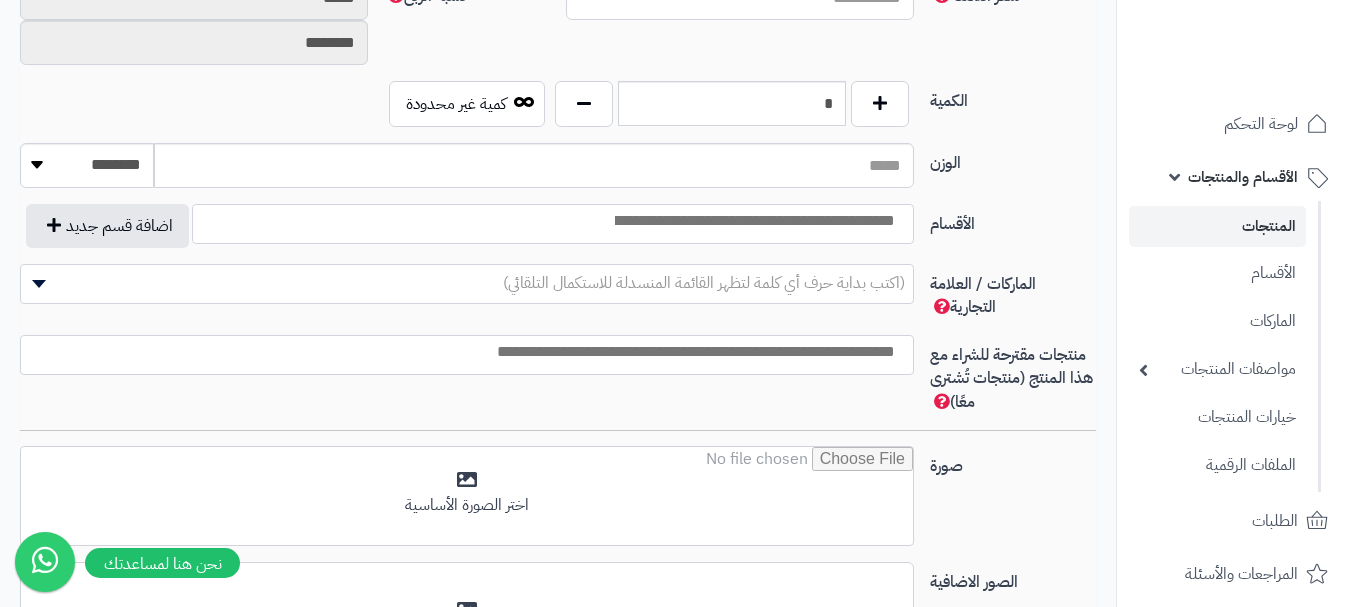 click at bounding box center [753, 221] 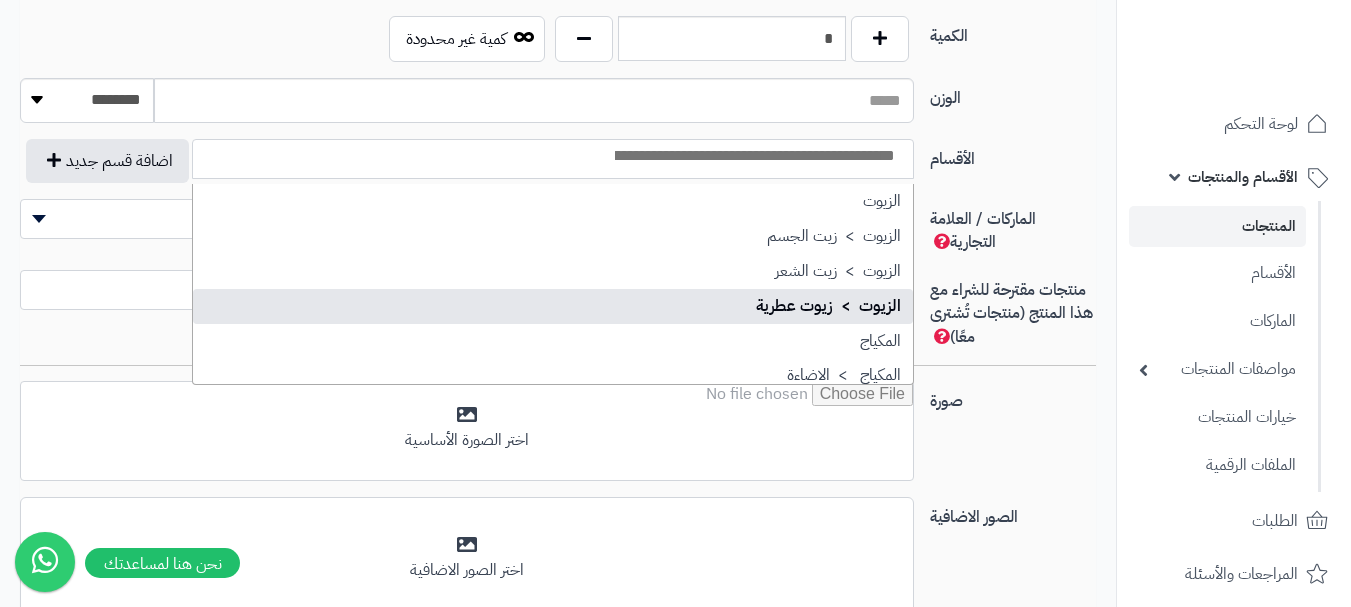 scroll, scrollTop: 1100, scrollLeft: 0, axis: vertical 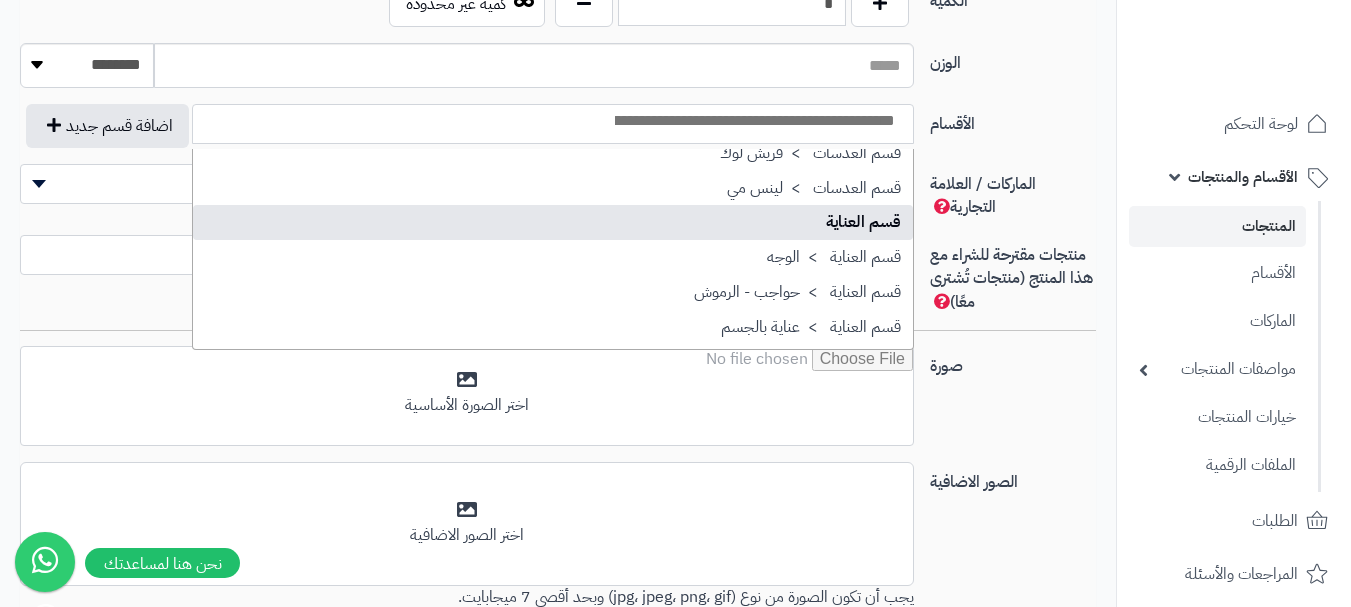 select on "**" 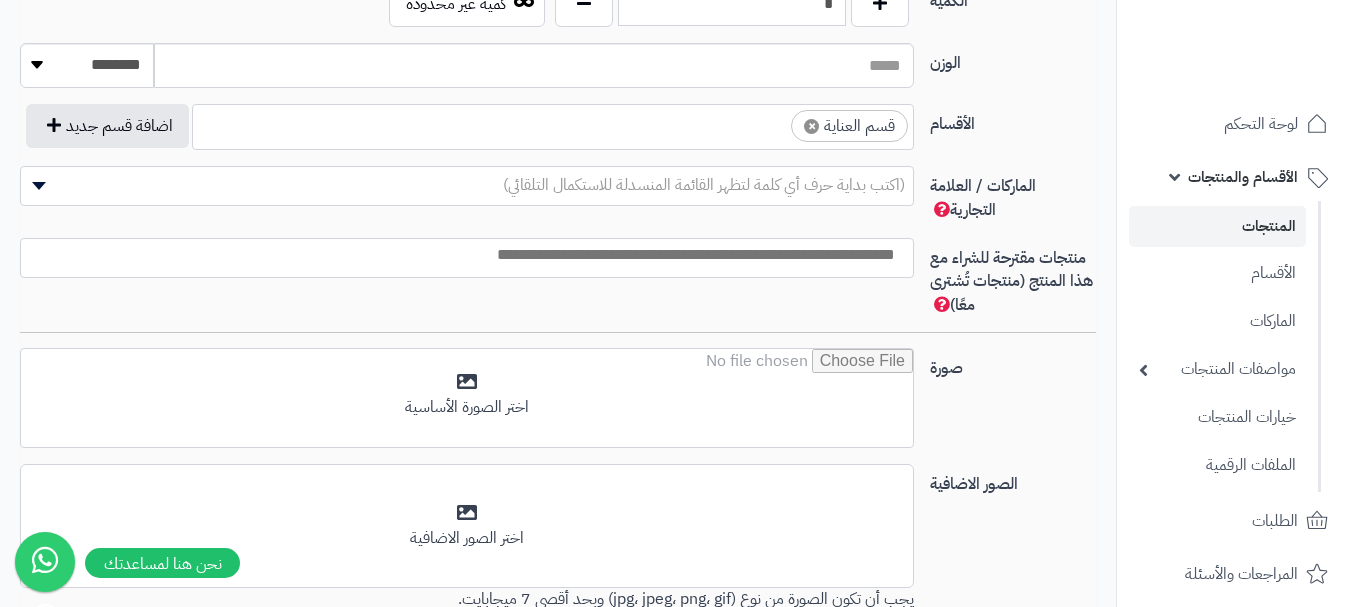 scroll, scrollTop: 1250, scrollLeft: 0, axis: vertical 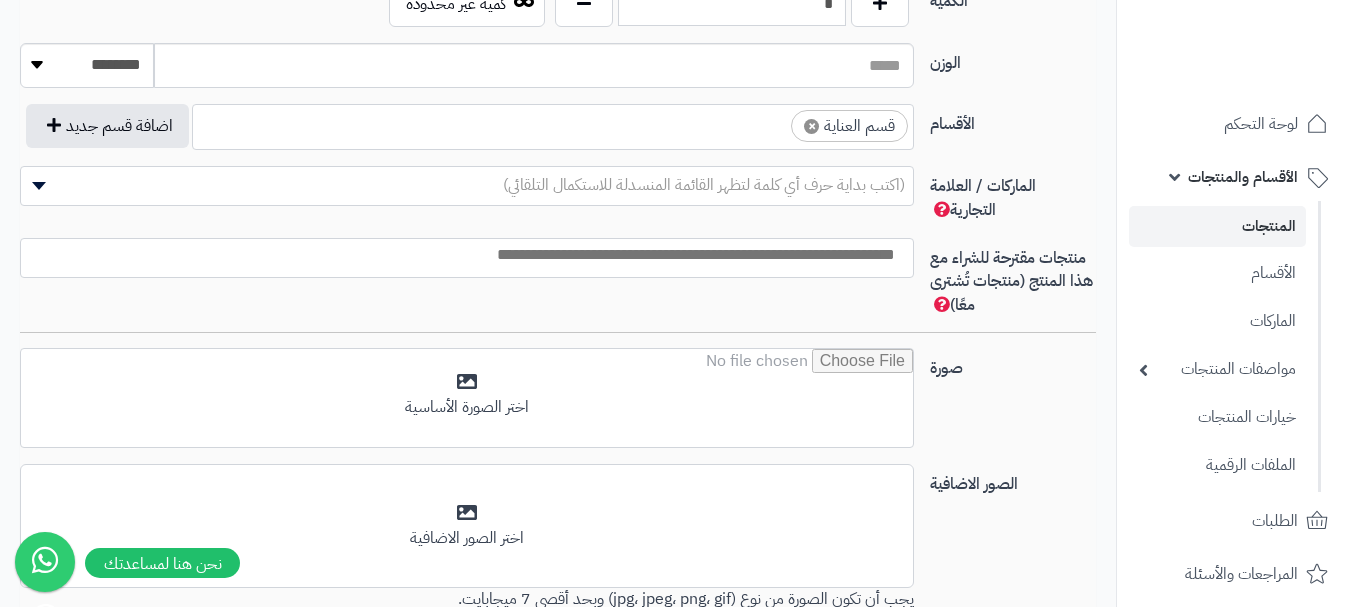 click on "× قسم العناية" at bounding box center (553, 124) 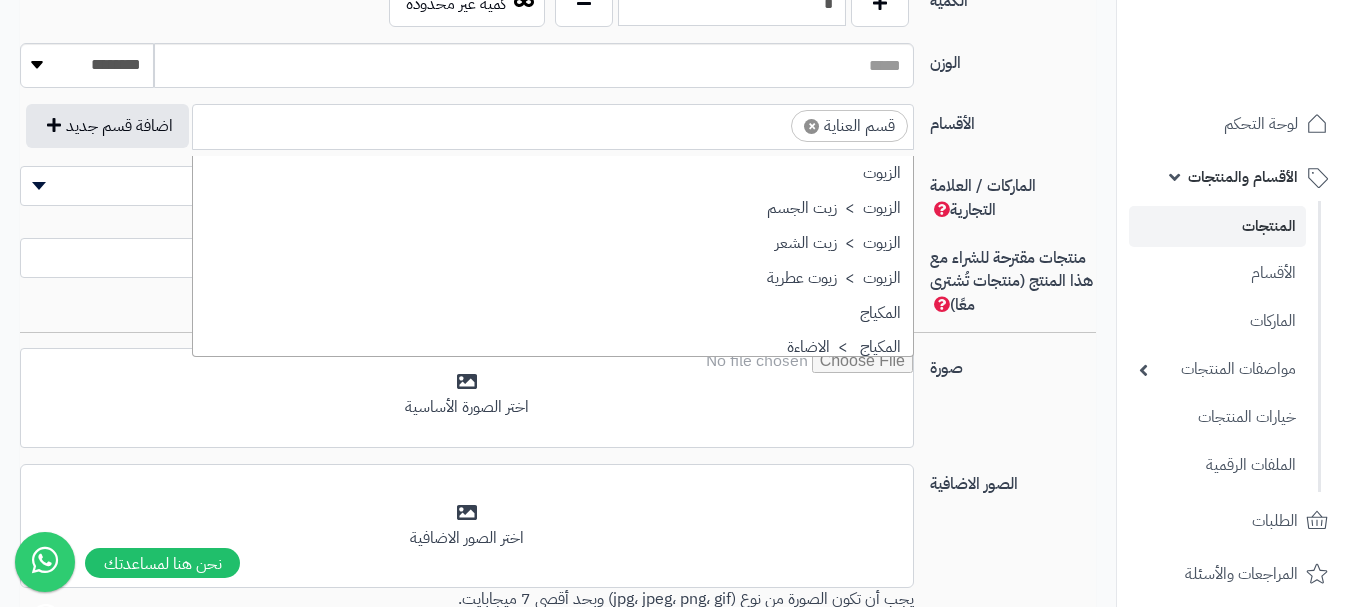 scroll, scrollTop: 1707, scrollLeft: 0, axis: vertical 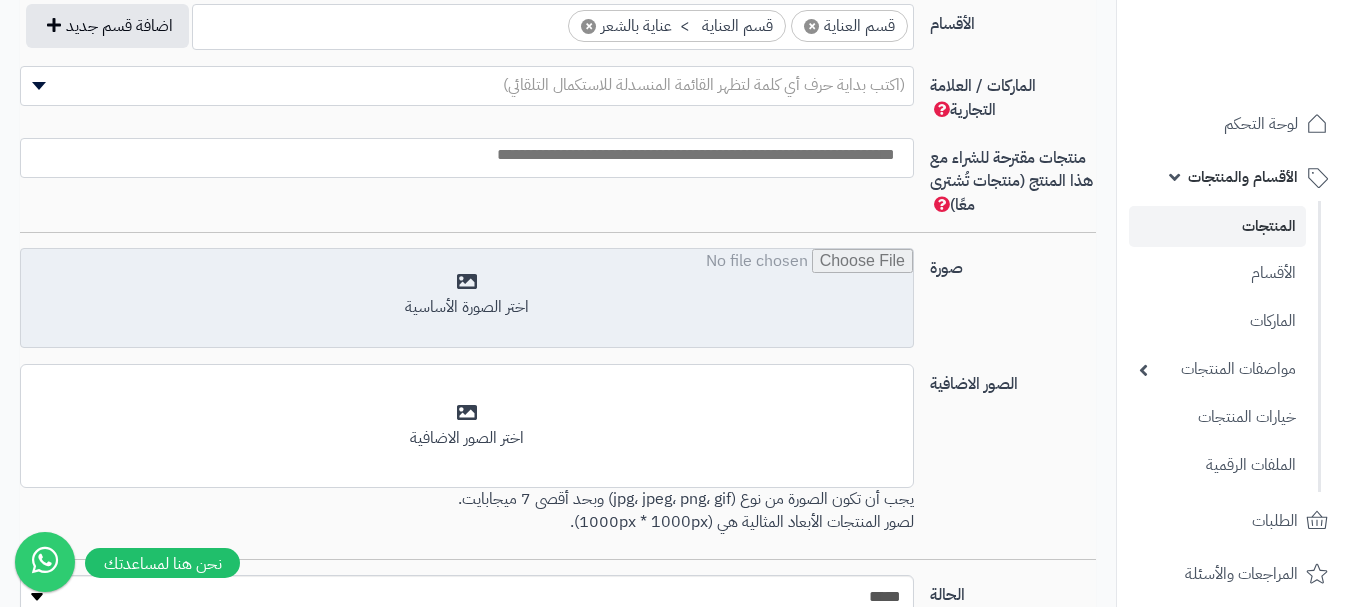click at bounding box center (467, 299) 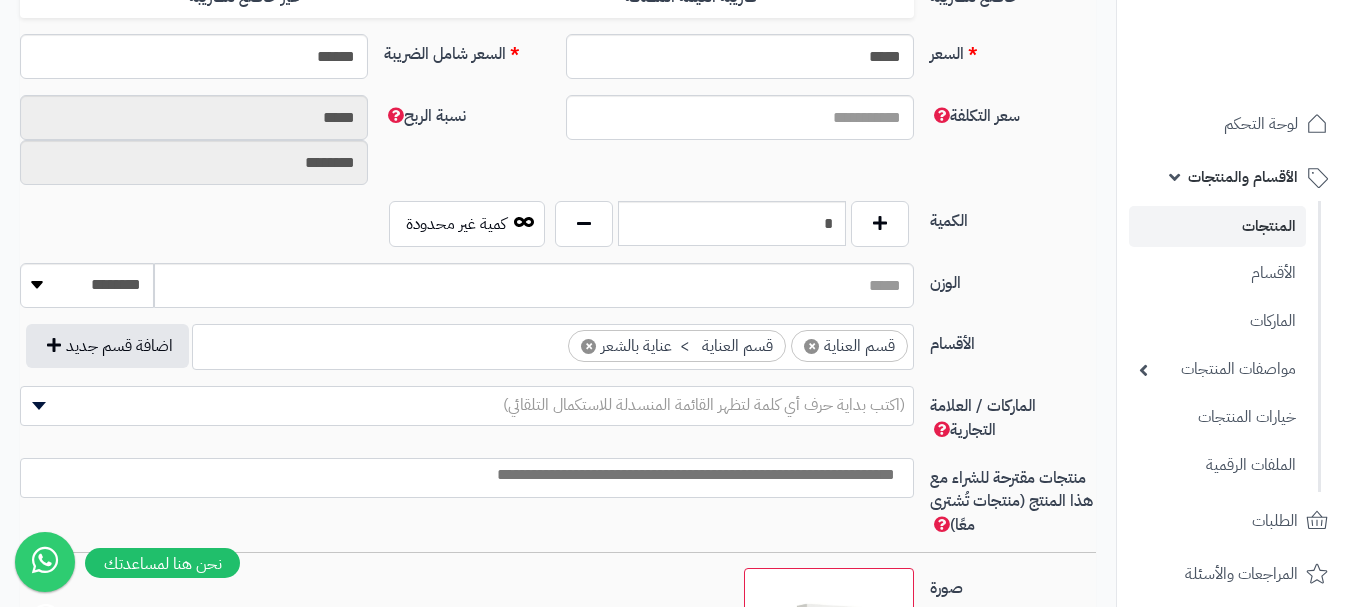 scroll, scrollTop: 1000, scrollLeft: 0, axis: vertical 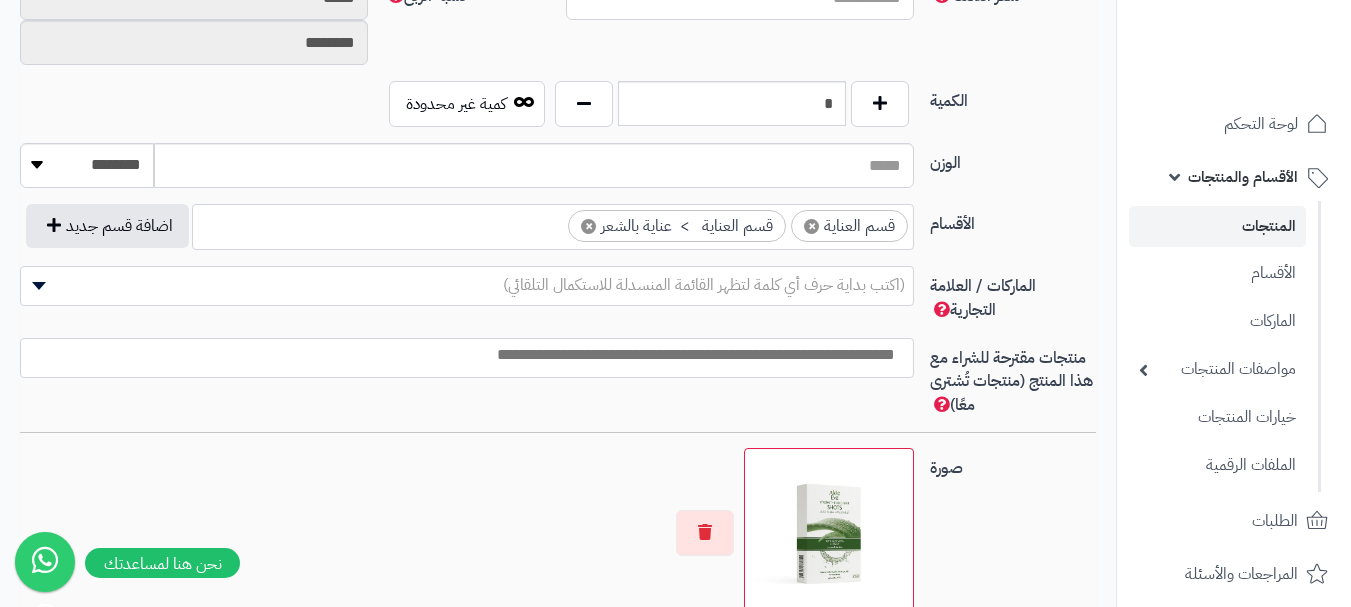 click at bounding box center (462, 355) 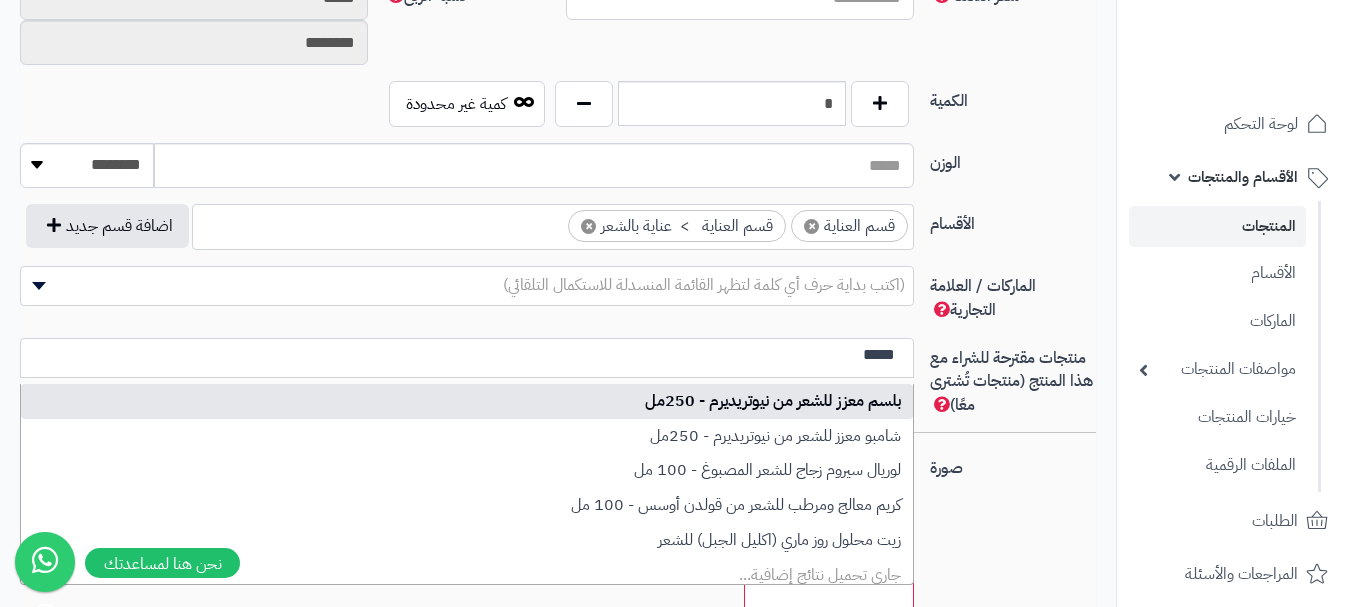 type on "*****" 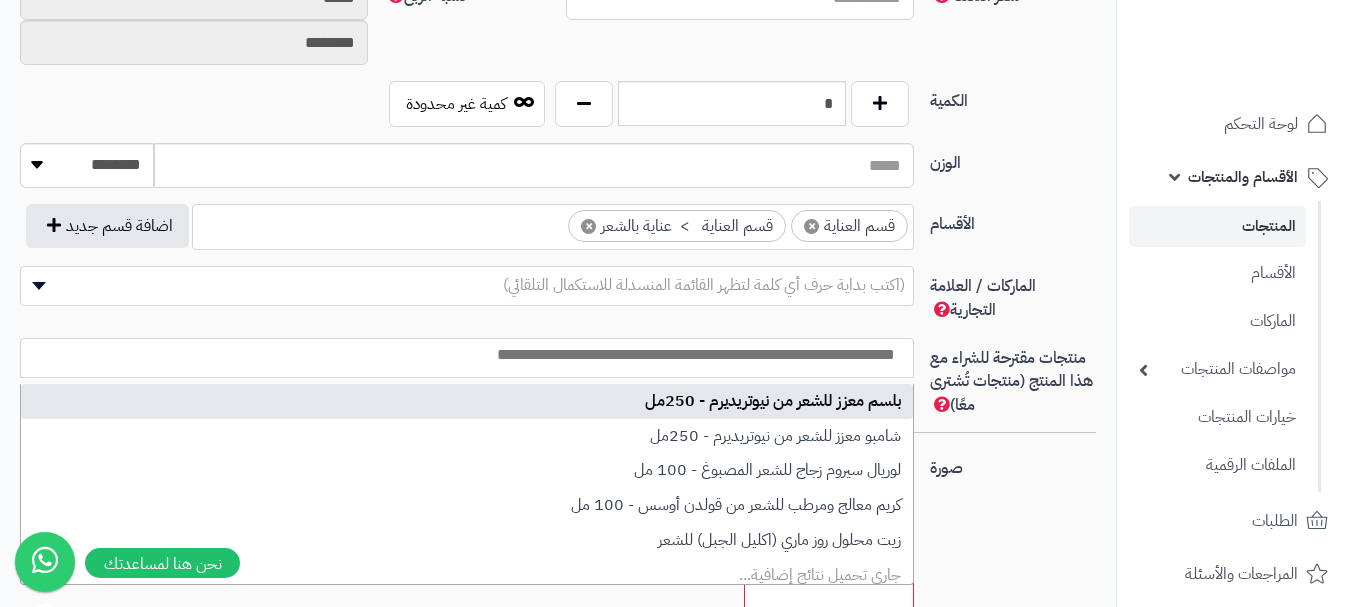 scroll, scrollTop: 0, scrollLeft: 0, axis: both 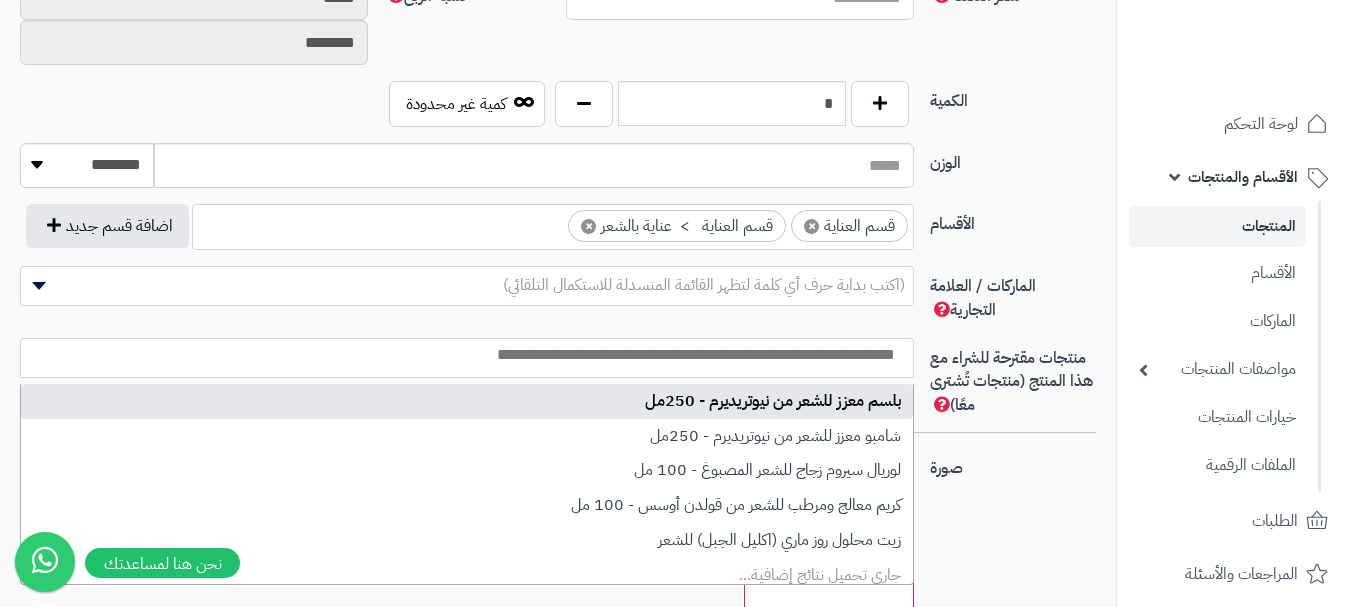 select on "***" 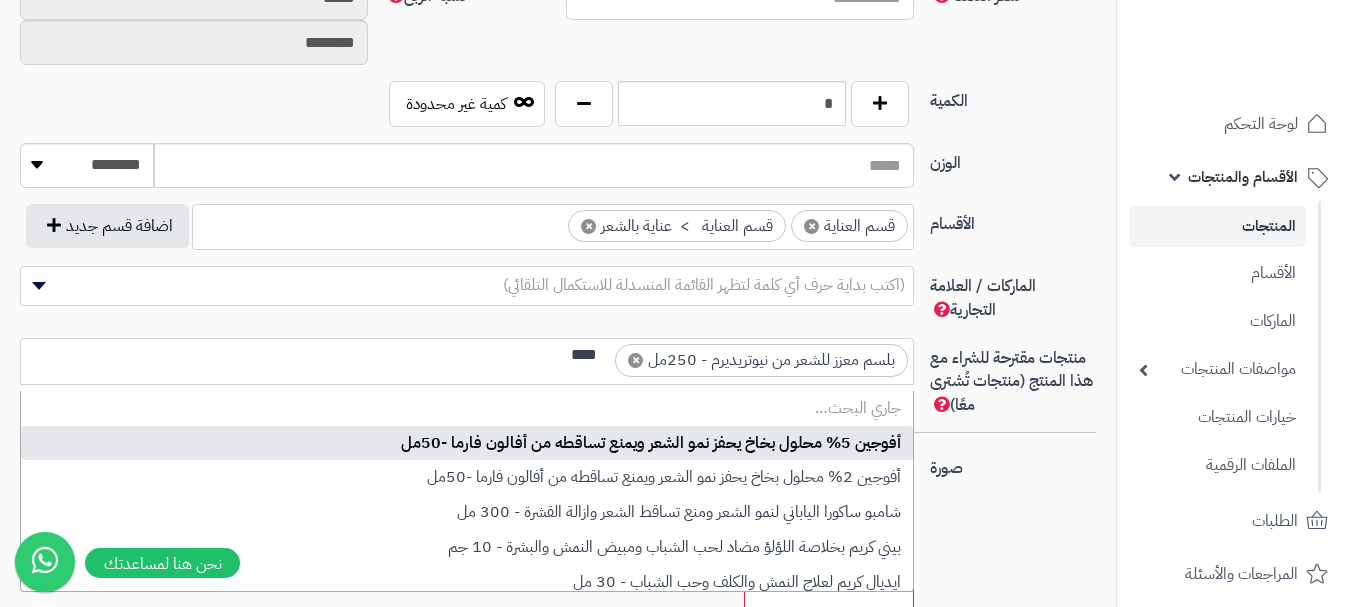 scroll, scrollTop: 0, scrollLeft: 0, axis: both 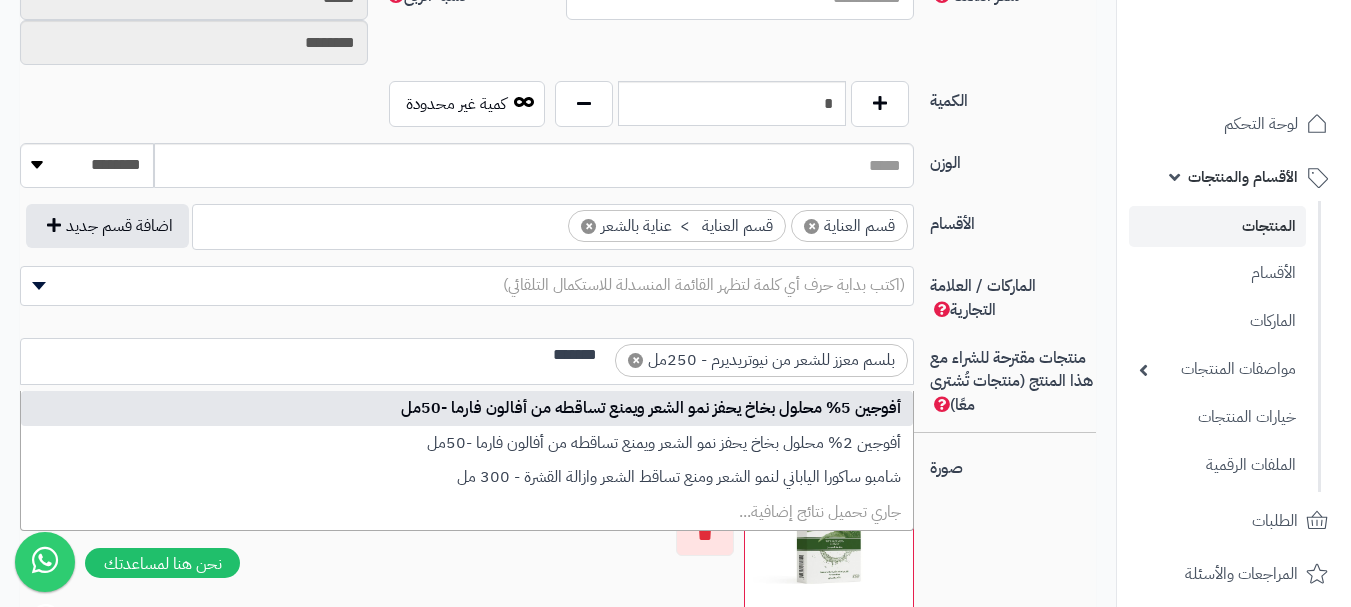 type on "*******" 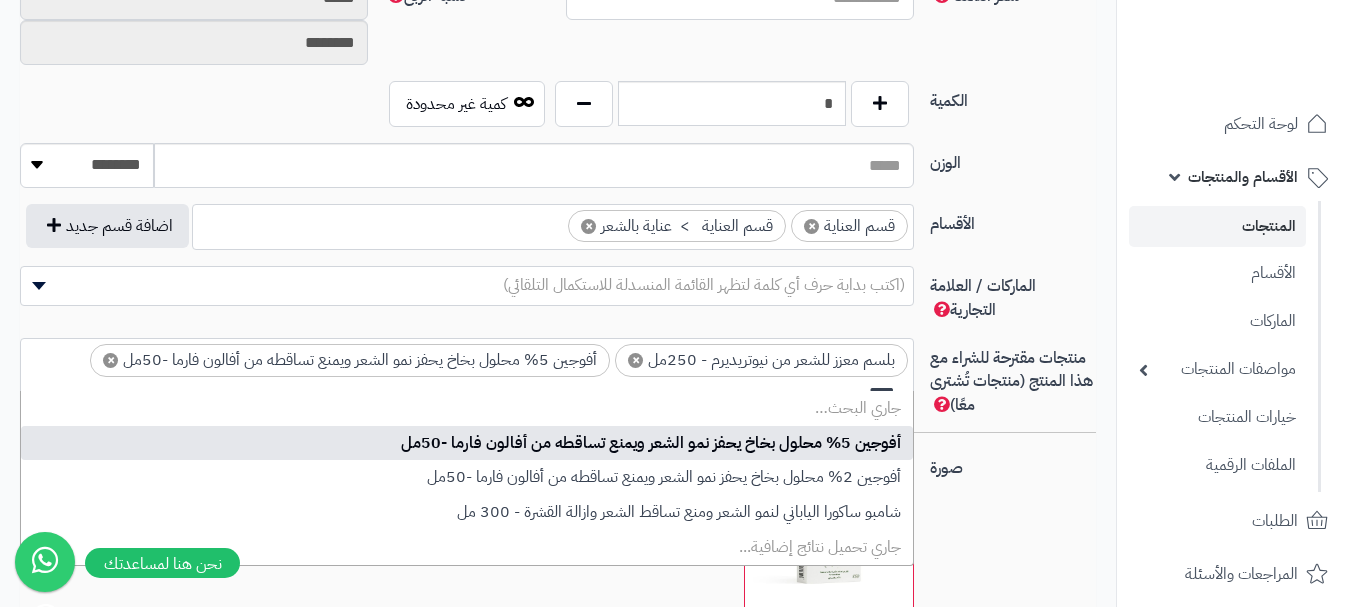 scroll, scrollTop: 0, scrollLeft: 0, axis: both 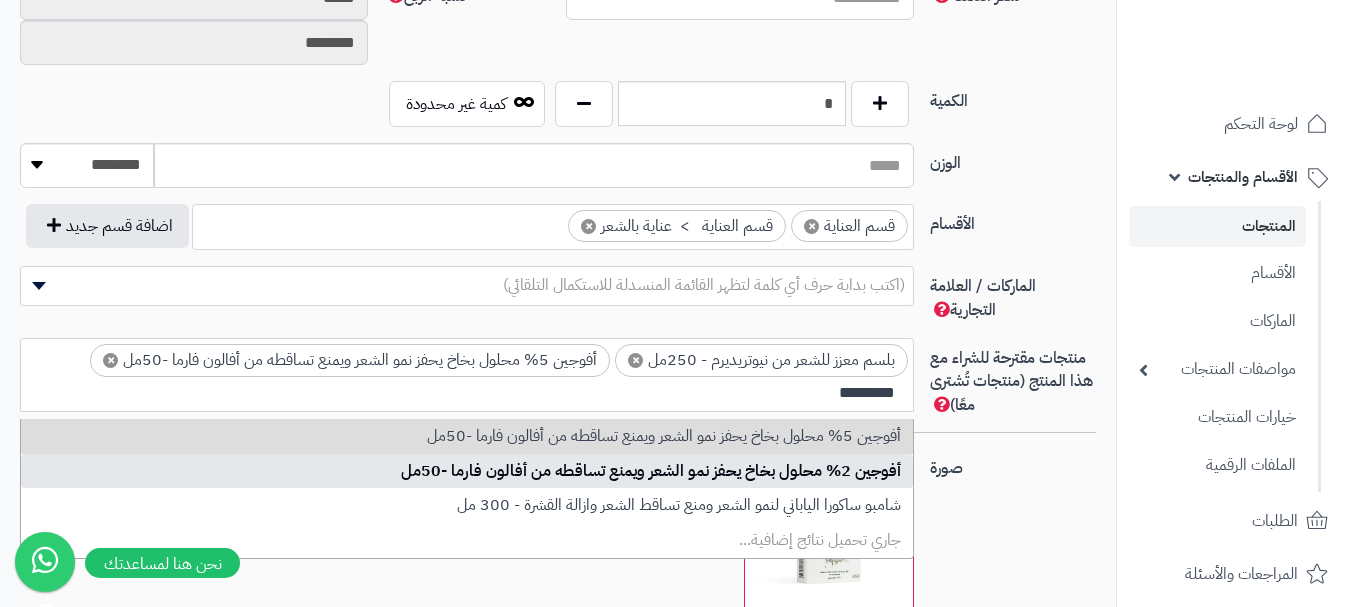 type on "*********" 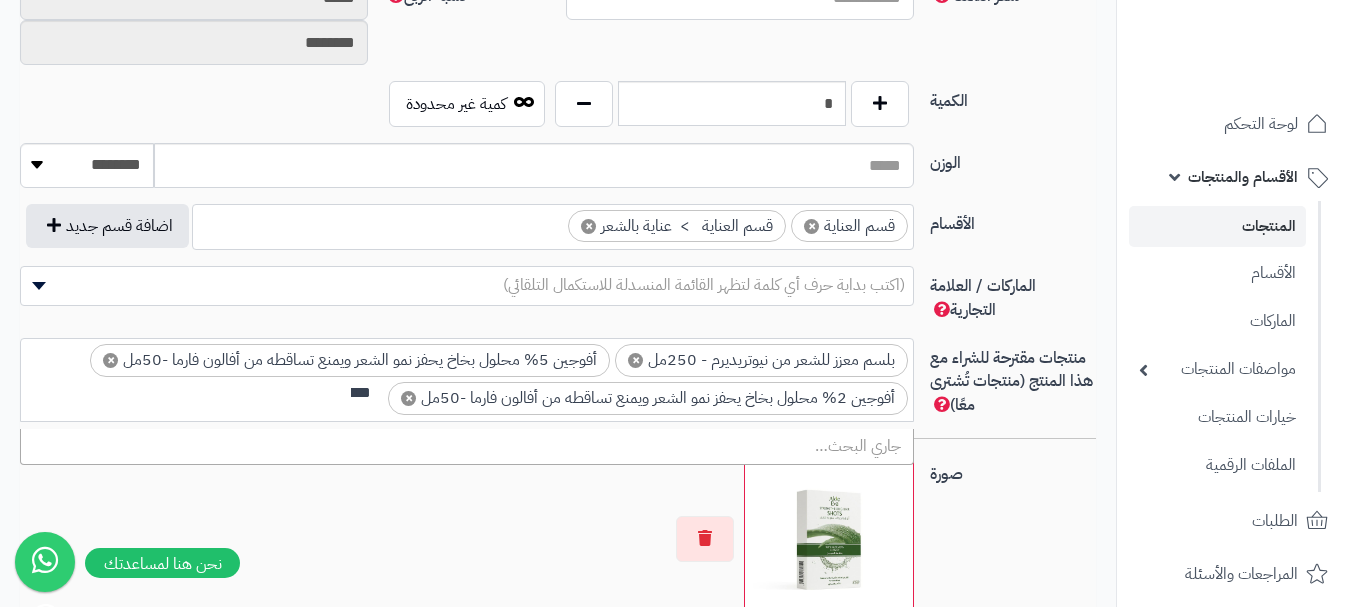 scroll, scrollTop: 0, scrollLeft: 0, axis: both 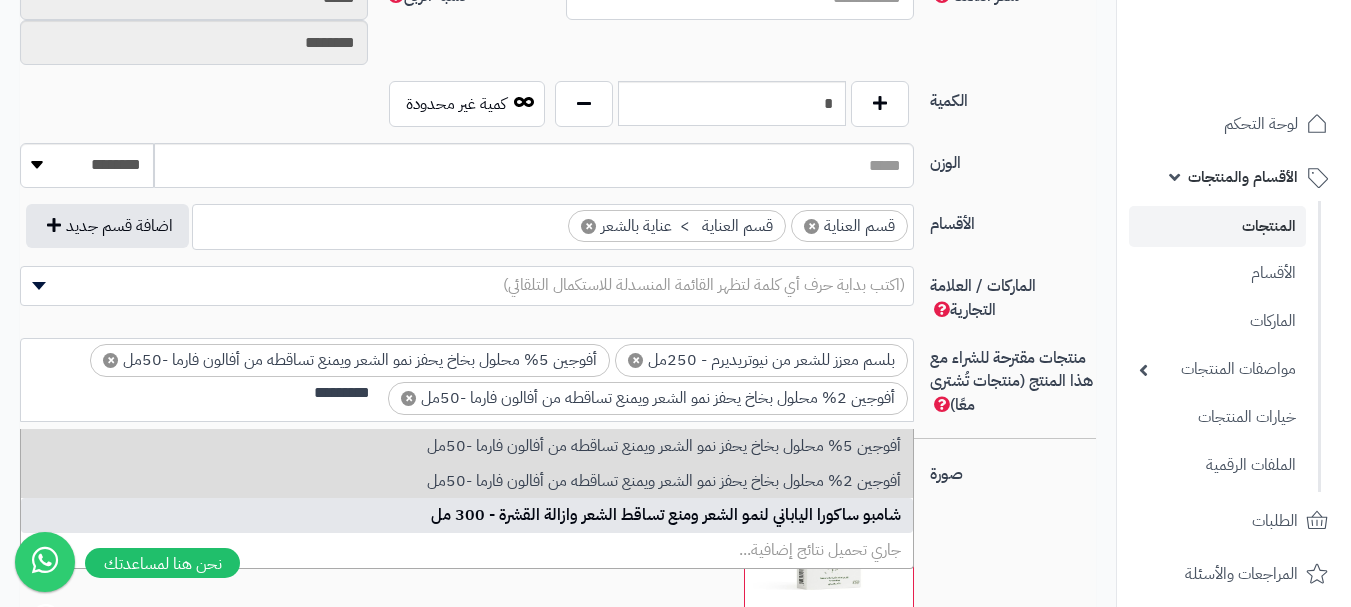 type on "*********" 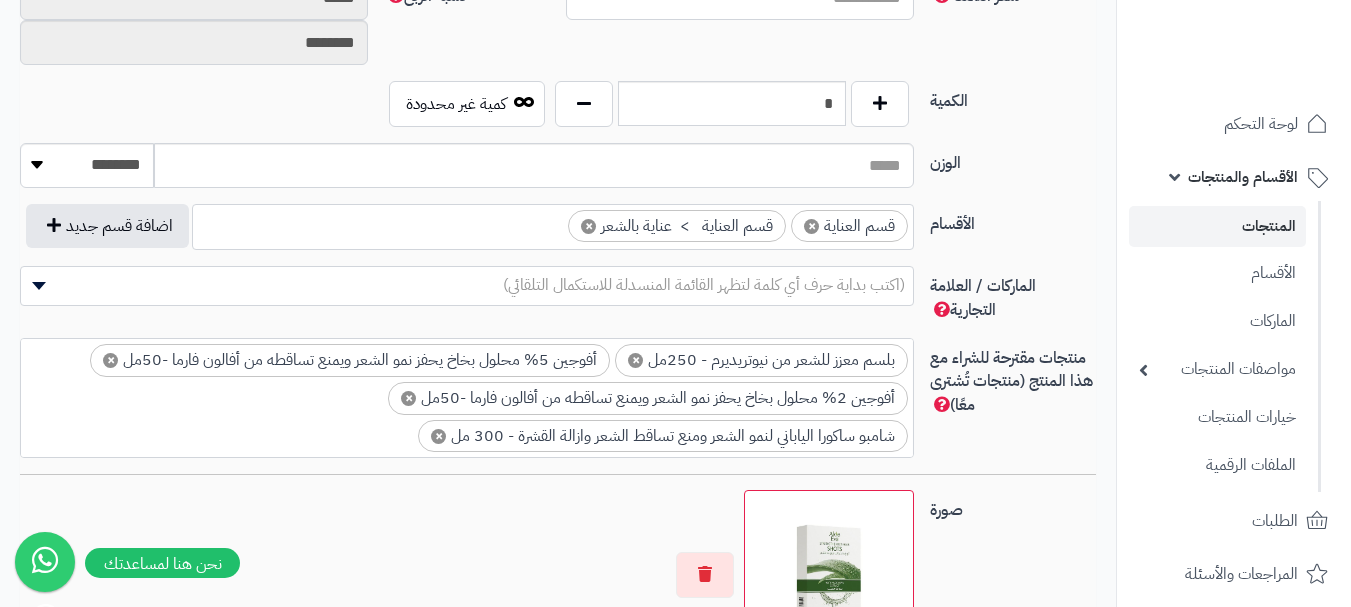 type on "*" 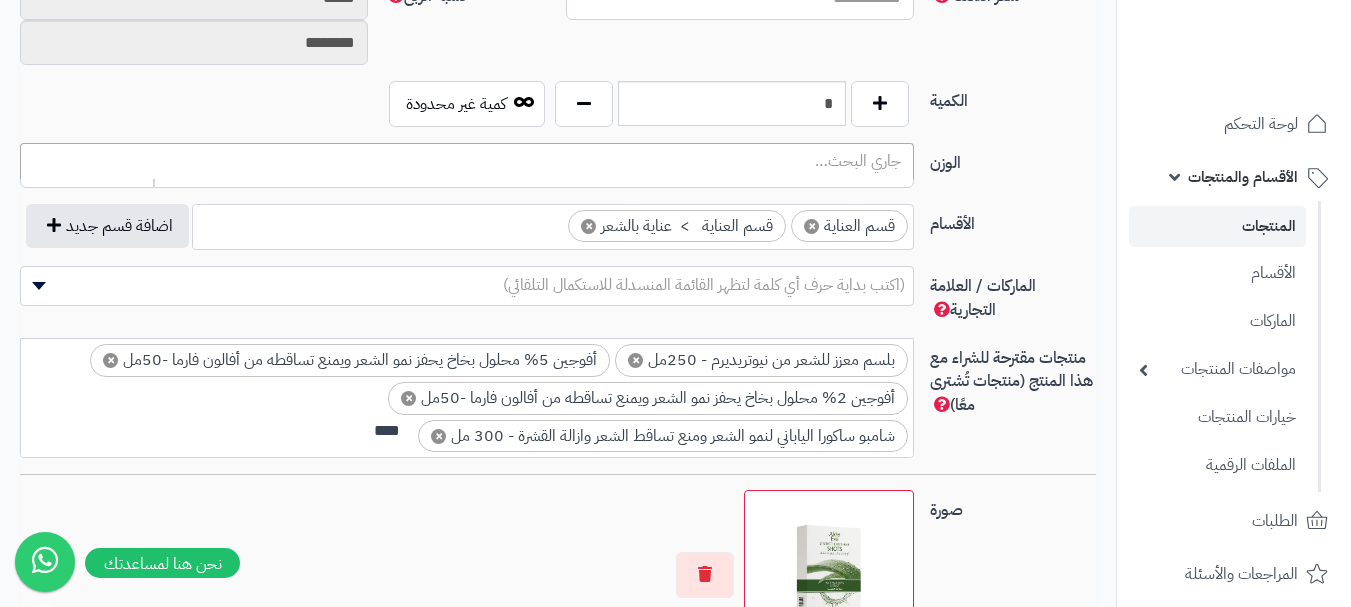 scroll, scrollTop: 0, scrollLeft: 0, axis: both 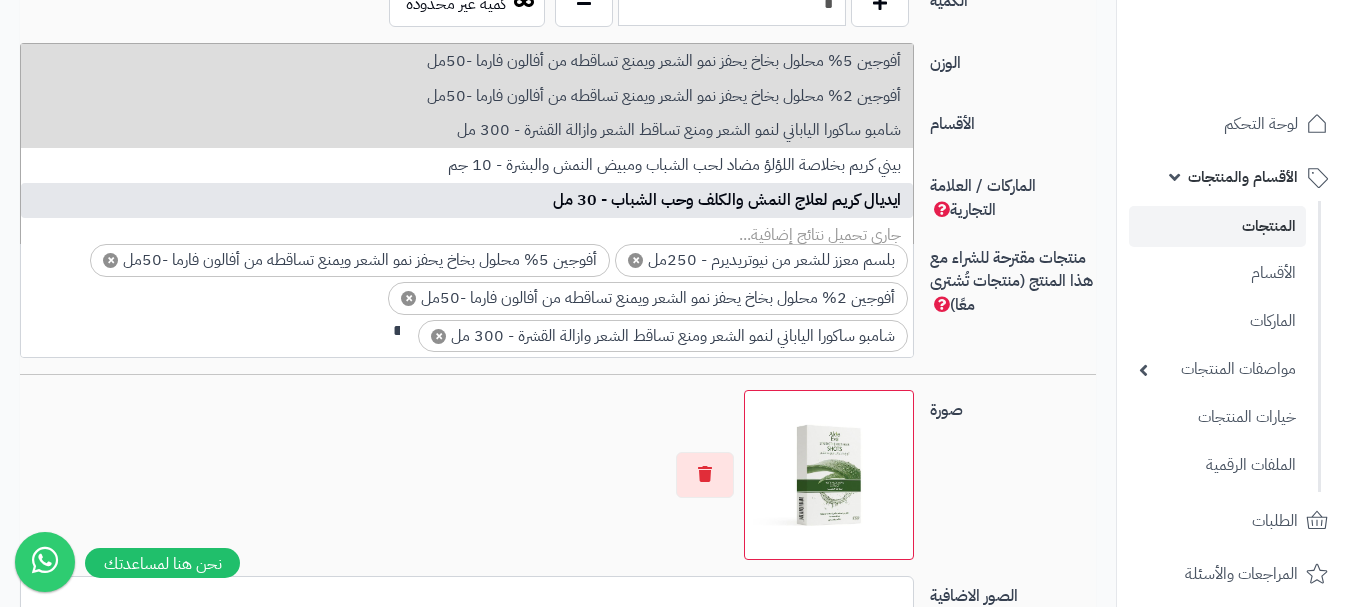 type on "*" 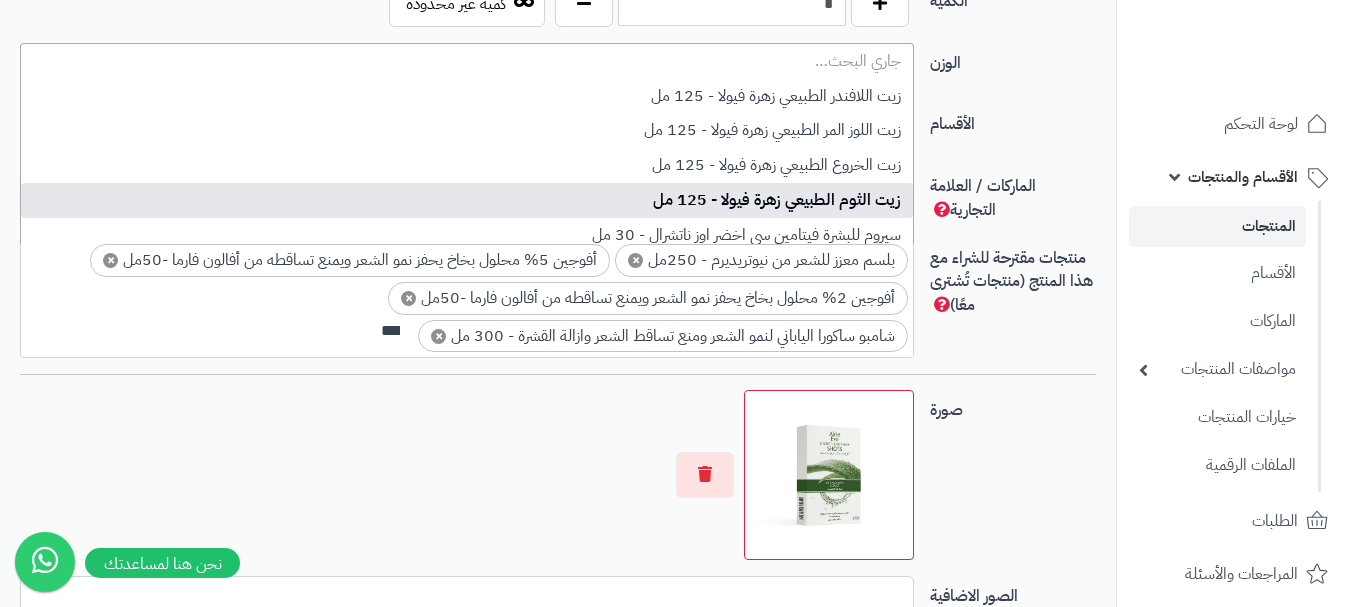 scroll, scrollTop: 0, scrollLeft: 0, axis: both 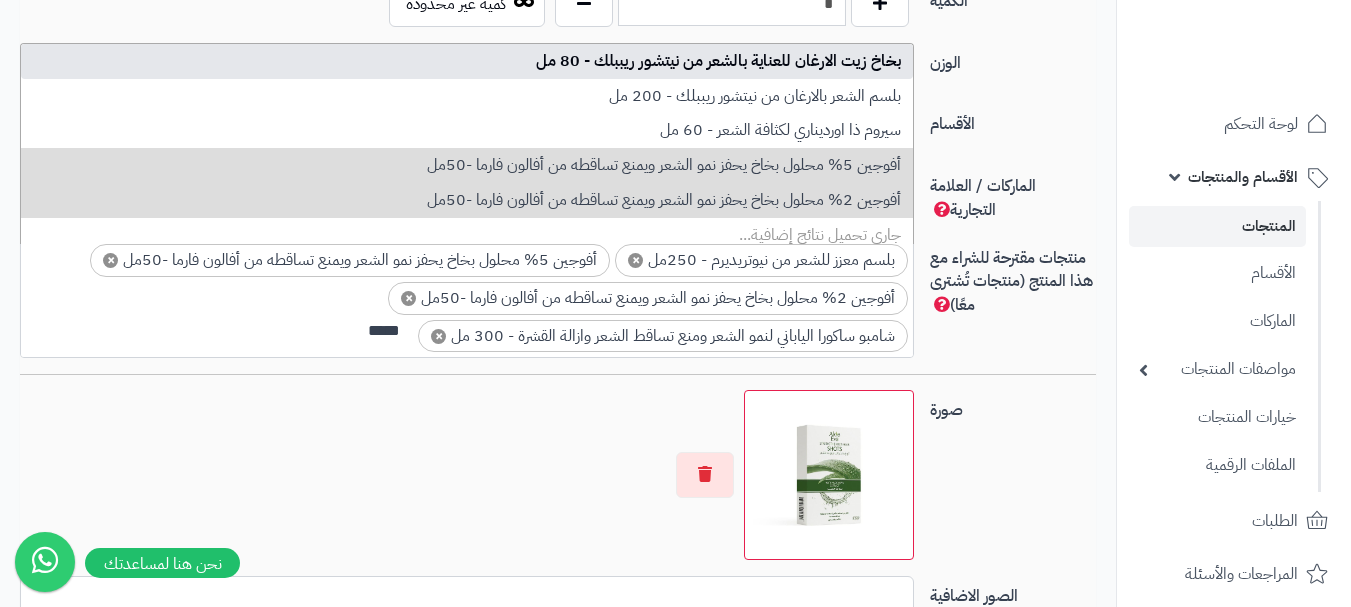 type on "*****" 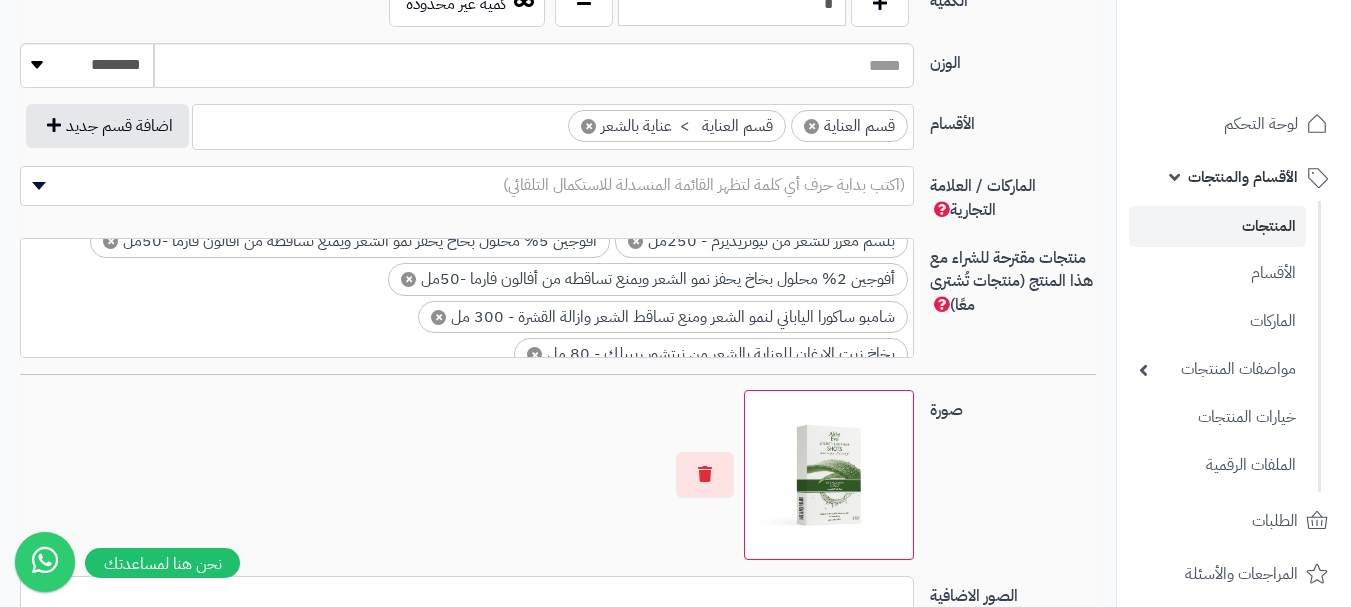 scroll, scrollTop: 0, scrollLeft: 0, axis: both 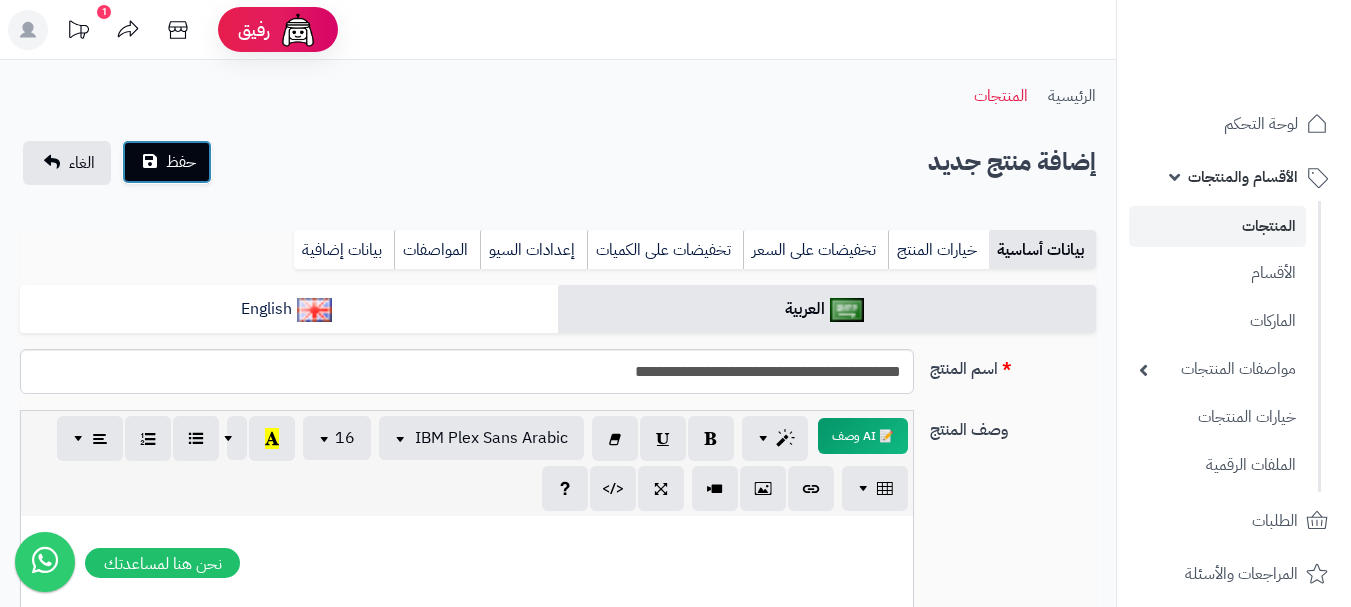 click on "حفظ" at bounding box center (181, 162) 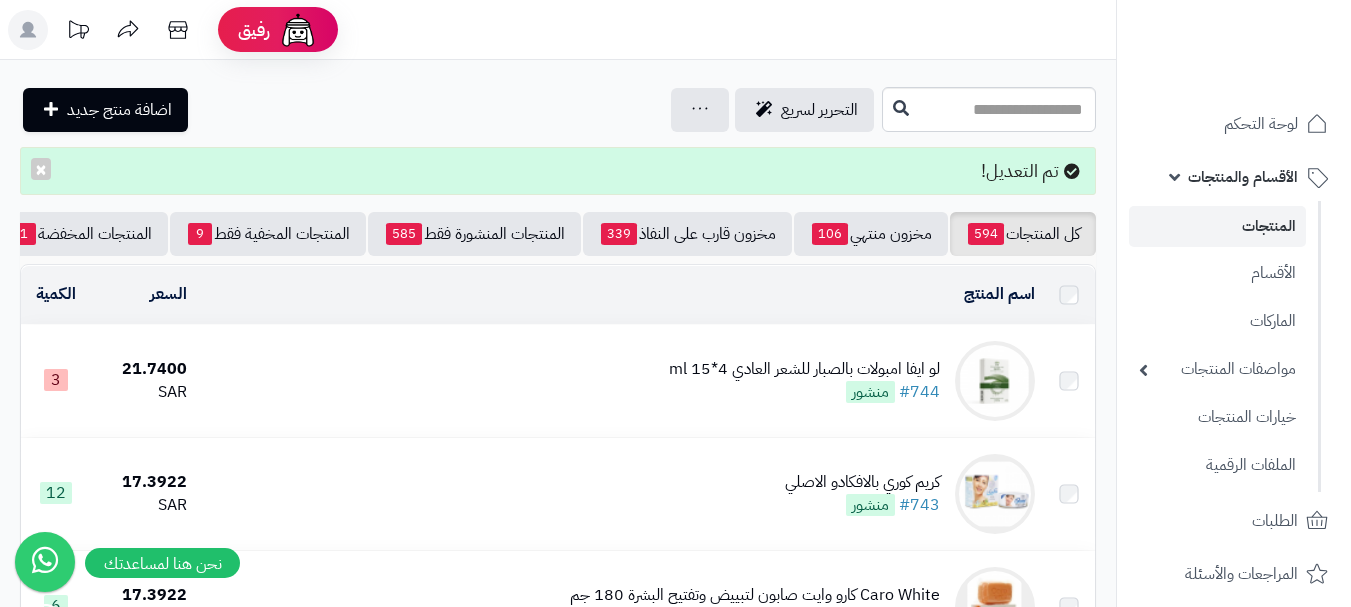 scroll, scrollTop: 0, scrollLeft: 0, axis: both 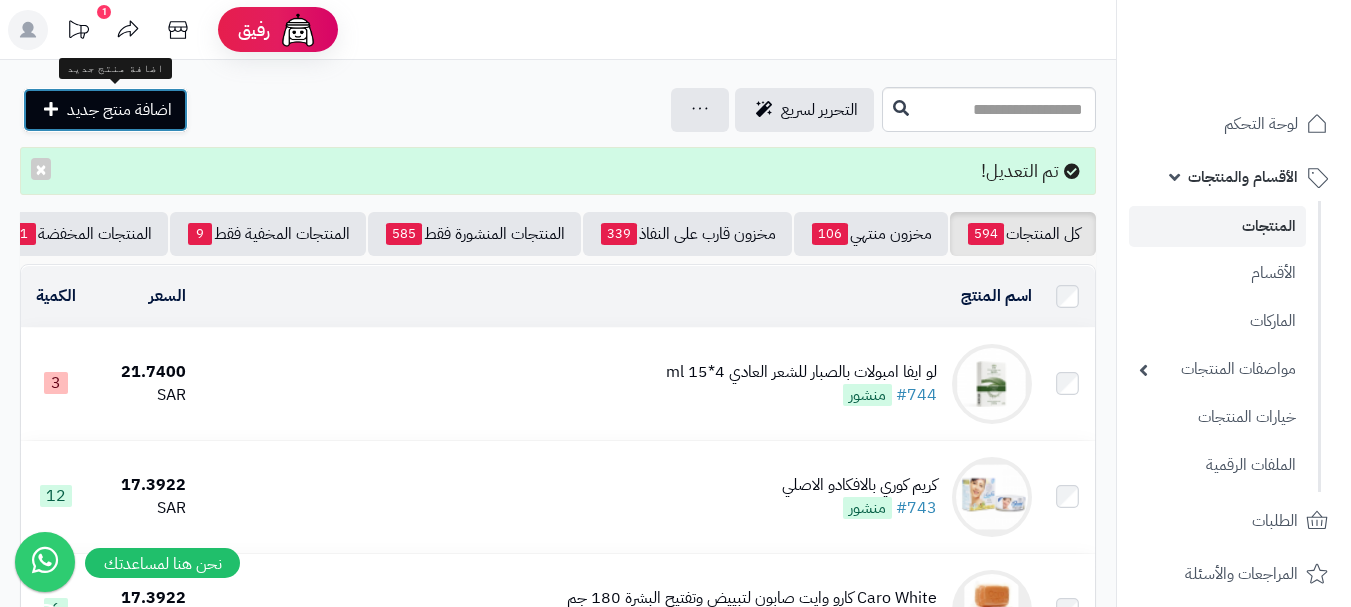 click on "اضافة منتج جديد" at bounding box center [105, 110] 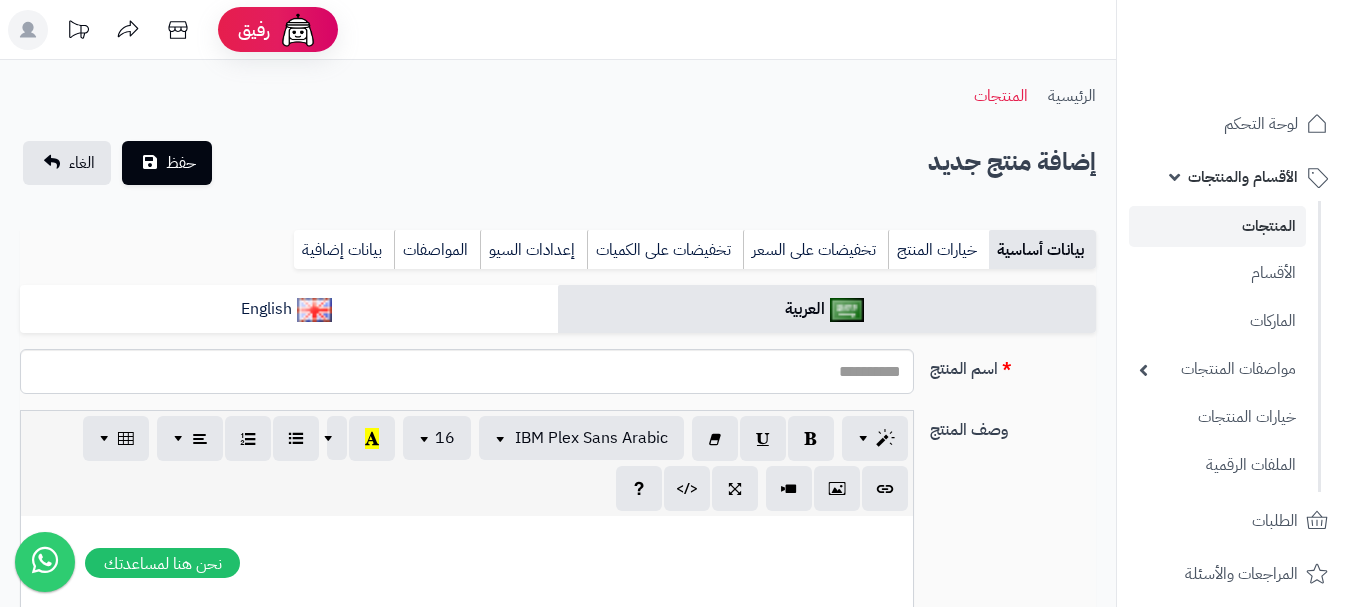 select 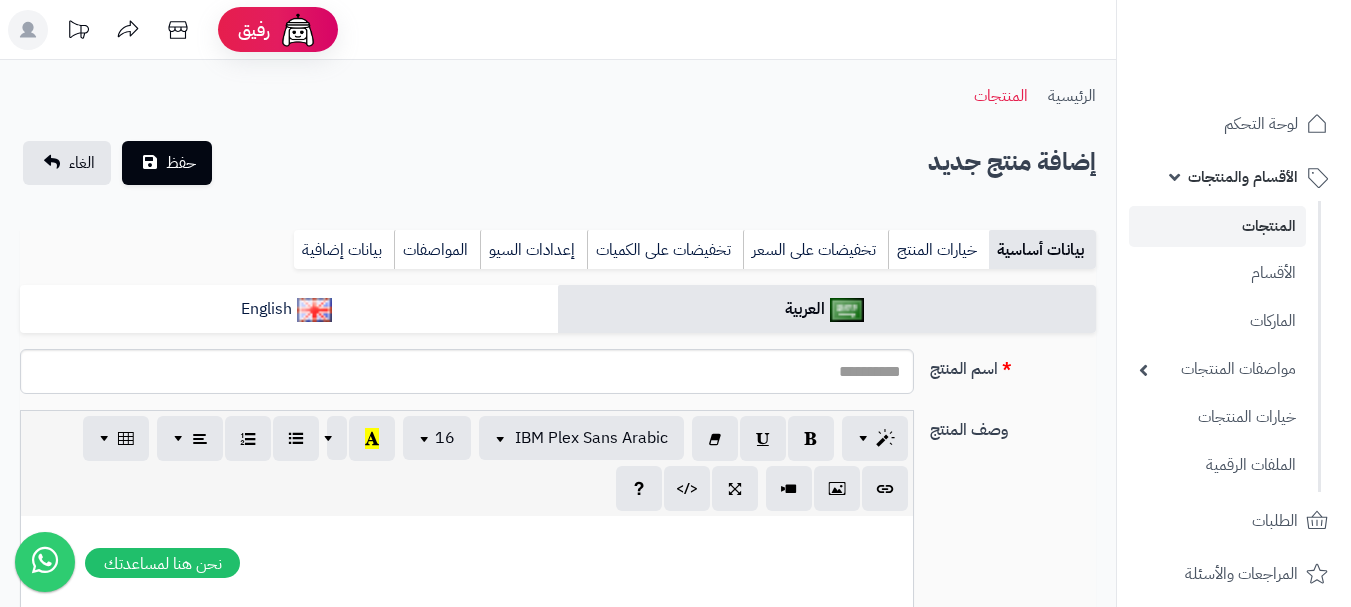 scroll, scrollTop: 0, scrollLeft: 0, axis: both 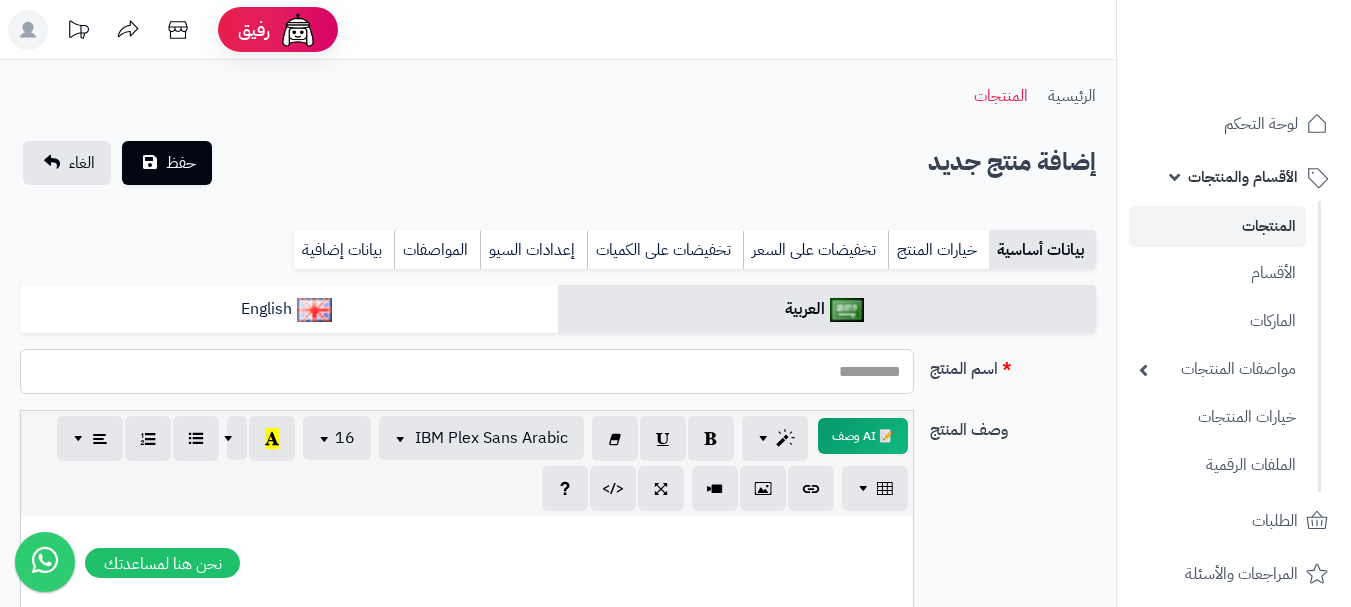 paste on "**********" 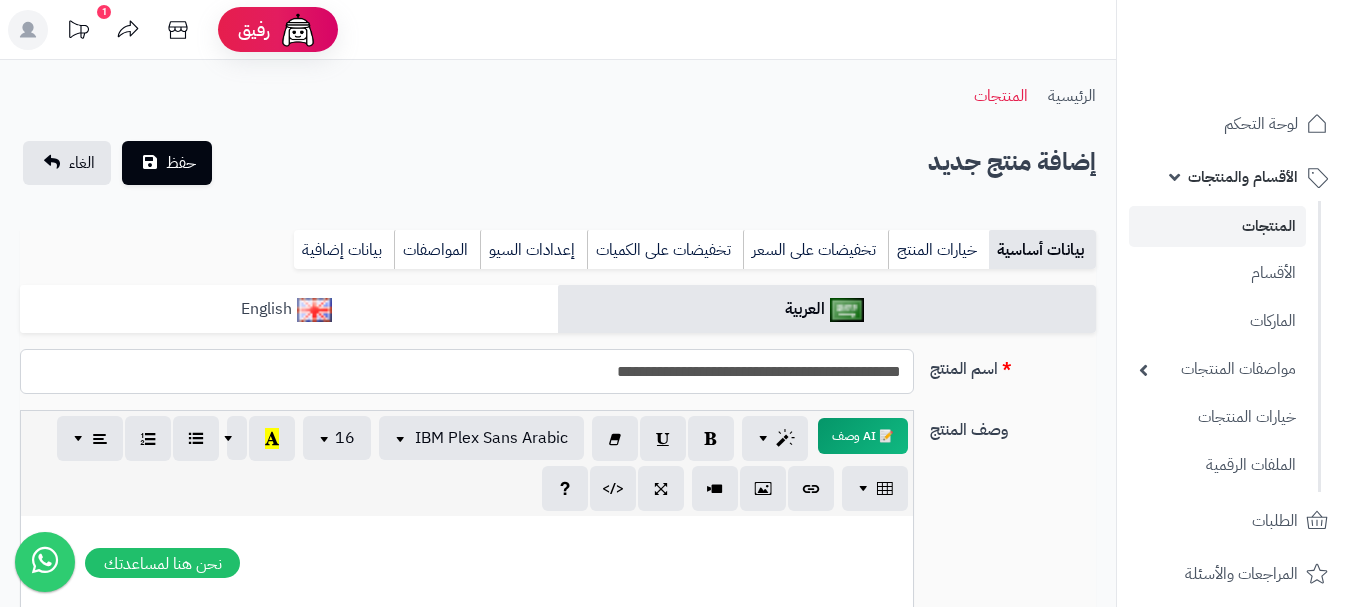 type on "**********" 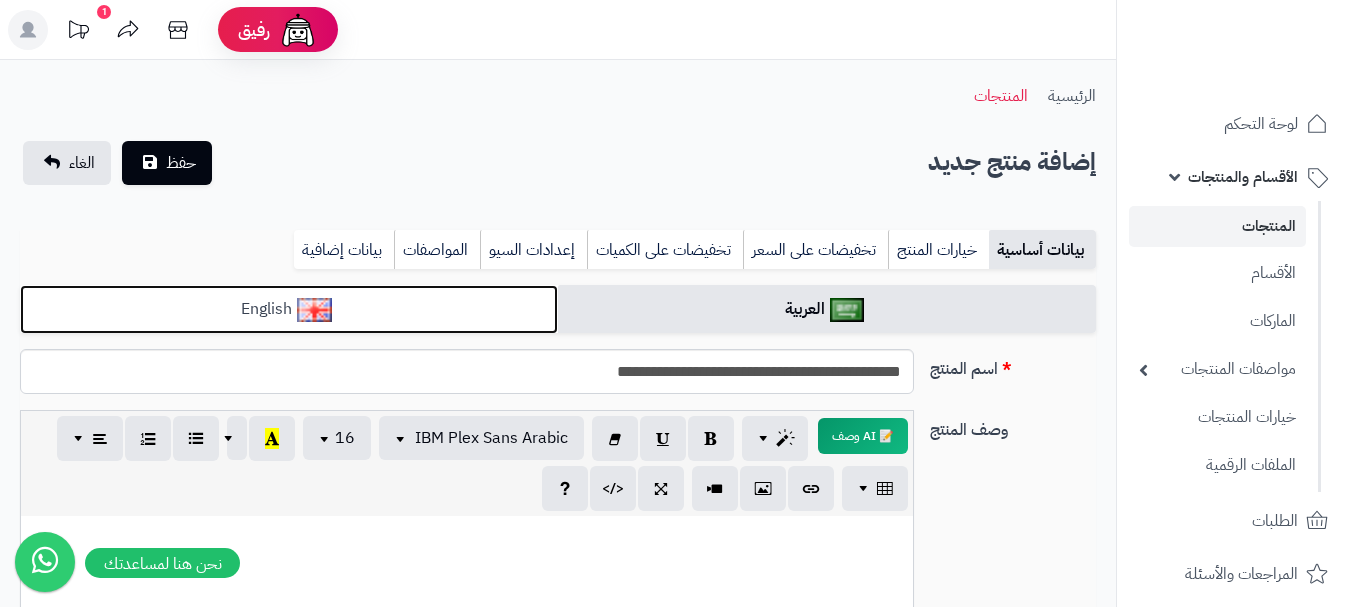 click on "English" at bounding box center (289, 309) 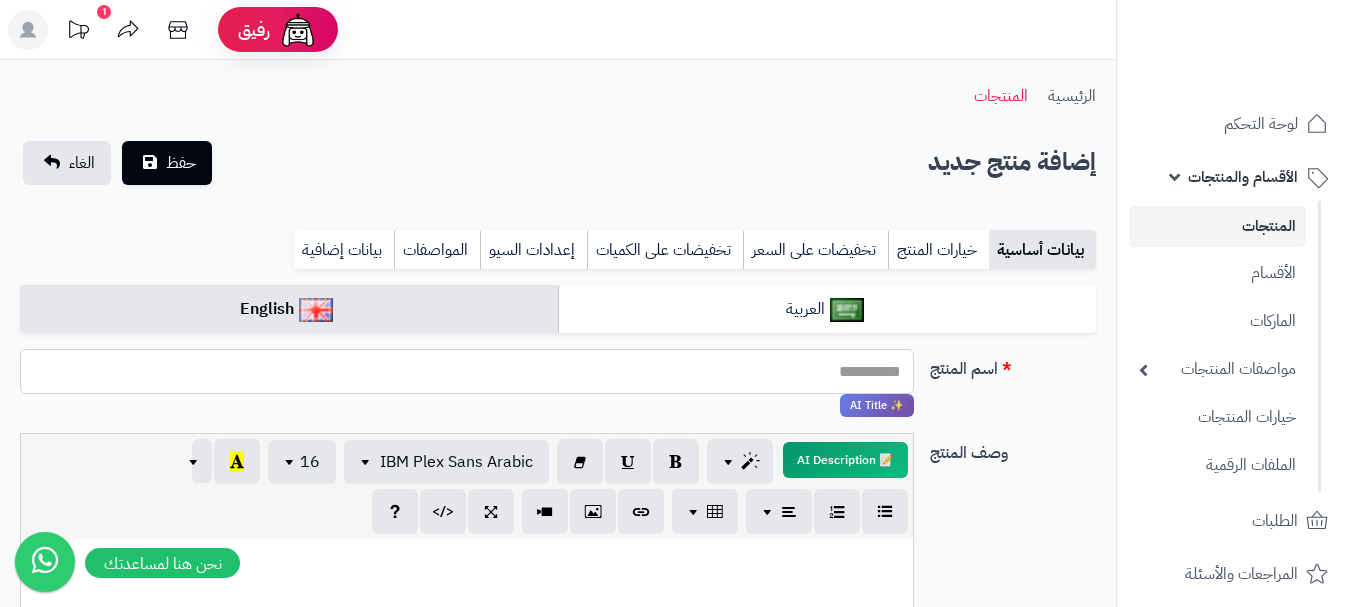 paste on "**********" 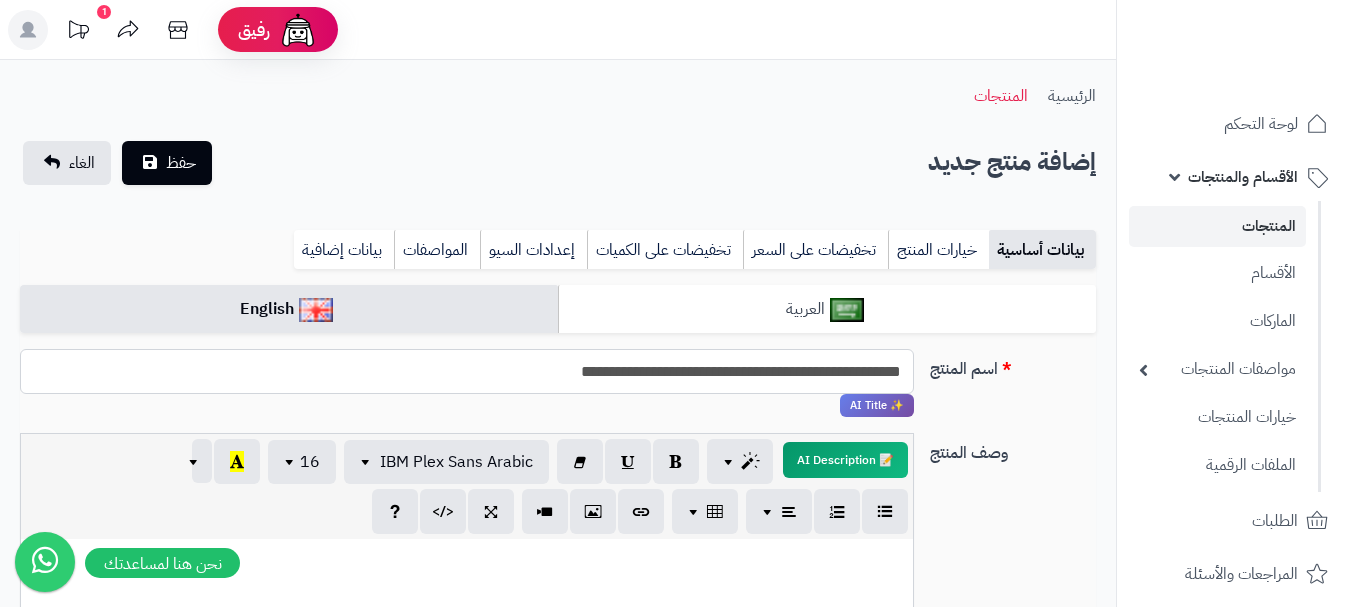type on "**********" 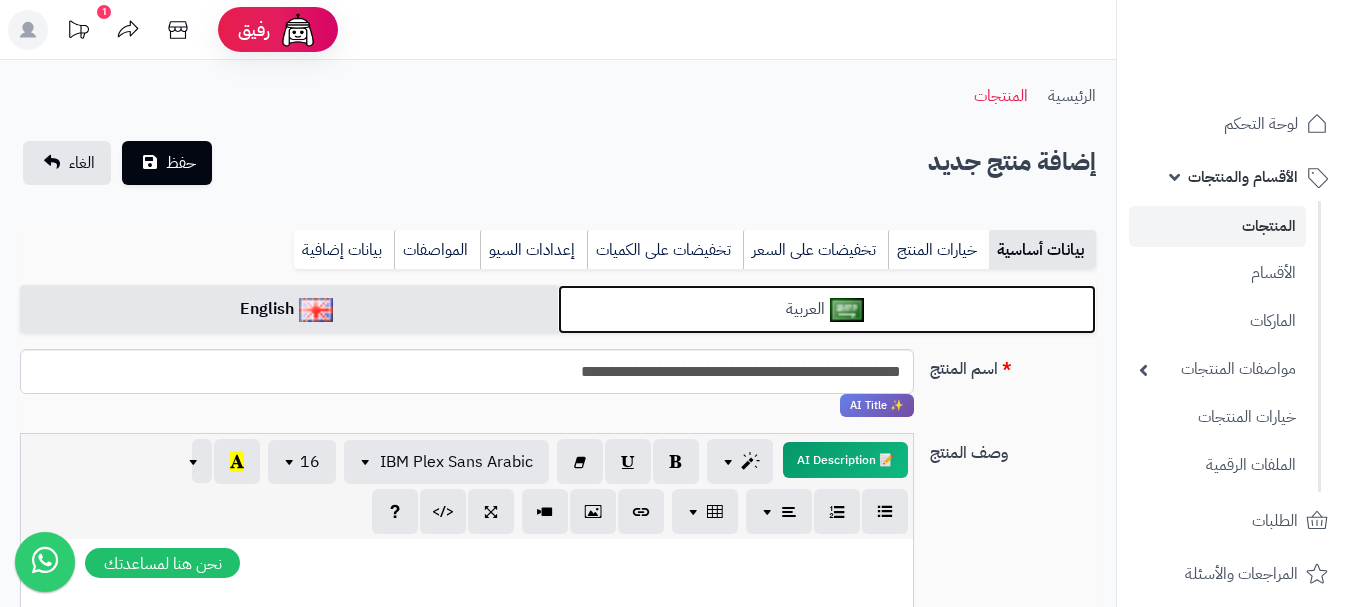 click on "العربية" at bounding box center [827, 309] 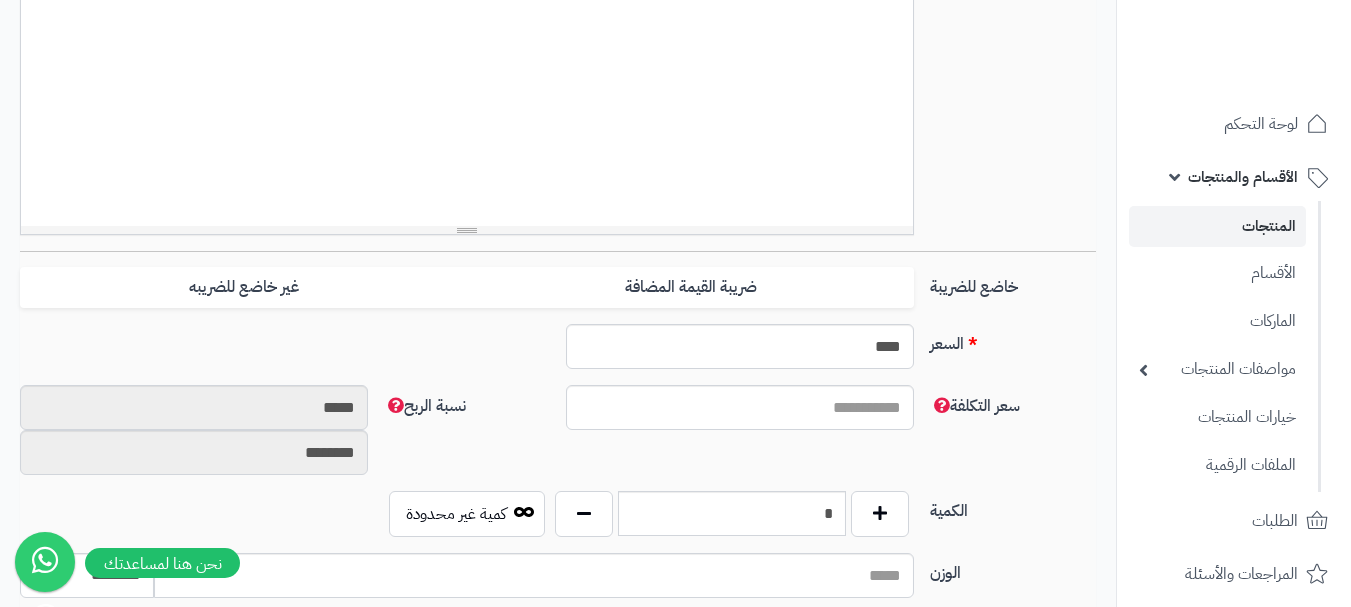 scroll, scrollTop: 700, scrollLeft: 0, axis: vertical 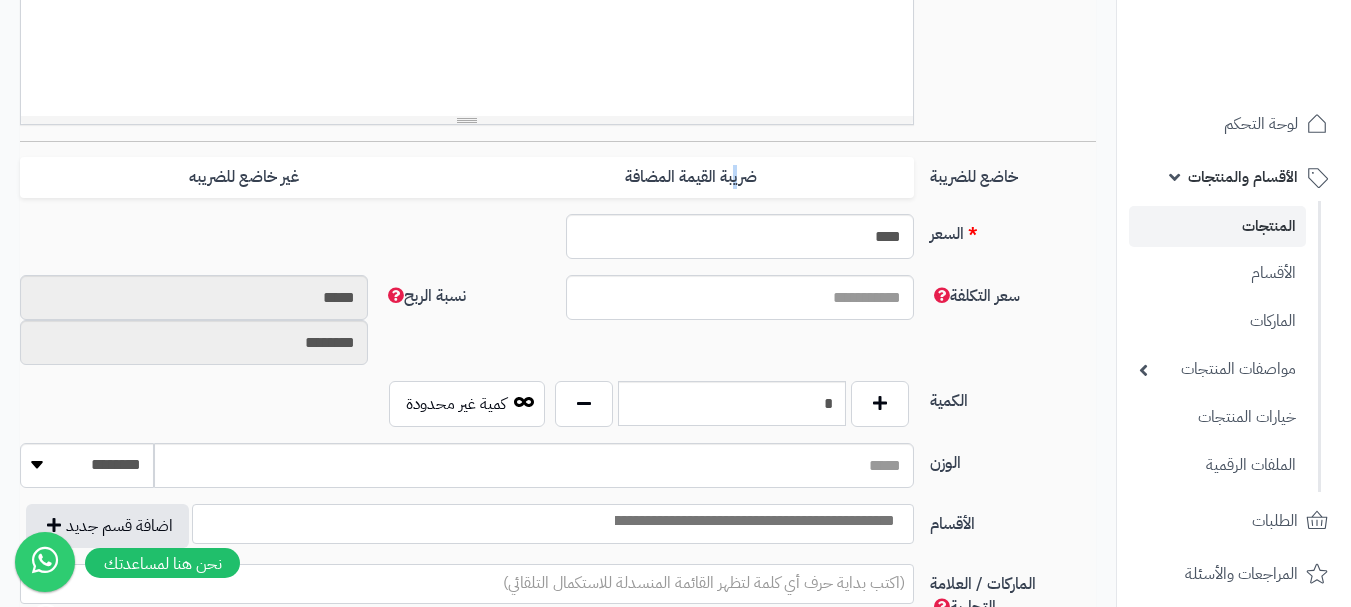 drag, startPoint x: 741, startPoint y: 182, endPoint x: 474, endPoint y: 240, distance: 273.22702 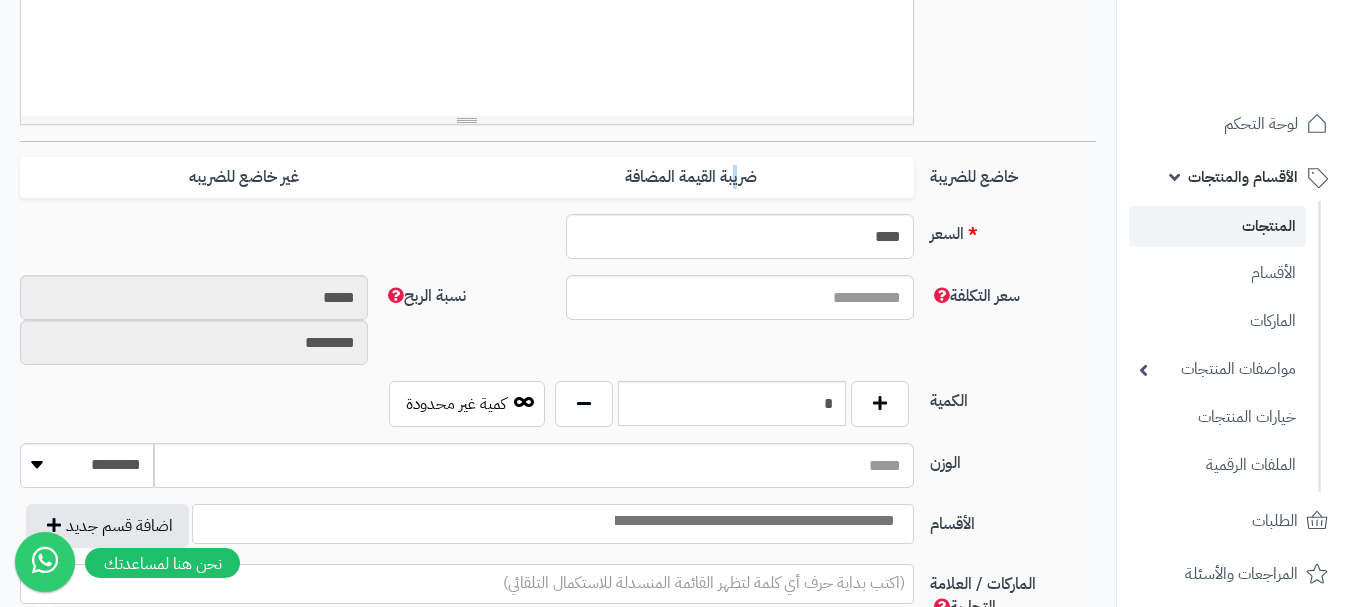 click on "ضريبة القيمة المضافة" at bounding box center [690, 177] 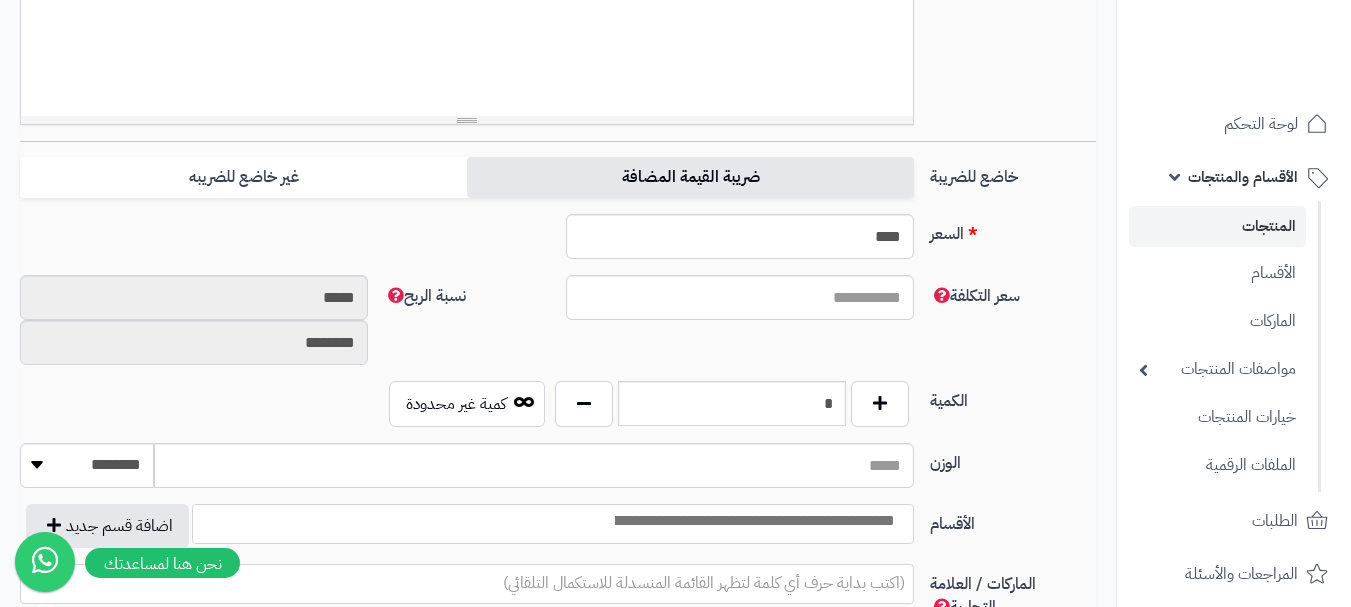 click on "ضريبة القيمة المضافة" at bounding box center [690, 177] 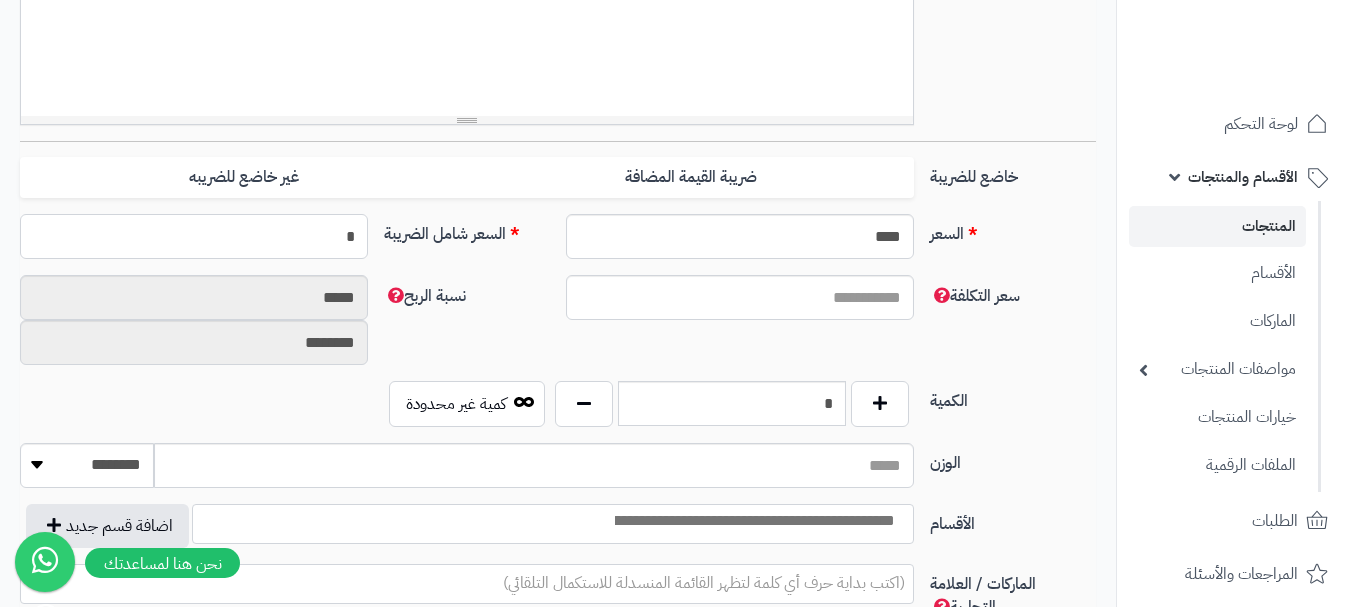click on "*" at bounding box center (194, 236) 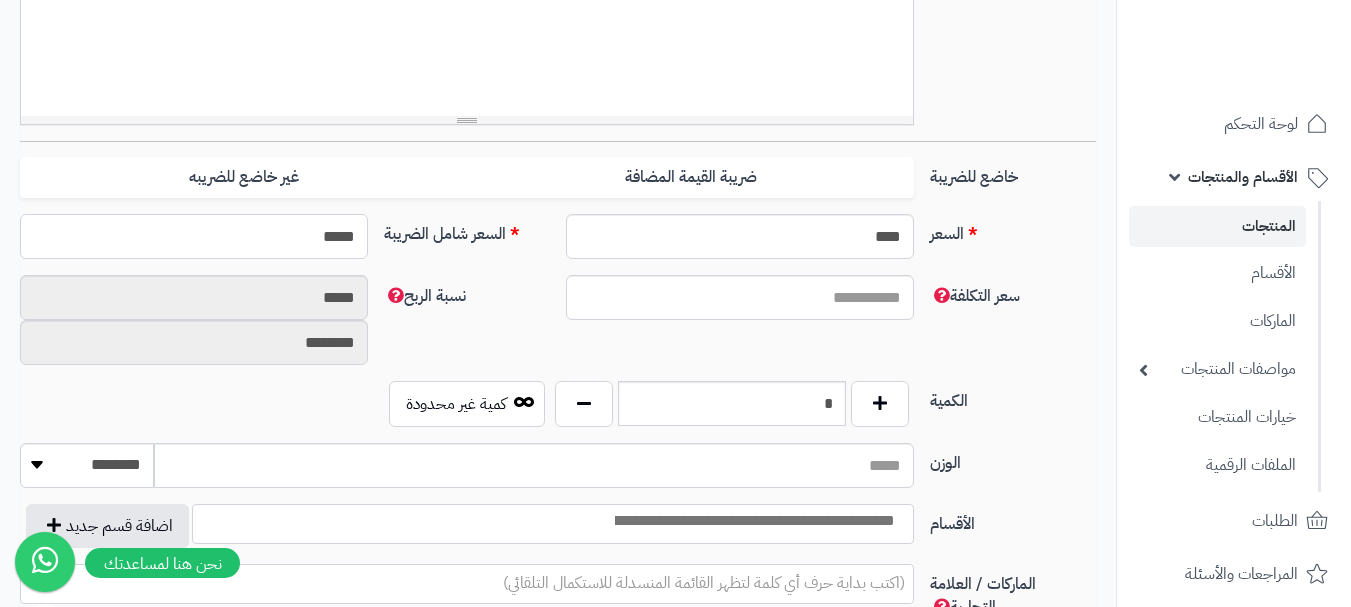 type on "*****" 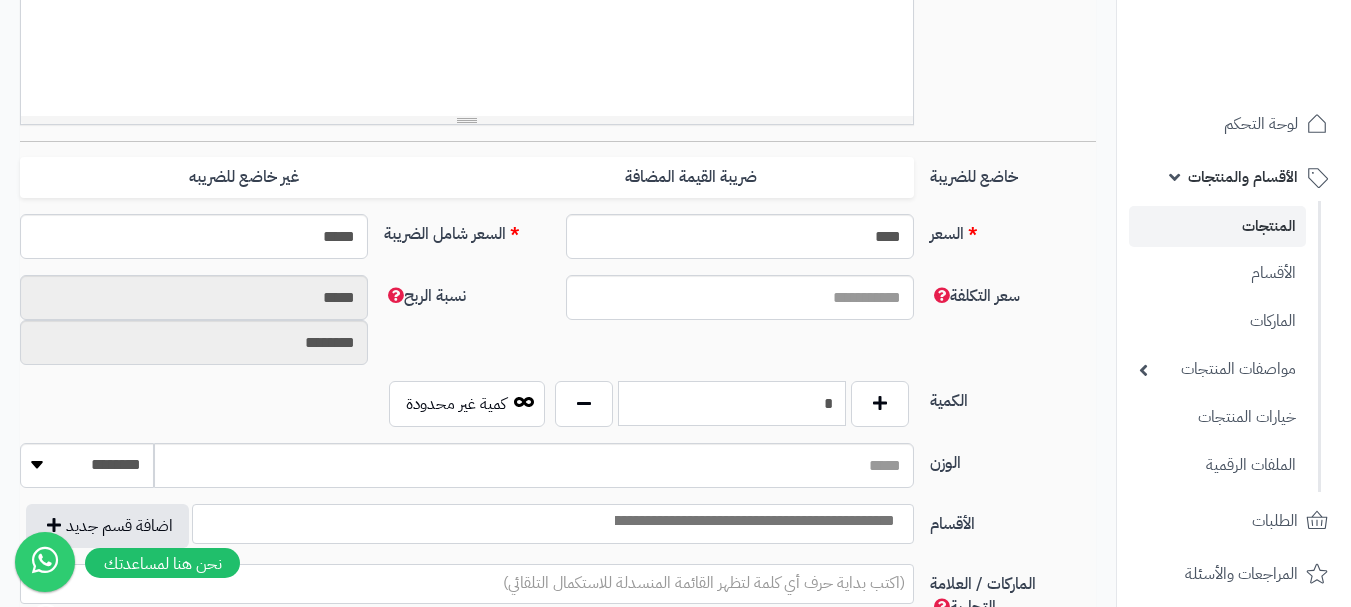 click on "*" at bounding box center [732, 403] 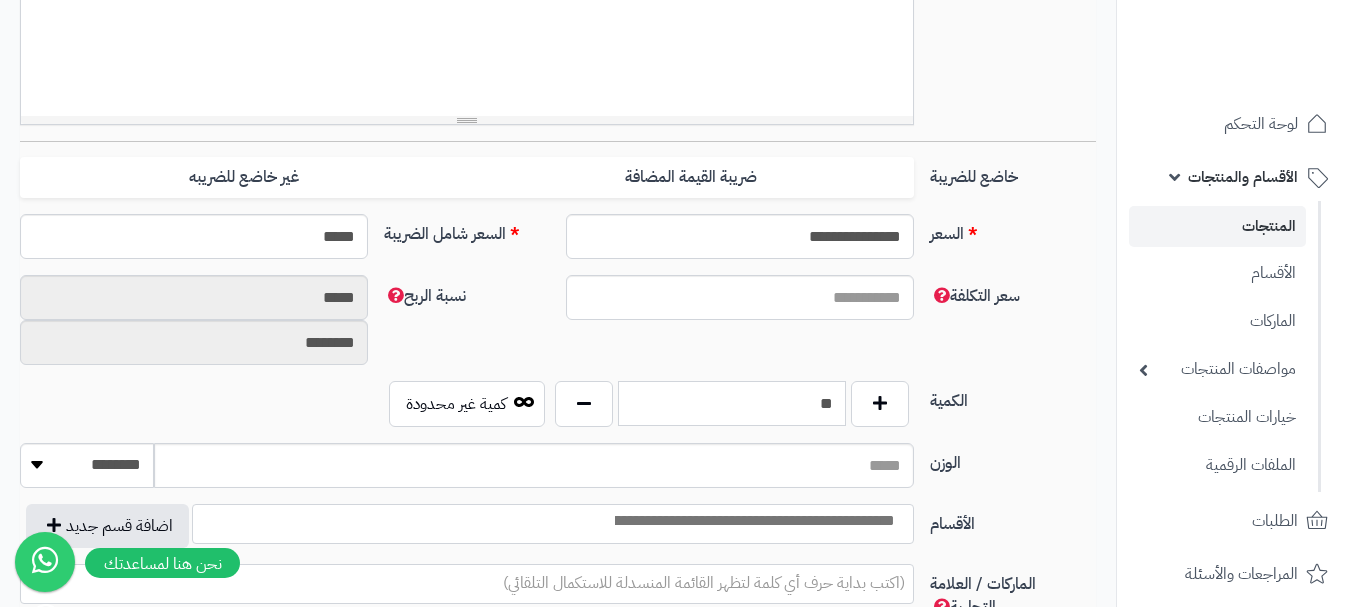 type on "**" 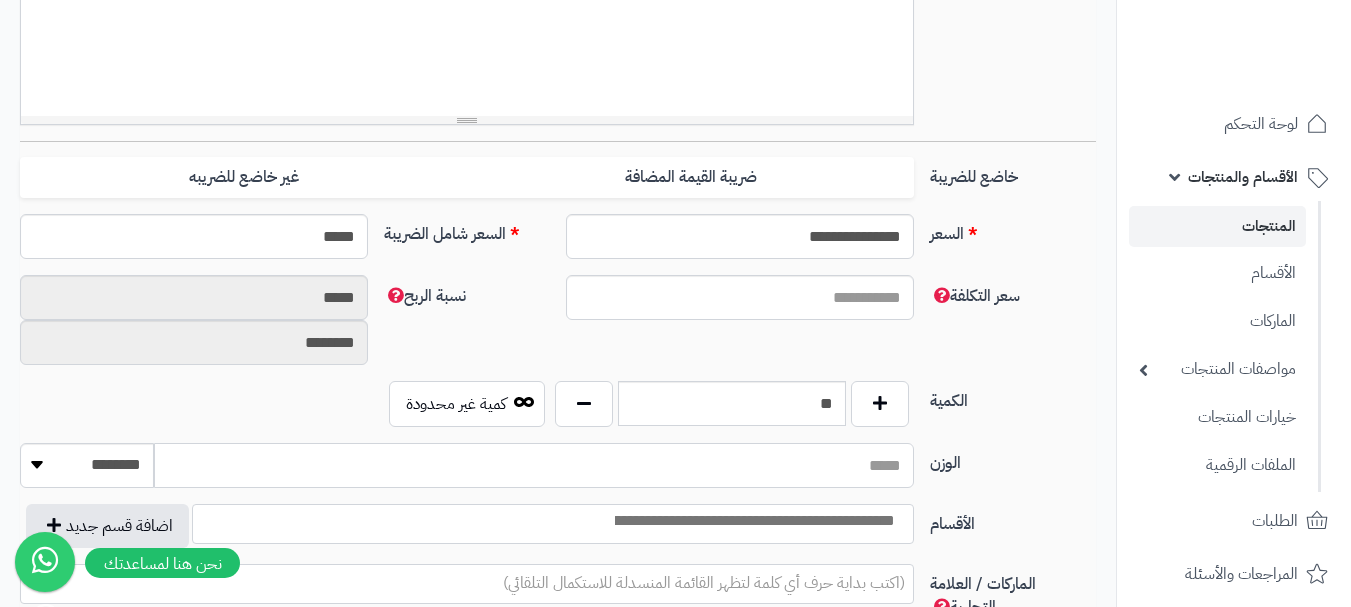 click on "الوزن" at bounding box center (534, 465) 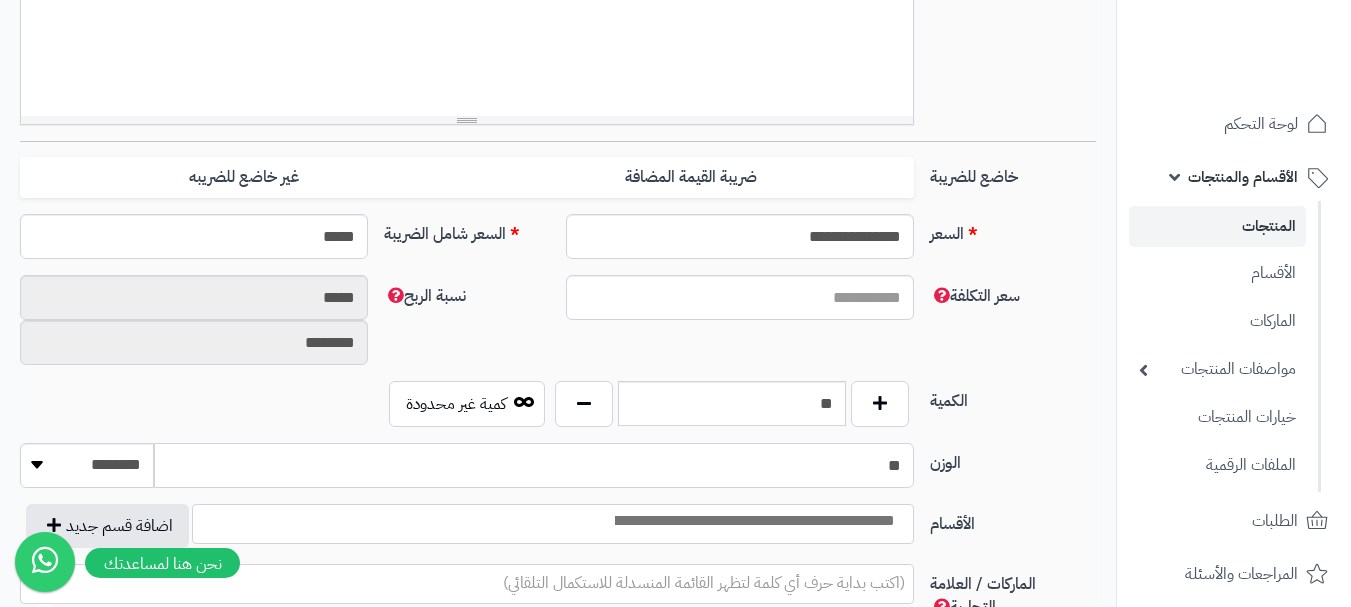 type on "*" 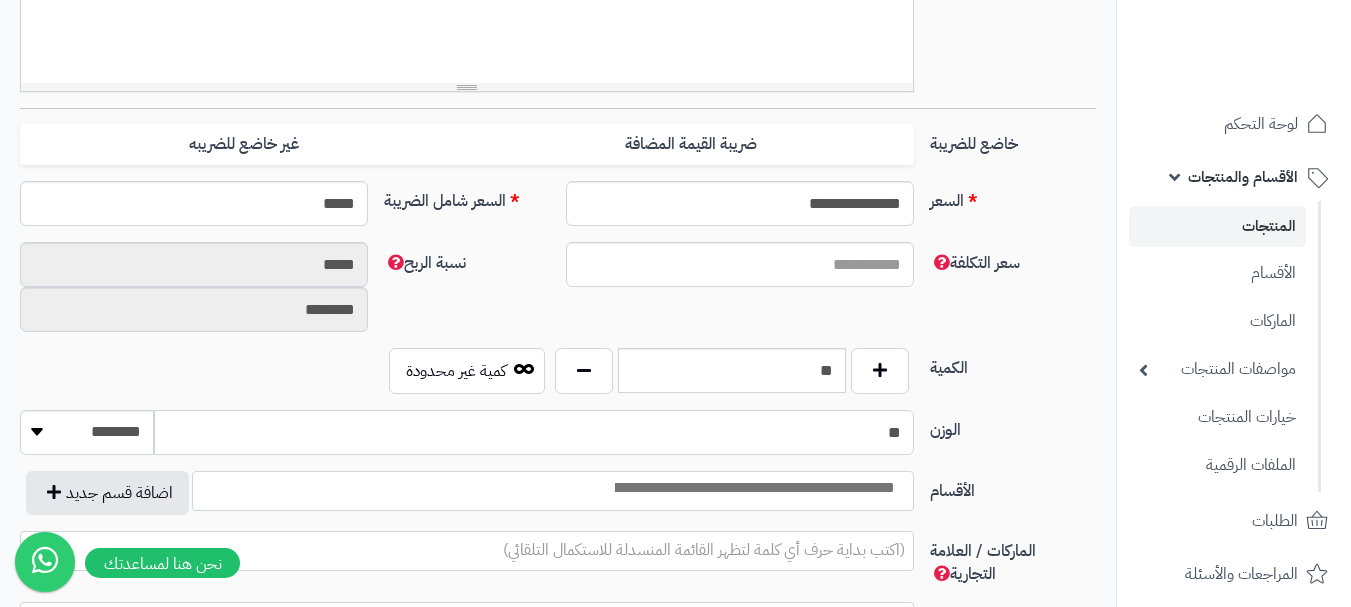 scroll, scrollTop: 1100, scrollLeft: 0, axis: vertical 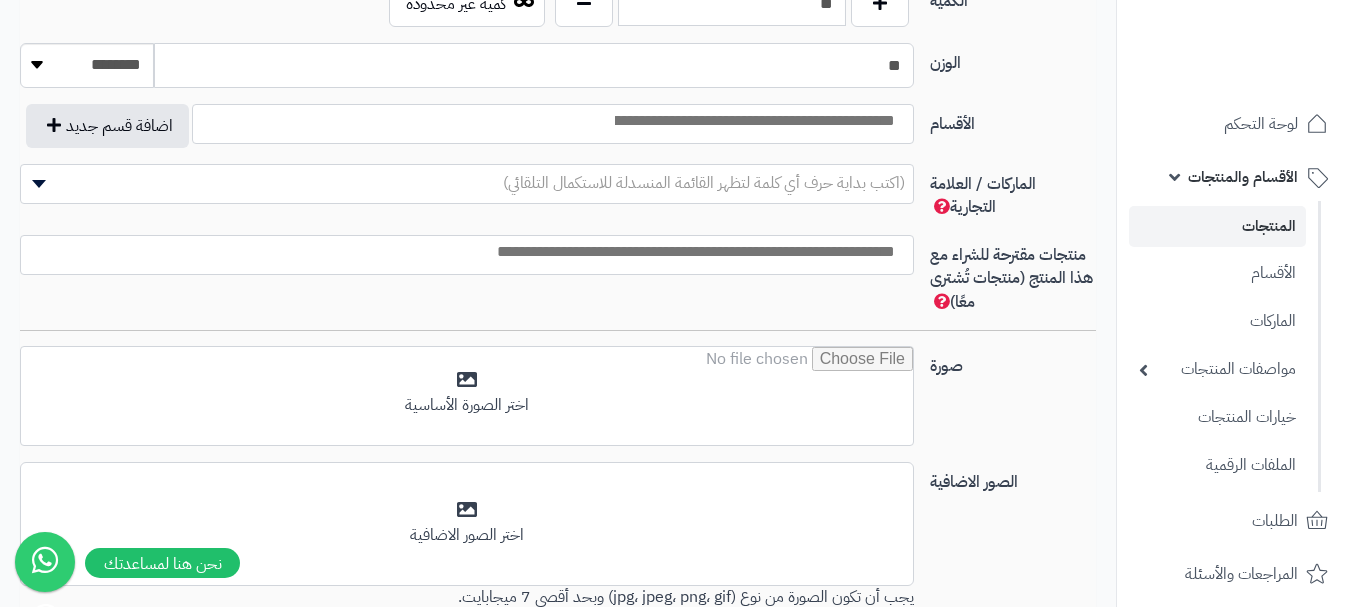 type on "**" 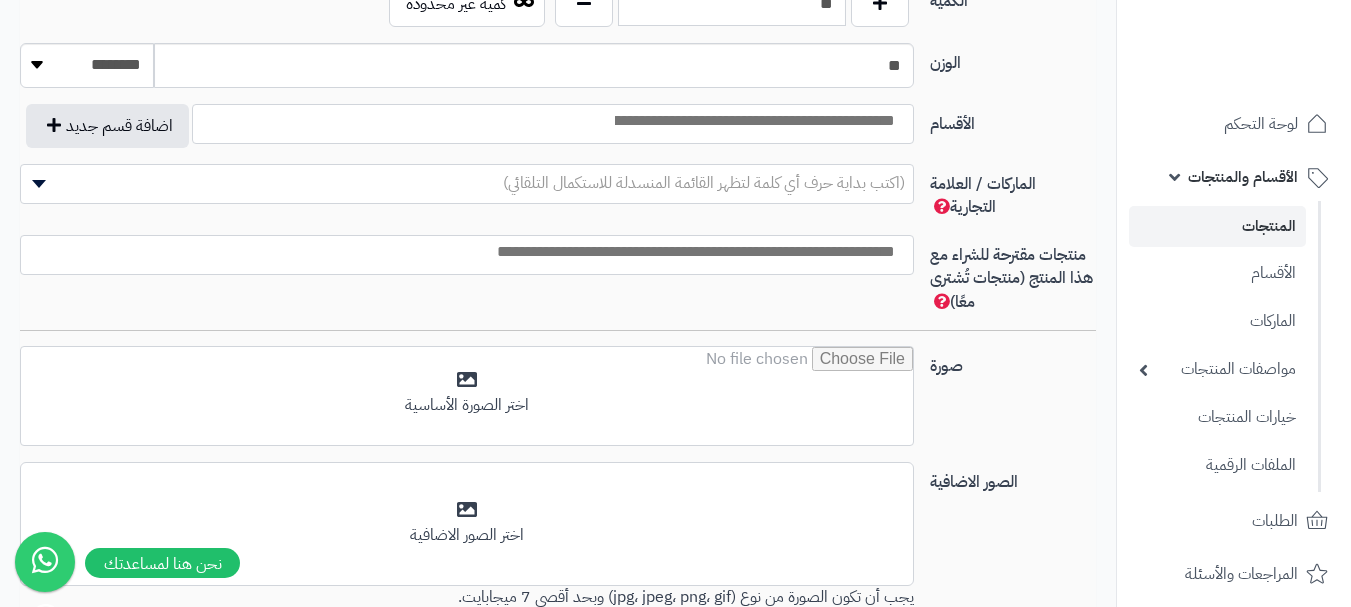 click at bounding box center (753, 121) 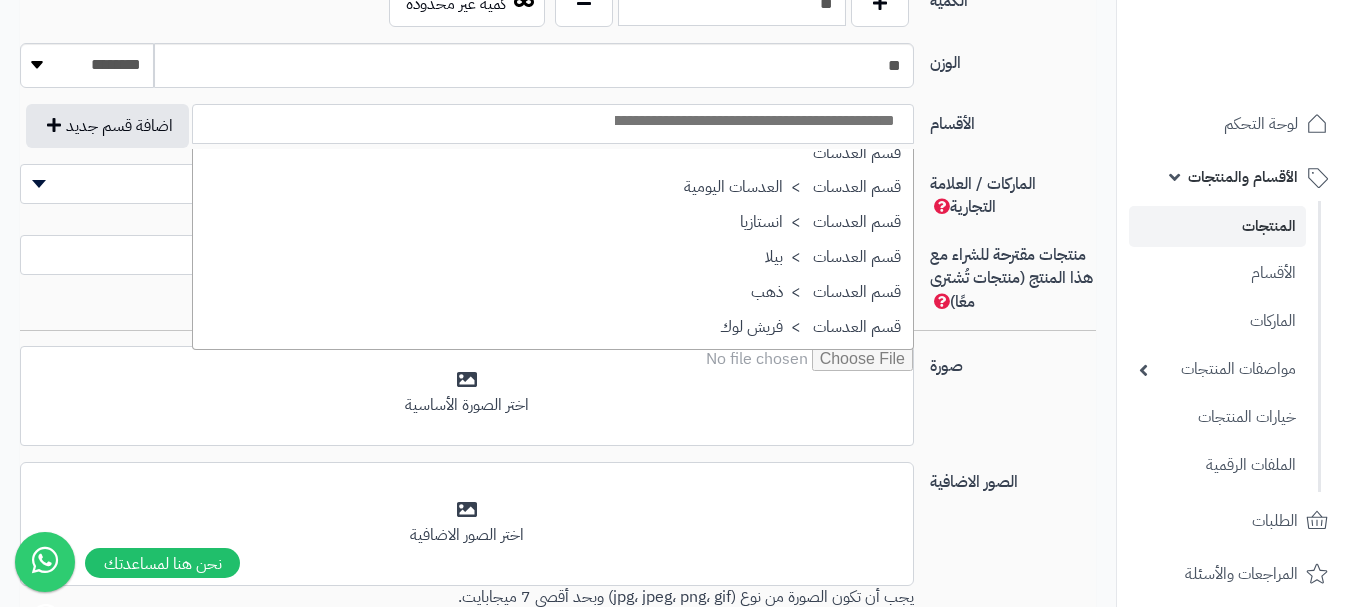scroll, scrollTop: 1700, scrollLeft: 0, axis: vertical 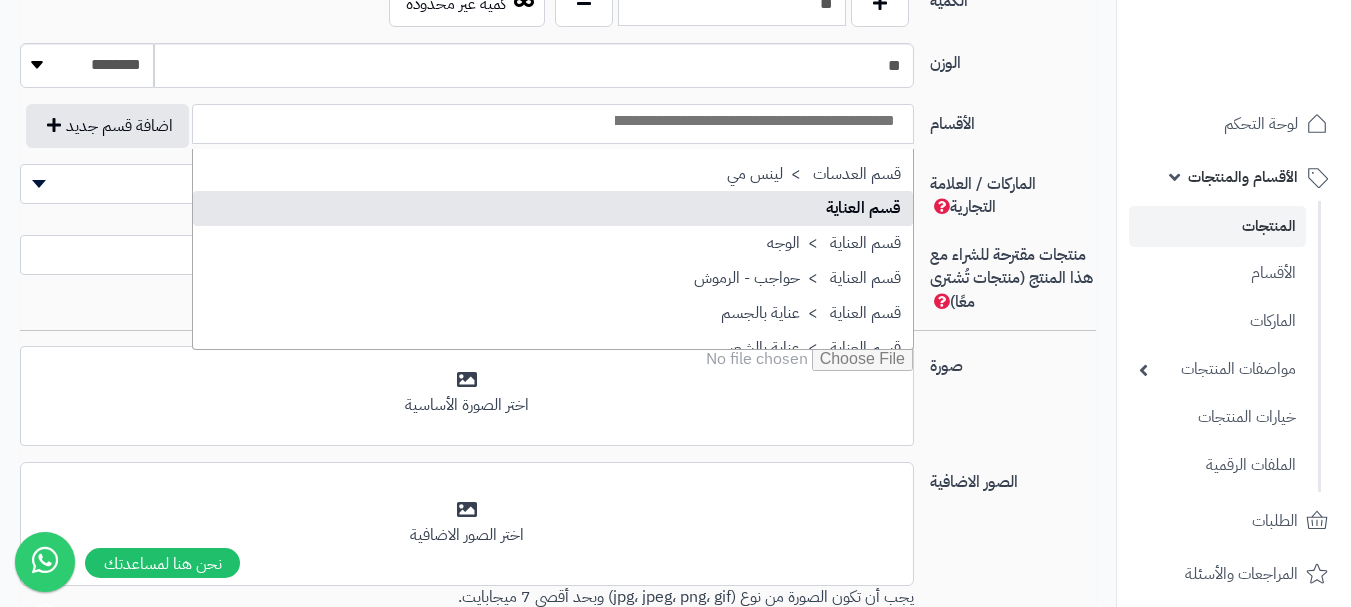 select on "**" 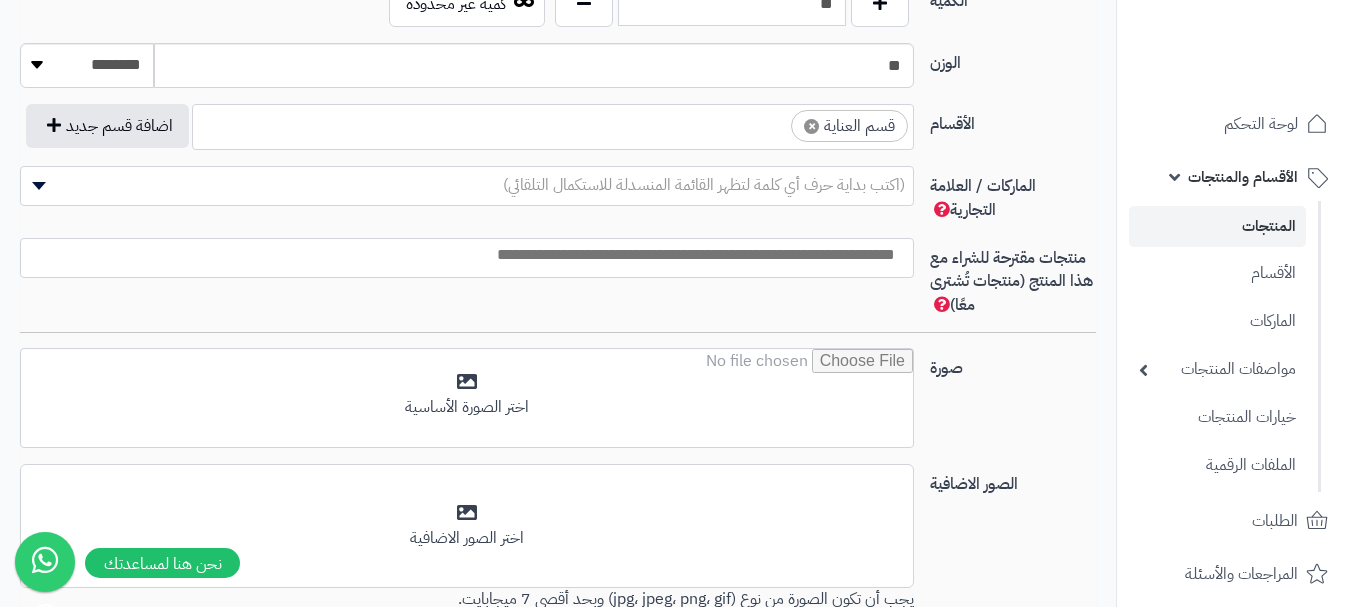 scroll, scrollTop: 1250, scrollLeft: 0, axis: vertical 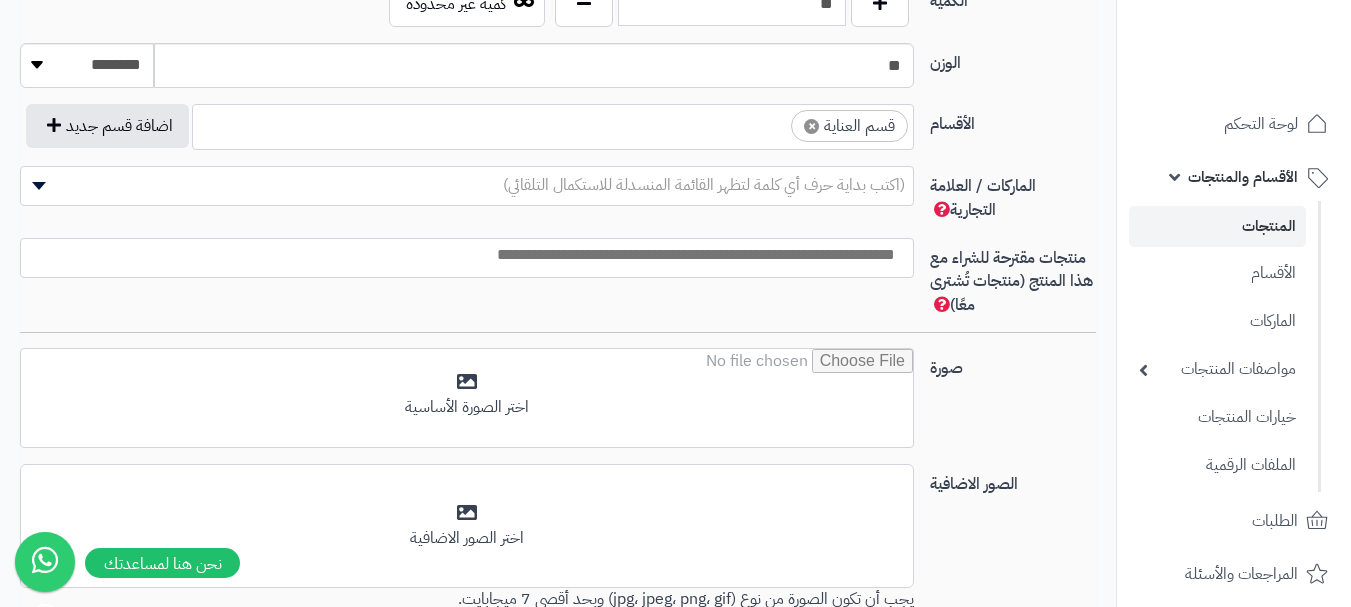 click on "× قسم العناية" at bounding box center (553, 124) 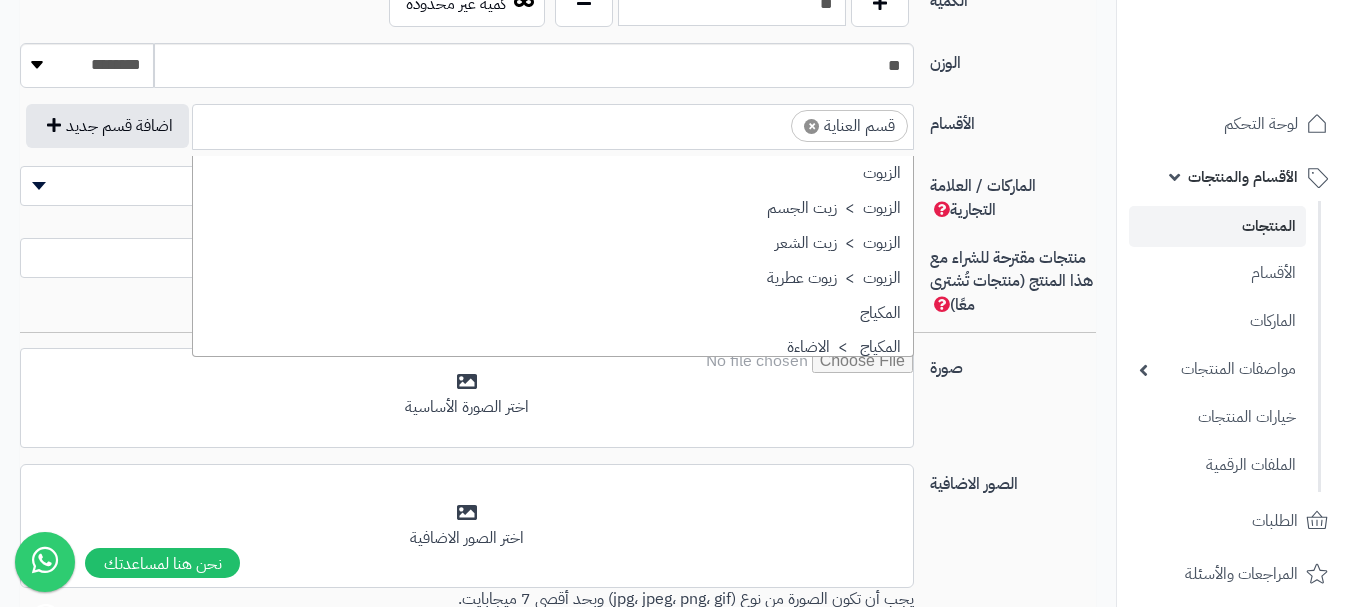 scroll, scrollTop: 1707, scrollLeft: 0, axis: vertical 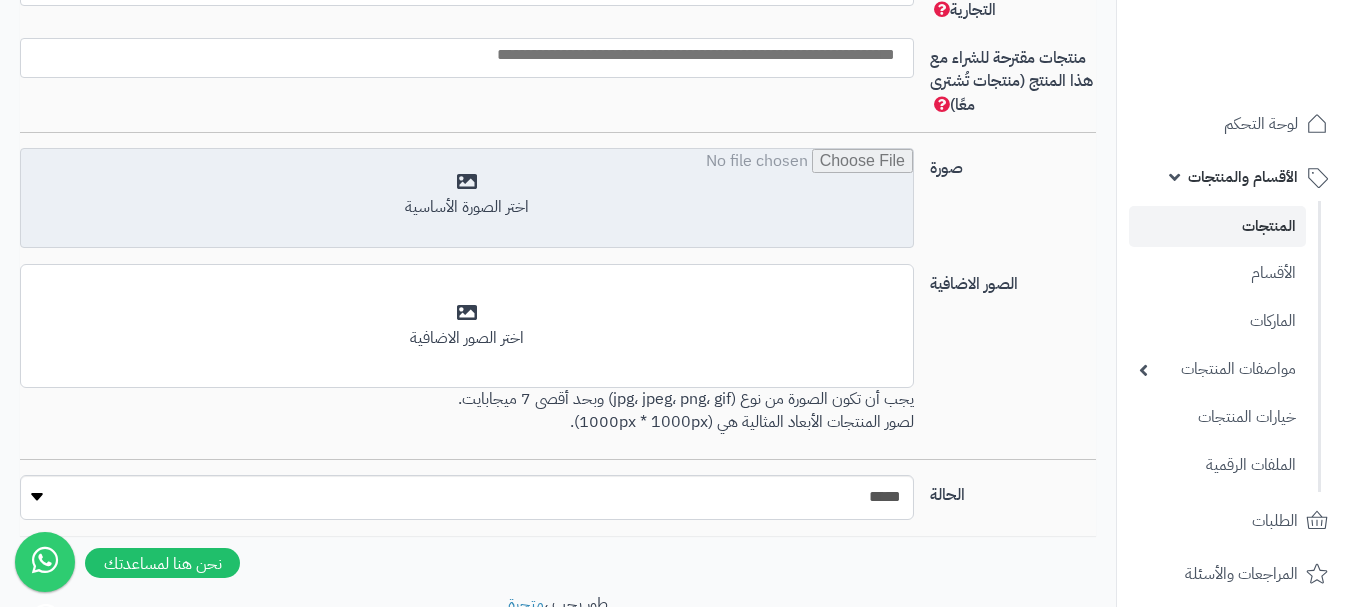 click at bounding box center [467, 199] 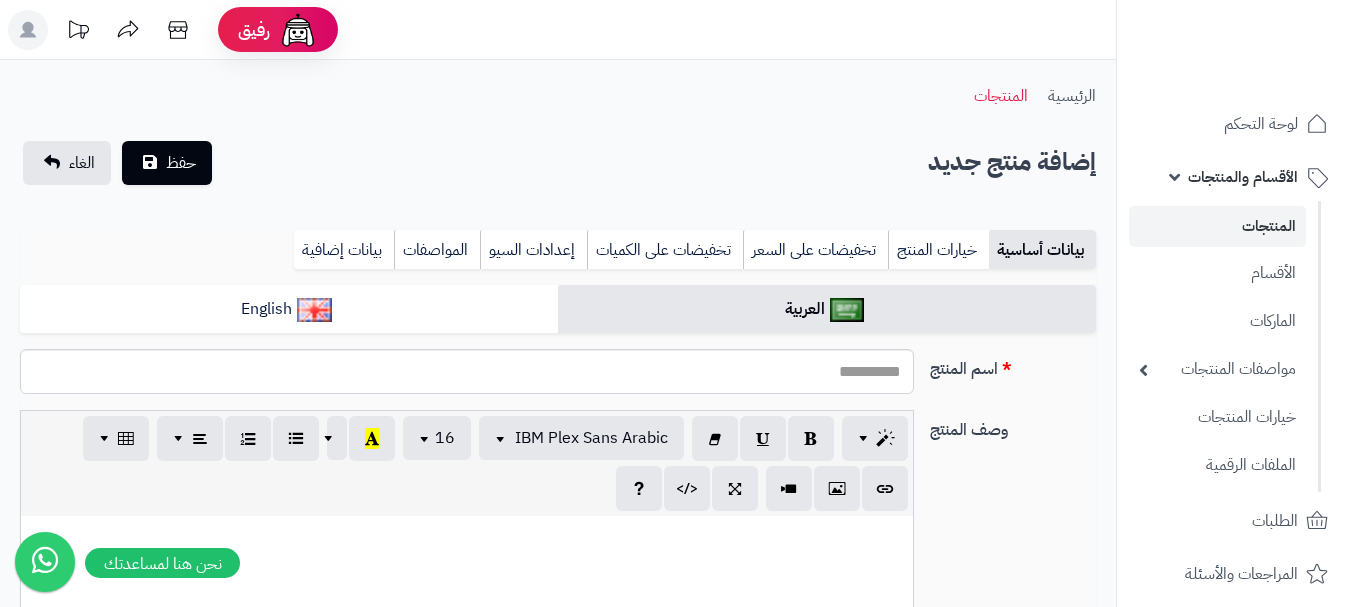 select 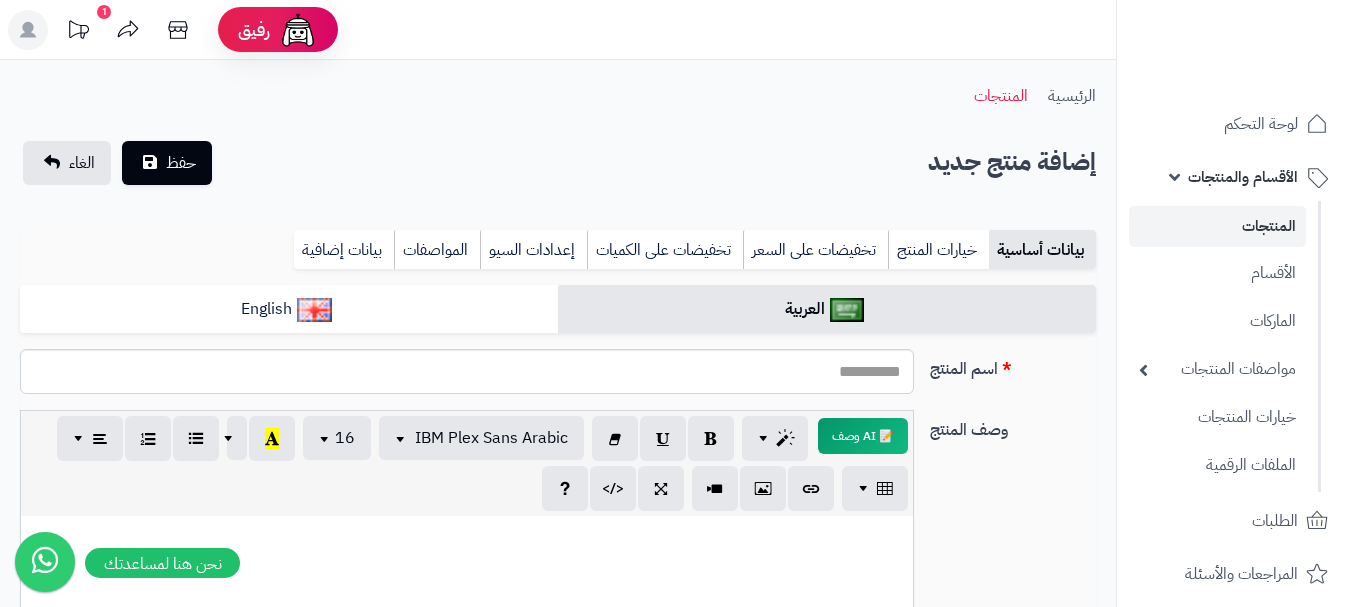 scroll, scrollTop: 0, scrollLeft: 0, axis: both 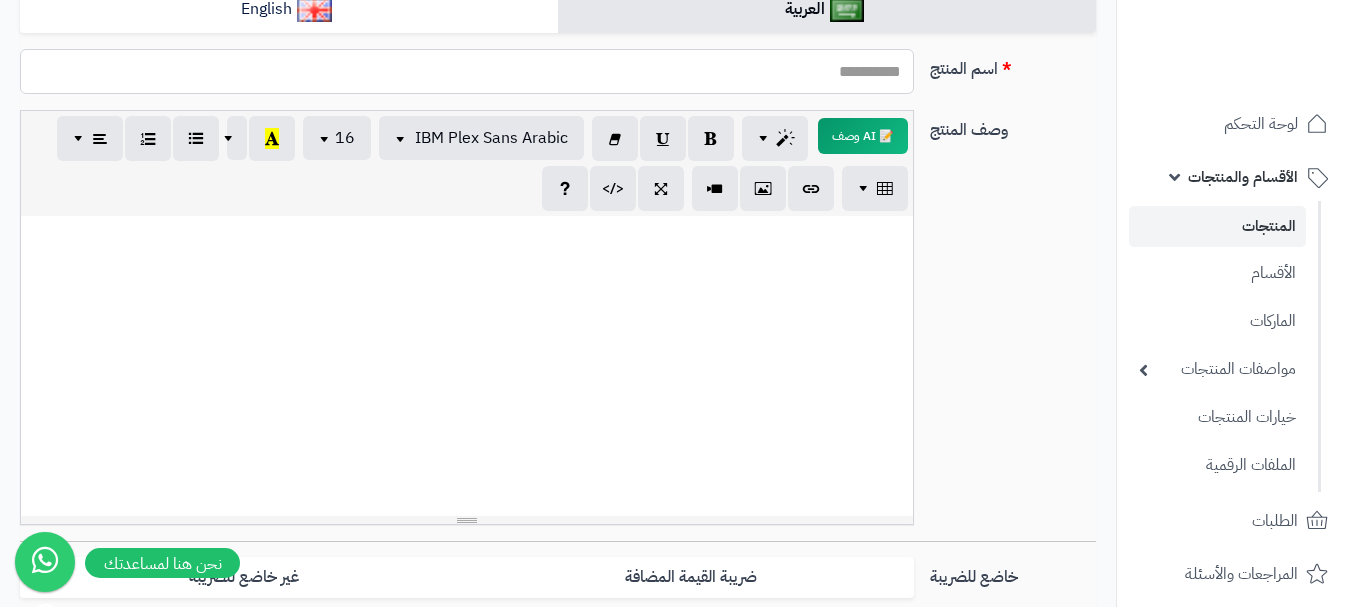 click on "اسم المنتج" at bounding box center (467, 71) 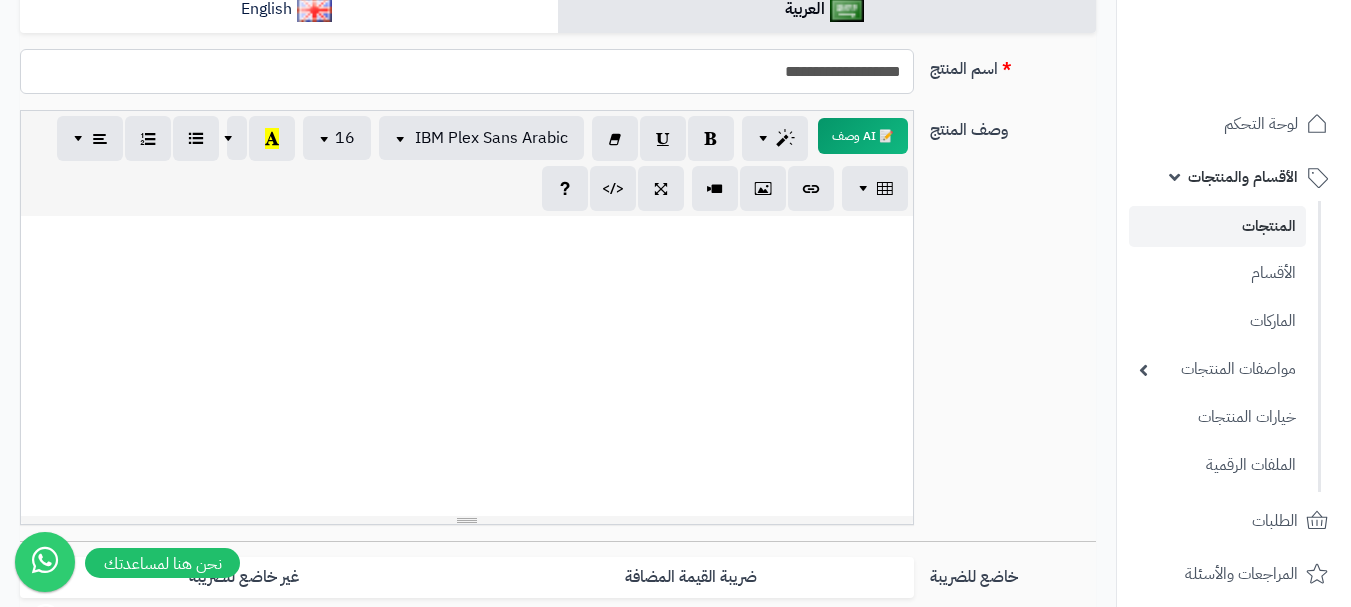 drag, startPoint x: 908, startPoint y: 68, endPoint x: 772, endPoint y: 81, distance: 136.6199 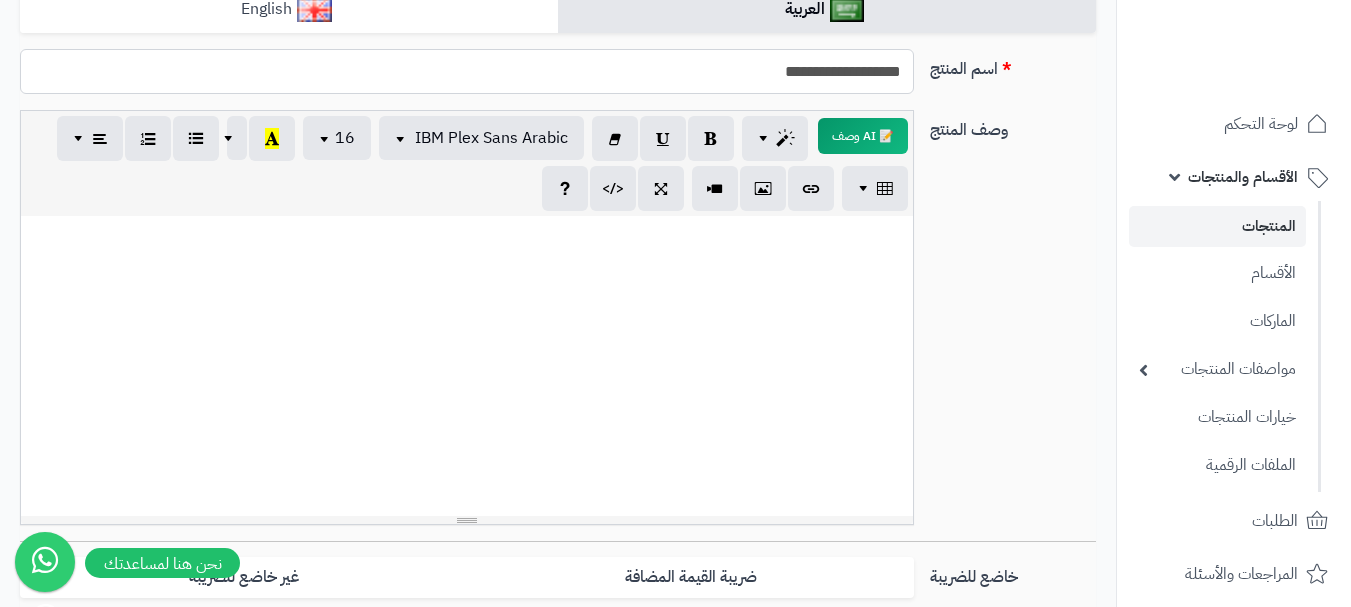 type on "**********" 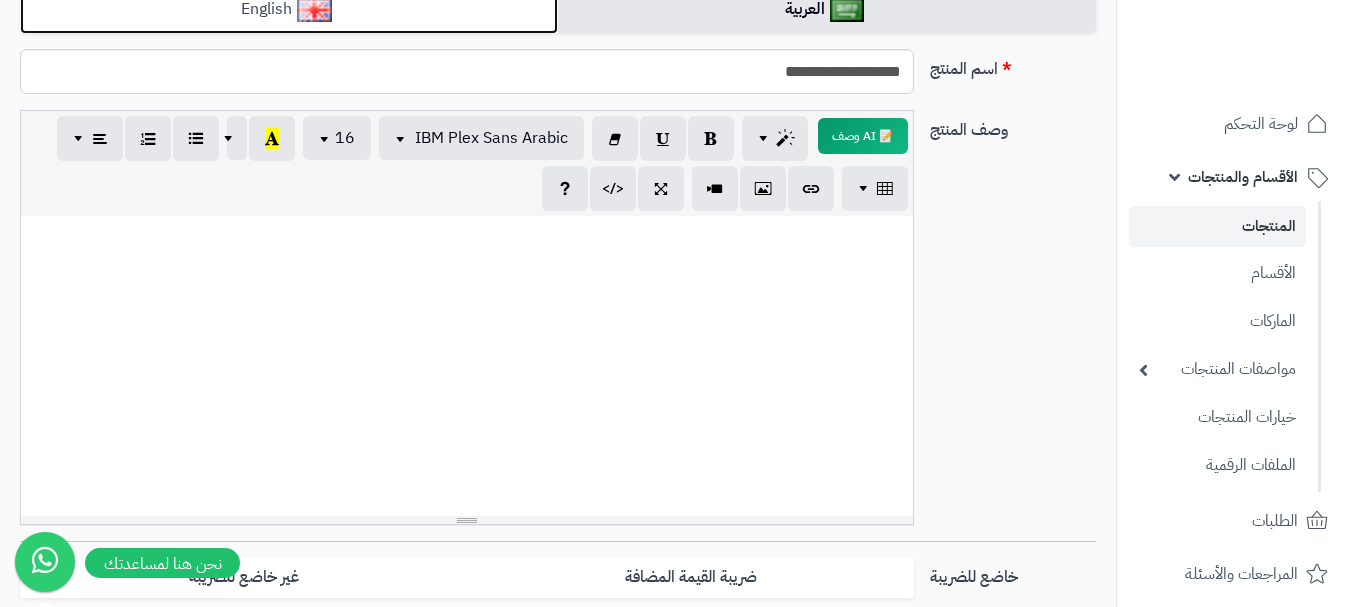 click on "English" at bounding box center [289, 9] 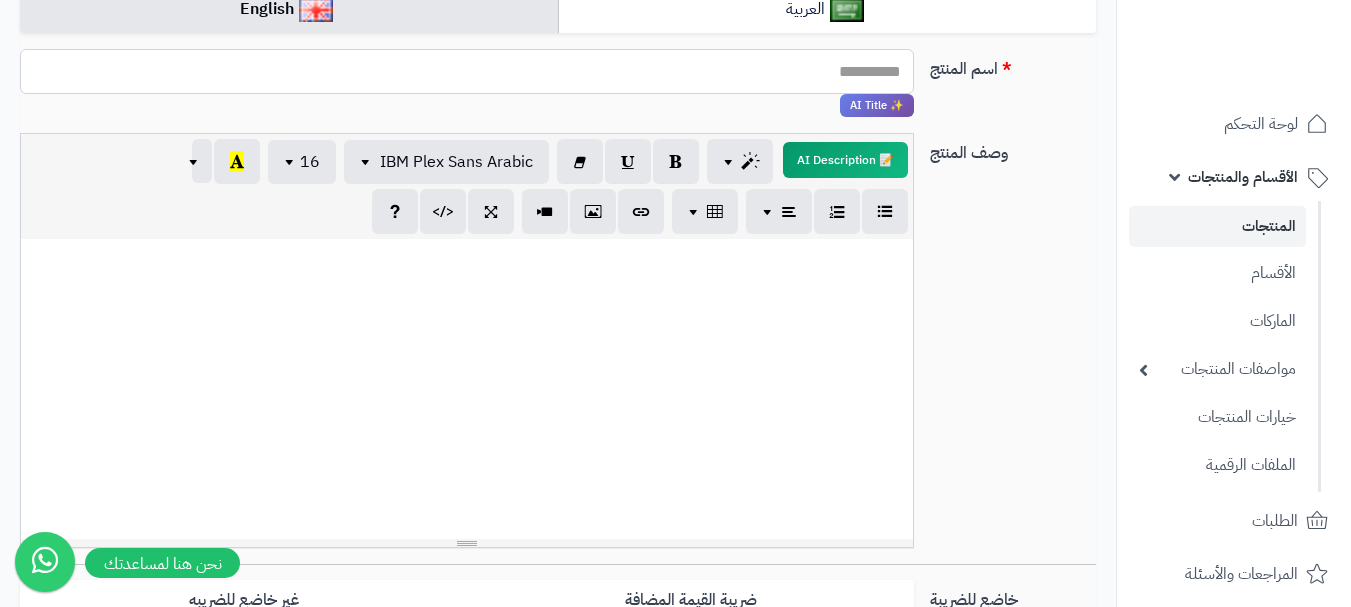 paste on "**********" 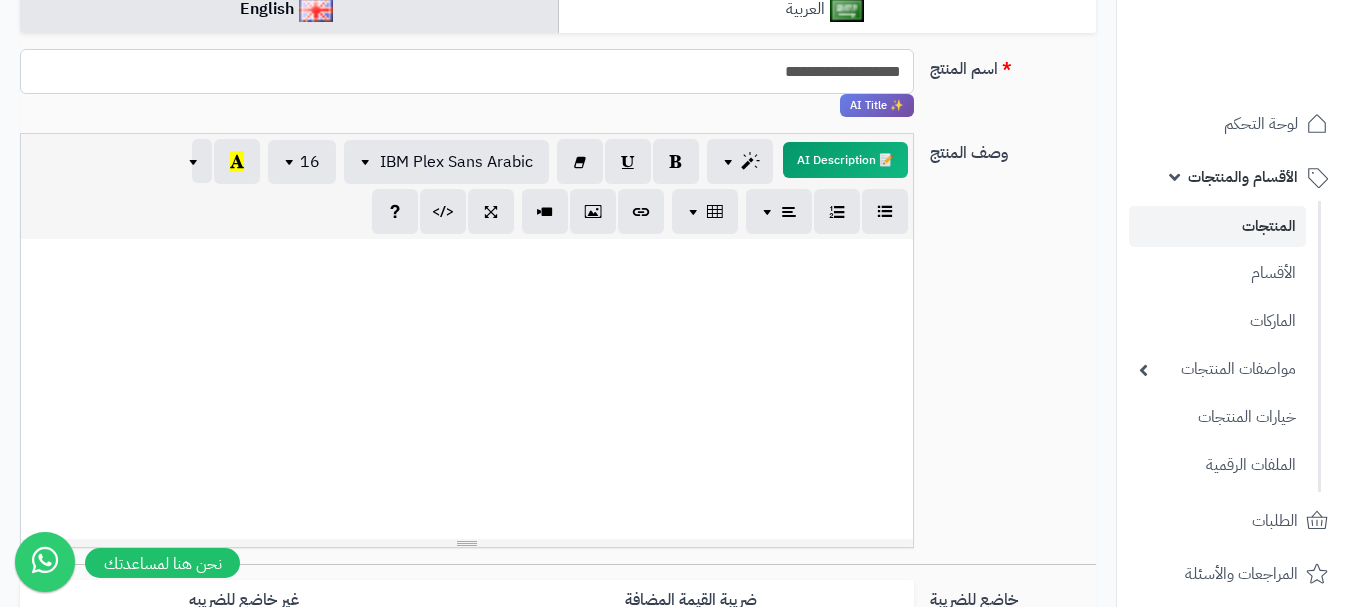 type on "**********" 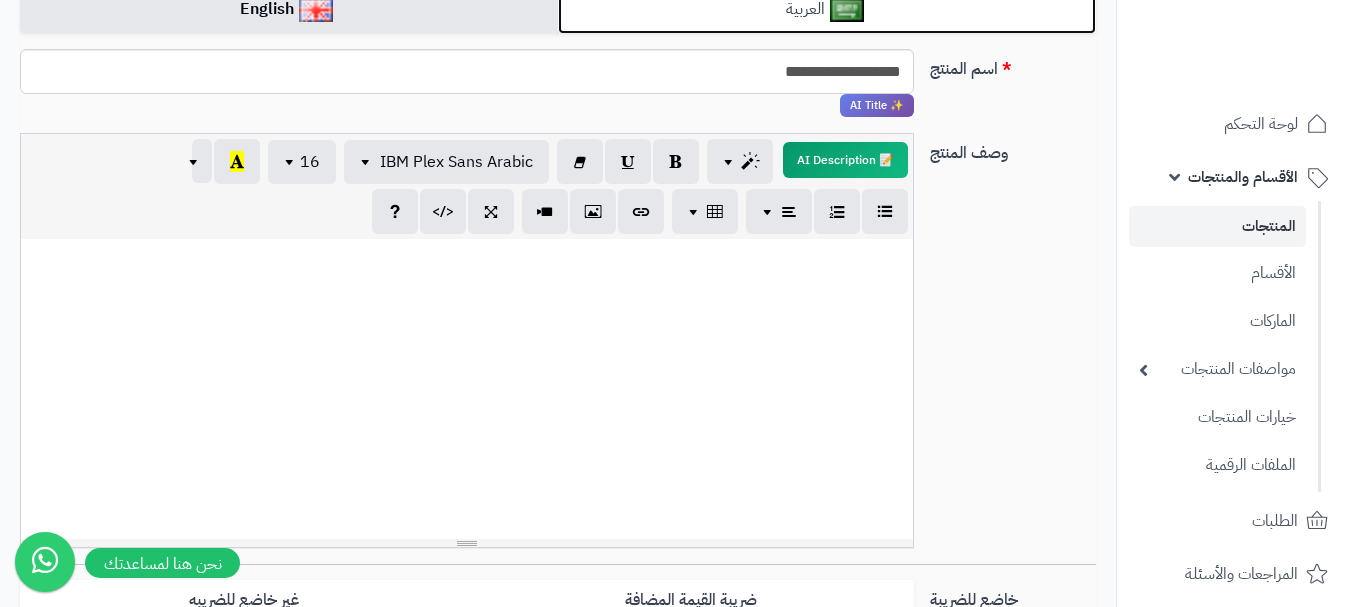 click on "العربية" at bounding box center [827, 9] 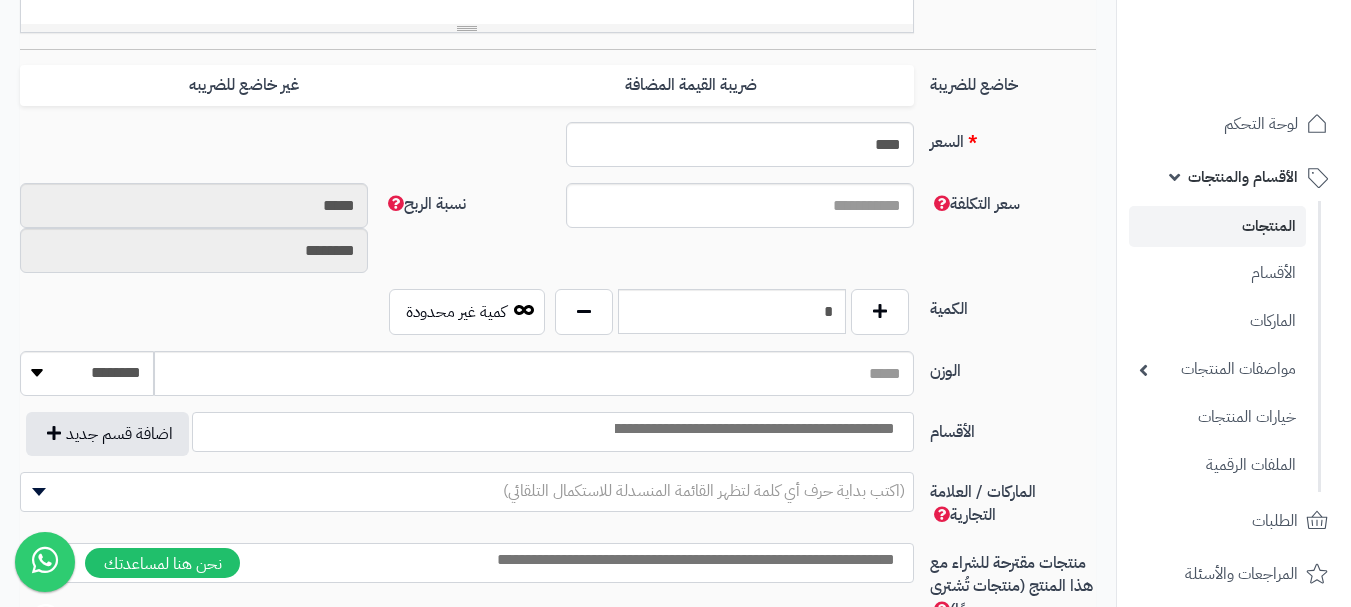 scroll, scrollTop: 800, scrollLeft: 0, axis: vertical 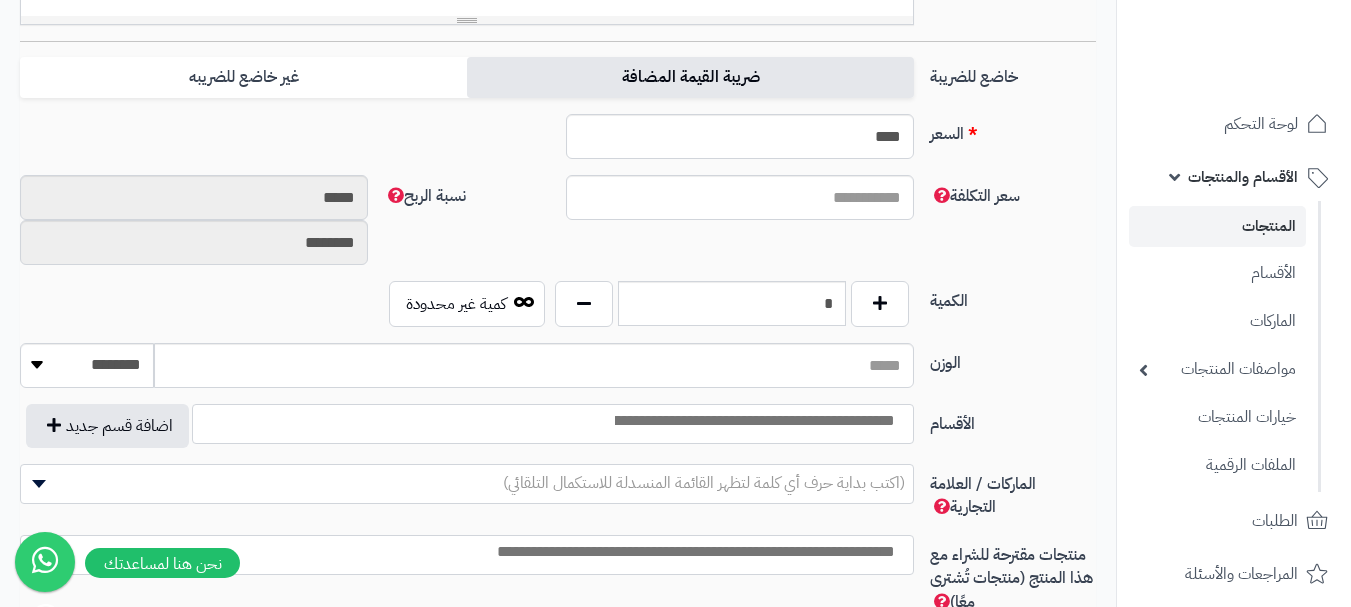 click on "ضريبة القيمة المضافة" at bounding box center [690, 77] 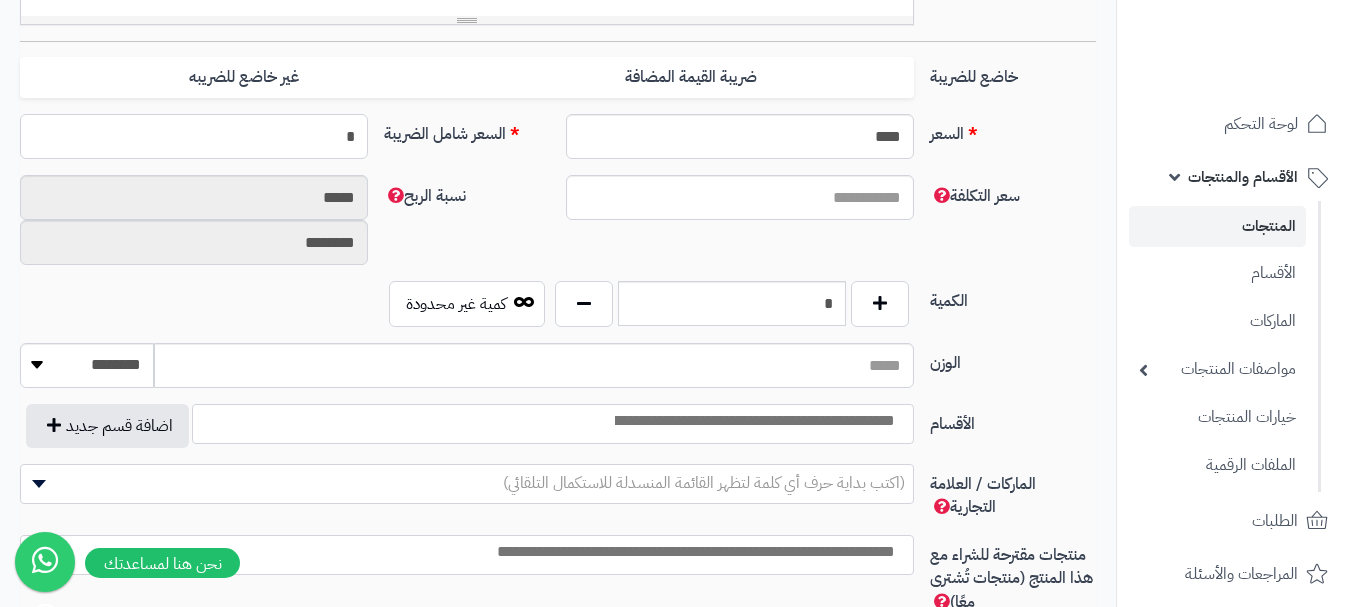 drag, startPoint x: 328, startPoint y: 153, endPoint x: 427, endPoint y: 147, distance: 99.18165 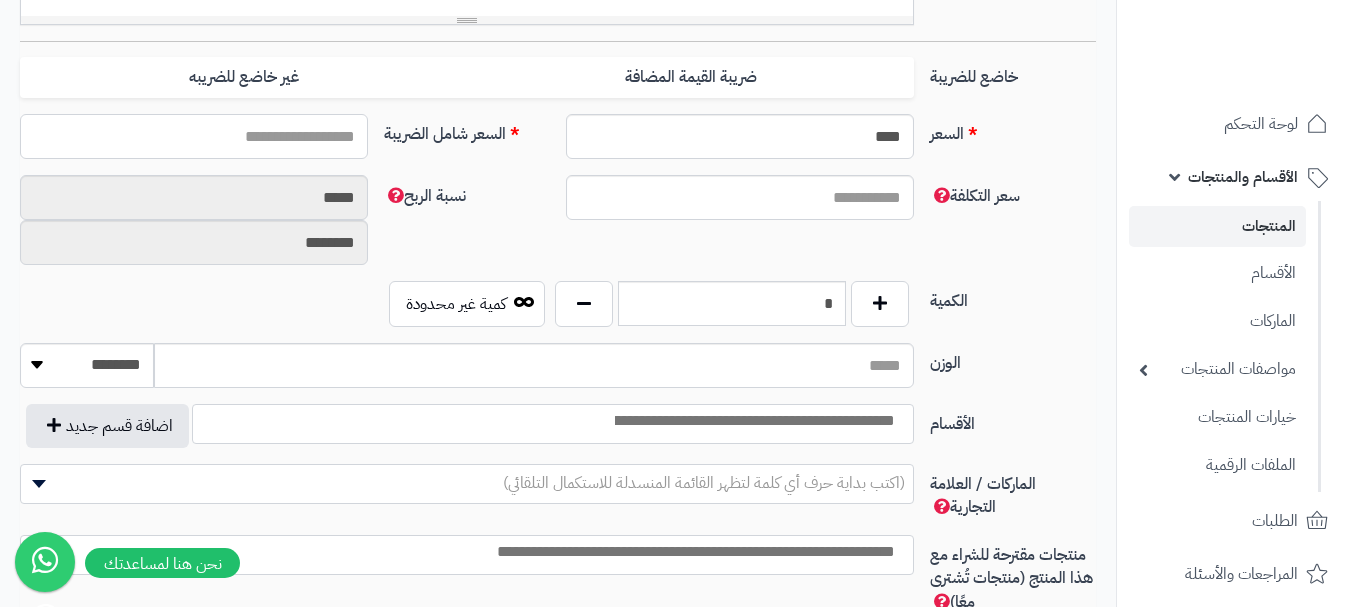 type on "*" 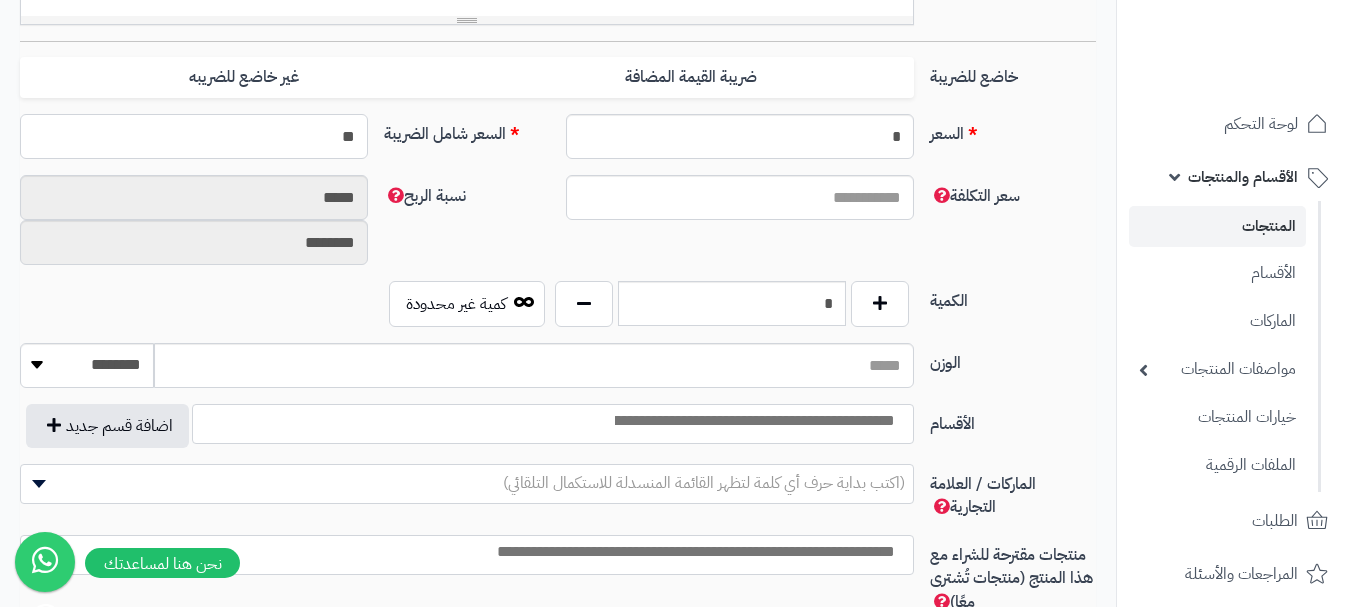 type on "***" 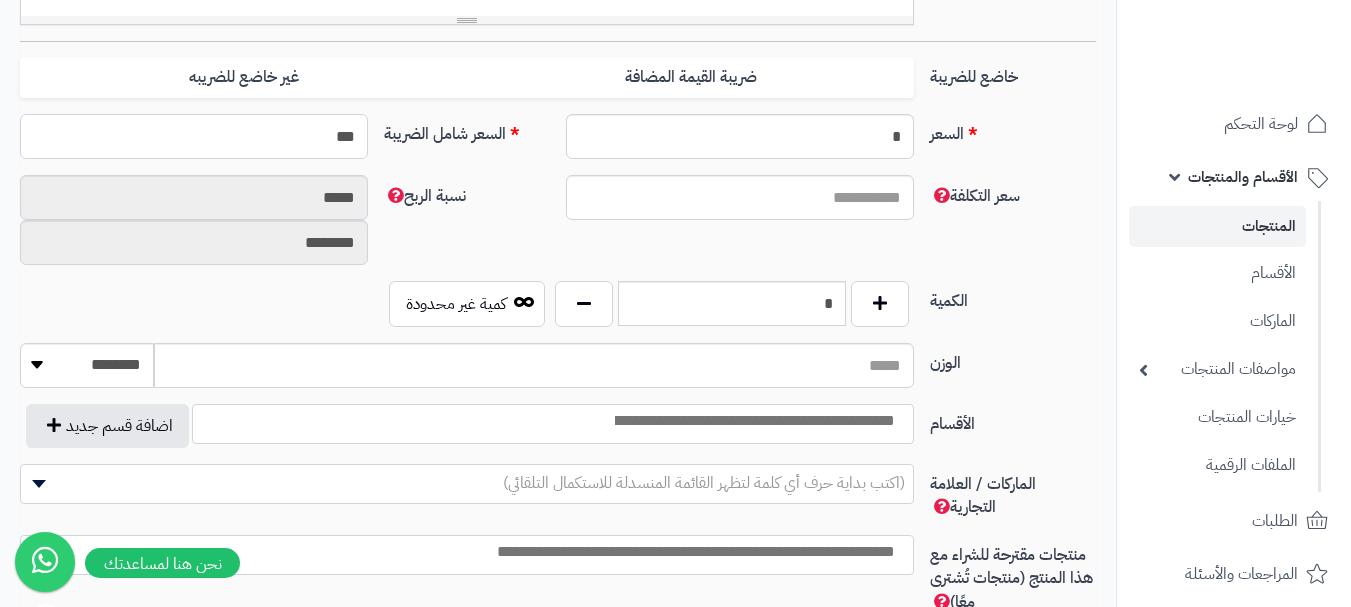 type on "**********" 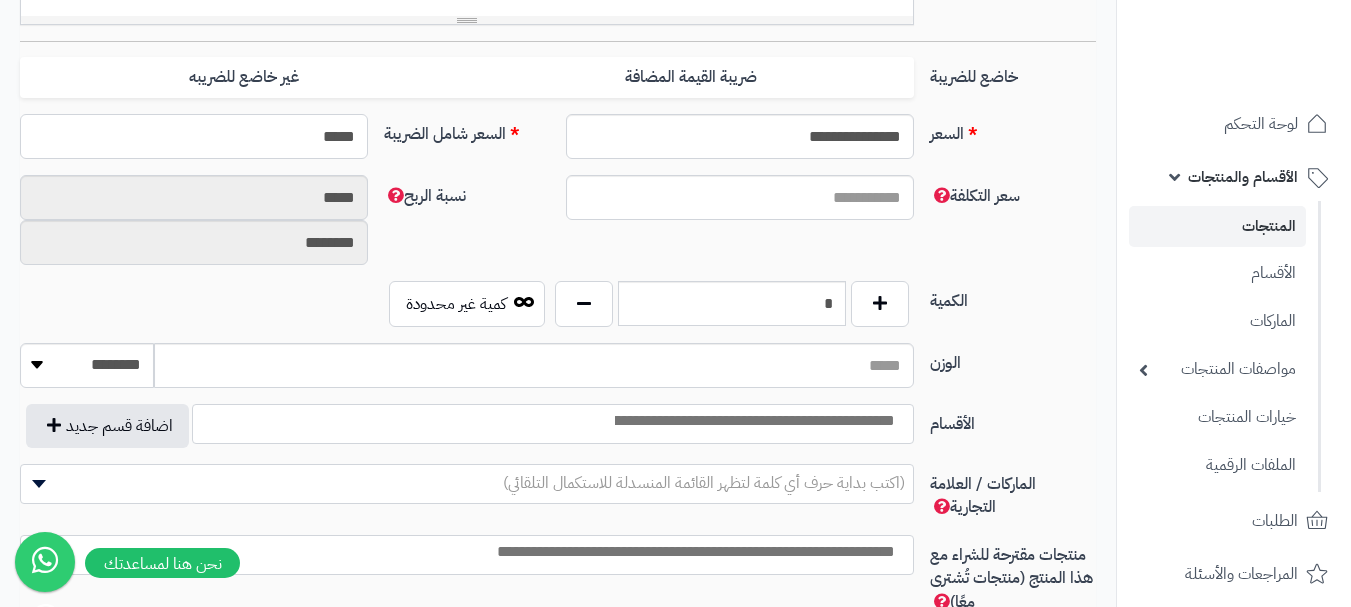 type on "******" 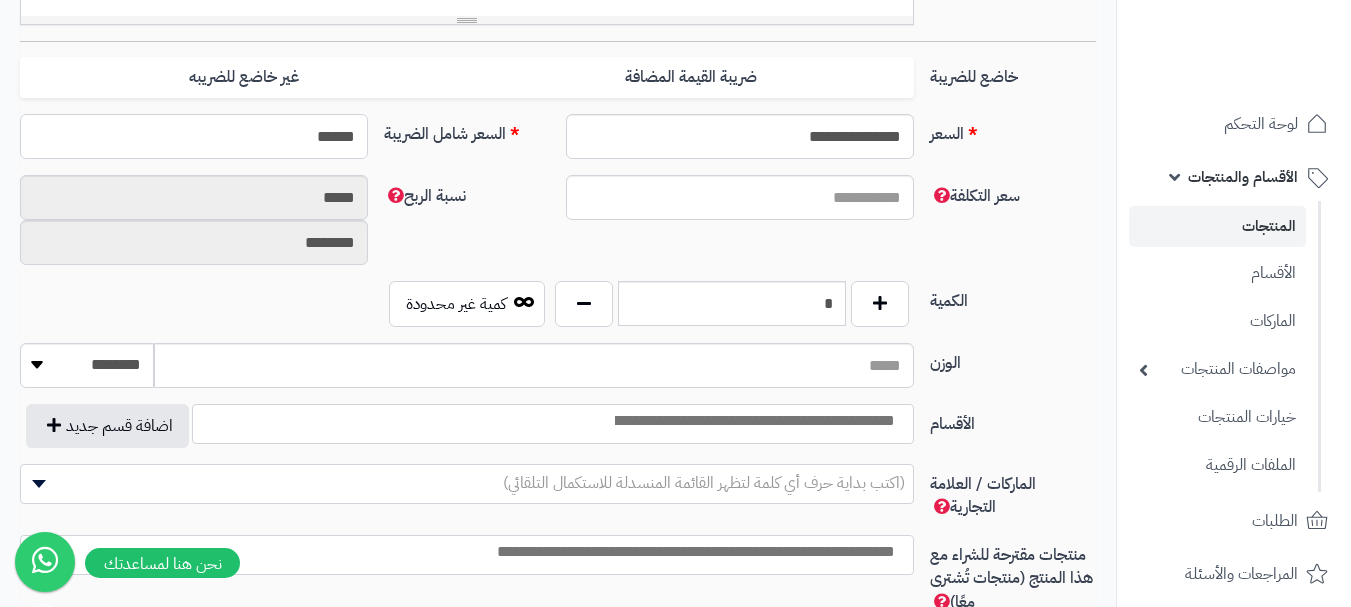 type on "*****" 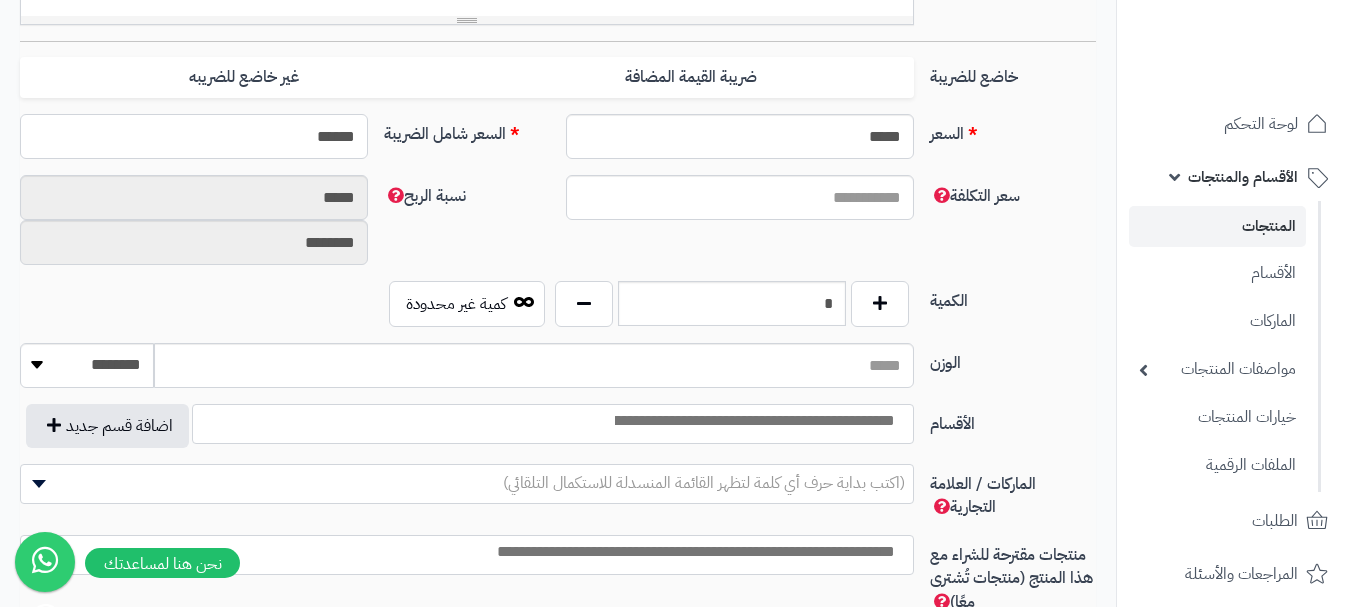 type on "******" 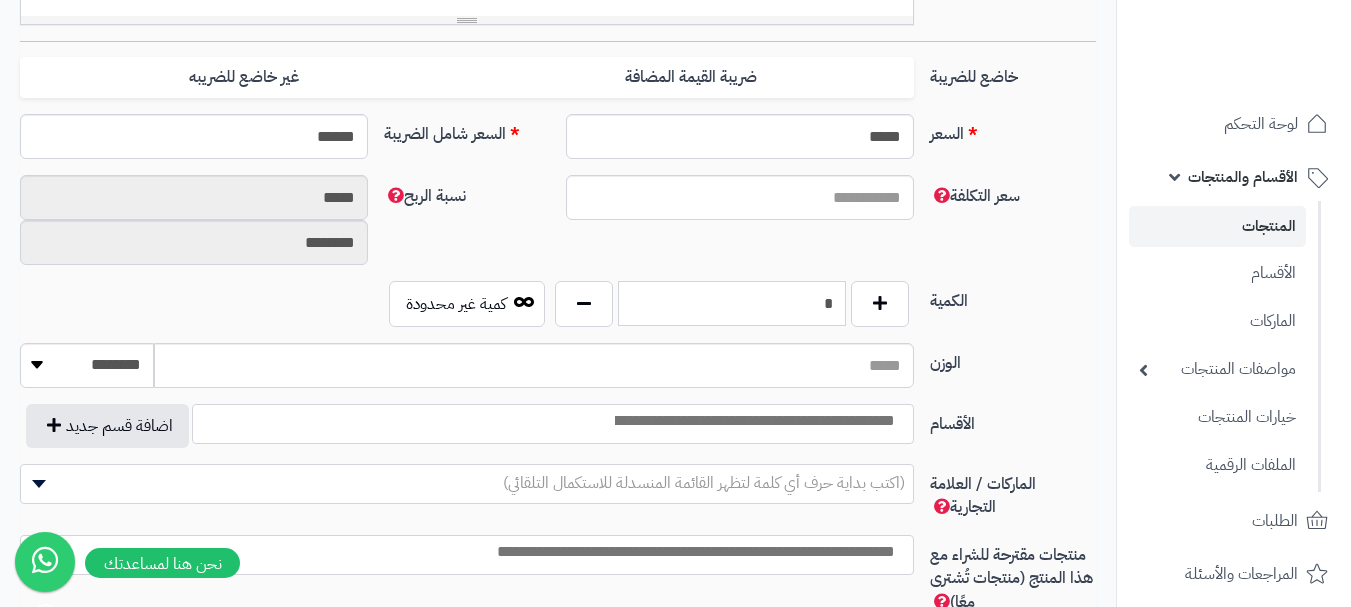 click on "*" at bounding box center (732, 303) 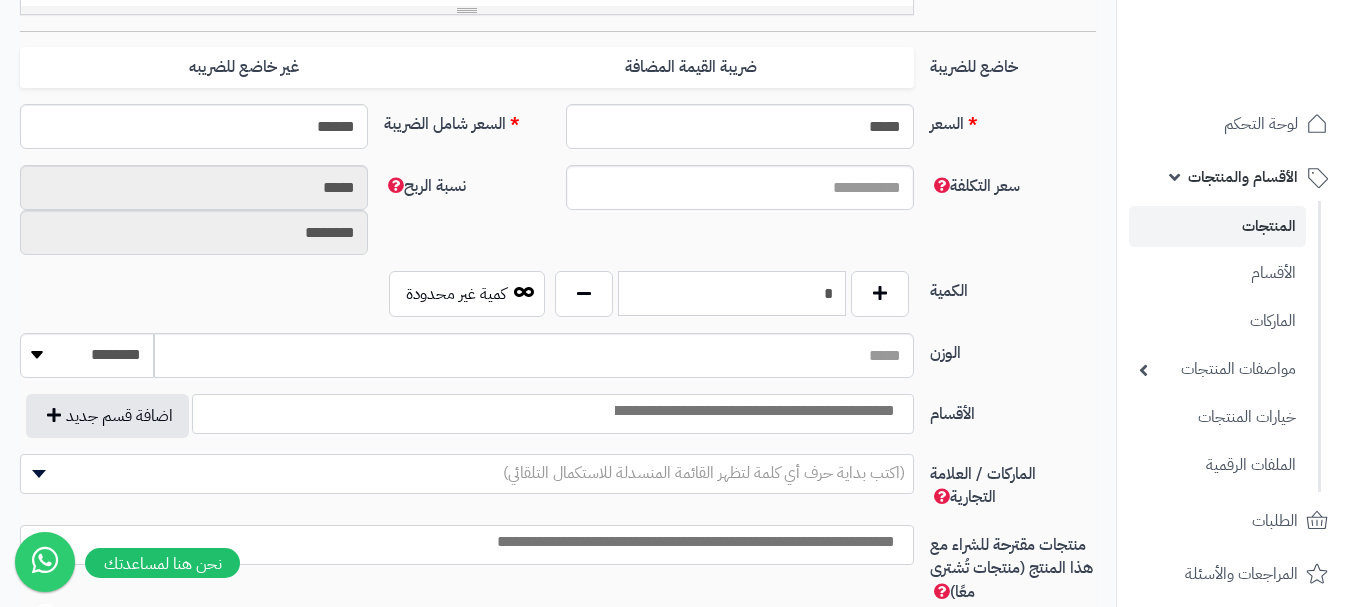 scroll, scrollTop: 900, scrollLeft: 0, axis: vertical 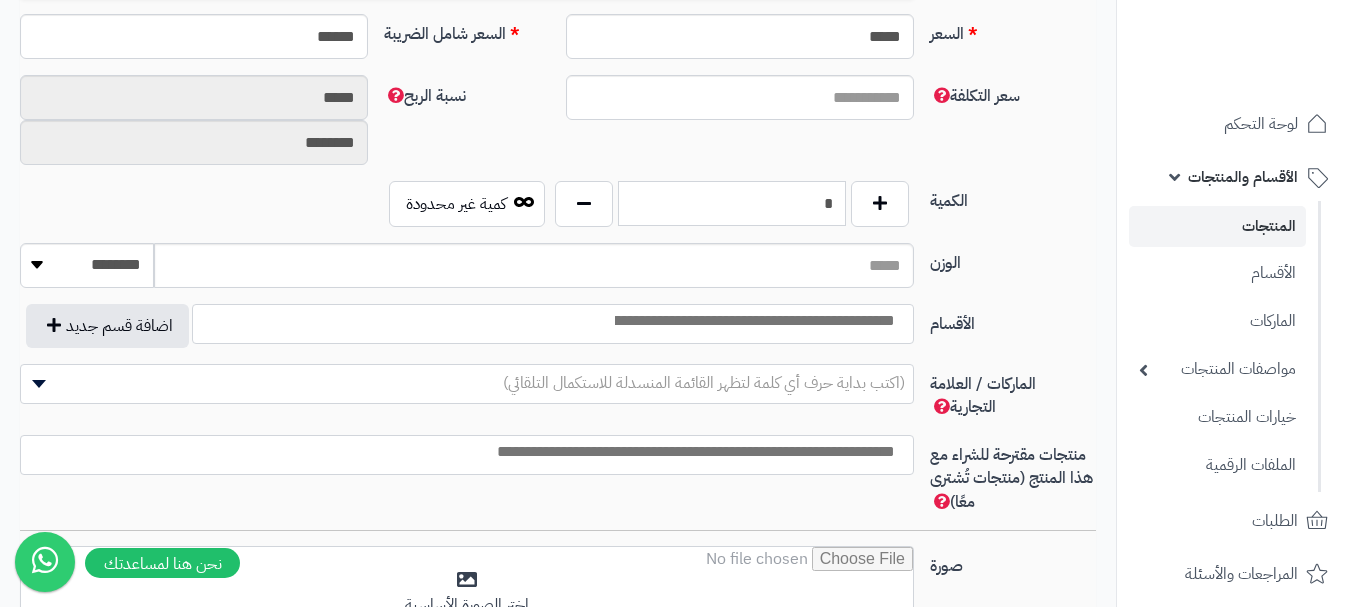 type on "*" 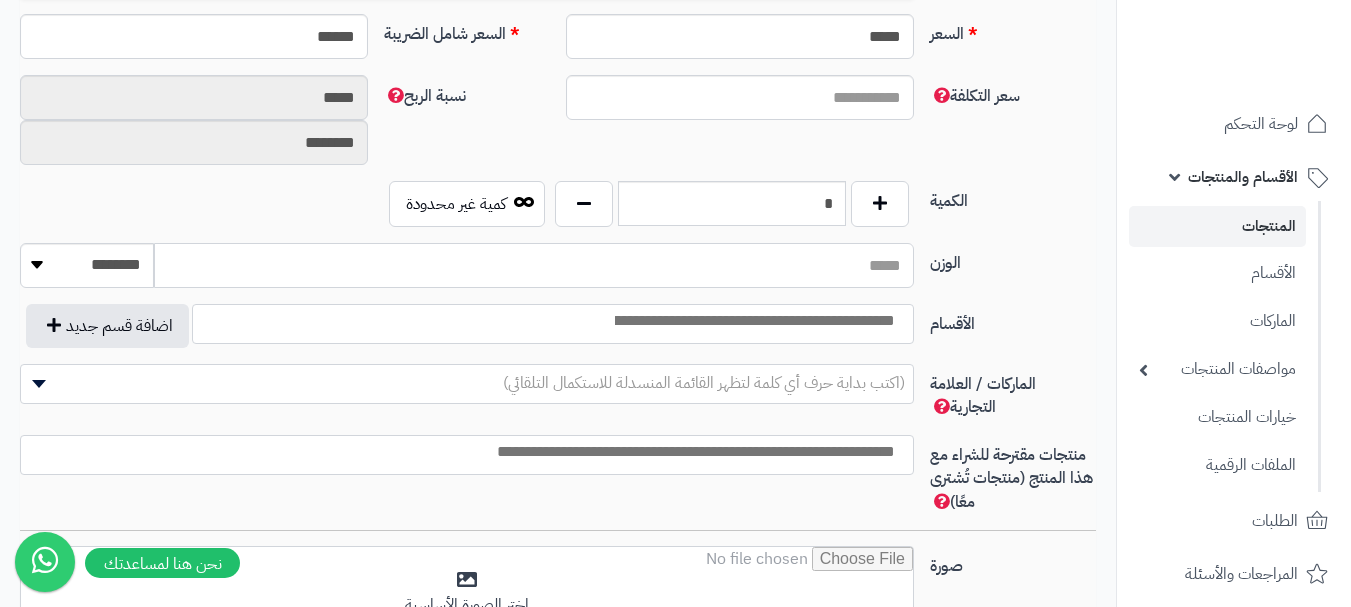 click on "الوزن" at bounding box center (534, 265) 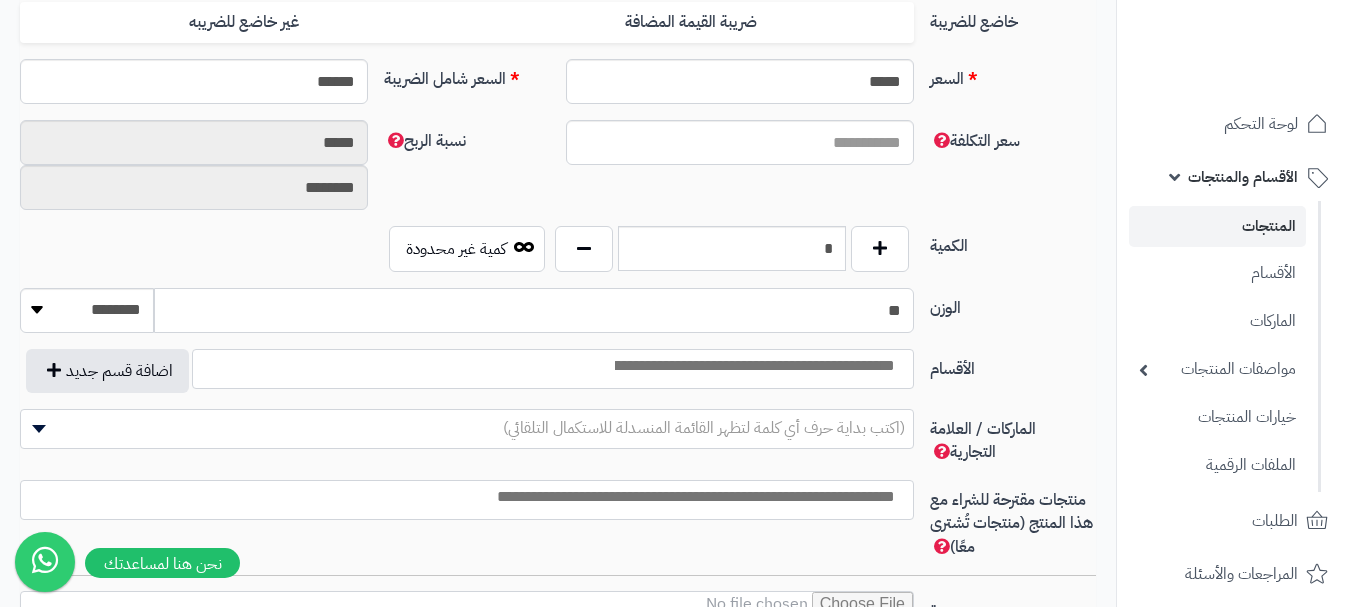 scroll, scrollTop: 1000, scrollLeft: 0, axis: vertical 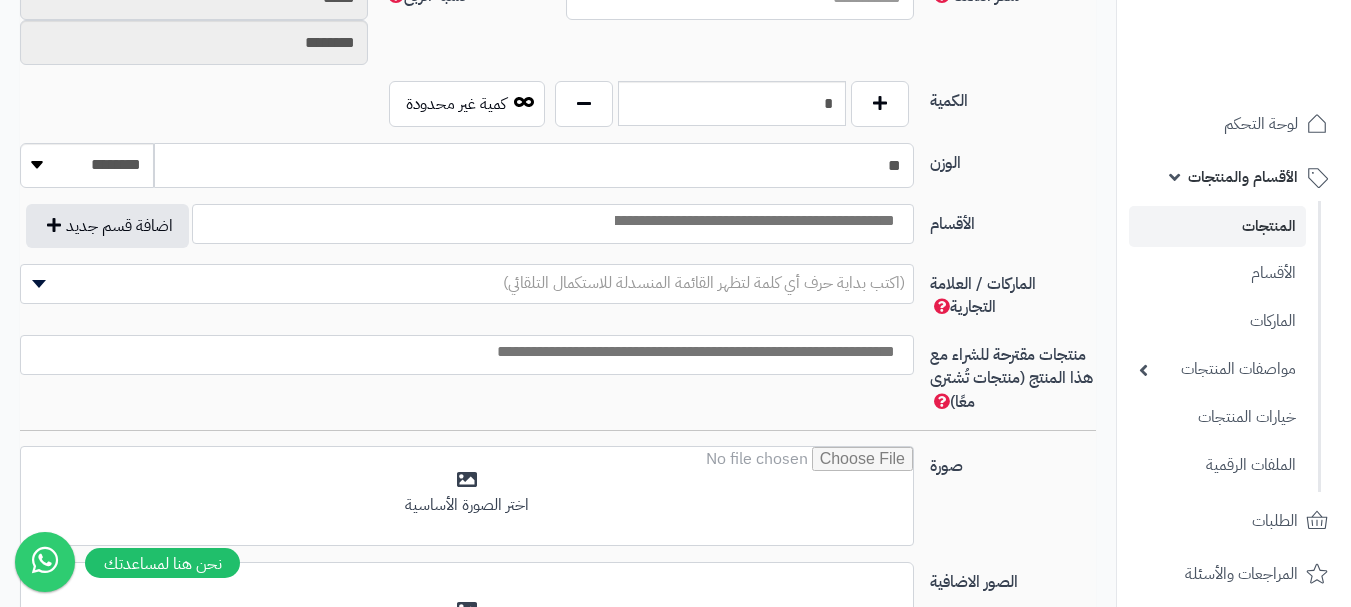 type on "**" 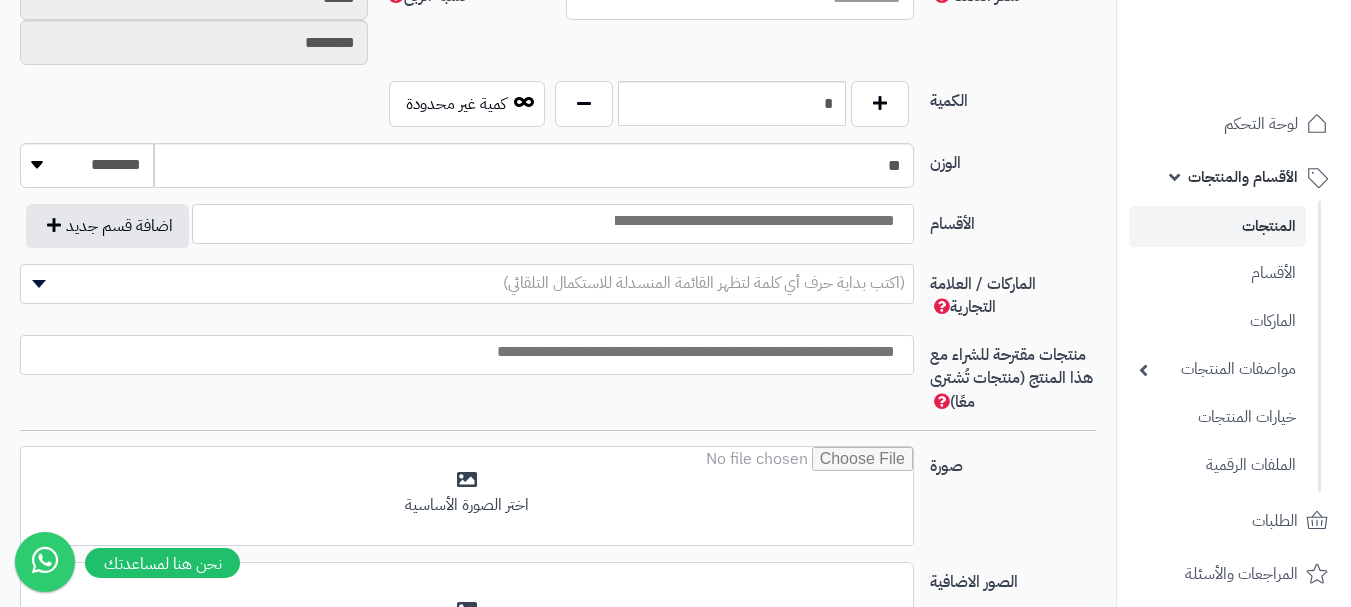 click at bounding box center [753, 221] 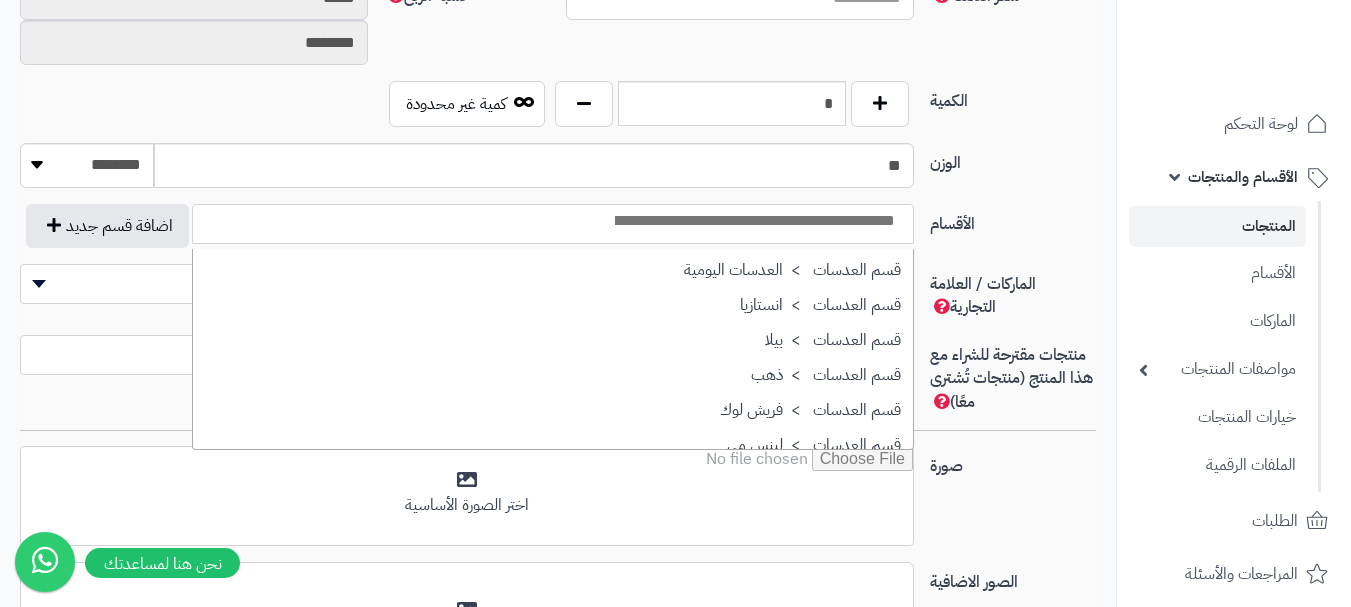 scroll, scrollTop: 1600, scrollLeft: 0, axis: vertical 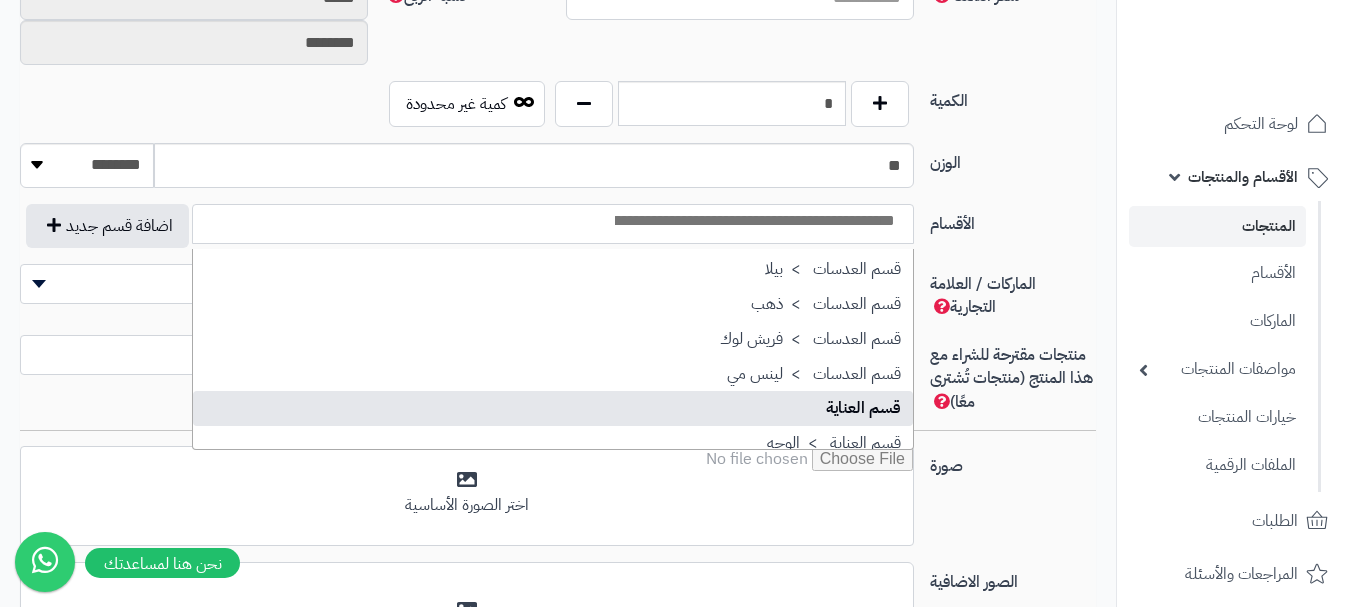 select on "**" 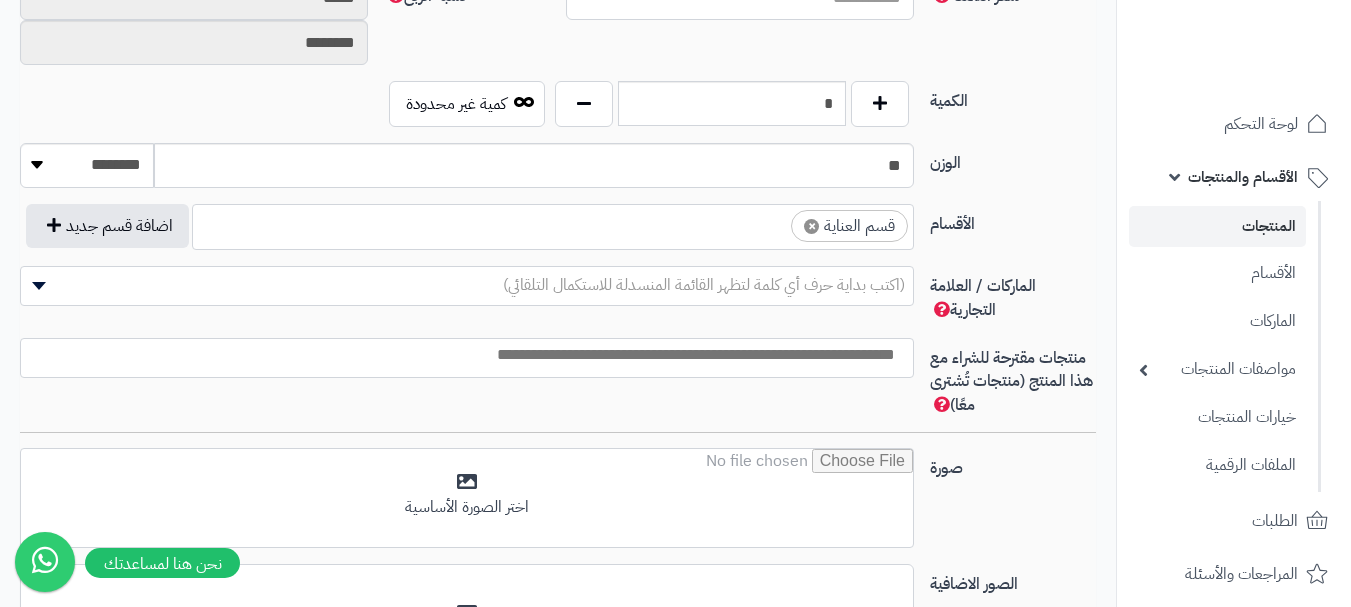 scroll, scrollTop: 1250, scrollLeft: 0, axis: vertical 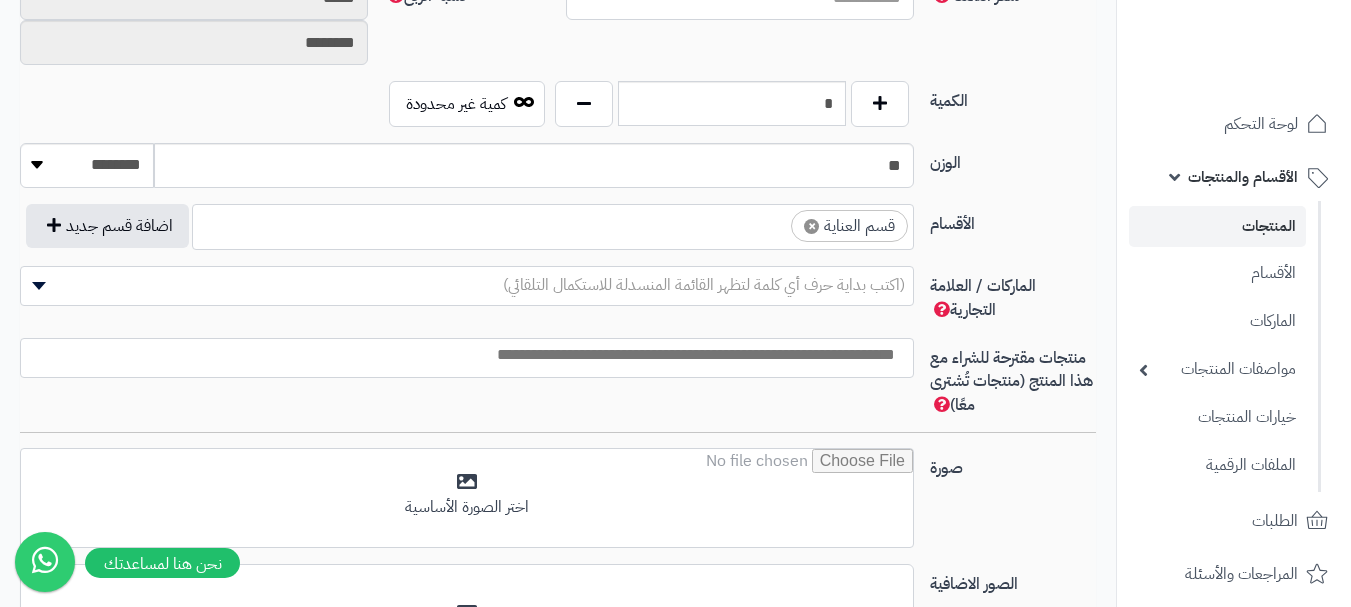drag, startPoint x: 763, startPoint y: 219, endPoint x: 761, endPoint y: 237, distance: 18.110771 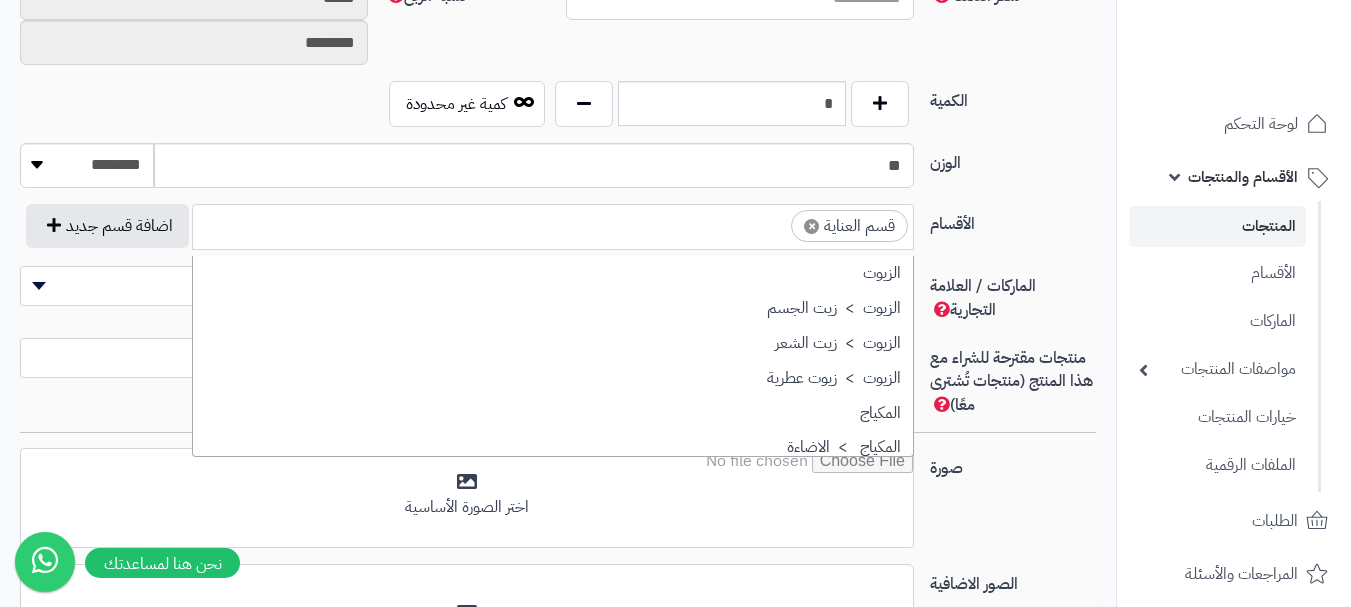 scroll, scrollTop: 1707, scrollLeft: 0, axis: vertical 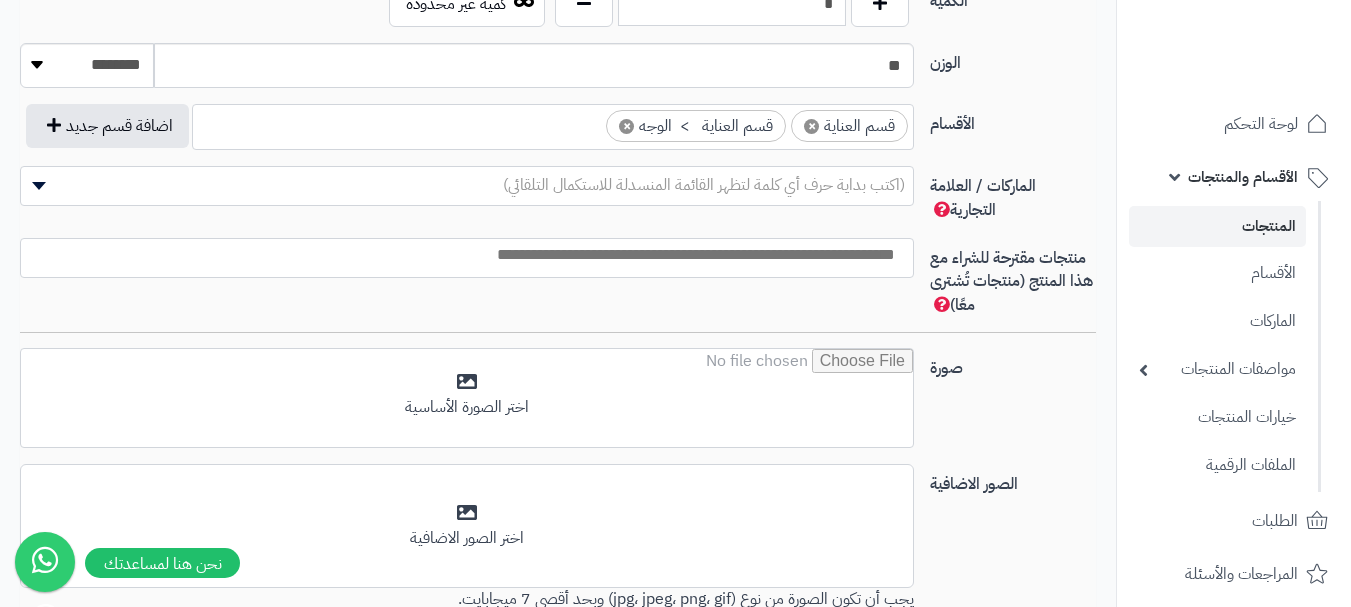 click at bounding box center (462, 255) 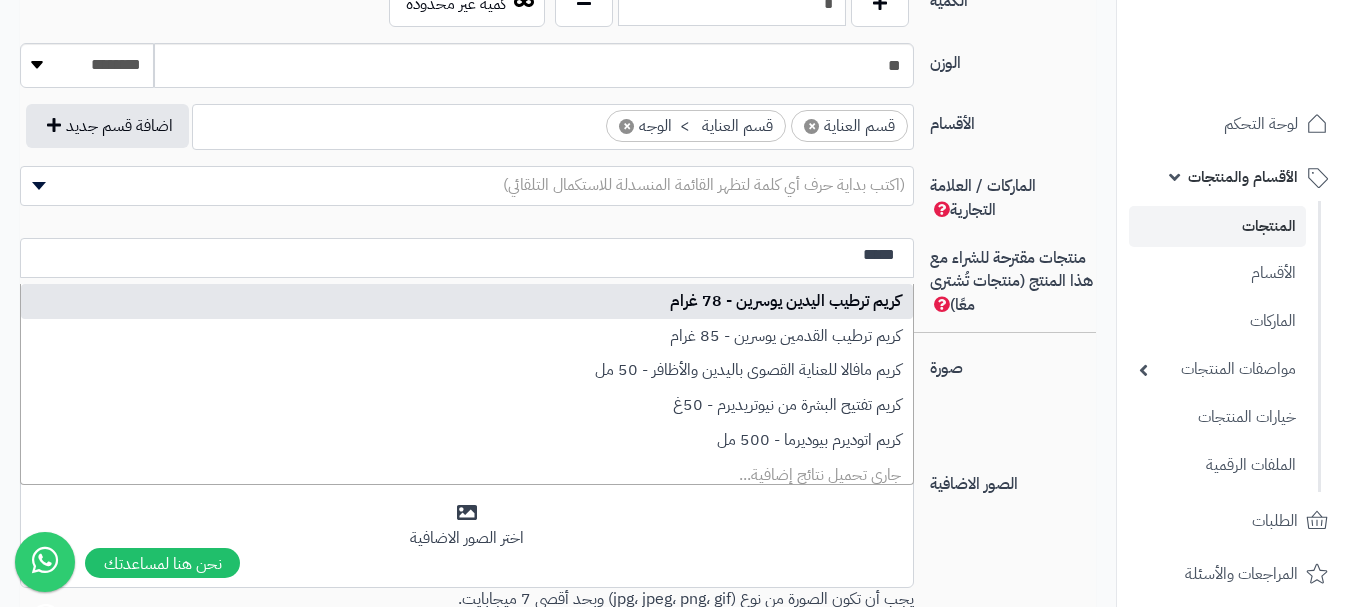 scroll, scrollTop: 1000, scrollLeft: 0, axis: vertical 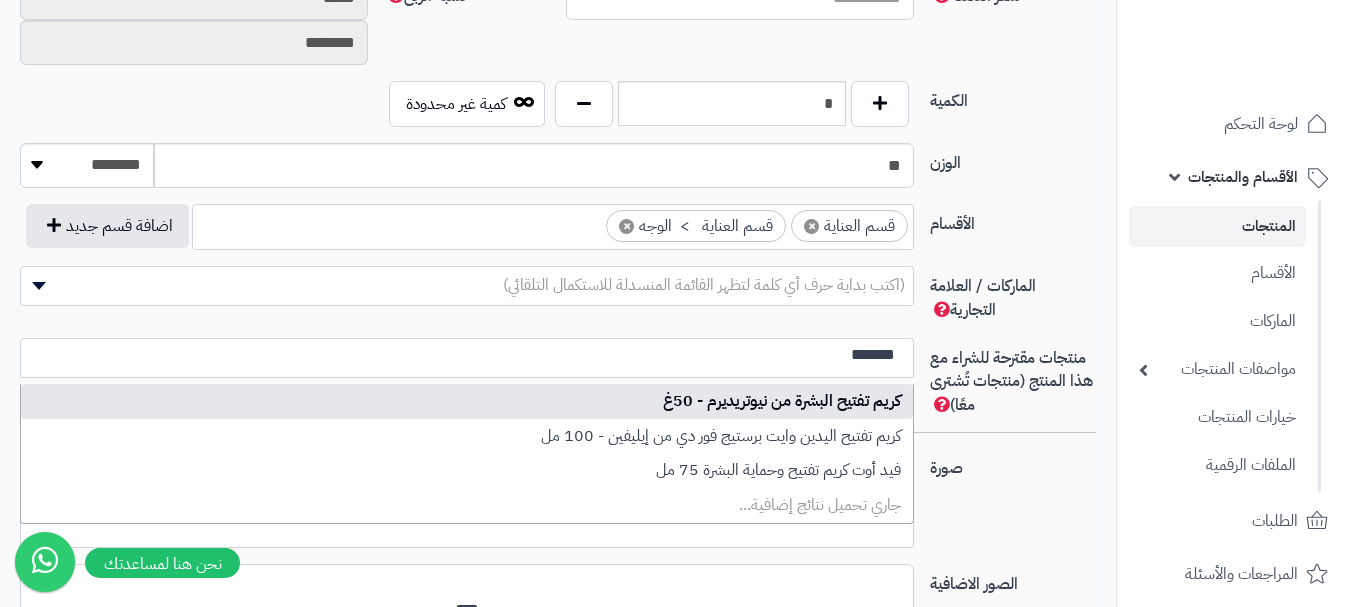 type on "*******" 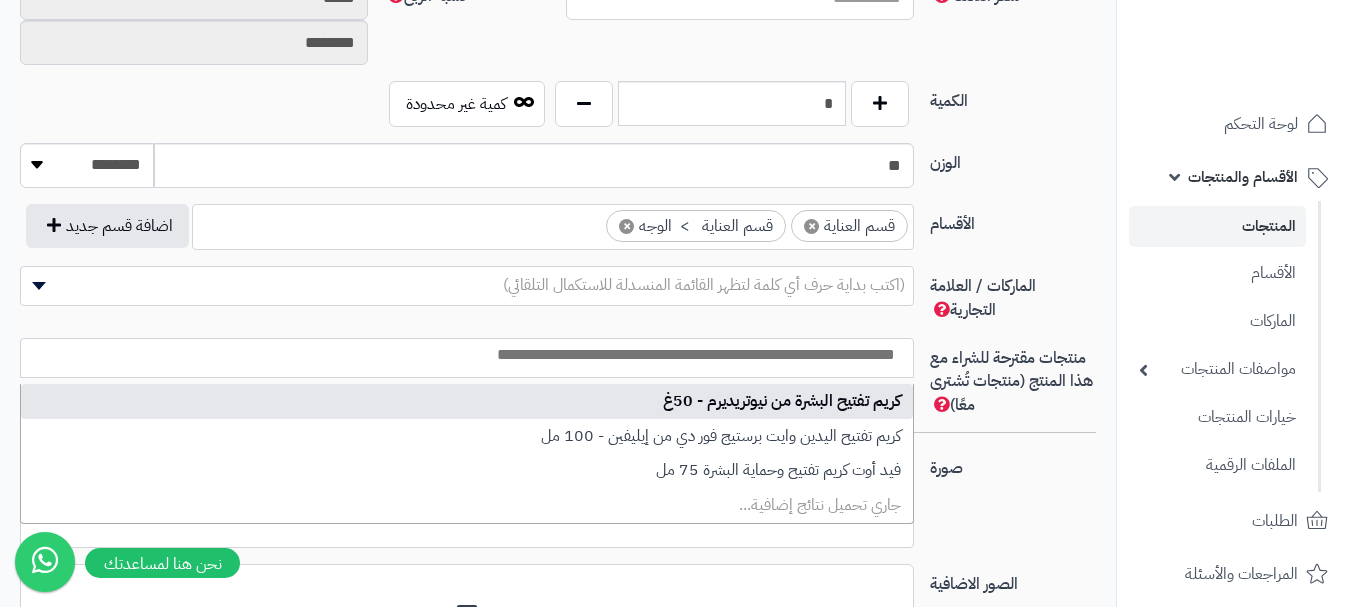 scroll, scrollTop: 0, scrollLeft: 0, axis: both 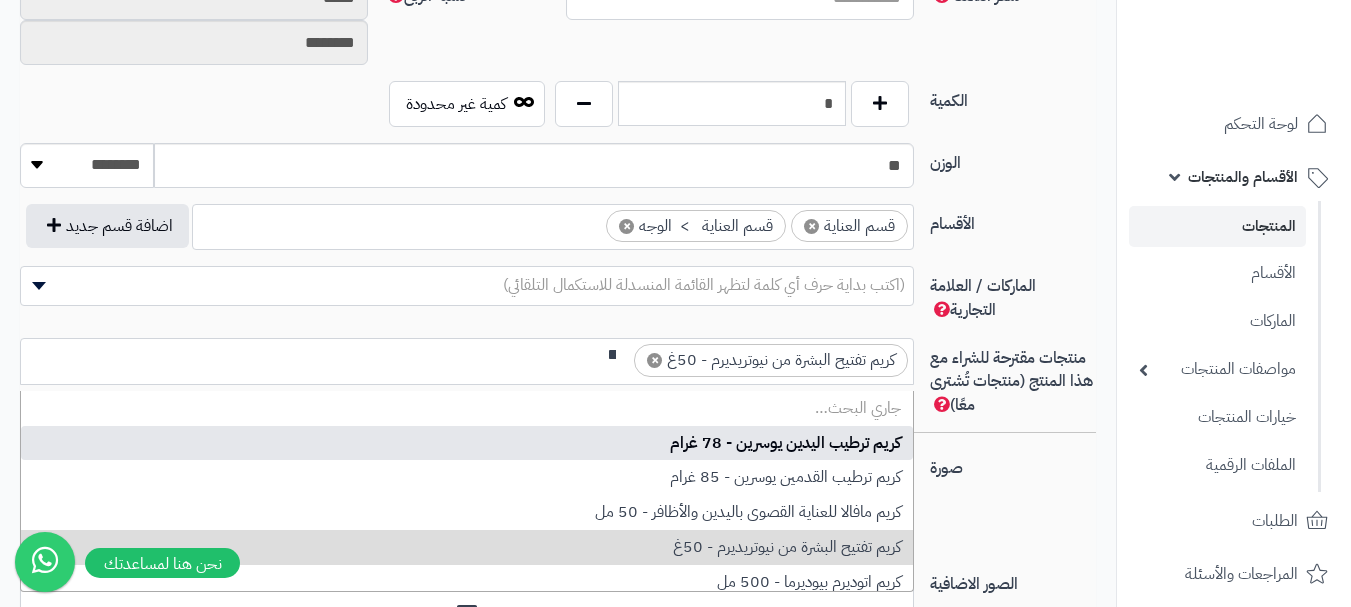 type on "*" 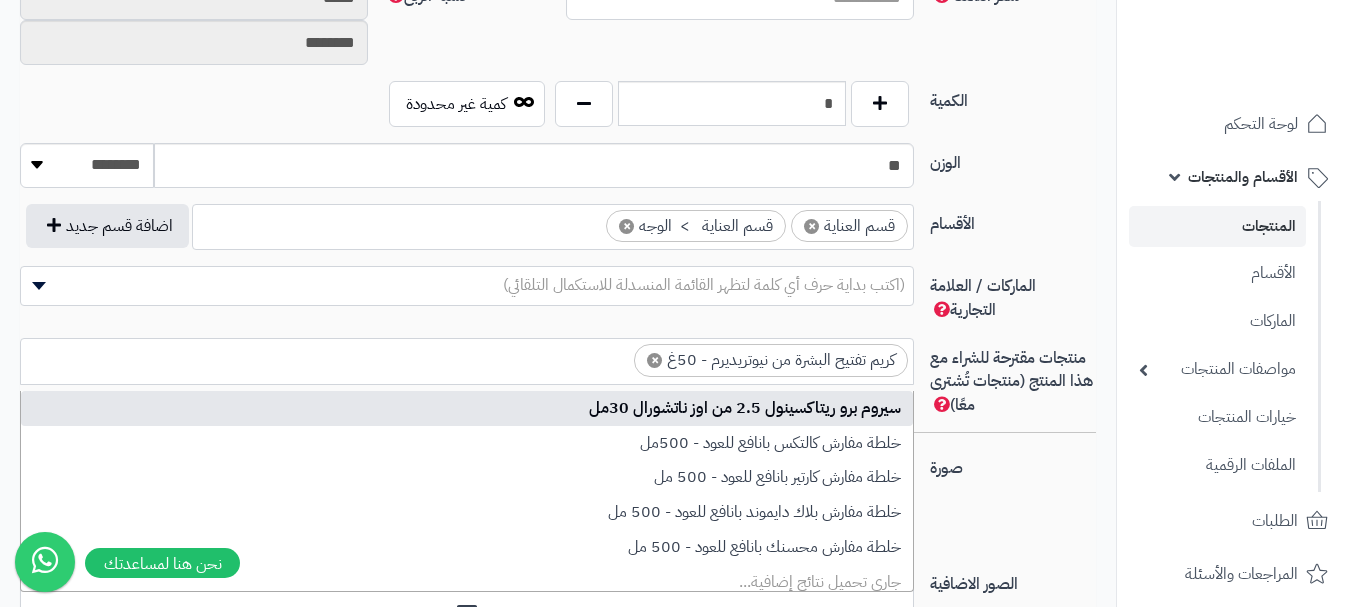 type 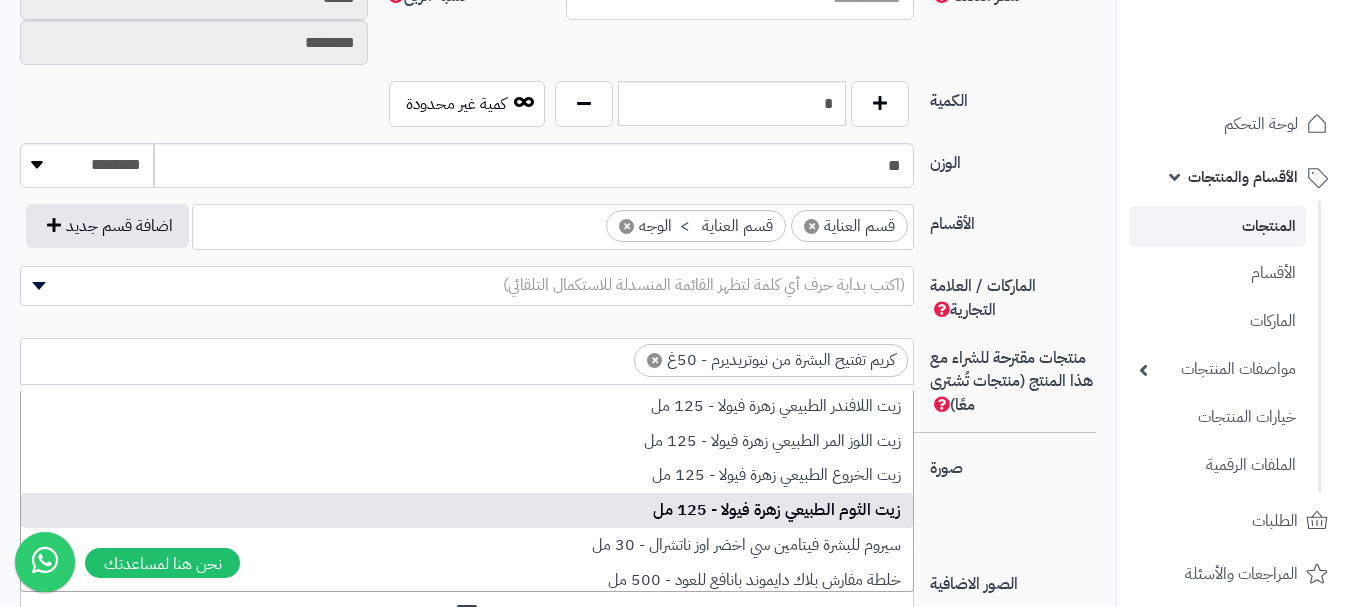 scroll, scrollTop: 0, scrollLeft: 0, axis: both 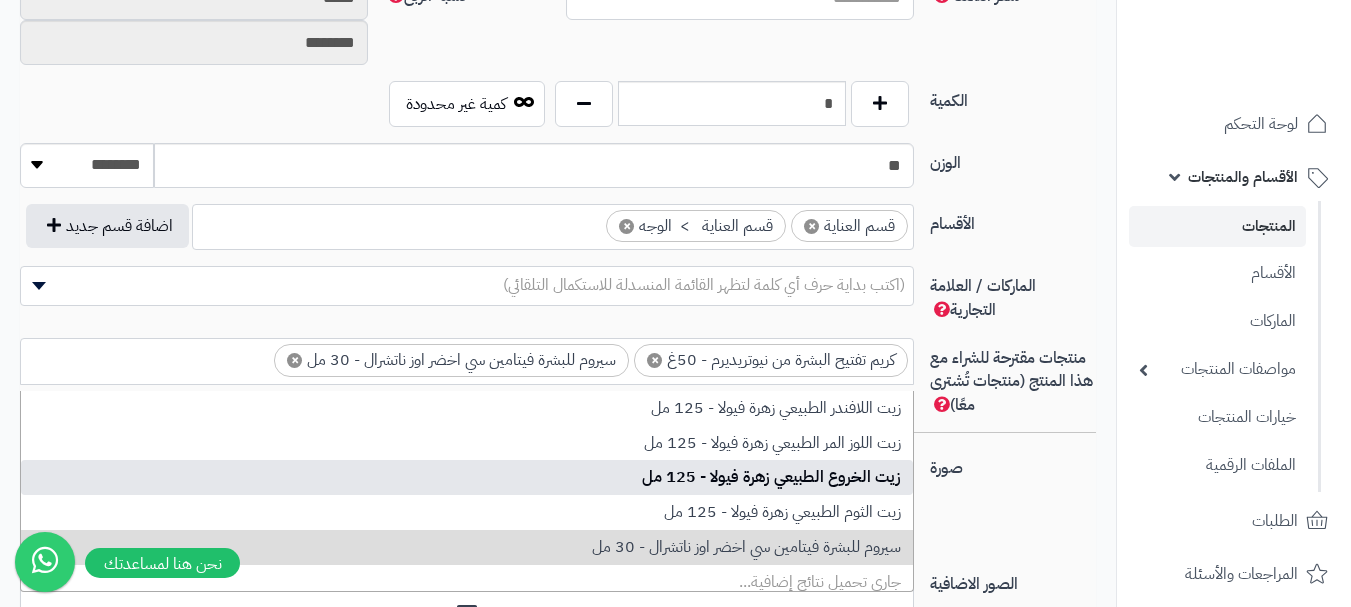 type on "*" 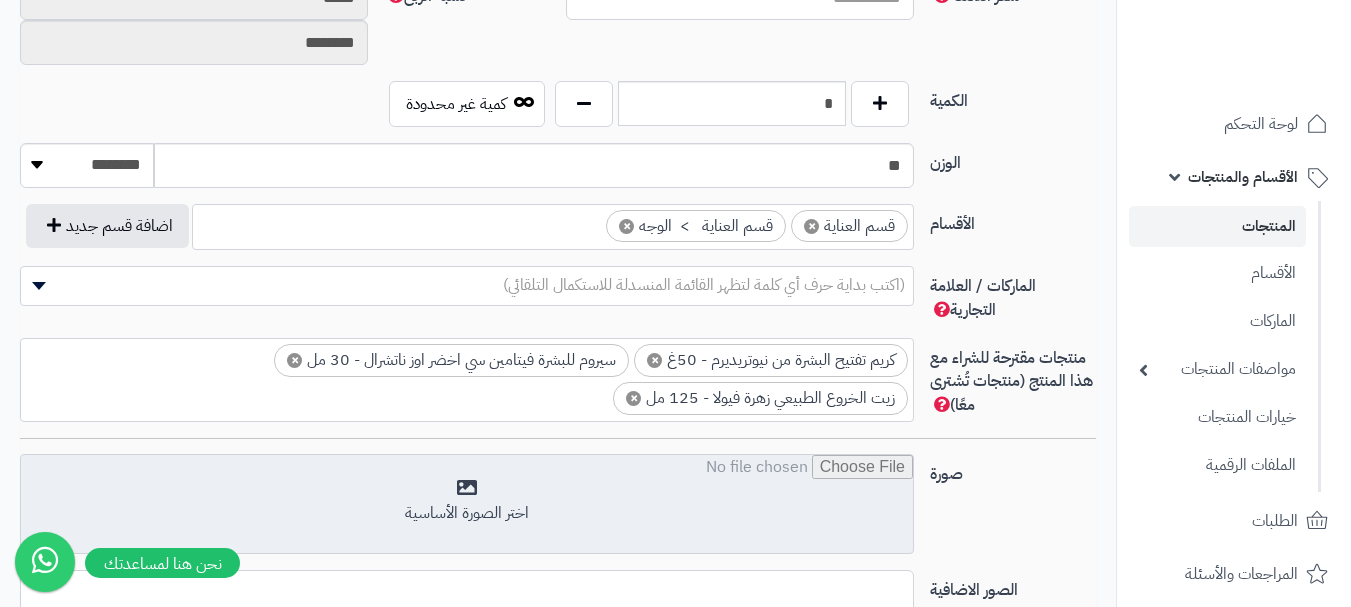 scroll, scrollTop: 0, scrollLeft: -9, axis: horizontal 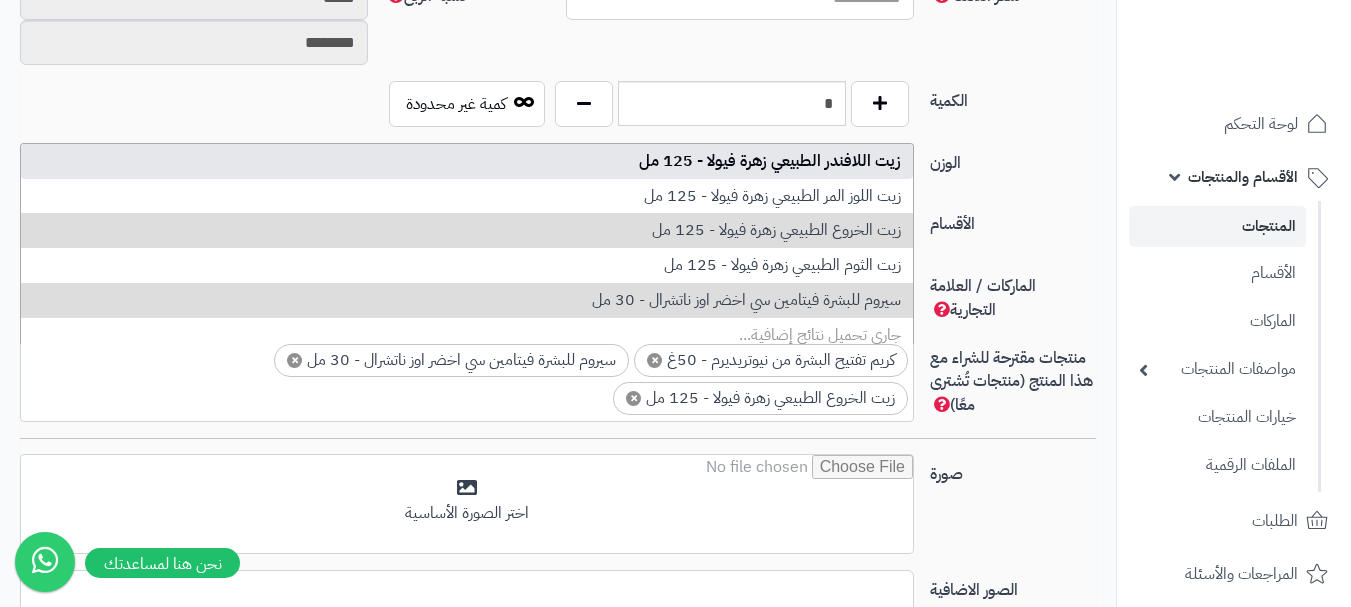 type on "*" 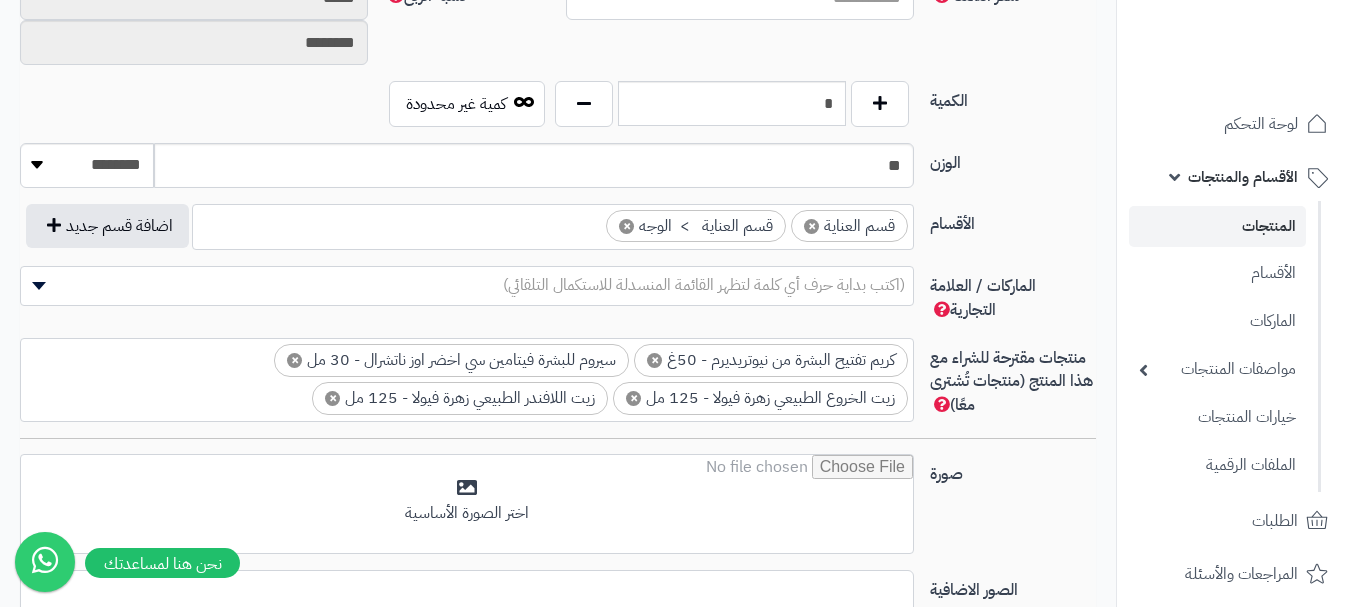 scroll, scrollTop: 0, scrollLeft: -10, axis: horizontal 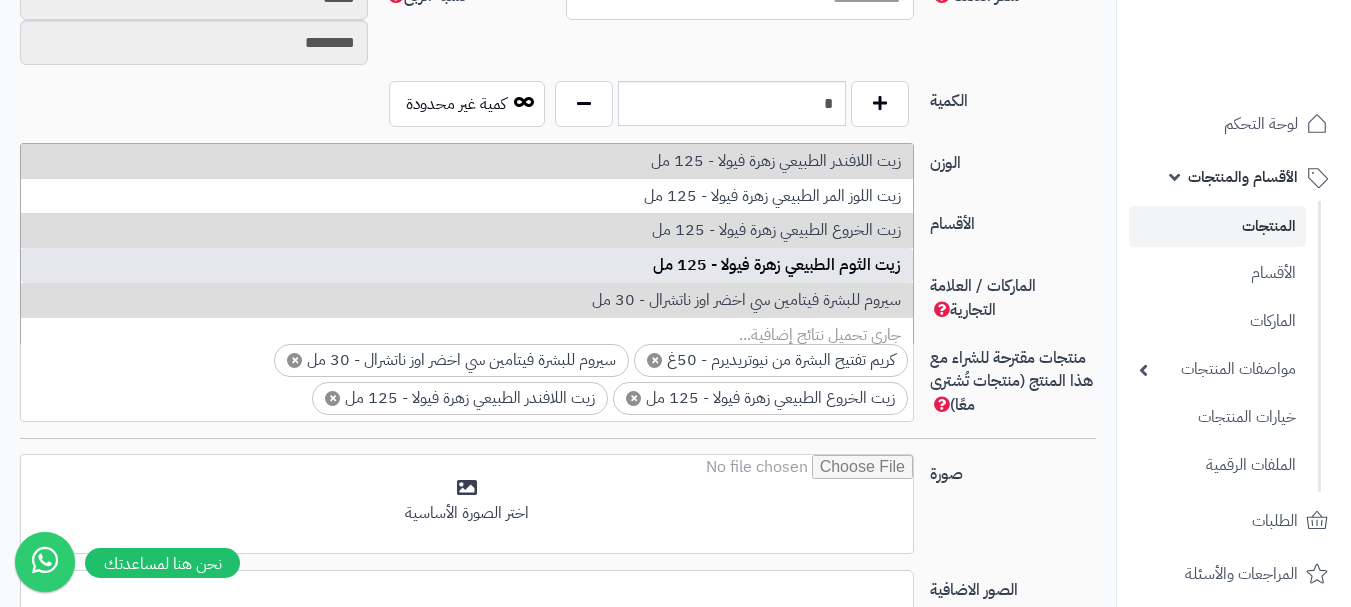 type on "*" 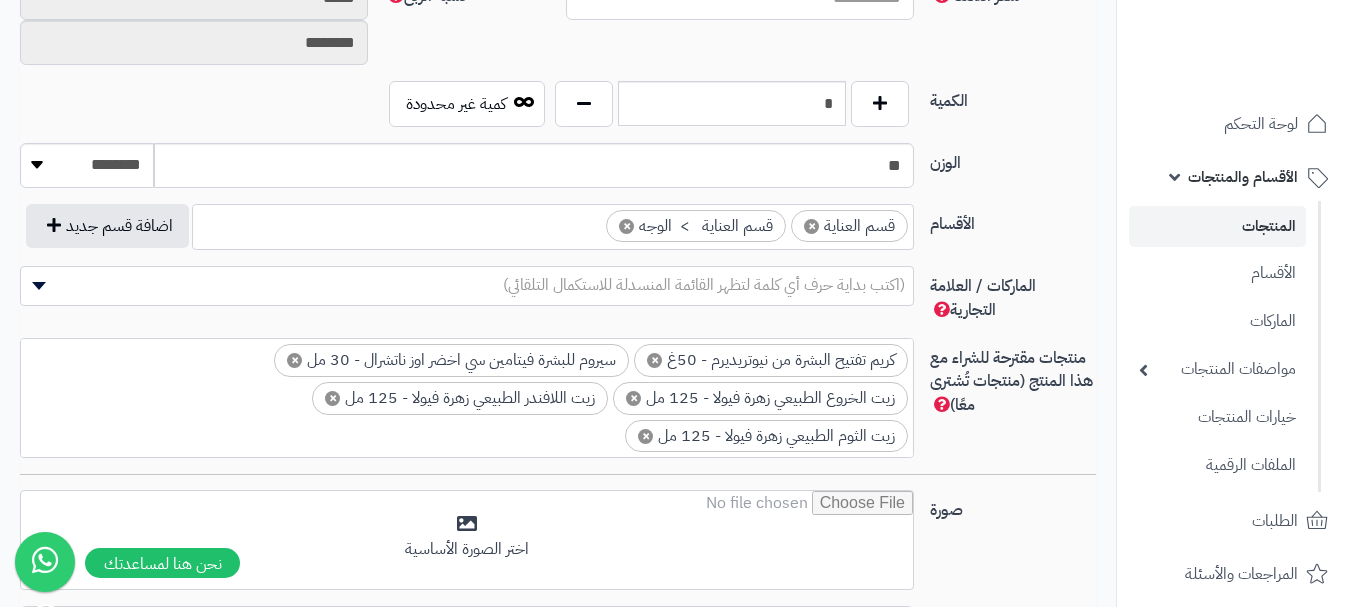 scroll, scrollTop: 0, scrollLeft: -8, axis: horizontal 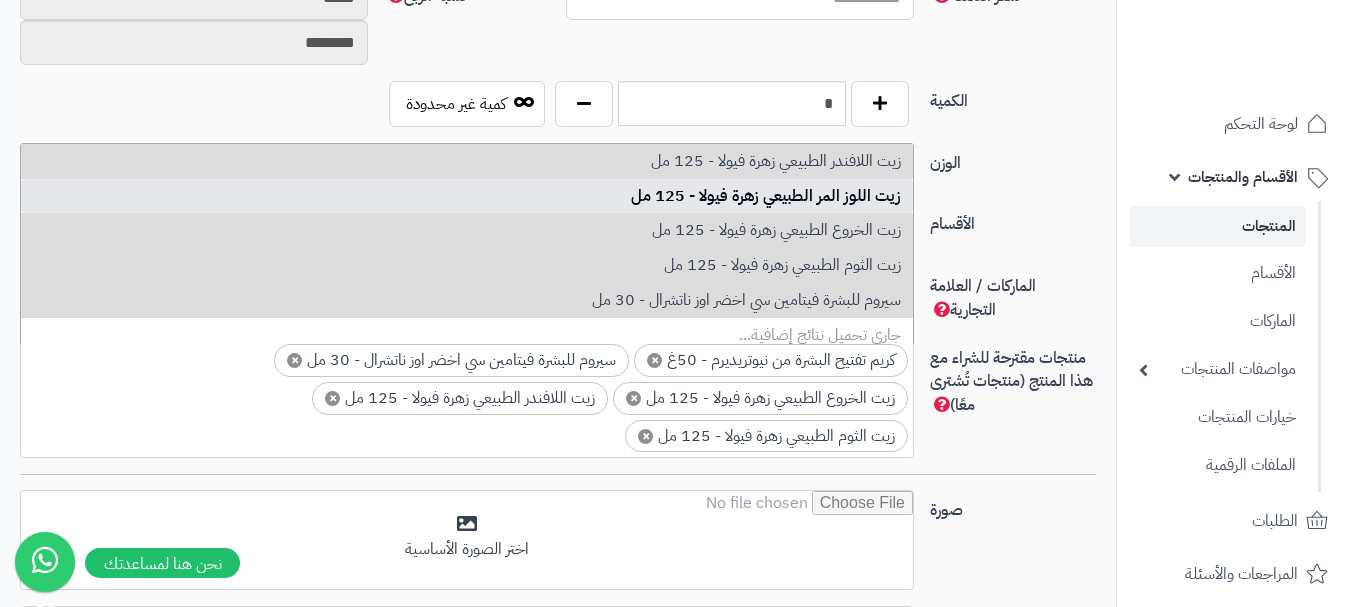 type on "*" 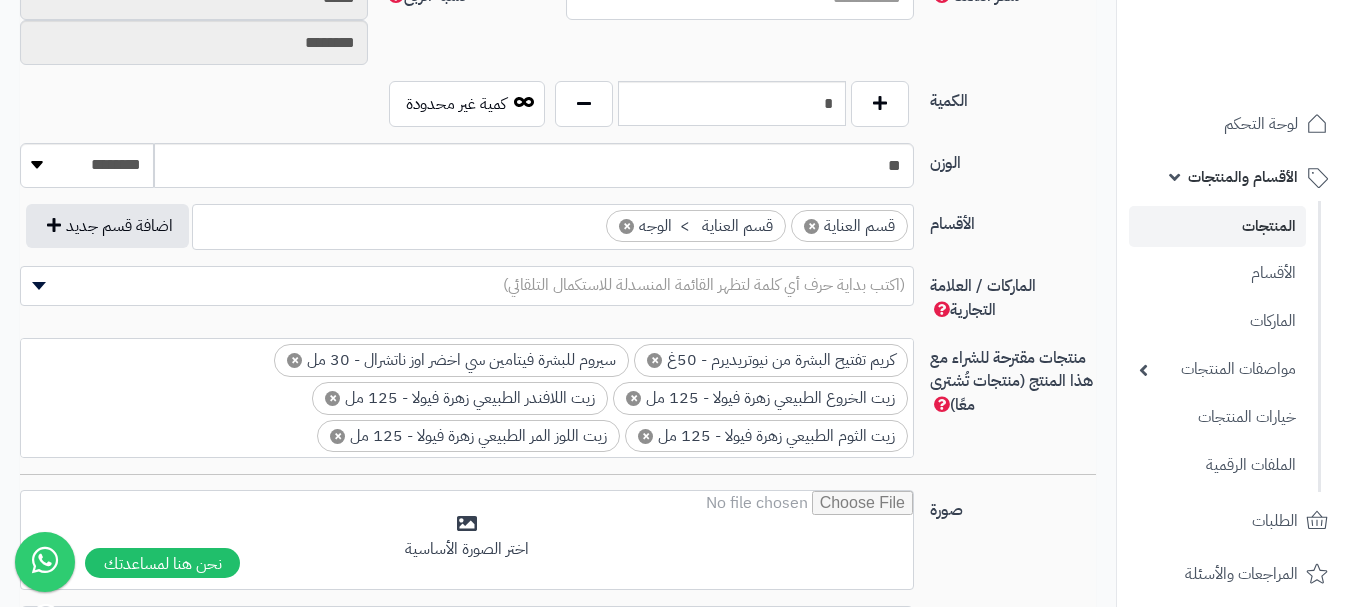 scroll, scrollTop: 0, scrollLeft: -8, axis: horizontal 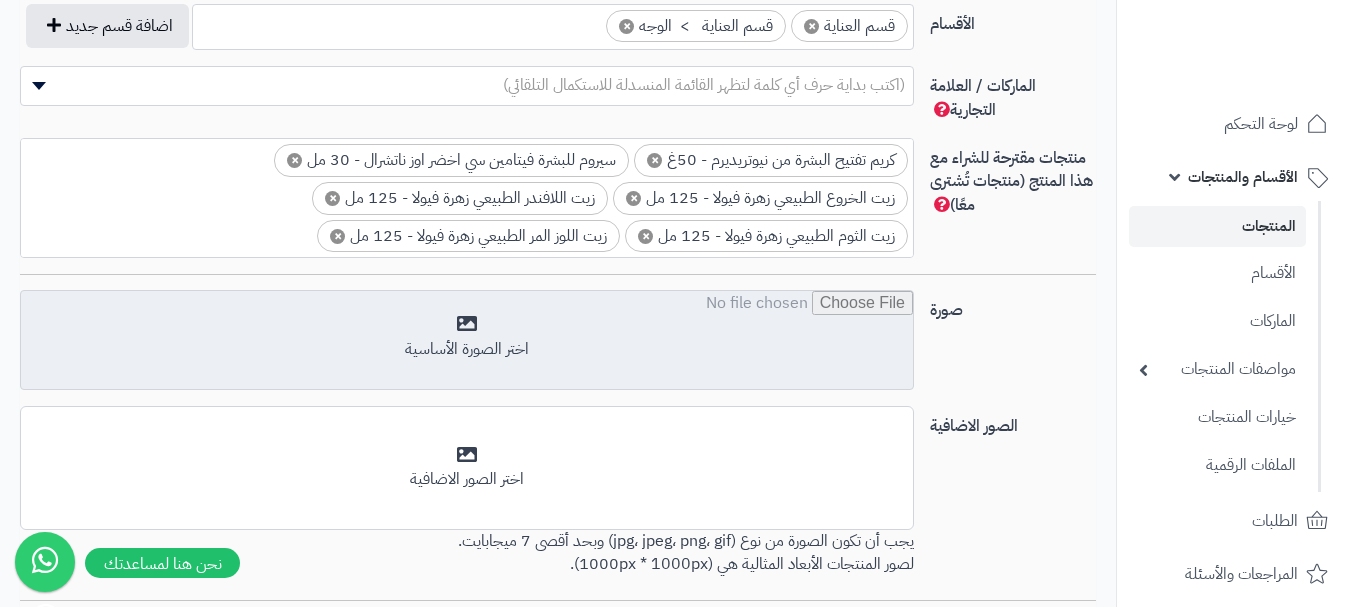 click at bounding box center [467, 341] 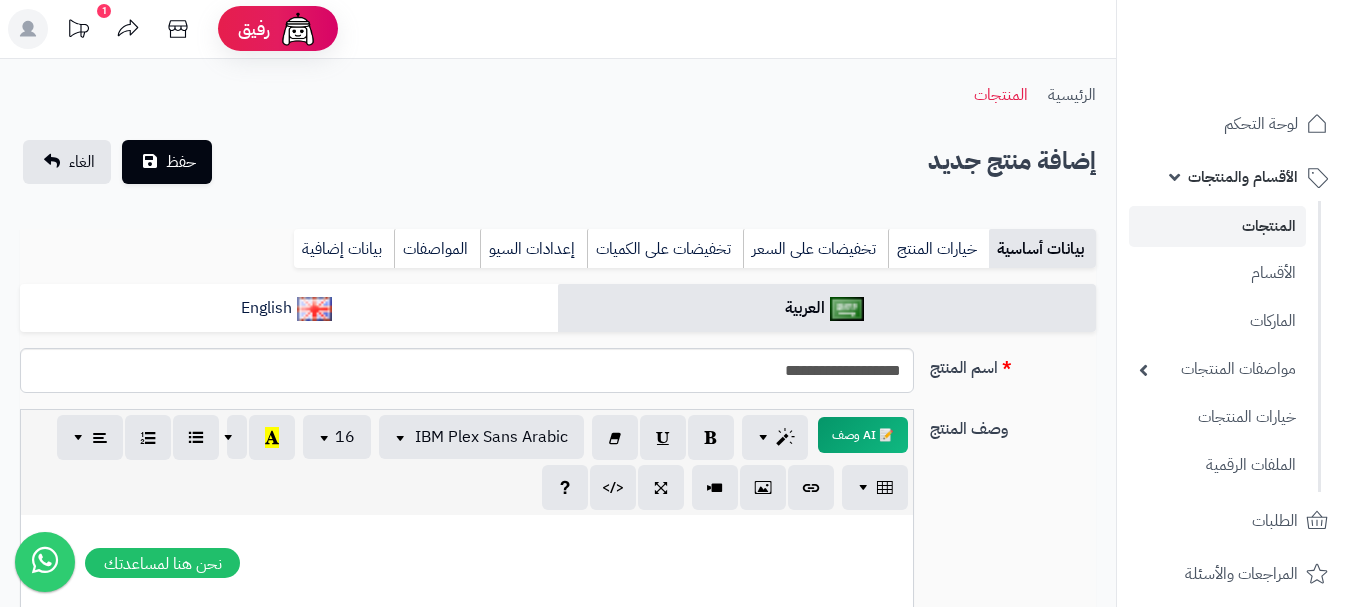 scroll, scrollTop: 0, scrollLeft: 0, axis: both 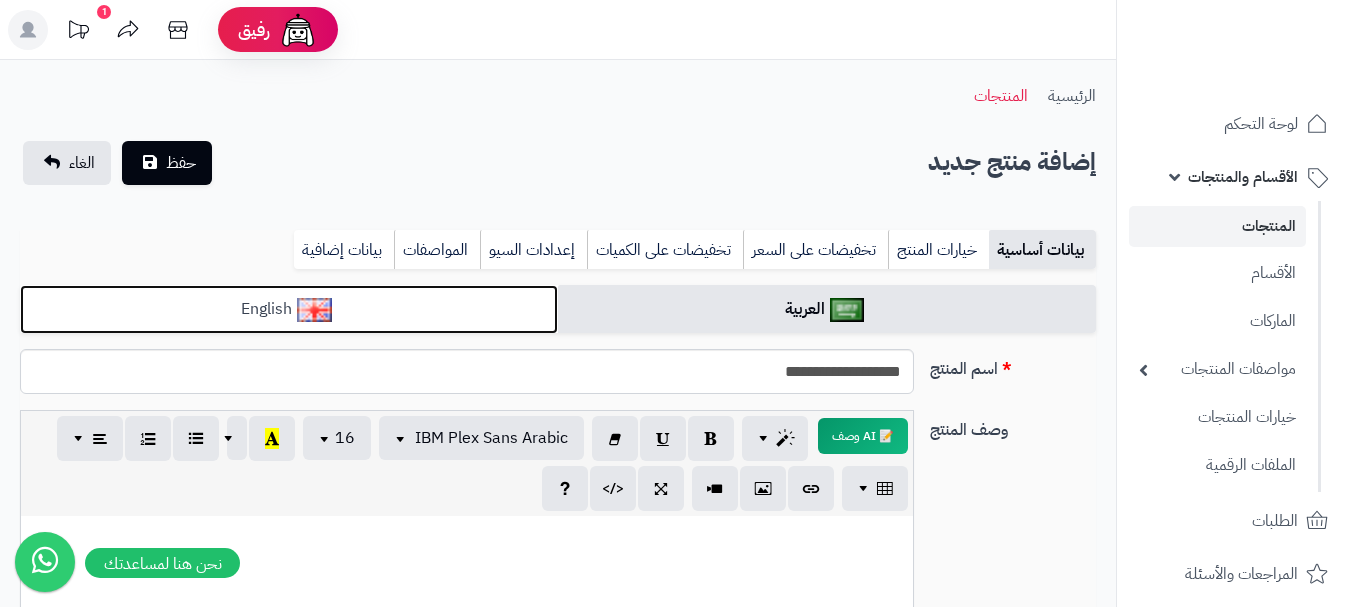 click on "English" at bounding box center [289, 309] 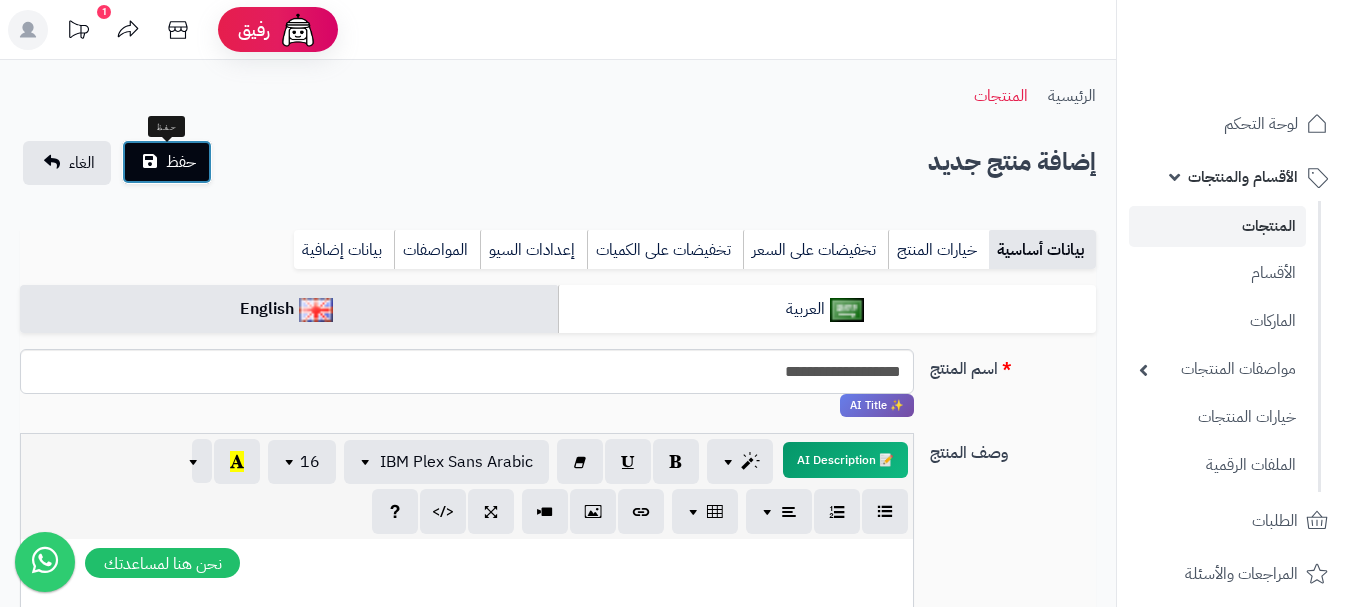 click on "حفظ" at bounding box center [167, 162] 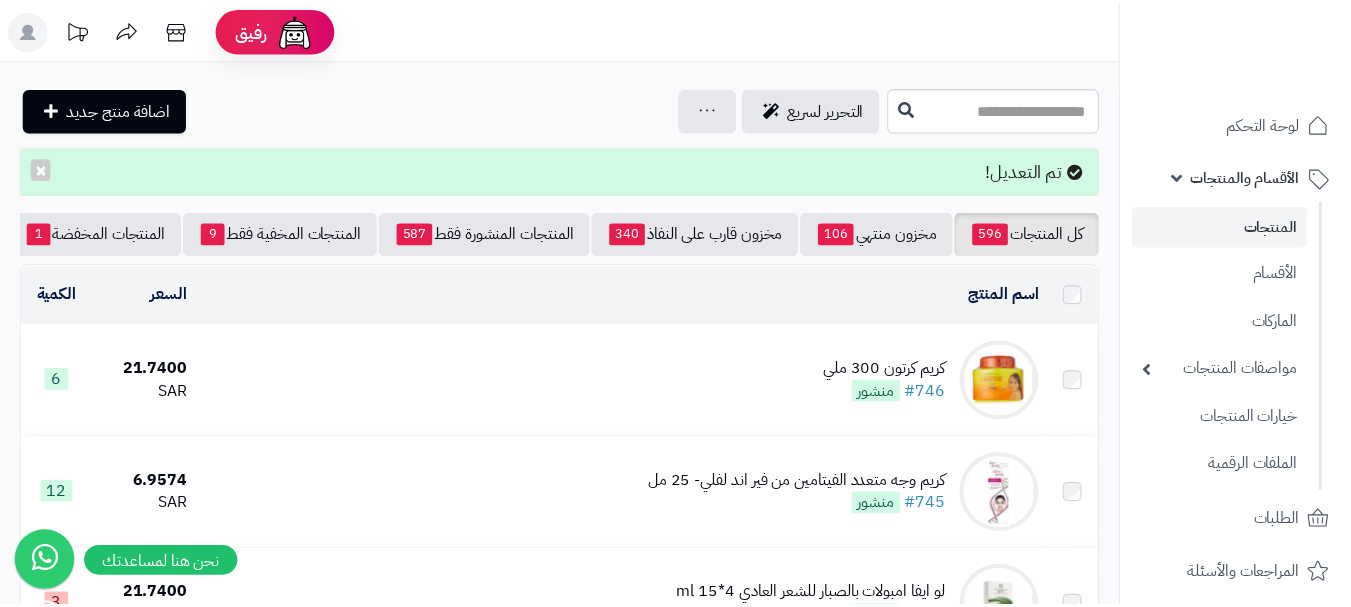 scroll, scrollTop: 0, scrollLeft: 0, axis: both 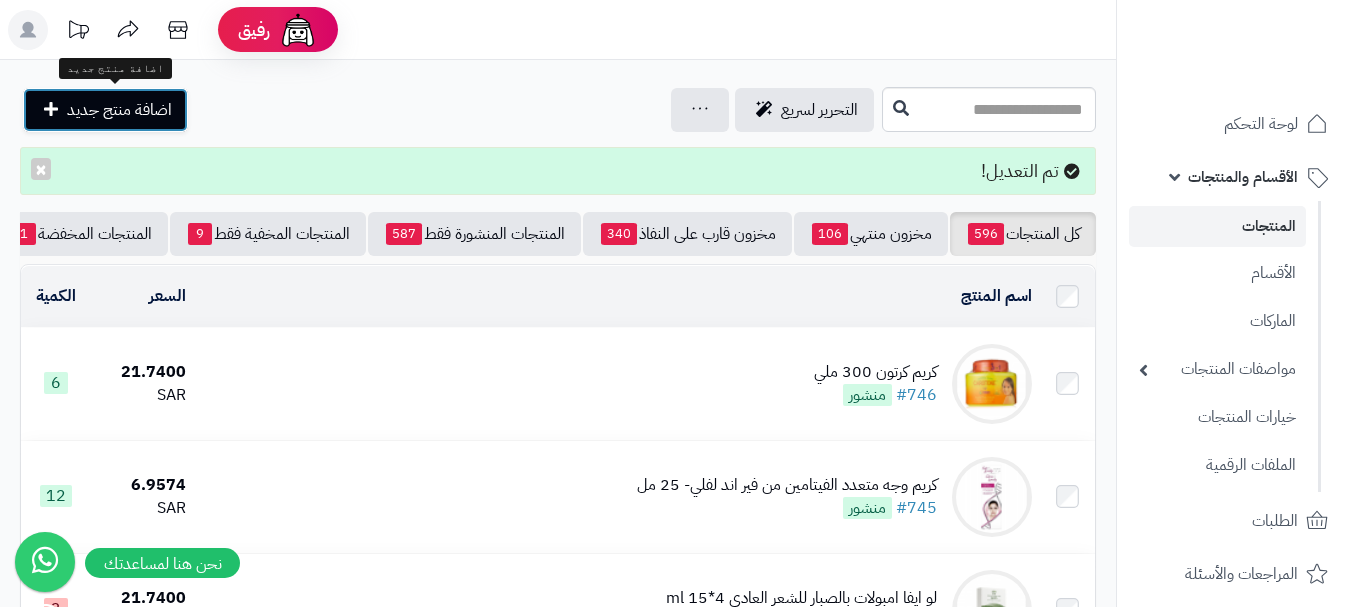 click on "اضافة منتج جديد" at bounding box center (119, 110) 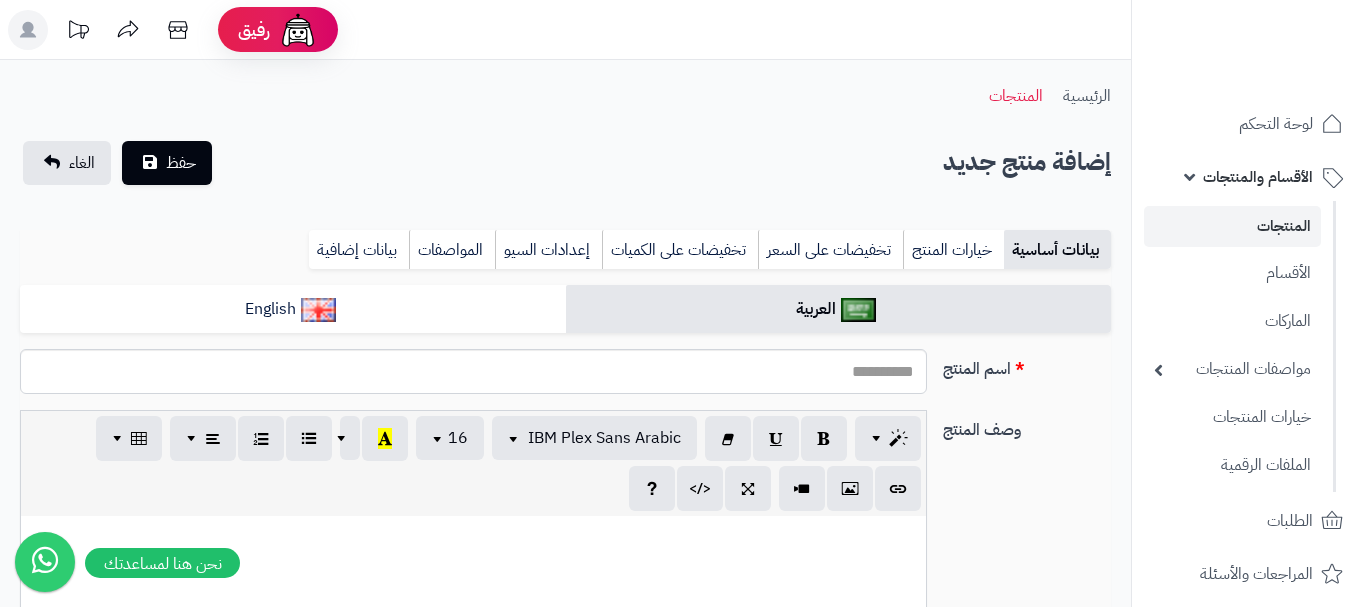 select 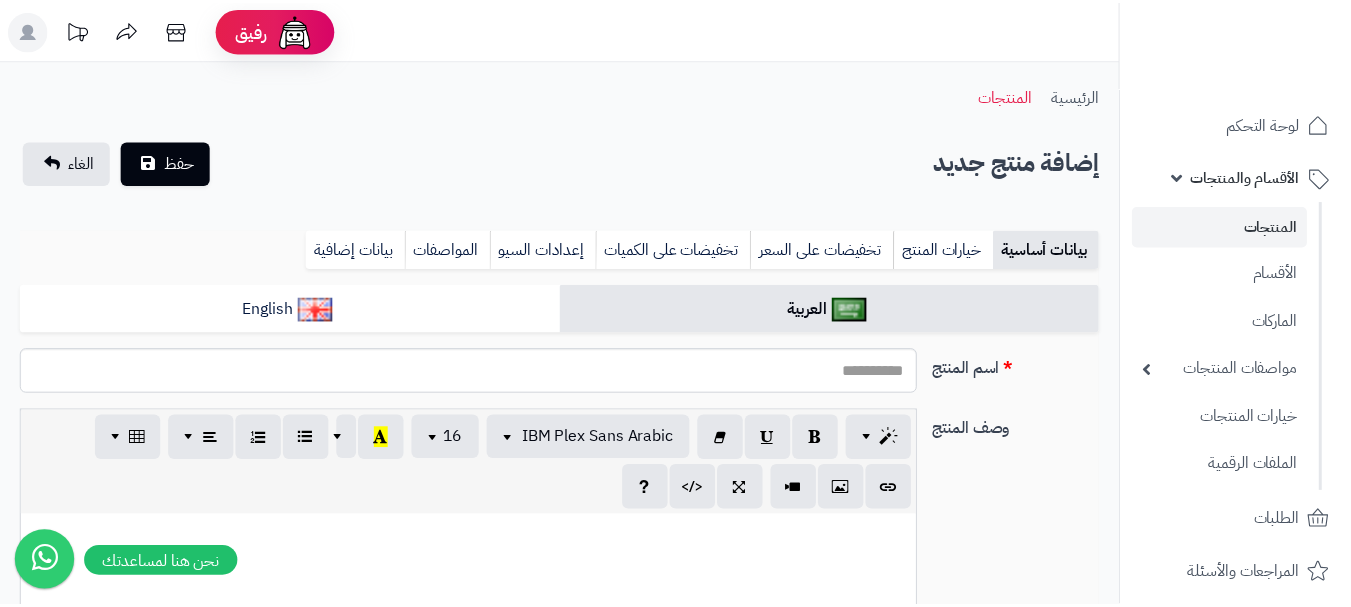 scroll, scrollTop: 0, scrollLeft: 0, axis: both 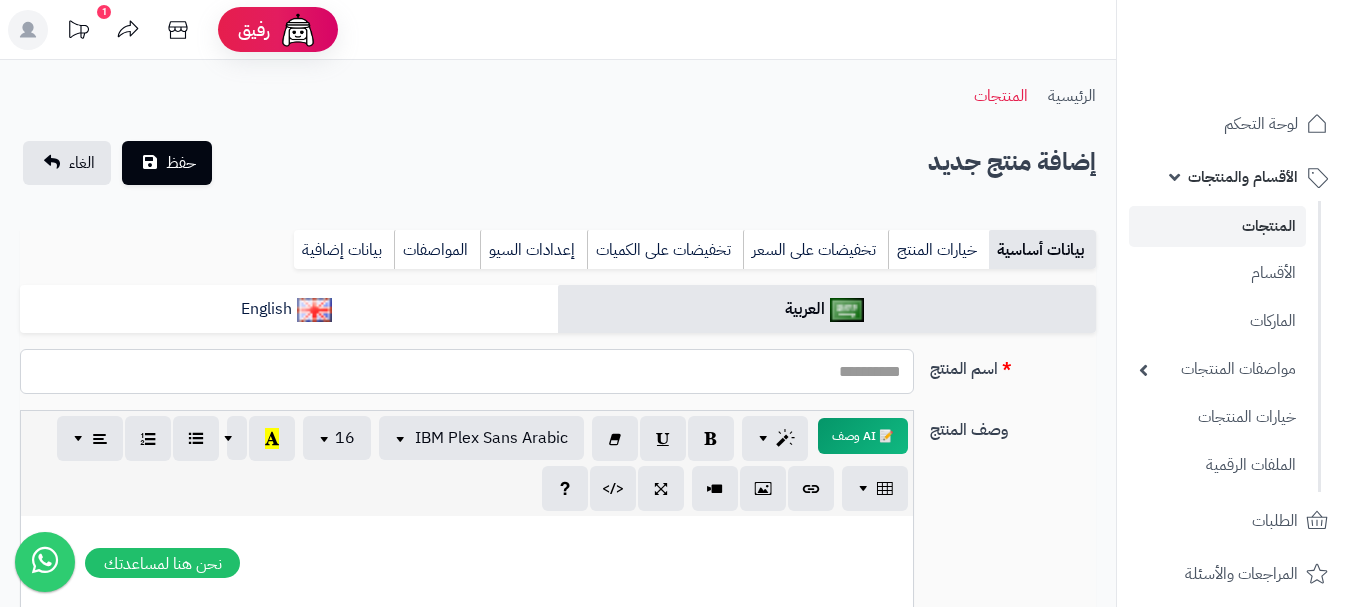 paste on "**********" 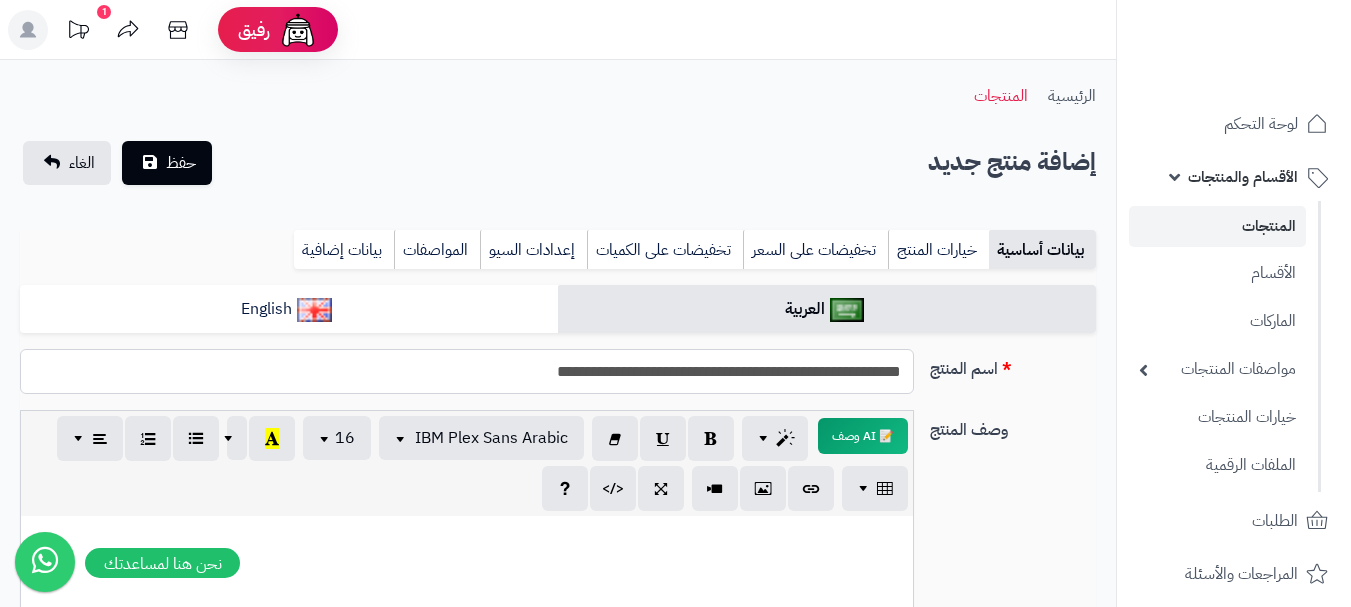 type on "**********" 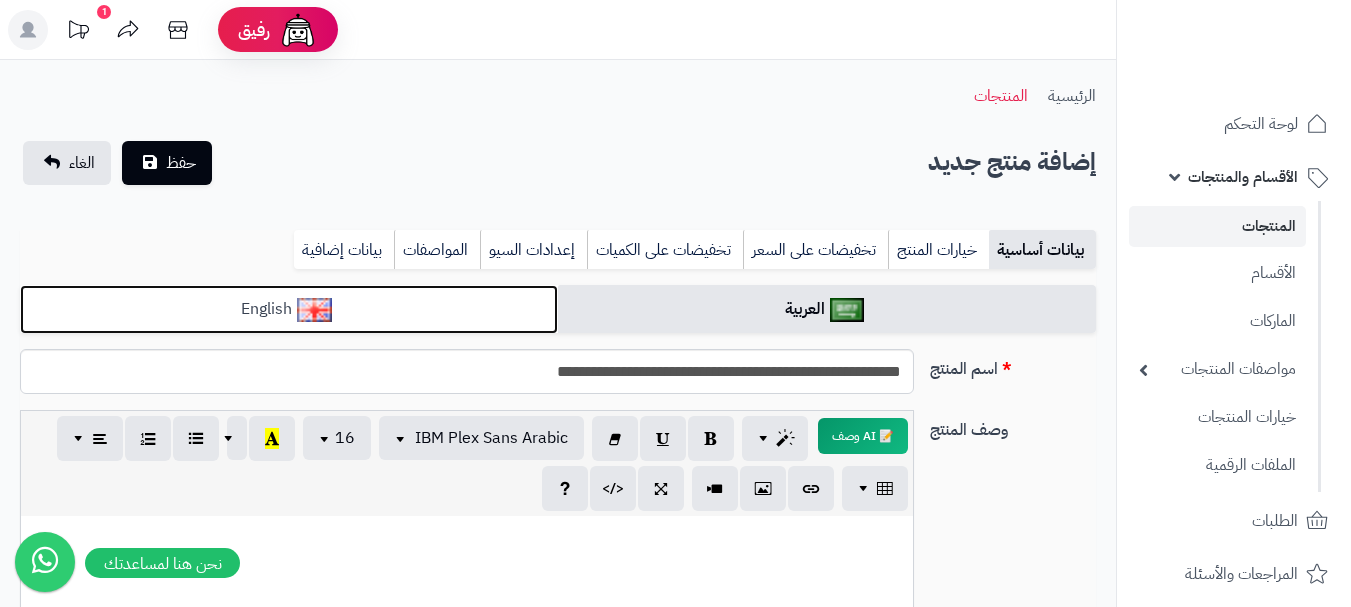click on "English" at bounding box center (289, 309) 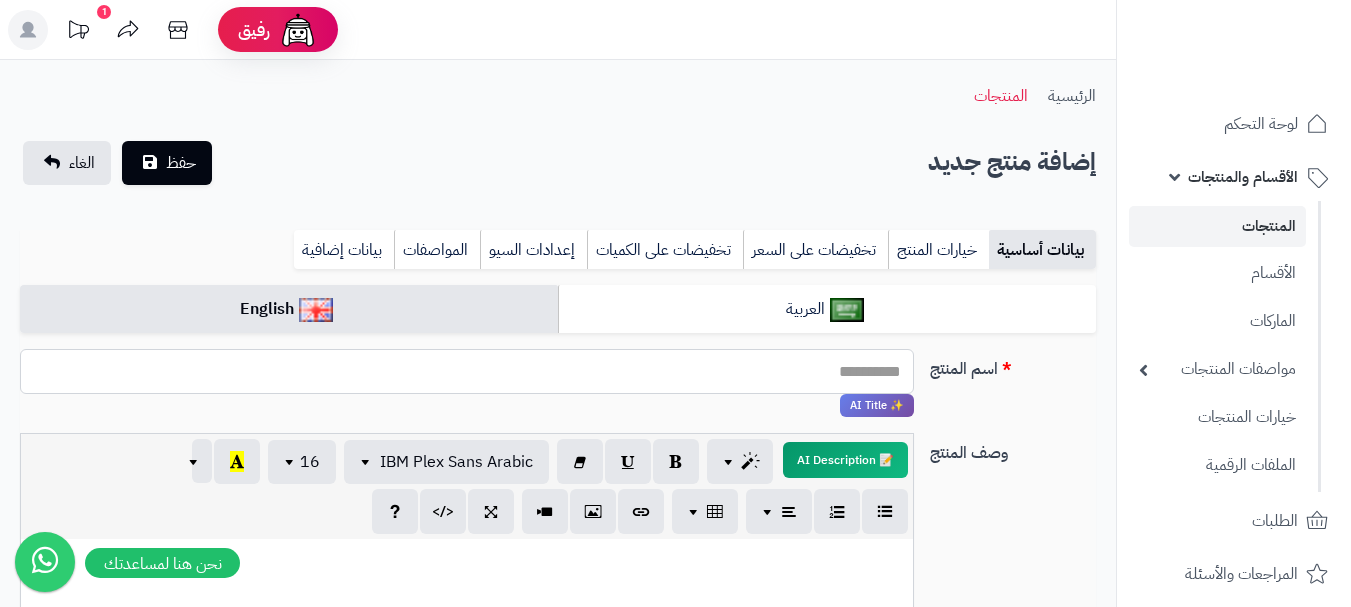 paste on "**********" 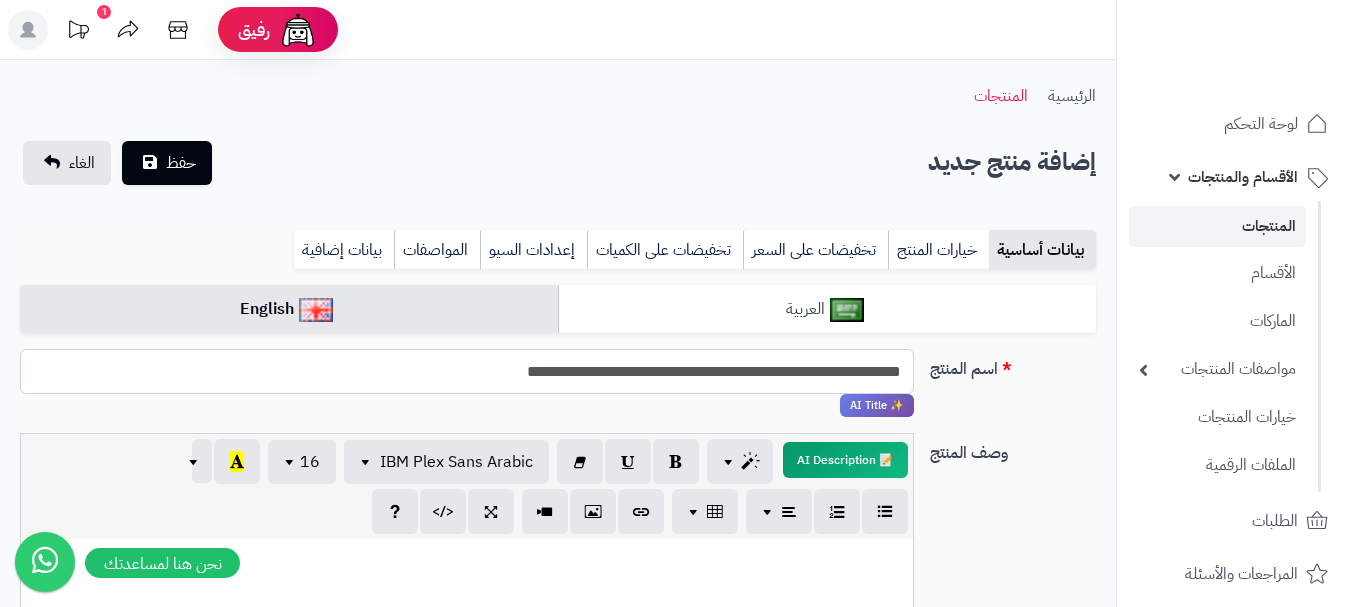 type on "**********" 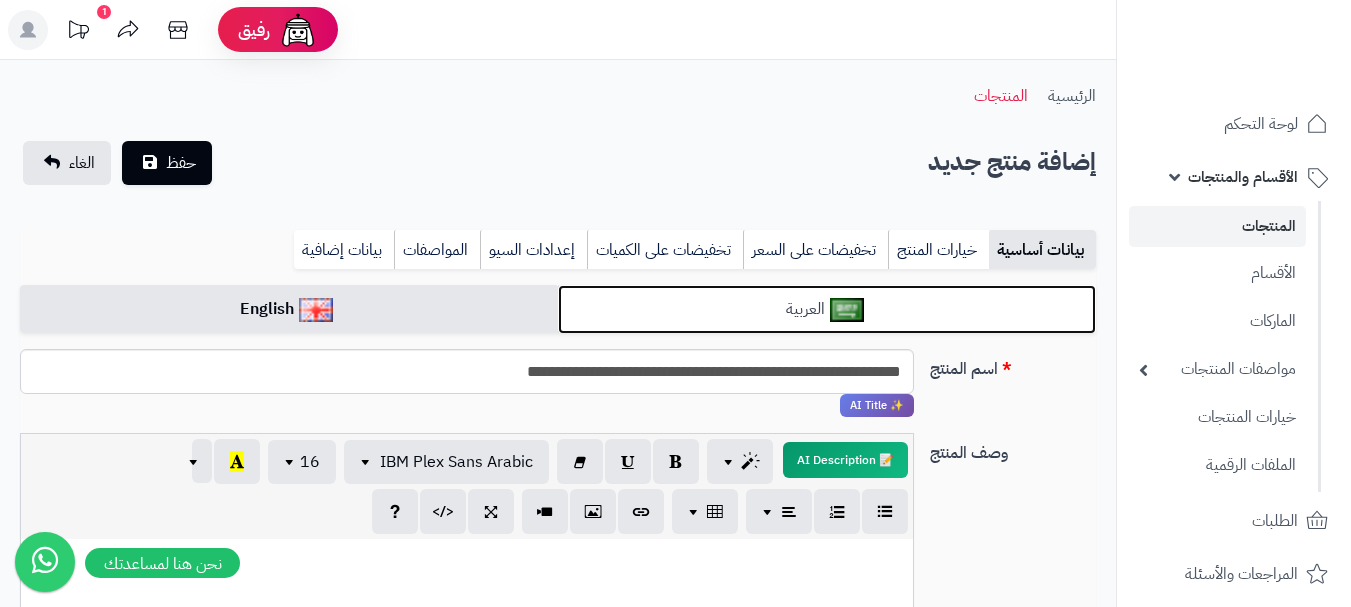 click on "العربية" at bounding box center [827, 309] 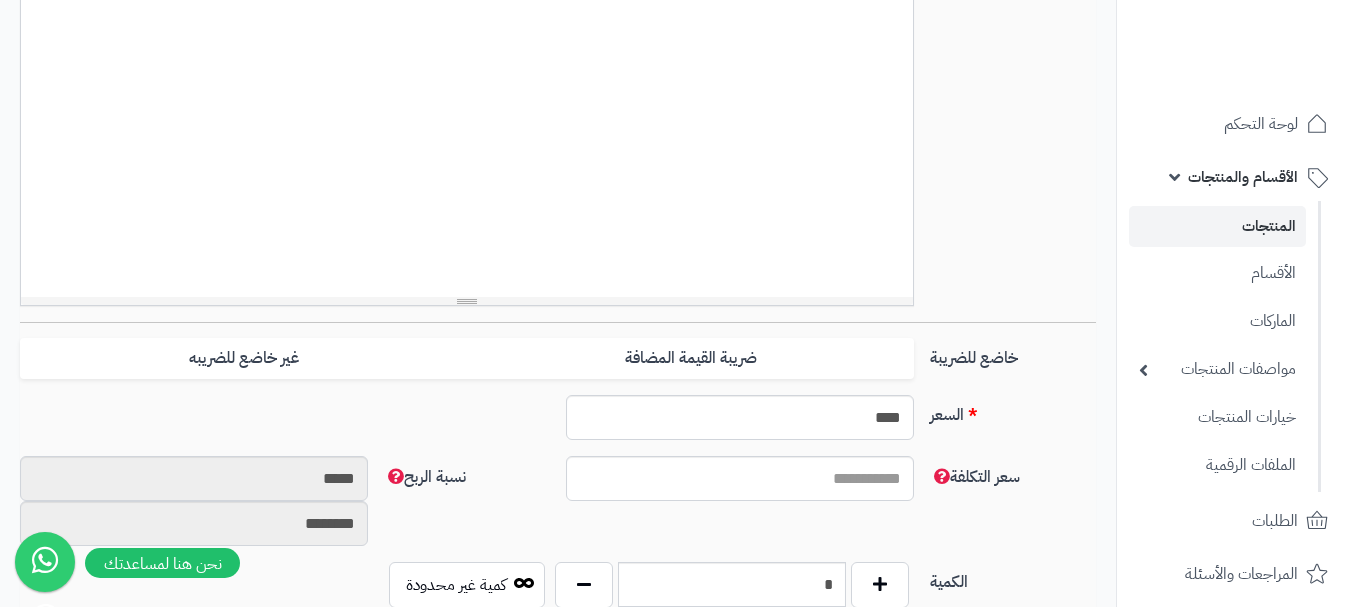 scroll, scrollTop: 700, scrollLeft: 0, axis: vertical 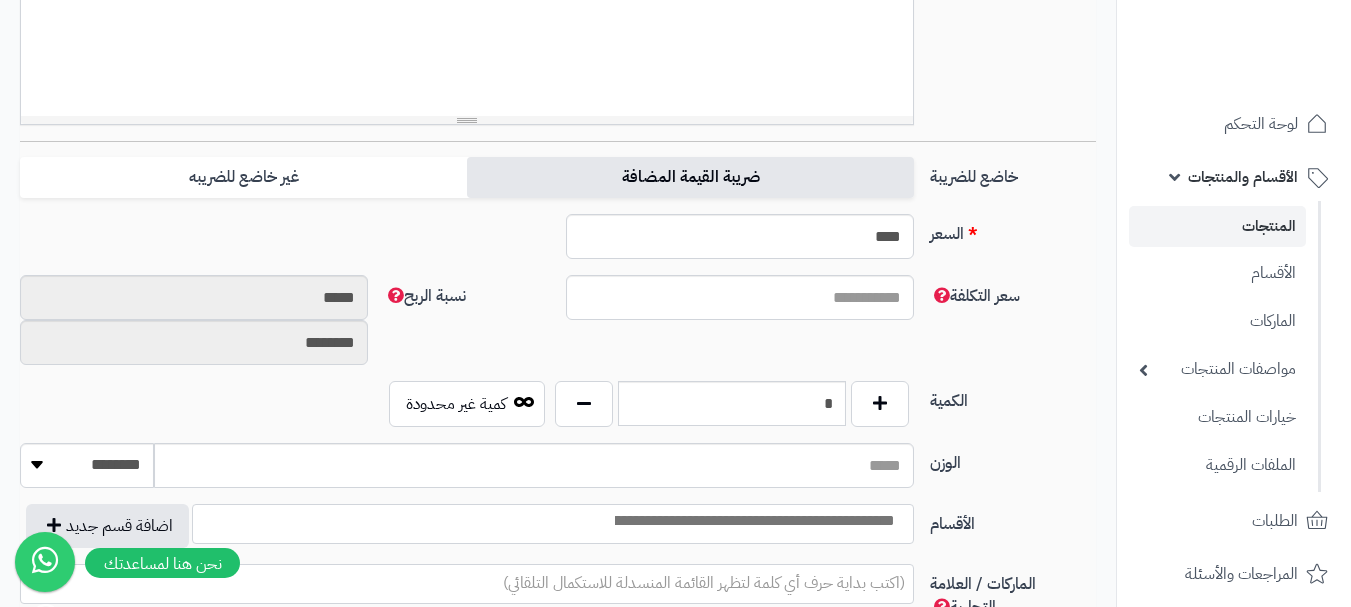 click on "ضريبة القيمة المضافة" at bounding box center [690, 177] 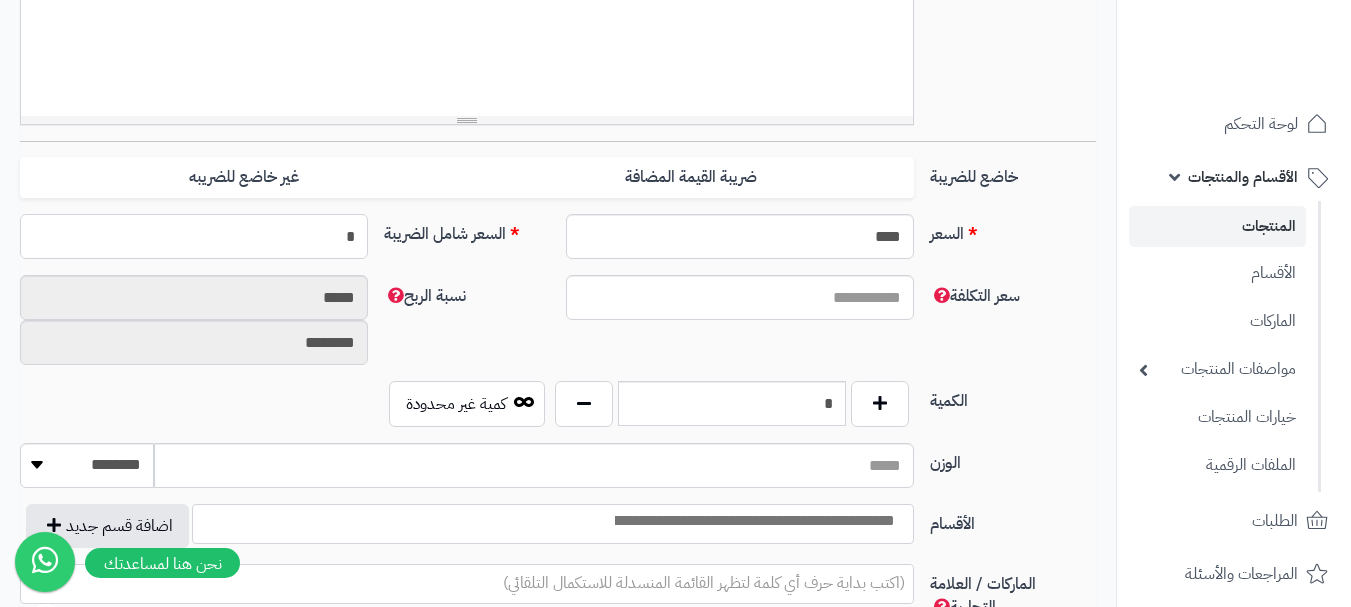 click on "*" at bounding box center [194, 236] 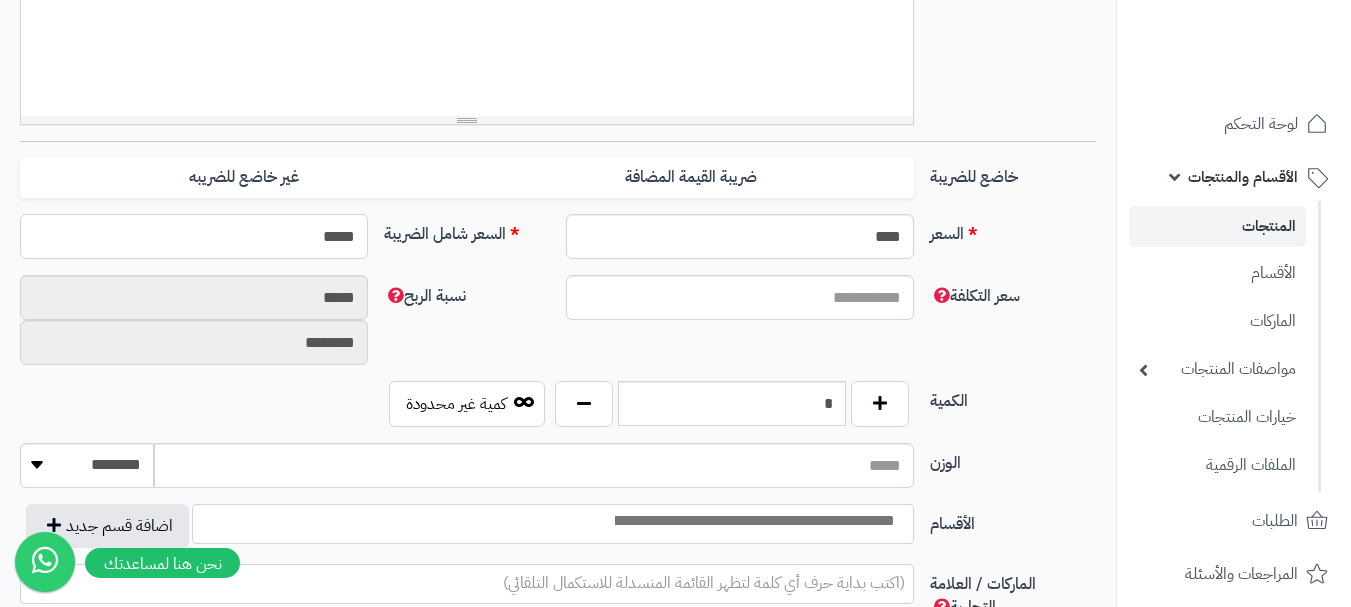 type on "******" 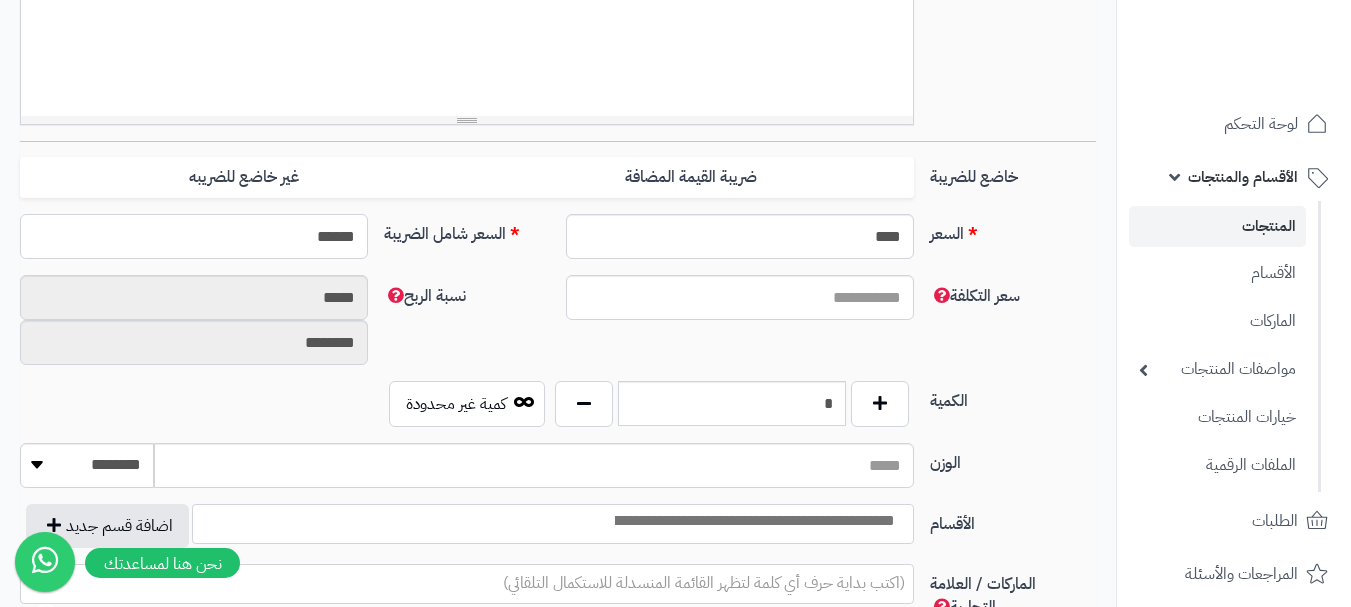 type on "**********" 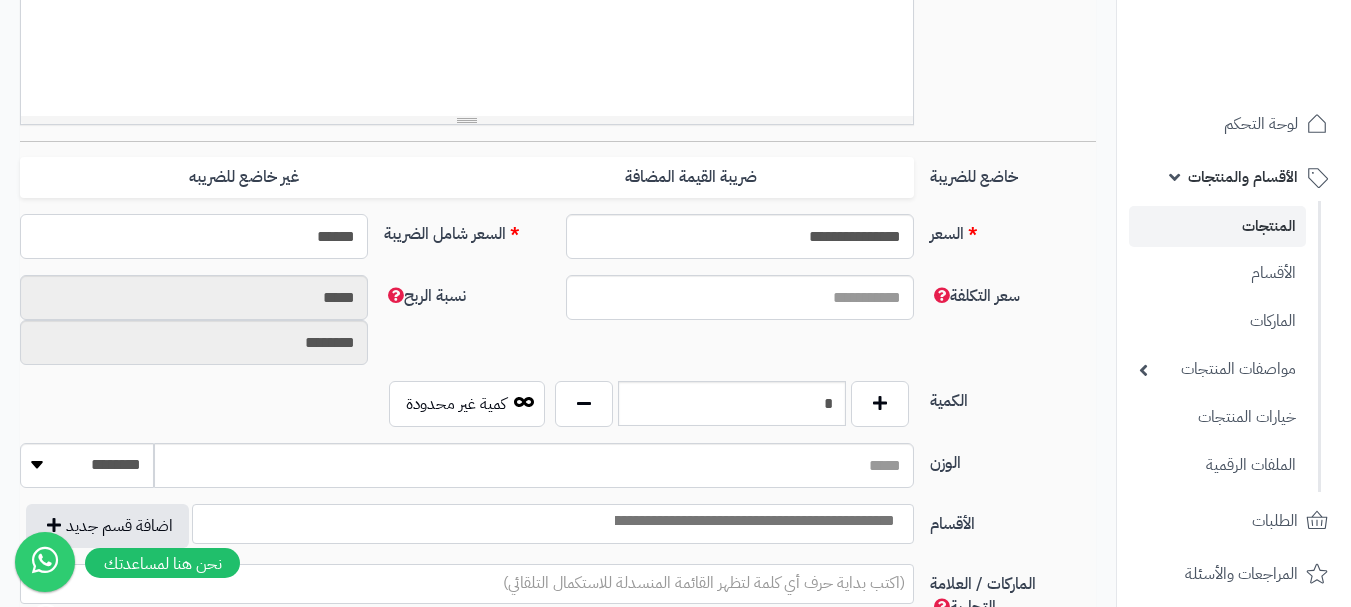 type on "******" 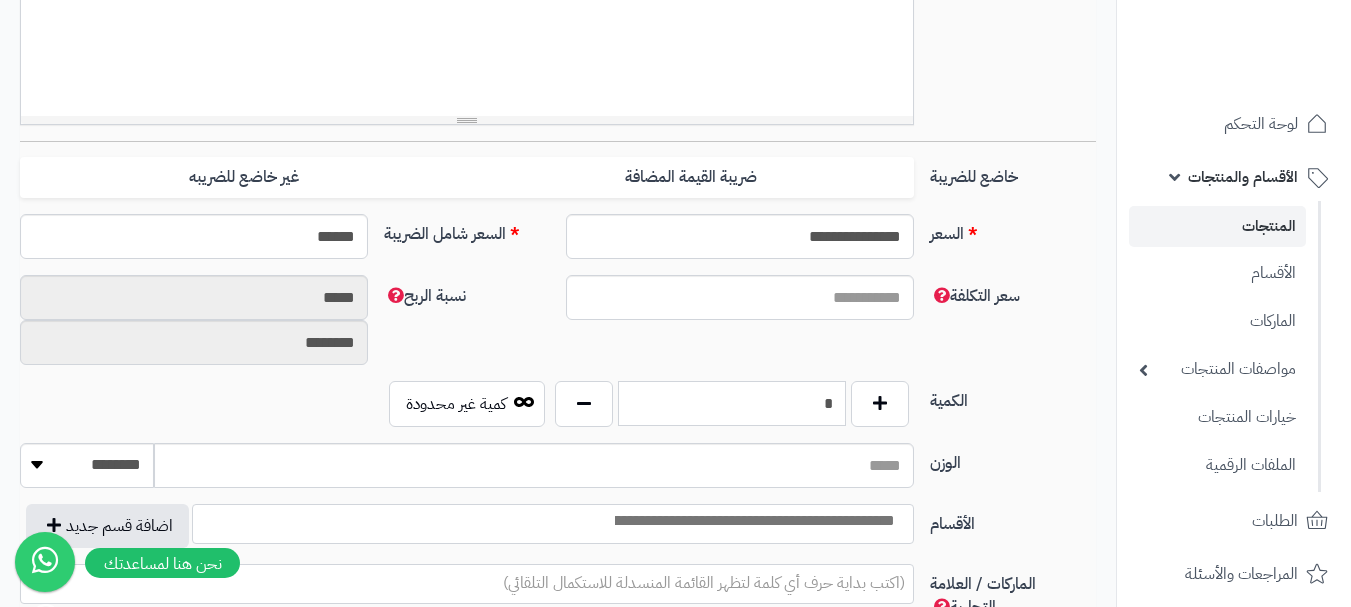 click on "*" at bounding box center [732, 403] 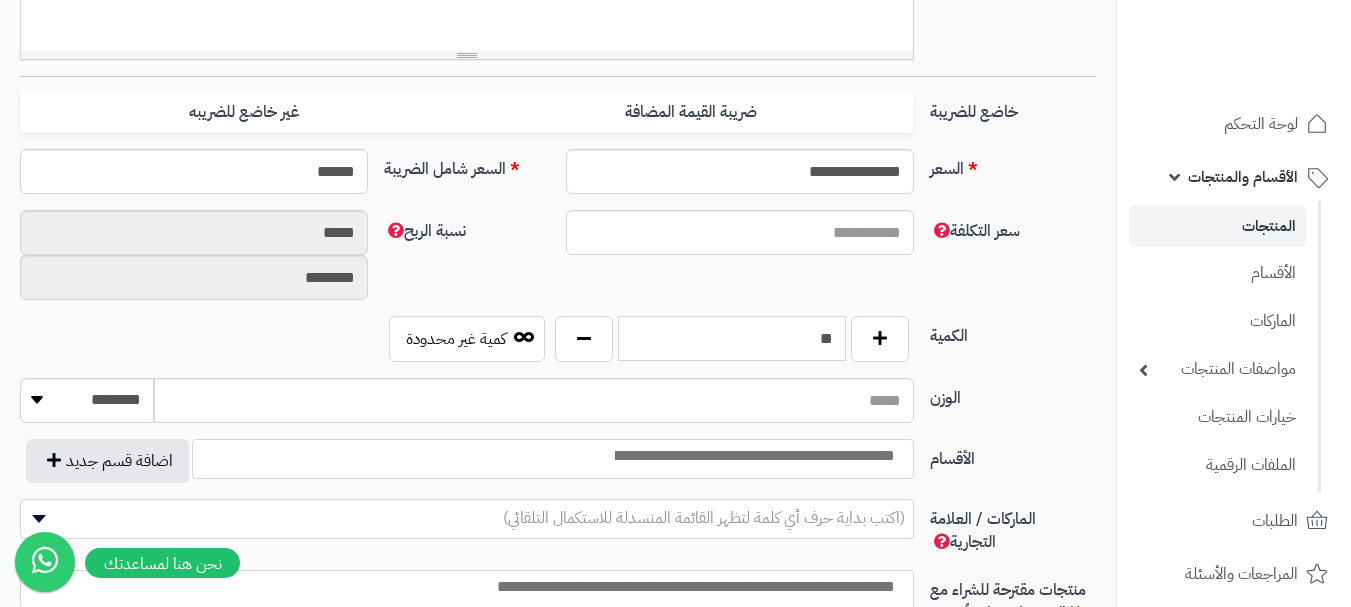 scroll, scrollTop: 800, scrollLeft: 0, axis: vertical 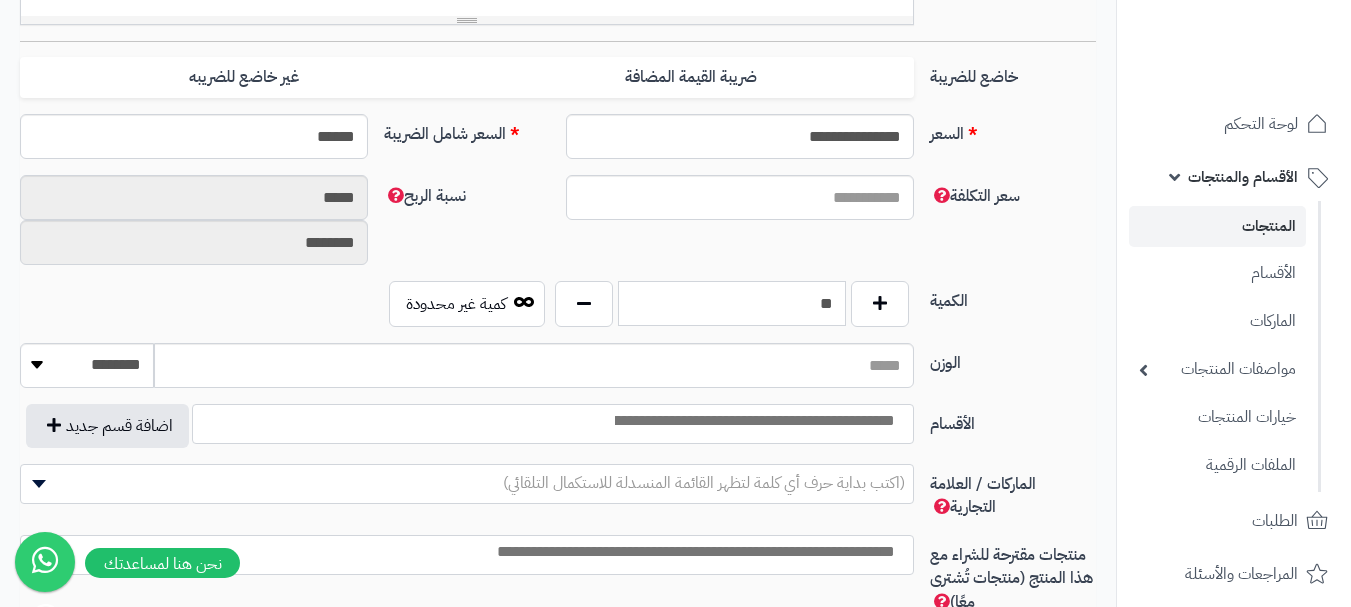 type on "**" 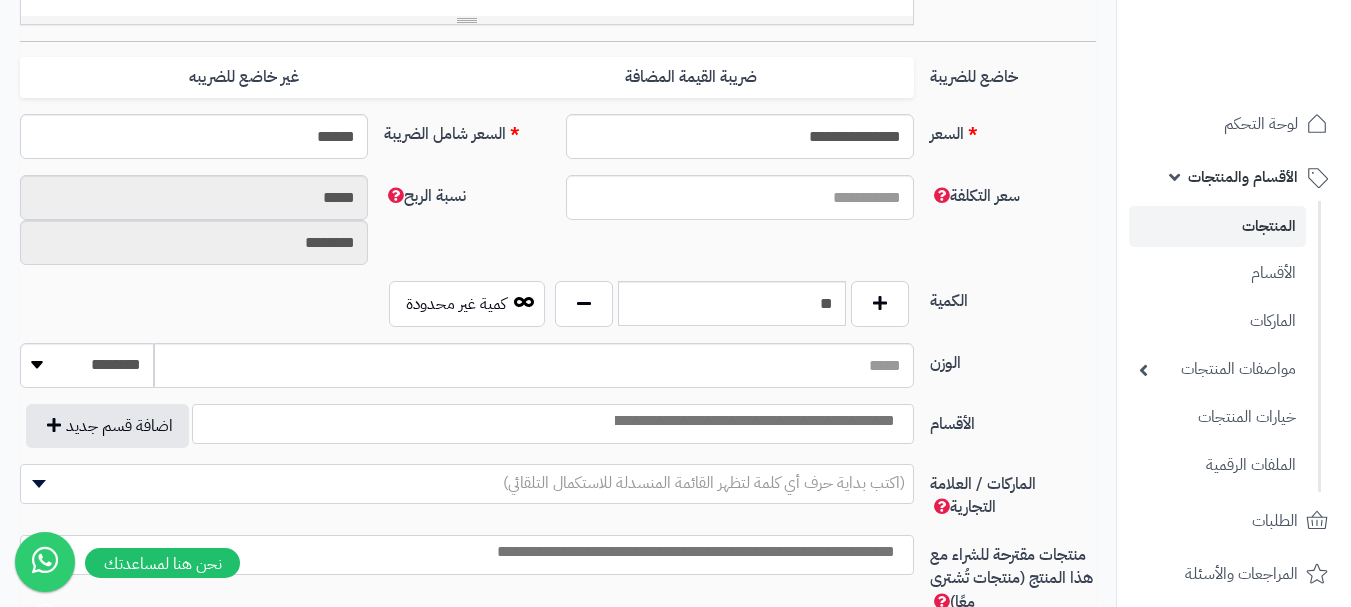 click at bounding box center [753, 421] 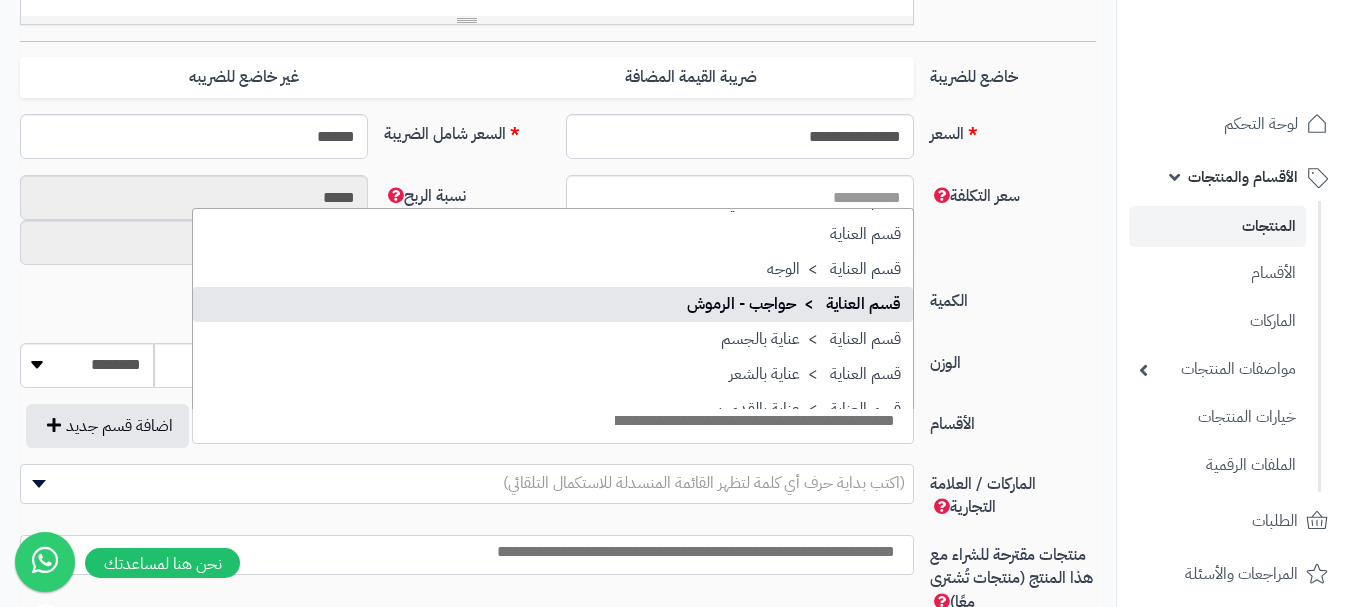 scroll, scrollTop: 1686, scrollLeft: 0, axis: vertical 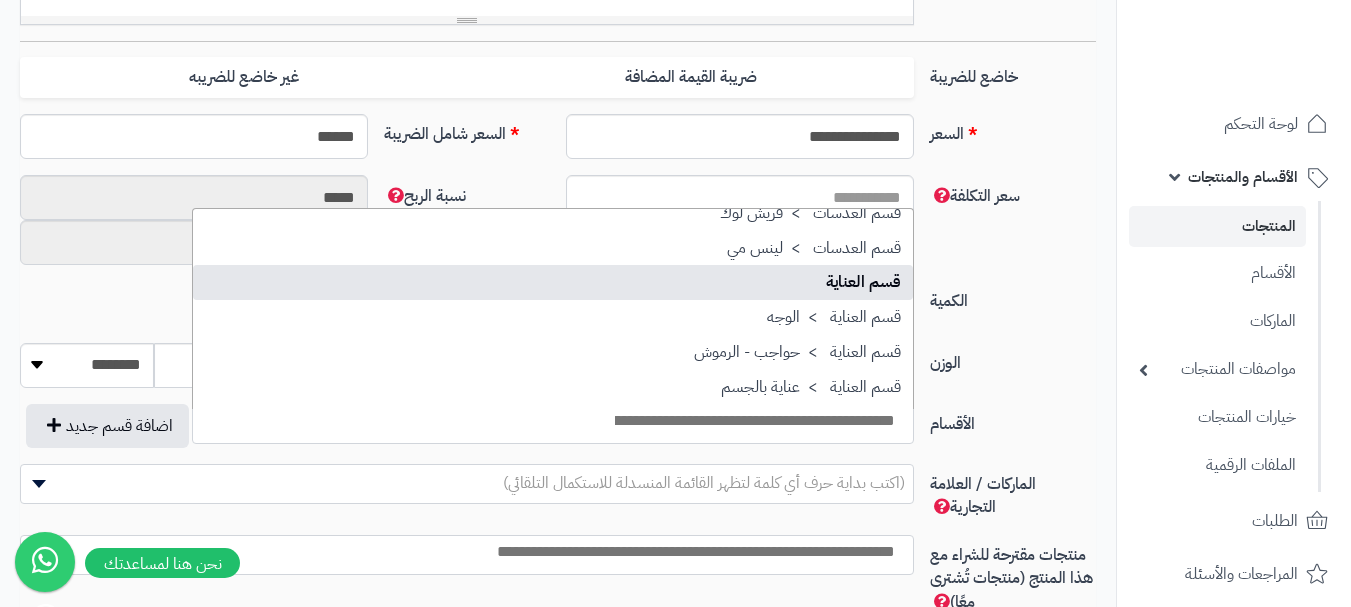 select on "**" 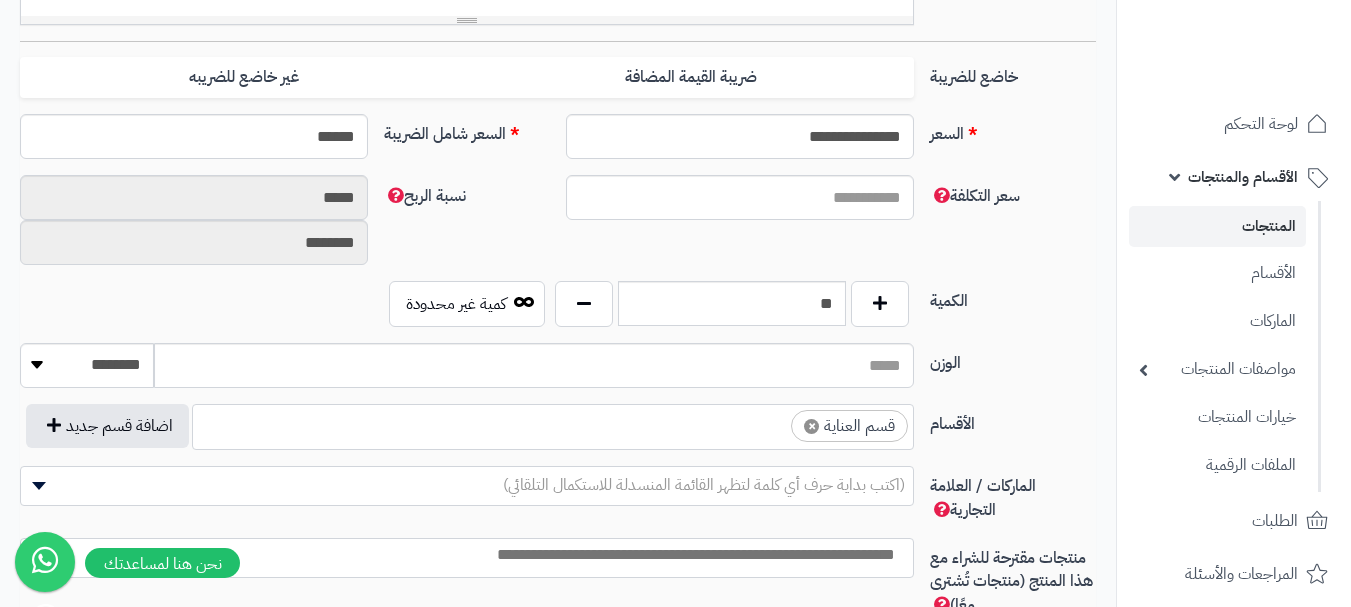click on "× قسم العناية" at bounding box center (553, 424) 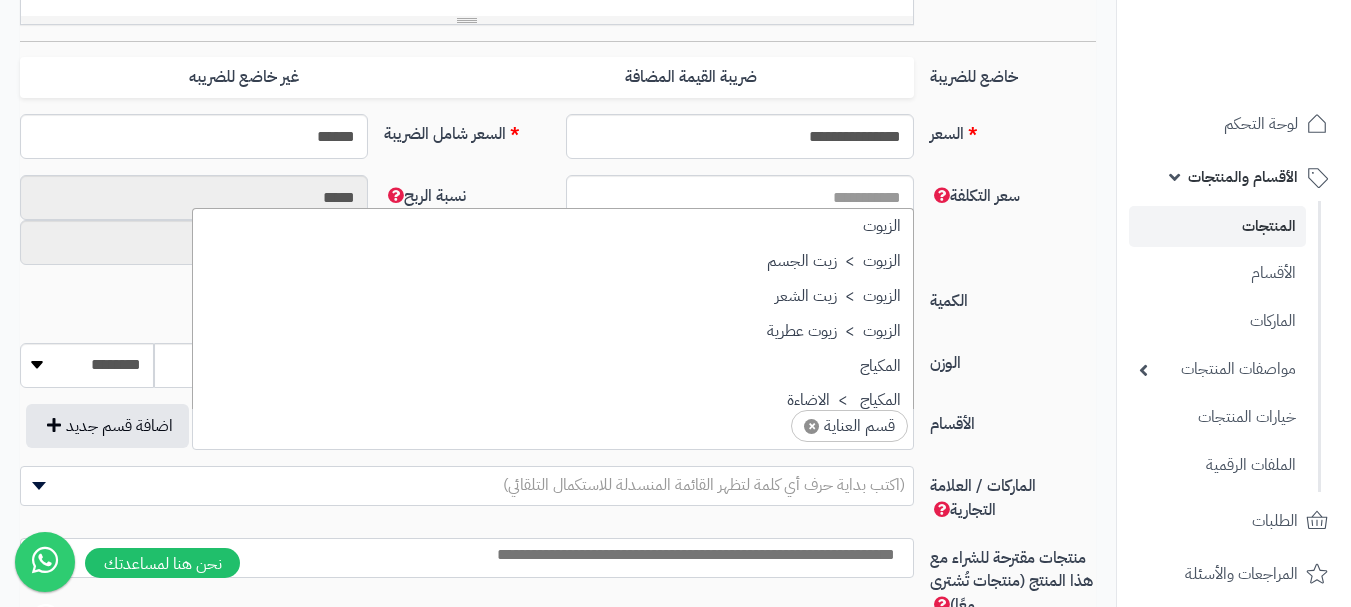 scroll, scrollTop: 1707, scrollLeft: 0, axis: vertical 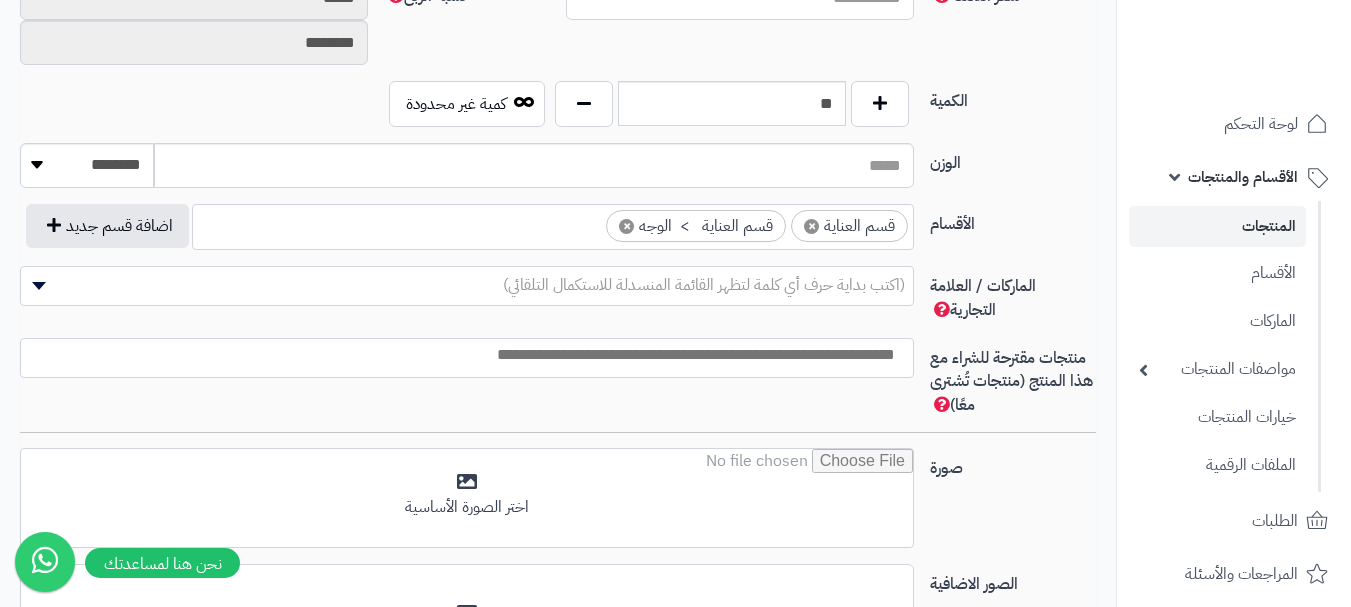 click at bounding box center [462, 355] 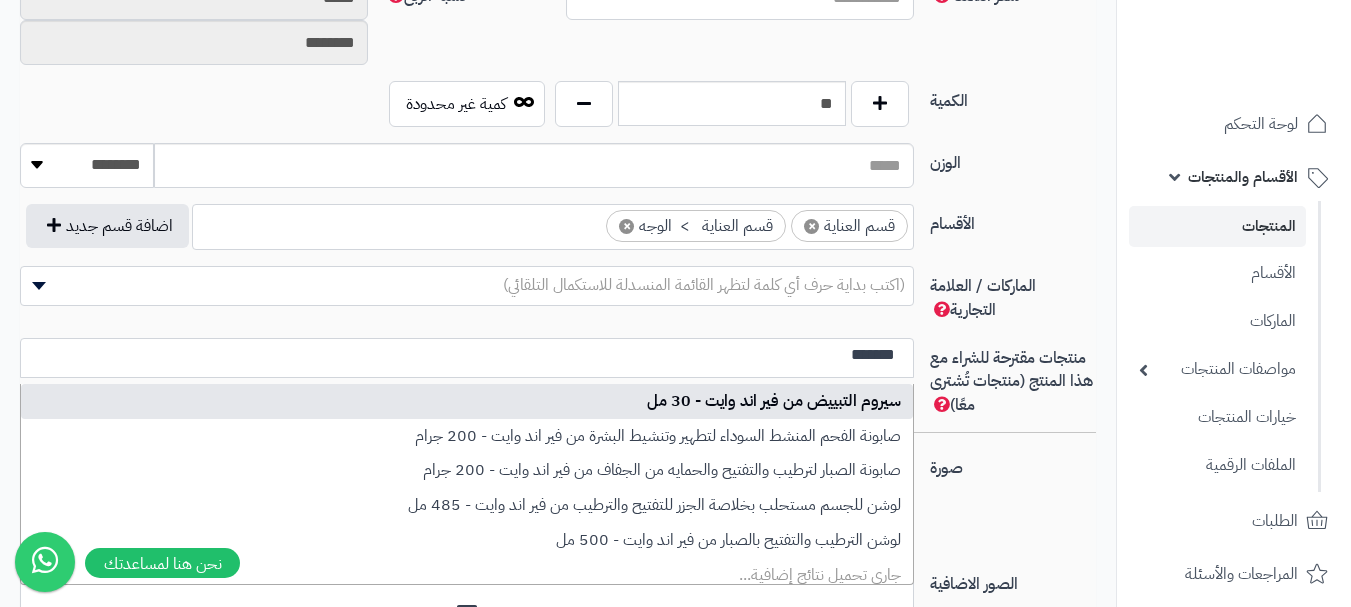 type on "*******" 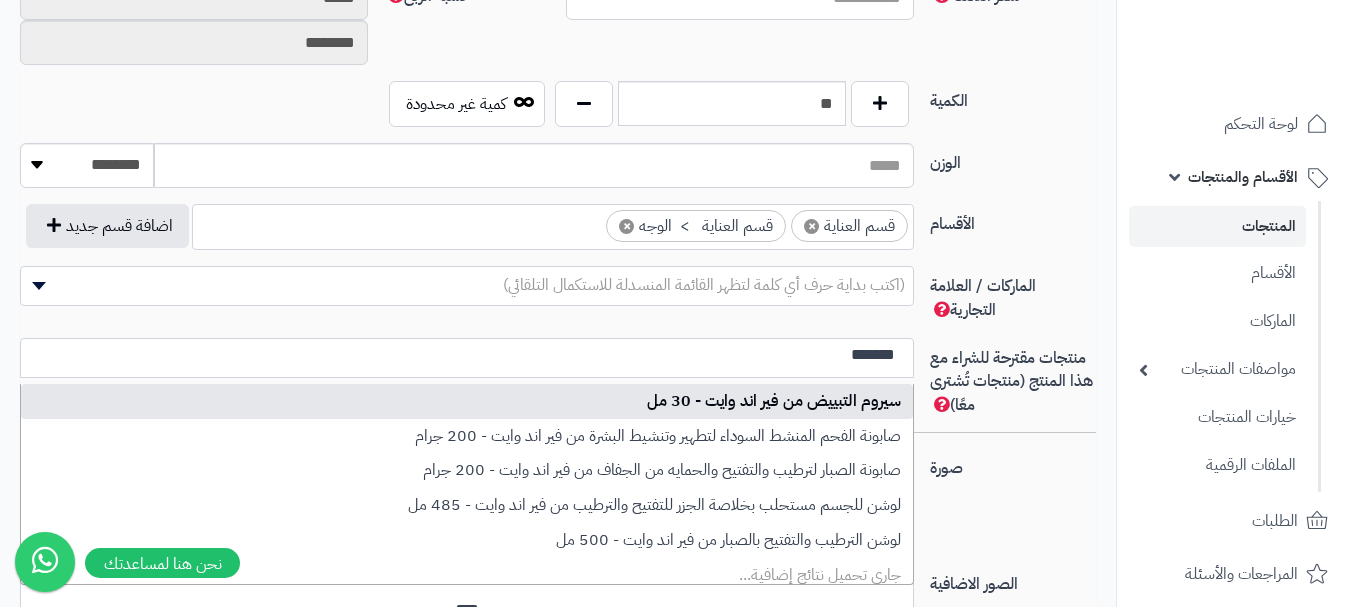 type 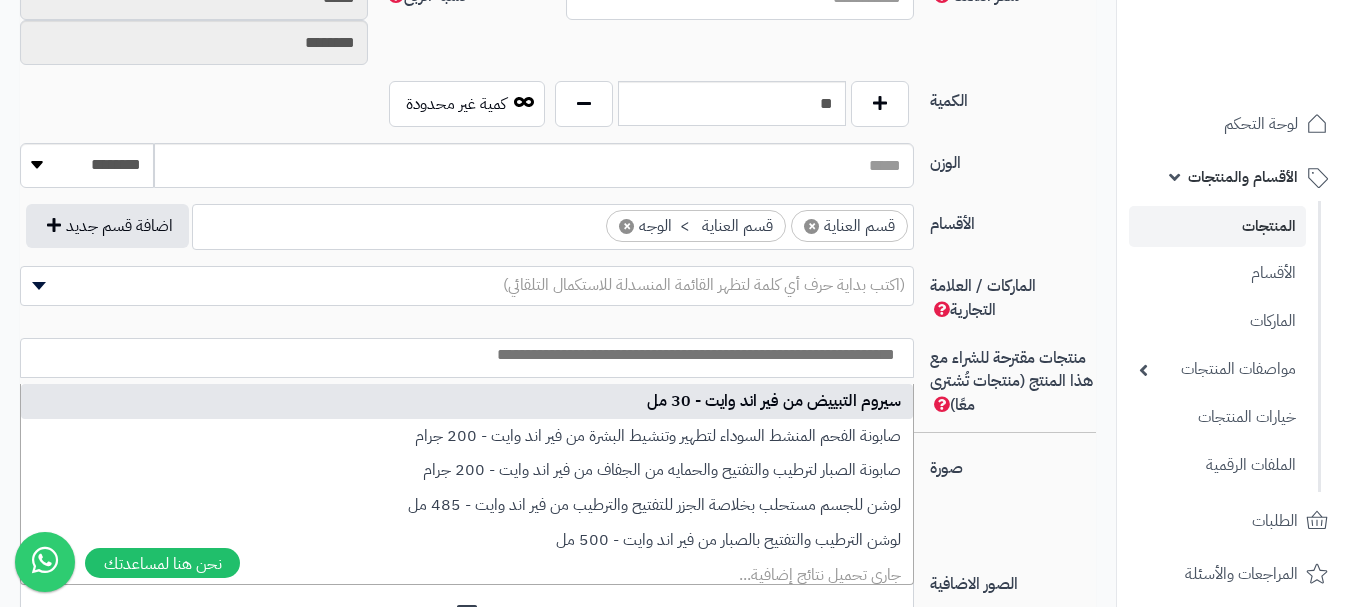 scroll, scrollTop: 0, scrollLeft: 0, axis: both 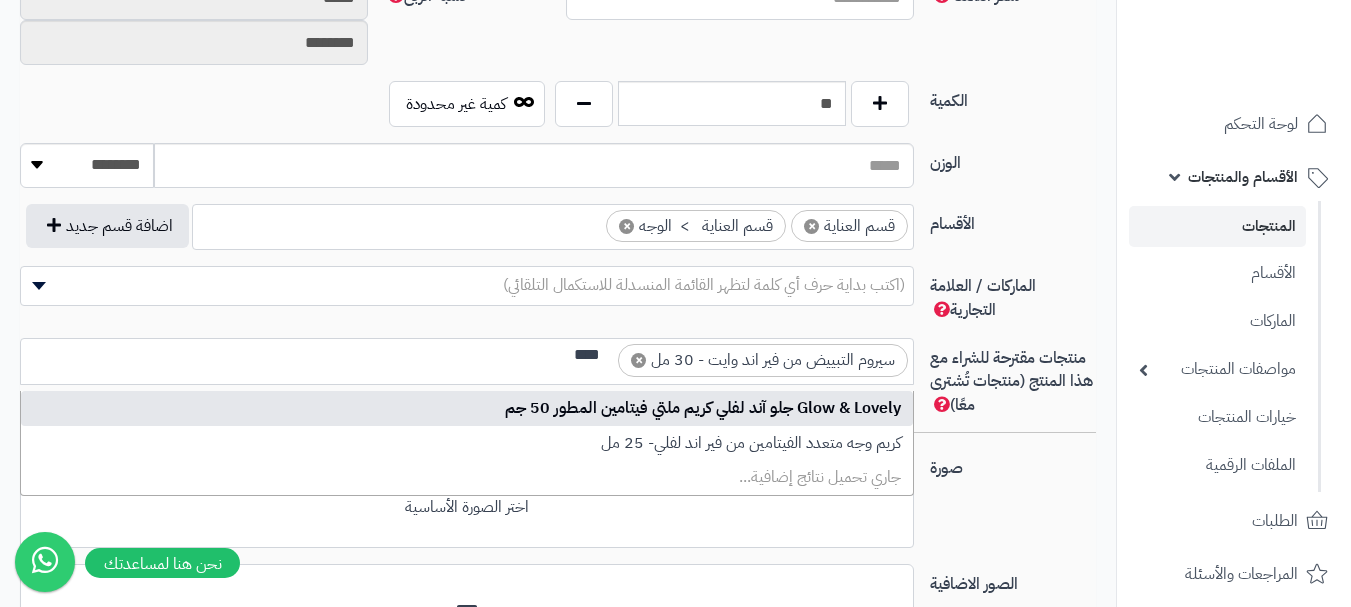 type on "****" 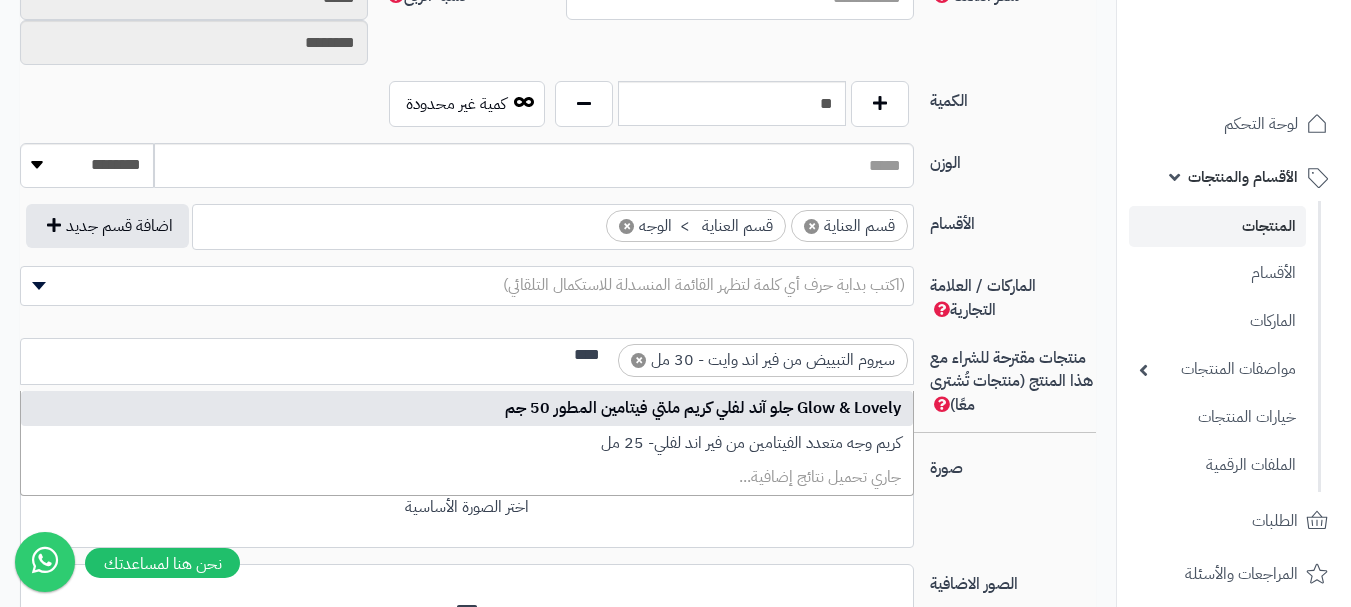 type 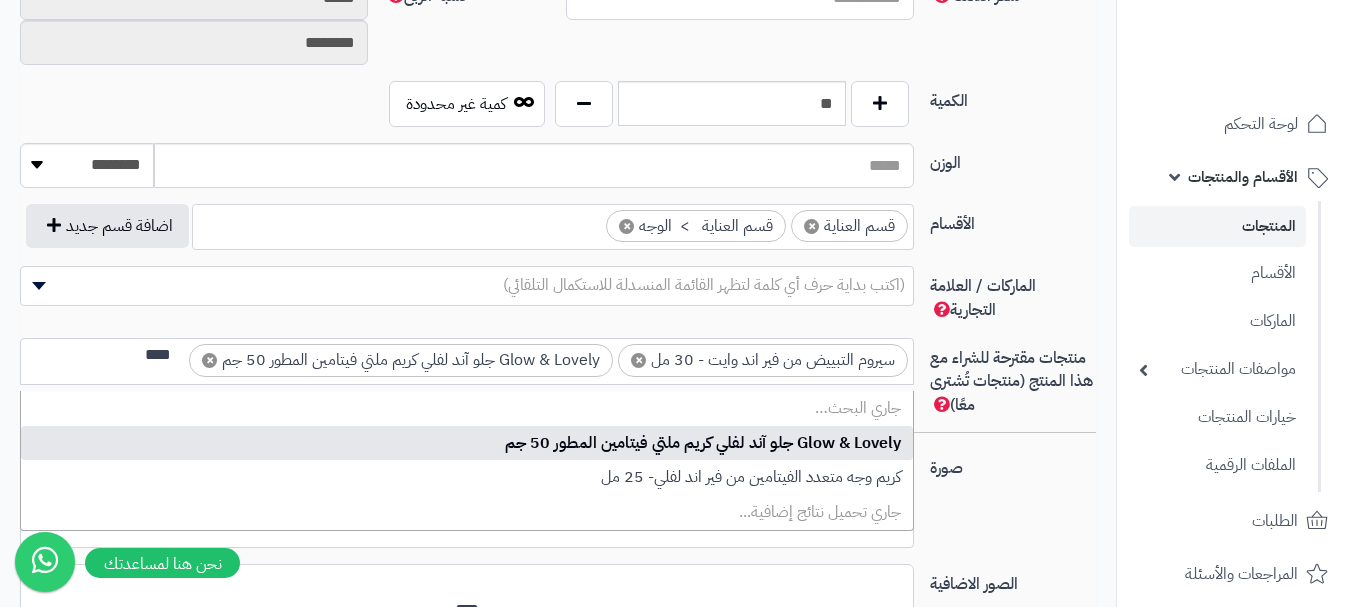 scroll, scrollTop: 0, scrollLeft: 0, axis: both 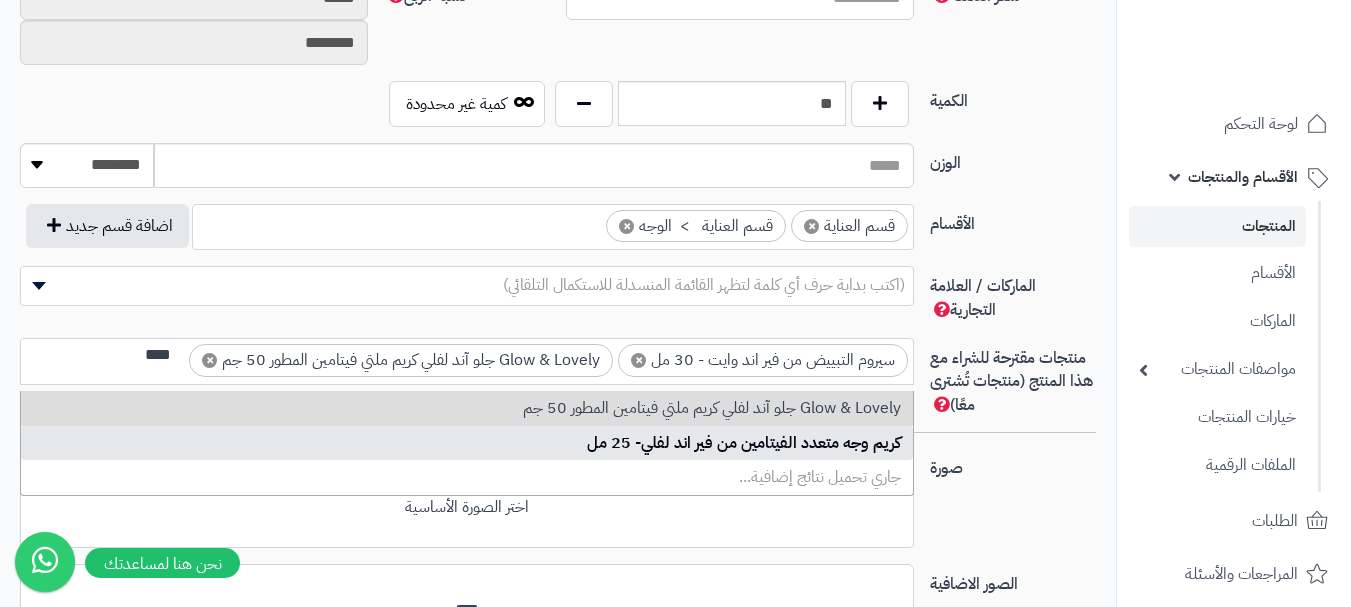 type on "****" 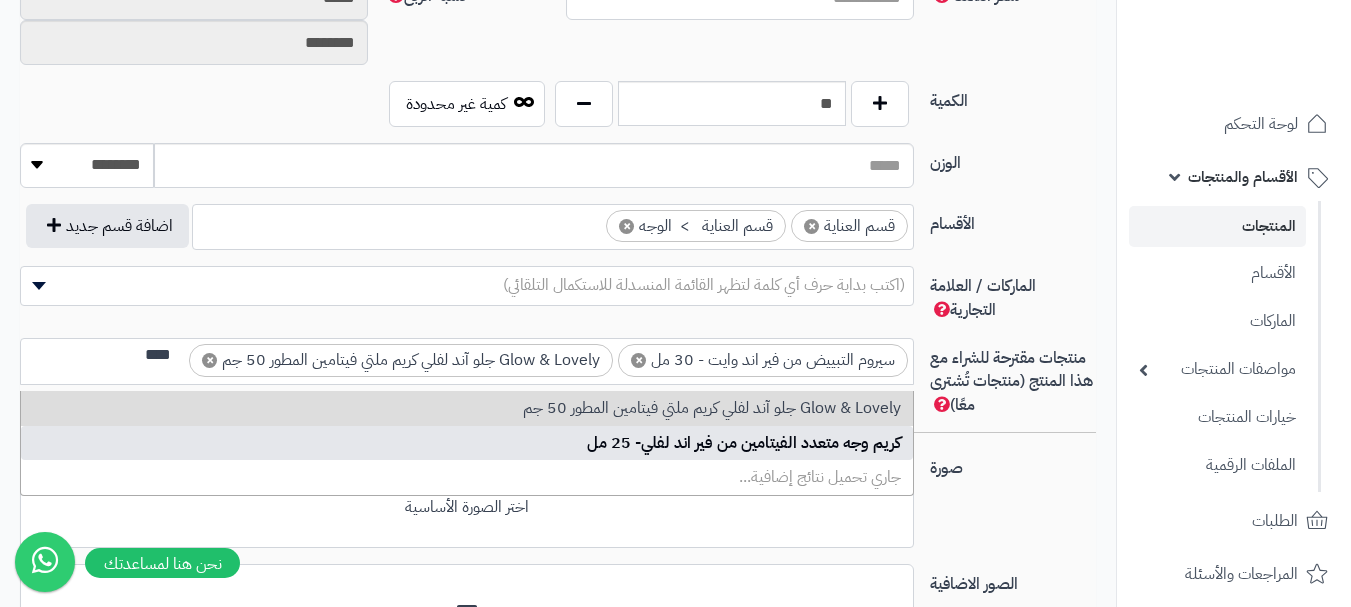 type 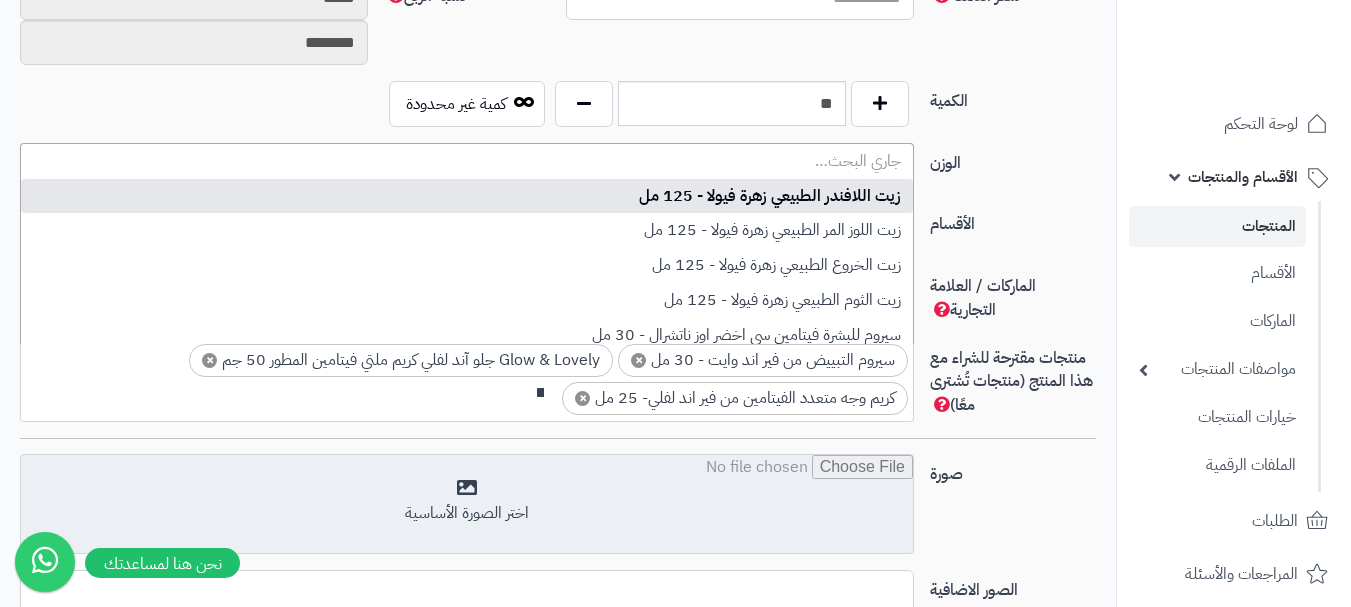 scroll, scrollTop: 0, scrollLeft: 0, axis: both 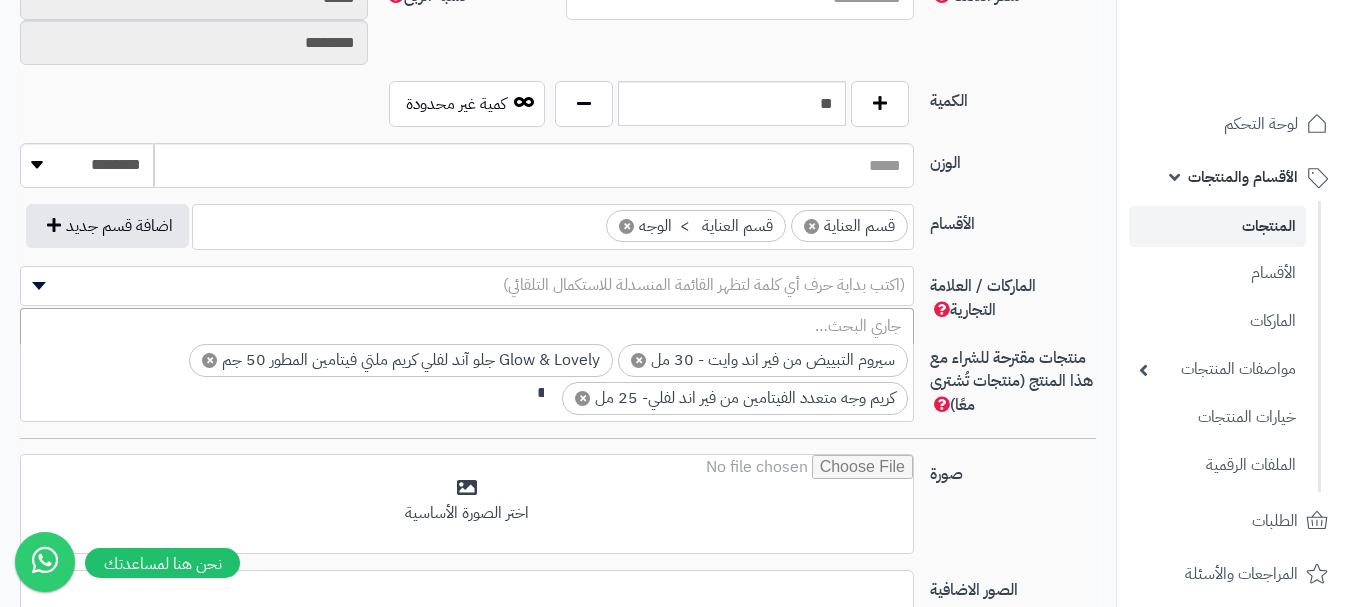 type on "*" 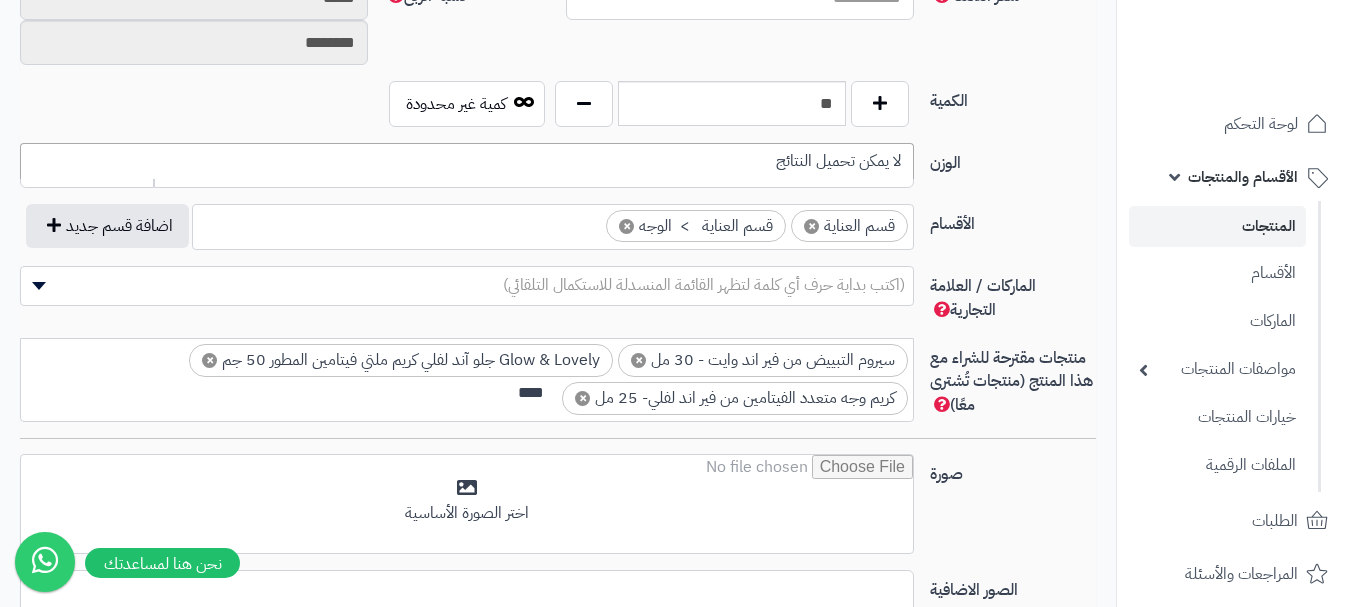 scroll, scrollTop: 0, scrollLeft: 0, axis: both 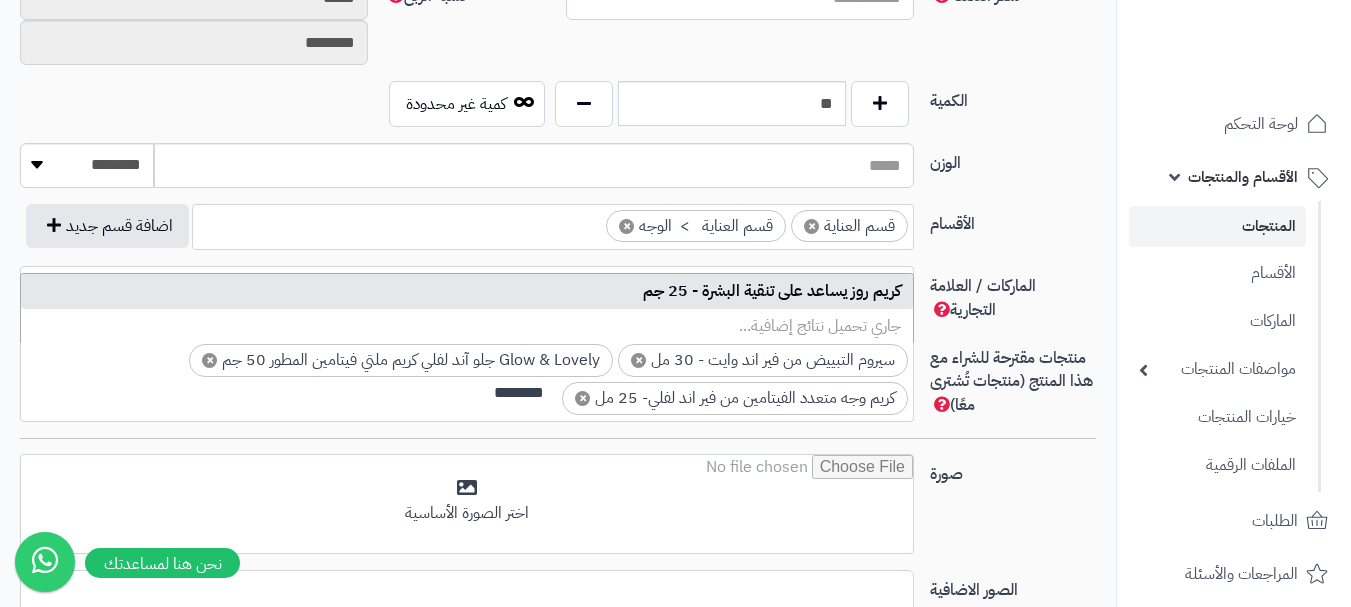 type on "********" 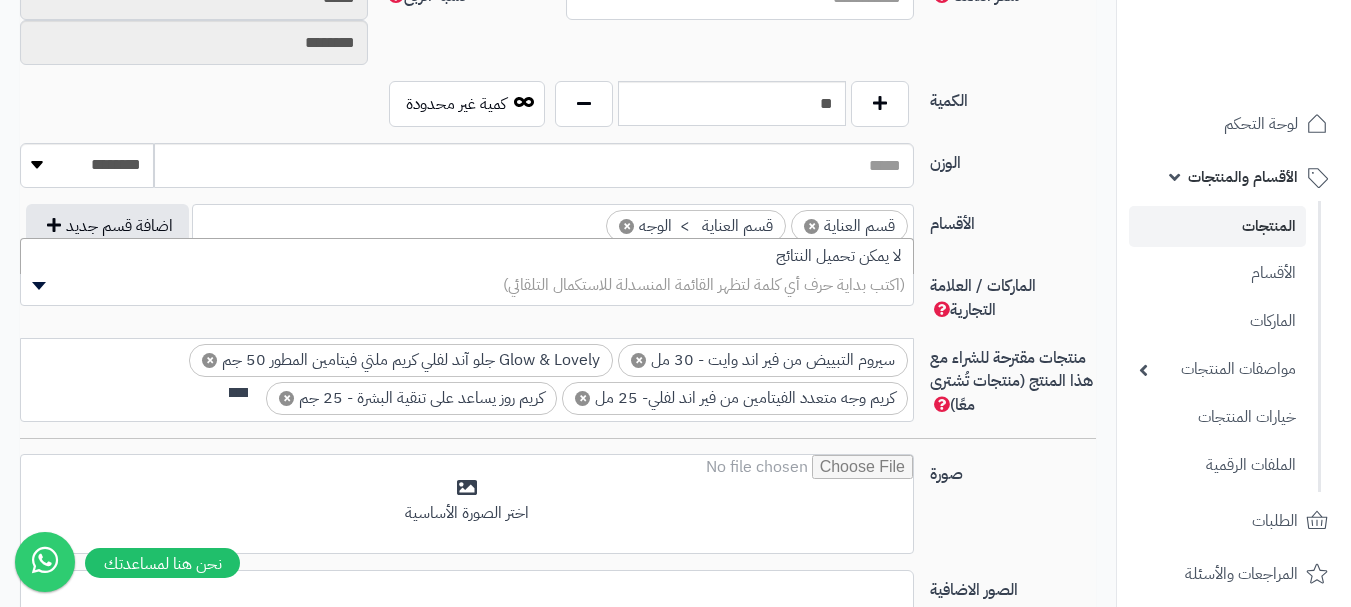 scroll, scrollTop: 0, scrollLeft: 0, axis: both 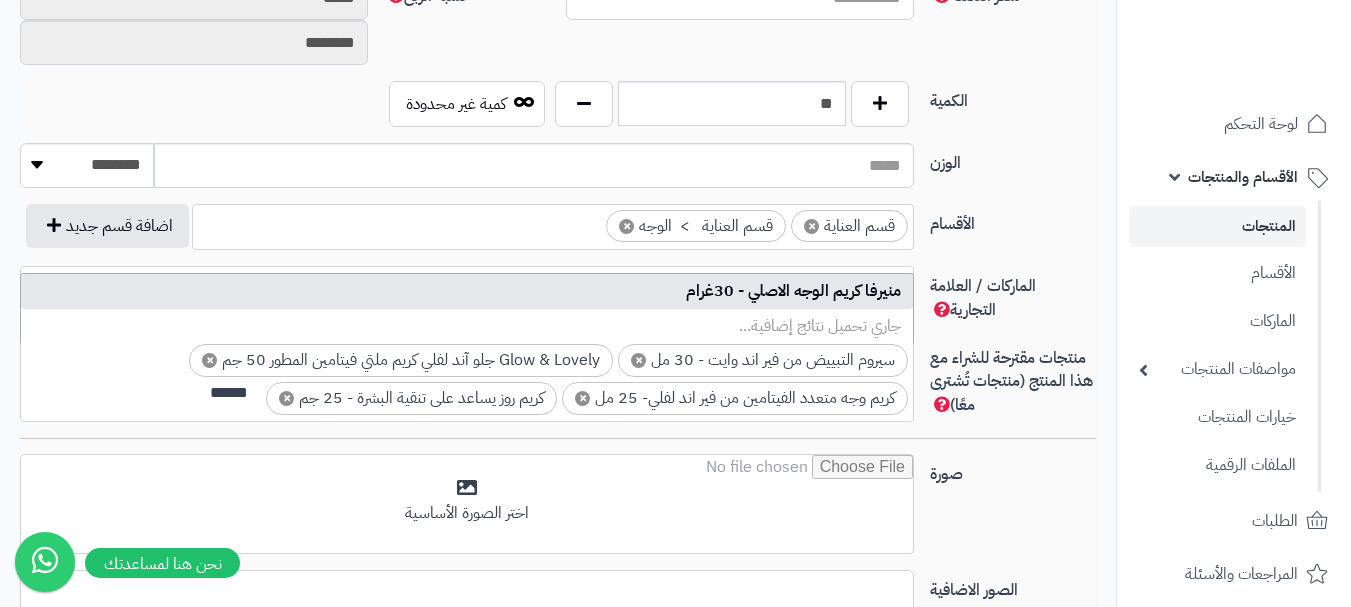 type on "******" 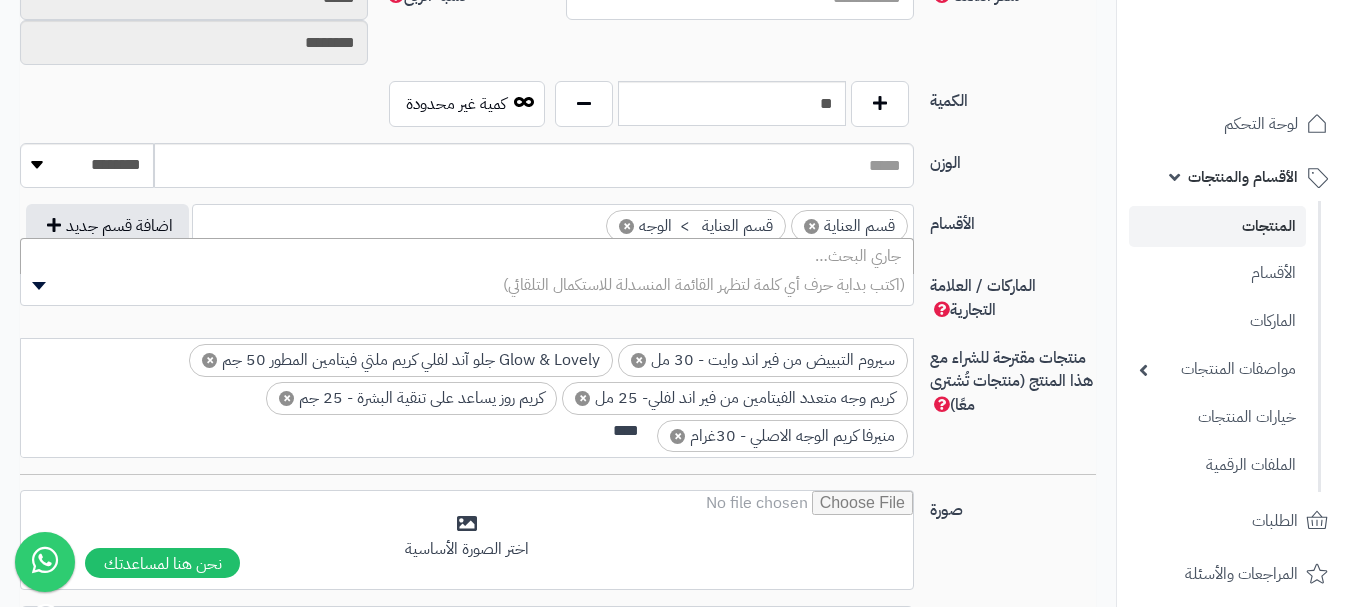 scroll, scrollTop: 0, scrollLeft: 0, axis: both 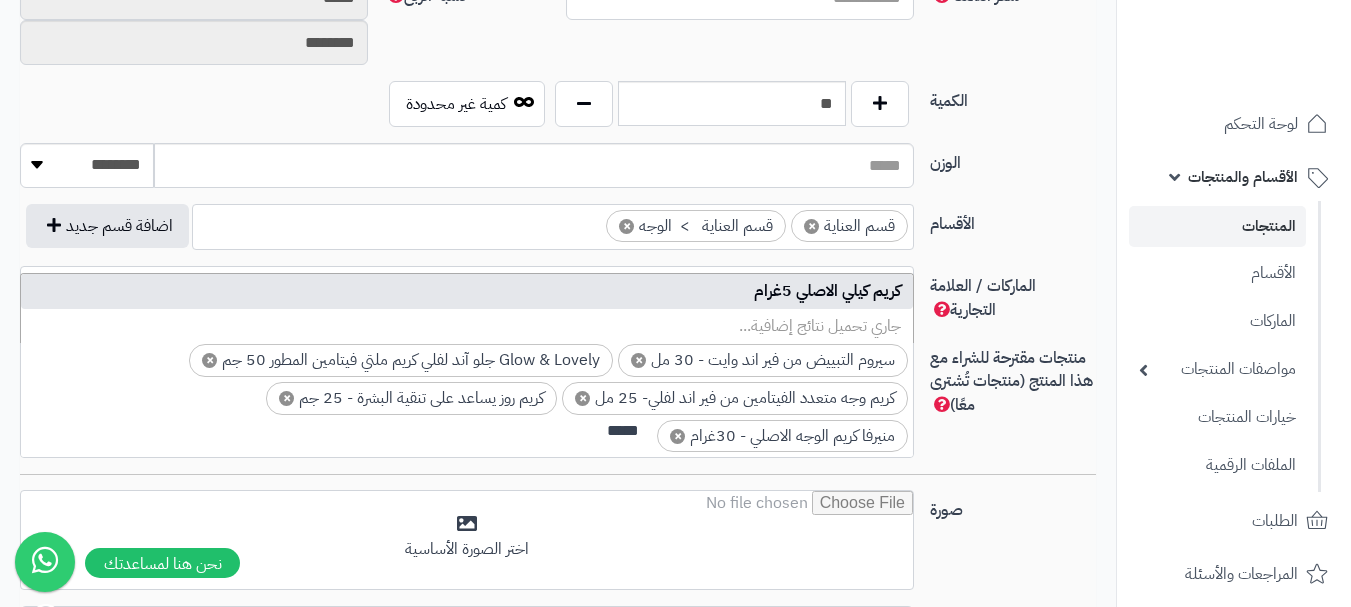 type on "****" 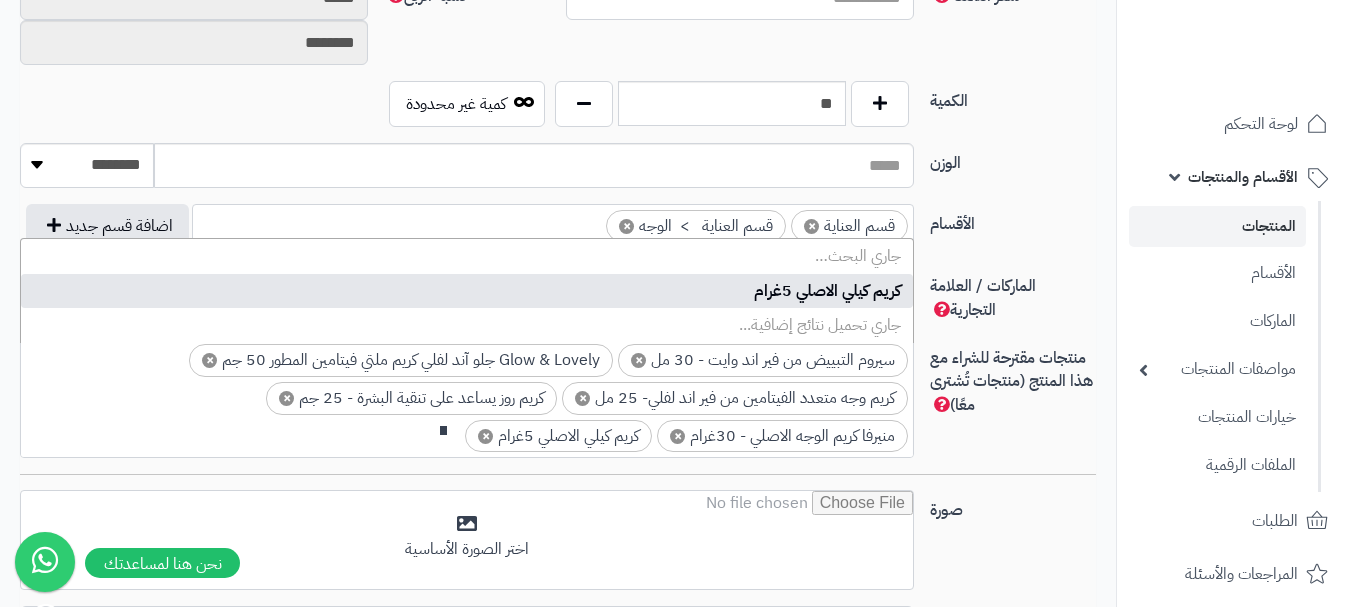 scroll, scrollTop: 0, scrollLeft: 0, axis: both 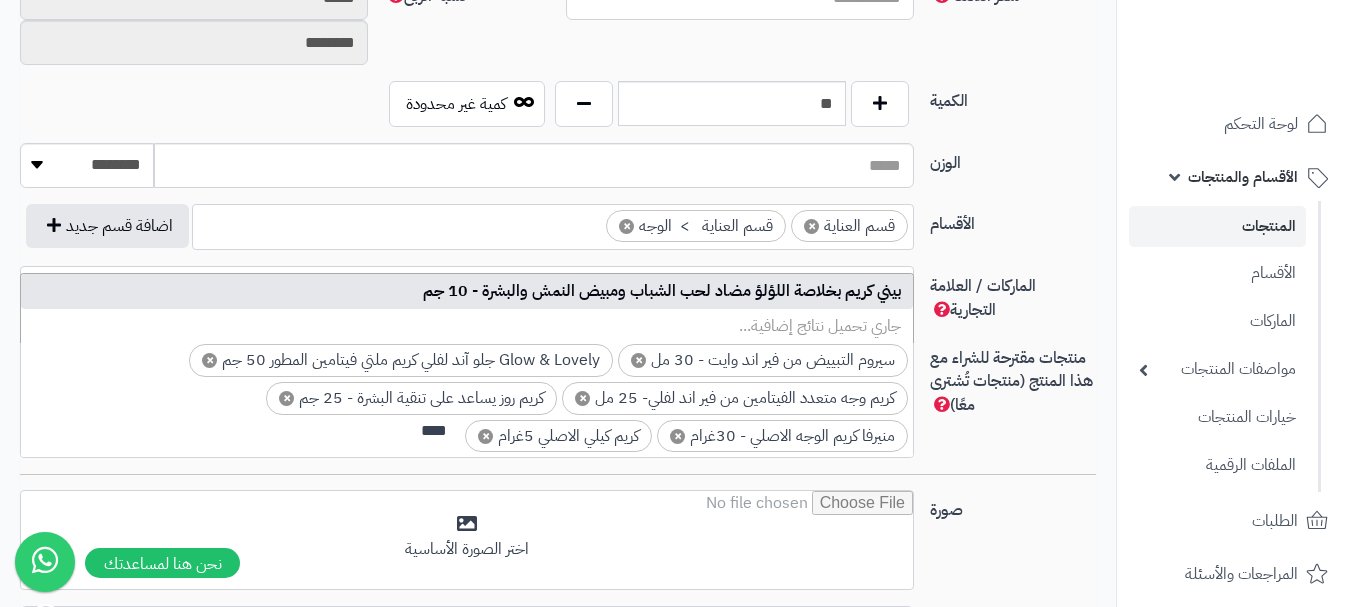 type on "****" 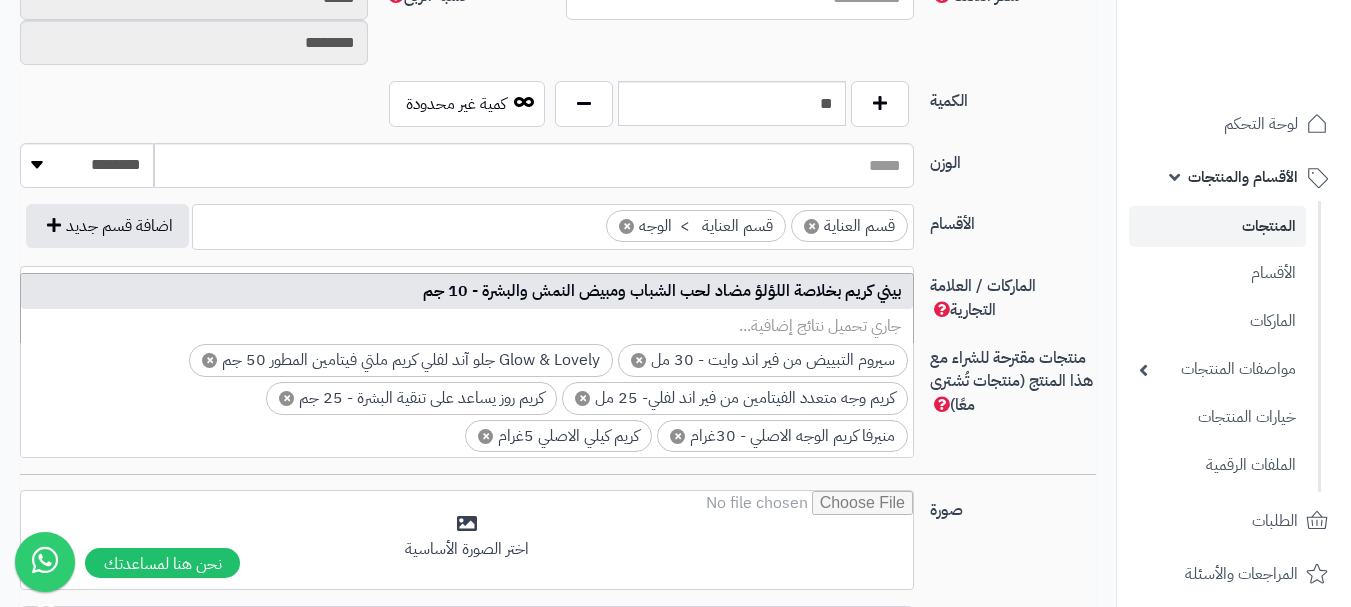 scroll, scrollTop: 40, scrollLeft: 0, axis: vertical 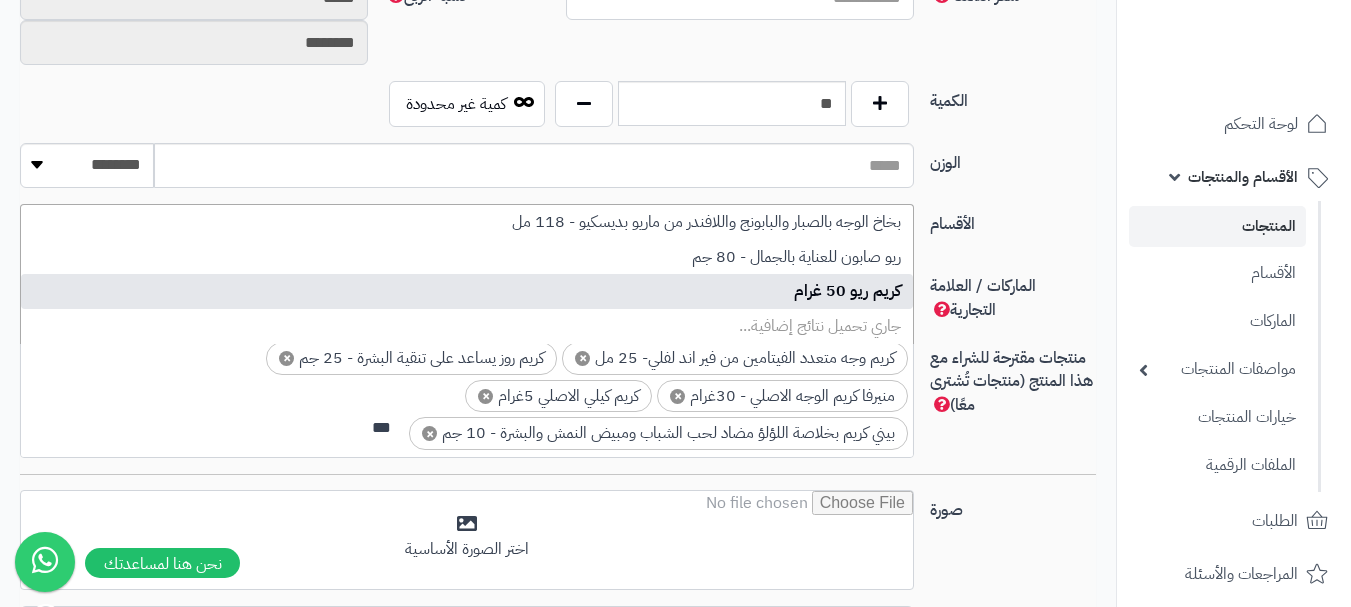 type on "***" 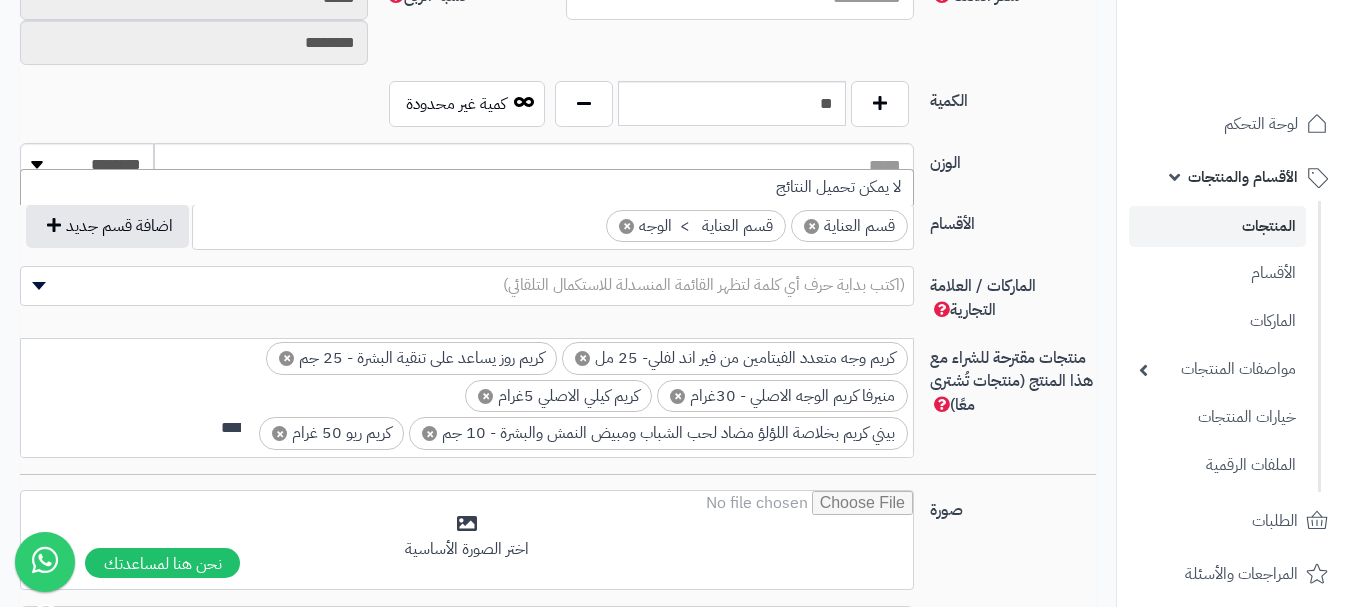 scroll, scrollTop: 0, scrollLeft: 0, axis: both 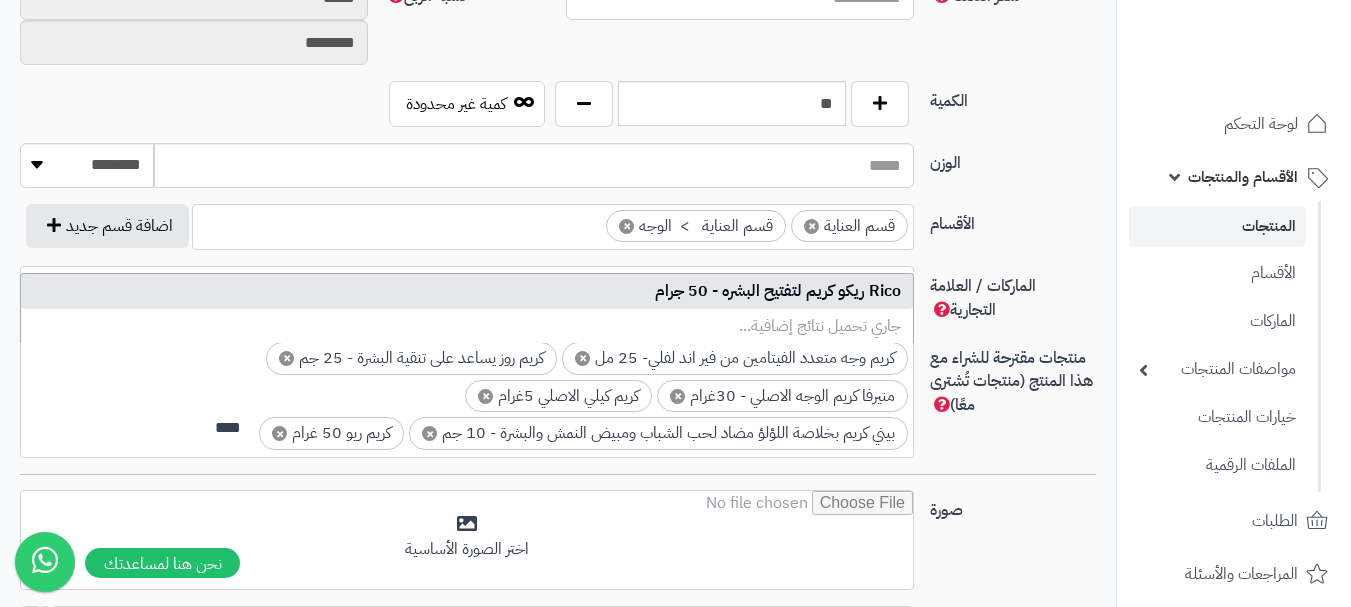 type on "****" 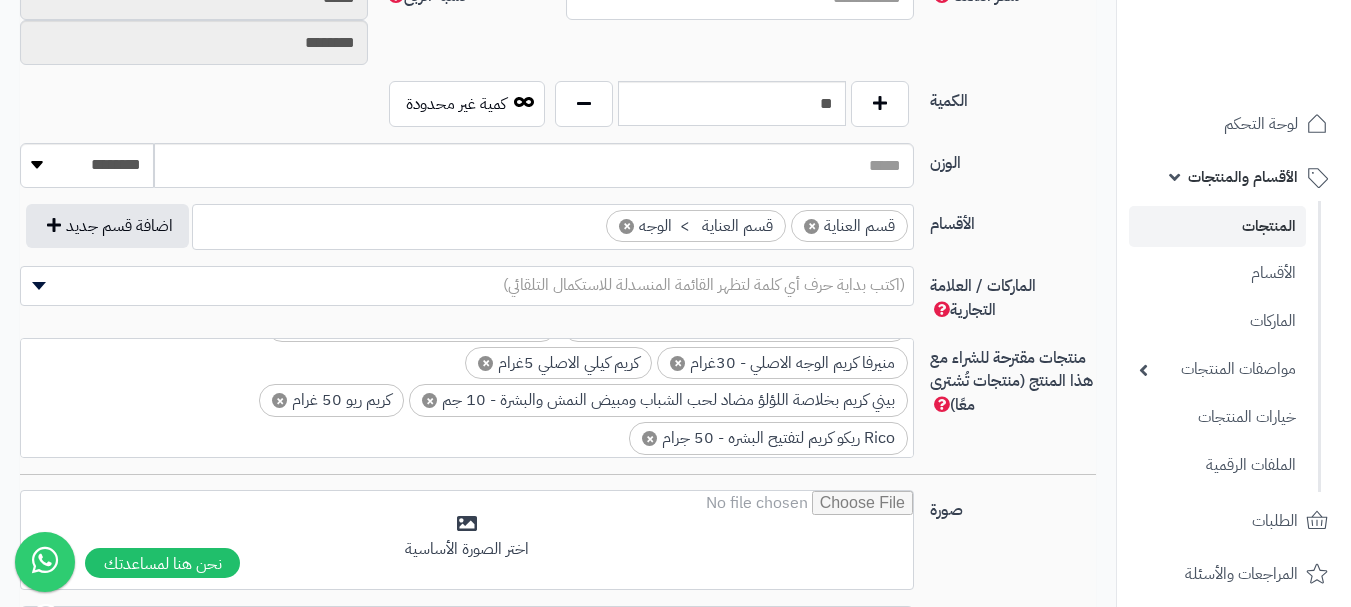 scroll, scrollTop: 78, scrollLeft: 0, axis: vertical 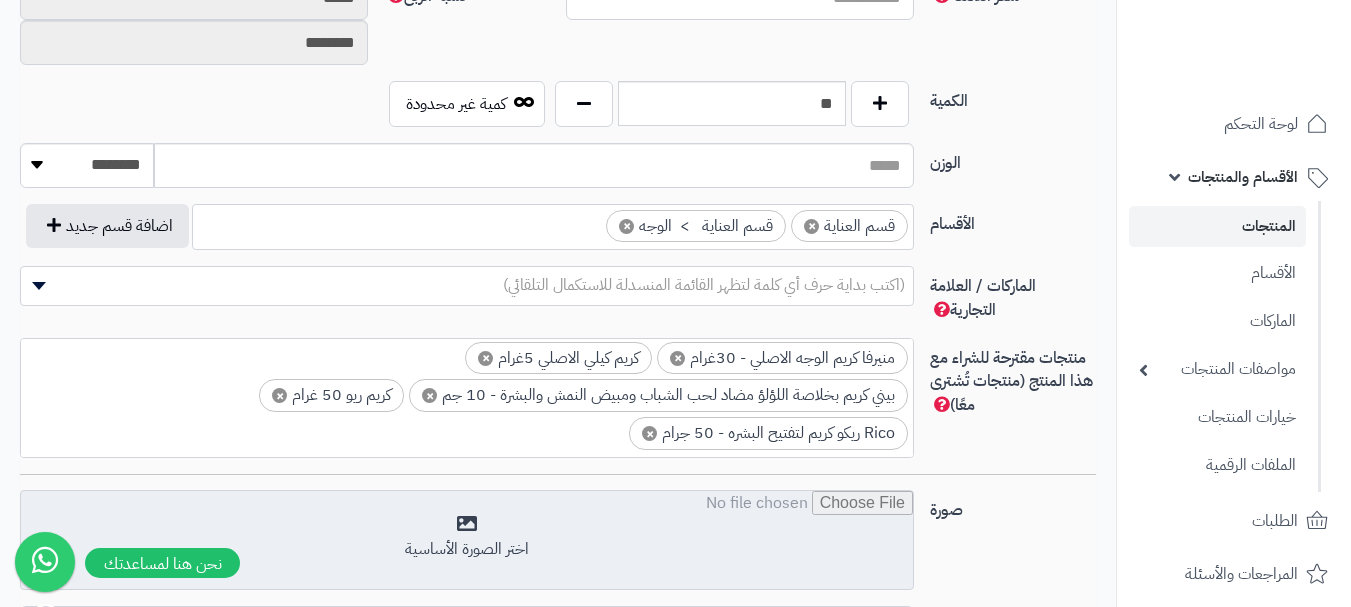 click at bounding box center (467, 541) 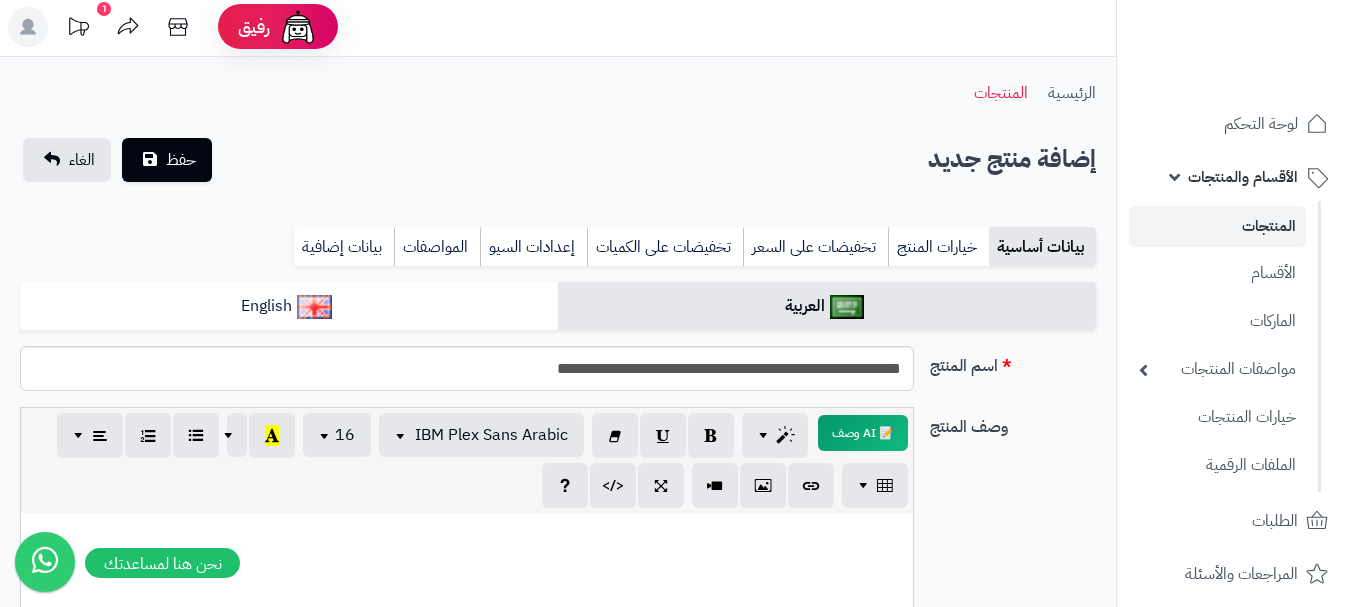 scroll, scrollTop: 0, scrollLeft: 0, axis: both 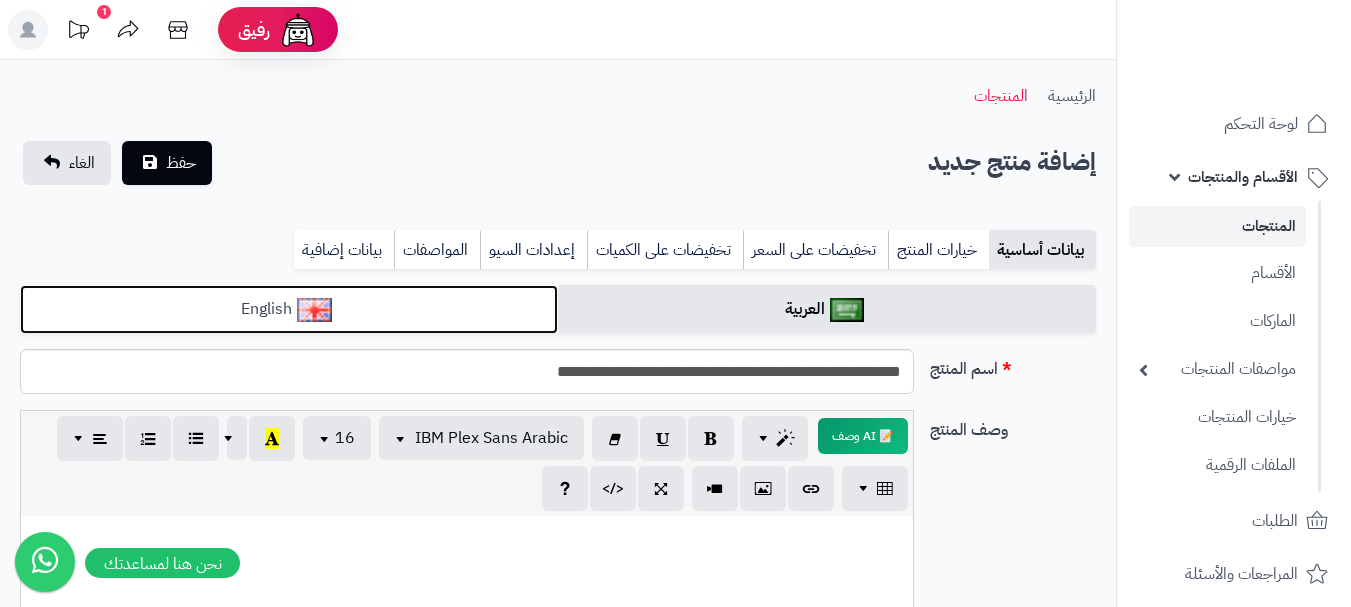 click on "English" at bounding box center (289, 309) 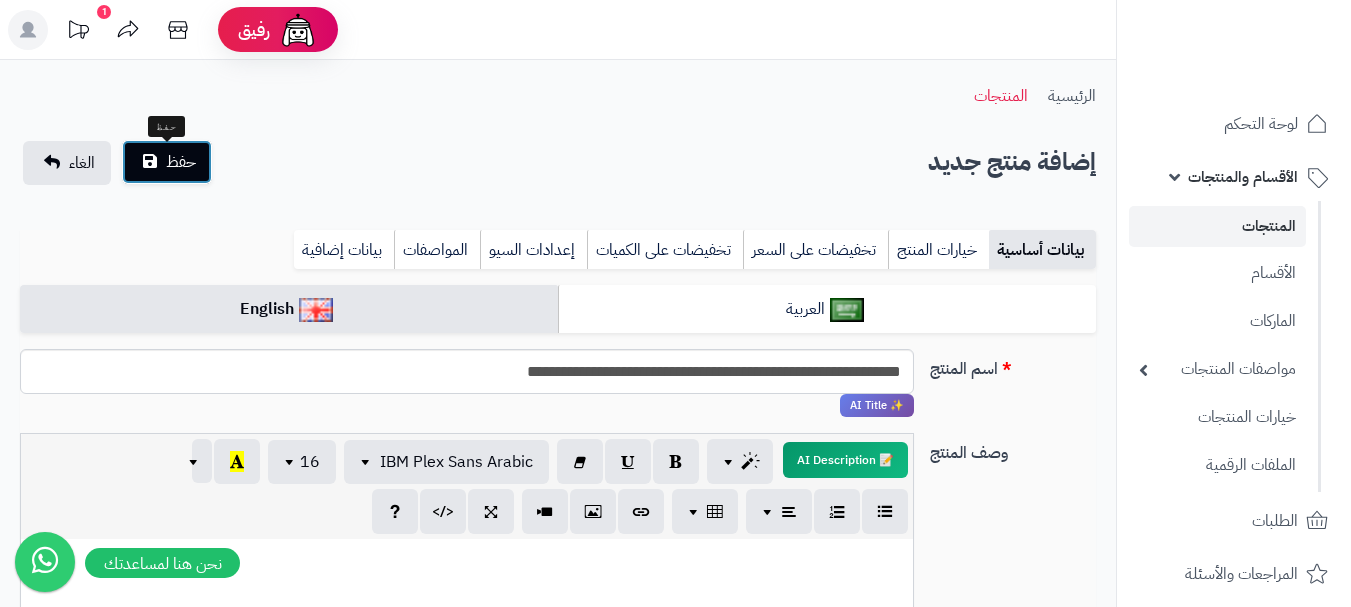 click on "حفظ" at bounding box center (181, 162) 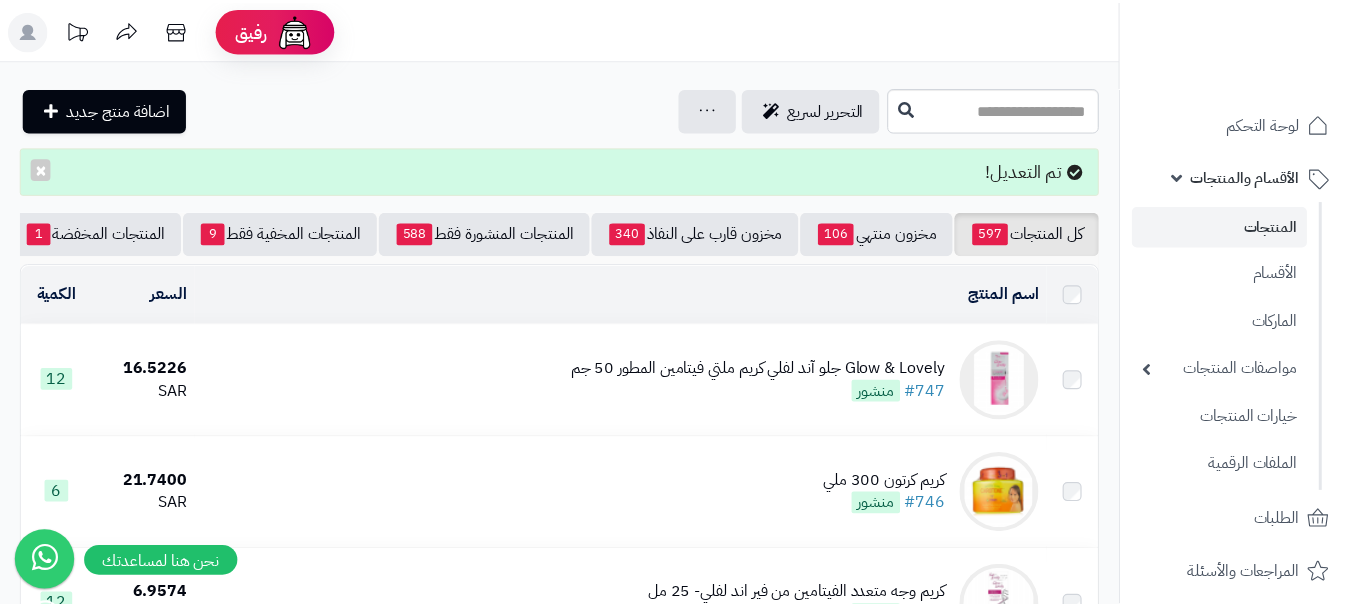 scroll, scrollTop: 0, scrollLeft: 0, axis: both 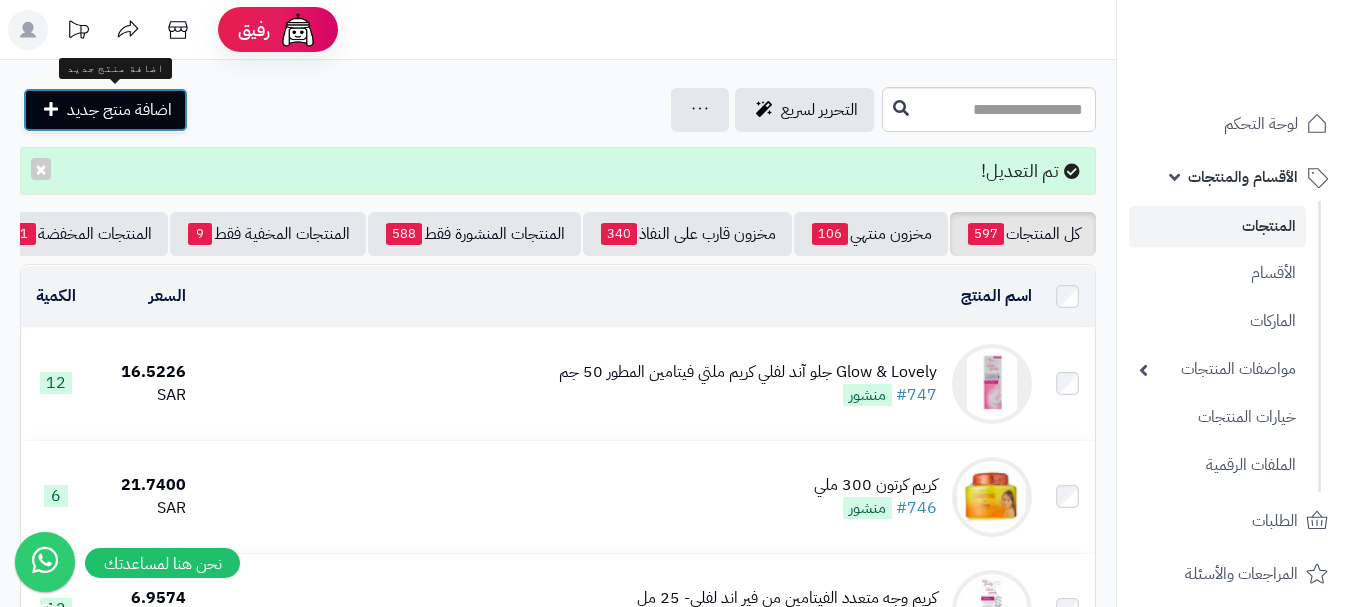 click on "اضافة منتج جديد" at bounding box center (119, 110) 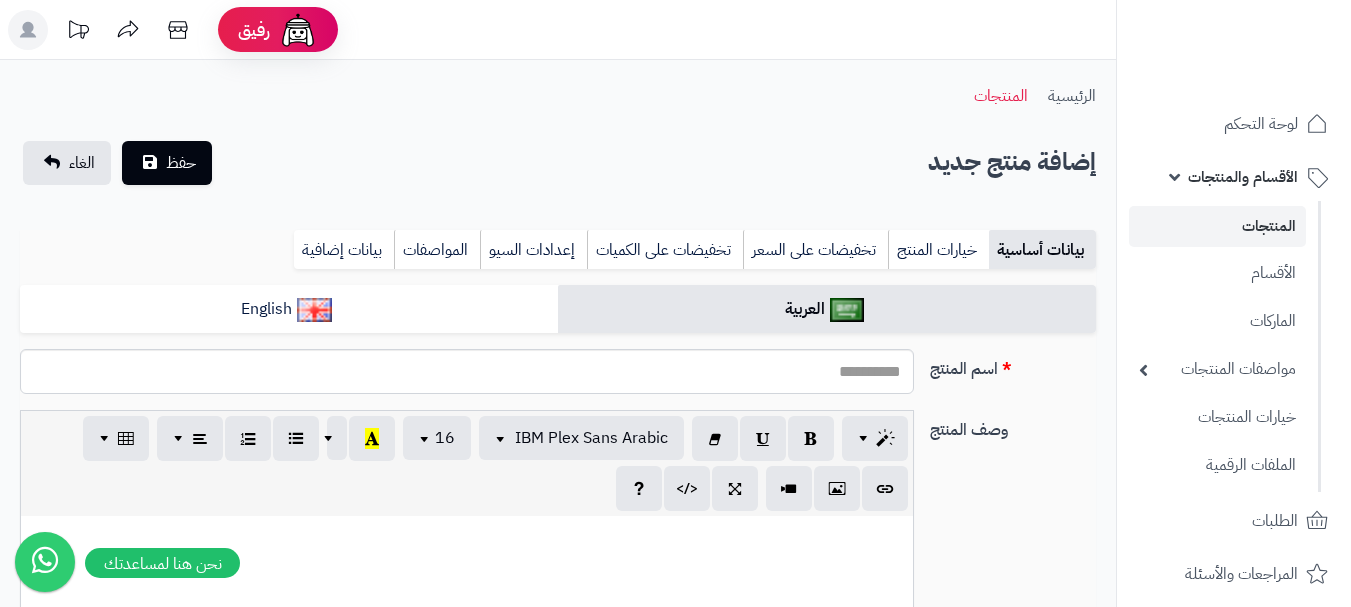 select 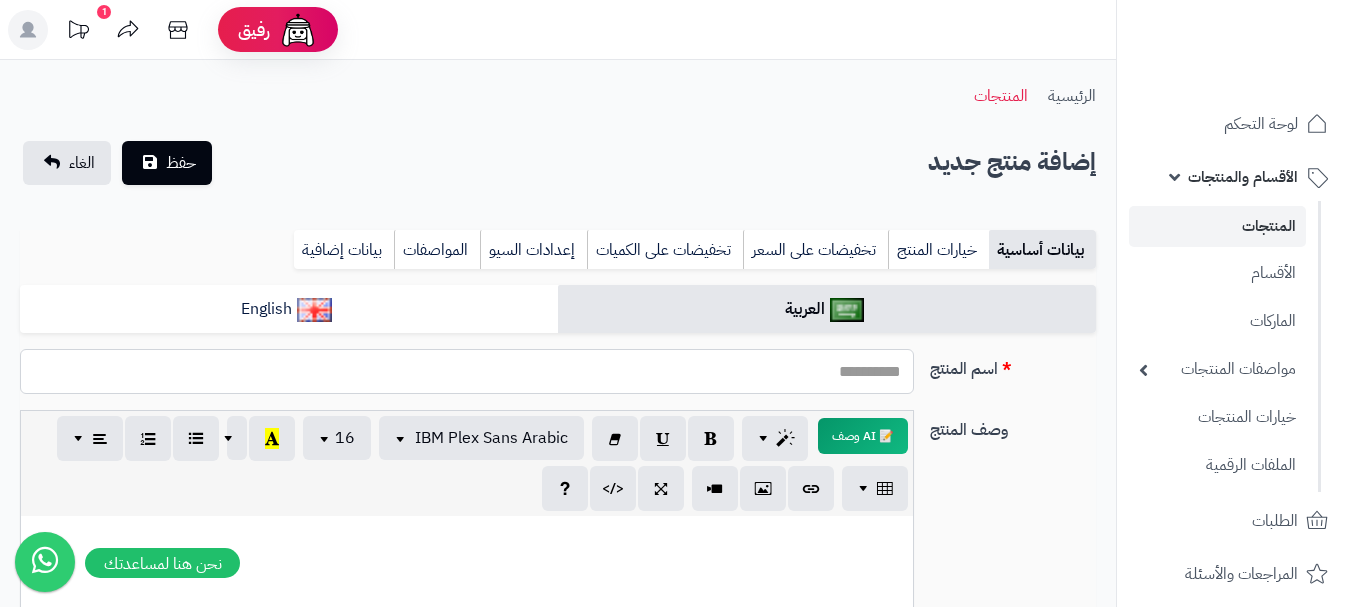 paste on "**********" 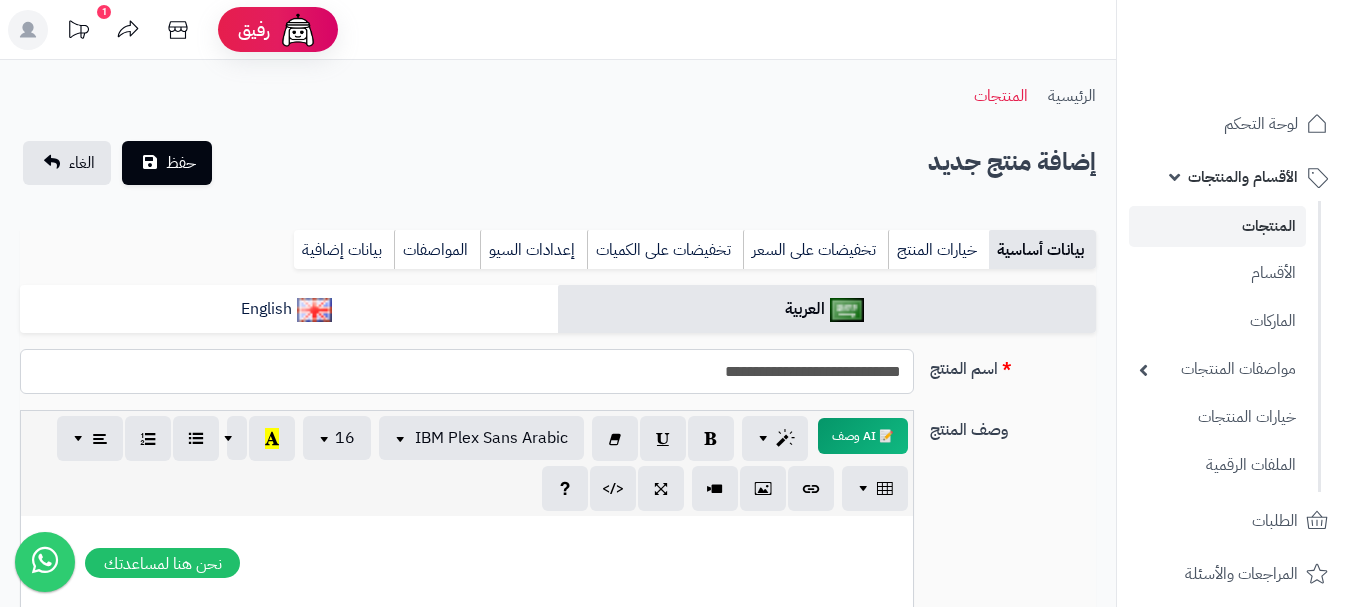type on "**********" 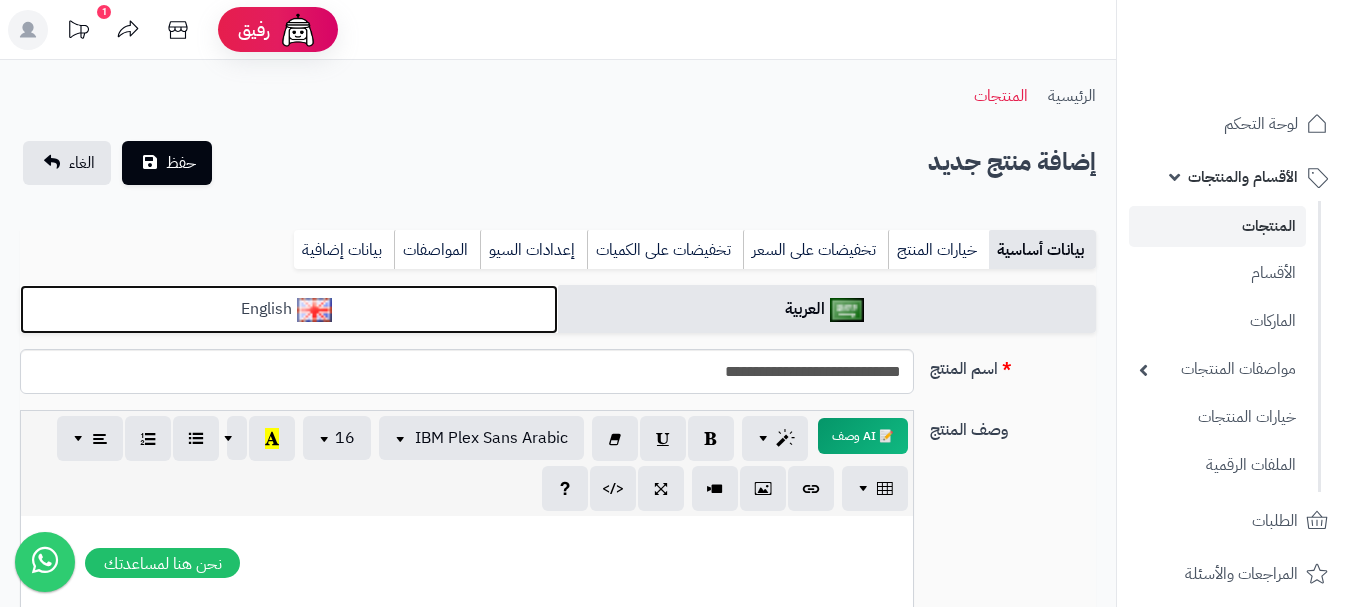 click on "English" at bounding box center (289, 309) 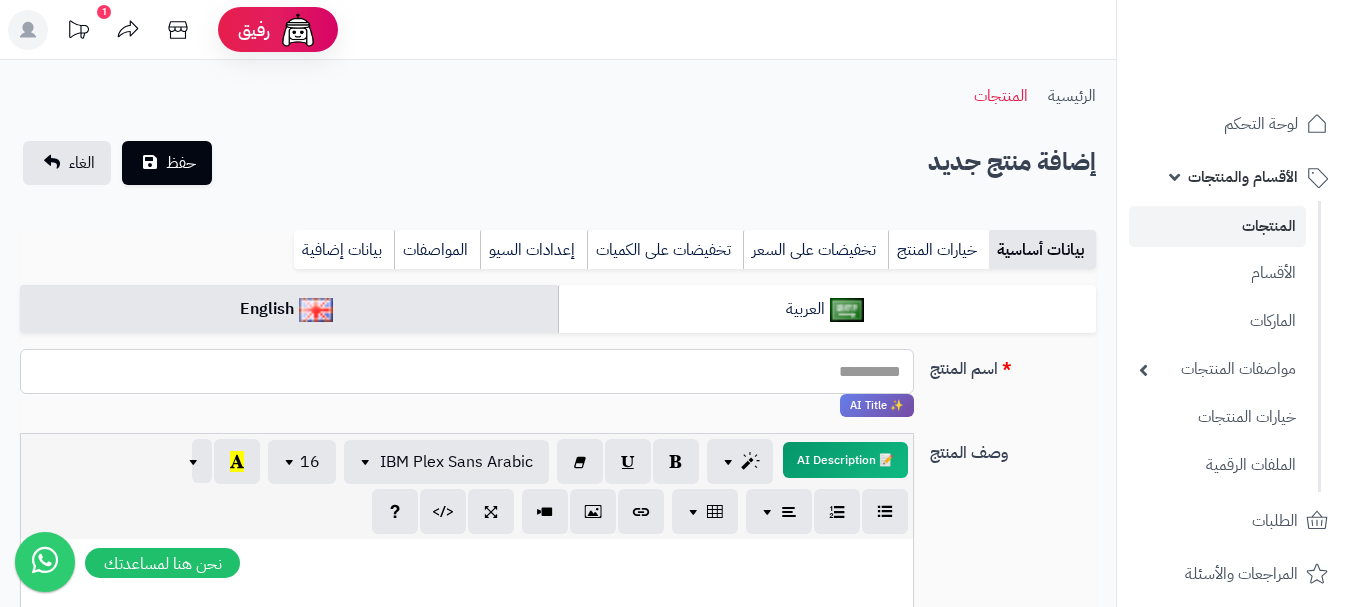 paste on "**********" 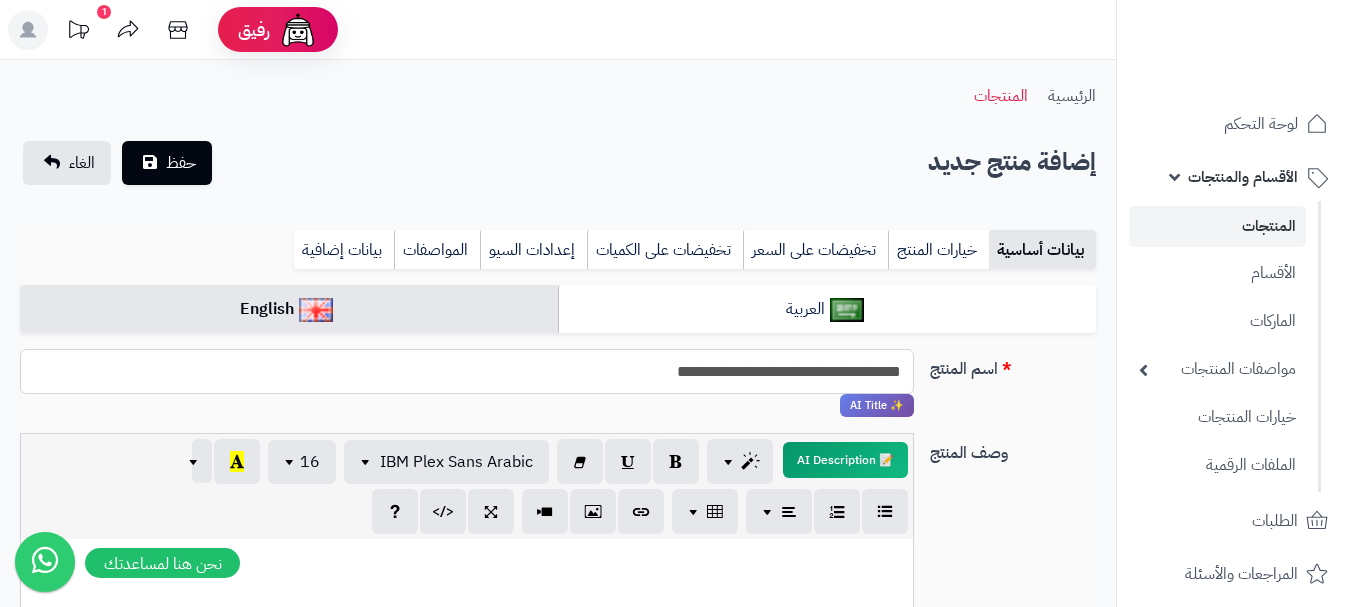 type on "**********" 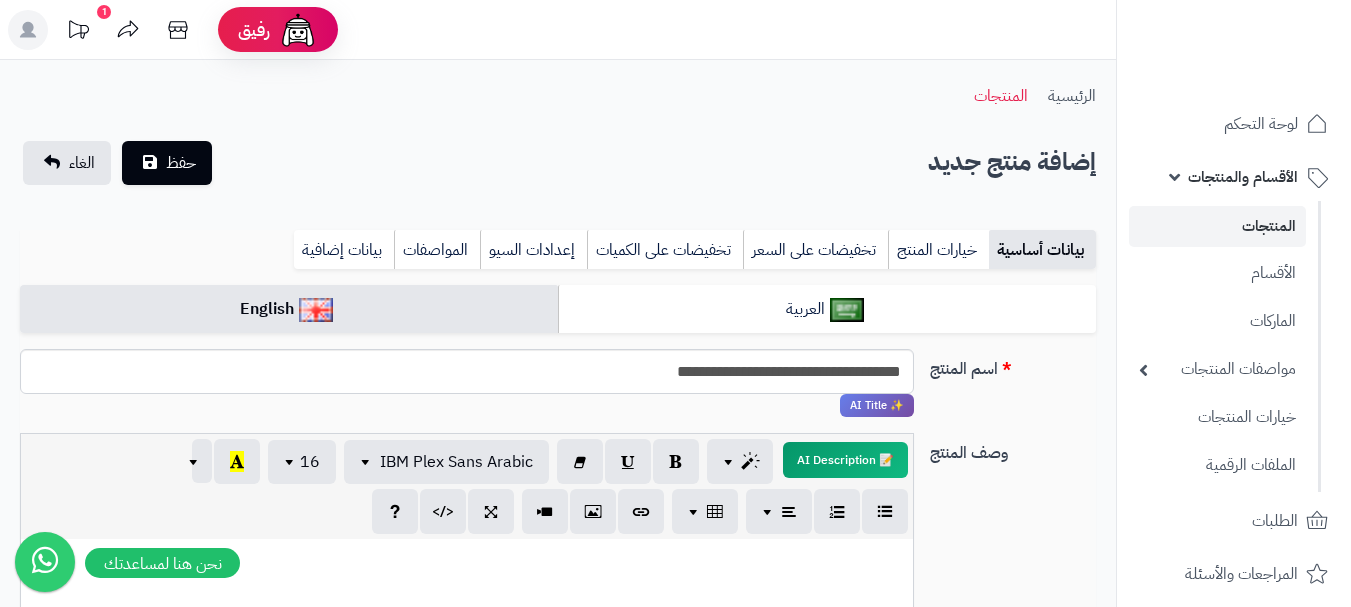click on "بيانات أساسية خيارات المنتج تخفيضات على السعر تخفيضات على الكميات إعدادات السيو المواصفات نقاط المكافآت بيانات إضافية" at bounding box center [558, 257] 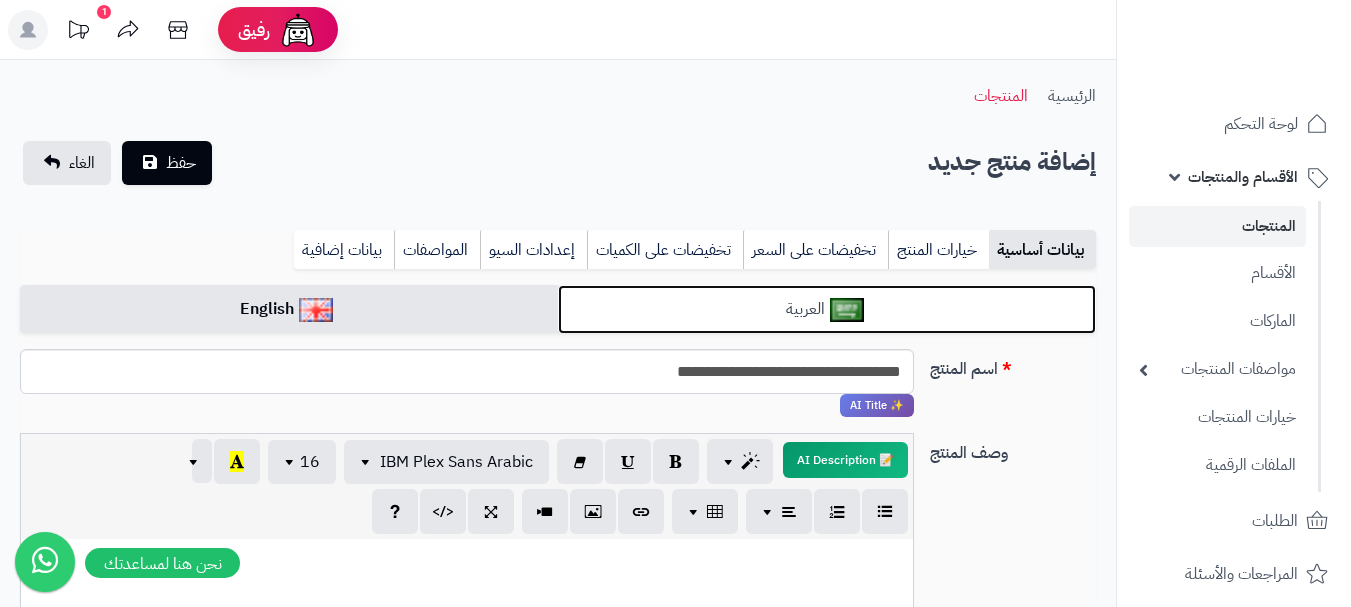 click on "العربية" at bounding box center [827, 309] 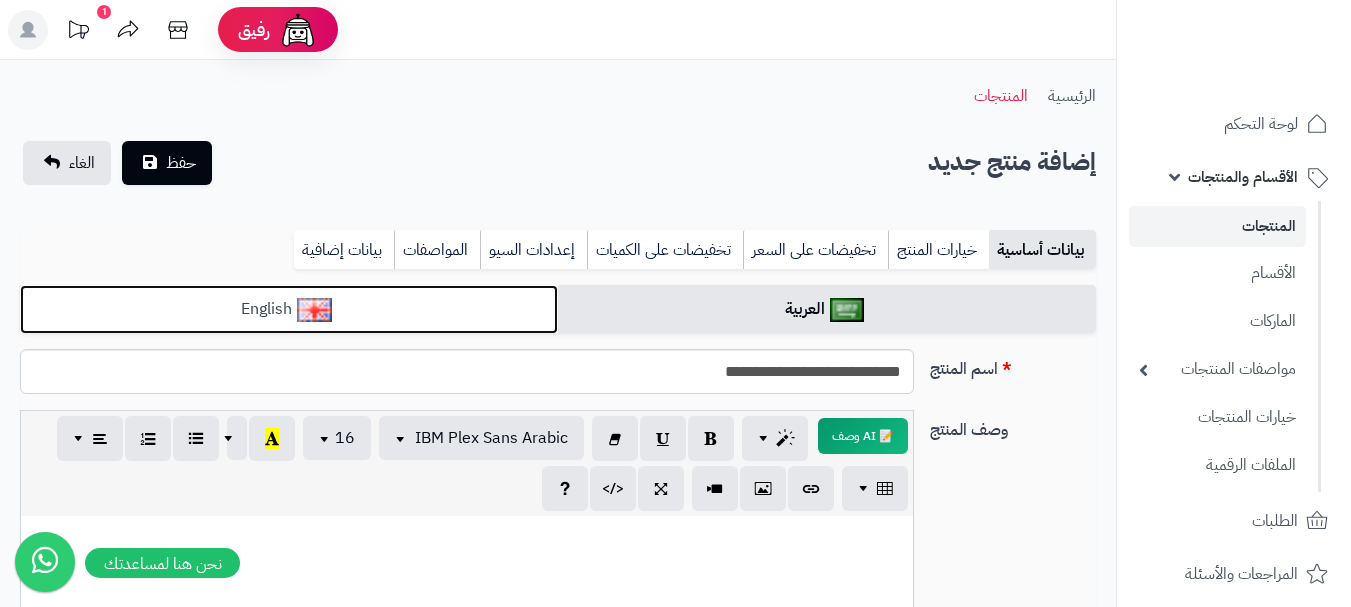 click on "English" at bounding box center (289, 309) 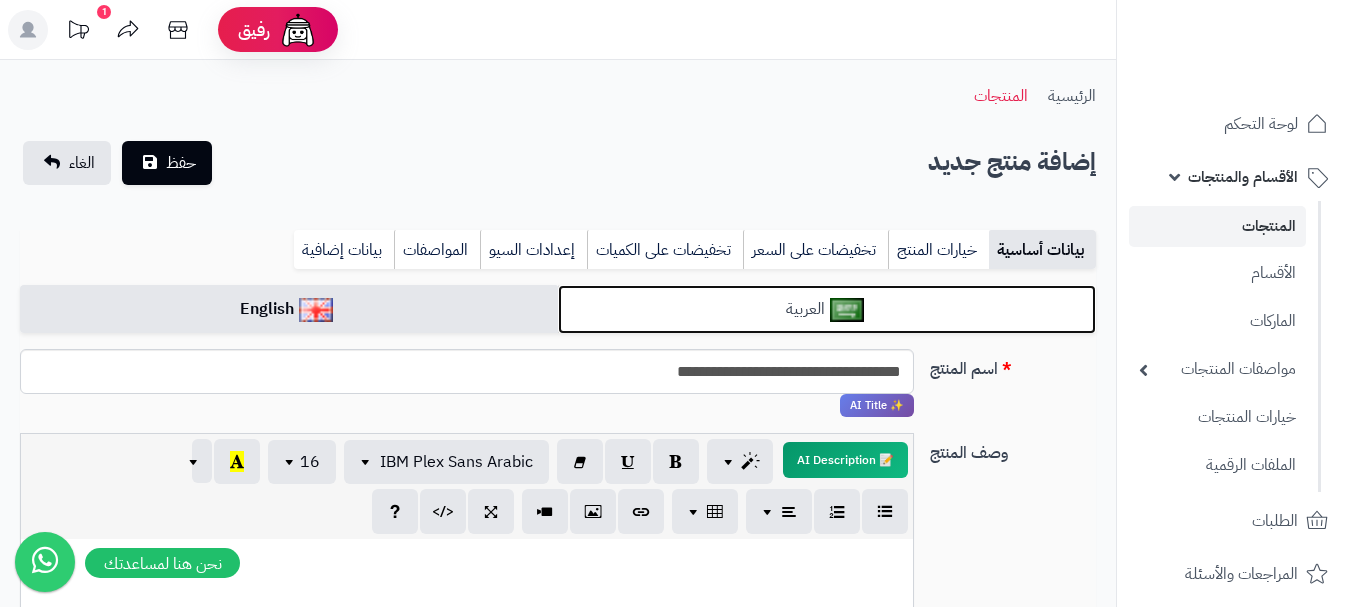 click at bounding box center [847, 310] 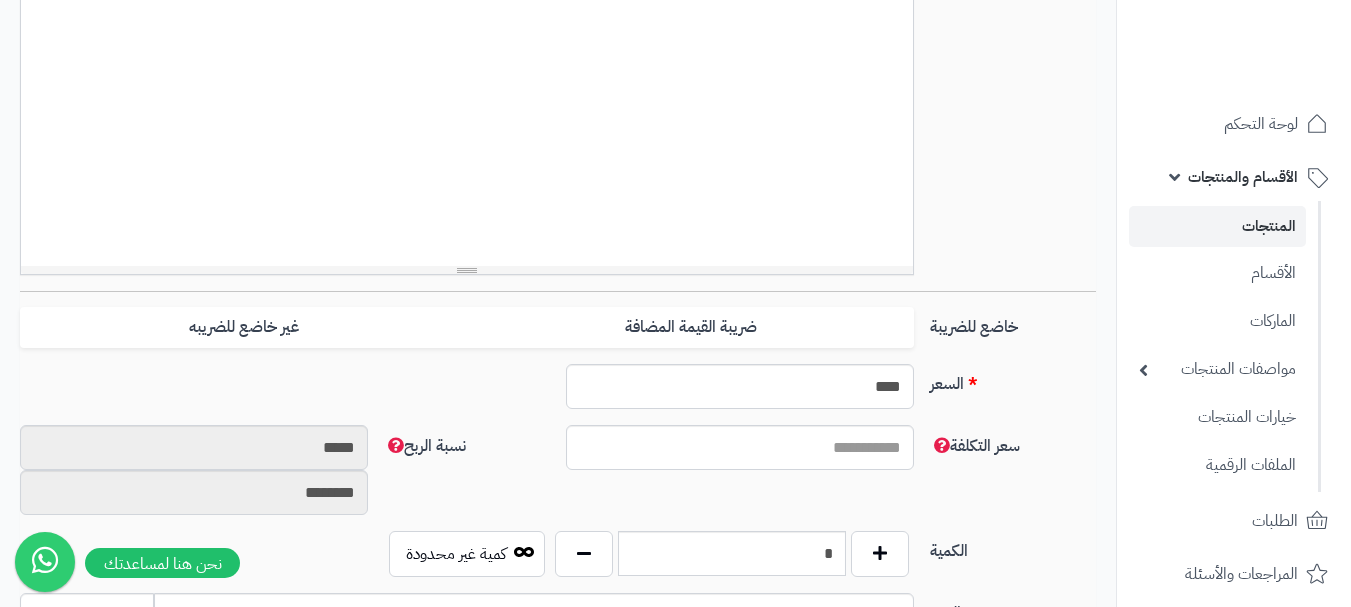 scroll, scrollTop: 700, scrollLeft: 0, axis: vertical 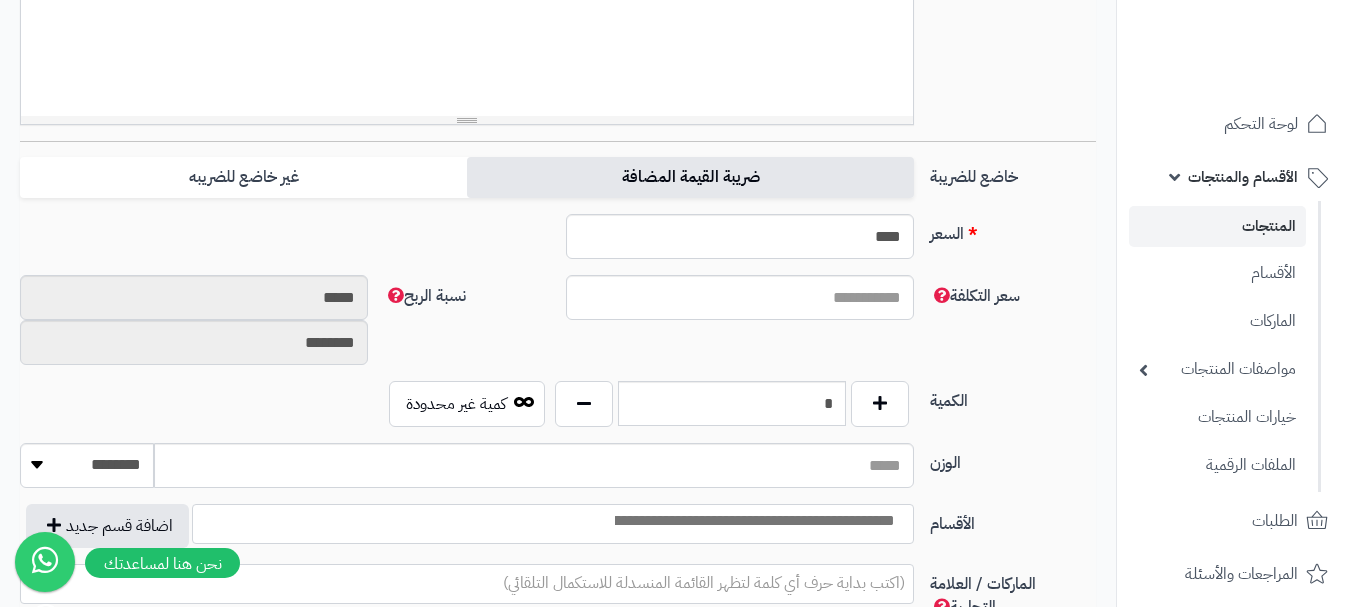 click on "ضريبة القيمة المضافة" at bounding box center [690, 177] 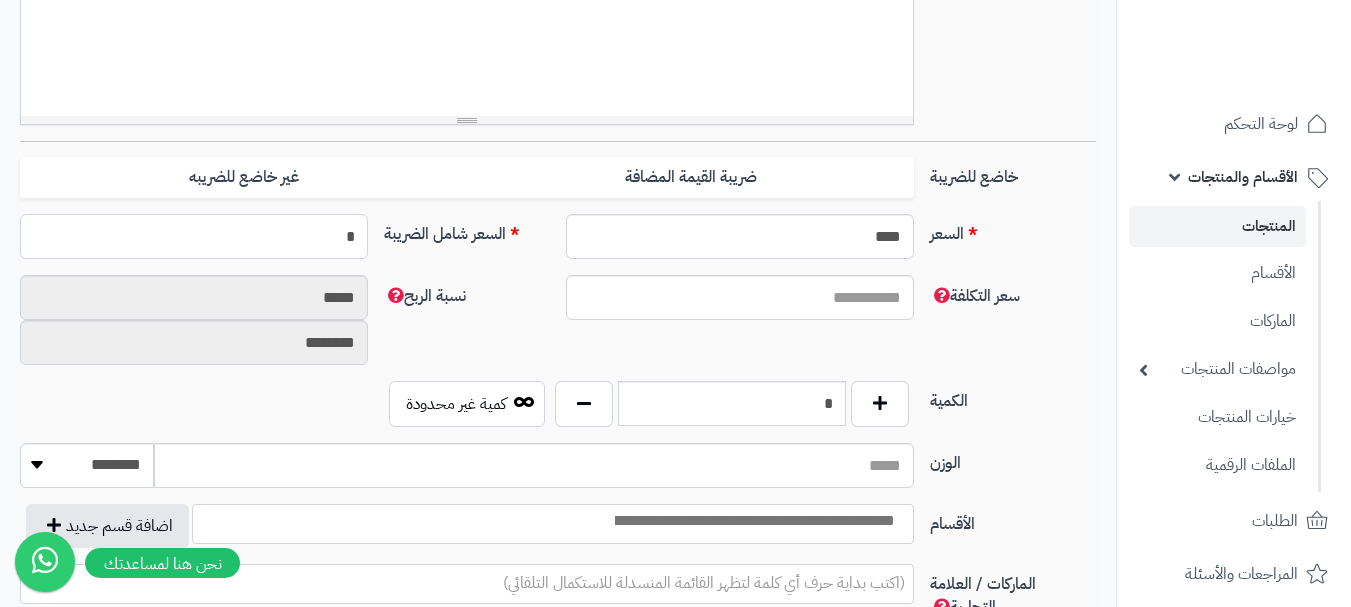 click on "*" at bounding box center [194, 236] 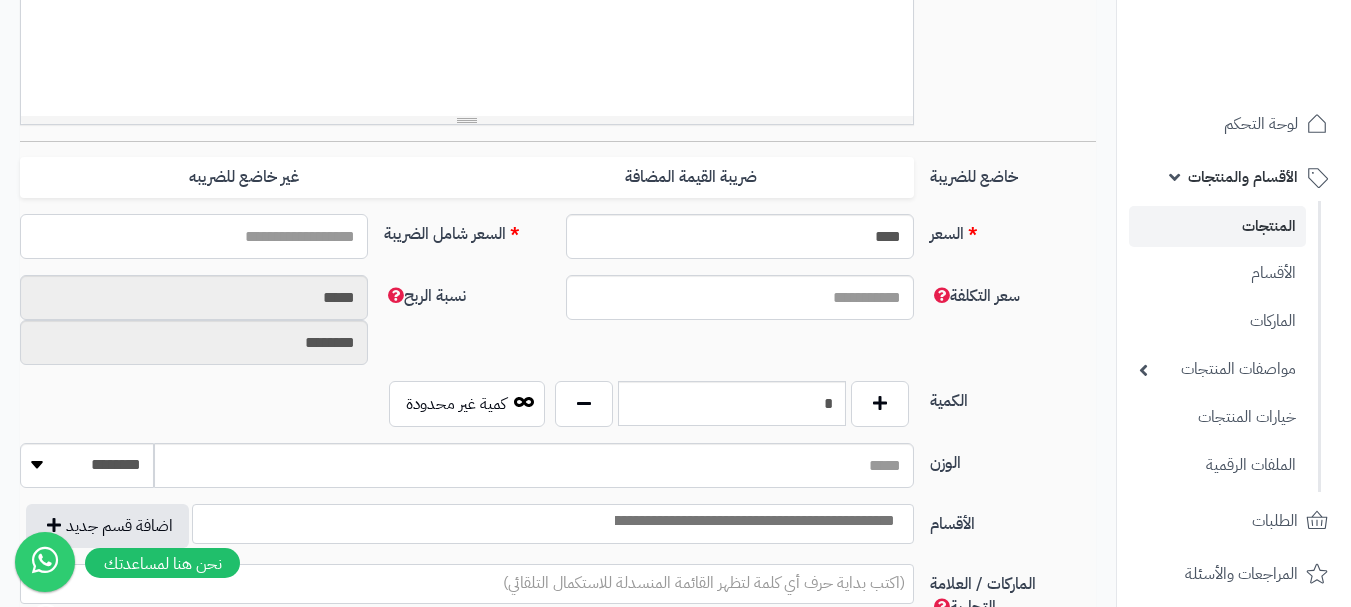 type on "*" 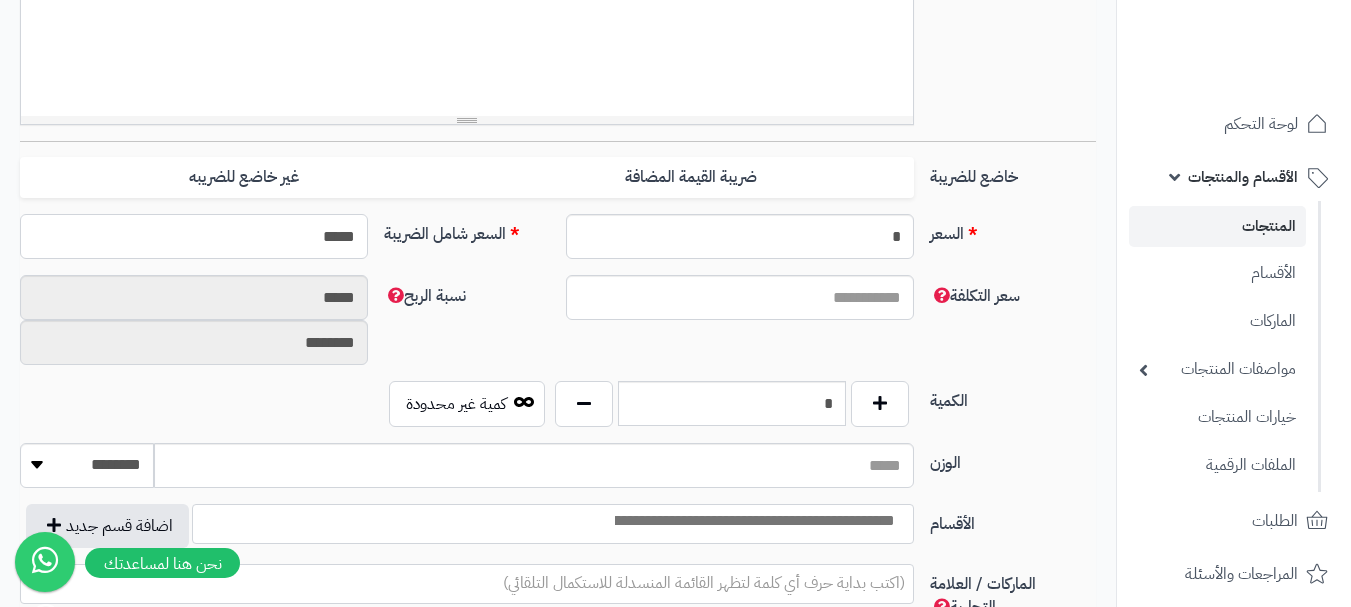 type on "******" 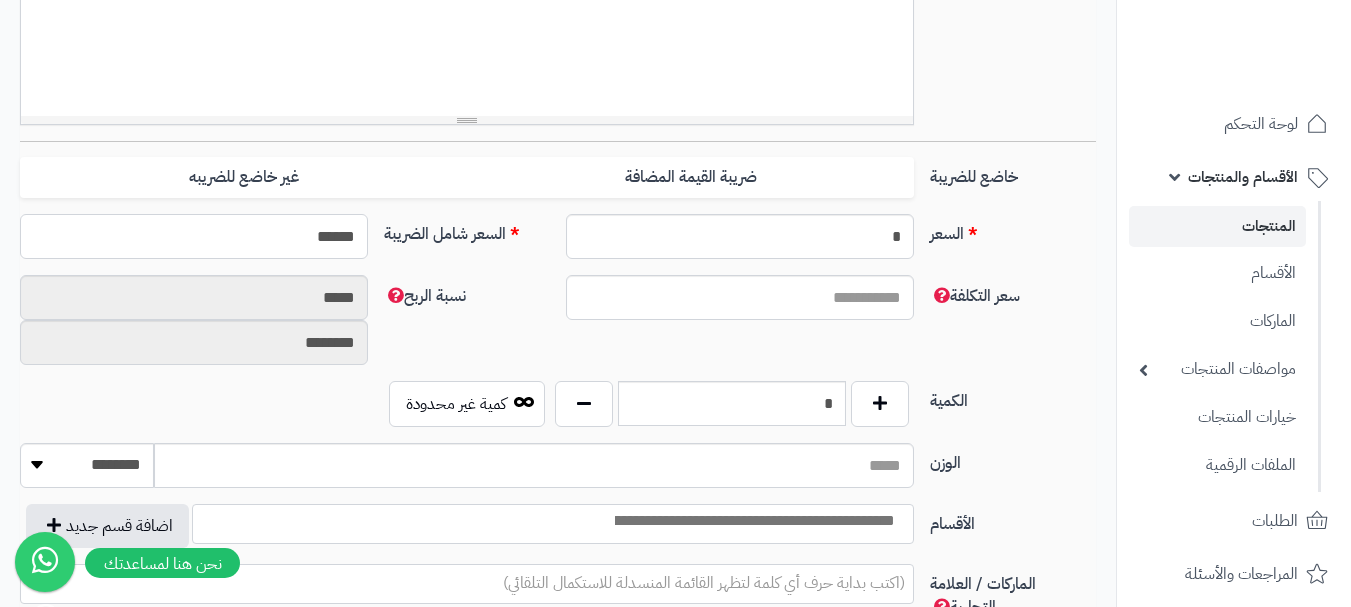 type on "**********" 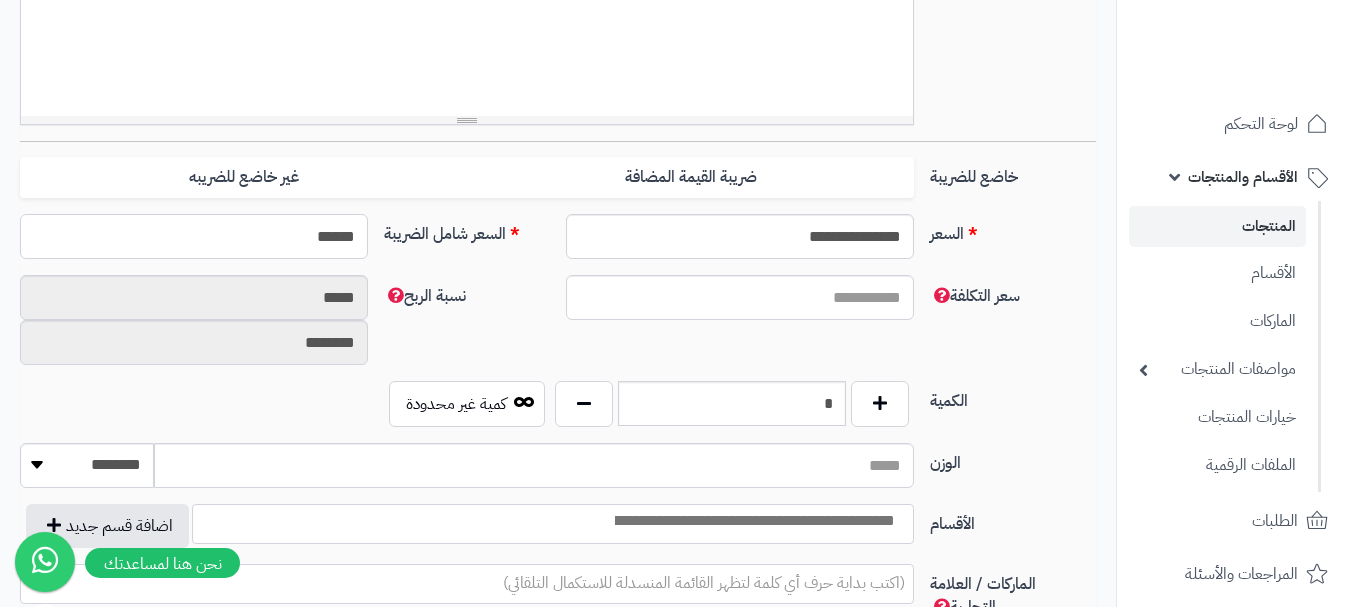 type on "******" 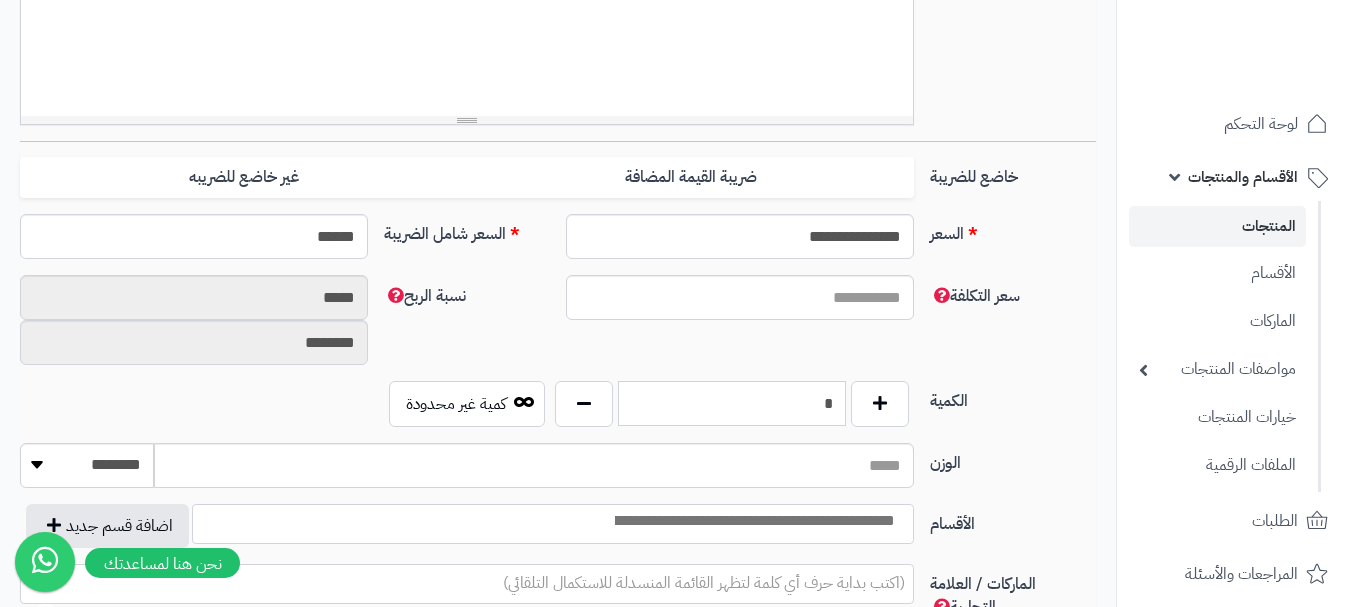 click on "*" at bounding box center (732, 403) 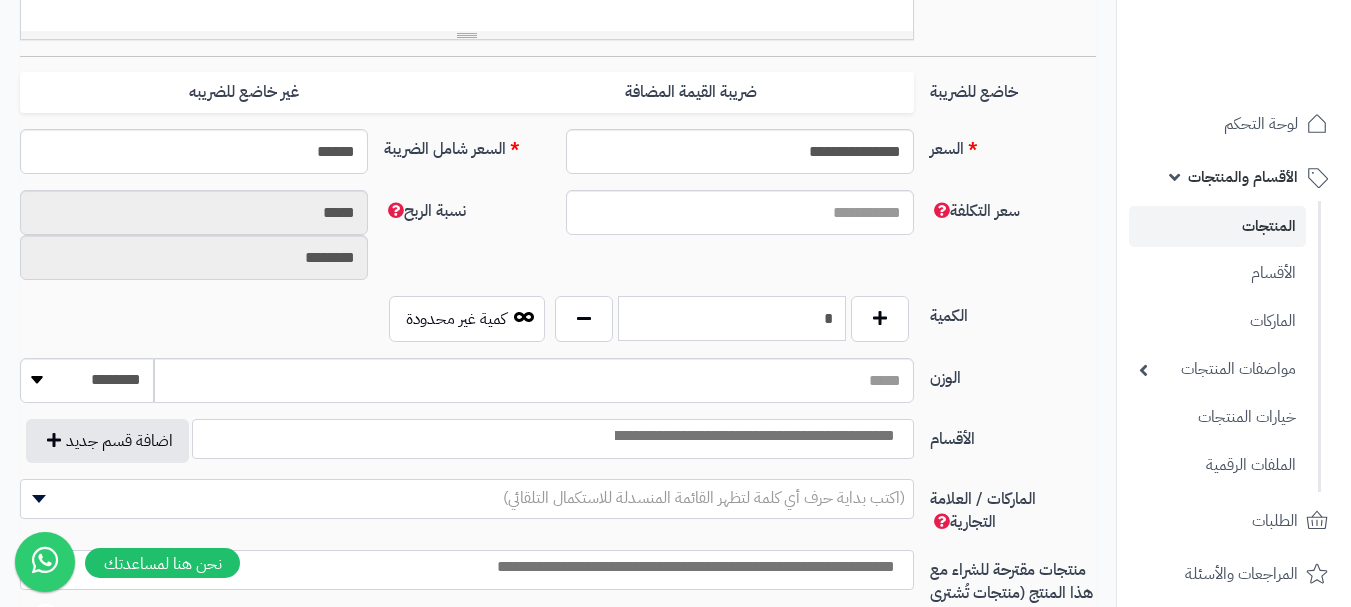 scroll, scrollTop: 900, scrollLeft: 0, axis: vertical 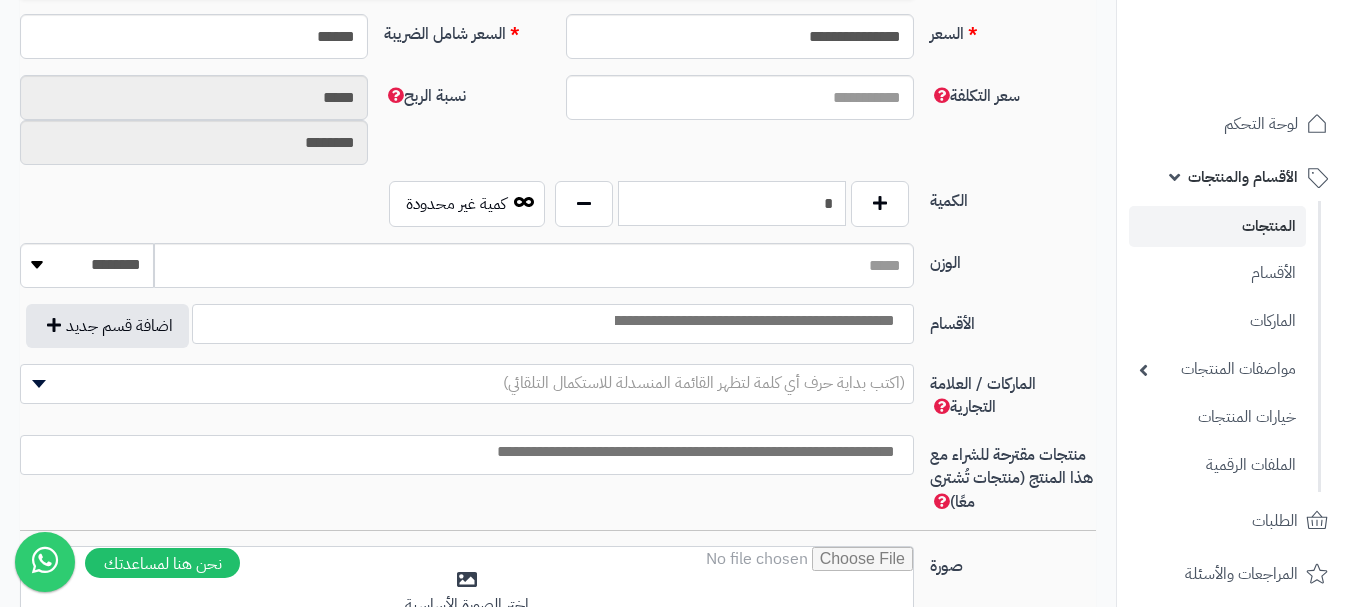 type on "*" 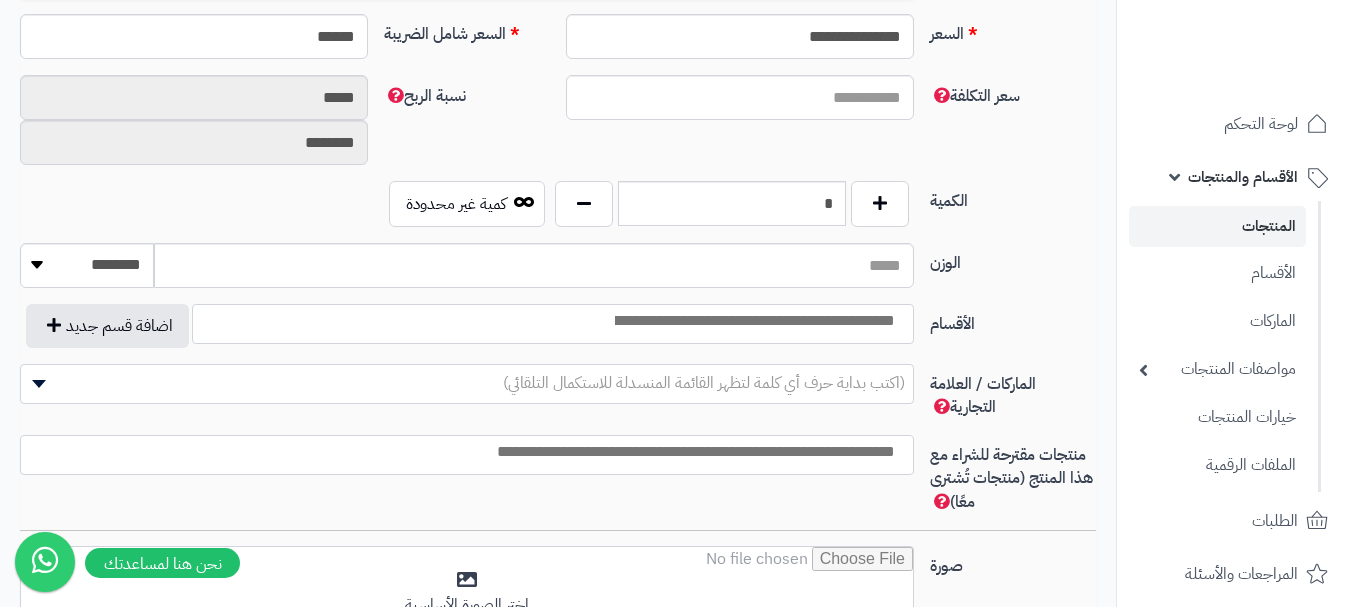 click at bounding box center [753, 321] 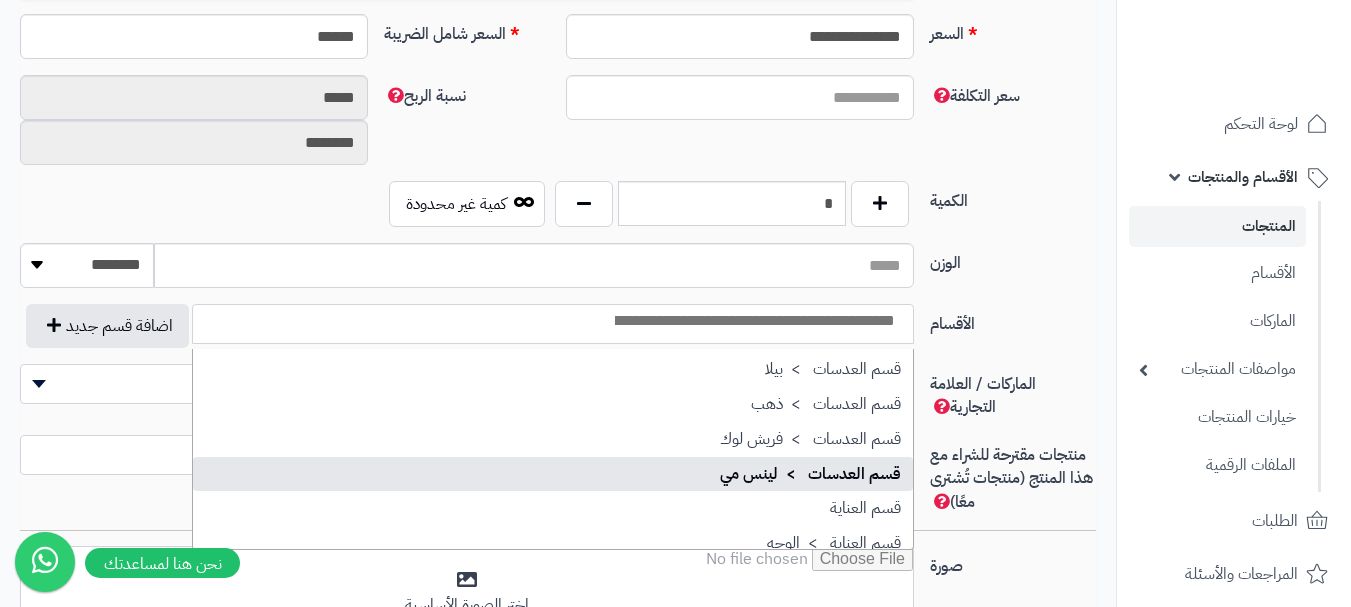 scroll, scrollTop: 1700, scrollLeft: 0, axis: vertical 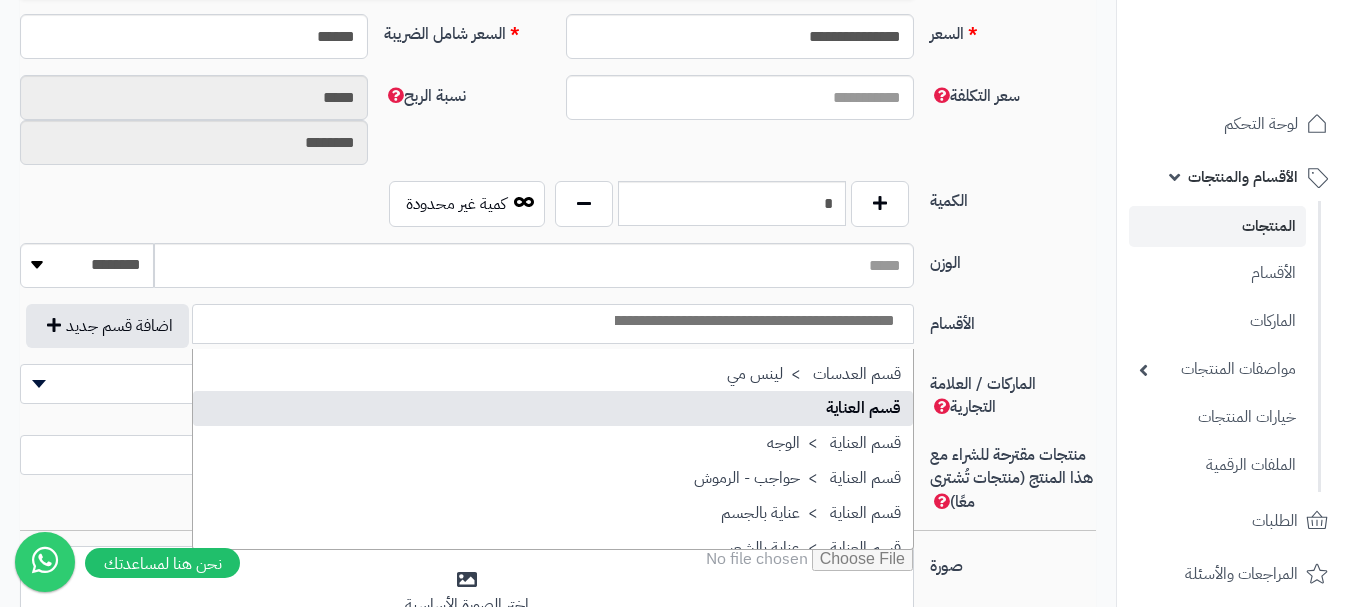 select on "**" 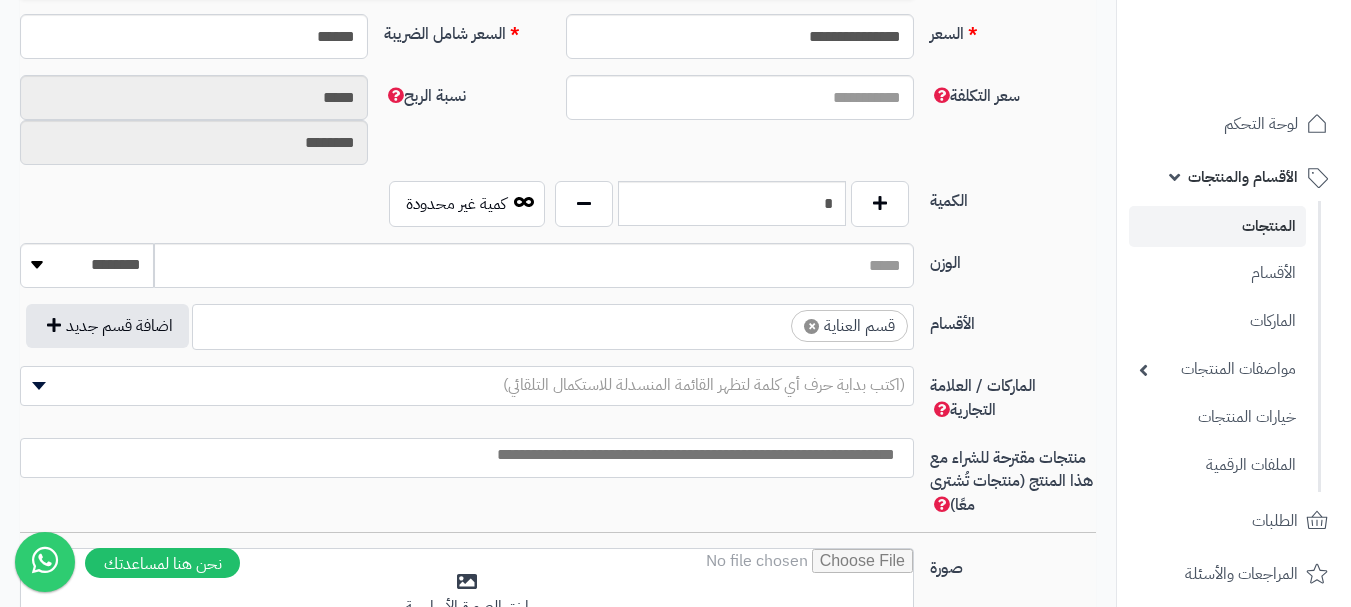 click on "× قسم العناية" at bounding box center [553, 324] 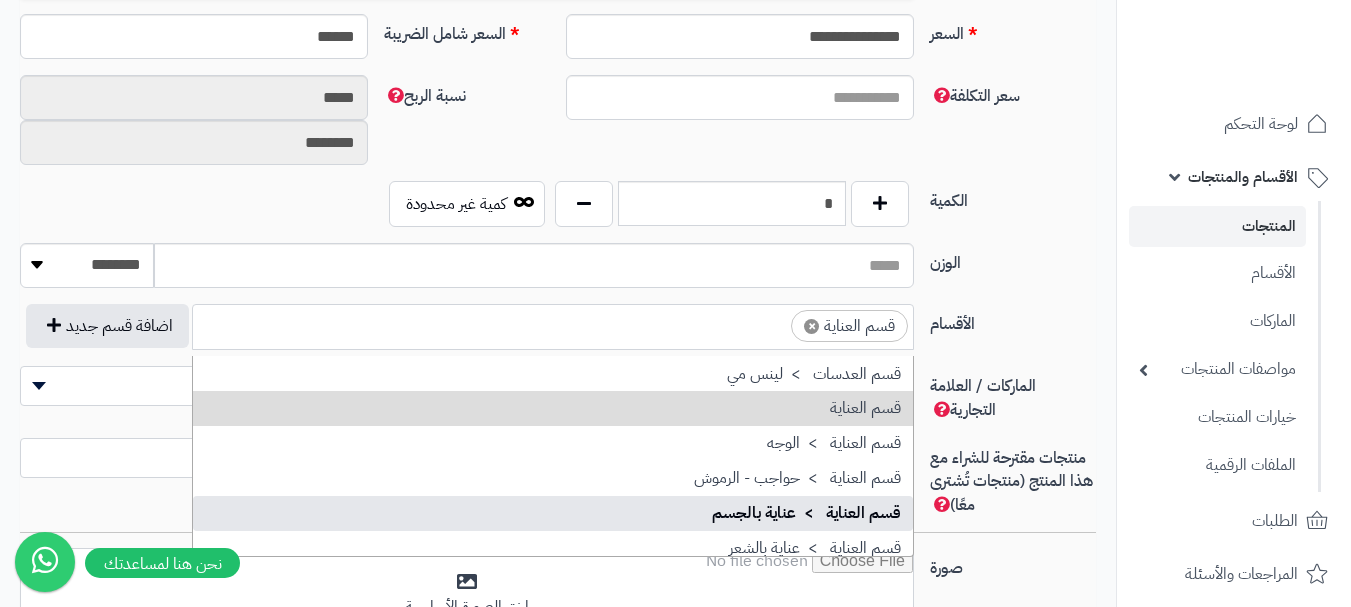 scroll, scrollTop: 1786, scrollLeft: 0, axis: vertical 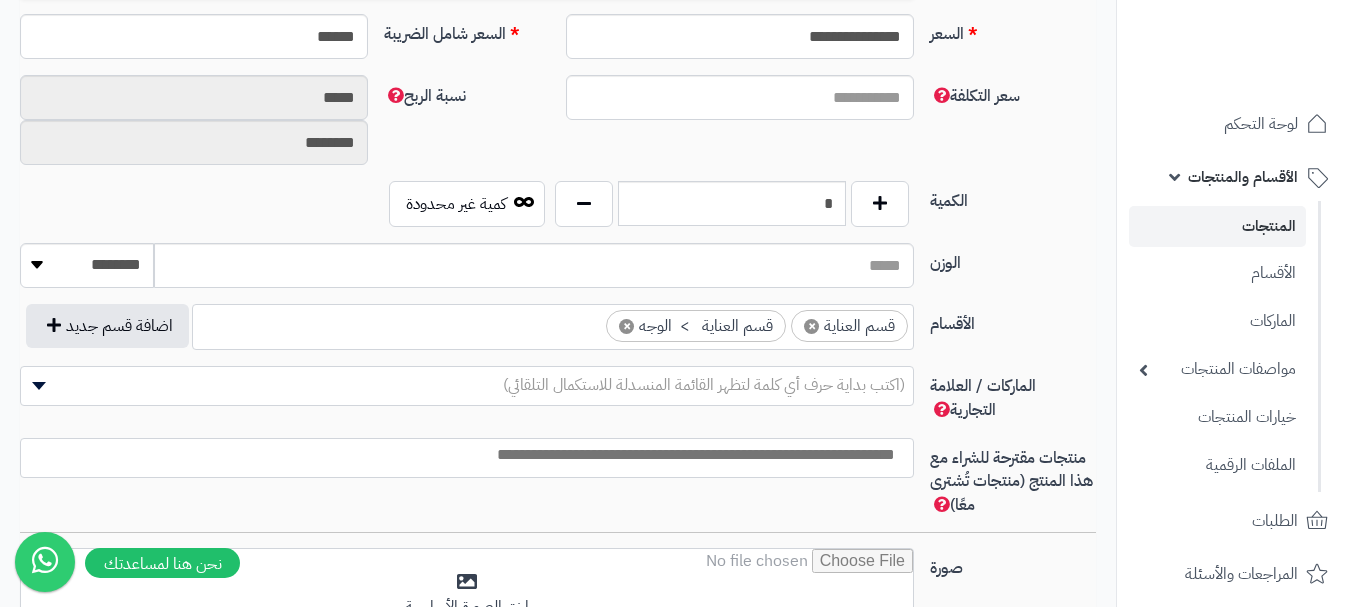 click at bounding box center [462, 455] 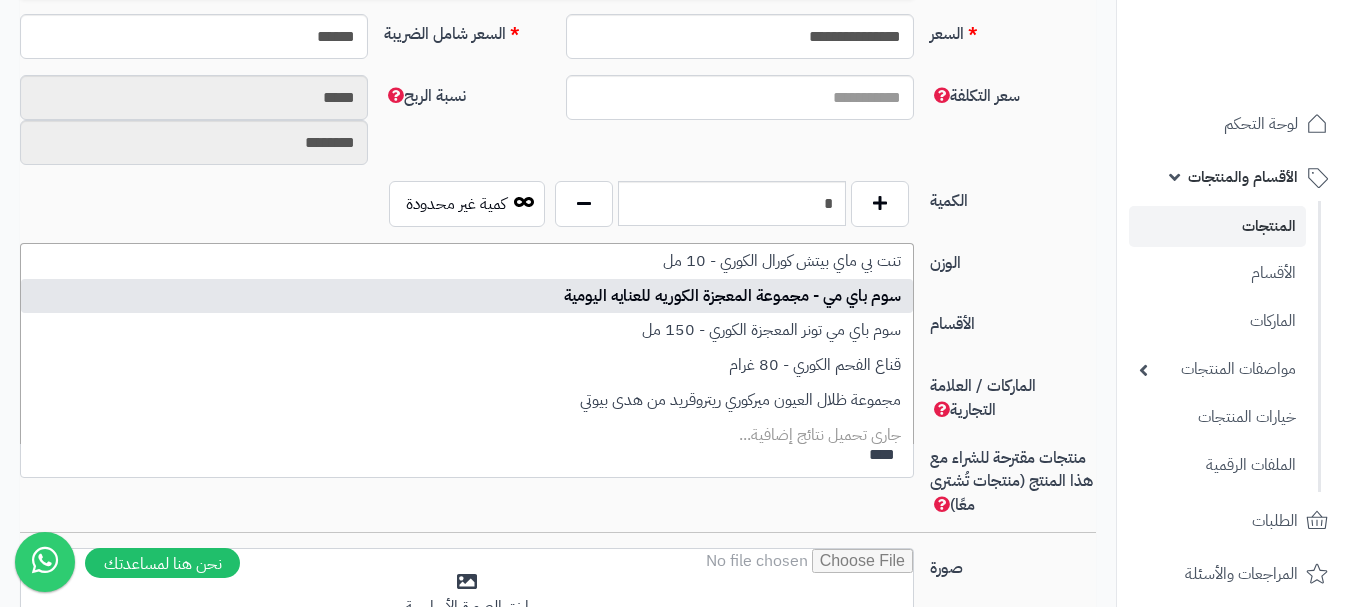 type on "****" 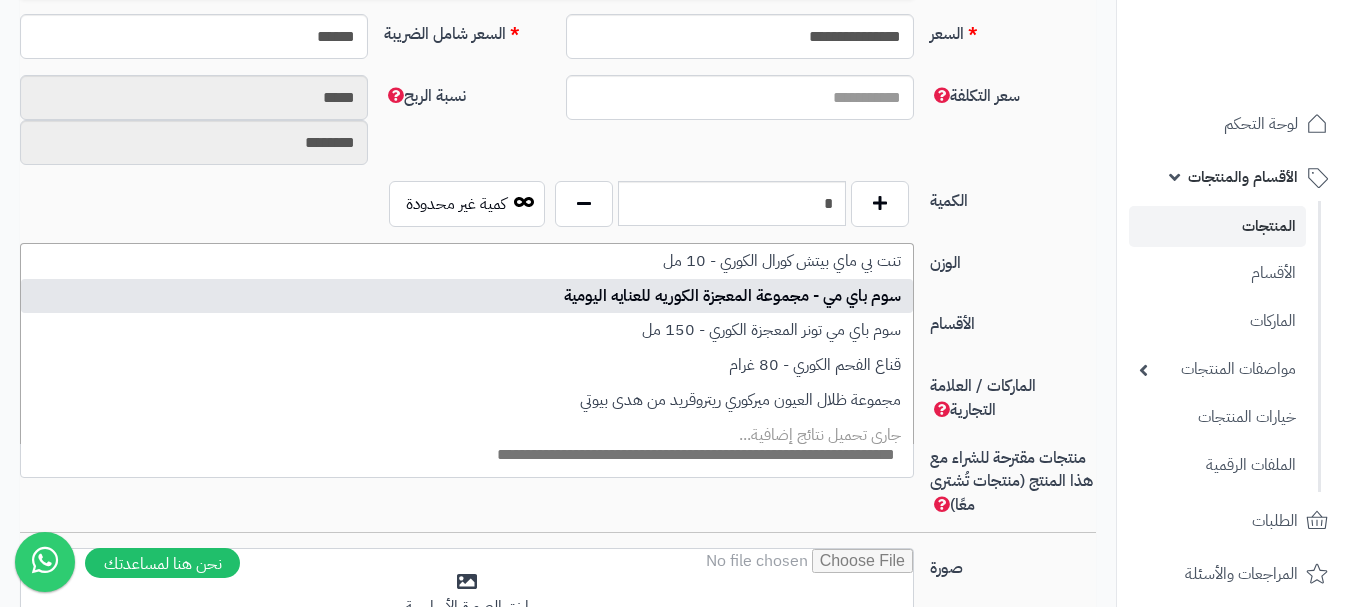 scroll, scrollTop: 0, scrollLeft: 0, axis: both 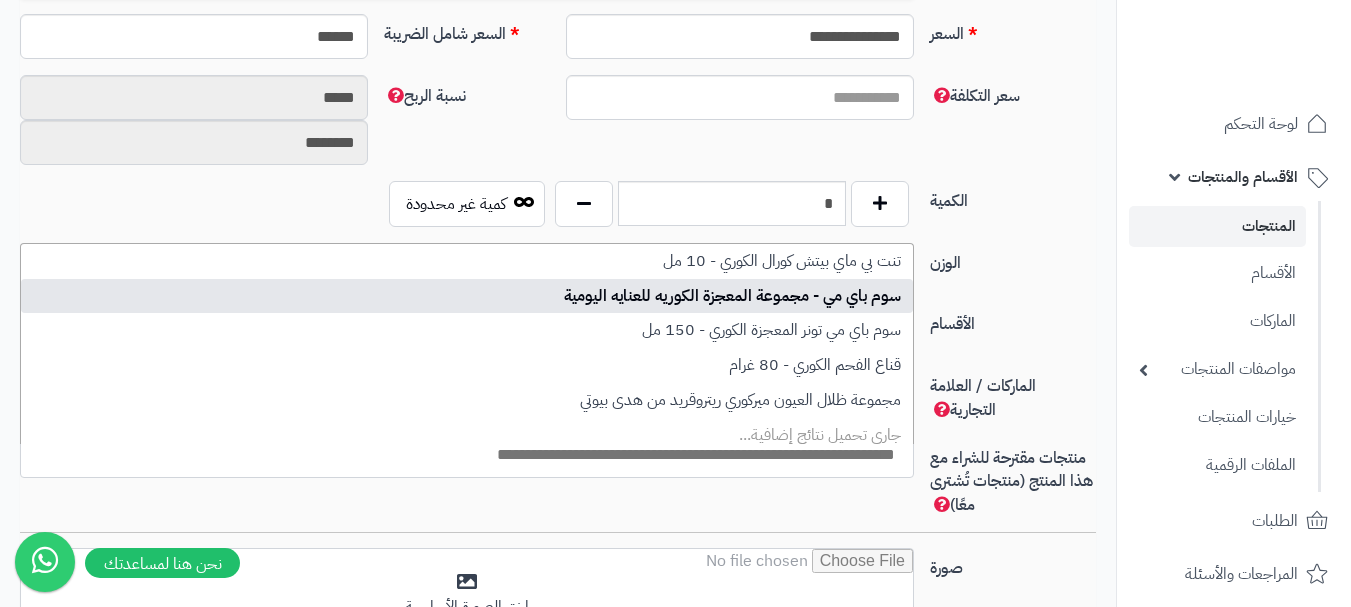 select on "***" 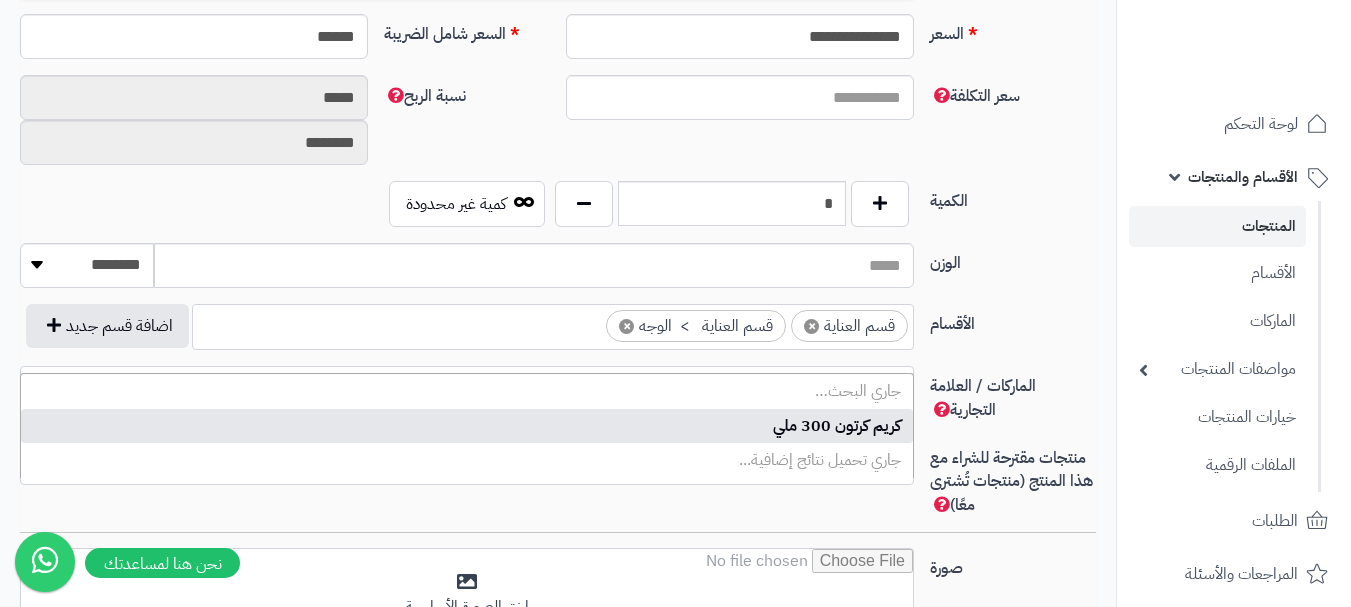 scroll, scrollTop: 0, scrollLeft: 0, axis: both 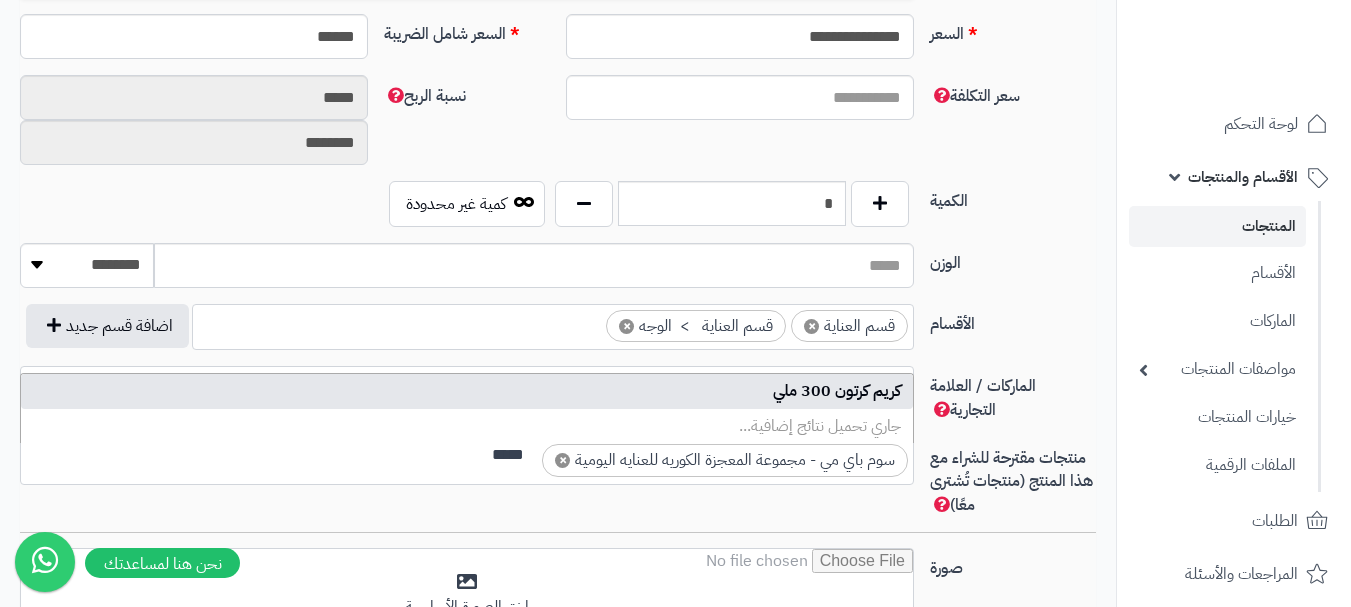 type on "*****" 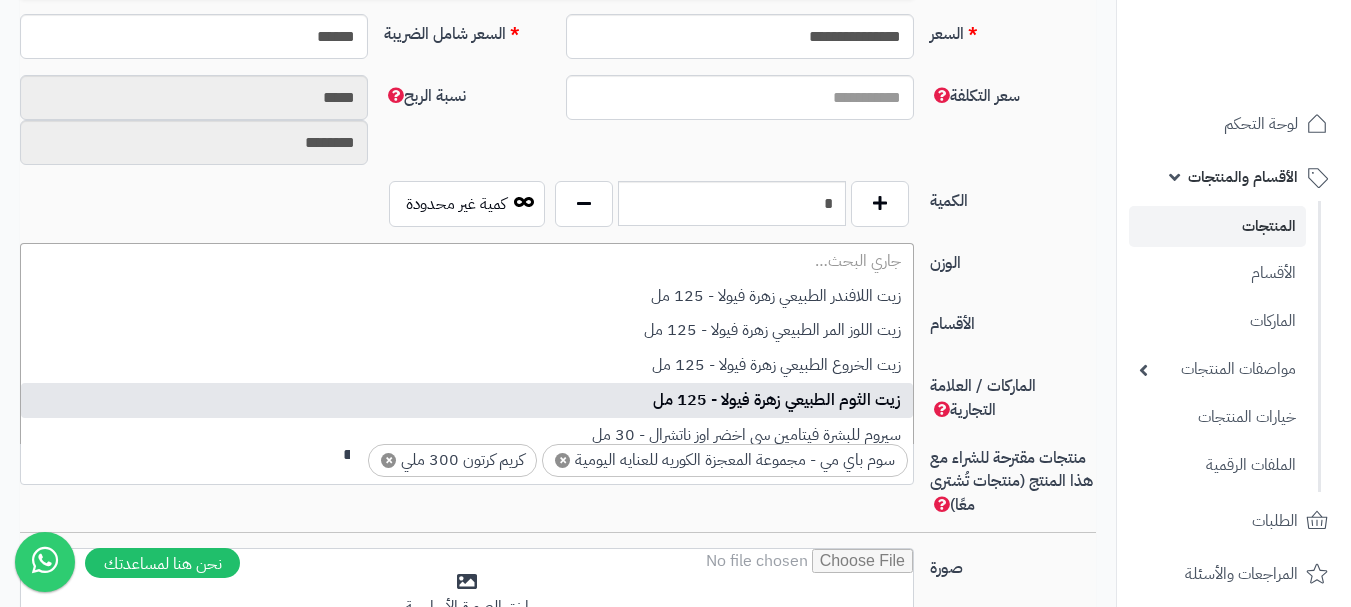 scroll, scrollTop: 0, scrollLeft: -5, axis: horizontal 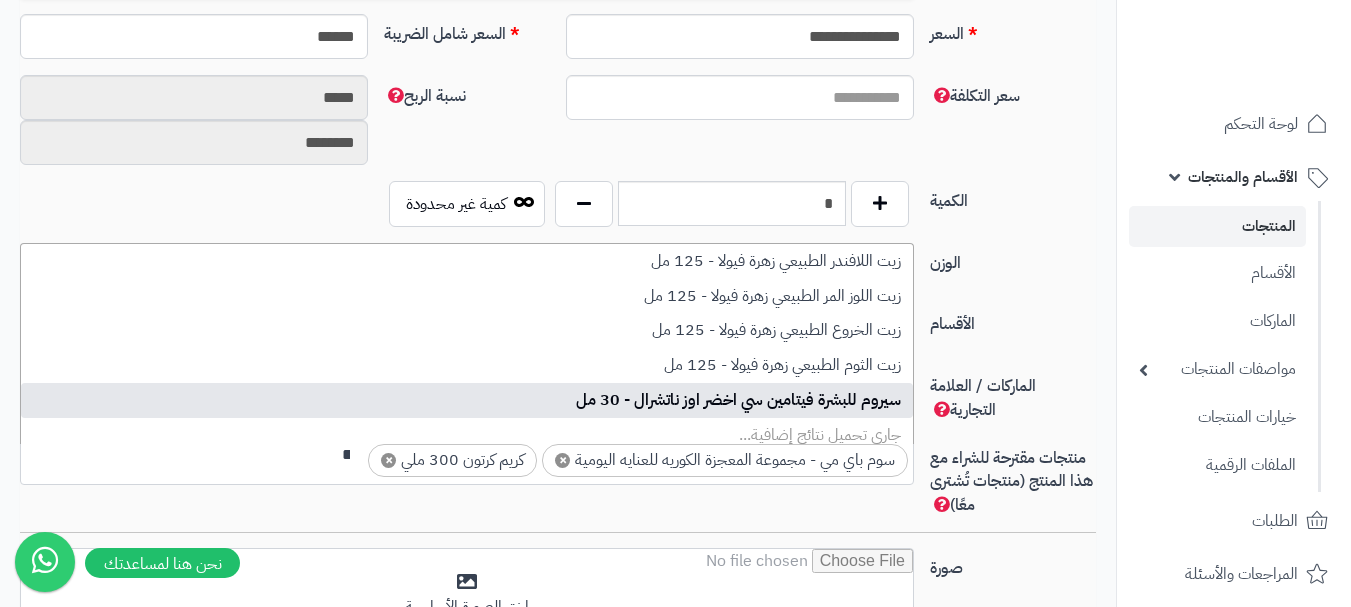 type on "**" 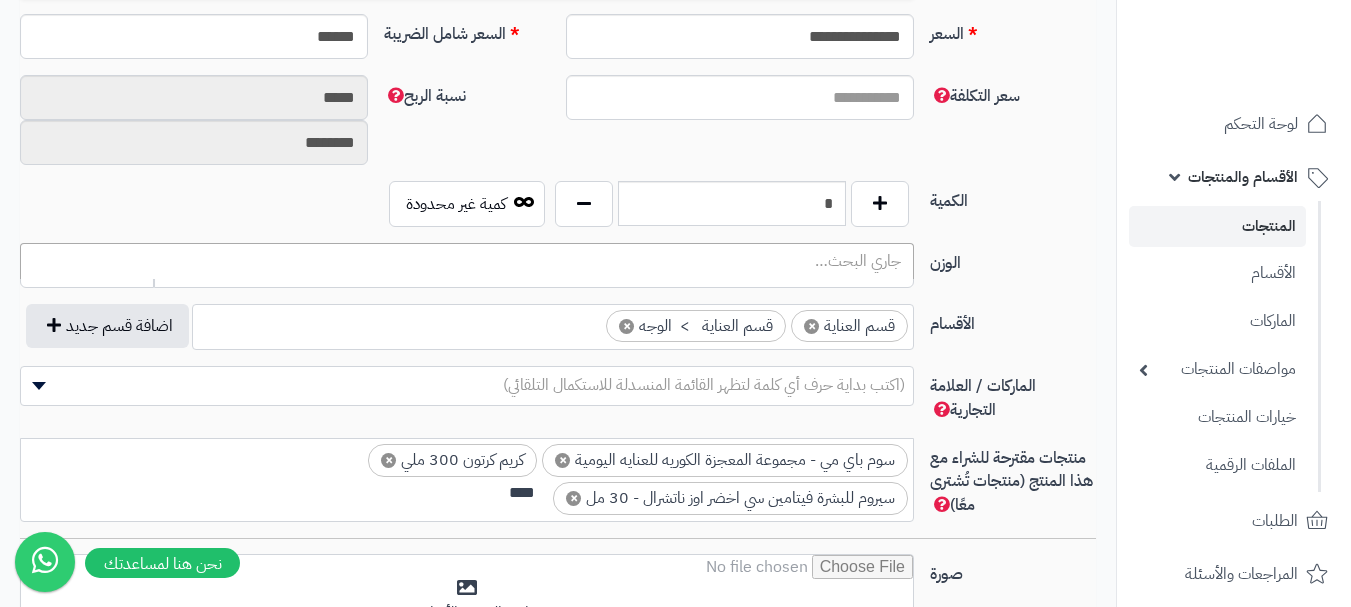 scroll, scrollTop: 0, scrollLeft: 0, axis: both 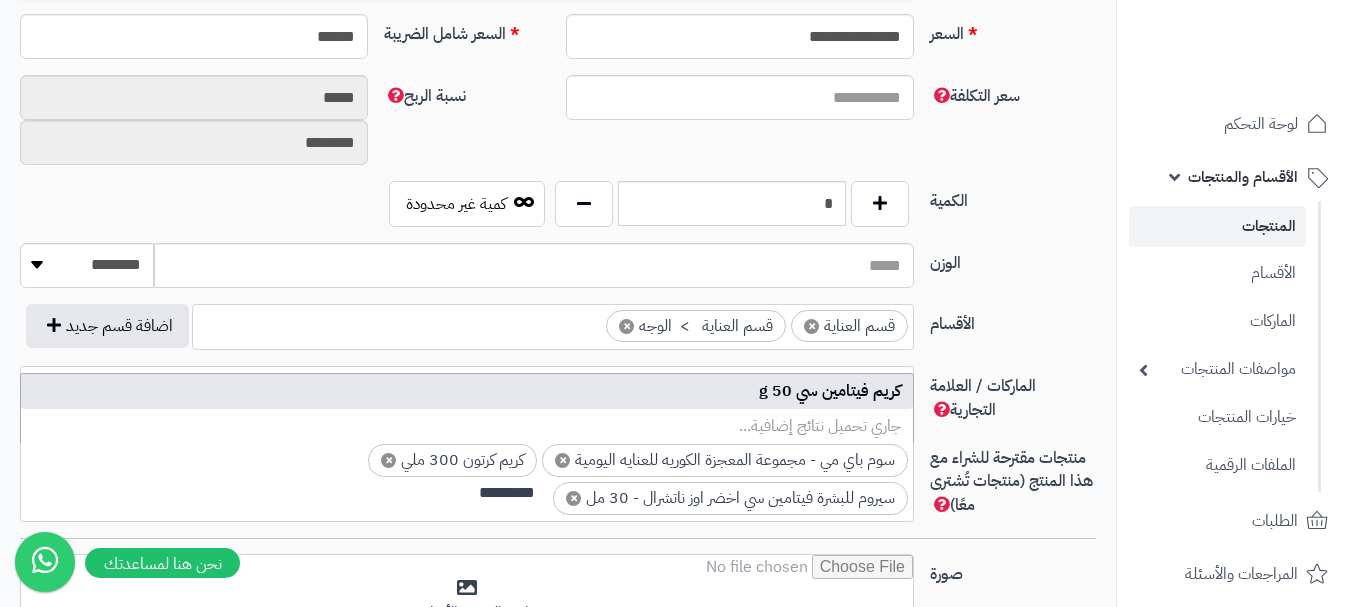 type on "*********" 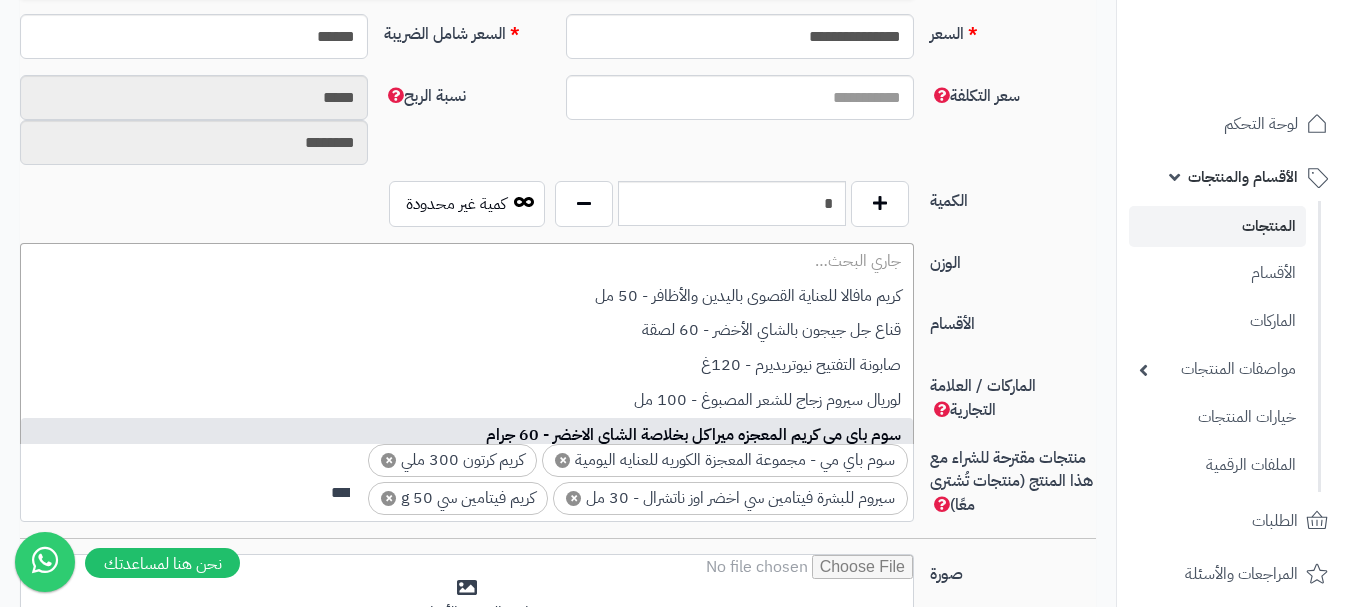 scroll, scrollTop: 0, scrollLeft: 0, axis: both 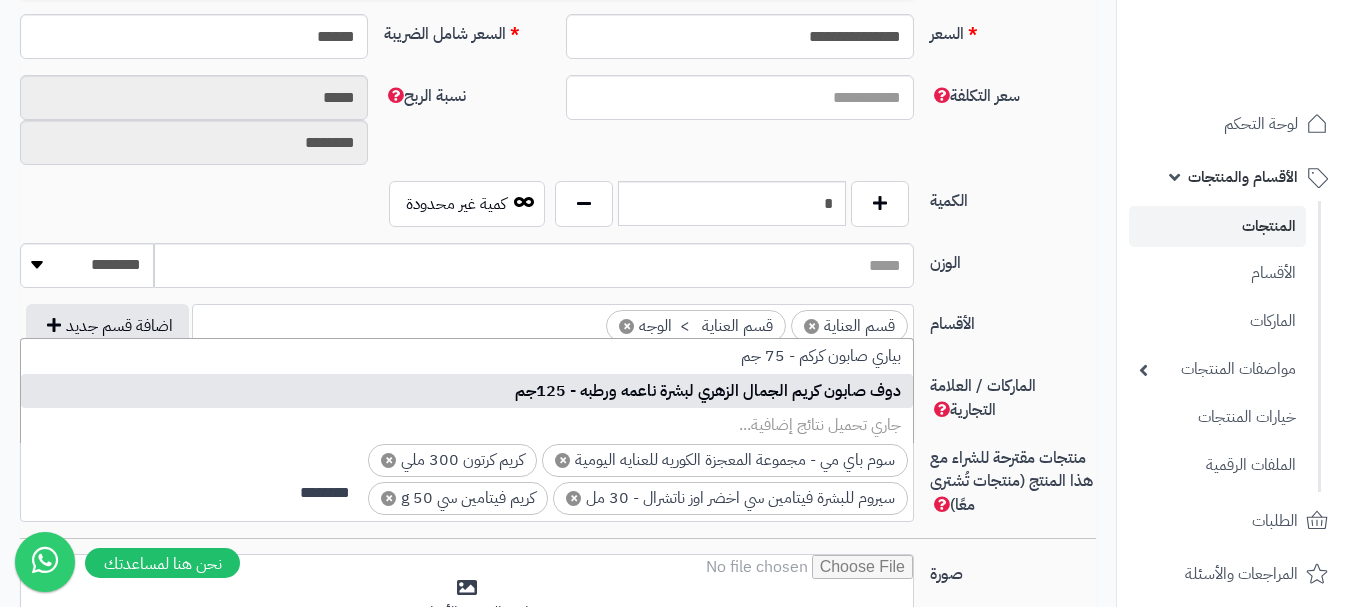 type on "********" 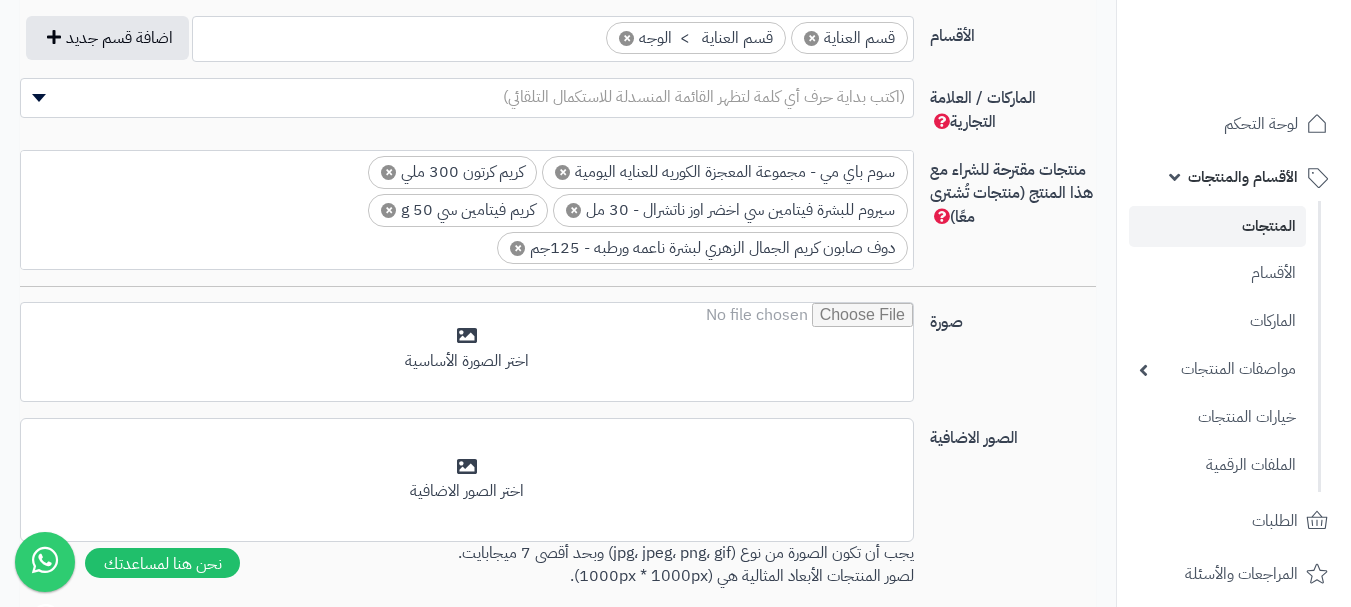scroll, scrollTop: 1400, scrollLeft: 0, axis: vertical 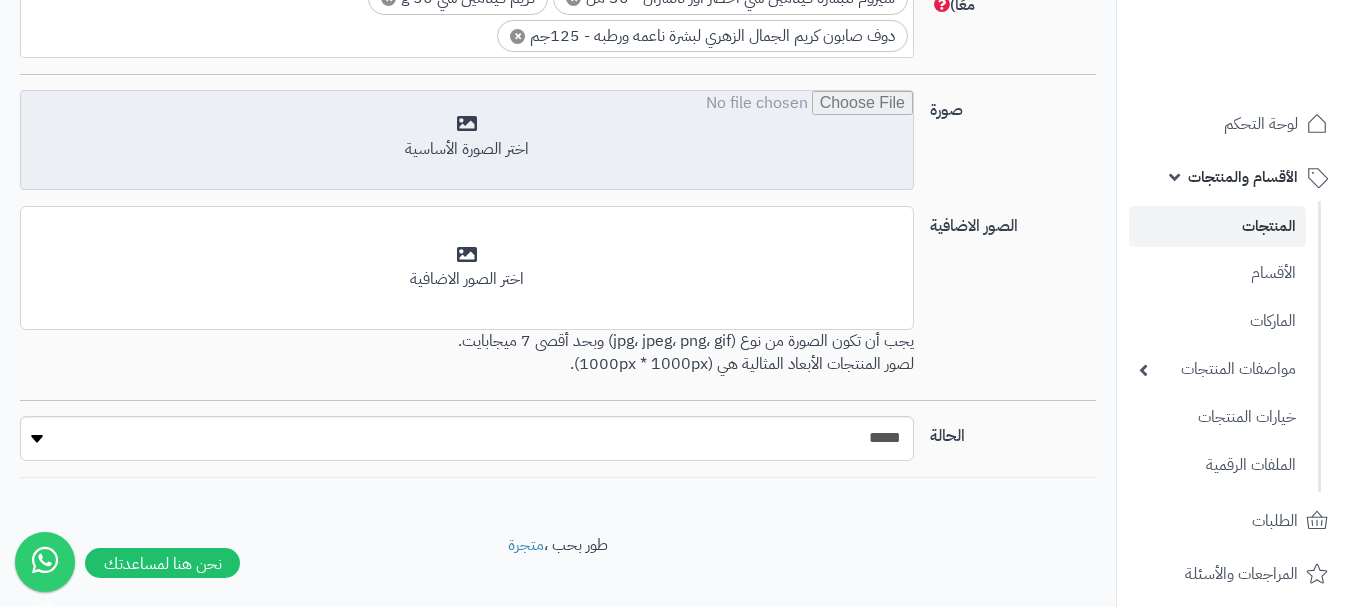 click at bounding box center (467, 141) 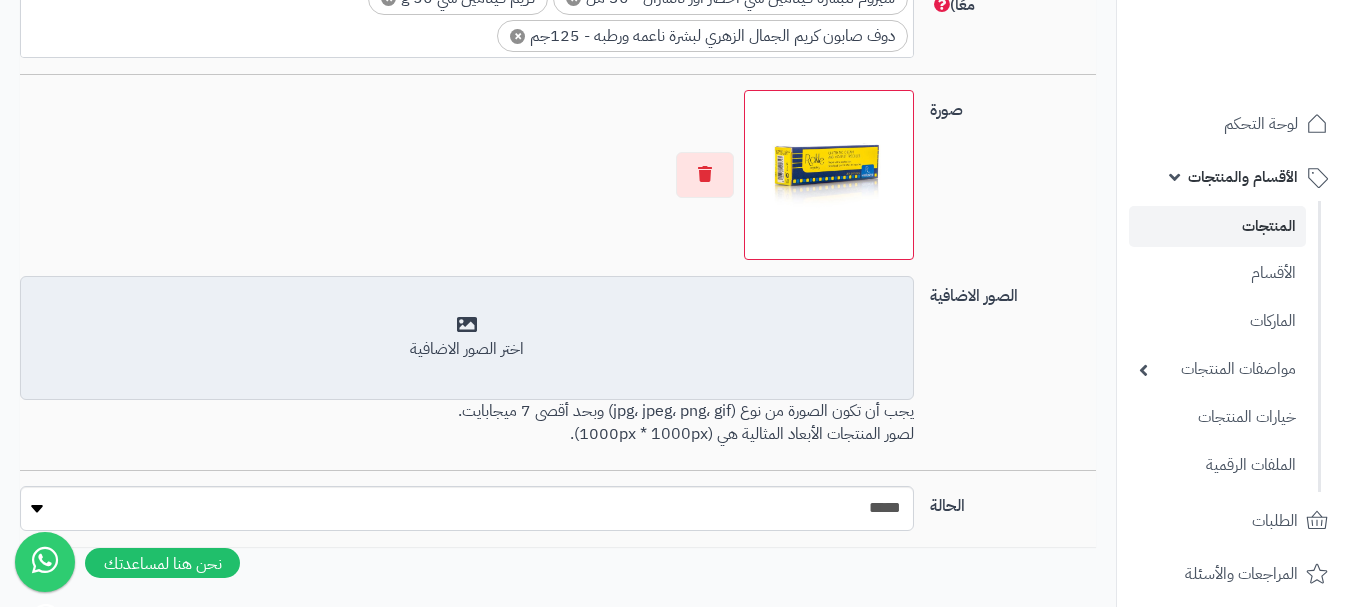 click on "اختر الصور الاضافية" at bounding box center [467, 338] 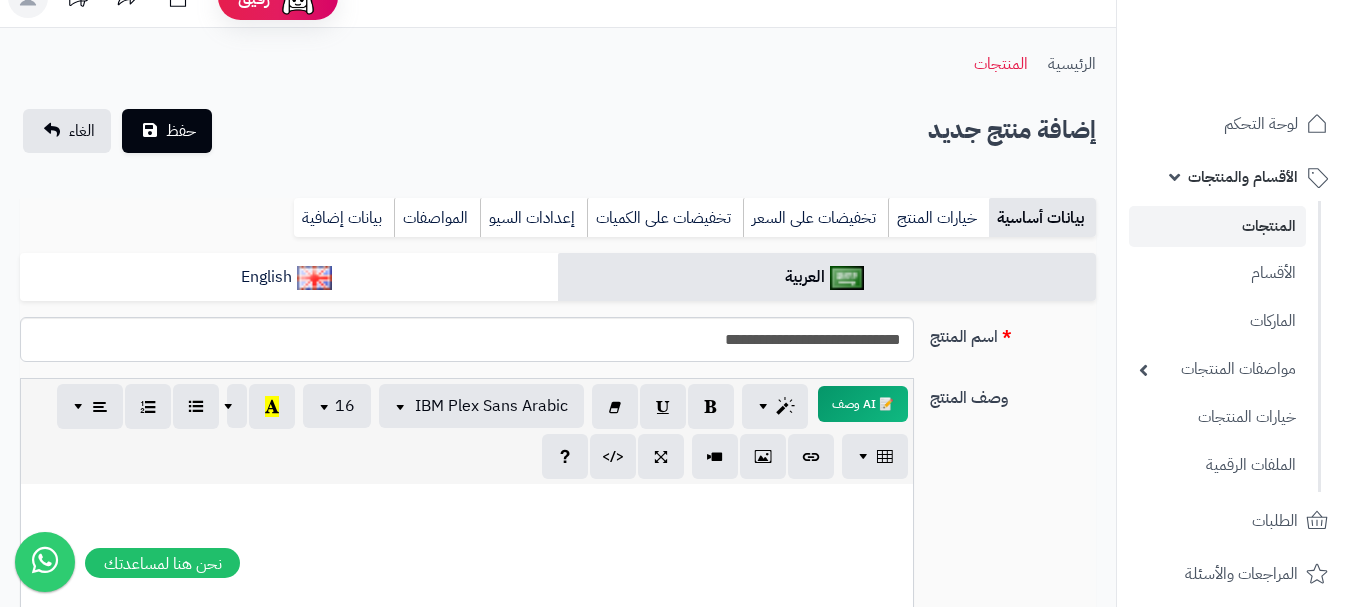 scroll, scrollTop: 0, scrollLeft: 0, axis: both 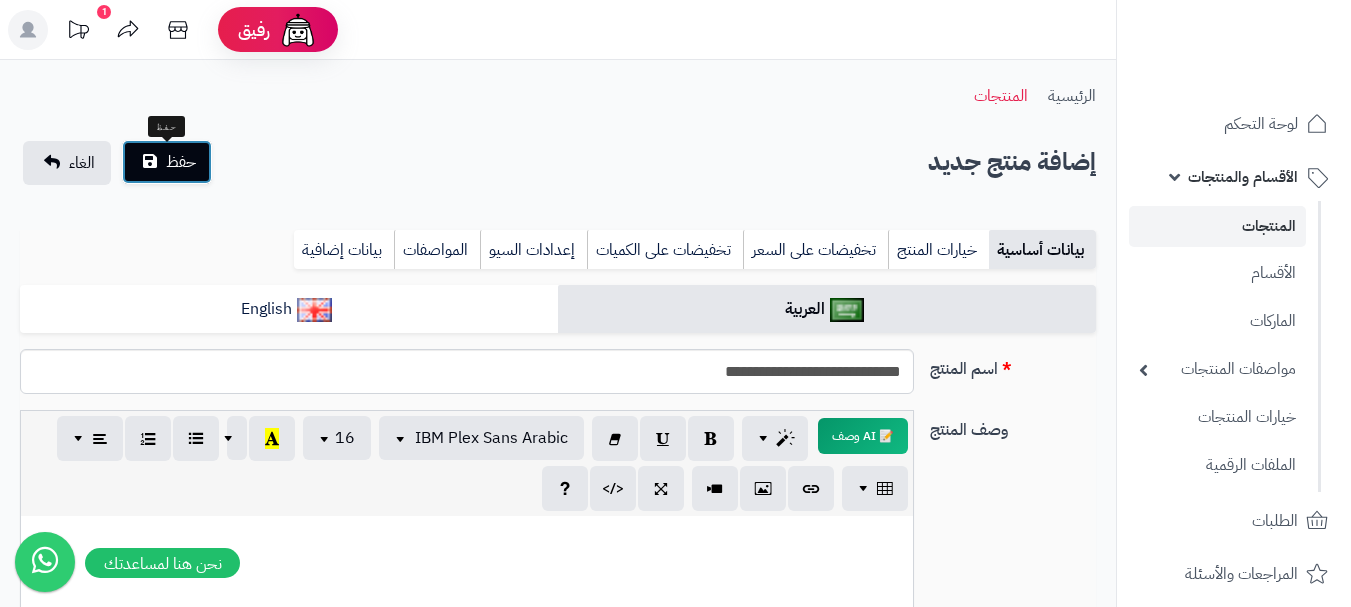 click on "حفظ" at bounding box center (181, 162) 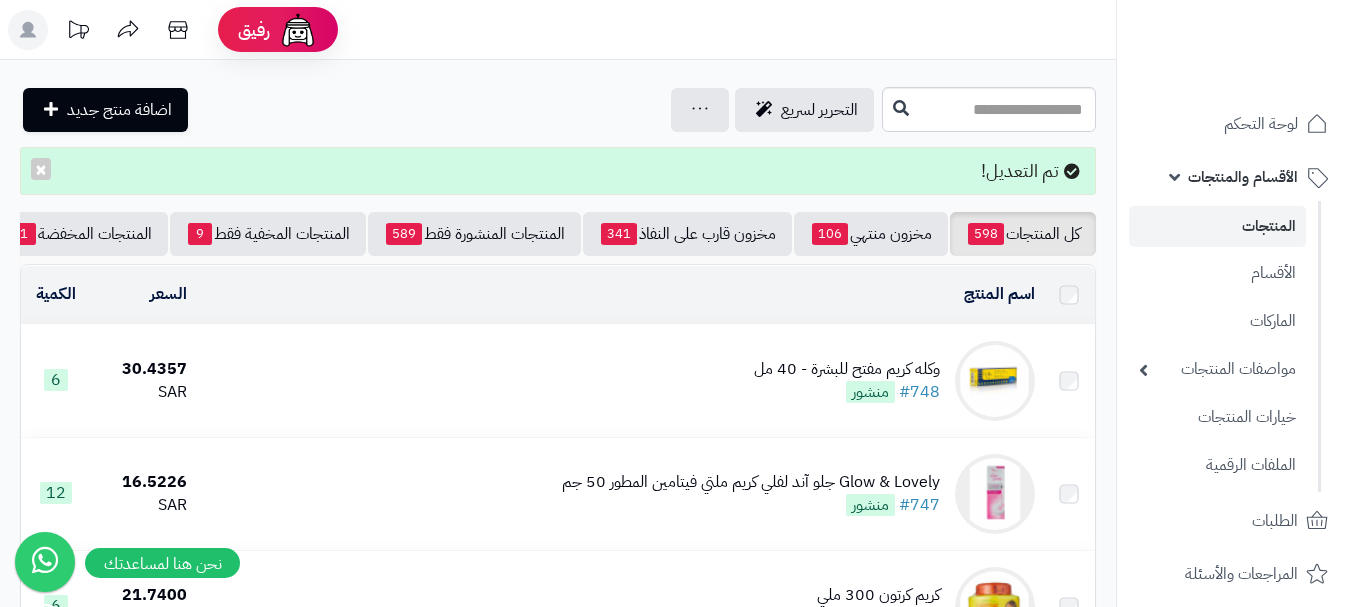 scroll, scrollTop: 0, scrollLeft: 0, axis: both 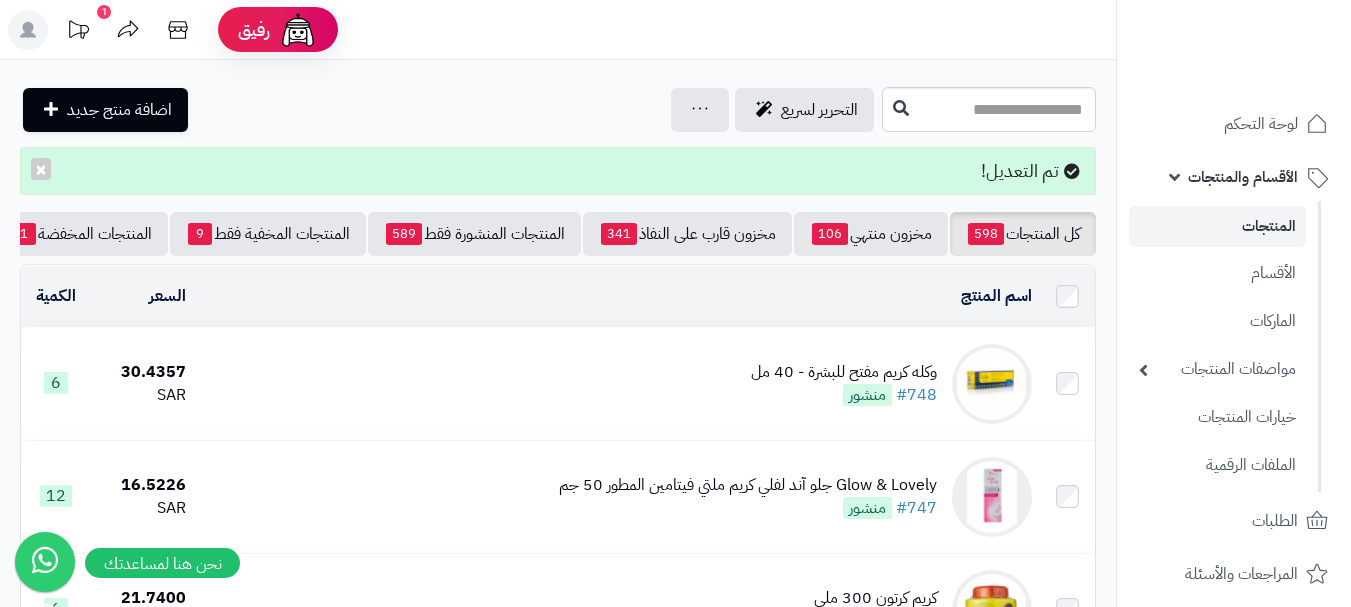 click on "وكله كريم مفتح للبشرة - 40 مل" at bounding box center (844, 372) 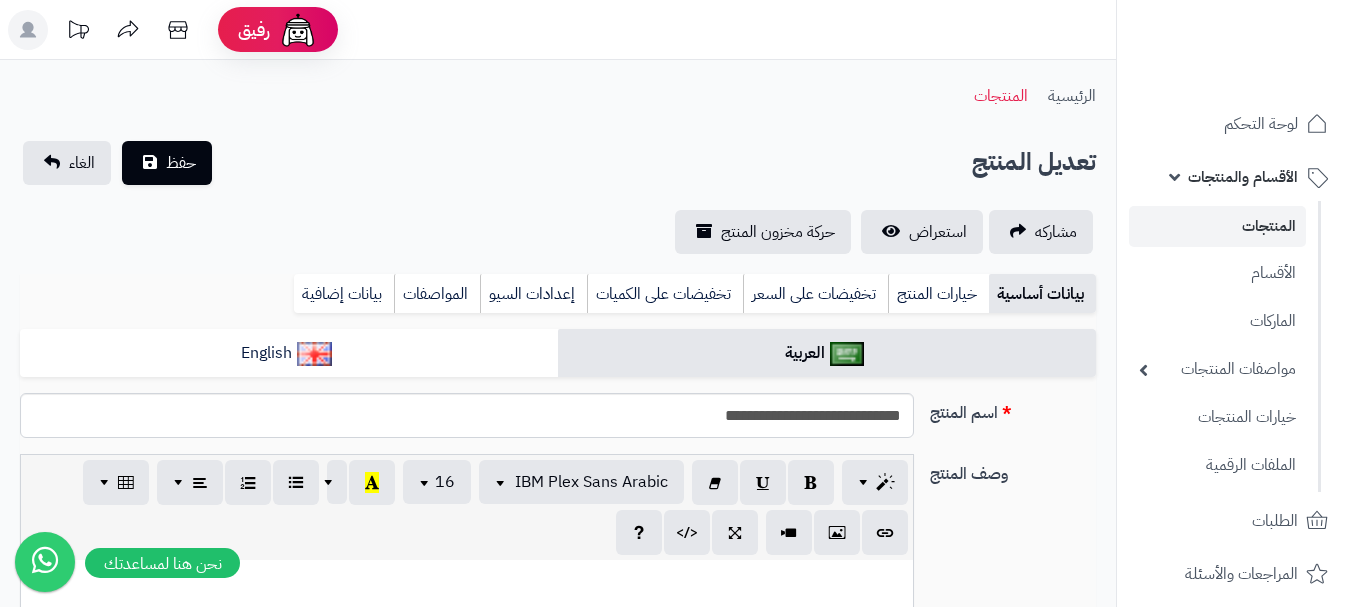scroll, scrollTop: 0, scrollLeft: 0, axis: both 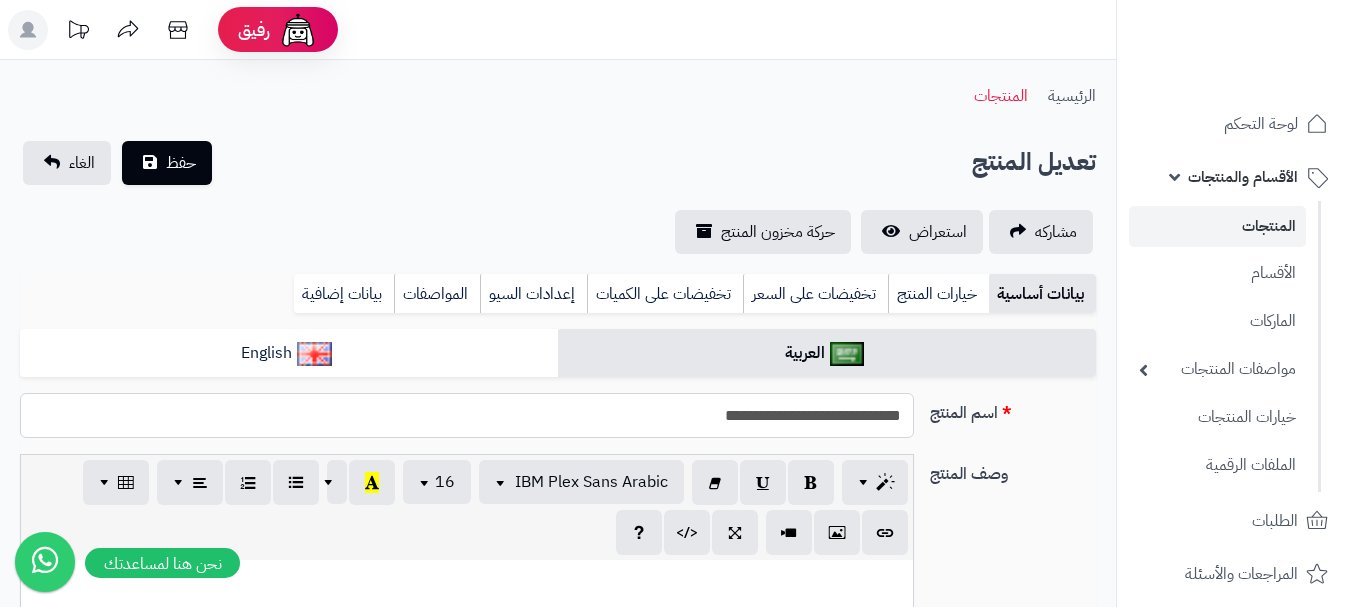 click on "**********" at bounding box center [467, 415] 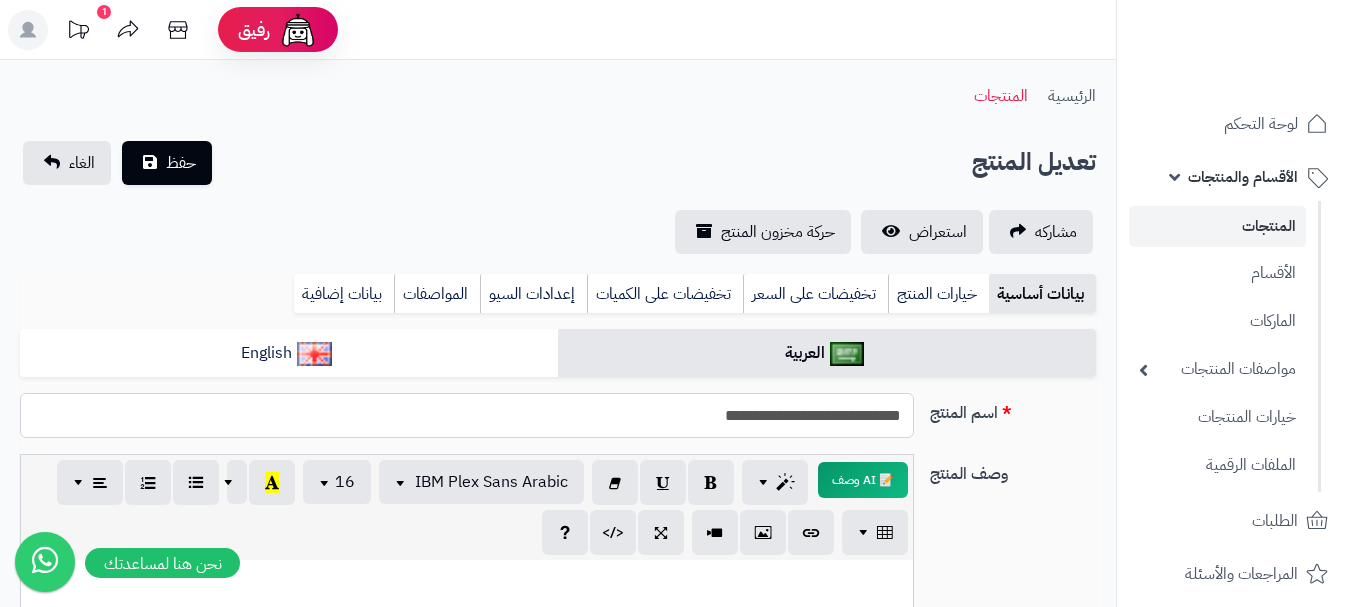click on "**********" at bounding box center [467, 415] 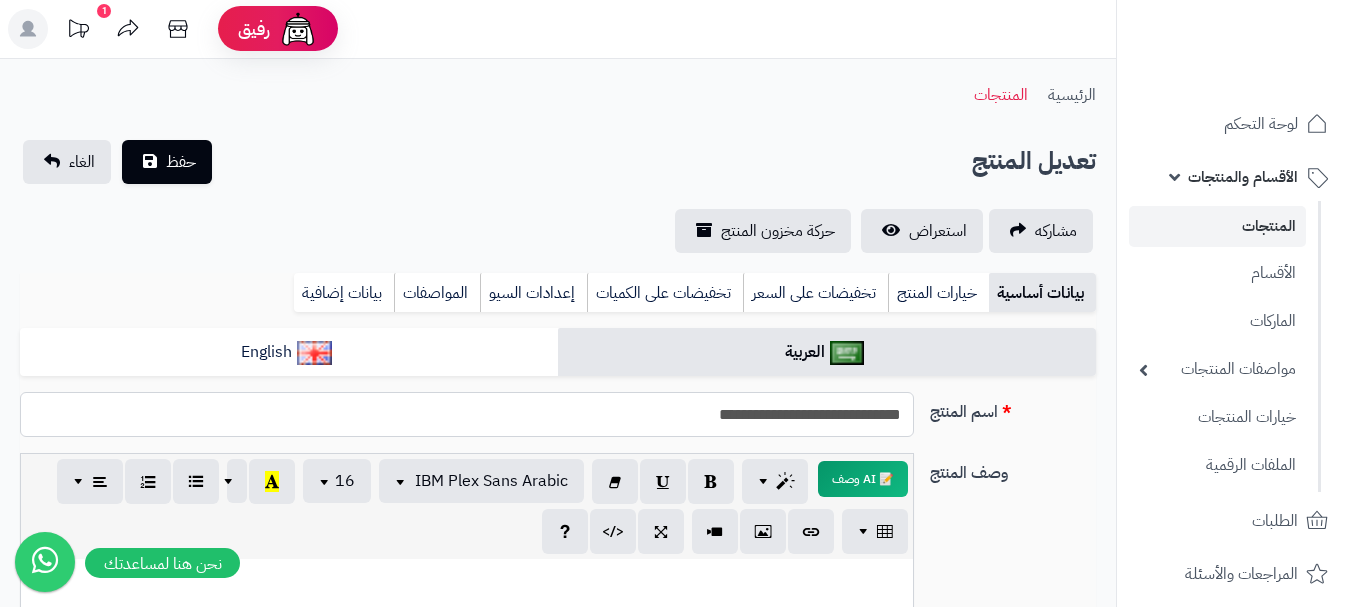 scroll, scrollTop: 0, scrollLeft: 0, axis: both 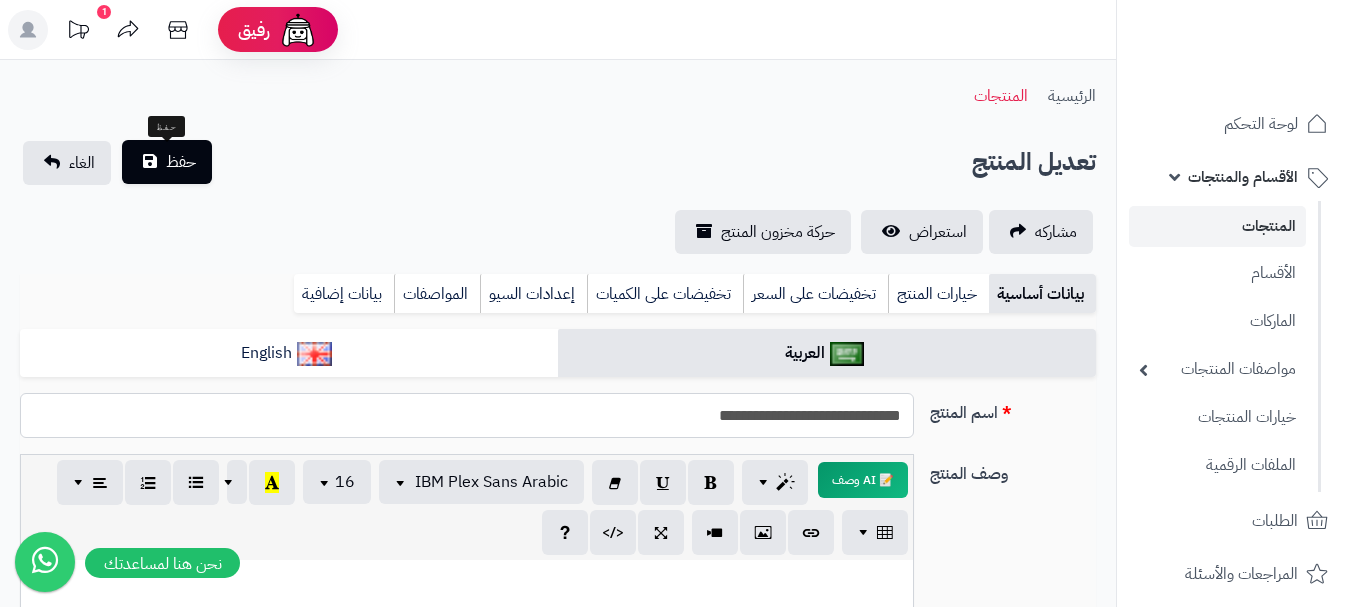 type on "**********" 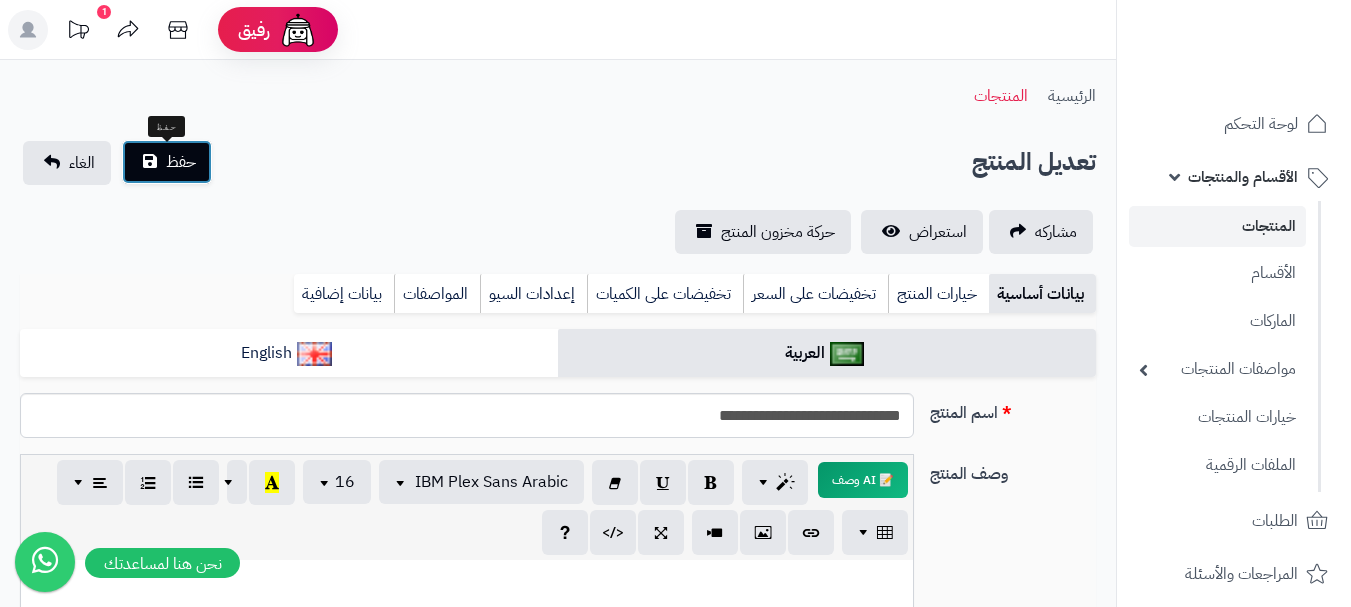 click on "حفظ" at bounding box center [167, 162] 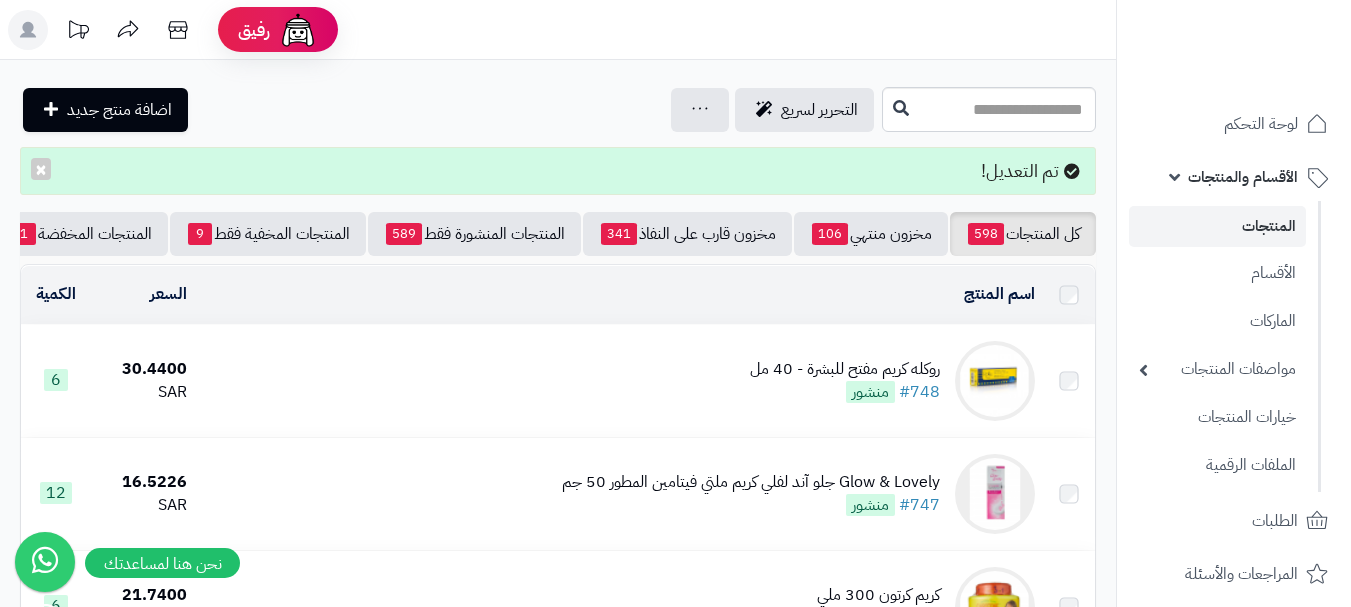 scroll, scrollTop: 0, scrollLeft: 0, axis: both 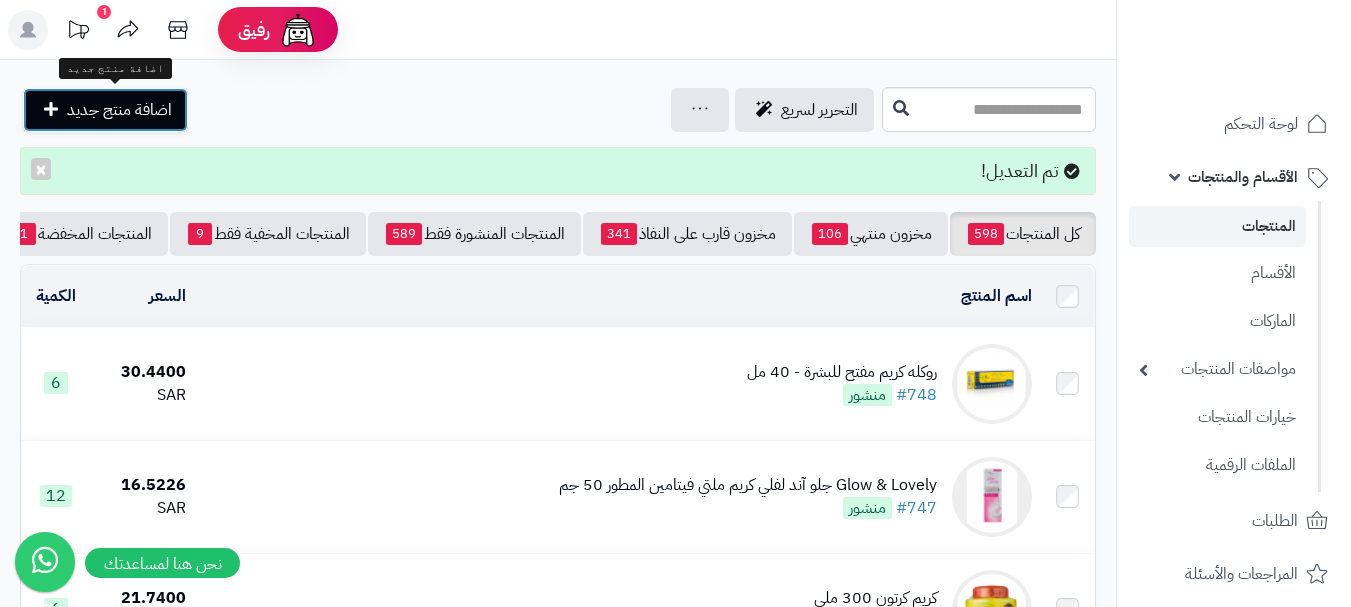 click on "اضافة منتج جديد" at bounding box center [119, 110] 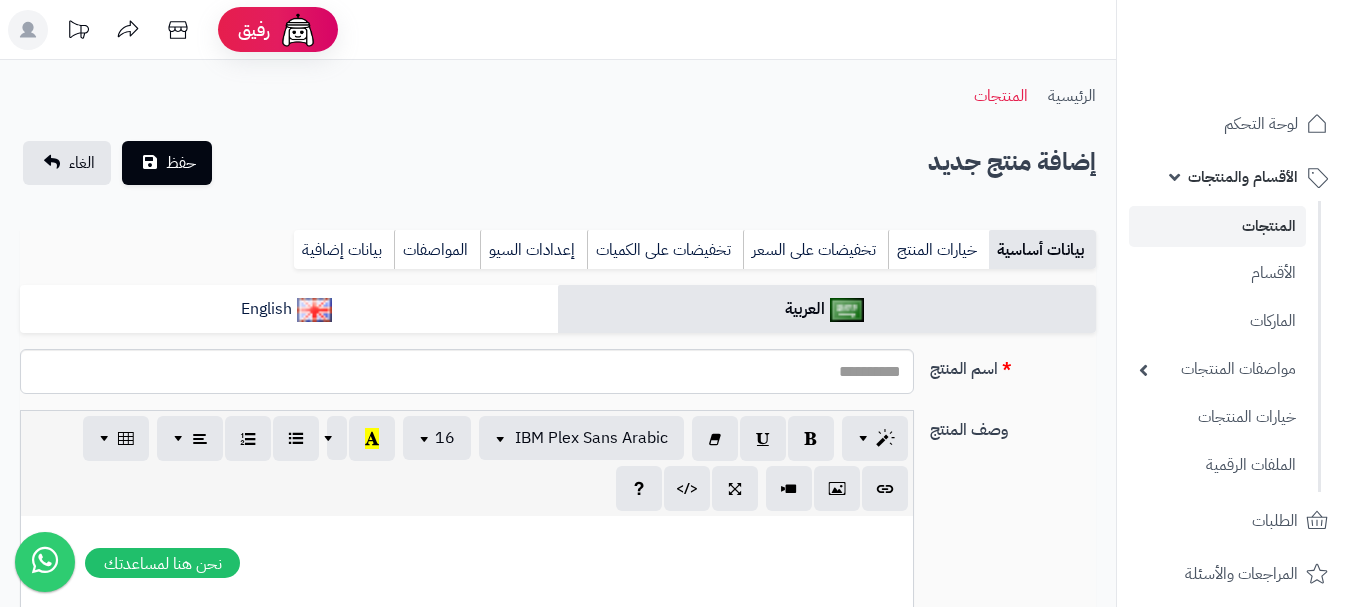 select 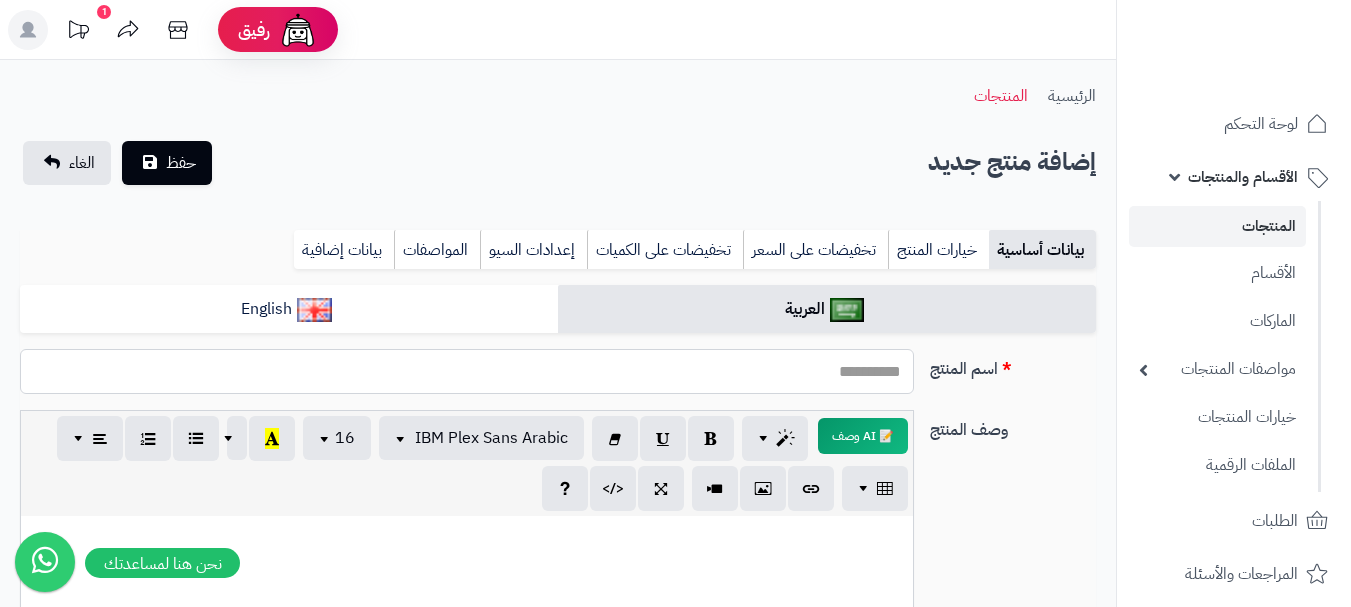 click on "اسم المنتج" at bounding box center (467, 371) 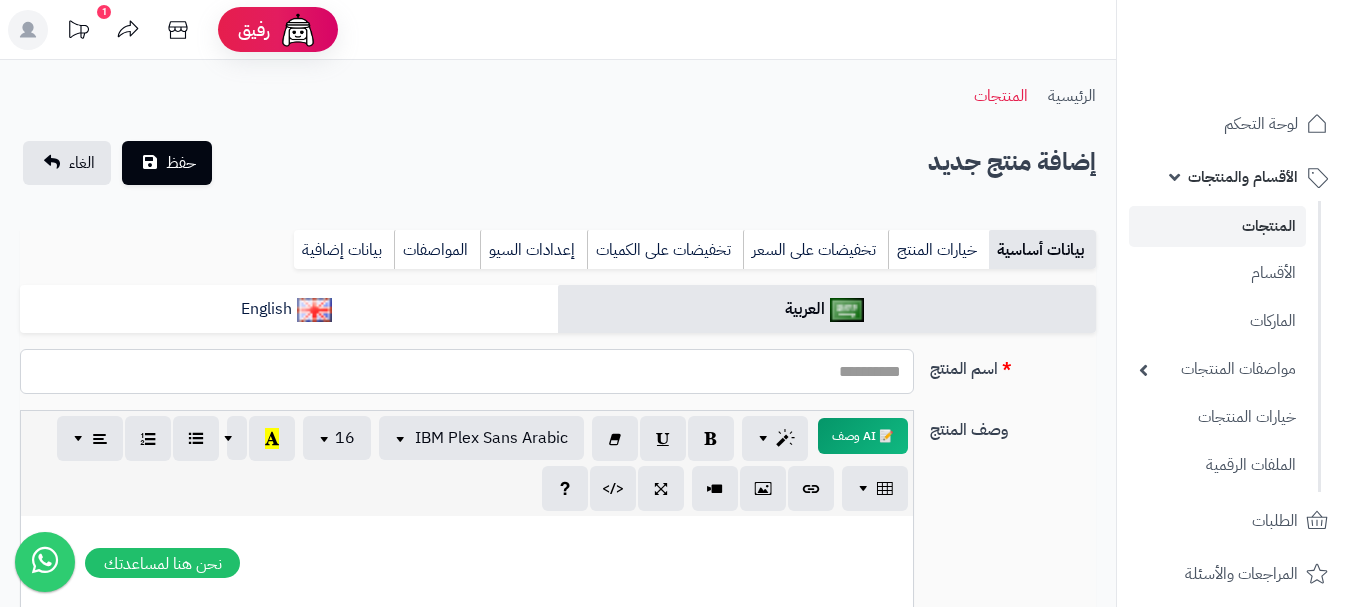 paste on "**********" 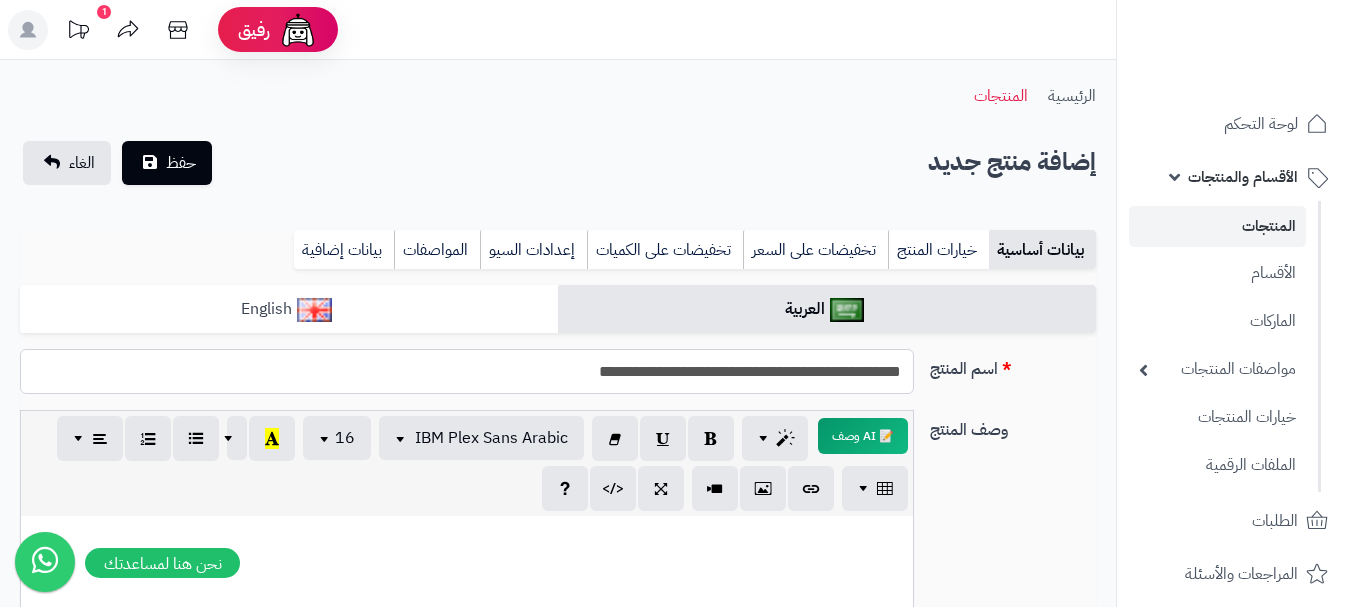 type on "**********" 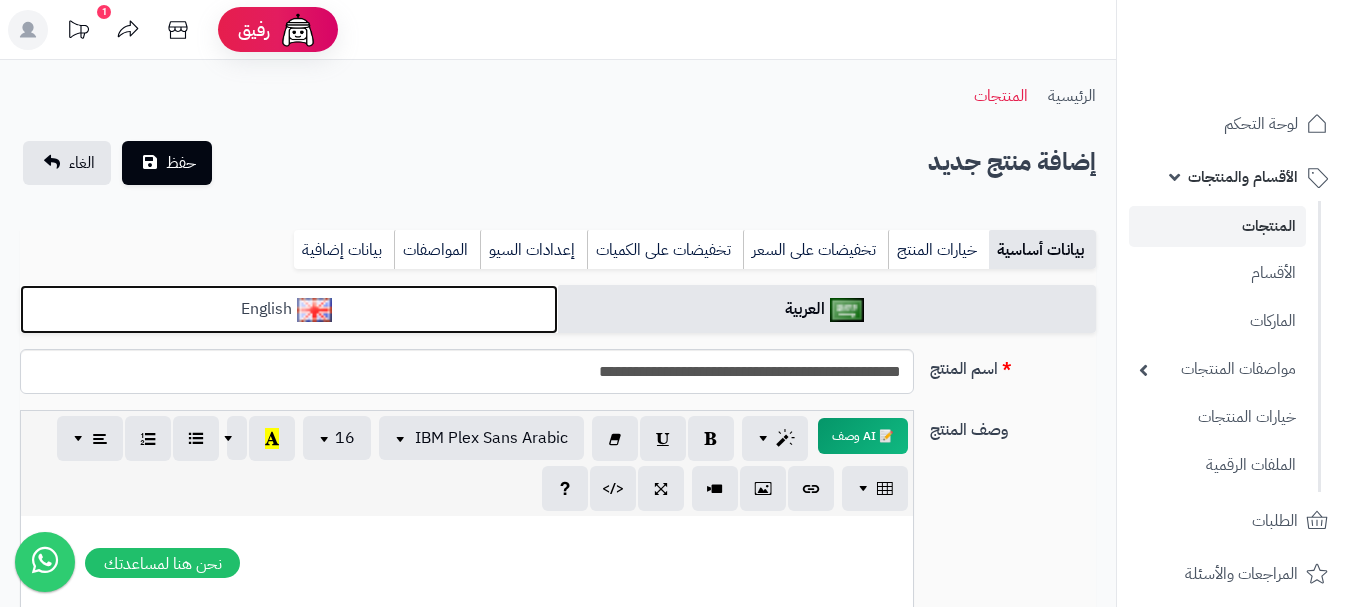 click on "English" at bounding box center [289, 309] 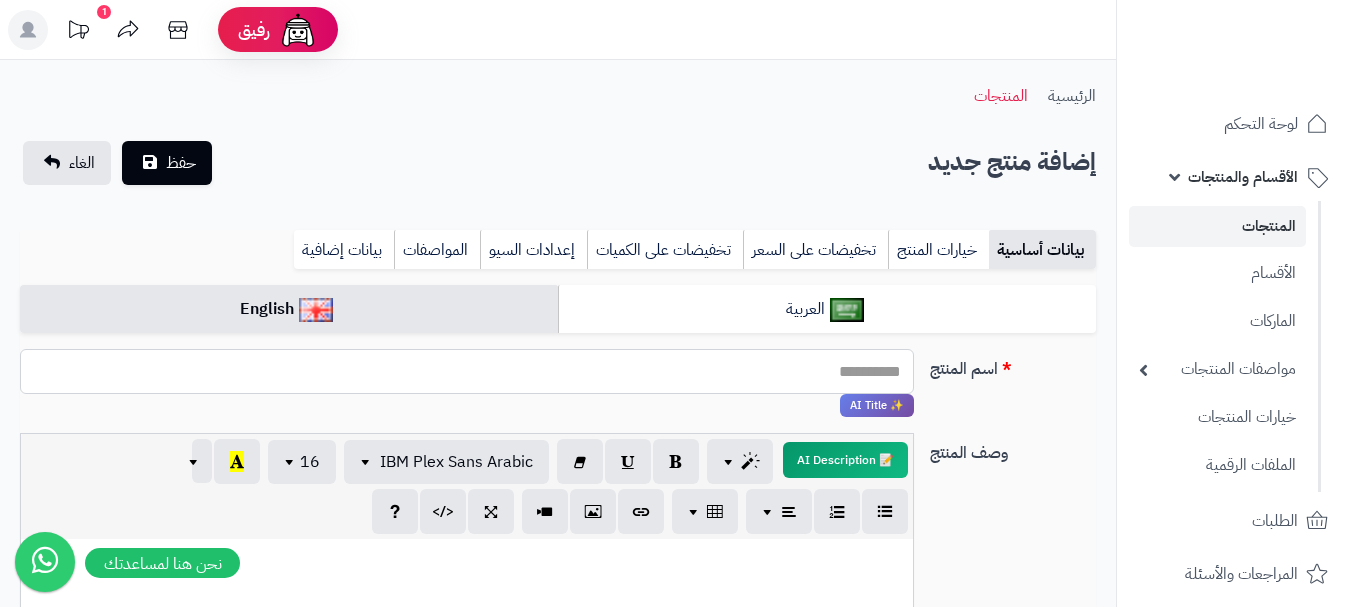 paste on "**********" 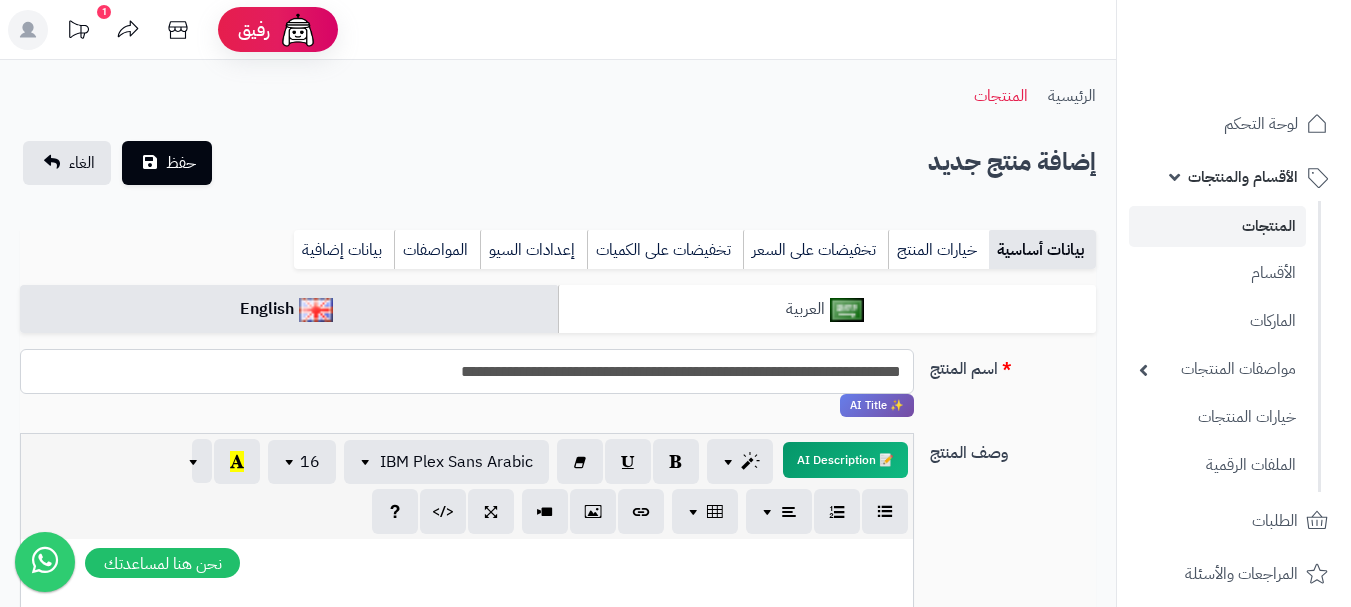 type on "**********" 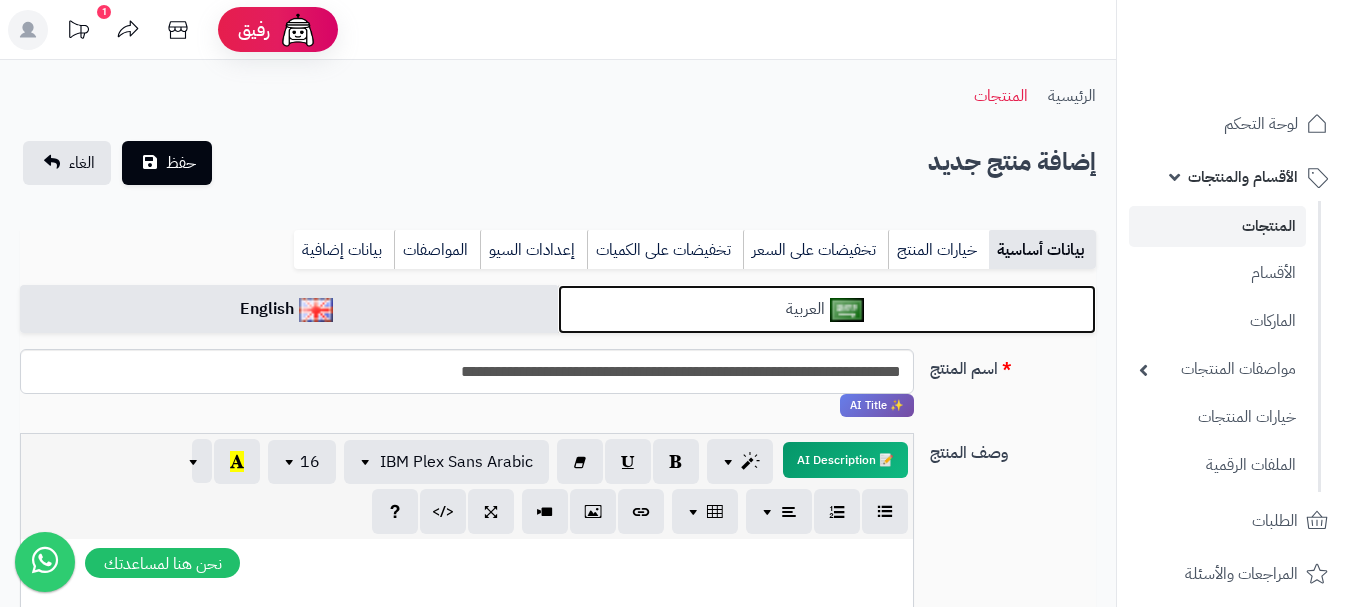 click at bounding box center [847, 310] 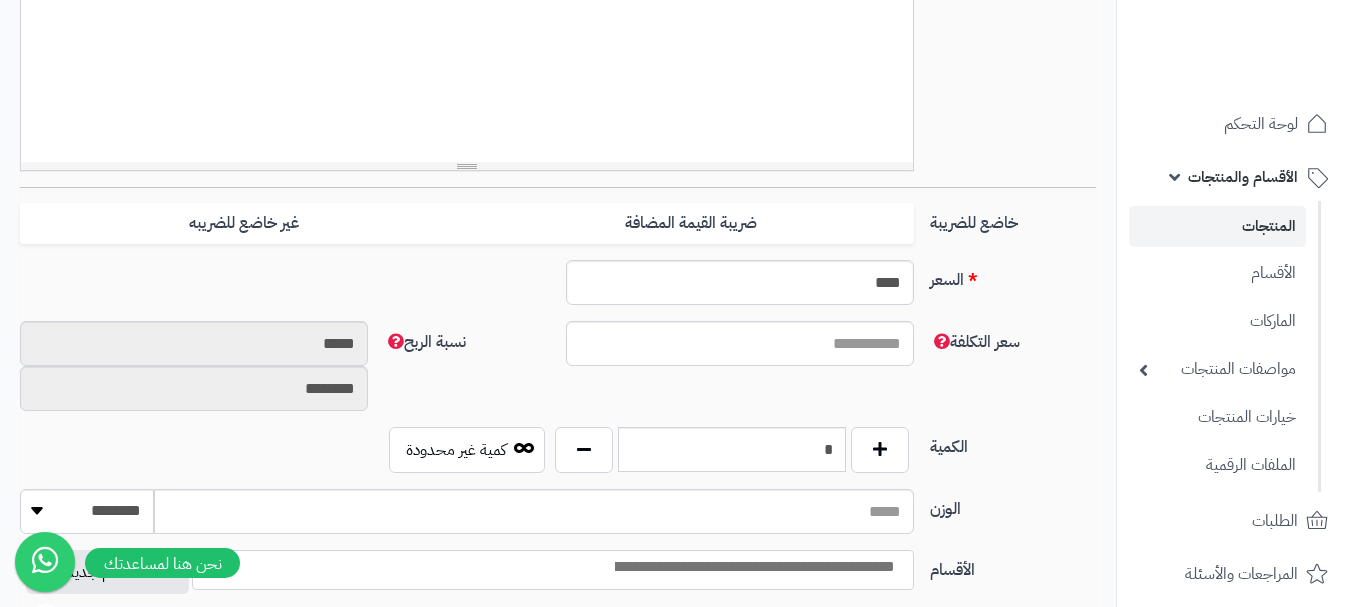 scroll, scrollTop: 700, scrollLeft: 0, axis: vertical 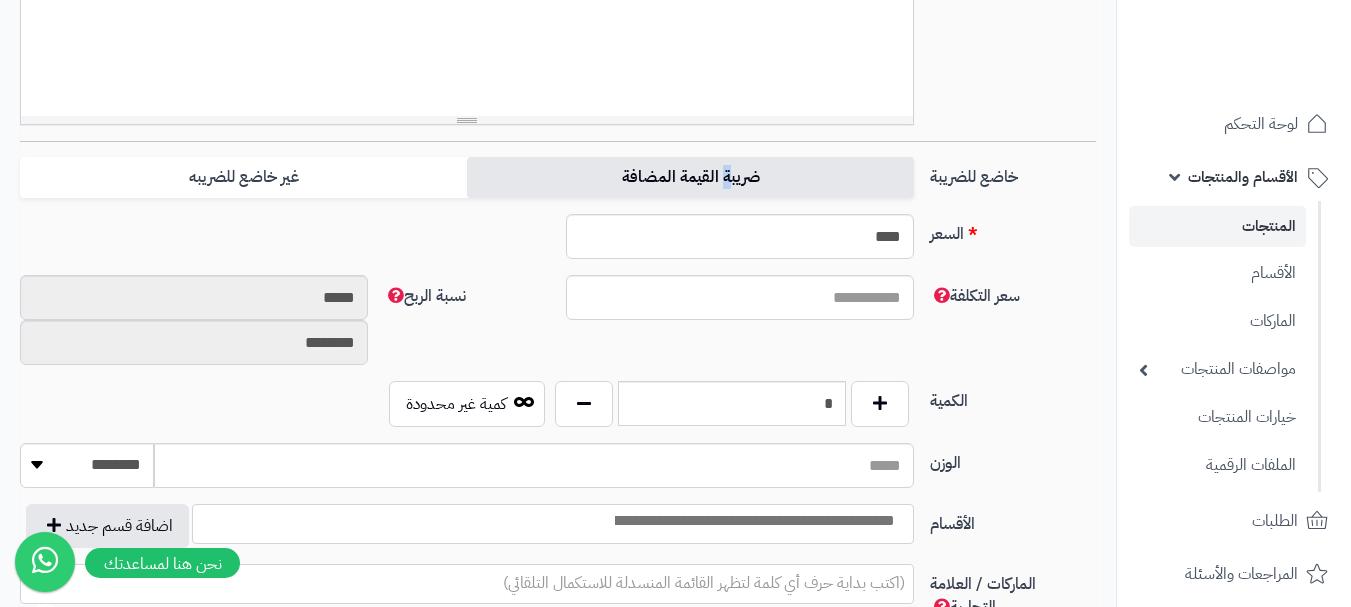 click on "ضريبة القيمة المضافة" at bounding box center (690, 177) 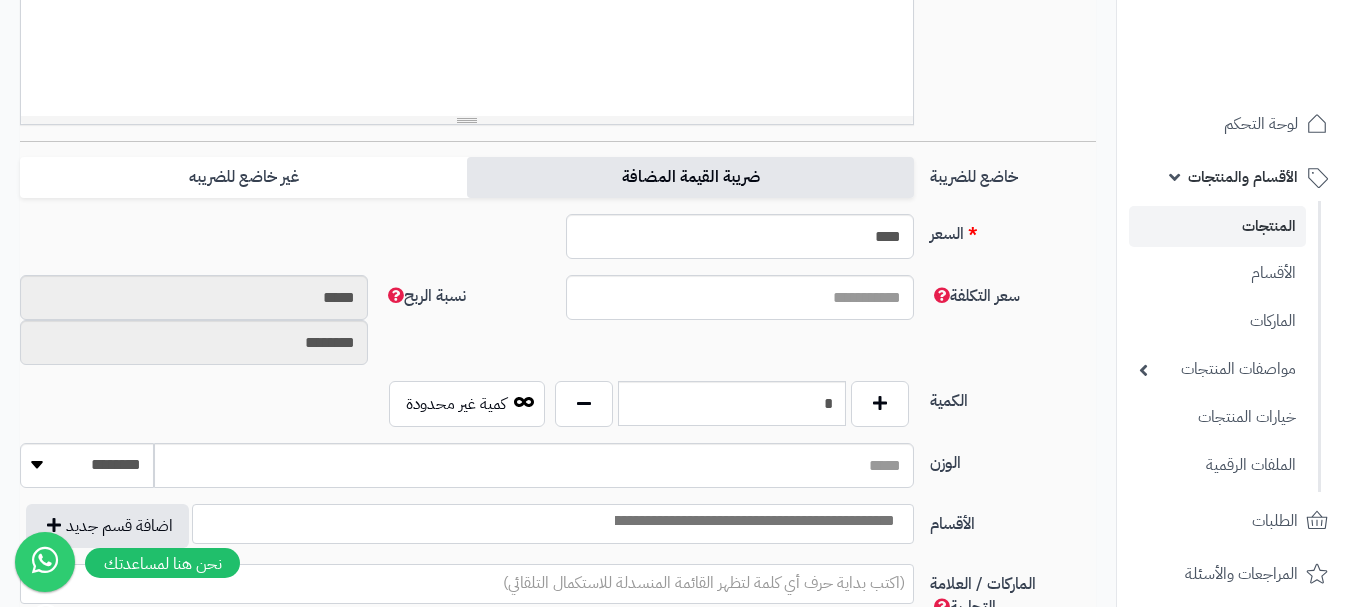 click on "ضريبة القيمة المضافة" at bounding box center [690, 177] 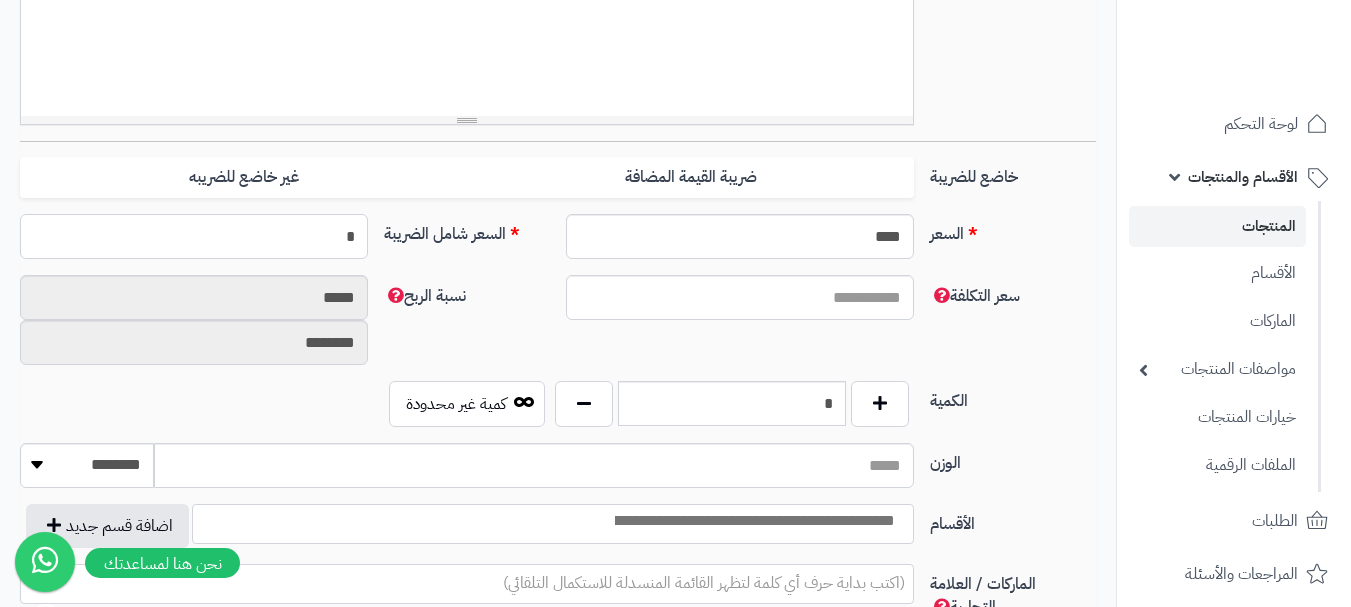 click on "*" at bounding box center (194, 236) 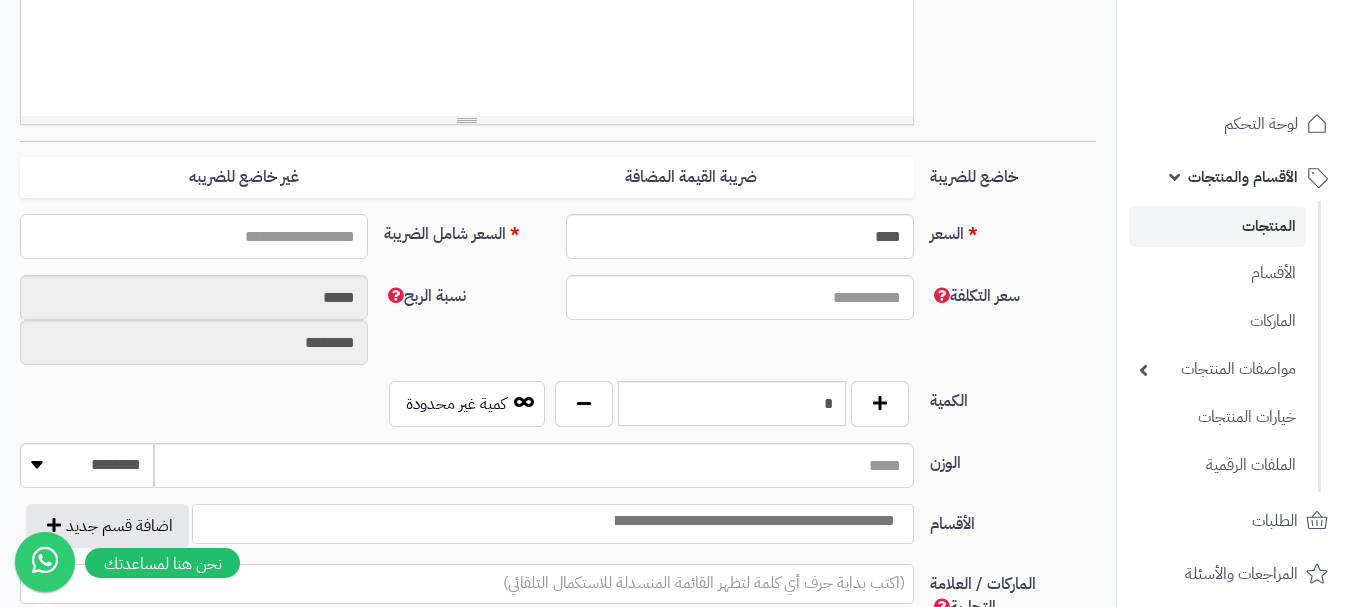 type on "*" 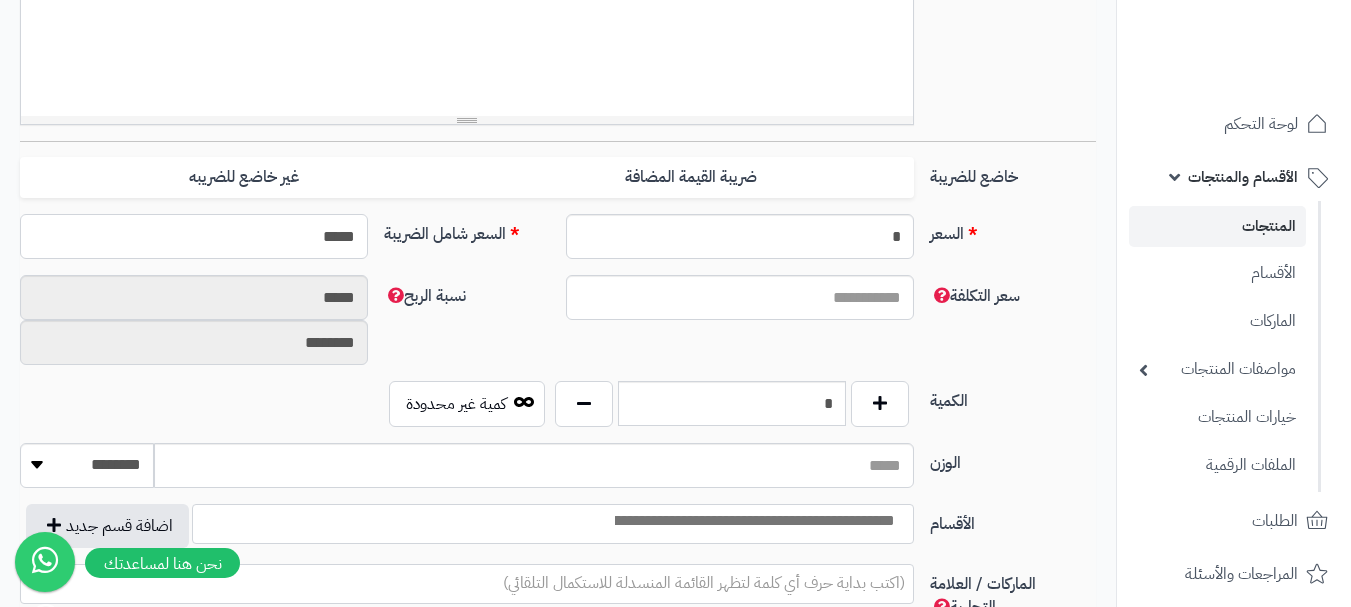 type on "******" 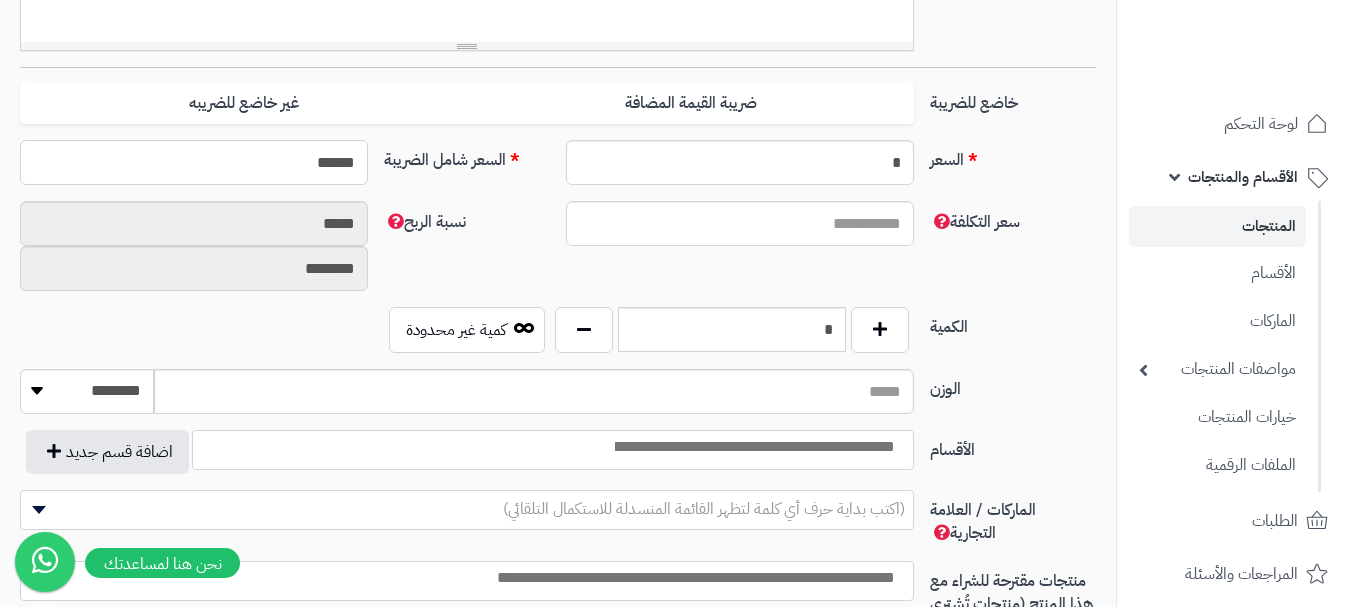 scroll, scrollTop: 900, scrollLeft: 0, axis: vertical 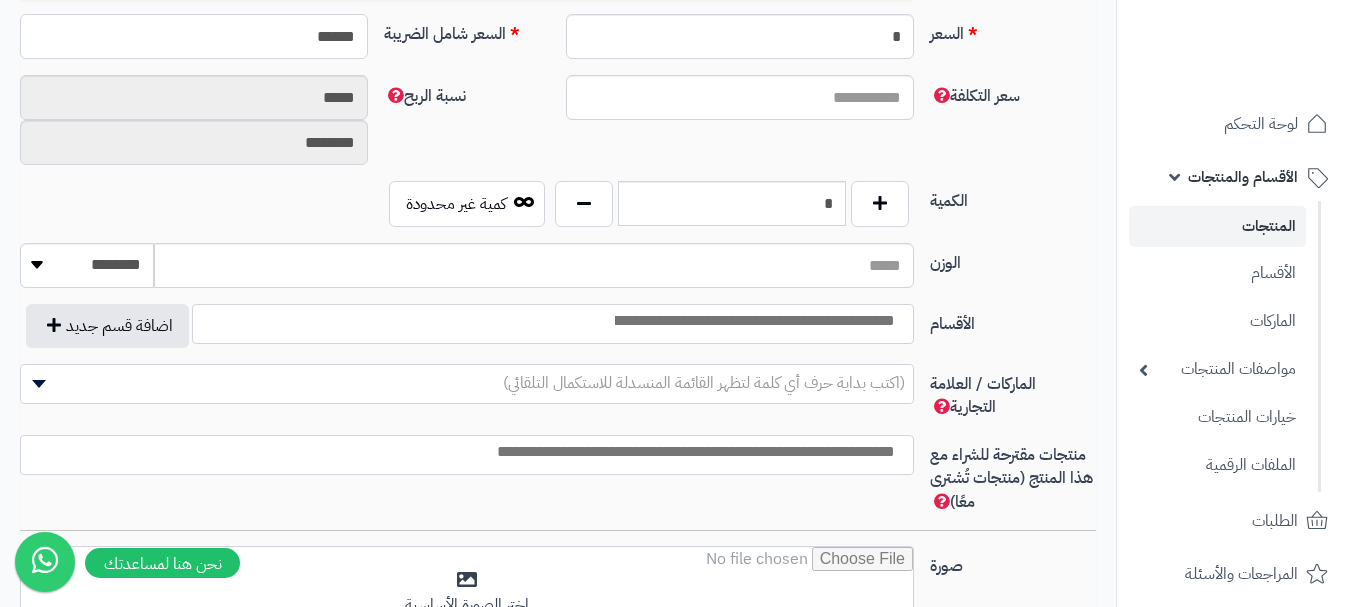 type on "**********" 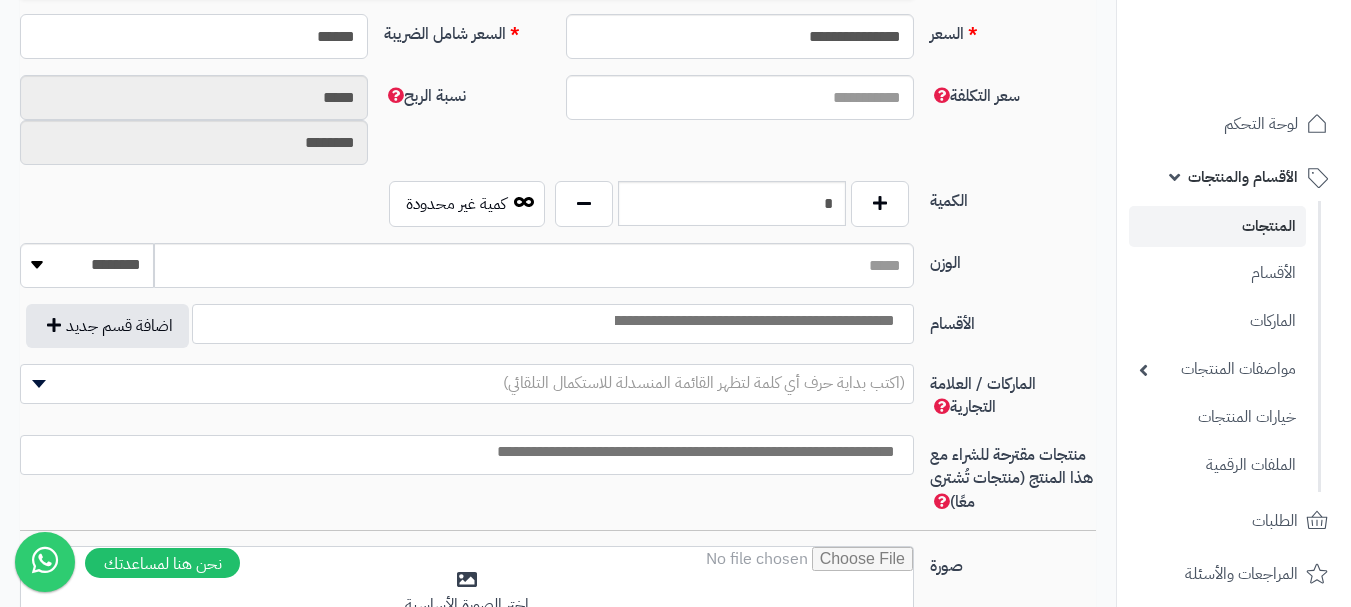 type on "******" 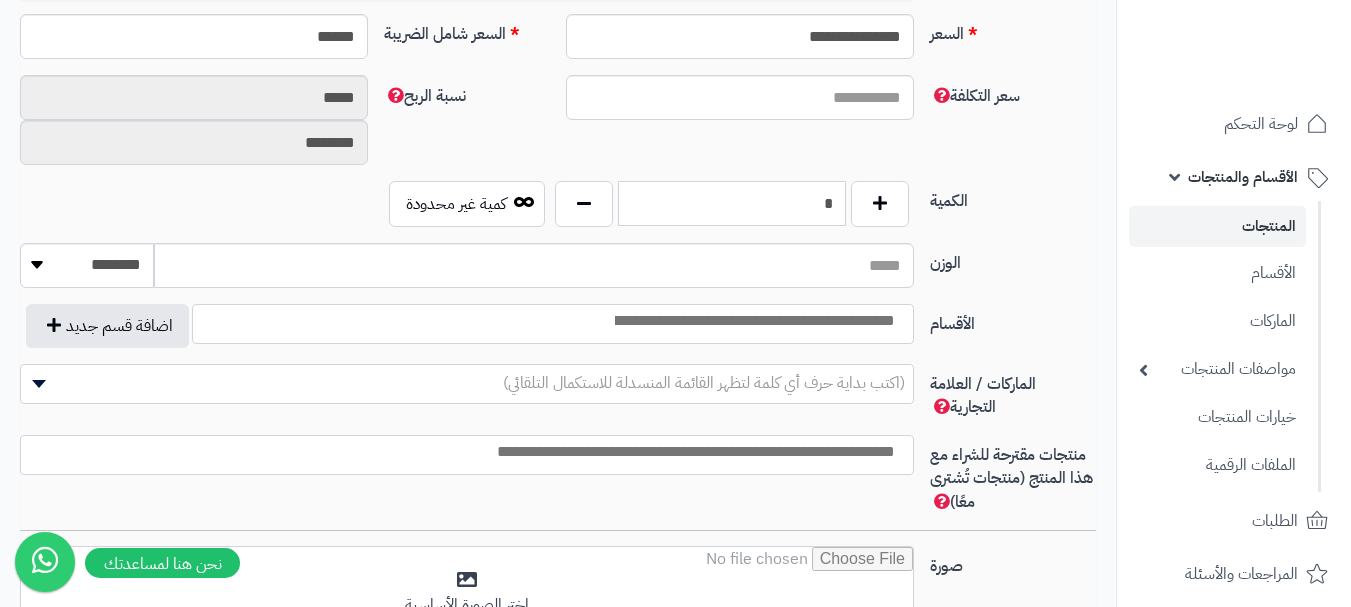 click on "*" at bounding box center [732, 203] 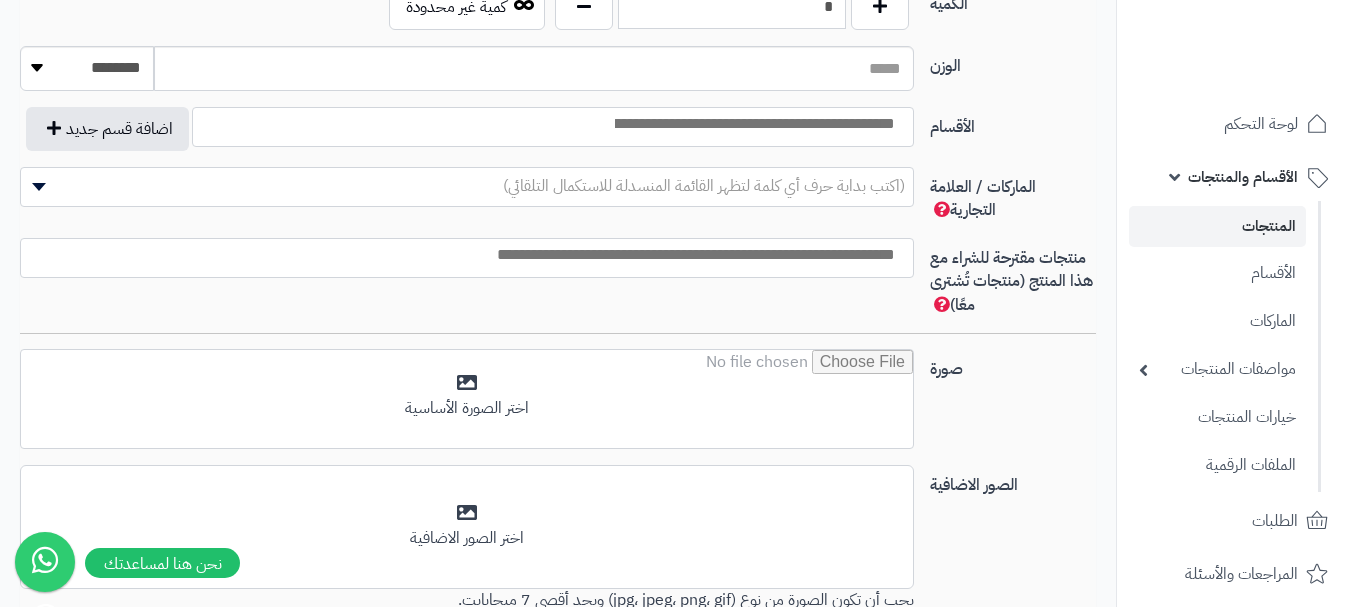scroll, scrollTop: 1100, scrollLeft: 0, axis: vertical 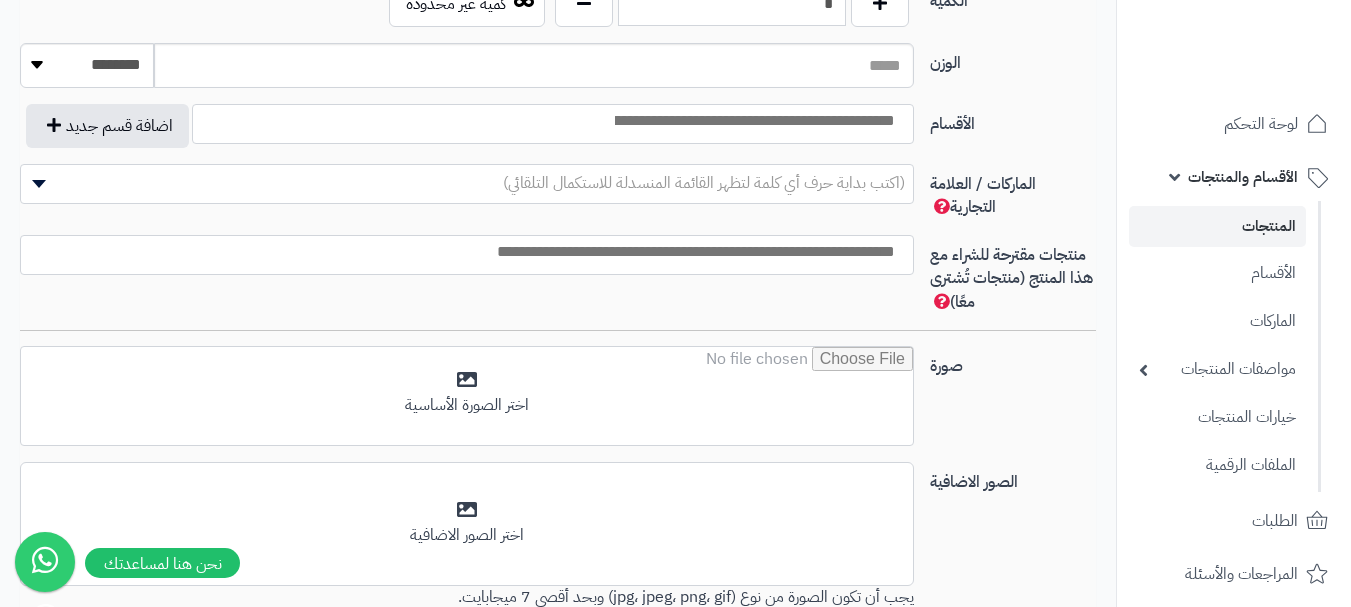 type on "*" 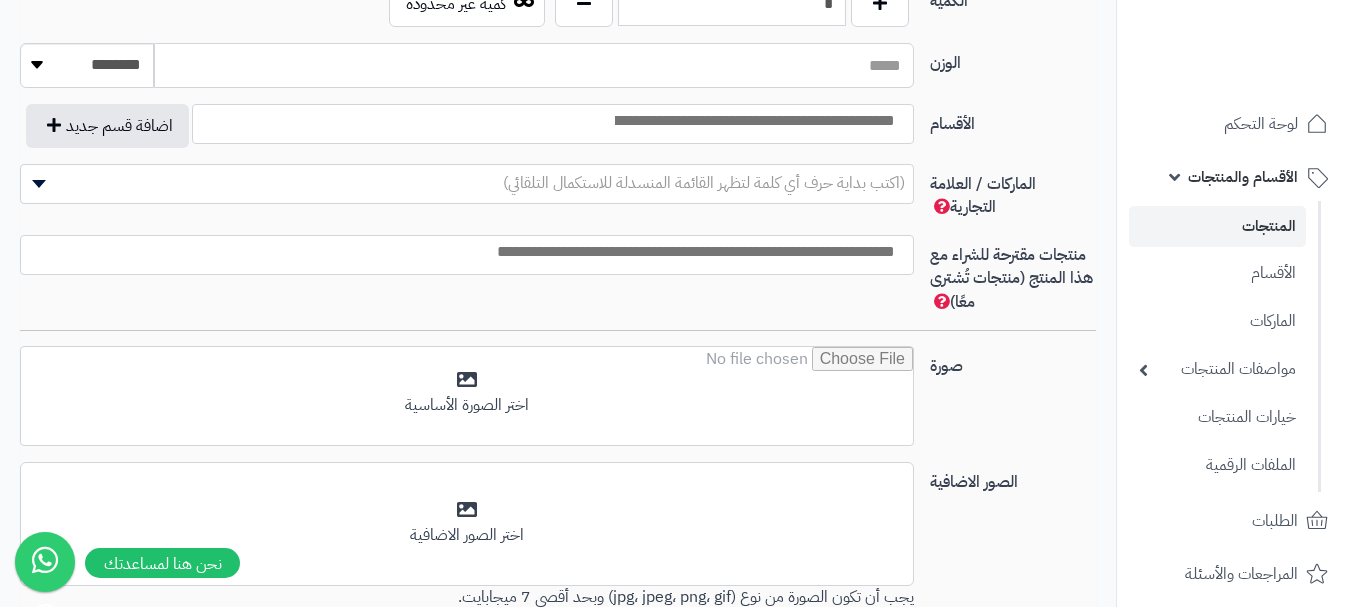 click on "الوزن" at bounding box center [534, 65] 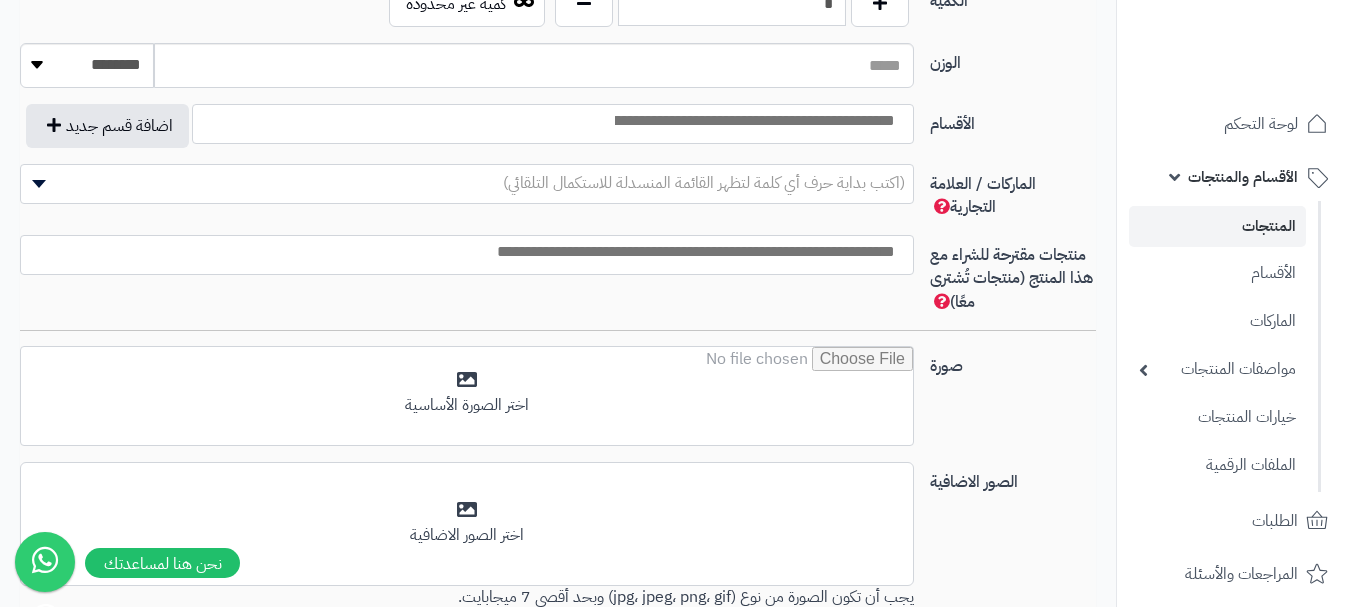 click at bounding box center [753, 121] 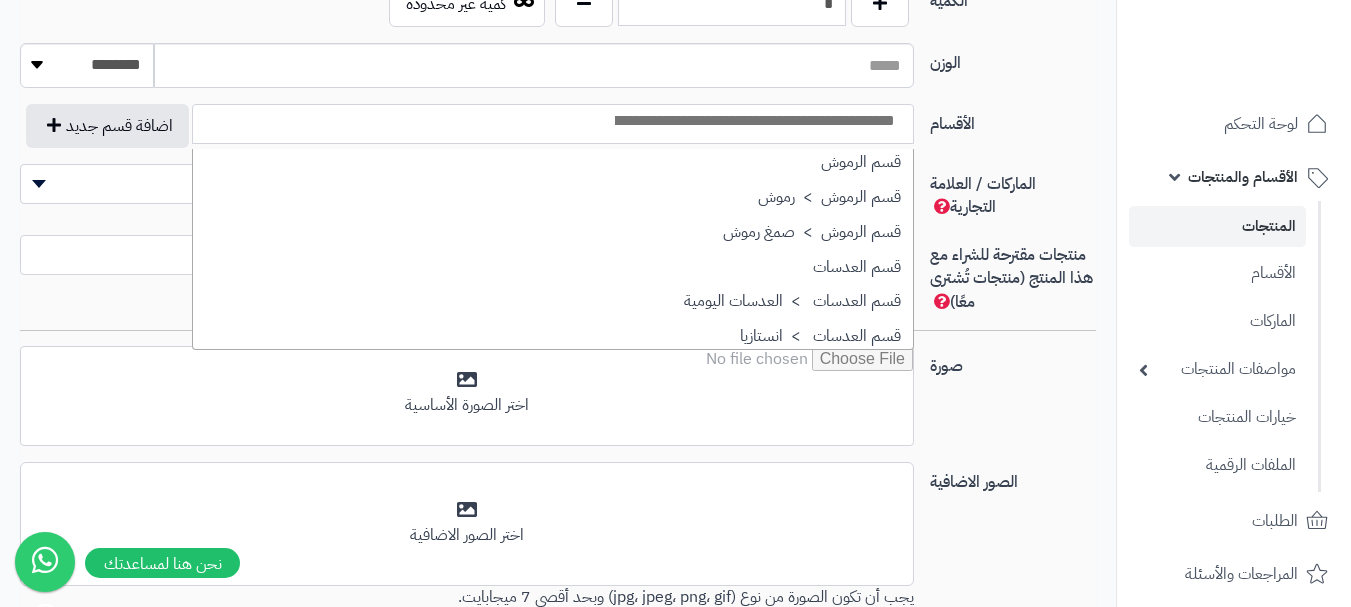 scroll, scrollTop: 1600, scrollLeft: 0, axis: vertical 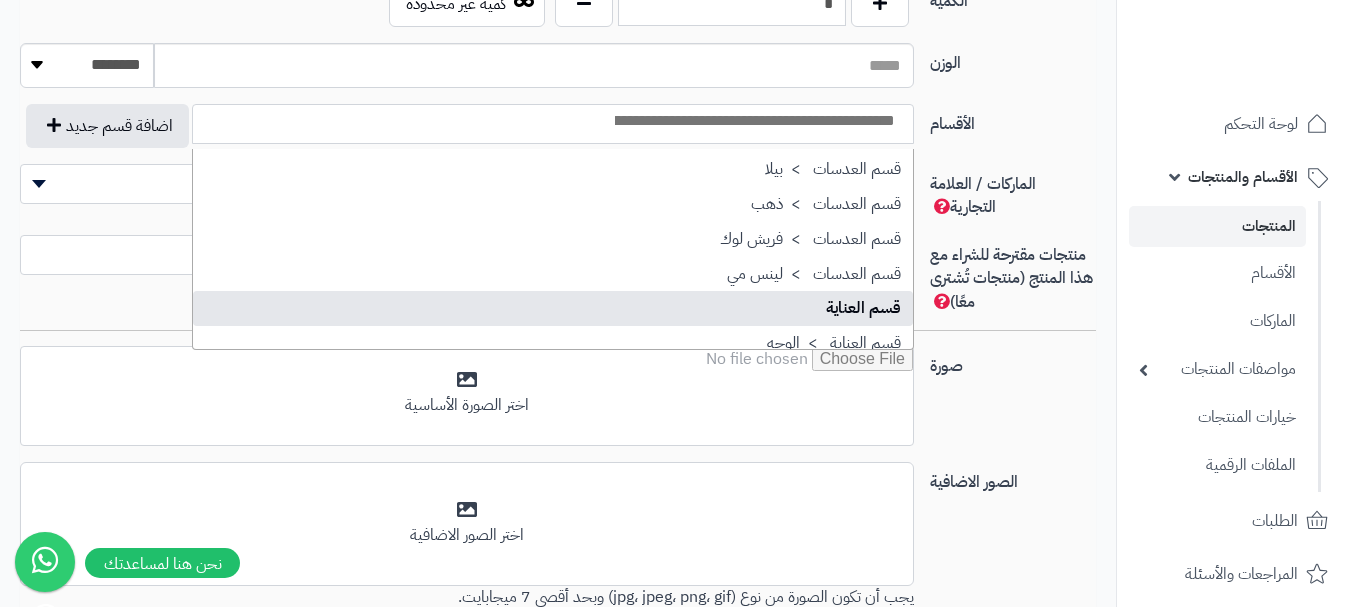 select on "**" 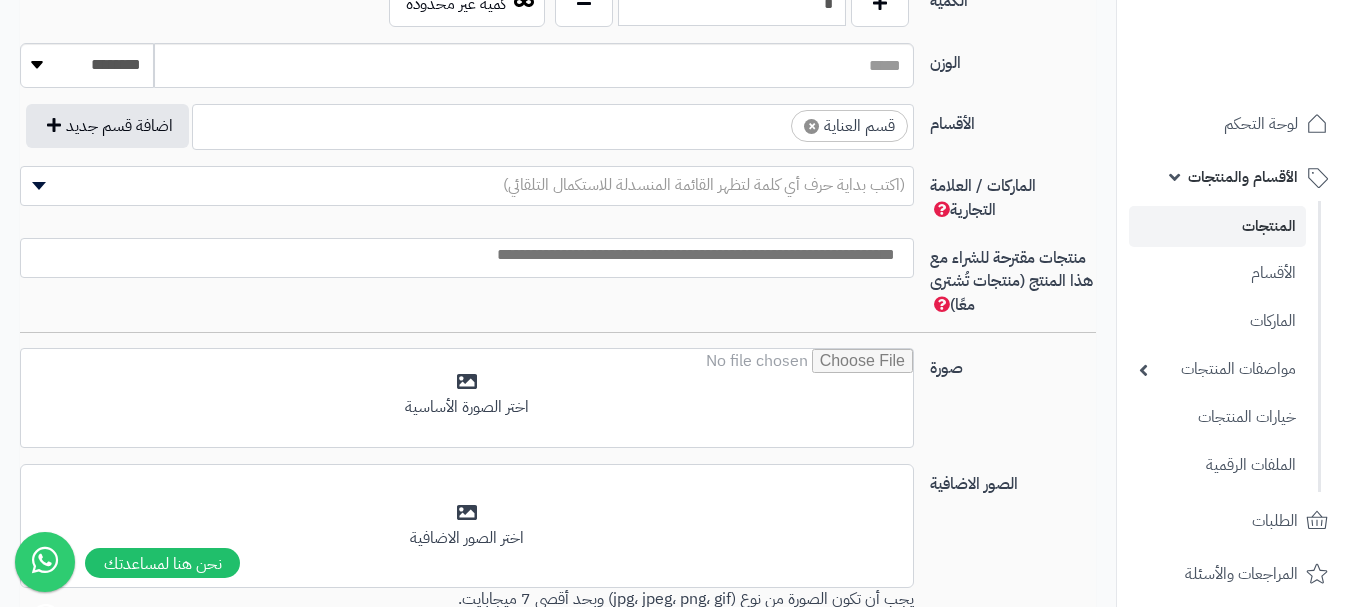 click on "× قسم العناية" at bounding box center (553, 124) 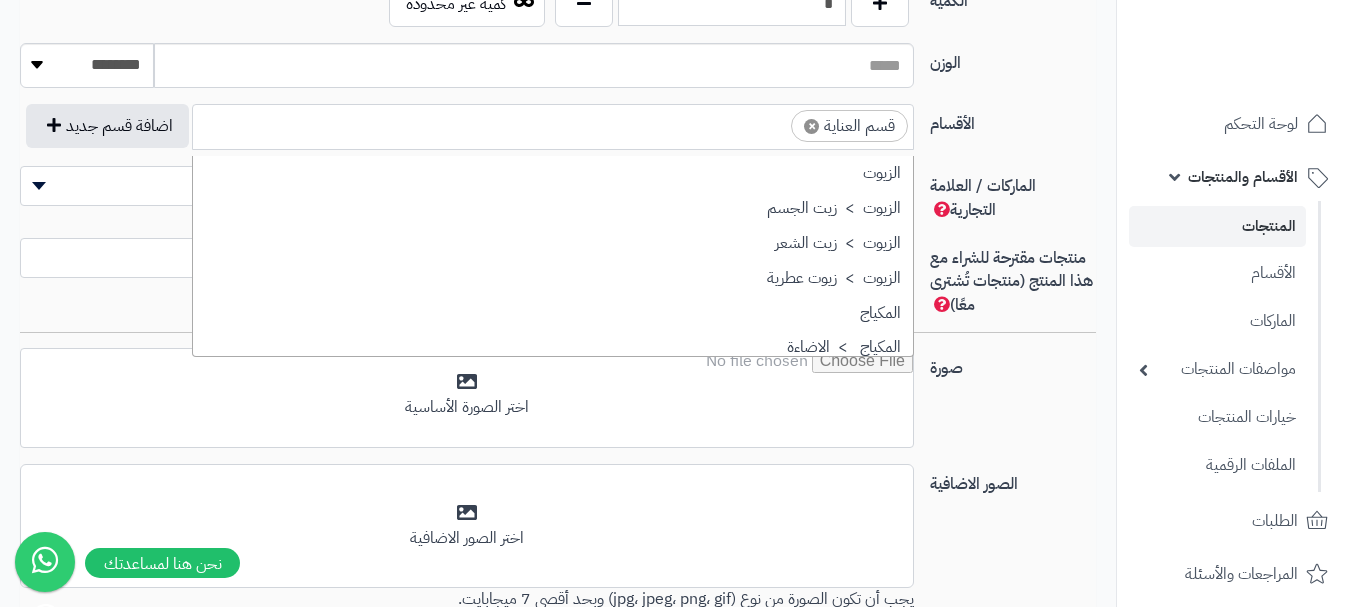 scroll, scrollTop: 1707, scrollLeft: 0, axis: vertical 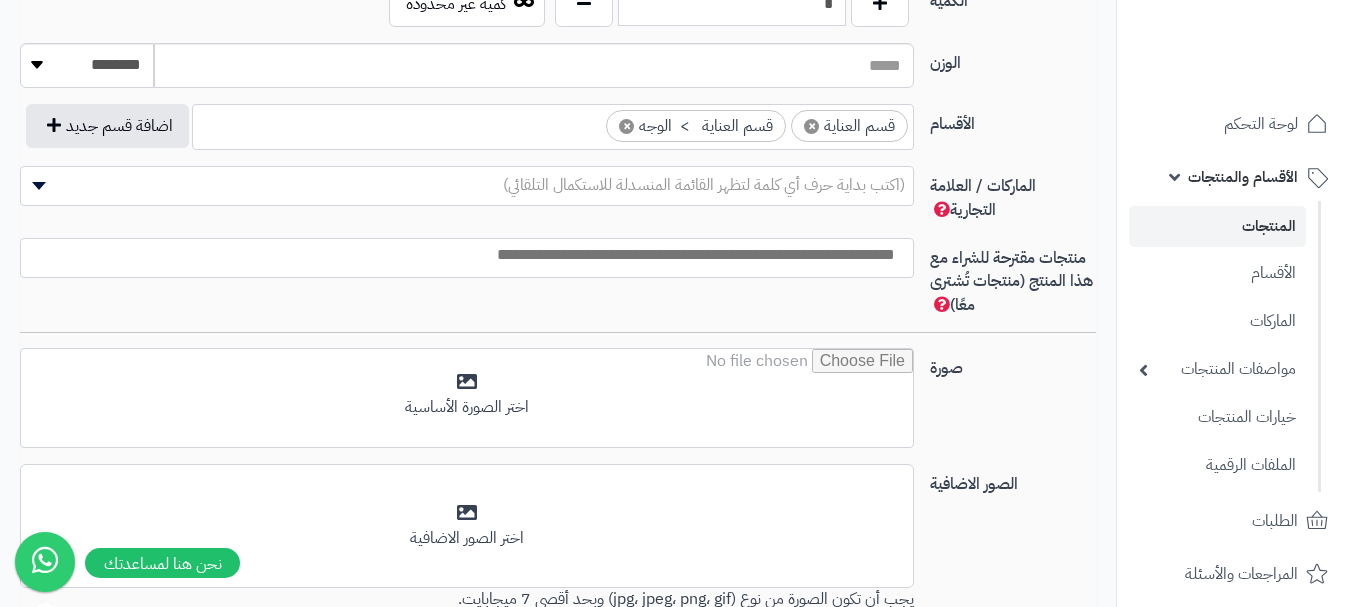 click at bounding box center (462, 255) 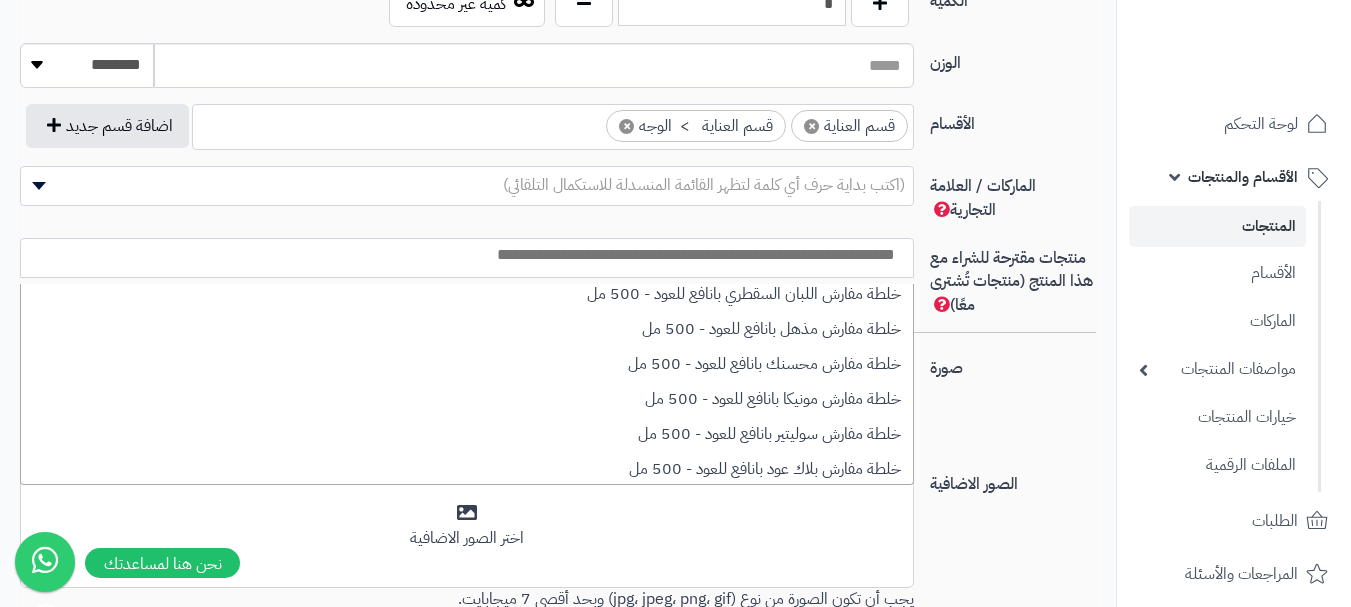 scroll, scrollTop: 357, scrollLeft: 0, axis: vertical 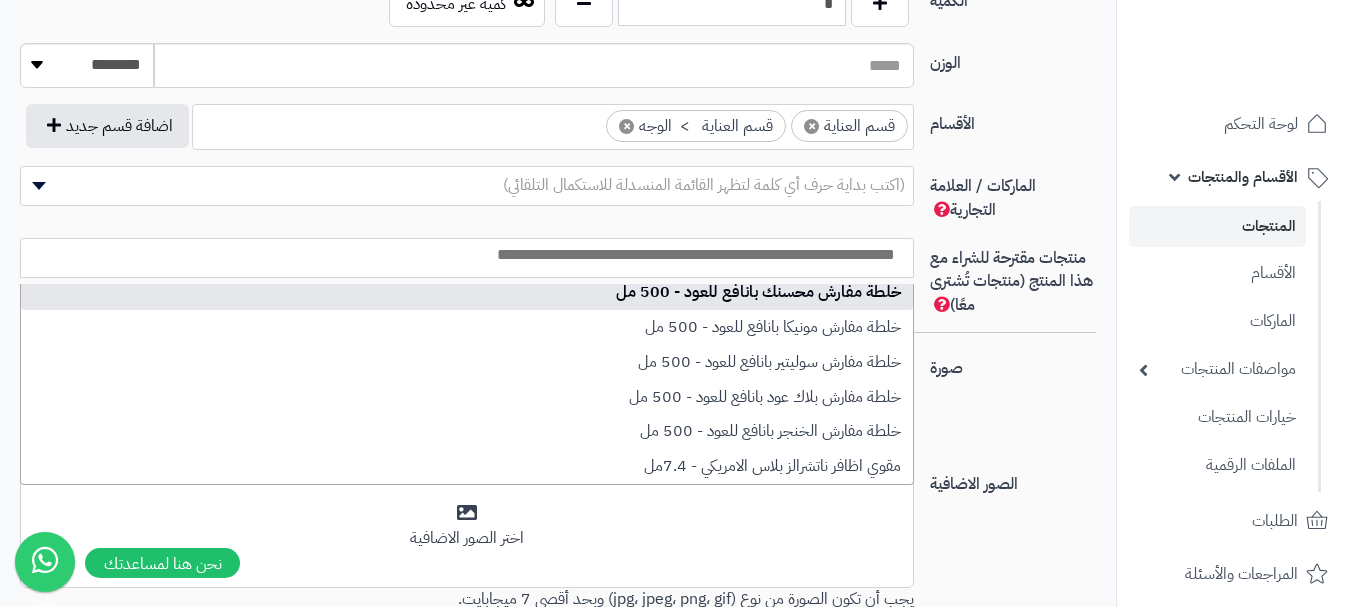 click at bounding box center [462, 255] 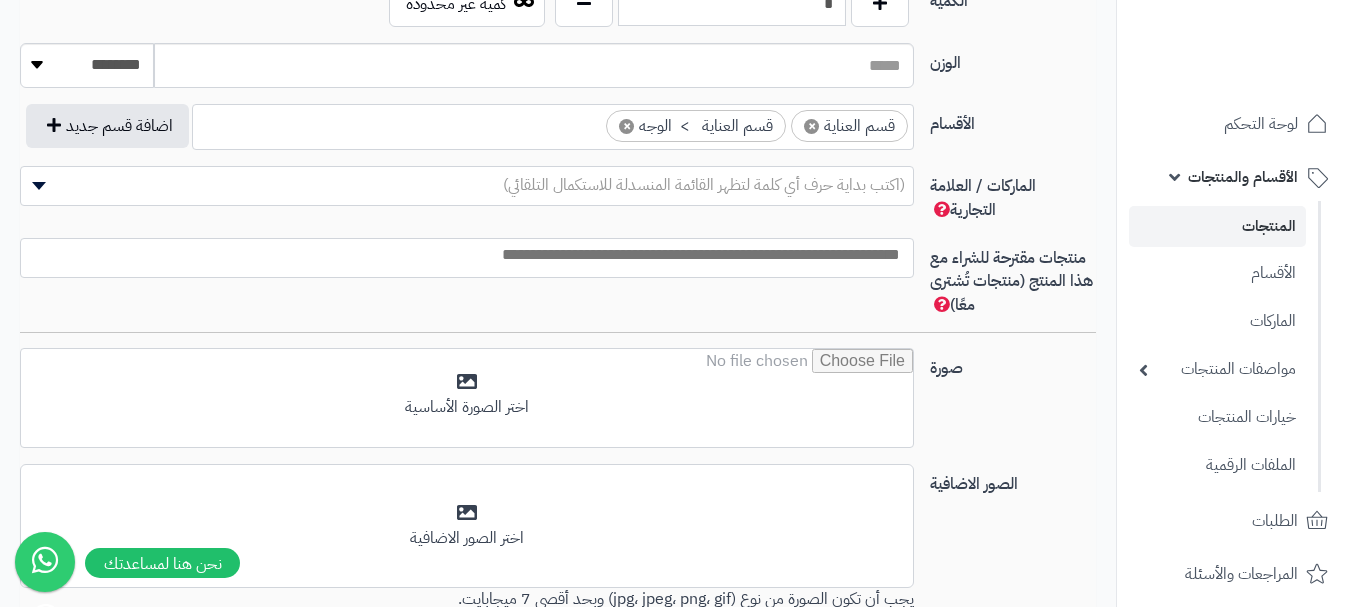 scroll, scrollTop: 1000, scrollLeft: 0, axis: vertical 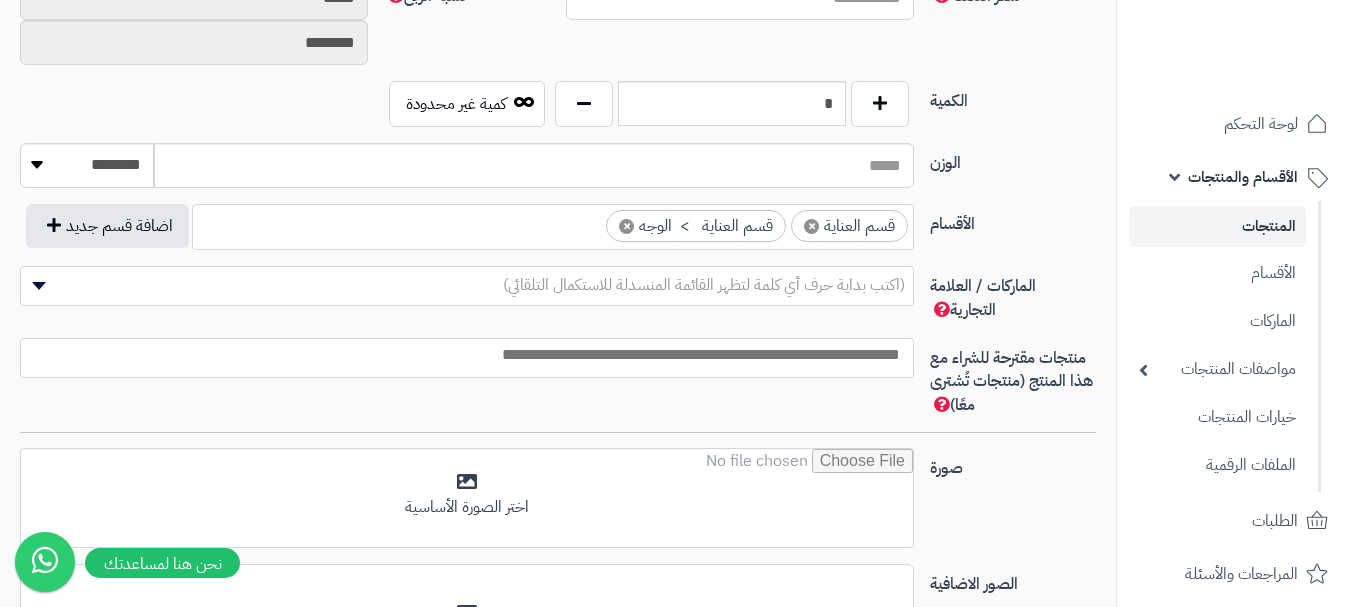click at bounding box center [467, 355] 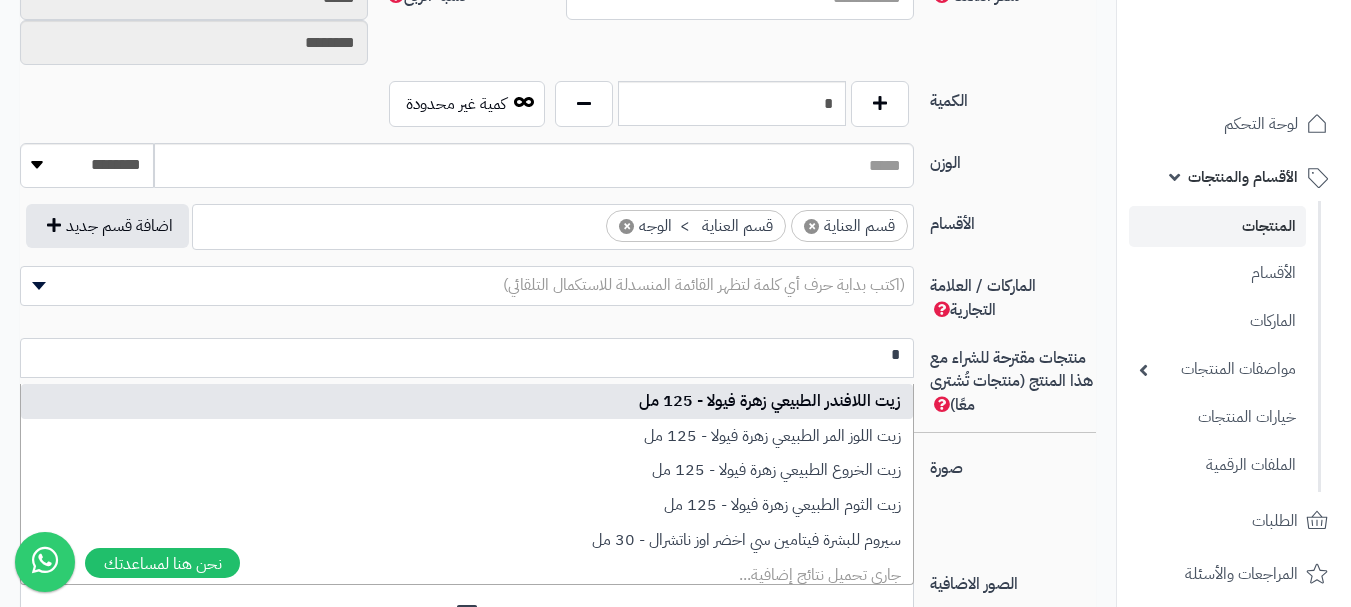 scroll, scrollTop: 0, scrollLeft: 0, axis: both 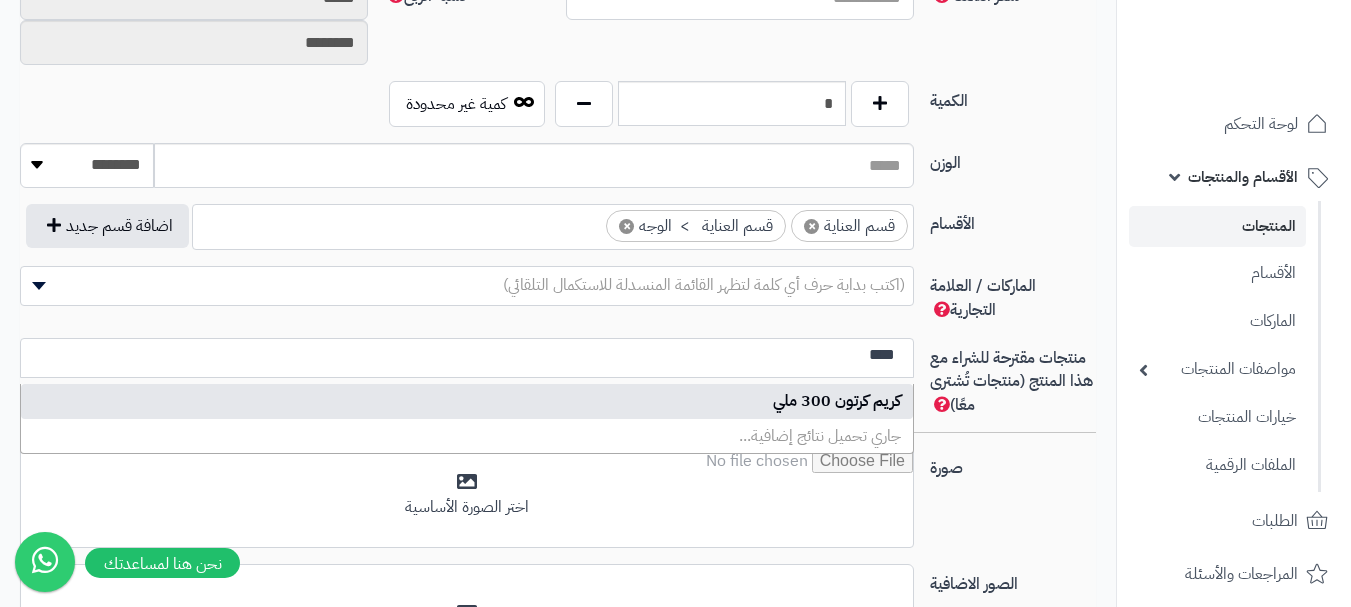 type on "****" 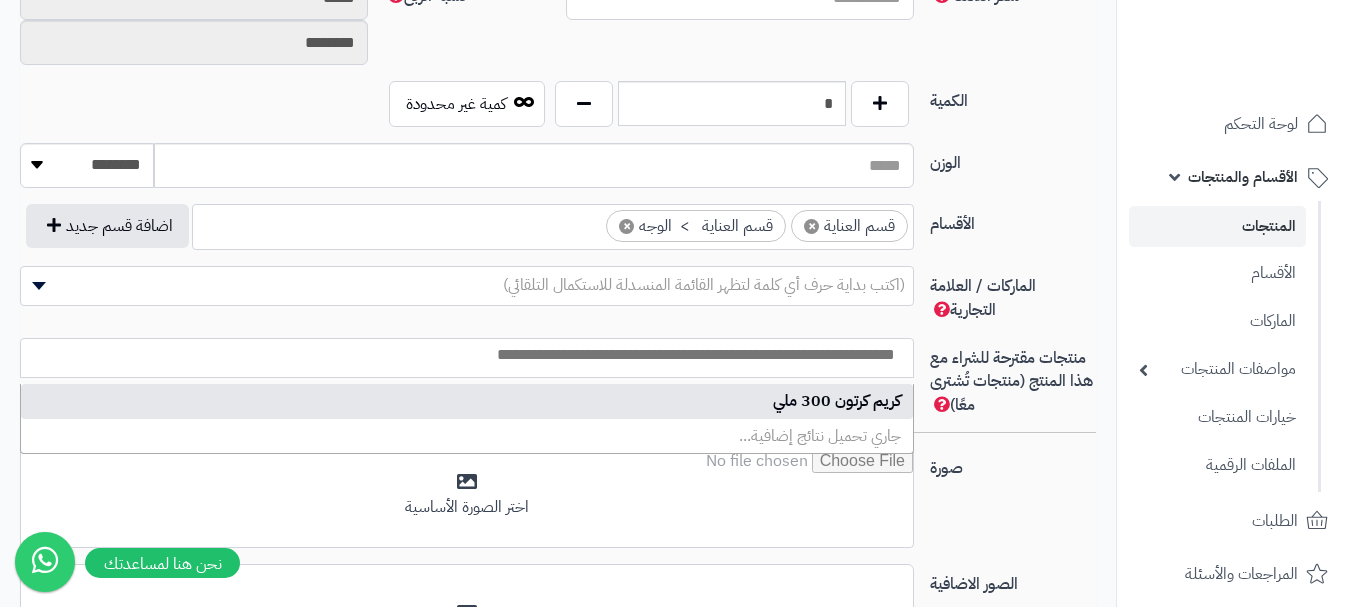select on "***" 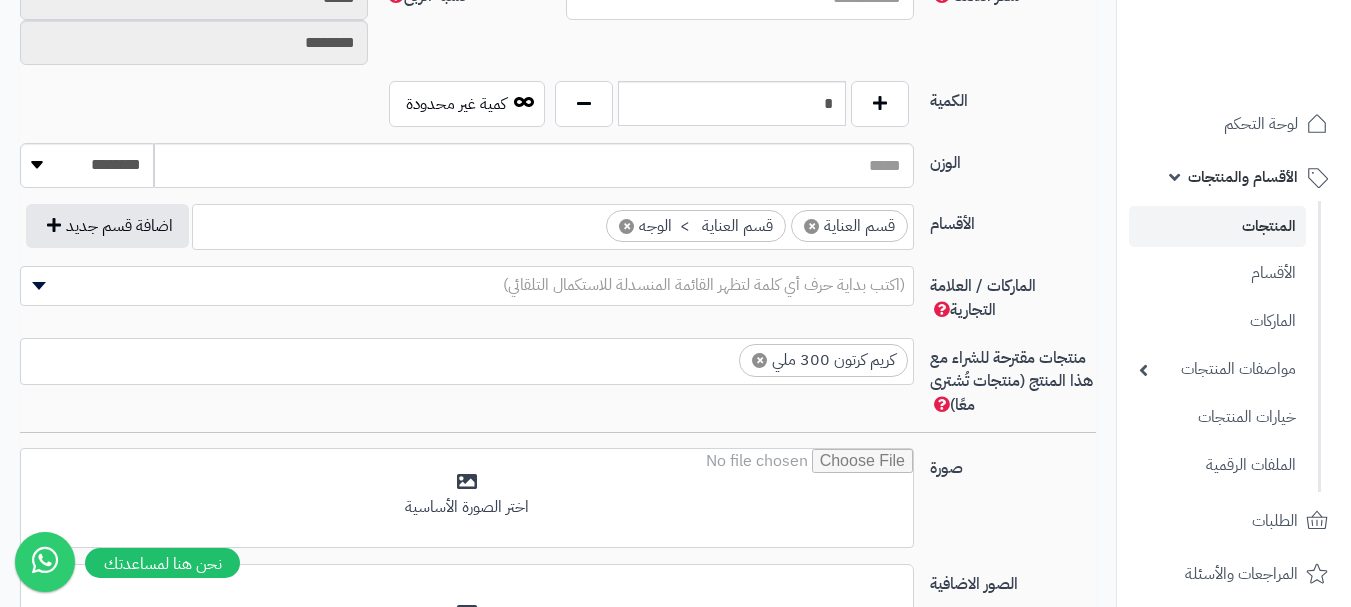 scroll, scrollTop: 0, scrollLeft: 0, axis: both 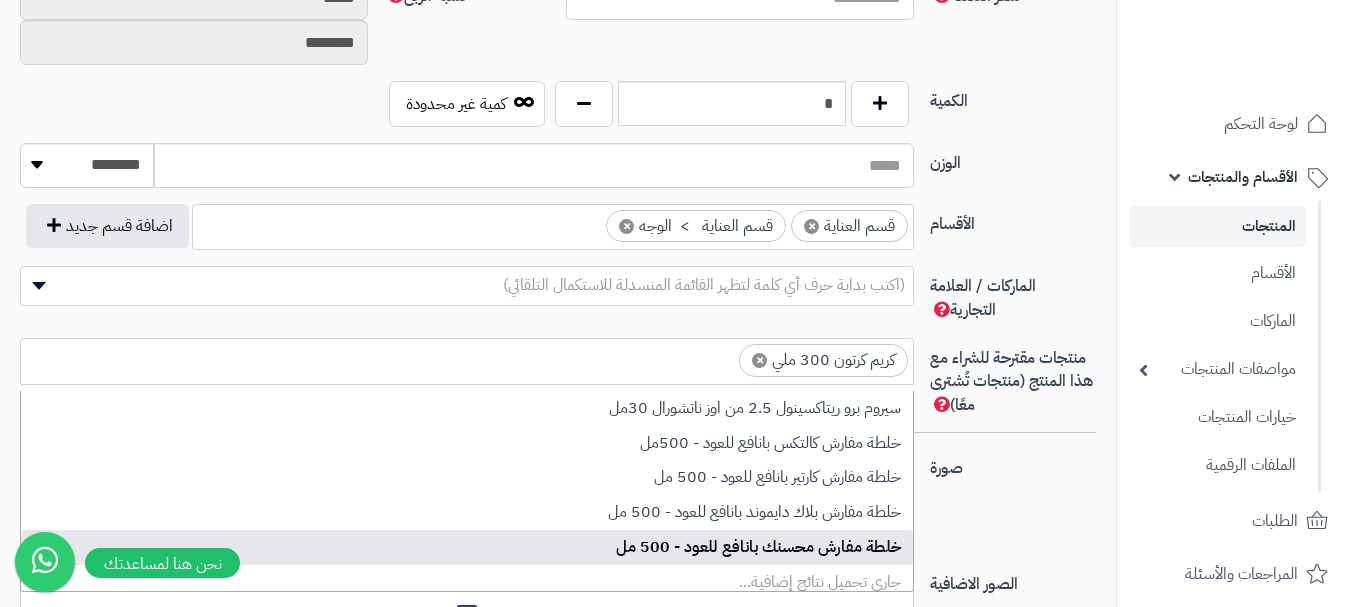 type on "*" 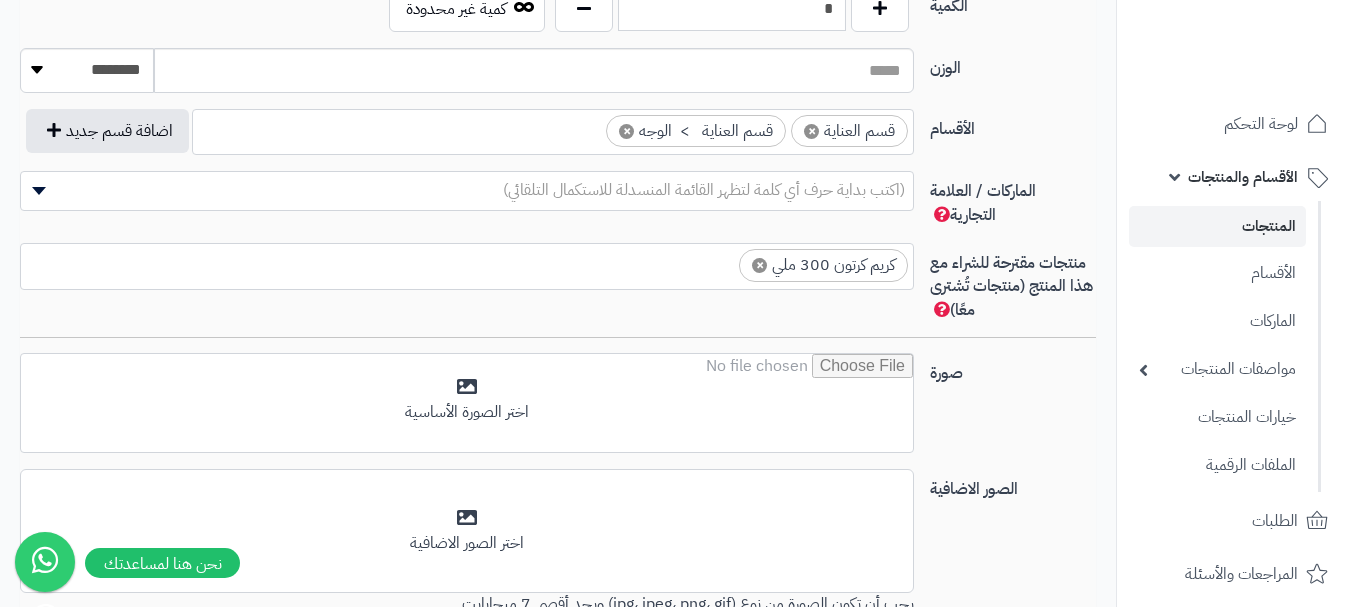 scroll, scrollTop: 1200, scrollLeft: 0, axis: vertical 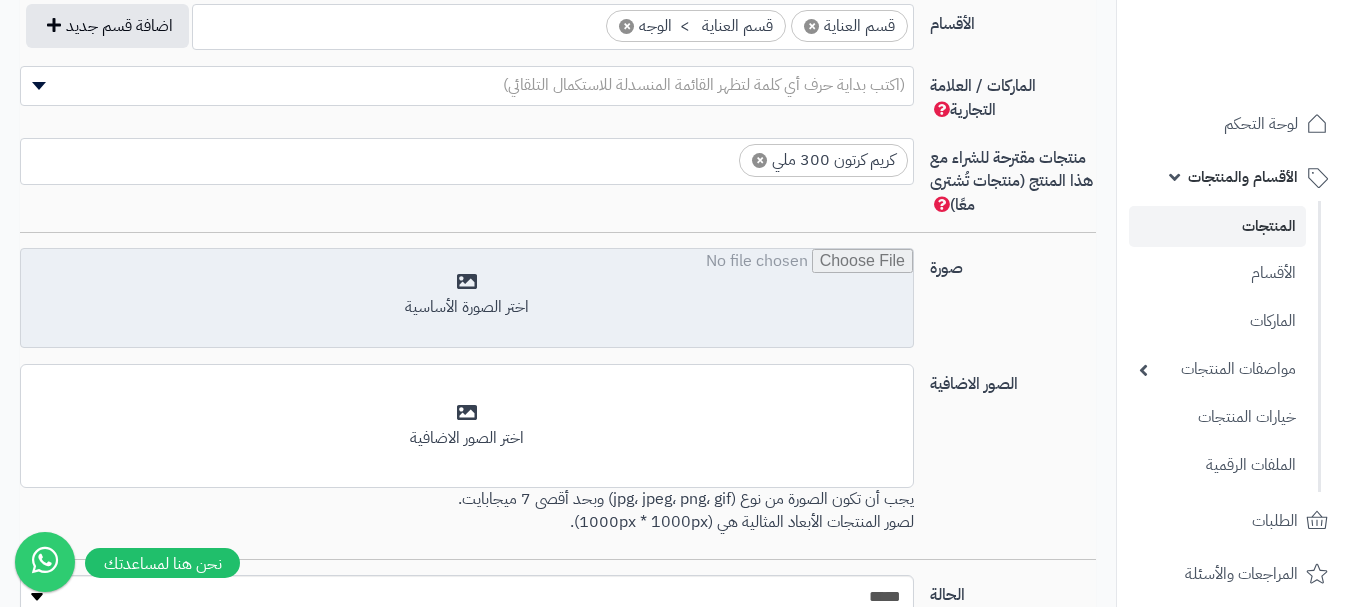 click at bounding box center (467, 299) 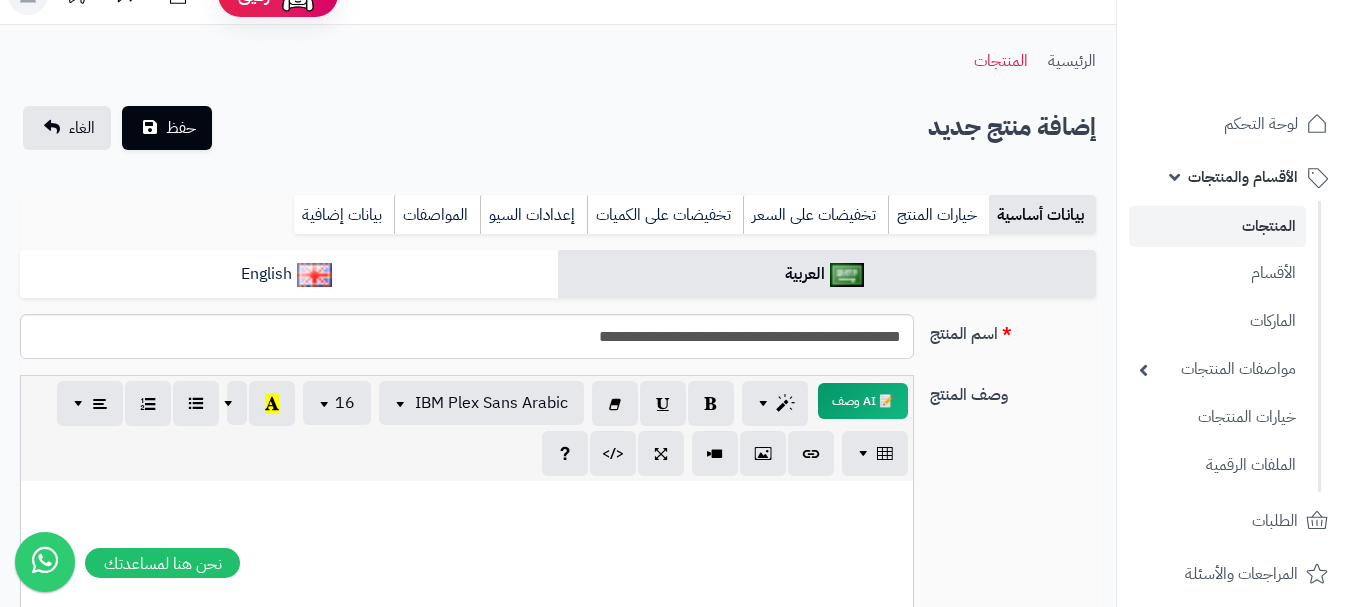 scroll, scrollTop: 0, scrollLeft: 0, axis: both 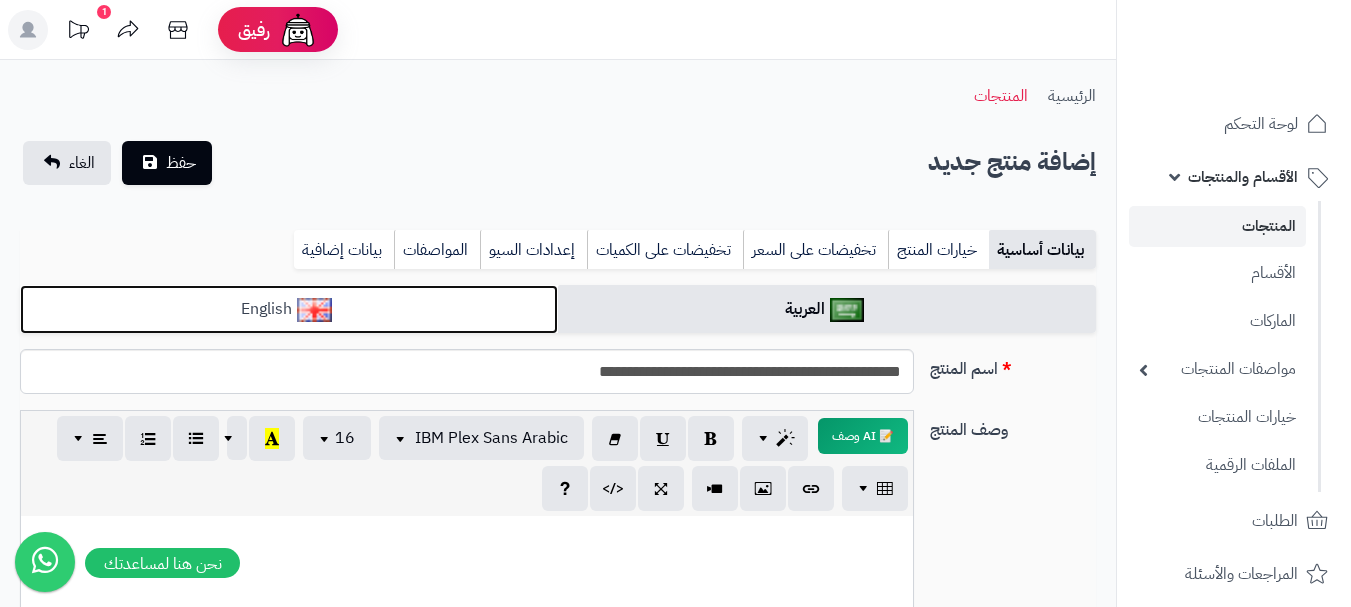 click at bounding box center (314, 310) 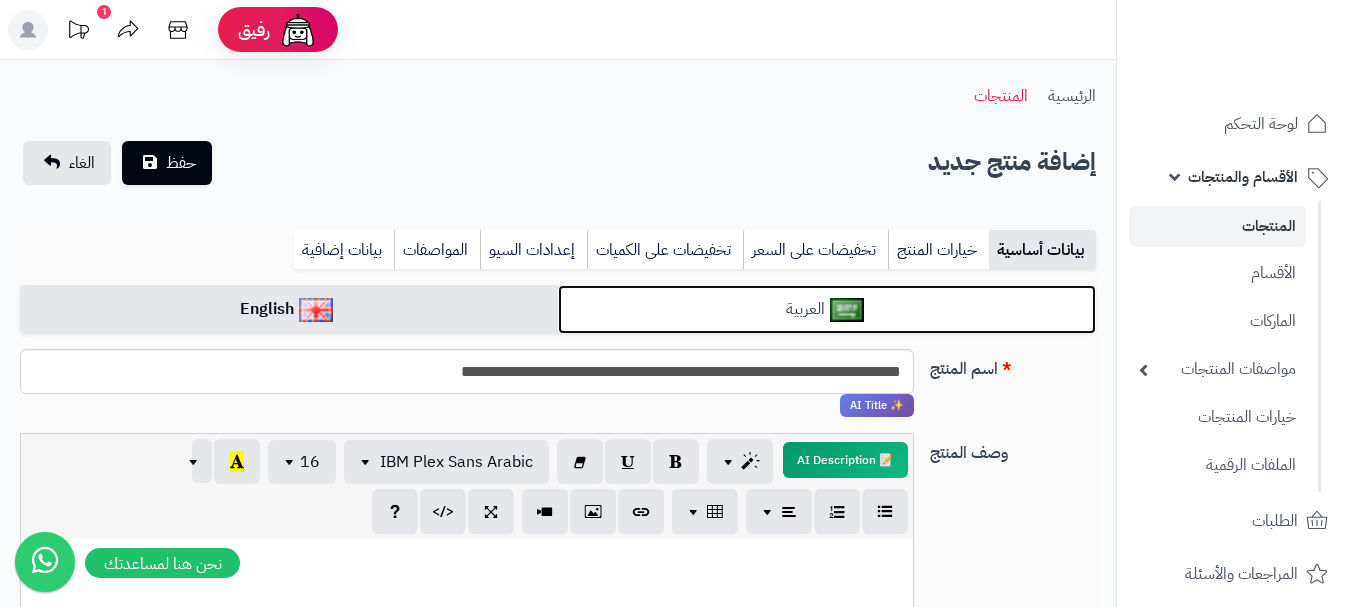 click on "العربية" at bounding box center (827, 309) 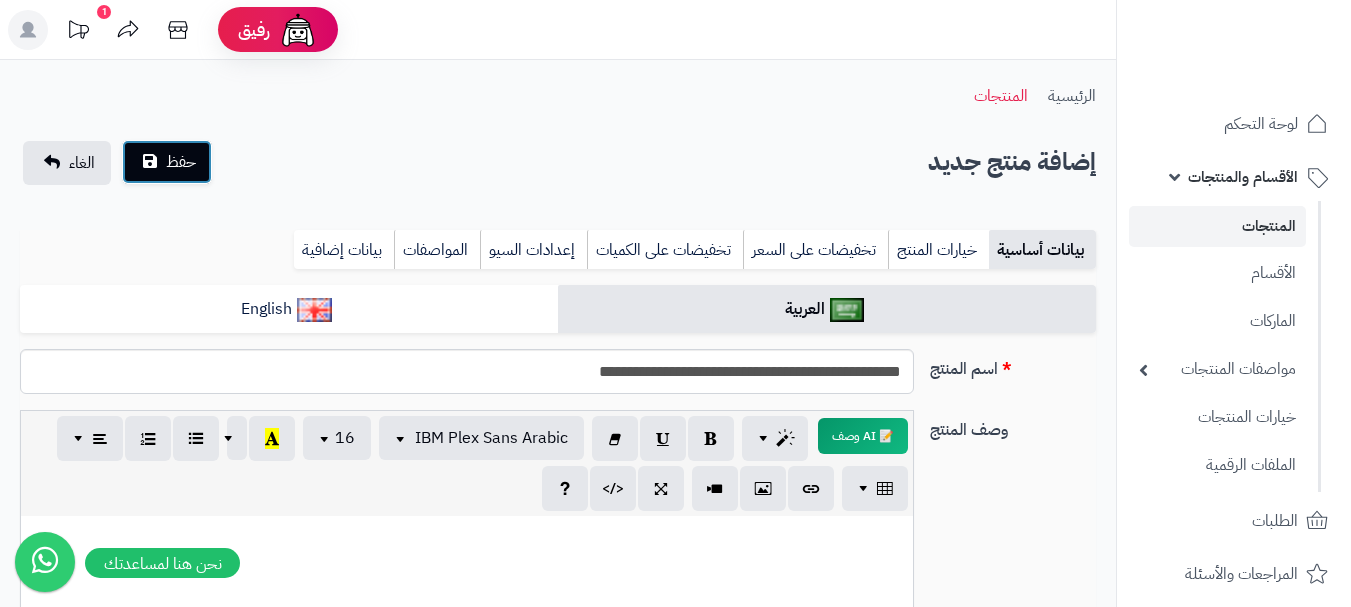 click on "حفظ" at bounding box center [181, 162] 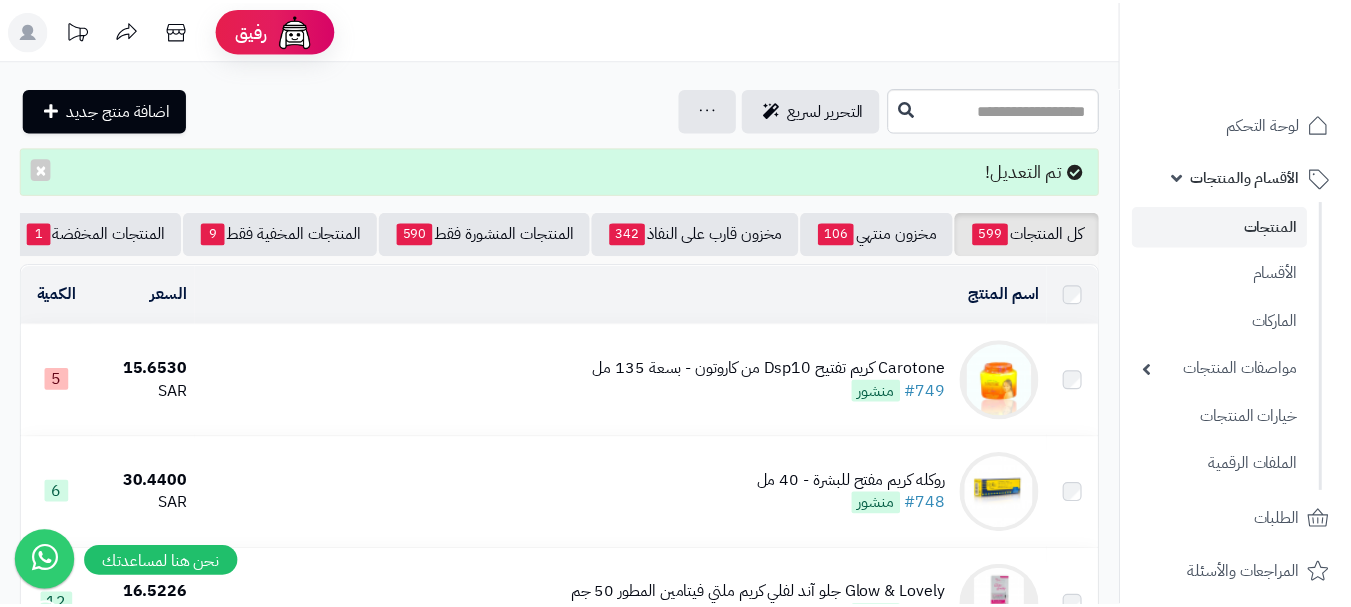 scroll, scrollTop: 0, scrollLeft: 0, axis: both 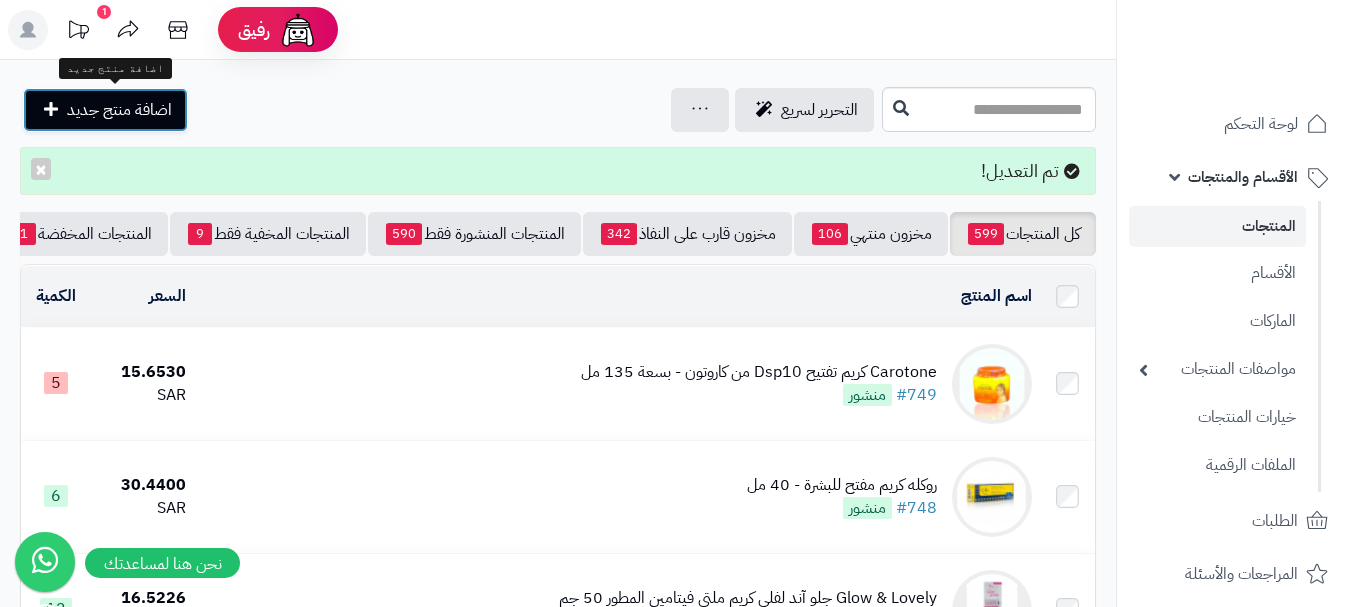 click on "اضافة منتج جديد" at bounding box center [119, 110] 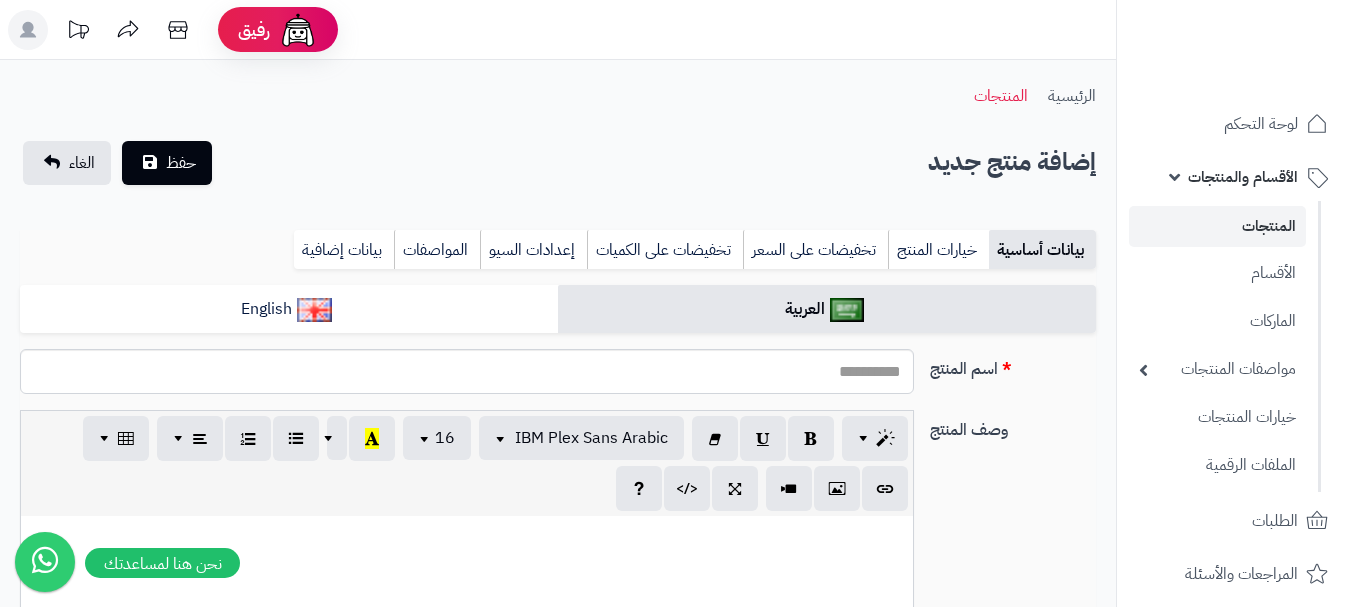 select 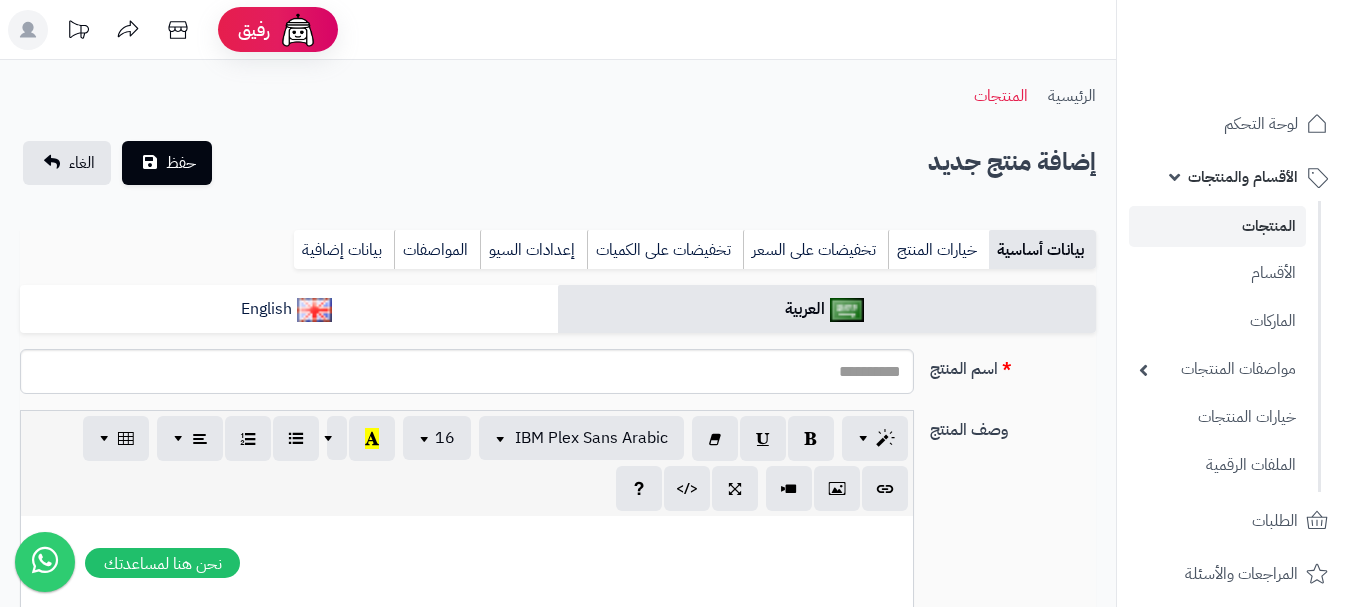 scroll, scrollTop: 0, scrollLeft: 0, axis: both 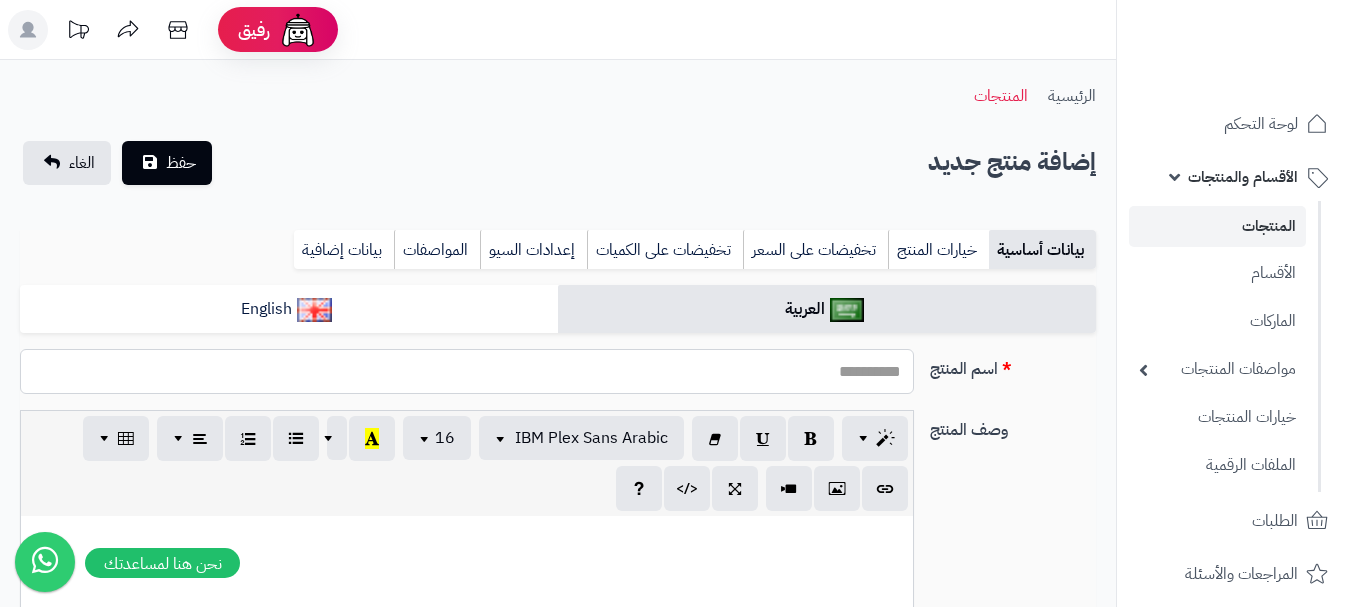 click on "اسم المنتج" at bounding box center (467, 371) 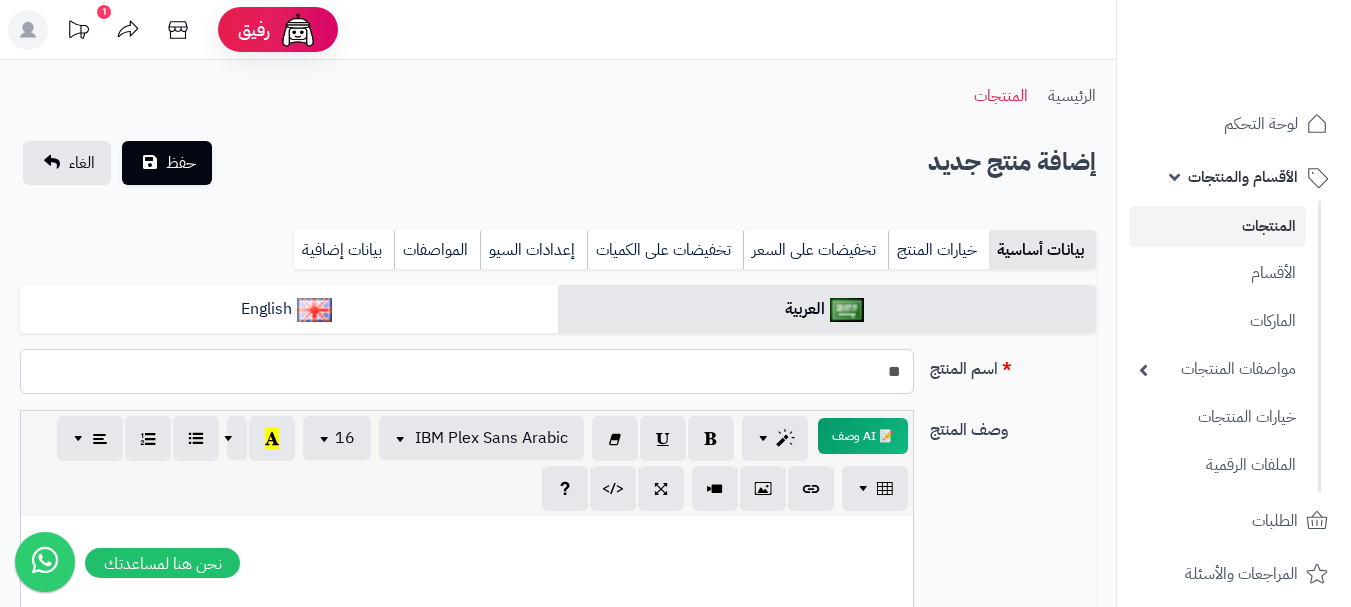 type on "*" 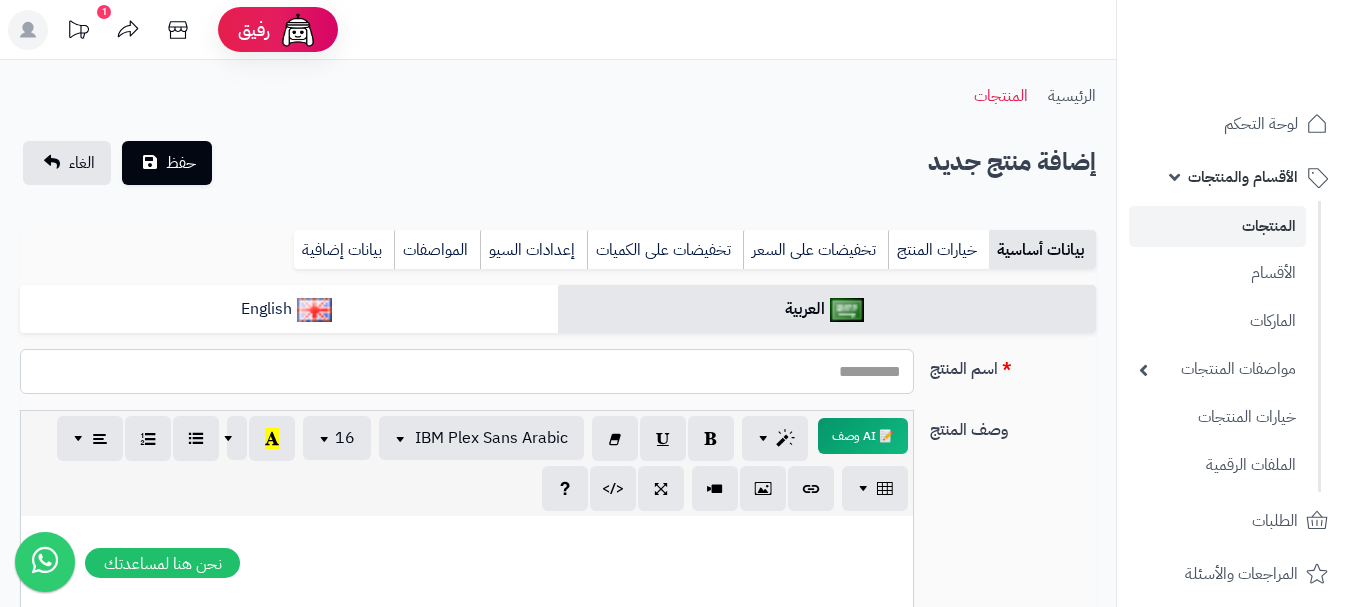 paste on "**********" 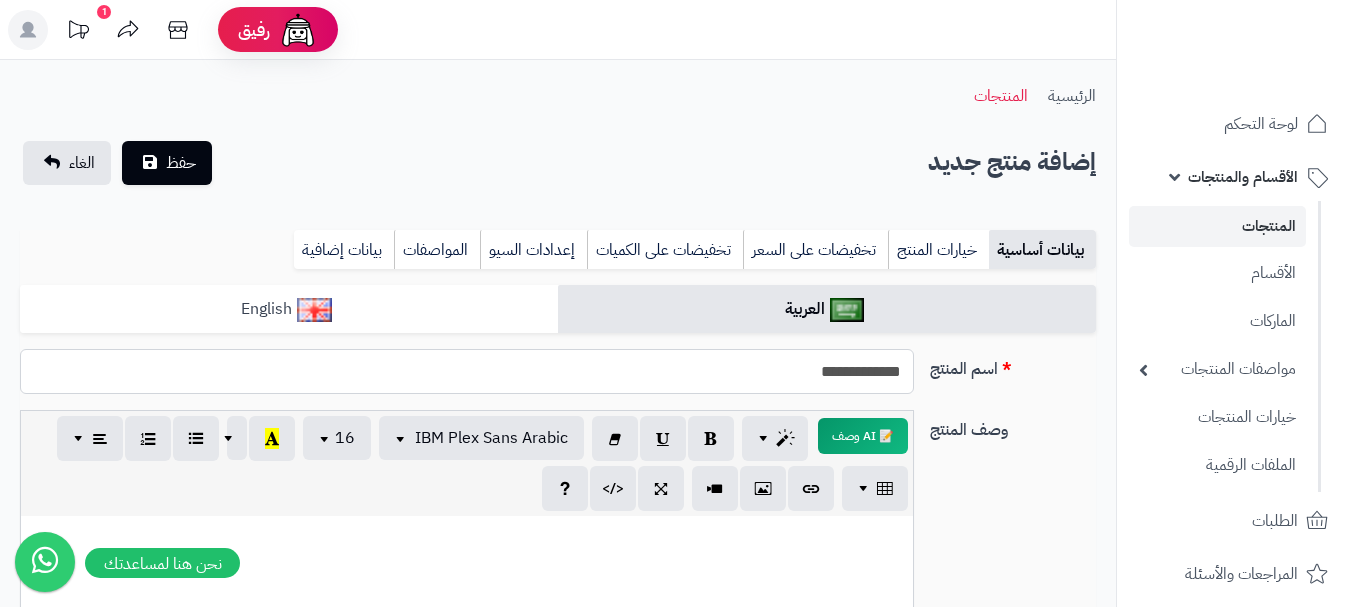 type on "**********" 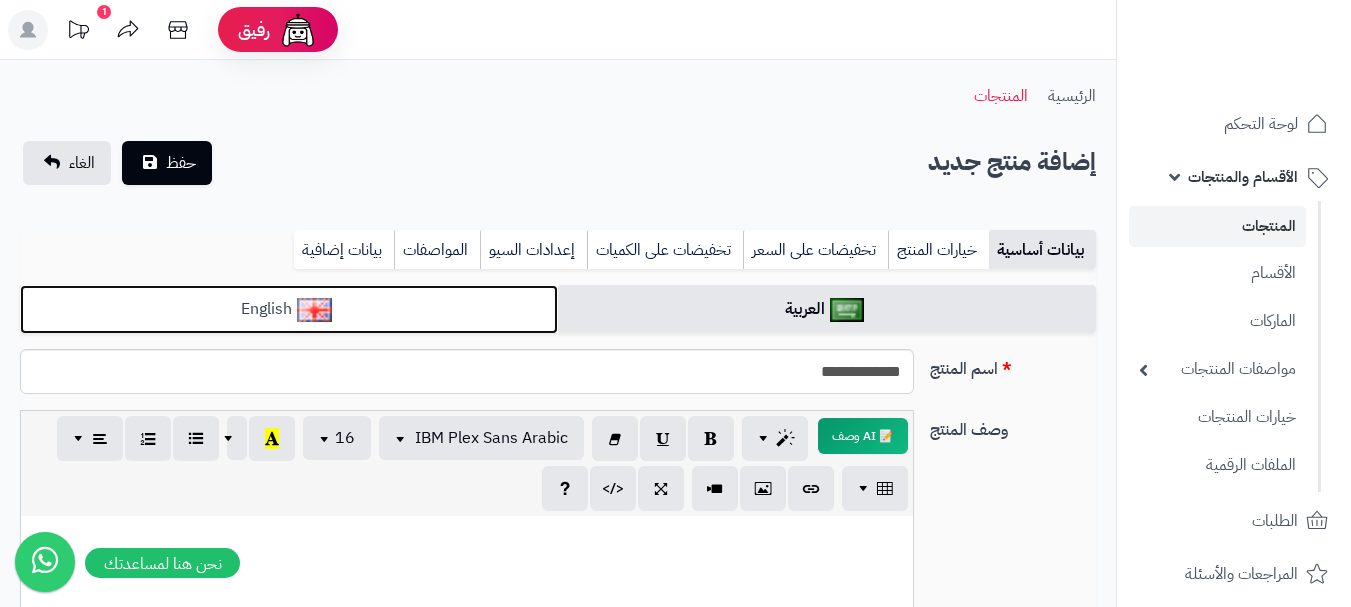 click on "English" at bounding box center [289, 309] 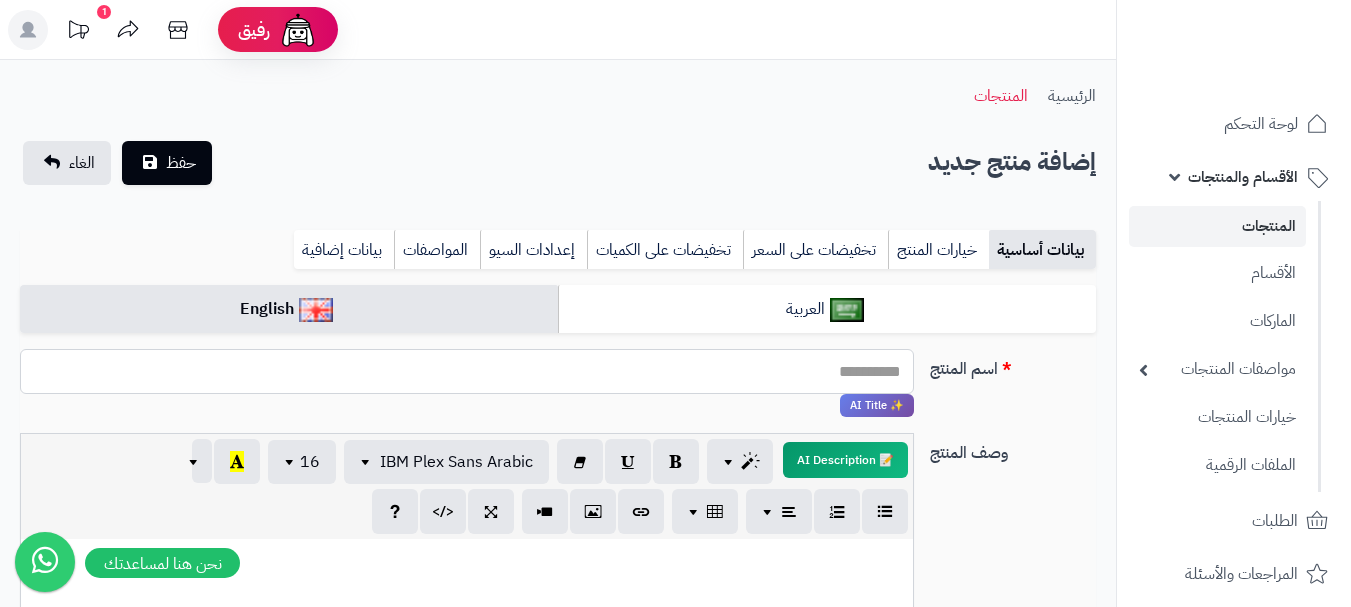 paste on "**********" 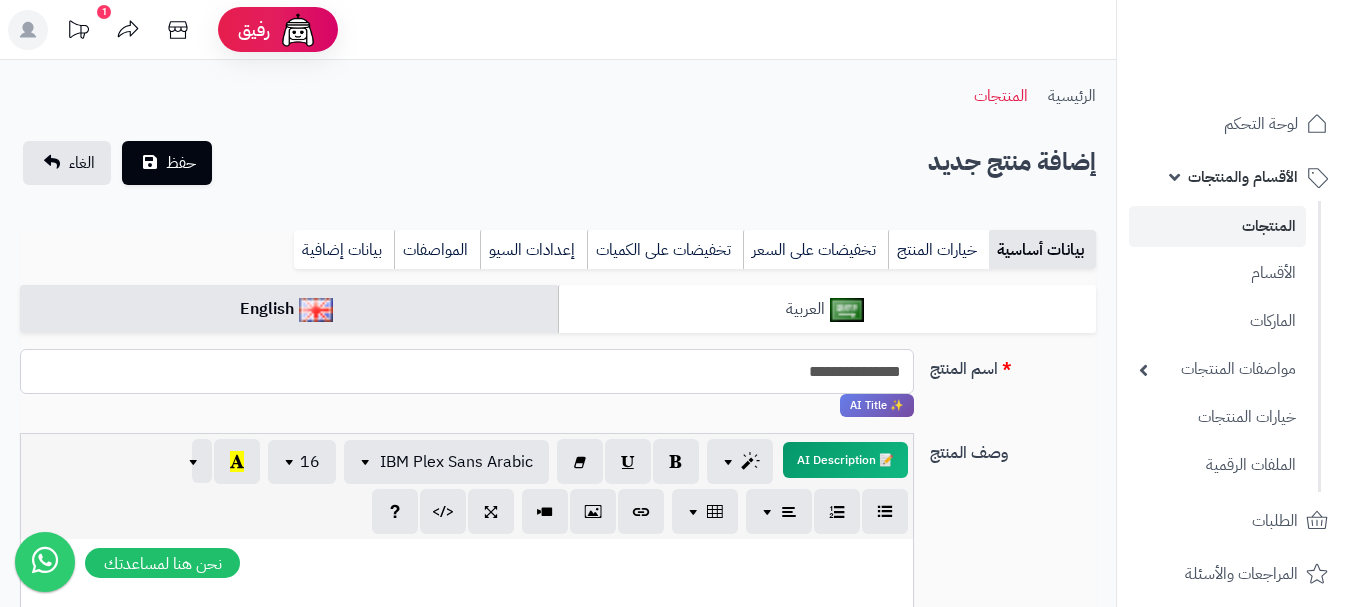 type on "**********" 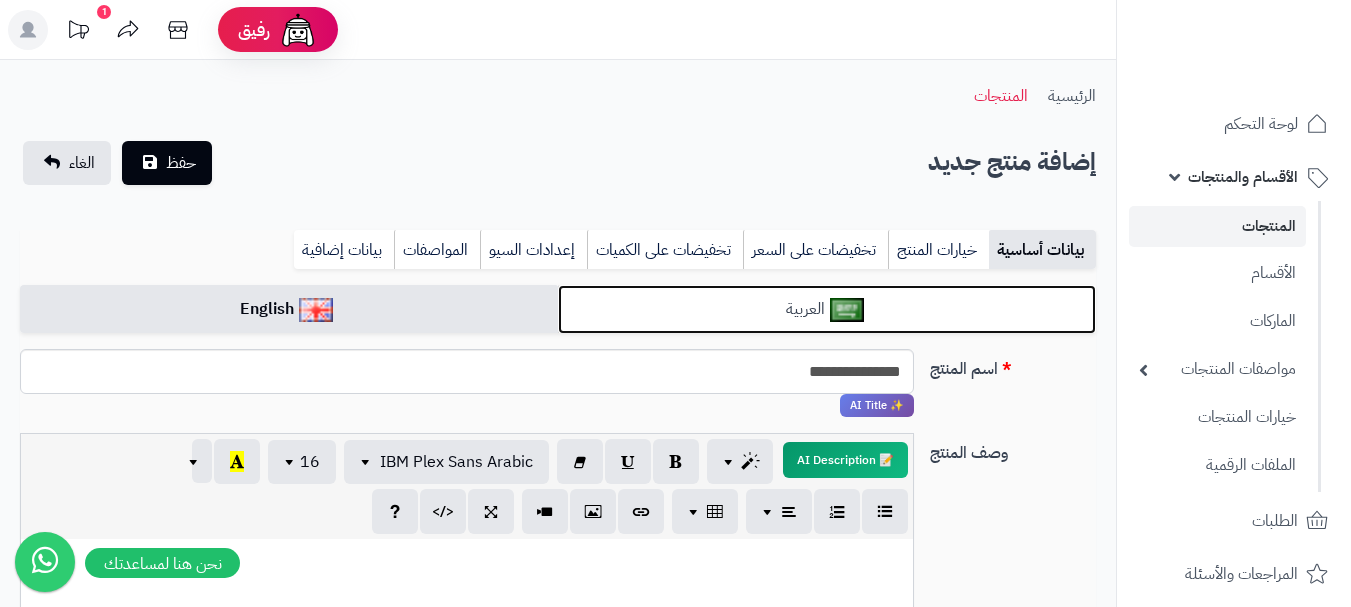 click on "العربية" at bounding box center [827, 309] 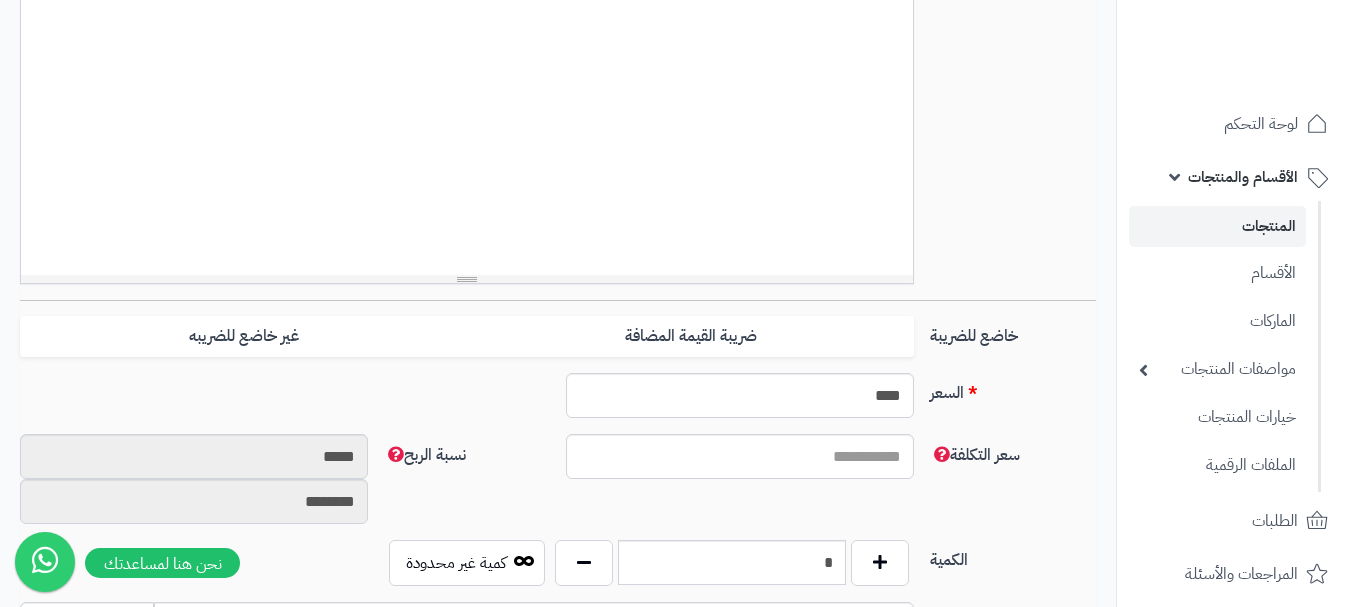 scroll, scrollTop: 600, scrollLeft: 0, axis: vertical 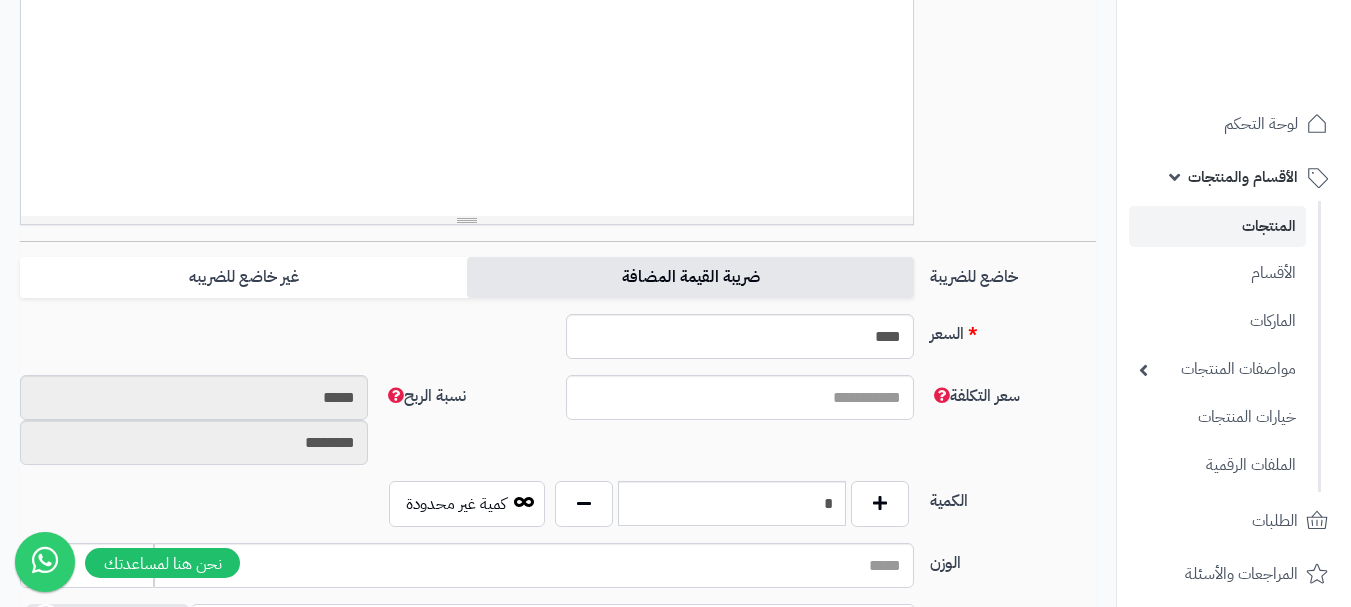 click on "ضريبة القيمة المضافة" at bounding box center [690, 277] 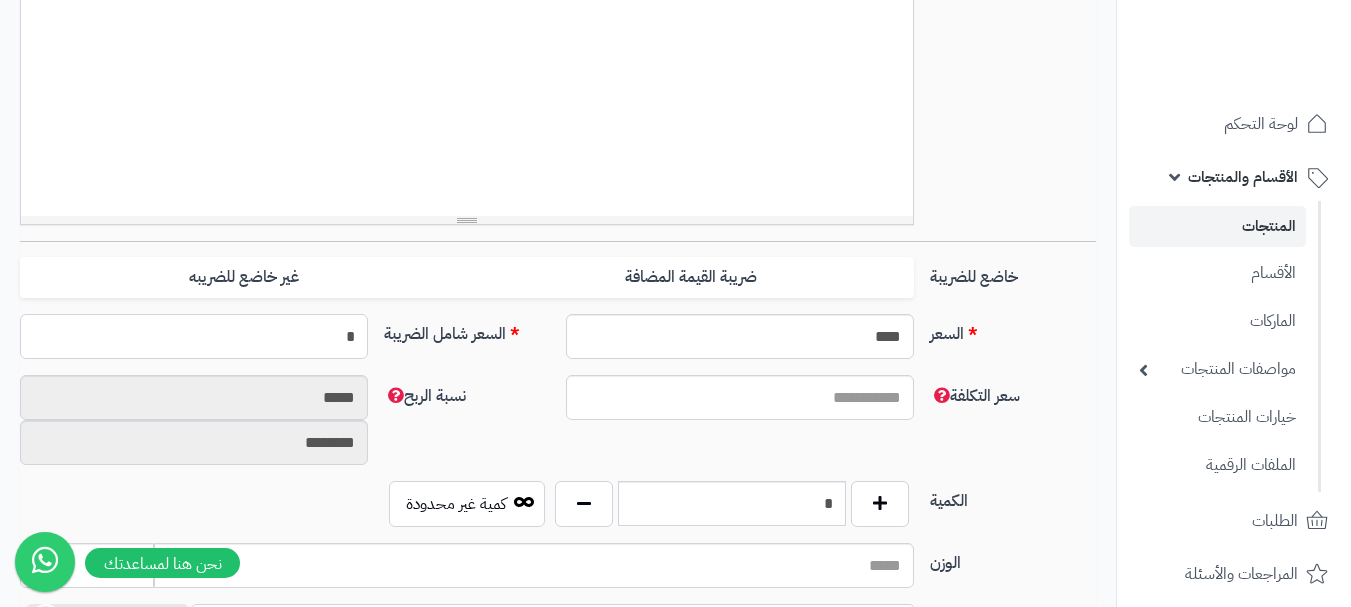 click on "*" at bounding box center (194, 336) 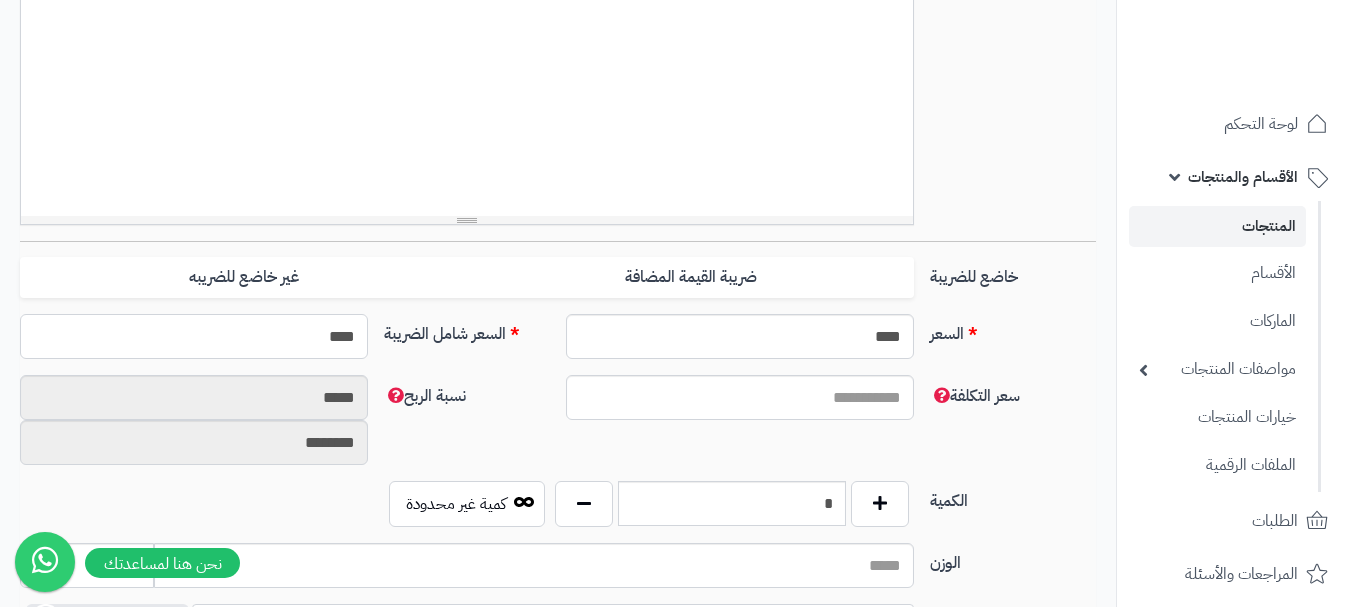 type on "*****" 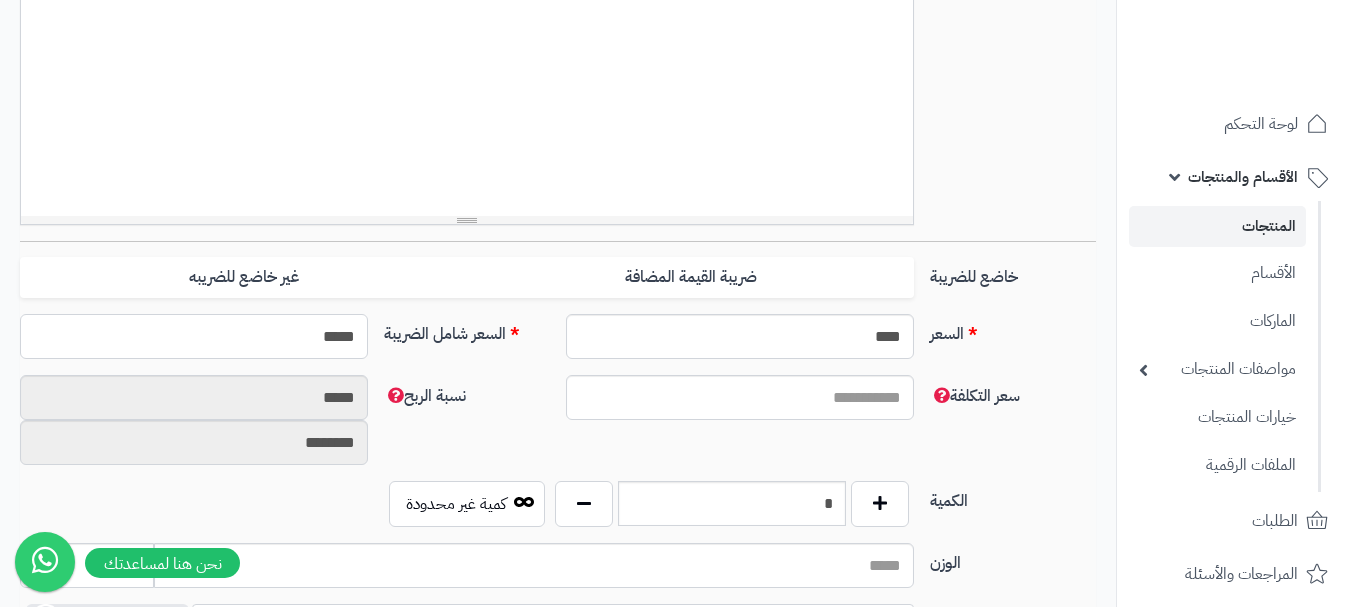 type on "**********" 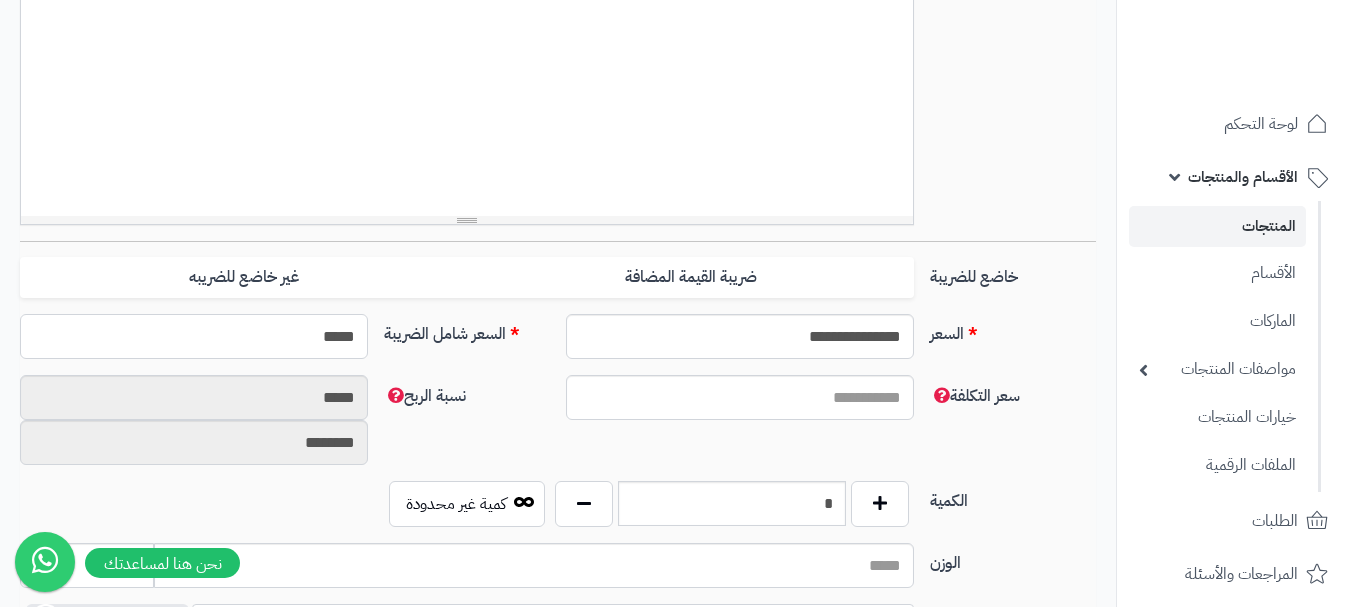 type on "*****" 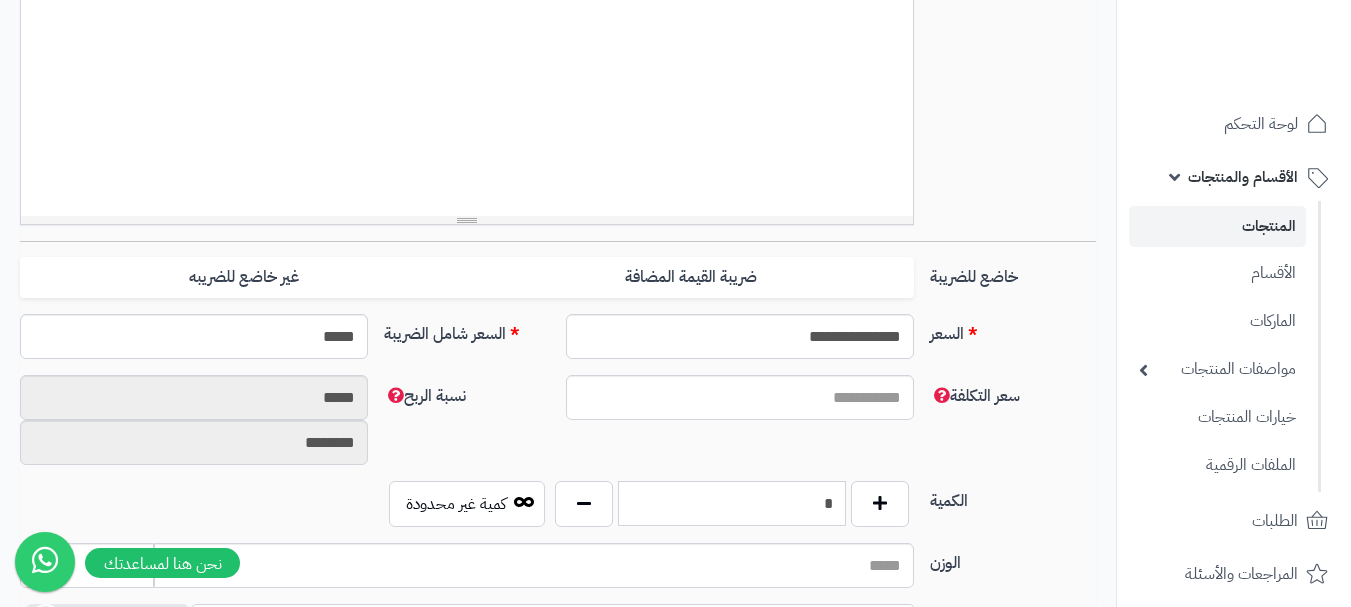 click on "*" at bounding box center [732, 503] 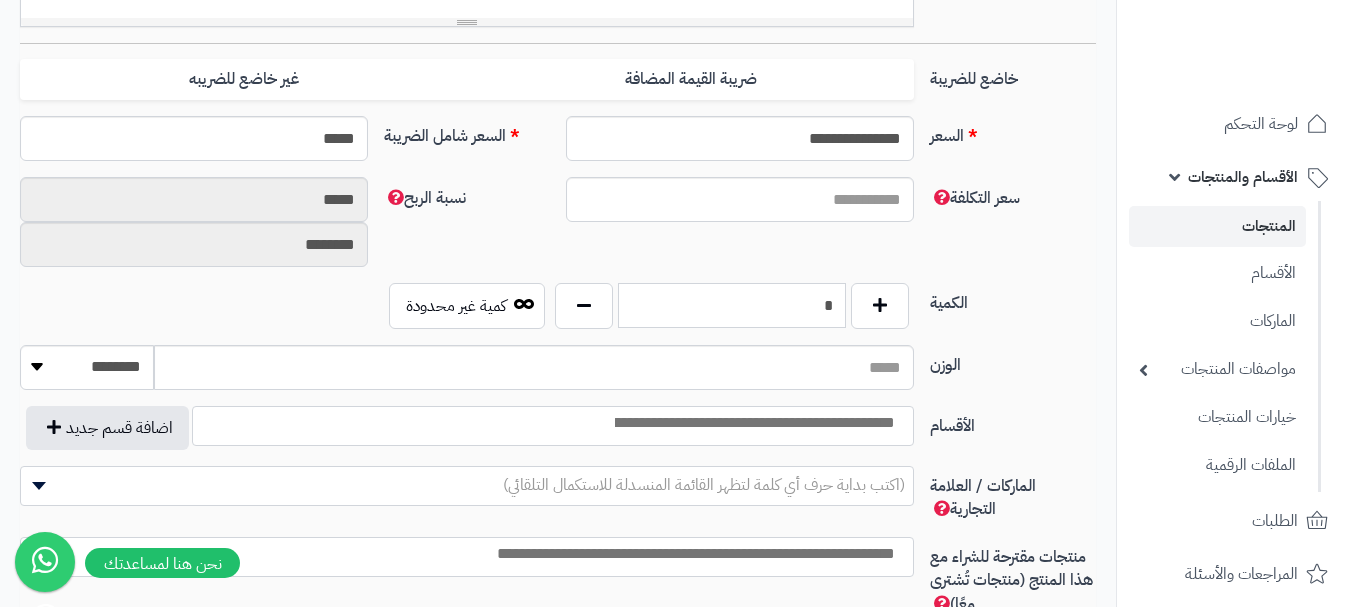 scroll, scrollTop: 800, scrollLeft: 0, axis: vertical 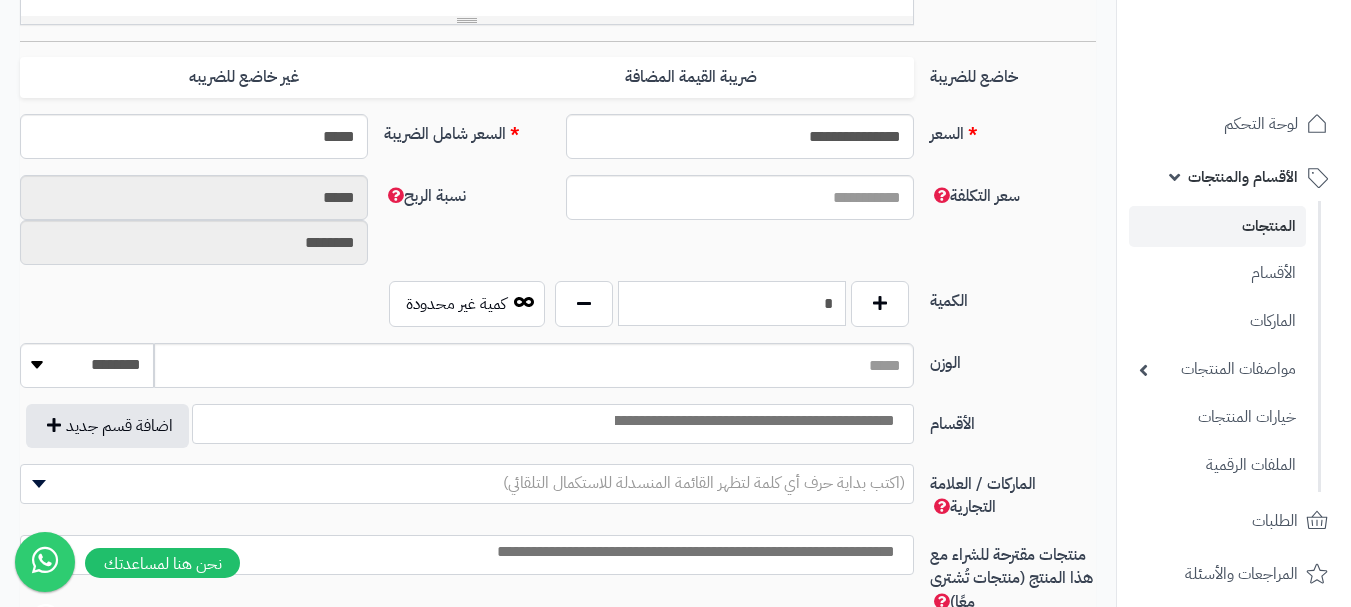 type on "*" 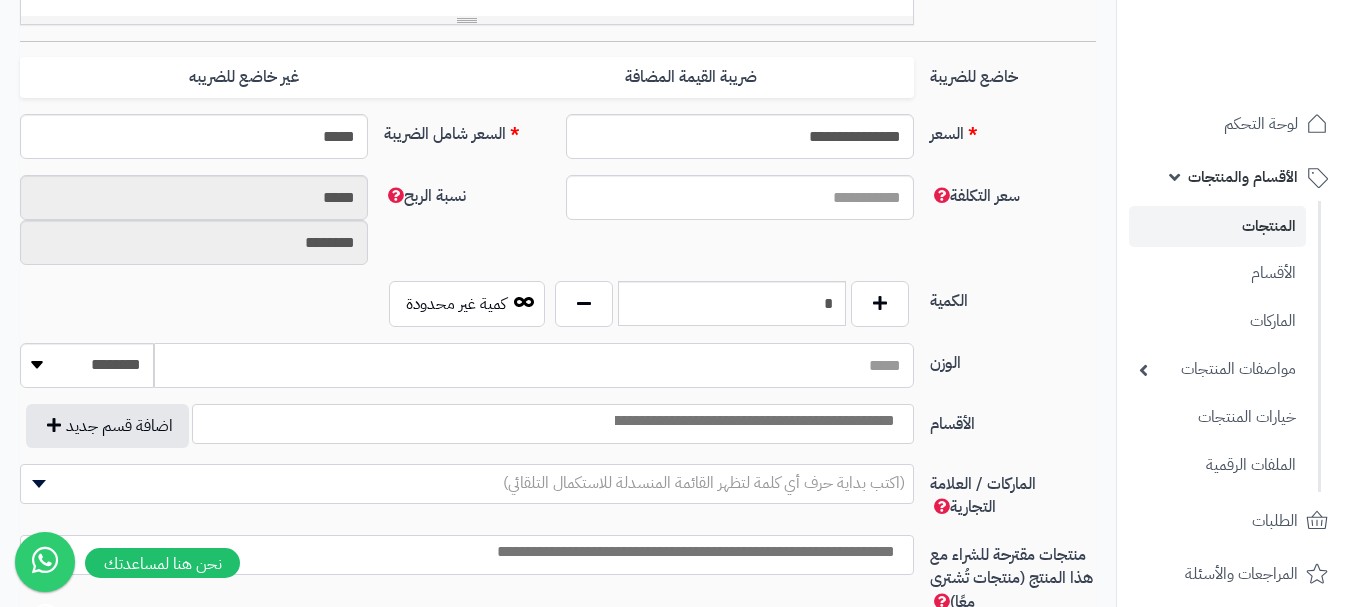 click on "الوزن" at bounding box center [534, 365] 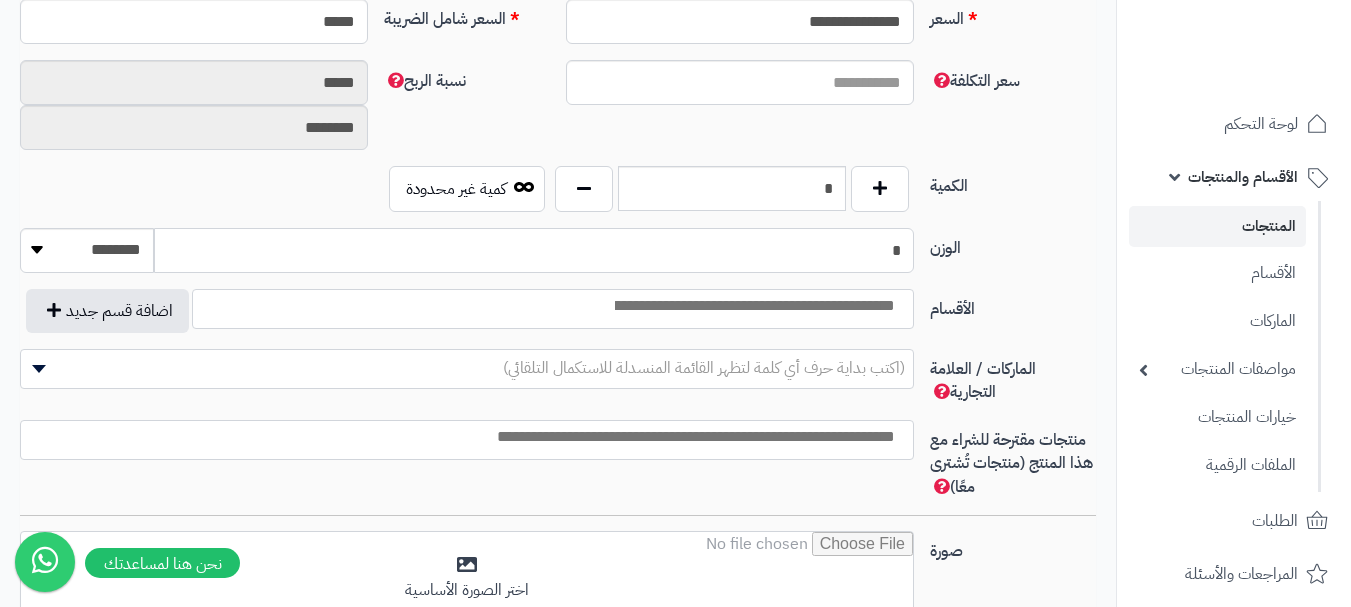 scroll, scrollTop: 1100, scrollLeft: 0, axis: vertical 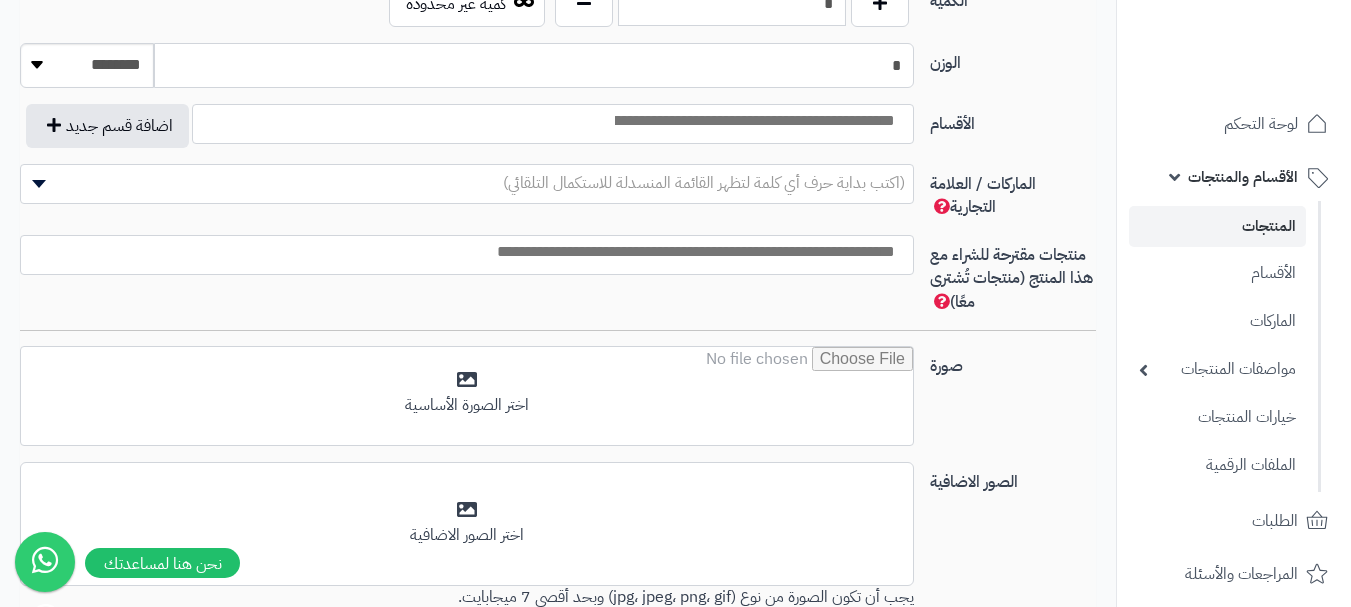 type on "*" 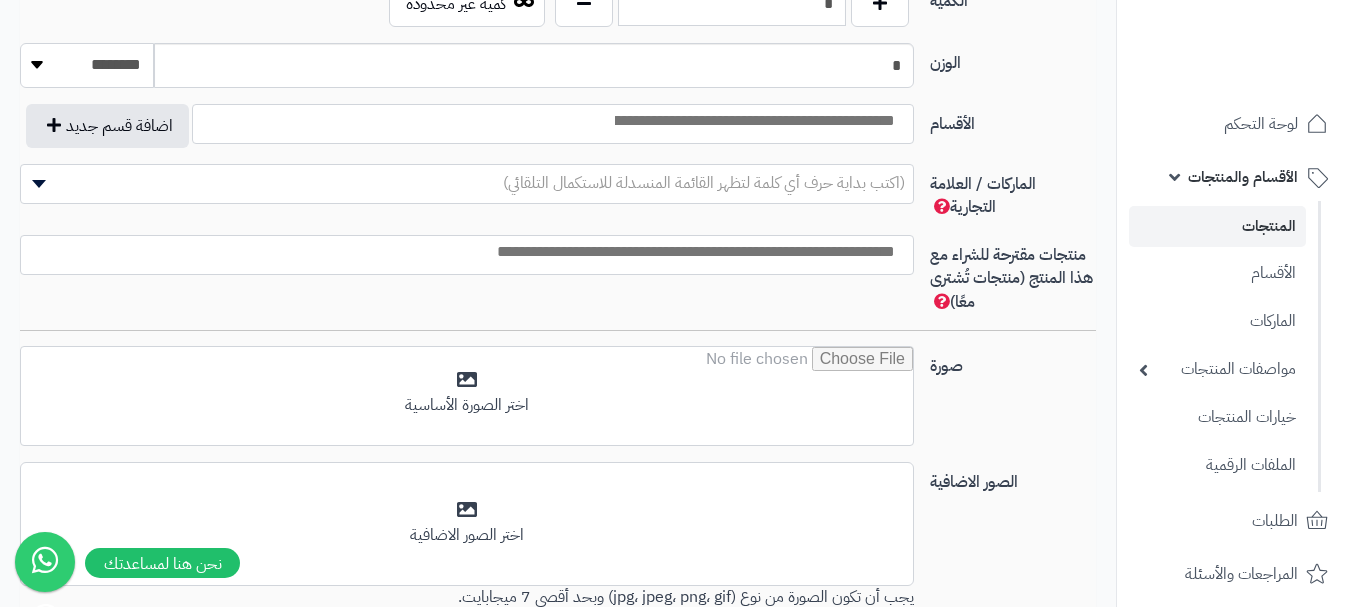 click on "******** **** ***** *****" at bounding box center [87, 65] 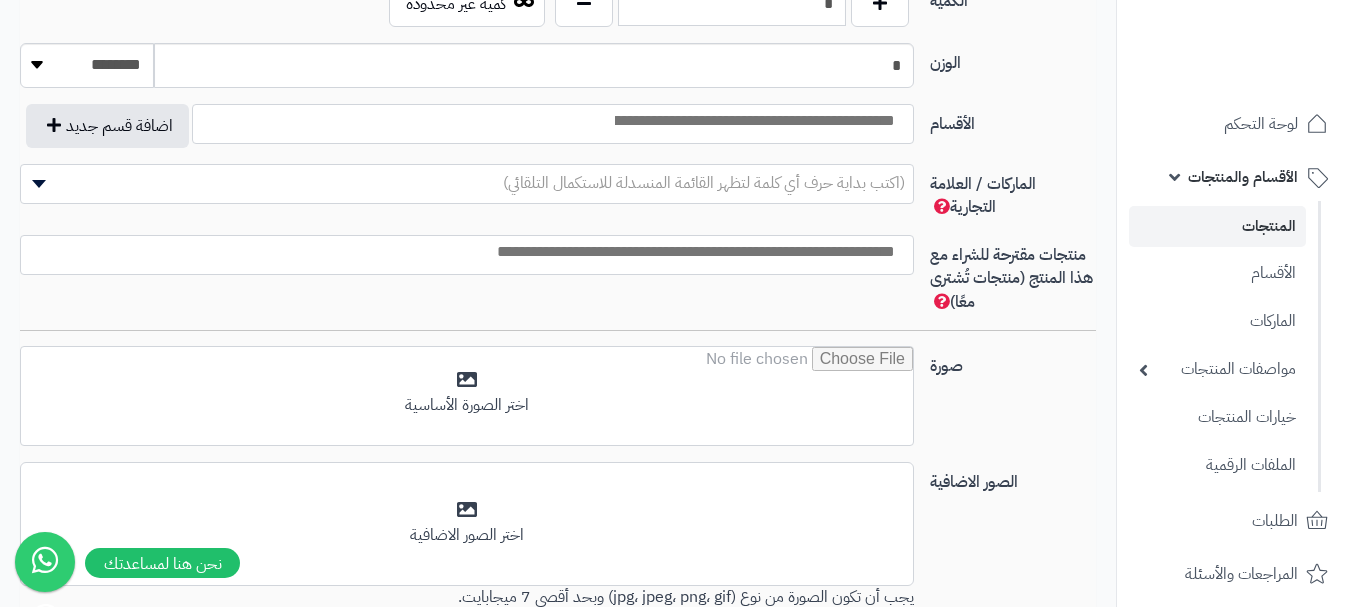 click on "(اكتب بداية حرف أي كلمة لتظهر القائمة المنسدلة للاستكمال التلقائي)" at bounding box center (467, 184) 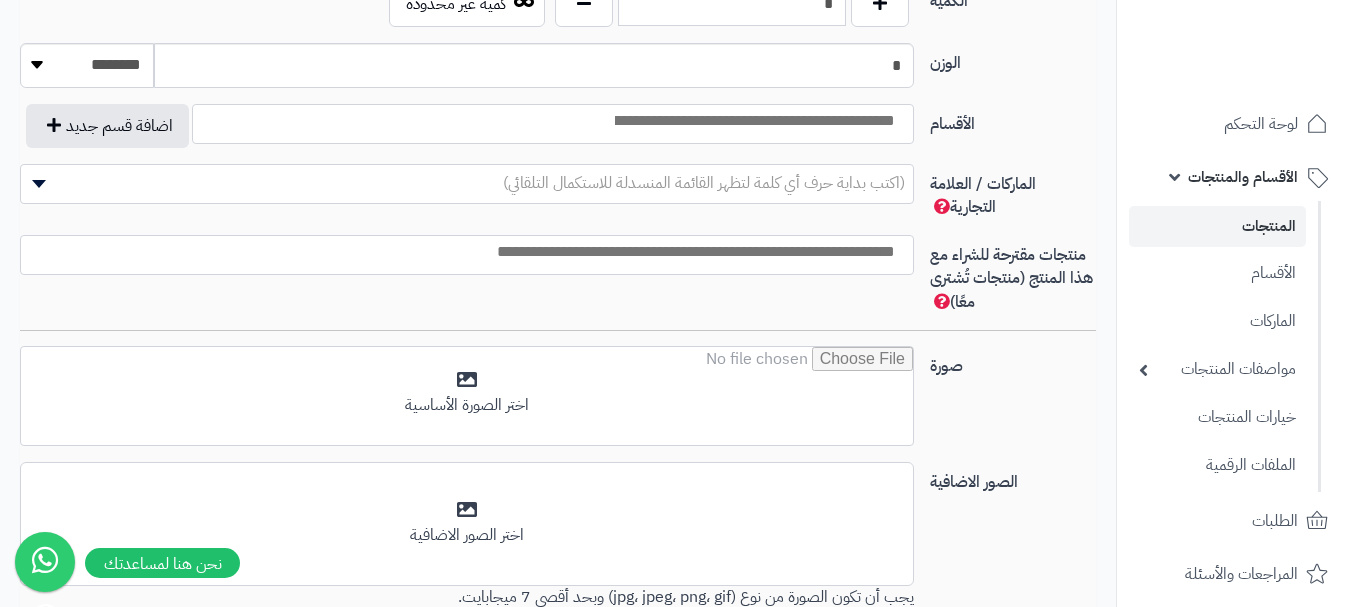 click on "صورة
اختر الصورة الأساسية" at bounding box center (558, 404) 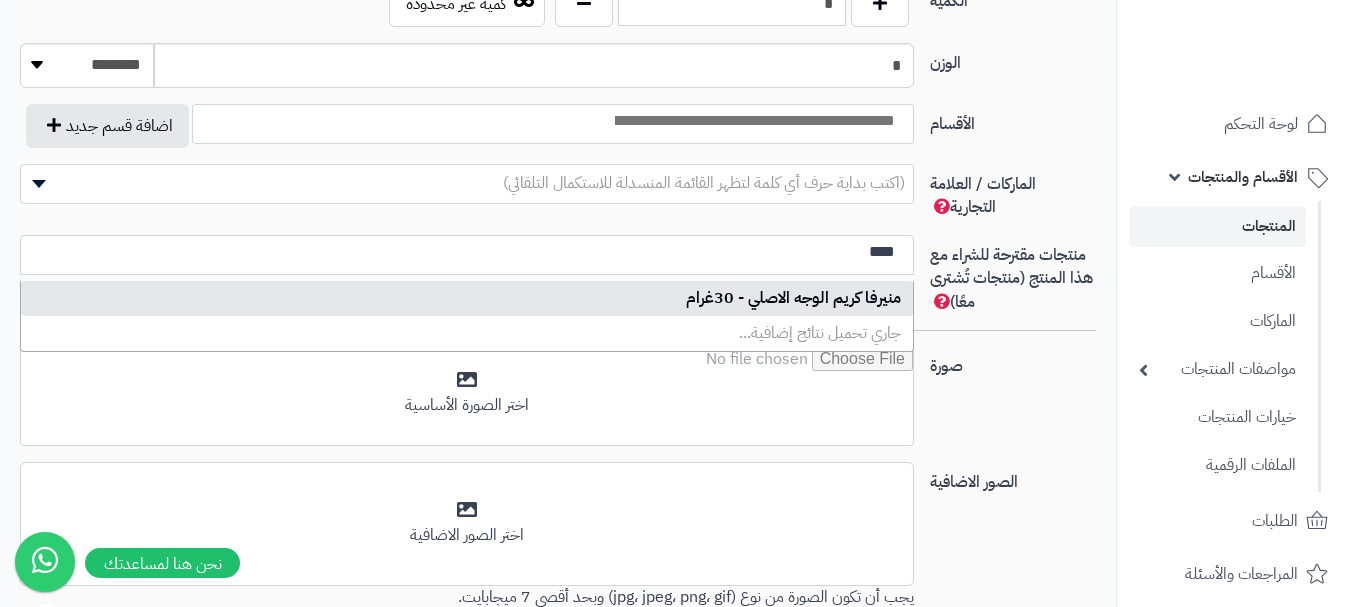 type on "****" 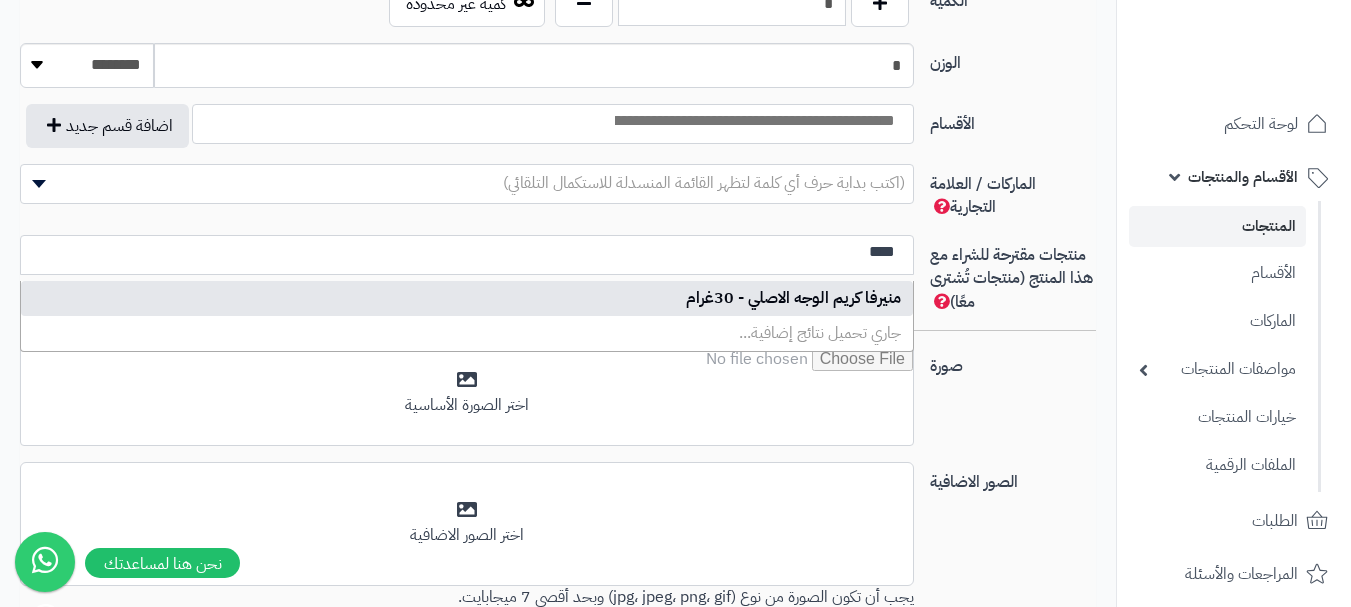 type 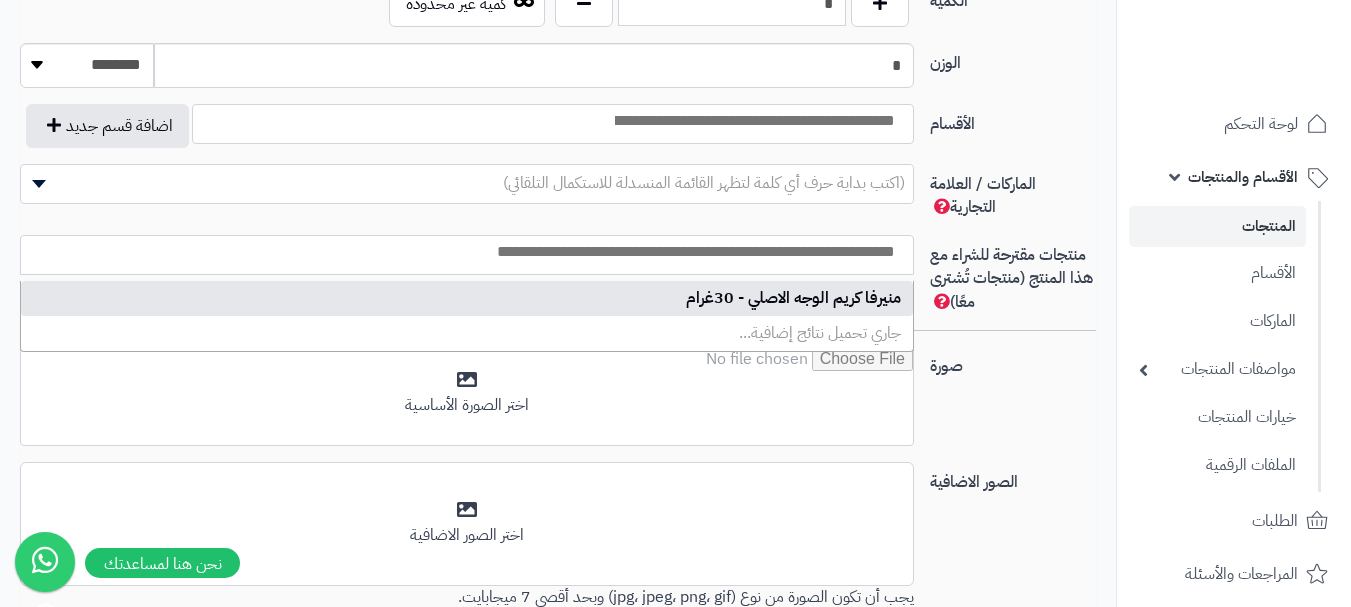 scroll, scrollTop: 0, scrollLeft: 0, axis: both 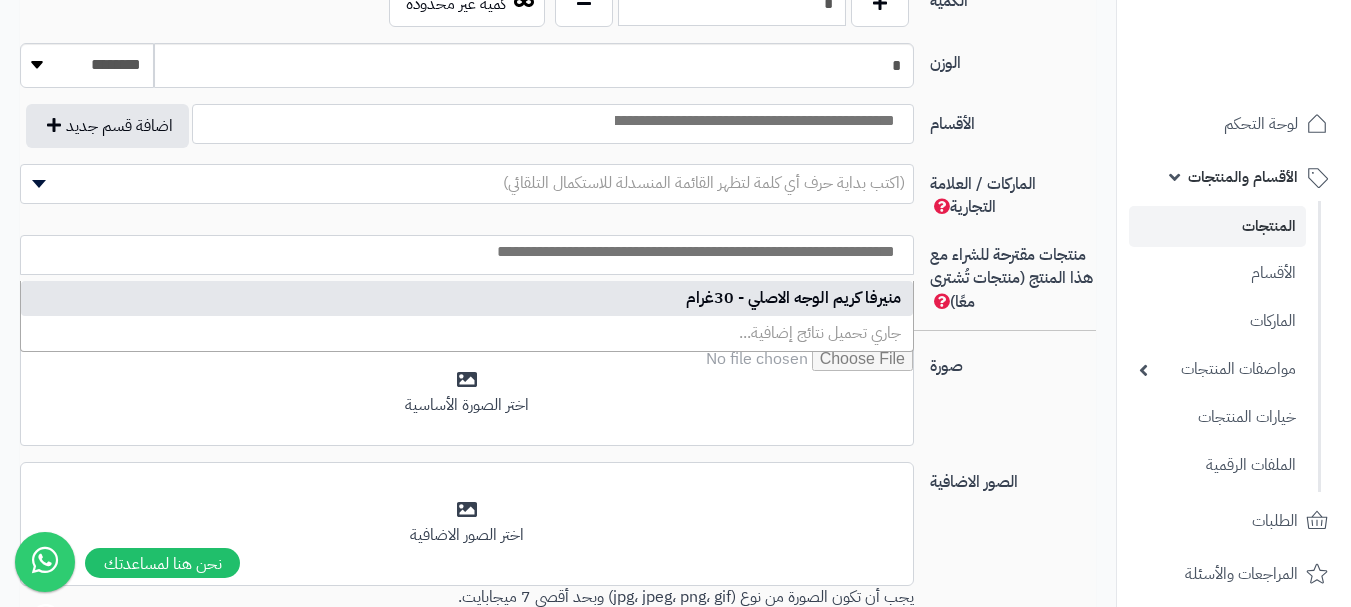 select on "***" 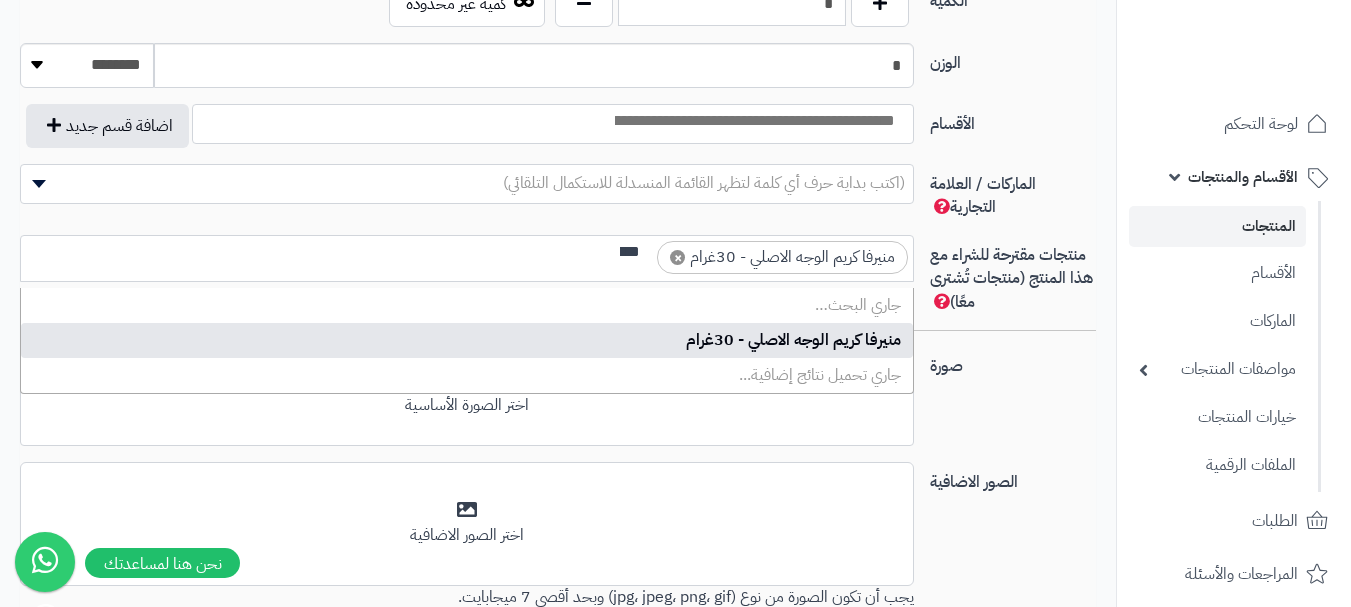scroll, scrollTop: 0, scrollLeft: 0, axis: both 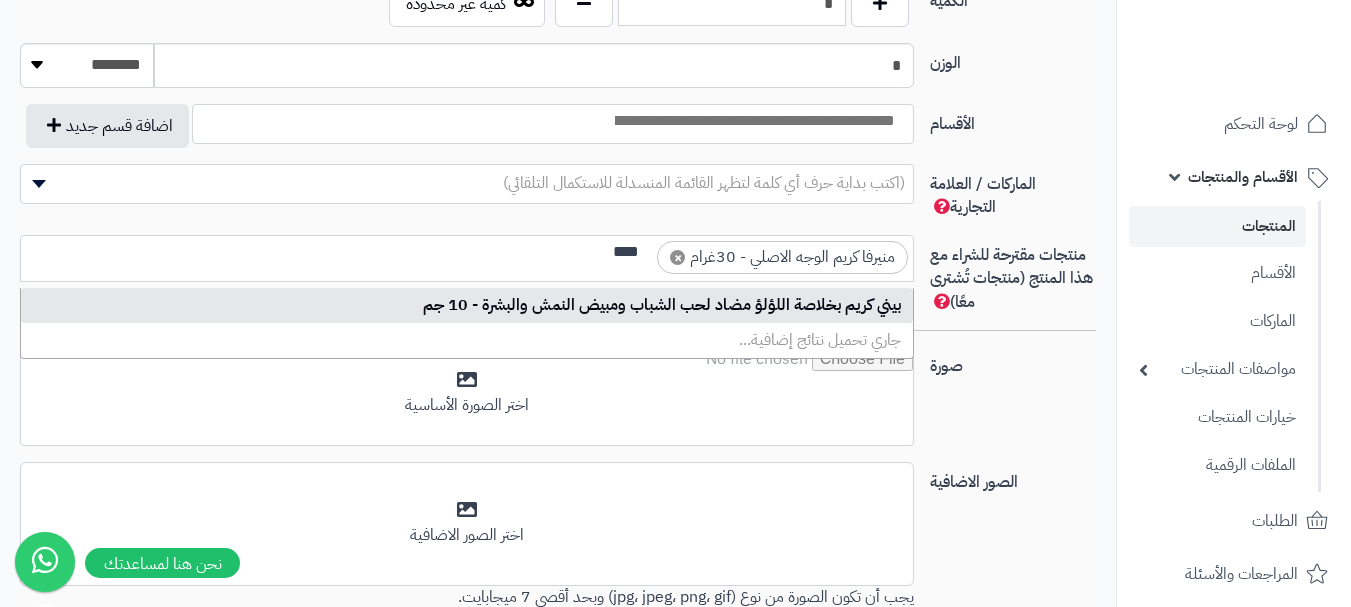 type on "****" 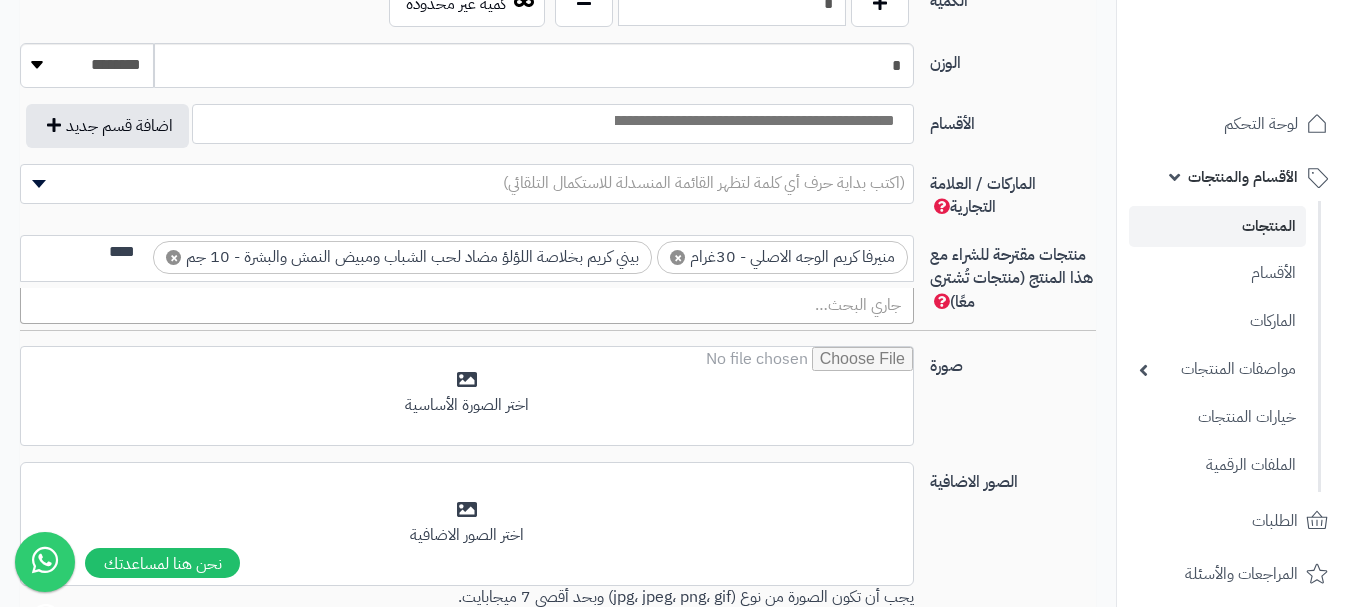 scroll, scrollTop: 0, scrollLeft: 0, axis: both 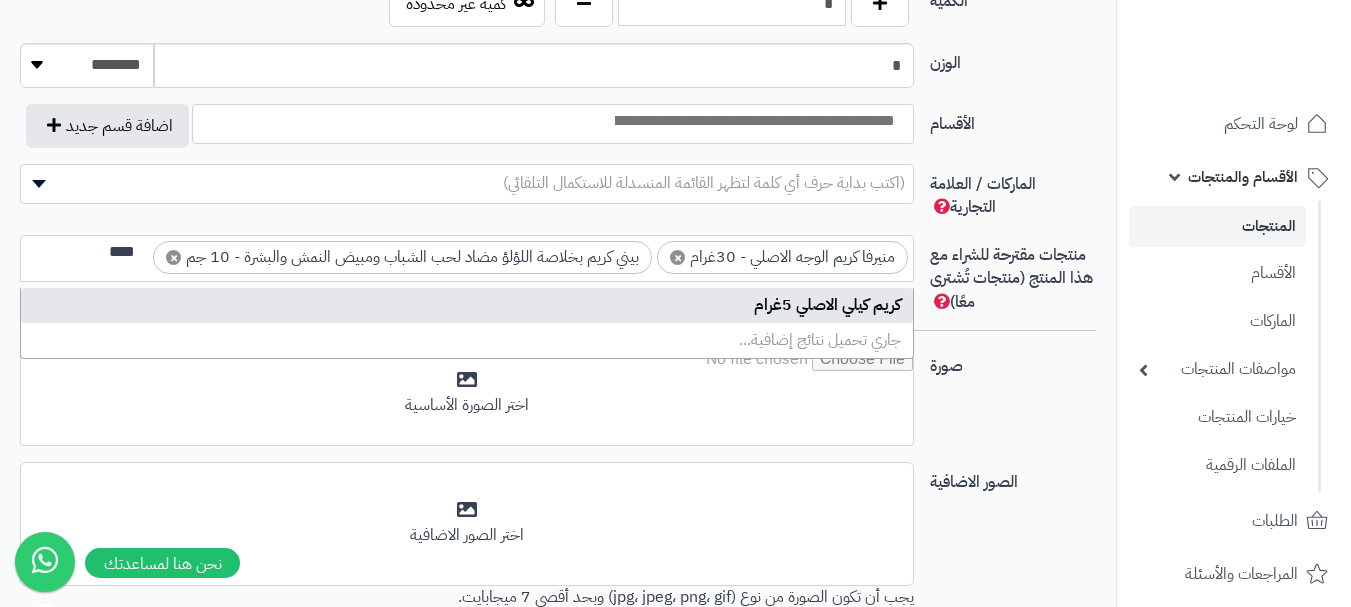 type on "****" 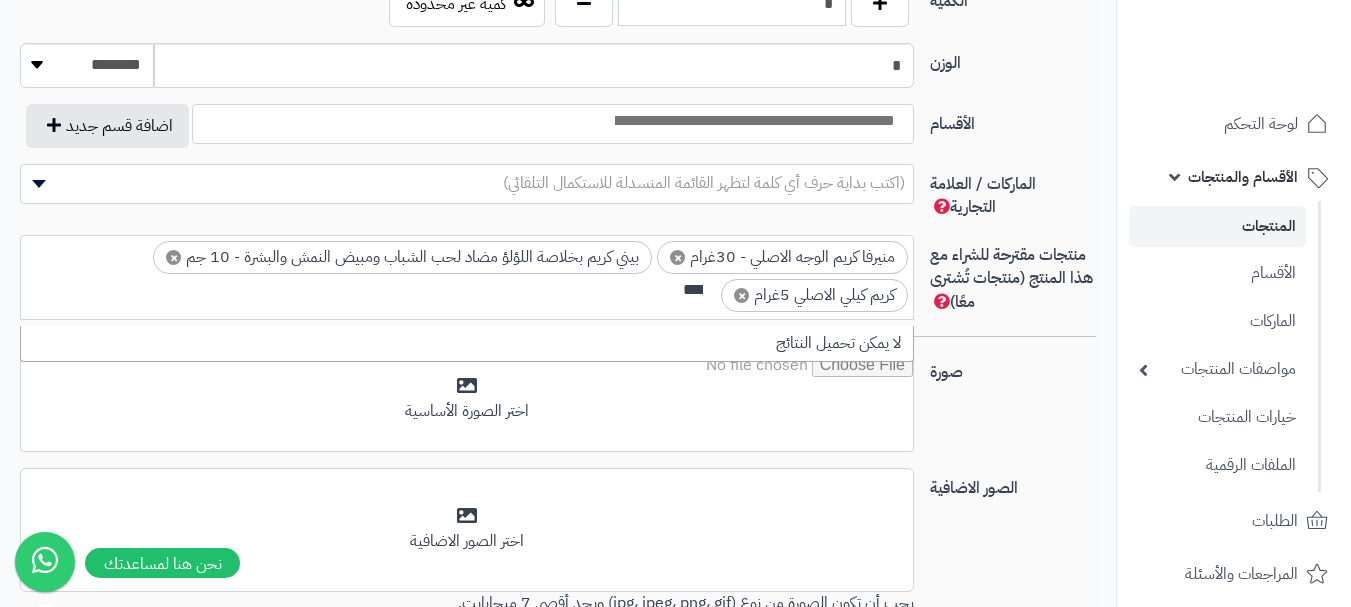 scroll, scrollTop: 0, scrollLeft: 0, axis: both 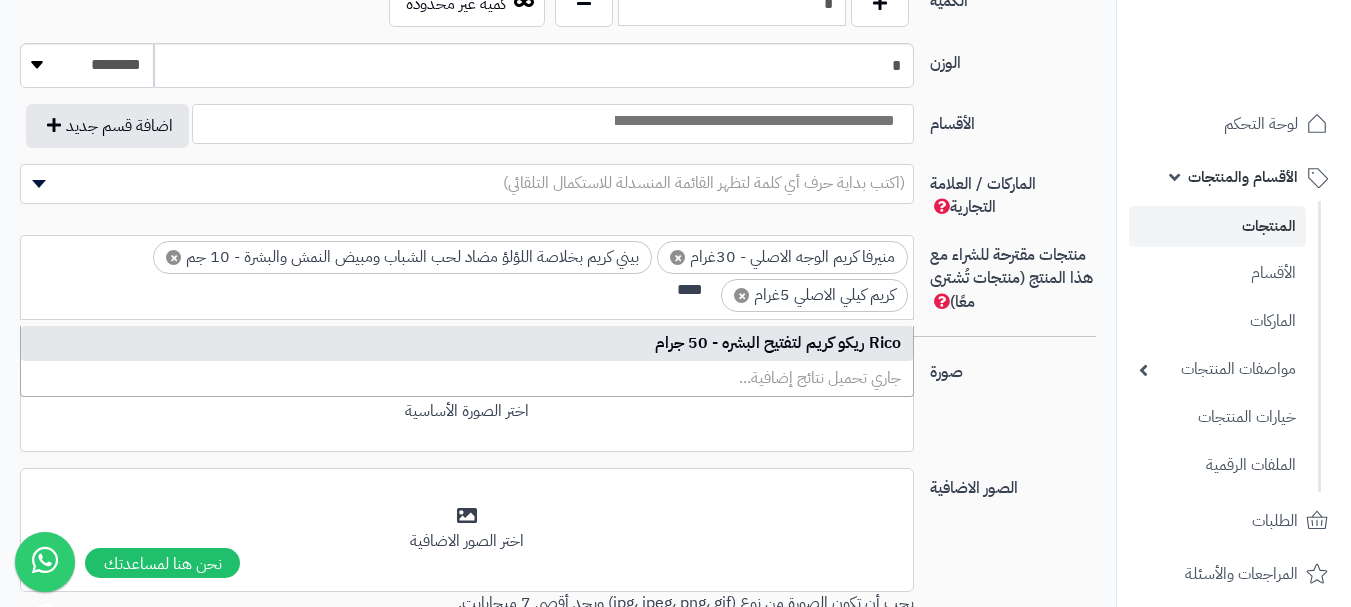 type on "****" 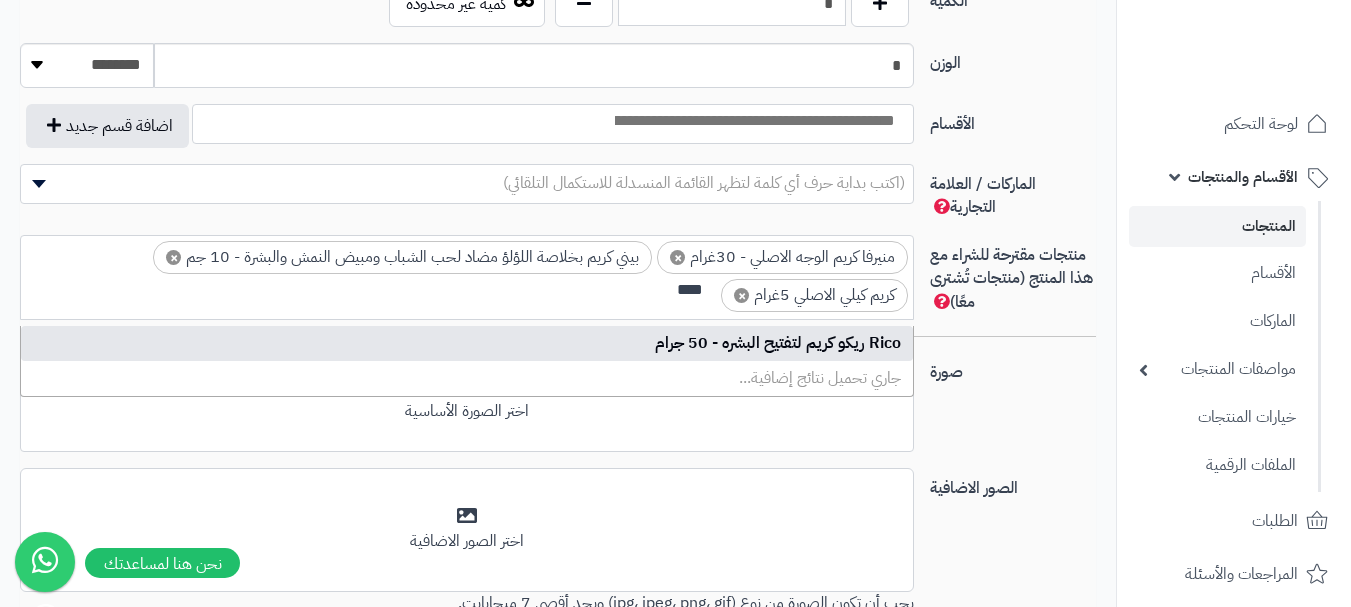 type 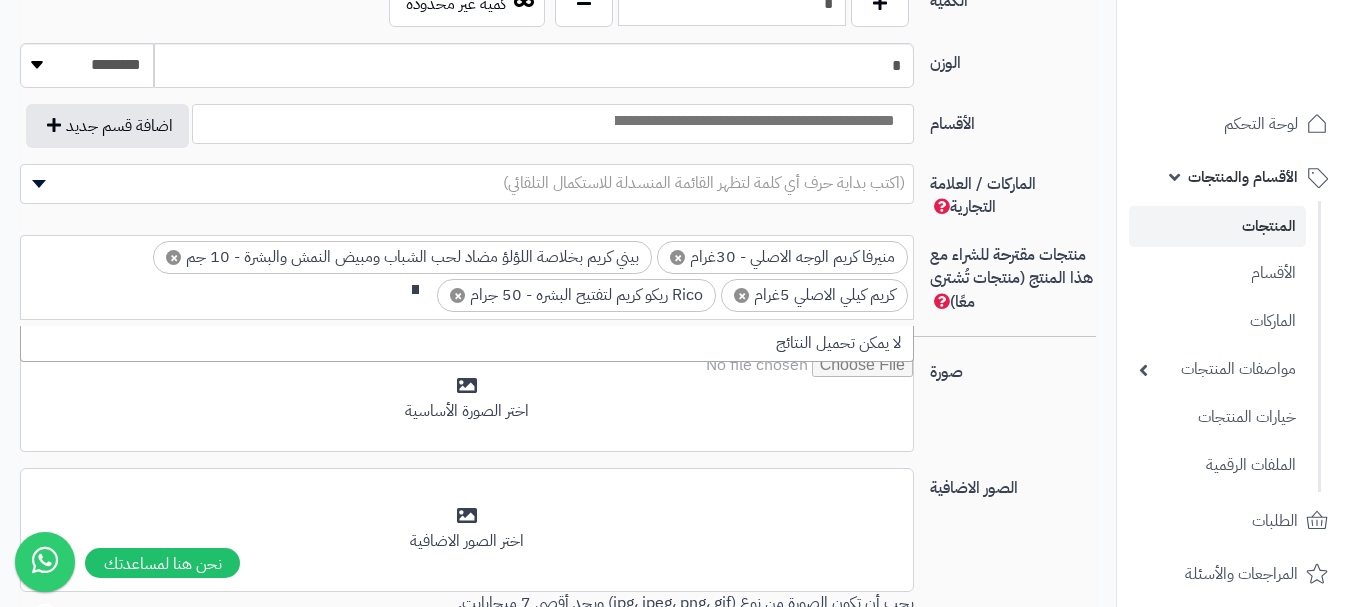 scroll, scrollTop: 0, scrollLeft: 0, axis: both 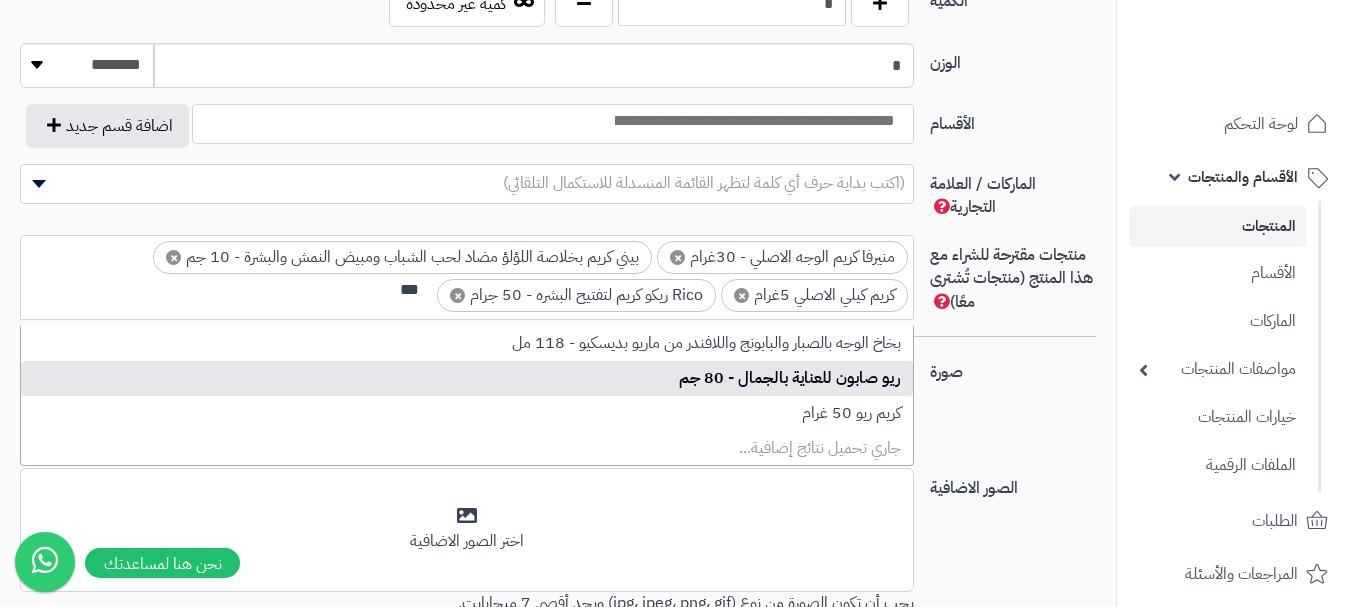 type on "***" 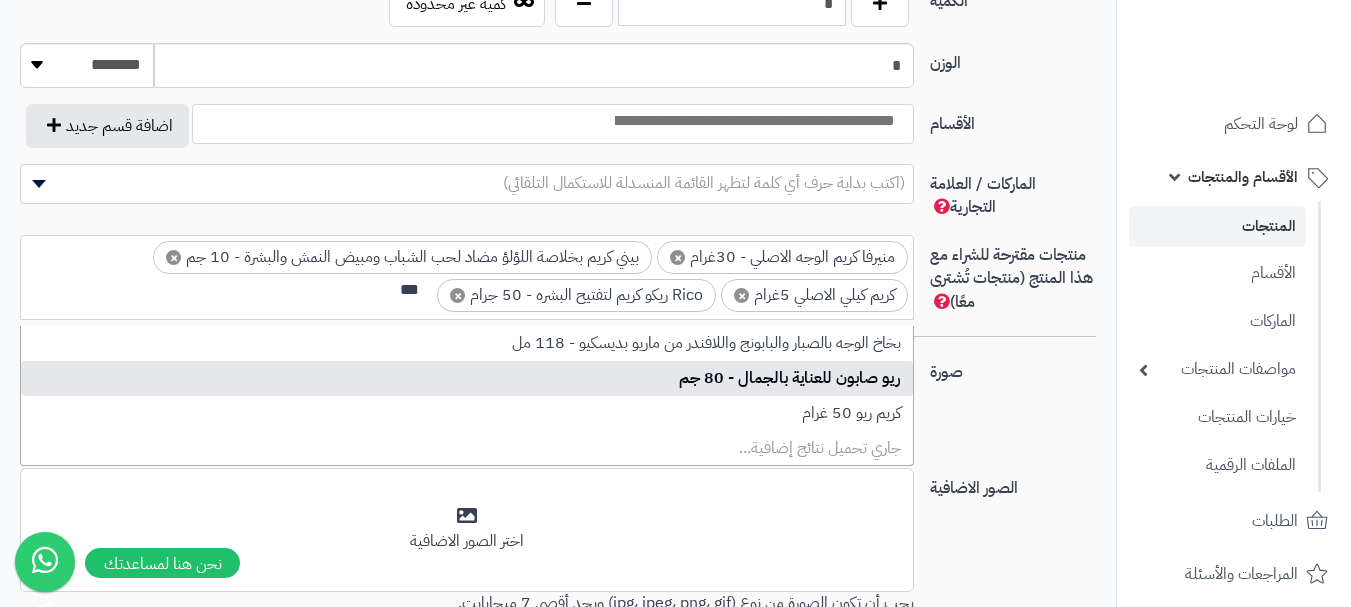 type 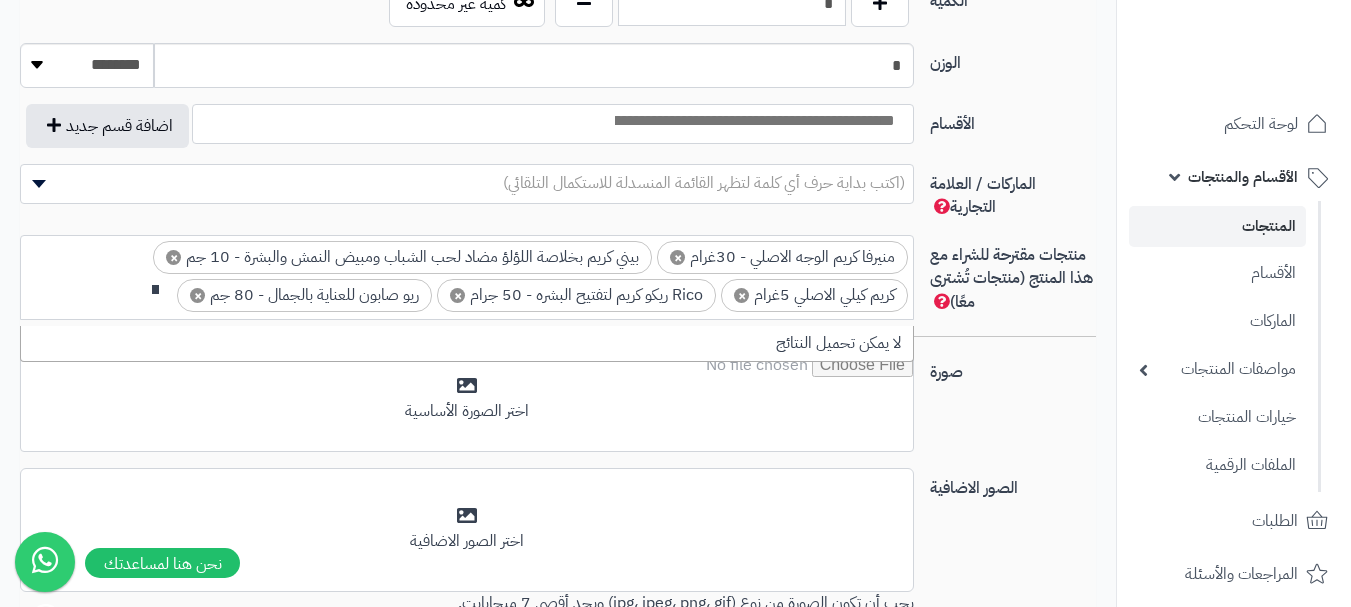 scroll, scrollTop: 0, scrollLeft: 0, axis: both 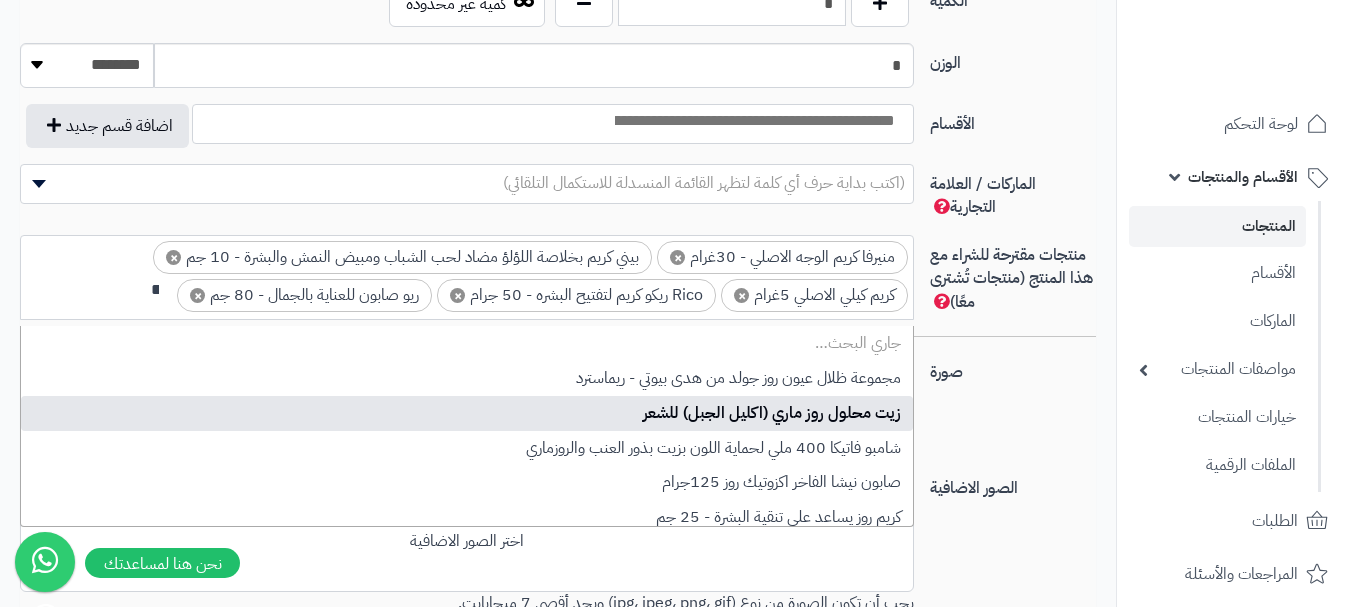 type on "*" 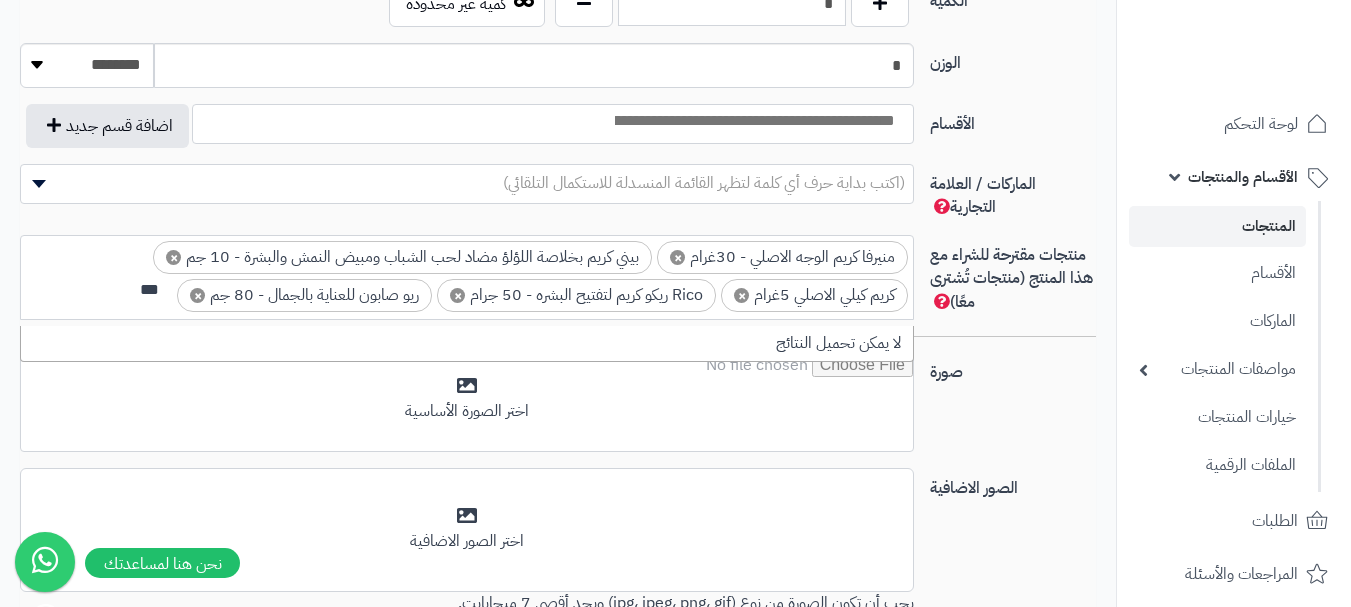 scroll, scrollTop: 0, scrollLeft: 0, axis: both 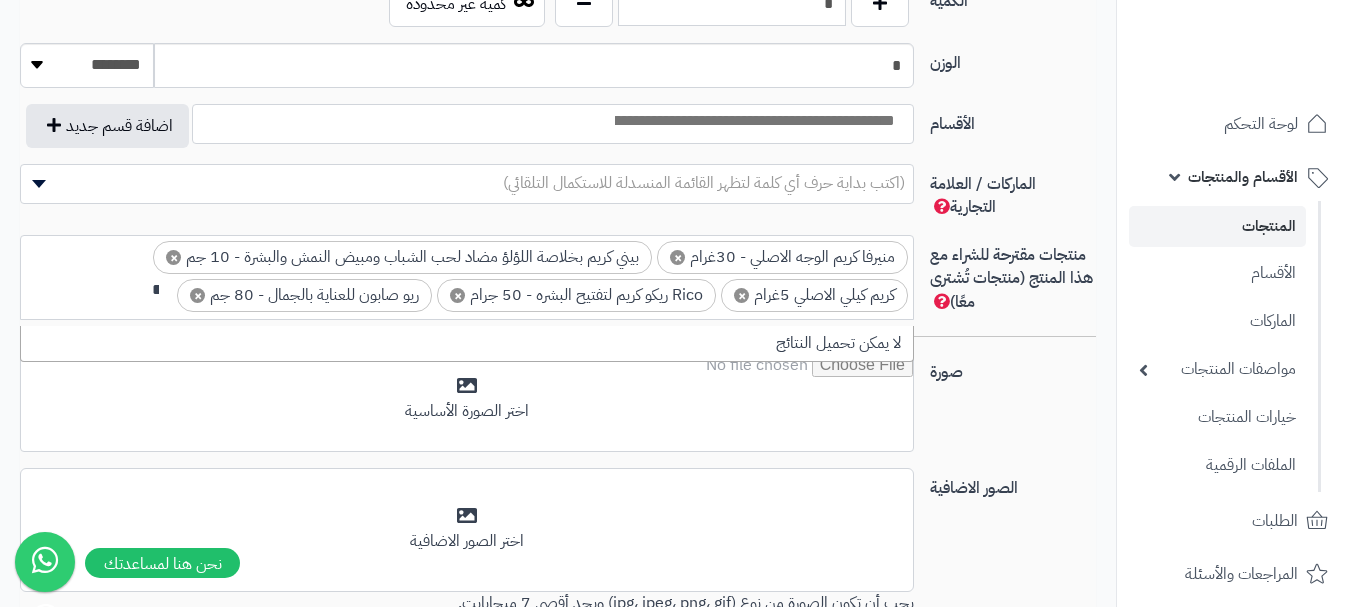 type on "*" 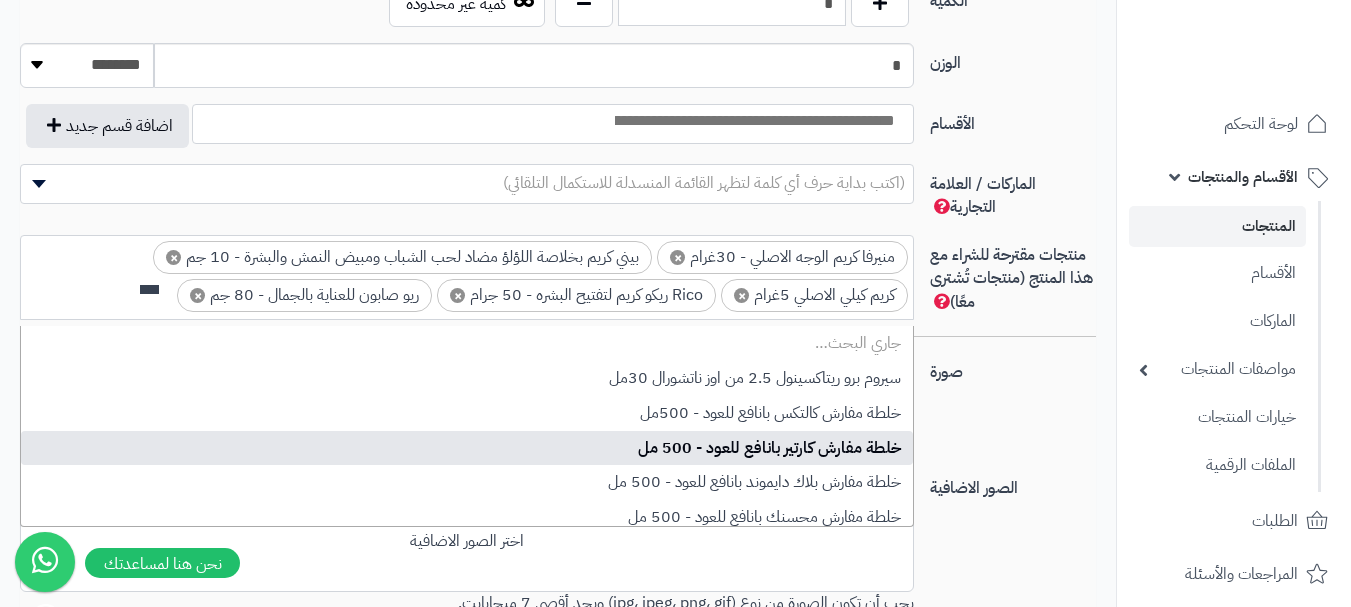 scroll, scrollTop: 0, scrollLeft: 0, axis: both 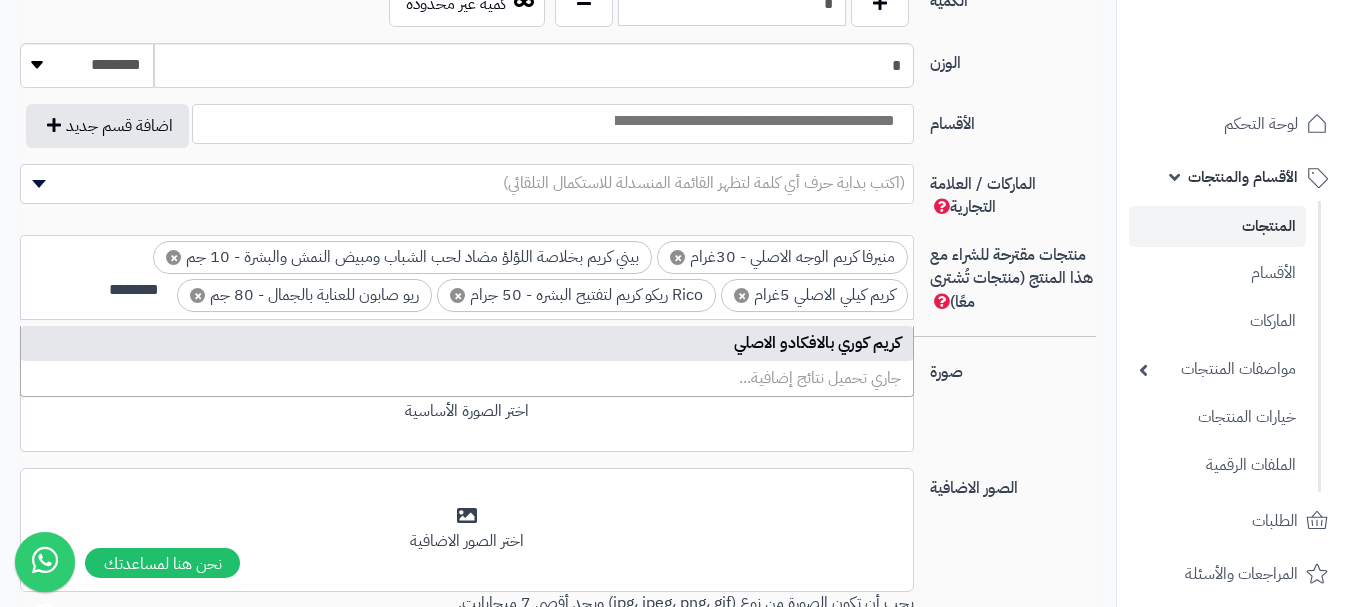 type on "********" 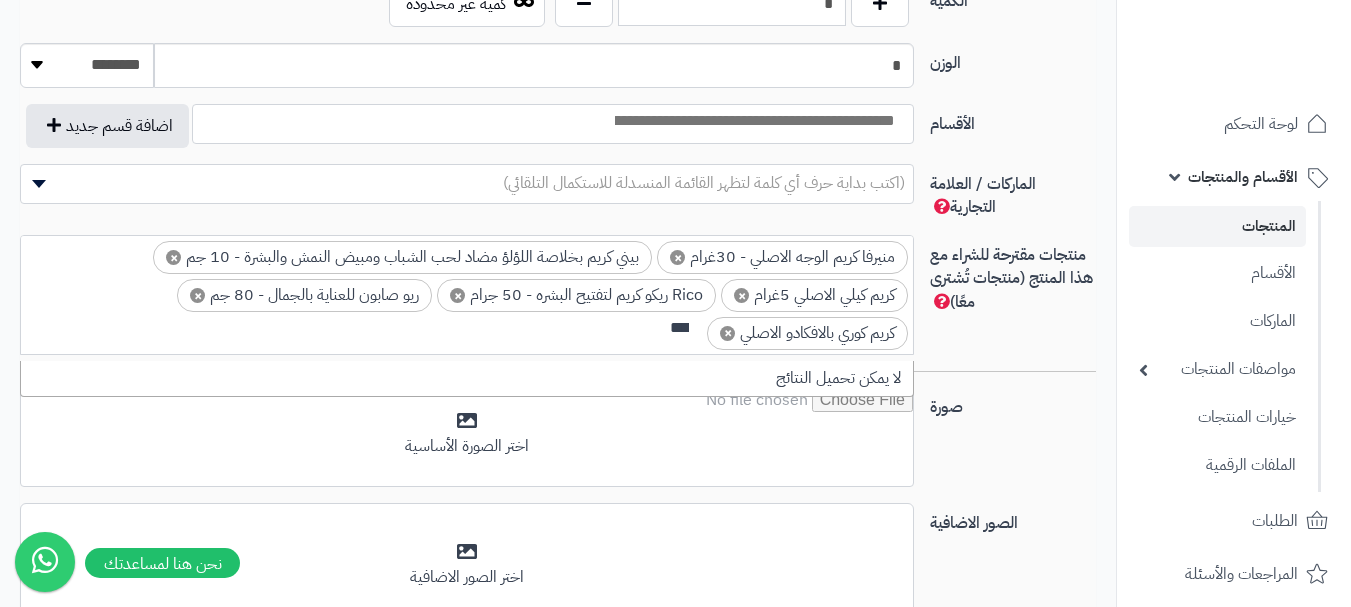 scroll, scrollTop: 0, scrollLeft: 0, axis: both 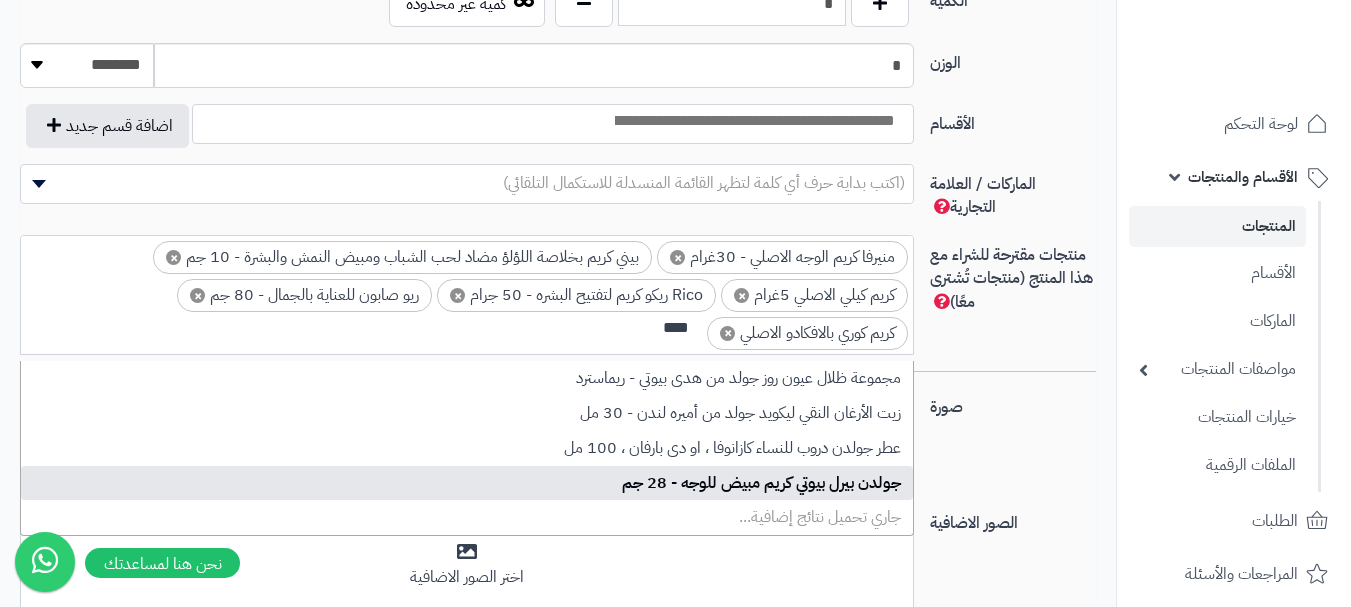 type on "****" 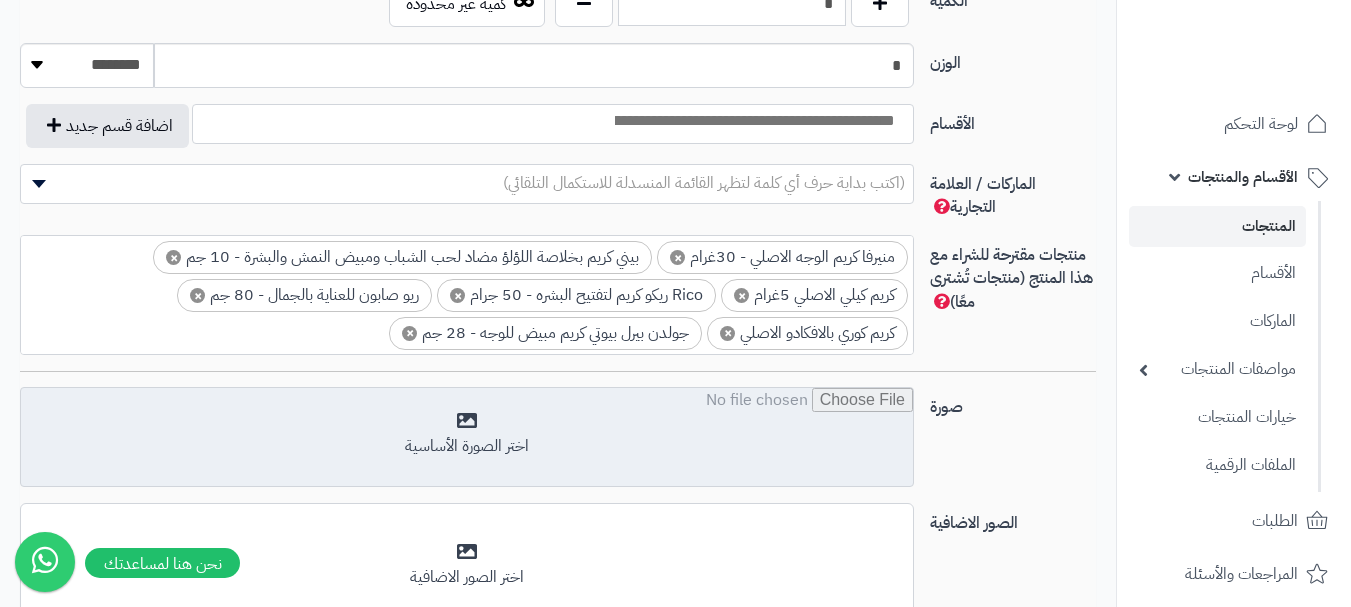 click at bounding box center [467, 438] 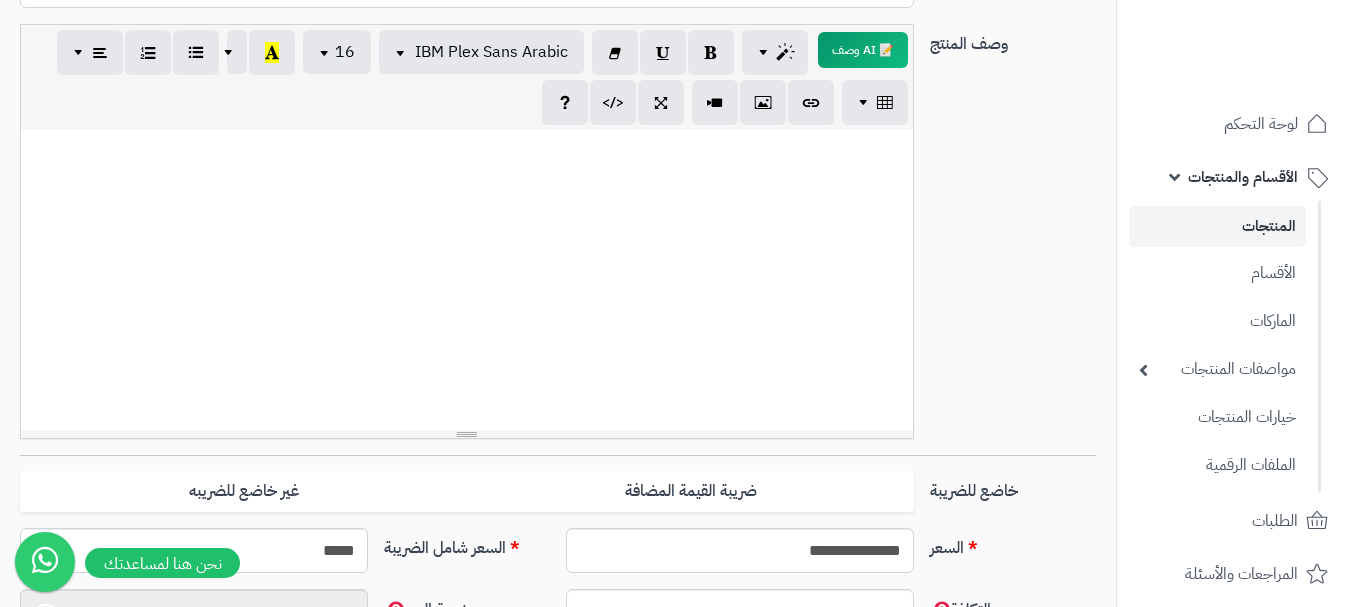 scroll, scrollTop: 200, scrollLeft: 0, axis: vertical 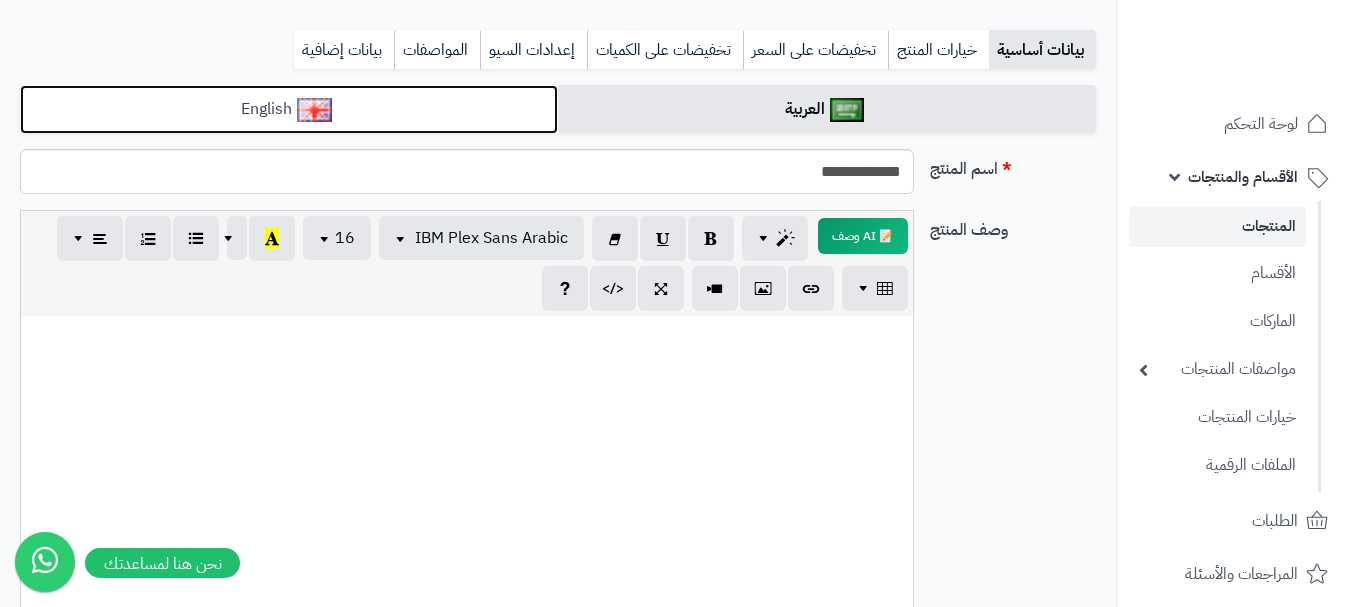 click on "English" at bounding box center (289, 109) 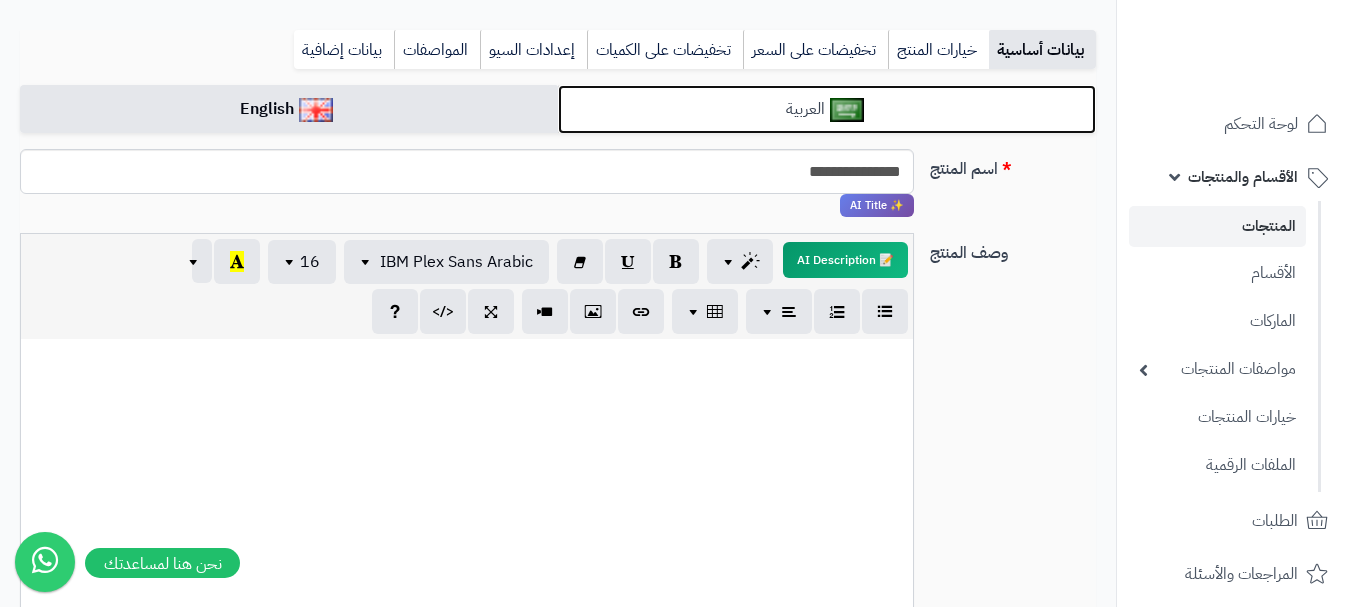 click on "العربية" at bounding box center [827, 109] 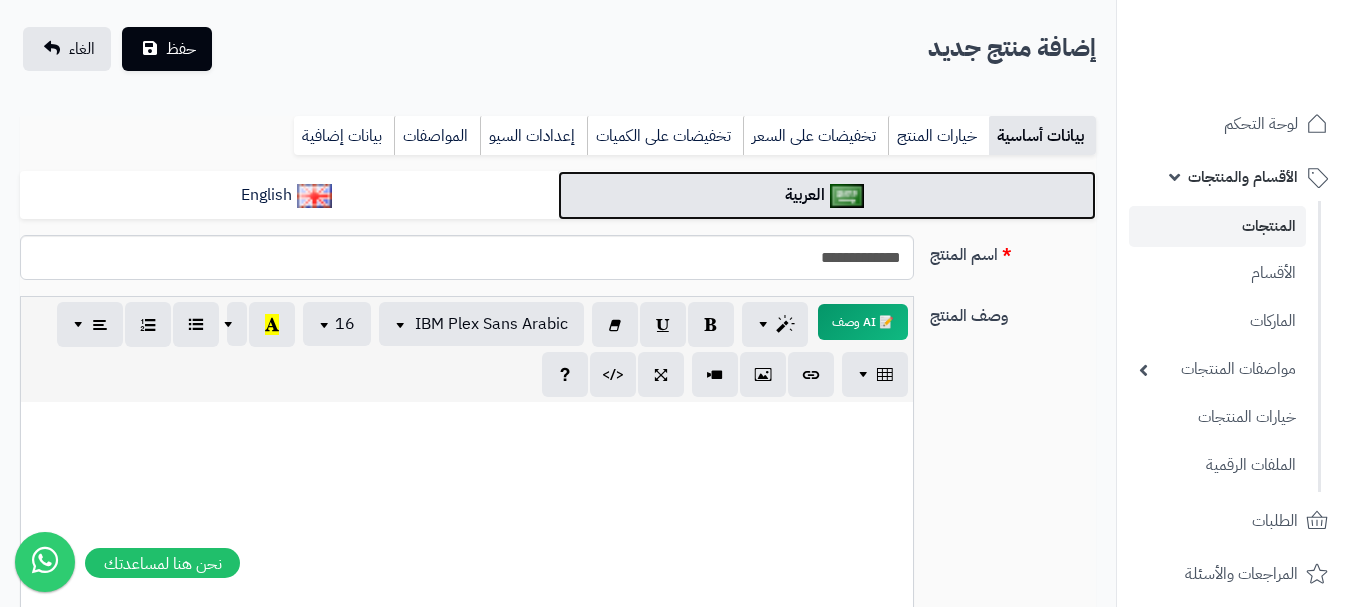 scroll, scrollTop: 0, scrollLeft: 0, axis: both 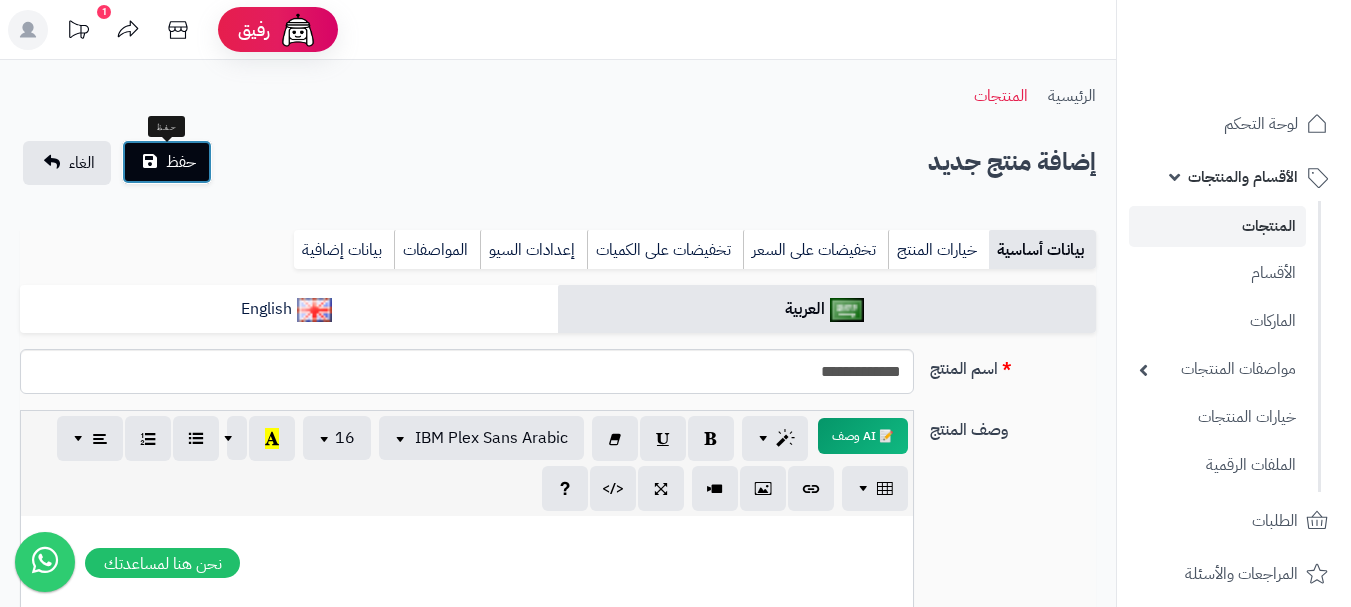 click on "حفظ" at bounding box center (181, 162) 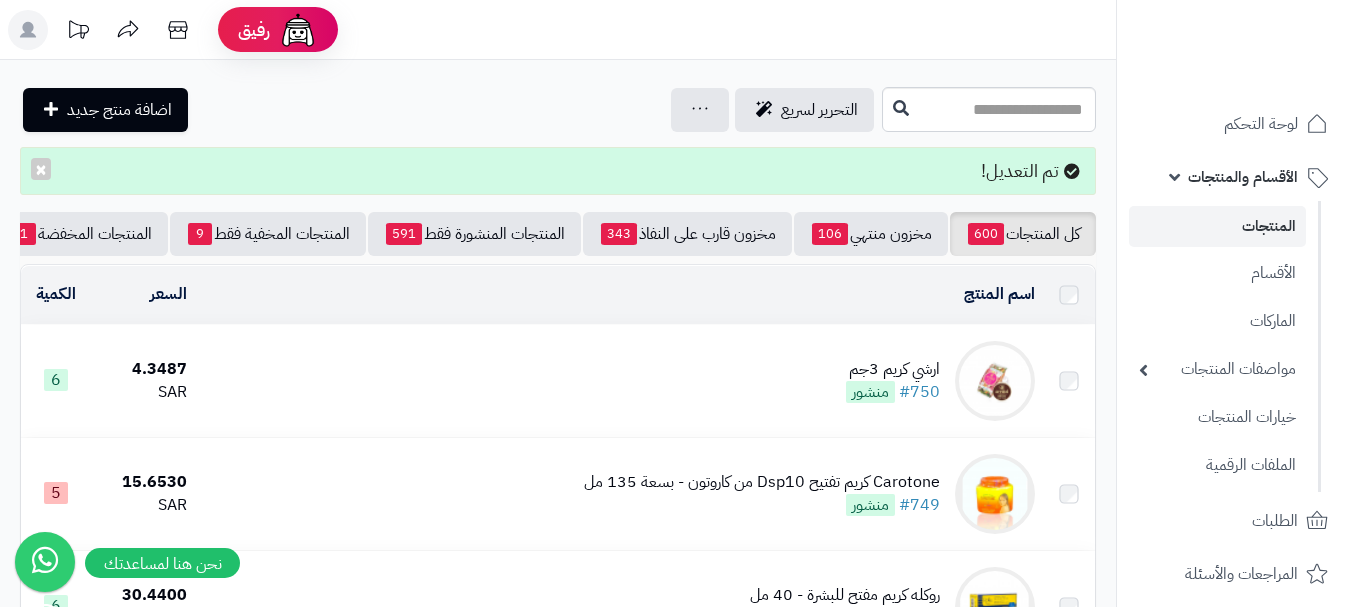 scroll, scrollTop: 0, scrollLeft: 0, axis: both 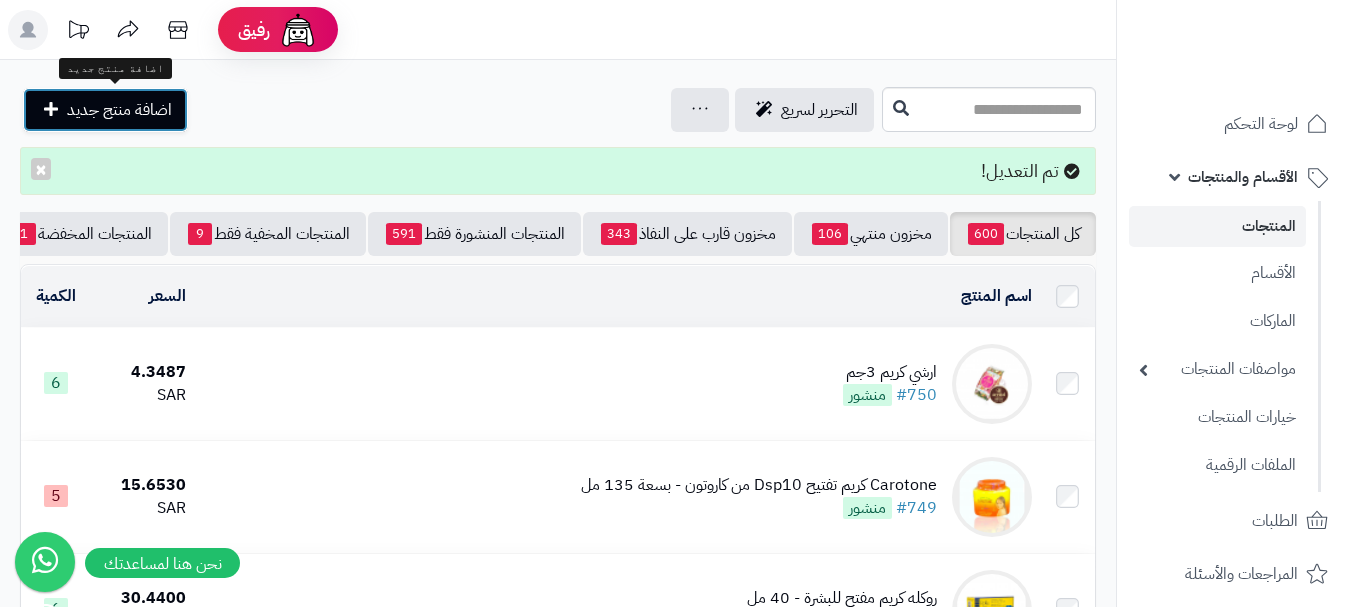 click on "اضافة منتج جديد" at bounding box center (105, 110) 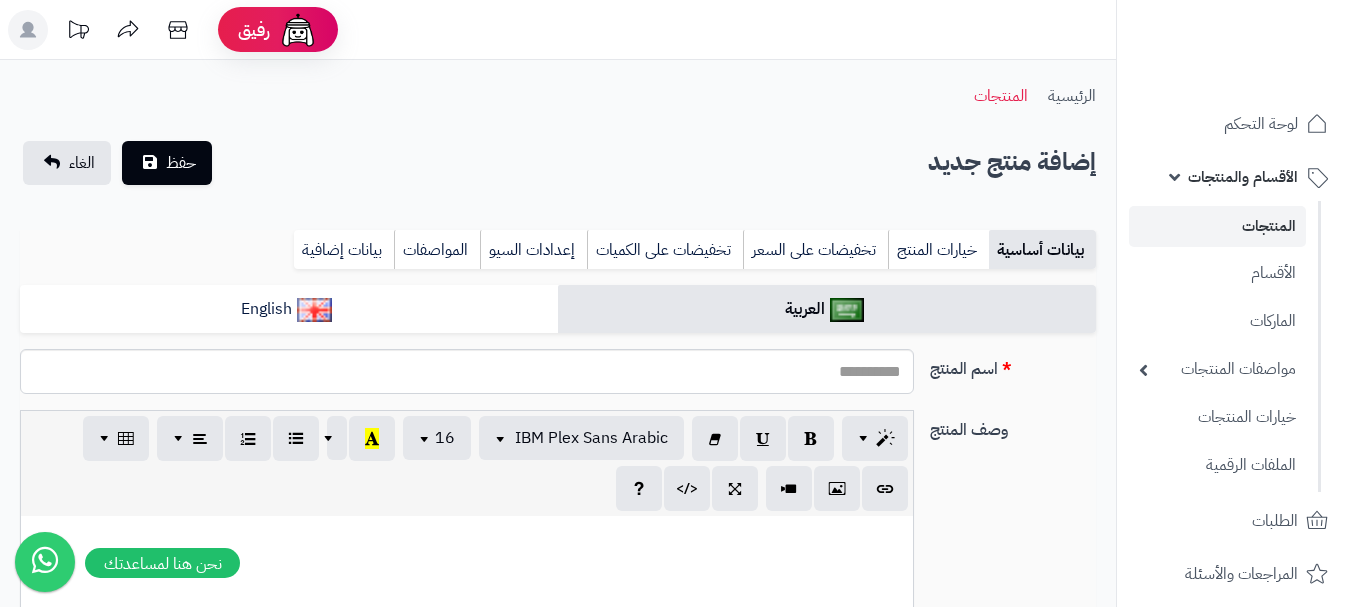 select 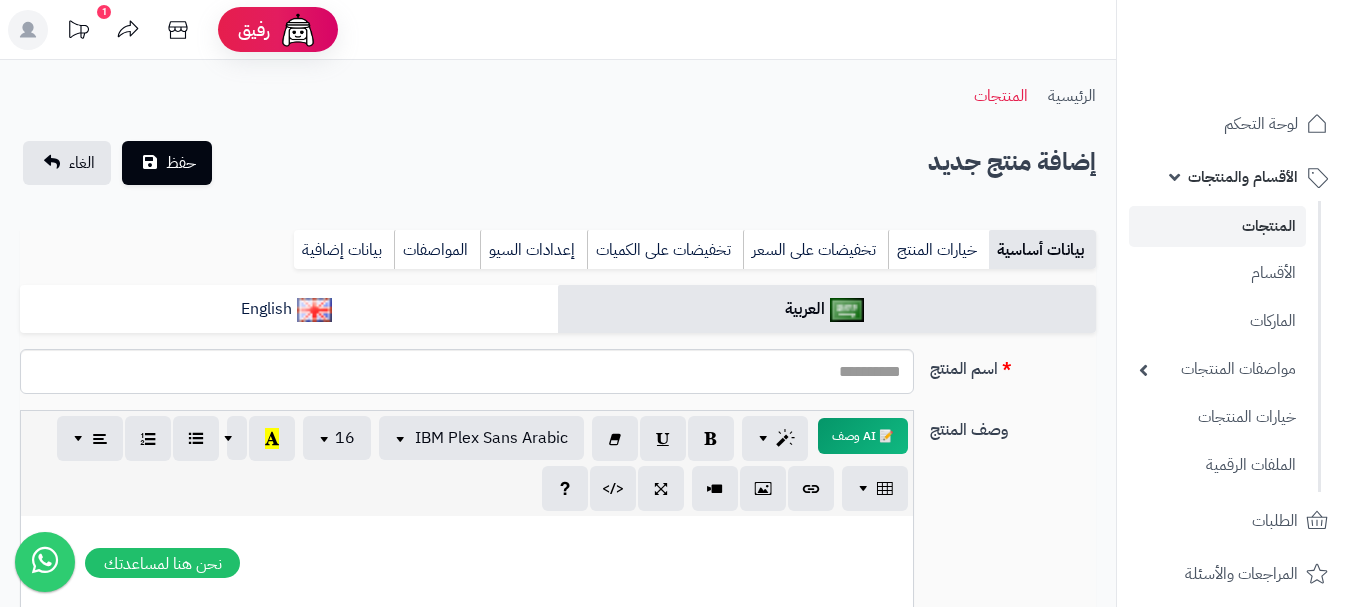 scroll, scrollTop: 0, scrollLeft: 0, axis: both 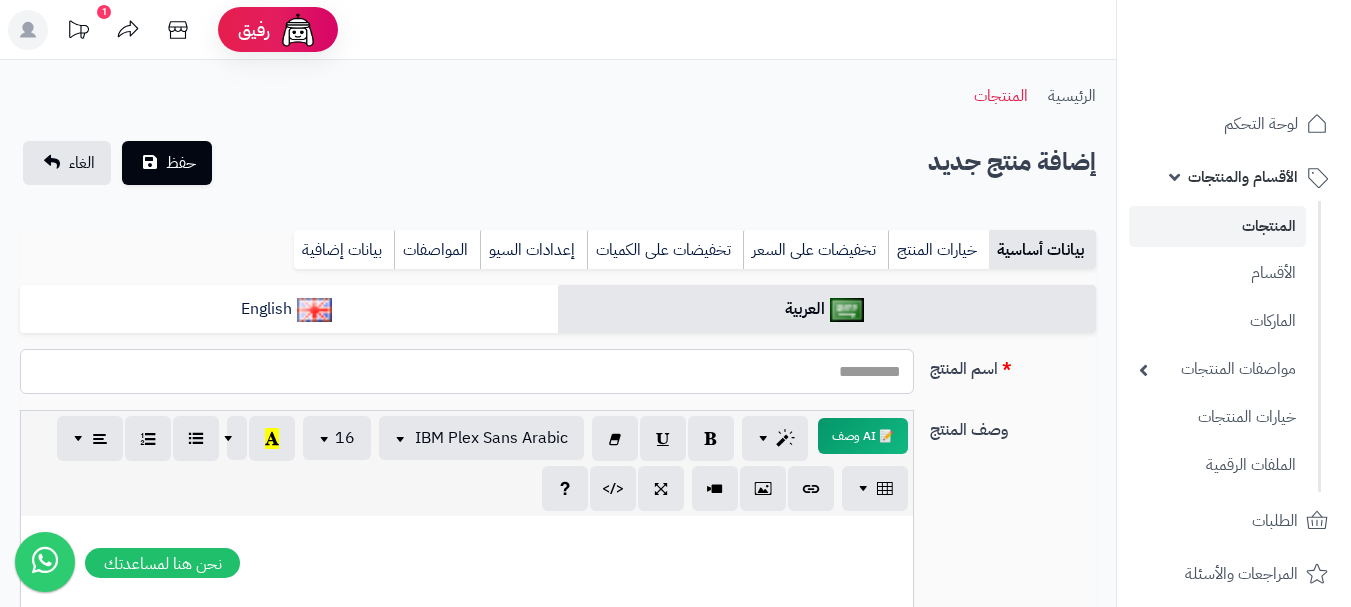 paste on "**********" 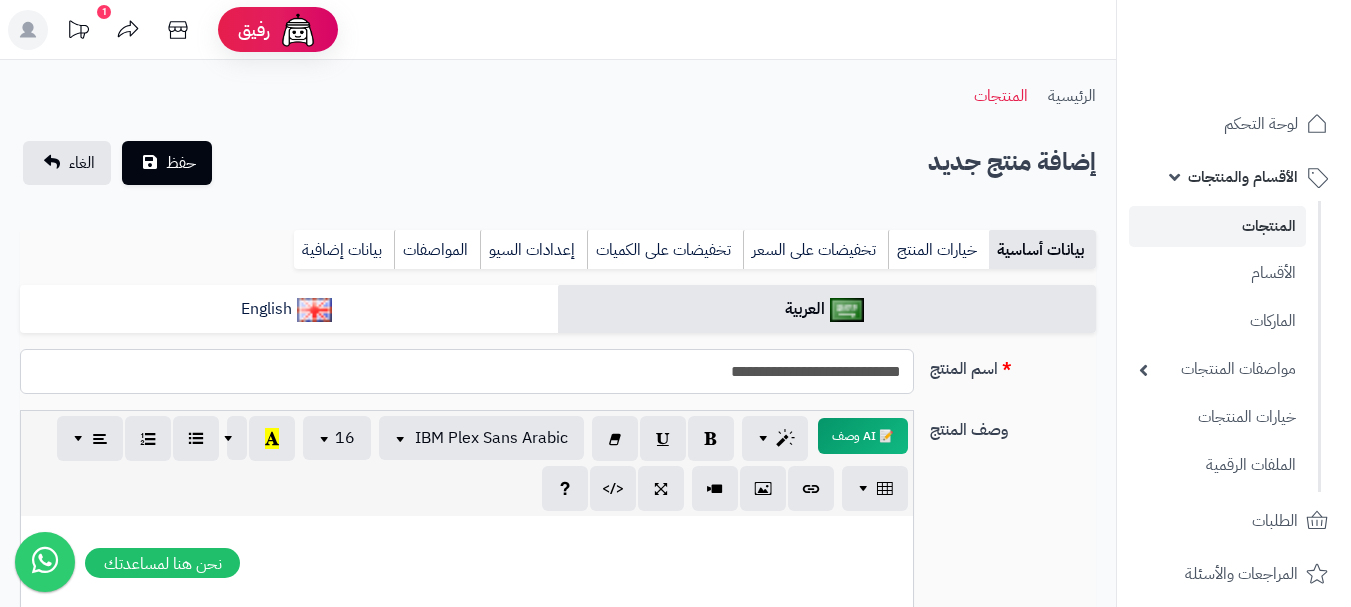 type on "**********" 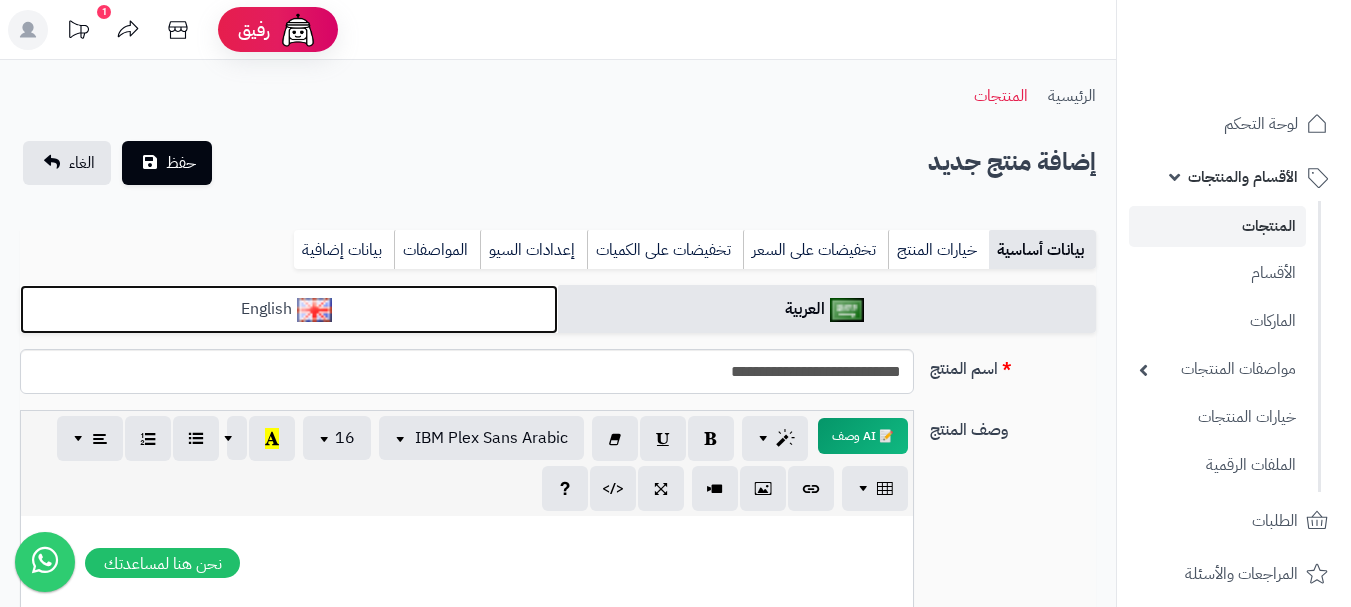 click on "English" at bounding box center [289, 309] 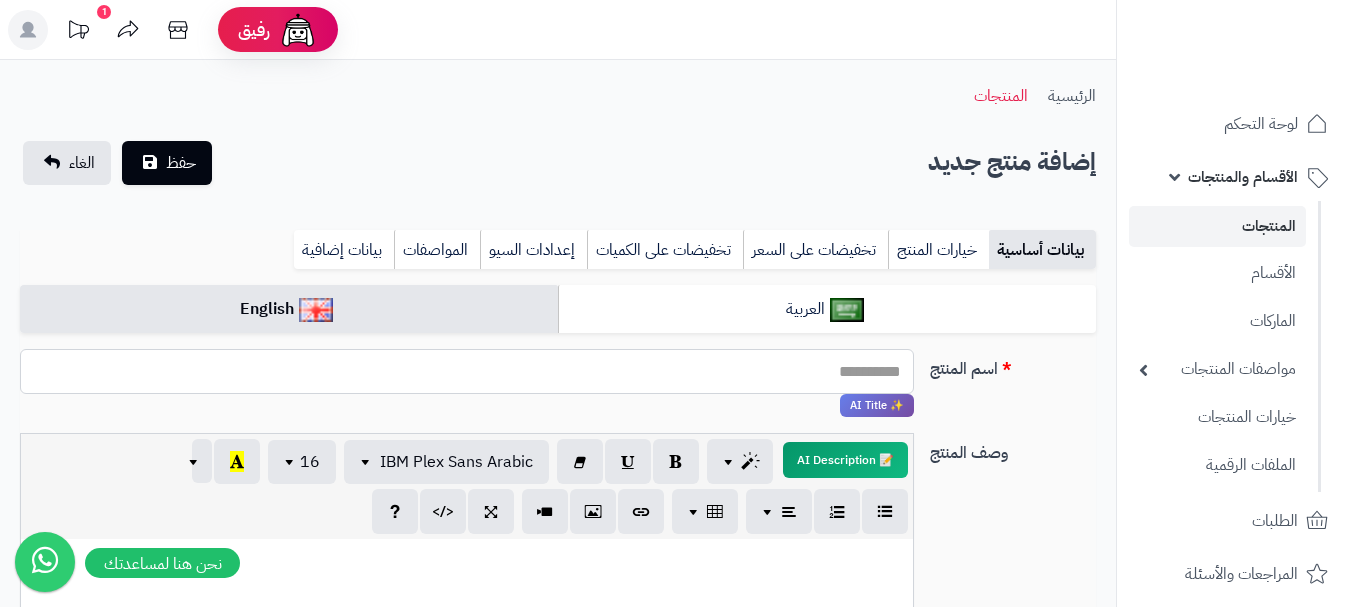 paste on "**********" 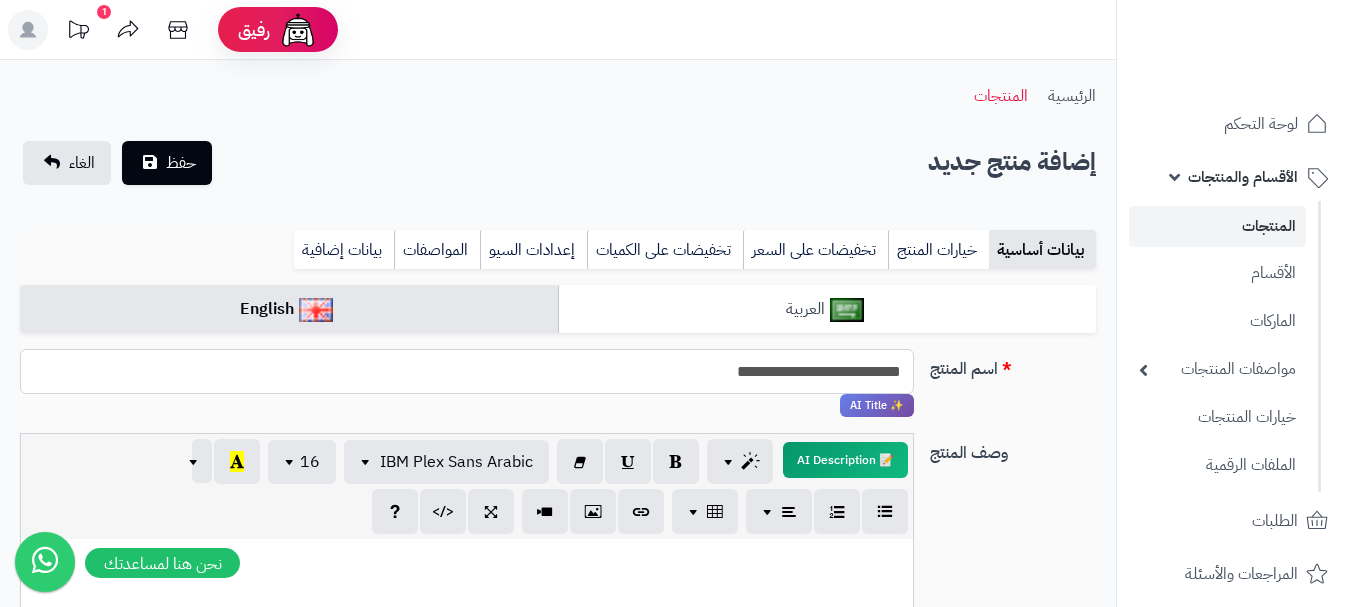 type on "**********" 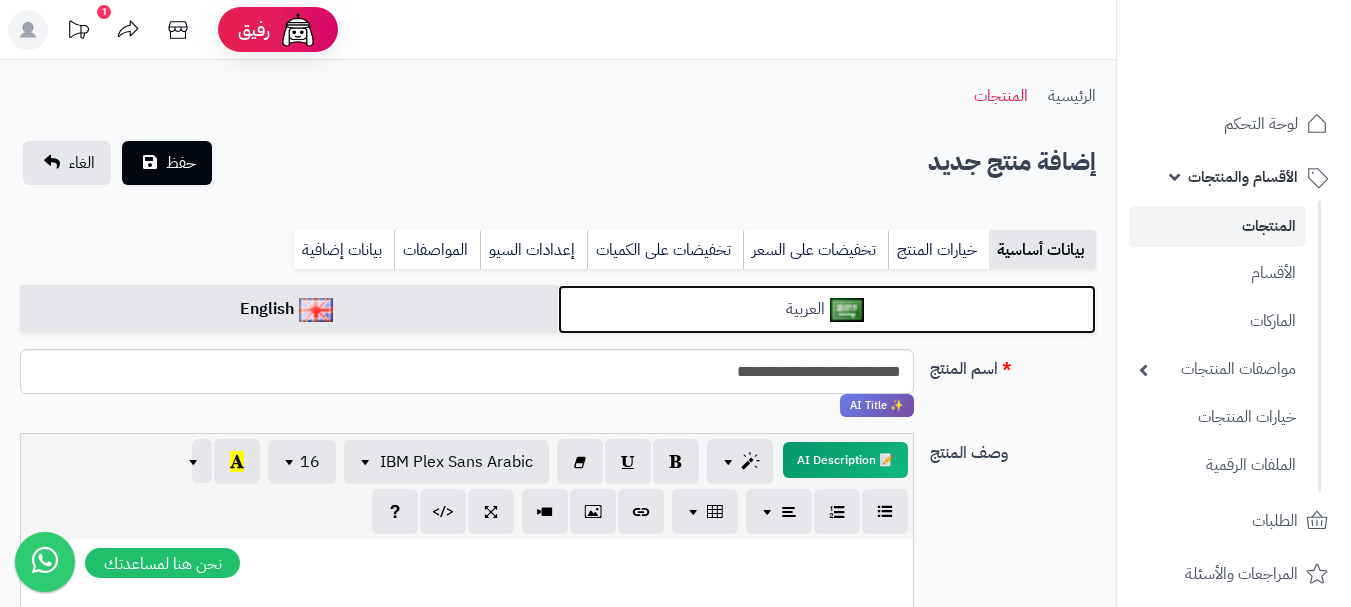 click at bounding box center (847, 310) 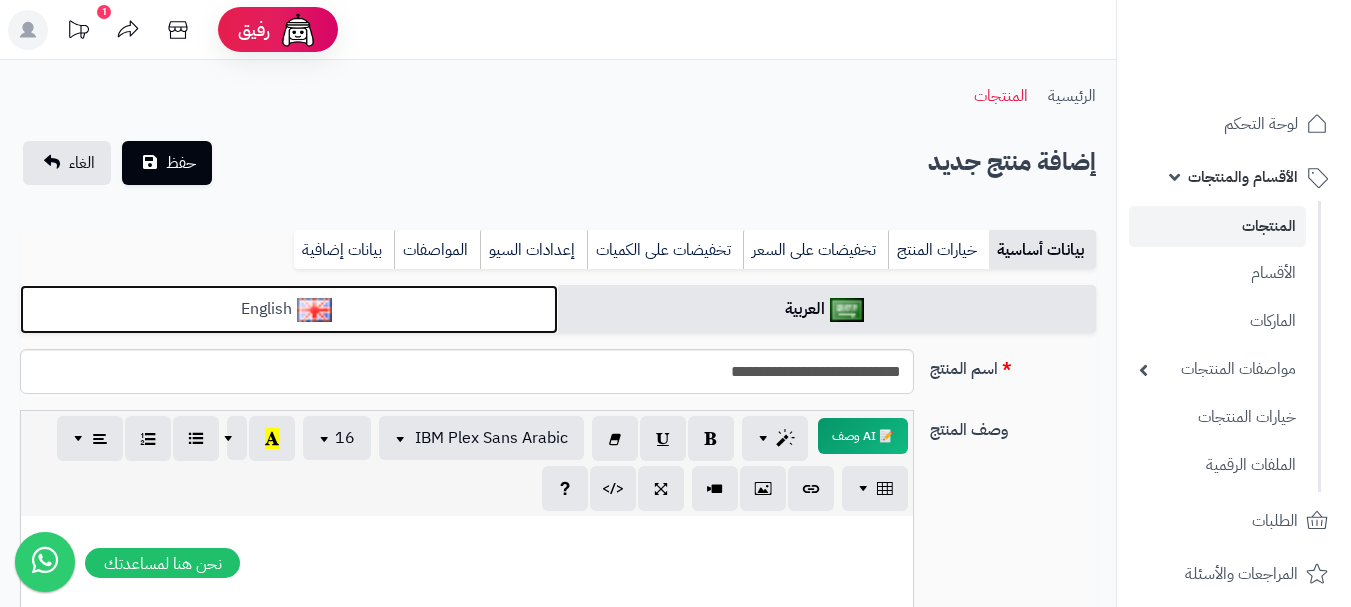 click on "English" at bounding box center (289, 309) 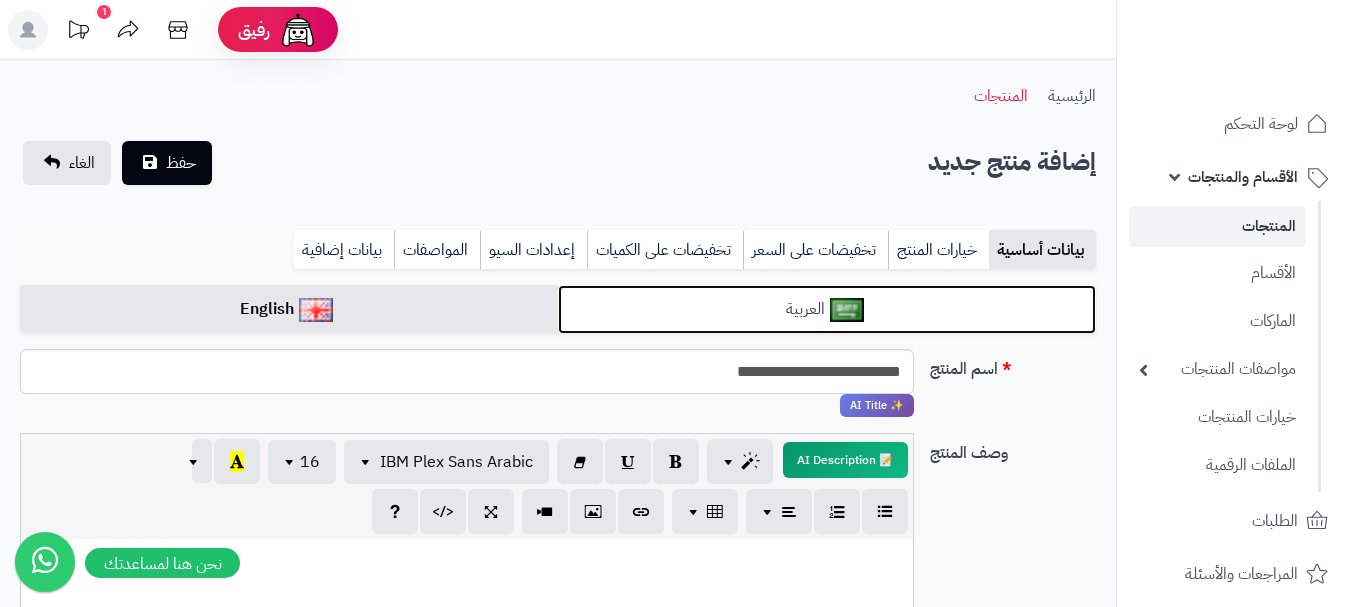 click on "العربية" at bounding box center (827, 309) 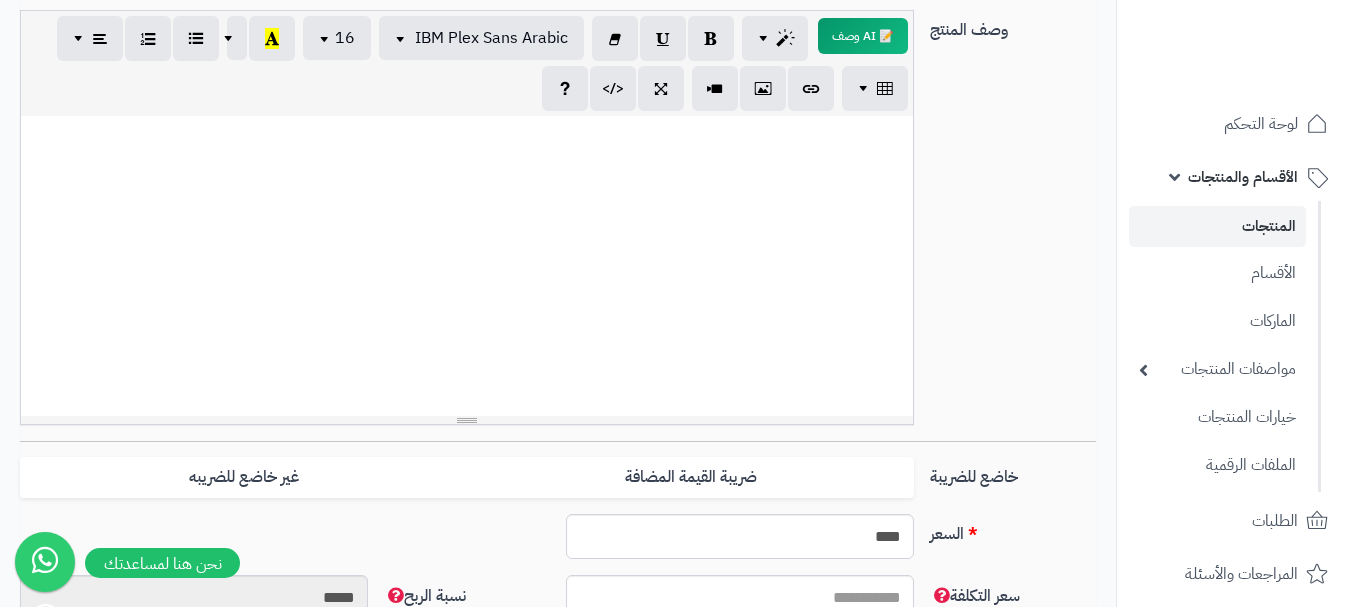 scroll, scrollTop: 500, scrollLeft: 0, axis: vertical 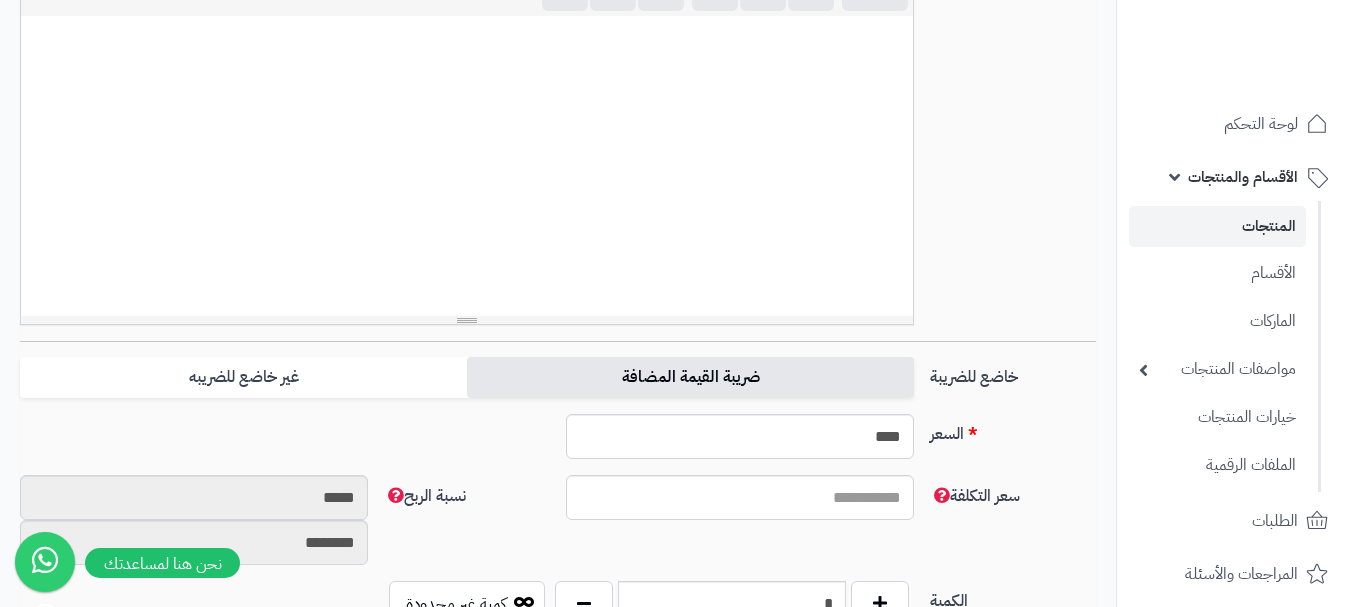 click on "ضريبة القيمة المضافة" at bounding box center (690, 377) 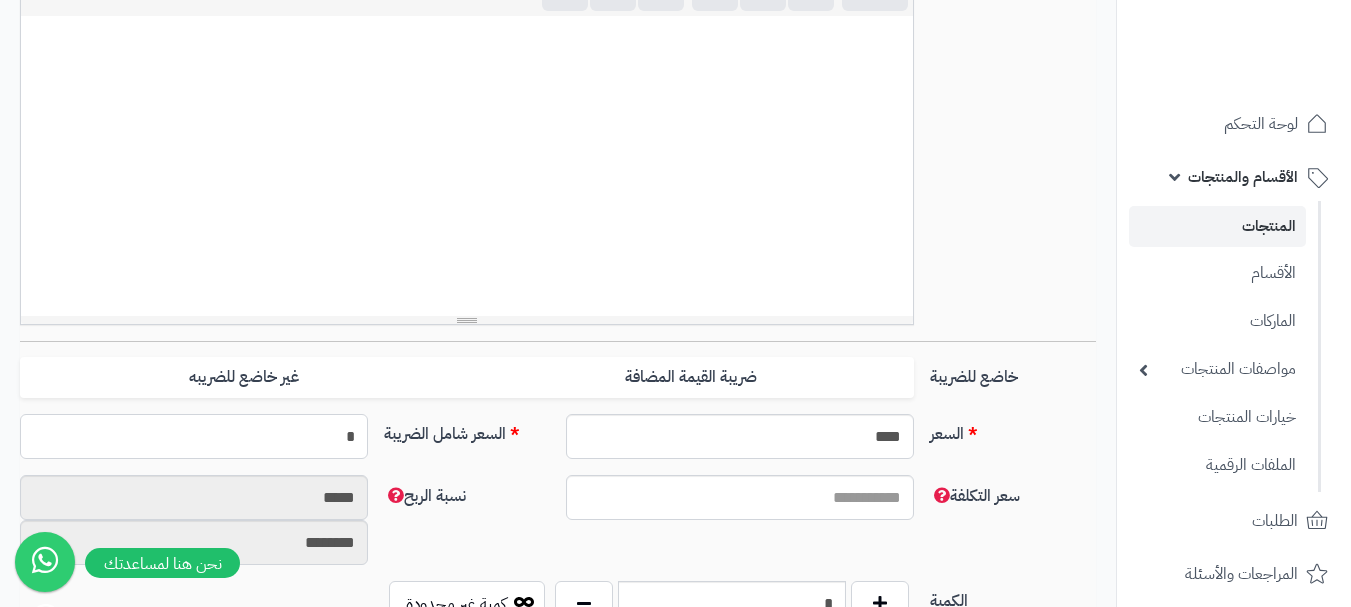 click on "*" at bounding box center [194, 436] 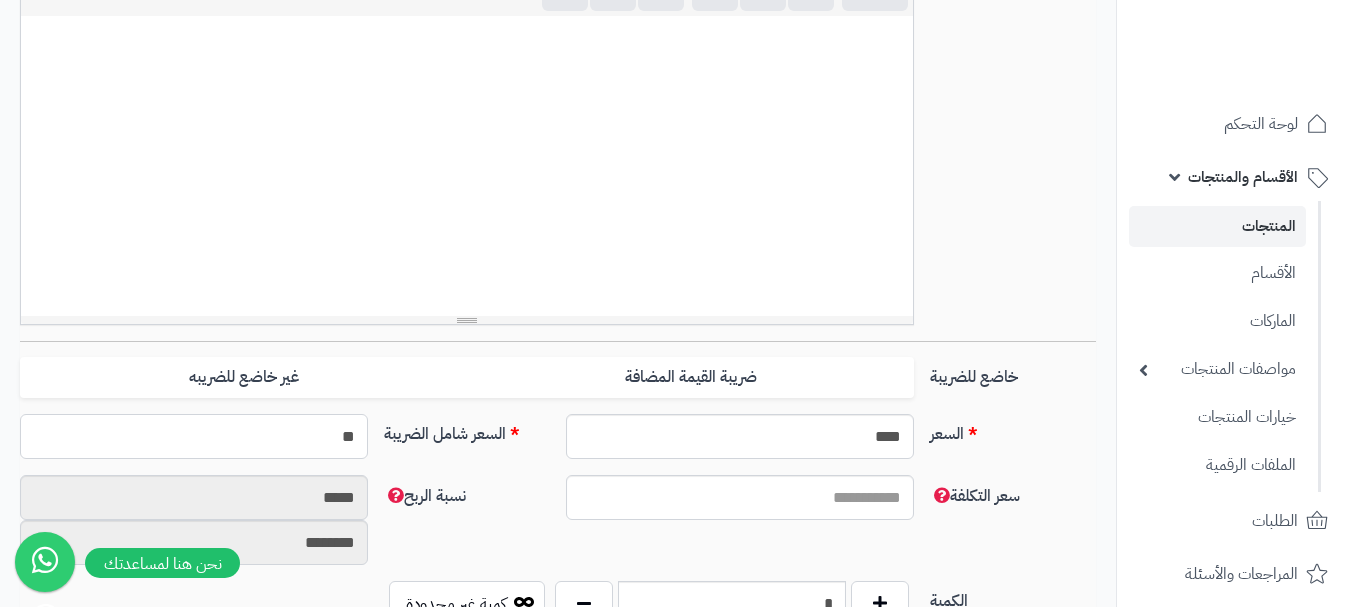 type on "***" 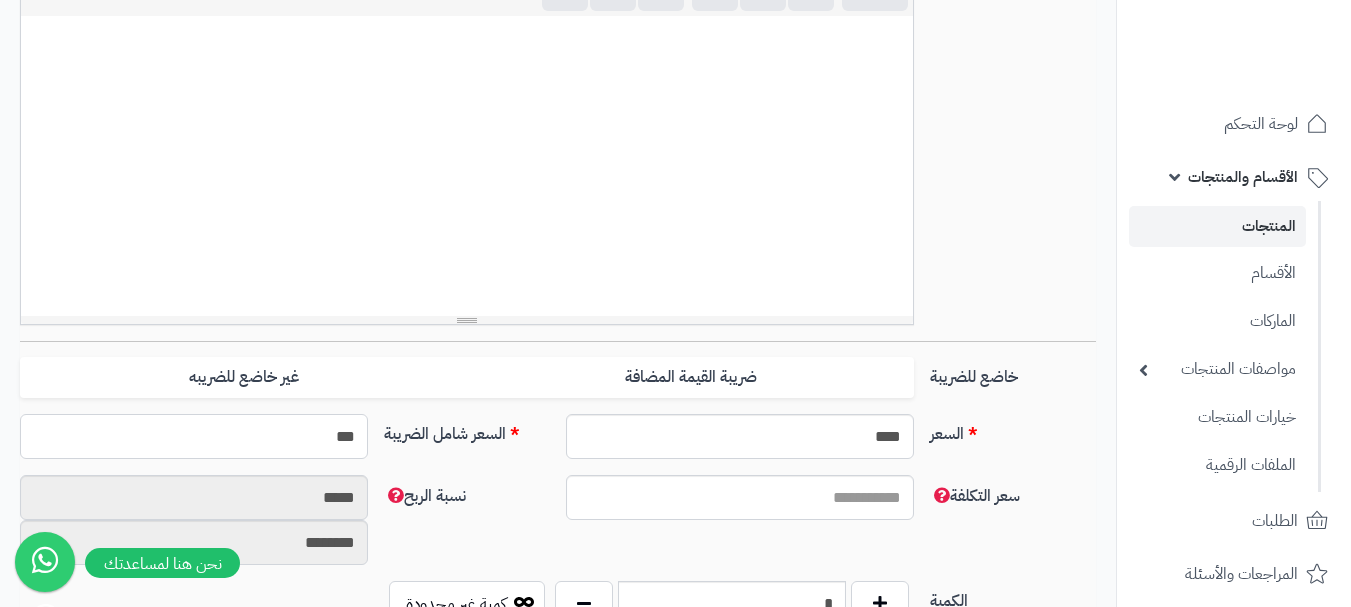 type on "**********" 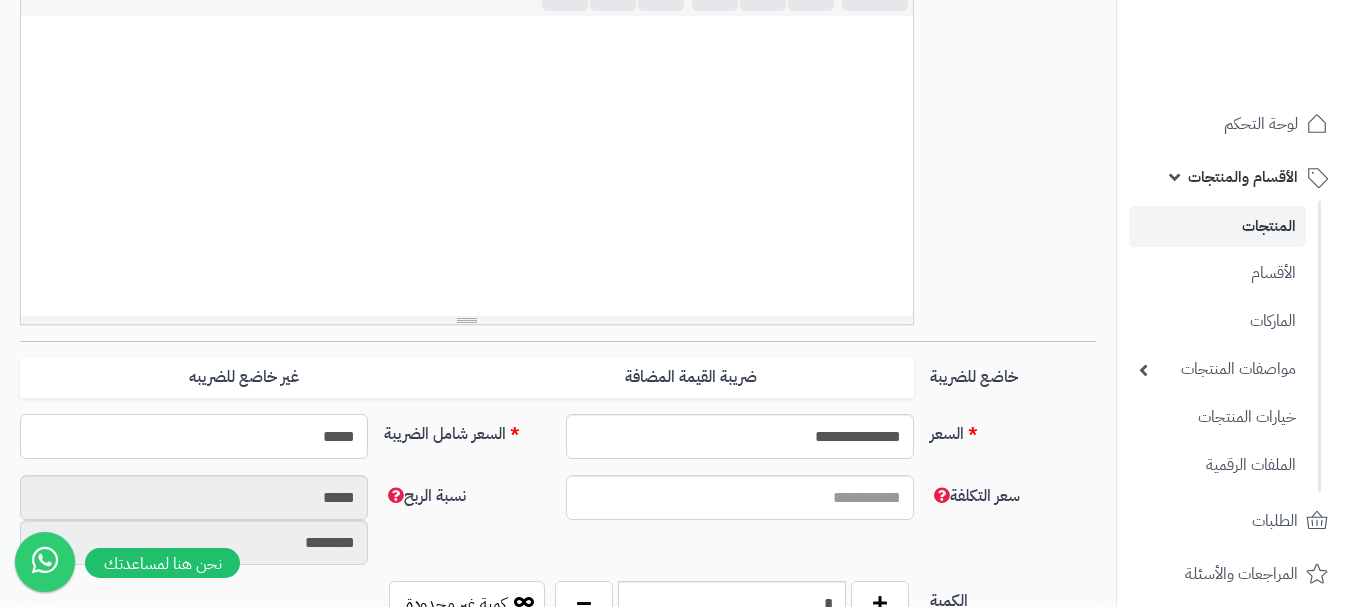 type on "******" 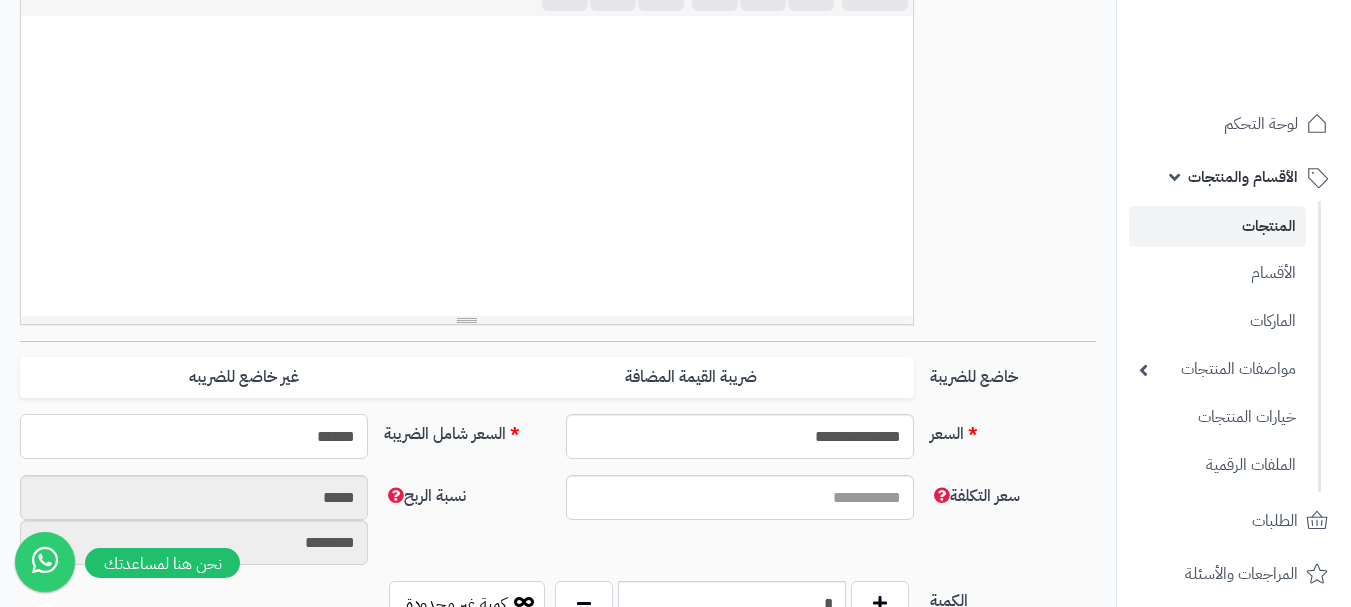 type on "**********" 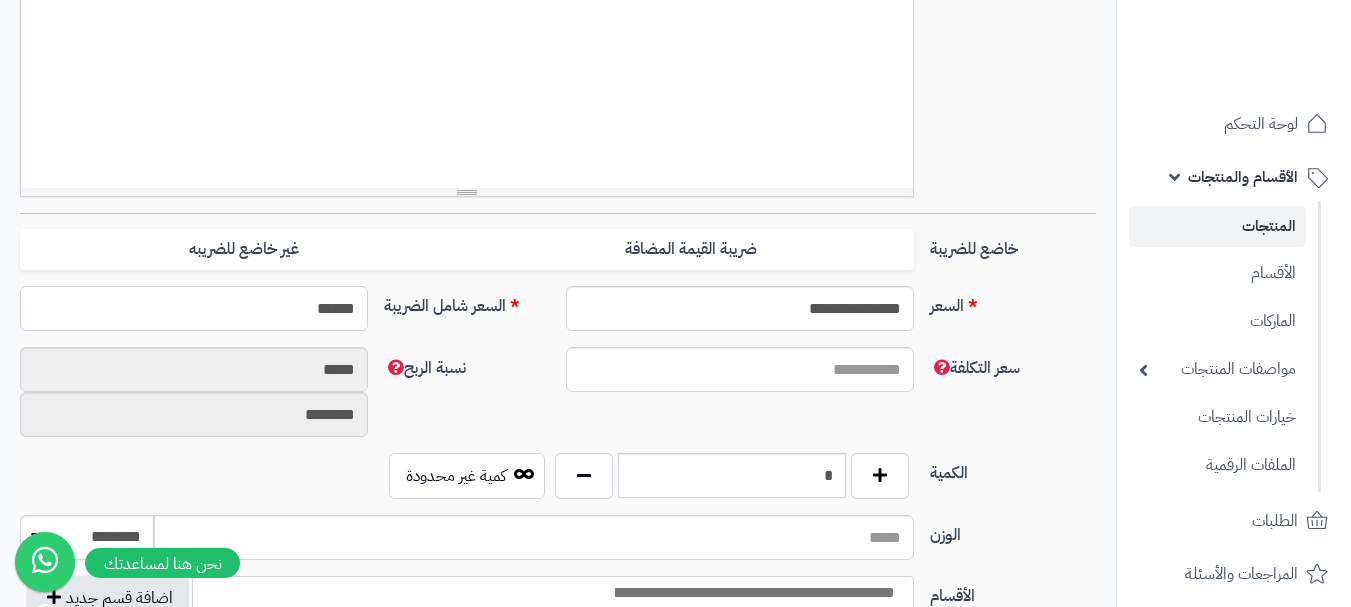 scroll, scrollTop: 800, scrollLeft: 0, axis: vertical 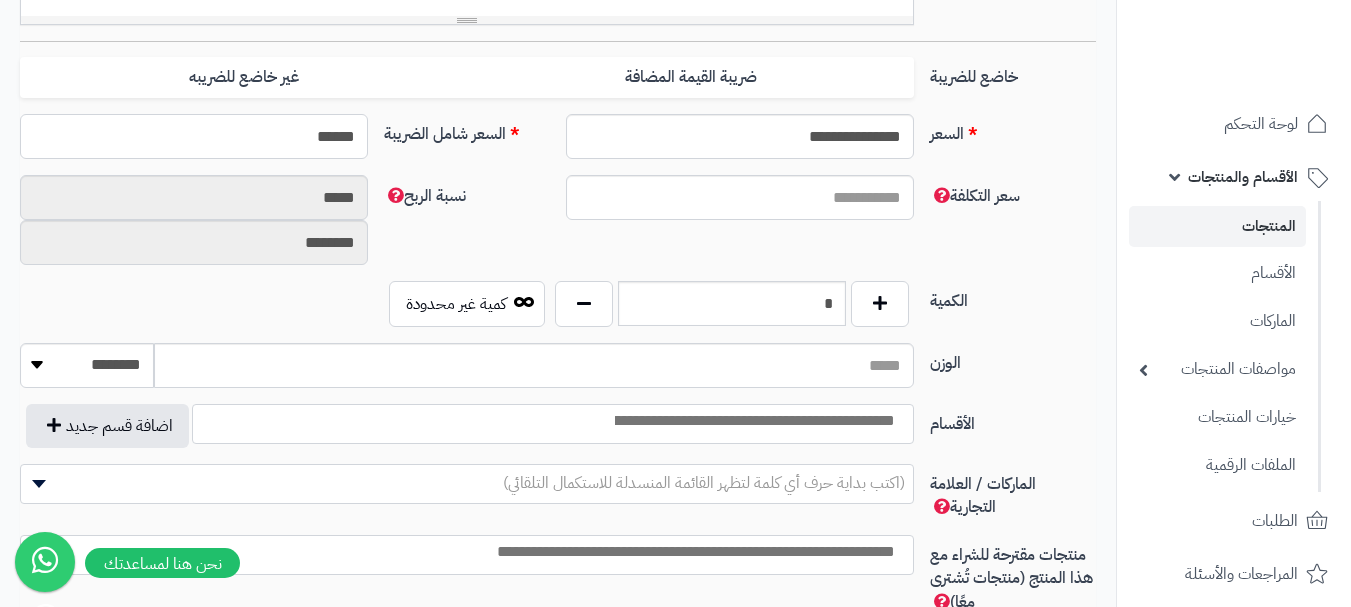 type on "******" 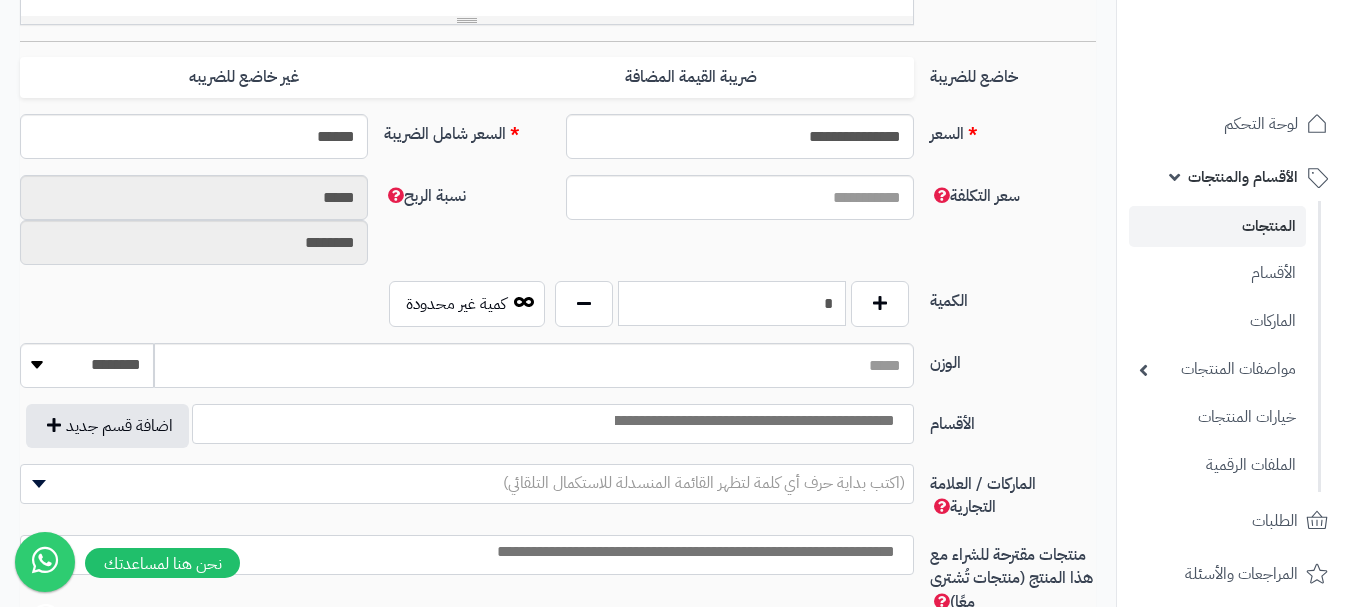 click on "*" at bounding box center [732, 303] 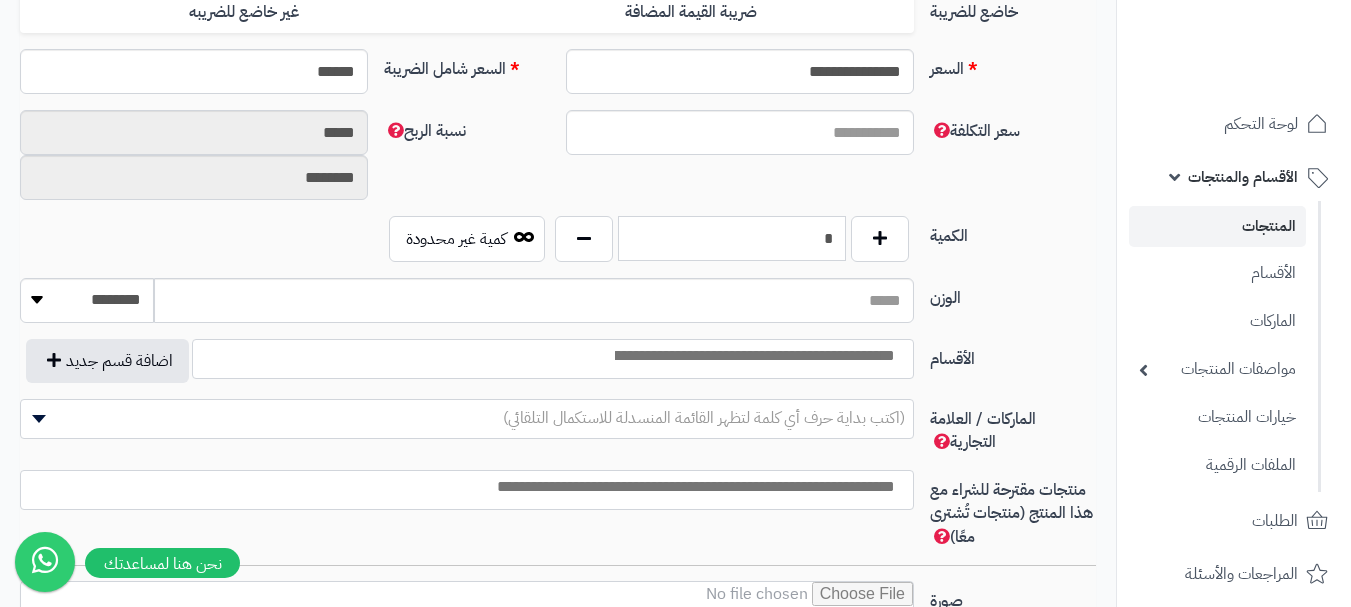 scroll, scrollTop: 900, scrollLeft: 0, axis: vertical 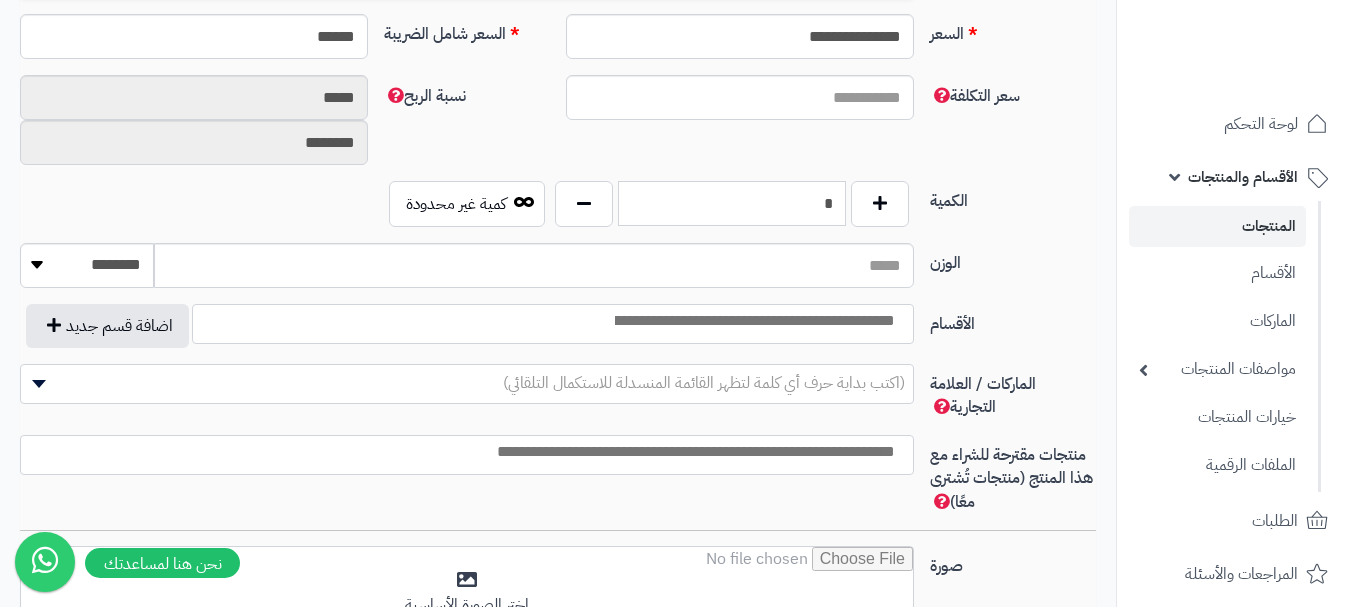 type on "*" 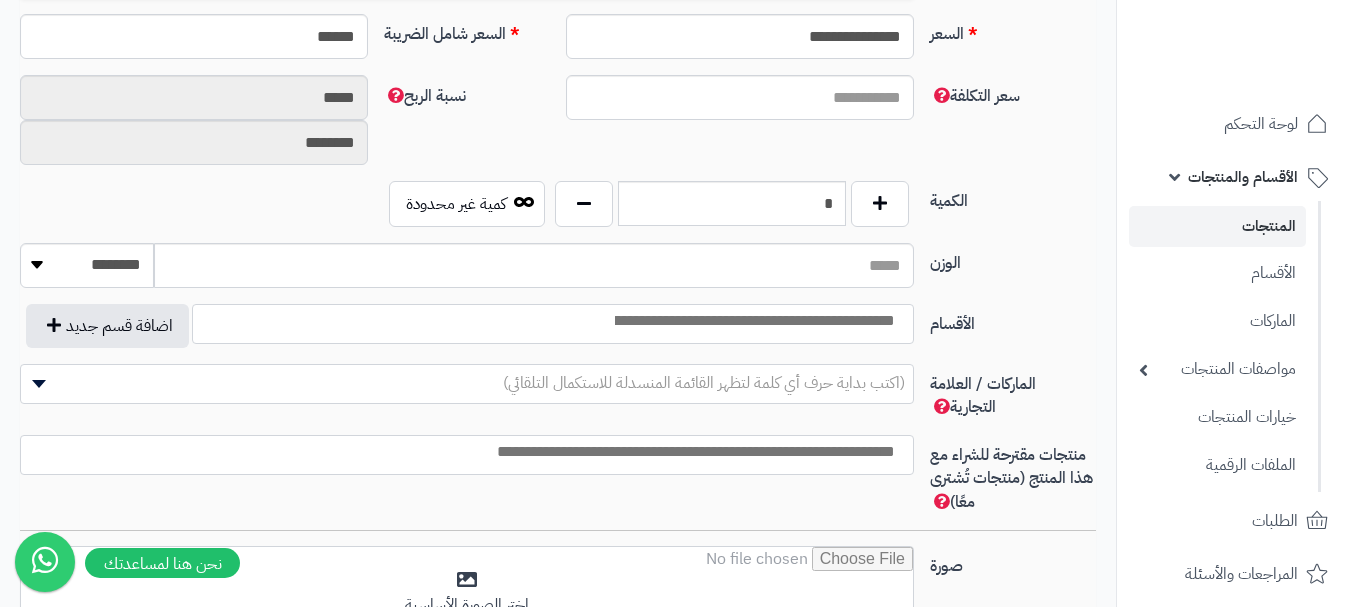 click at bounding box center (753, 321) 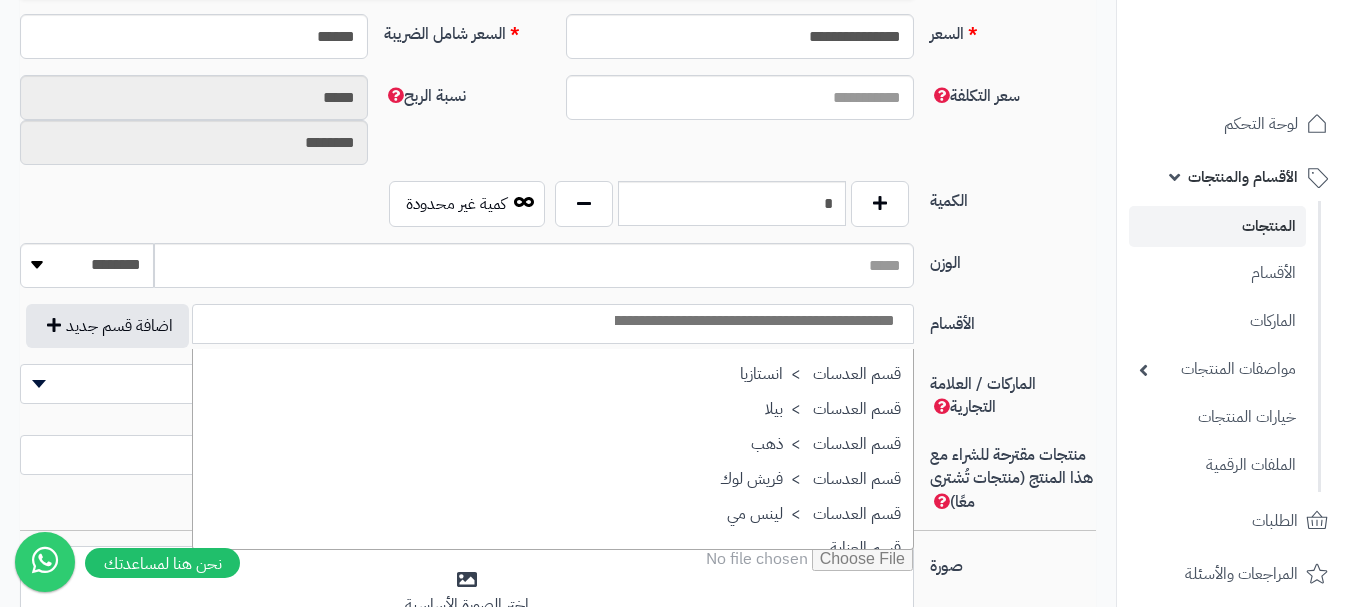 scroll, scrollTop: 1700, scrollLeft: 0, axis: vertical 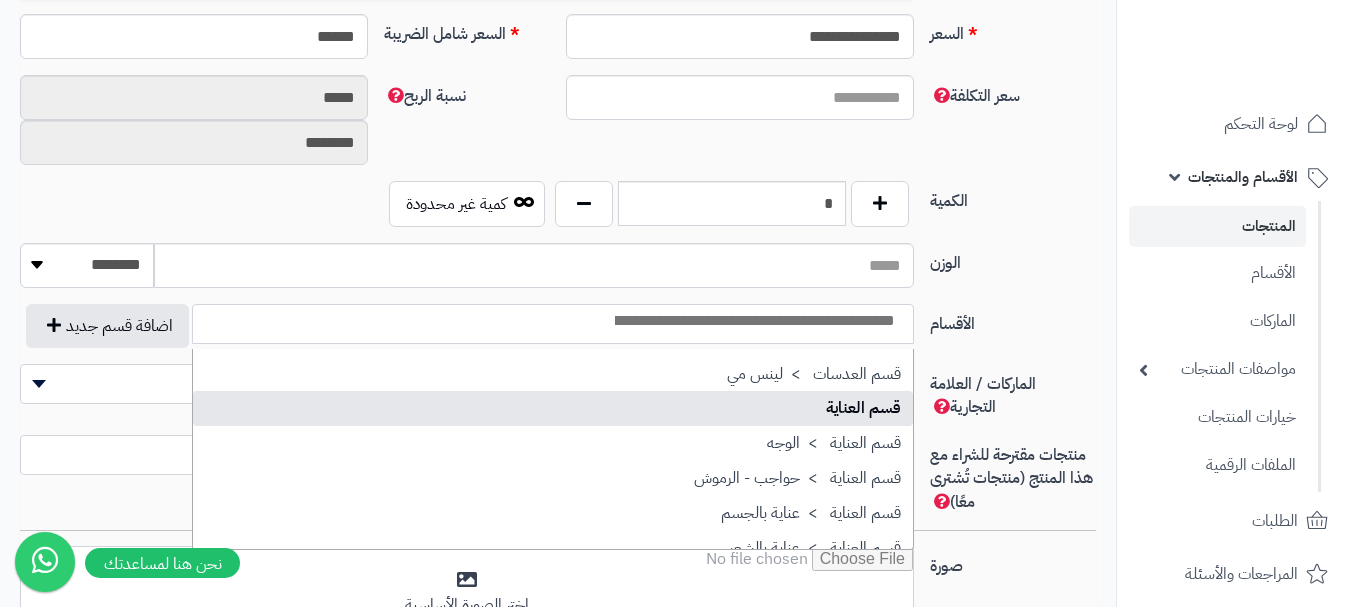 select on "**" 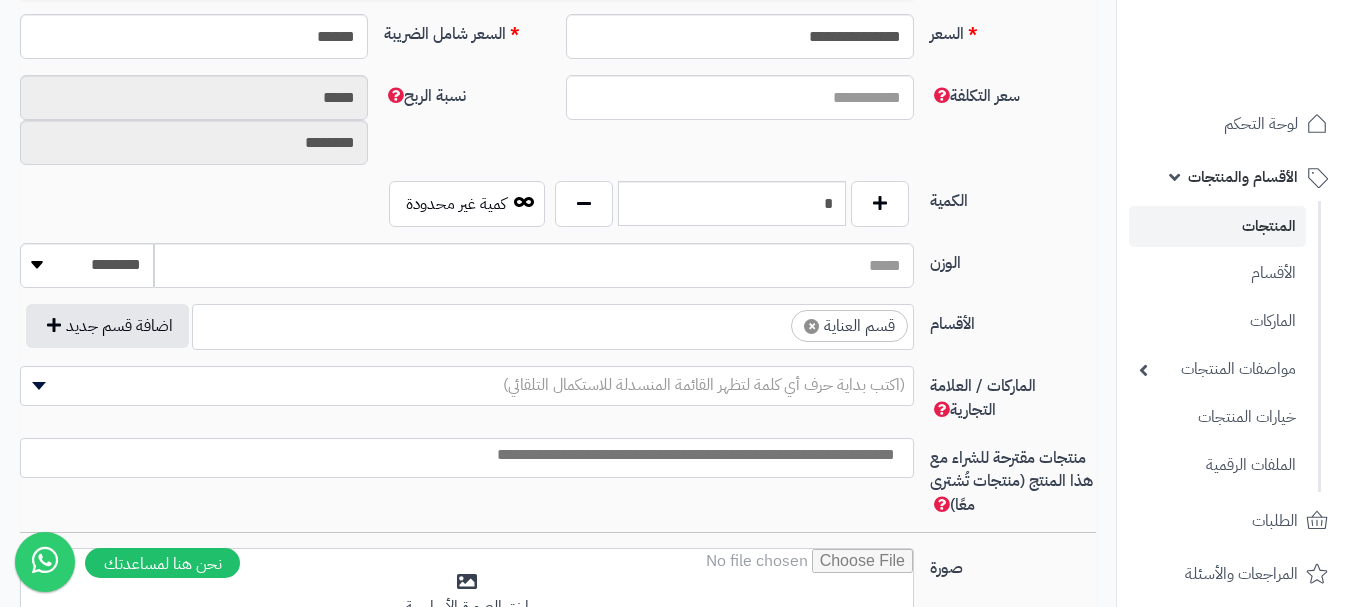 click on "× قسم العناية" at bounding box center (553, 324) 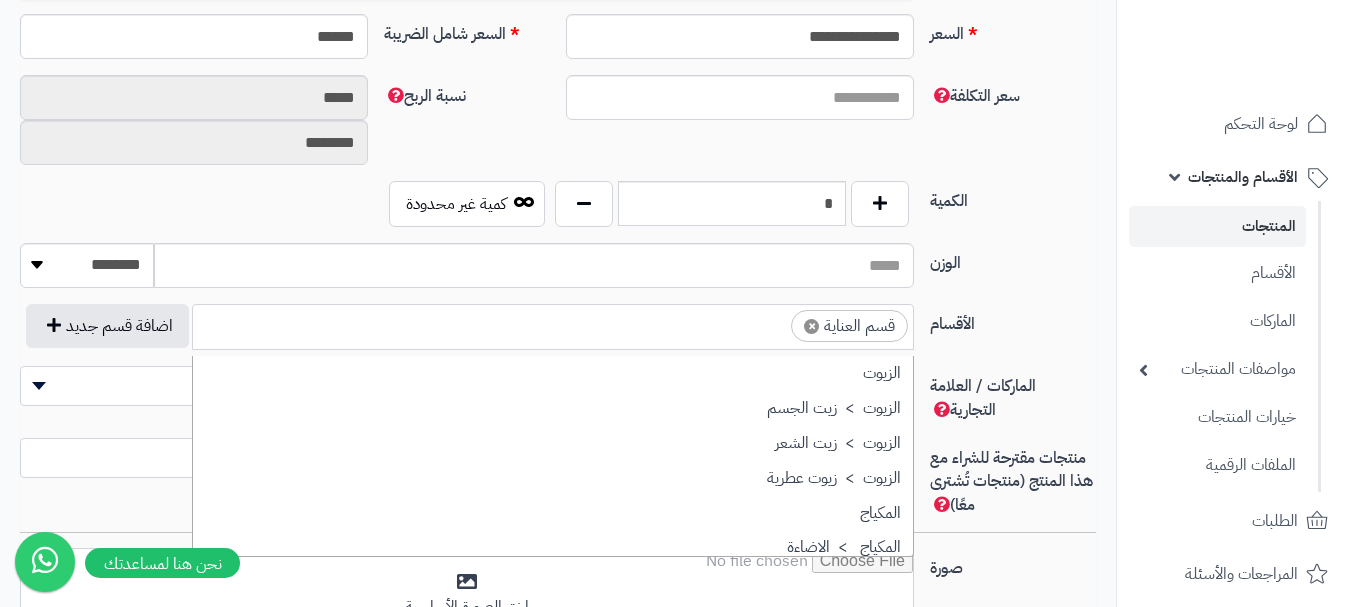 scroll, scrollTop: 1707, scrollLeft: 0, axis: vertical 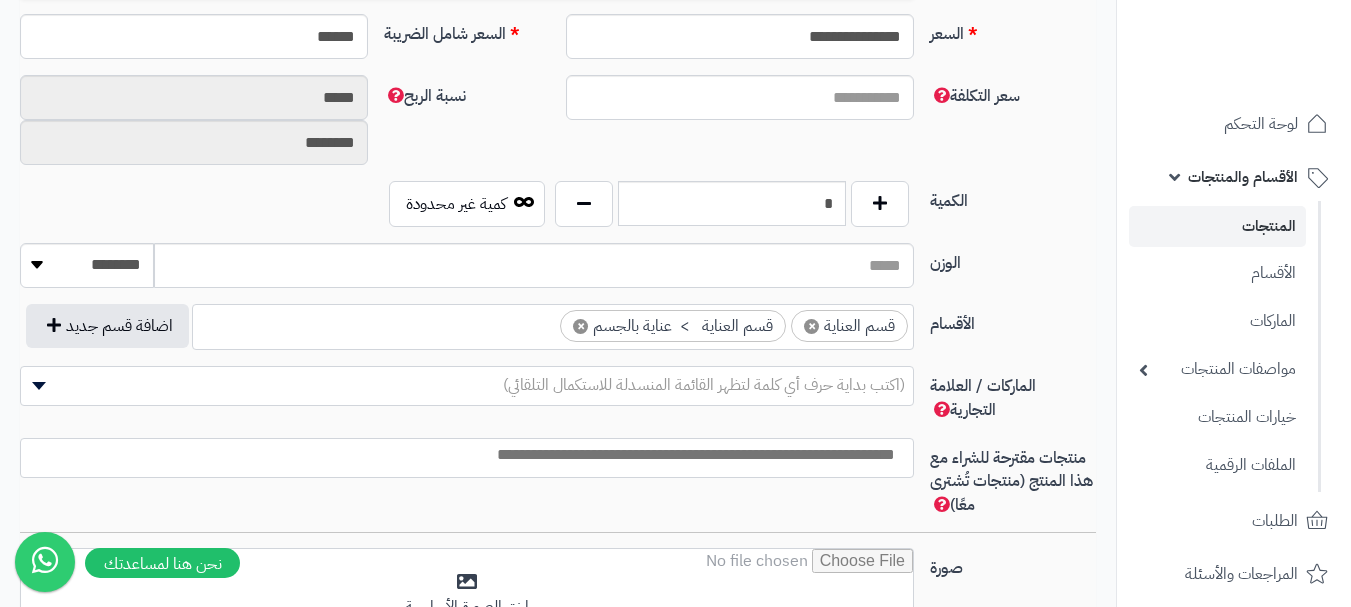 click at bounding box center (462, 455) 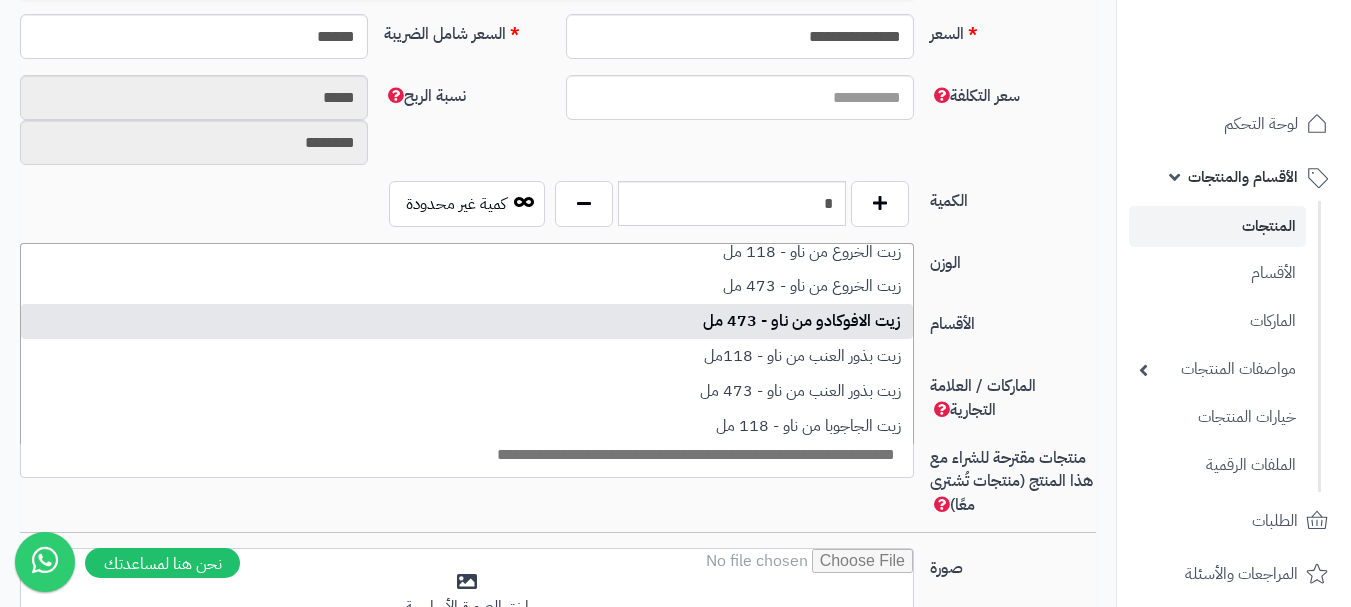 scroll, scrollTop: 1228, scrollLeft: 0, axis: vertical 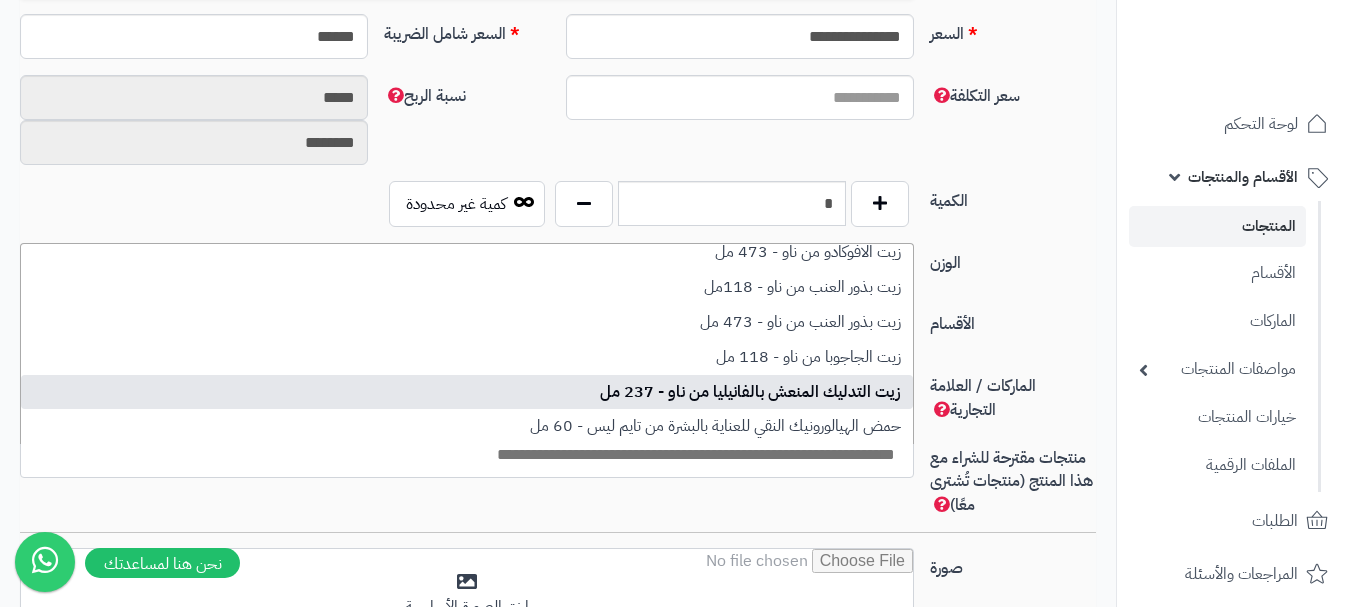 select on "***" 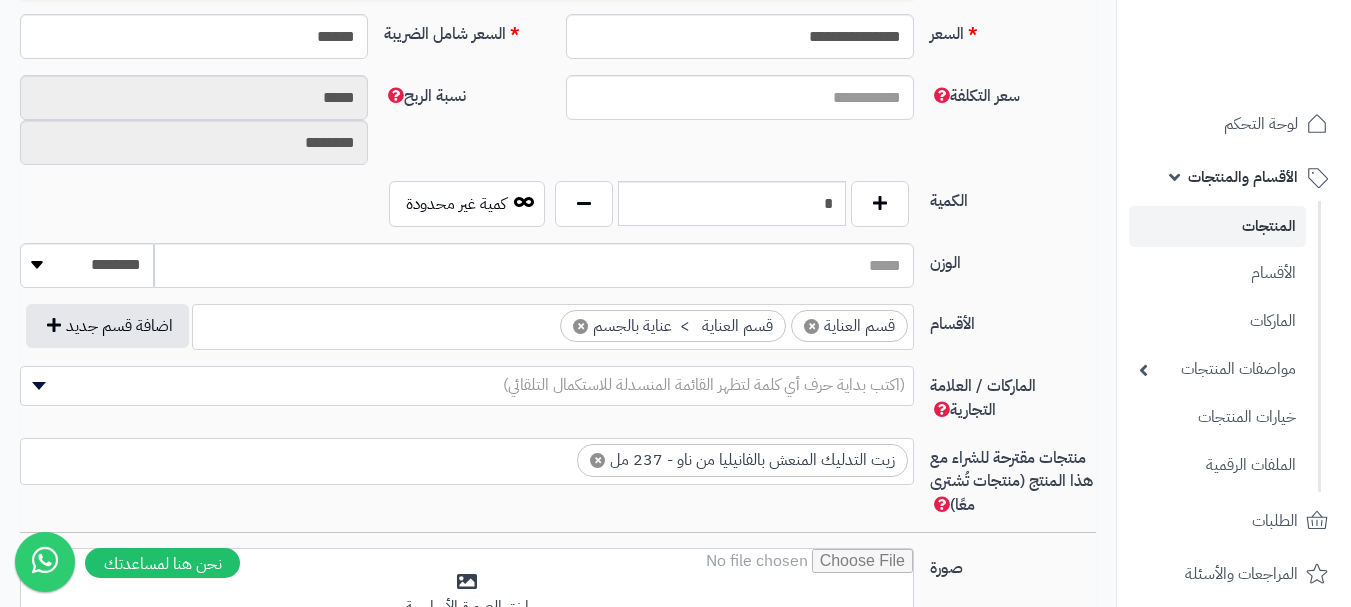 click at bounding box center [559, 455] 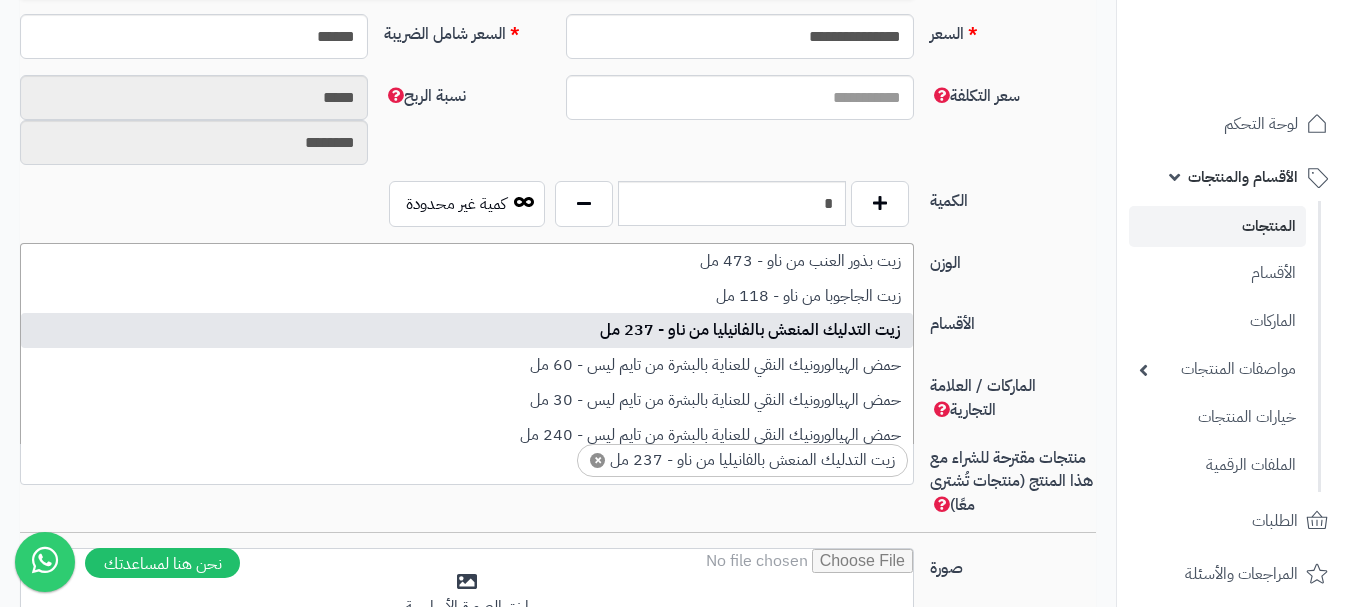 scroll, scrollTop: 9, scrollLeft: 0, axis: vertical 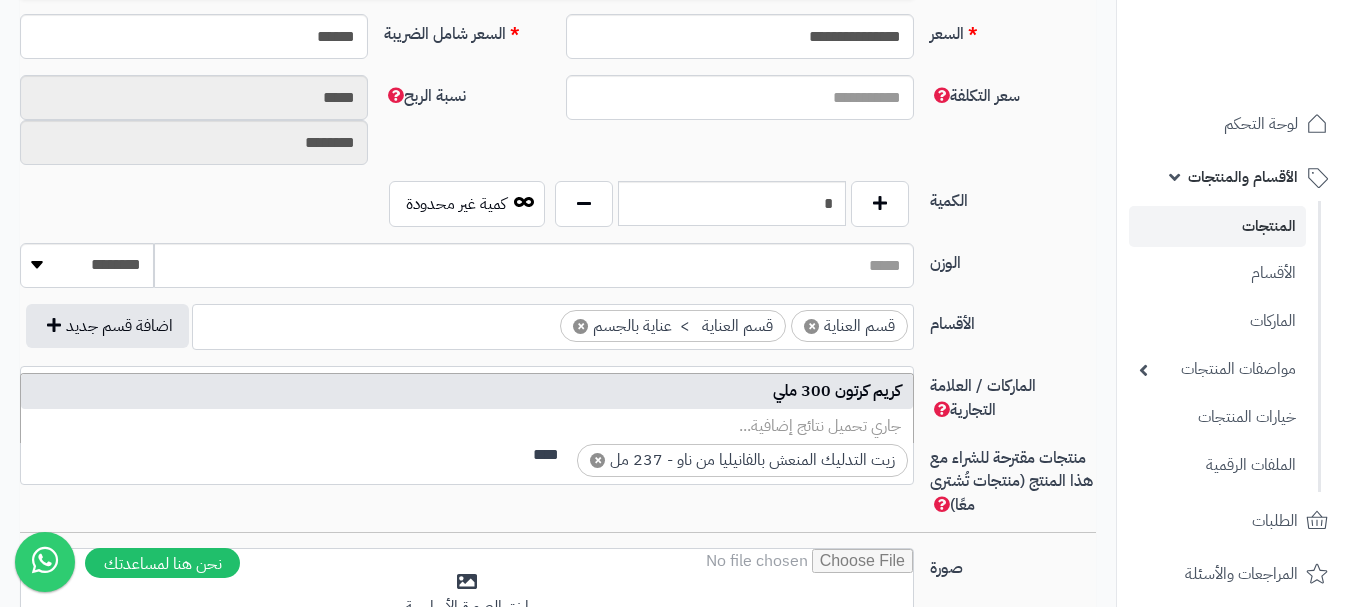 type on "****" 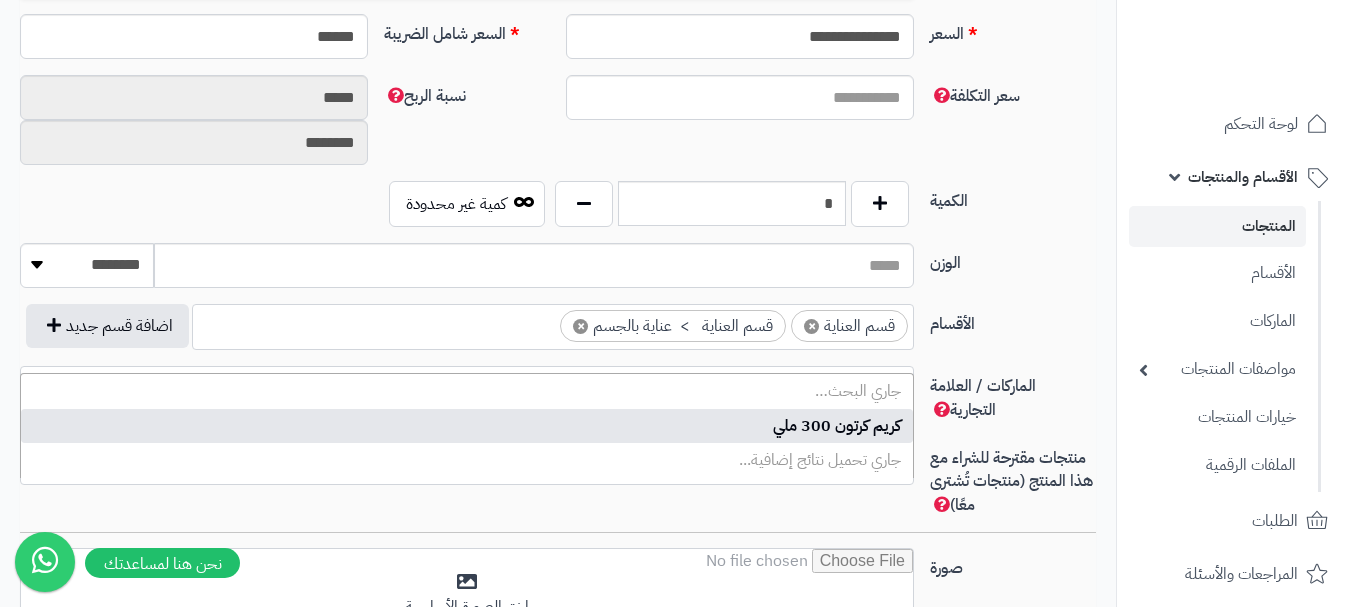scroll, scrollTop: 0, scrollLeft: 0, axis: both 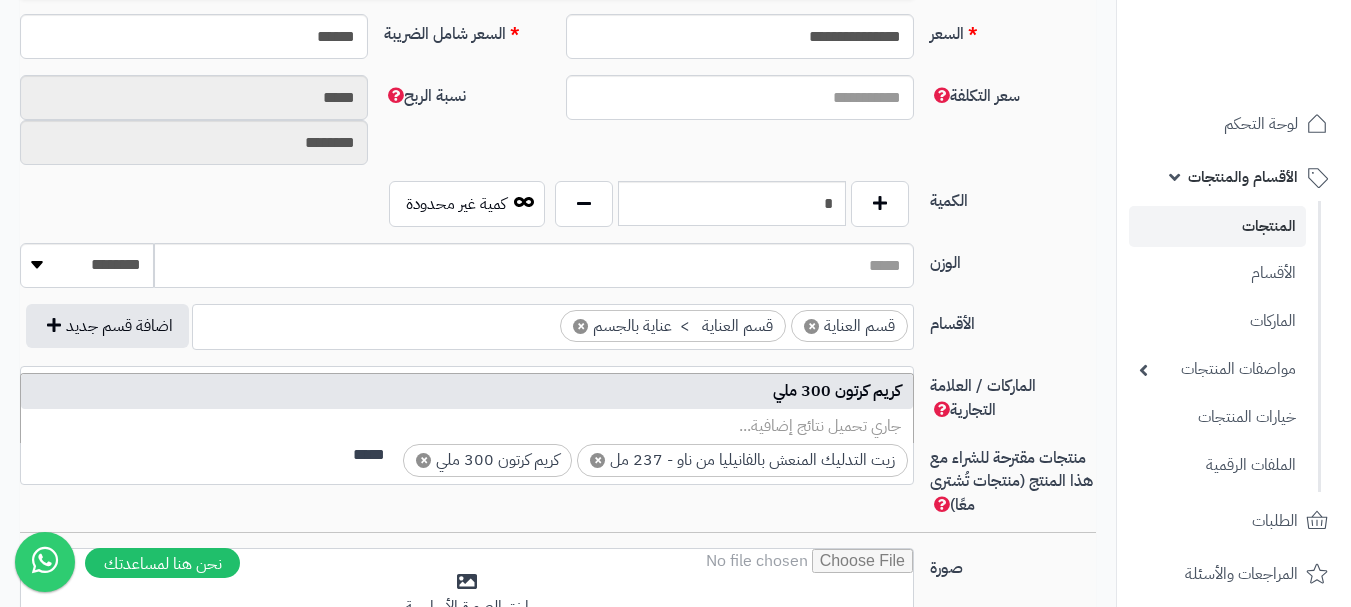 type on "*****" 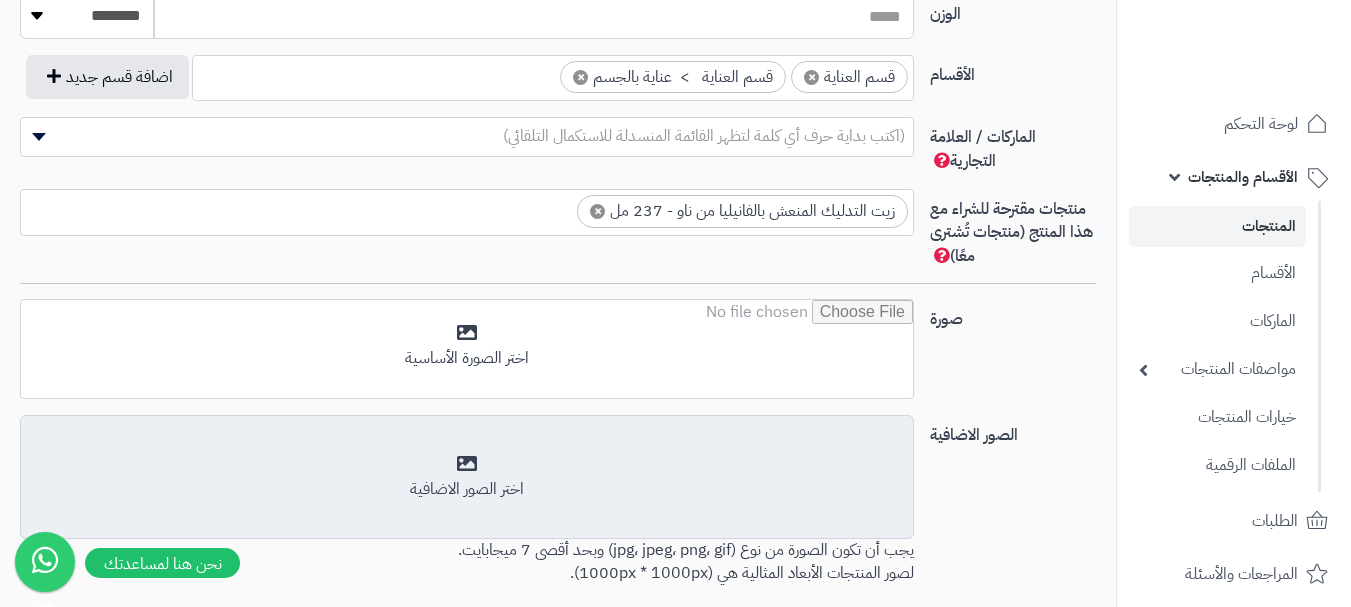 scroll, scrollTop: 1200, scrollLeft: 0, axis: vertical 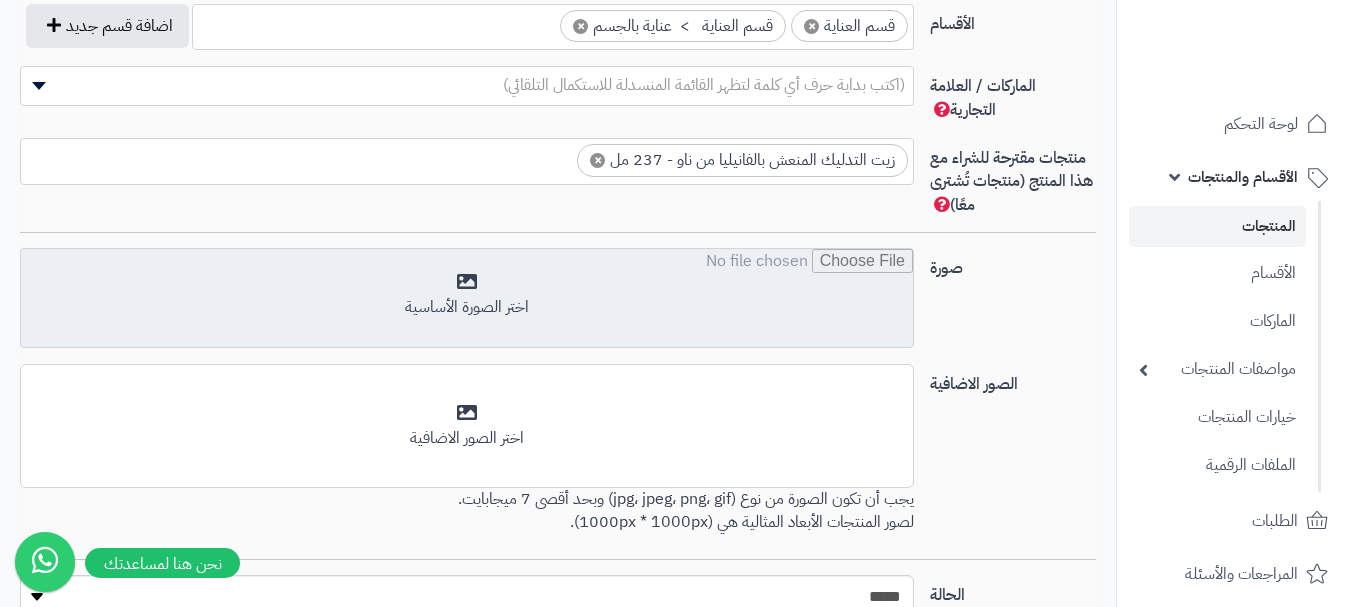 click at bounding box center (467, 299) 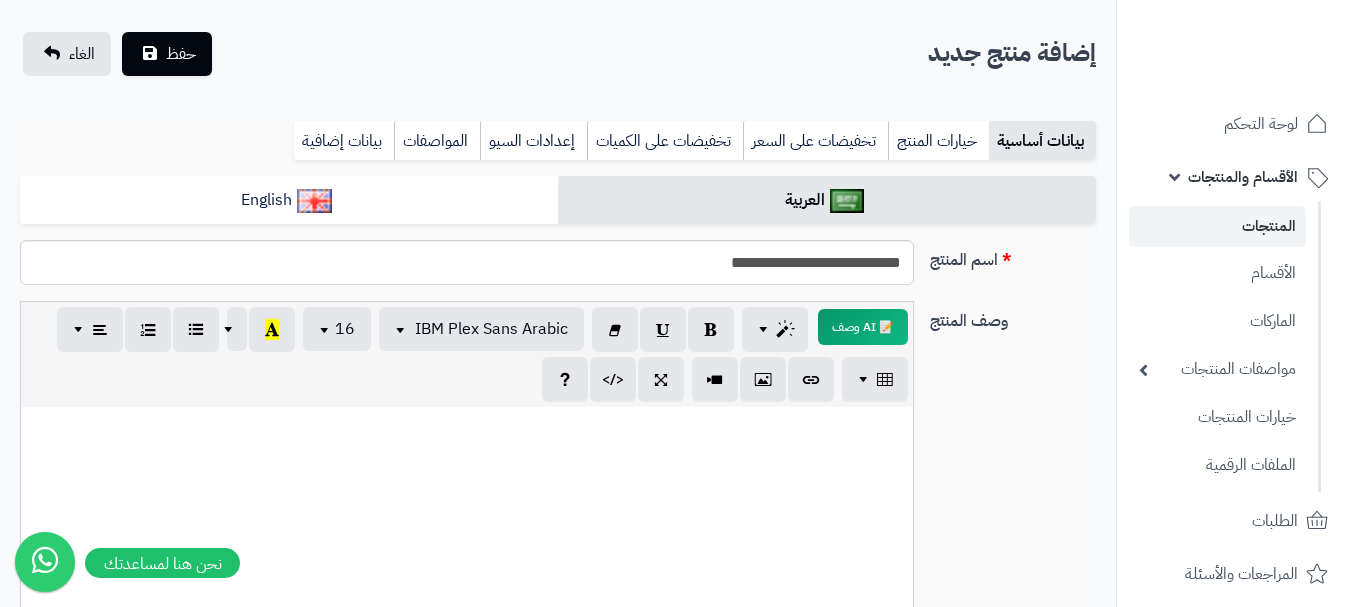 scroll, scrollTop: 100, scrollLeft: 0, axis: vertical 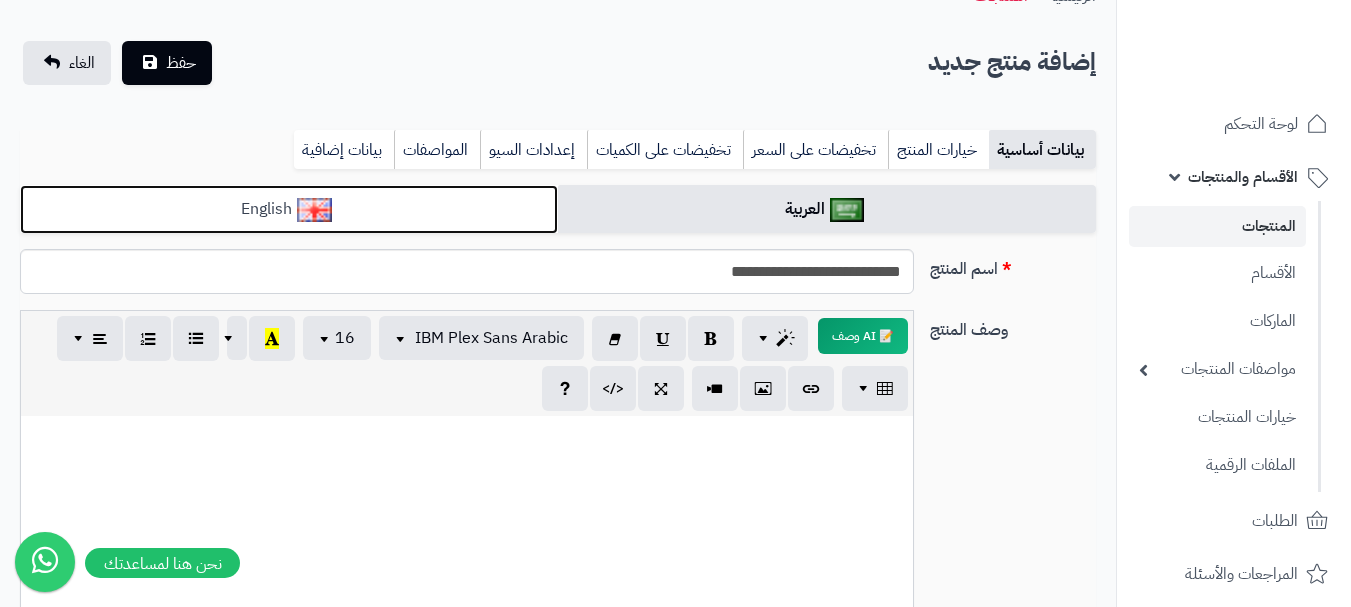 click on "English" at bounding box center [289, 209] 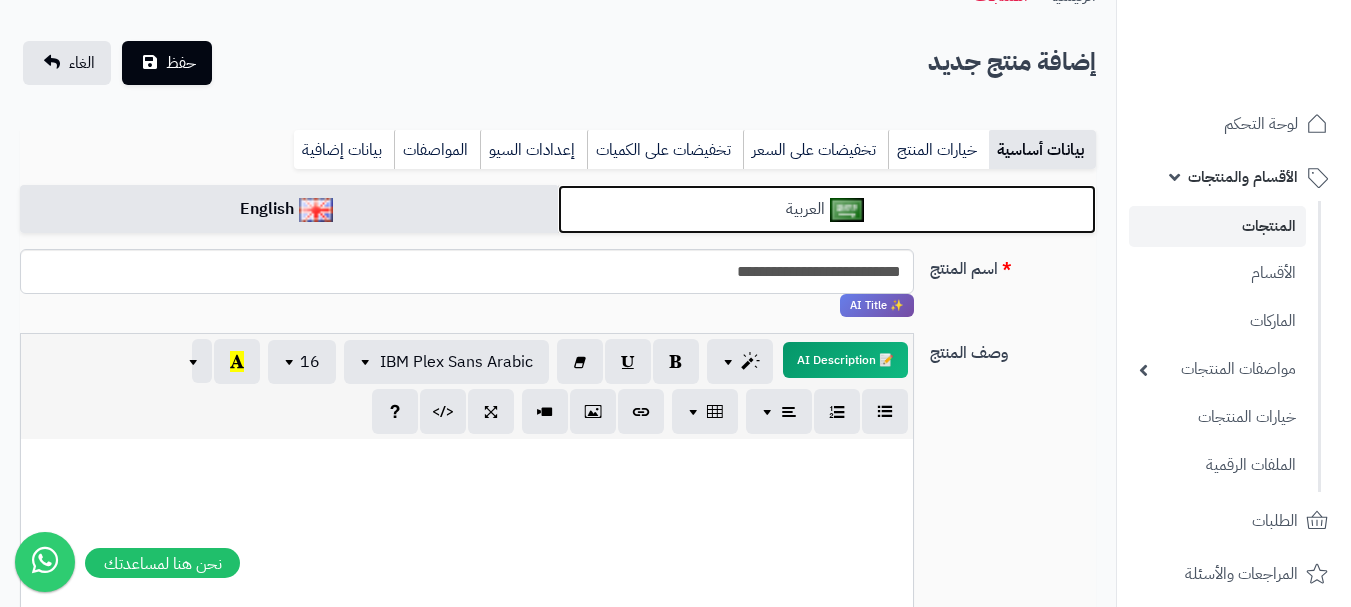click on "العربية" at bounding box center [827, 209] 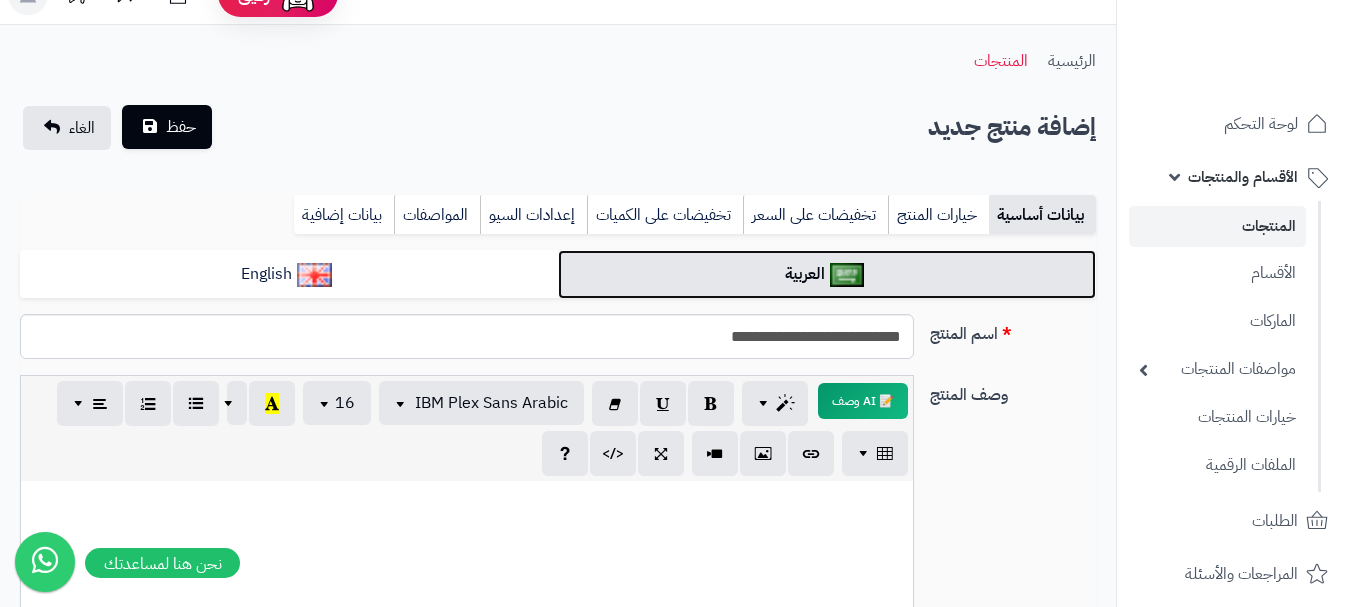 scroll, scrollTop: 0, scrollLeft: 0, axis: both 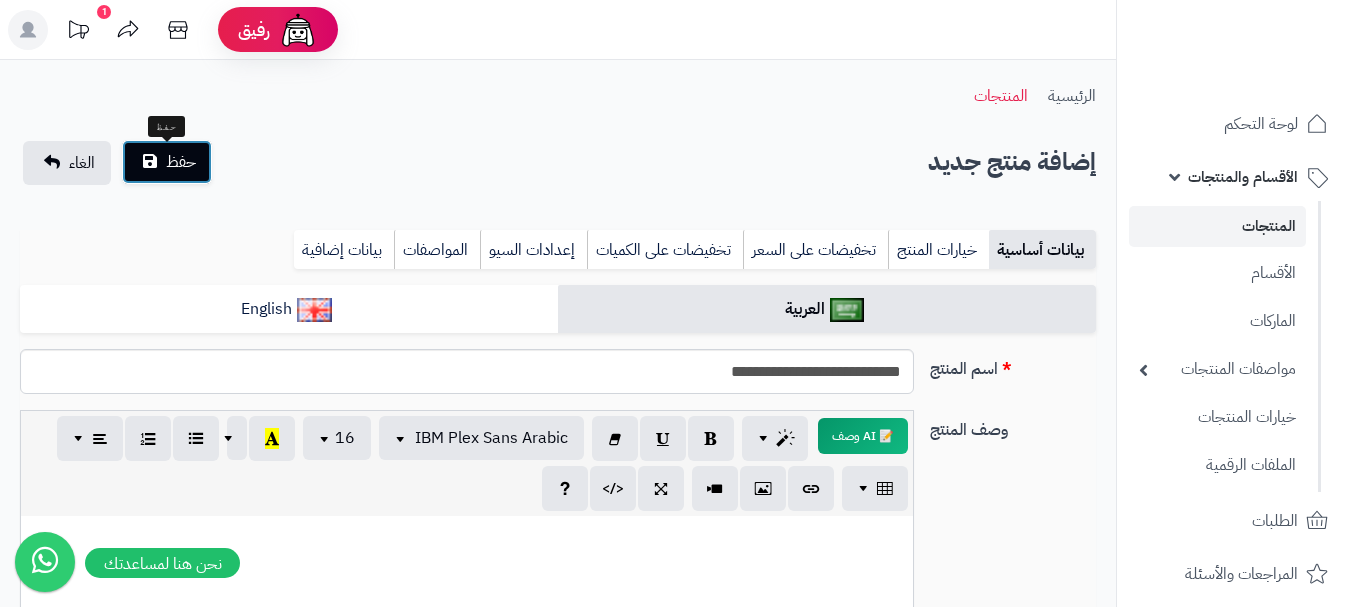 click on "حفظ" at bounding box center [167, 162] 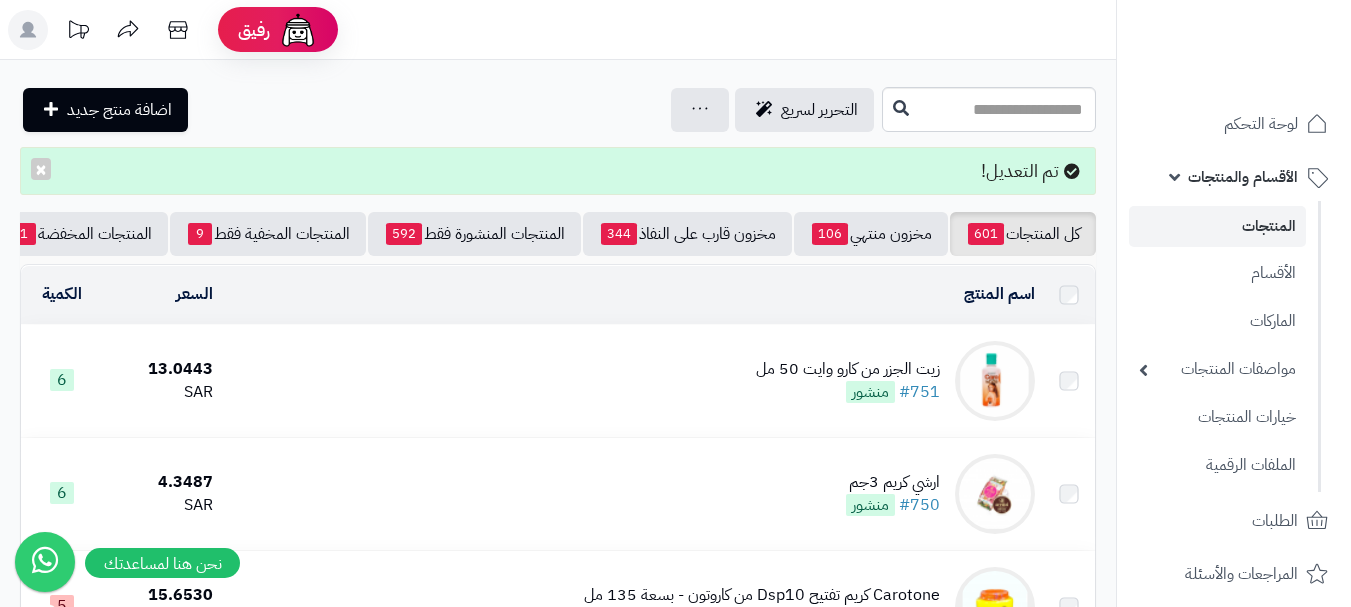 scroll, scrollTop: 0, scrollLeft: 0, axis: both 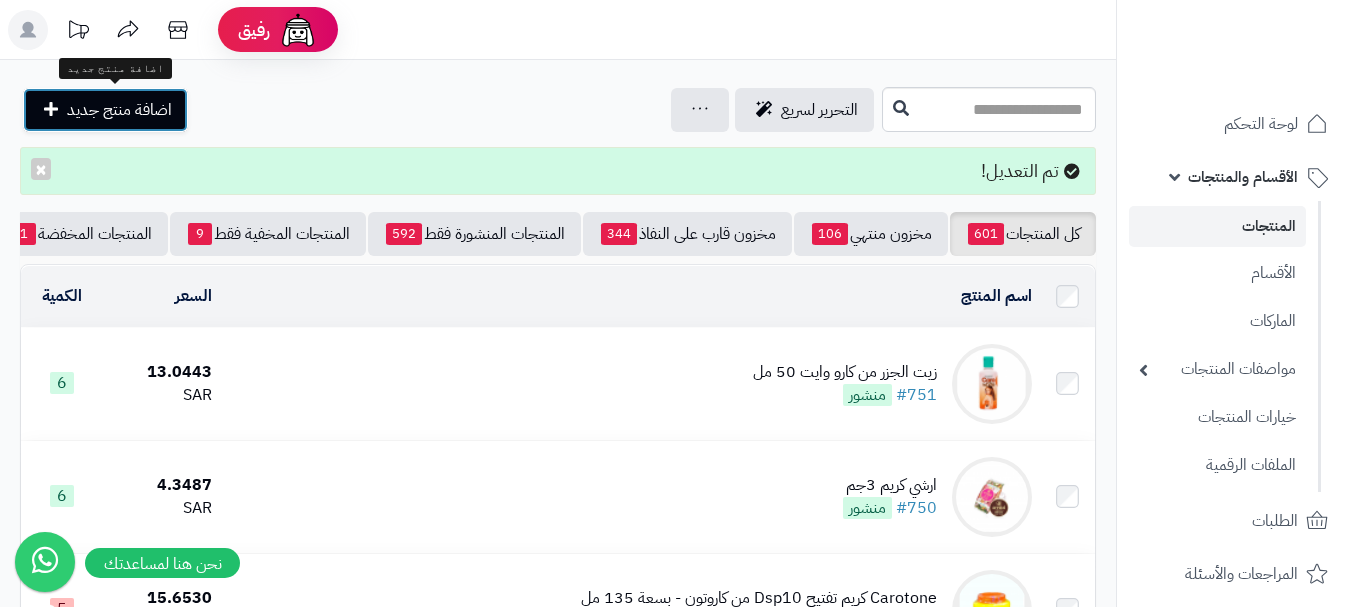 click on "اضافة منتج جديد" at bounding box center (105, 110) 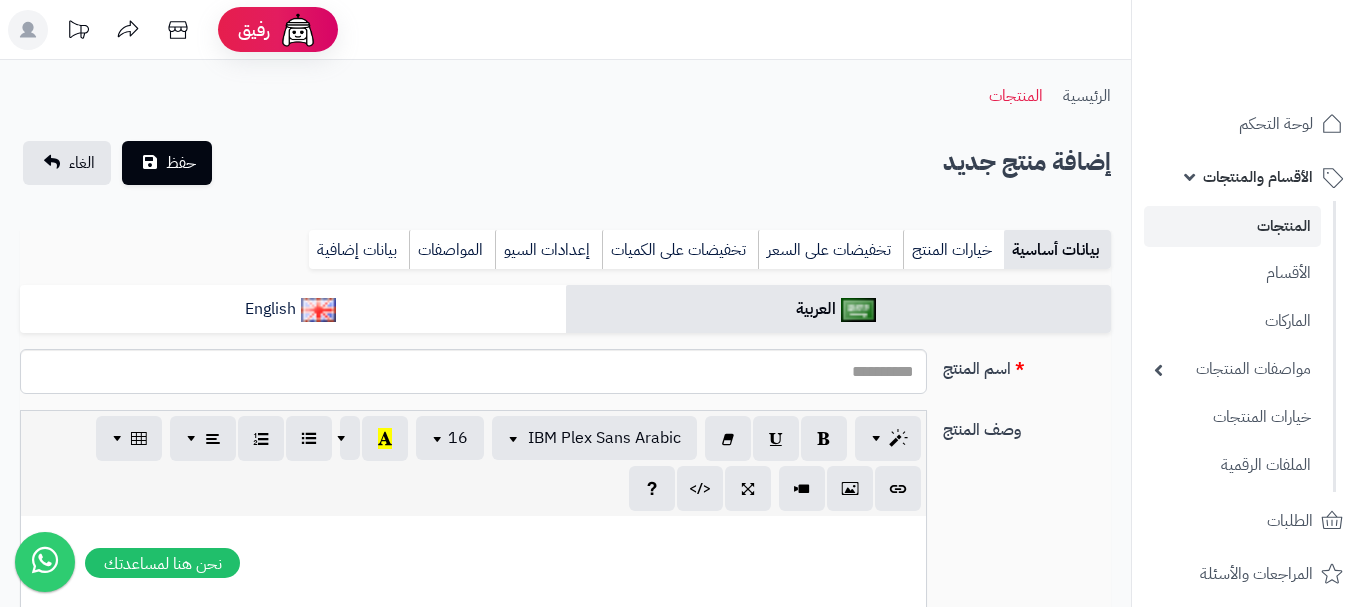 select 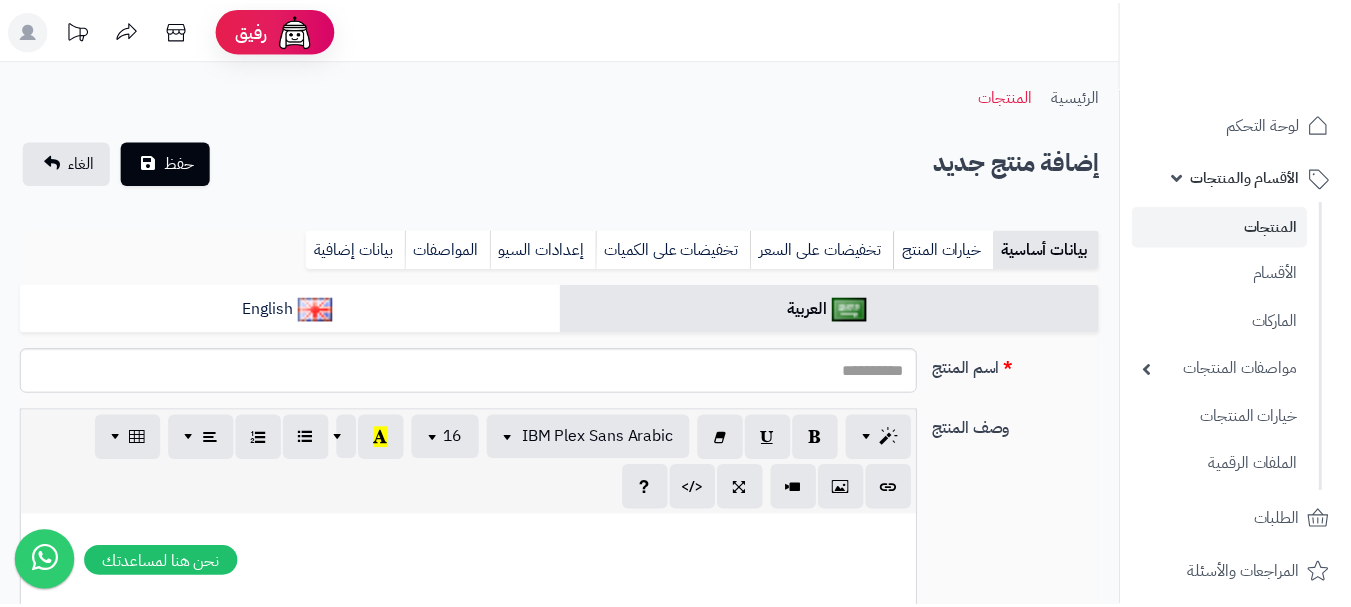 scroll, scrollTop: 0, scrollLeft: 0, axis: both 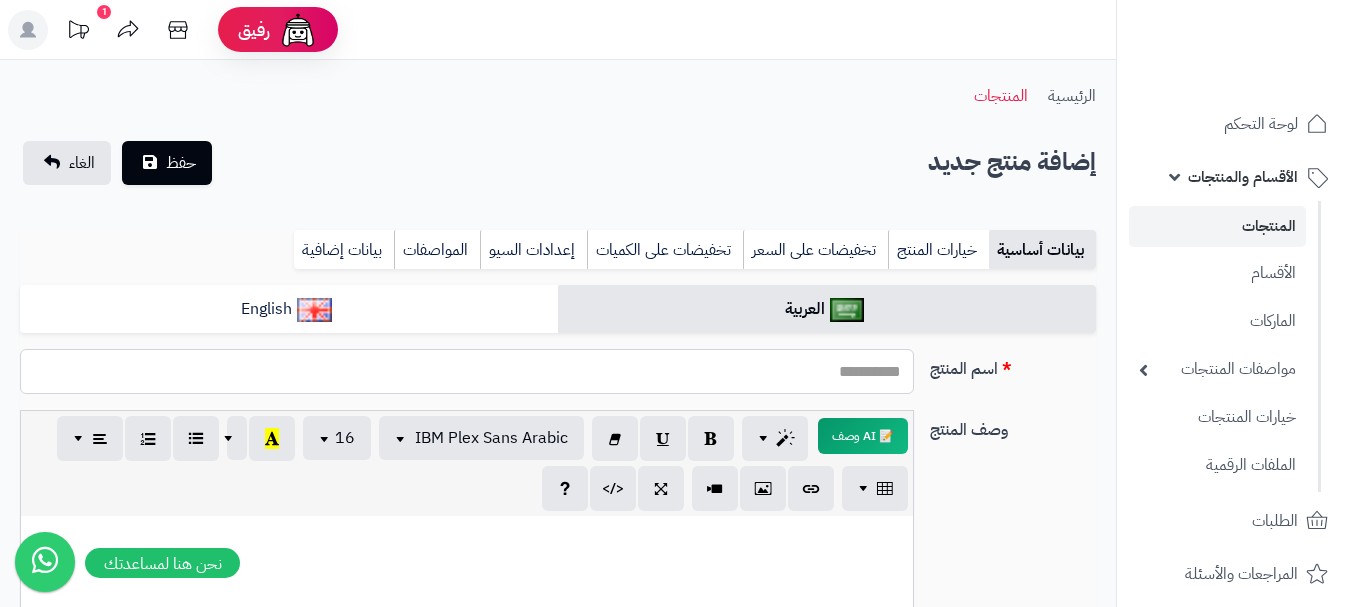paste on "**********" 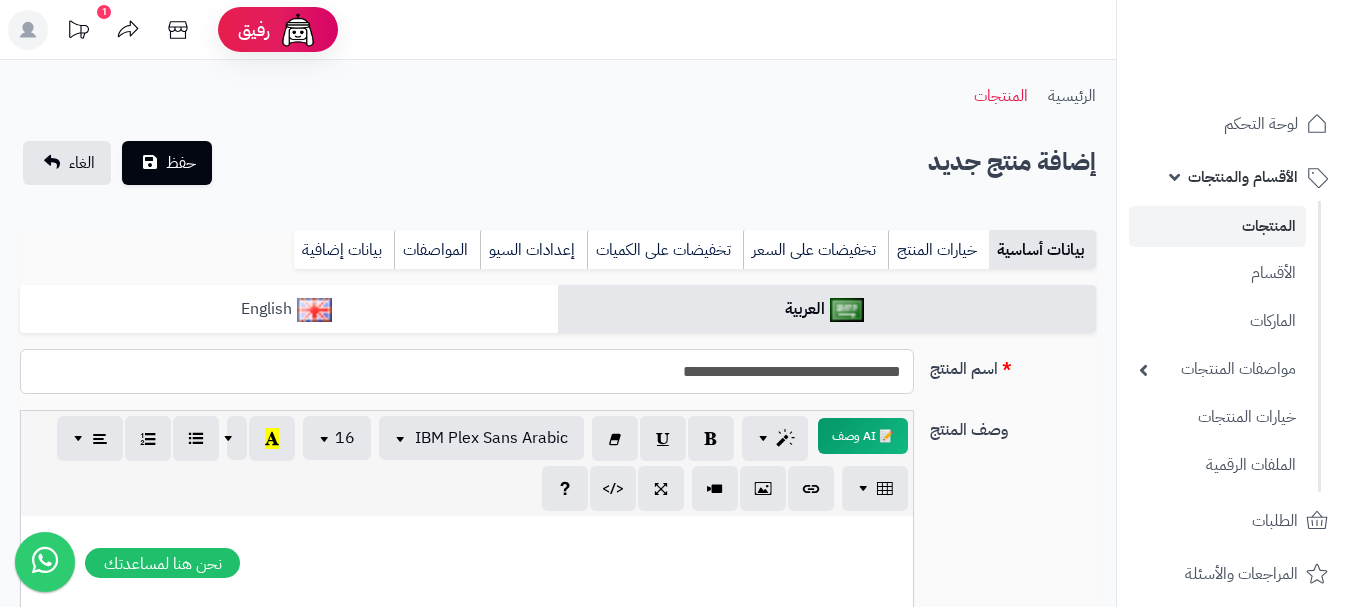 type on "**********" 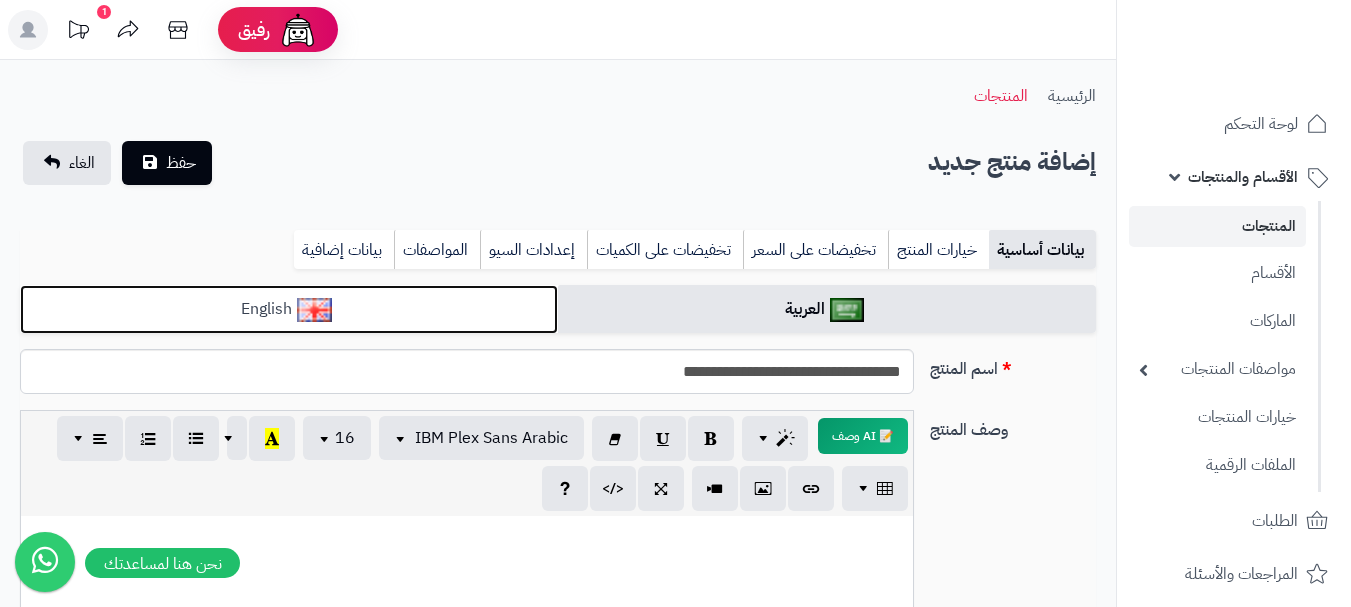 click on "English" at bounding box center [289, 309] 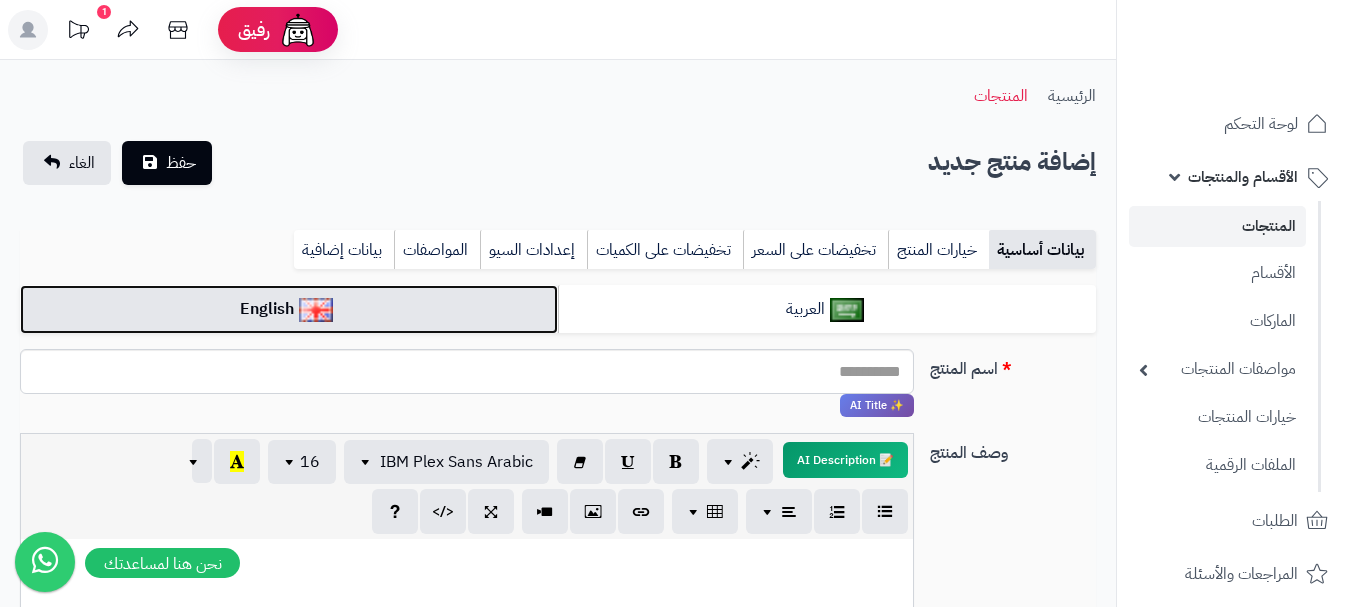 click on "English" at bounding box center [289, 309] 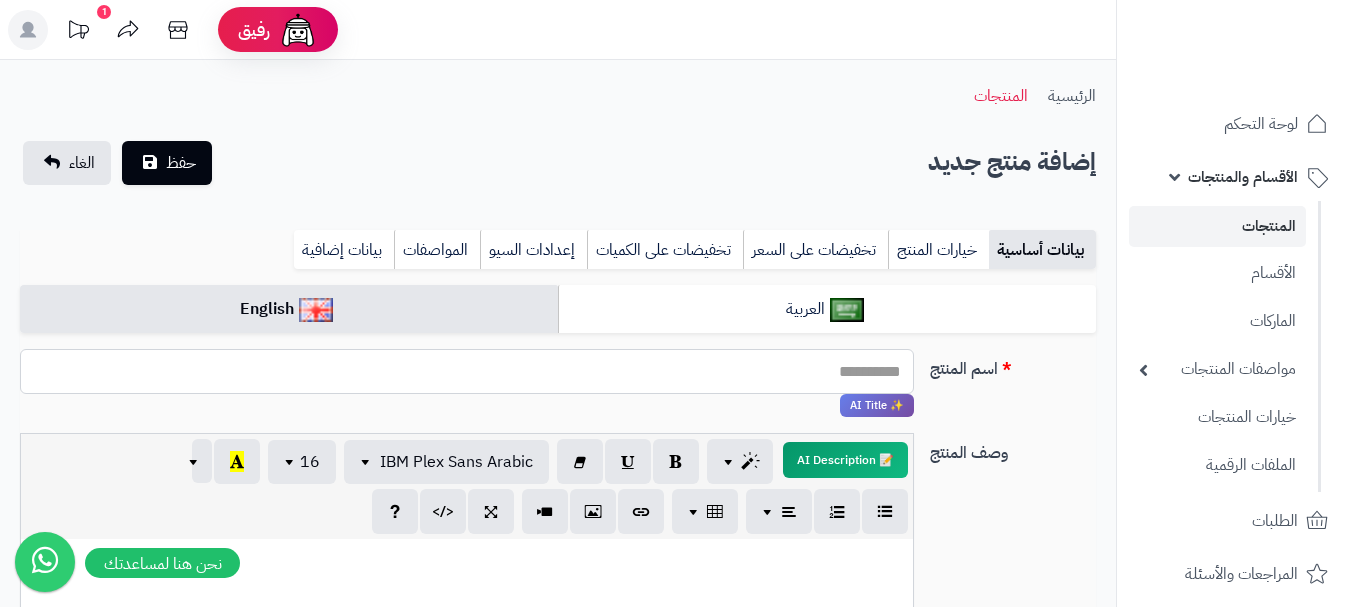 paste on "**********" 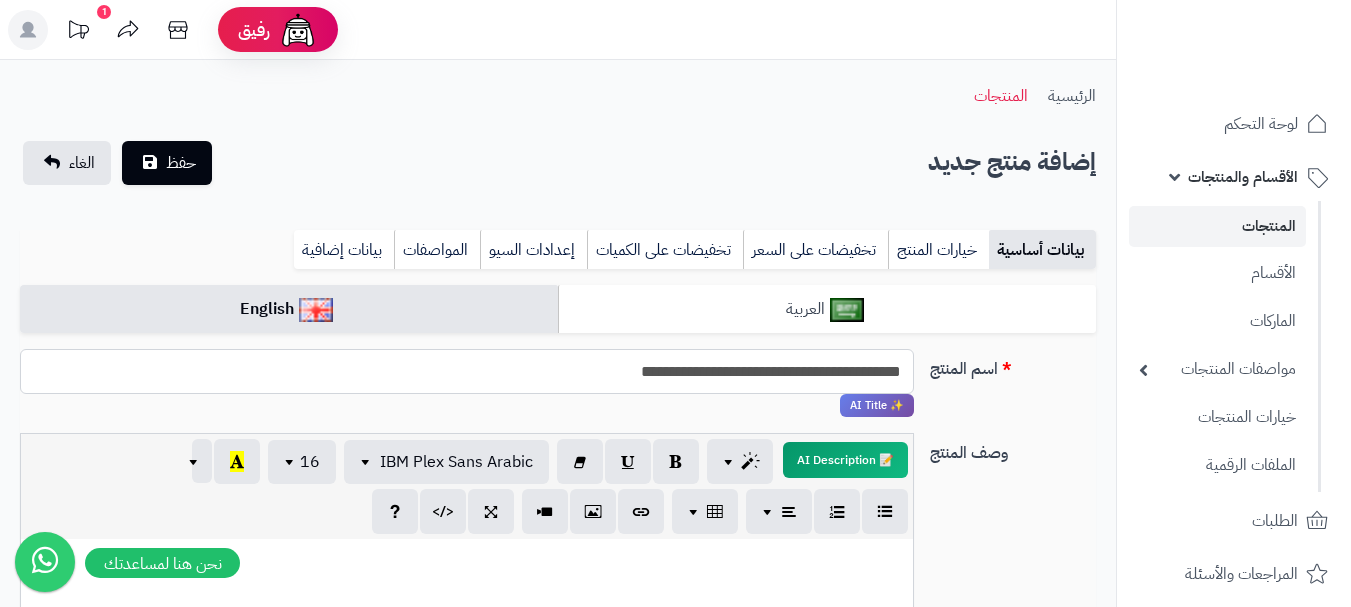 type on "**********" 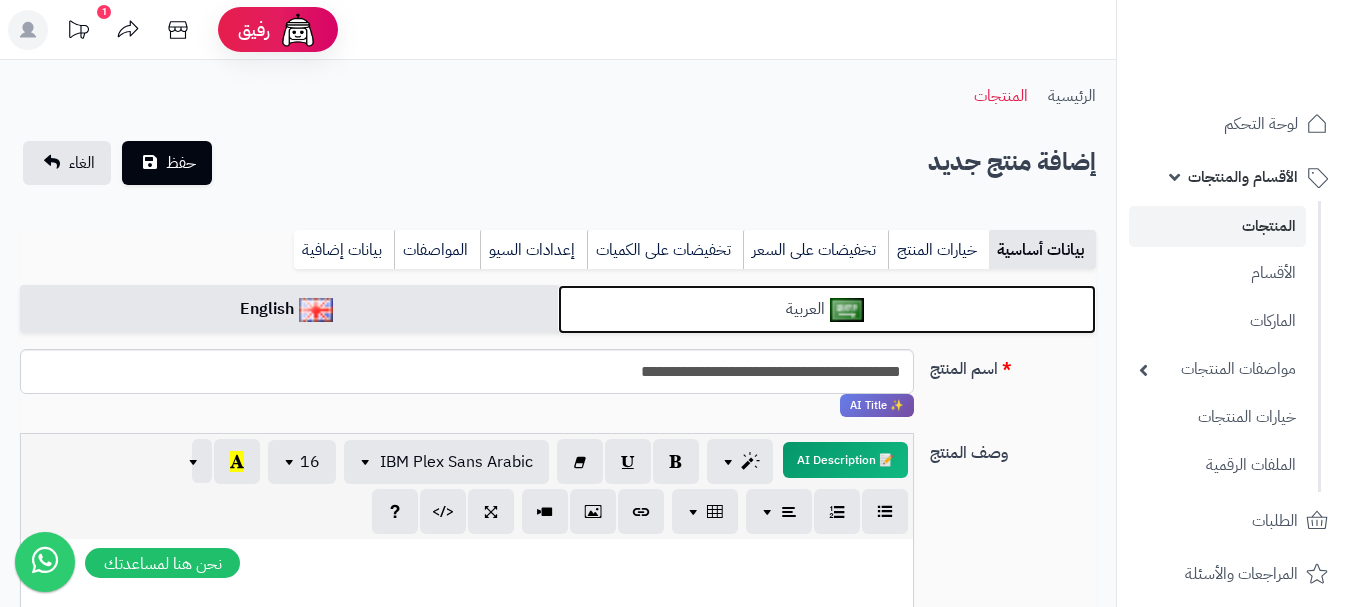 click at bounding box center [847, 310] 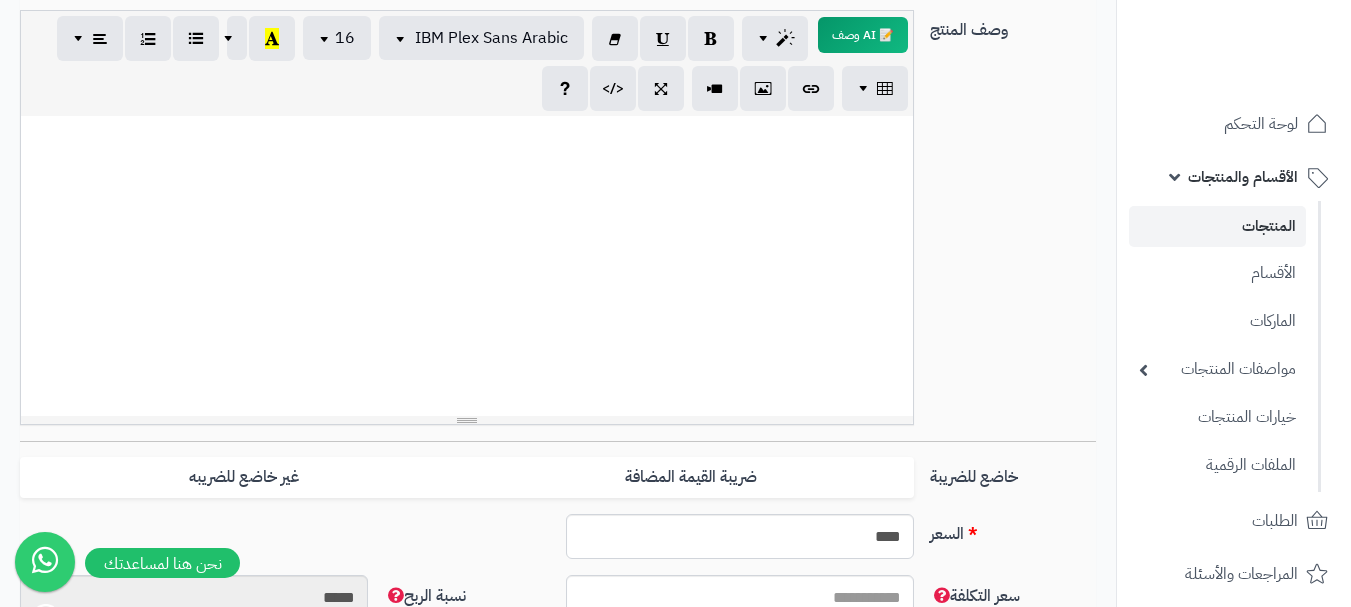 scroll, scrollTop: 500, scrollLeft: 0, axis: vertical 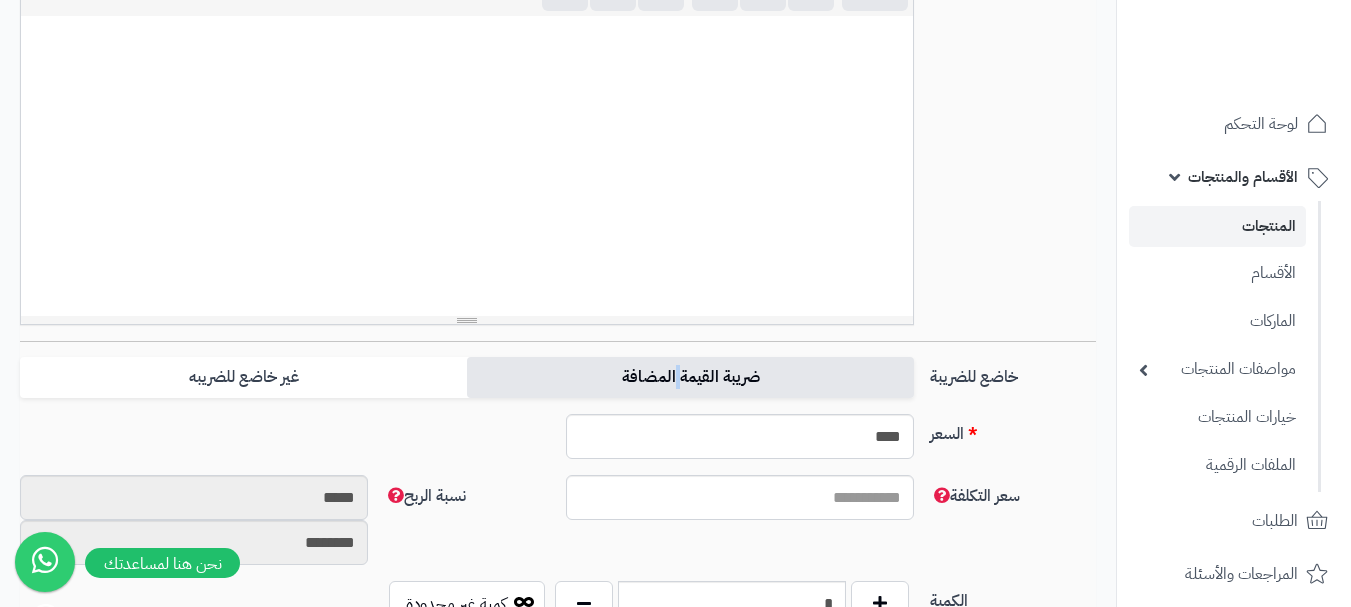 click on "ضريبة القيمة المضافة" at bounding box center (690, 377) 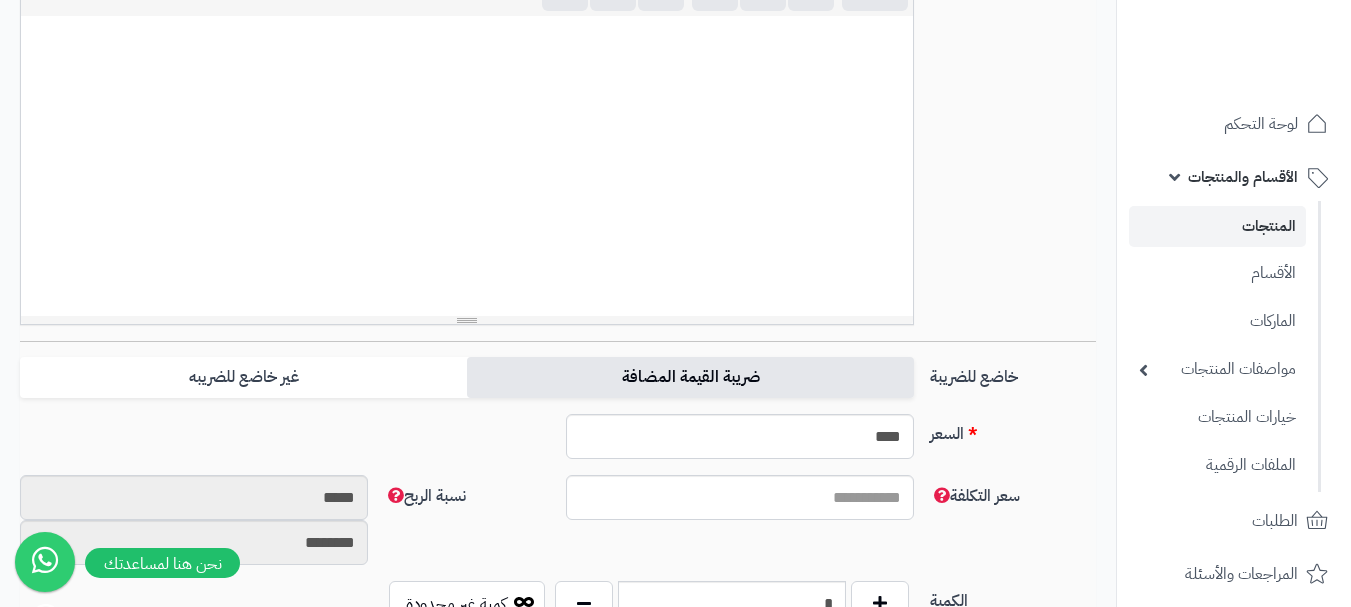 click on "ضريبة القيمة المضافة" at bounding box center [690, 377] 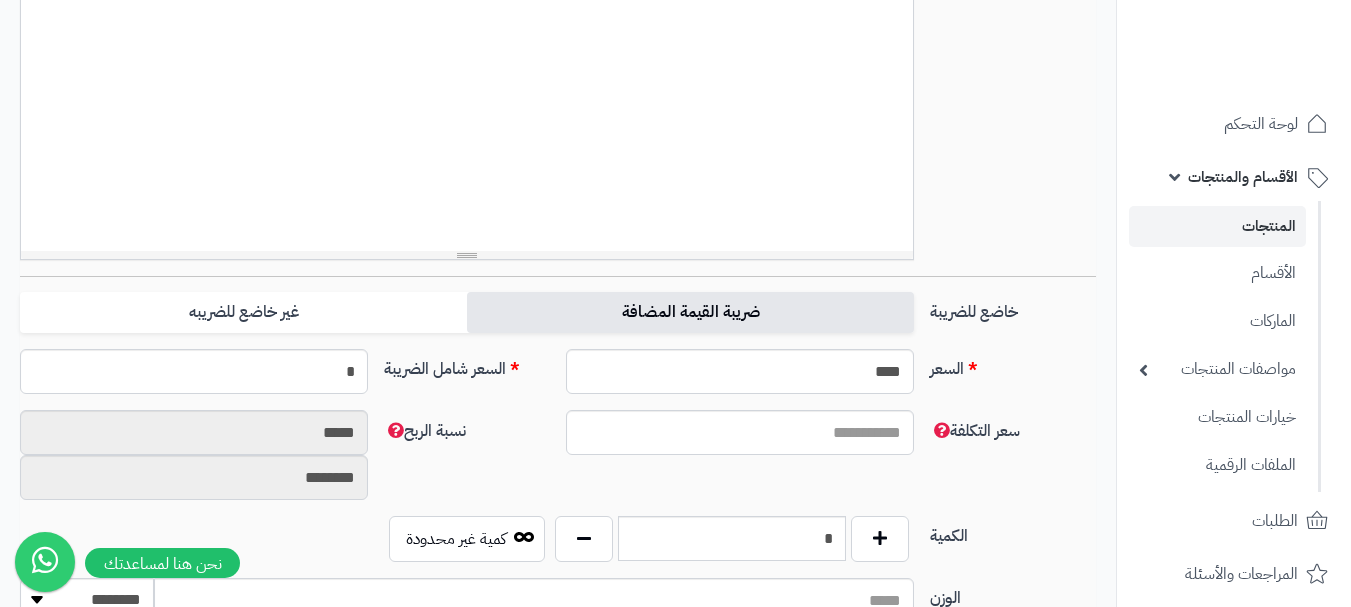 scroll, scrollTop: 600, scrollLeft: 0, axis: vertical 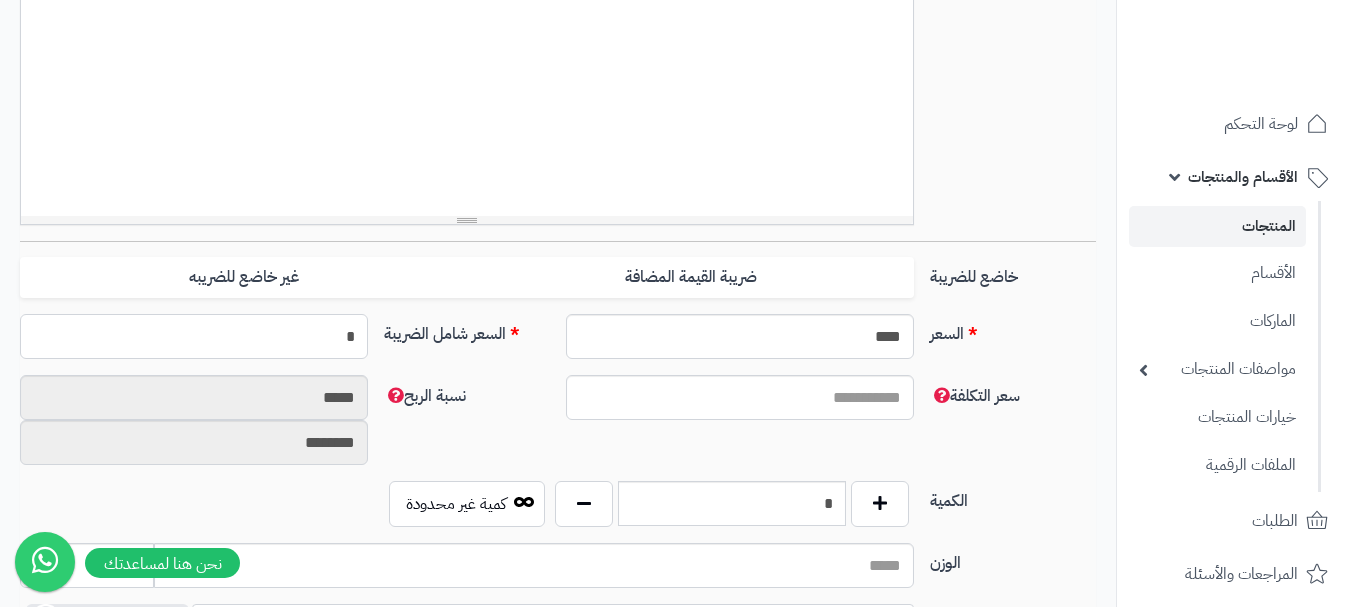 click on "*" at bounding box center [194, 336] 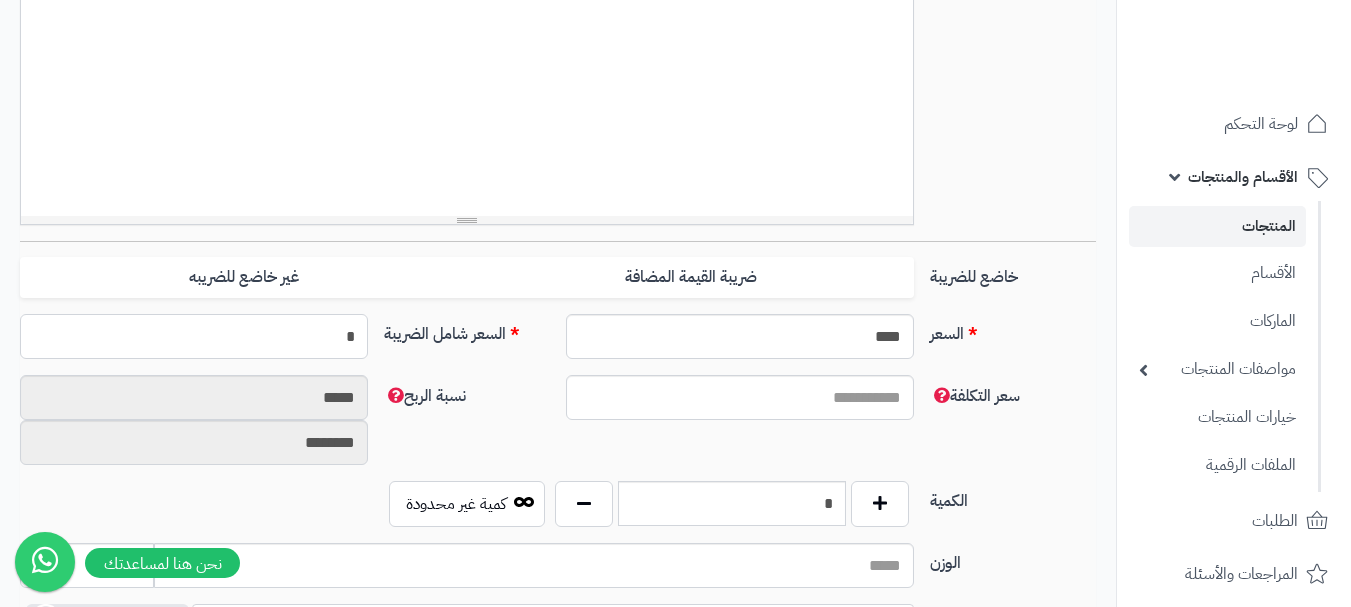 type 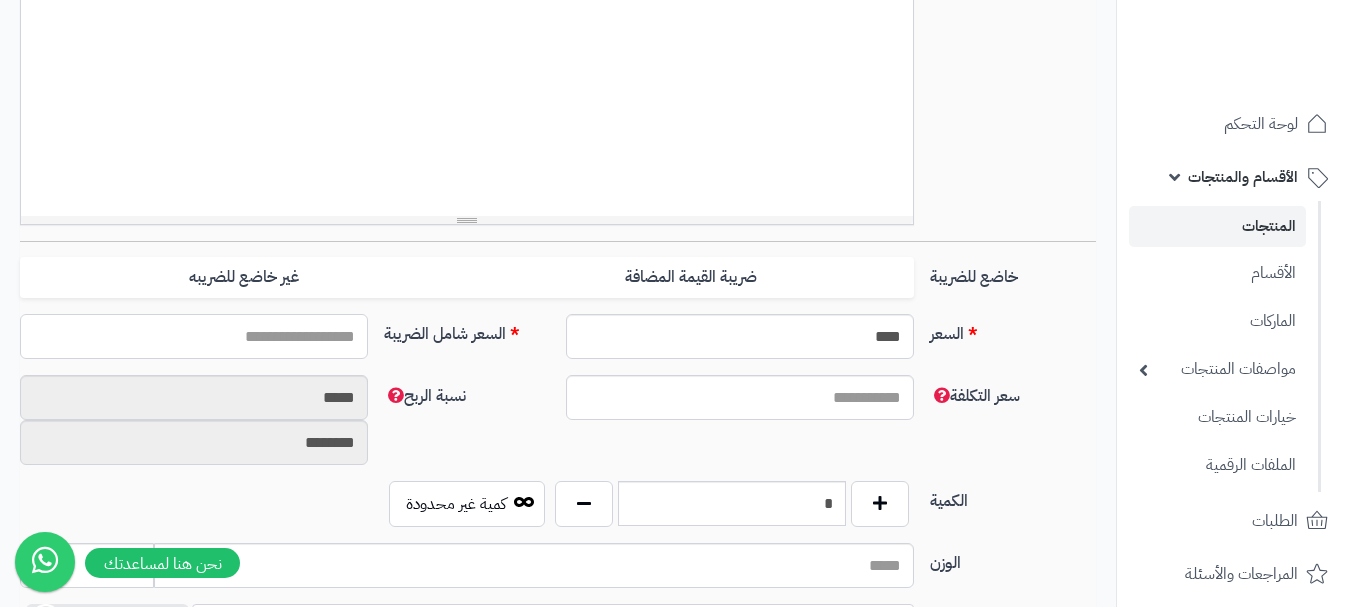 type on "*" 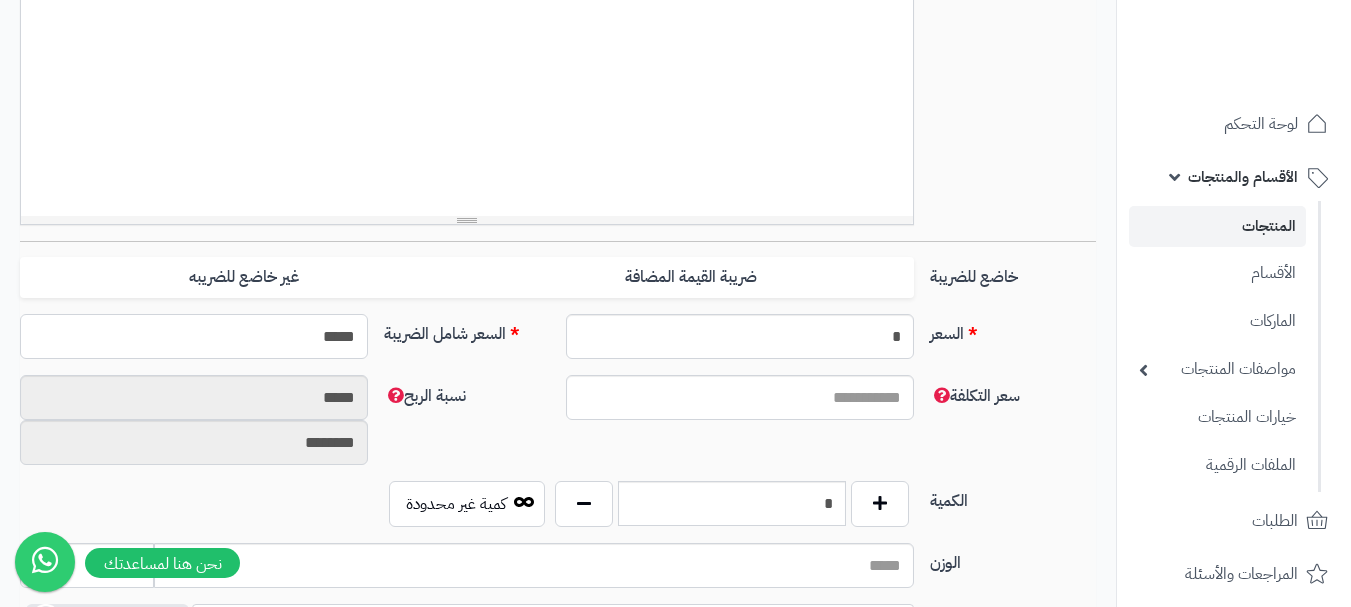 type on "******" 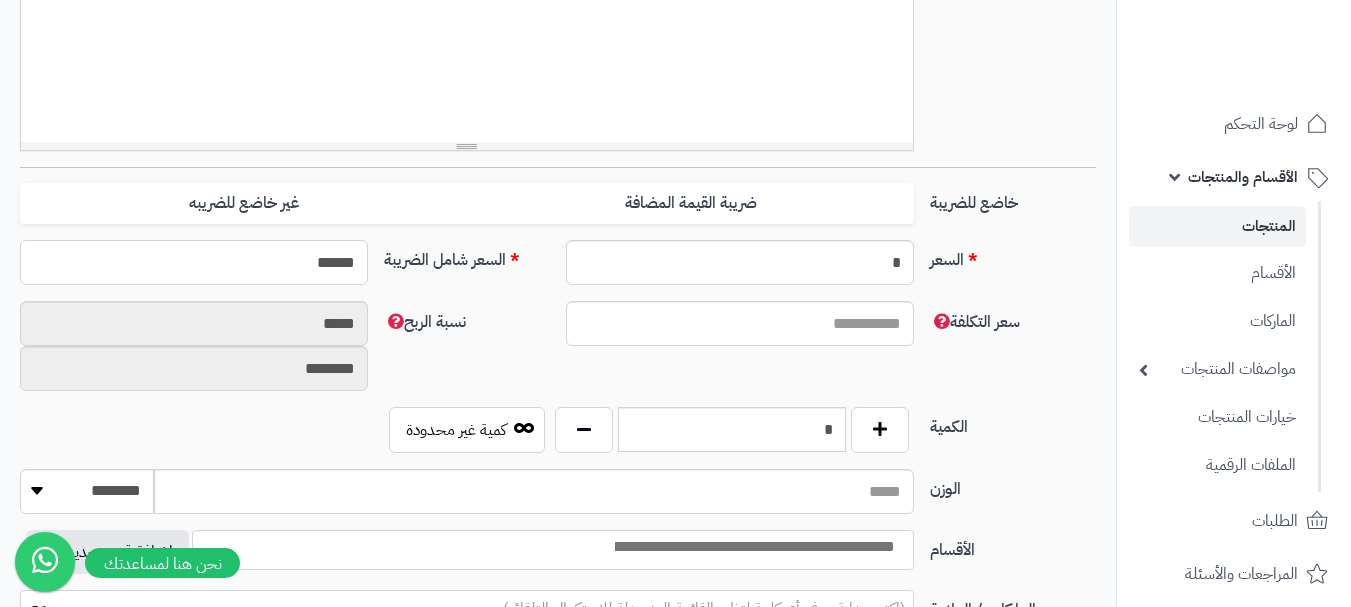 type on "**********" 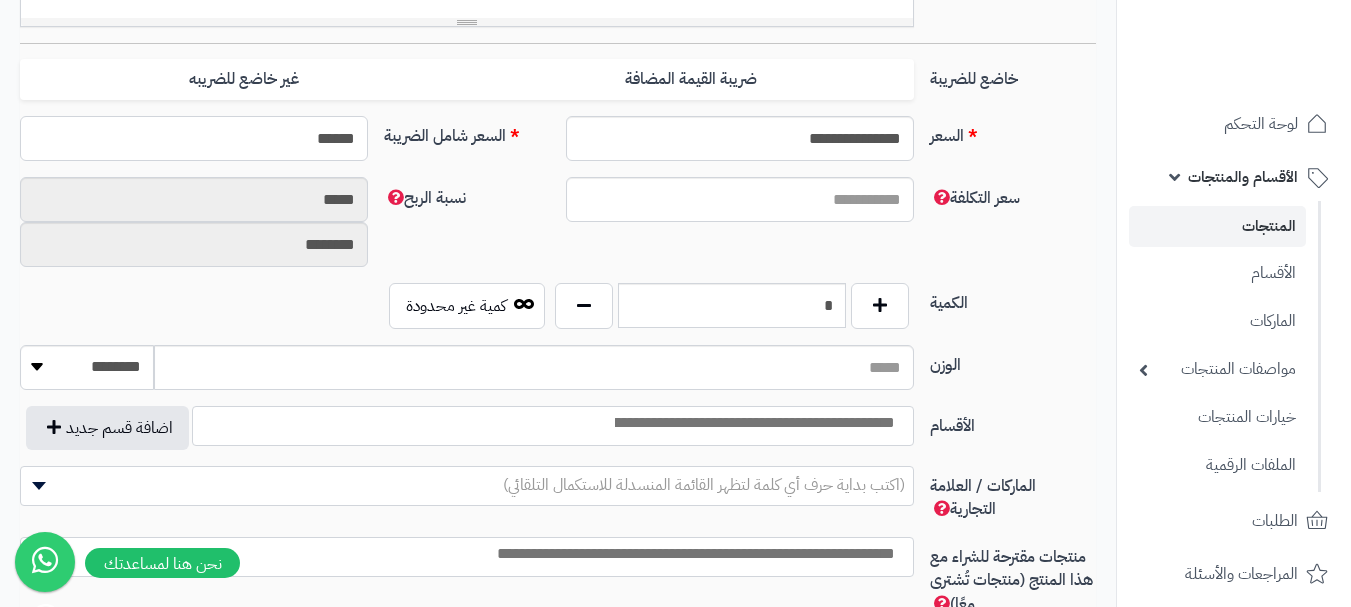 scroll, scrollTop: 800, scrollLeft: 0, axis: vertical 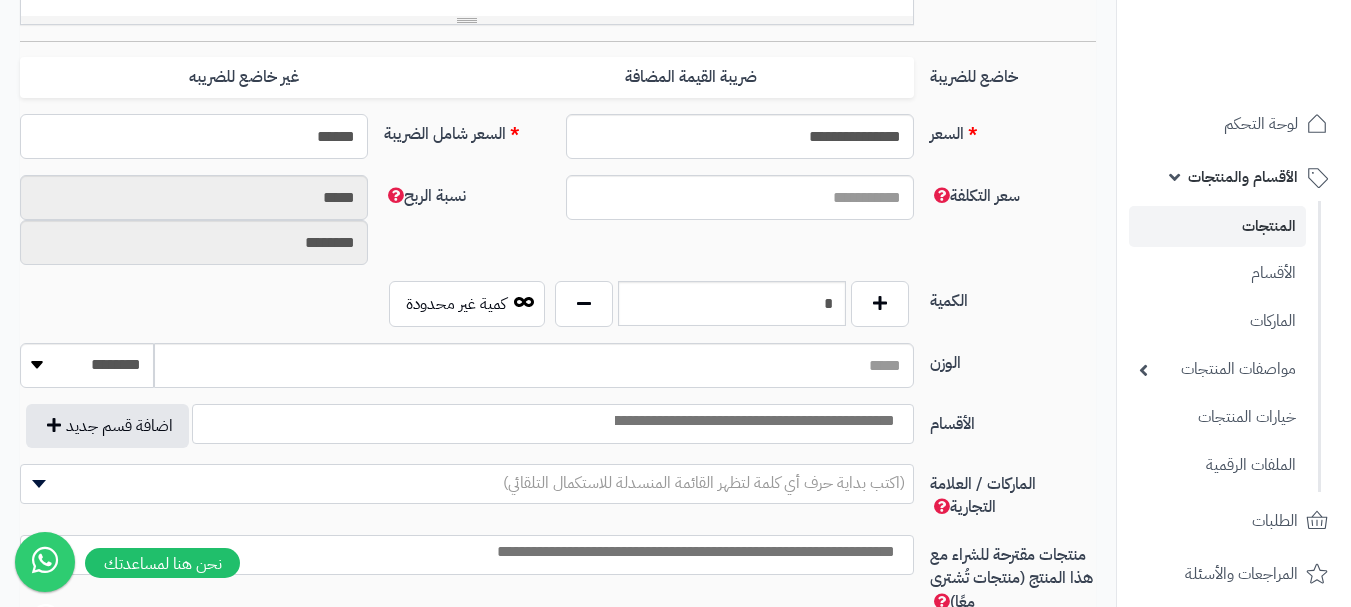type on "******" 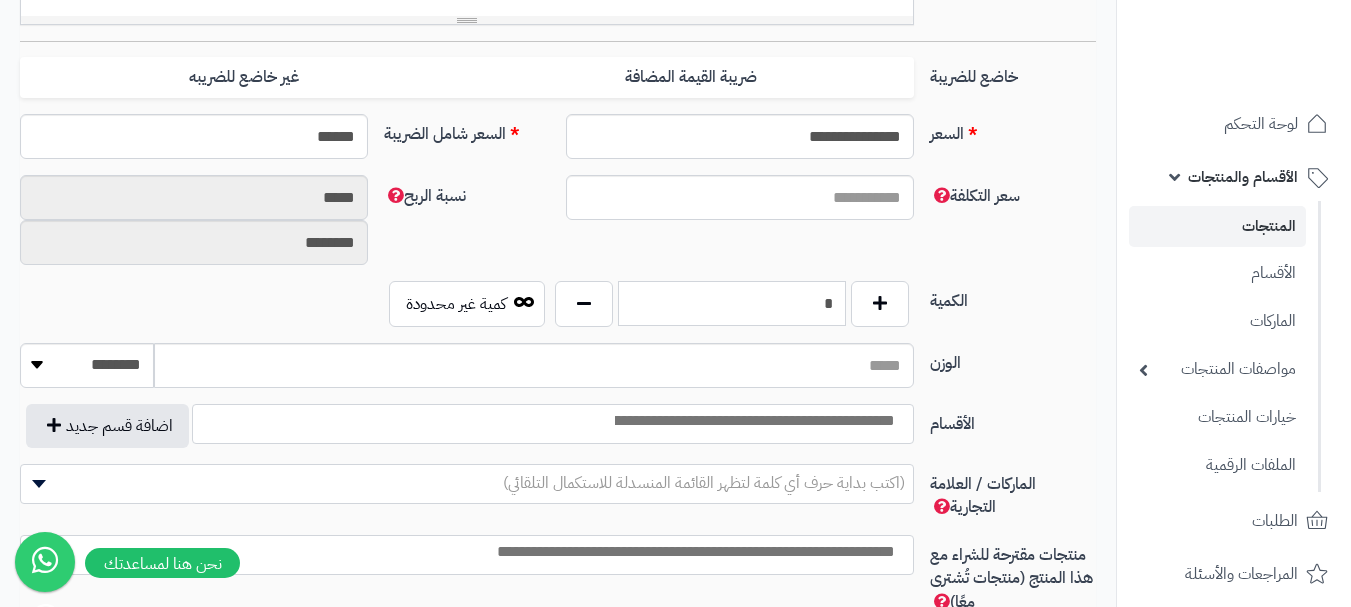 click on "*" at bounding box center (732, 303) 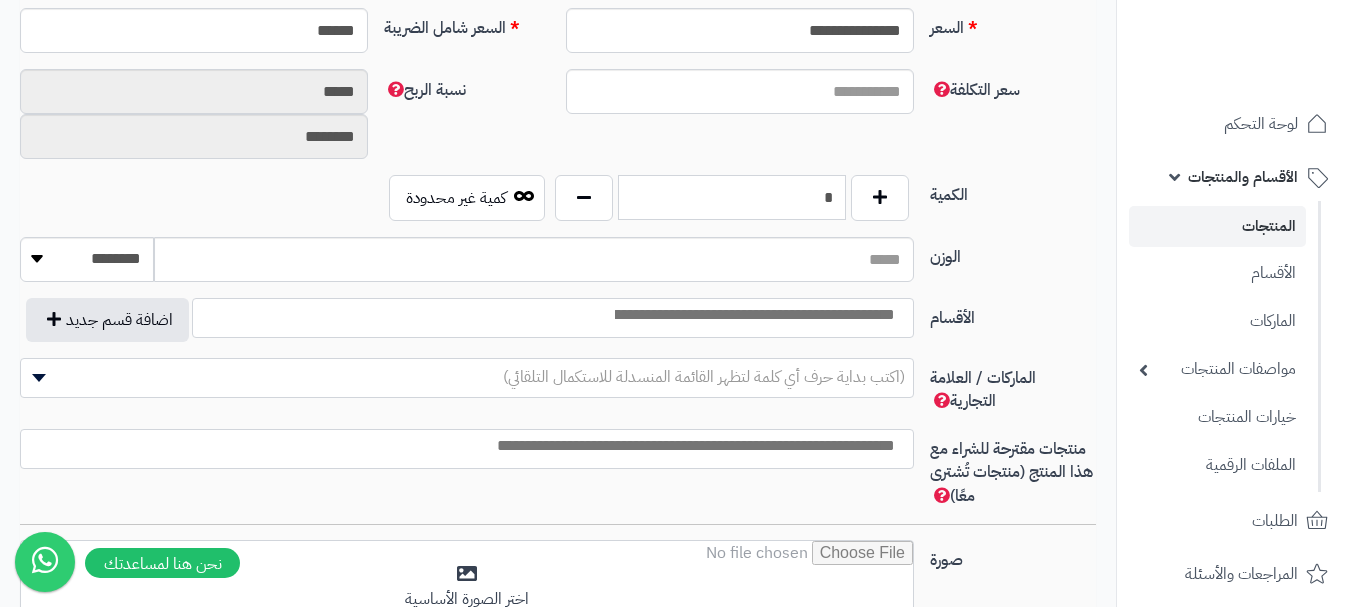 scroll, scrollTop: 1000, scrollLeft: 0, axis: vertical 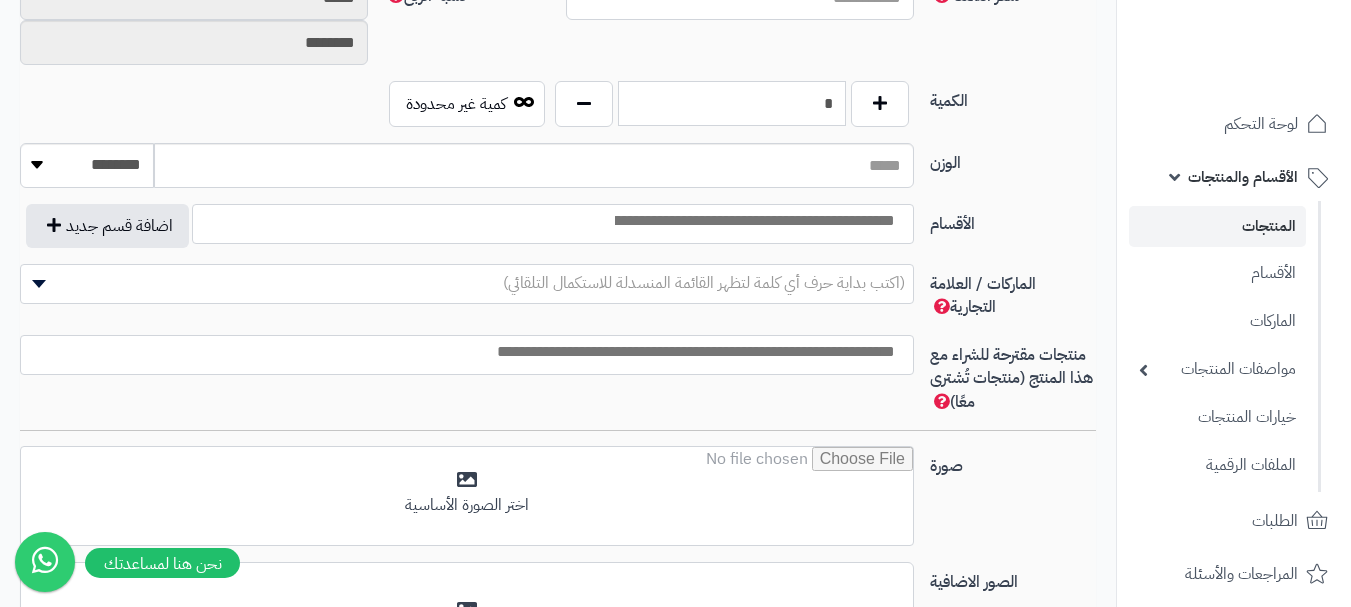 type on "*" 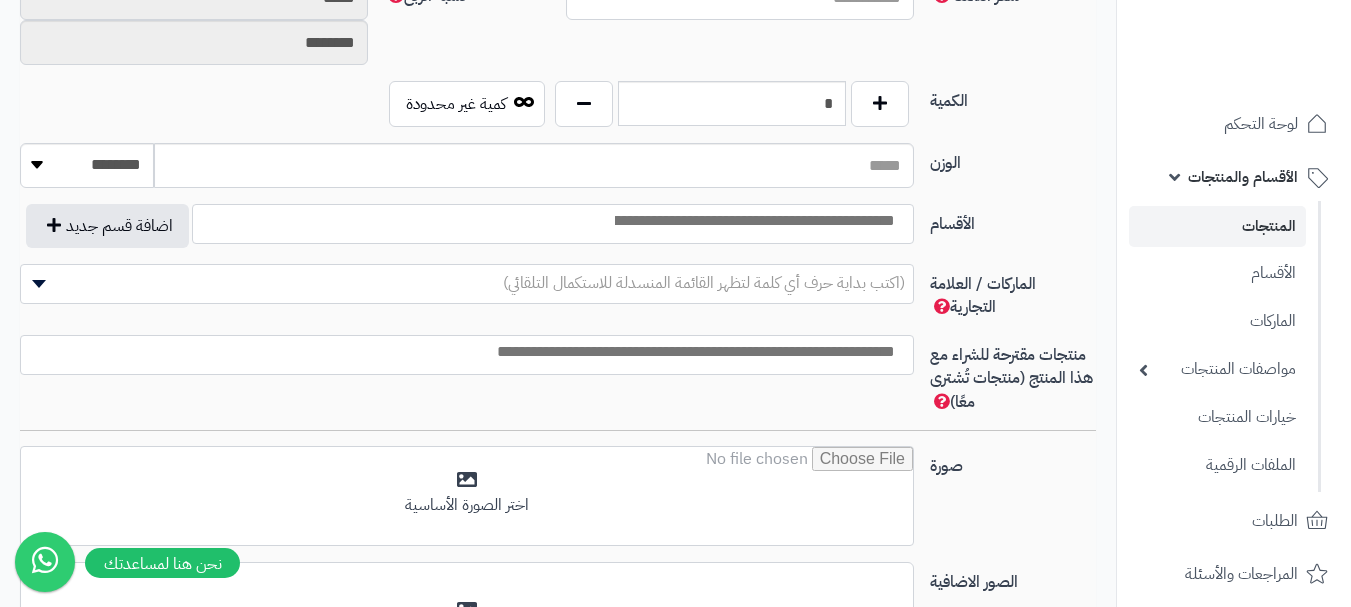 click at bounding box center (462, 352) 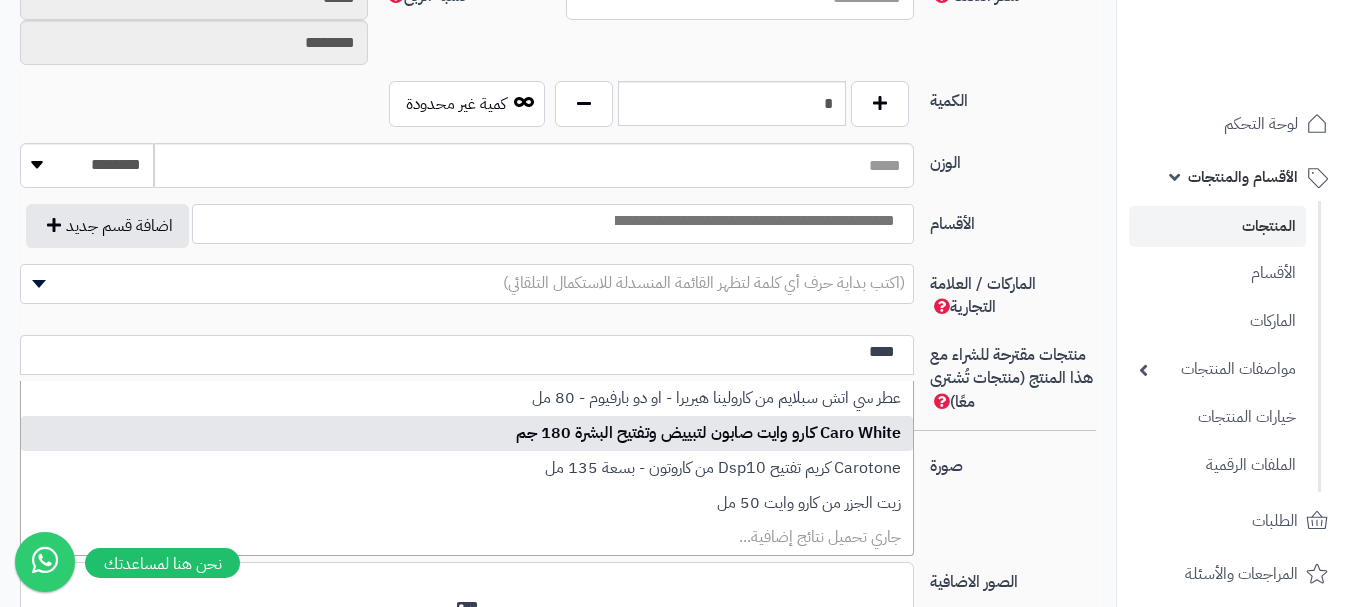 type on "****" 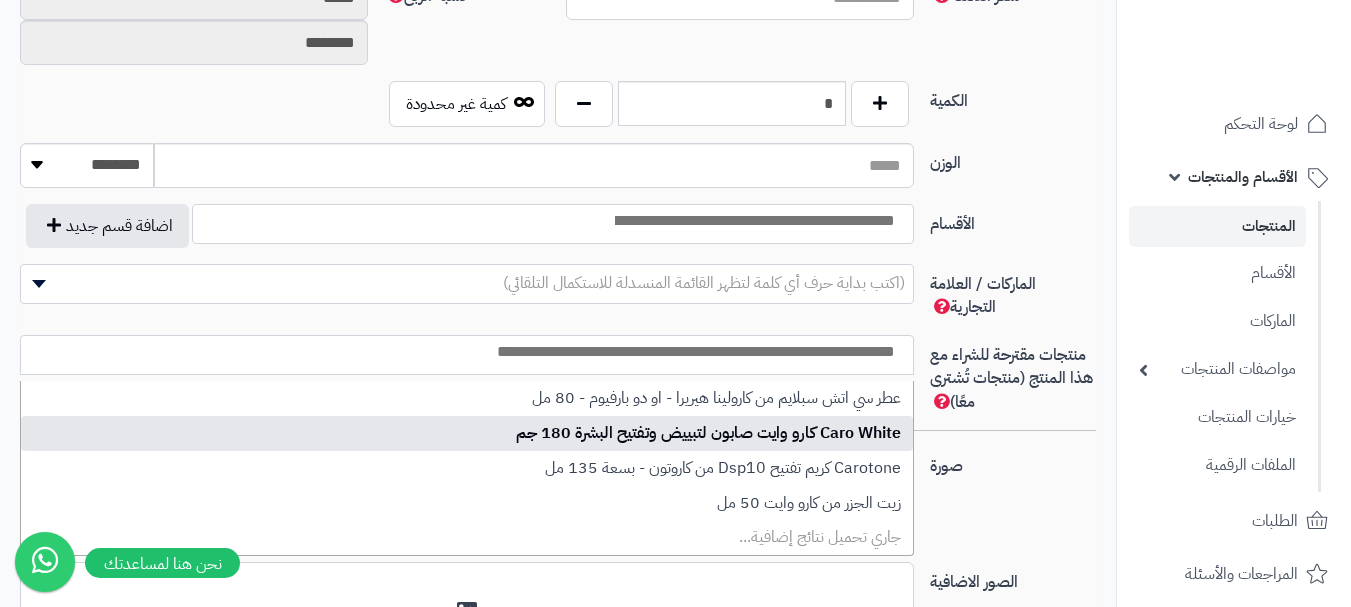 select on "***" 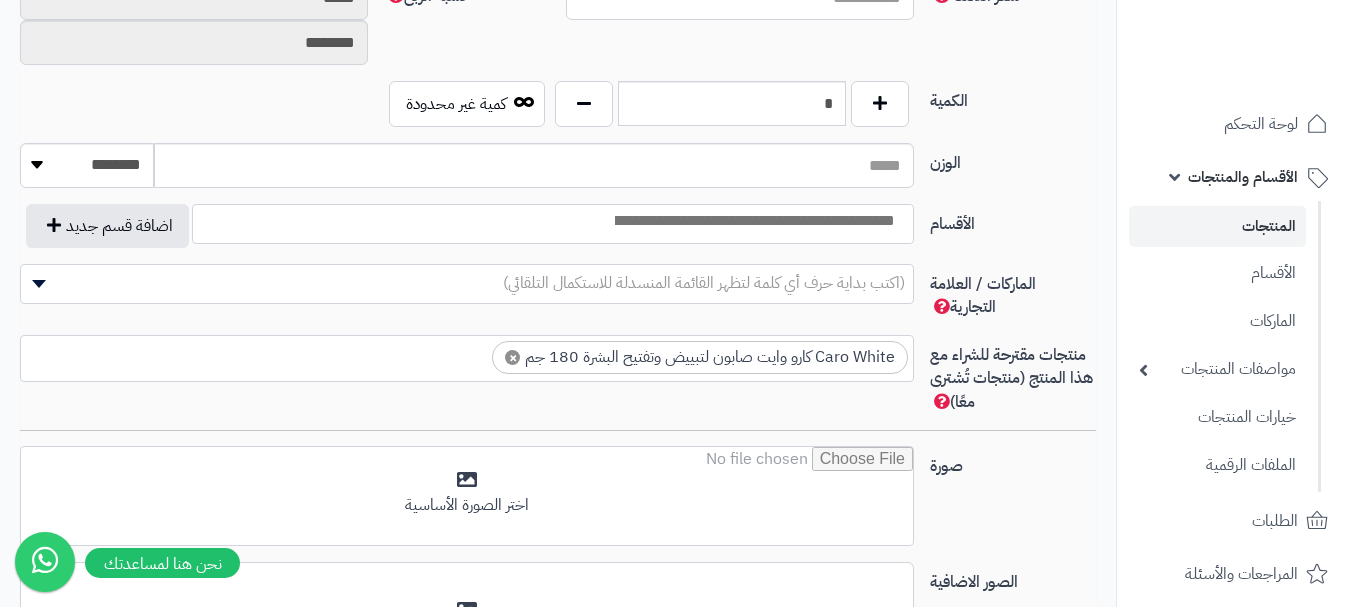 scroll, scrollTop: 0, scrollLeft: 0, axis: both 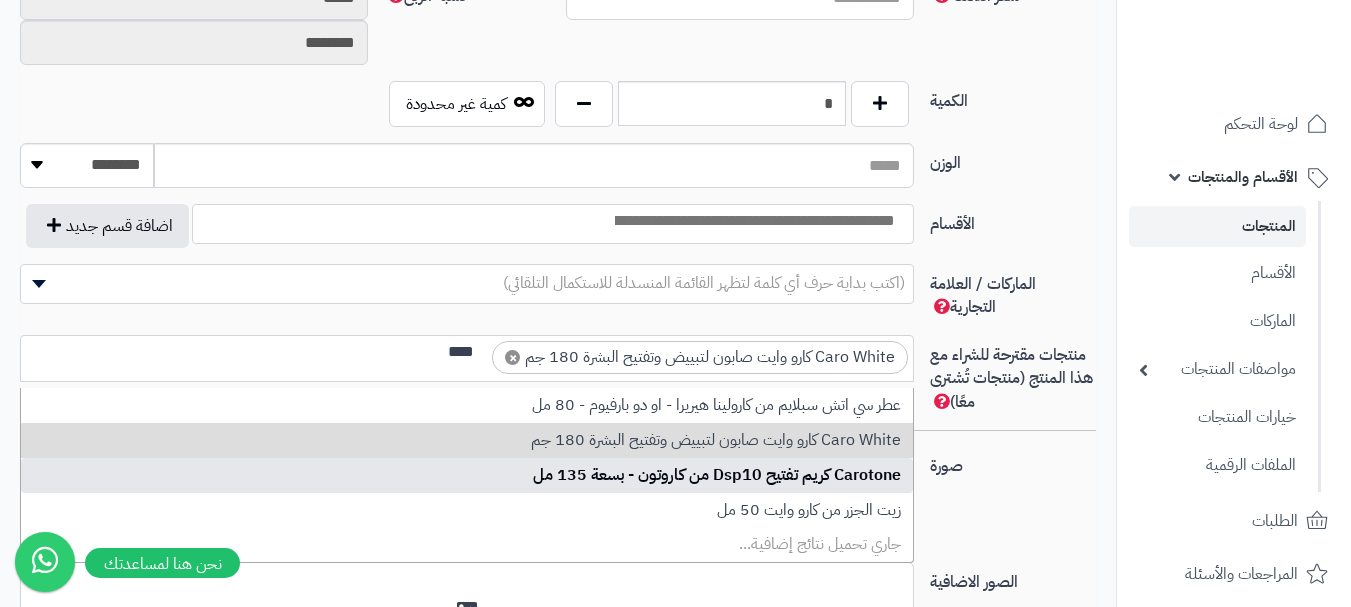 type on "****" 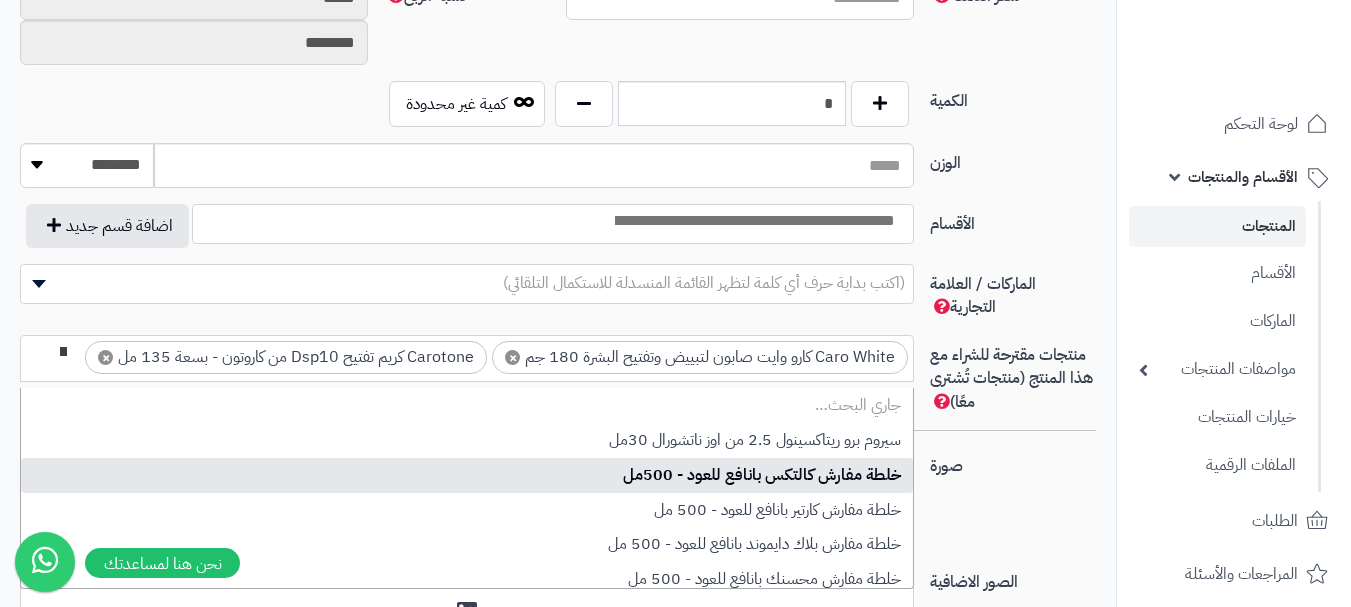 scroll, scrollTop: 0, scrollLeft: 0, axis: both 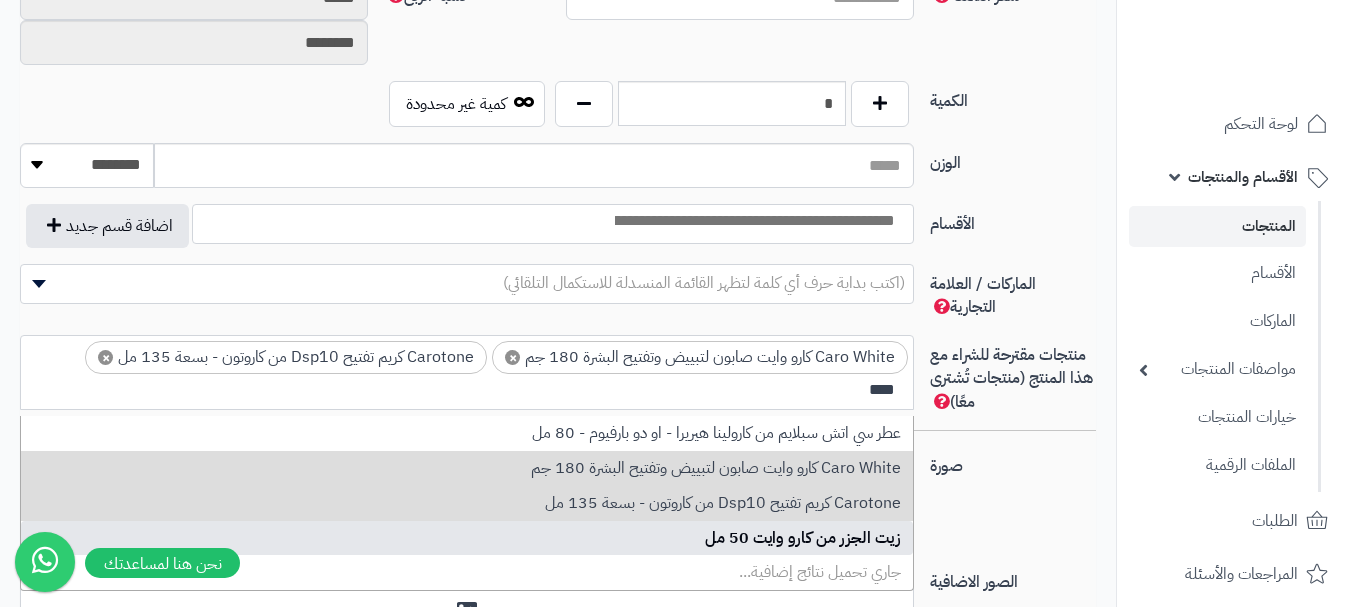 type on "****" 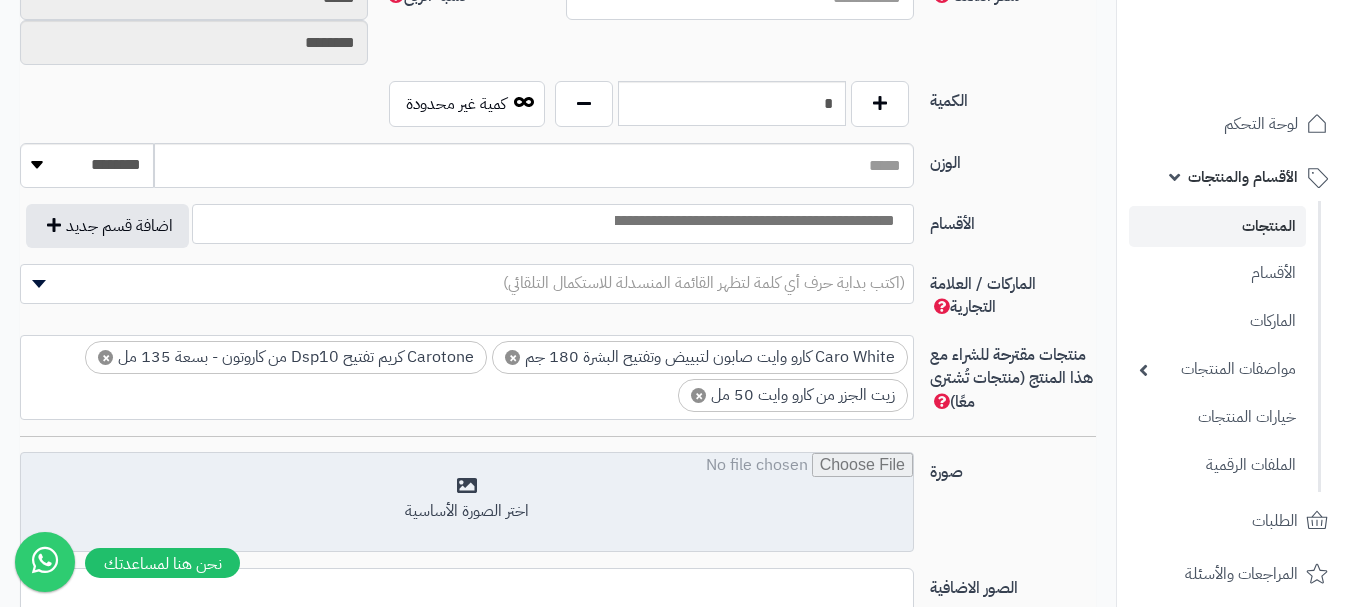 click at bounding box center [467, 503] 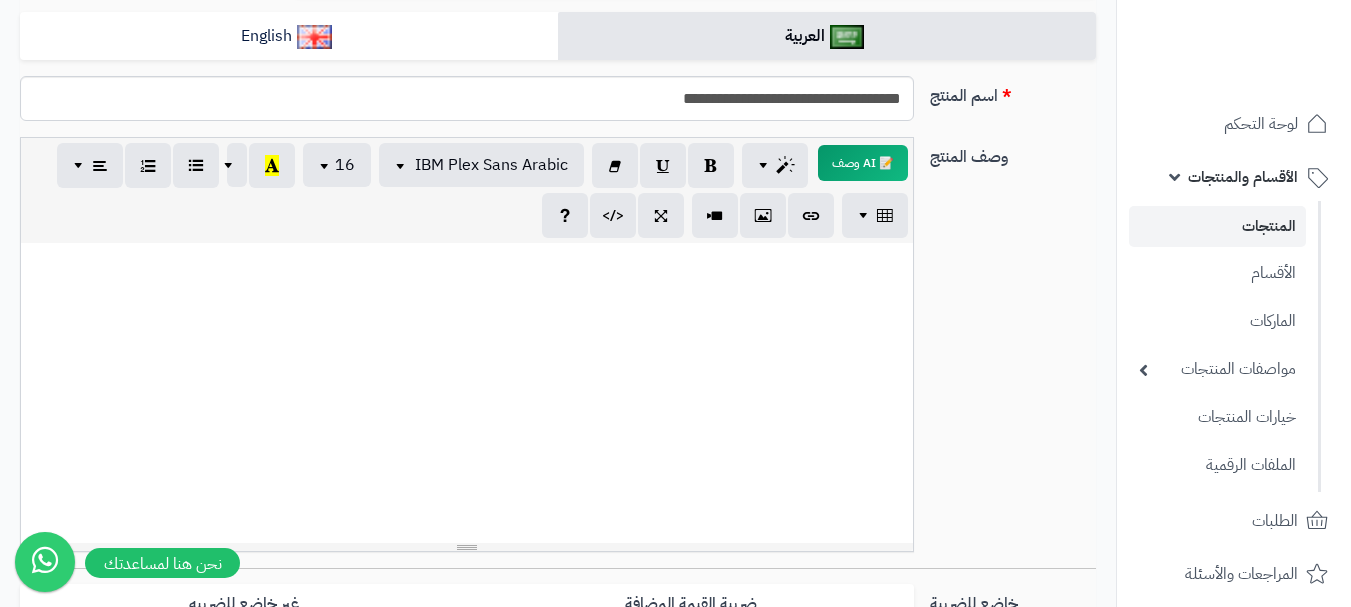 scroll, scrollTop: 0, scrollLeft: 0, axis: both 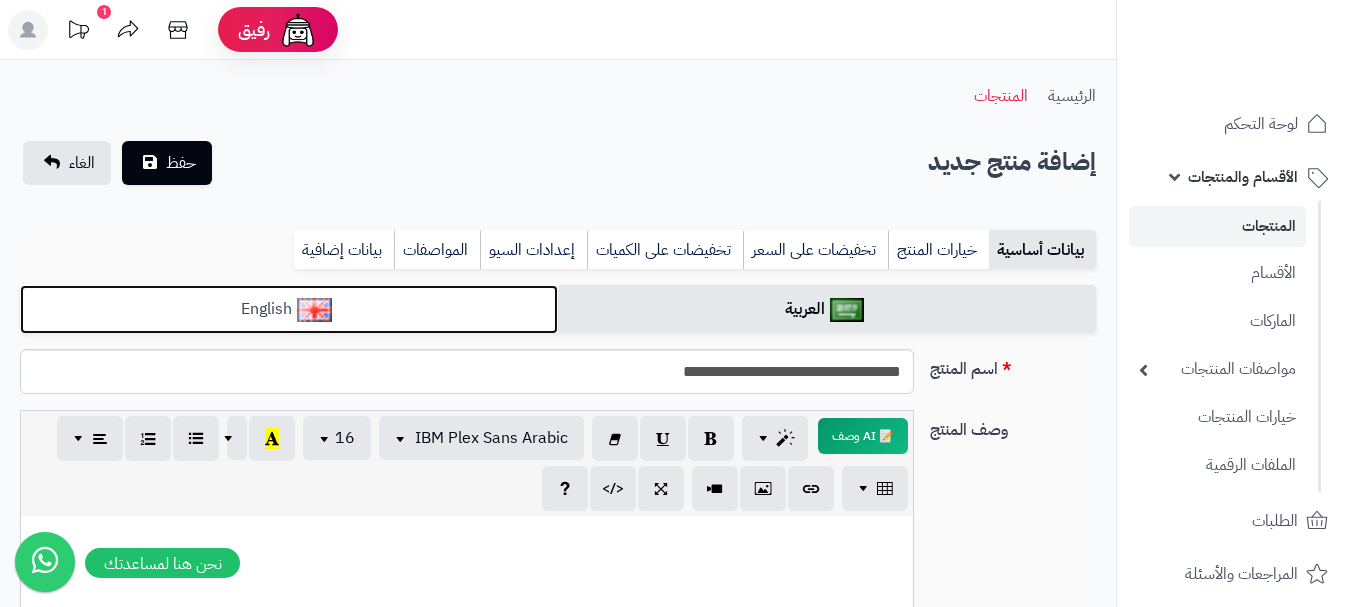 click on "English" at bounding box center [289, 309] 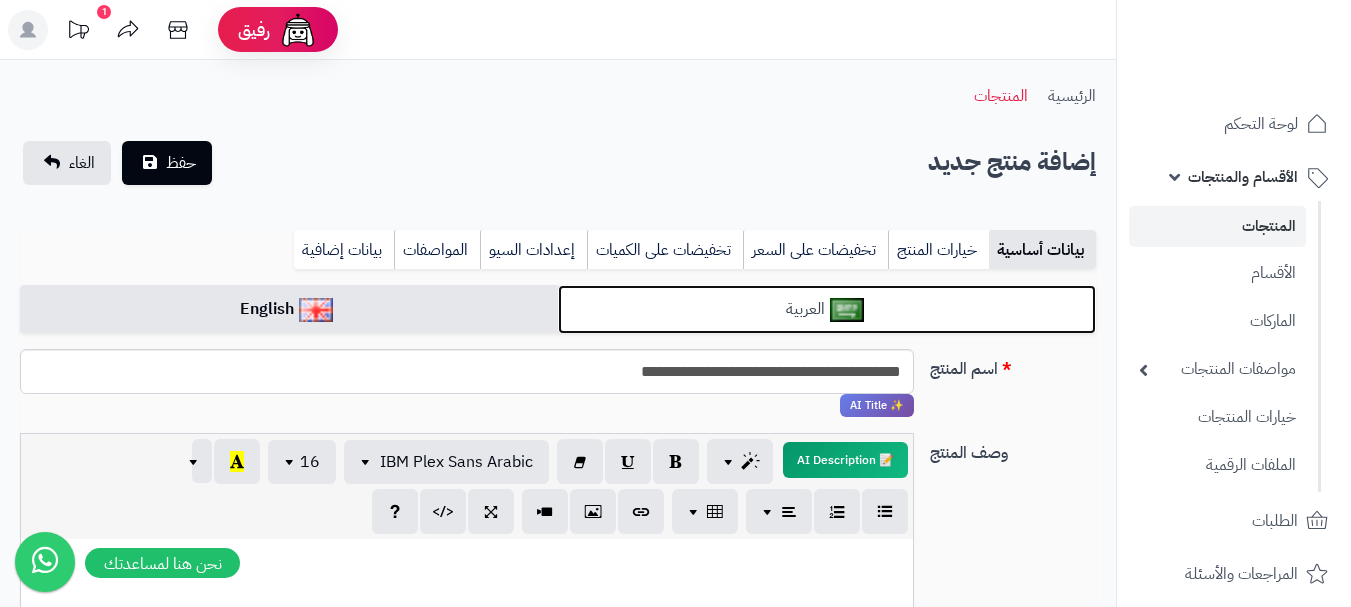 click on "العربية" at bounding box center [827, 309] 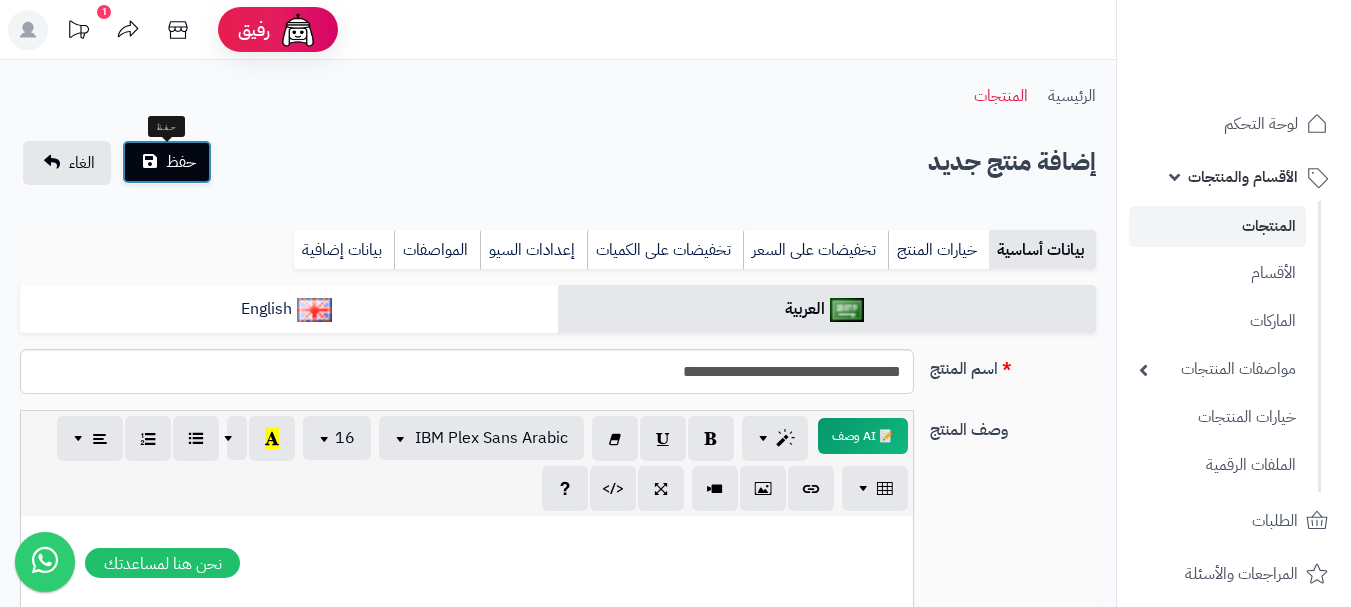 click on "حفظ" at bounding box center (181, 162) 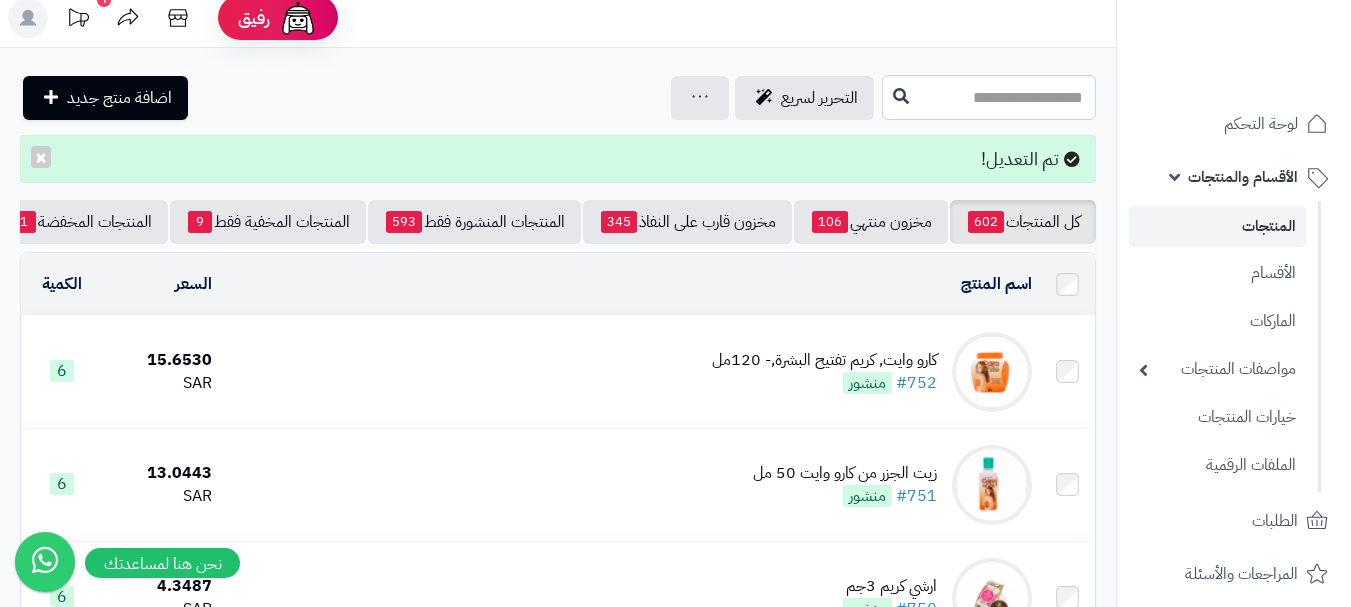 scroll, scrollTop: 0, scrollLeft: 0, axis: both 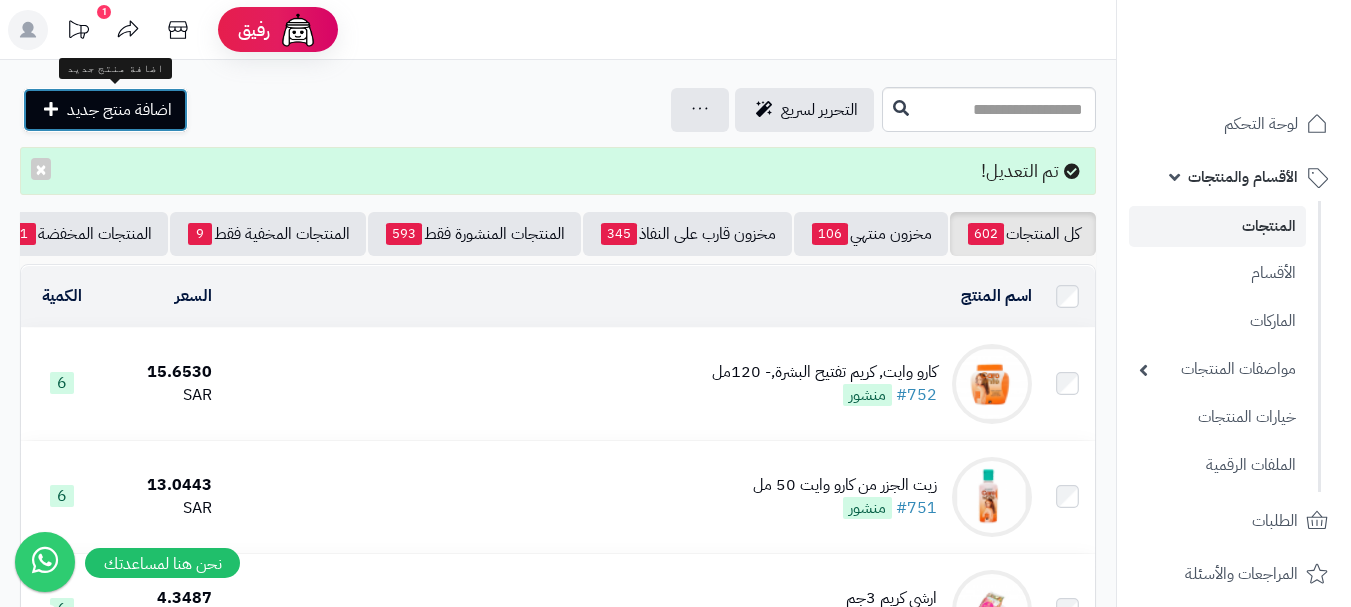 click on "اضافة منتج جديد" at bounding box center [119, 110] 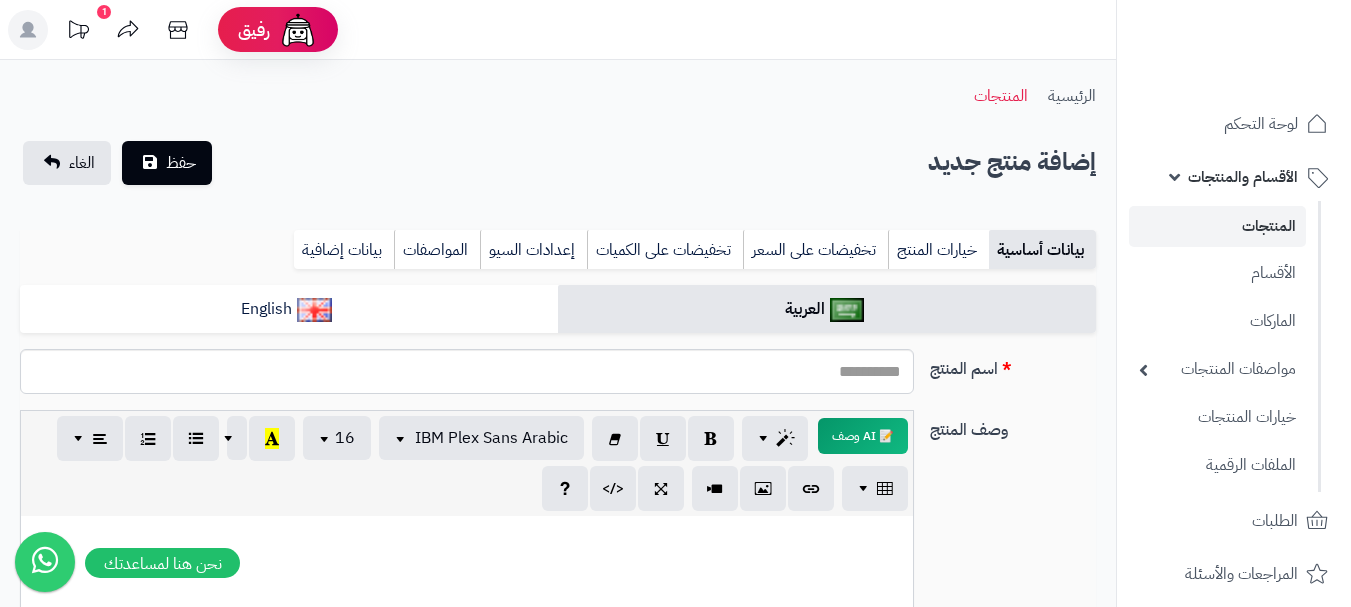 select 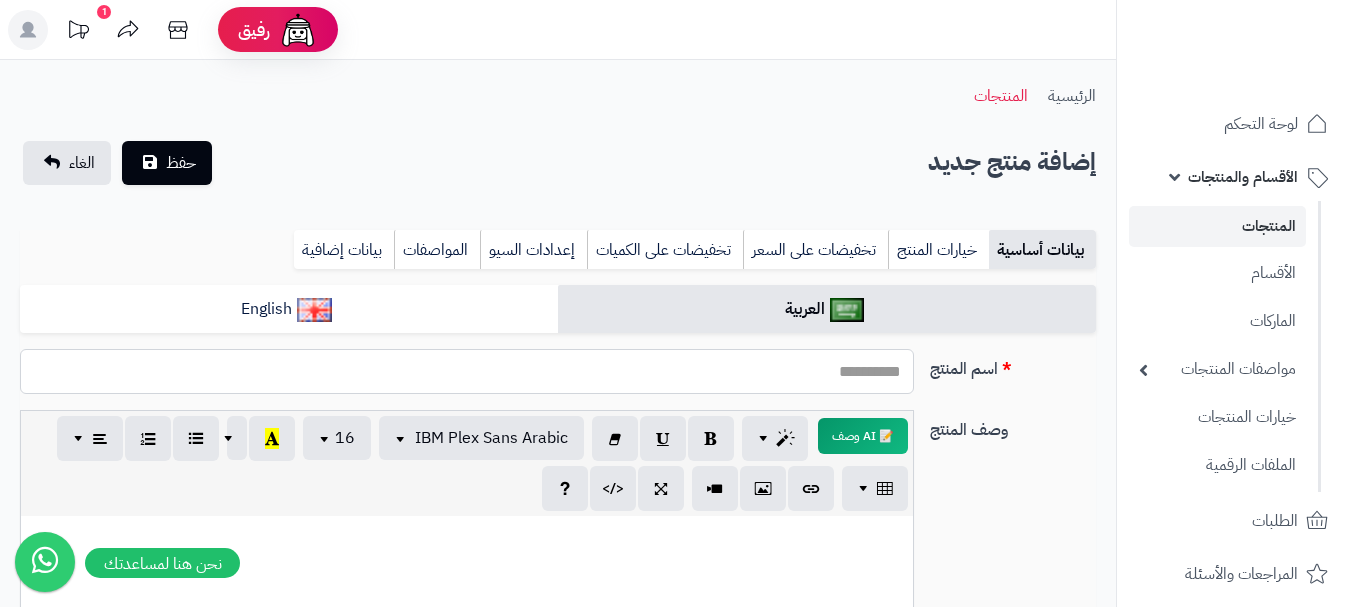 paste on "**********" 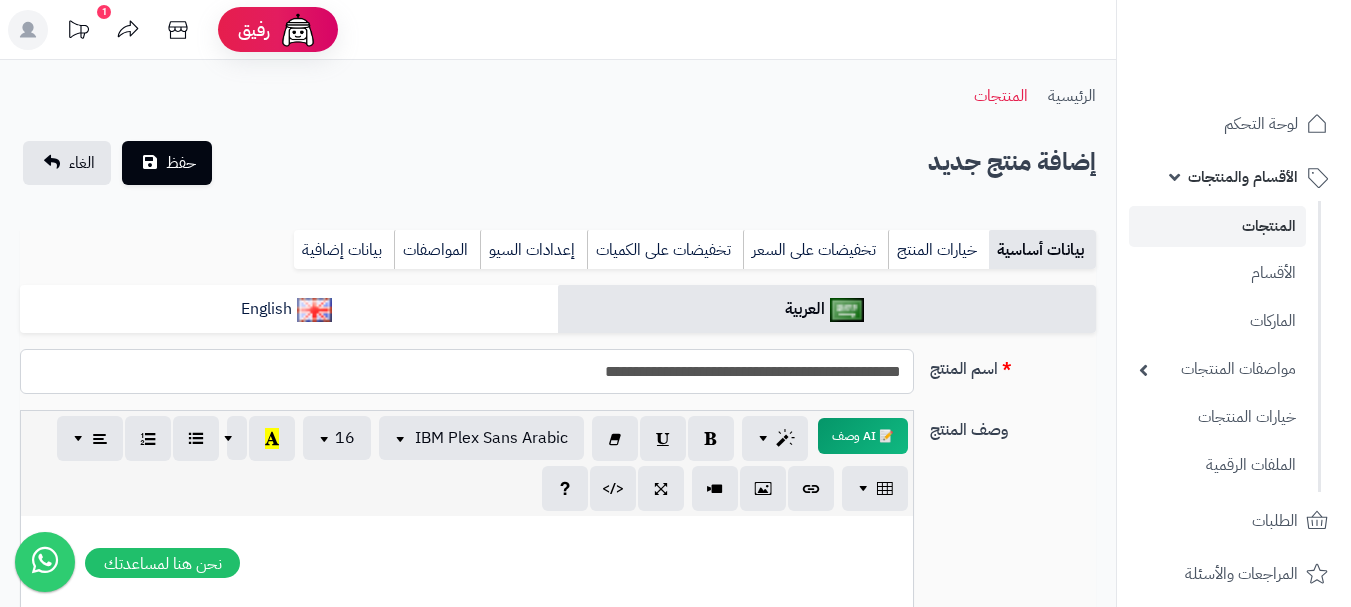 type on "**********" 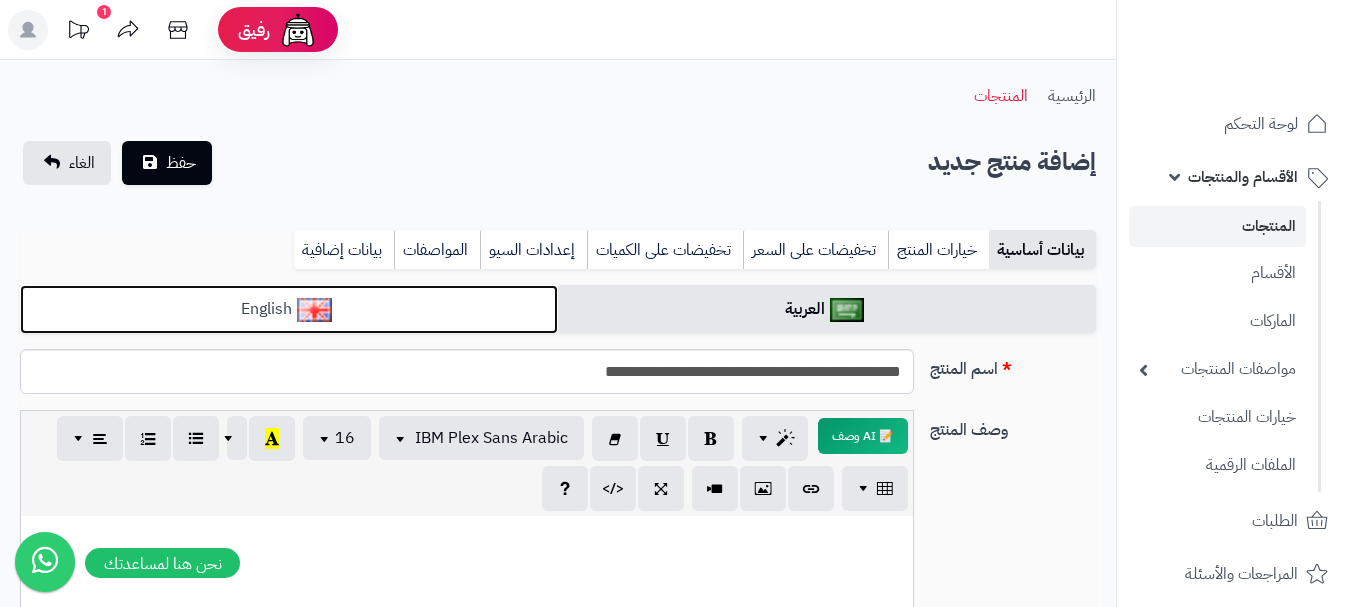 click on "English" at bounding box center (289, 309) 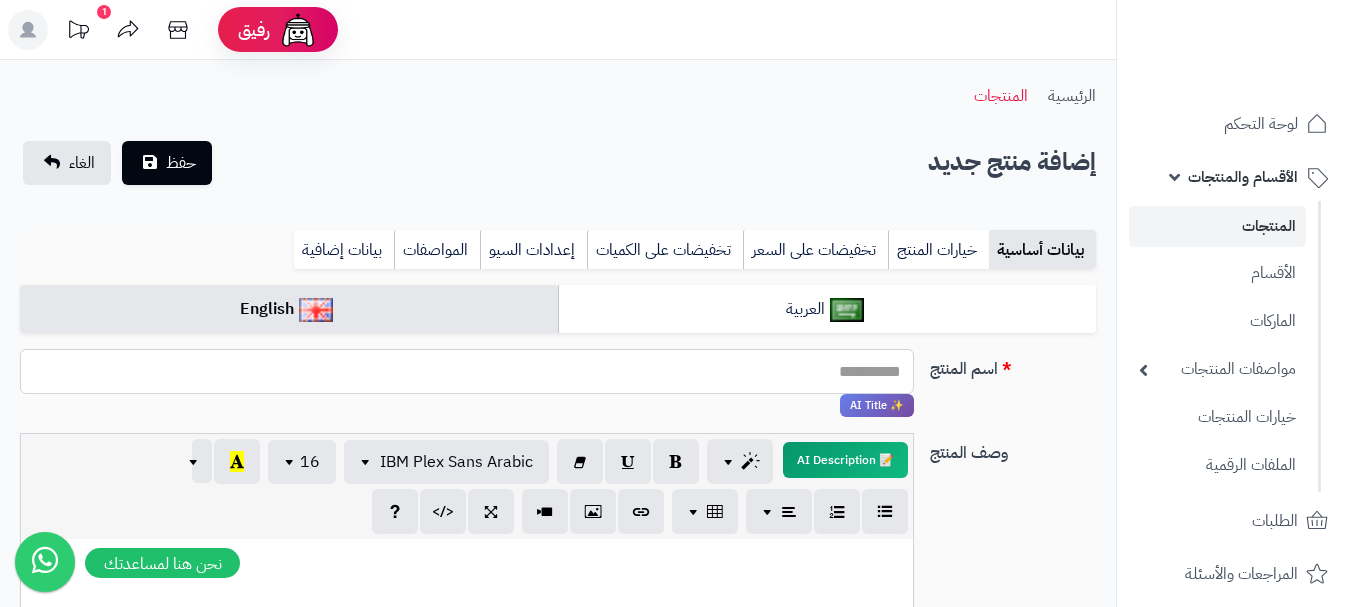 paste on "**********" 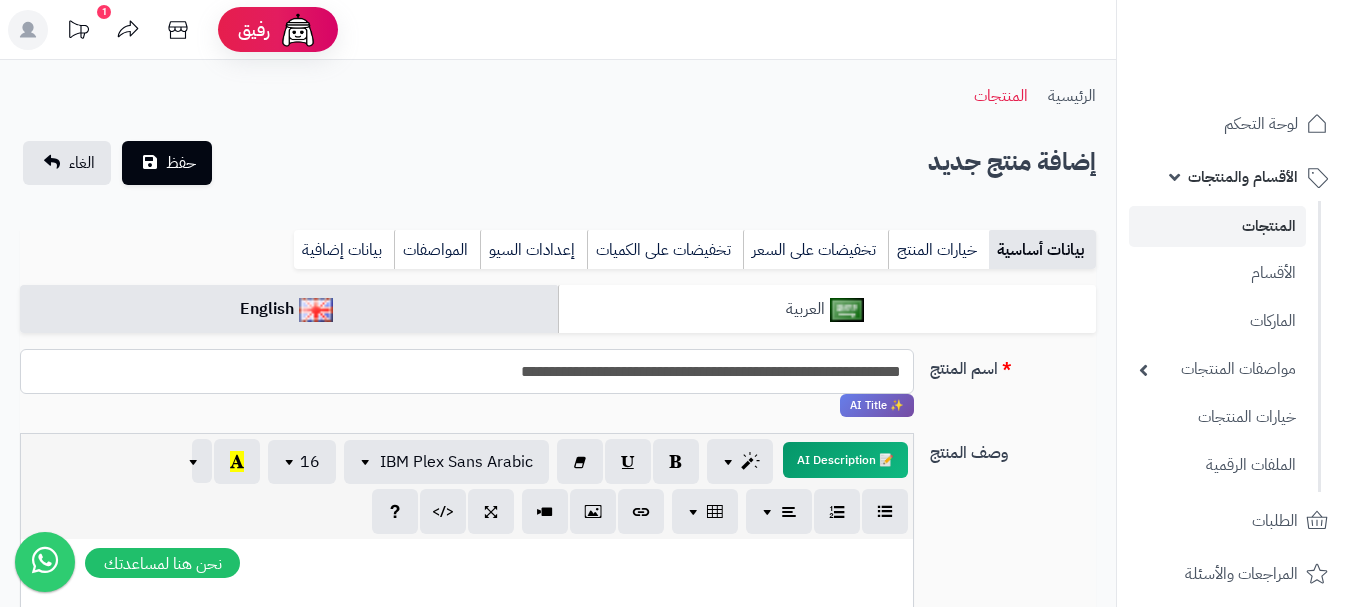 type on "**********" 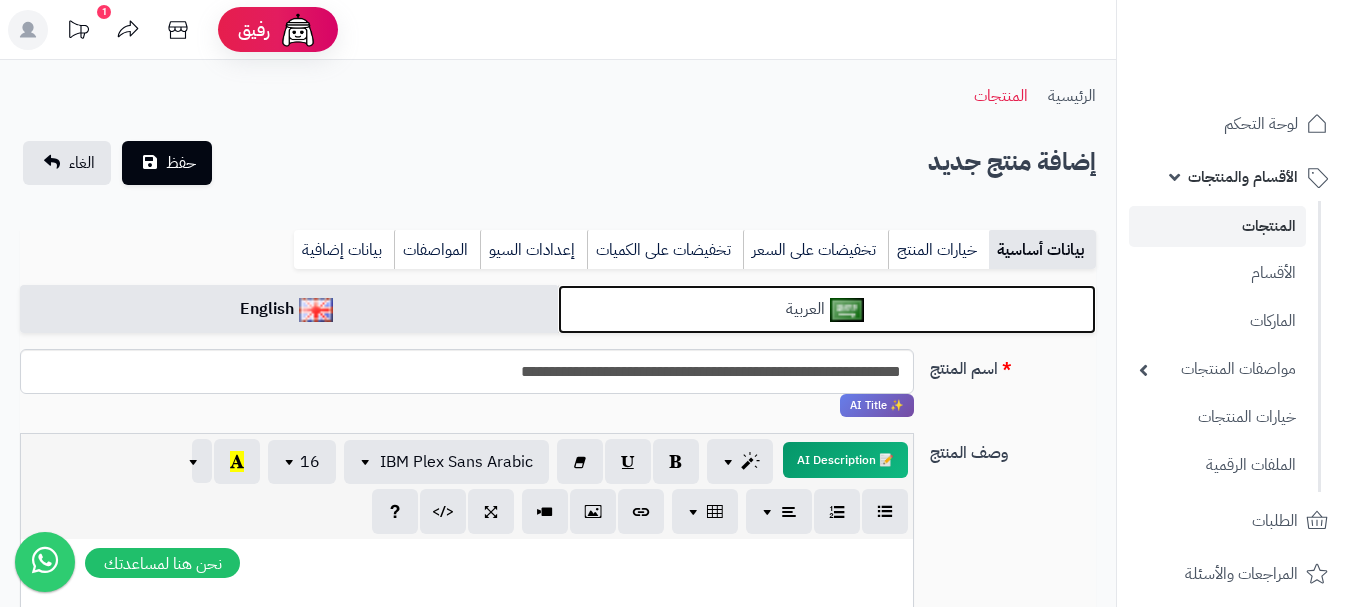 click at bounding box center (847, 310) 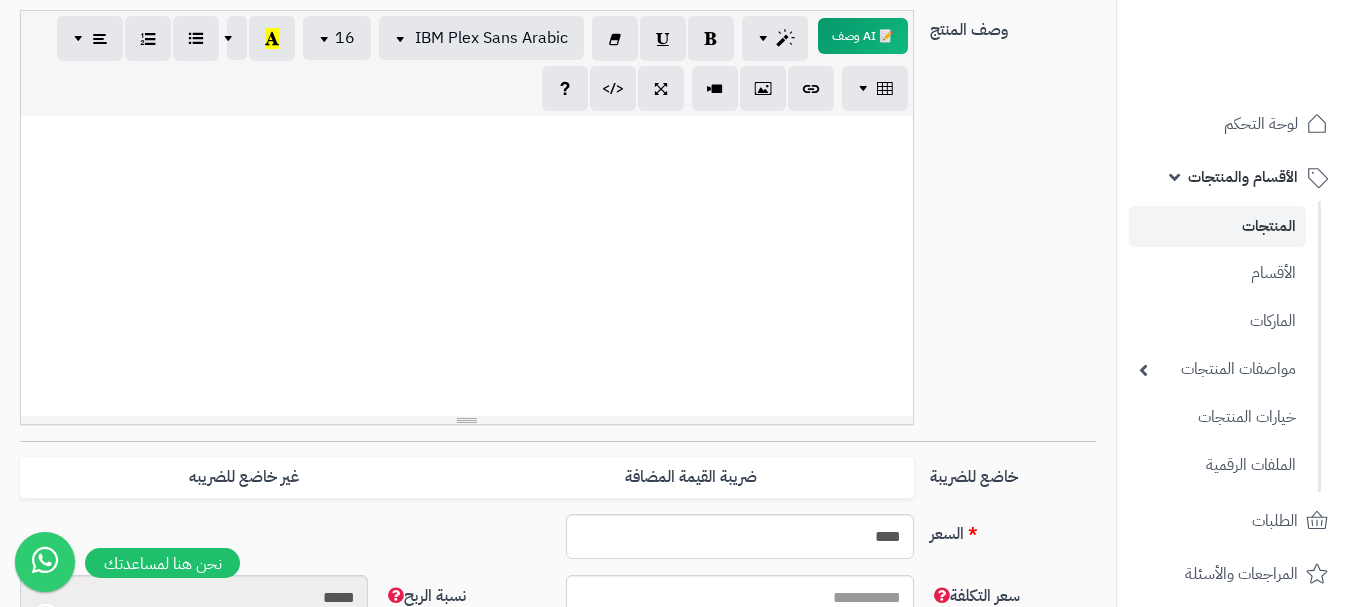 scroll, scrollTop: 500, scrollLeft: 0, axis: vertical 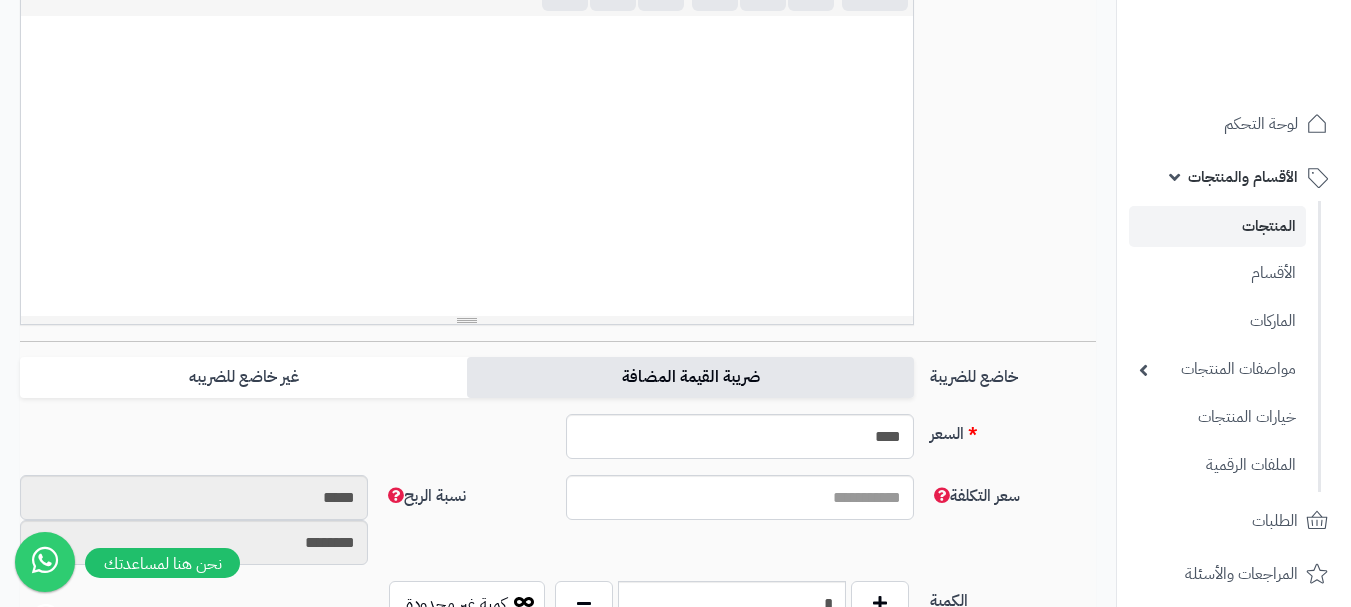 click on "ضريبة القيمة المضافة" at bounding box center [690, 377] 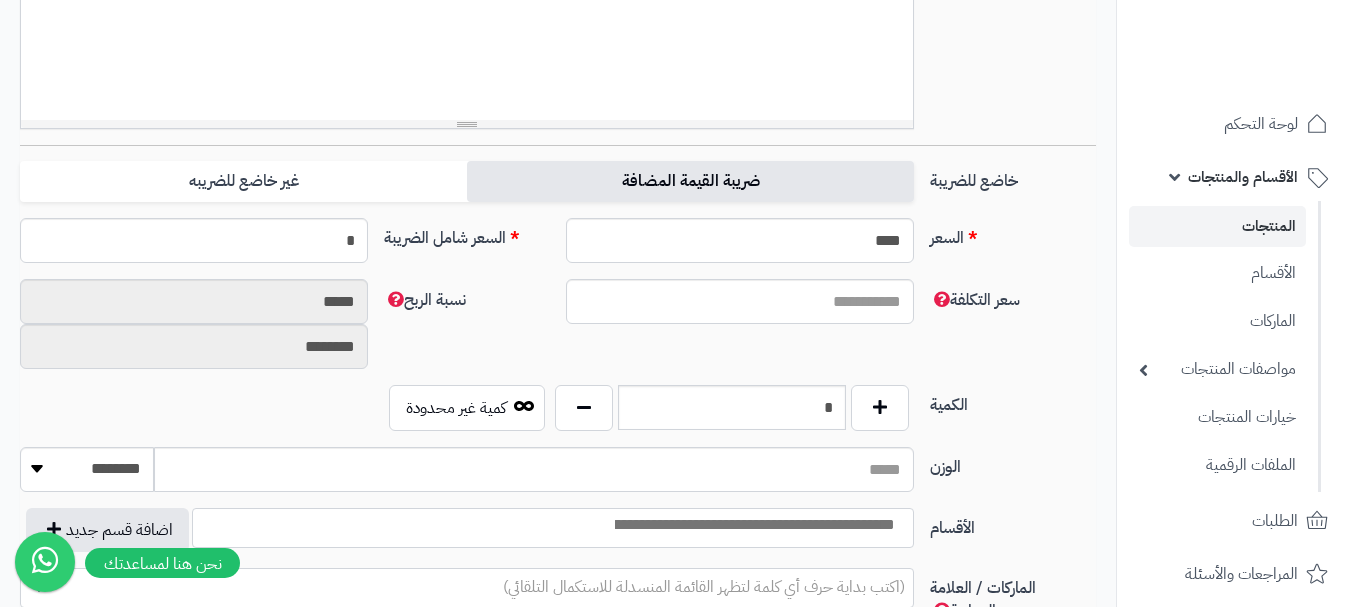 scroll, scrollTop: 700, scrollLeft: 0, axis: vertical 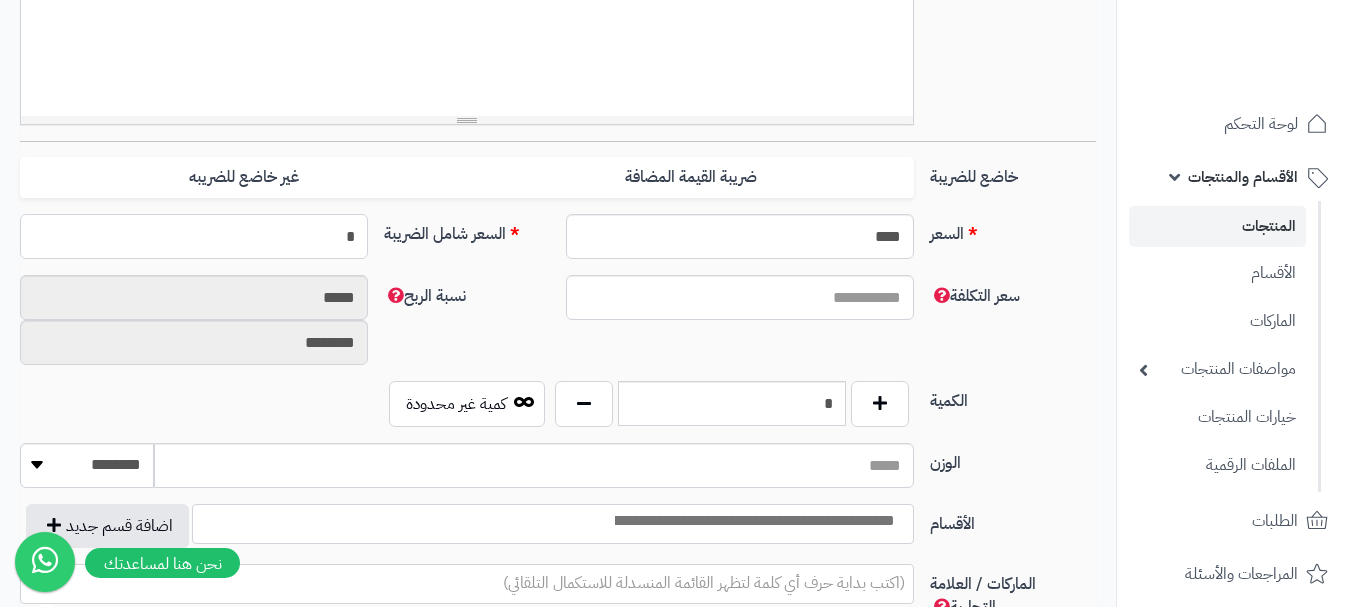 click on "*" at bounding box center (194, 236) 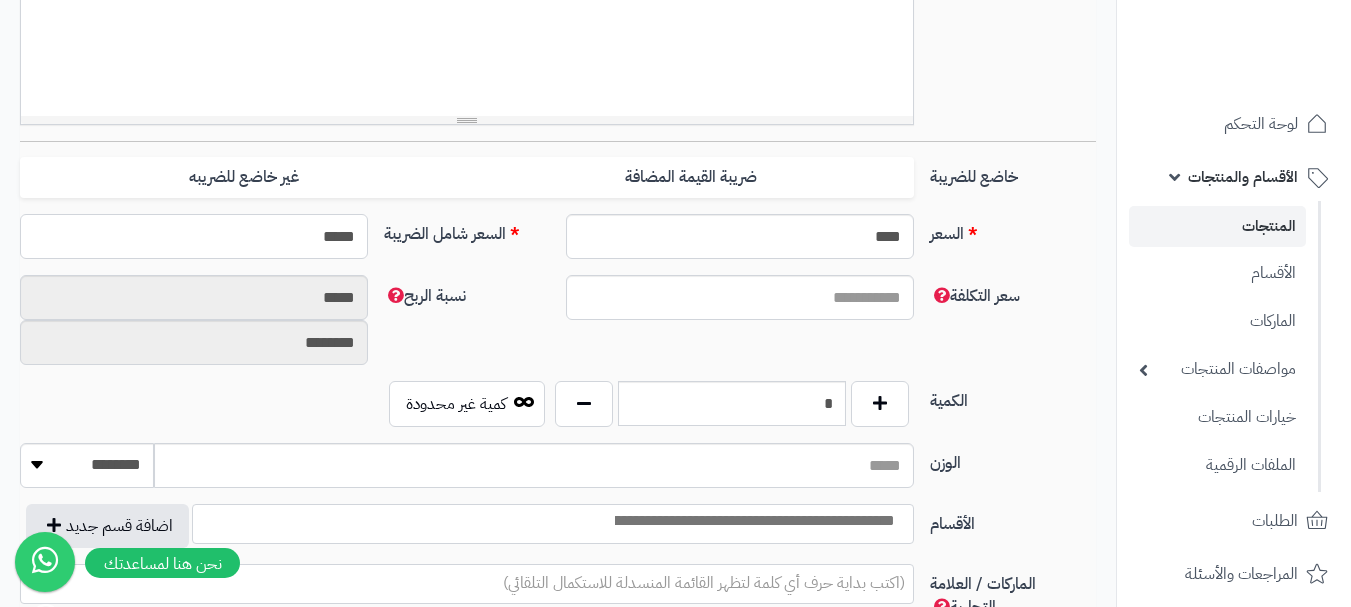 type on "******" 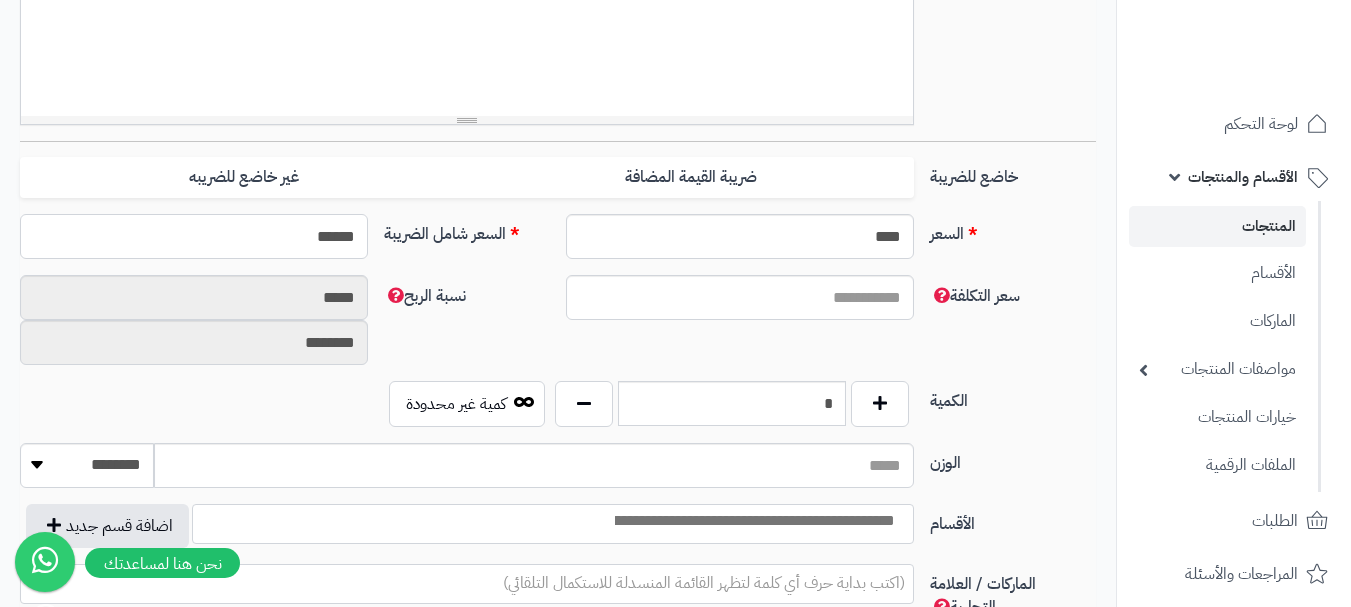 type on "**********" 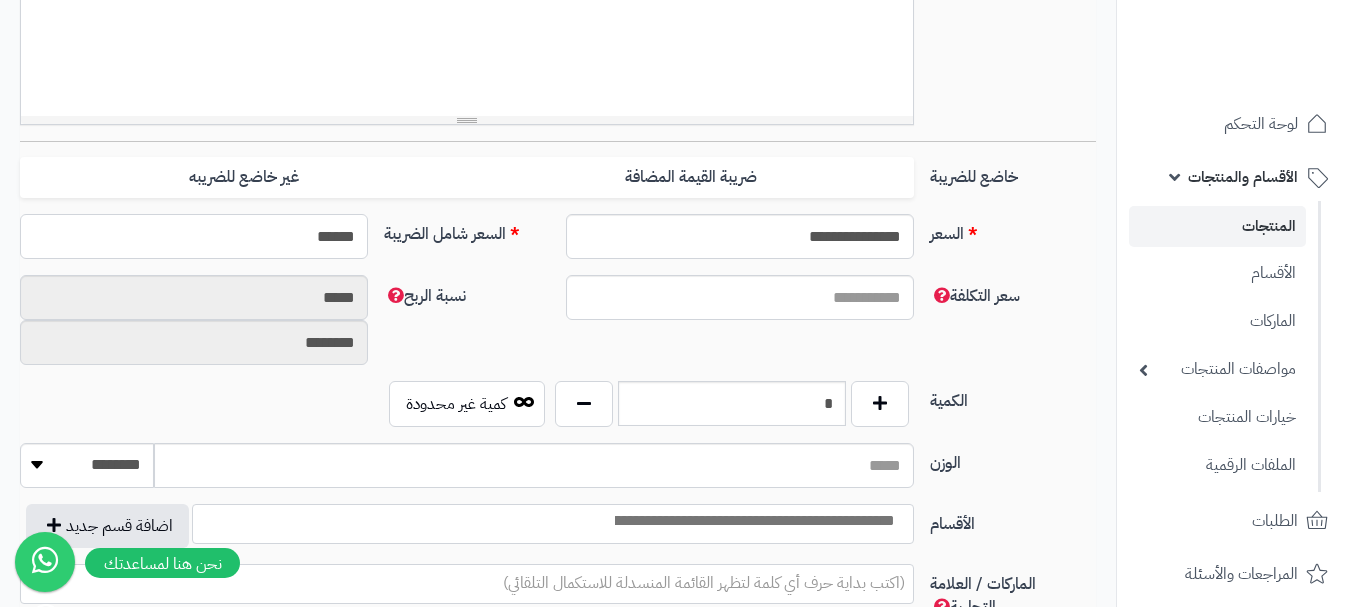 type on "******" 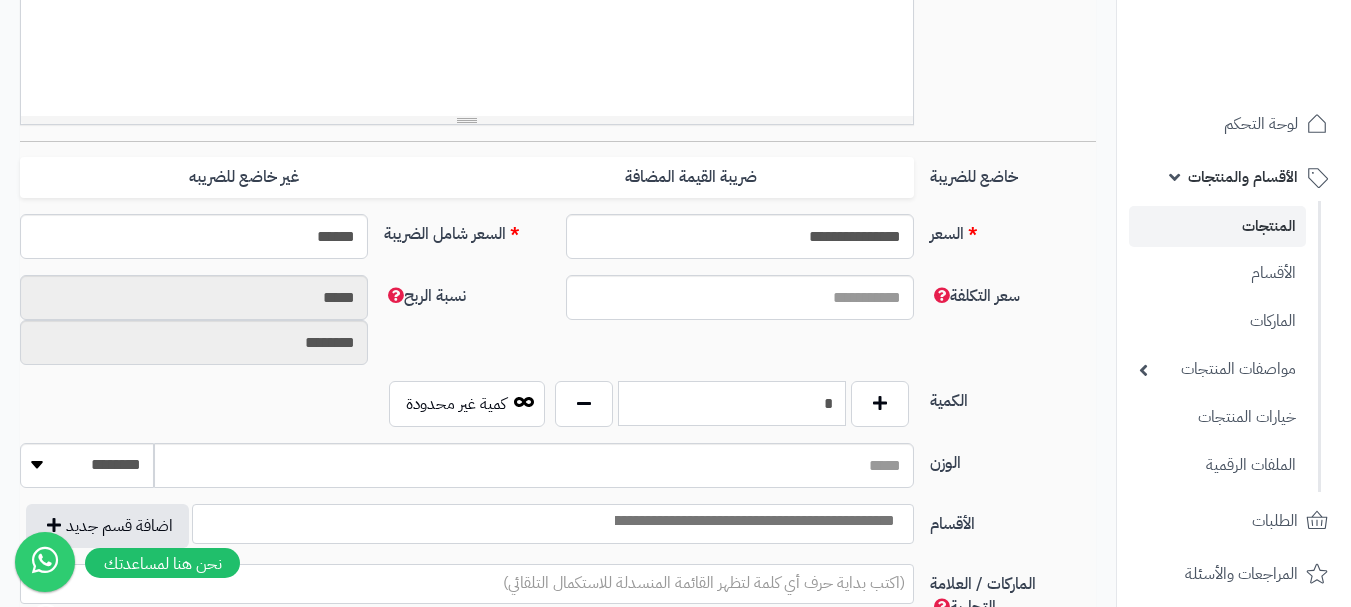 click on "*" at bounding box center [732, 403] 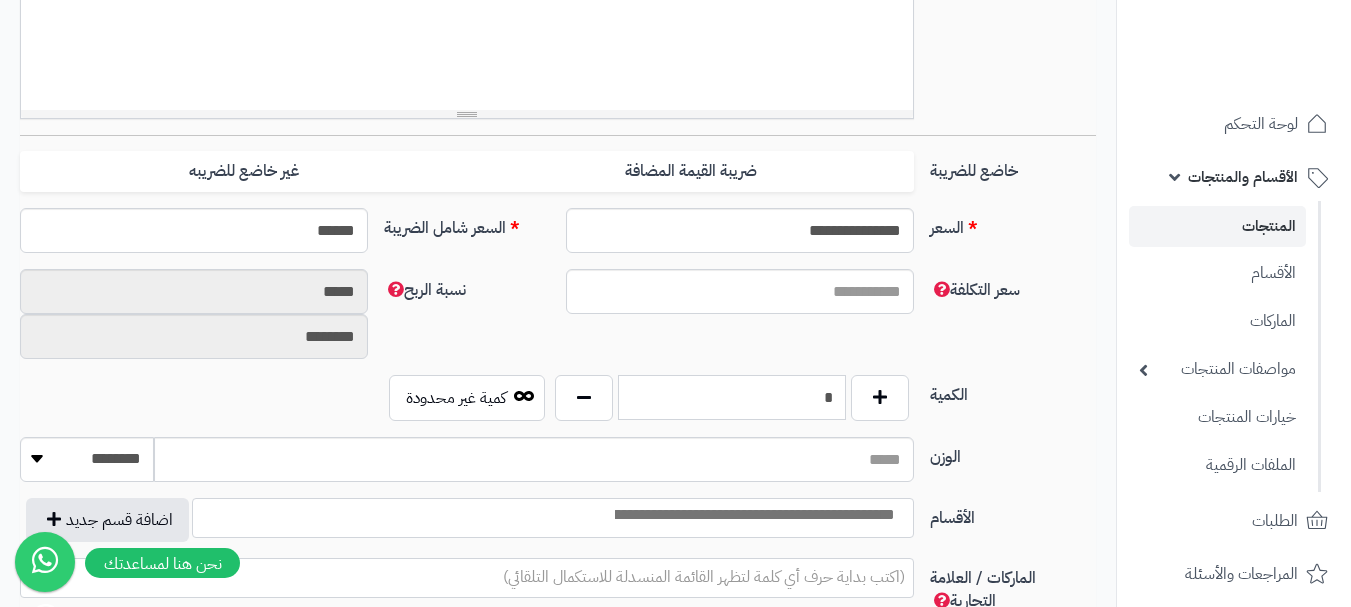 scroll, scrollTop: 800, scrollLeft: 0, axis: vertical 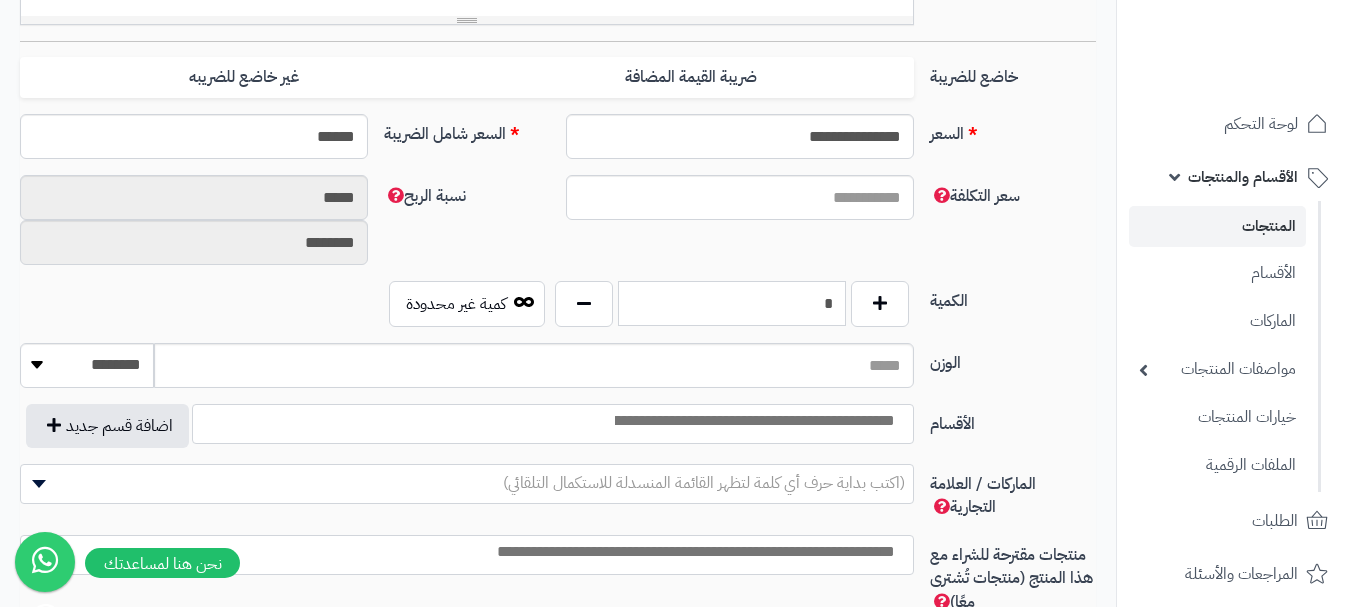 type on "*" 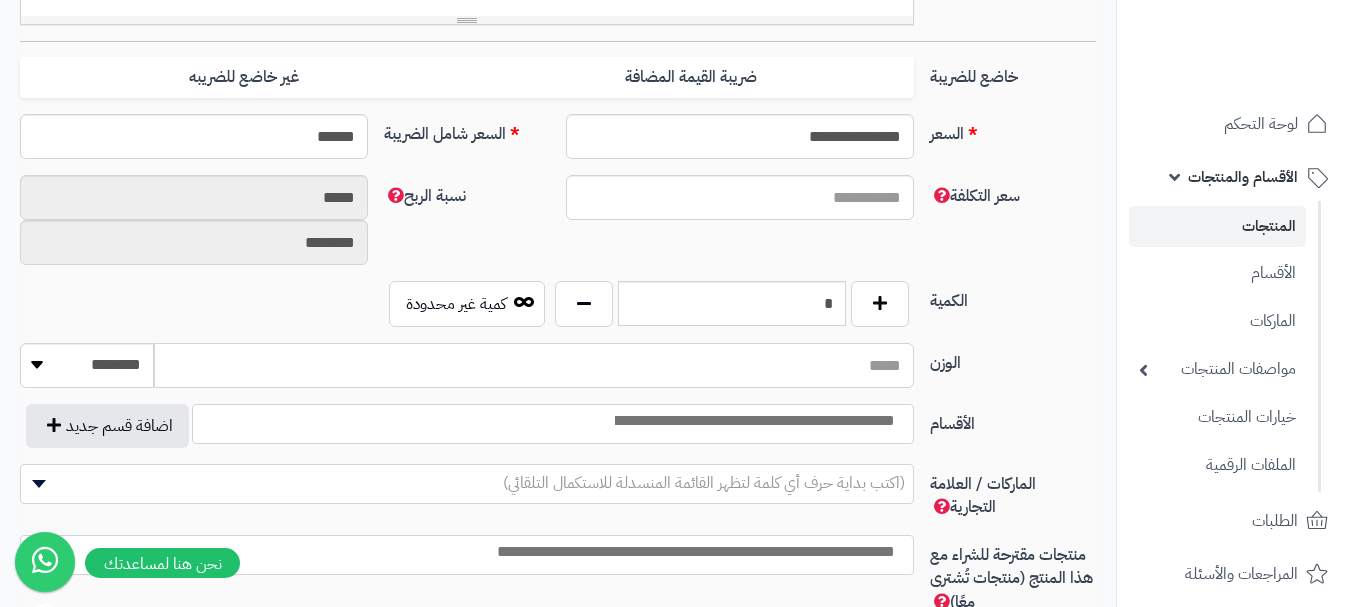 click on "الوزن" at bounding box center (534, 365) 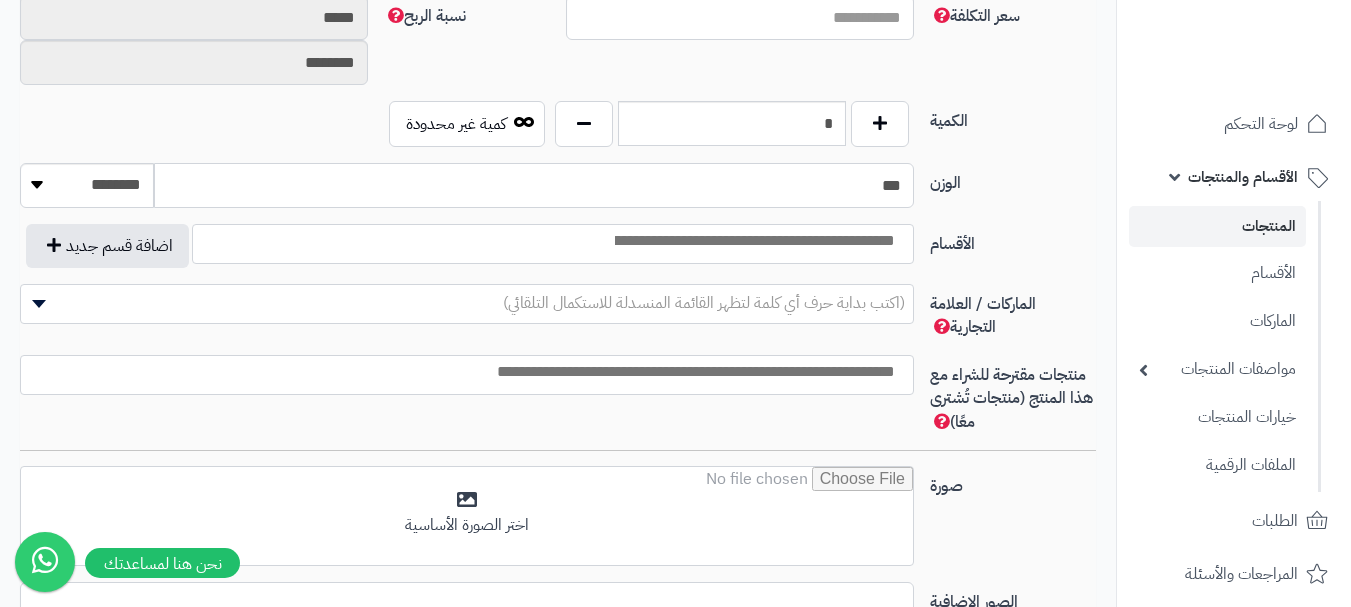scroll, scrollTop: 1000, scrollLeft: 0, axis: vertical 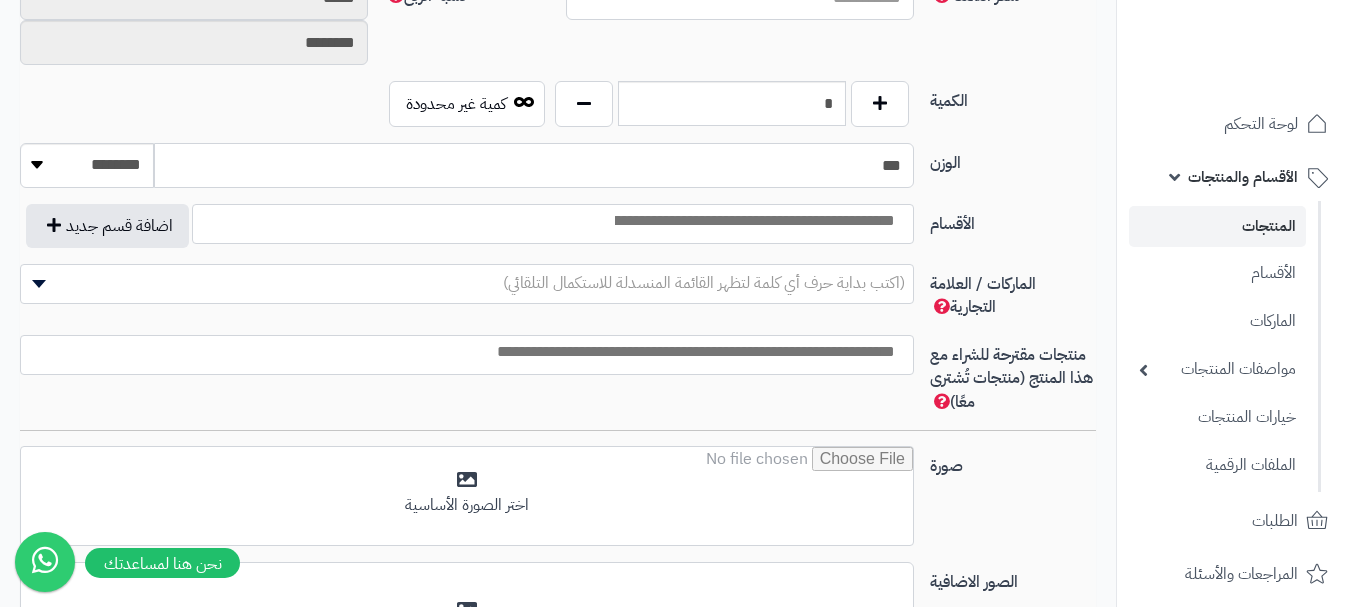 type on "***" 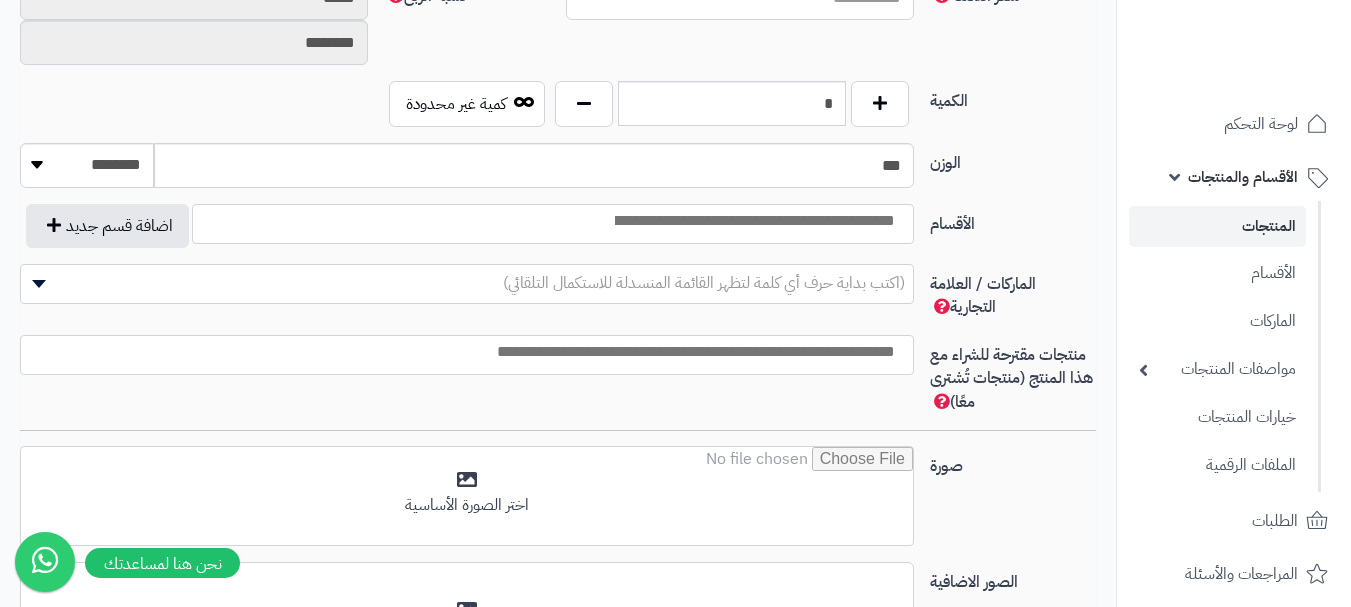 click at bounding box center [753, 221] 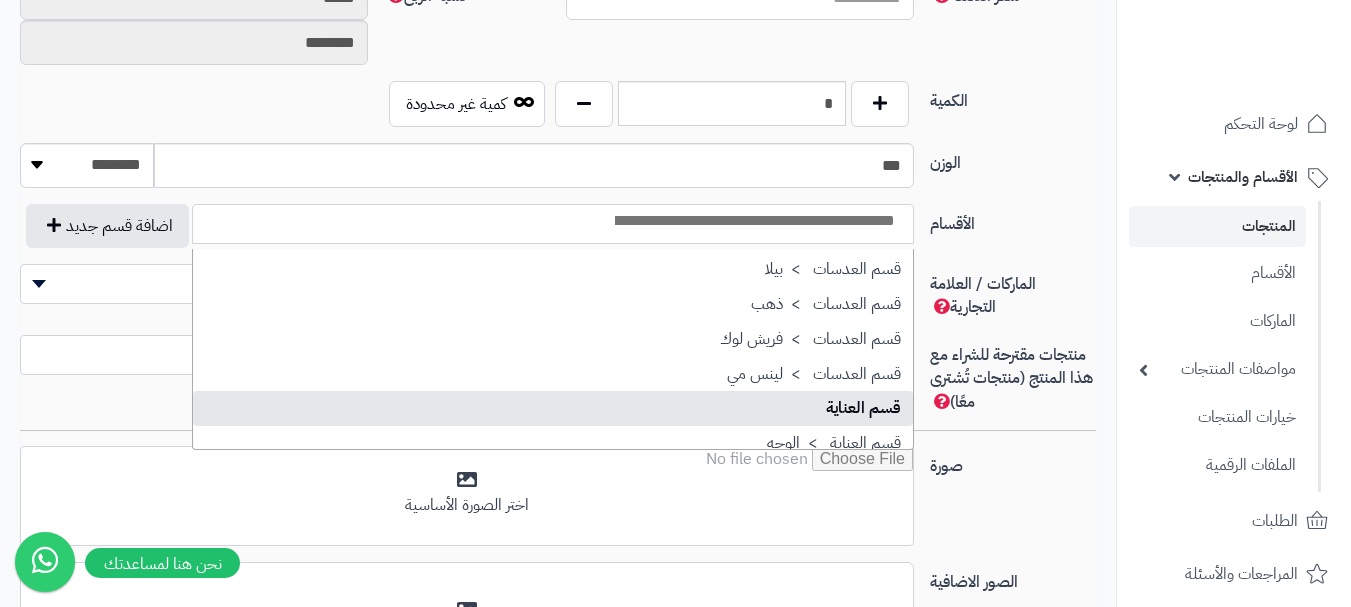 scroll, scrollTop: 1700, scrollLeft: 0, axis: vertical 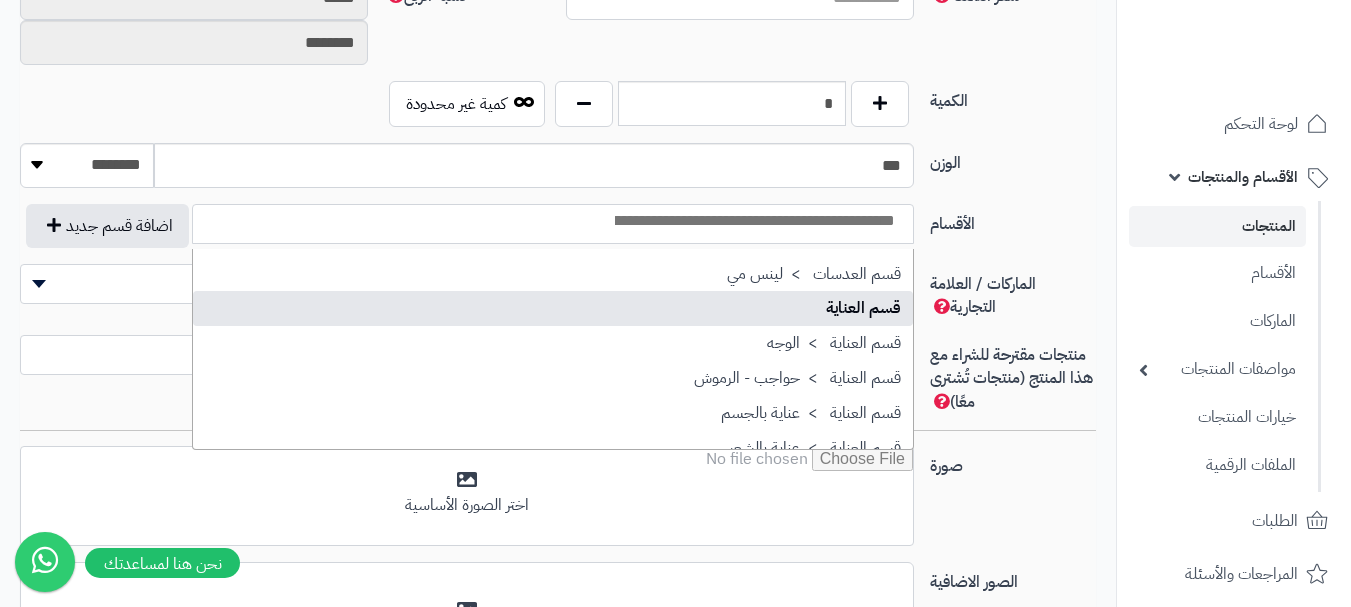 select on "**" 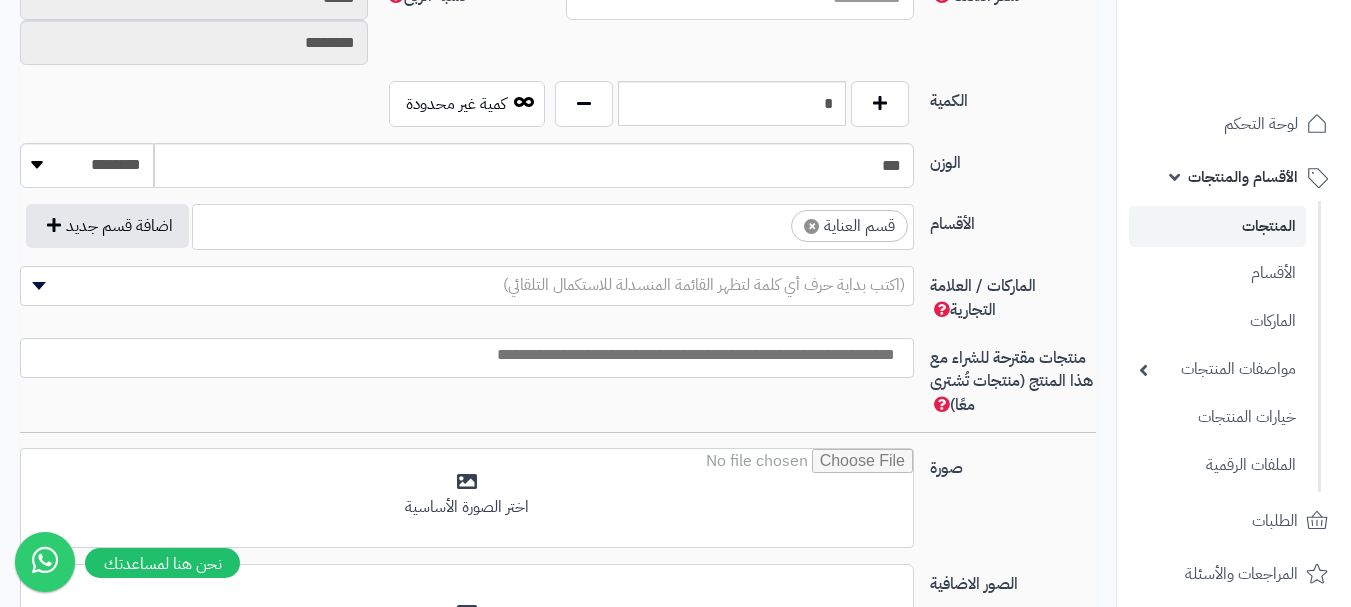 scroll, scrollTop: 1250, scrollLeft: 0, axis: vertical 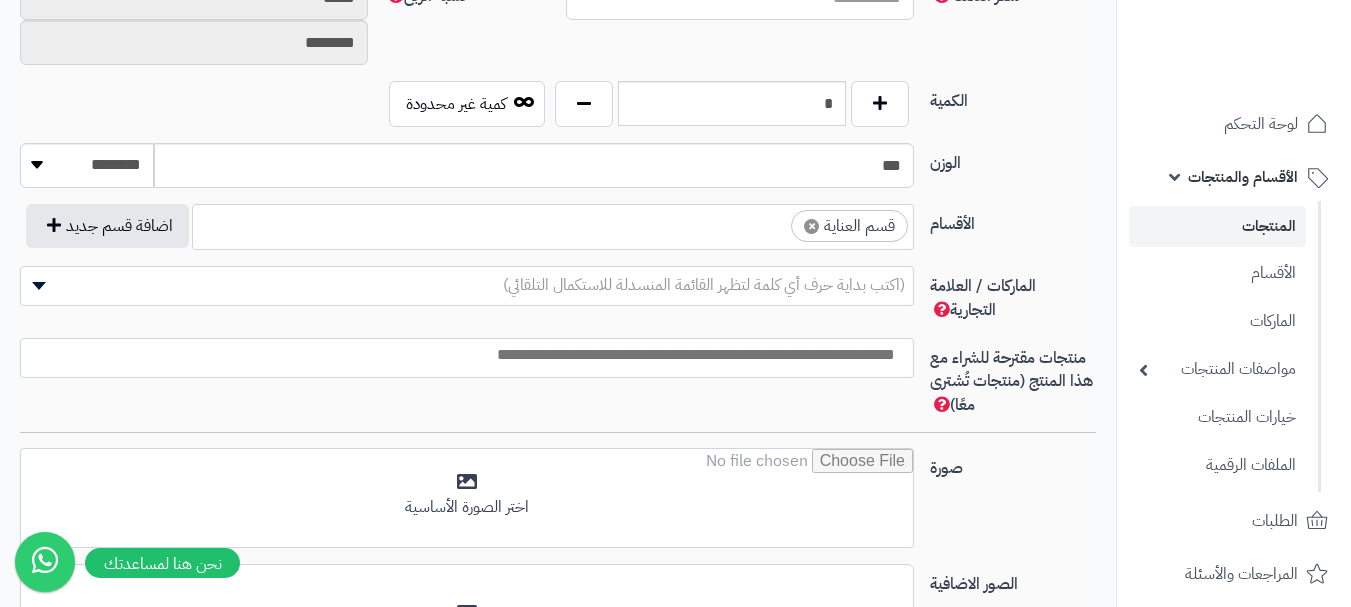 click on "× قسم العناية" at bounding box center (553, 224) 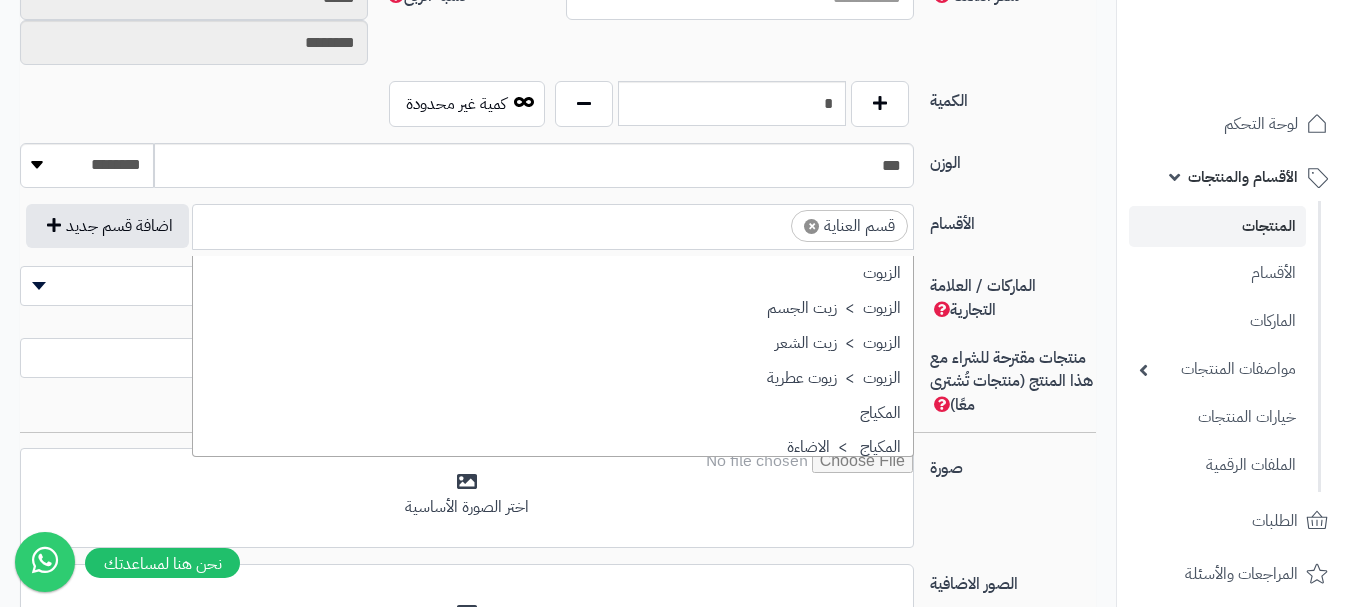 scroll, scrollTop: 1707, scrollLeft: 0, axis: vertical 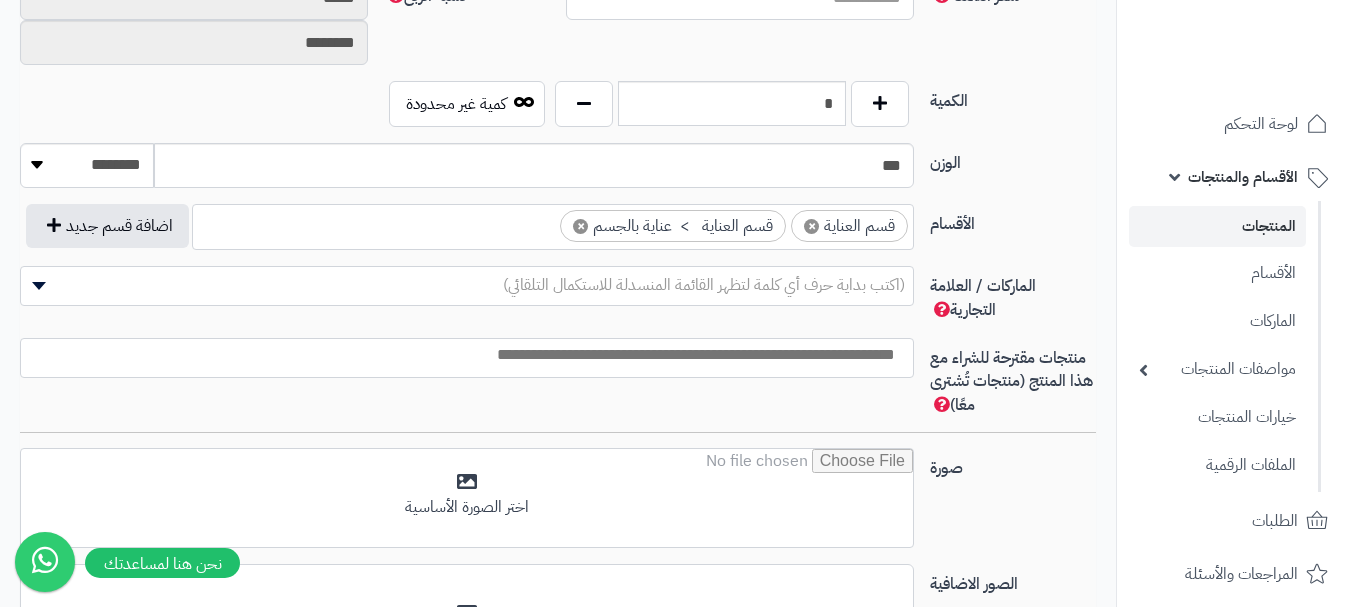 click at bounding box center [462, 355] 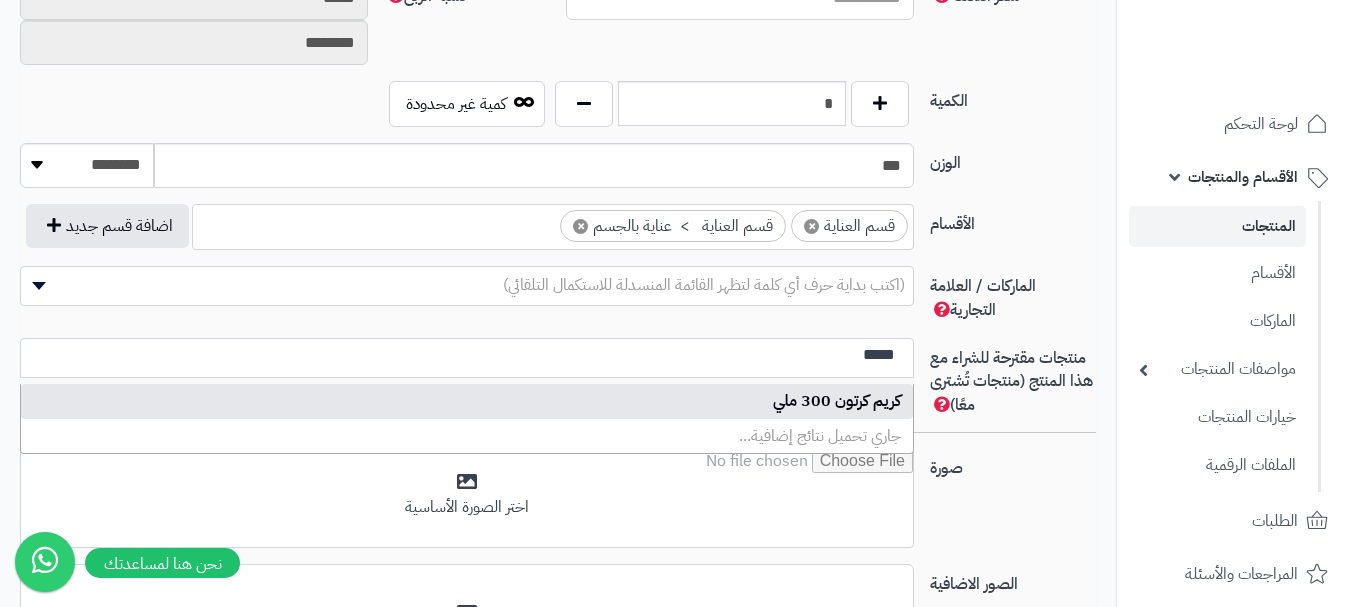 type on "*****" 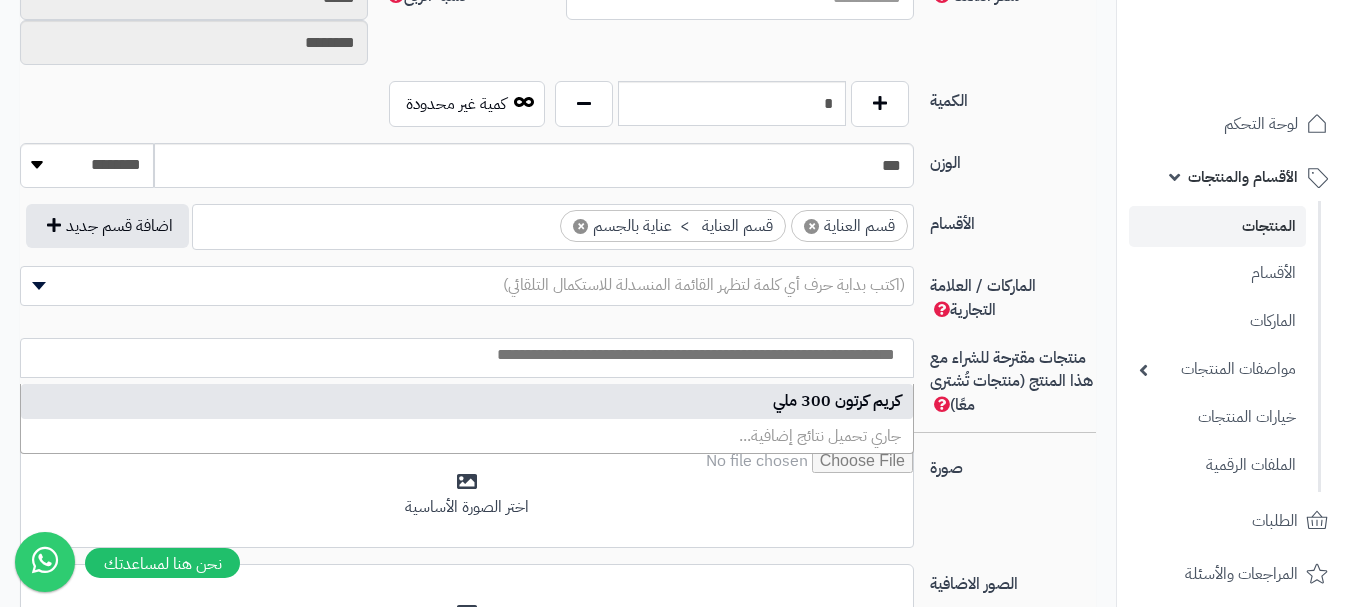 select on "***" 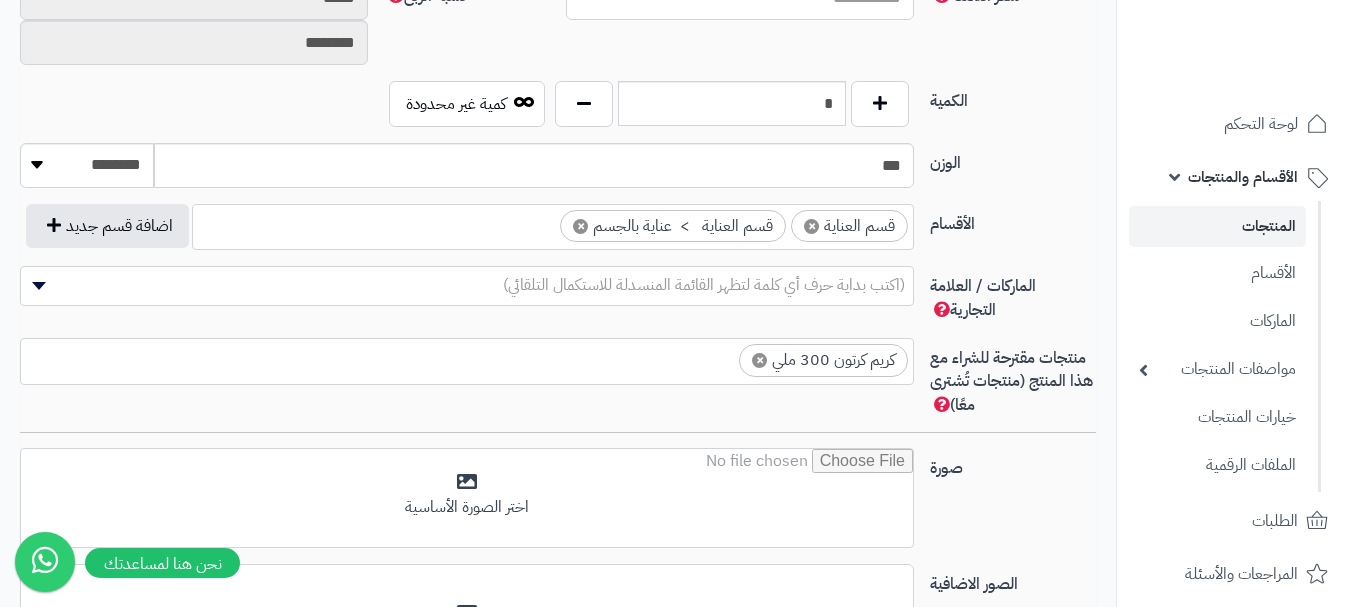 scroll, scrollTop: 0, scrollLeft: 0, axis: both 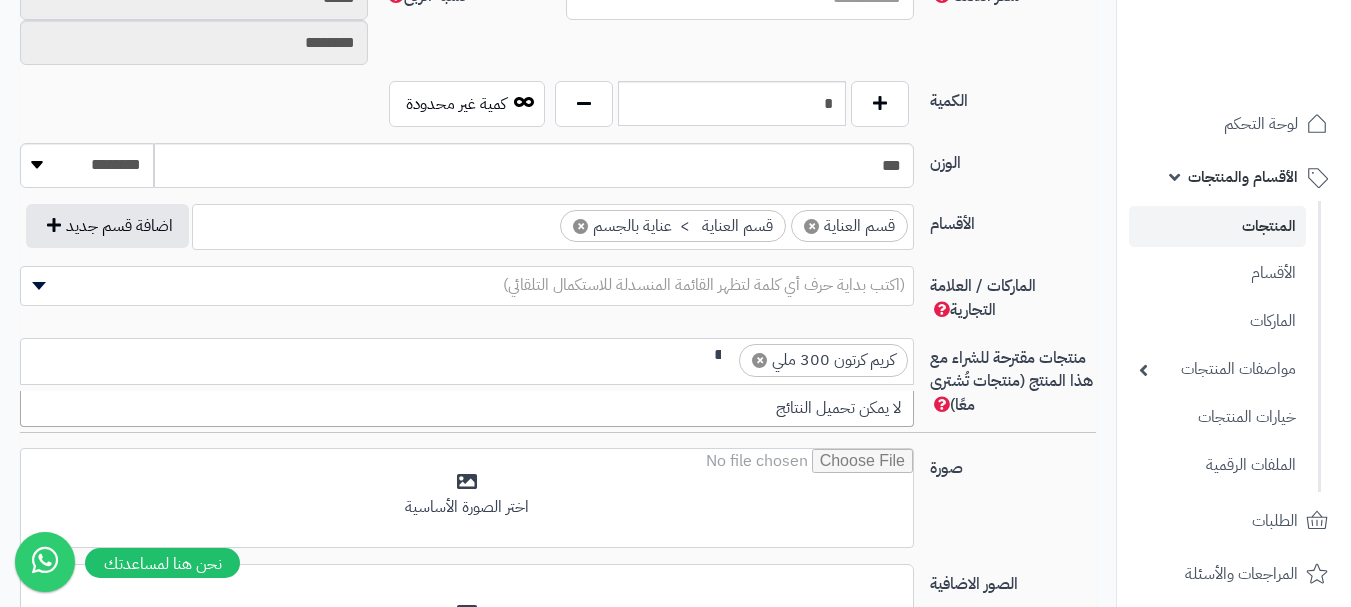 type on "*" 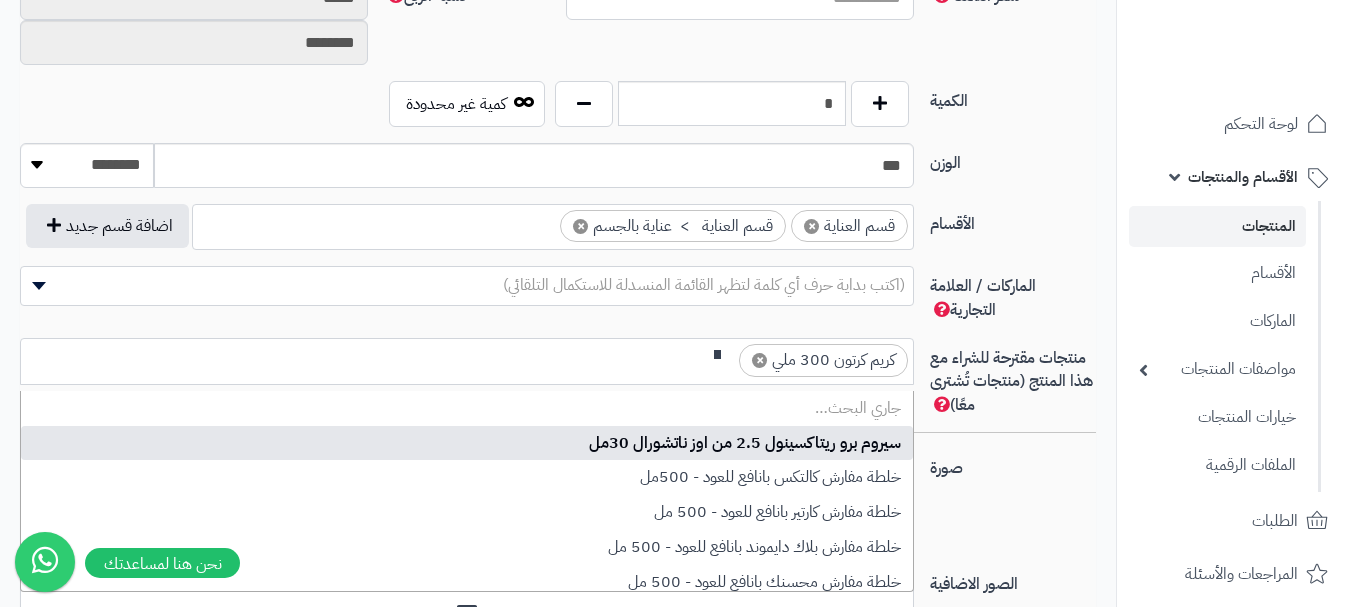 scroll, scrollTop: 0, scrollLeft: 0, axis: both 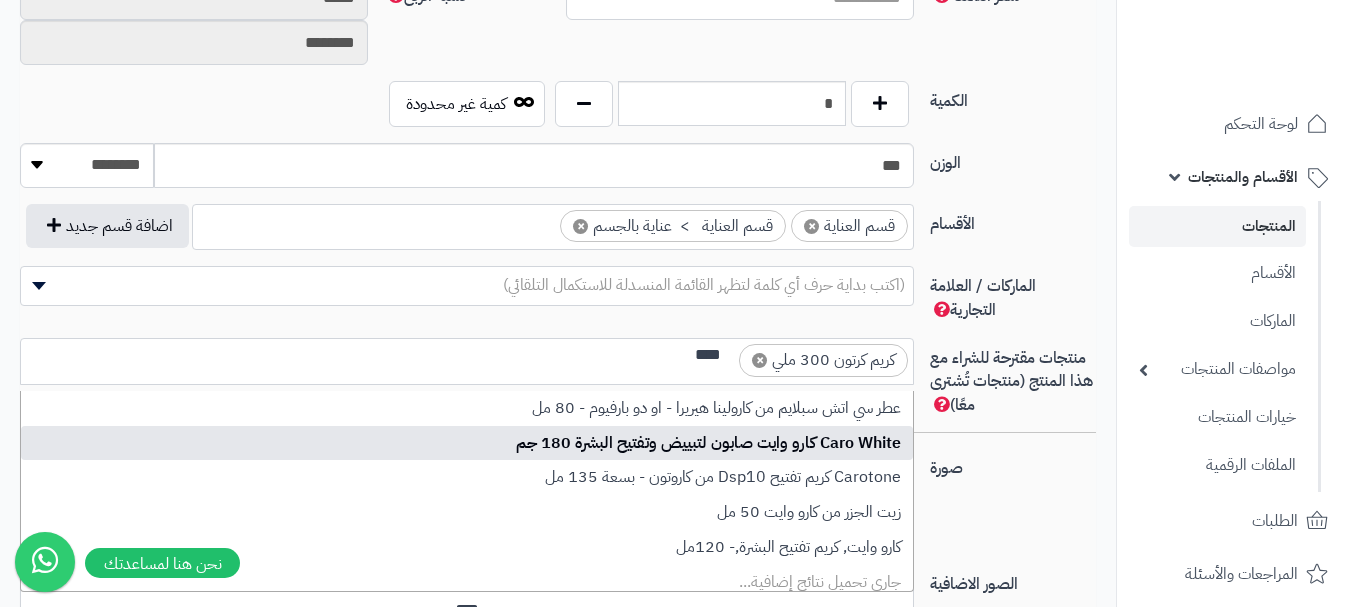 type on "****" 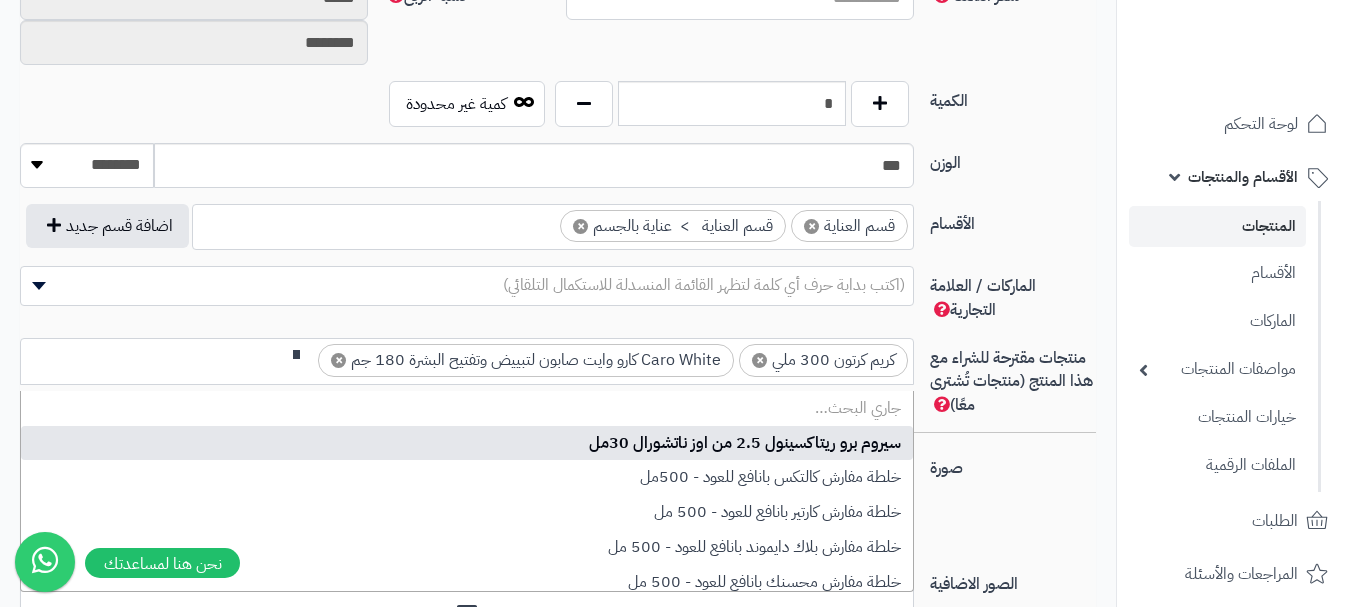 scroll, scrollTop: 0, scrollLeft: 0, axis: both 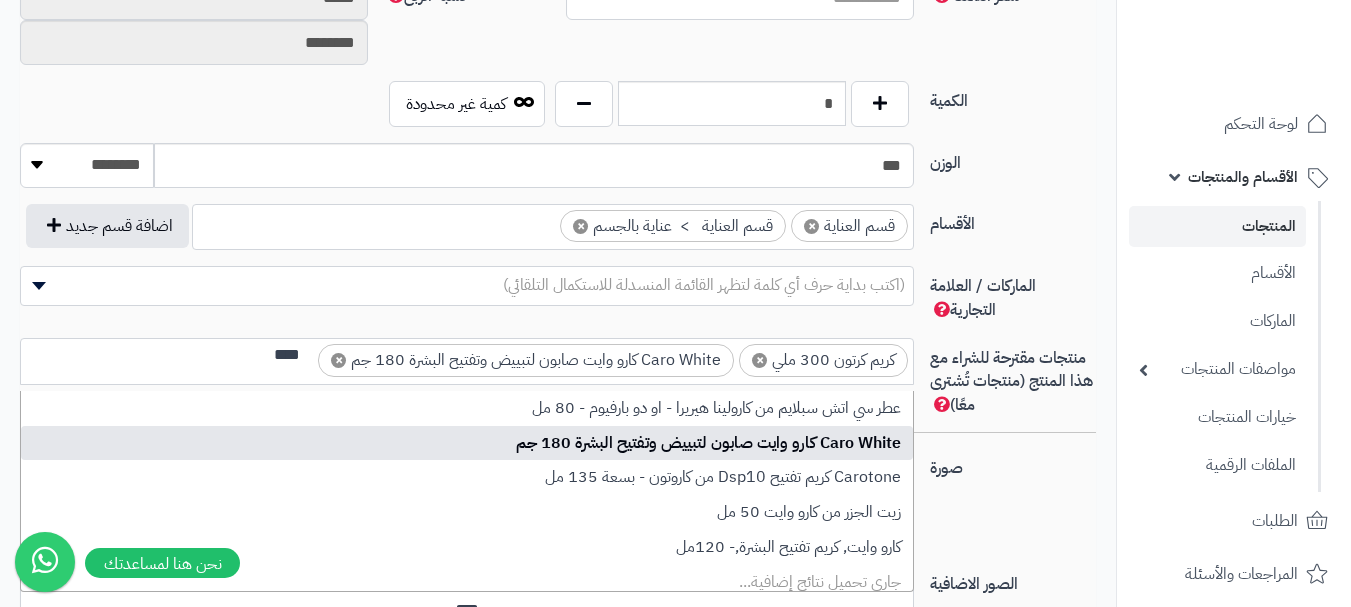type on "****" 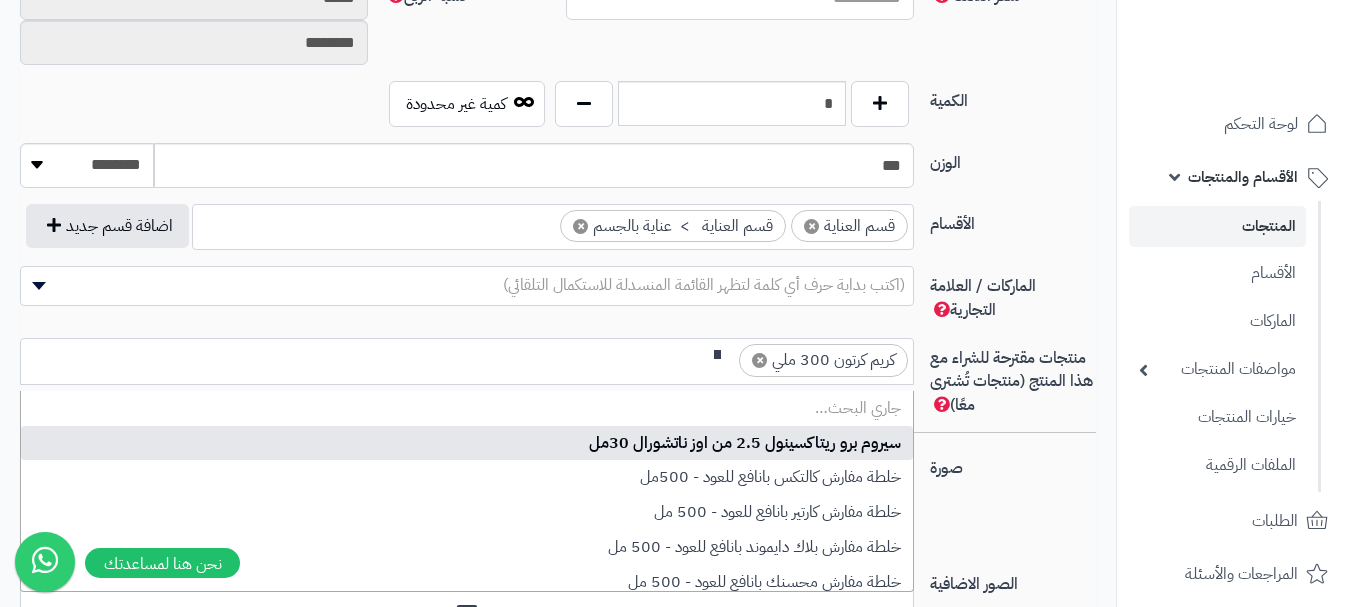 scroll, scrollTop: 0, scrollLeft: 0, axis: both 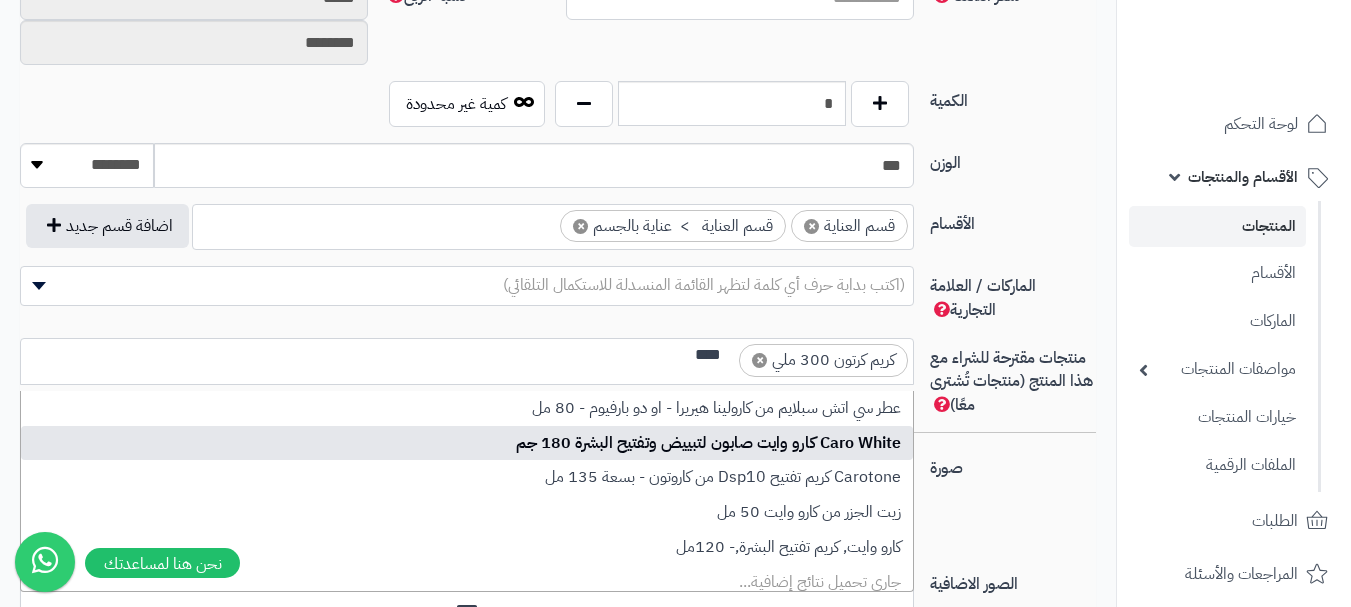 type on "****" 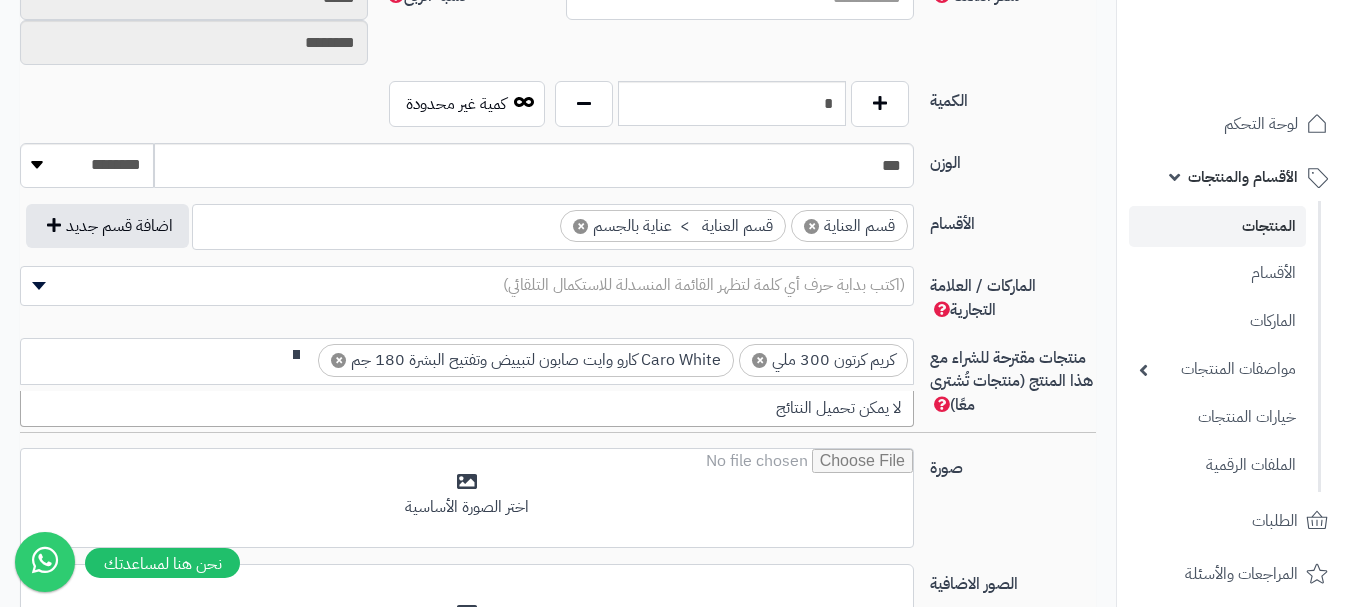 scroll, scrollTop: 0, scrollLeft: 0, axis: both 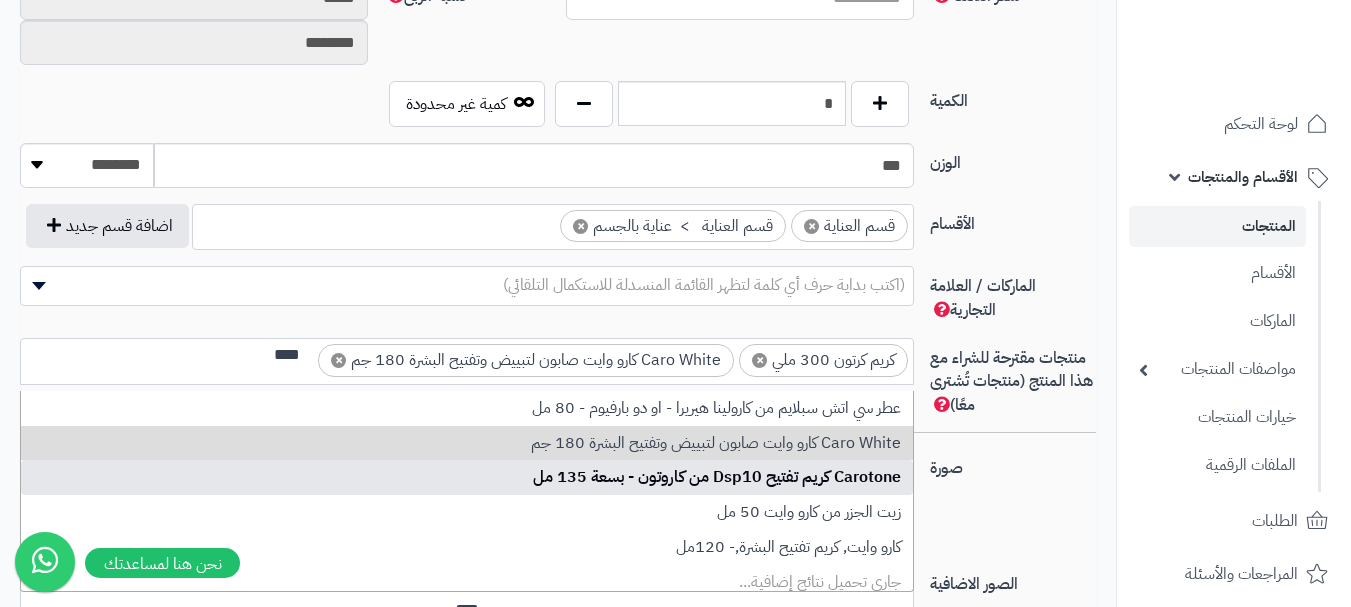 type on "****" 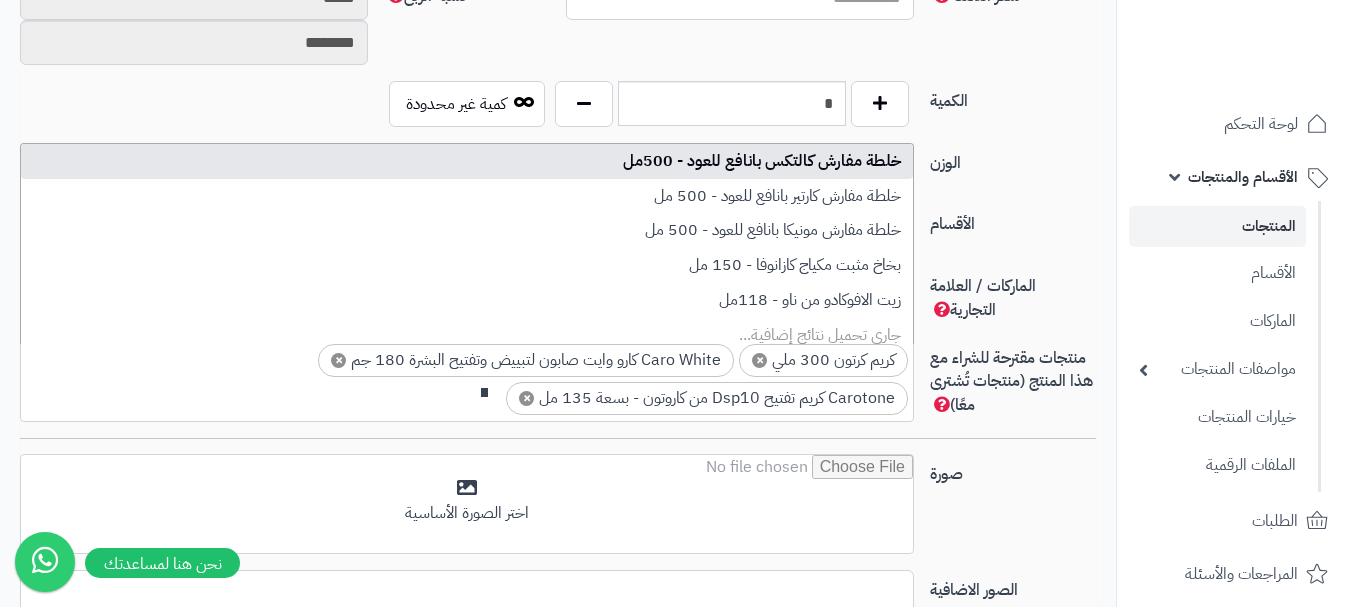 scroll, scrollTop: 0, scrollLeft: 0, axis: both 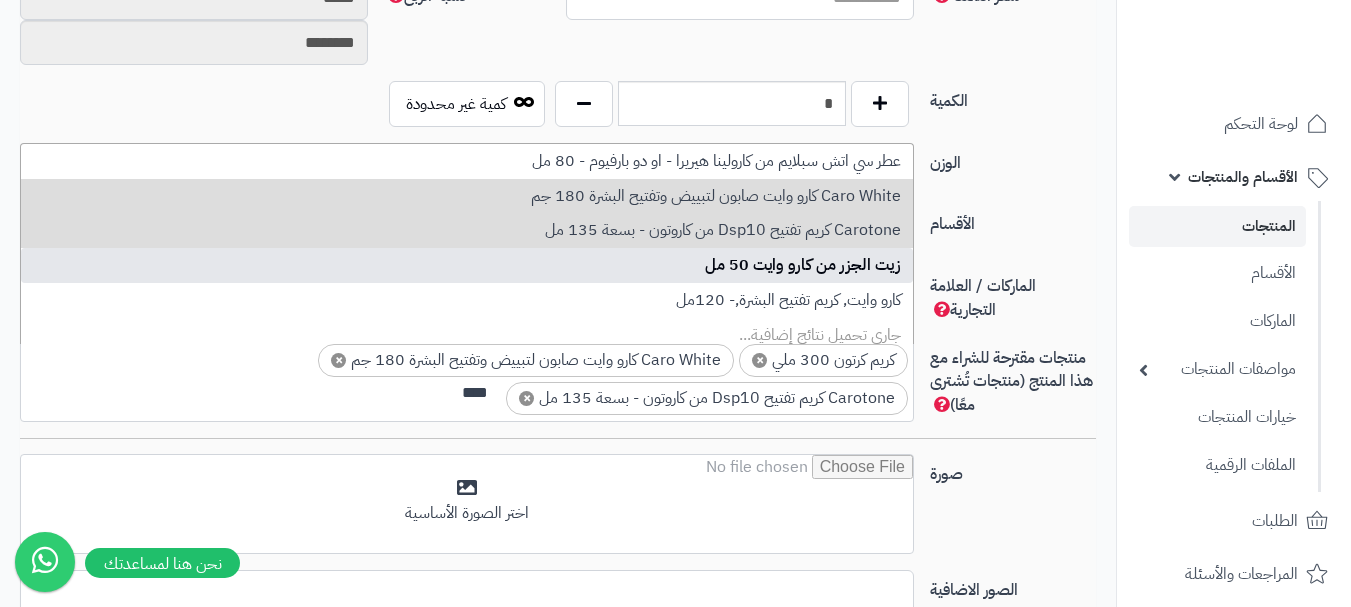 type on "****" 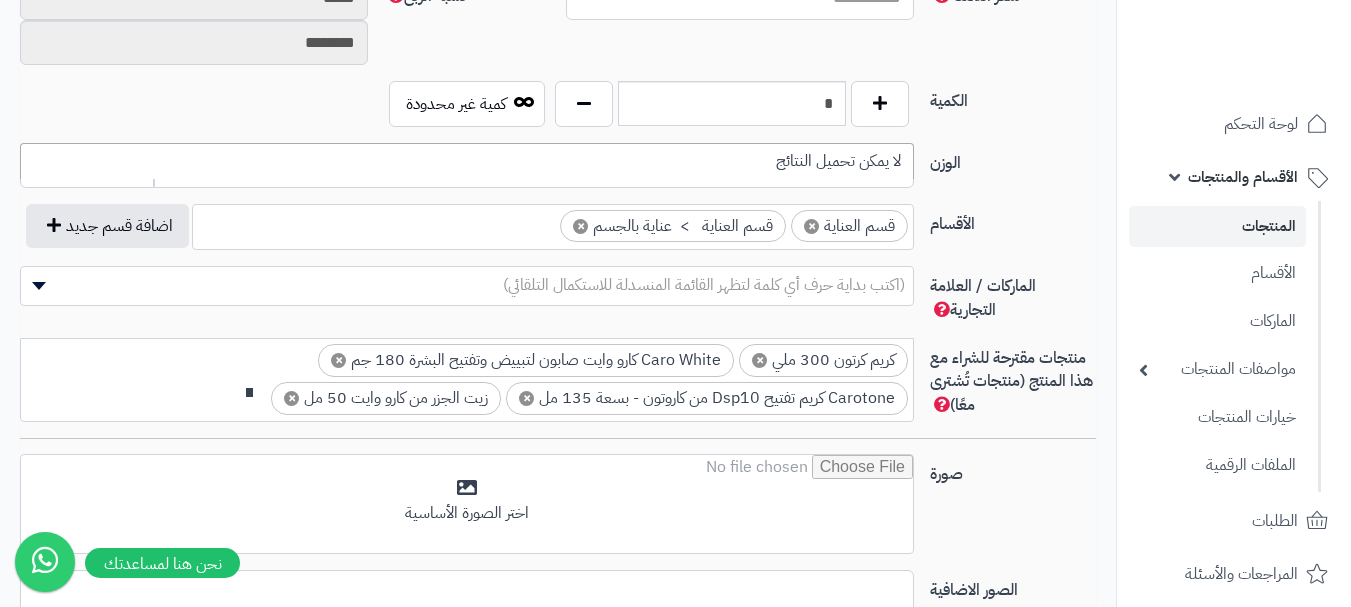 scroll, scrollTop: 0, scrollLeft: 0, axis: both 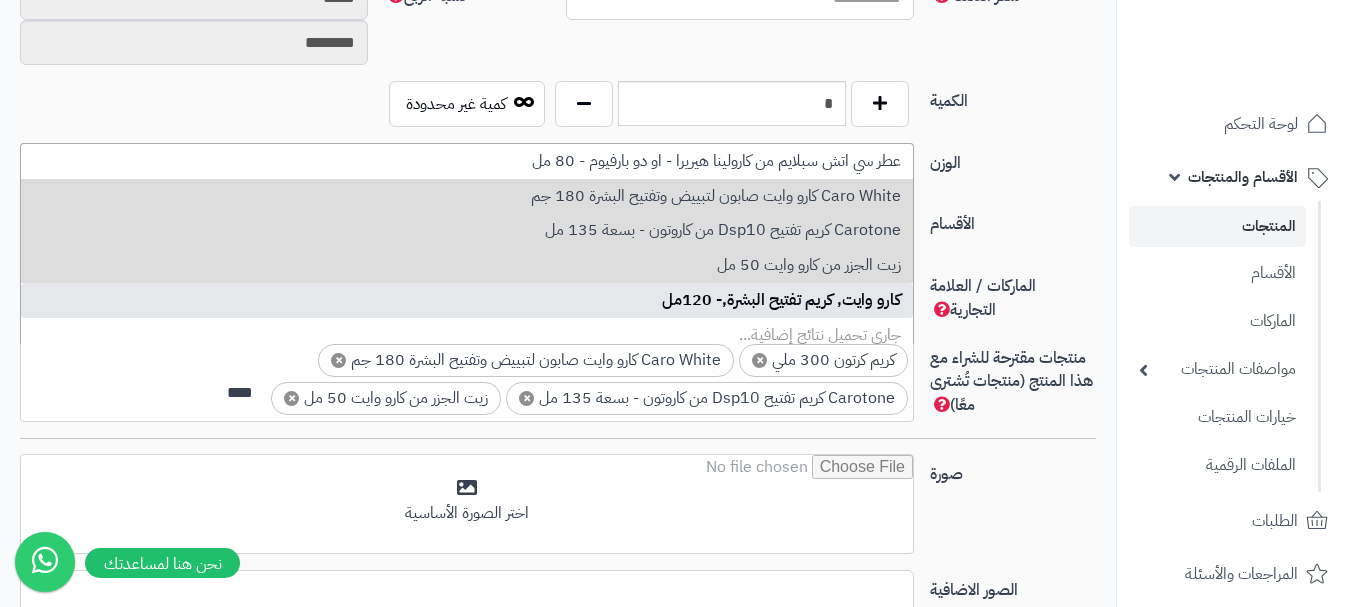 type on "****" 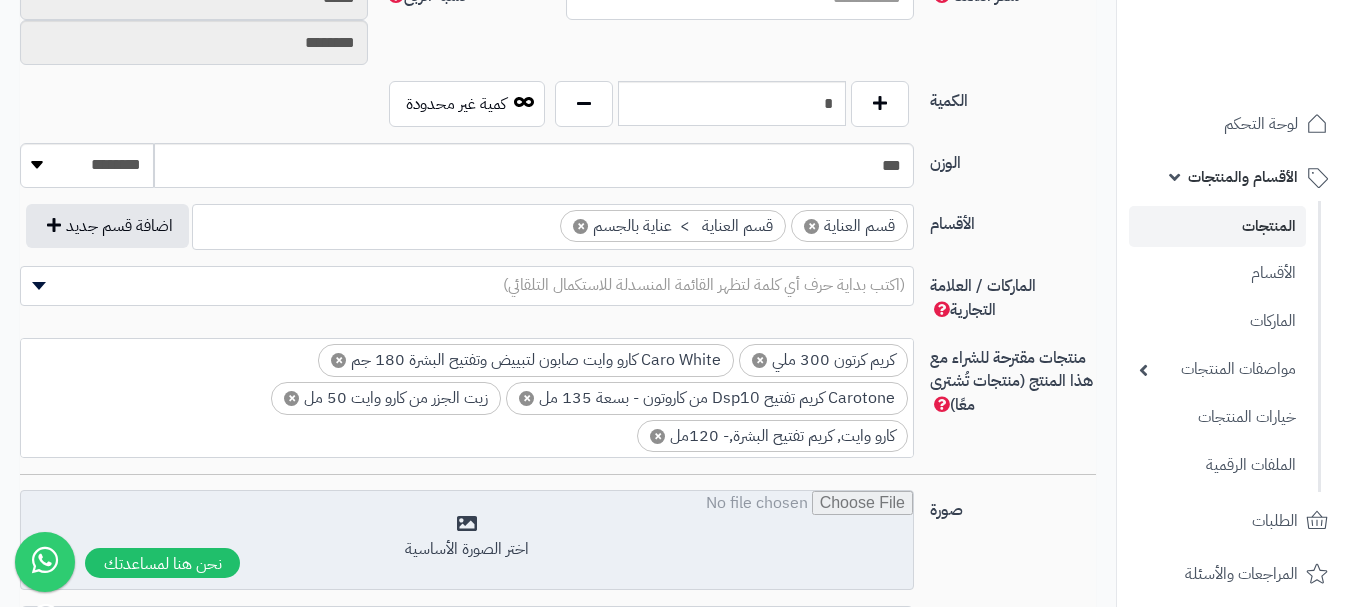 click at bounding box center (467, 541) 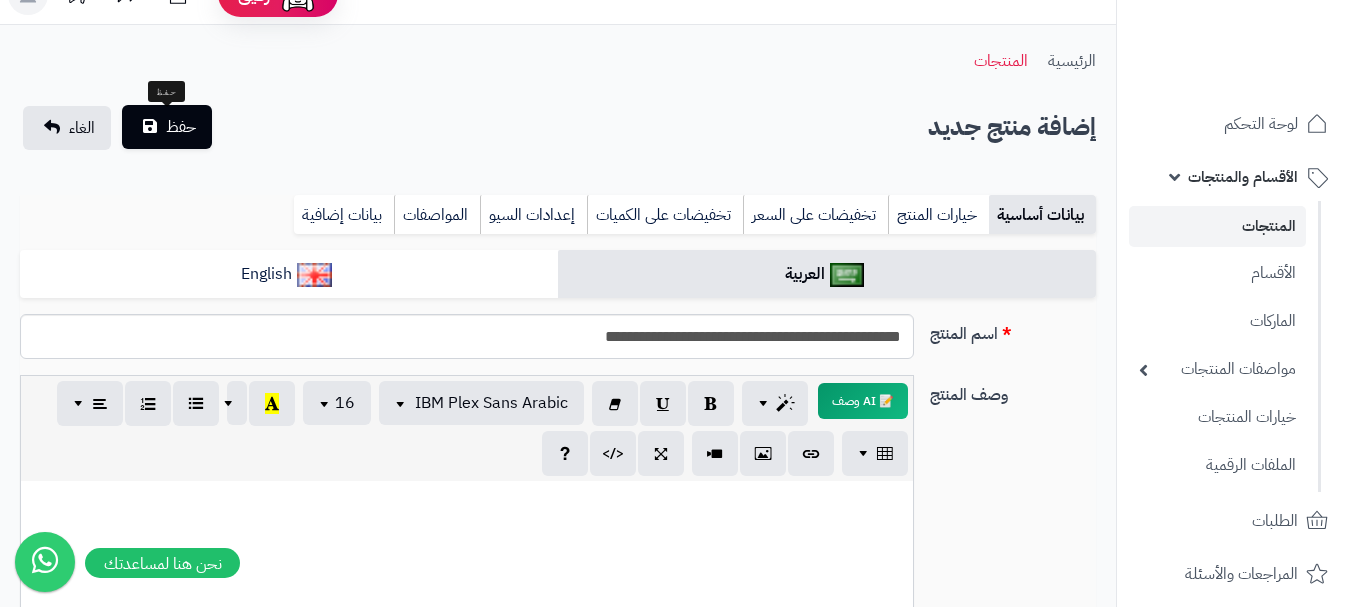 scroll, scrollTop: 0, scrollLeft: 0, axis: both 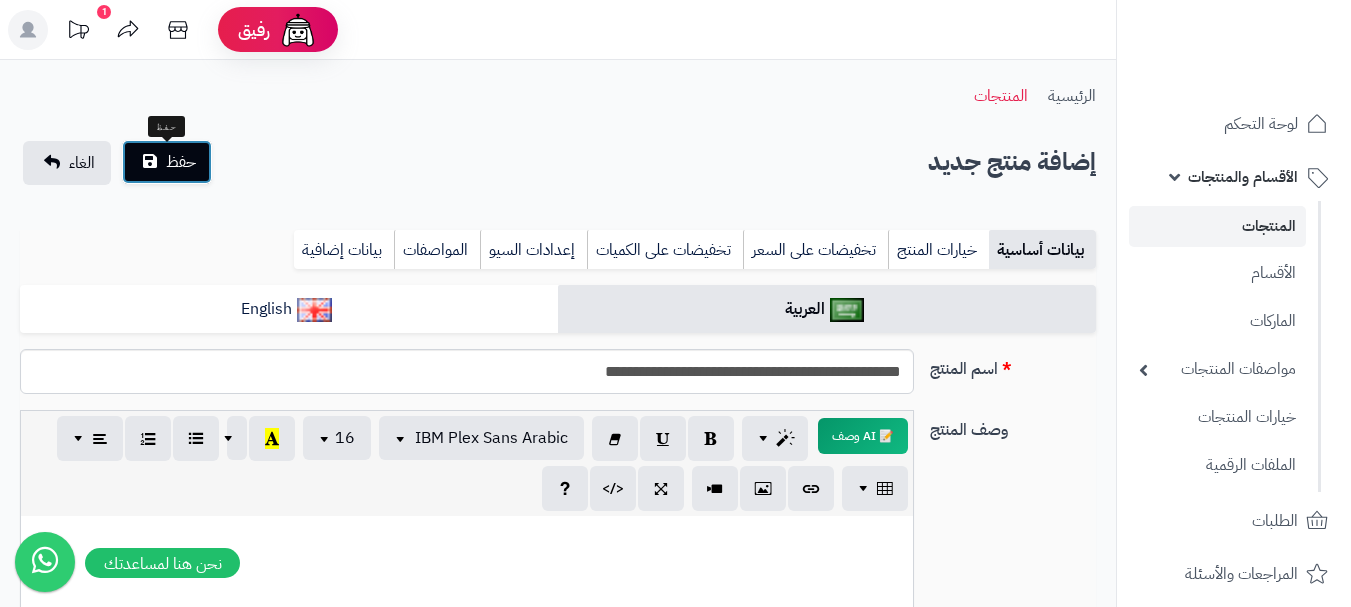 click on "حفظ" at bounding box center [167, 162] 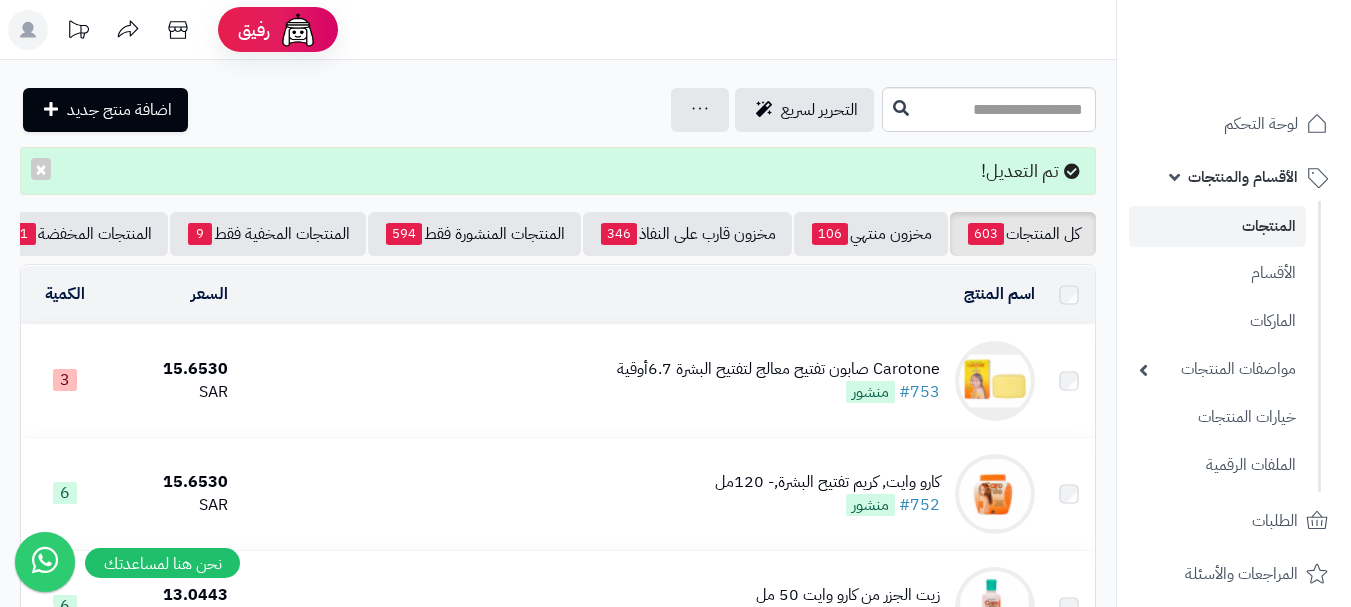 scroll, scrollTop: 0, scrollLeft: 0, axis: both 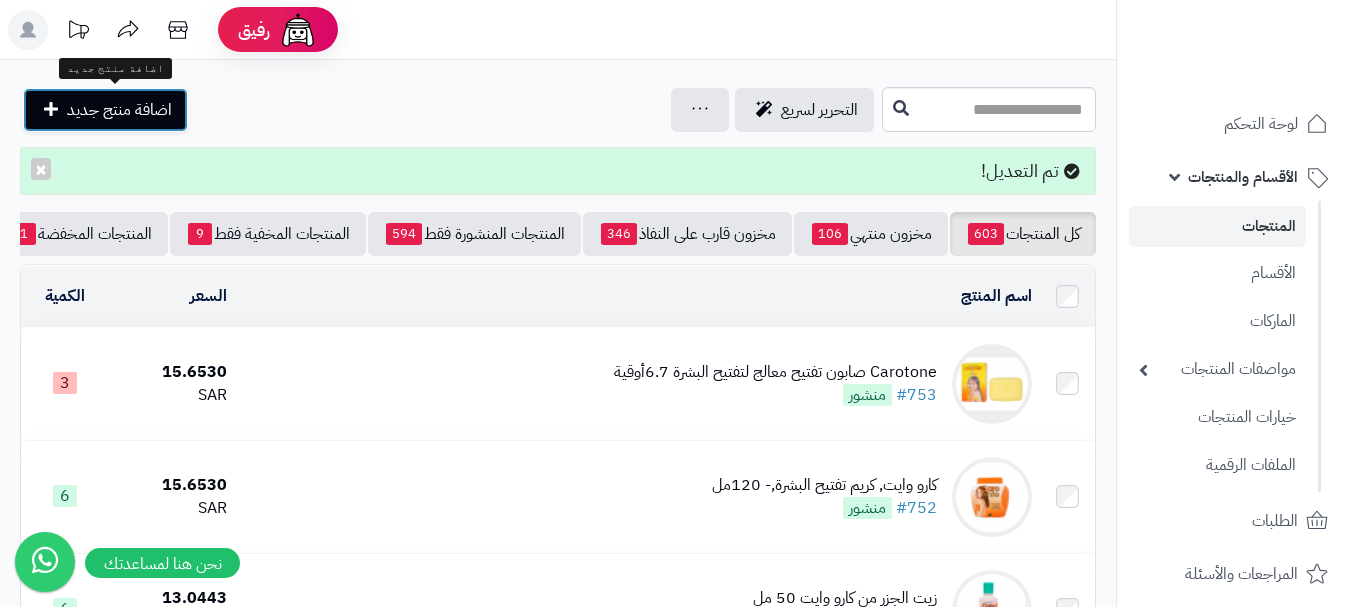 click on "اضافة منتج جديد" at bounding box center [119, 110] 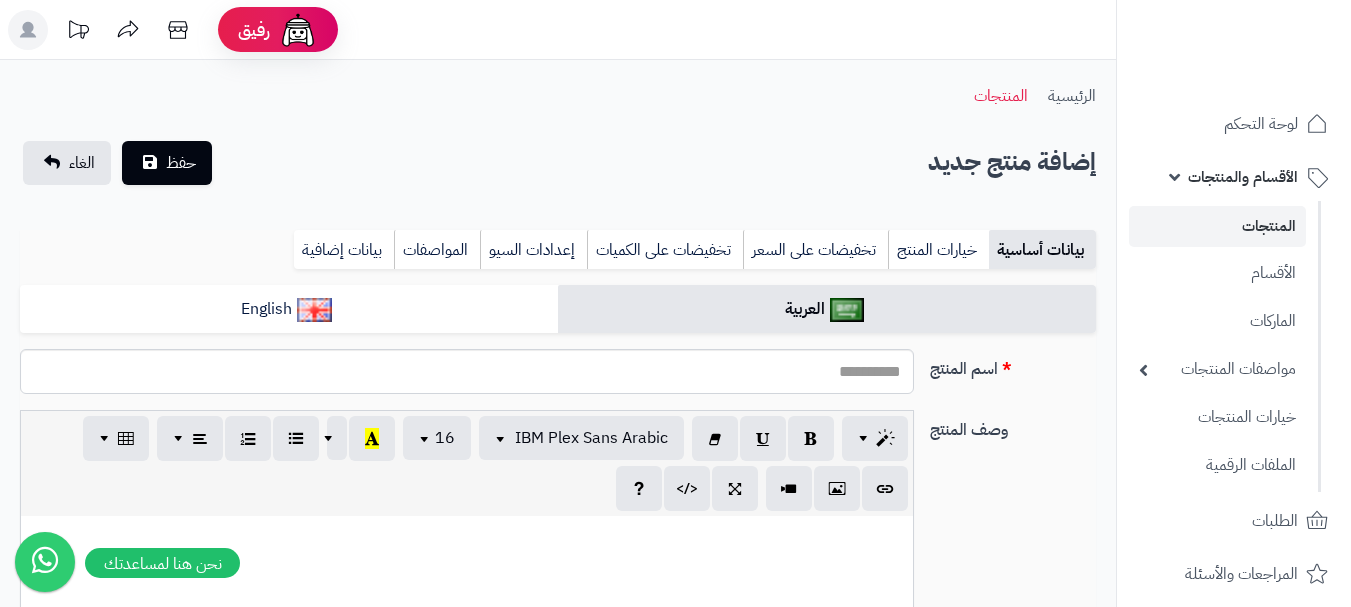 select 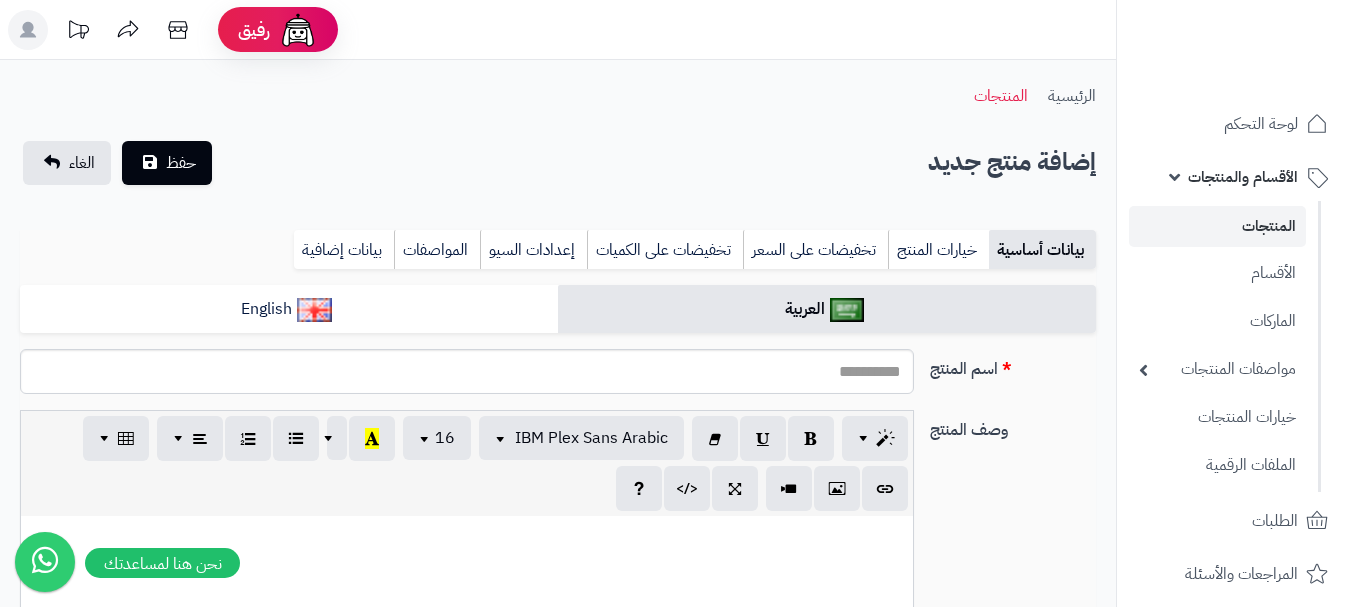 scroll, scrollTop: 0, scrollLeft: 15, axis: horizontal 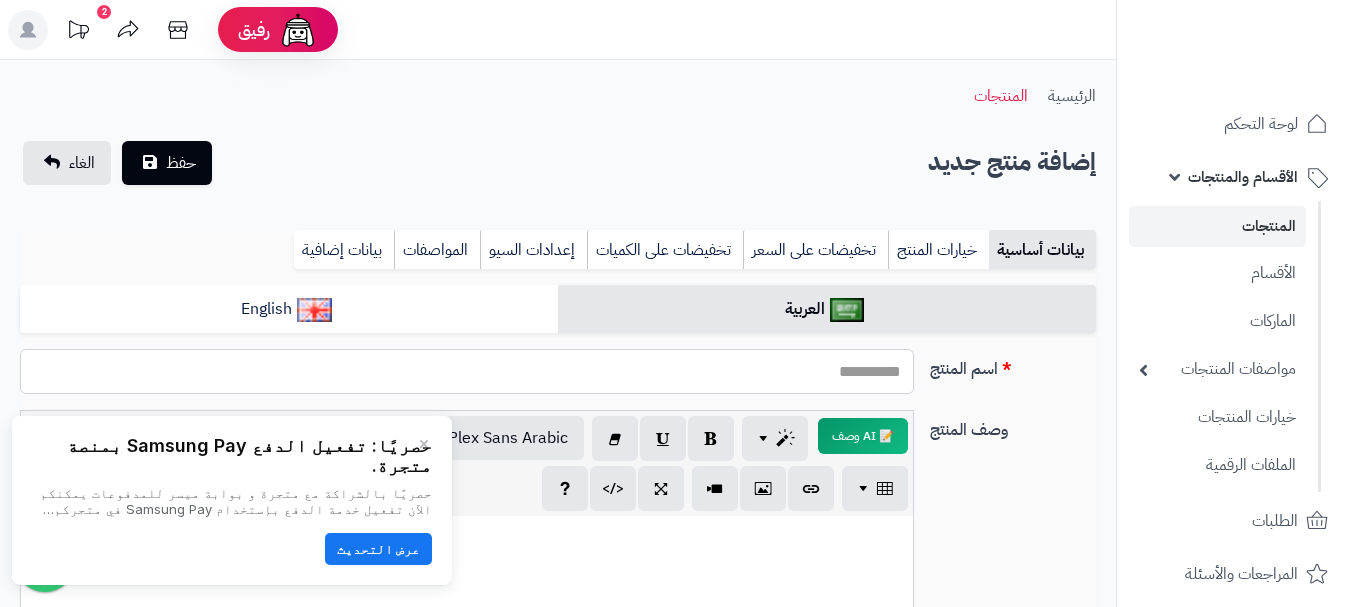 click on "اسم المنتج" at bounding box center [467, 371] 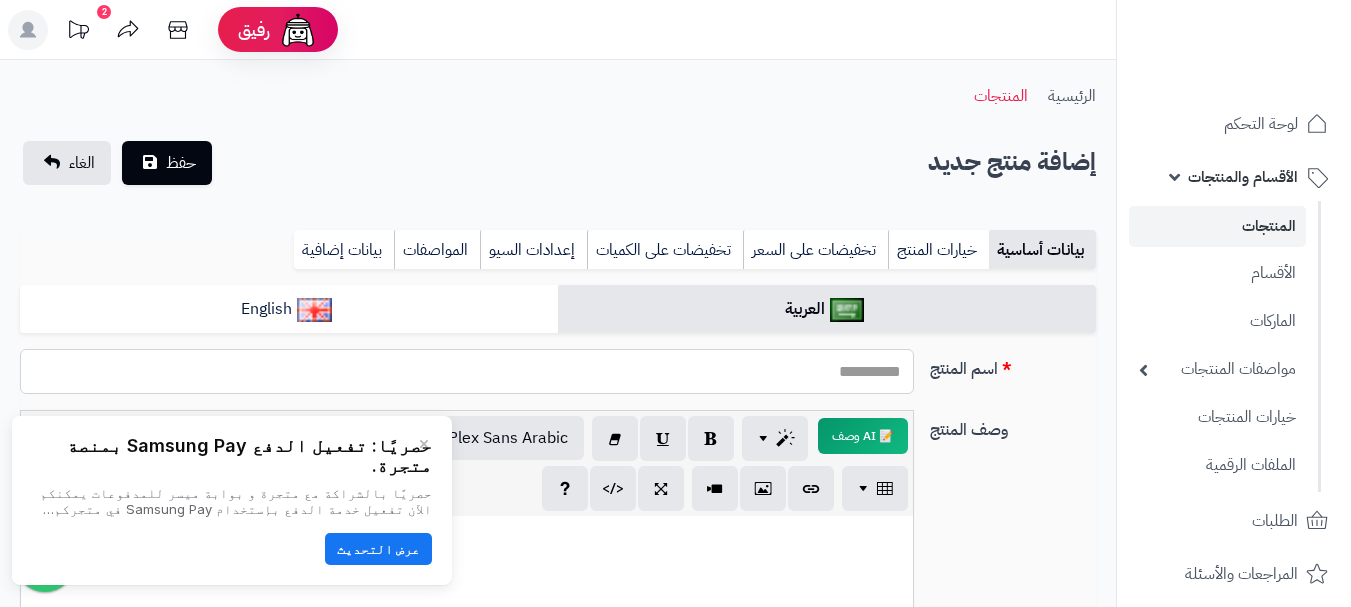 paste on "**********" 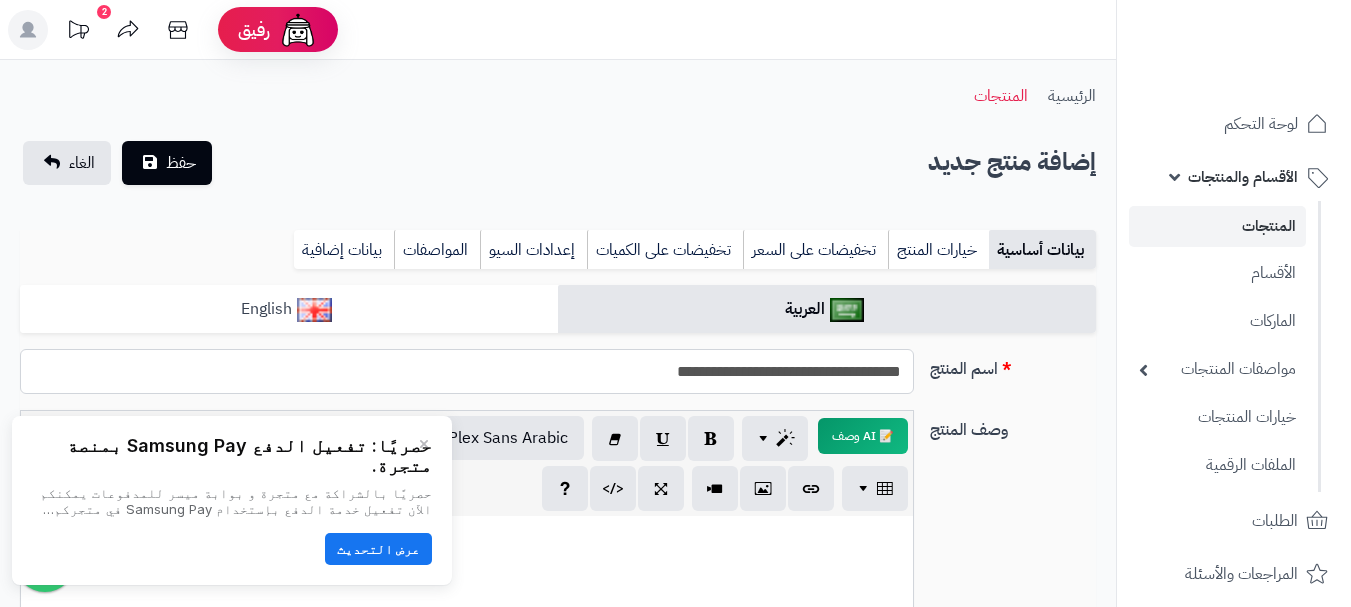 type on "**********" 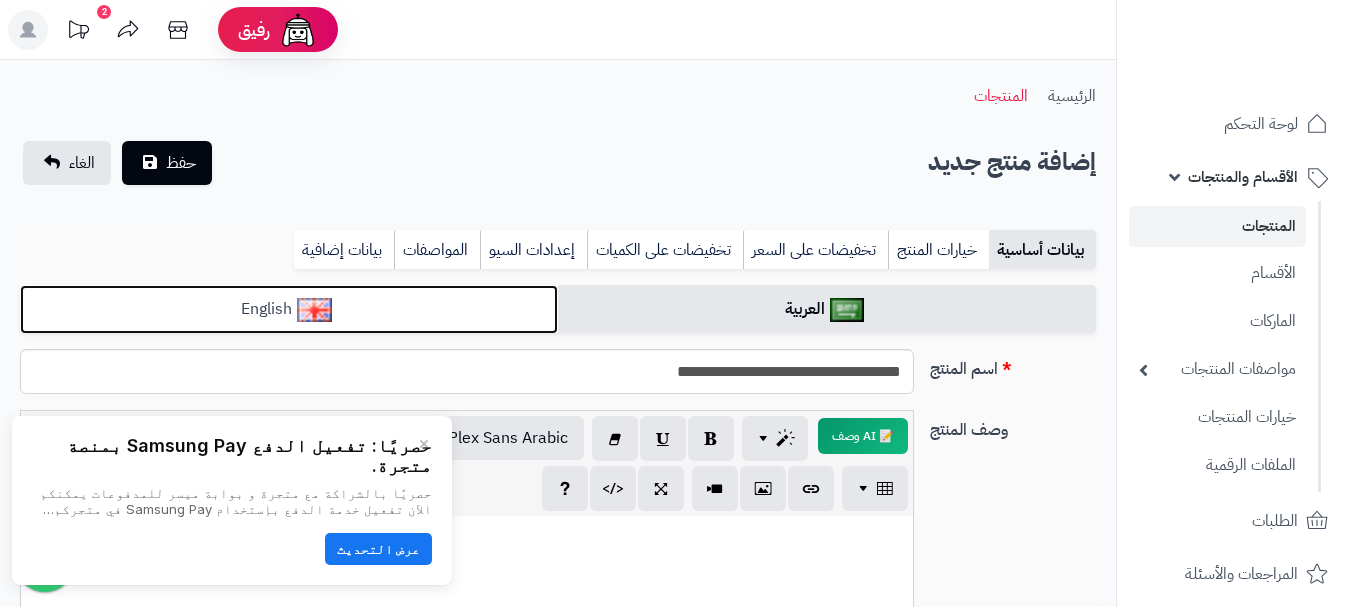 click on "English" at bounding box center (289, 309) 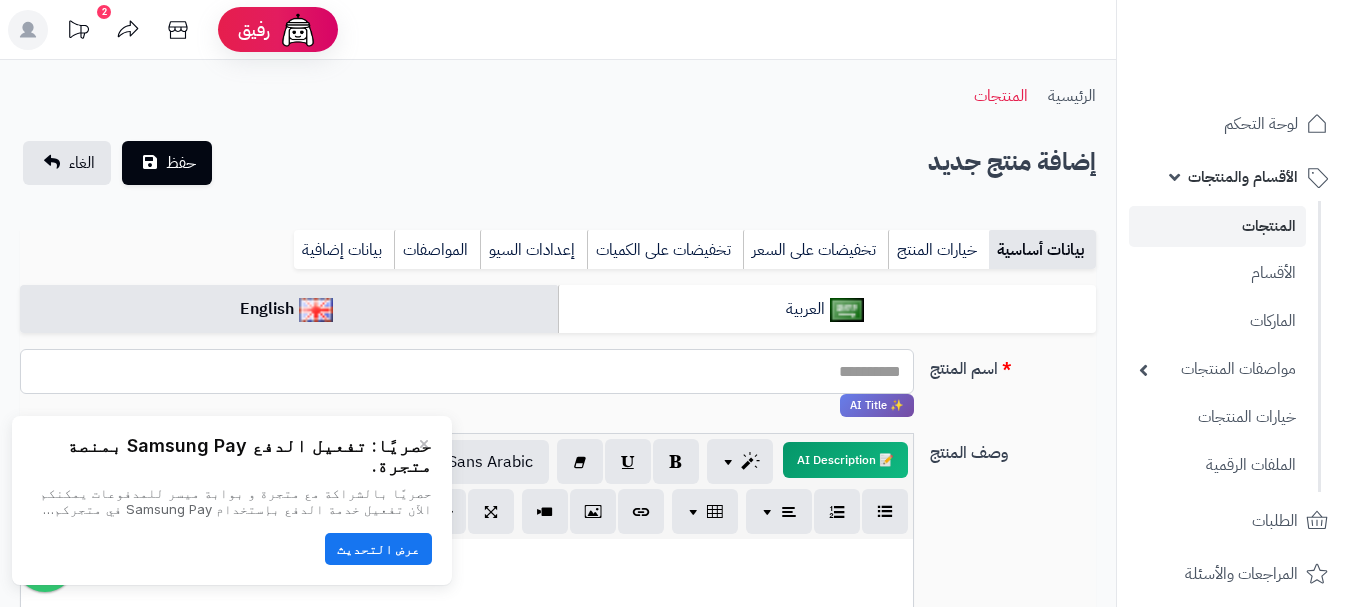 paste on "**********" 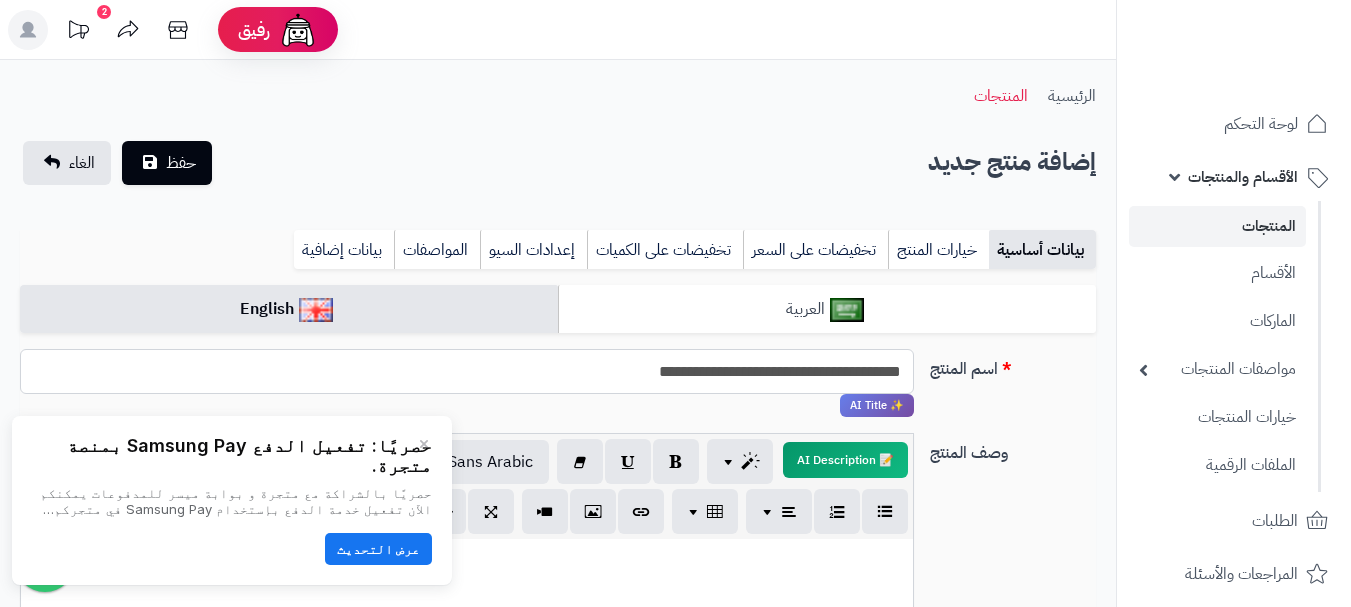 type on "**********" 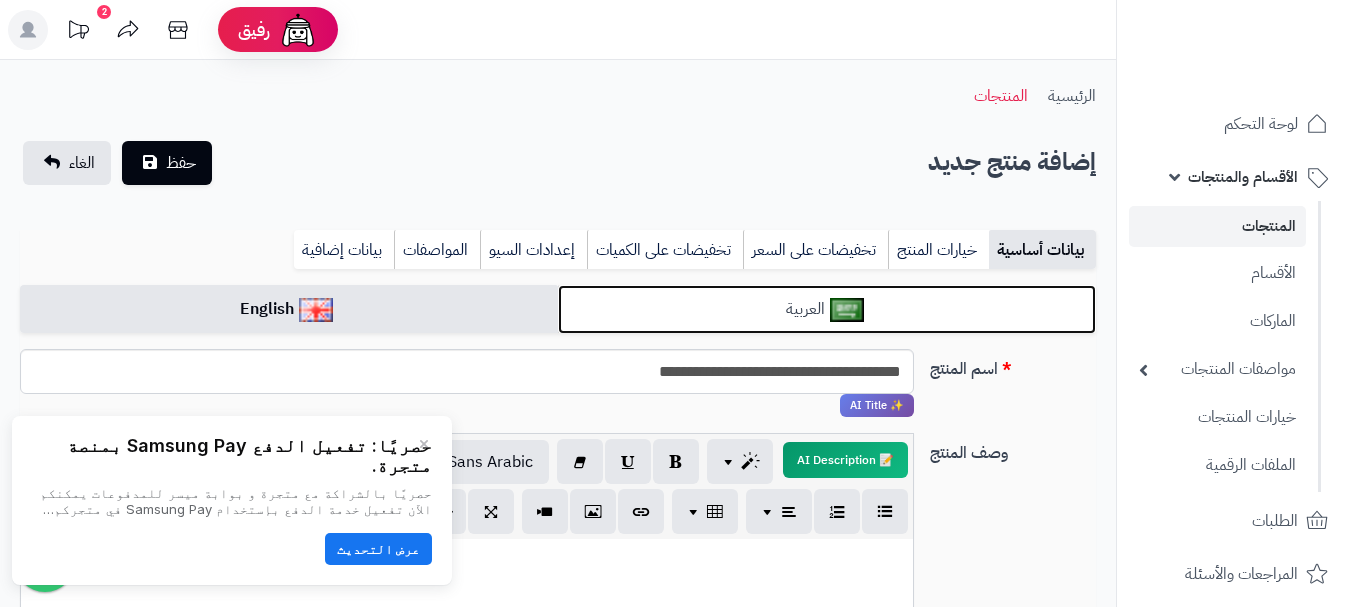 click at bounding box center (847, 310) 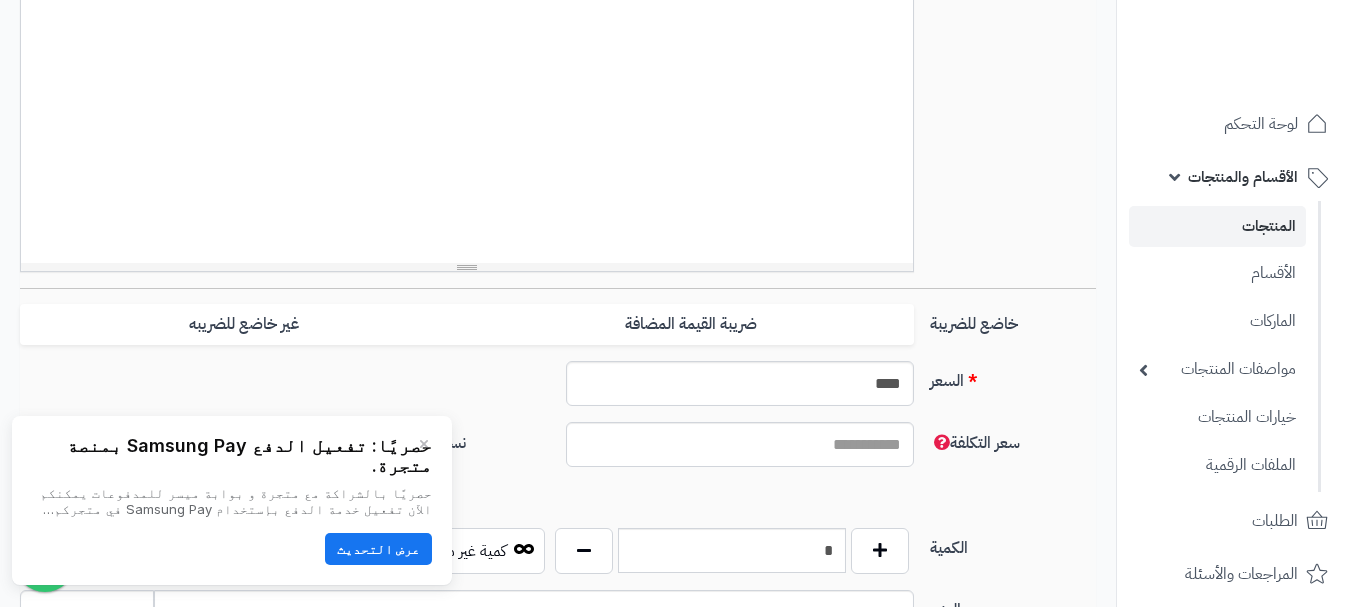 scroll, scrollTop: 600, scrollLeft: 0, axis: vertical 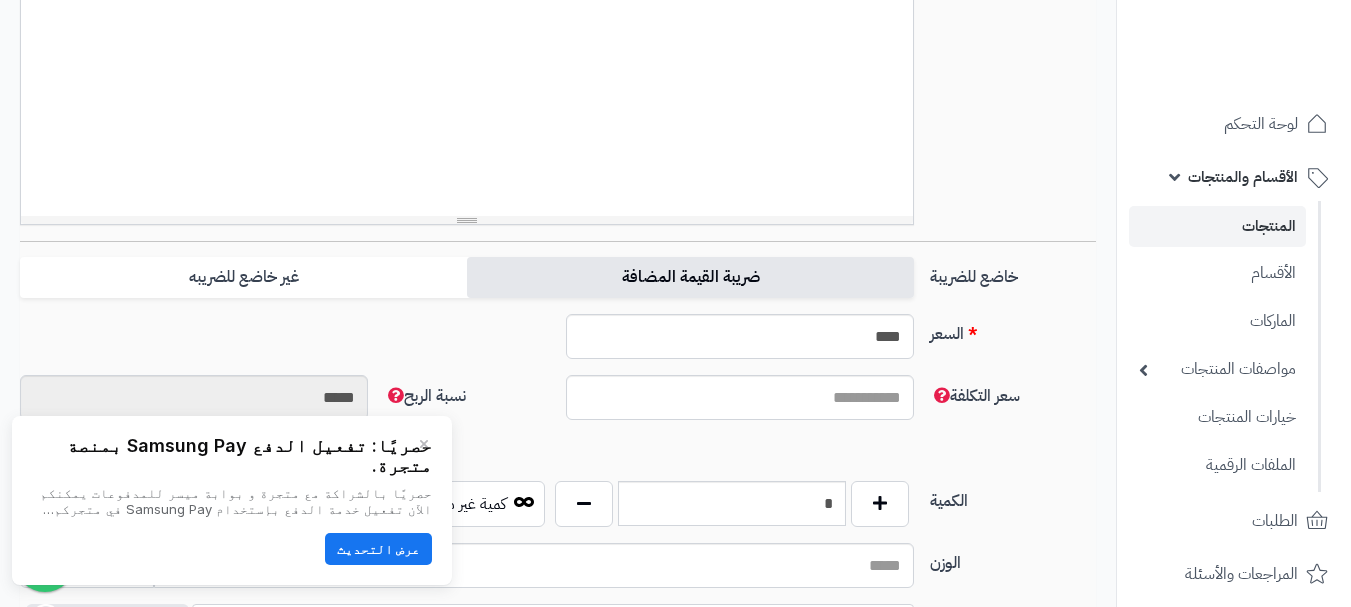 click on "ضريبة القيمة المضافة" at bounding box center (690, 277) 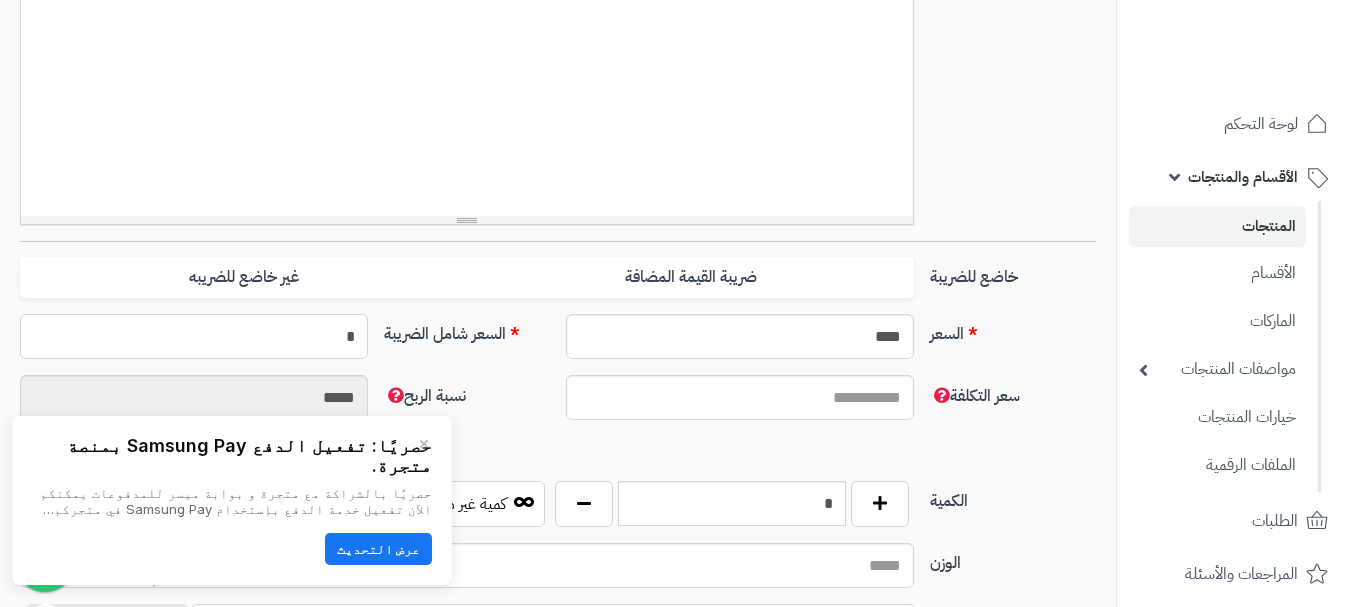 click on "*" at bounding box center (194, 336) 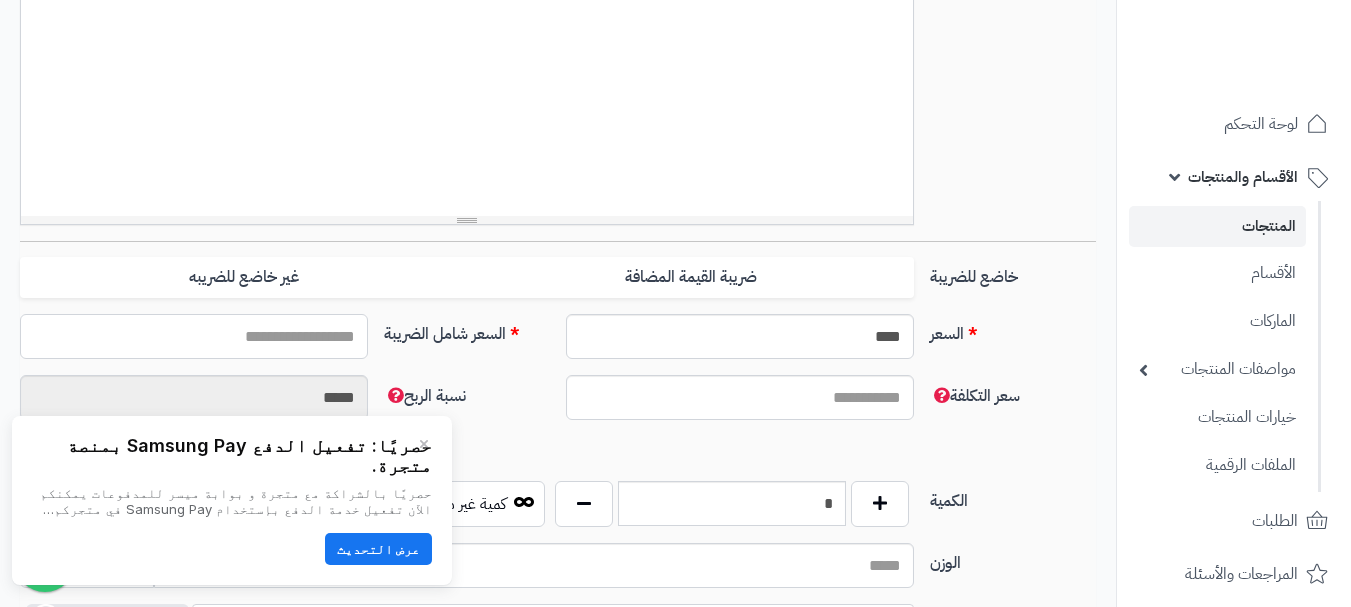 type on "*" 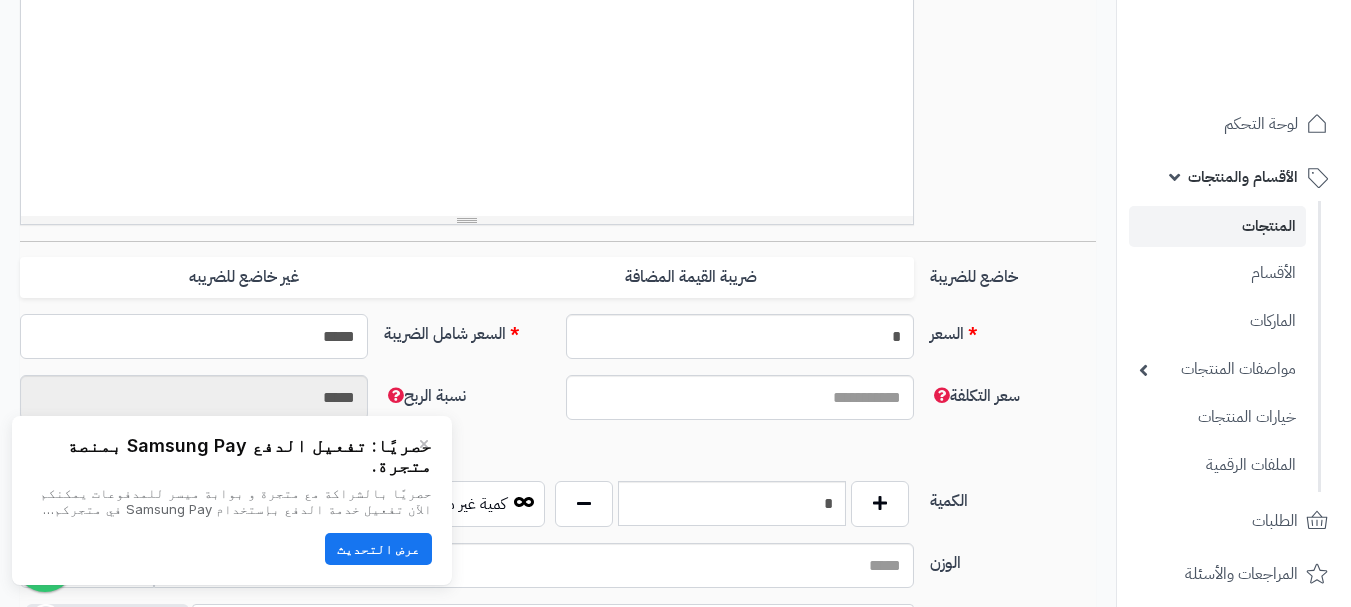 type on "******" 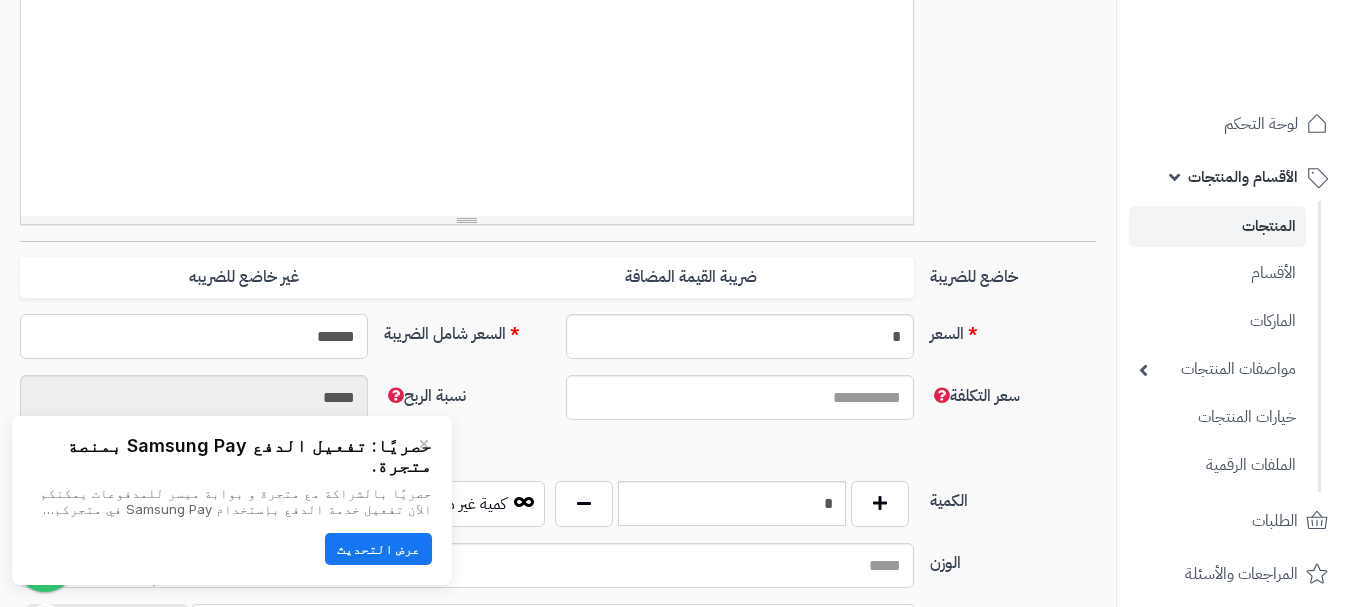 type on "**********" 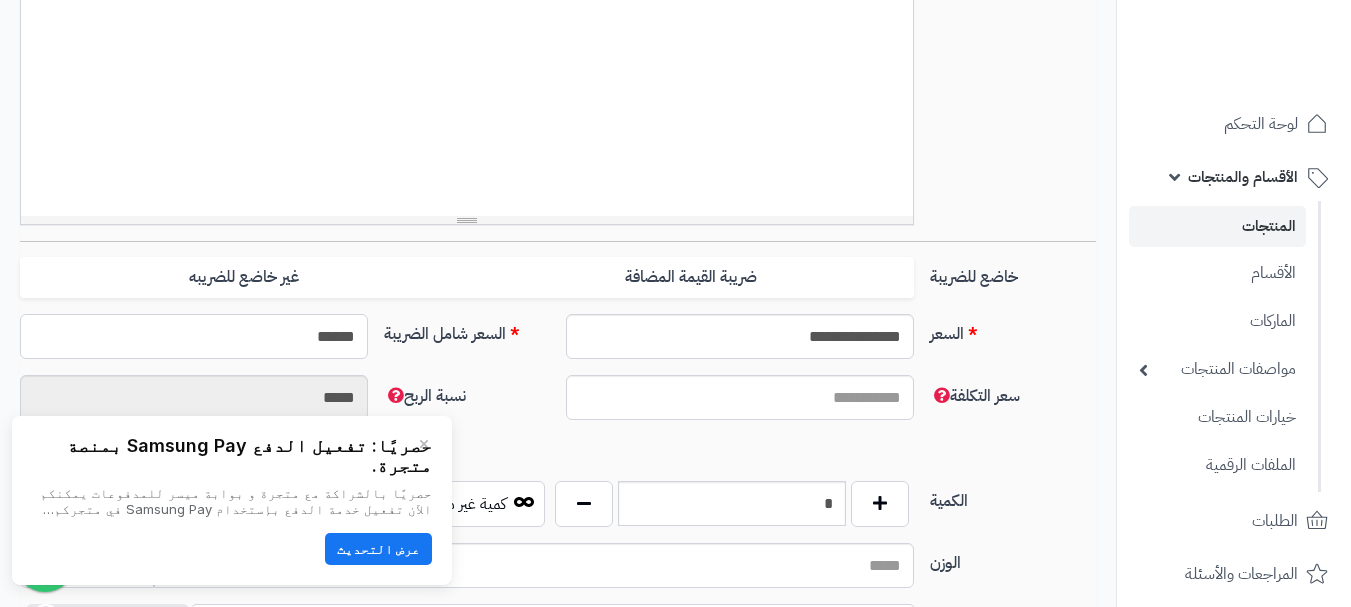 type on "******" 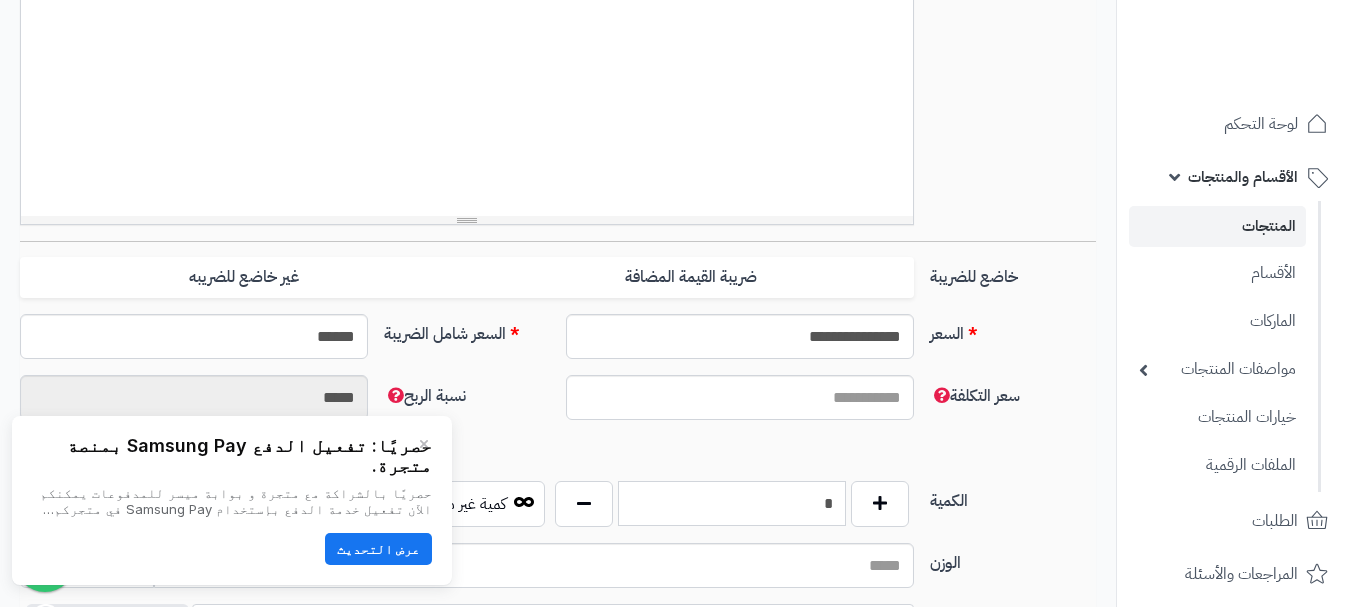 click on "*" at bounding box center (732, 503) 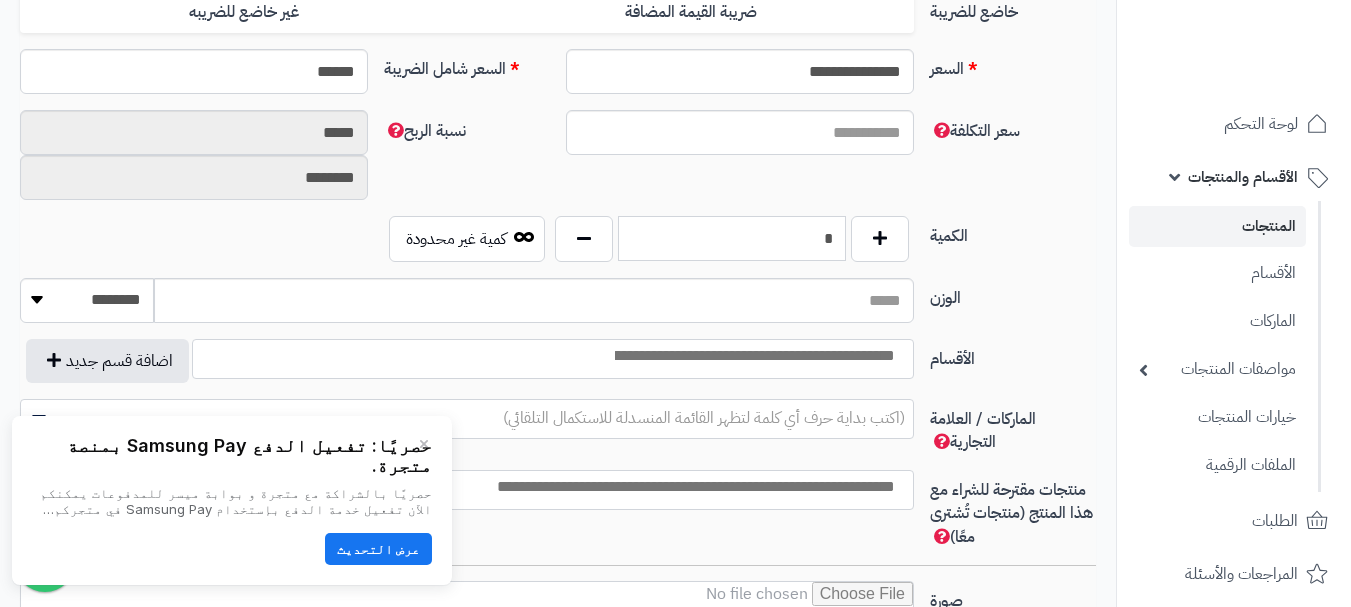 scroll, scrollTop: 900, scrollLeft: 0, axis: vertical 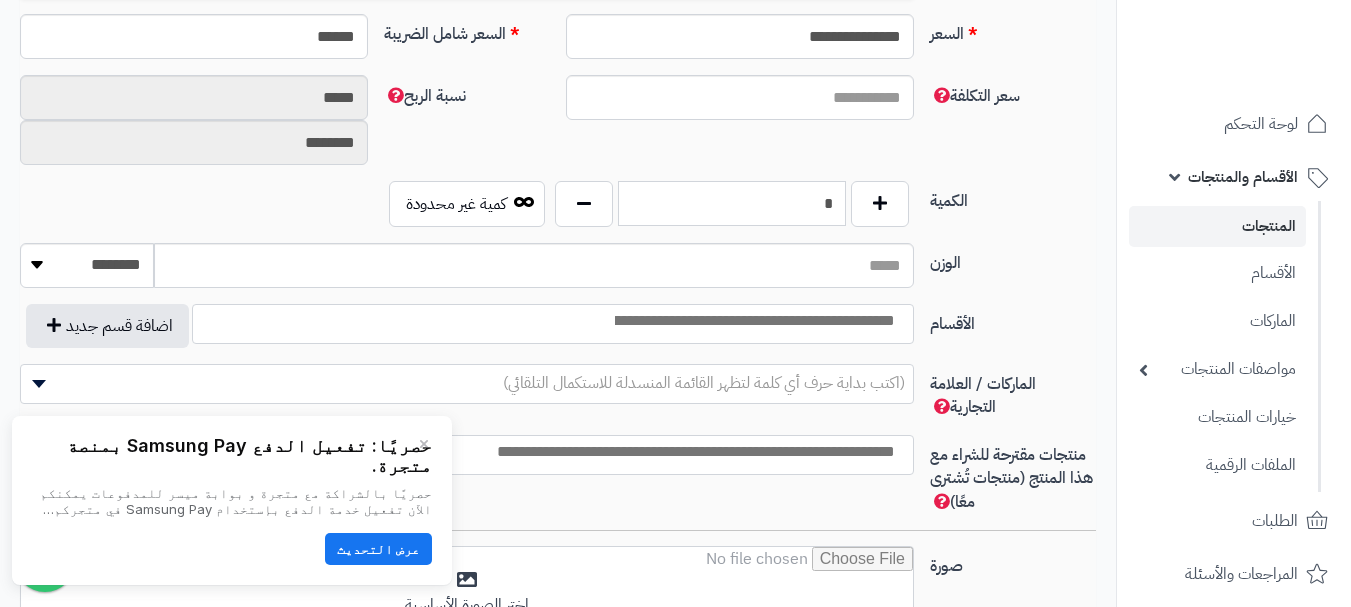 type on "*" 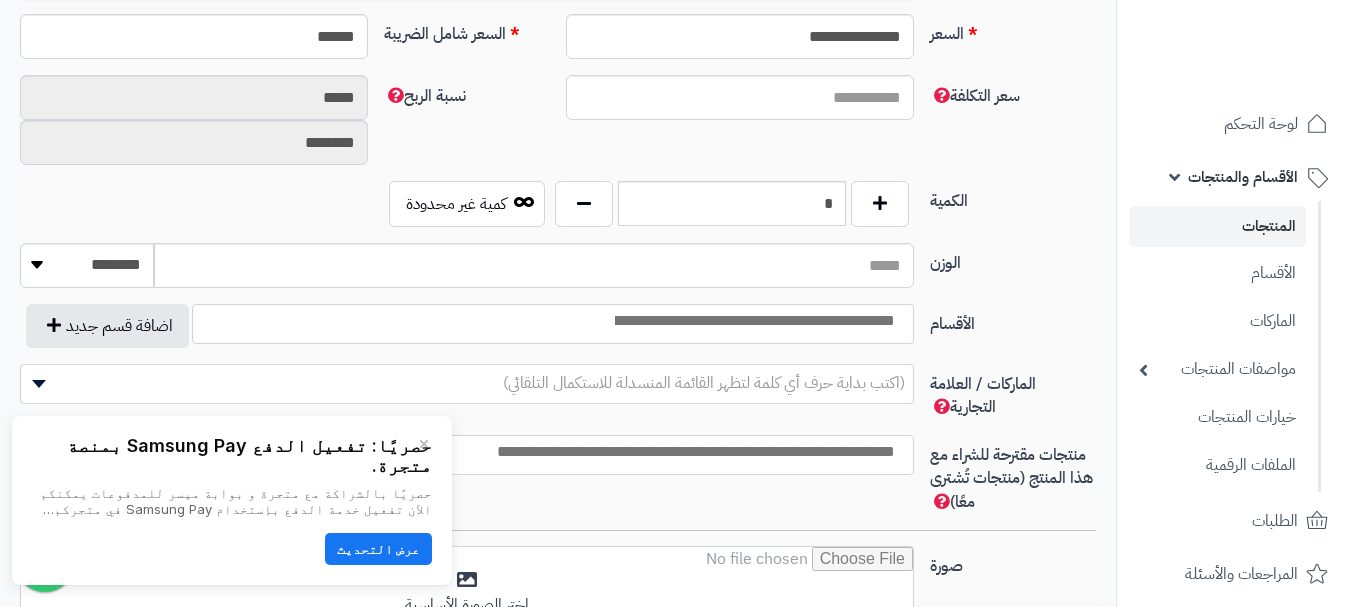 click at bounding box center (753, 321) 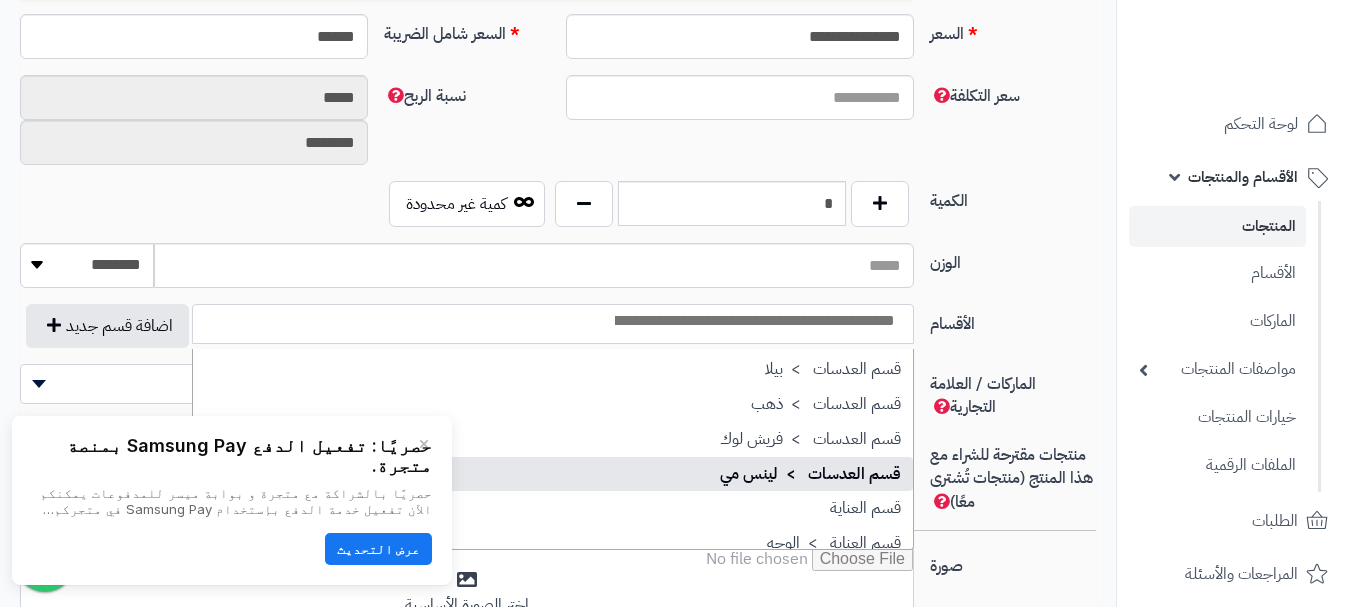 scroll, scrollTop: 1700, scrollLeft: 0, axis: vertical 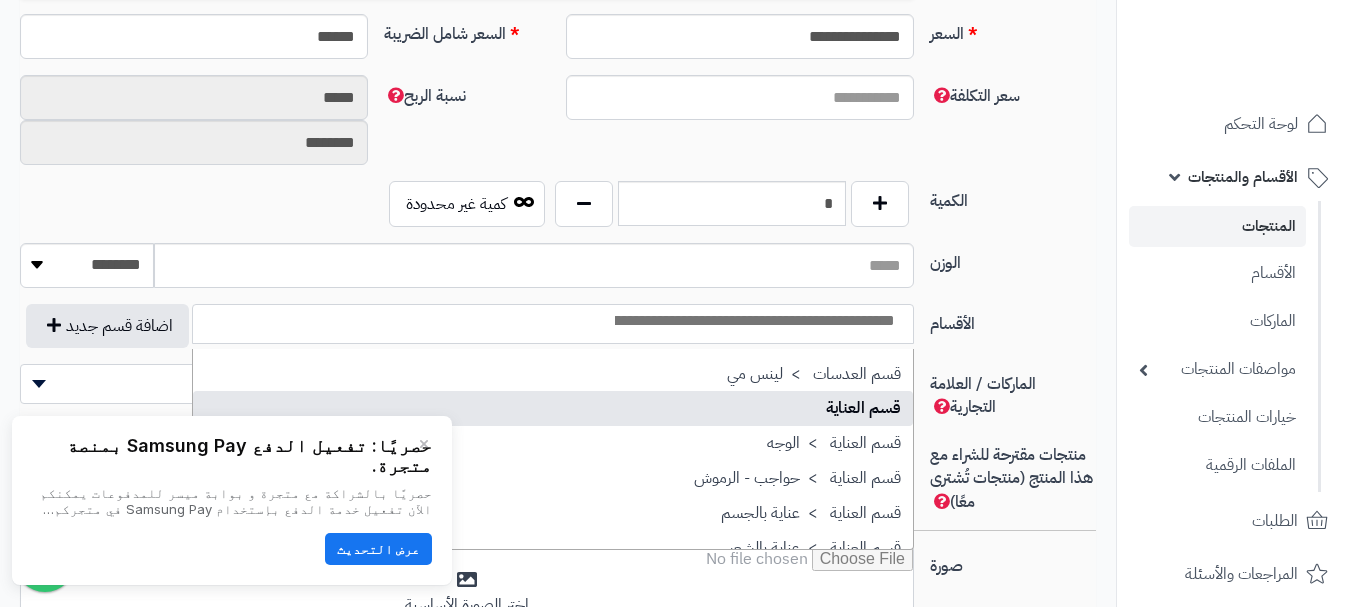 select on "**" 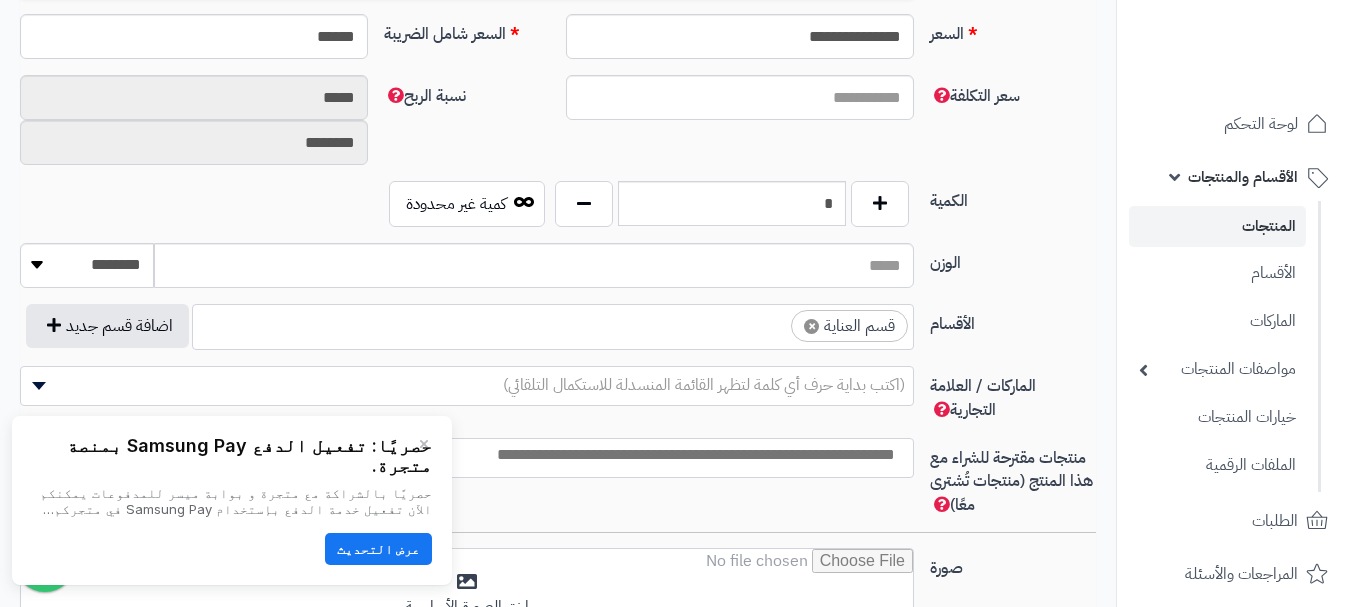 scroll, scrollTop: 1250, scrollLeft: 0, axis: vertical 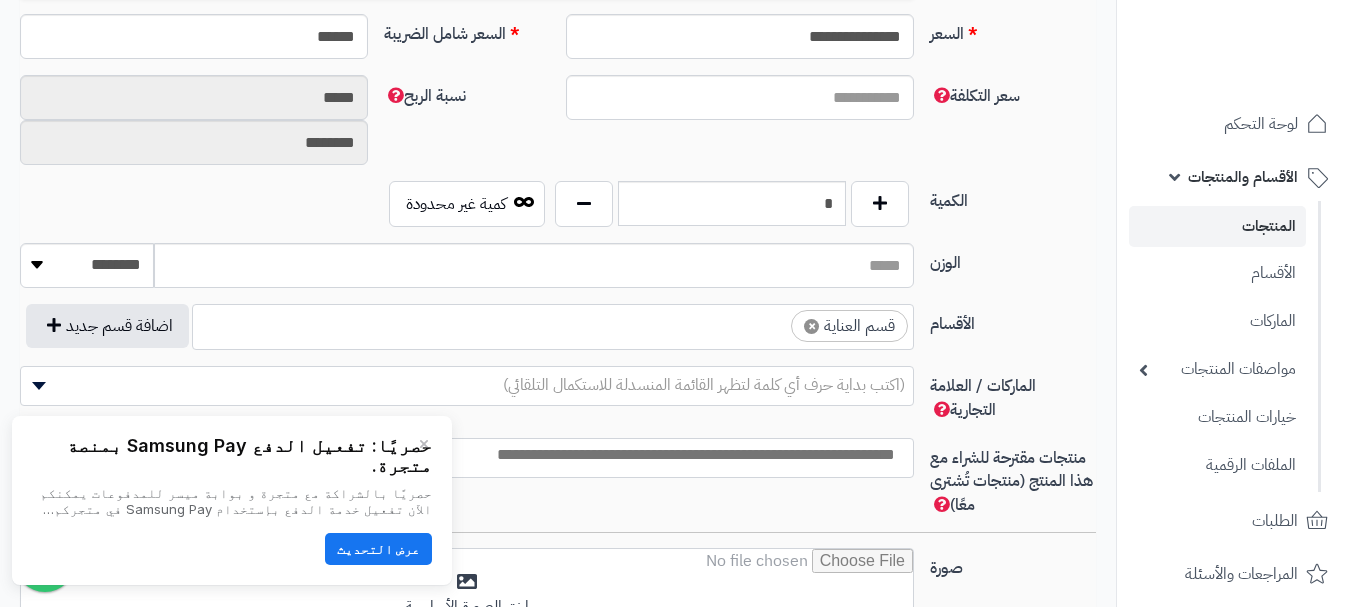 click on "× قسم العناية" at bounding box center [553, 324] 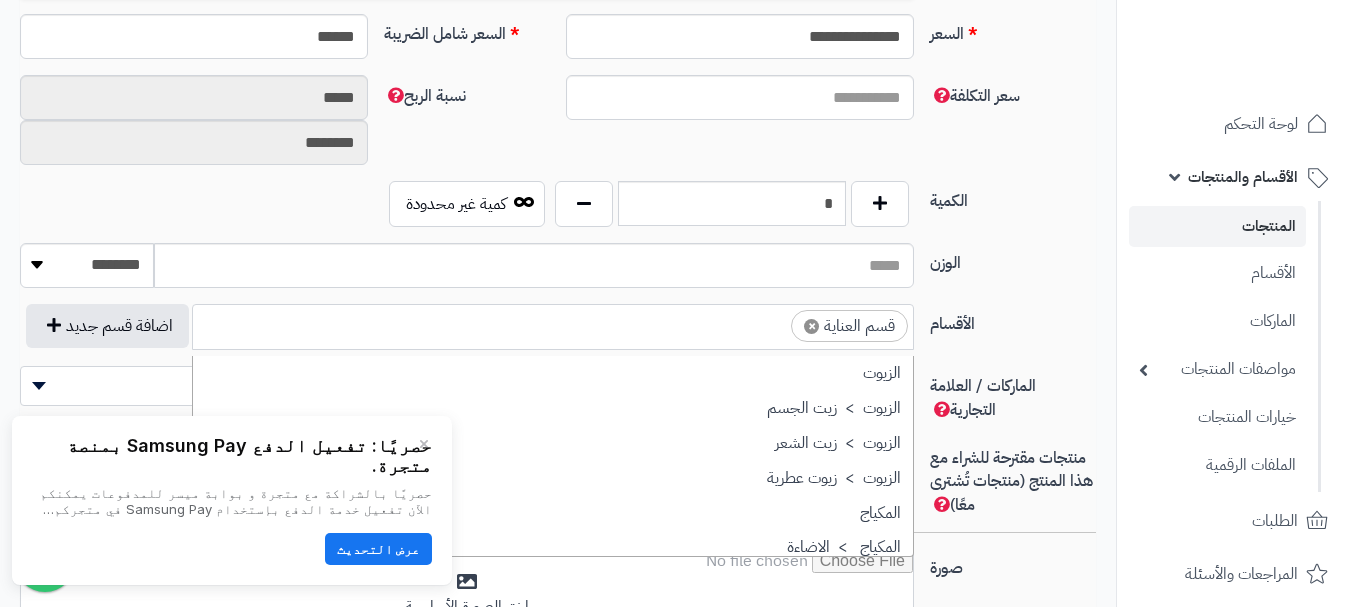 scroll, scrollTop: 1707, scrollLeft: 0, axis: vertical 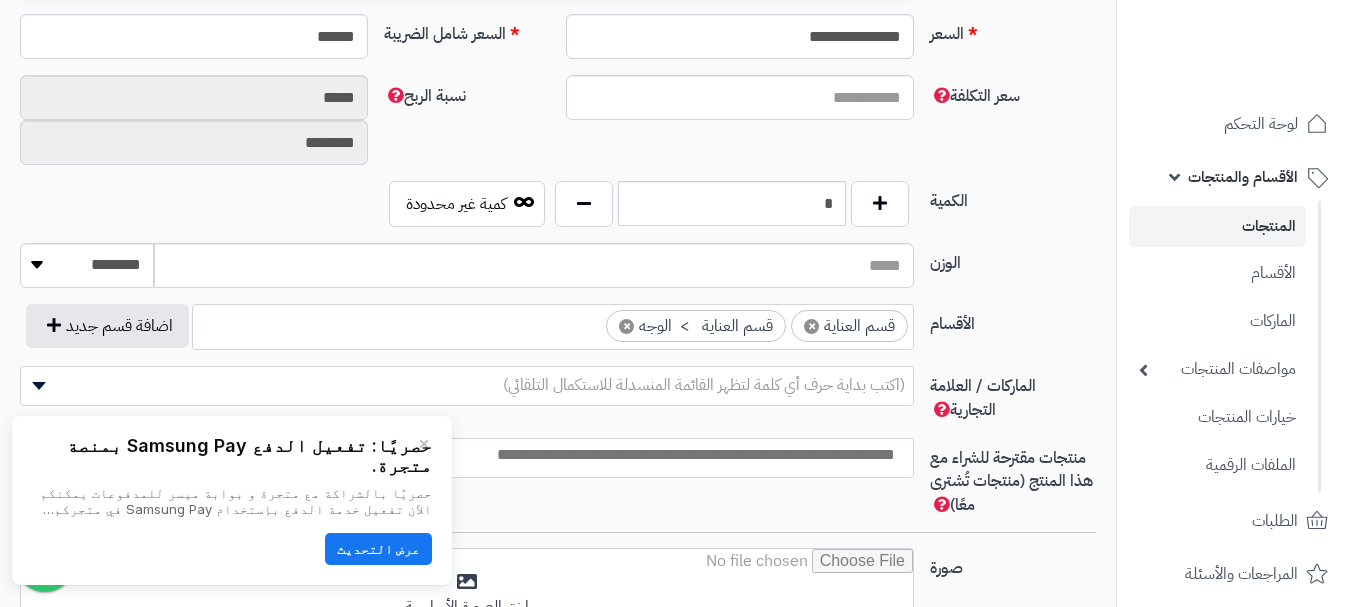 click at bounding box center (462, 455) 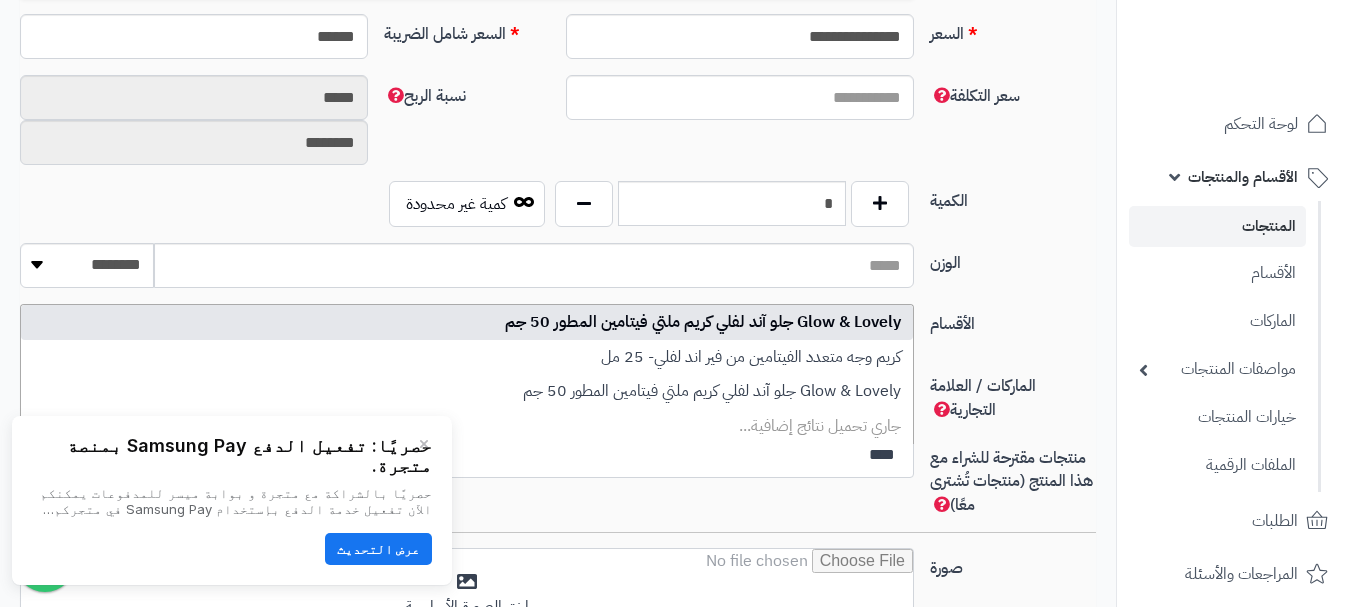type on "****" 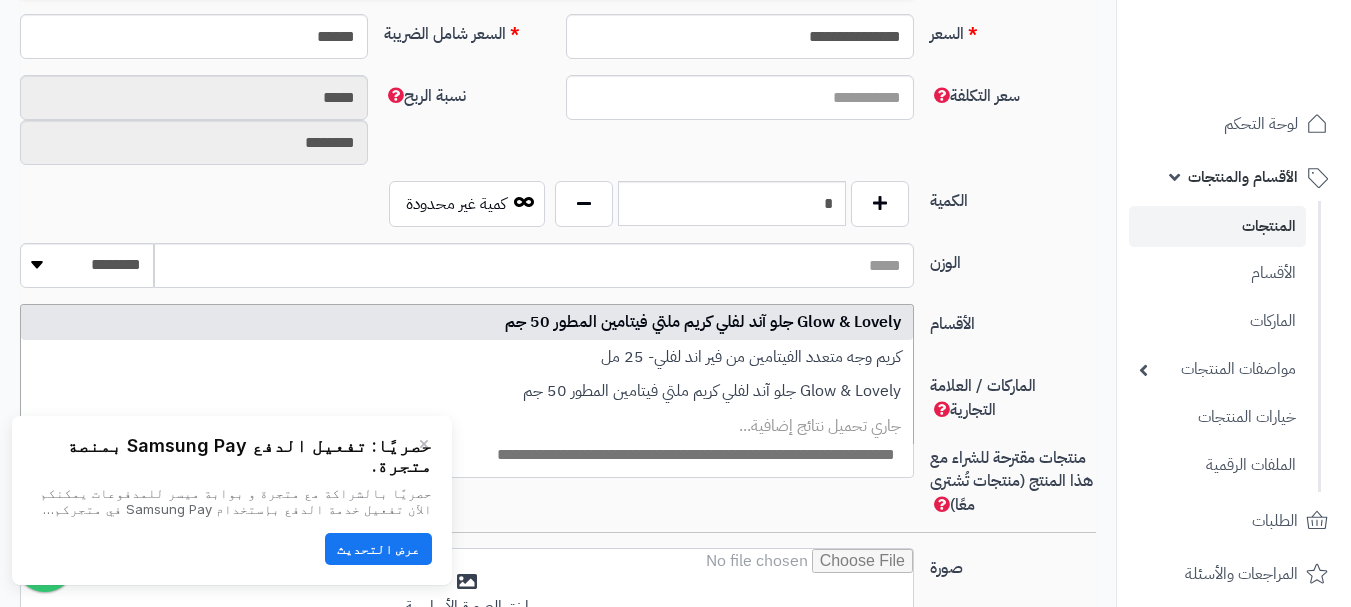 scroll, scrollTop: 0, scrollLeft: 0, axis: both 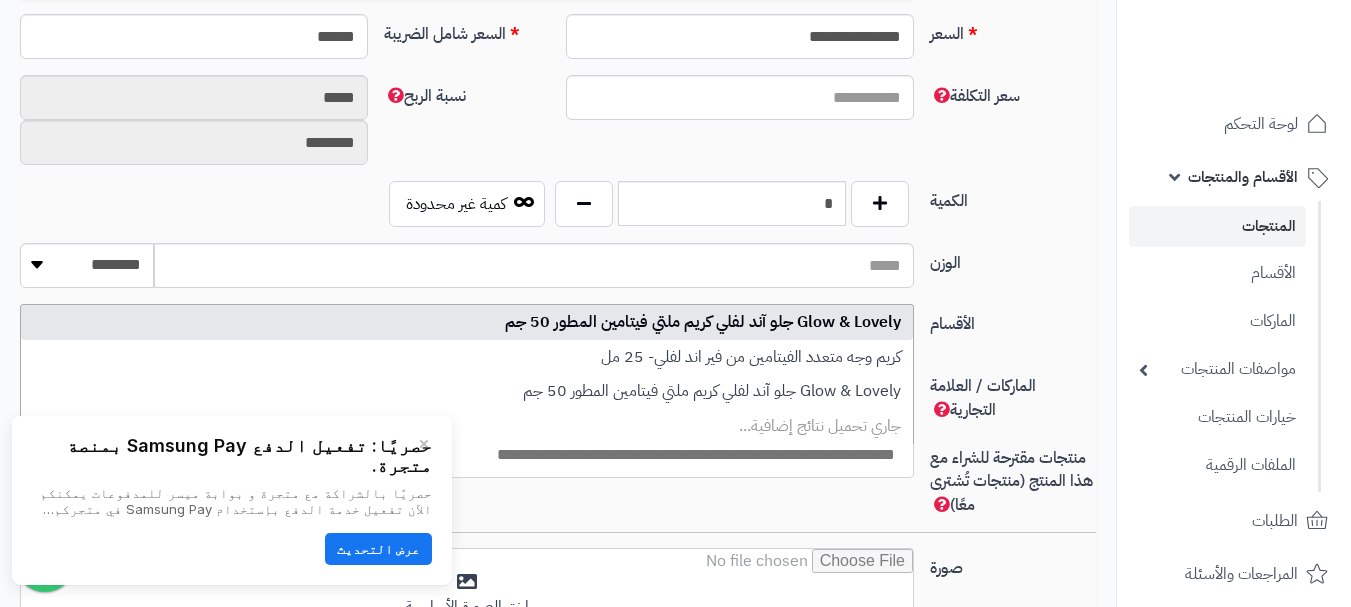 select on "***" 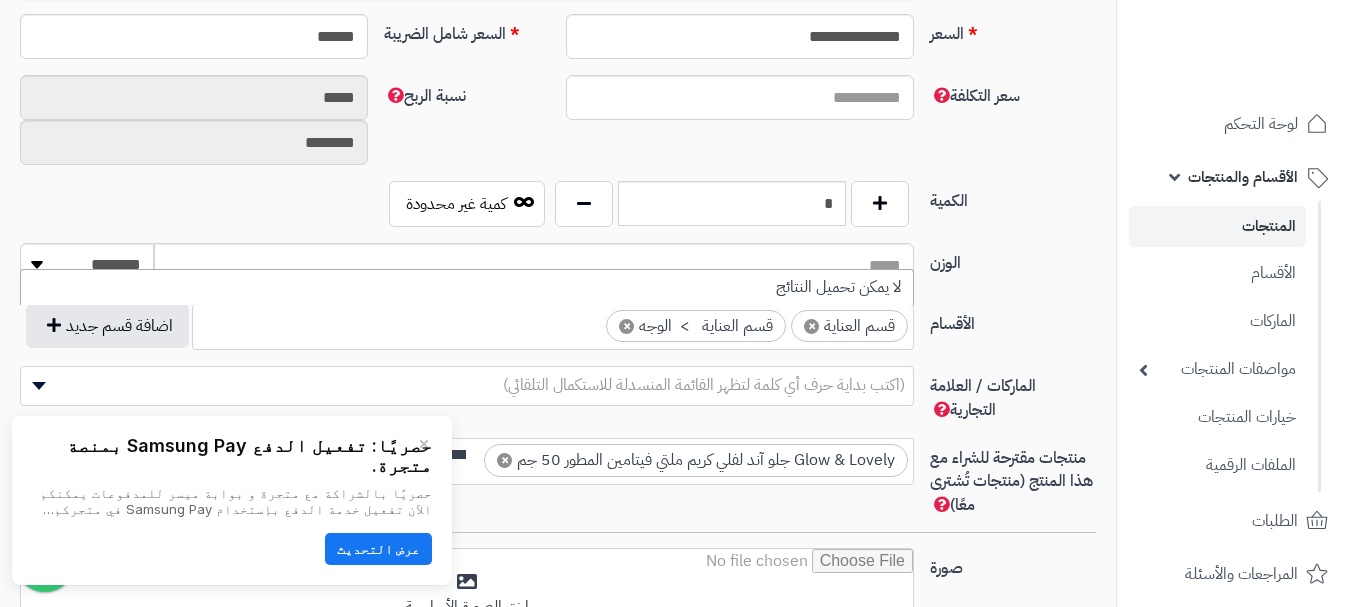 scroll, scrollTop: 0, scrollLeft: 0, axis: both 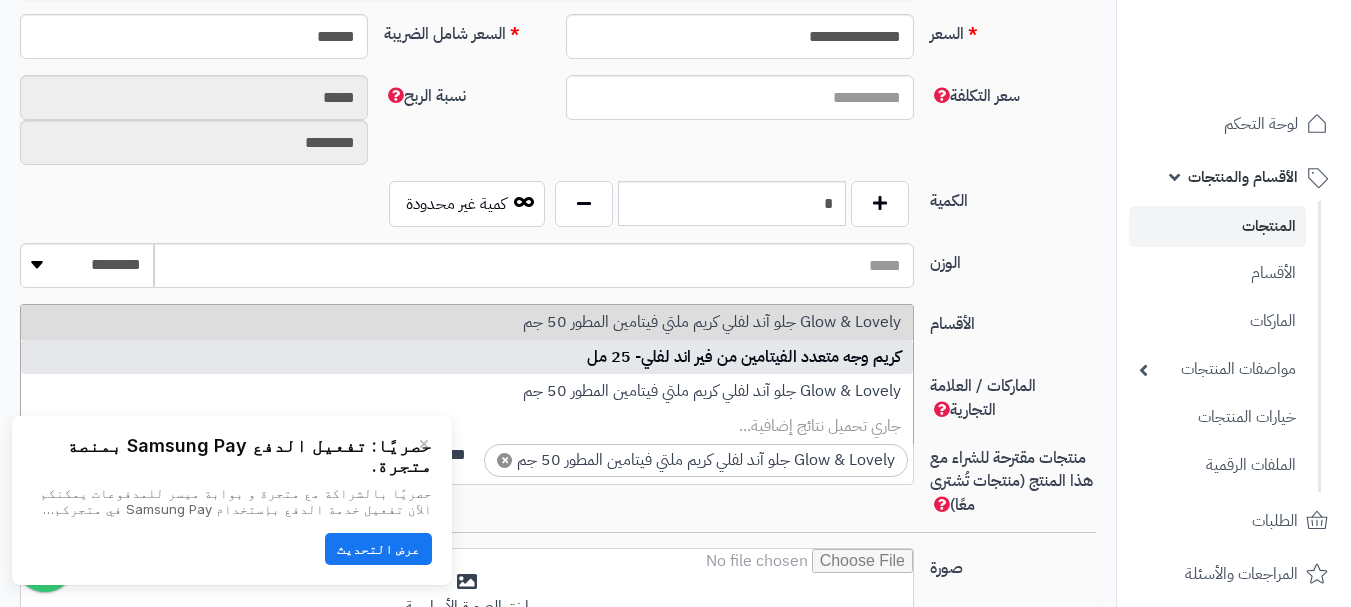 type on "****" 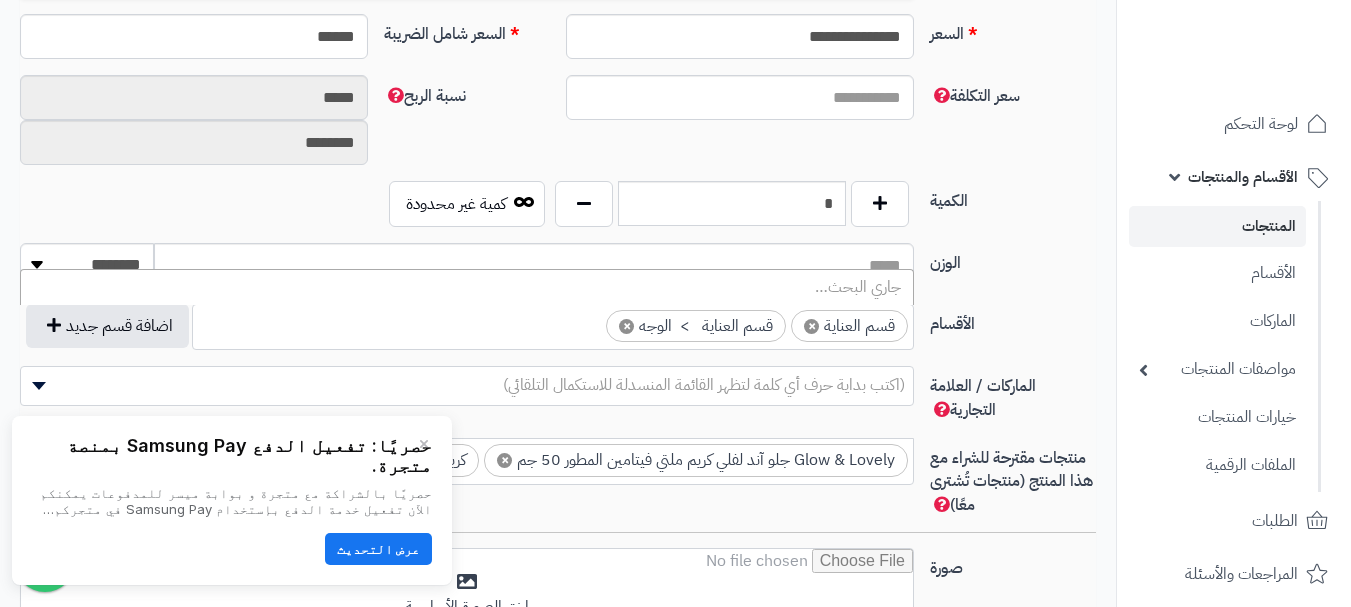 scroll, scrollTop: 0, scrollLeft: 0, axis: both 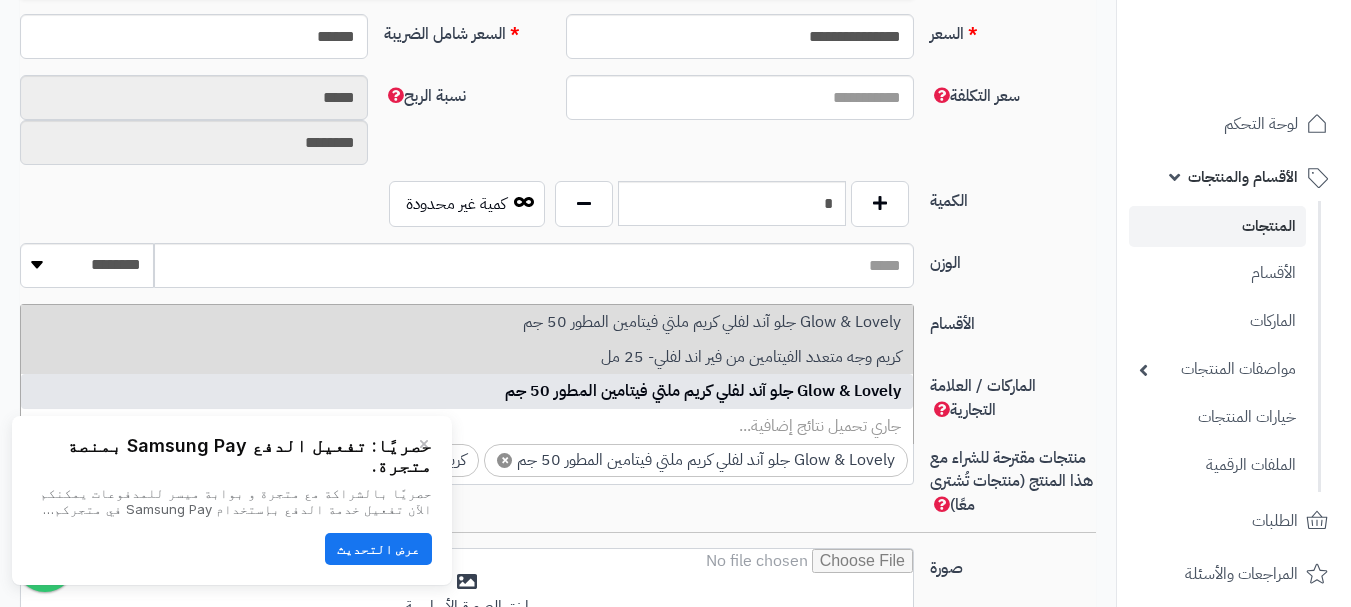 type on "****" 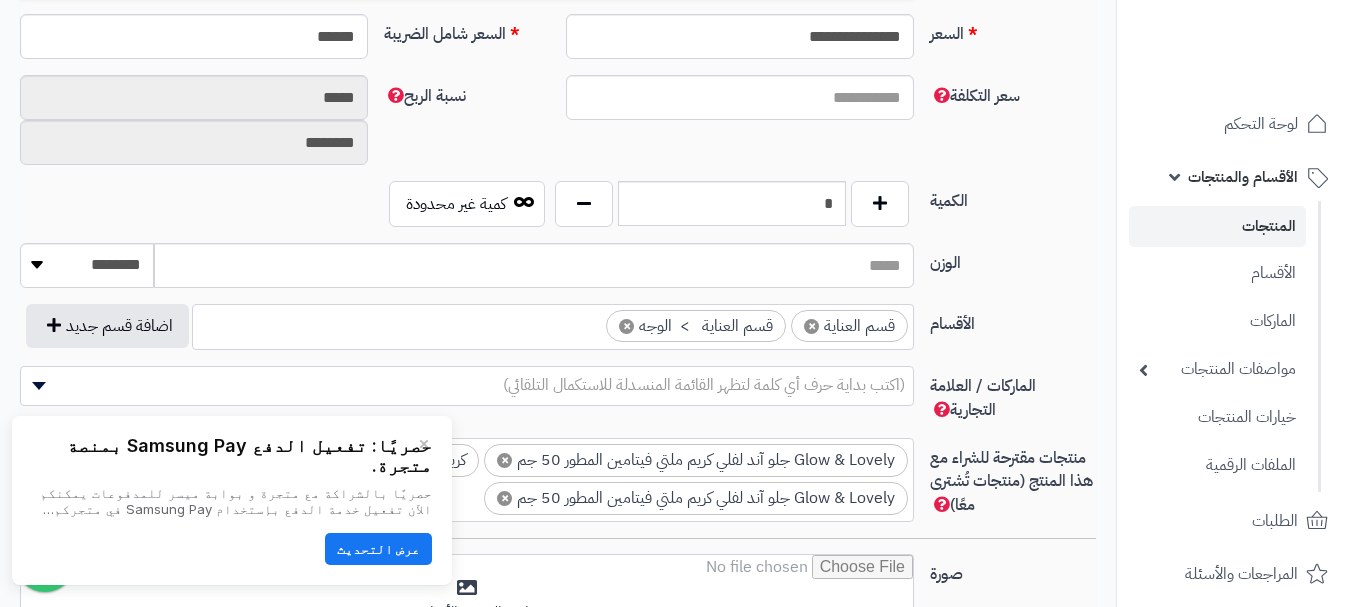 scroll, scrollTop: 1000, scrollLeft: 0, axis: vertical 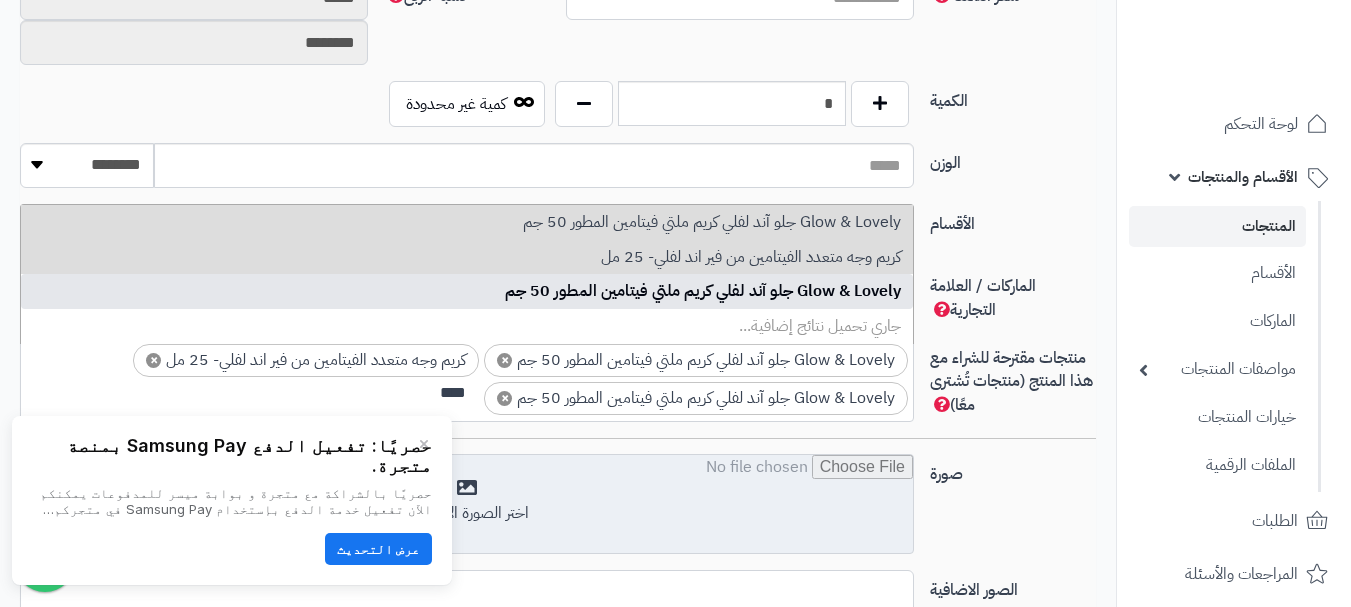 type on "****" 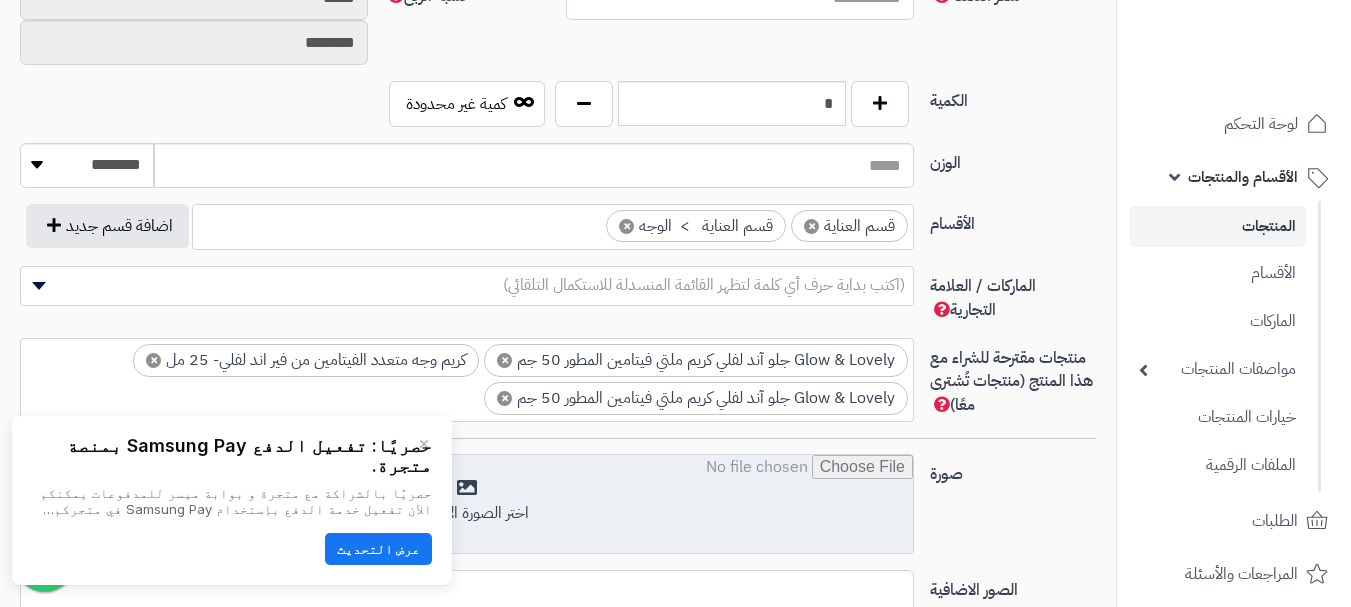 click at bounding box center [467, 505] 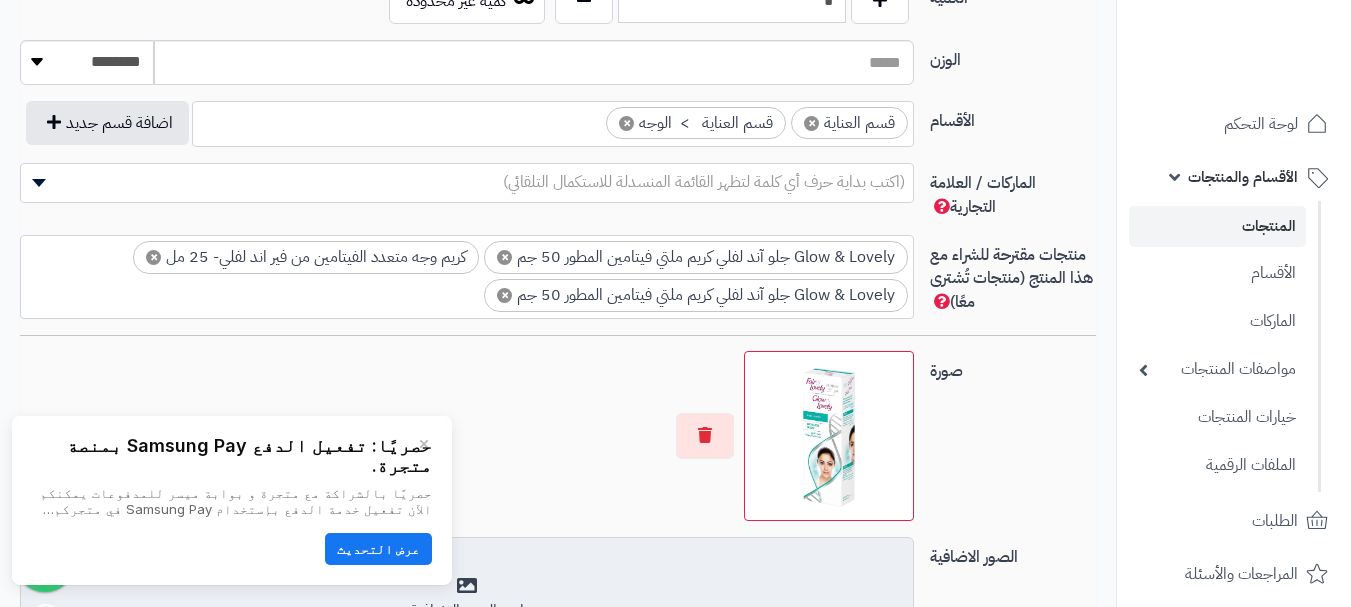 scroll, scrollTop: 1200, scrollLeft: 0, axis: vertical 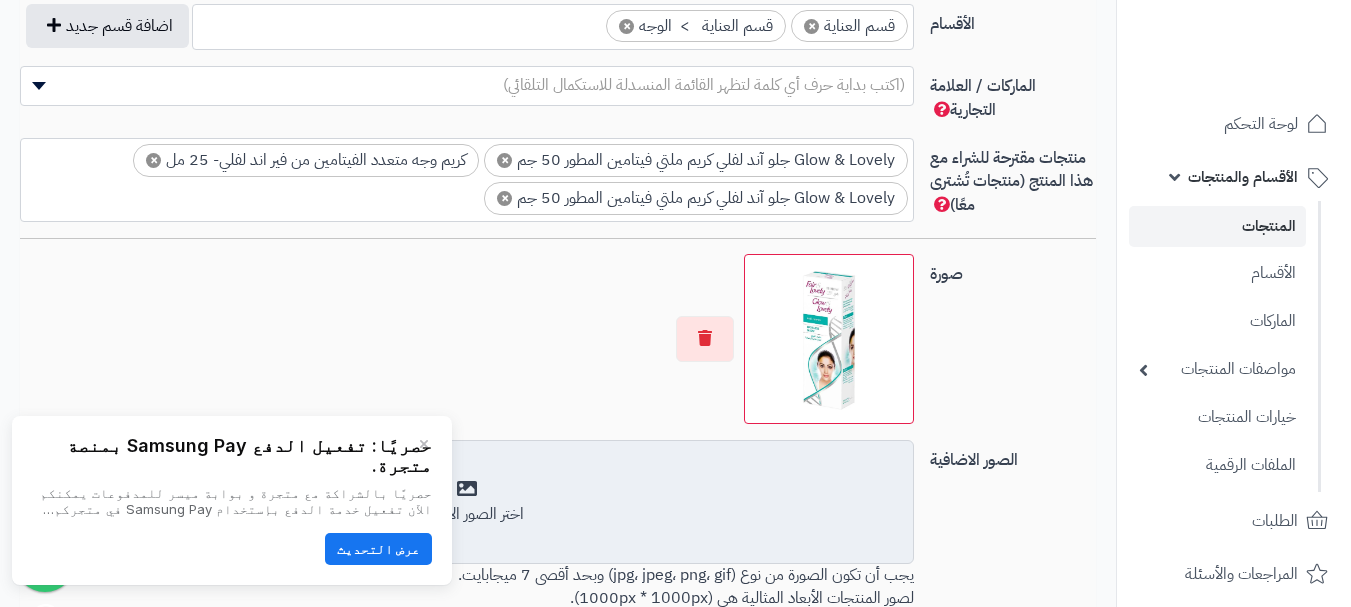 click on "اختر الصور الاضافية" at bounding box center (467, 502) 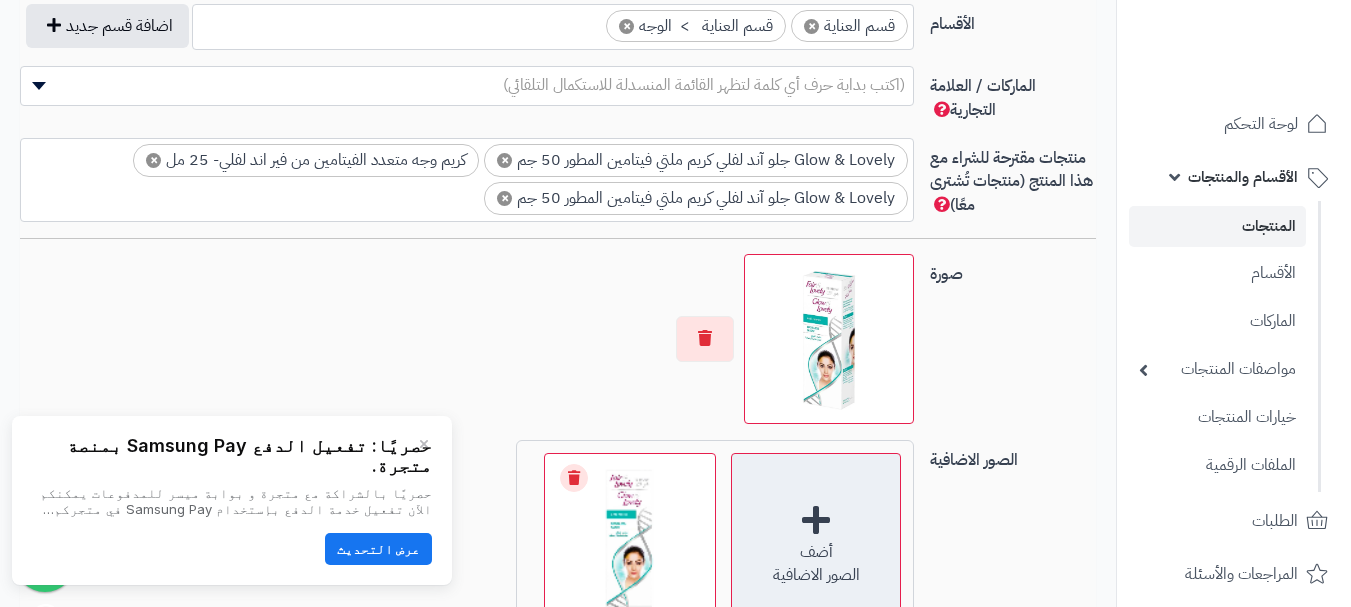 click on "أضف الصور الاضافية" at bounding box center [816, 538] 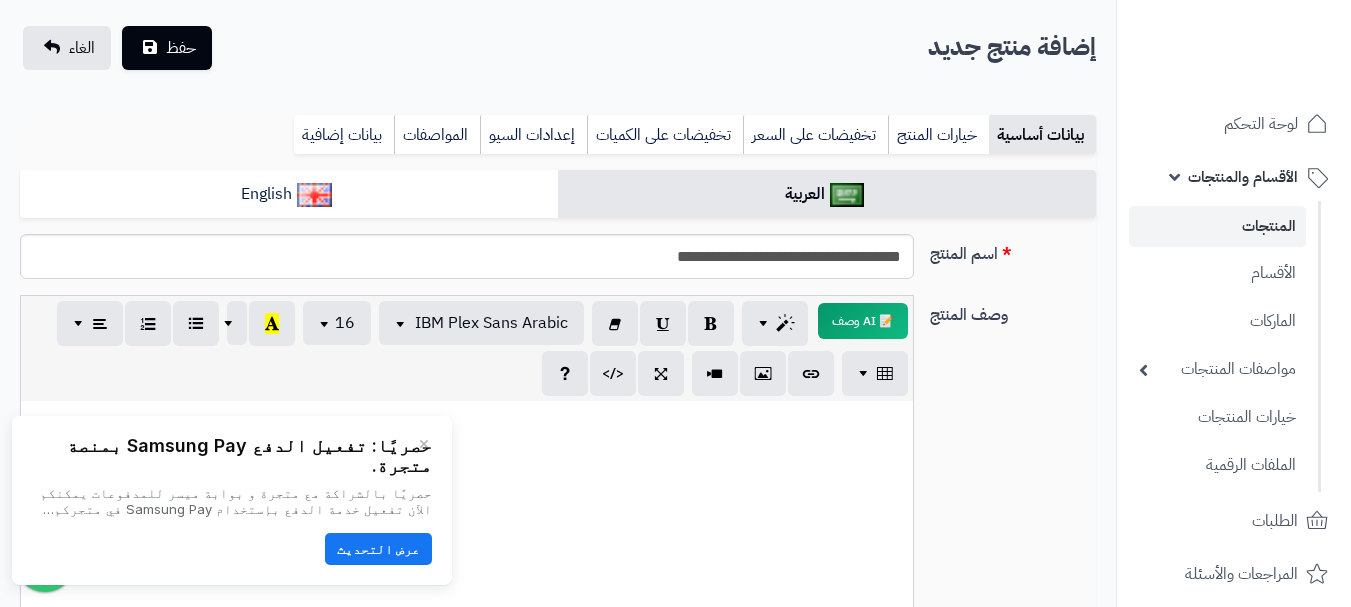 scroll, scrollTop: 100, scrollLeft: 0, axis: vertical 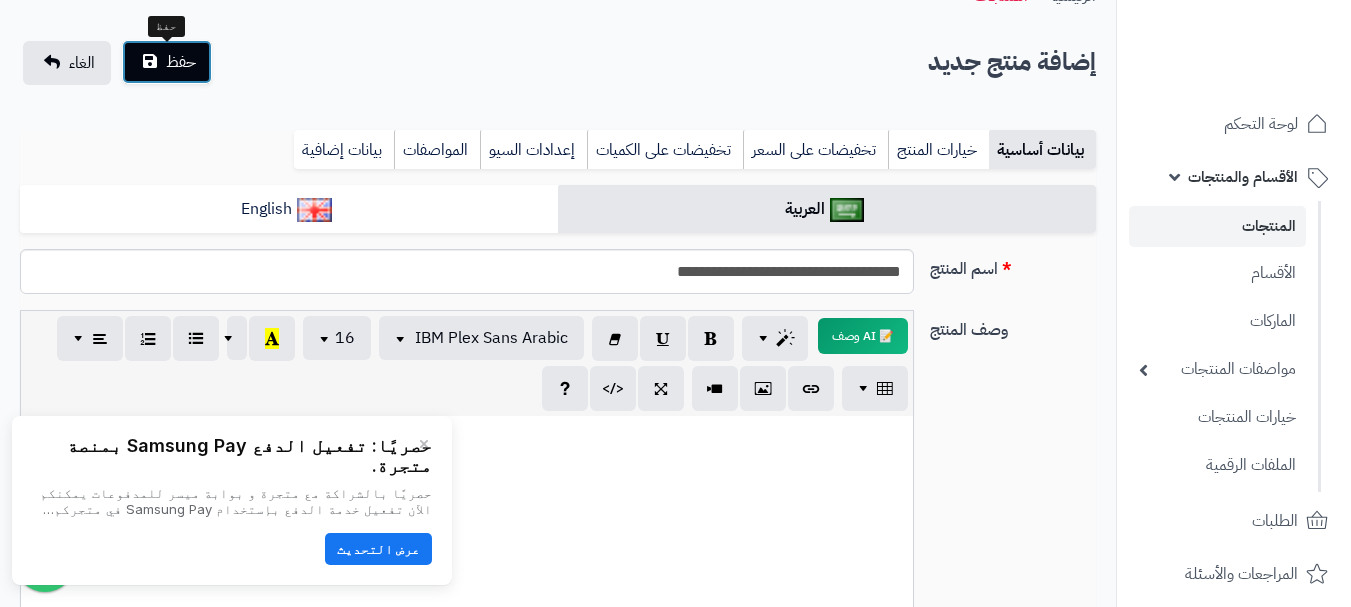 click on "حفظ" at bounding box center (181, 62) 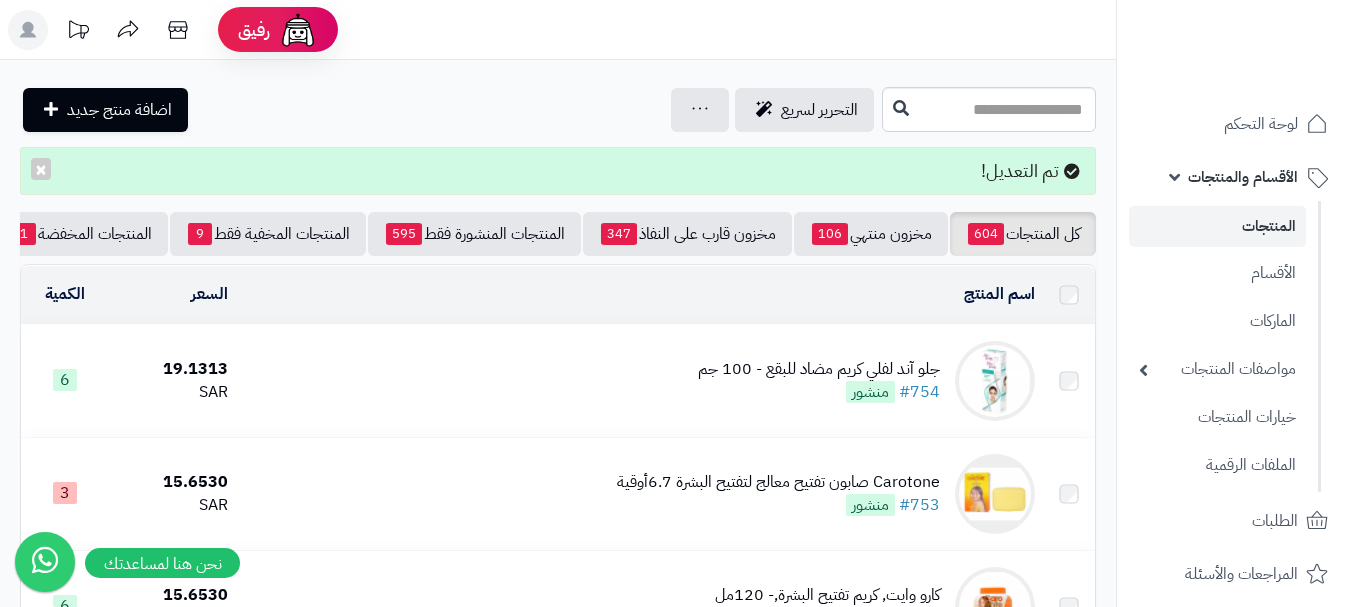 scroll, scrollTop: 0, scrollLeft: 0, axis: both 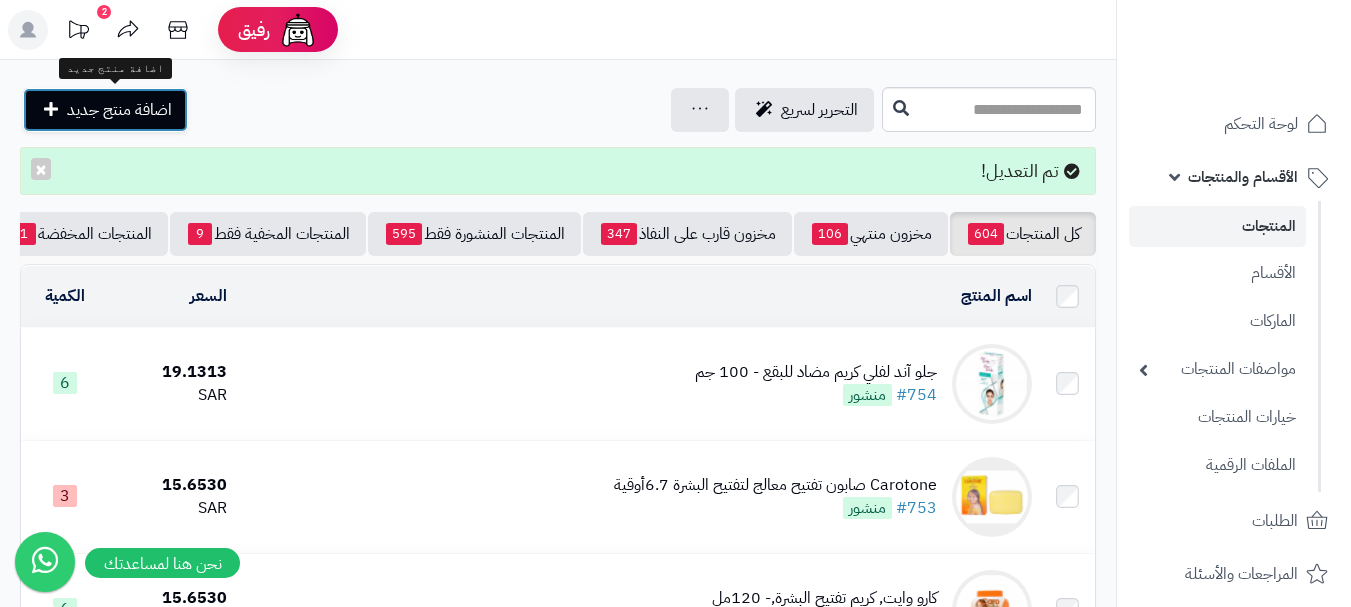 click on "اضافة منتج جديد" at bounding box center [119, 110] 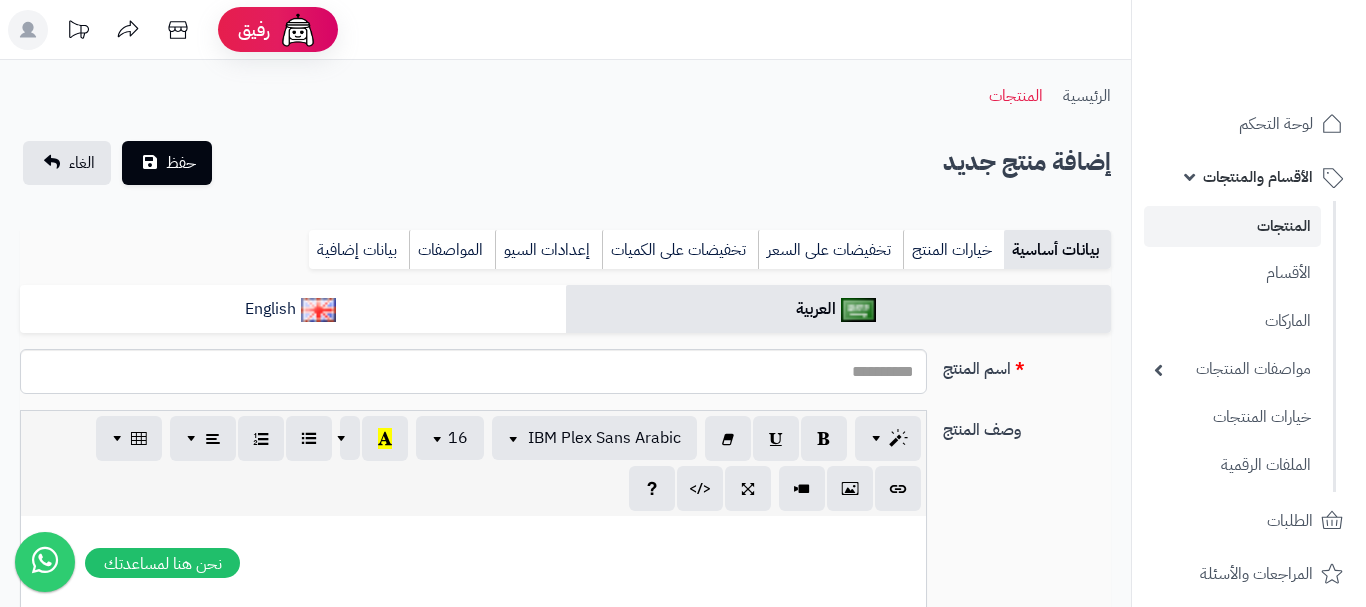 select 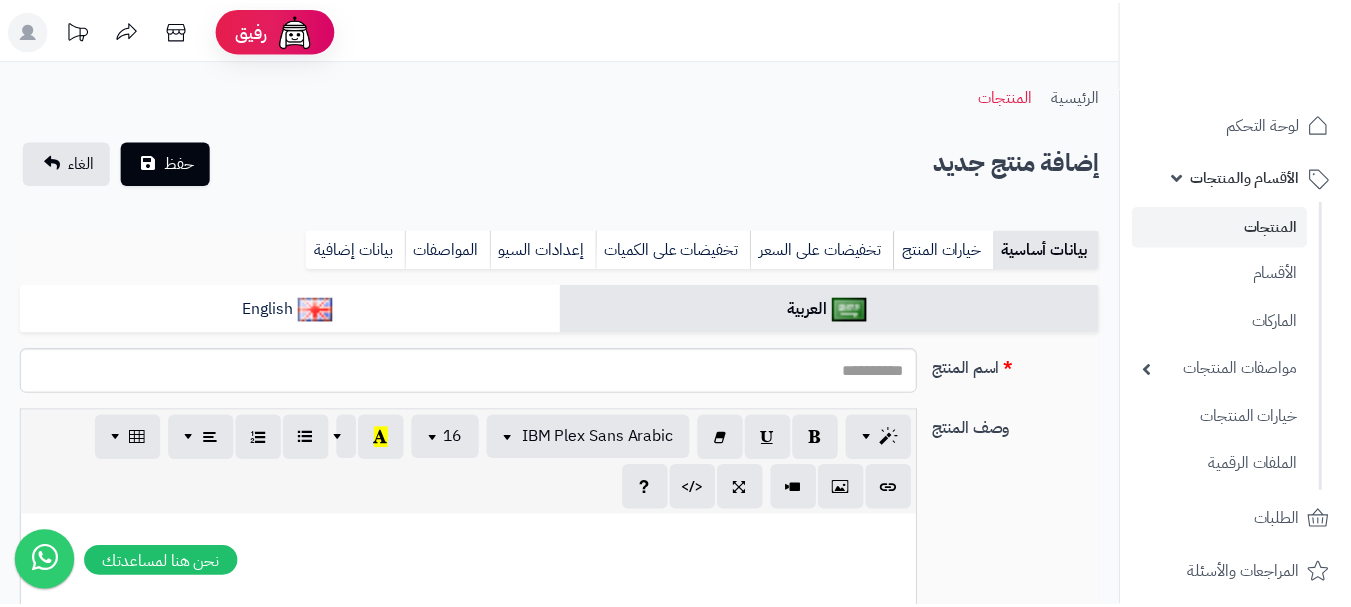 scroll, scrollTop: 0, scrollLeft: 0, axis: both 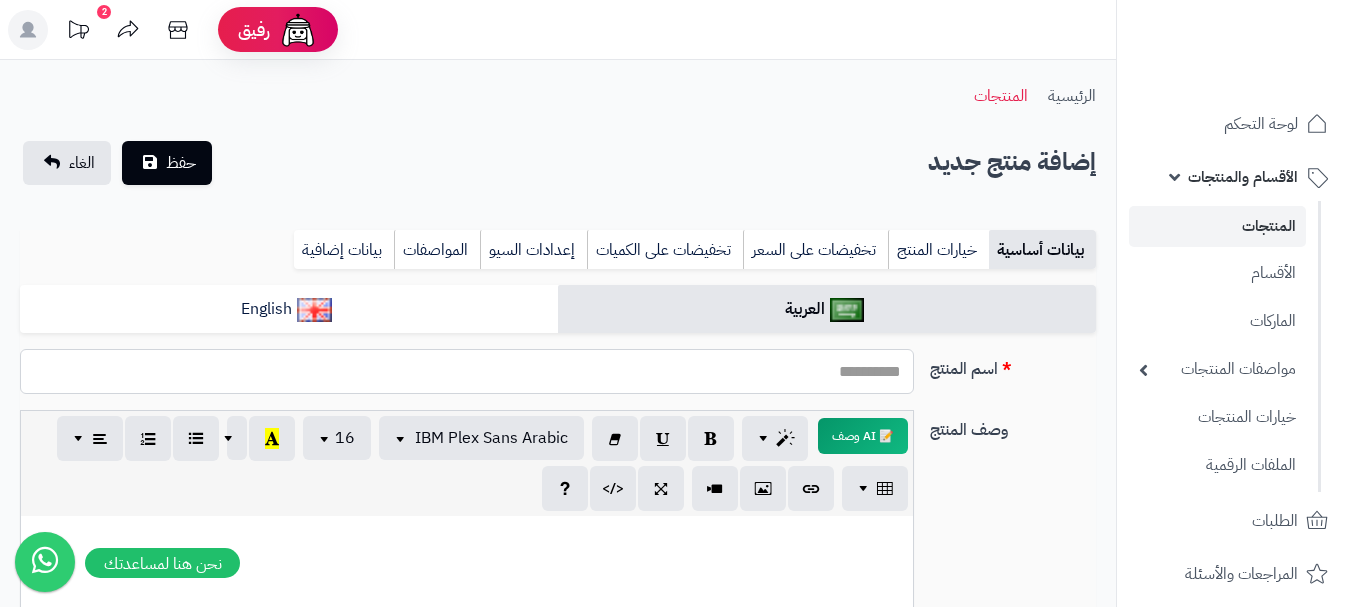 paste on "**********" 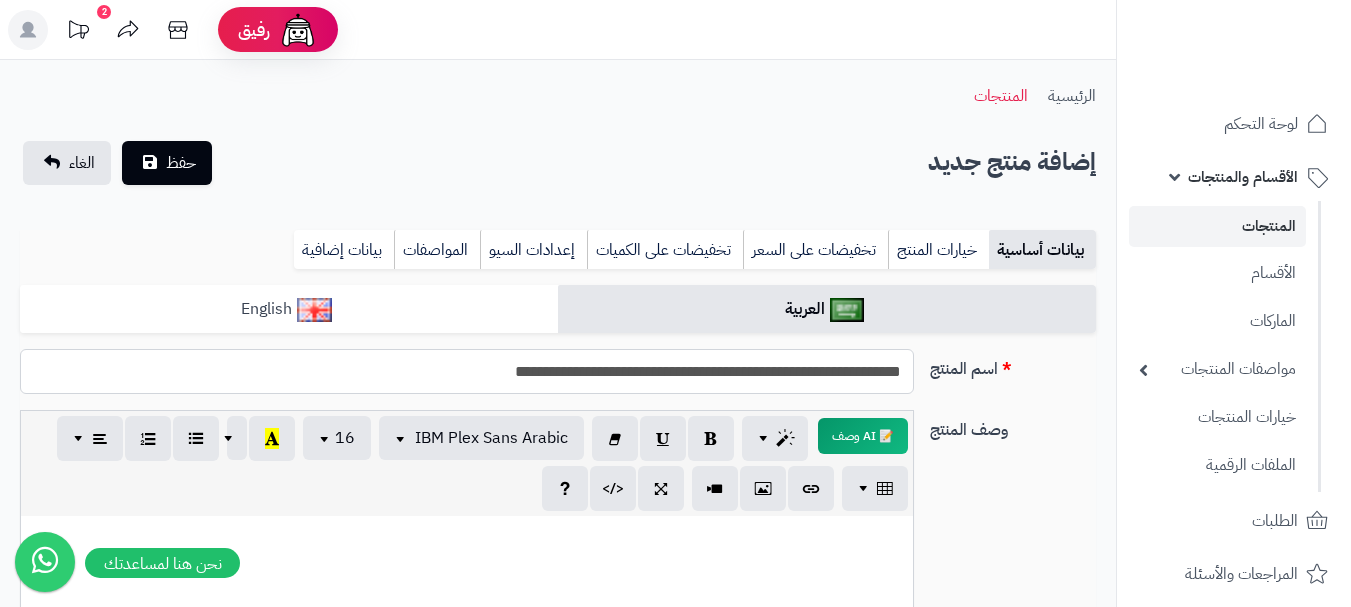 type on "**********" 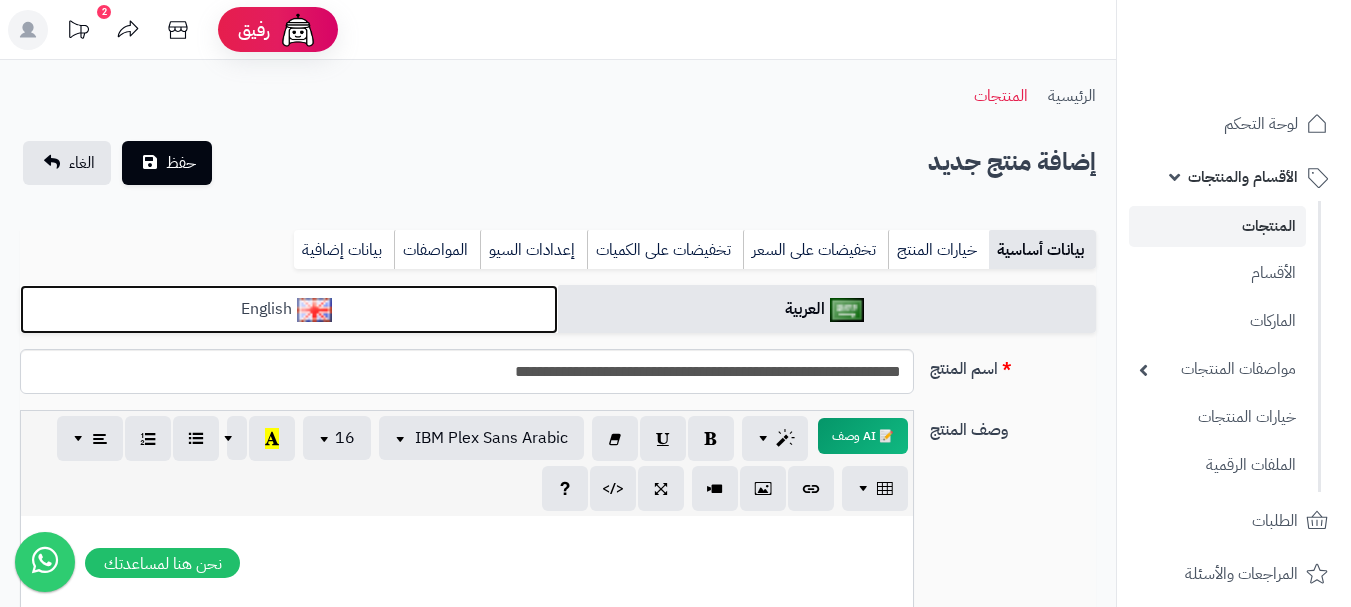 click on "English" at bounding box center (289, 309) 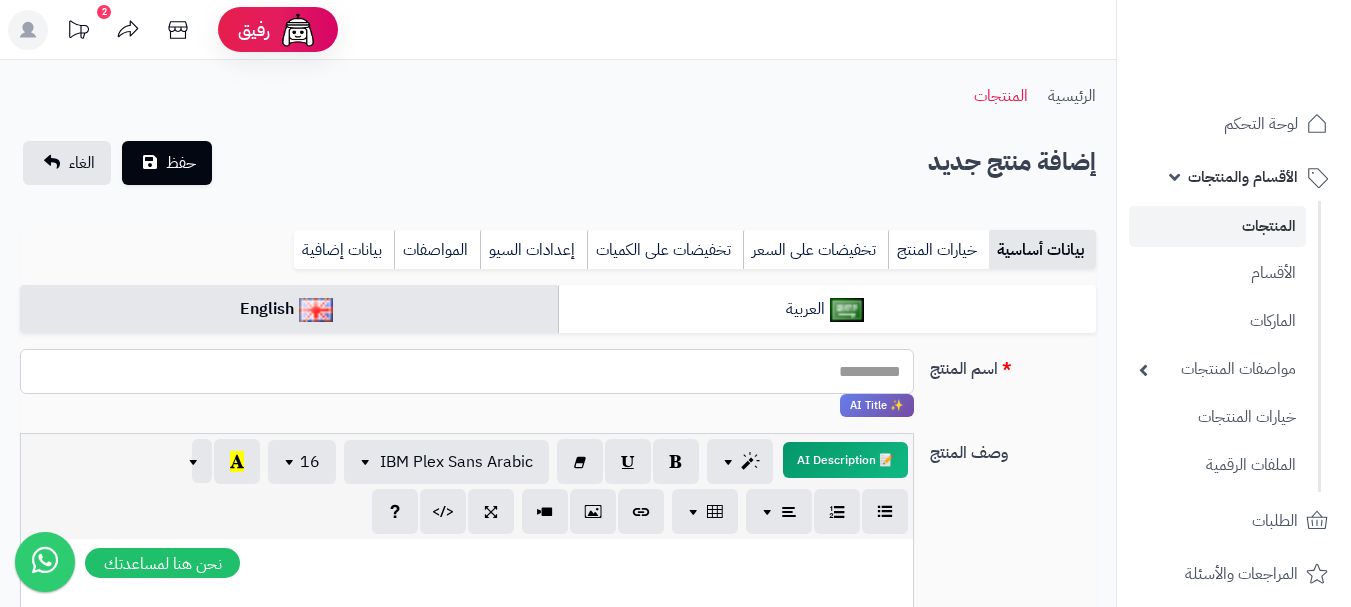 paste on "**********" 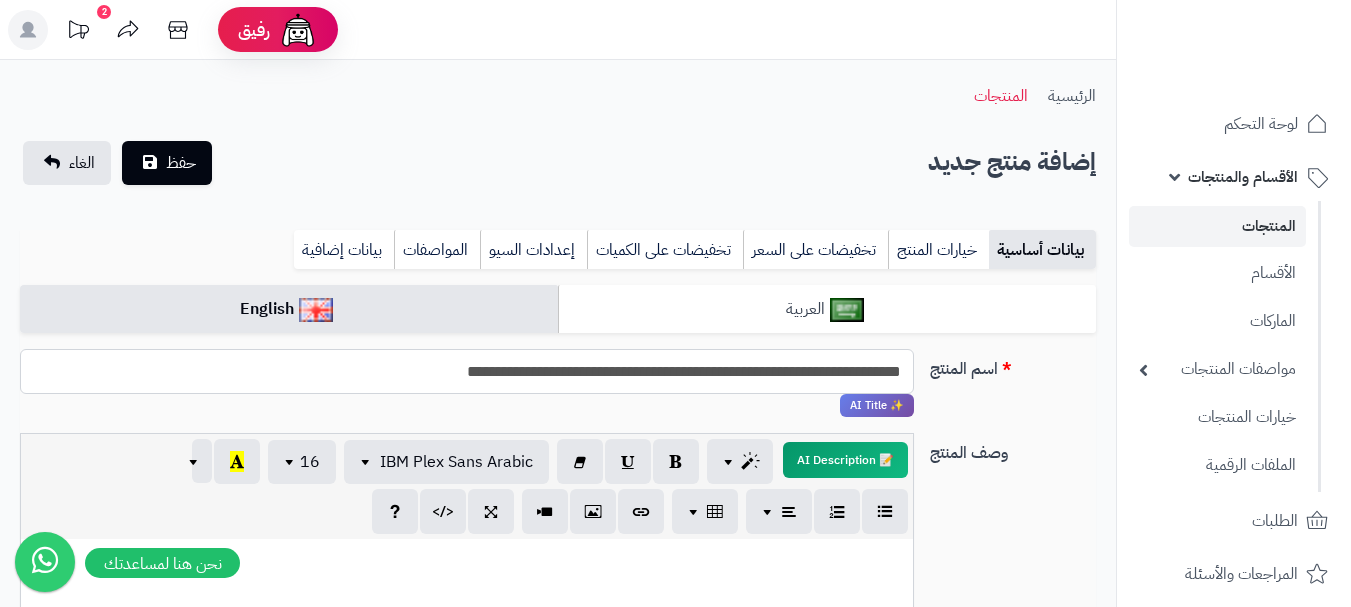 type on "**********" 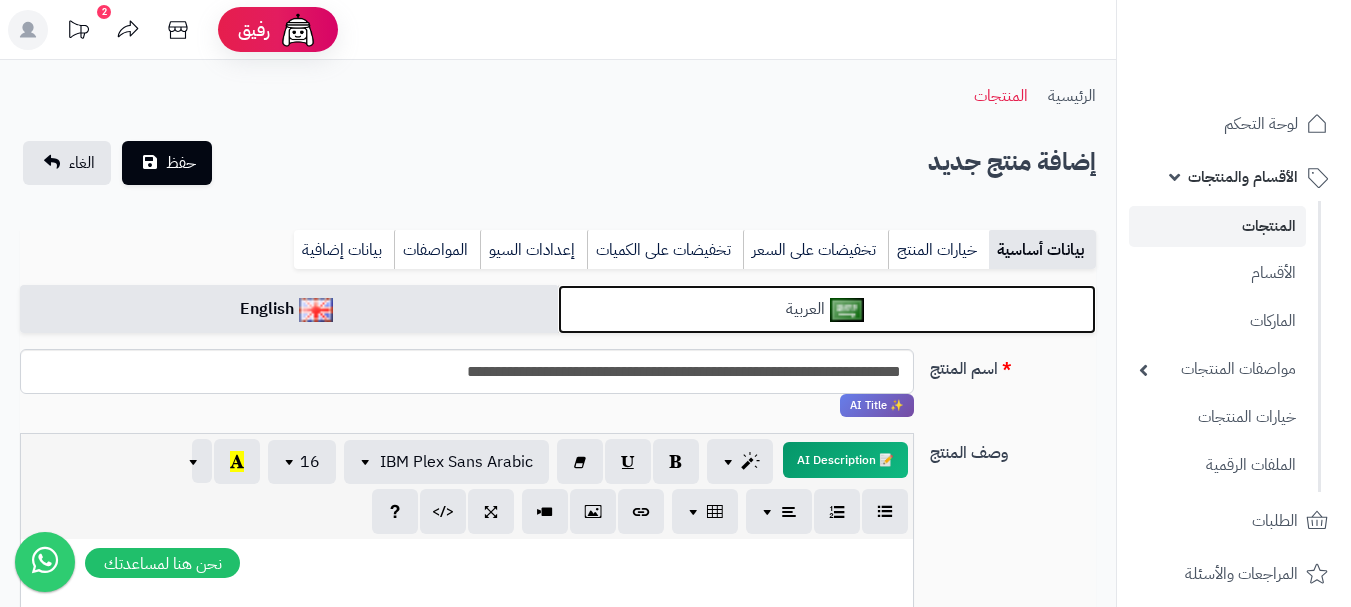 click on "العربية" at bounding box center [827, 309] 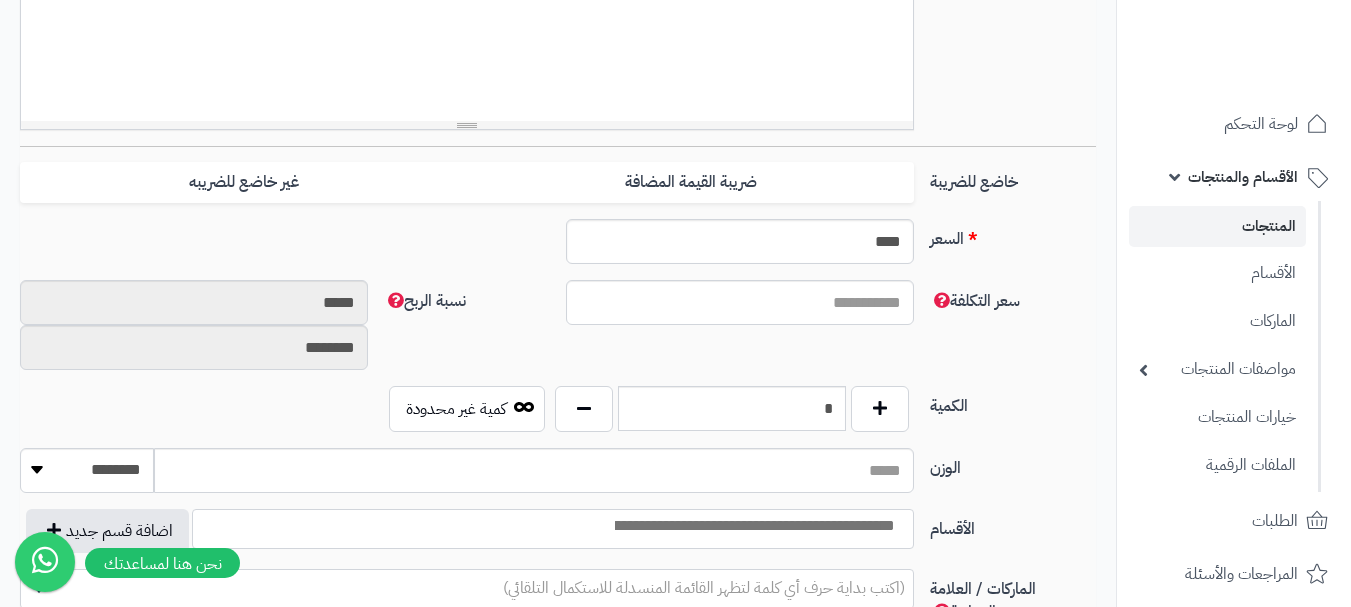 scroll, scrollTop: 700, scrollLeft: 0, axis: vertical 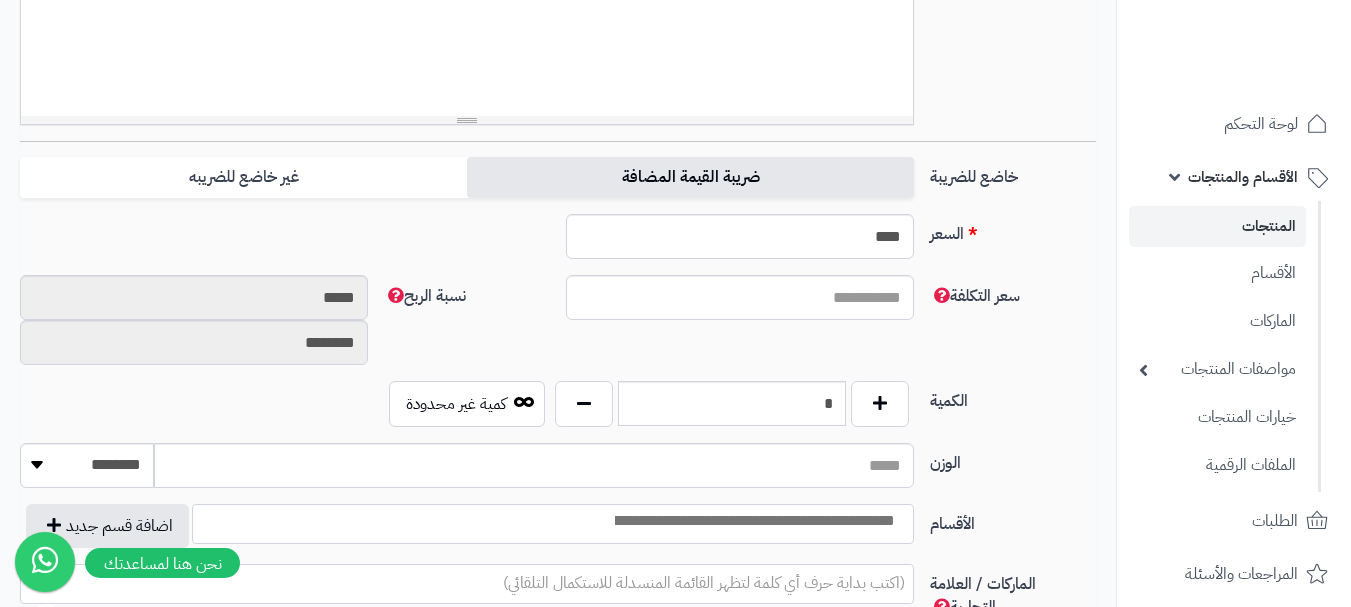 click on "ضريبة القيمة المضافة" at bounding box center (690, 177) 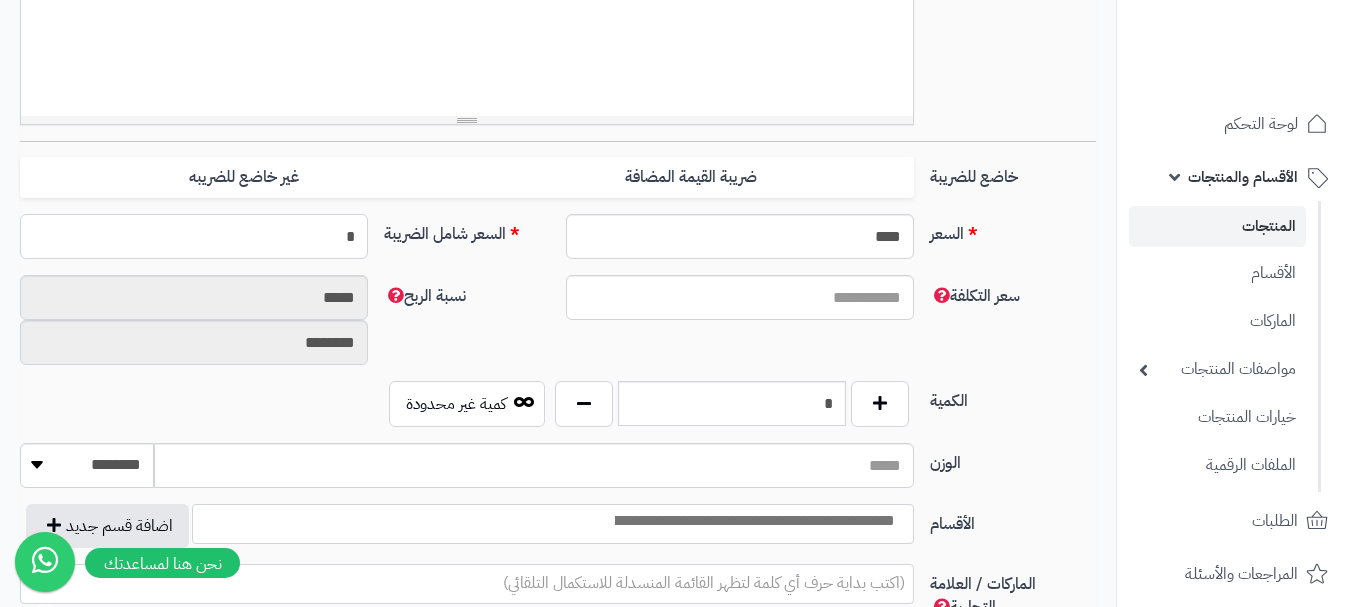 click on "*" at bounding box center (194, 236) 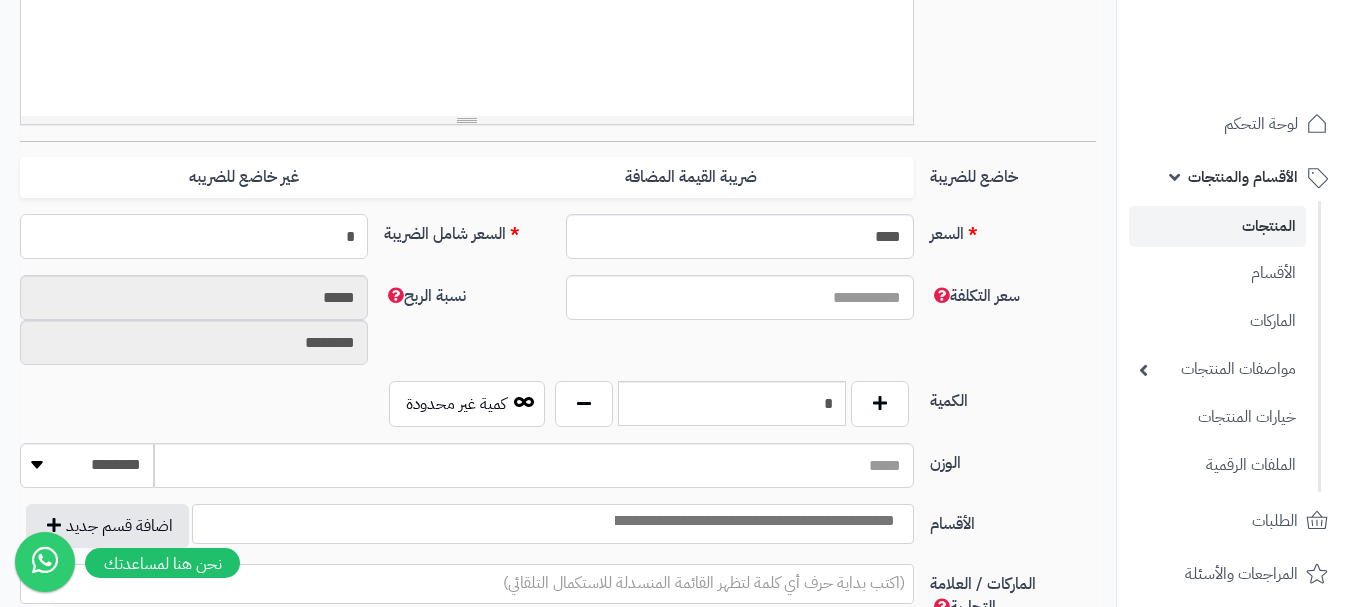 type 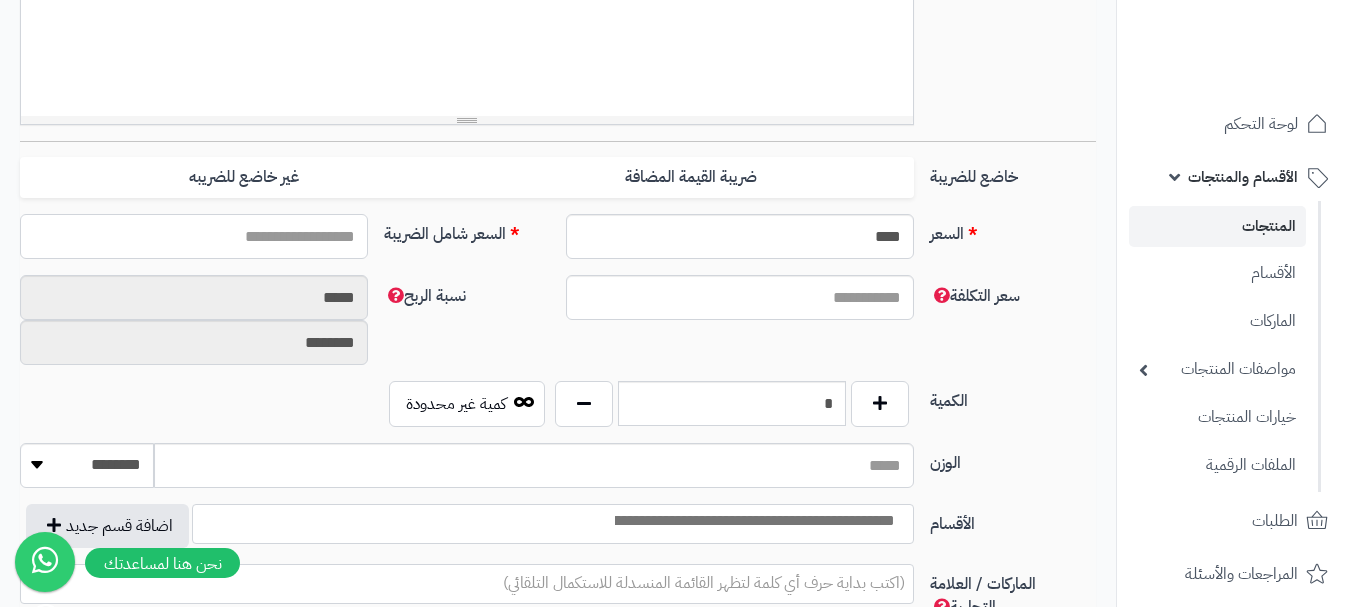 type on "*" 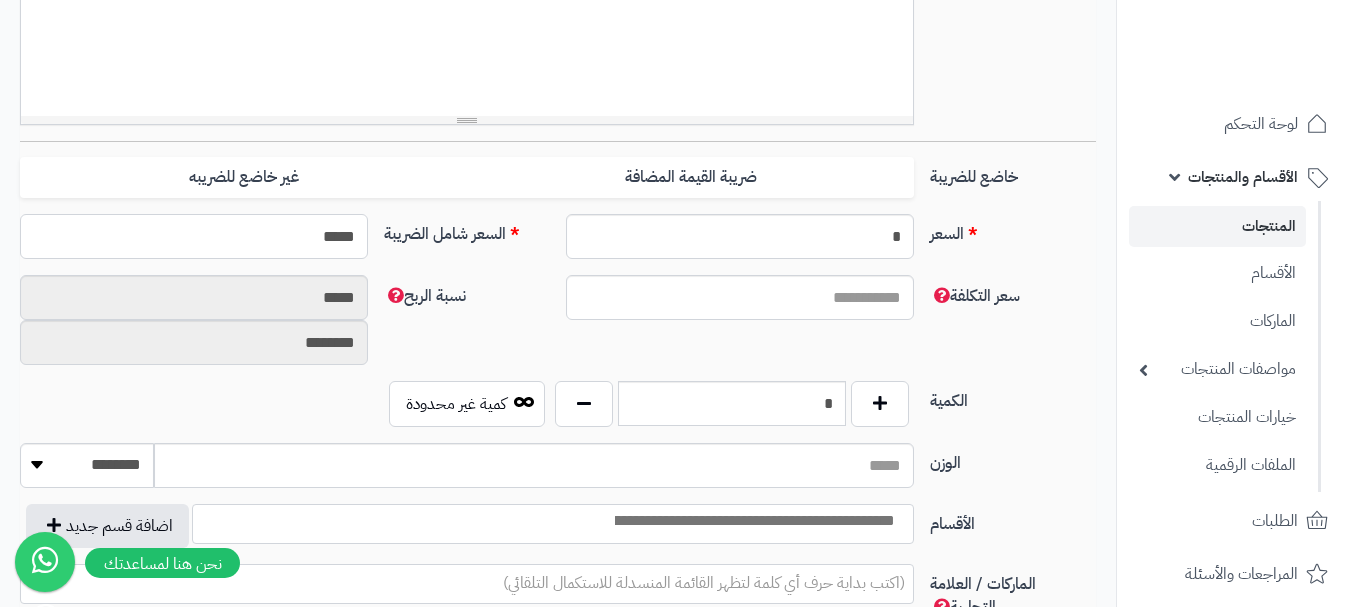type on "******" 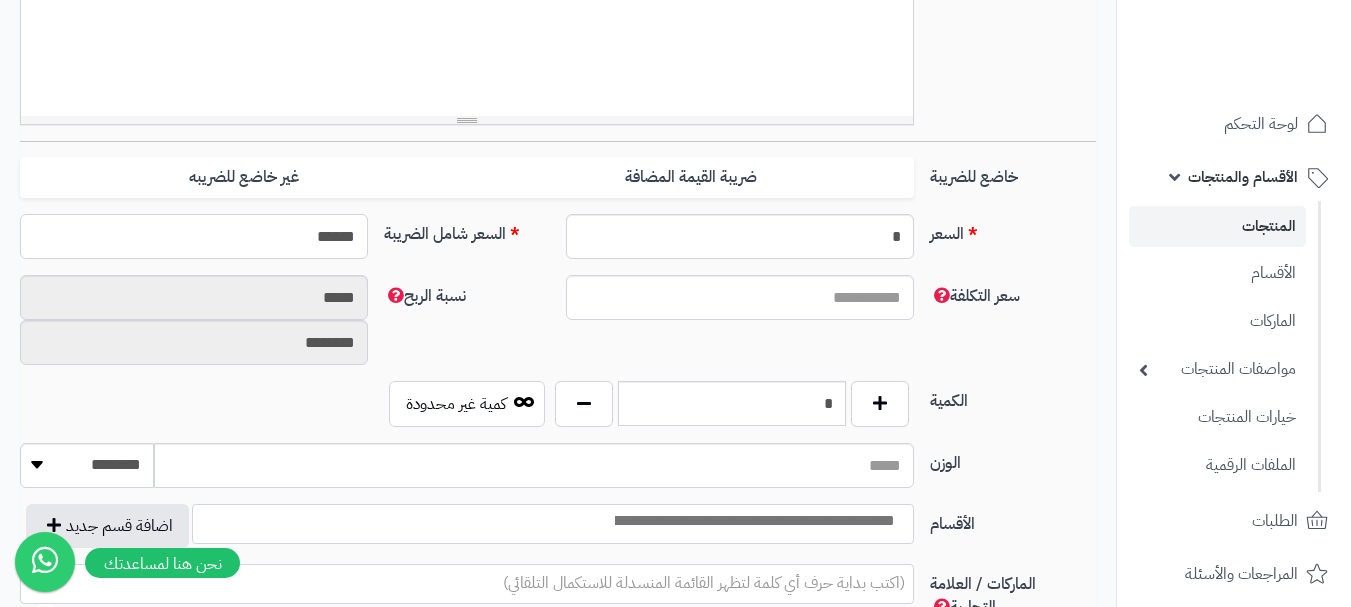 type on "**********" 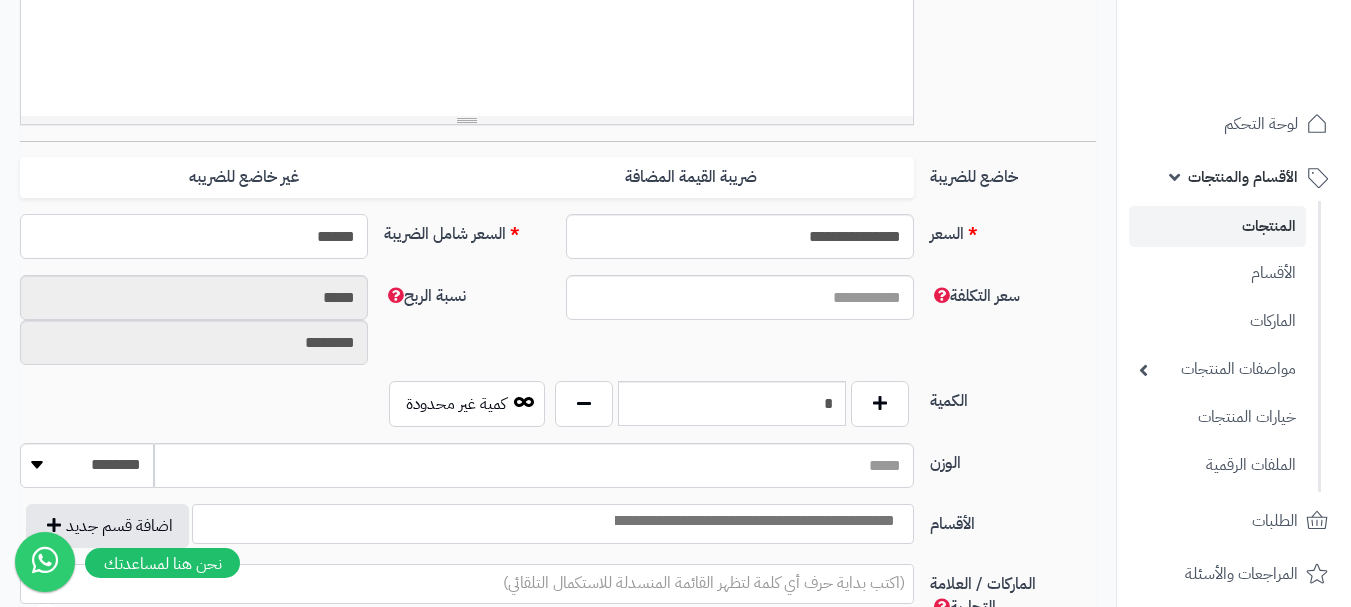scroll, scrollTop: 800, scrollLeft: 0, axis: vertical 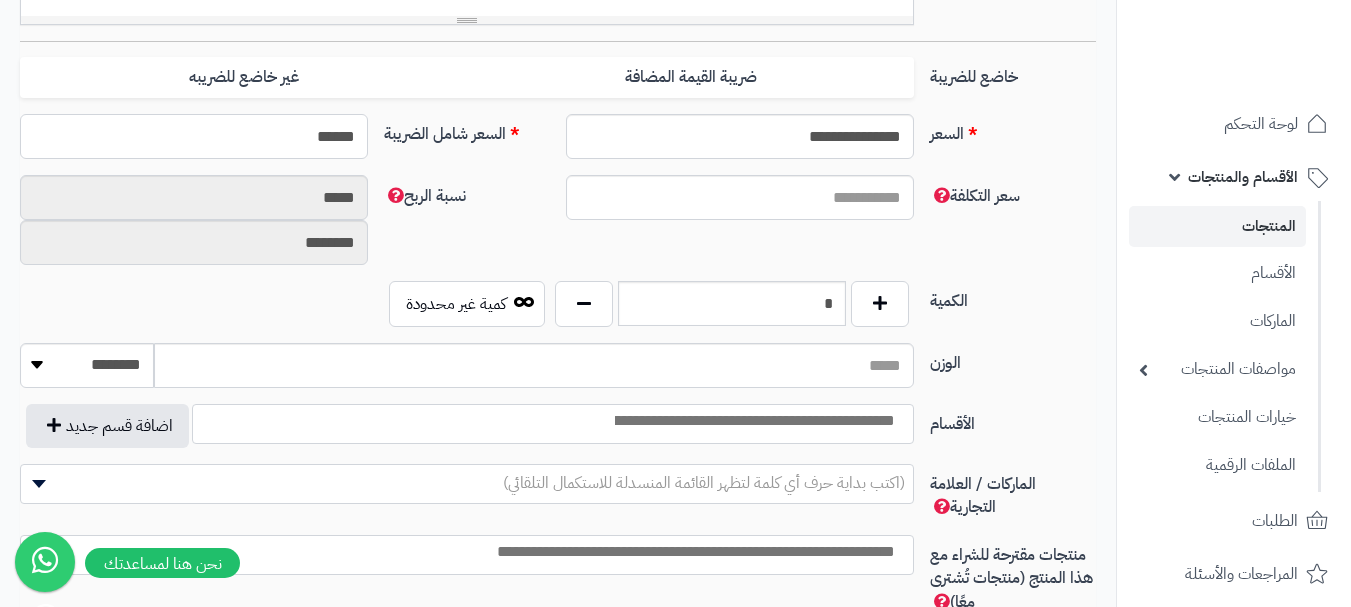type on "******" 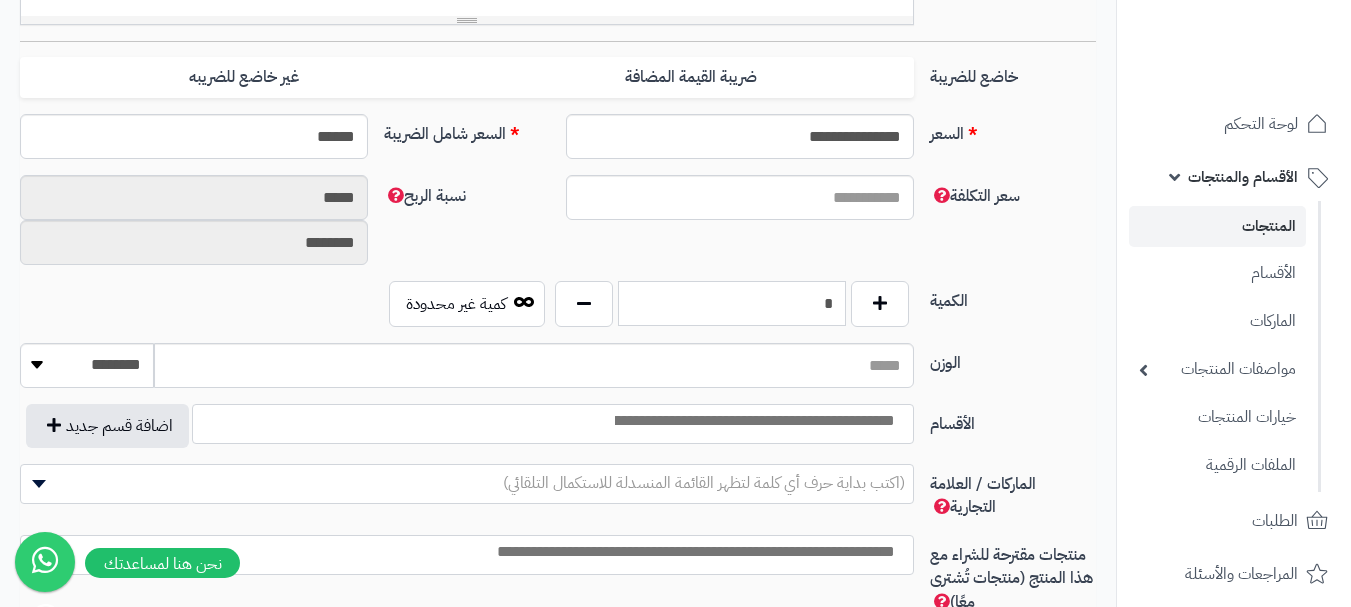 click on "*" at bounding box center [732, 303] 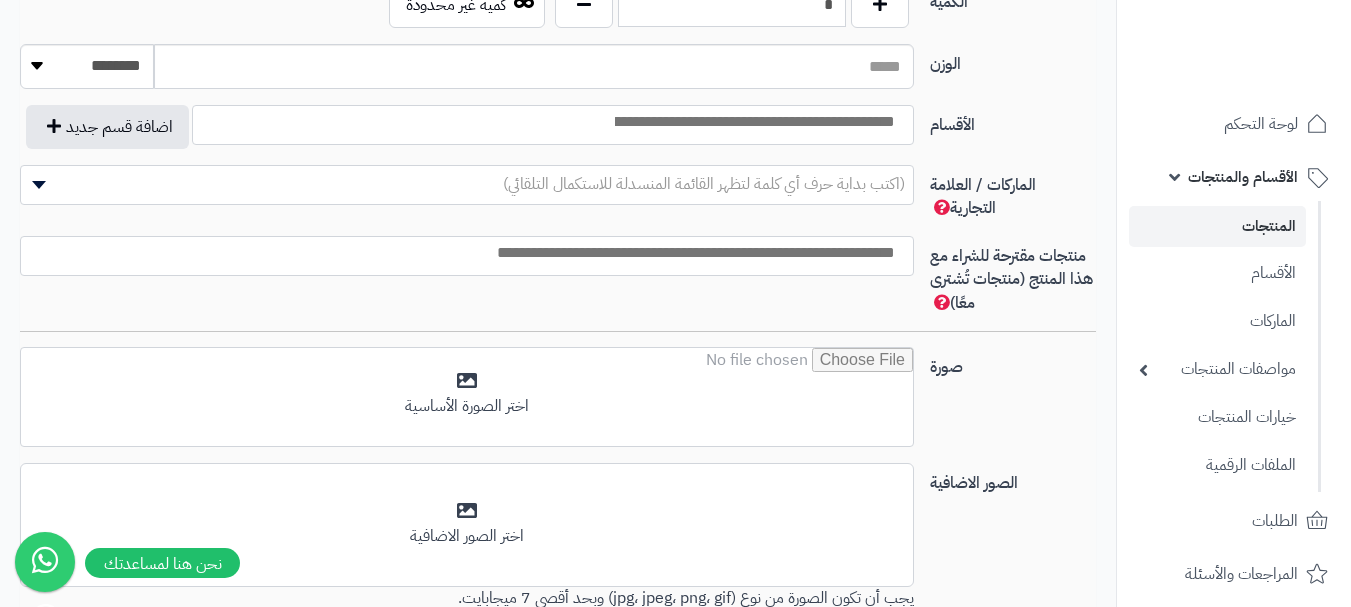 scroll, scrollTop: 1100, scrollLeft: 0, axis: vertical 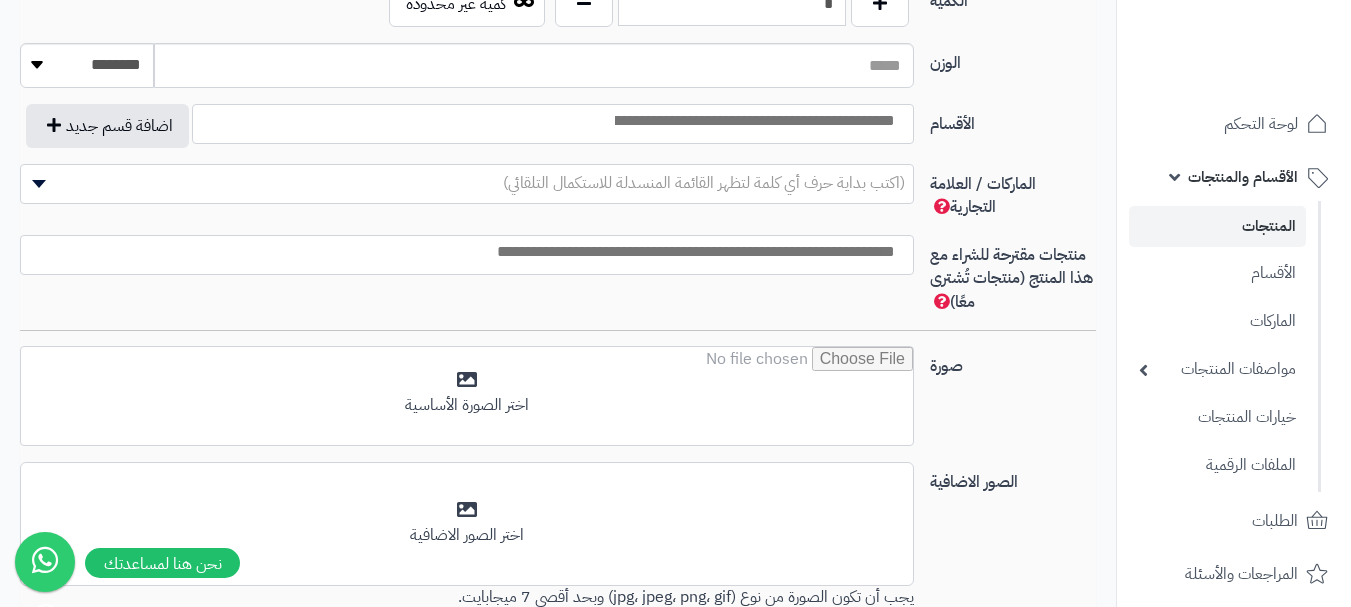 type on "*" 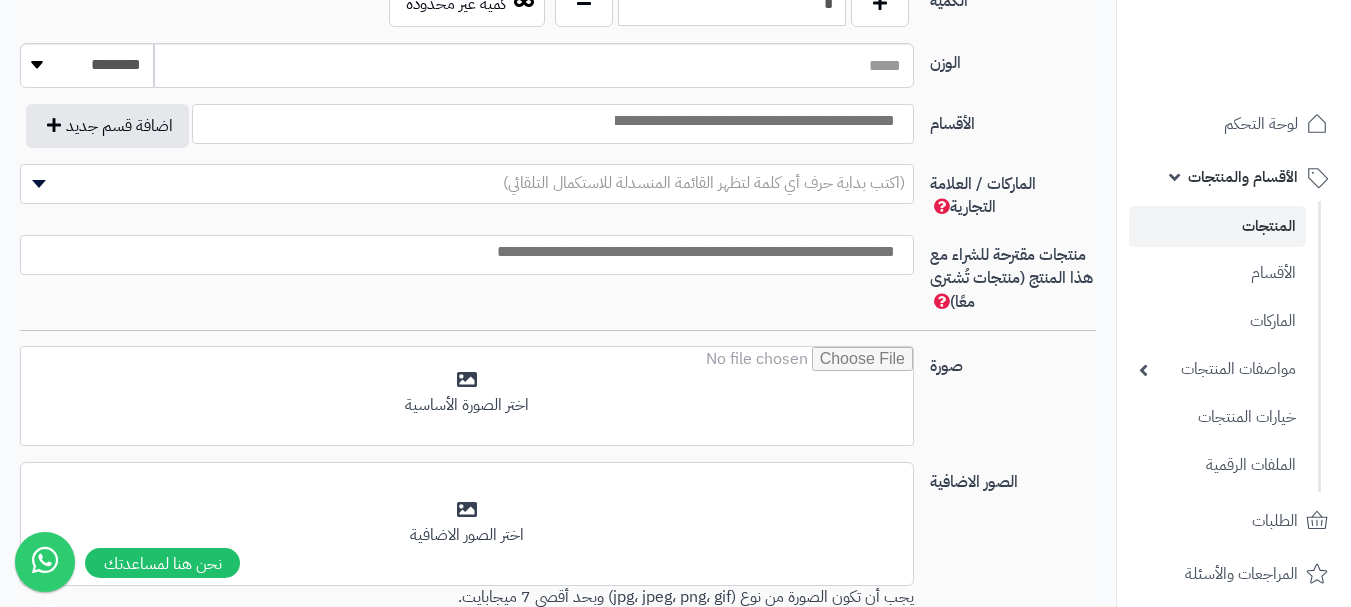 click at bounding box center [753, 121] 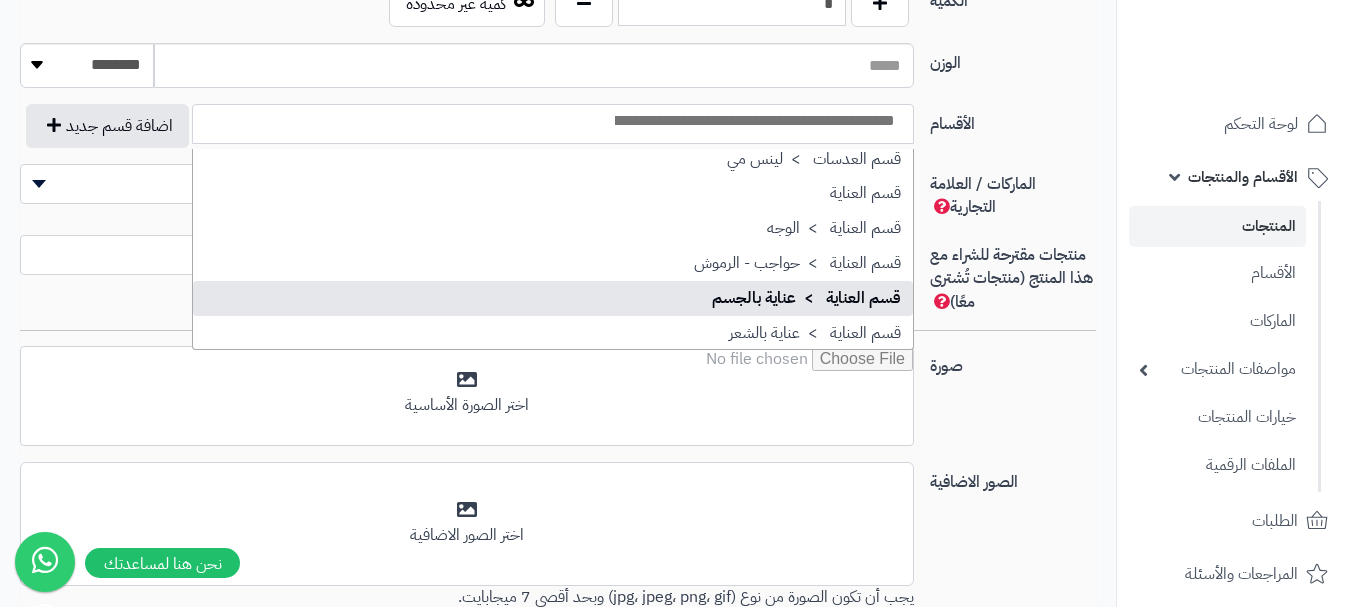 scroll, scrollTop: 1686, scrollLeft: 0, axis: vertical 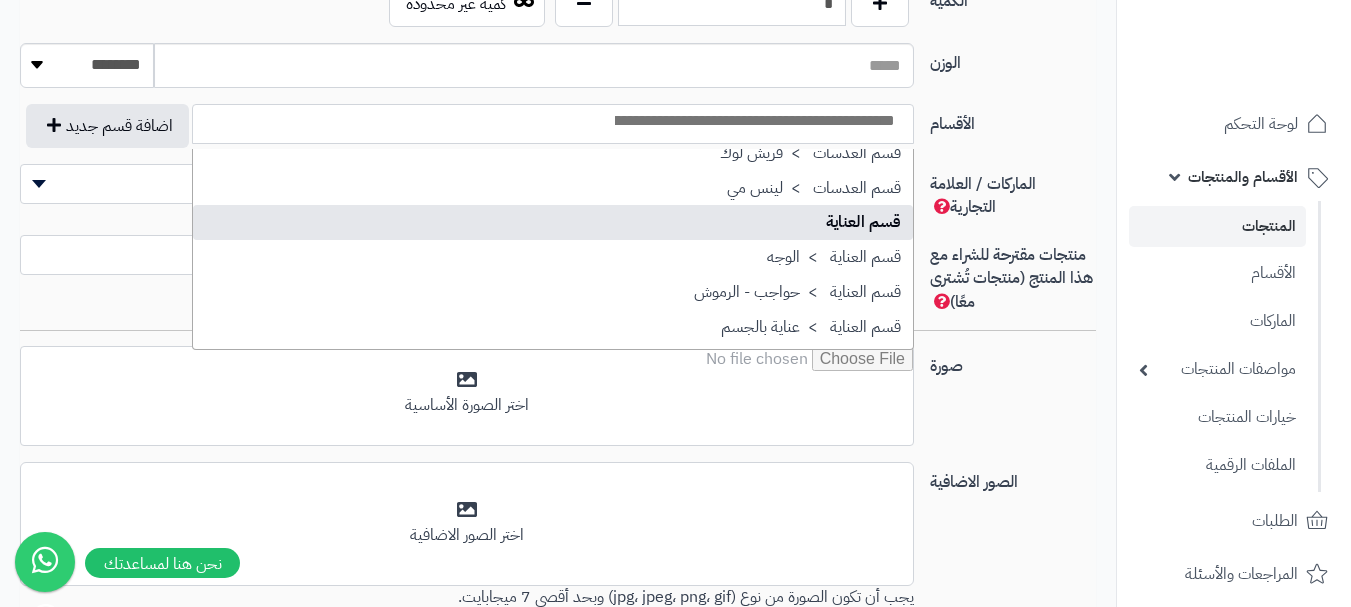 select on "**" 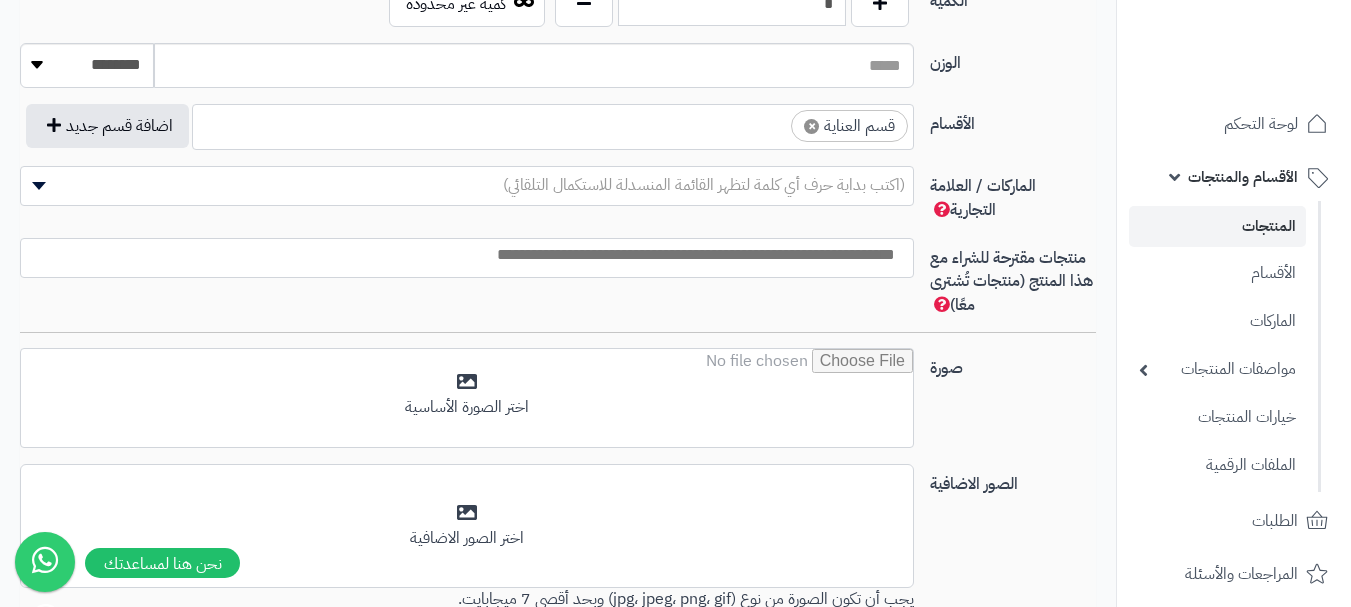 scroll, scrollTop: 1250, scrollLeft: 0, axis: vertical 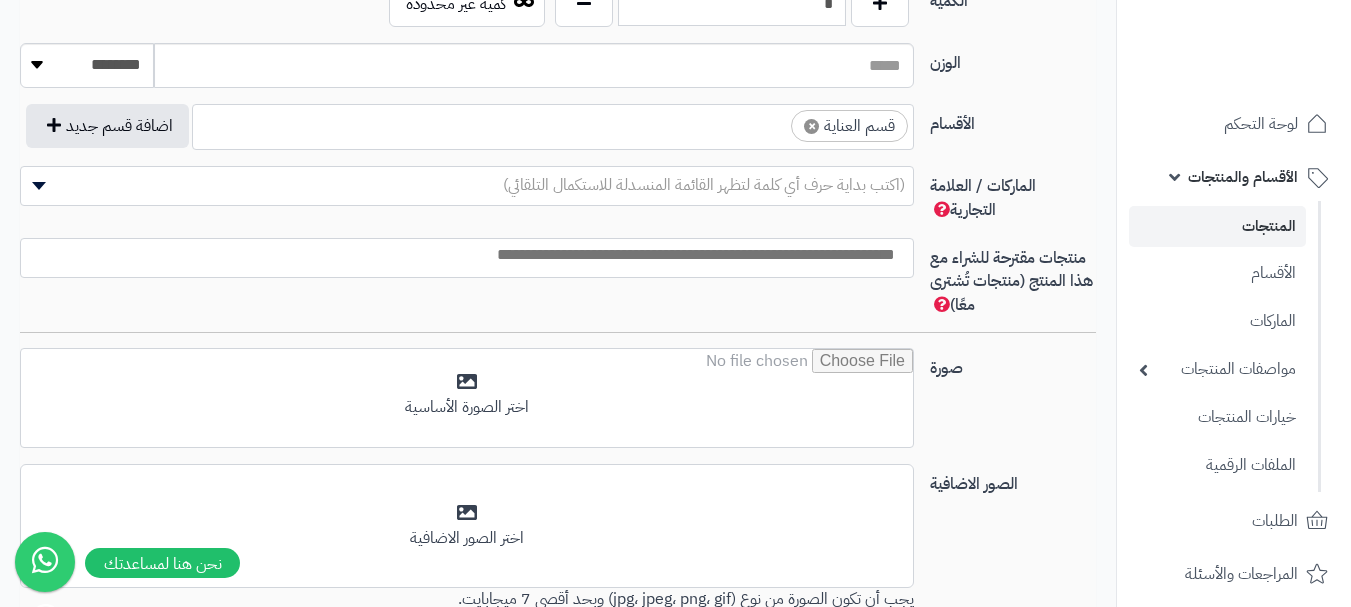 click on "× قسم العناية" at bounding box center [553, 124] 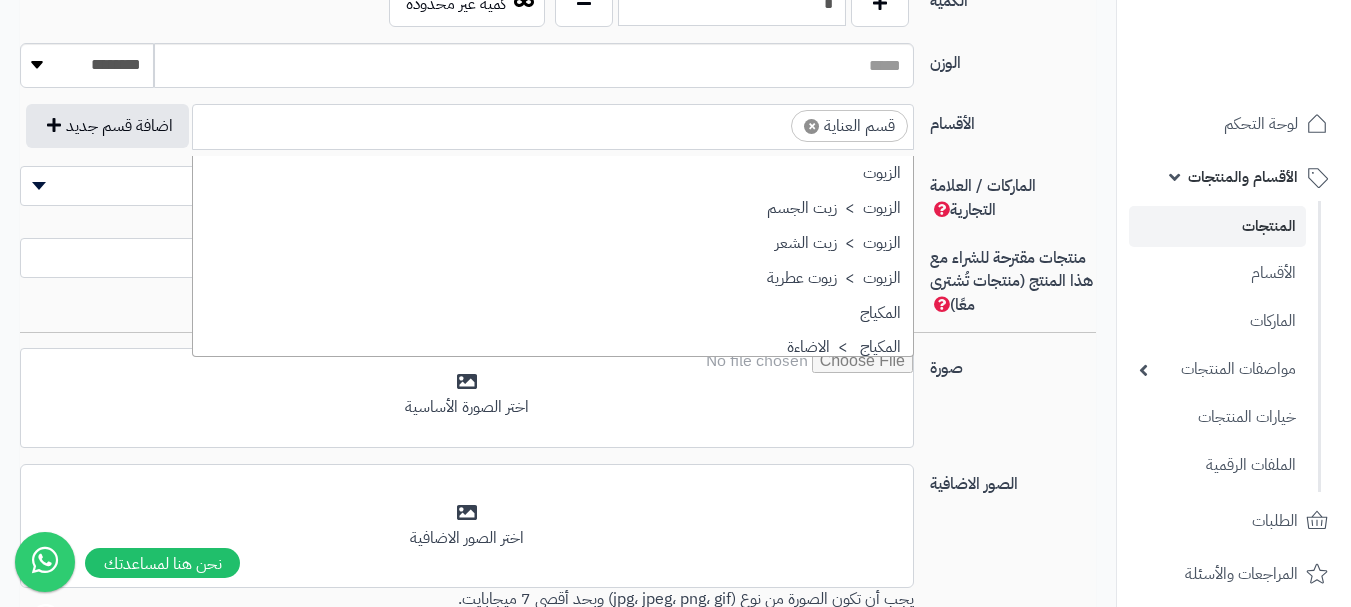 scroll, scrollTop: 1707, scrollLeft: 0, axis: vertical 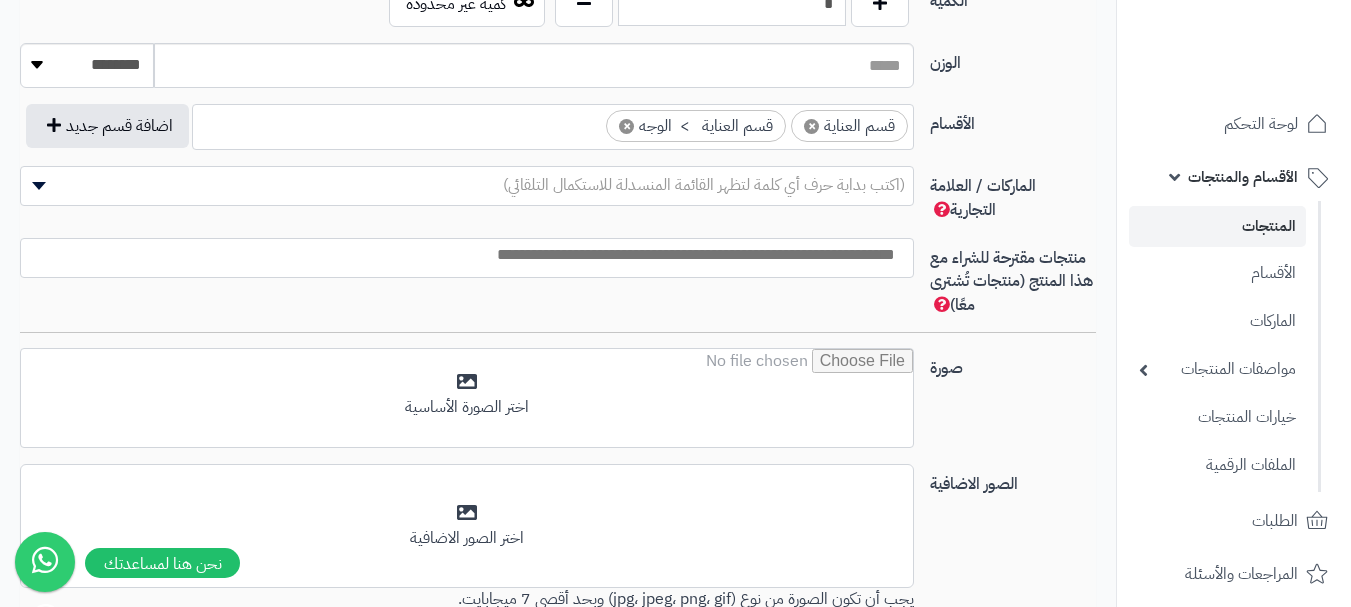 click at bounding box center [462, 255] 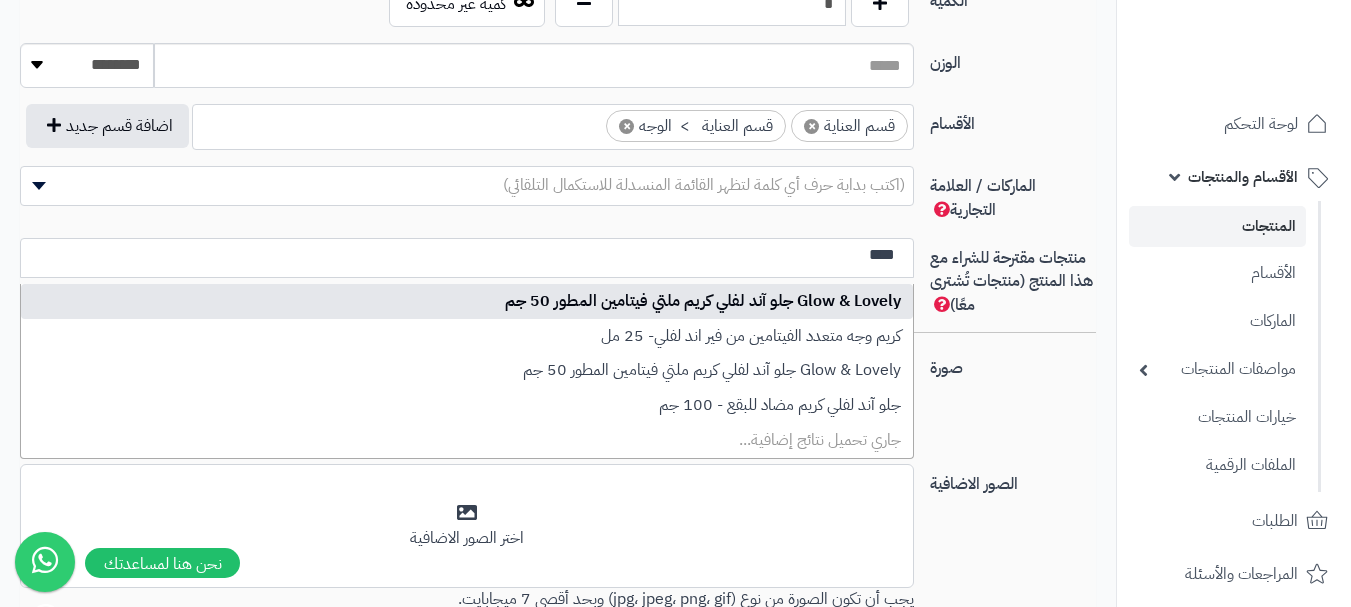 type on "****" 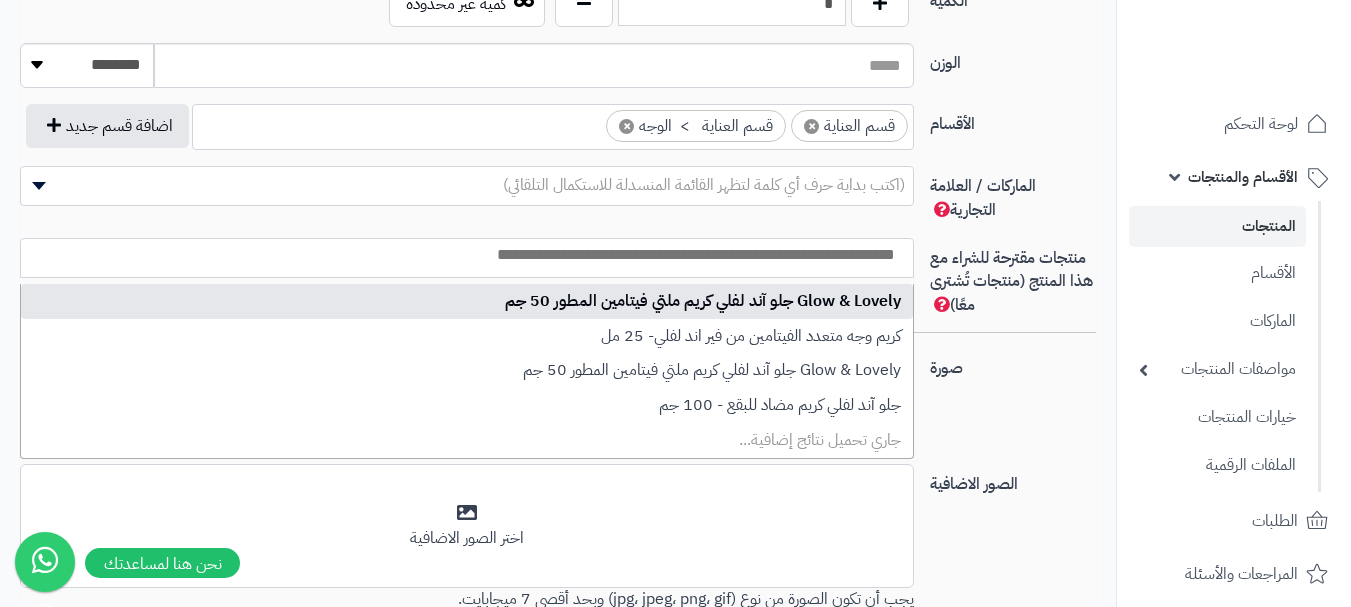 scroll, scrollTop: 0, scrollLeft: 0, axis: both 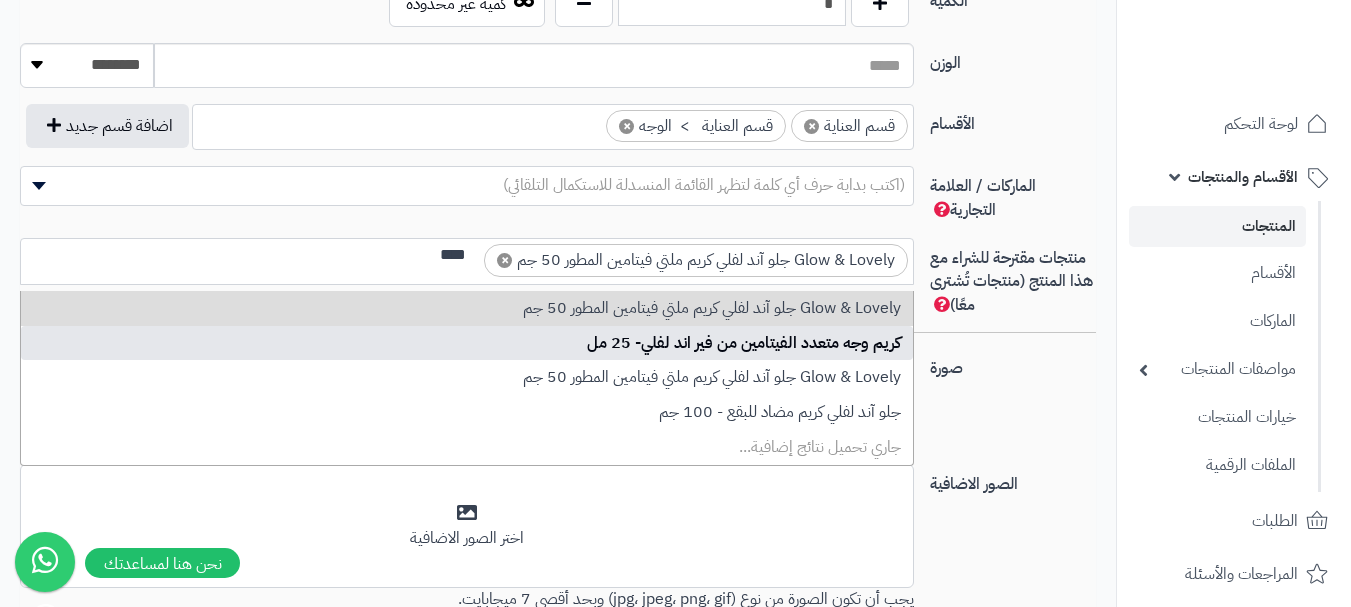 type on "****" 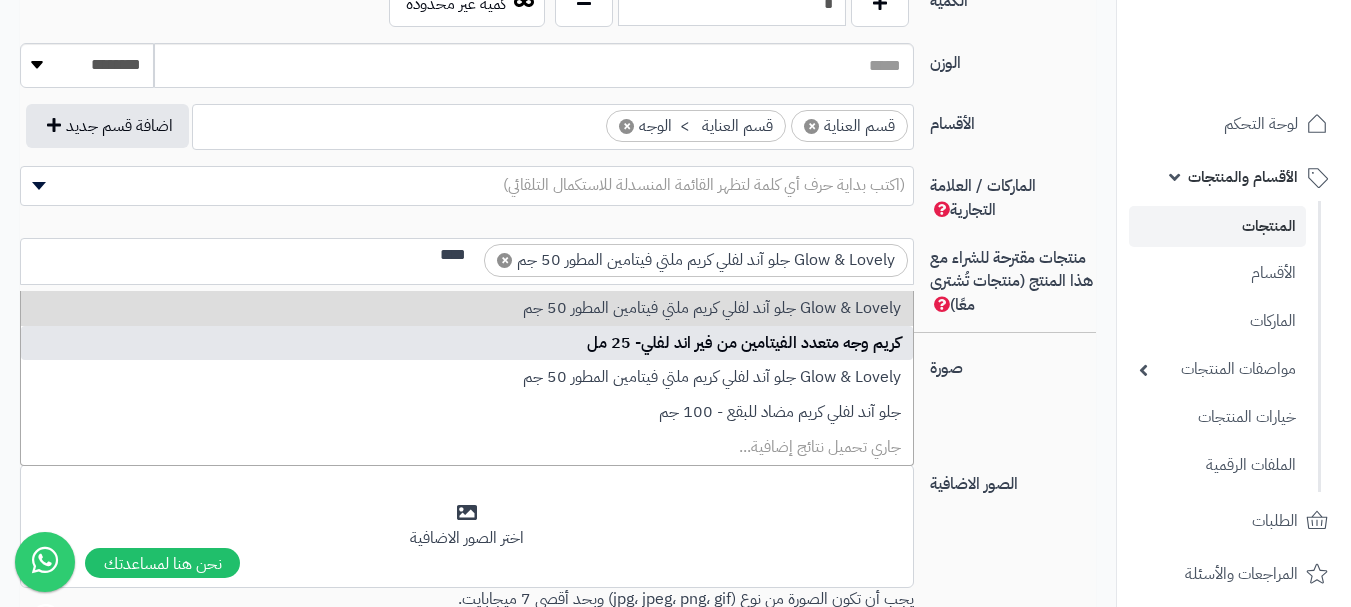 type 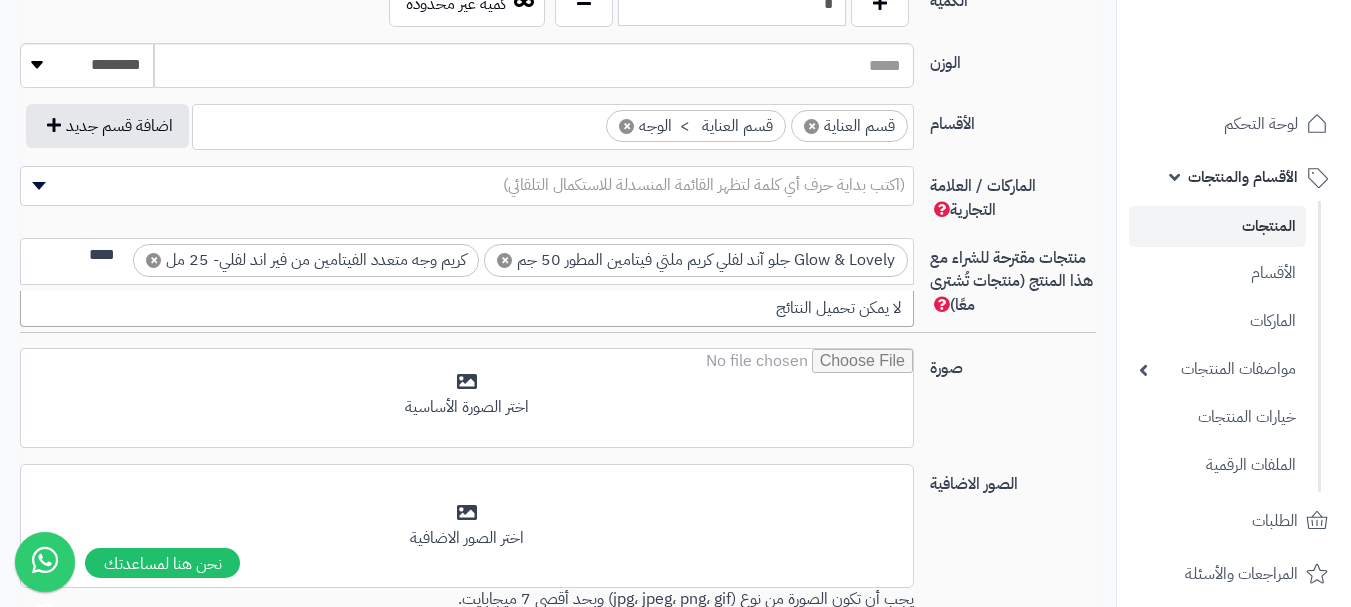 scroll, scrollTop: 0, scrollLeft: 0, axis: both 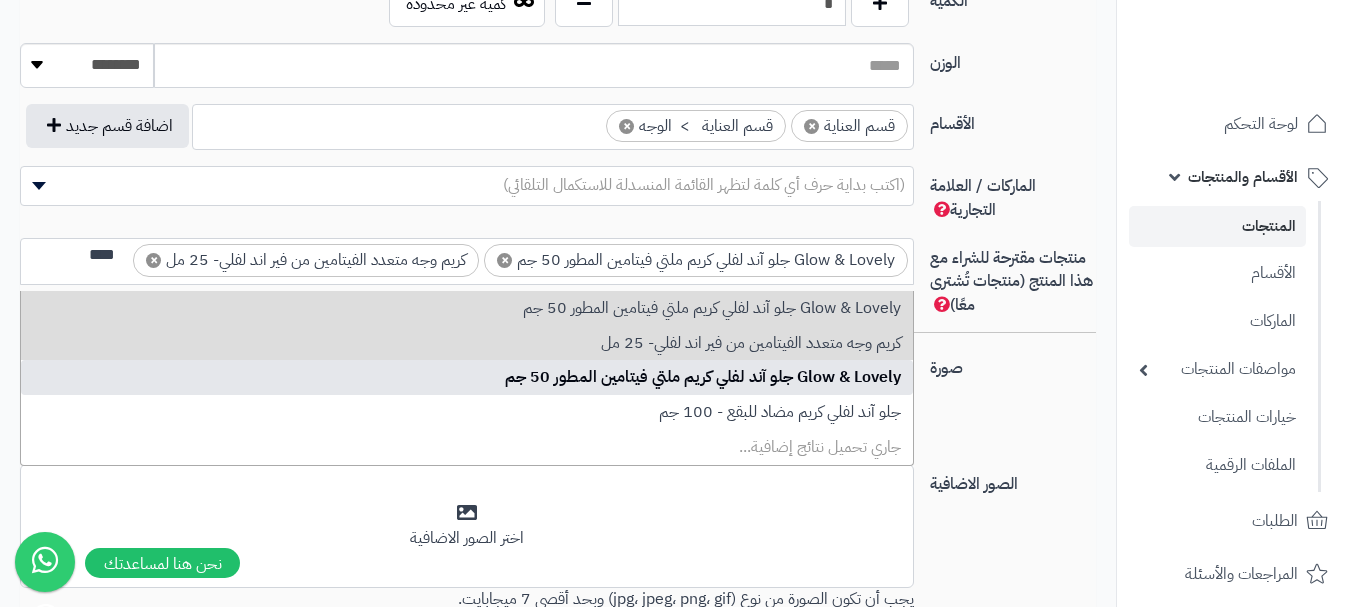 type on "****" 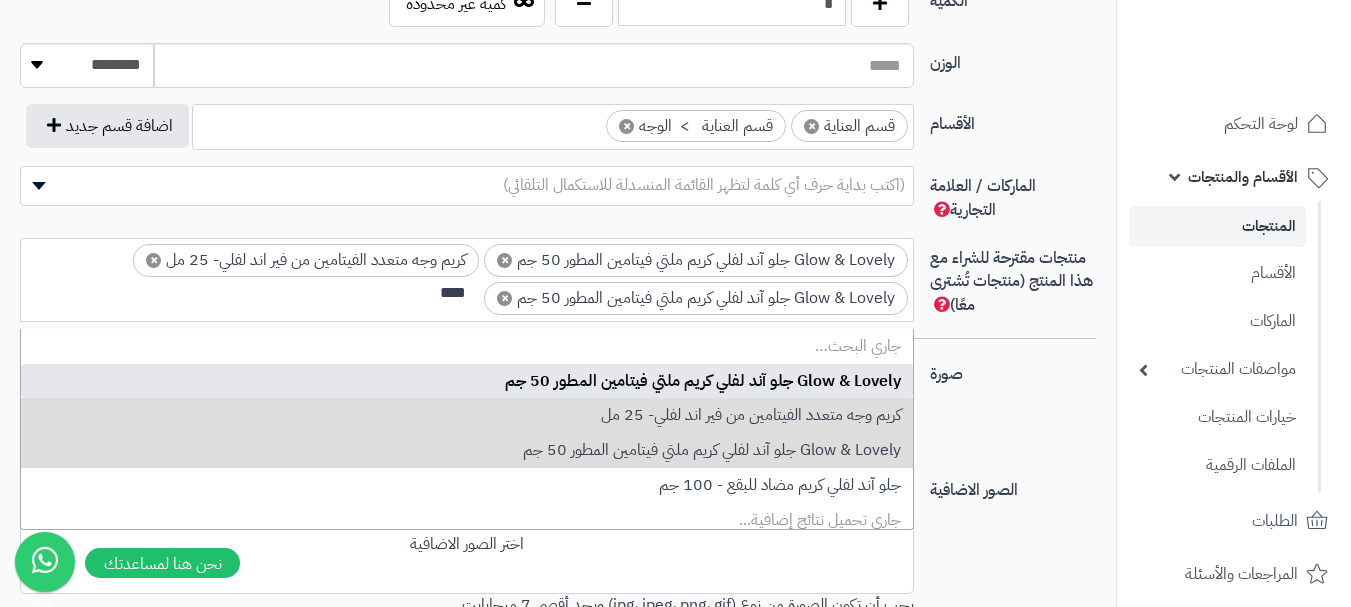 scroll, scrollTop: 0, scrollLeft: 0, axis: both 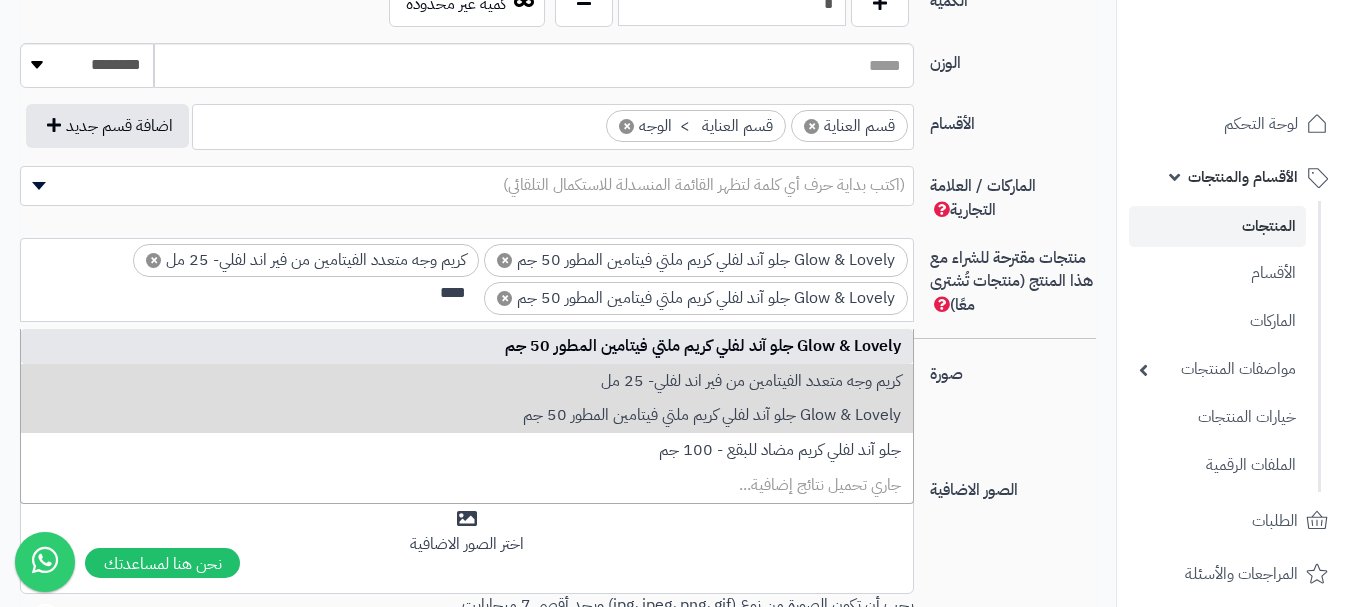 type on "****" 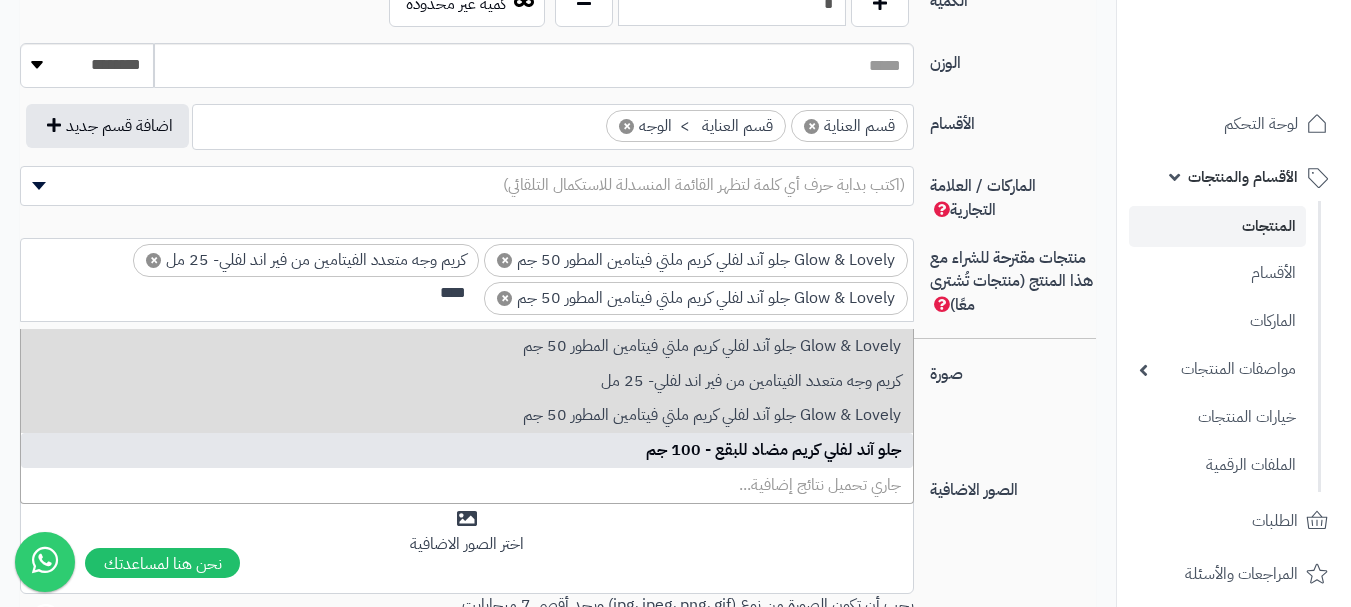 type 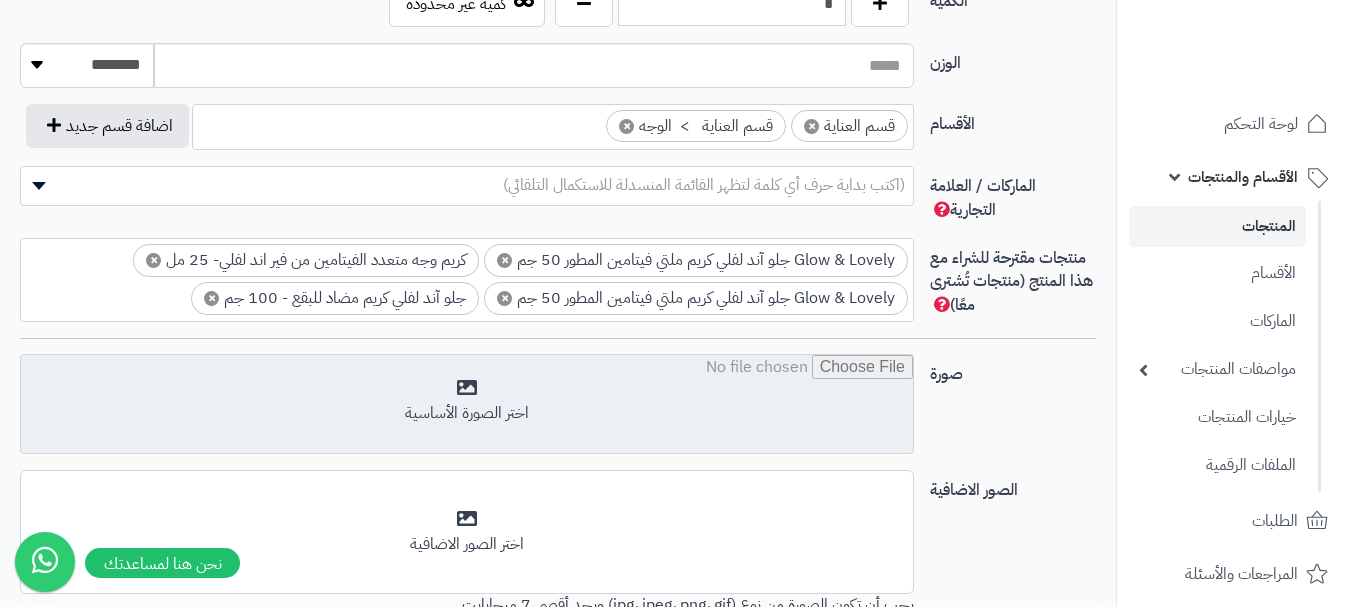 click at bounding box center (467, 405) 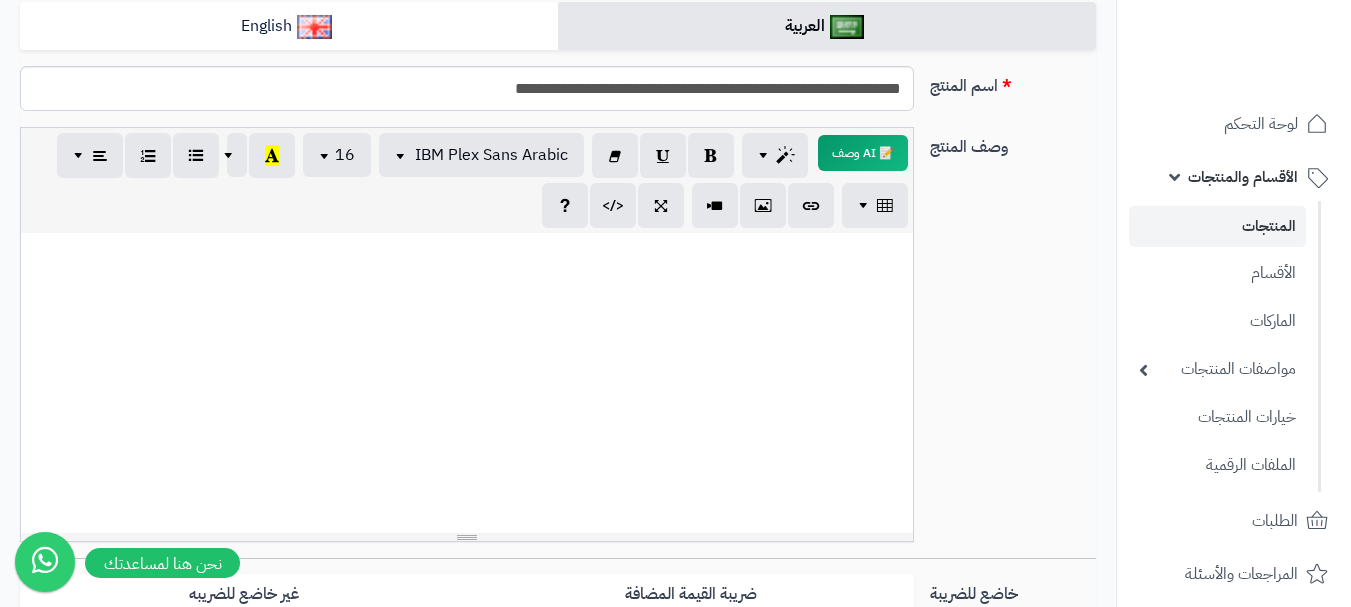 scroll, scrollTop: 0, scrollLeft: 0, axis: both 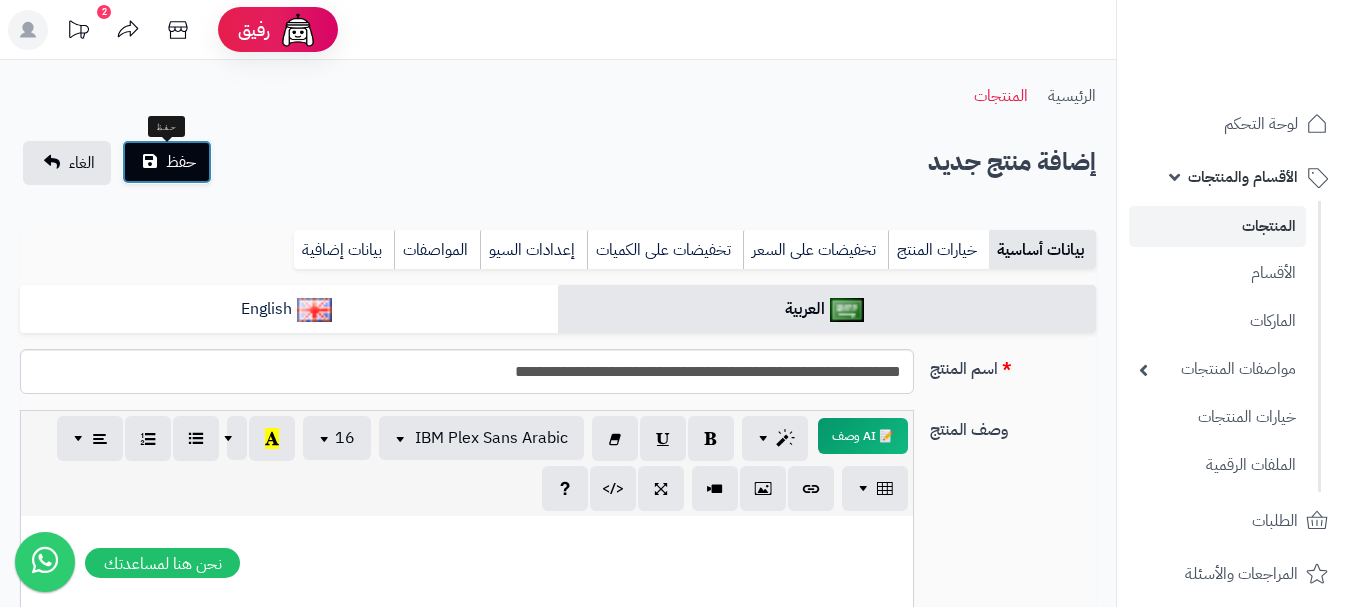 click on "حفظ" at bounding box center [181, 162] 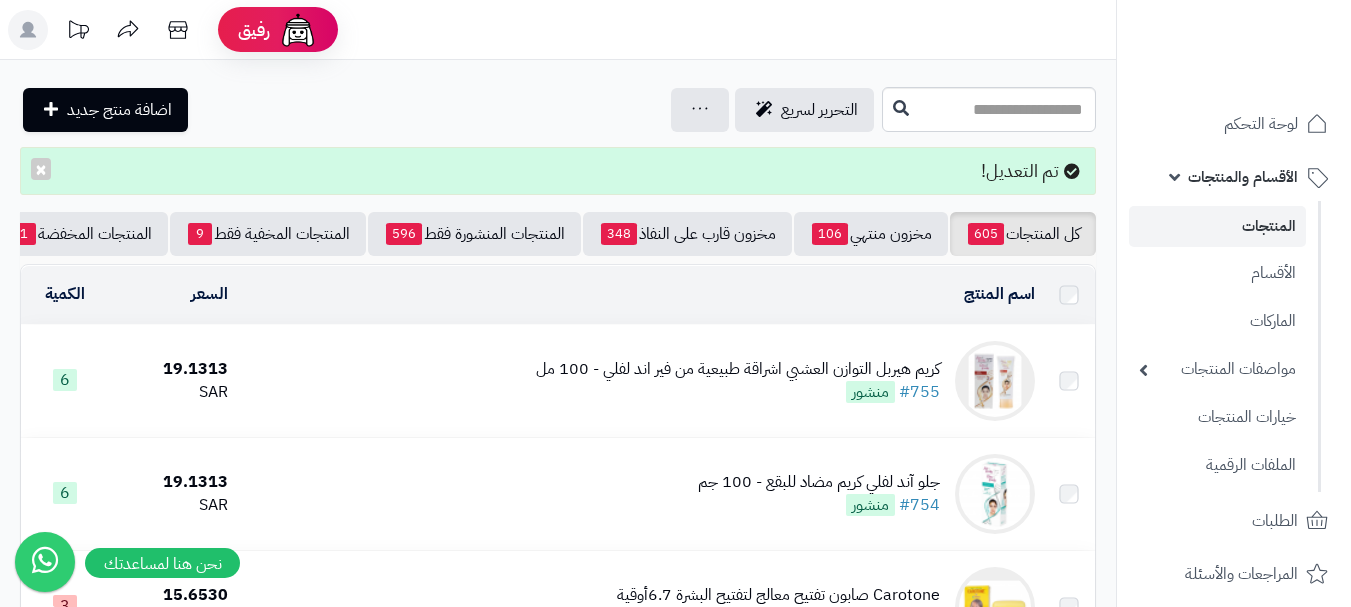 scroll, scrollTop: 0, scrollLeft: 0, axis: both 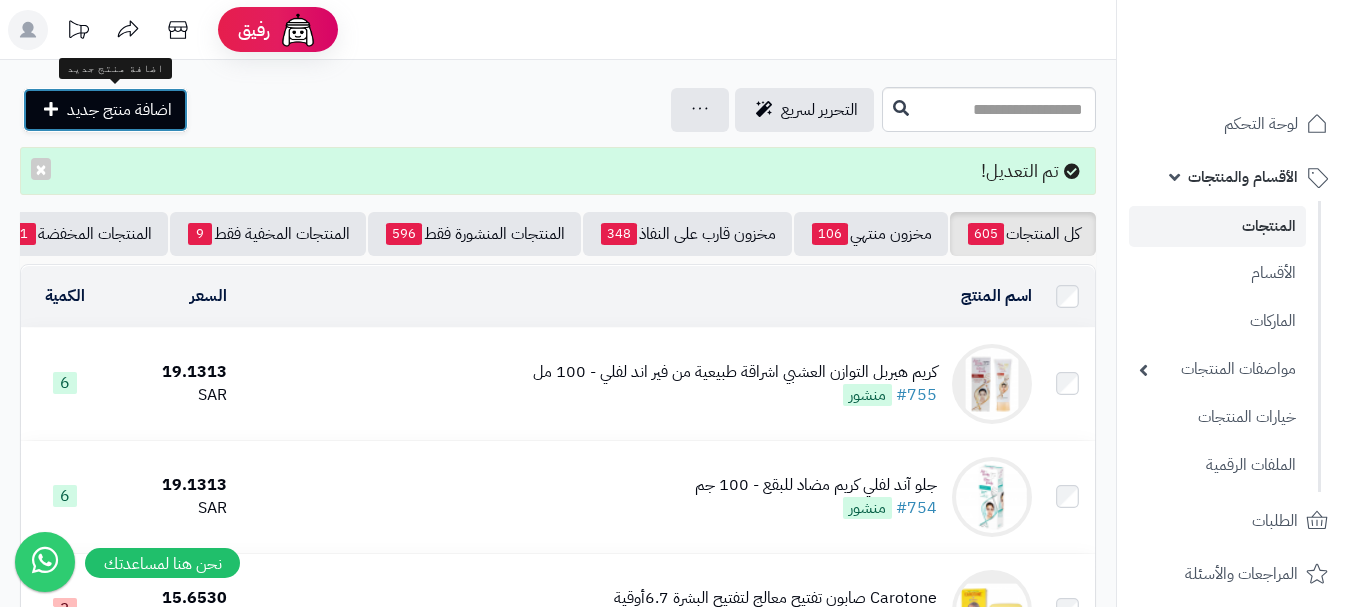 click on "اضافة منتج جديد" at bounding box center [105, 110] 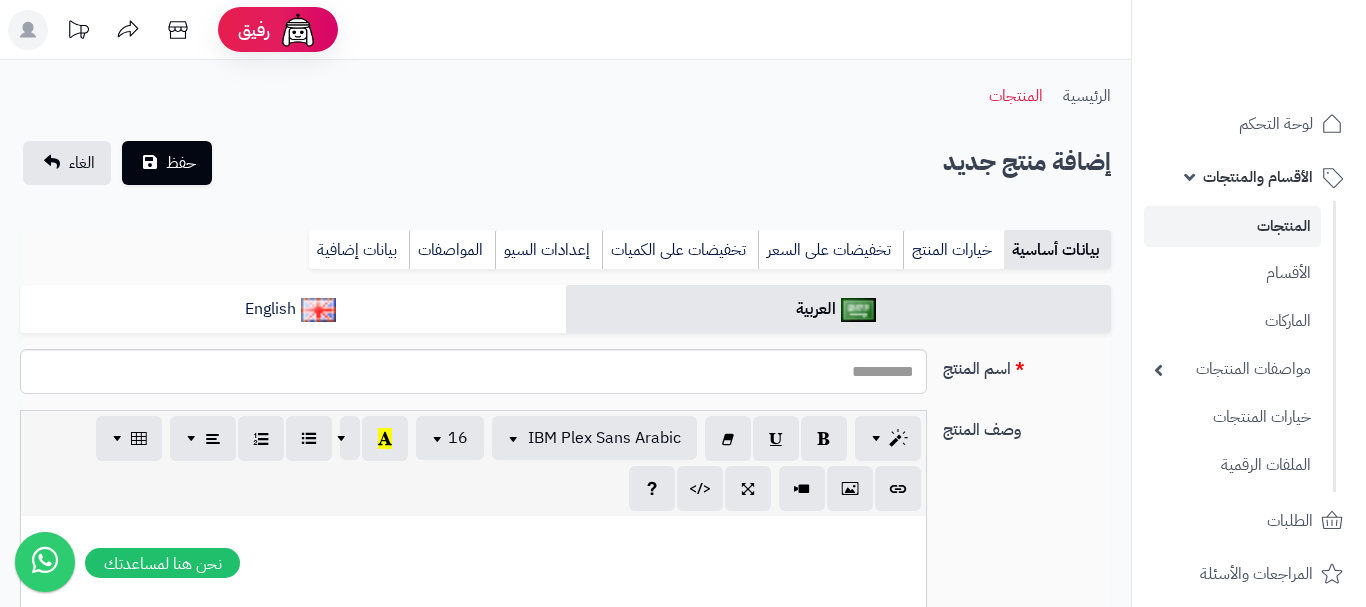 select 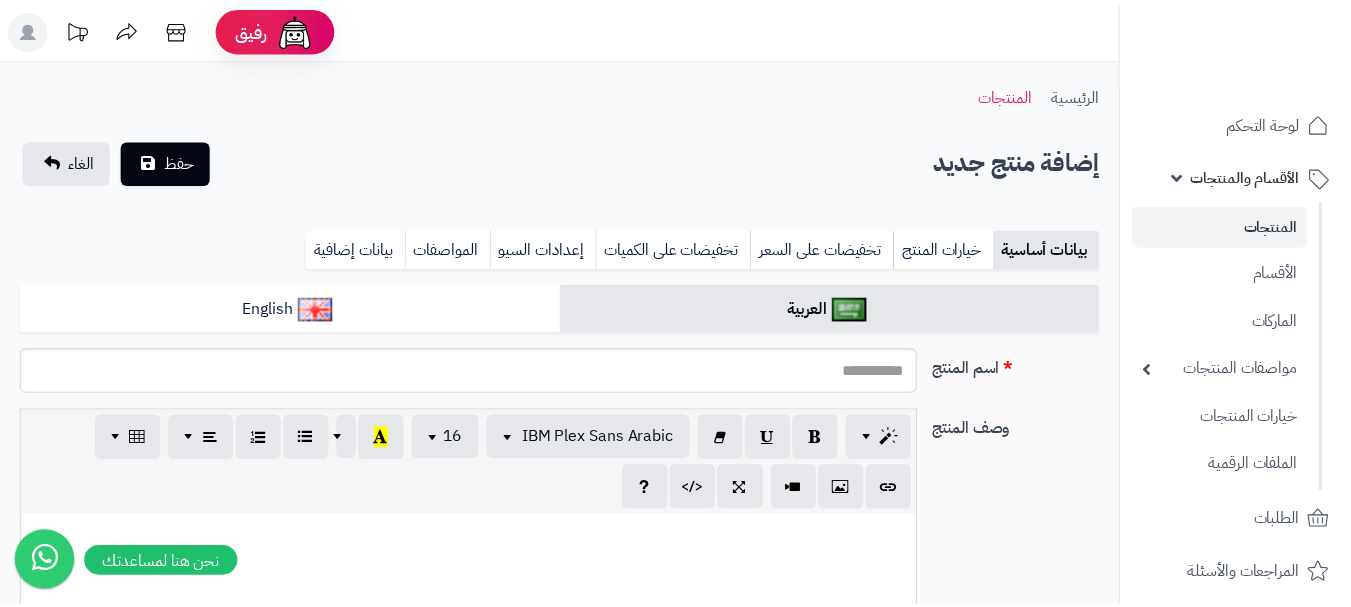 scroll, scrollTop: 0, scrollLeft: 0, axis: both 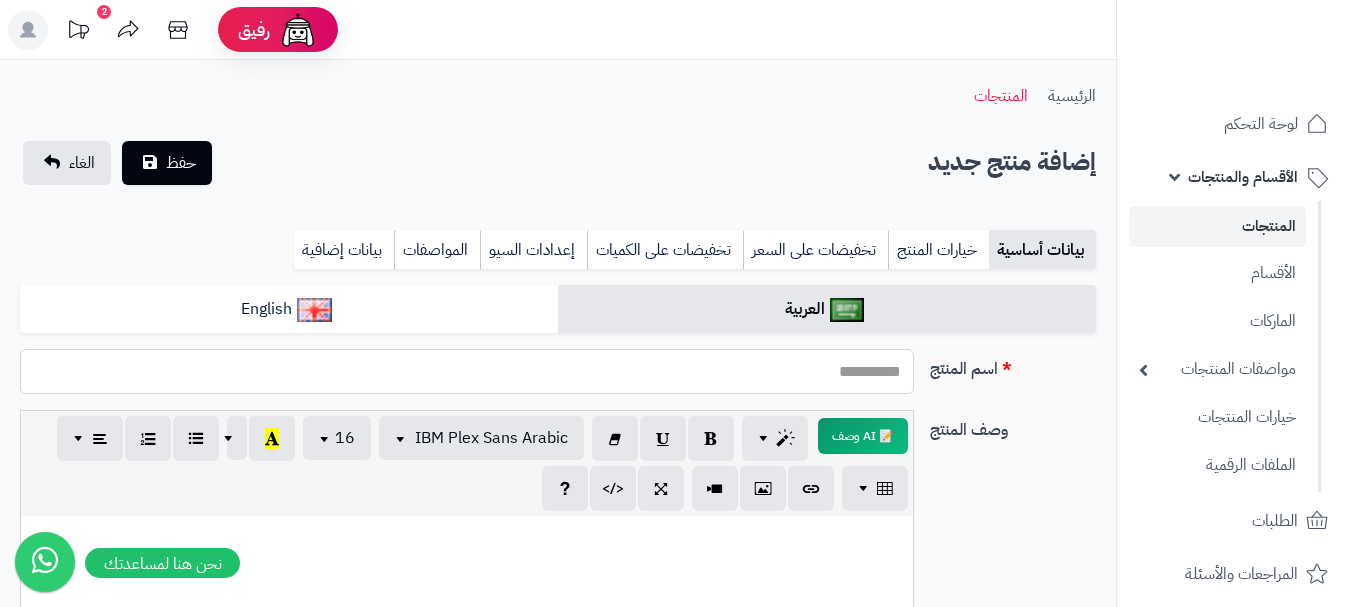 paste on "**********" 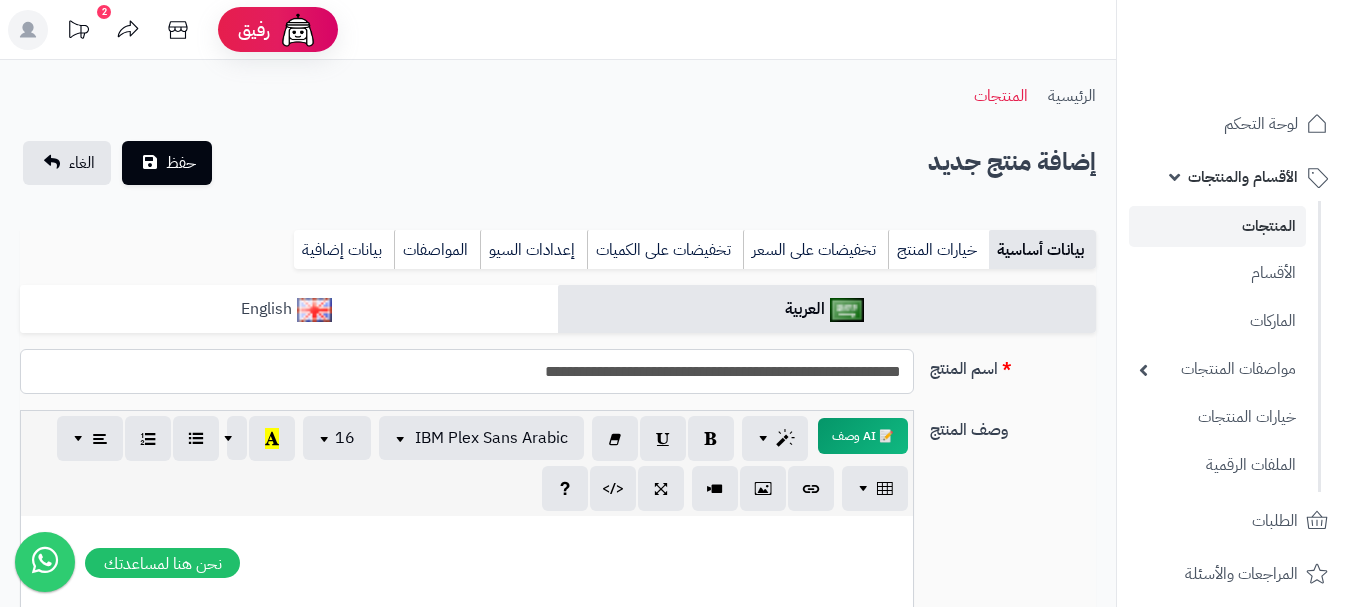 type on "**********" 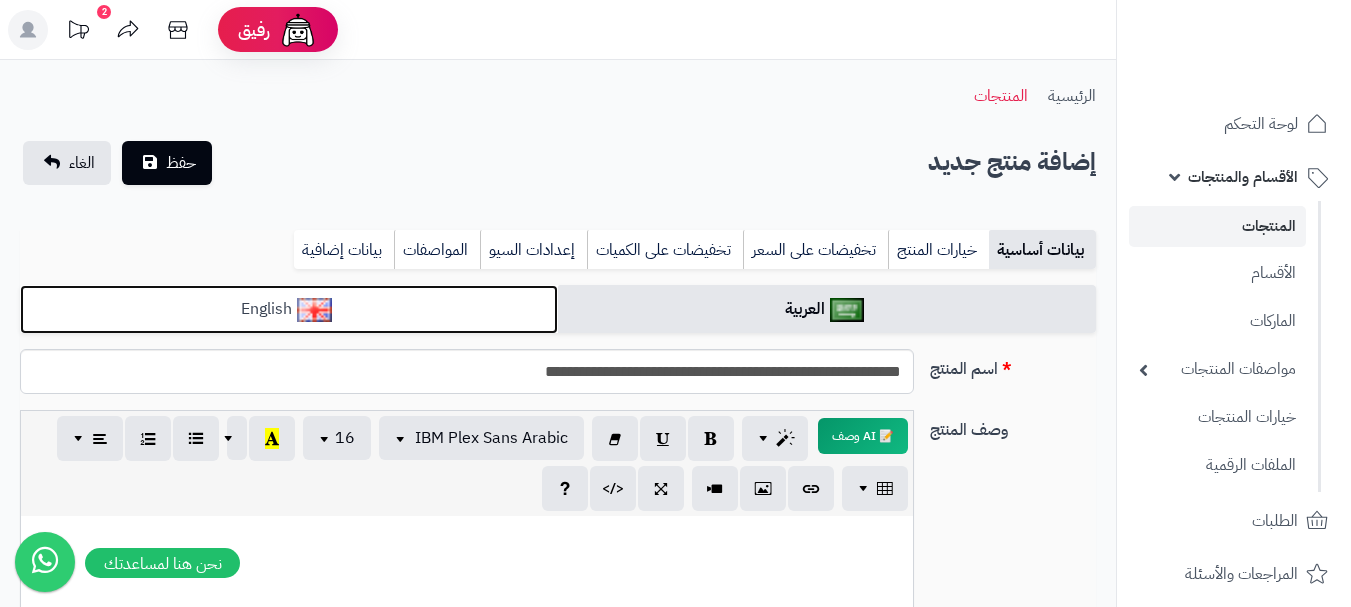click on "English" at bounding box center (289, 309) 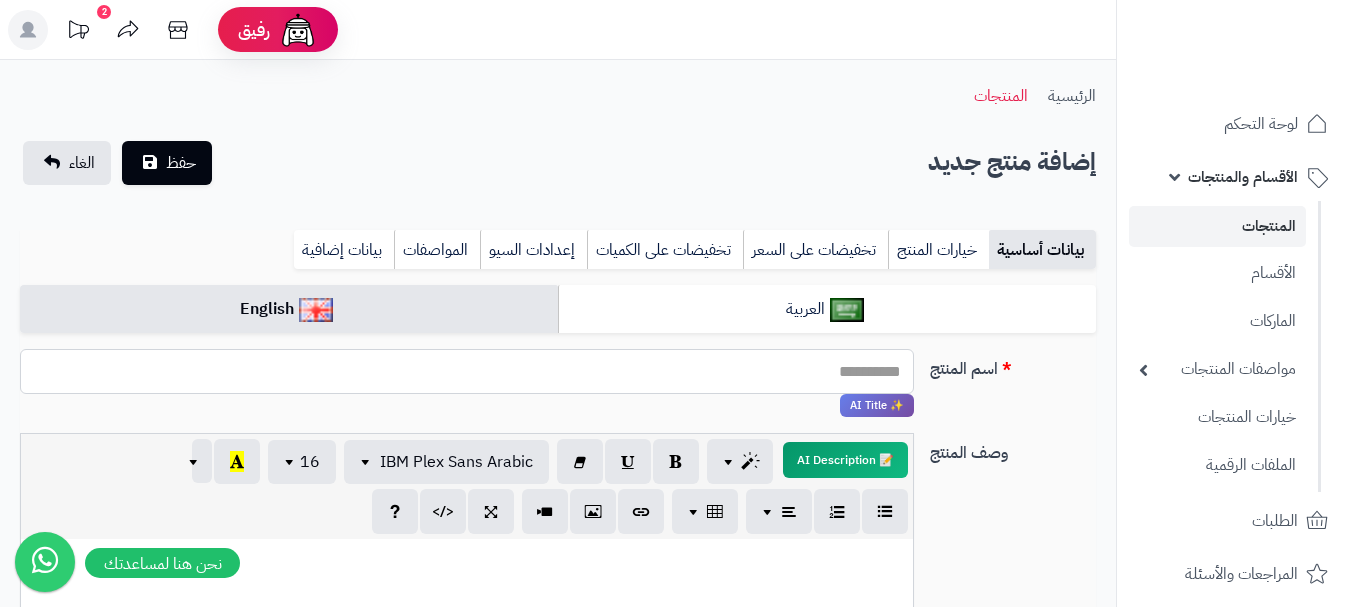 paste on "**********" 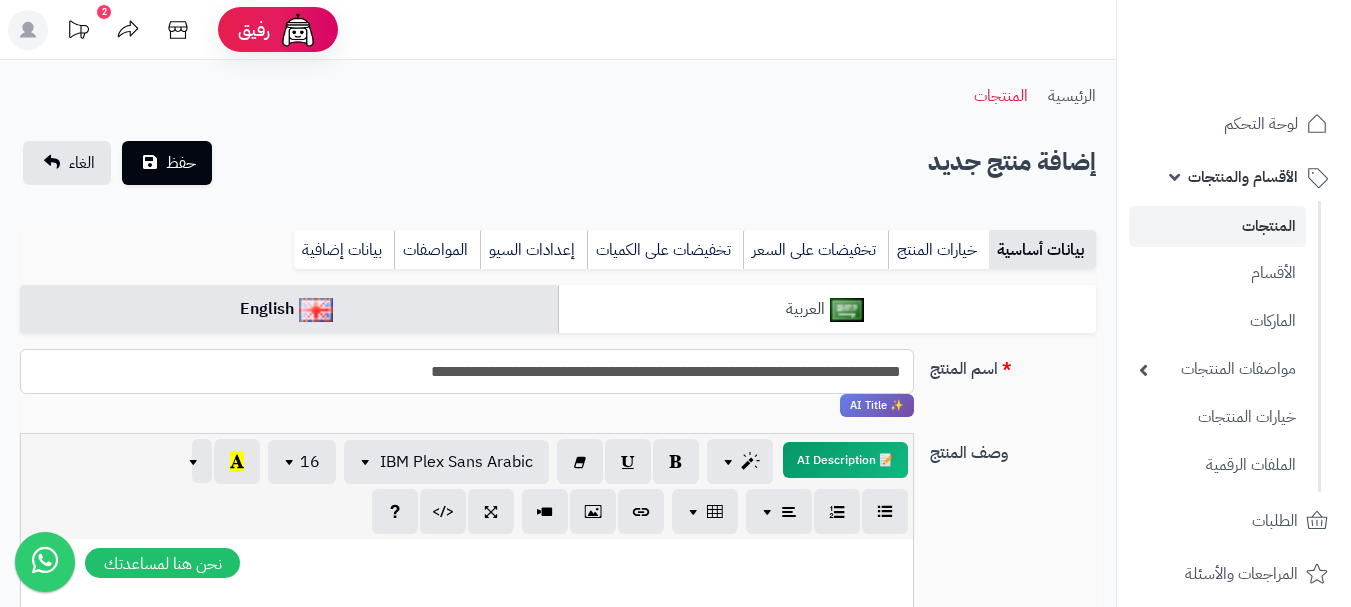 type on "**********" 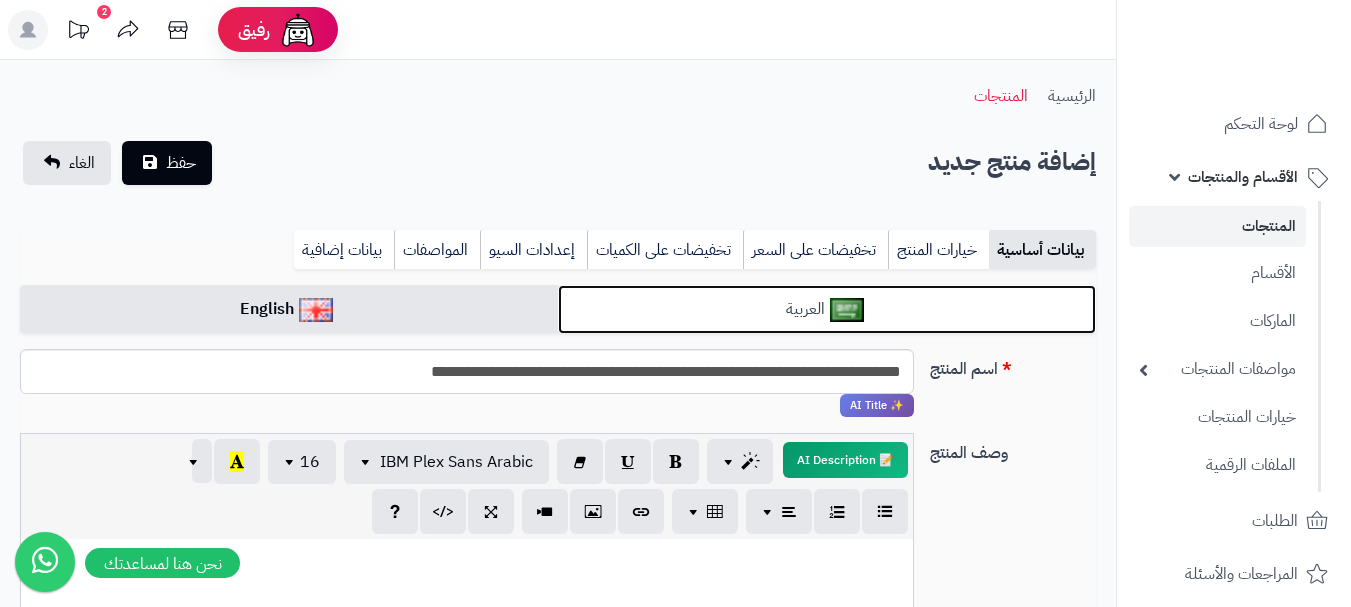 click at bounding box center [847, 310] 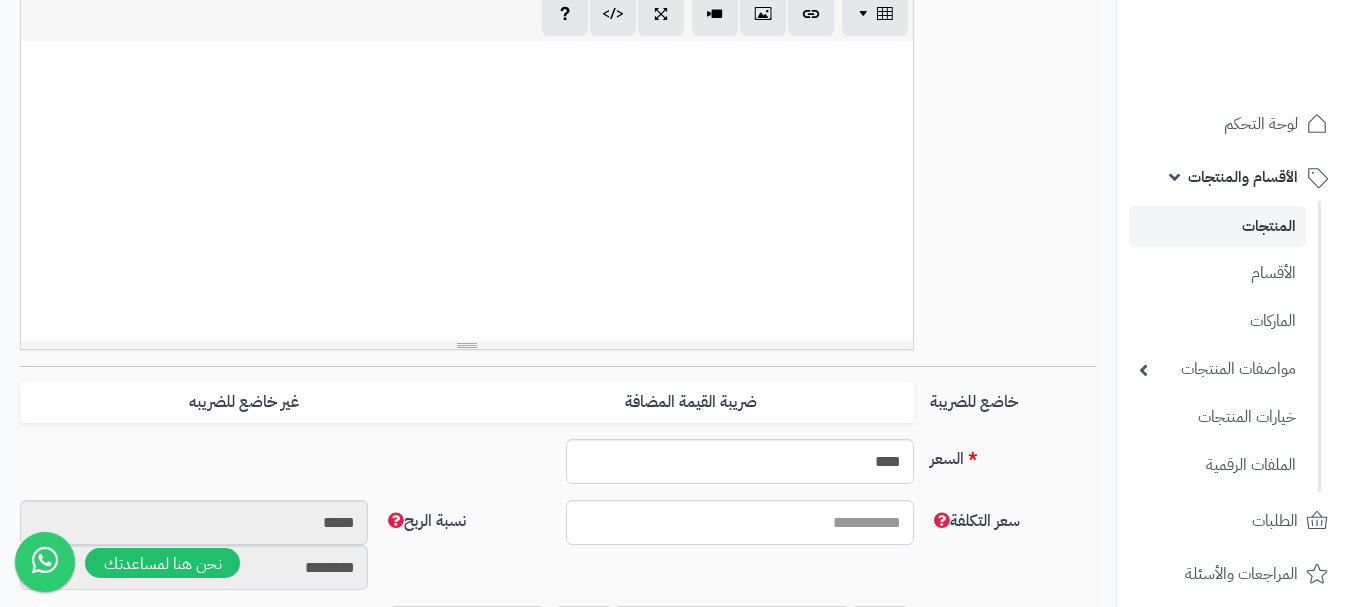 scroll, scrollTop: 700, scrollLeft: 0, axis: vertical 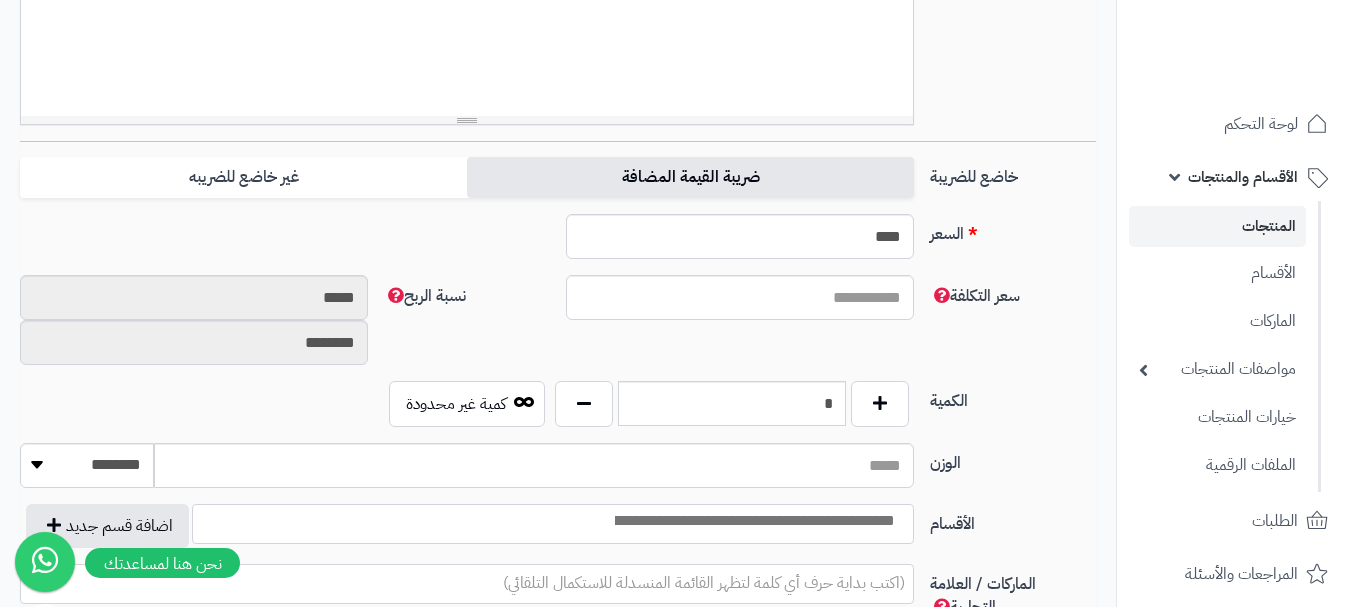 click on "ضريبة القيمة المضافة" at bounding box center (690, 177) 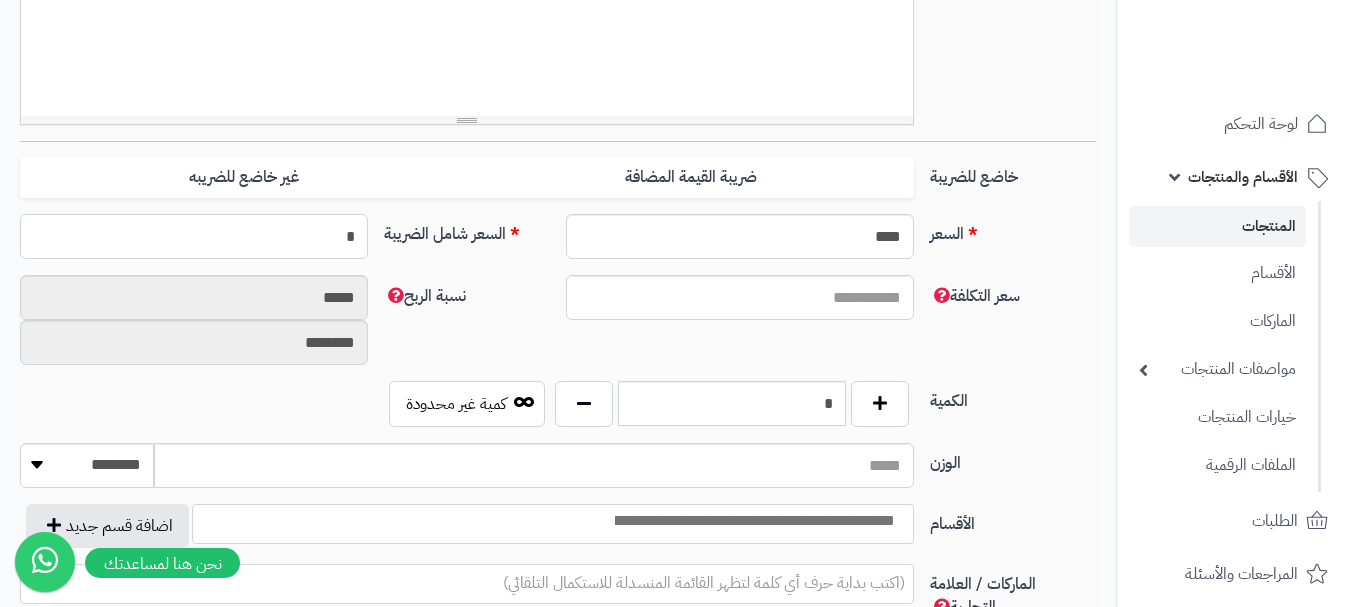 click on "*" at bounding box center (194, 236) 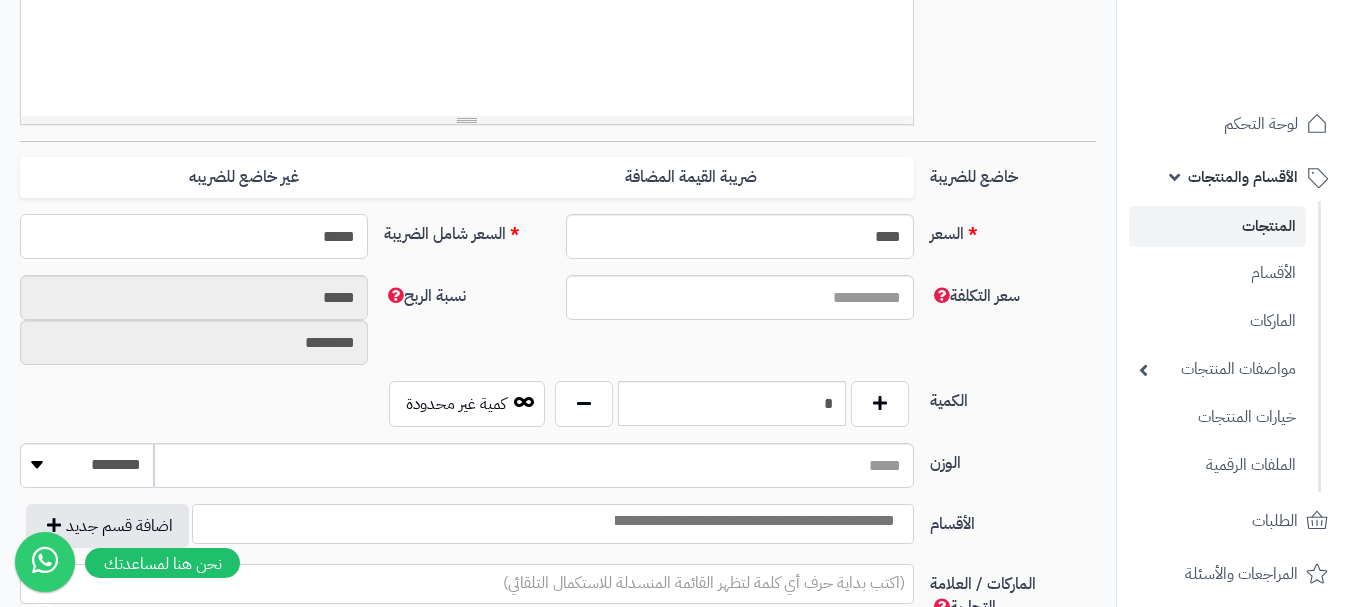 type on "******" 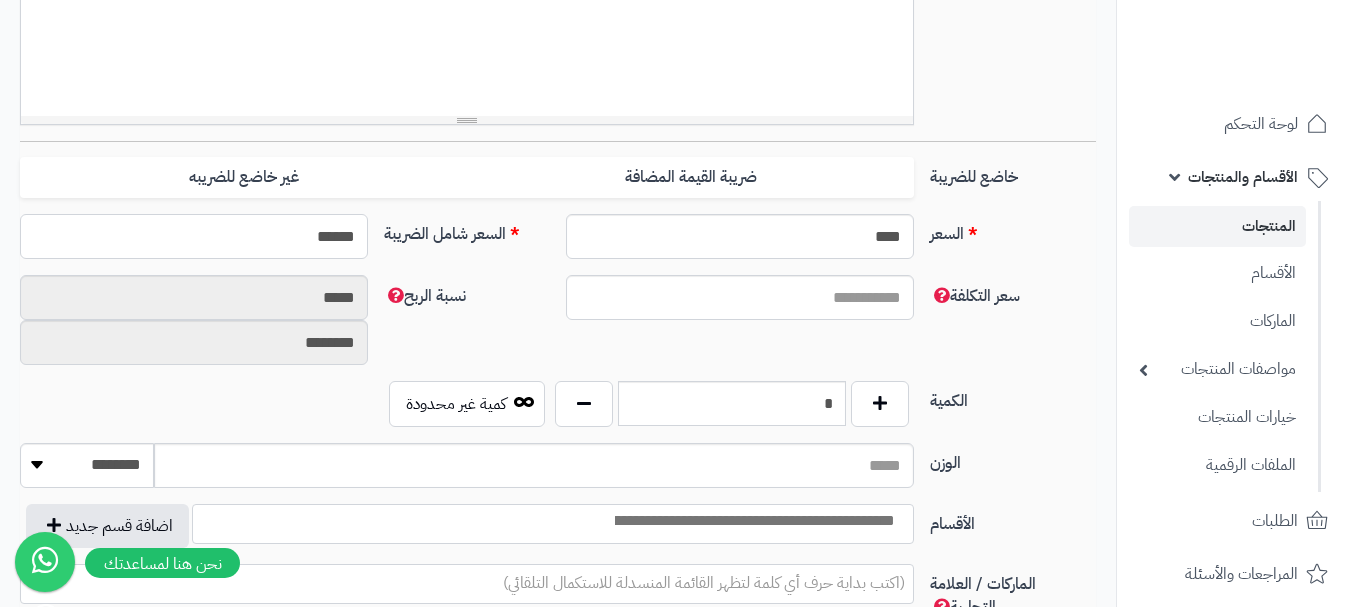 type on "**********" 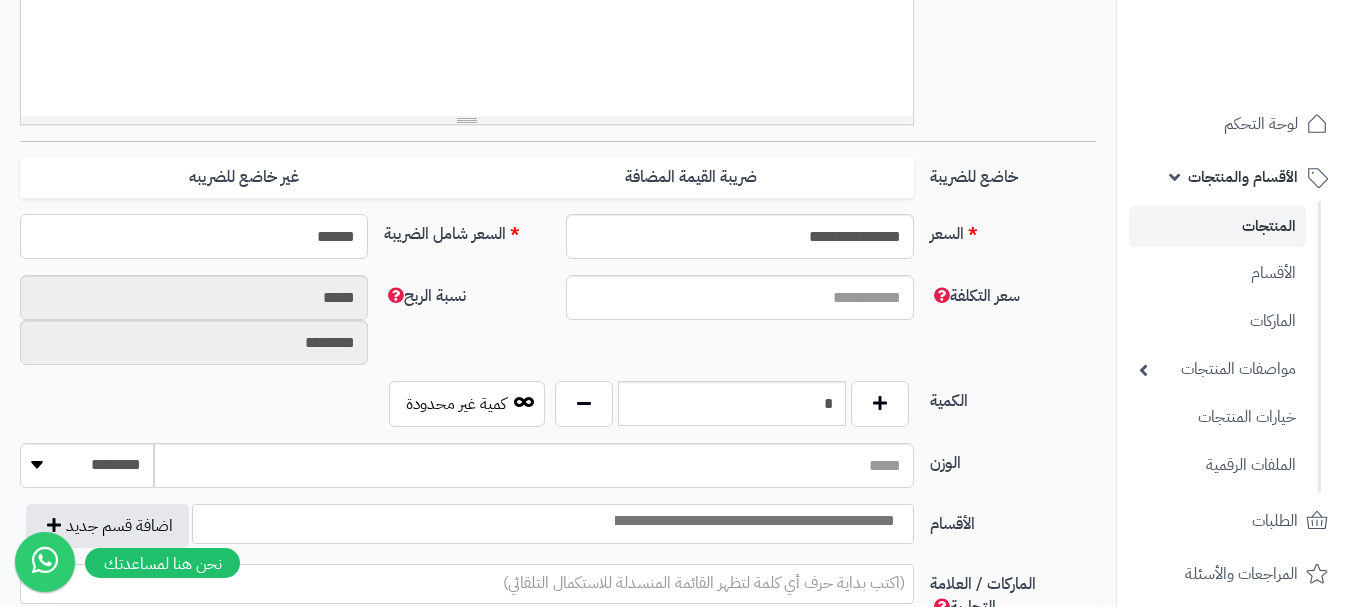 type on "******" 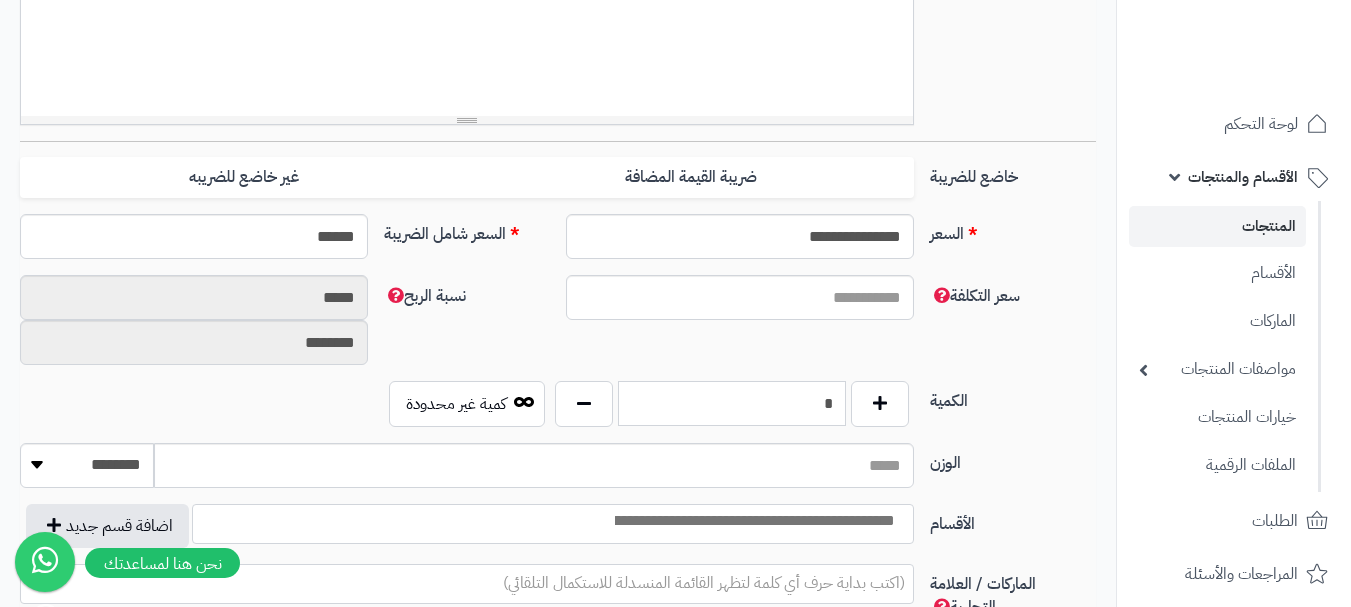 click on "*" at bounding box center (732, 403) 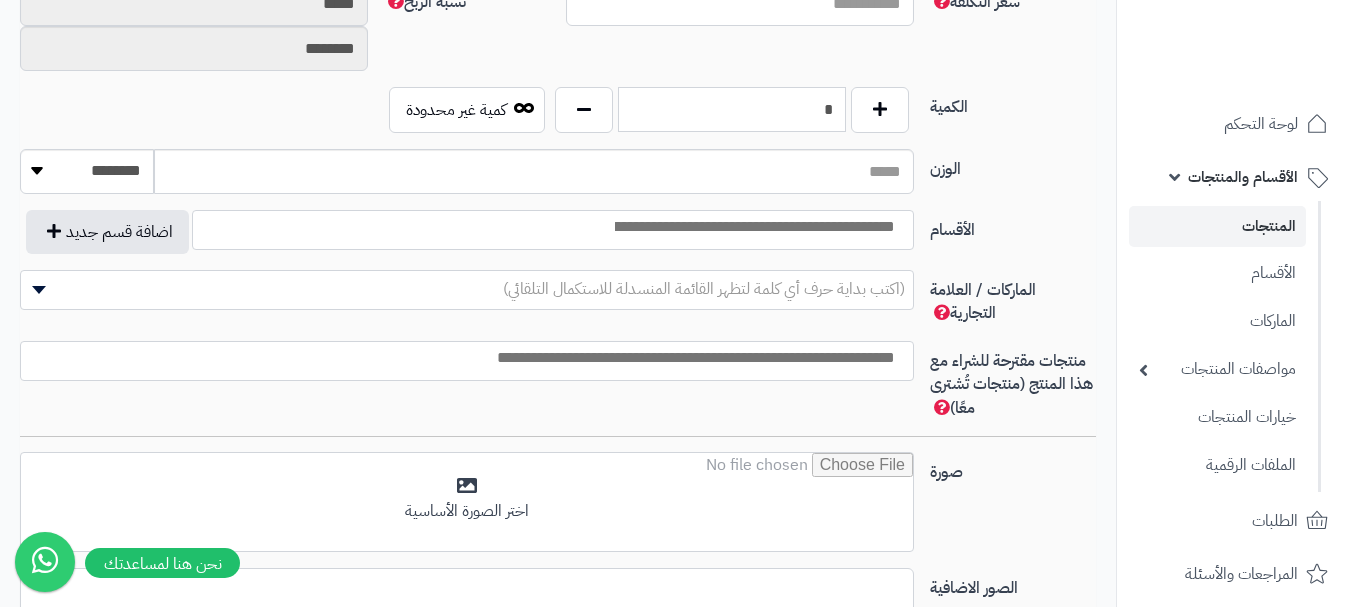 scroll, scrollTop: 1000, scrollLeft: 0, axis: vertical 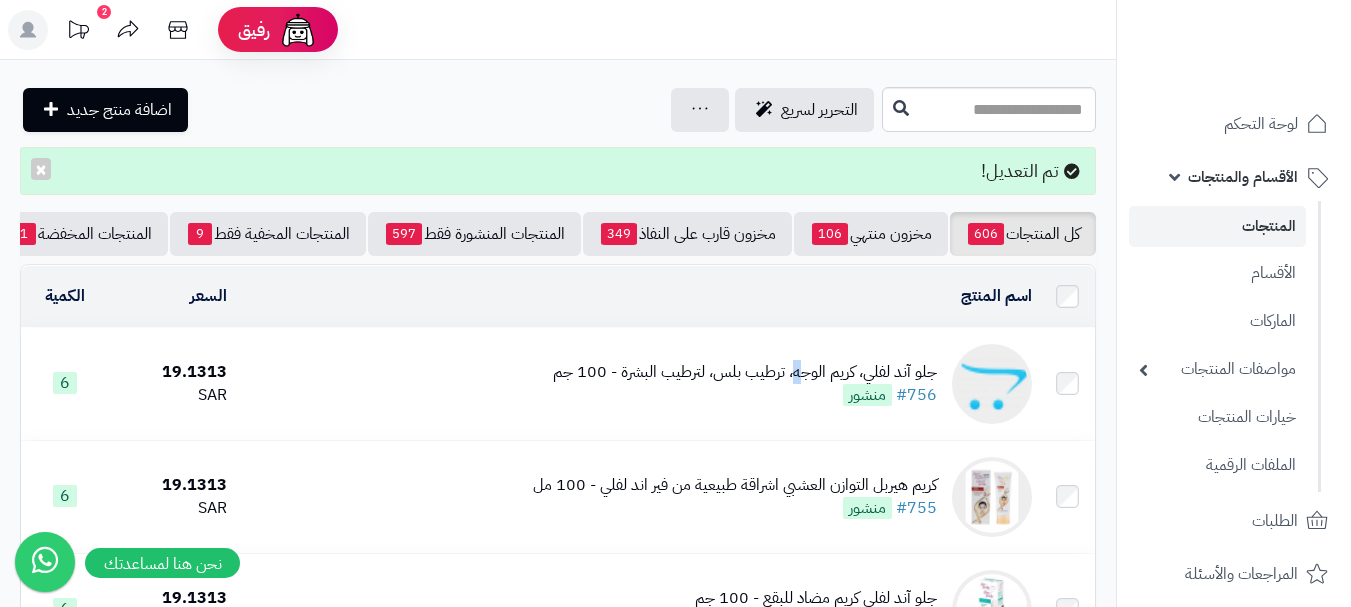 click on "جلو آند لفلي، كريم الوجه، ترطيب بلس، لترطيب البشرة - 100 جم" at bounding box center [745, 372] 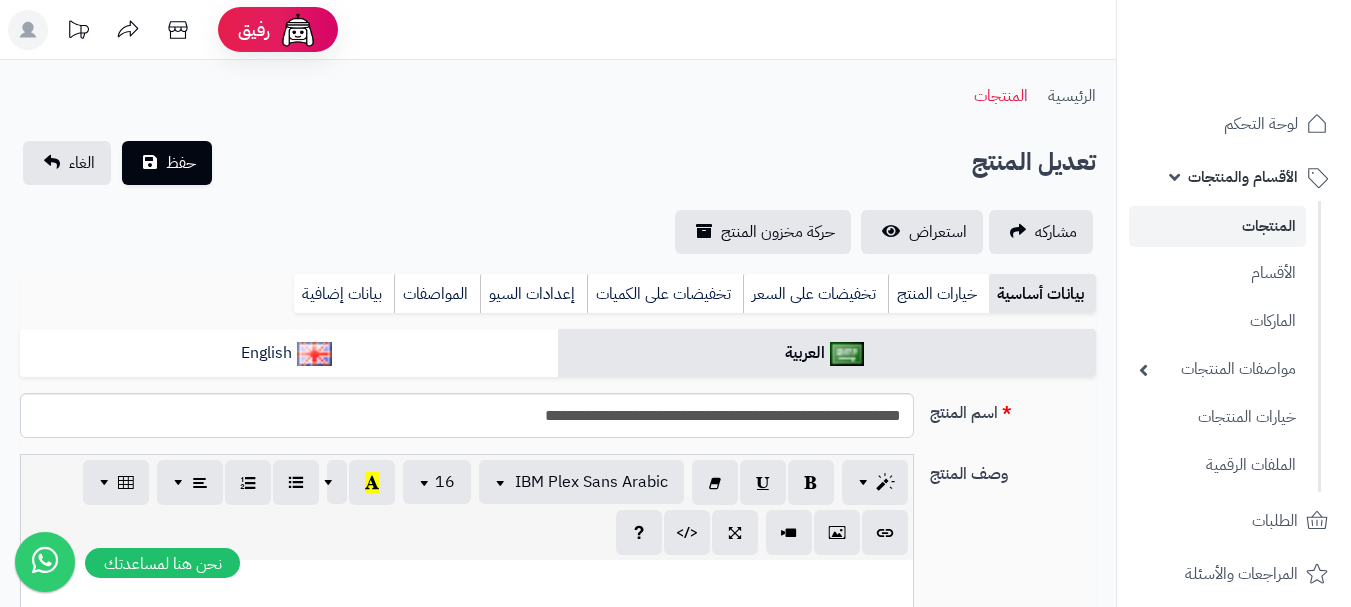 scroll, scrollTop: 0, scrollLeft: 0, axis: both 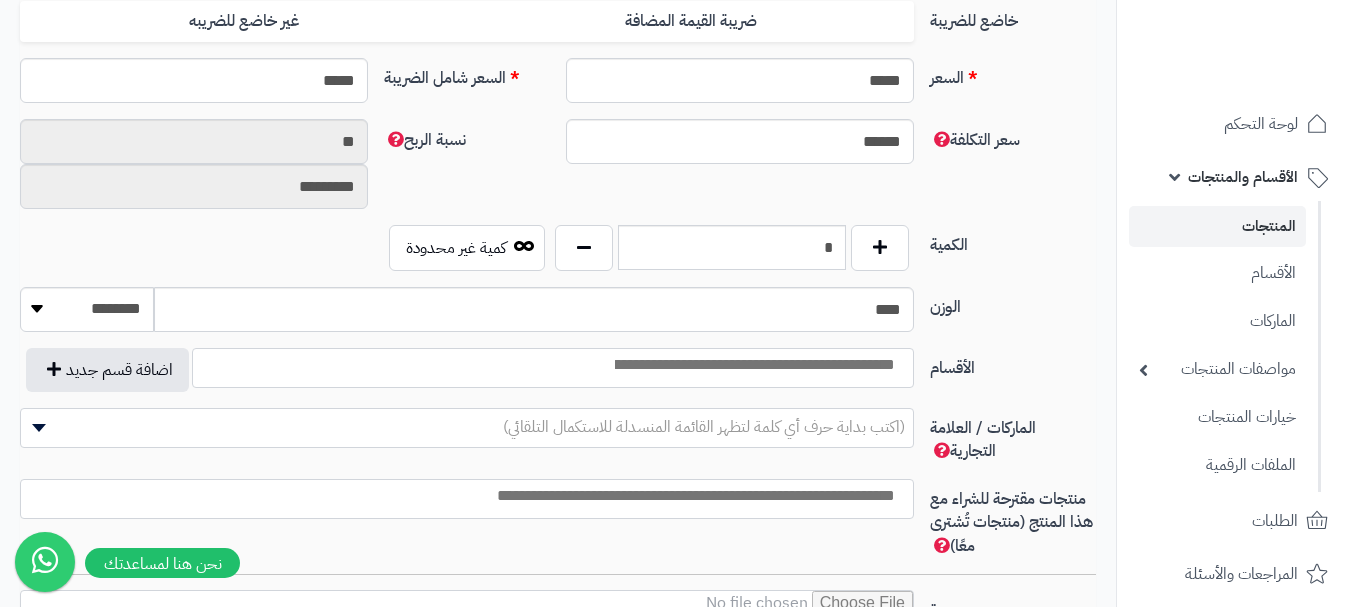 click at bounding box center (753, 365) 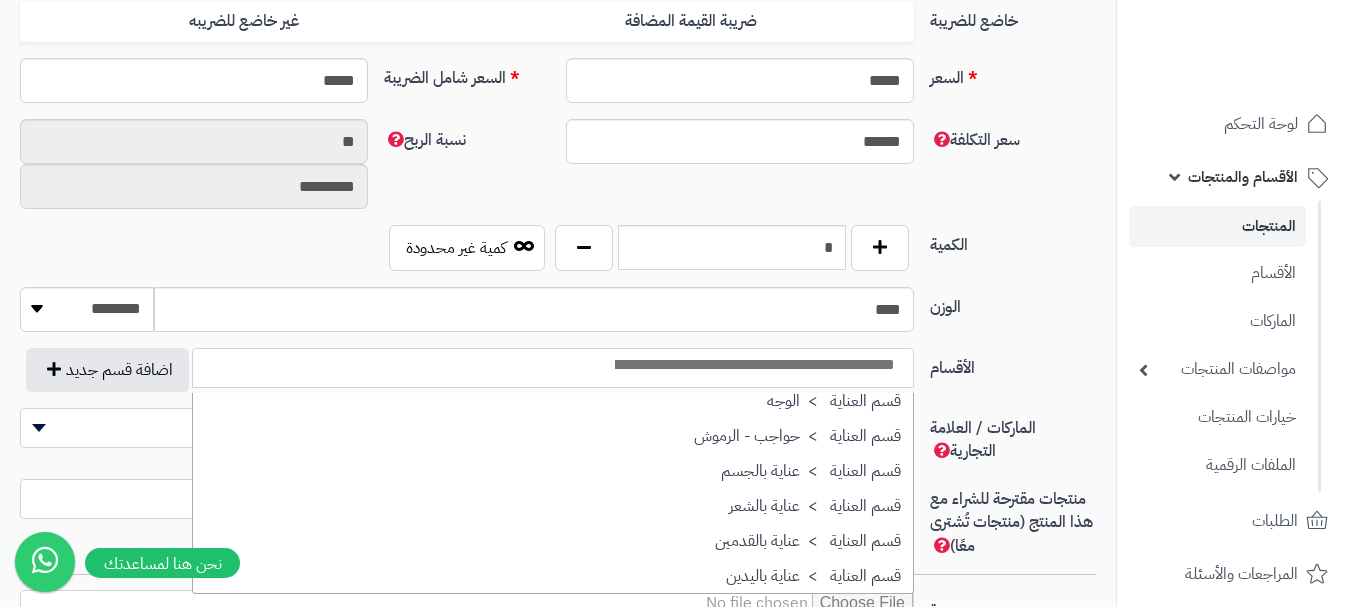 scroll, scrollTop: 1686, scrollLeft: 0, axis: vertical 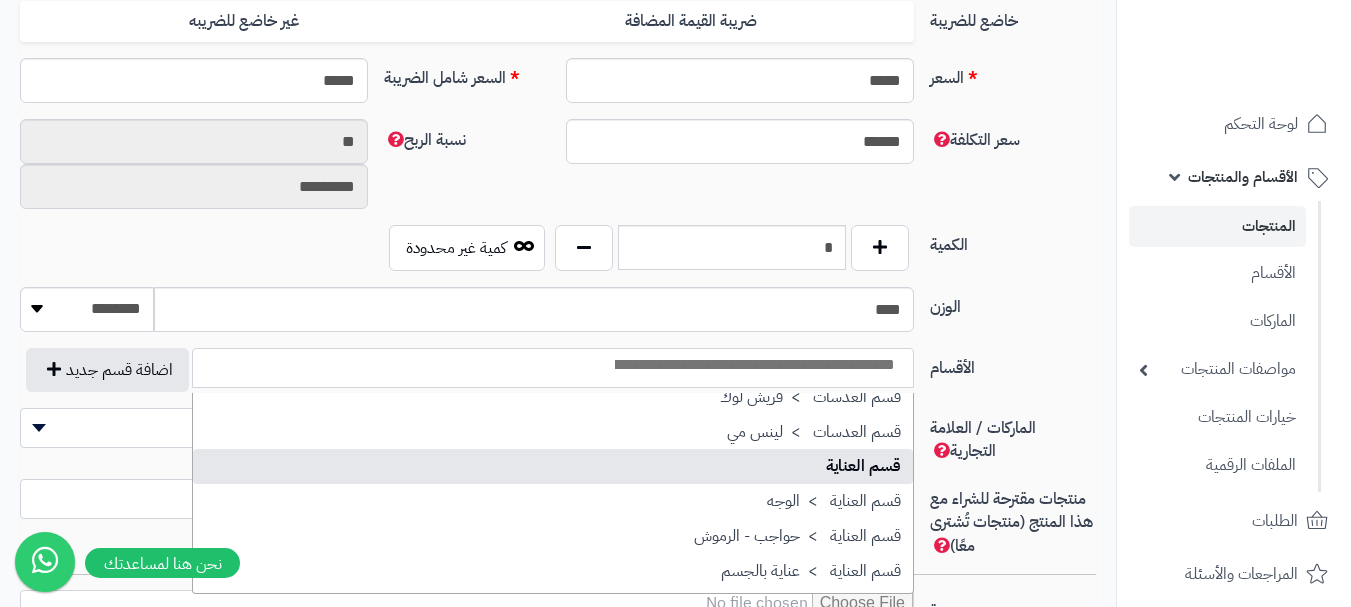 select on "**" 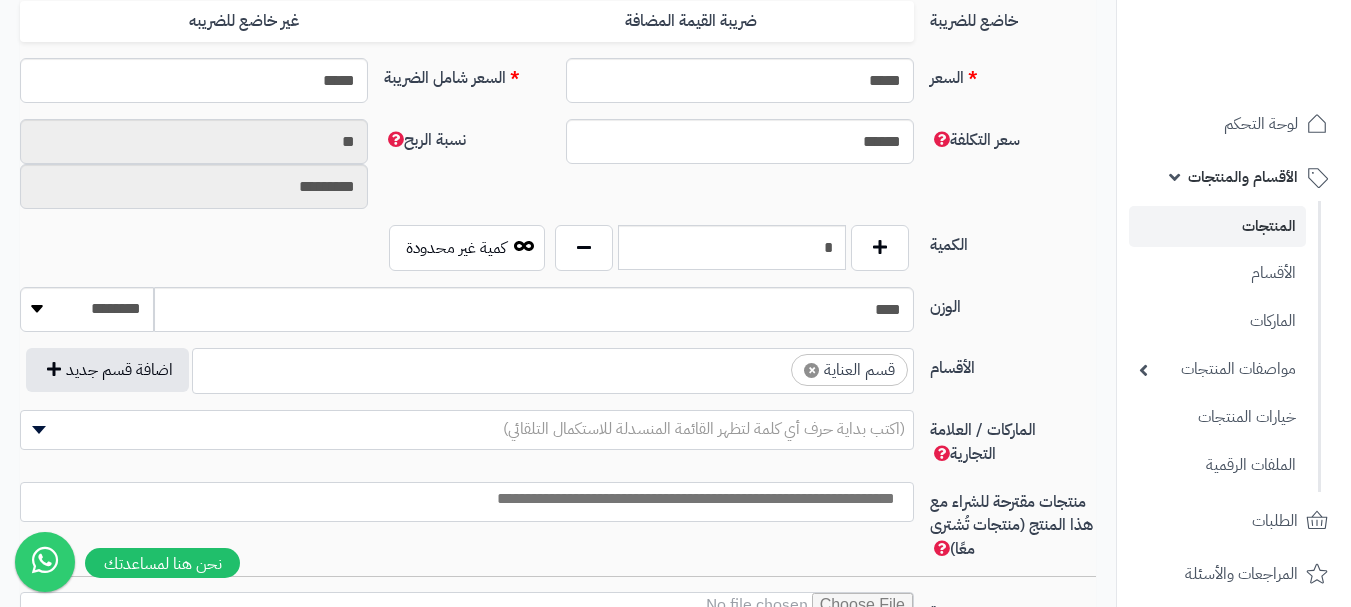 click on "× قسم العناية" at bounding box center (553, 368) 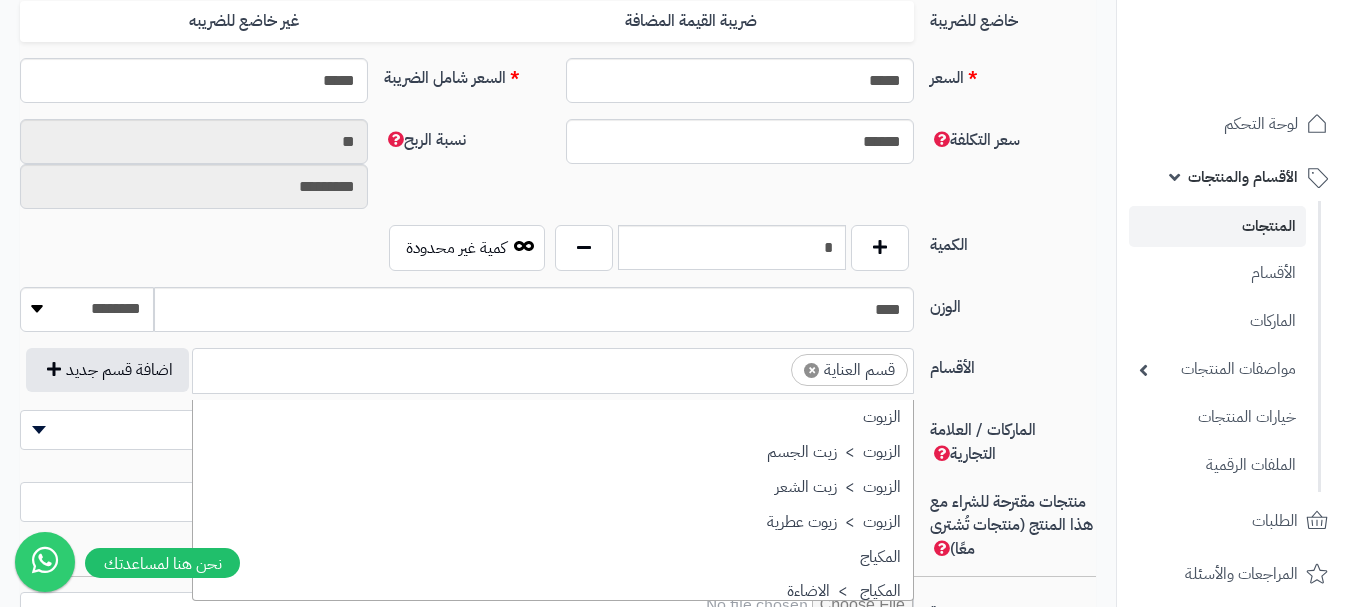 scroll, scrollTop: 1707, scrollLeft: 0, axis: vertical 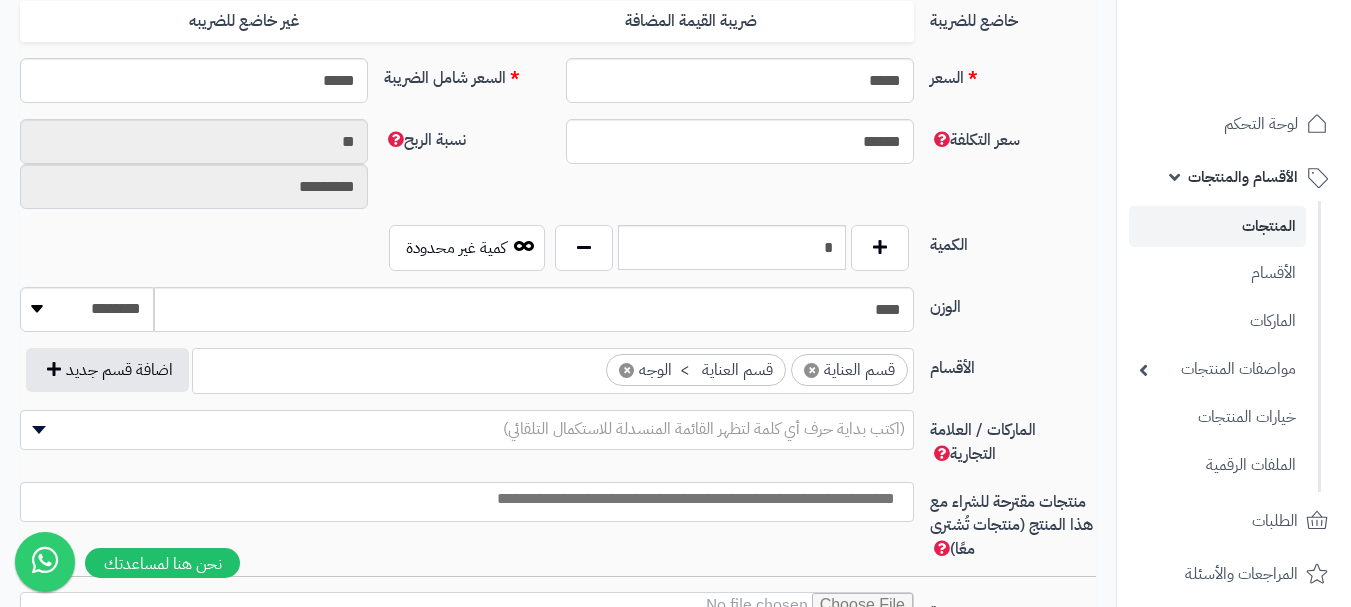click at bounding box center [462, 499] 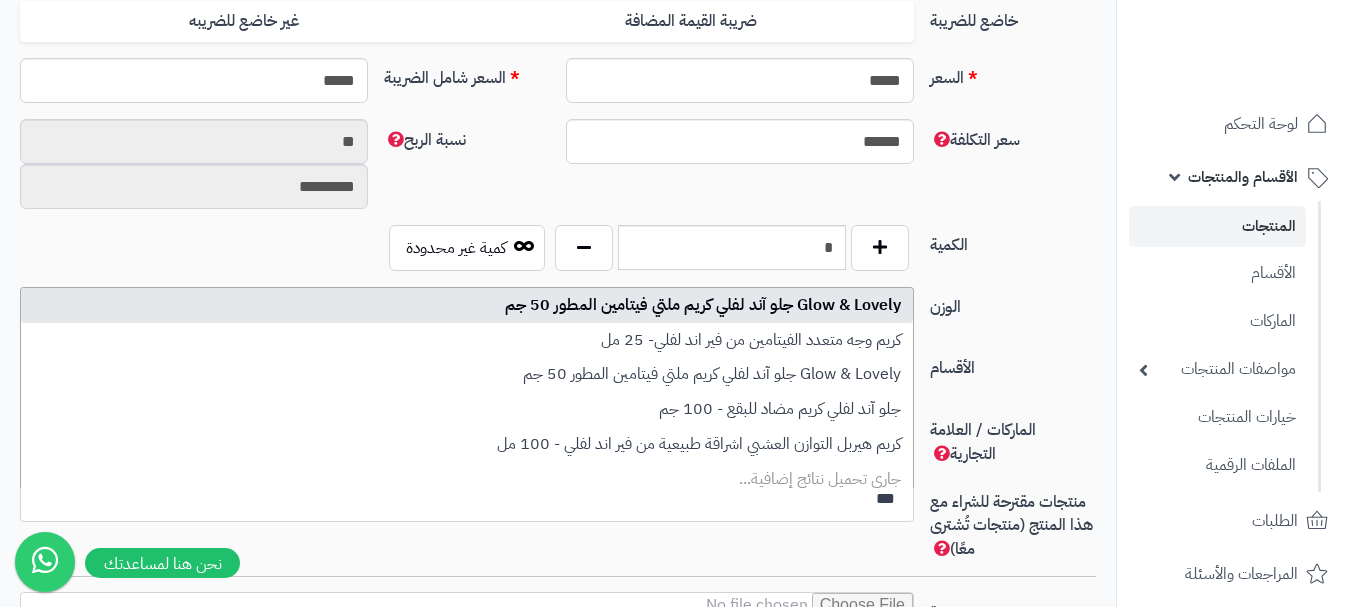 type on "***" 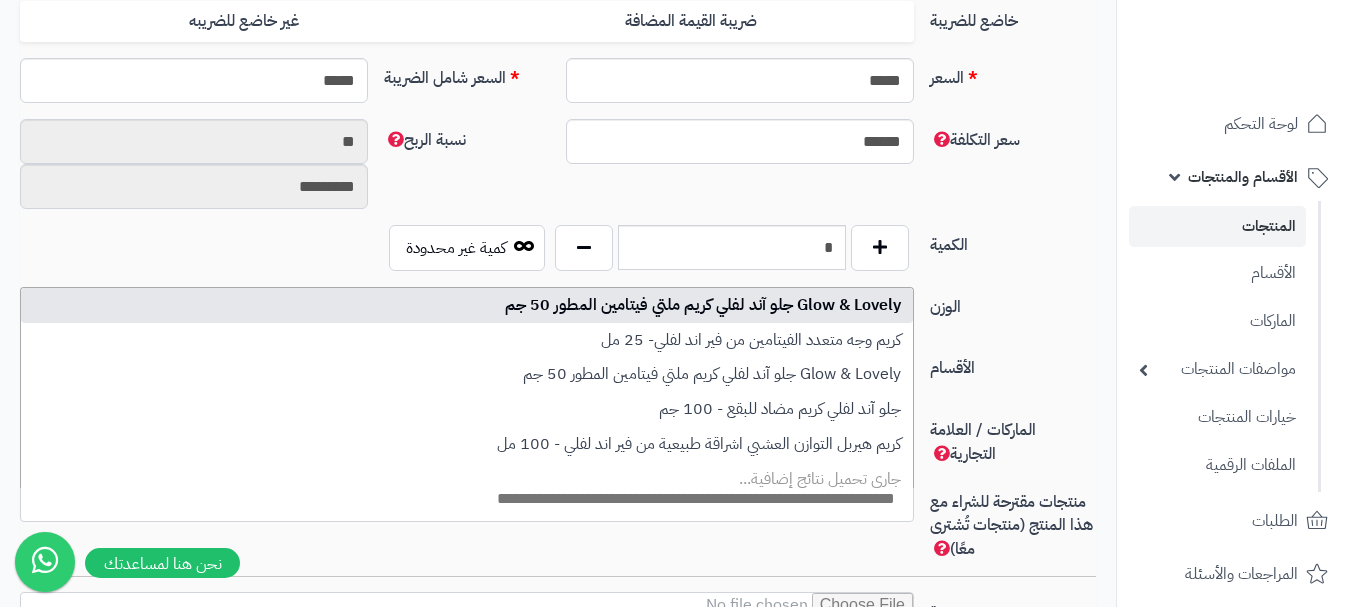 select on "***" 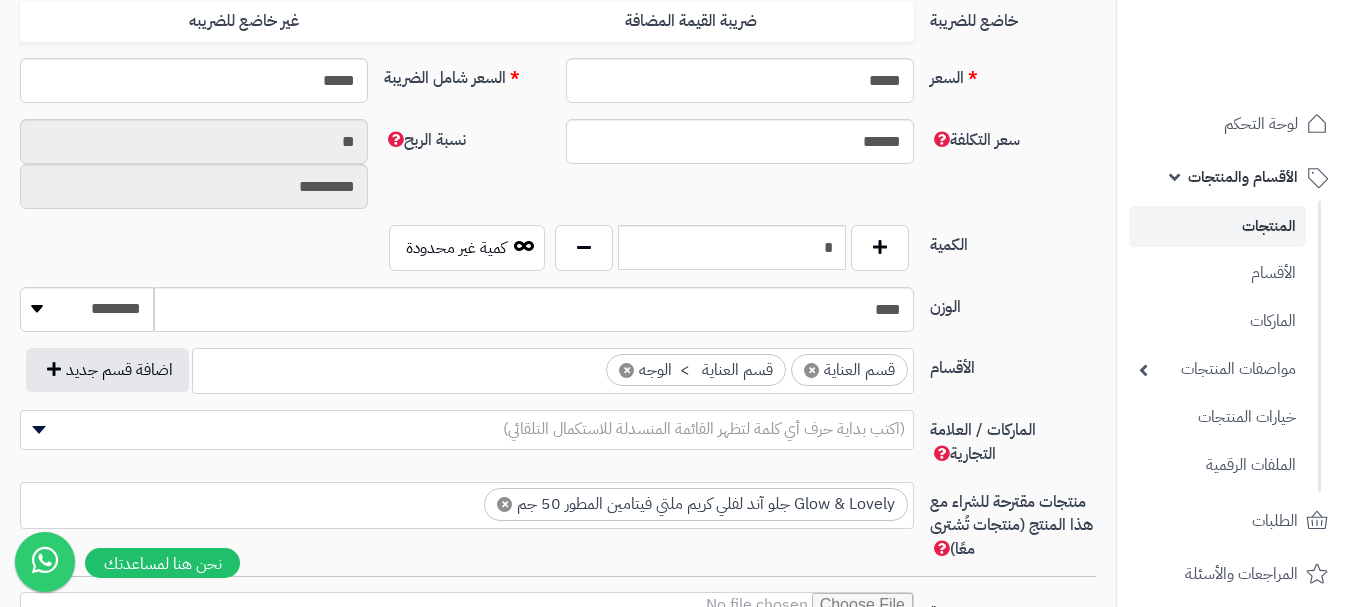 scroll, scrollTop: 0, scrollLeft: 0, axis: both 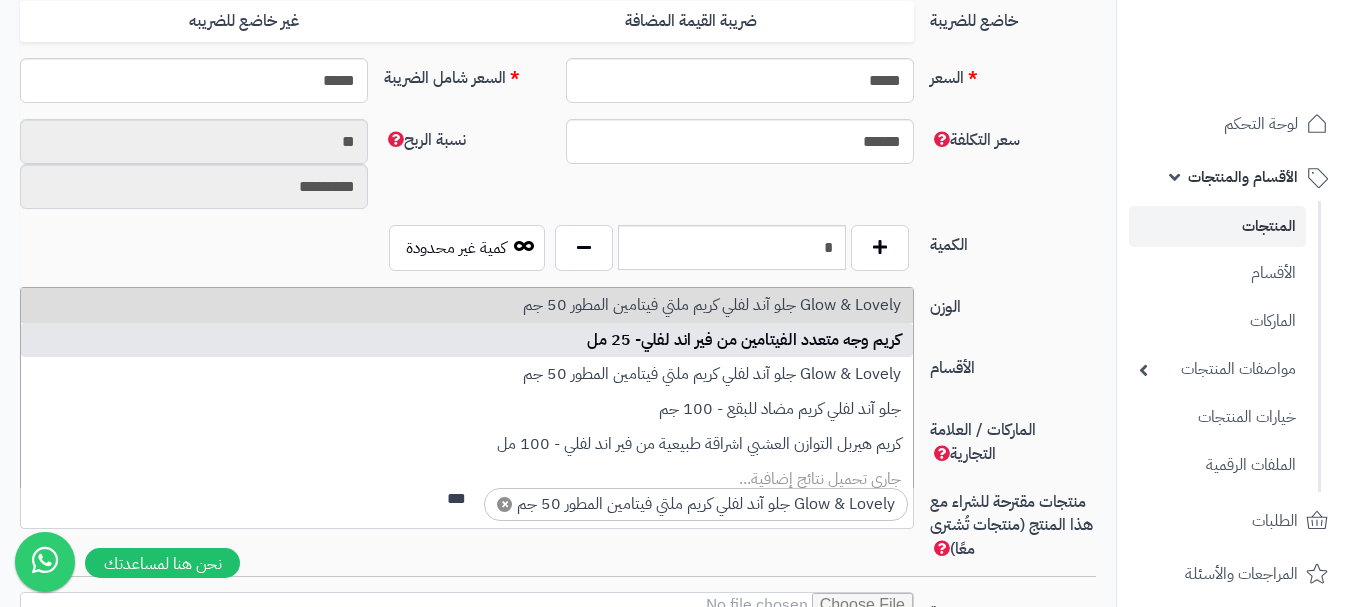 type on "***" 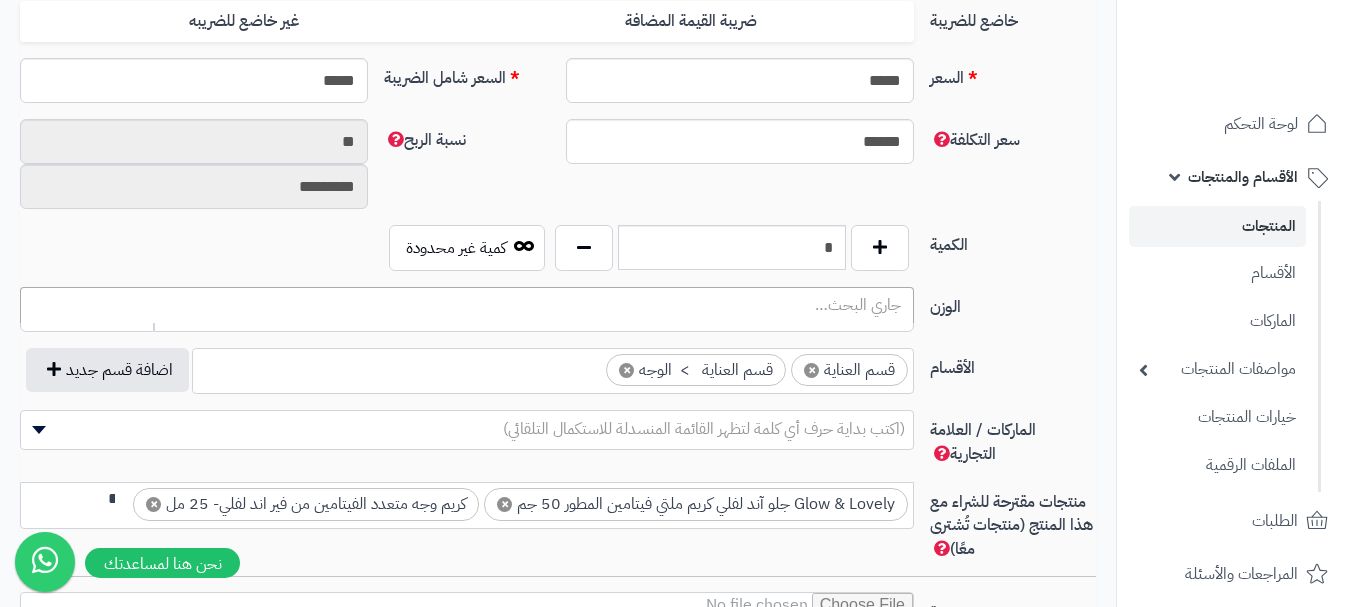 scroll, scrollTop: 0, scrollLeft: -4, axis: horizontal 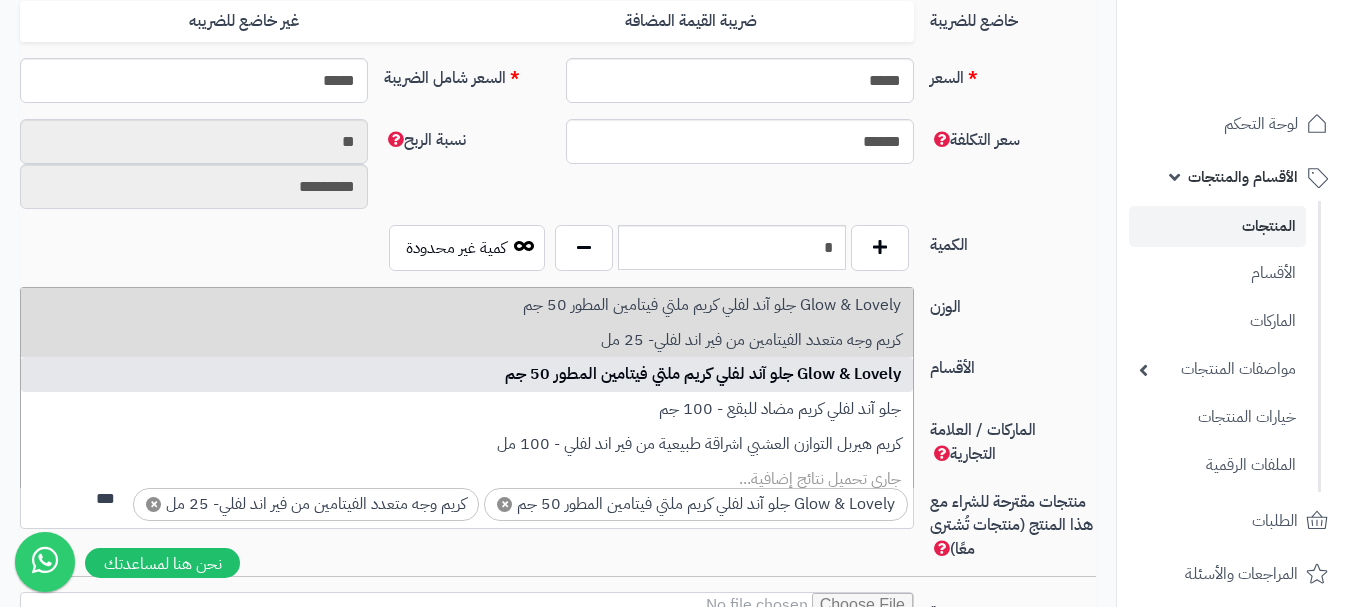 type on "***" 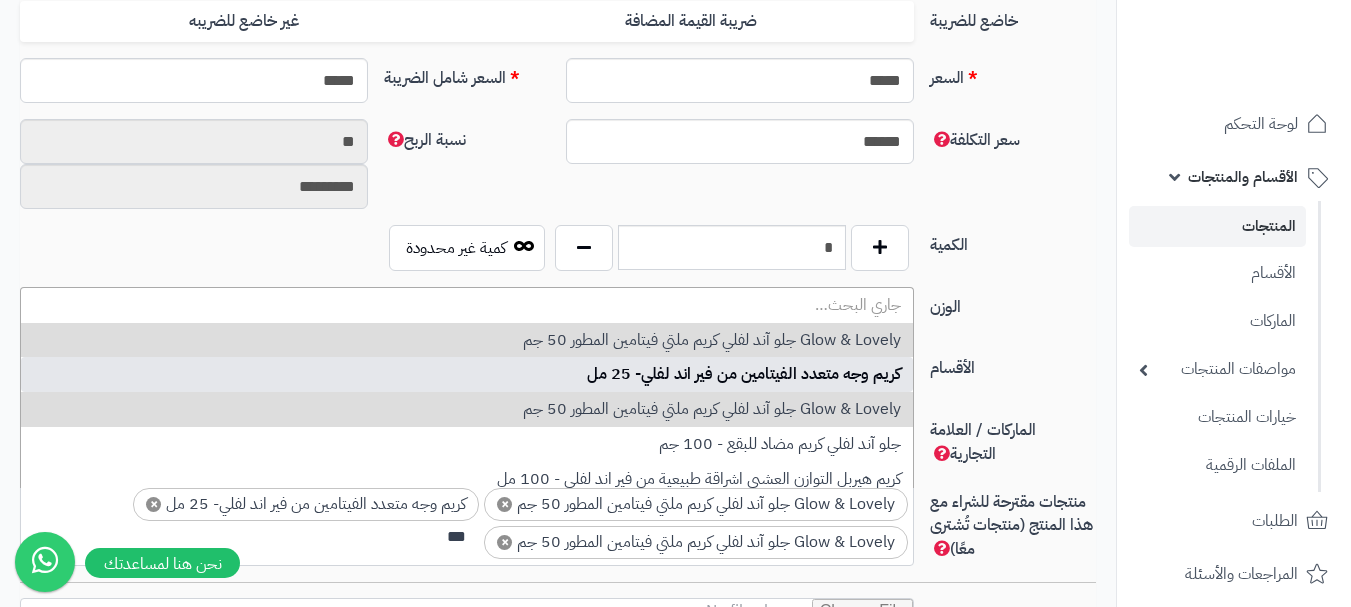 scroll, scrollTop: 0, scrollLeft: -4, axis: horizontal 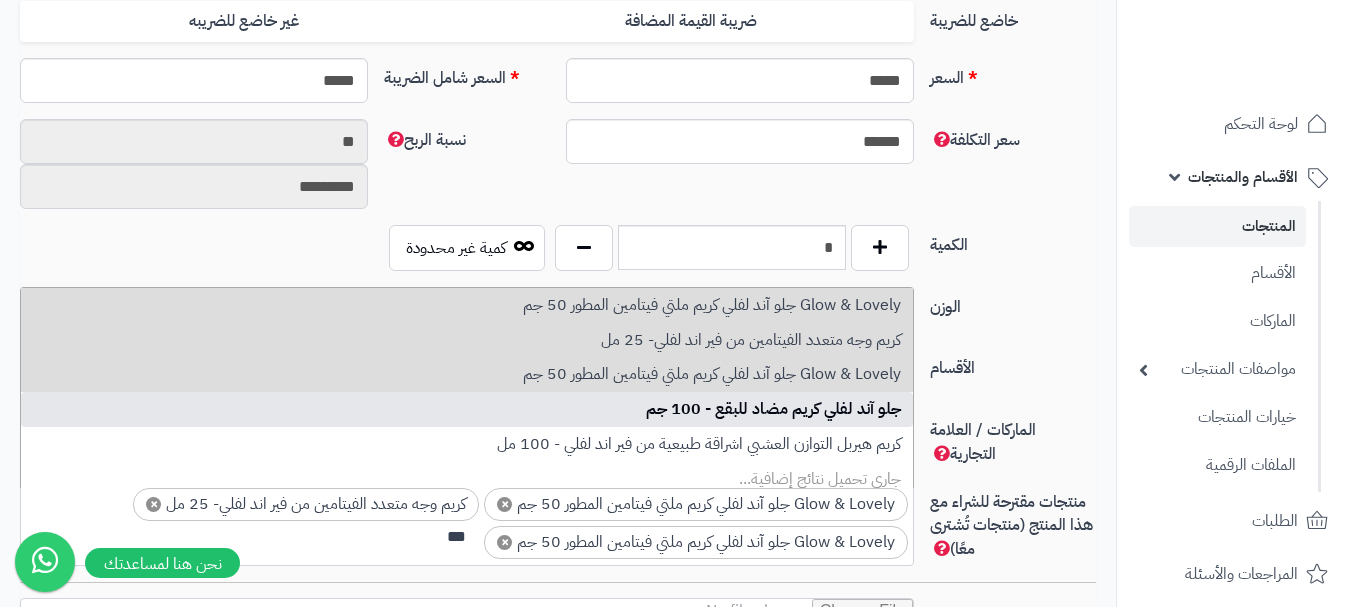 type on "***" 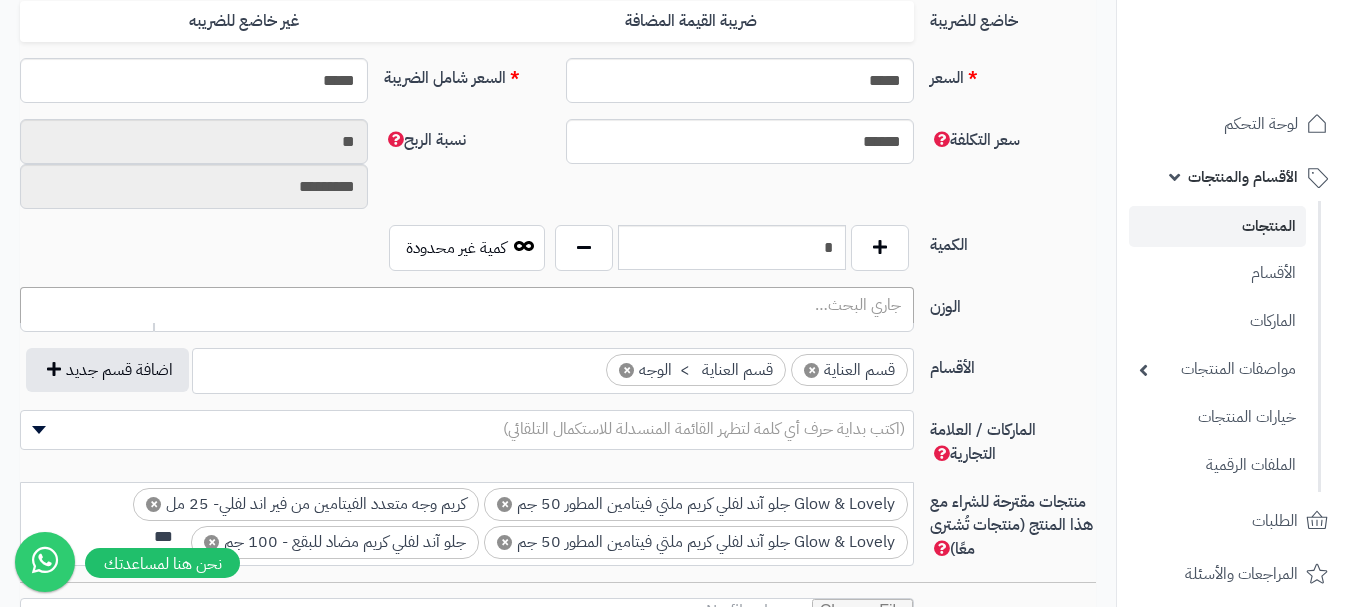 scroll, scrollTop: 0, scrollLeft: -4, axis: horizontal 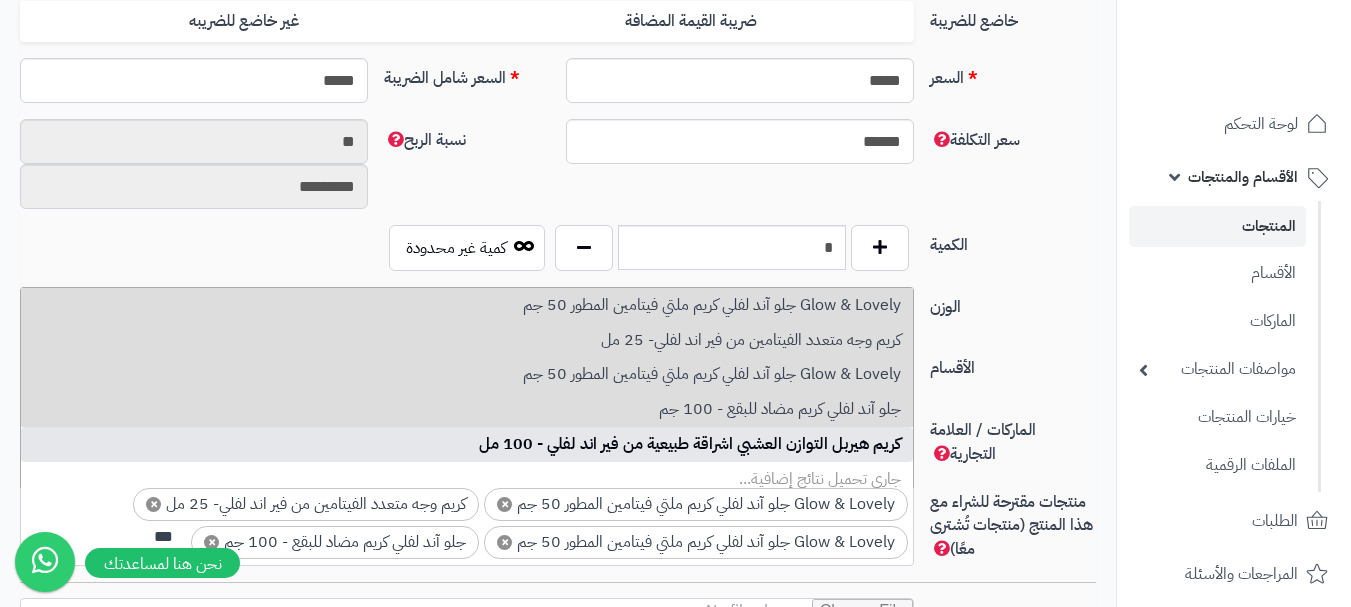 type on "***" 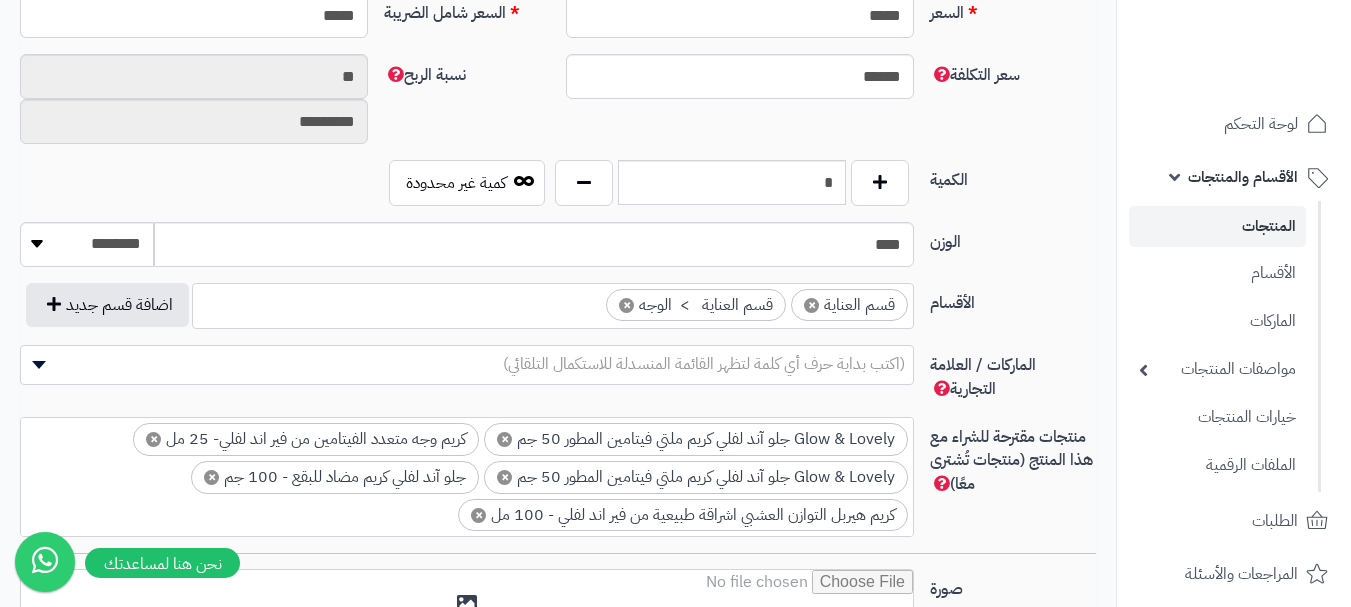 scroll, scrollTop: 1000, scrollLeft: 0, axis: vertical 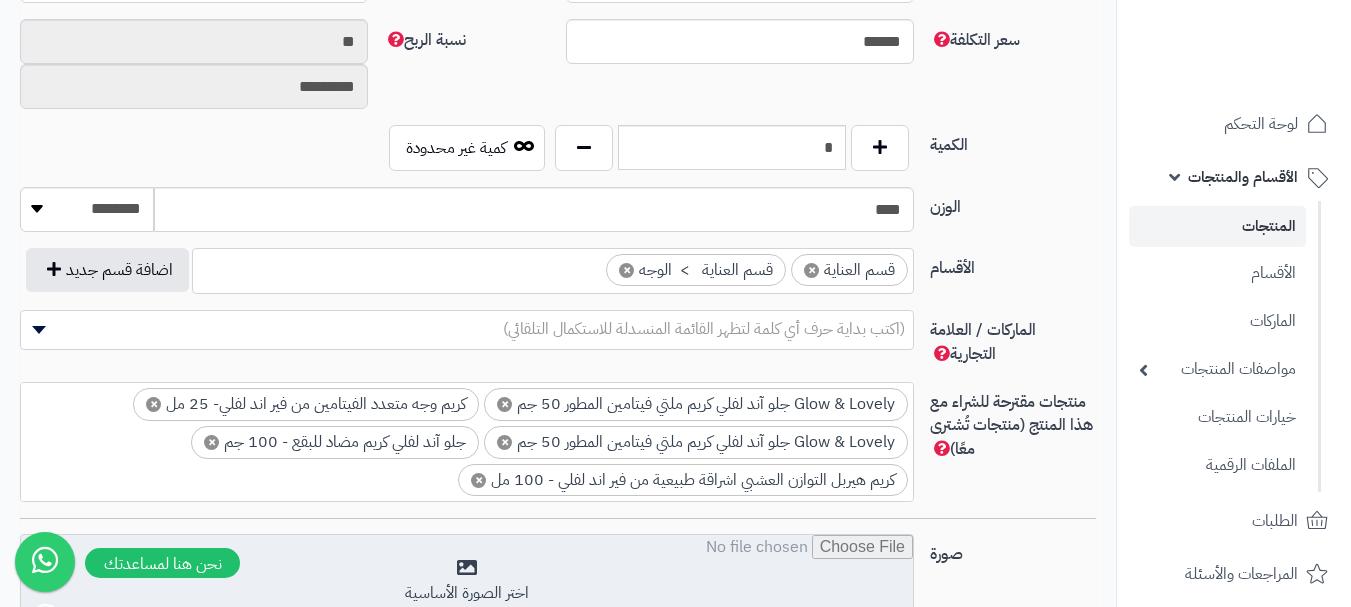 click at bounding box center (467, 585) 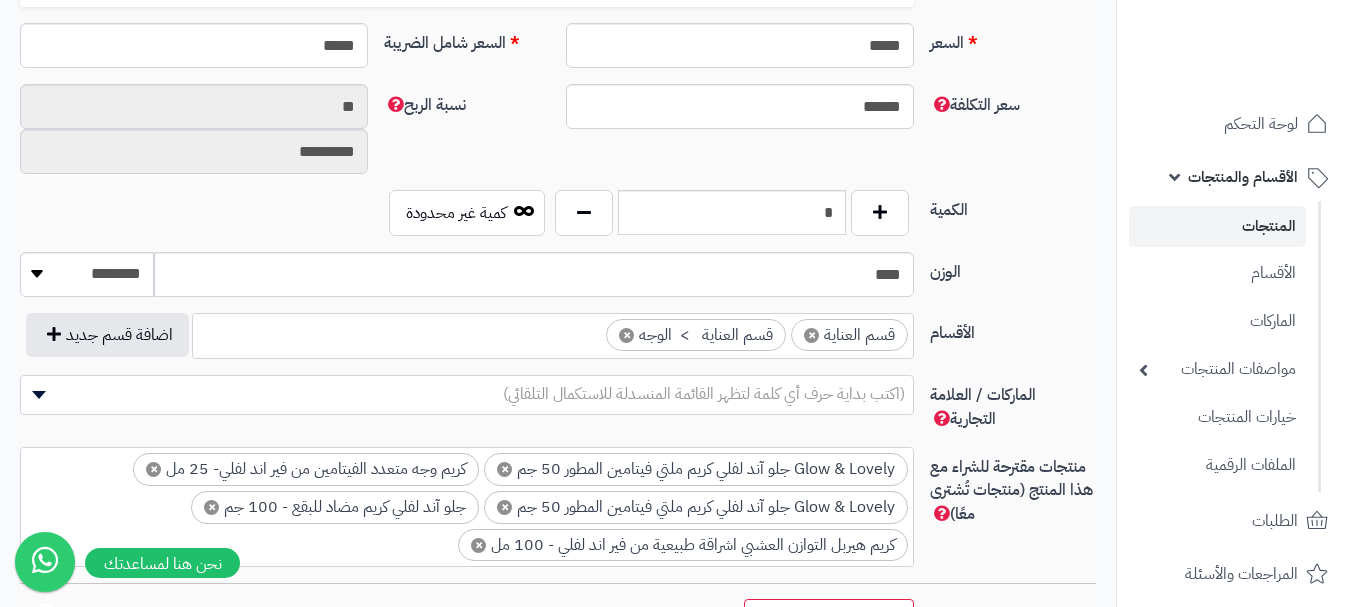 scroll, scrollTop: 900, scrollLeft: 0, axis: vertical 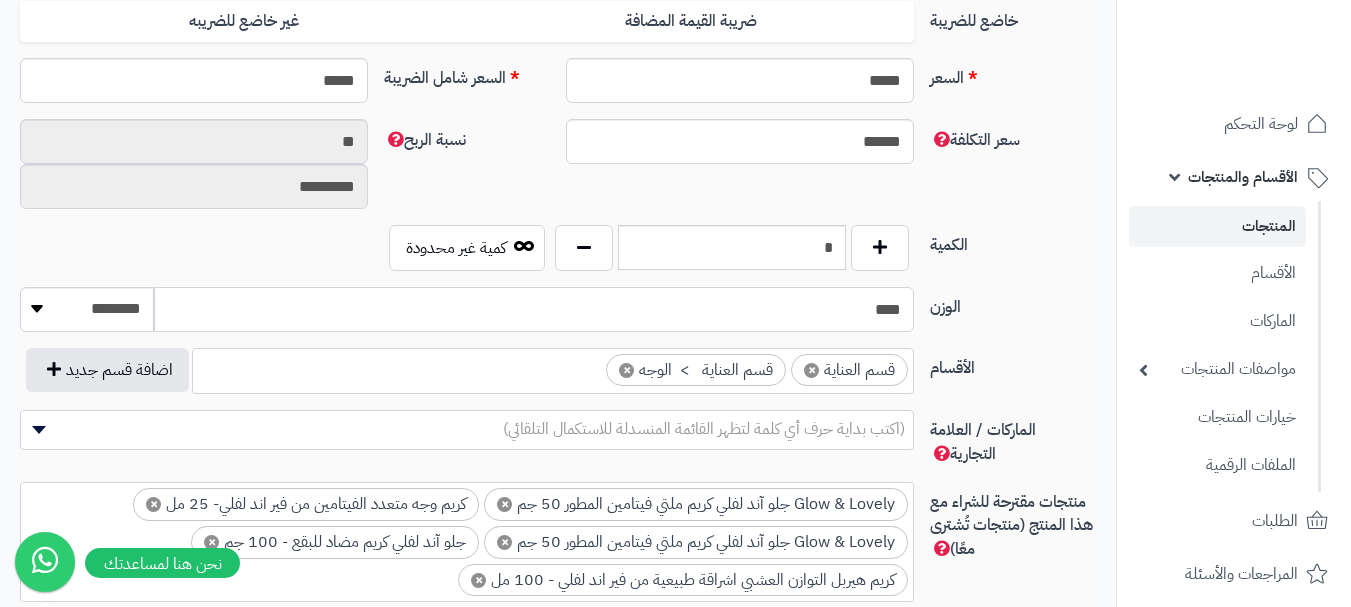 click on "****" at bounding box center (534, 309) 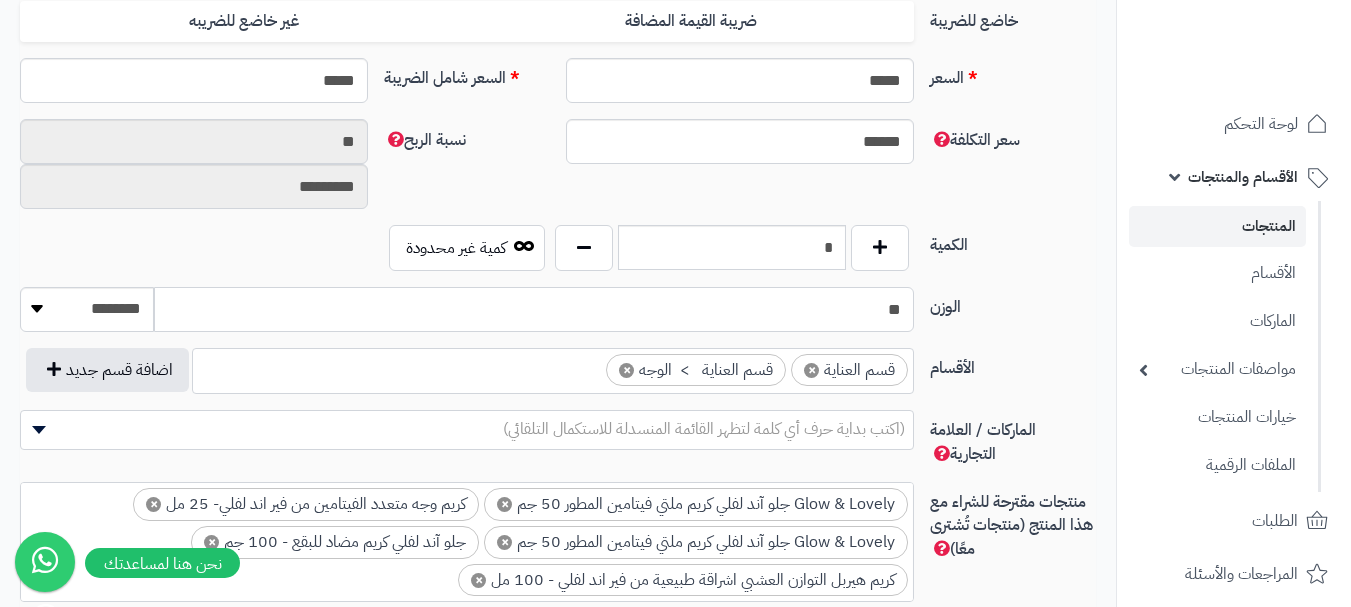 type on "*" 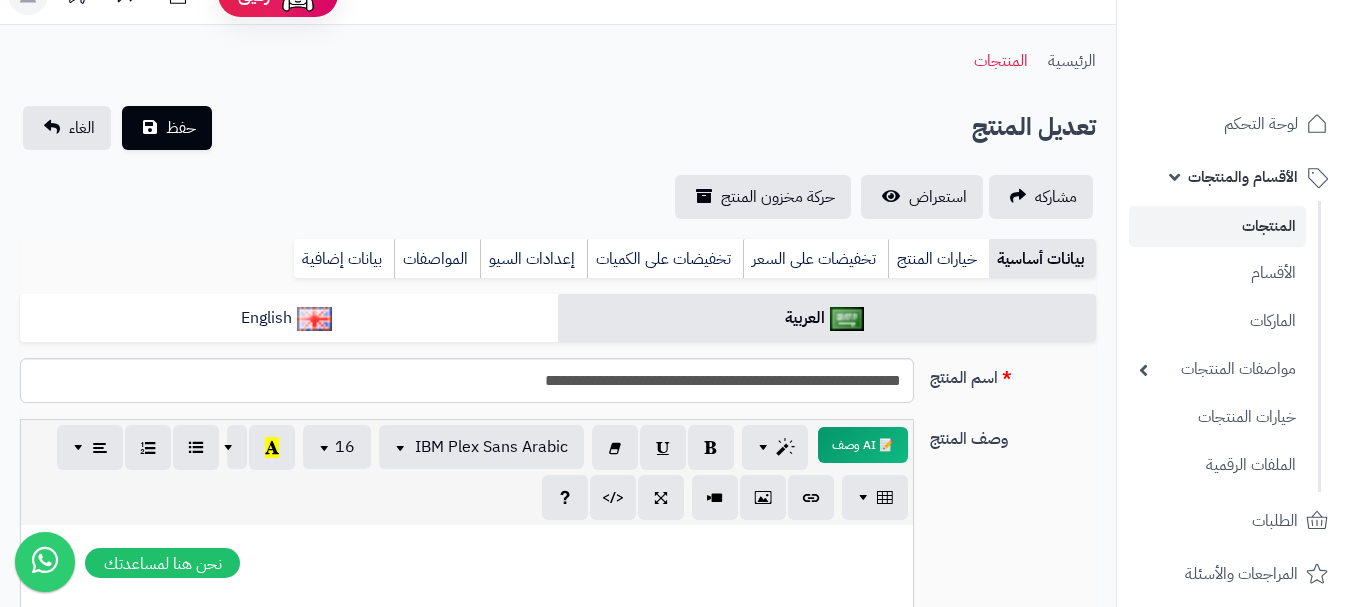 scroll, scrollTop: 0, scrollLeft: 0, axis: both 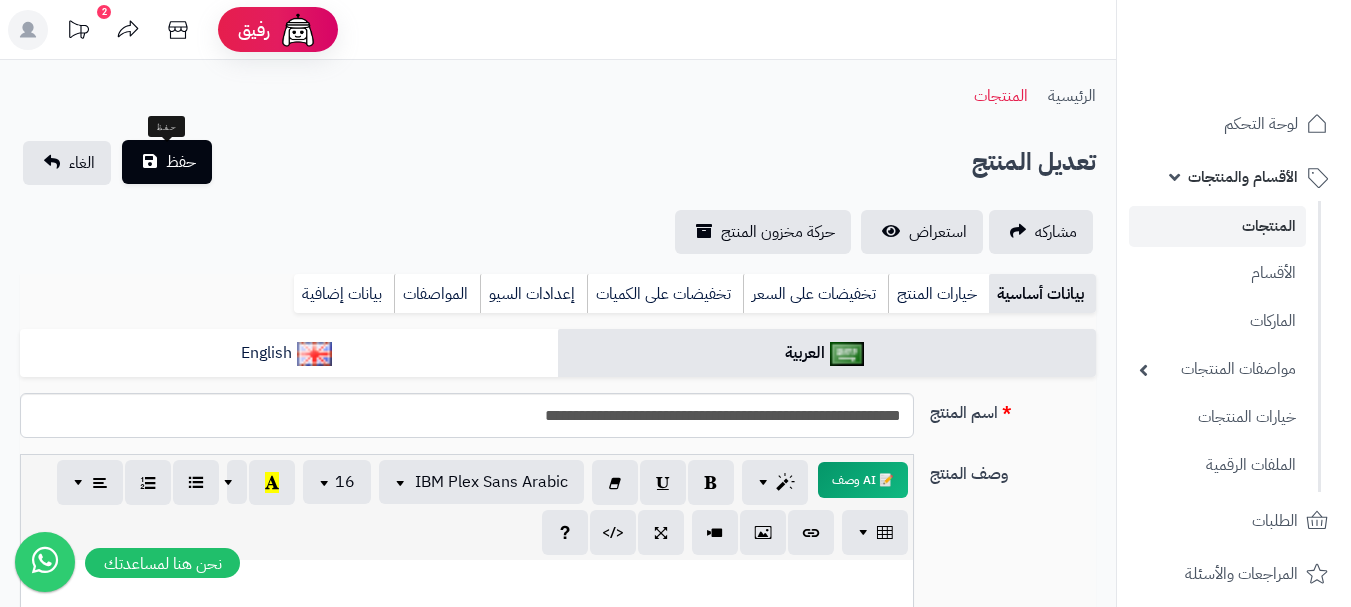 type on "**" 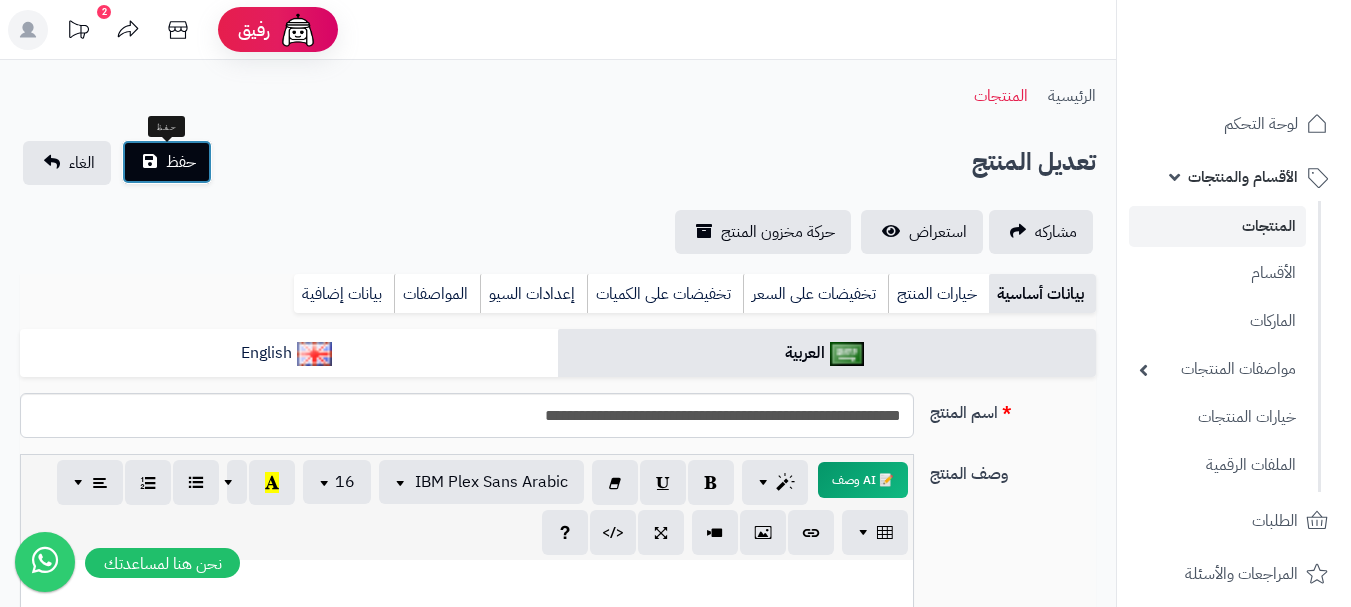click on "حفظ" at bounding box center (181, 162) 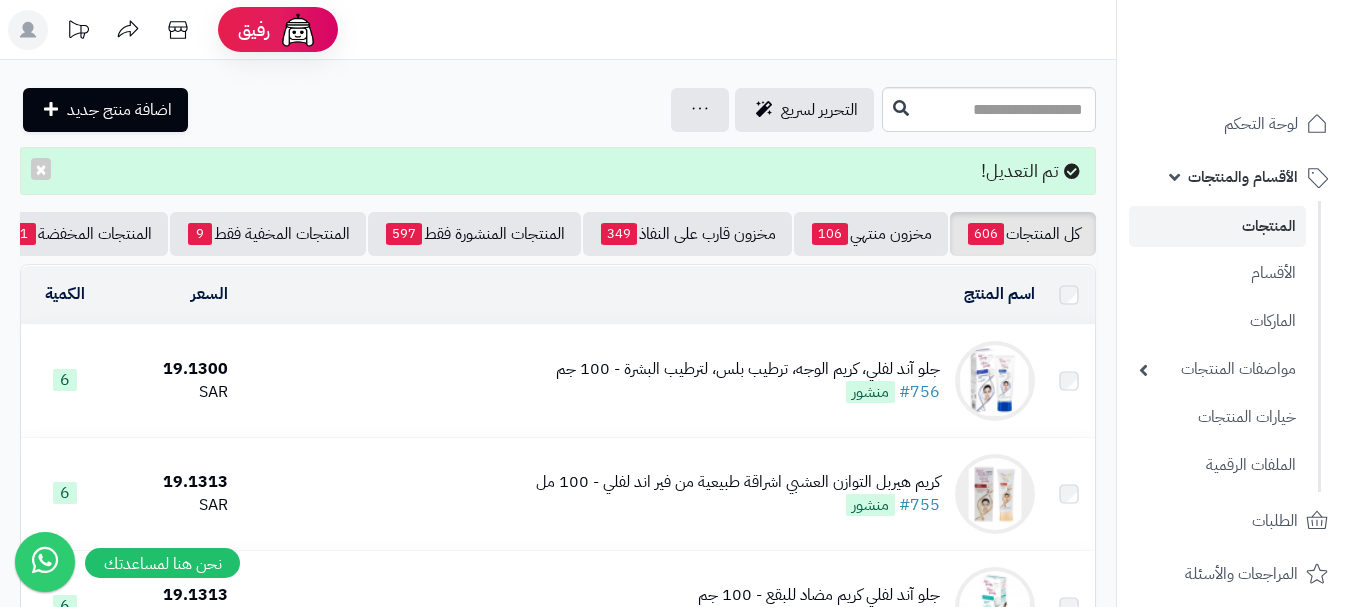 scroll, scrollTop: 0, scrollLeft: 0, axis: both 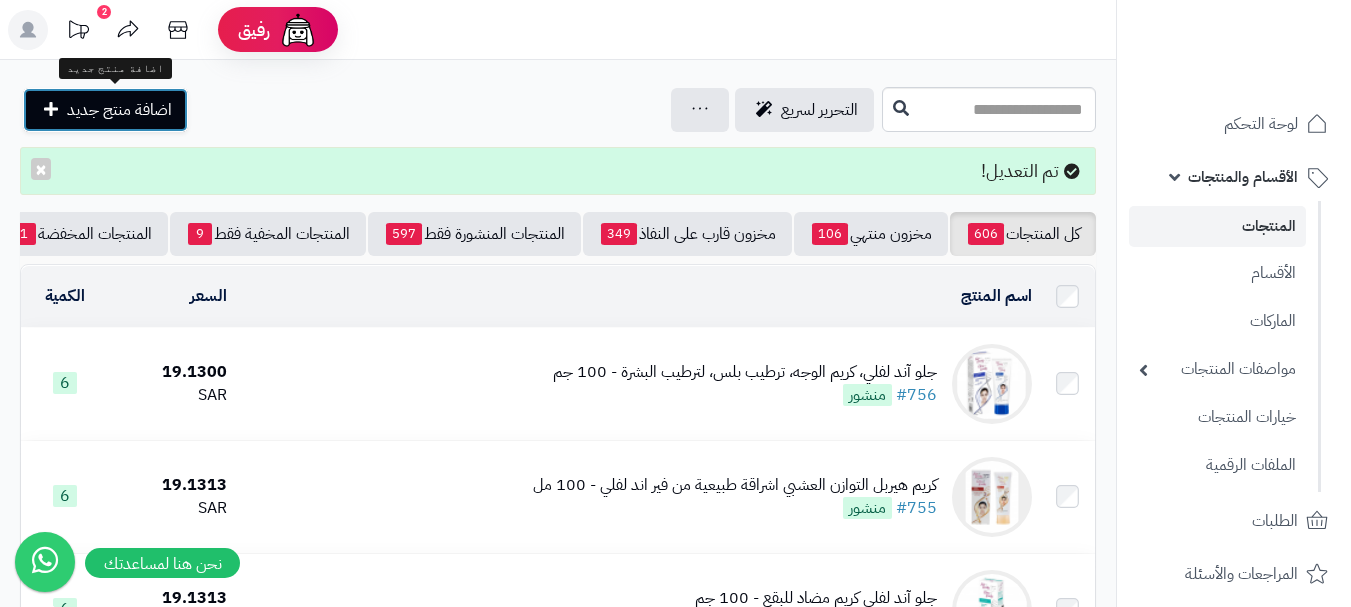 click on "اضافة منتج جديد" at bounding box center (119, 110) 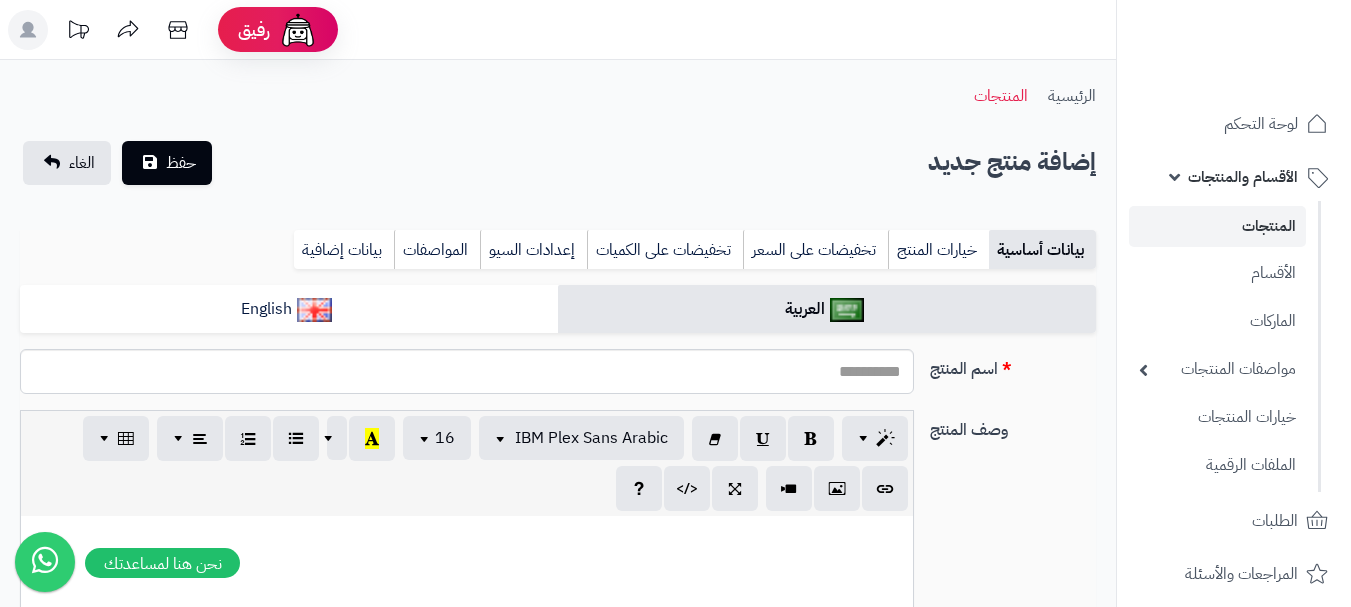 select 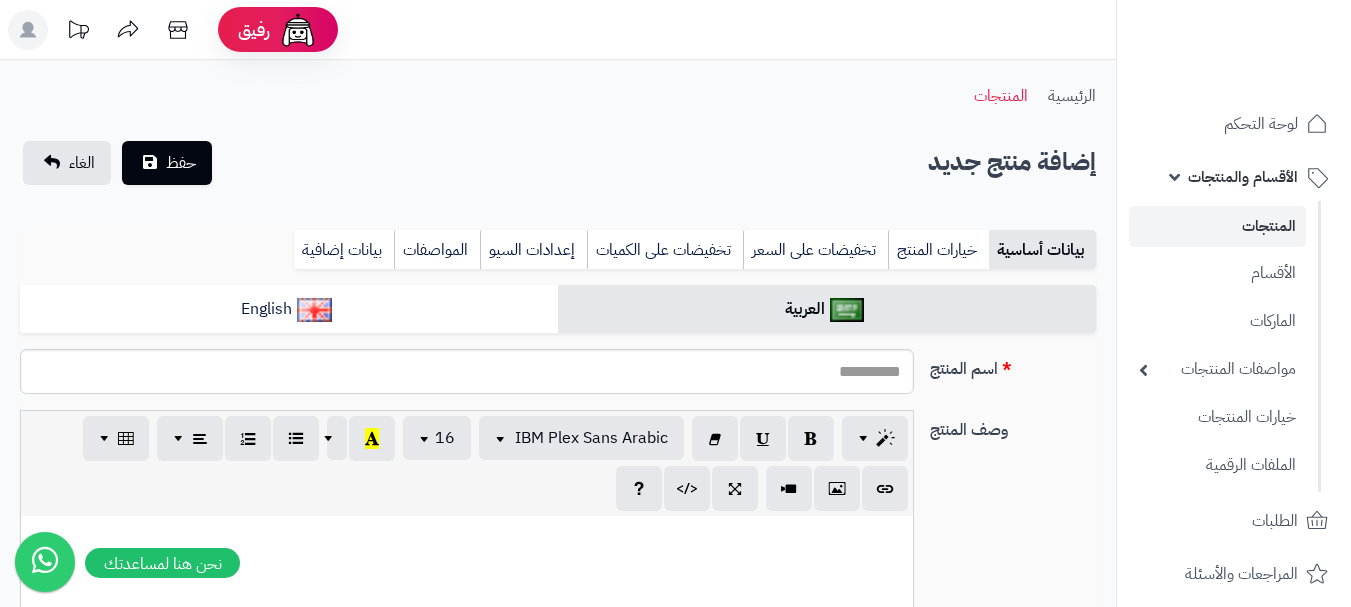 scroll, scrollTop: 0, scrollLeft: 0, axis: both 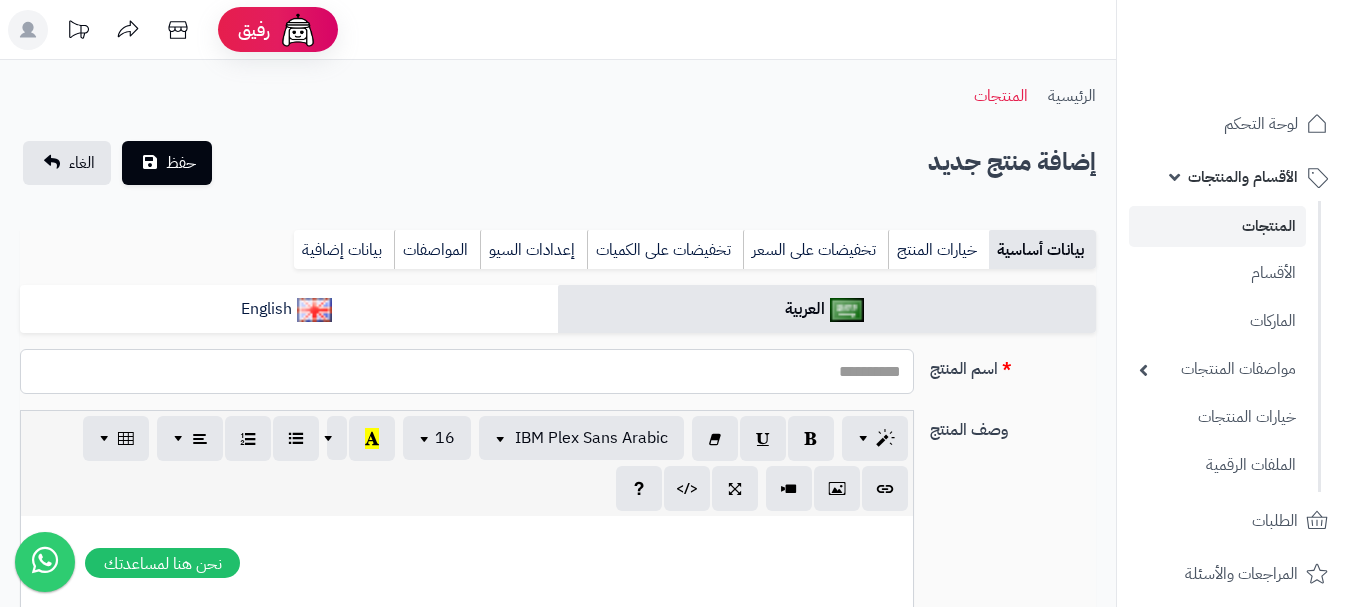 click on "اسم المنتج" at bounding box center [467, 371] 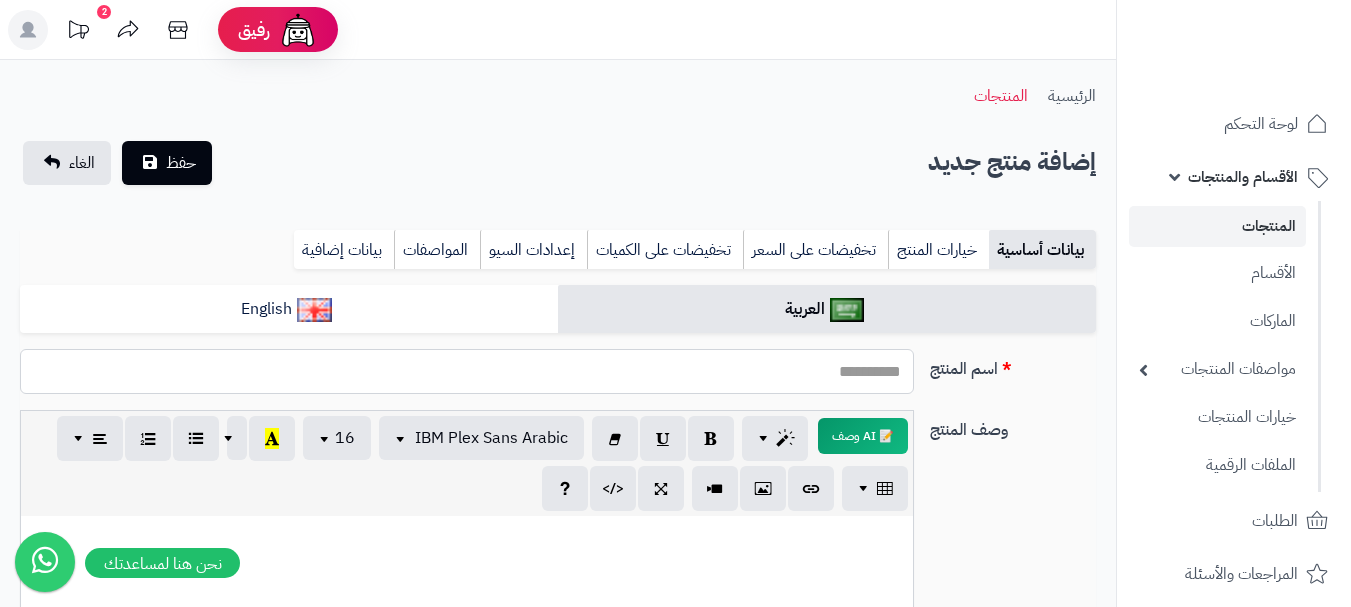 paste on "**********" 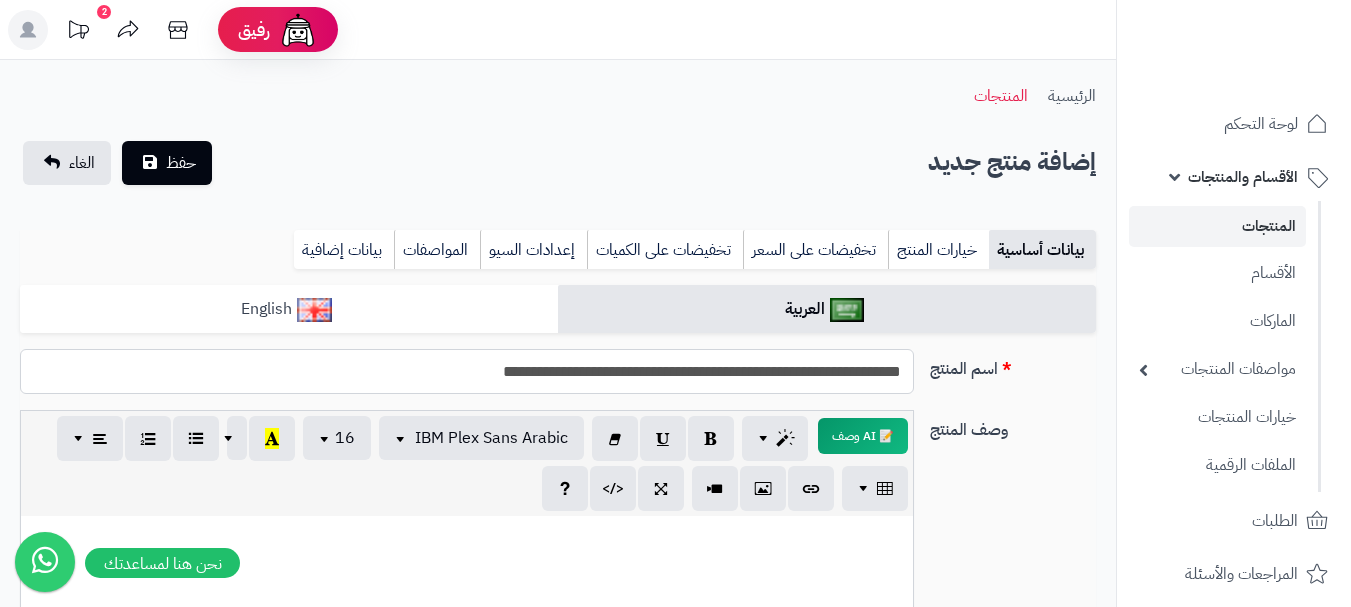 type on "**********" 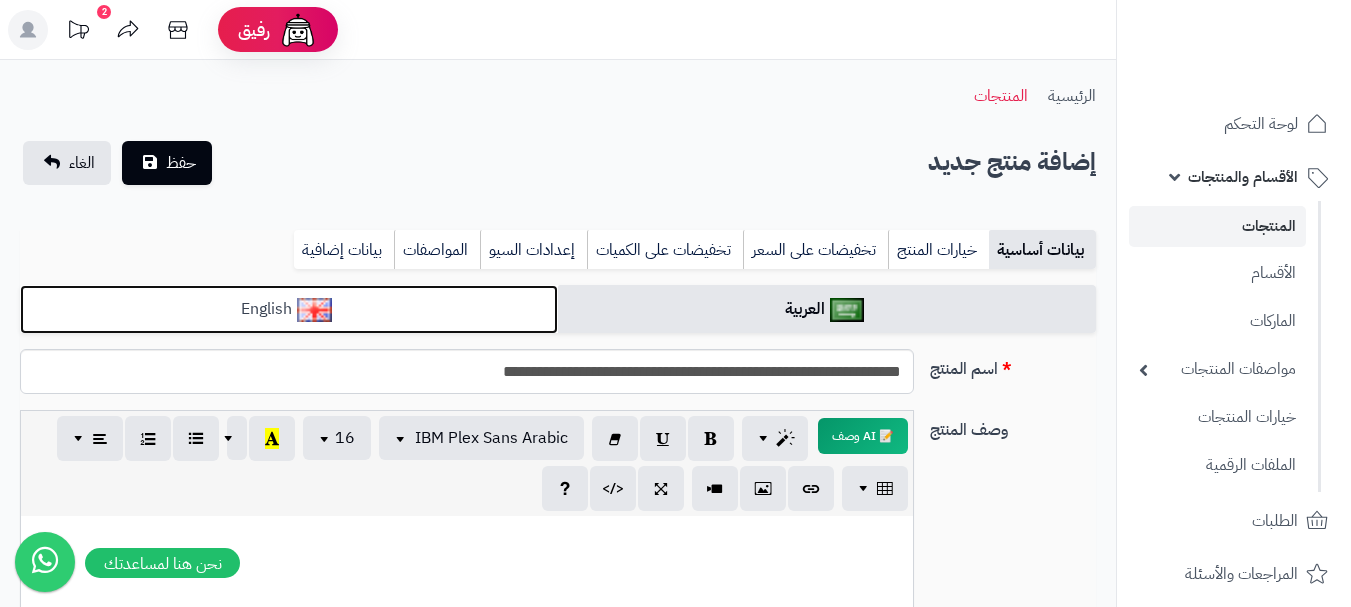 click on "English" at bounding box center (289, 309) 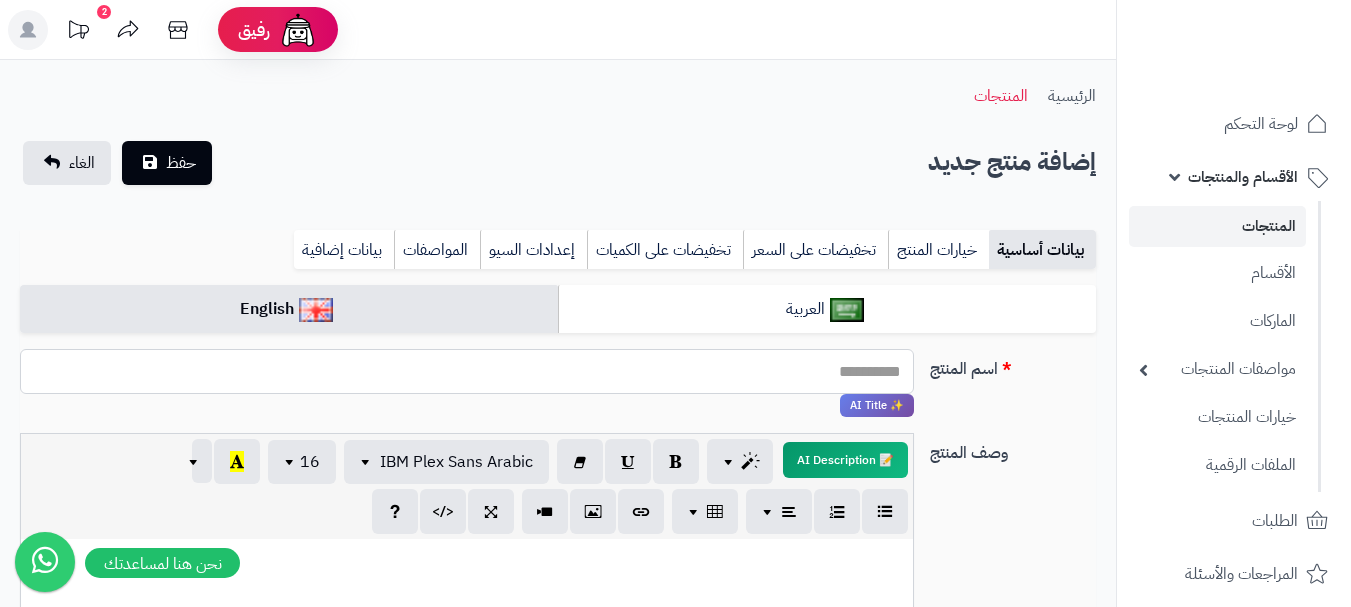 paste on "**********" 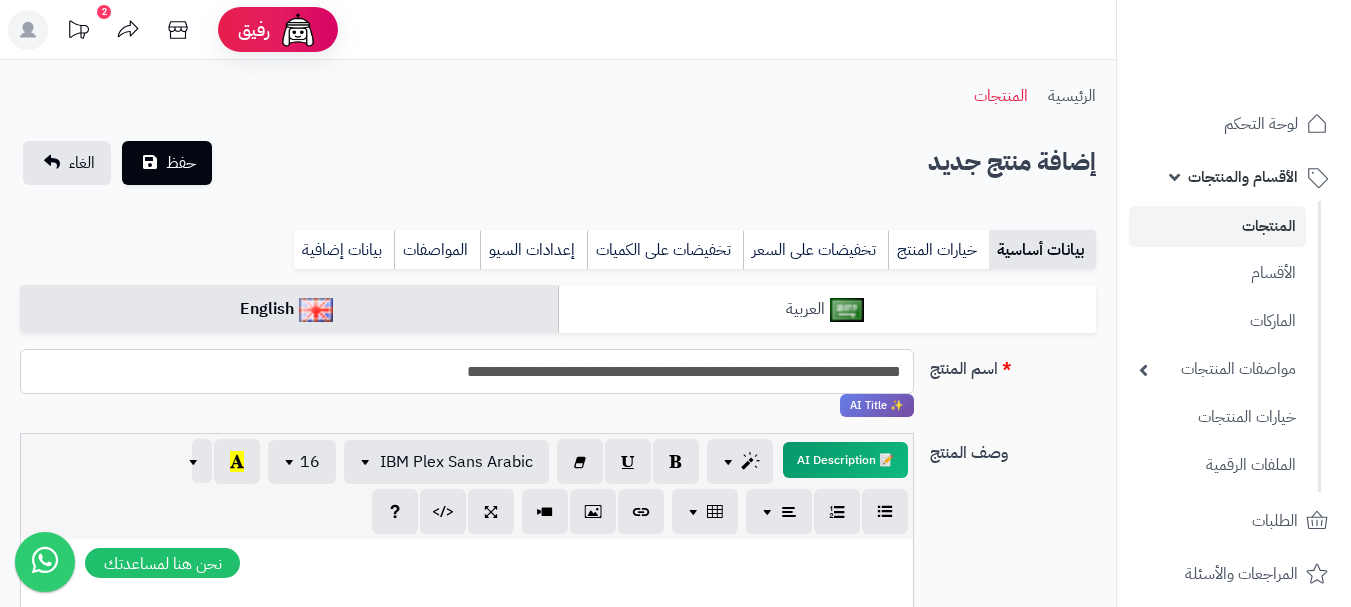 type on "**********" 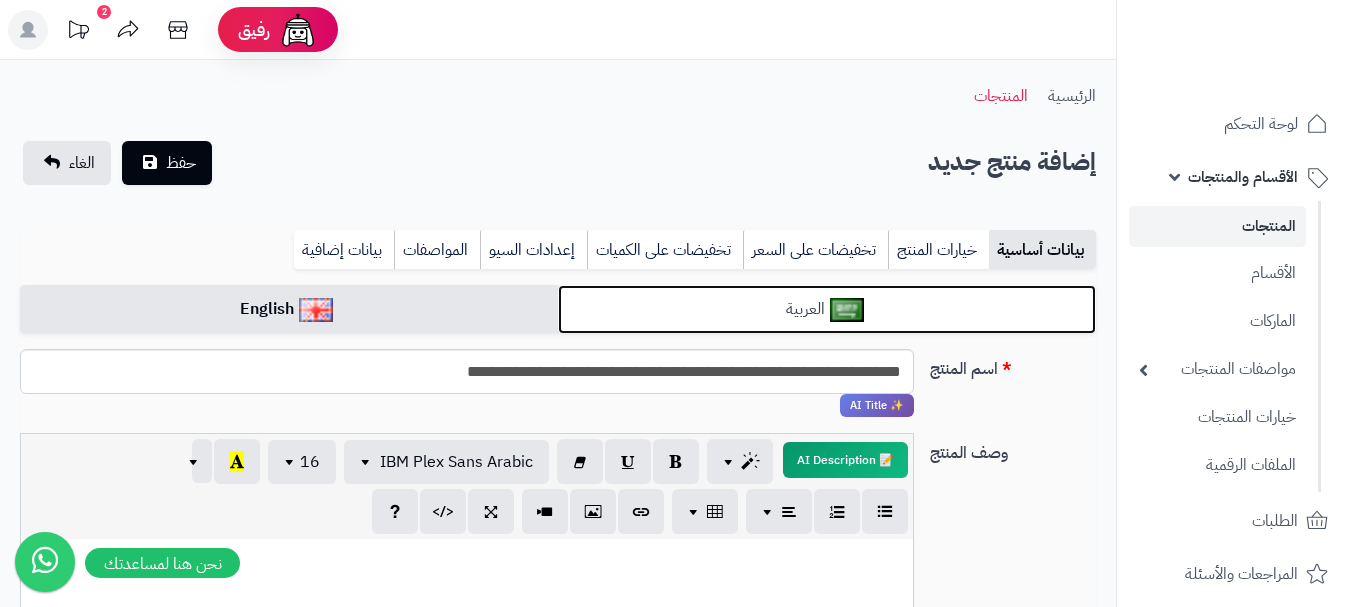 click on "العربية" at bounding box center (827, 309) 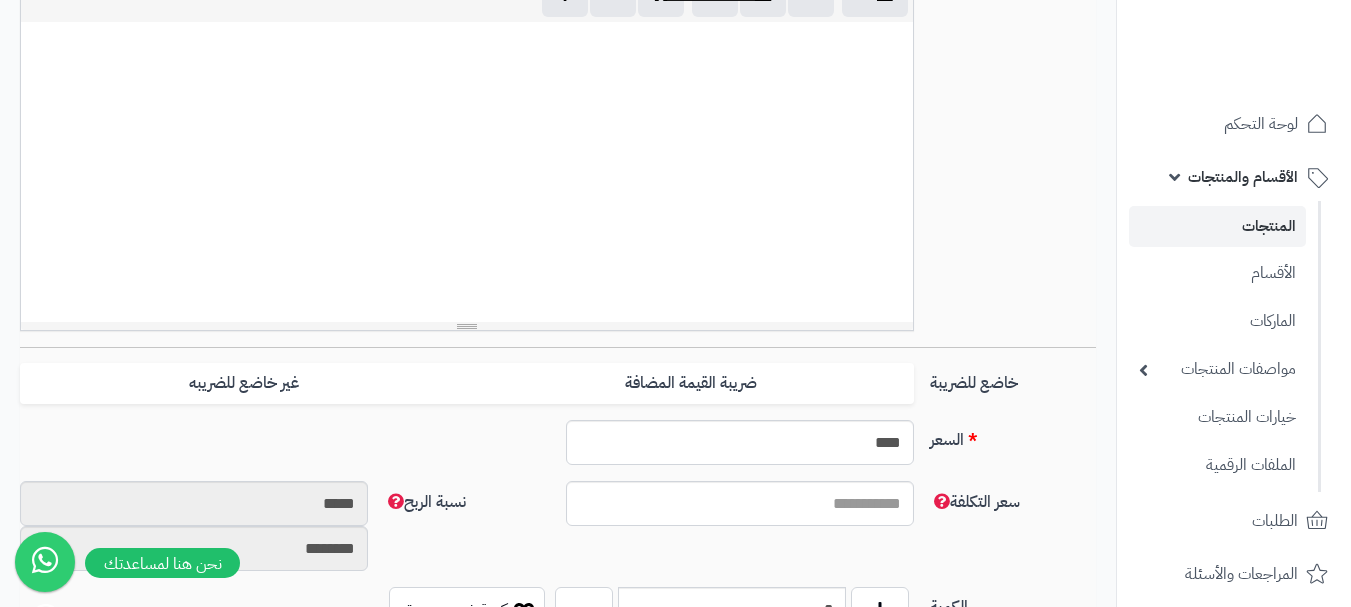 scroll, scrollTop: 500, scrollLeft: 0, axis: vertical 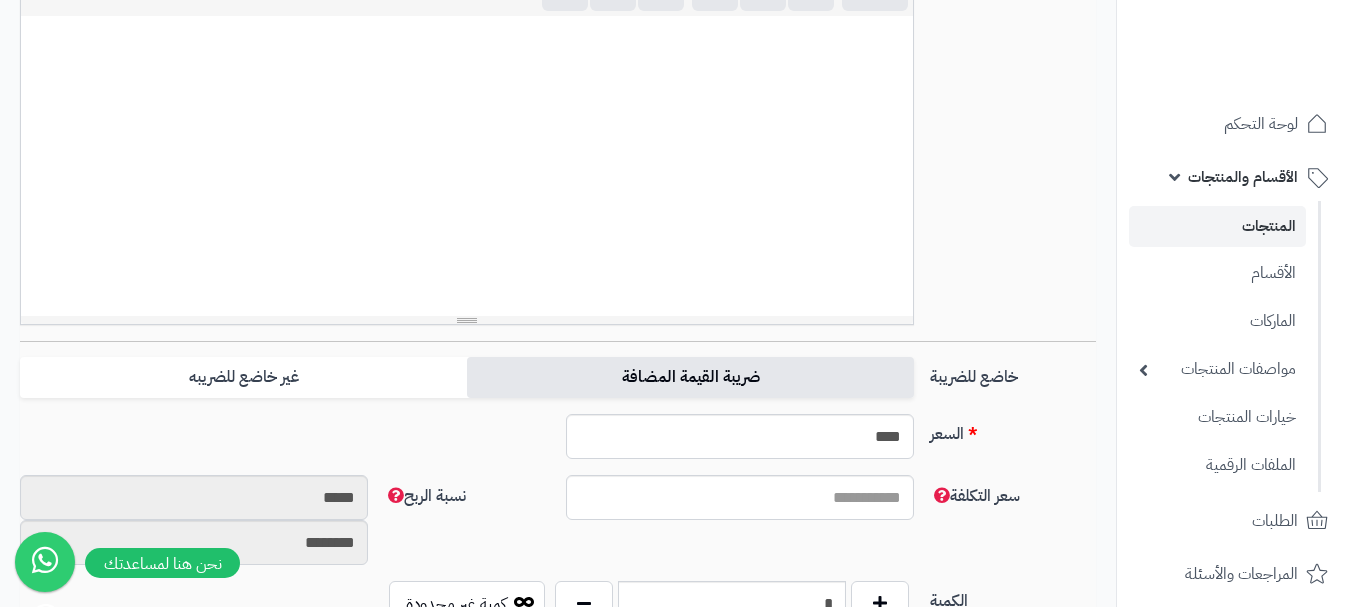 click on "ضريبة القيمة المضافة" at bounding box center [690, 377] 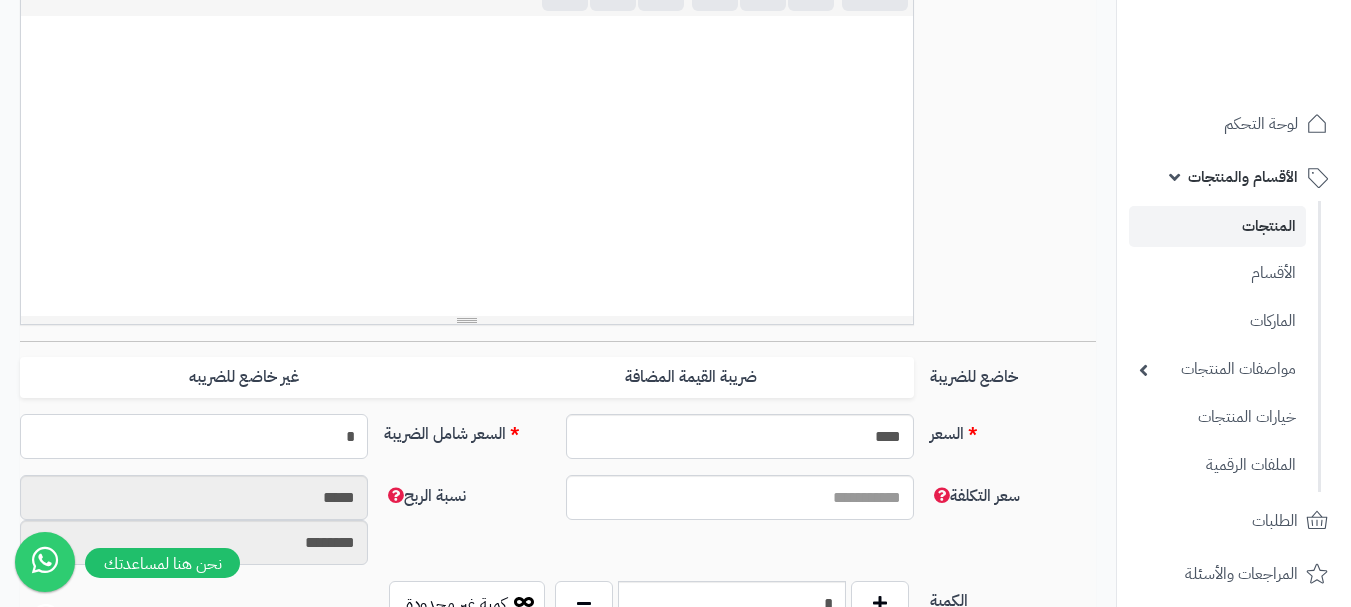 click on "*" at bounding box center (194, 436) 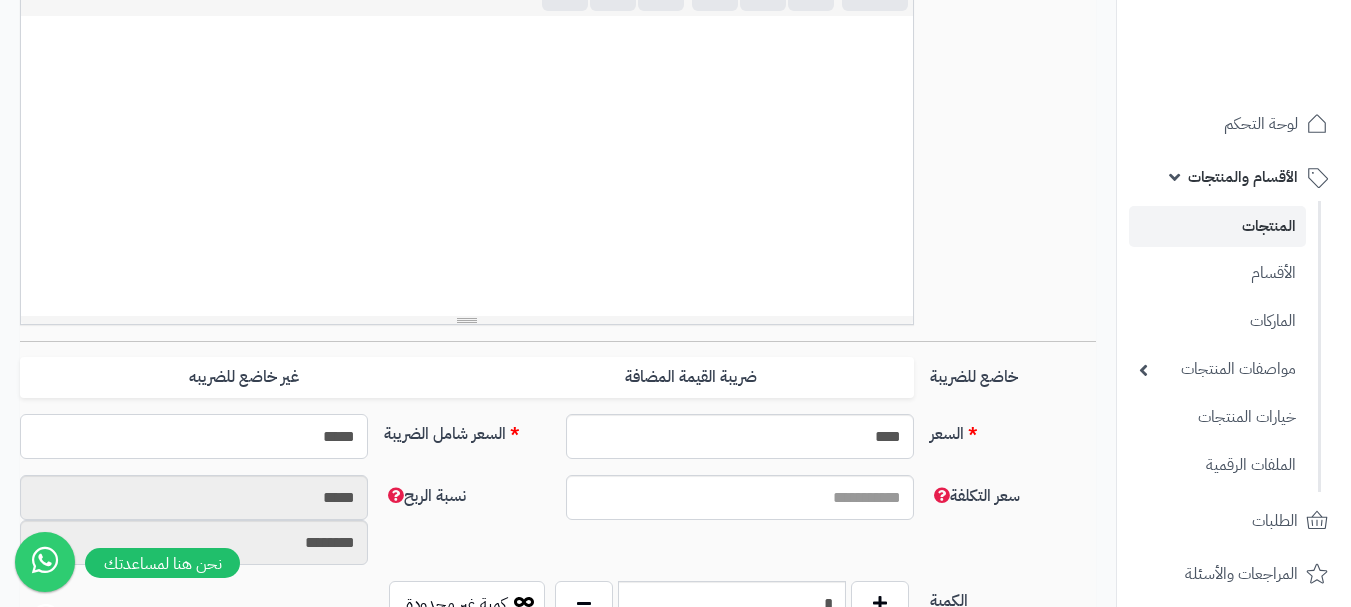 type on "******" 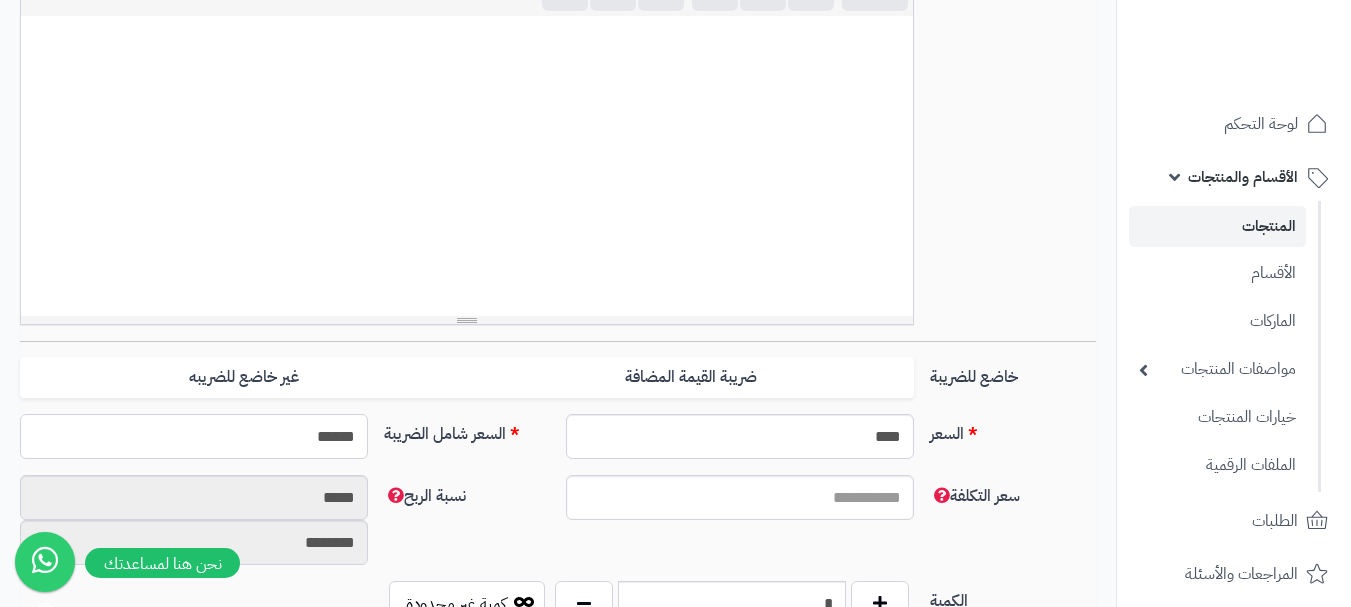 type on "*****" 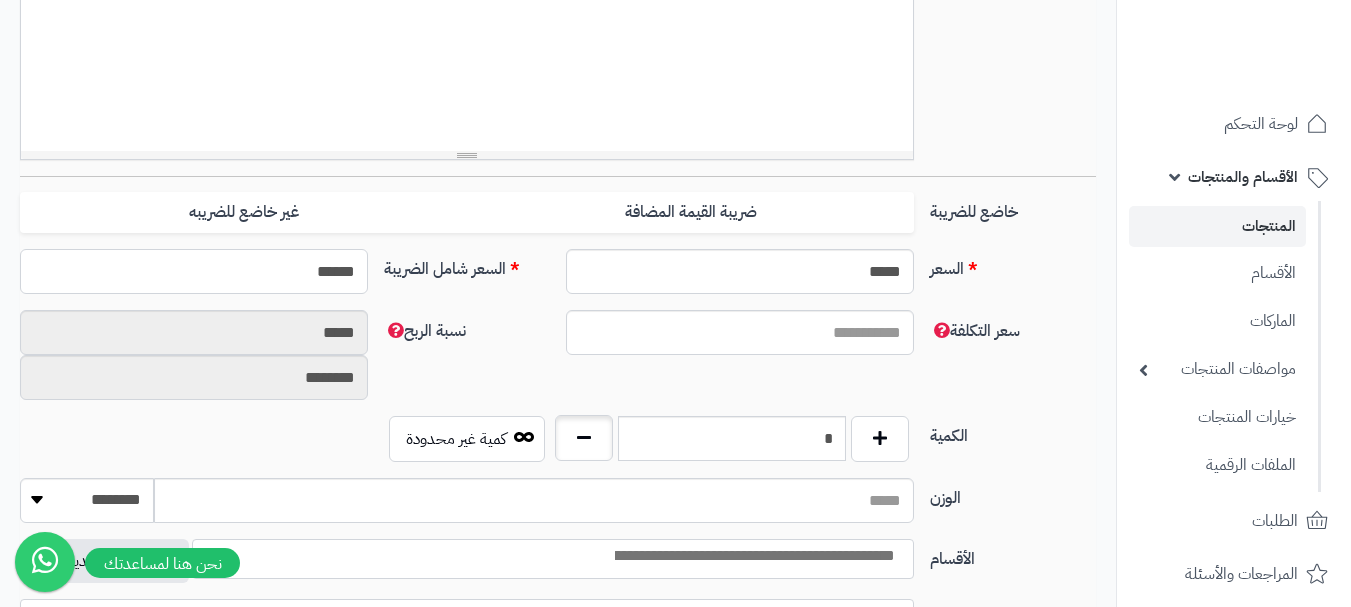 scroll, scrollTop: 700, scrollLeft: 0, axis: vertical 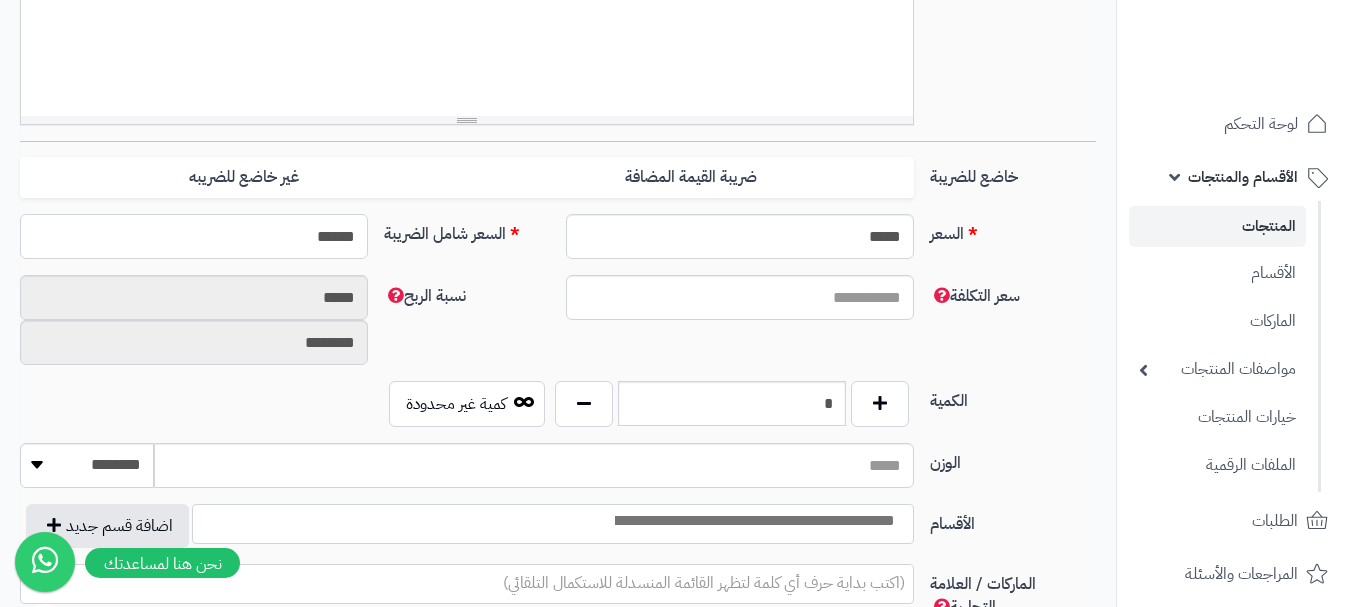 type on "******" 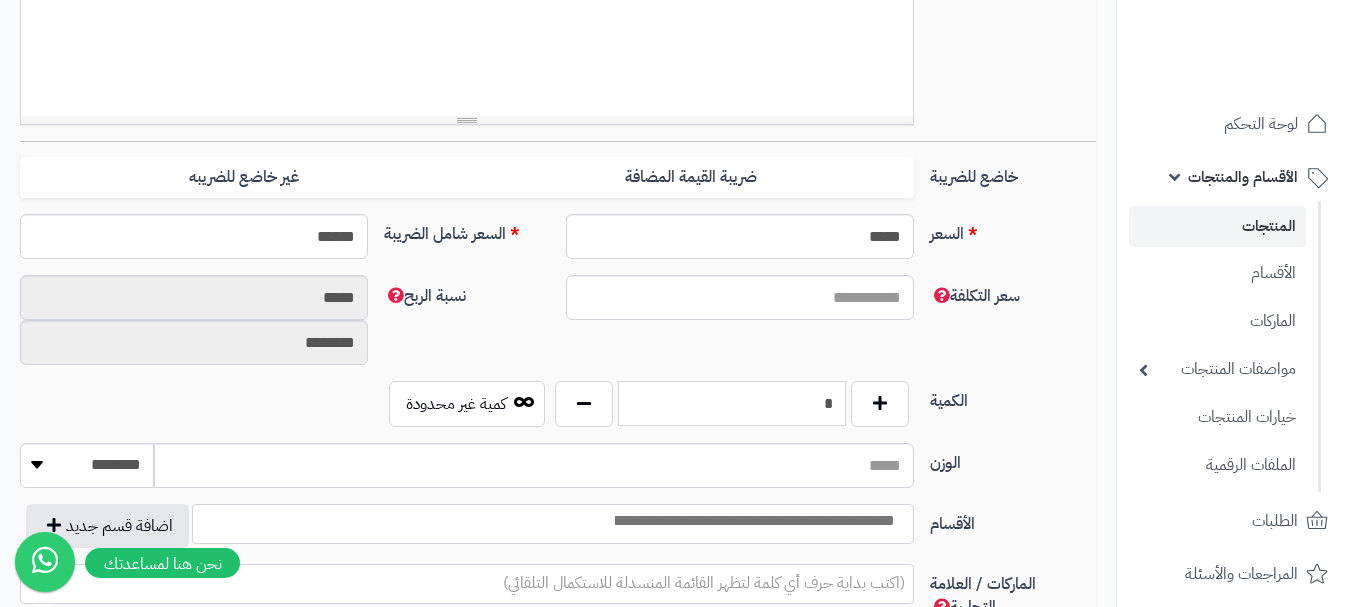 click on "*" at bounding box center [732, 403] 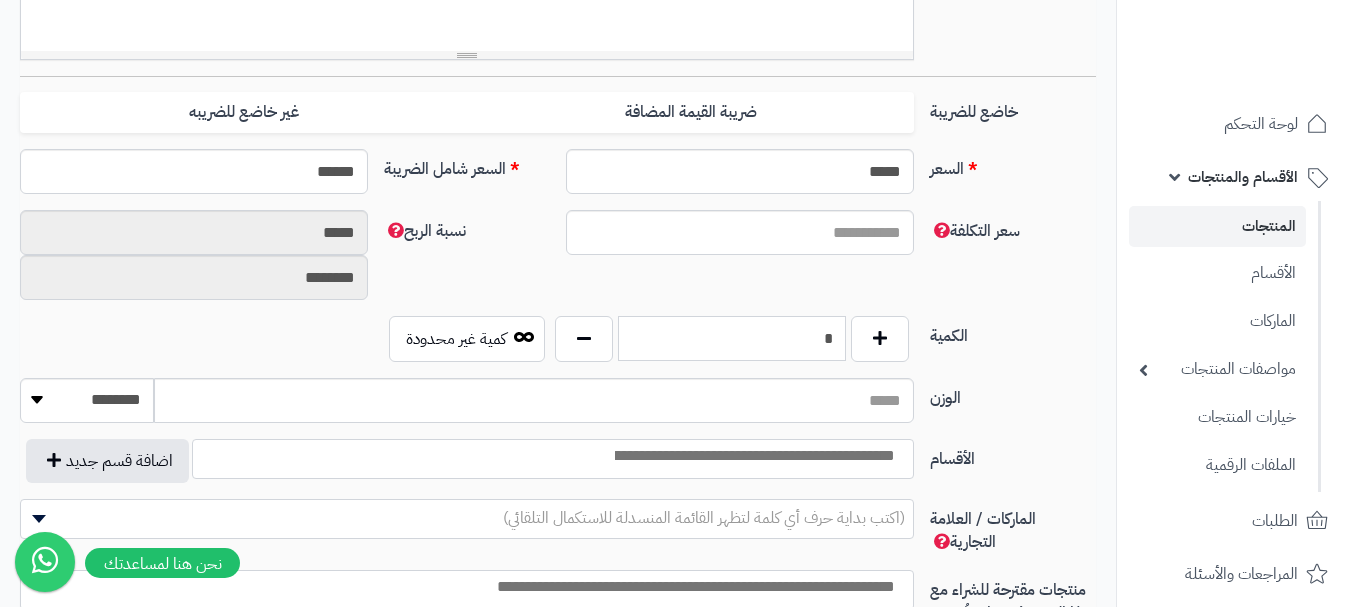 scroll, scrollTop: 800, scrollLeft: 0, axis: vertical 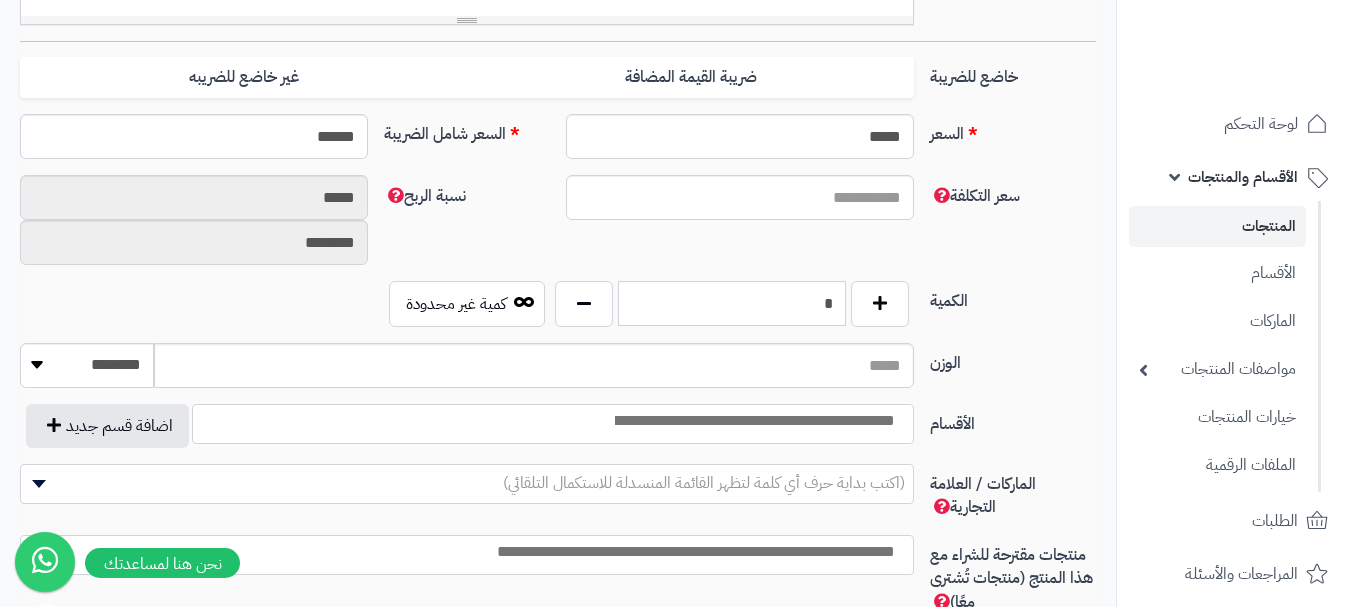 type on "*" 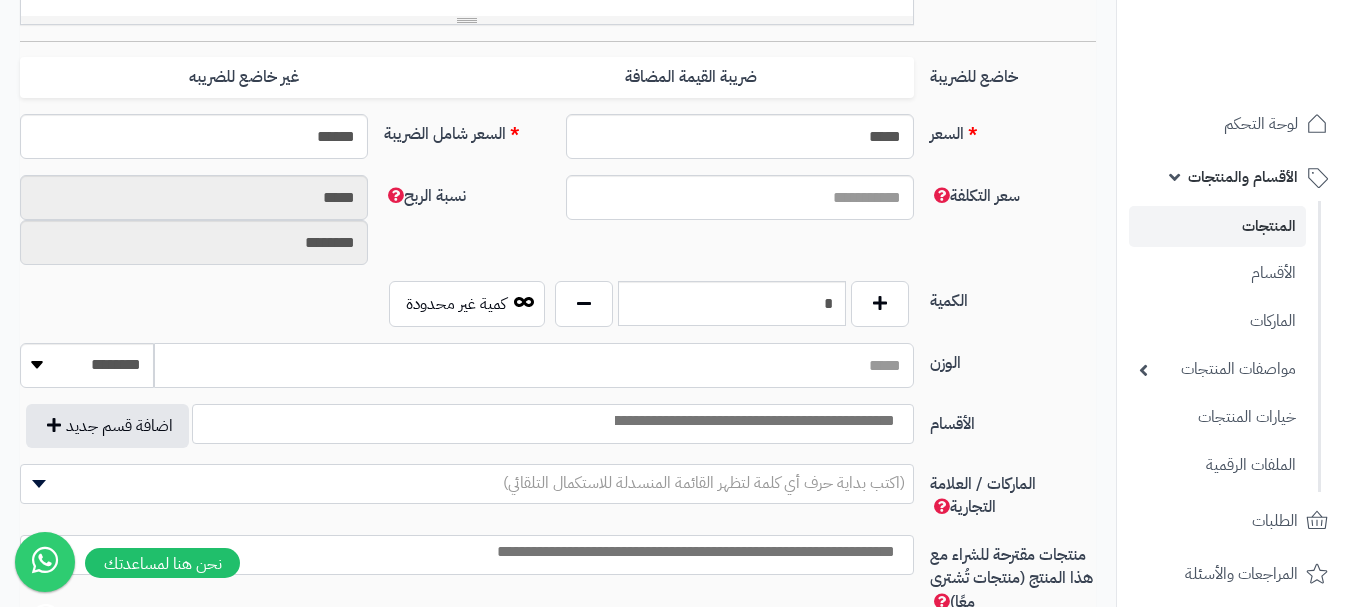 click on "الوزن" at bounding box center (534, 365) 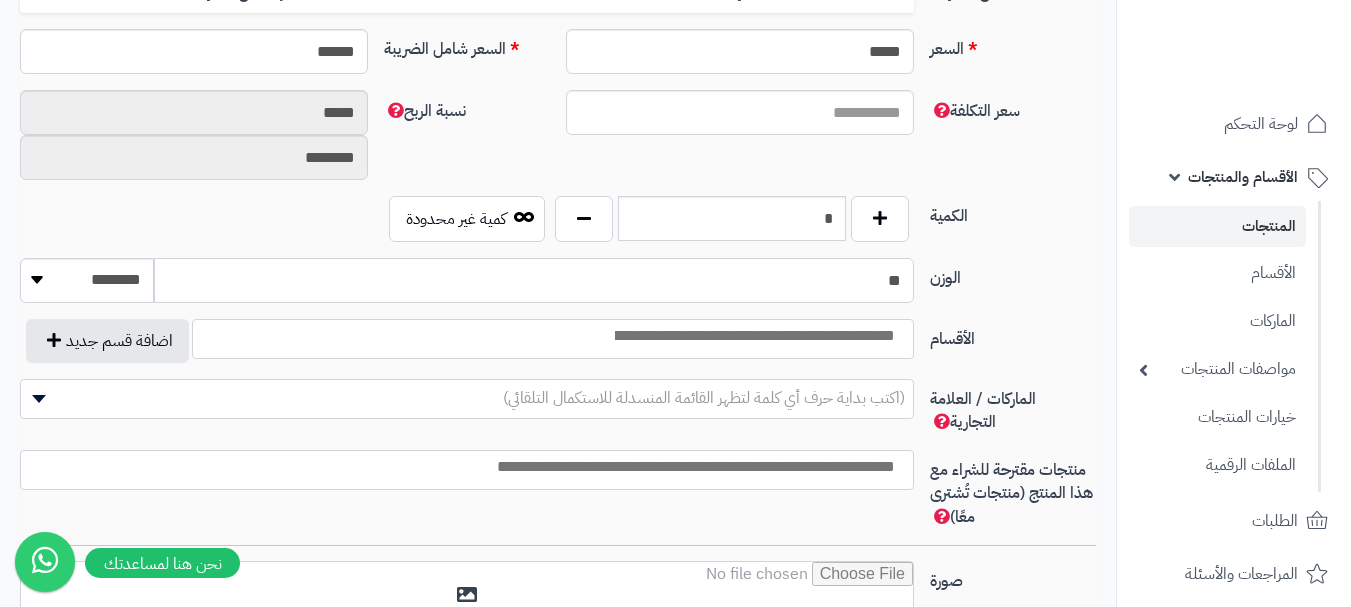 scroll, scrollTop: 1000, scrollLeft: 0, axis: vertical 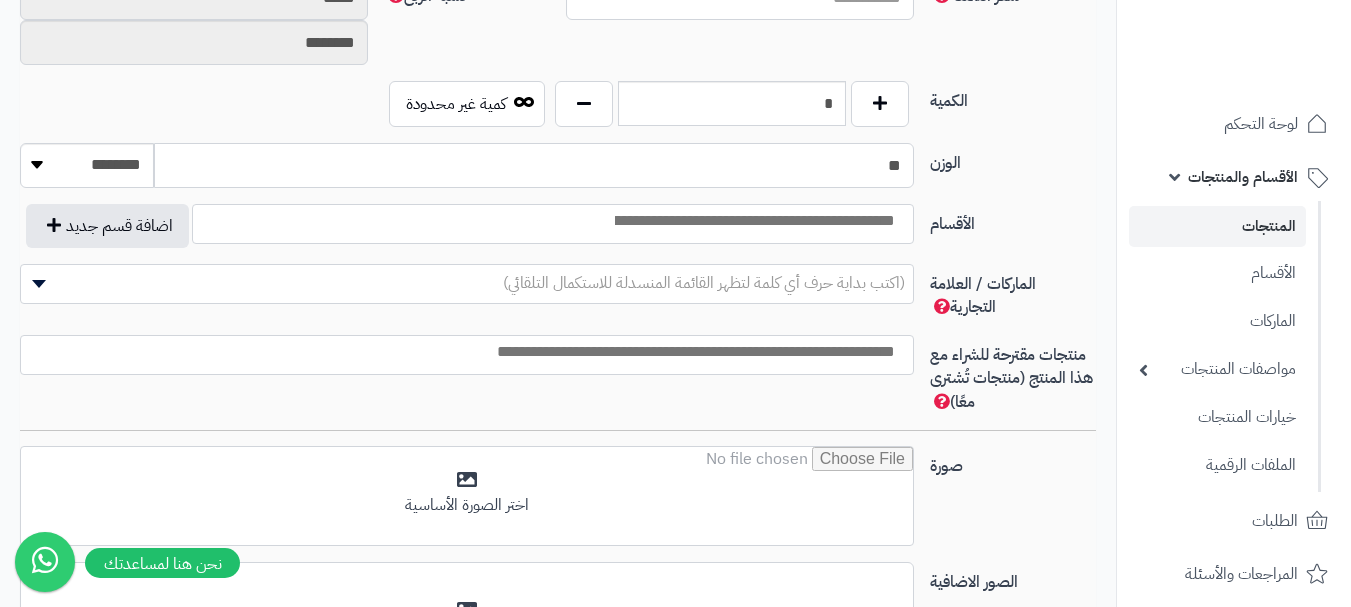 type on "**" 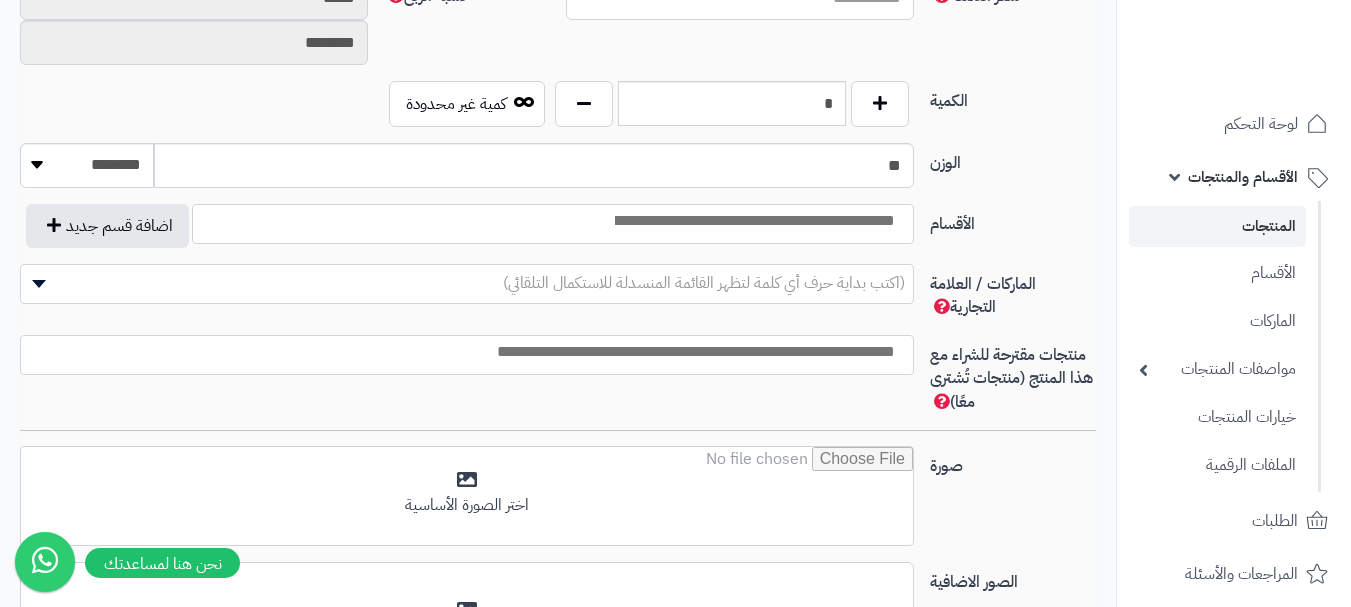 click at bounding box center (753, 221) 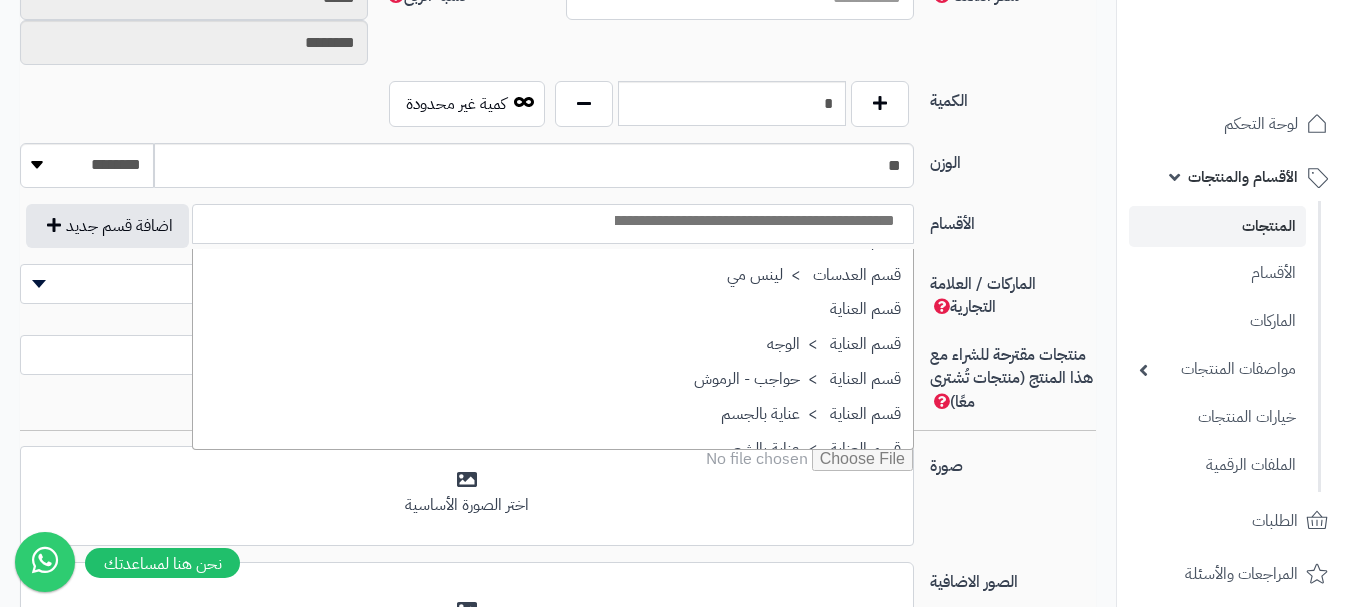 scroll, scrollTop: 1700, scrollLeft: 0, axis: vertical 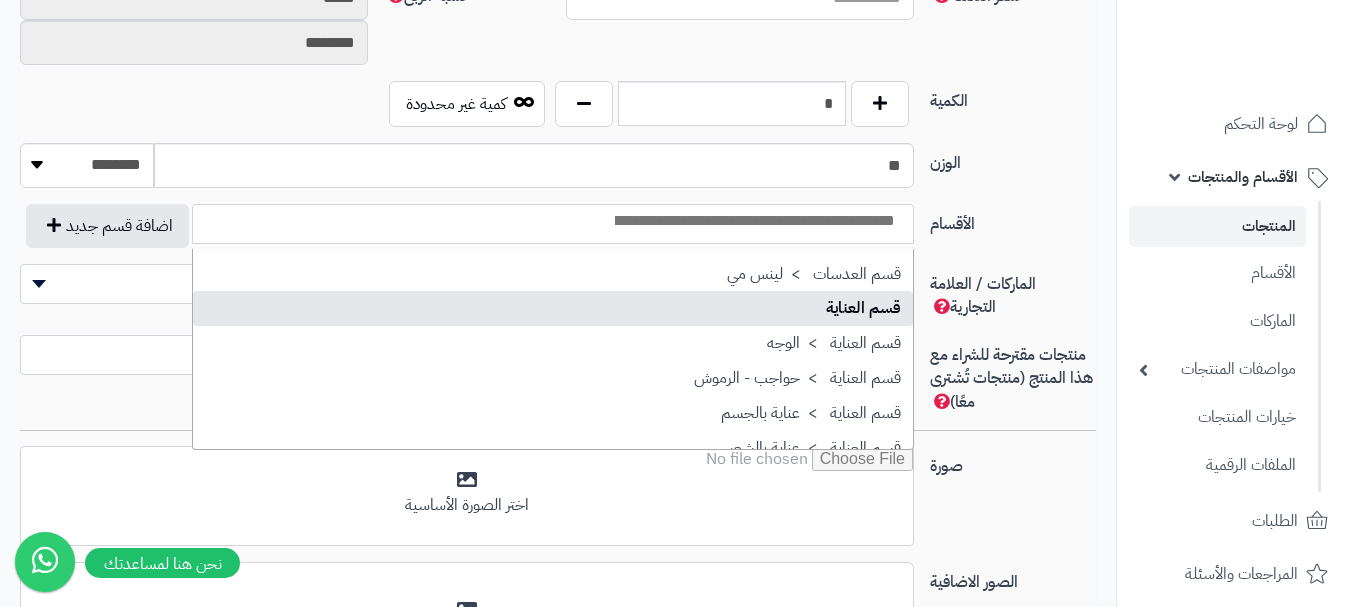 select on "**" 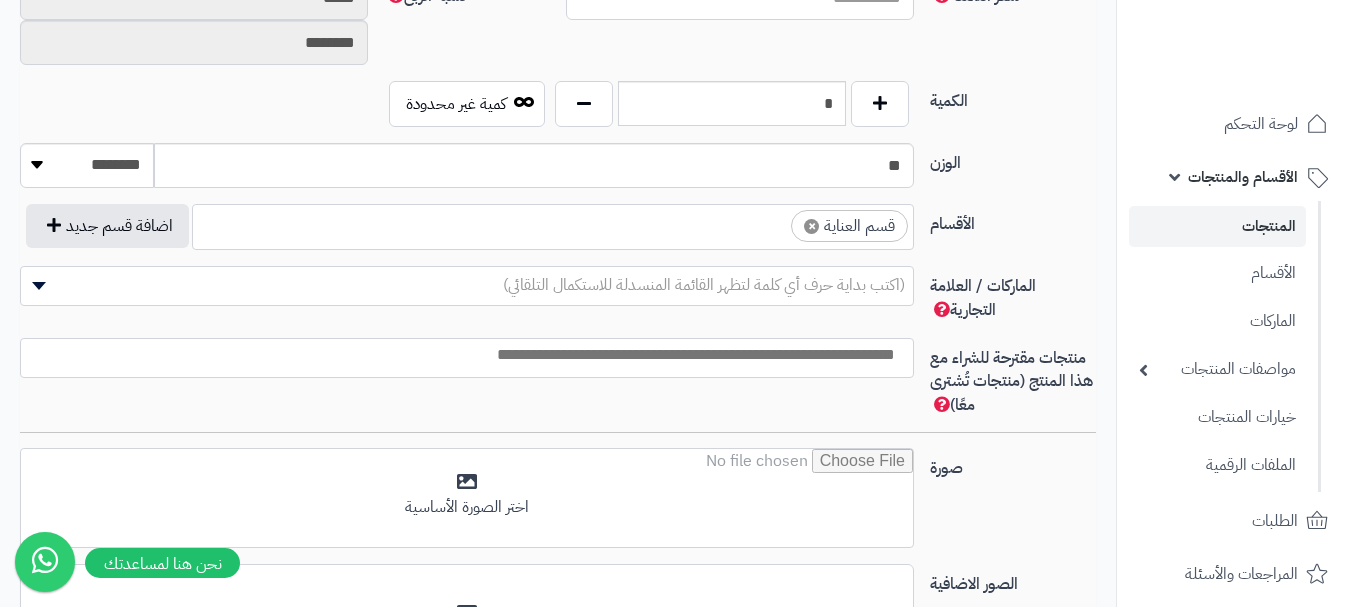 scroll, scrollTop: 1250, scrollLeft: 0, axis: vertical 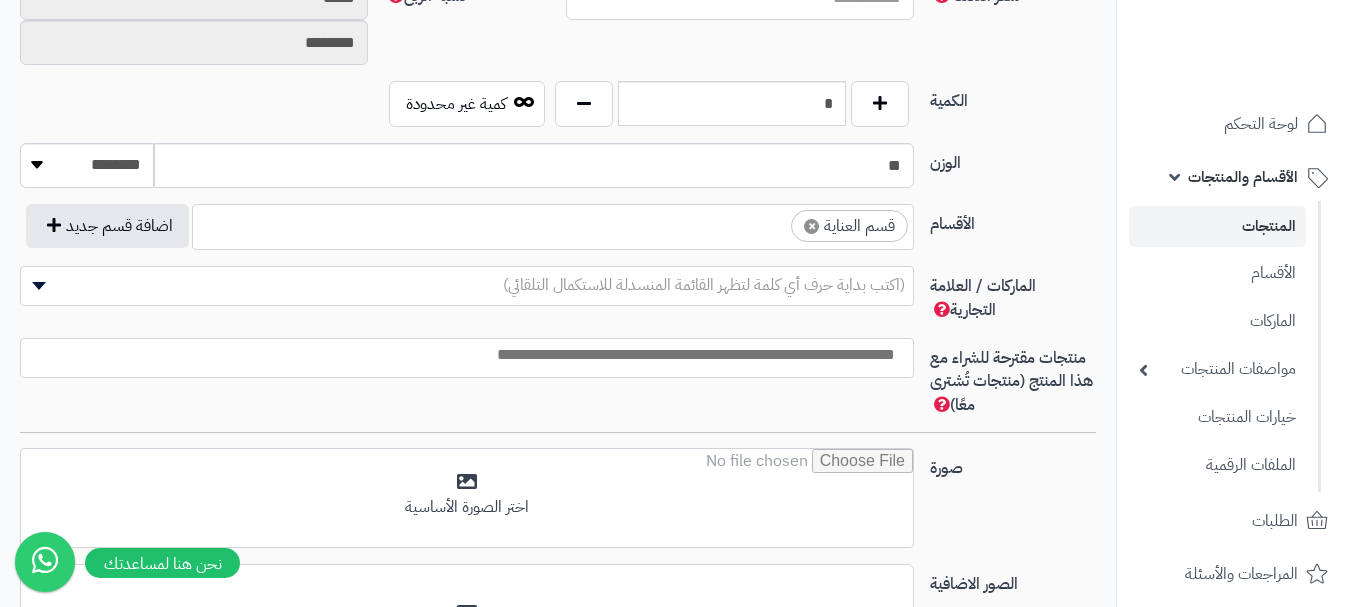 click on "× قسم العناية" at bounding box center (553, 224) 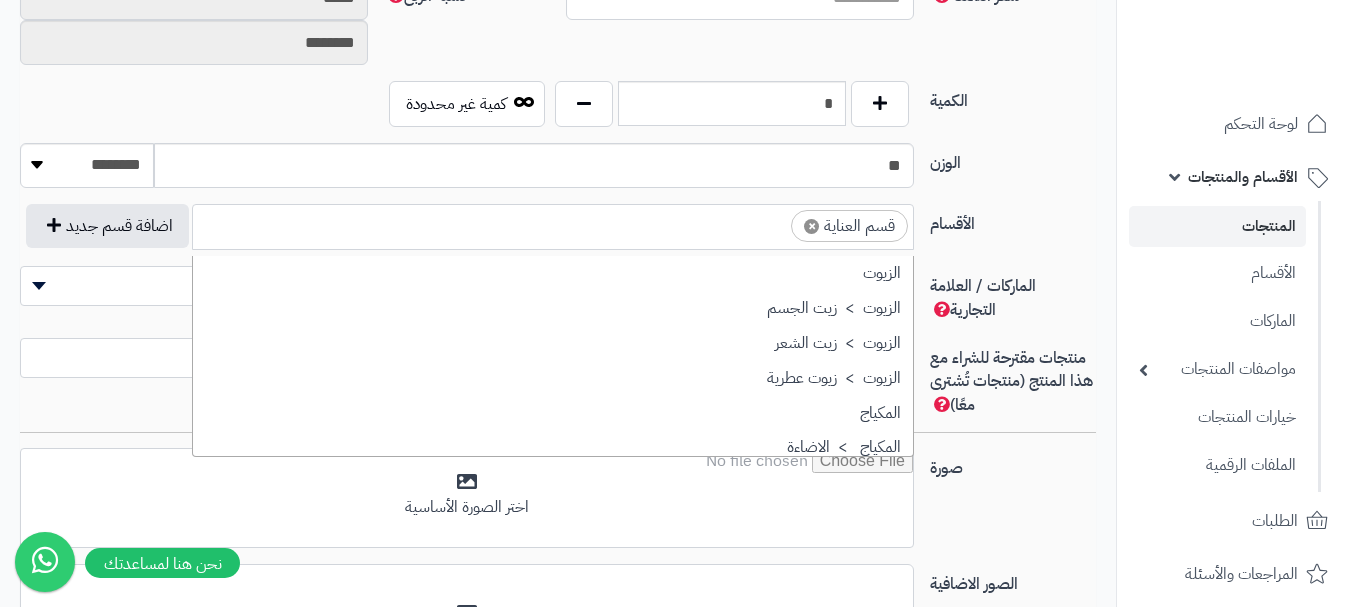 scroll, scrollTop: 1707, scrollLeft: 0, axis: vertical 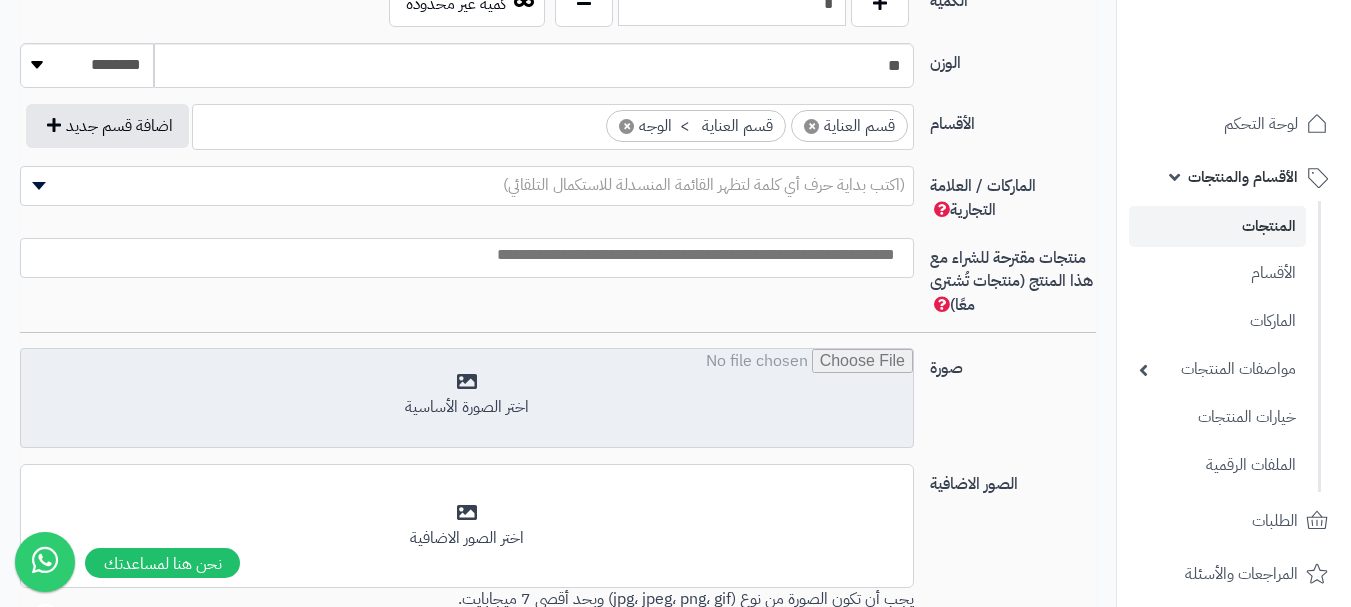 click at bounding box center [467, 399] 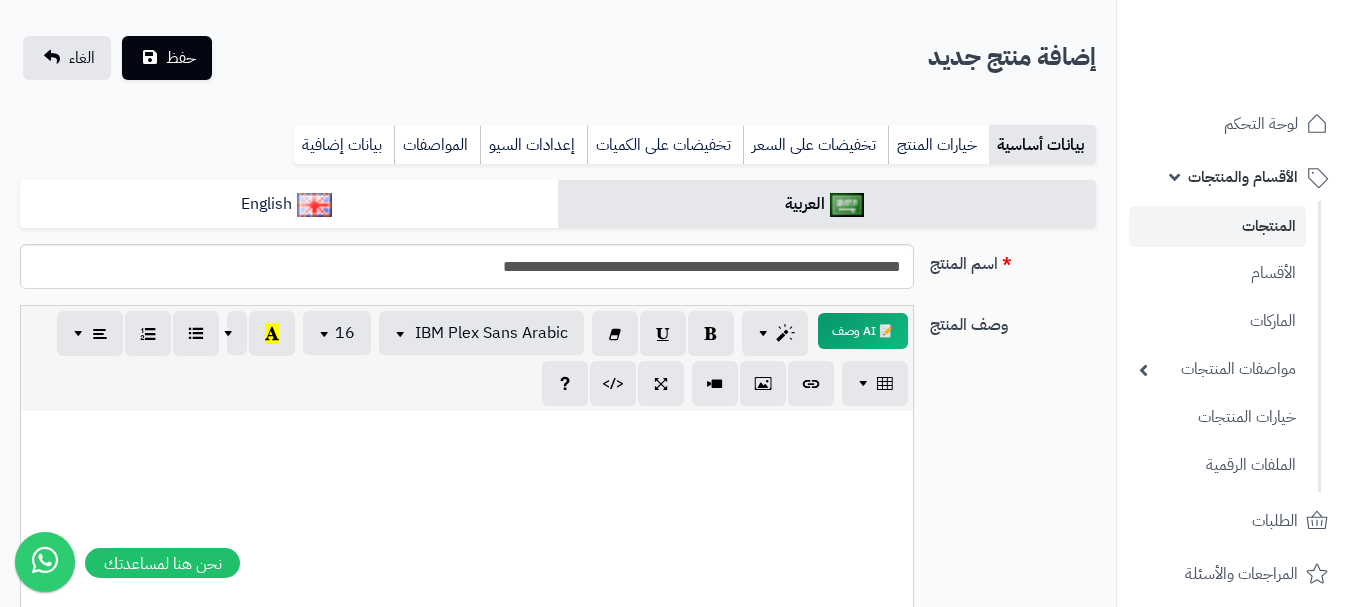 scroll, scrollTop: 0, scrollLeft: 0, axis: both 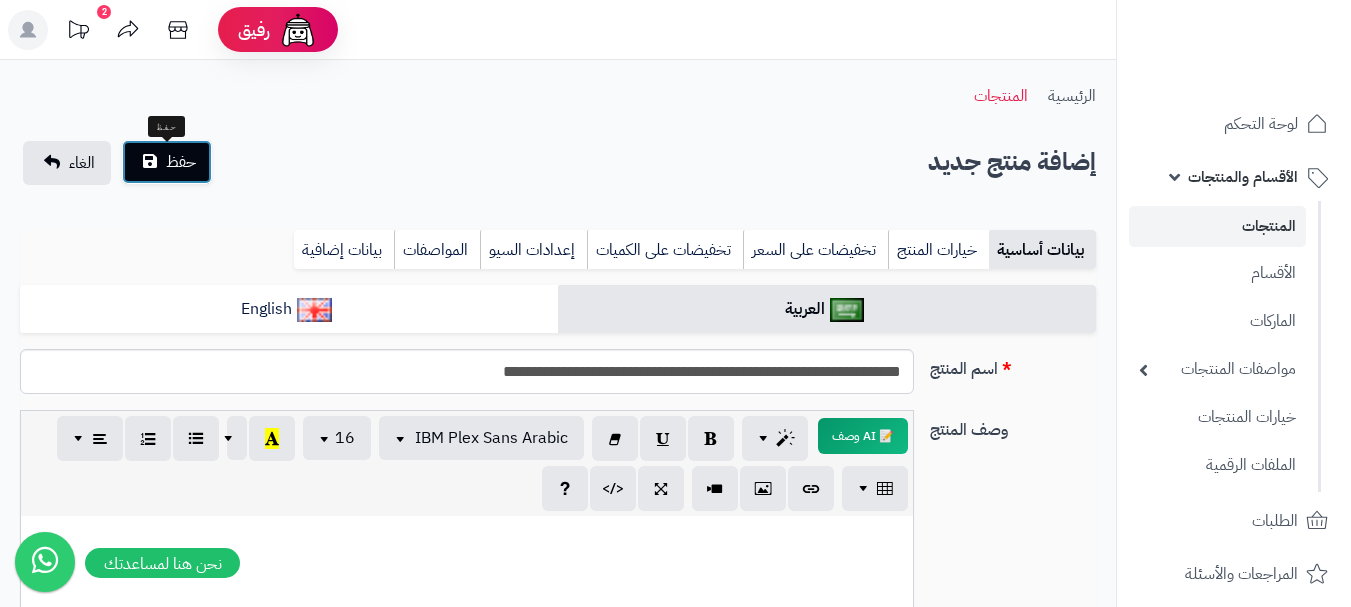 click on "حفظ" at bounding box center (181, 162) 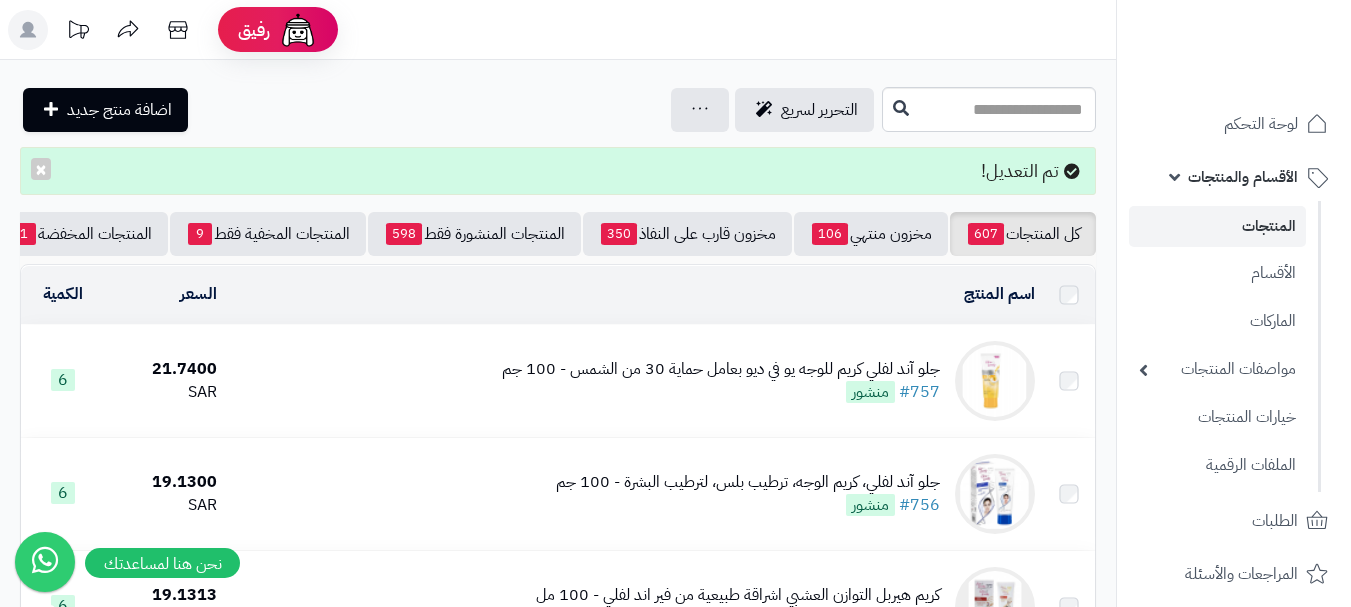 scroll, scrollTop: 0, scrollLeft: 0, axis: both 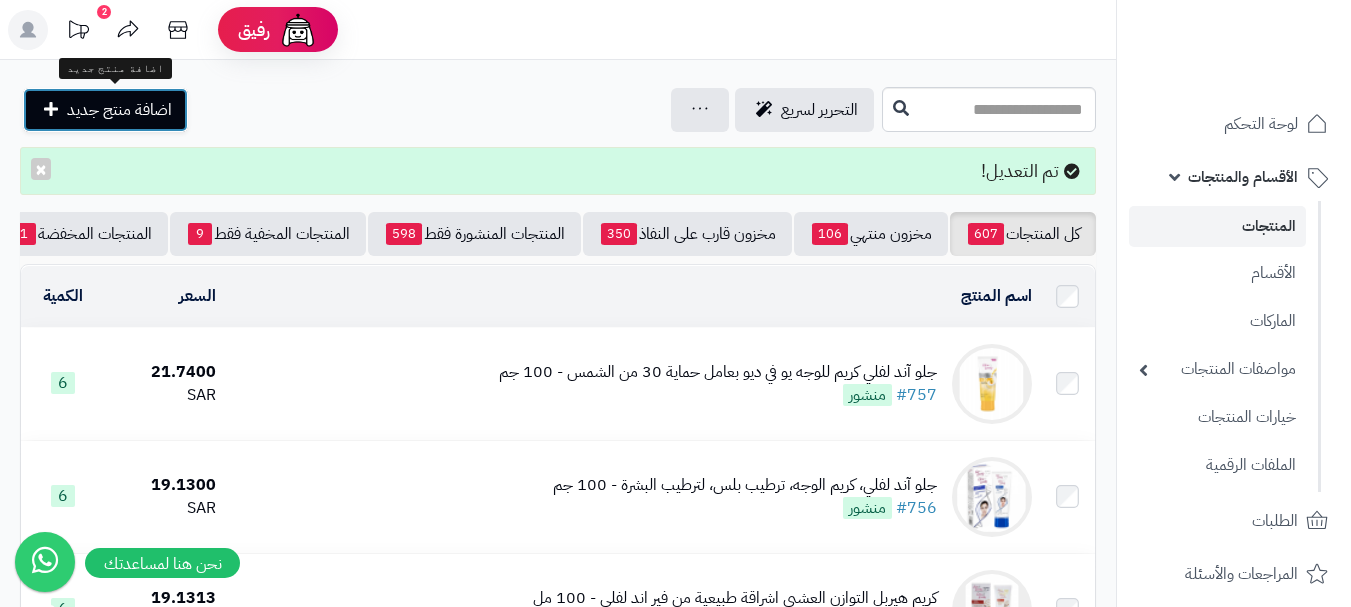 click on "اضافة منتج جديد" at bounding box center (119, 110) 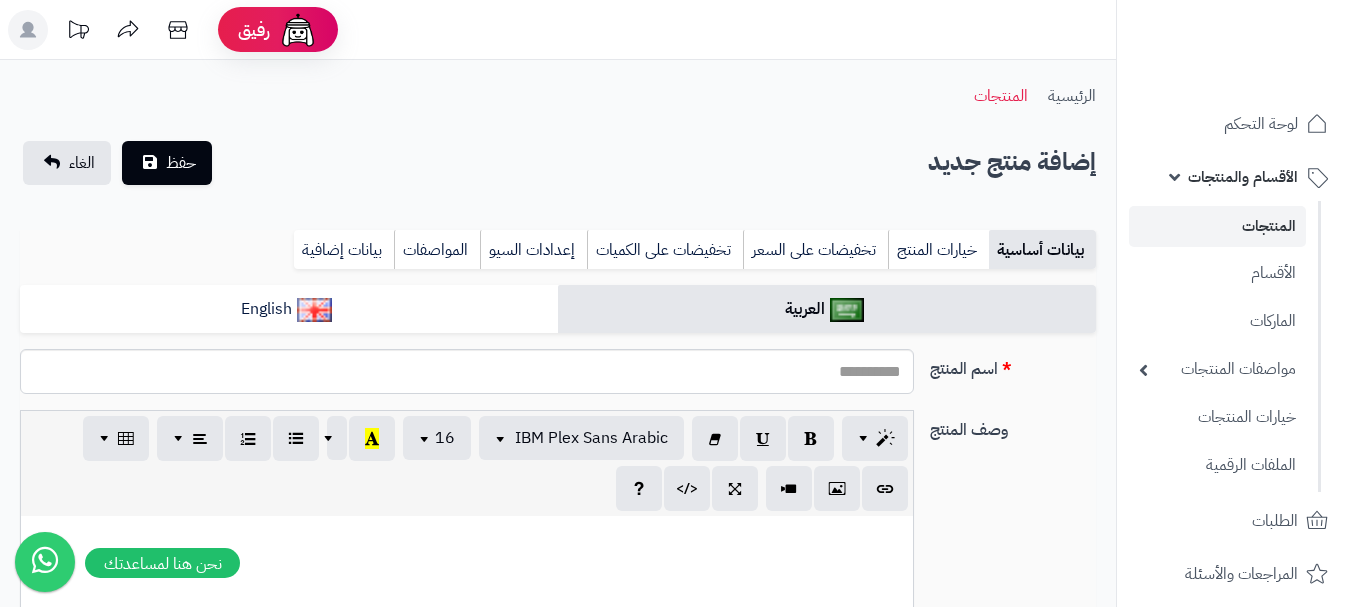 select 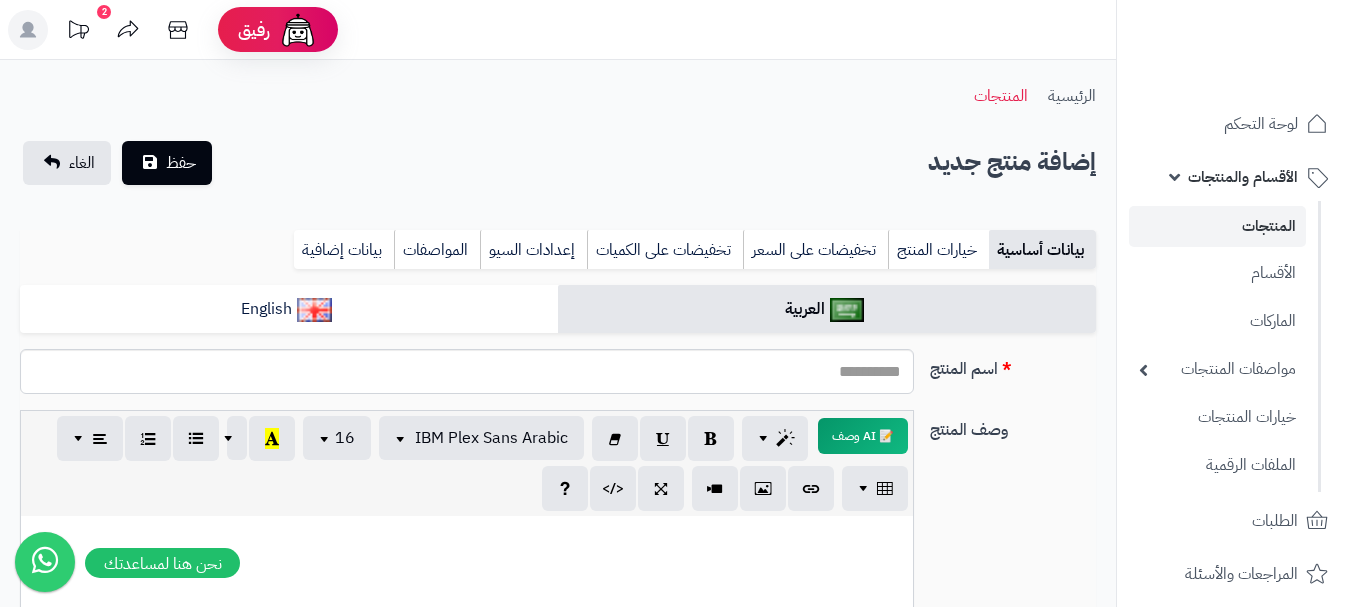 scroll, scrollTop: 0, scrollLeft: 0, axis: both 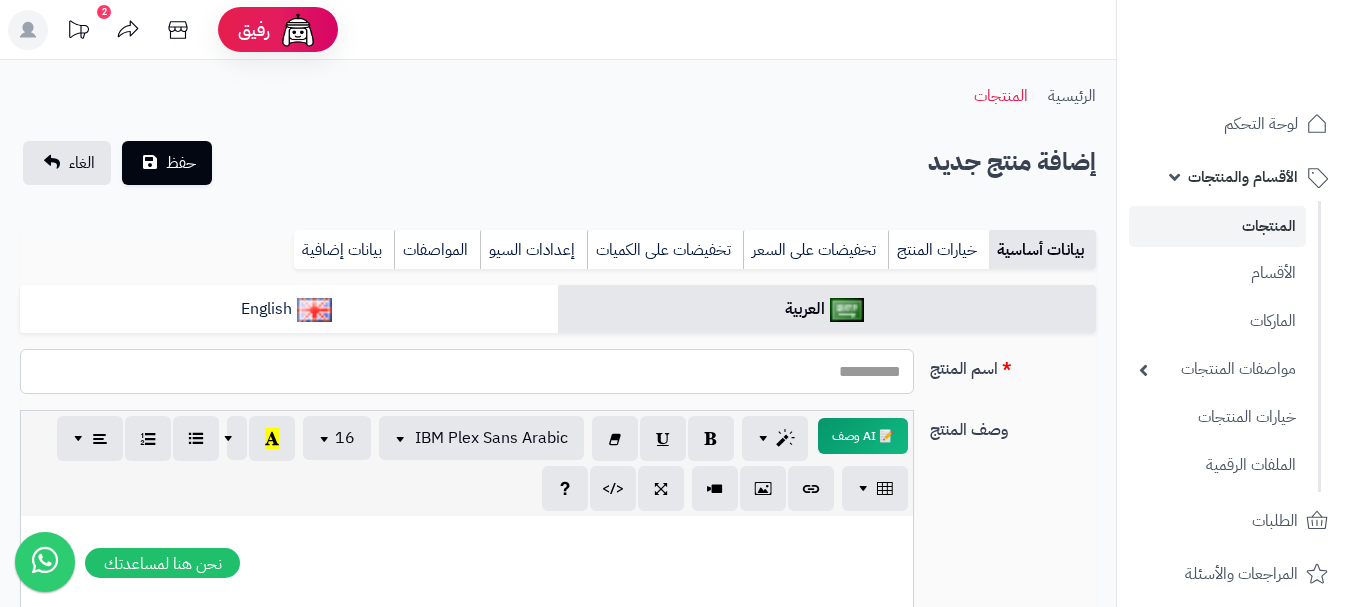 drag, startPoint x: 879, startPoint y: 360, endPoint x: 875, endPoint y: 377, distance: 17.464249 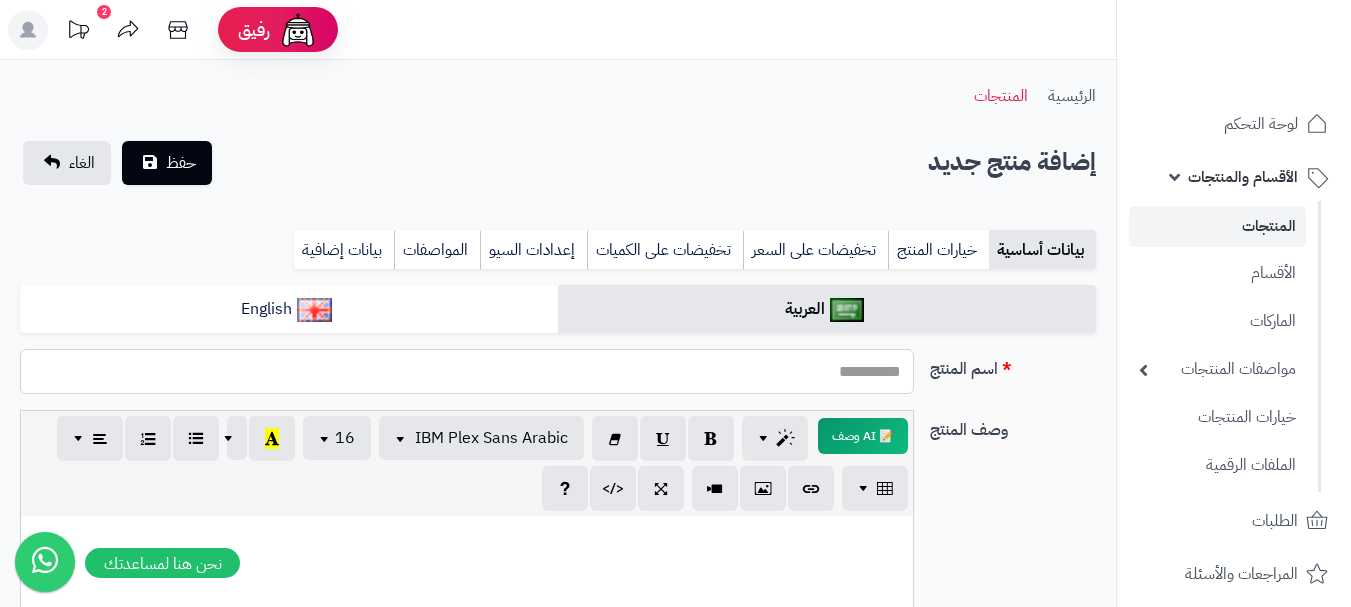 paste on "**********" 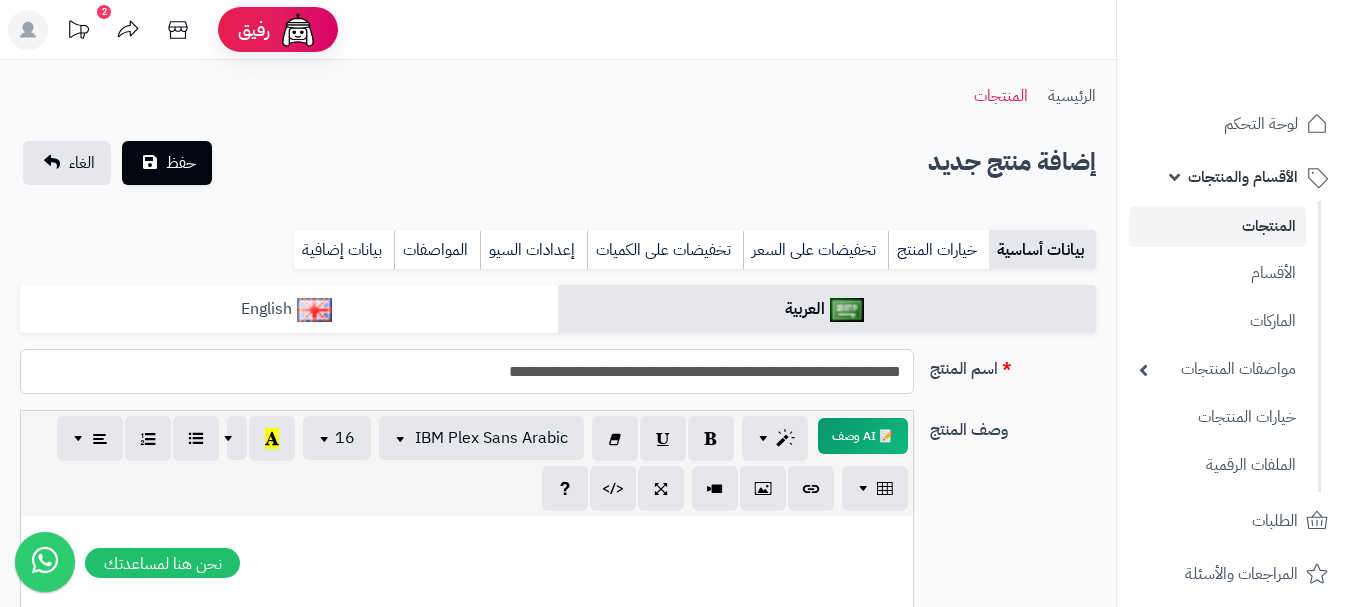 type on "**********" 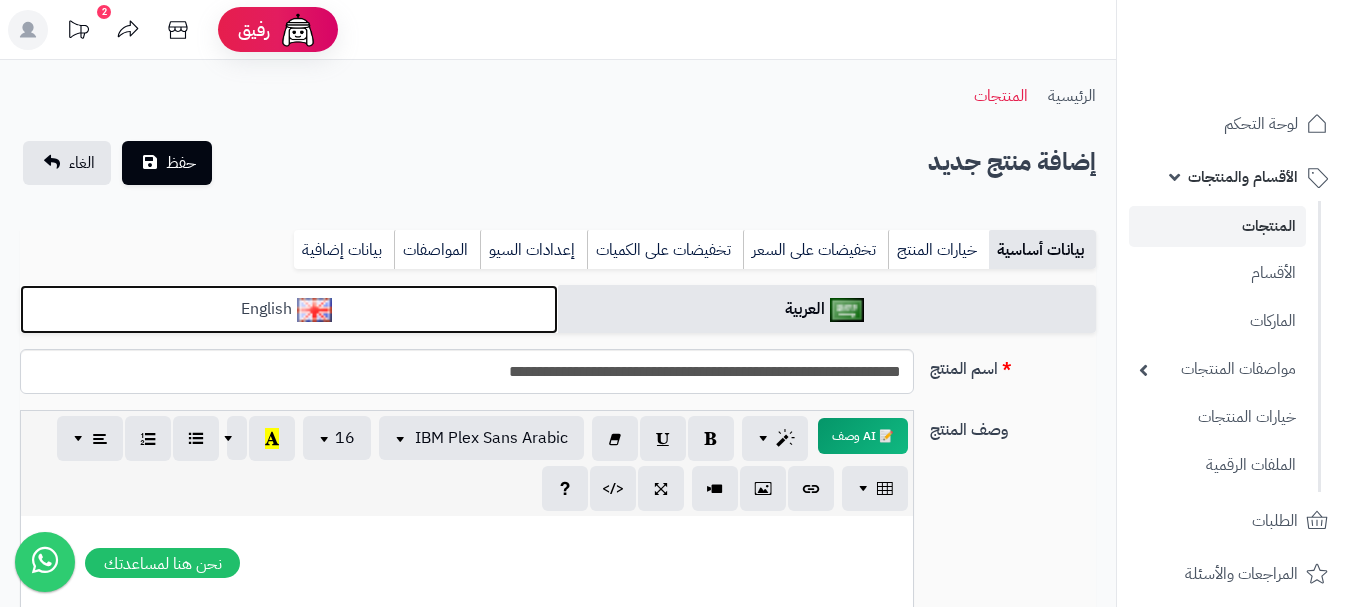 click on "English" at bounding box center [289, 309] 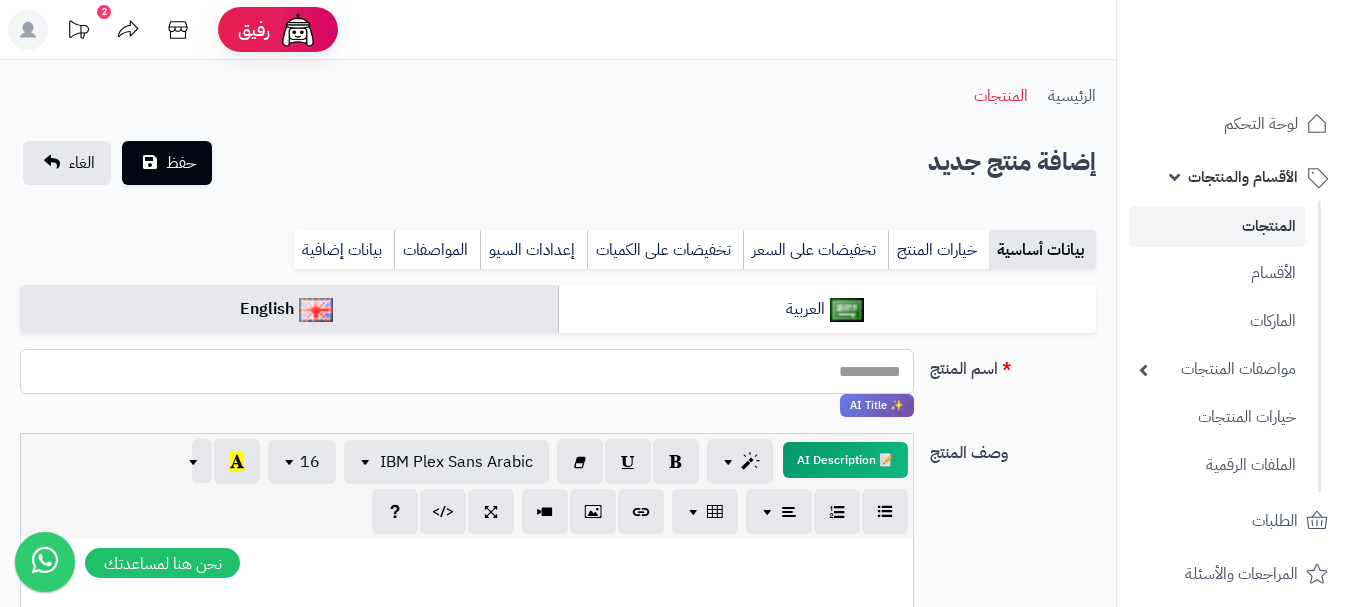 paste on "**********" 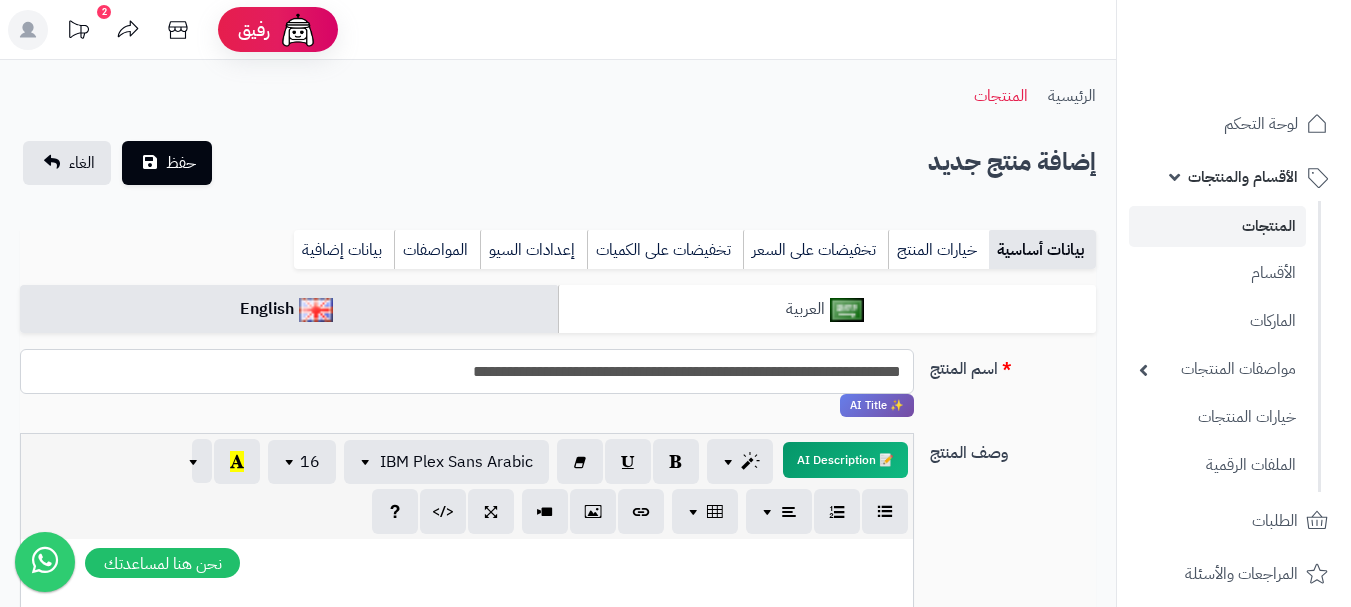 type on "**********" 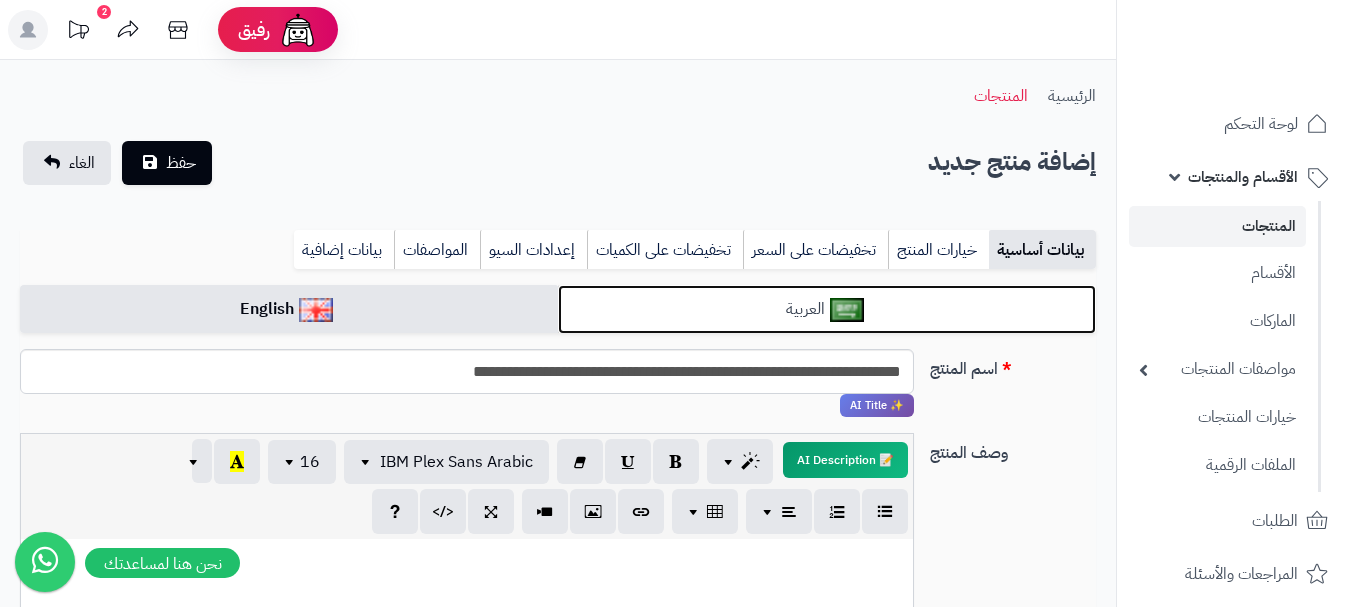 click at bounding box center [847, 310] 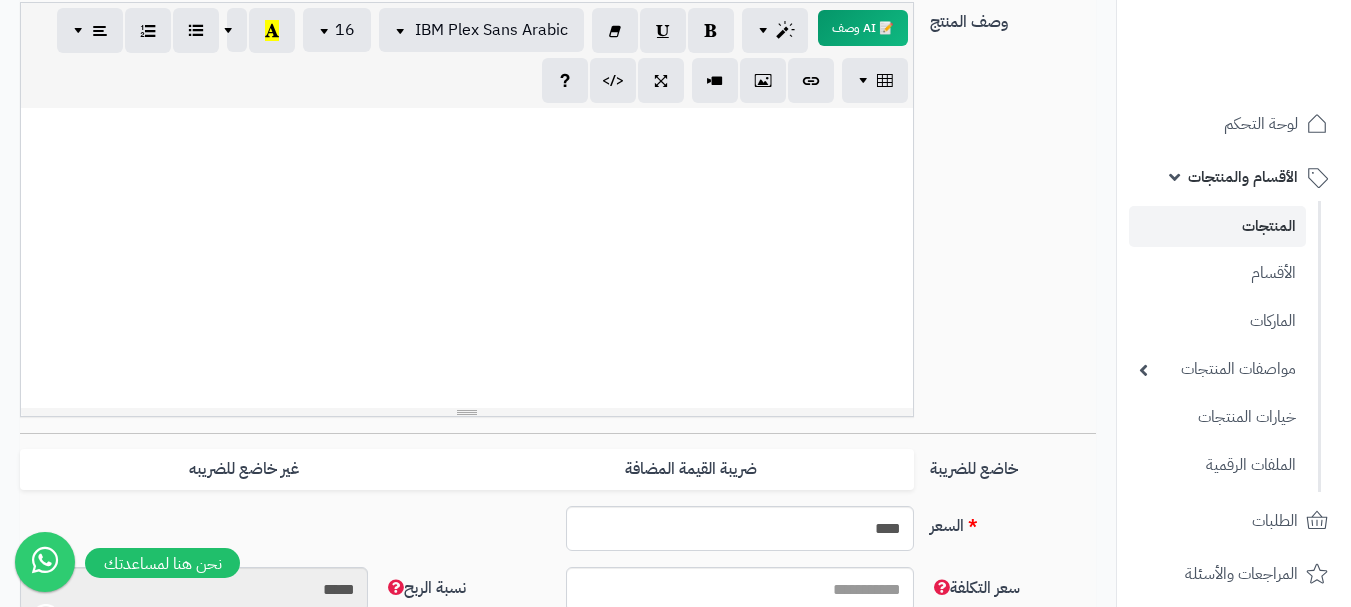 scroll, scrollTop: 500, scrollLeft: 0, axis: vertical 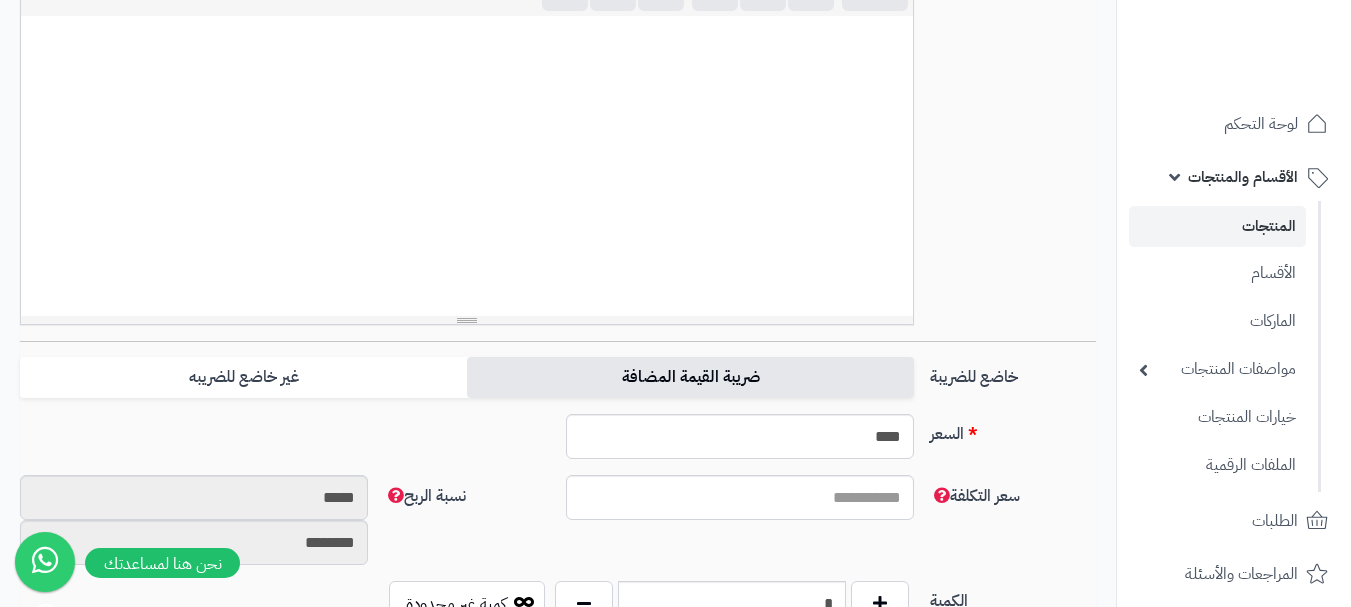 click on "ضريبة القيمة المضافة" at bounding box center (690, 377) 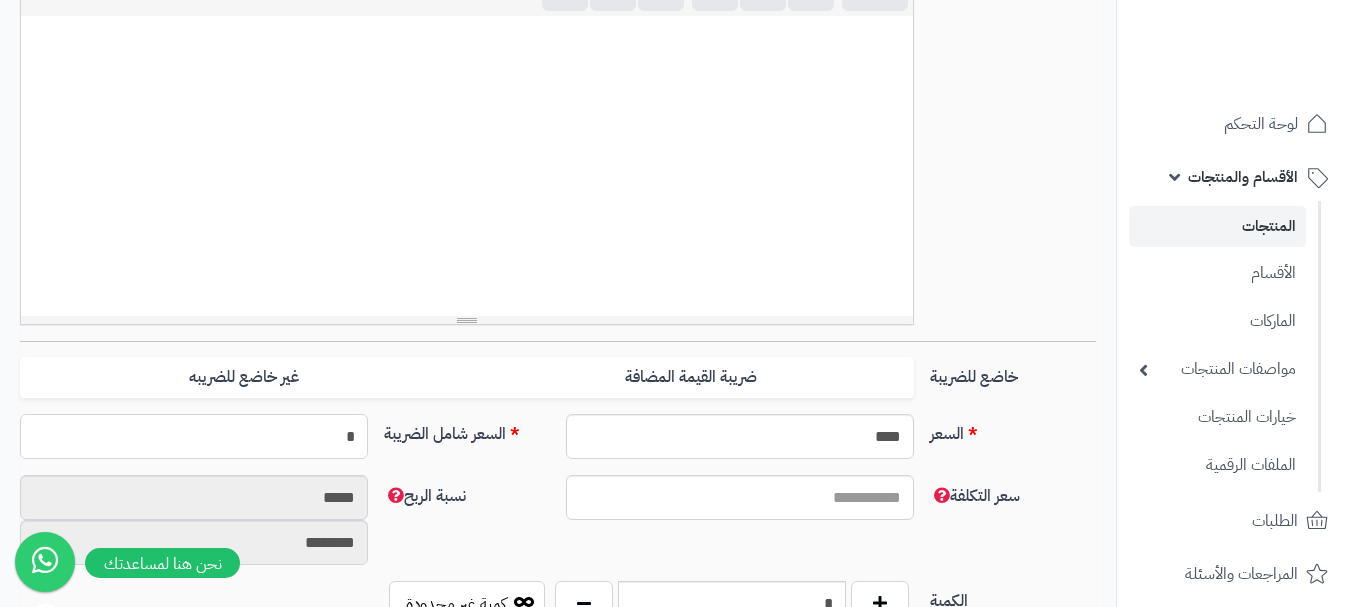 click on "*" at bounding box center [194, 436] 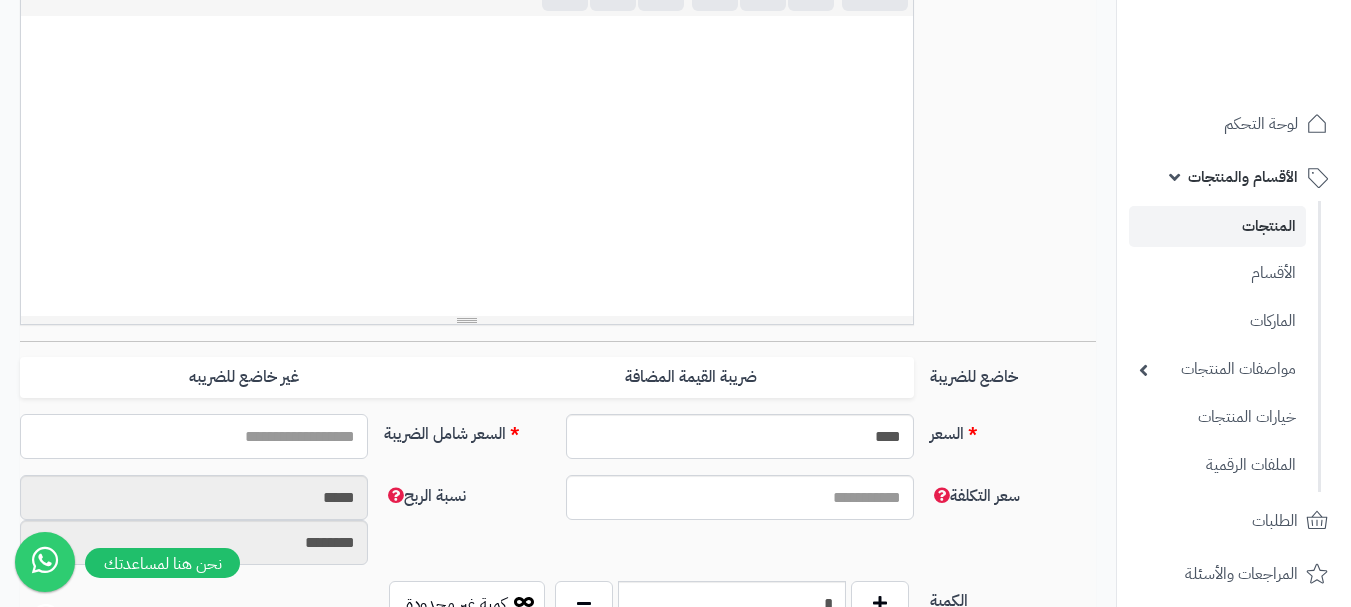 type on "*" 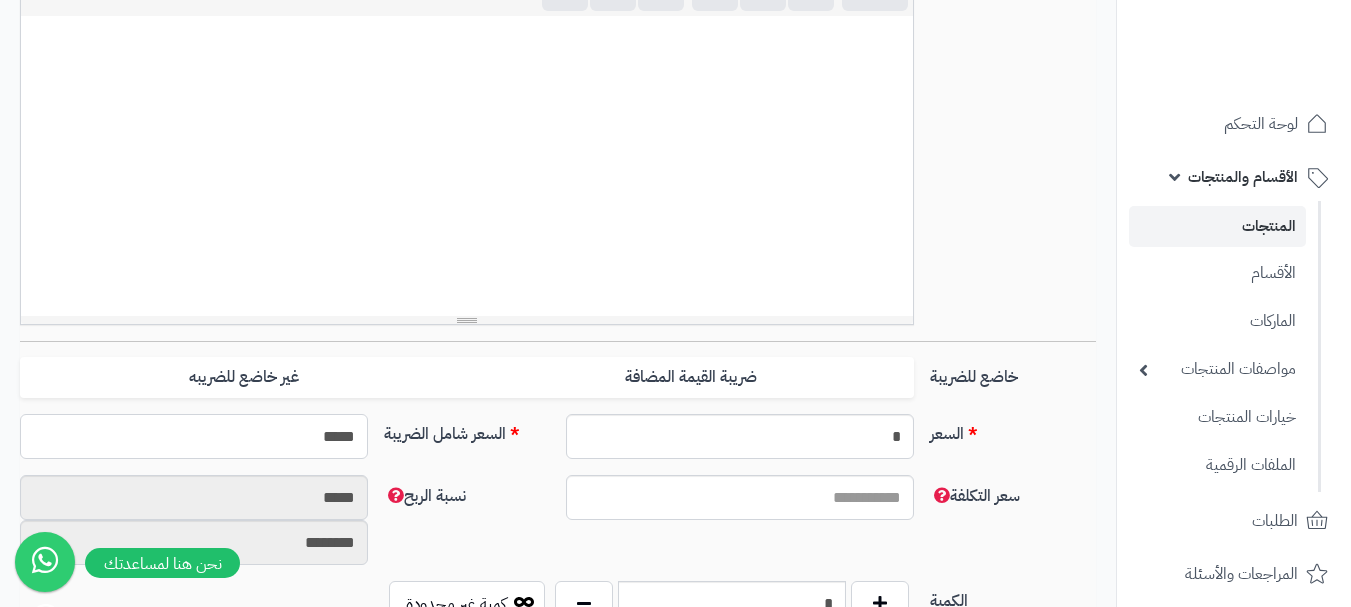 type on "******" 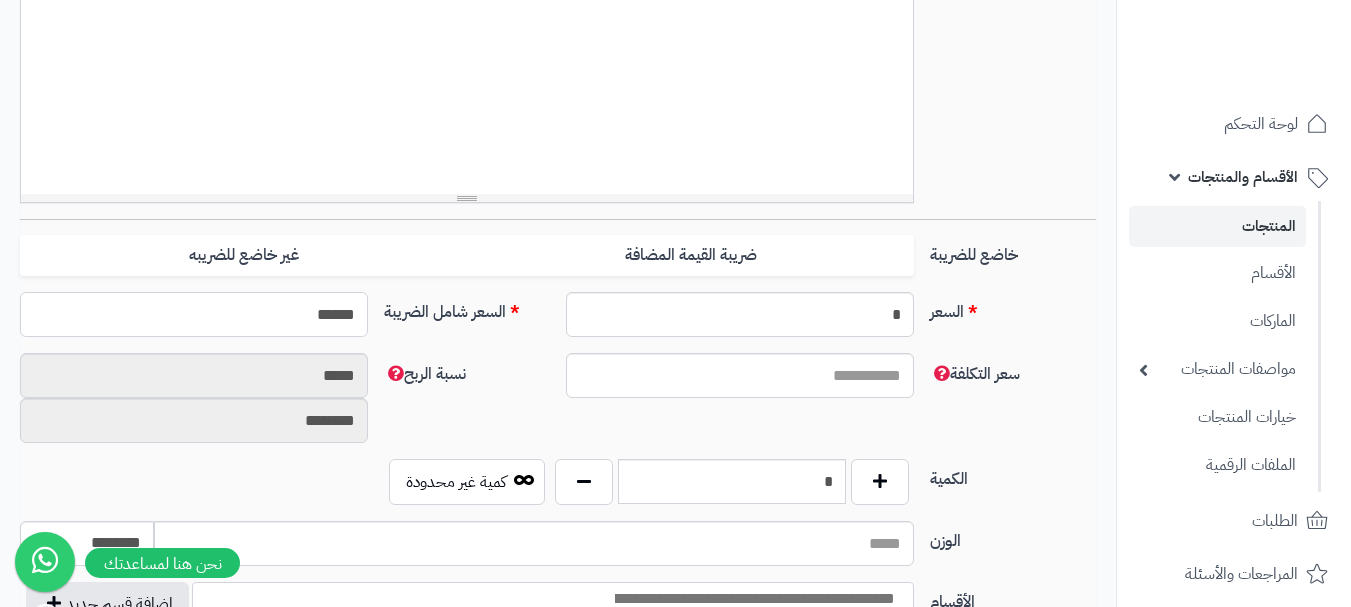 scroll, scrollTop: 800, scrollLeft: 0, axis: vertical 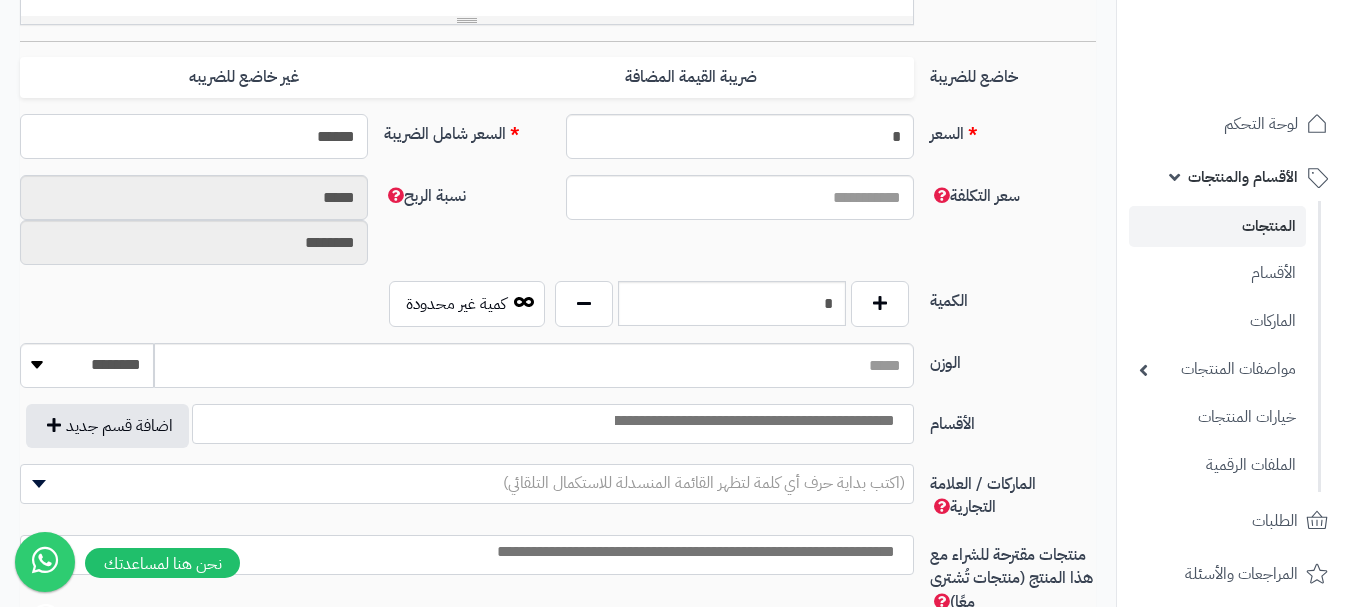 type on "**********" 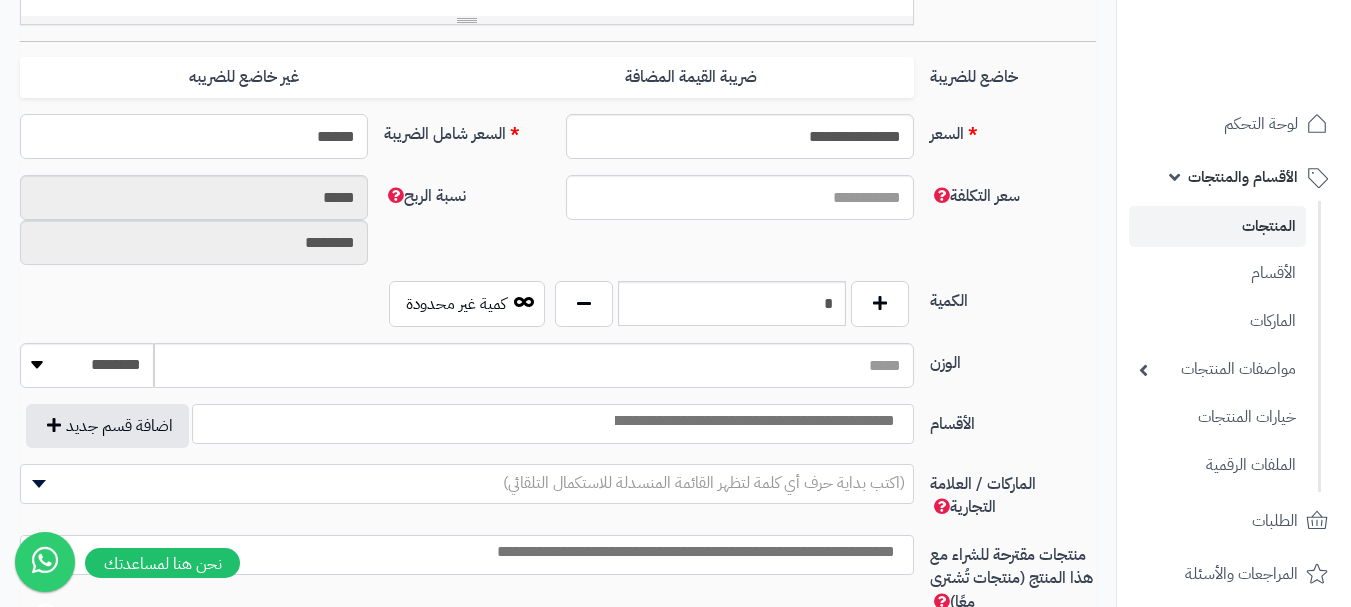 type on "******" 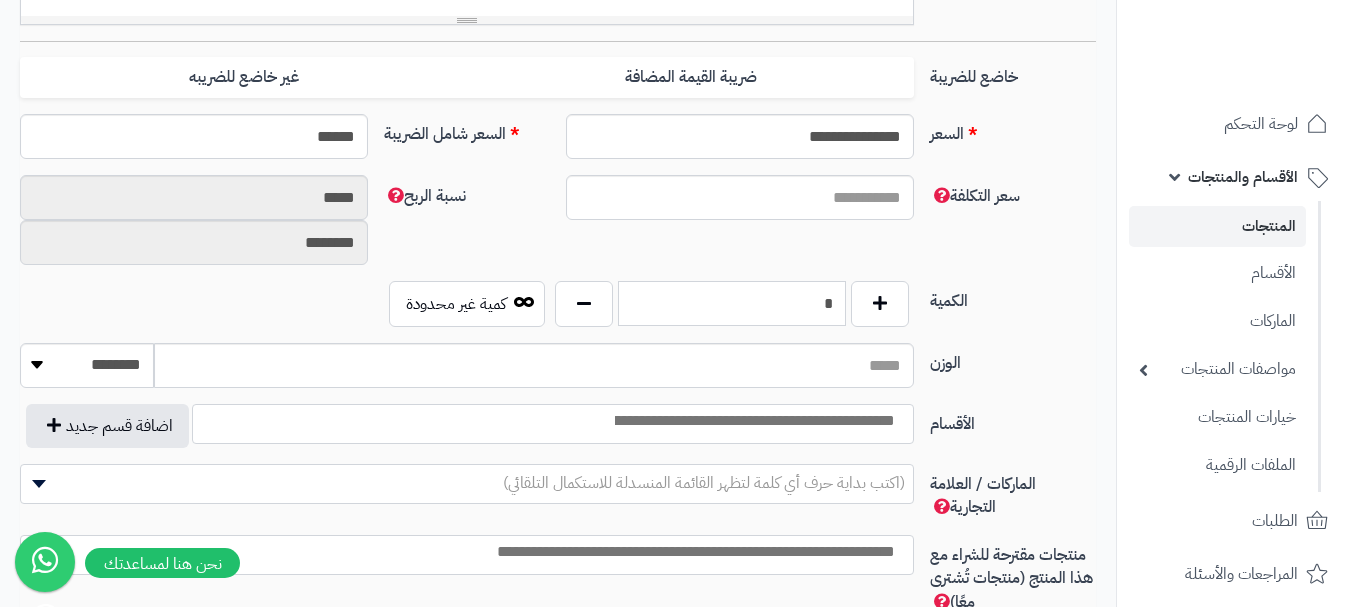 click on "*" at bounding box center [732, 303] 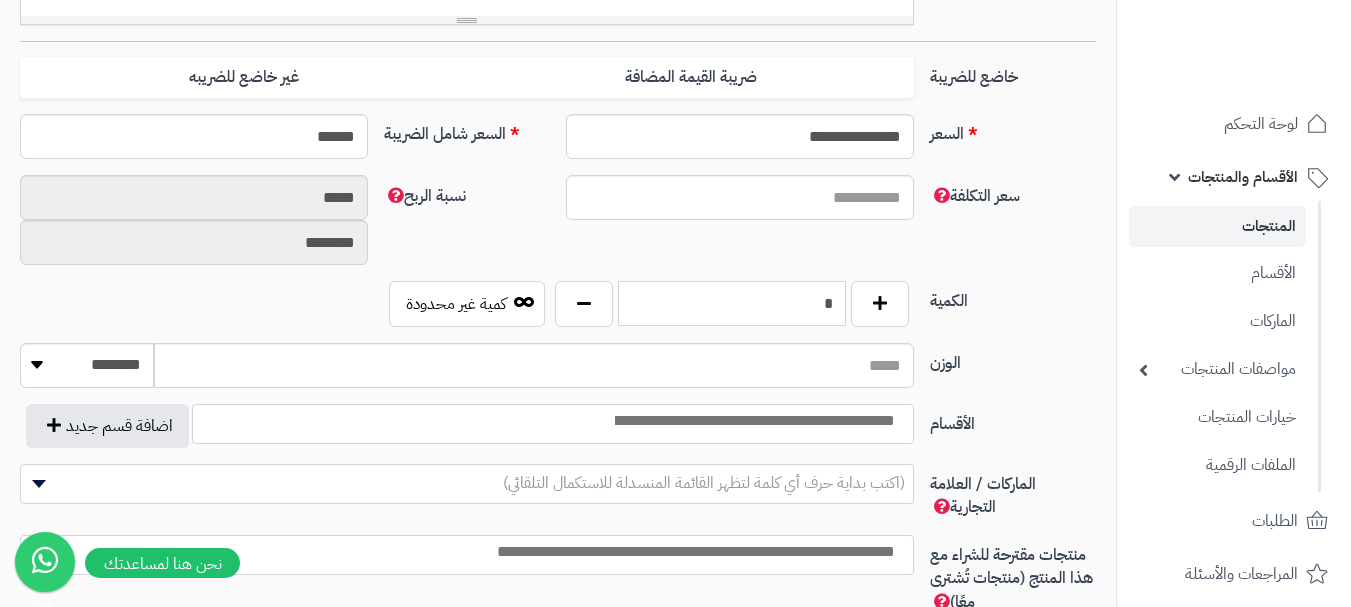 scroll, scrollTop: 1000, scrollLeft: 0, axis: vertical 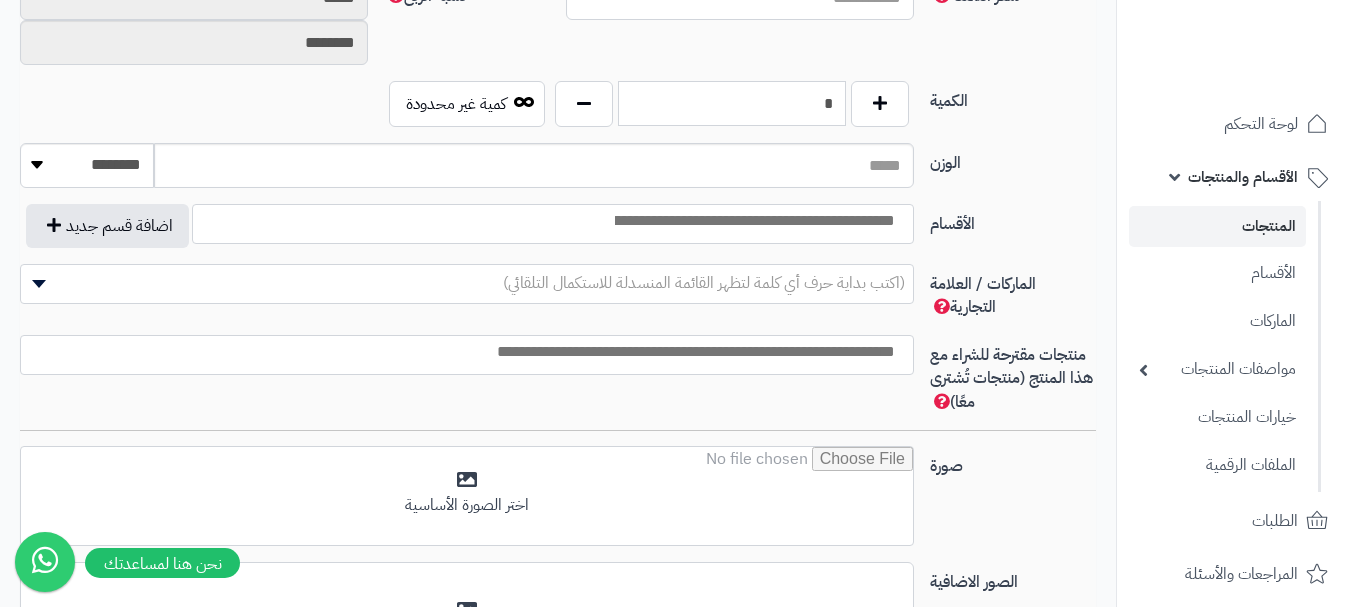 type on "*" 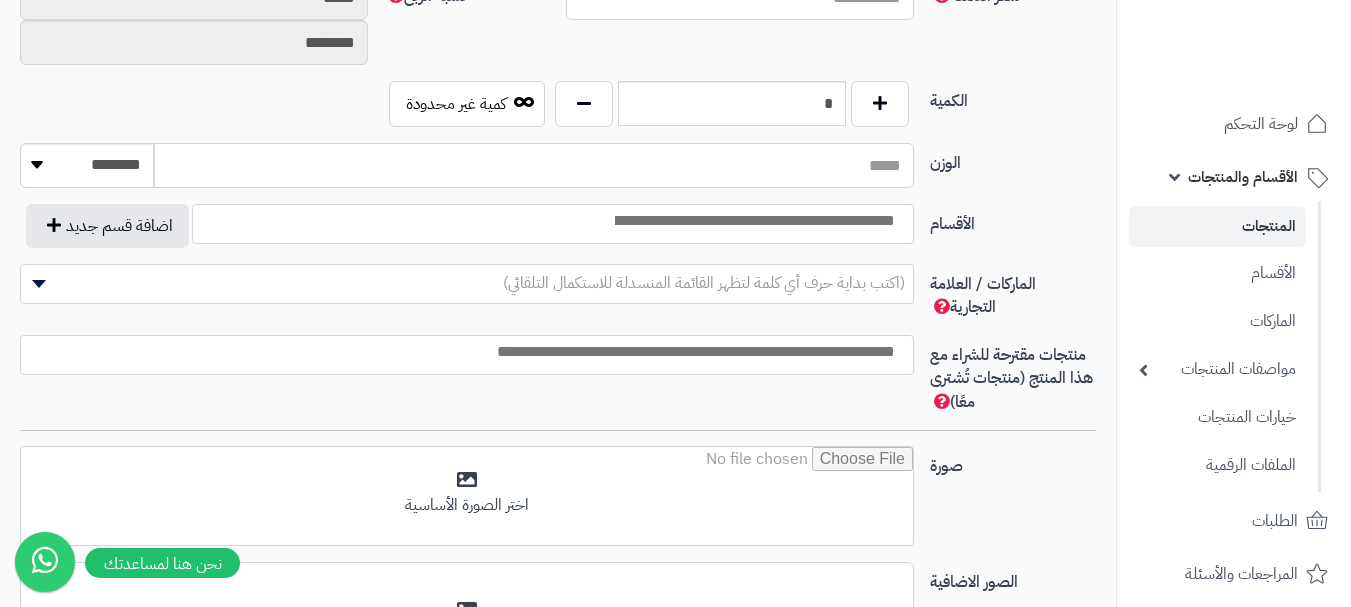 click on "الوزن" at bounding box center [534, 165] 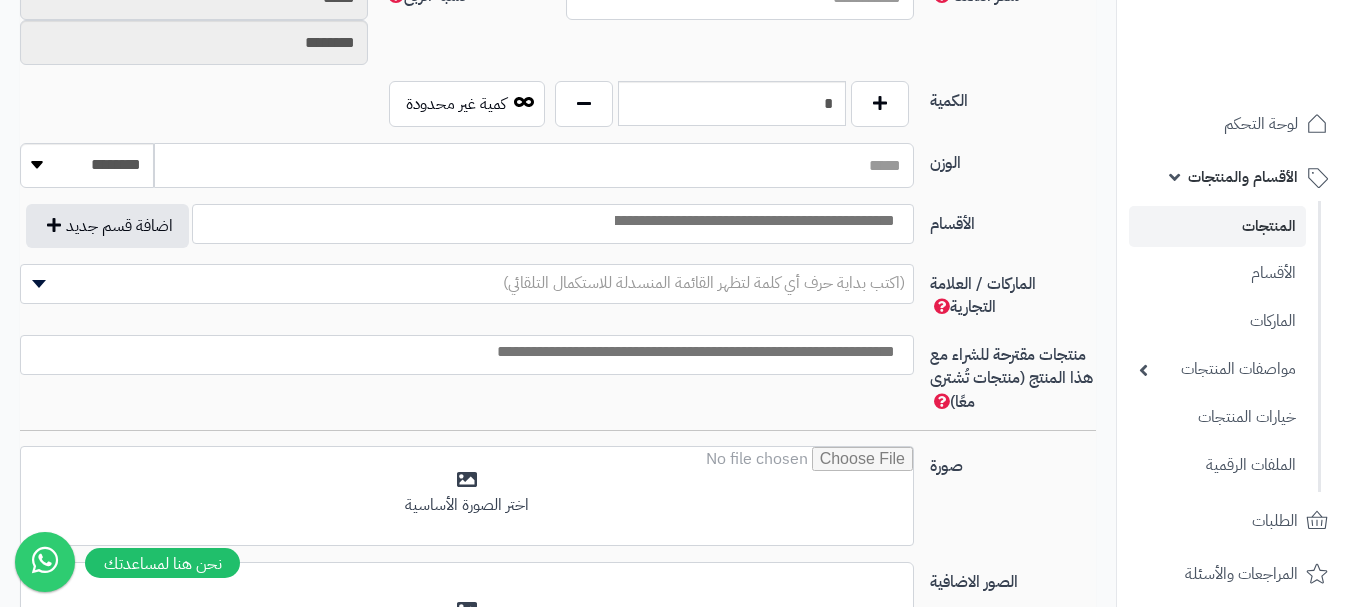 type on "**" 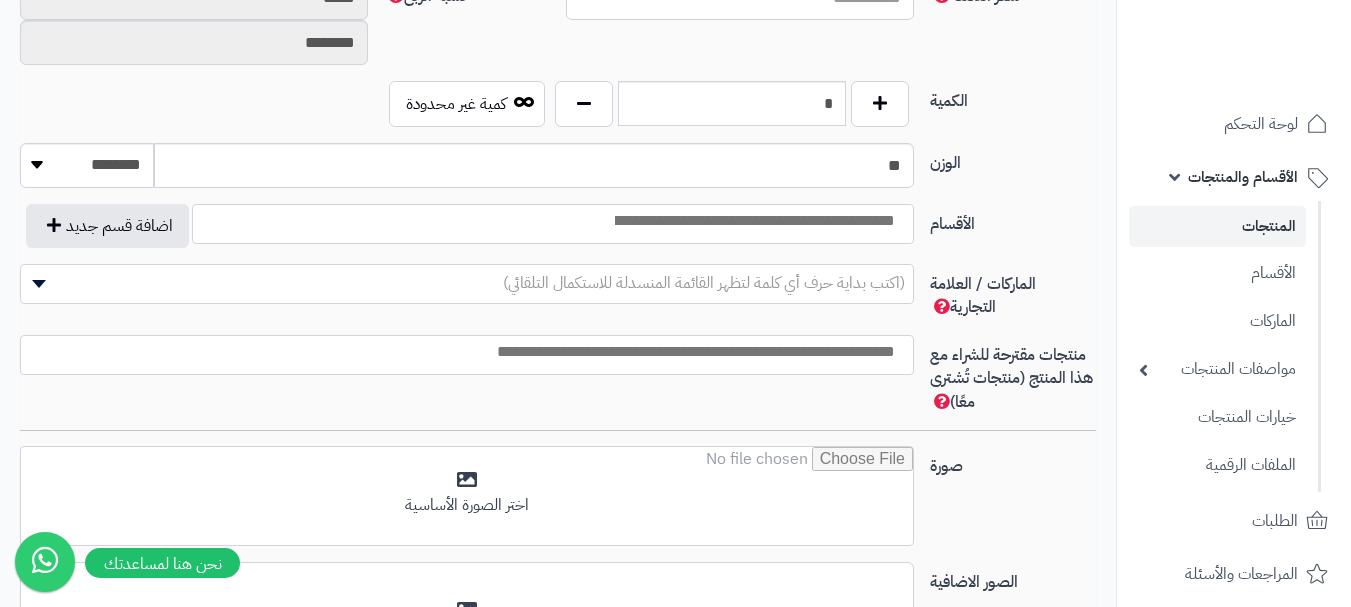 click at bounding box center (753, 221) 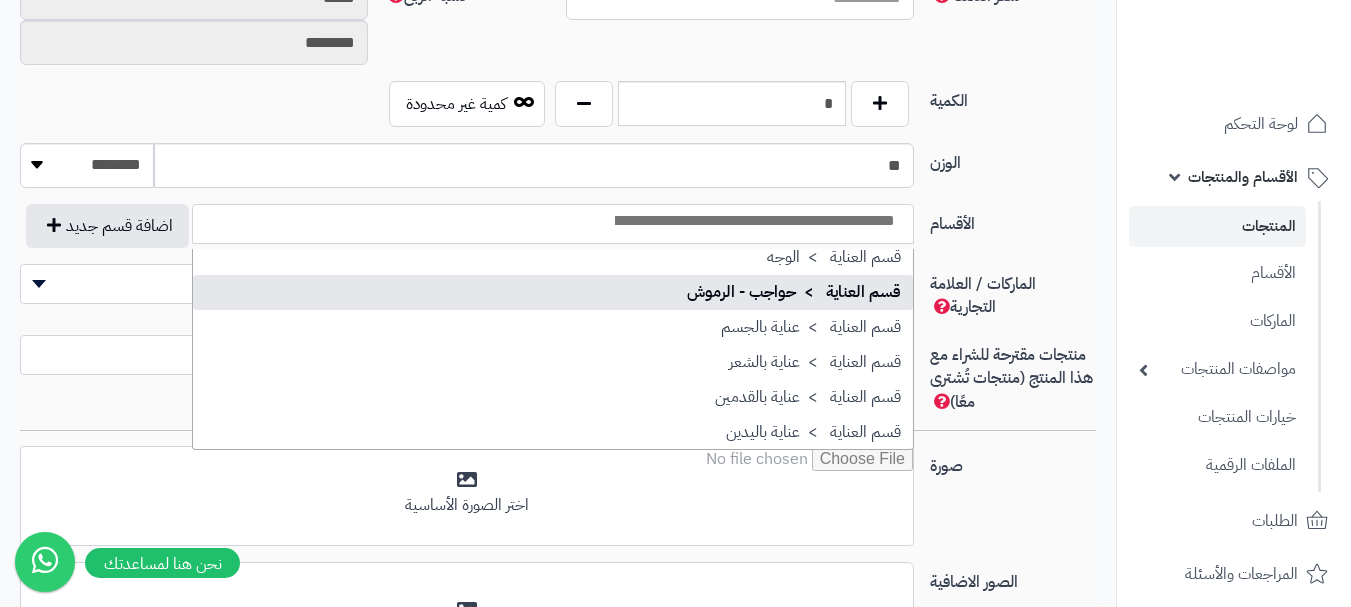 scroll, scrollTop: 1686, scrollLeft: 0, axis: vertical 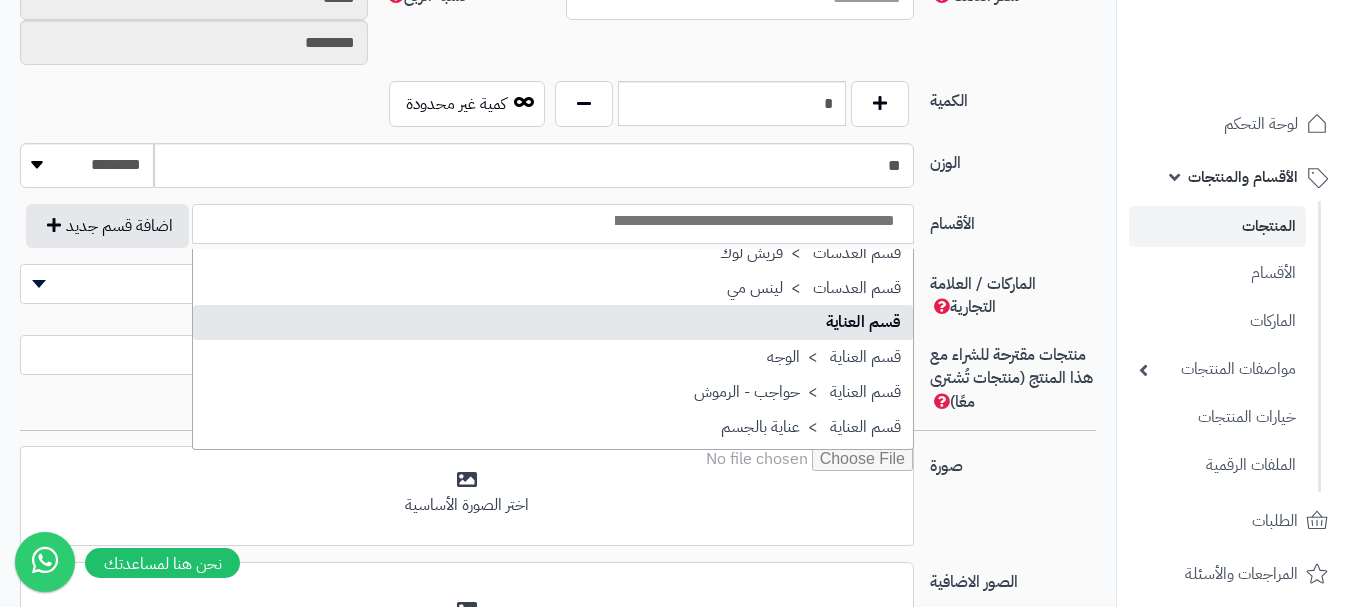 select on "**" 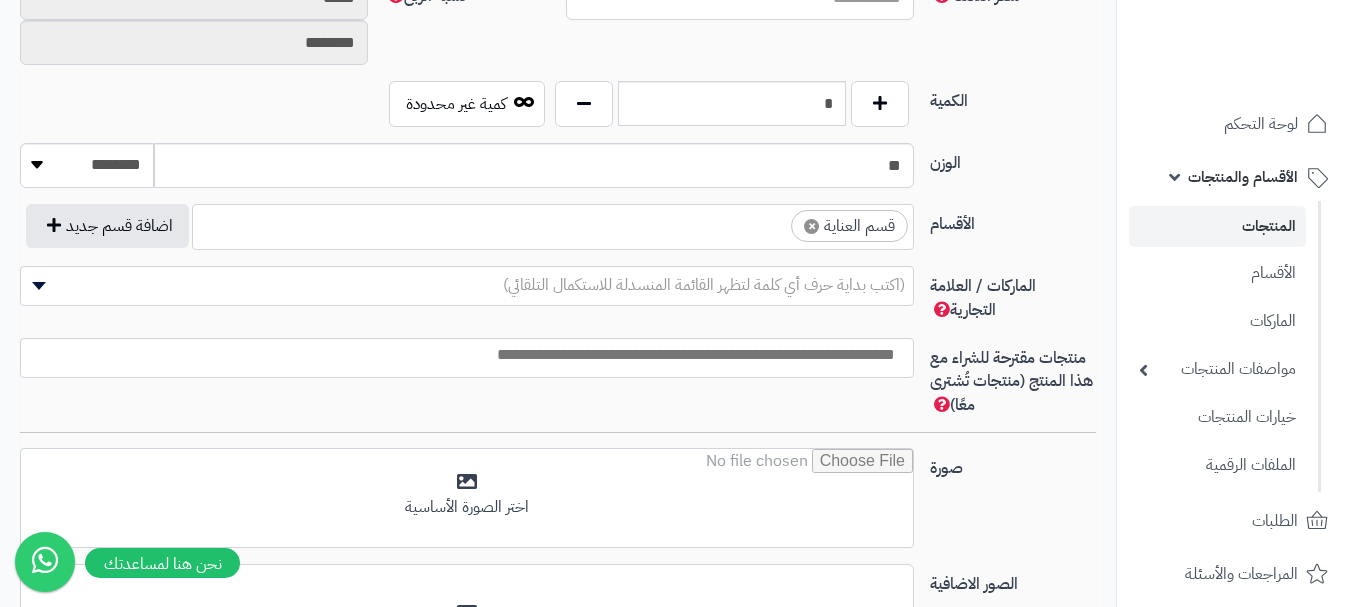 scroll, scrollTop: 1250, scrollLeft: 0, axis: vertical 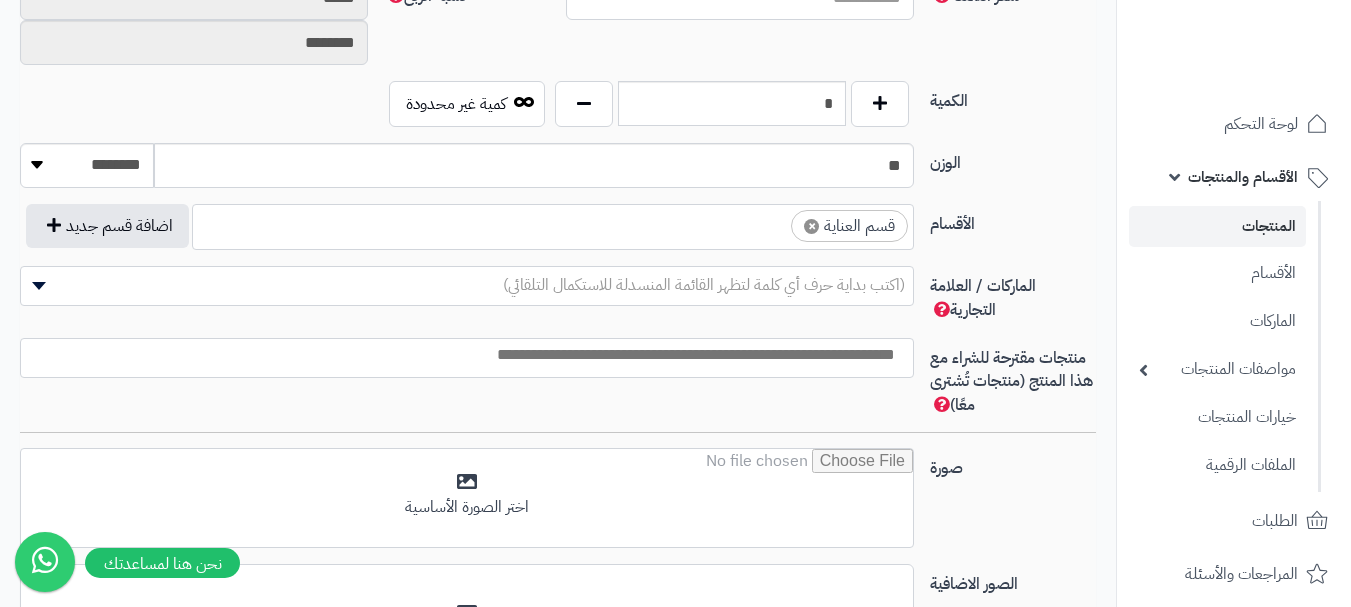 click on "× قسم العناية" at bounding box center (553, 224) 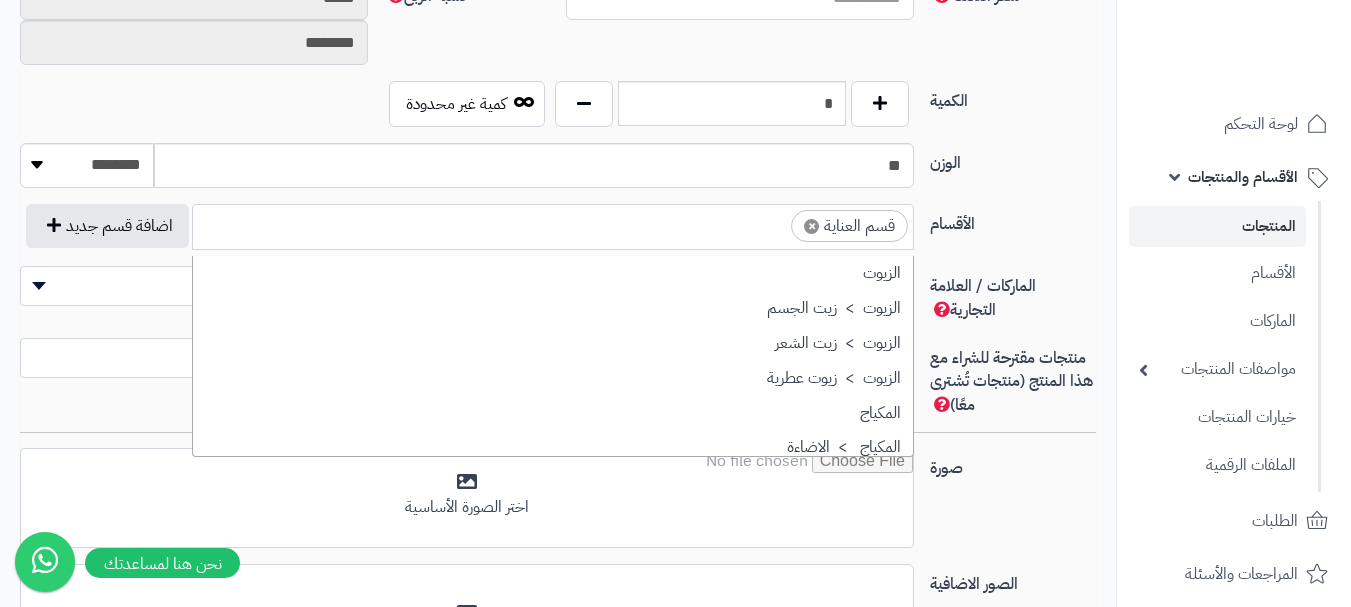scroll, scrollTop: 1707, scrollLeft: 0, axis: vertical 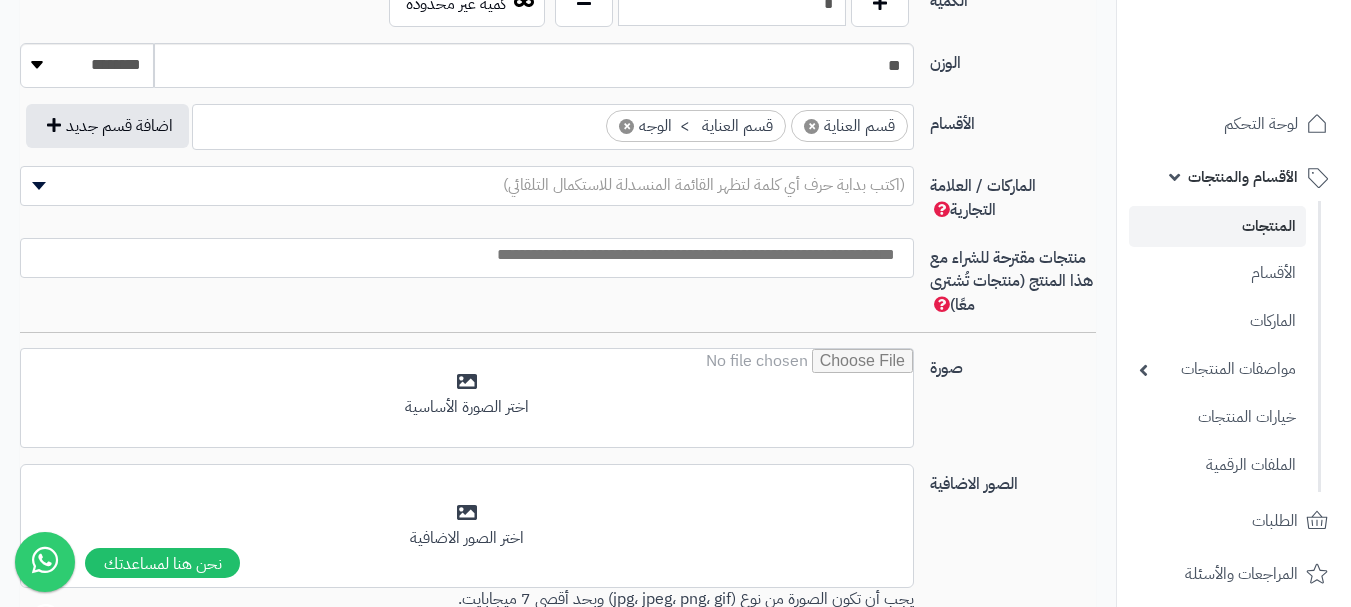 click at bounding box center [462, 255] 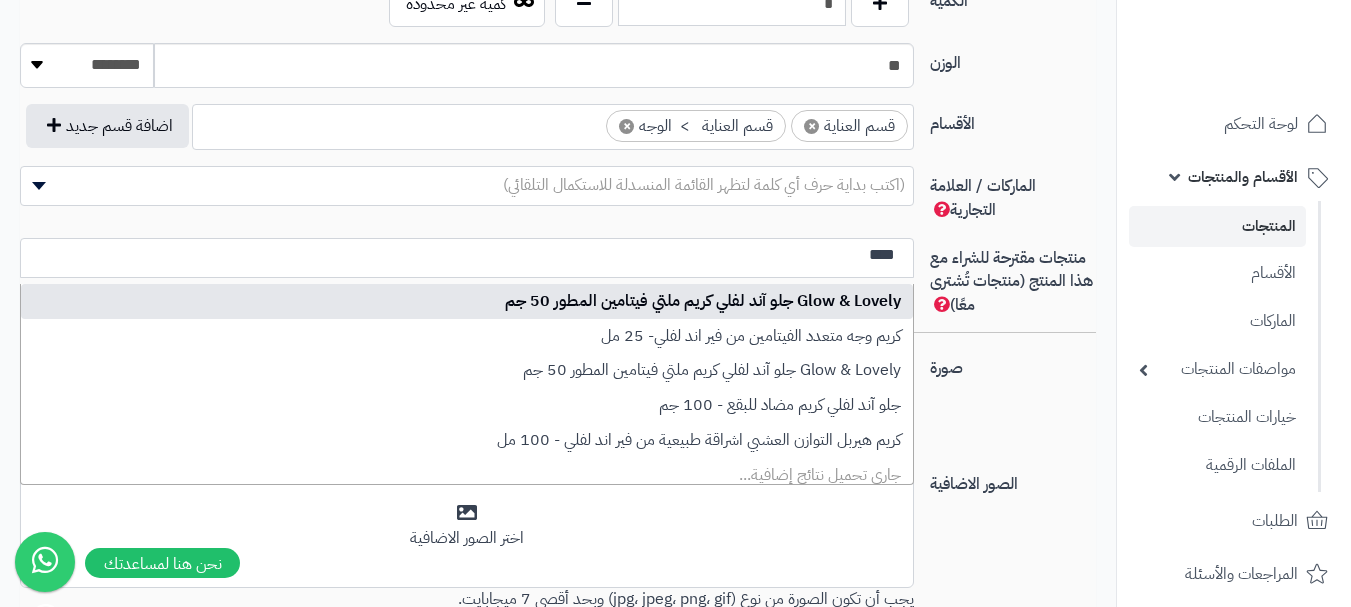 type on "****" 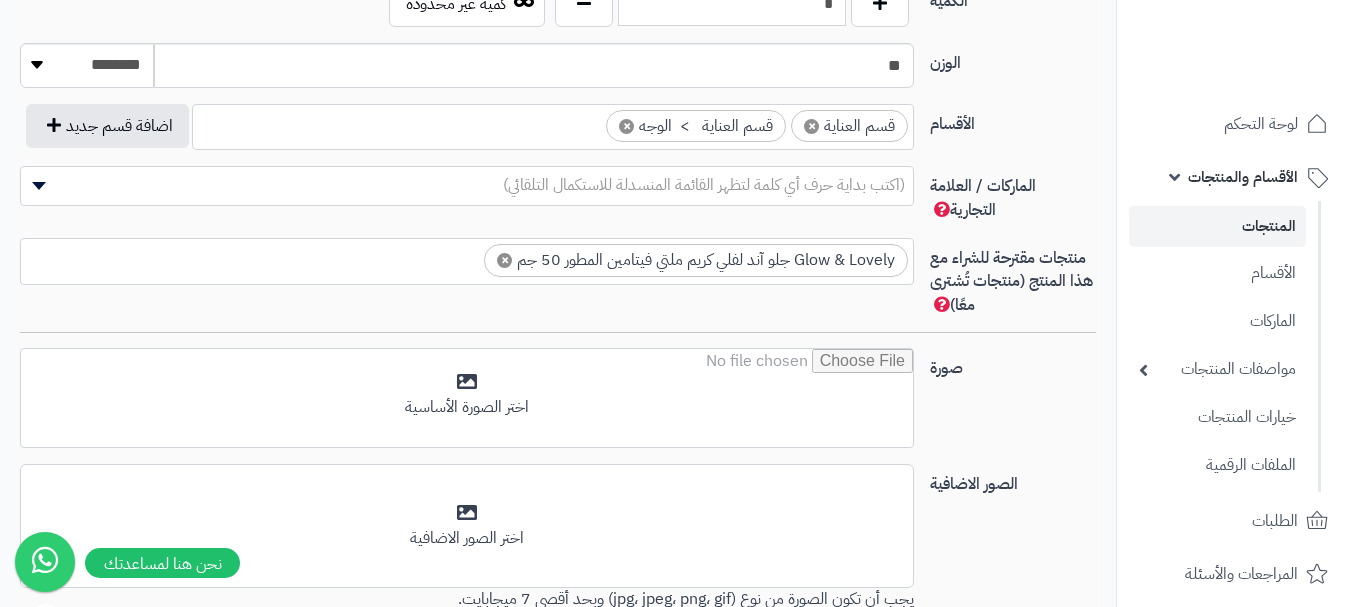 select on "***" 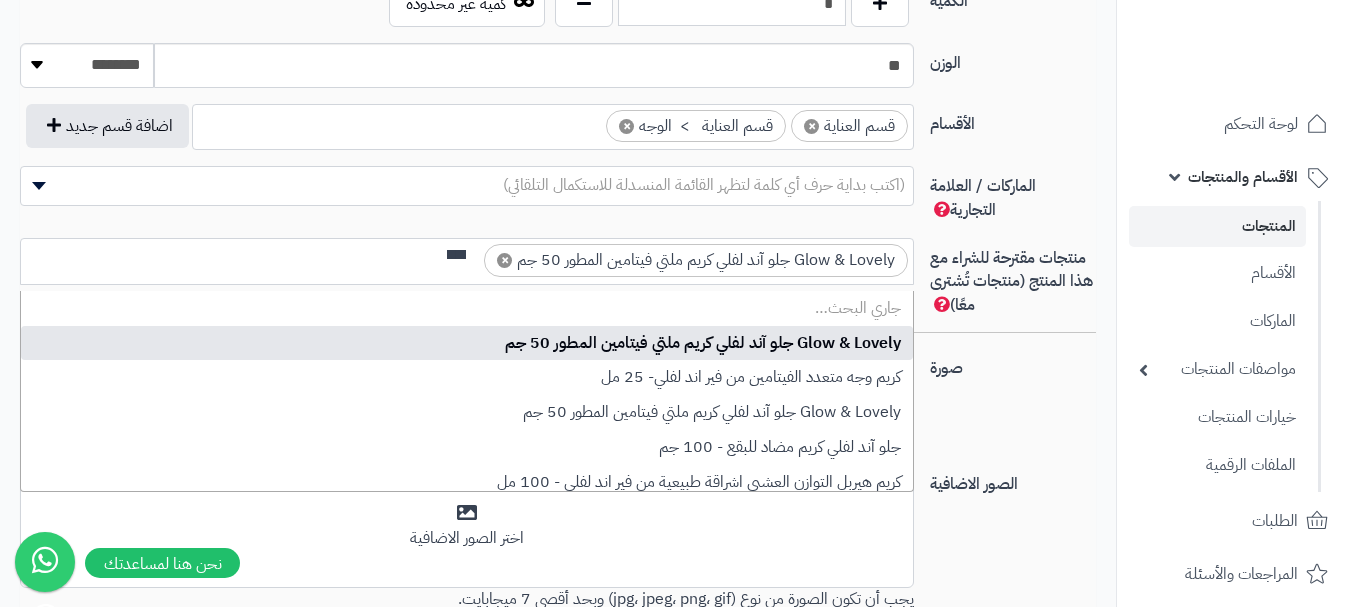 scroll, scrollTop: 0, scrollLeft: 0, axis: both 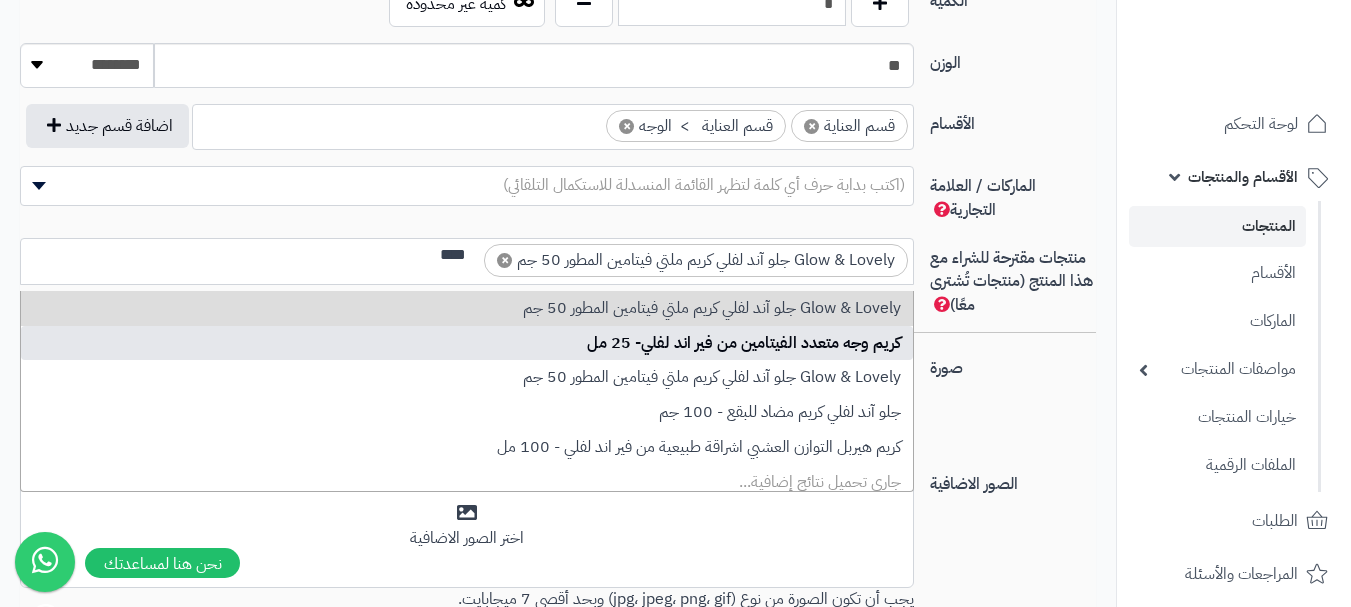type on "****" 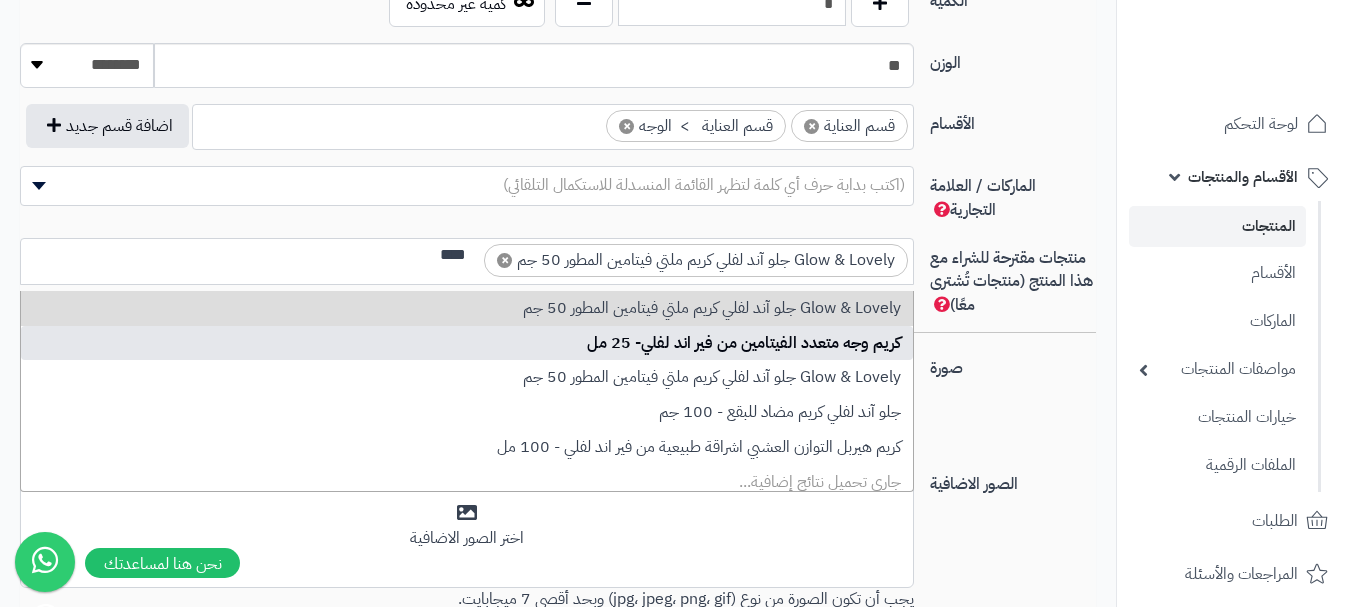 type 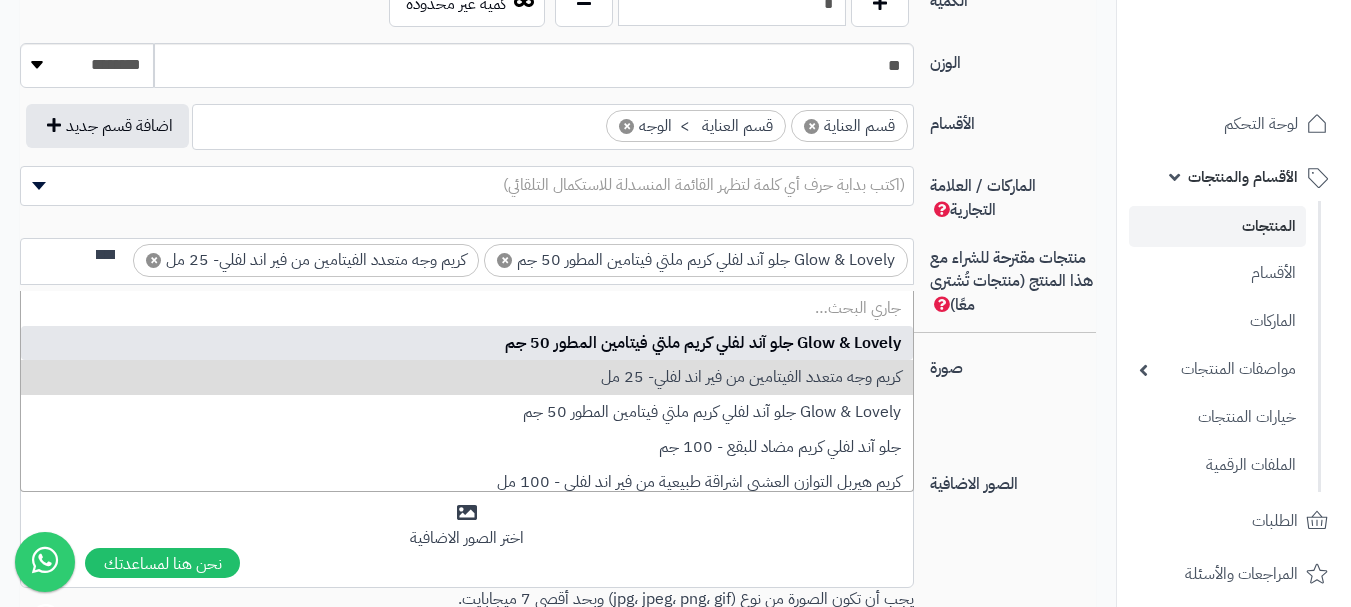 scroll, scrollTop: 0, scrollLeft: 0, axis: both 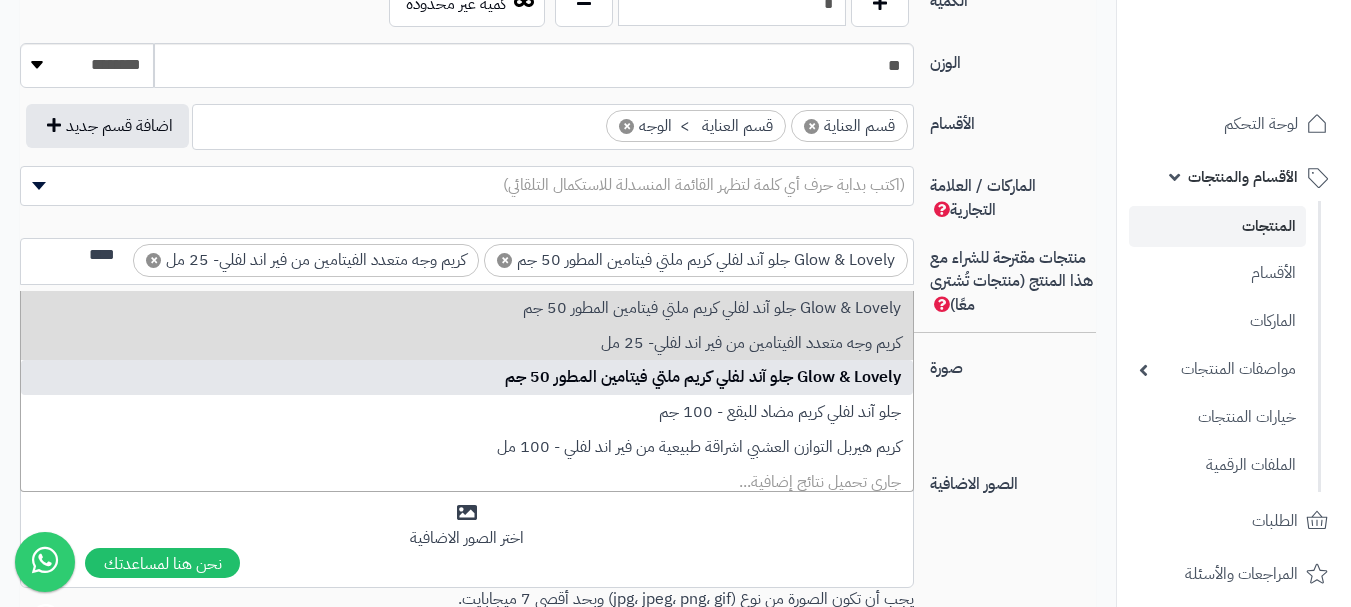 type on "****" 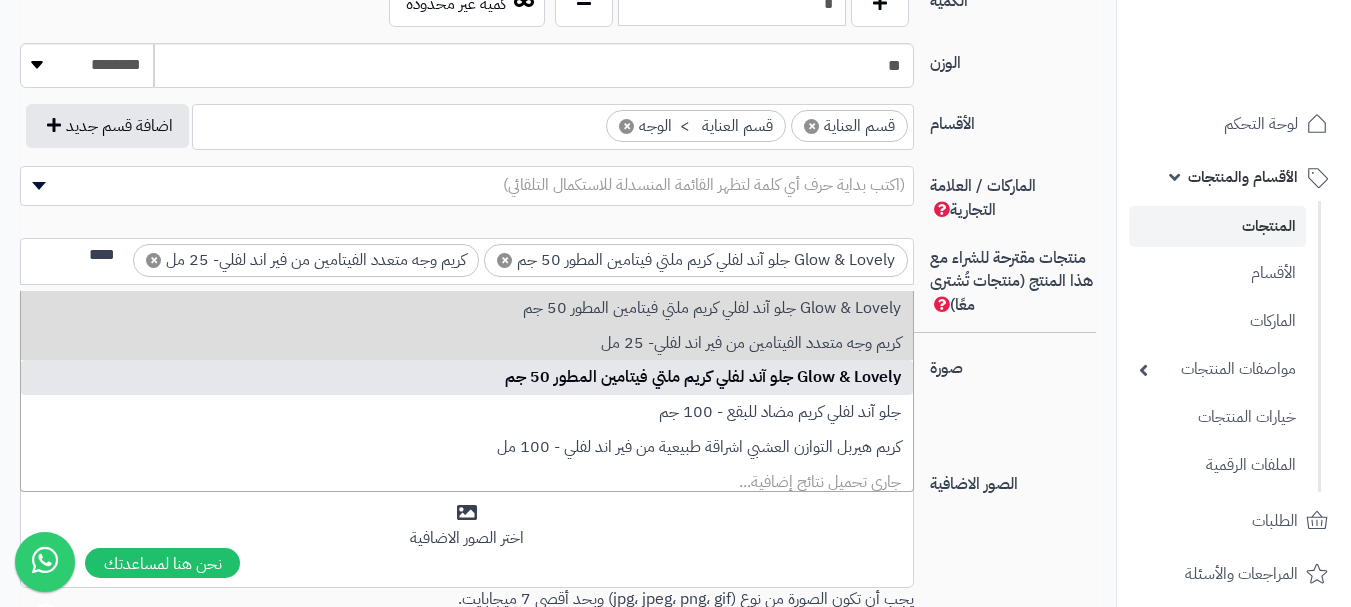 type 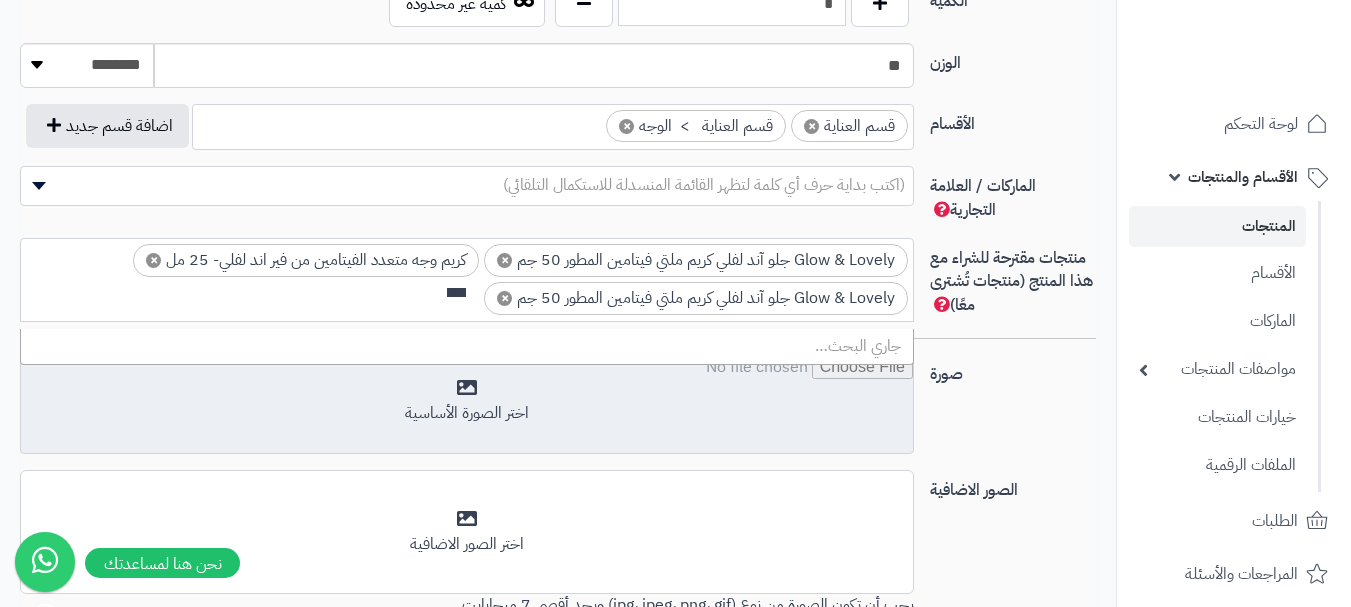 scroll, scrollTop: 0, scrollLeft: 0, axis: both 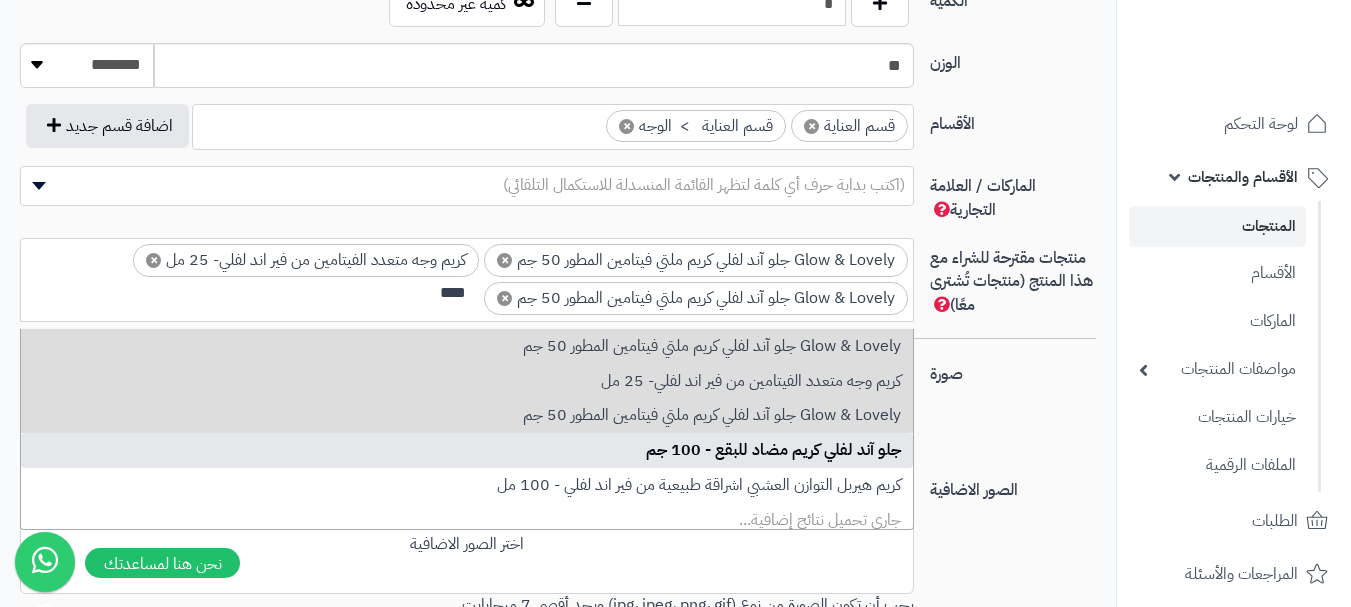 type on "****" 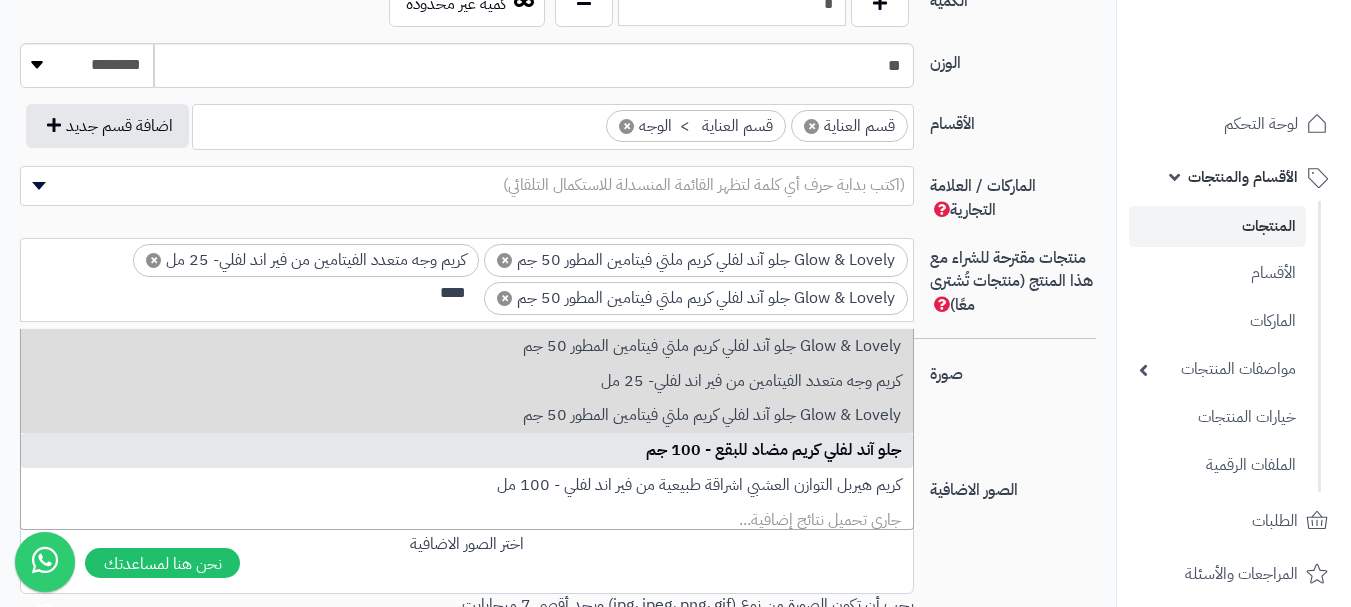 type 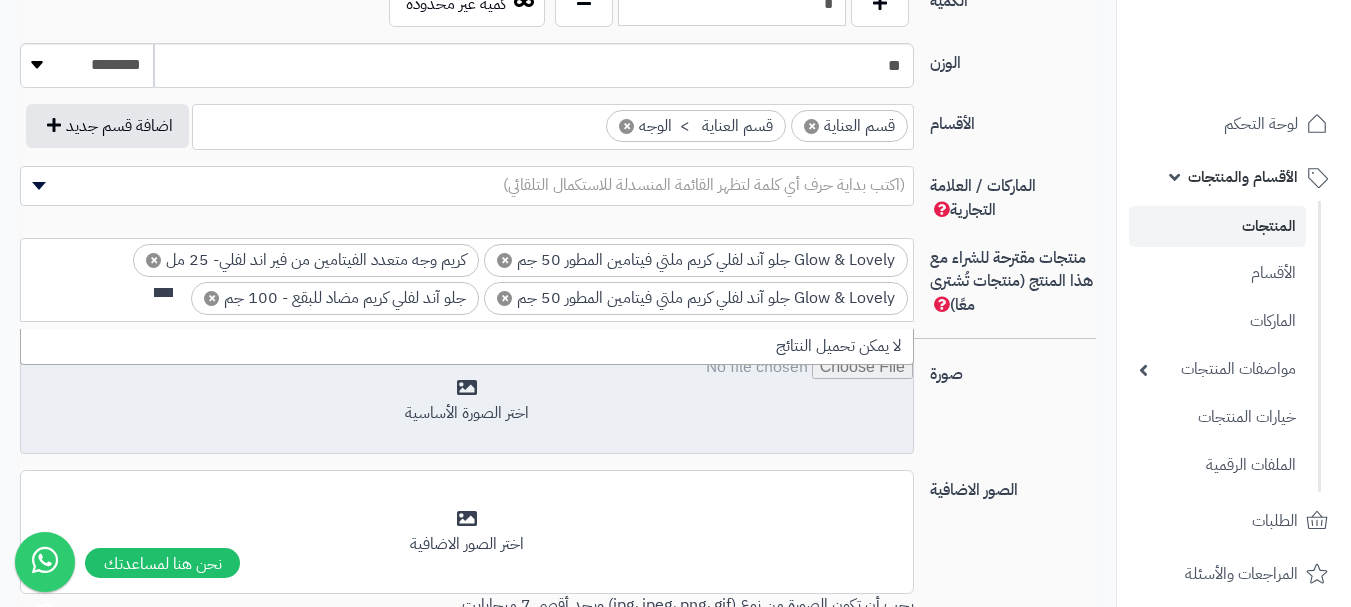 scroll, scrollTop: 0, scrollLeft: 0, axis: both 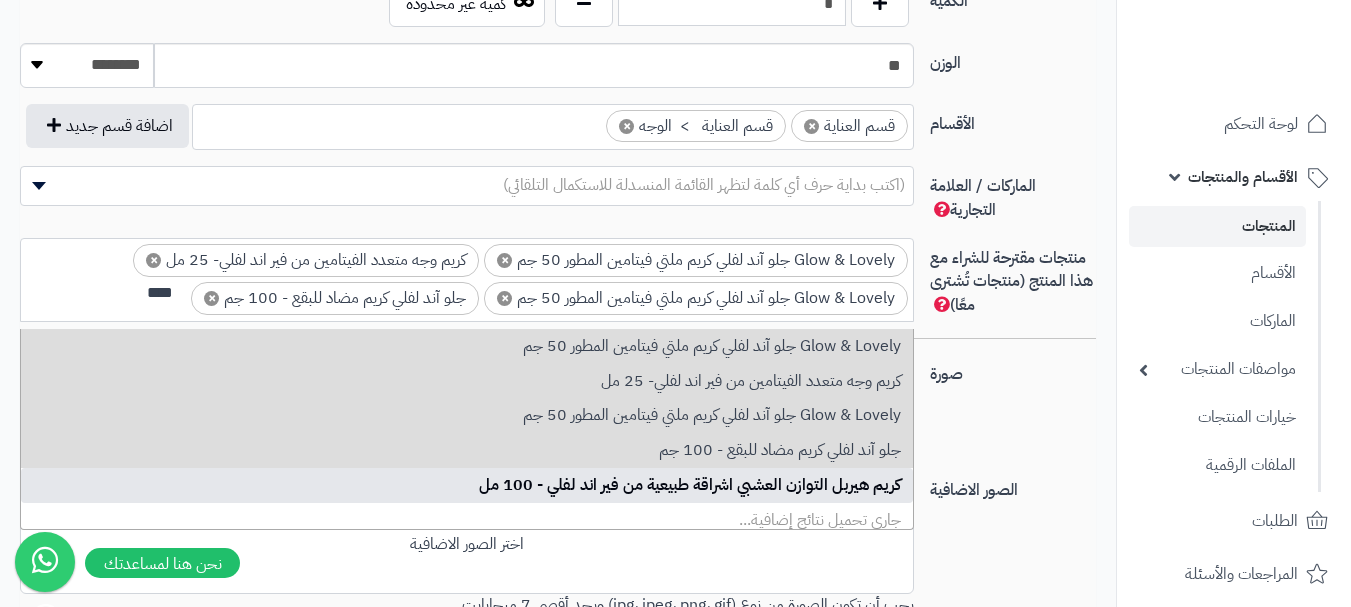 type on "****" 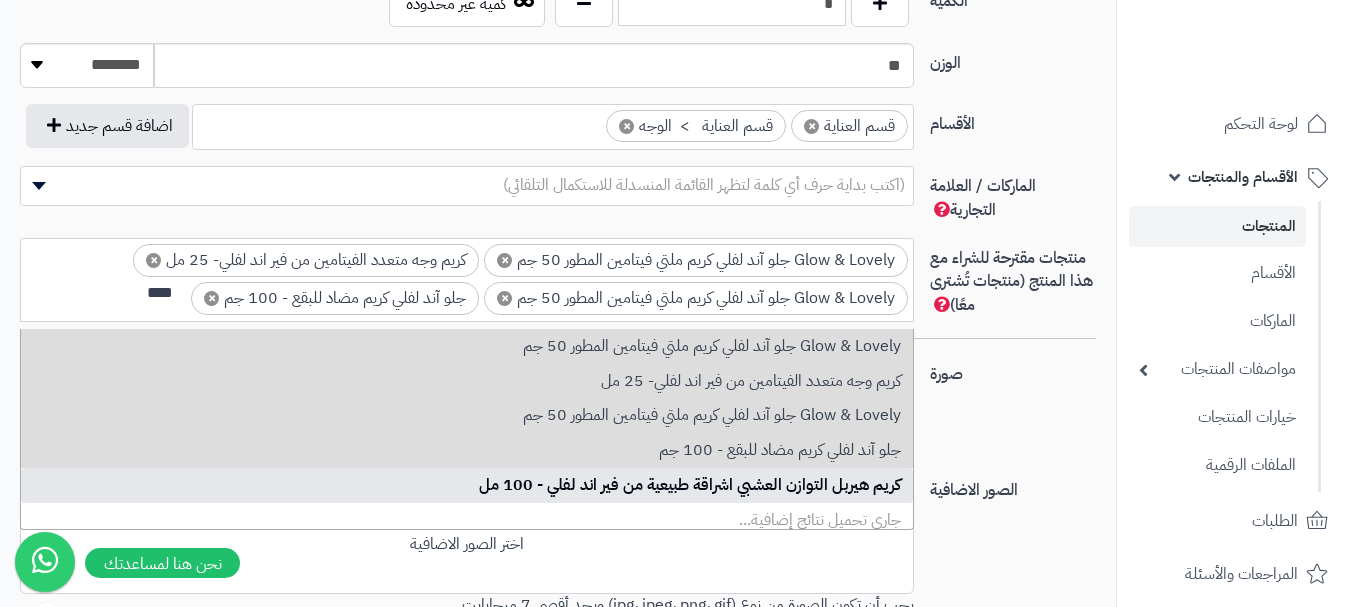 type 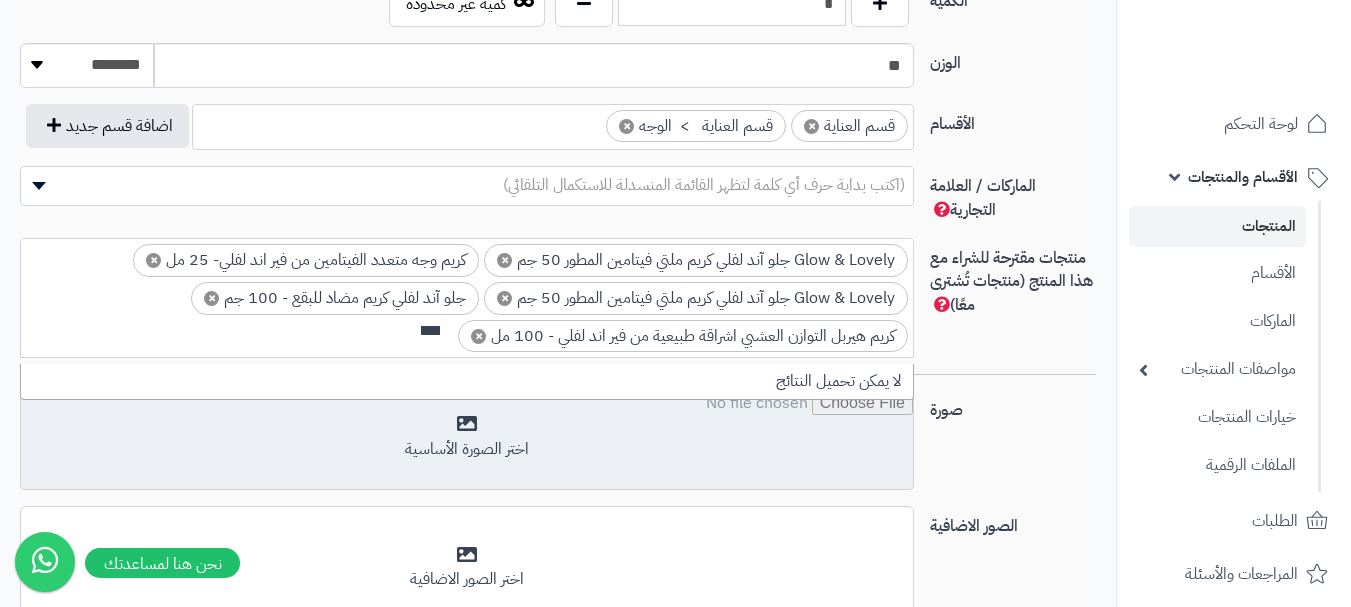 scroll, scrollTop: 0, scrollLeft: 0, axis: both 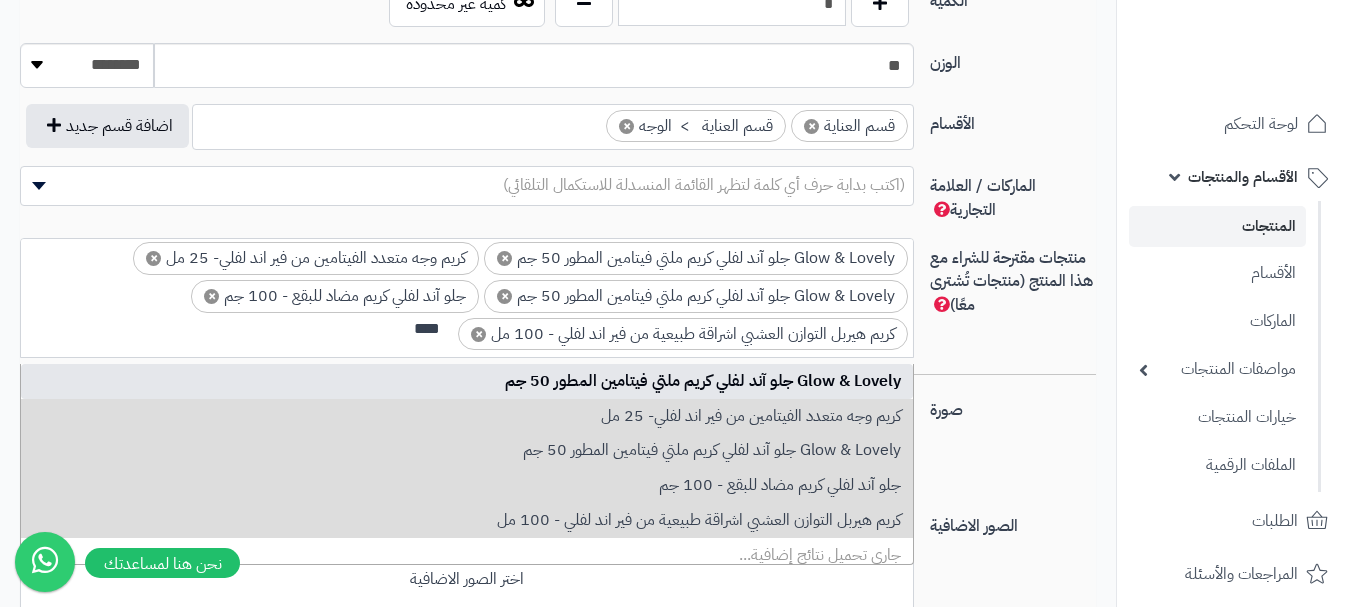 type on "****" 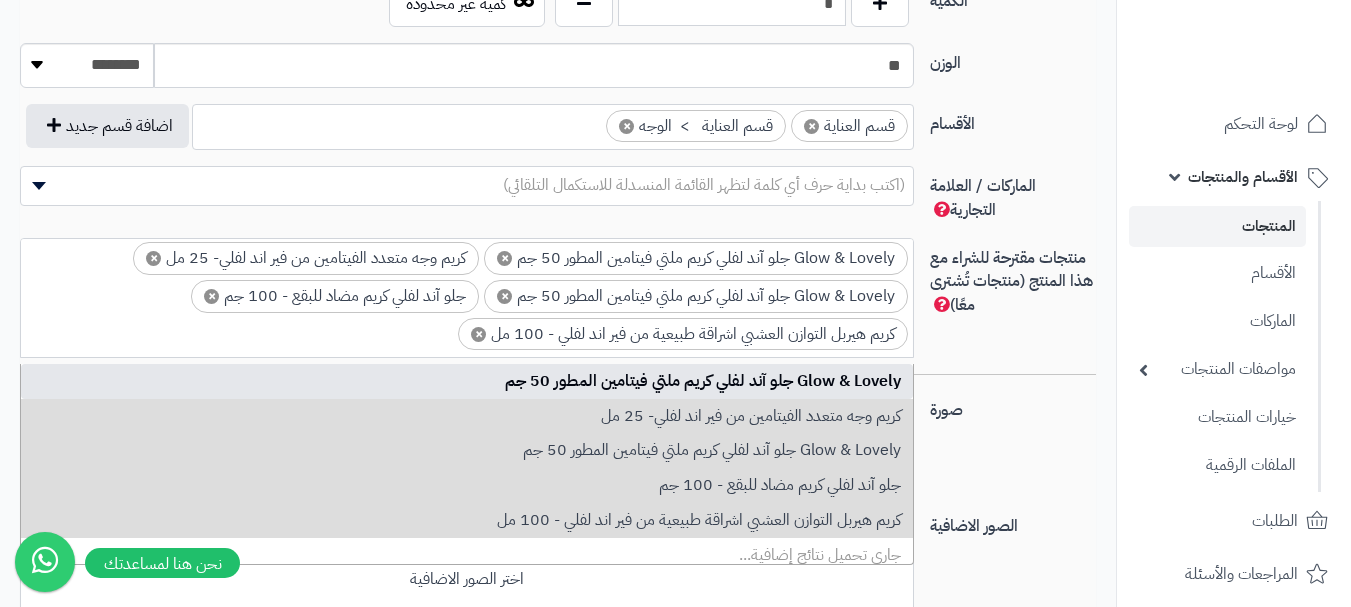 click on "صورة
اختر الصورة الأساسية" at bounding box center (558, 448) 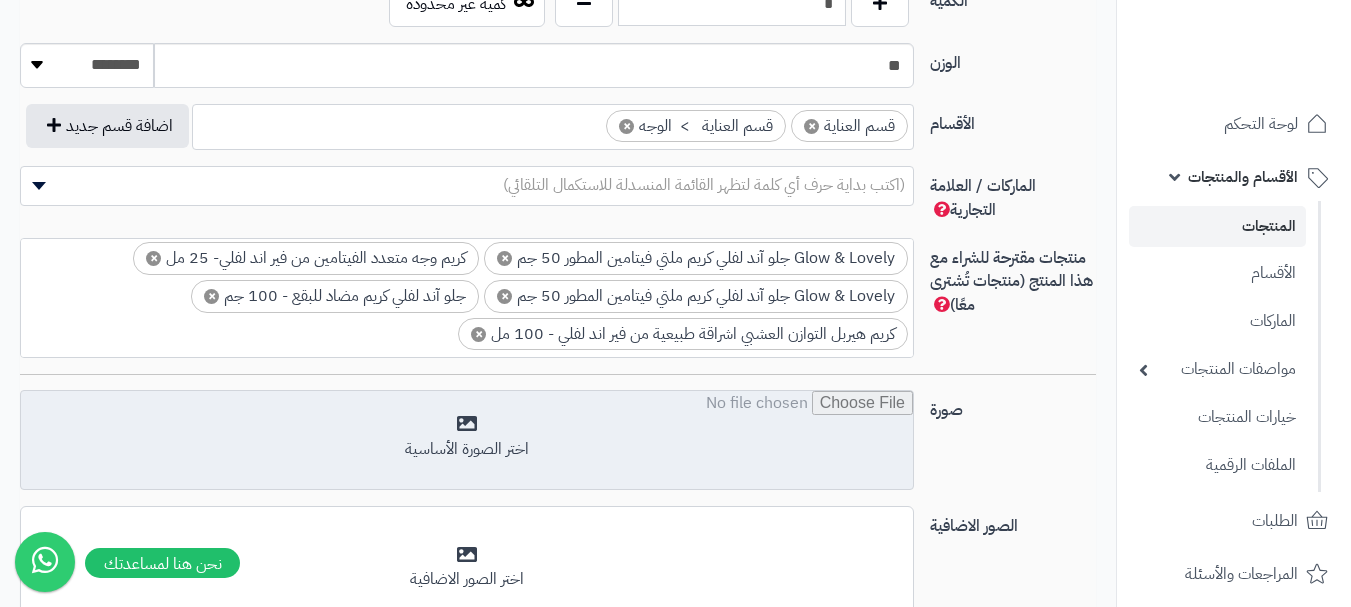 click at bounding box center [467, 441] 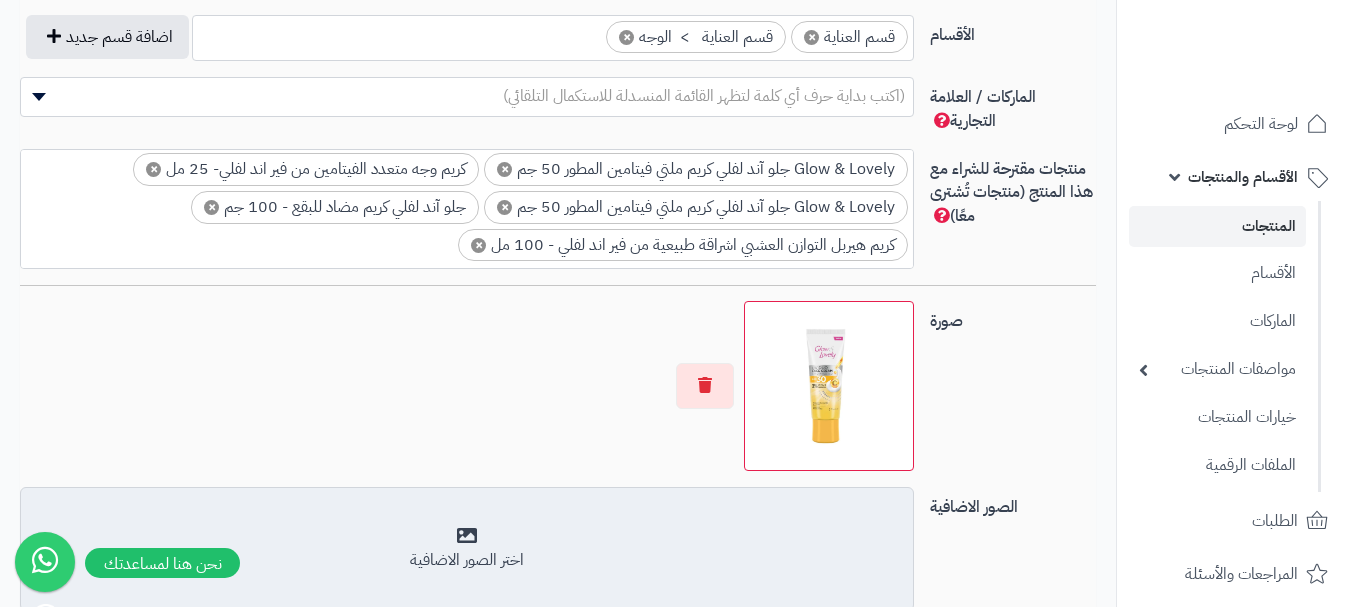 scroll, scrollTop: 1300, scrollLeft: 0, axis: vertical 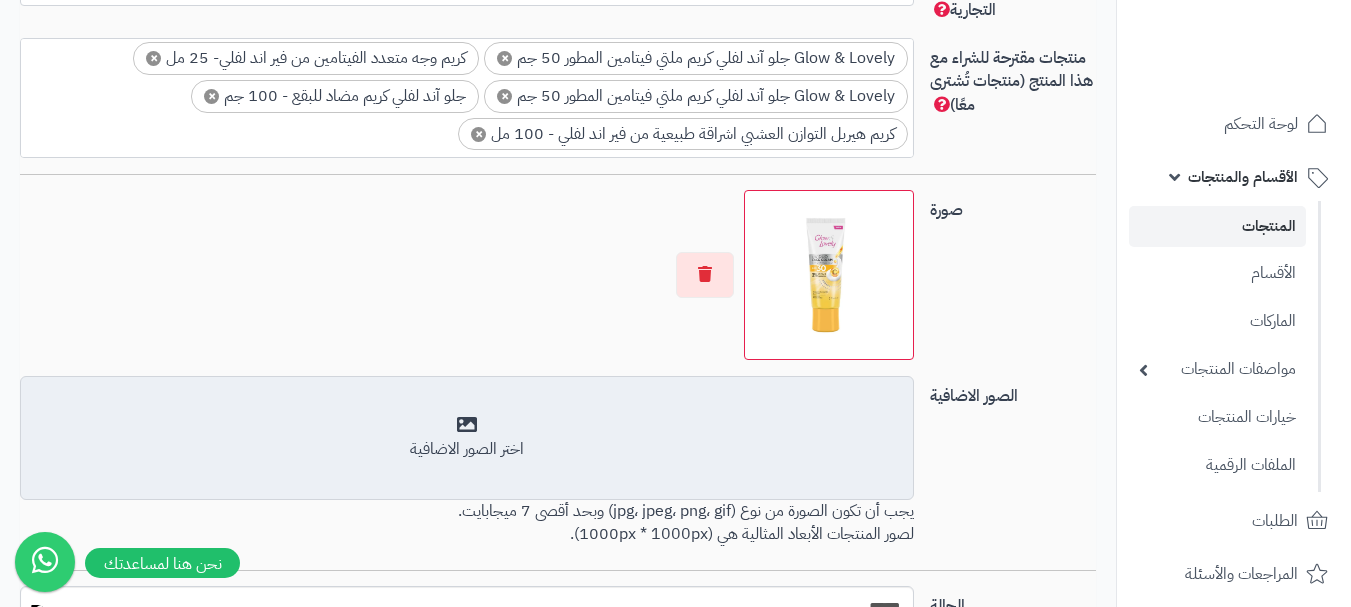 click on "اختر الصور الاضافية" at bounding box center (467, 438) 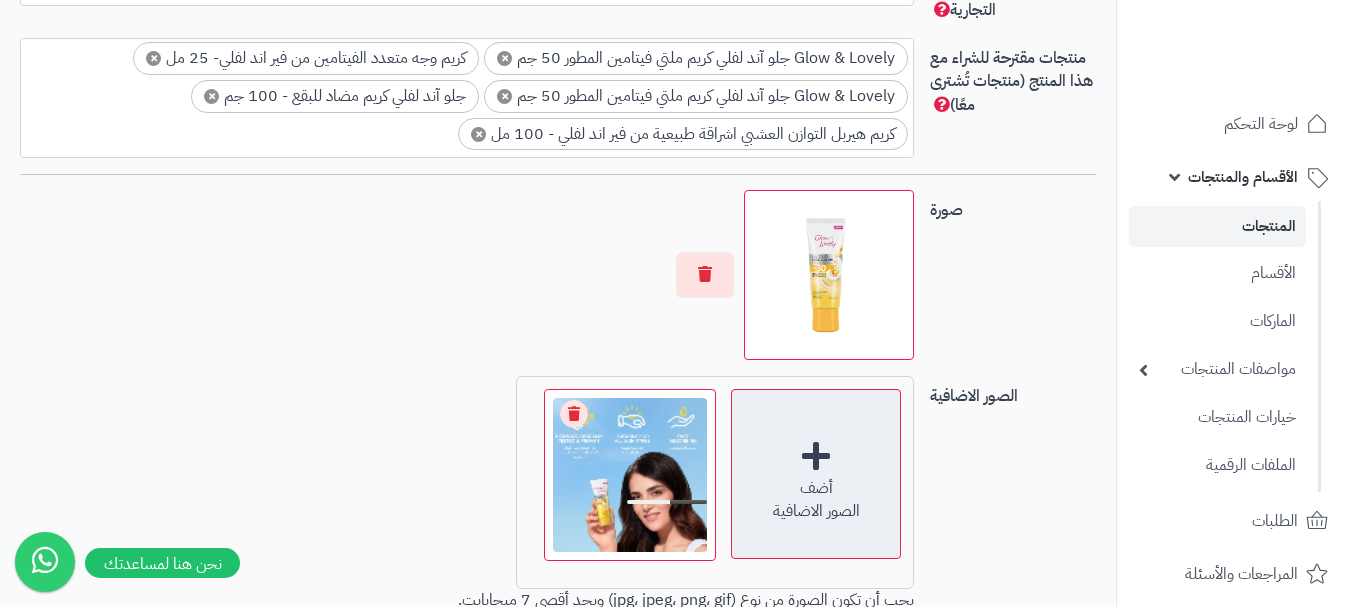 click on "الصور الاضافية" at bounding box center (816, 511) 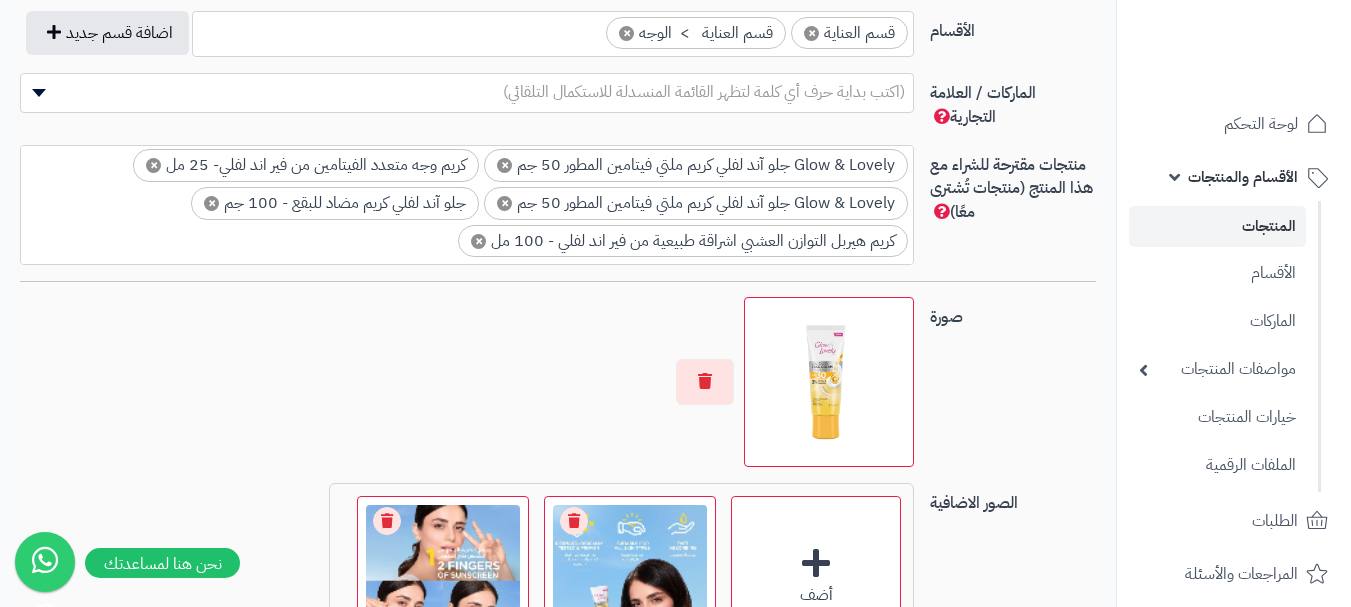 scroll, scrollTop: 1100, scrollLeft: 0, axis: vertical 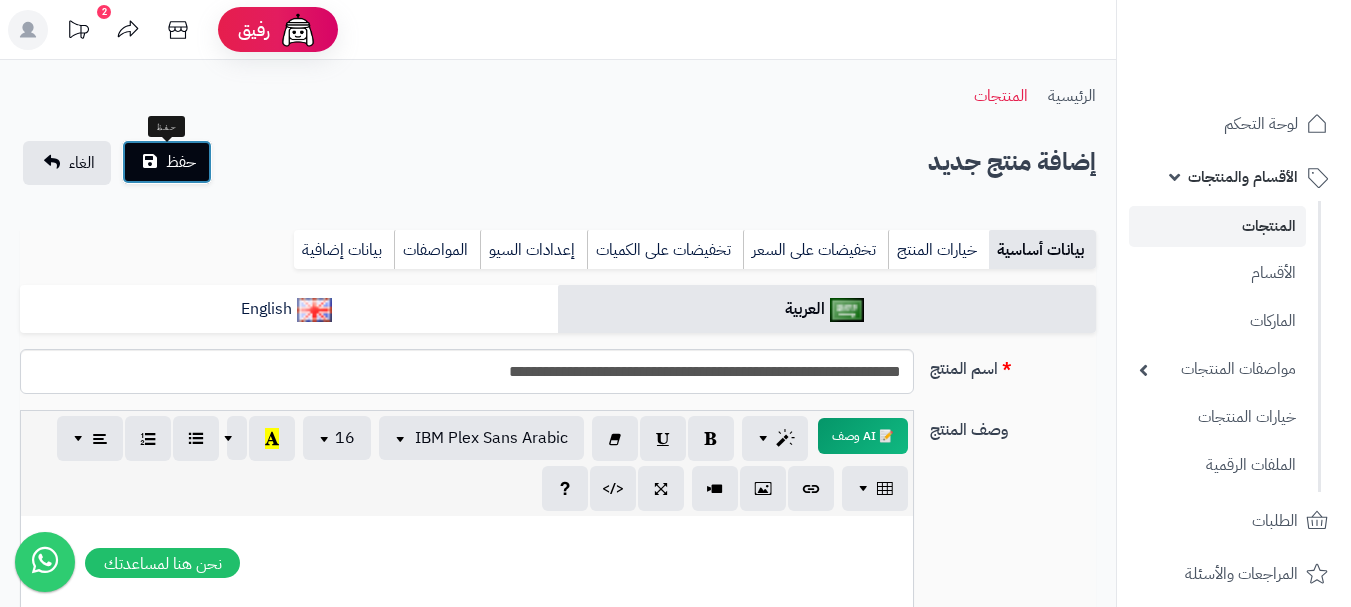 click on "حفظ" at bounding box center (167, 162) 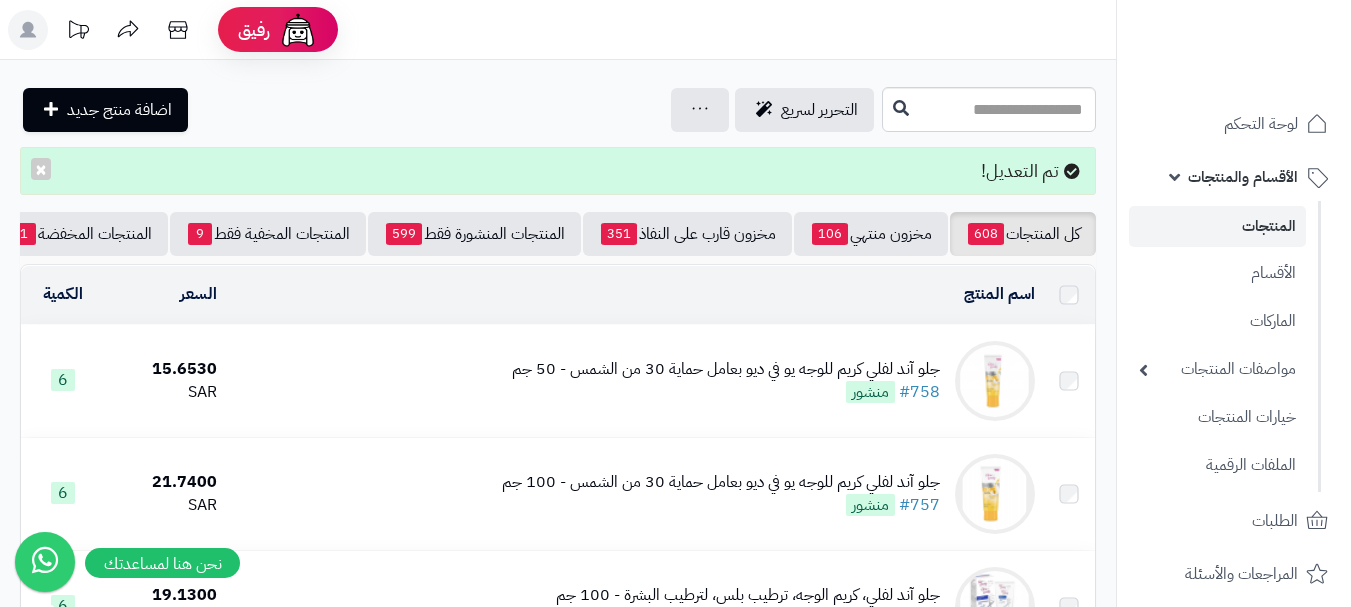 scroll, scrollTop: 0, scrollLeft: 0, axis: both 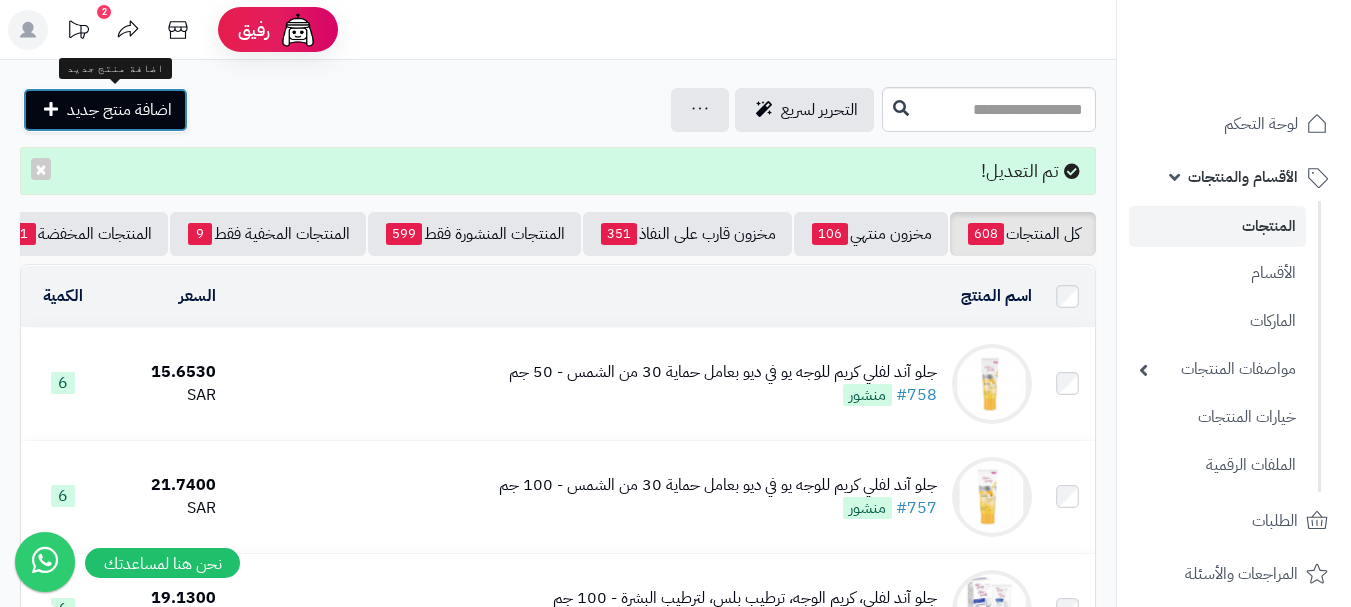 click on "اضافة منتج جديد" at bounding box center (119, 110) 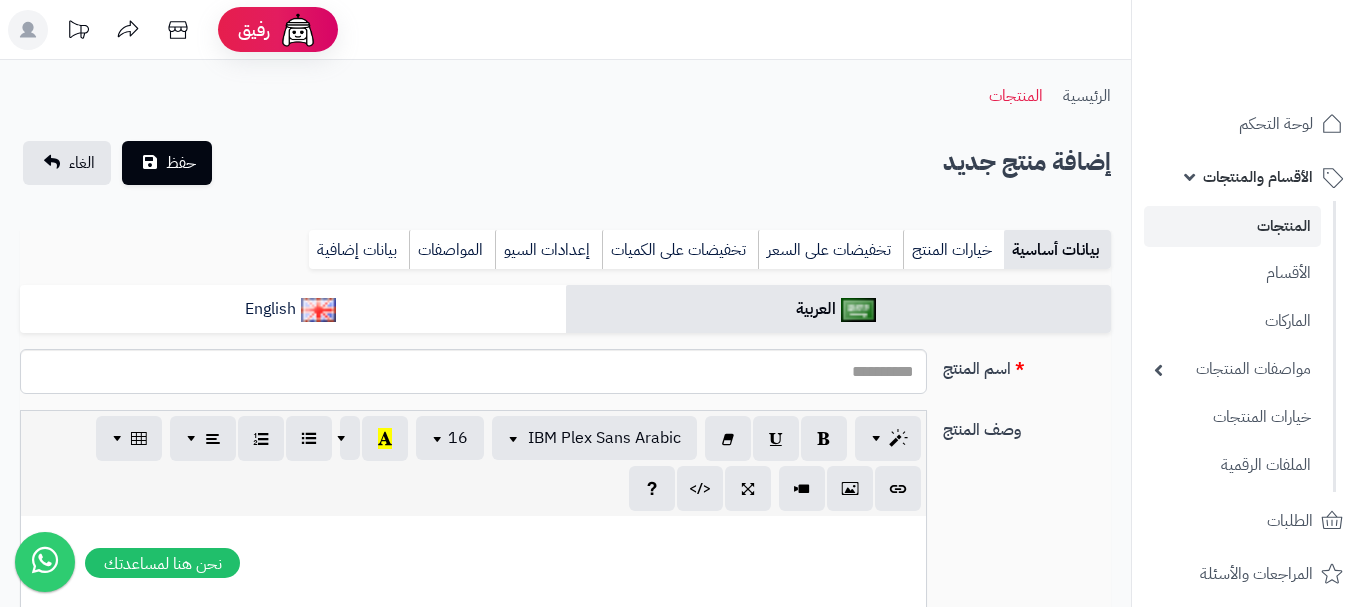 select 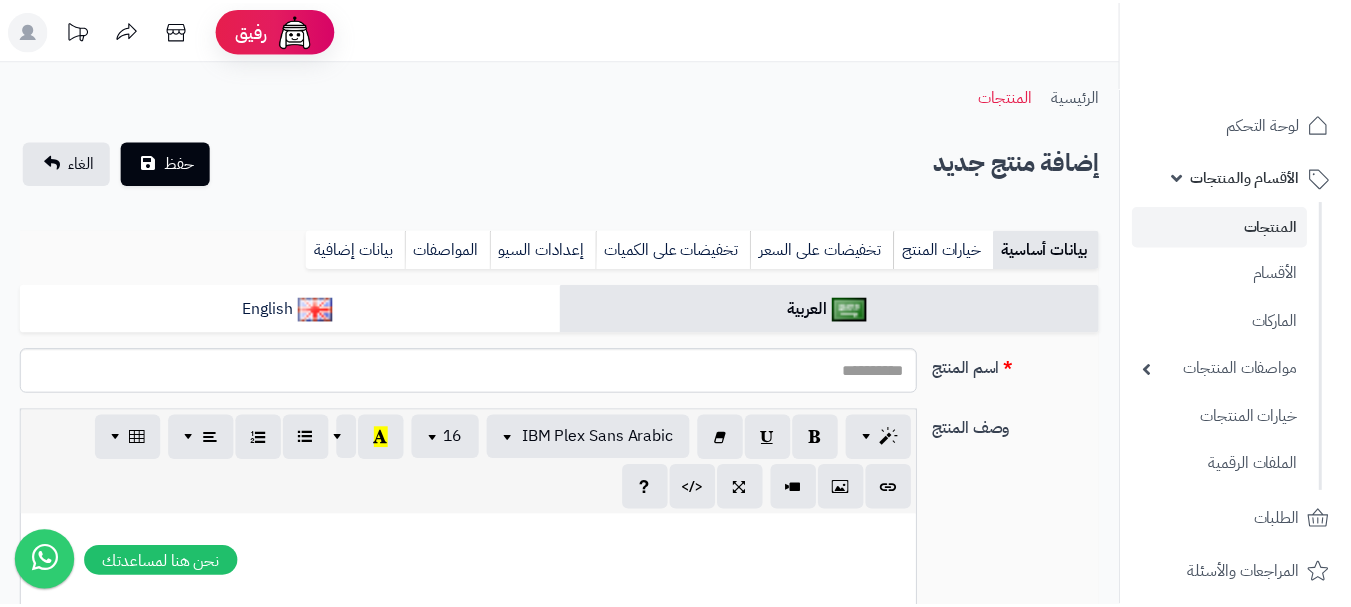 scroll, scrollTop: 0, scrollLeft: 0, axis: both 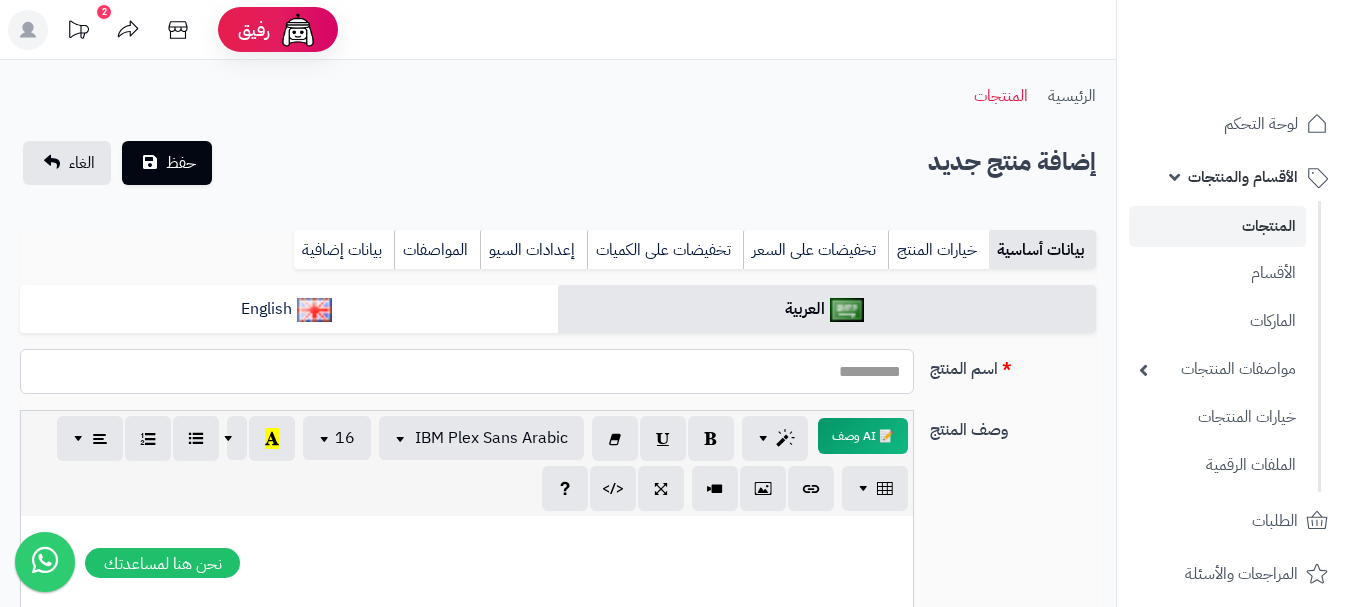paste on "**********" 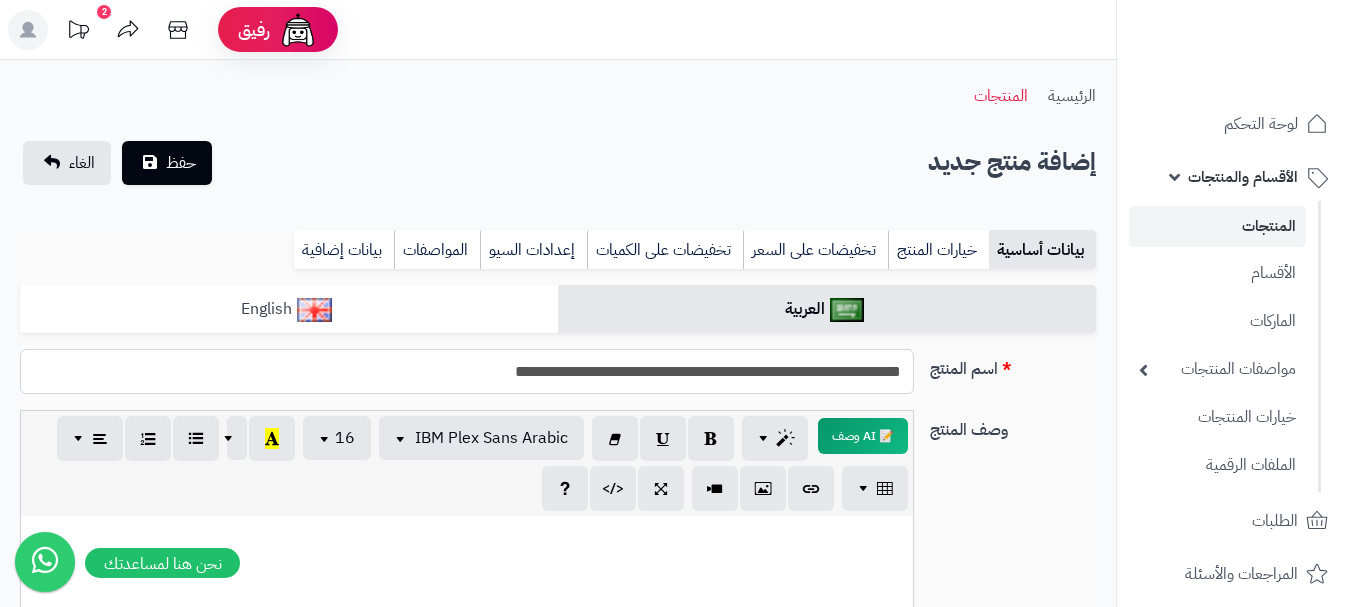 type on "**********" 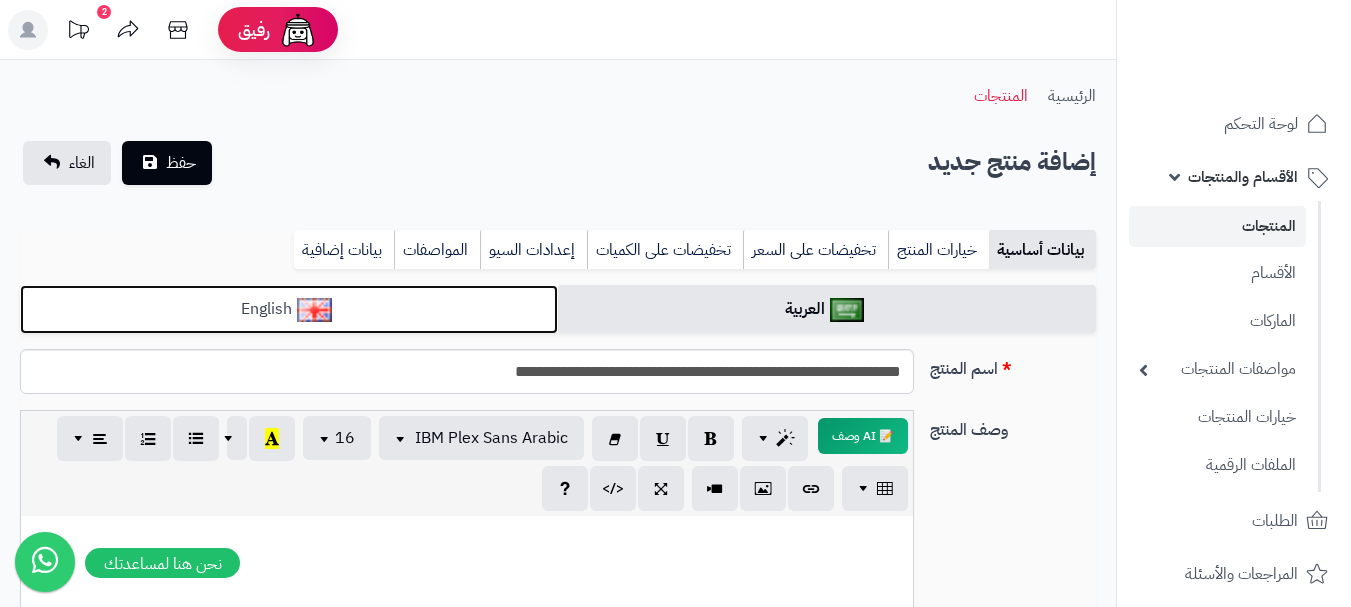 click on "English" at bounding box center (289, 309) 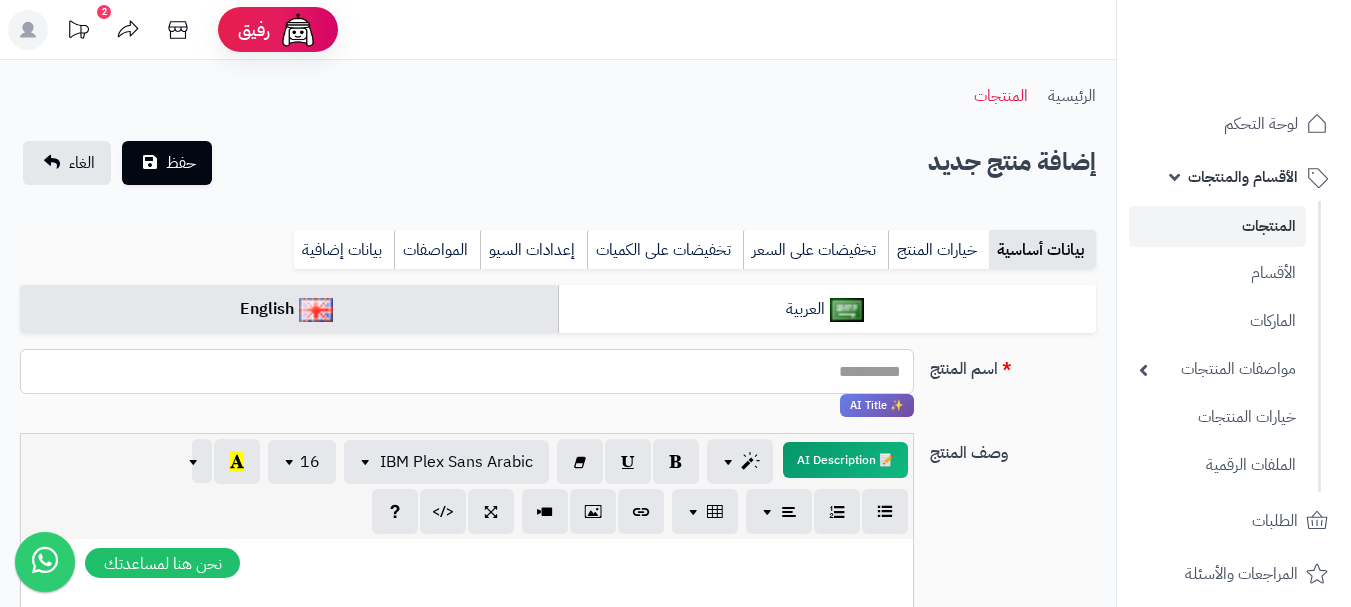 paste on "**********" 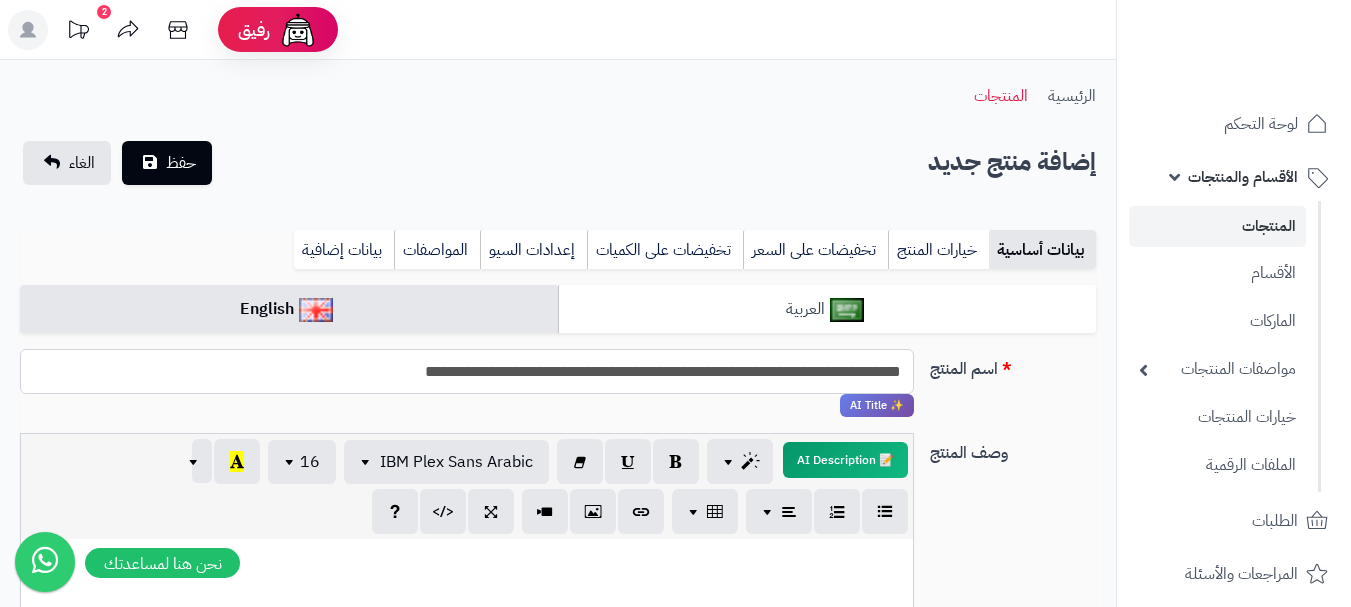 type on "**********" 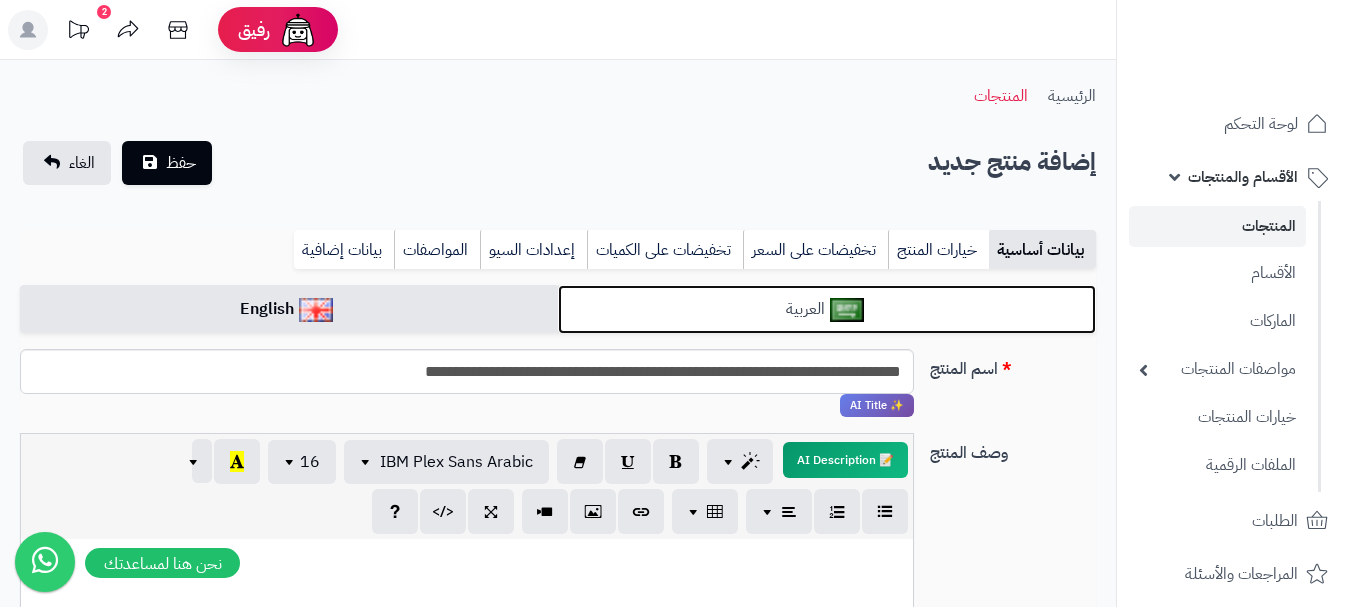 click at bounding box center [847, 310] 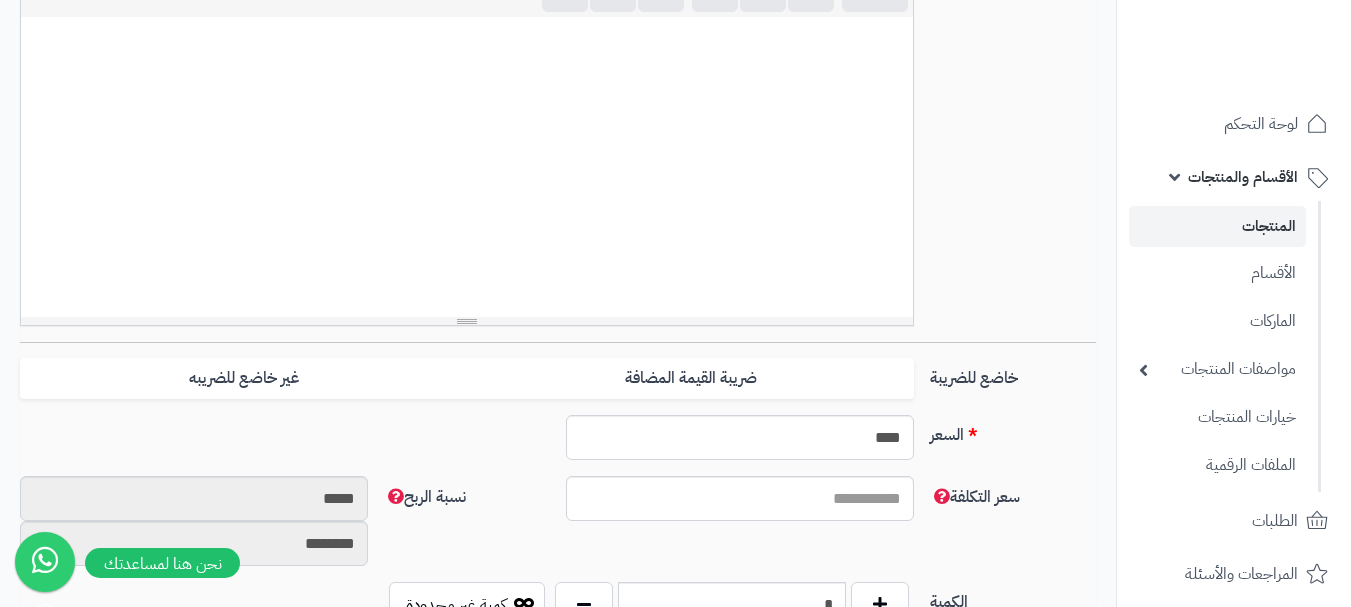 scroll, scrollTop: 500, scrollLeft: 0, axis: vertical 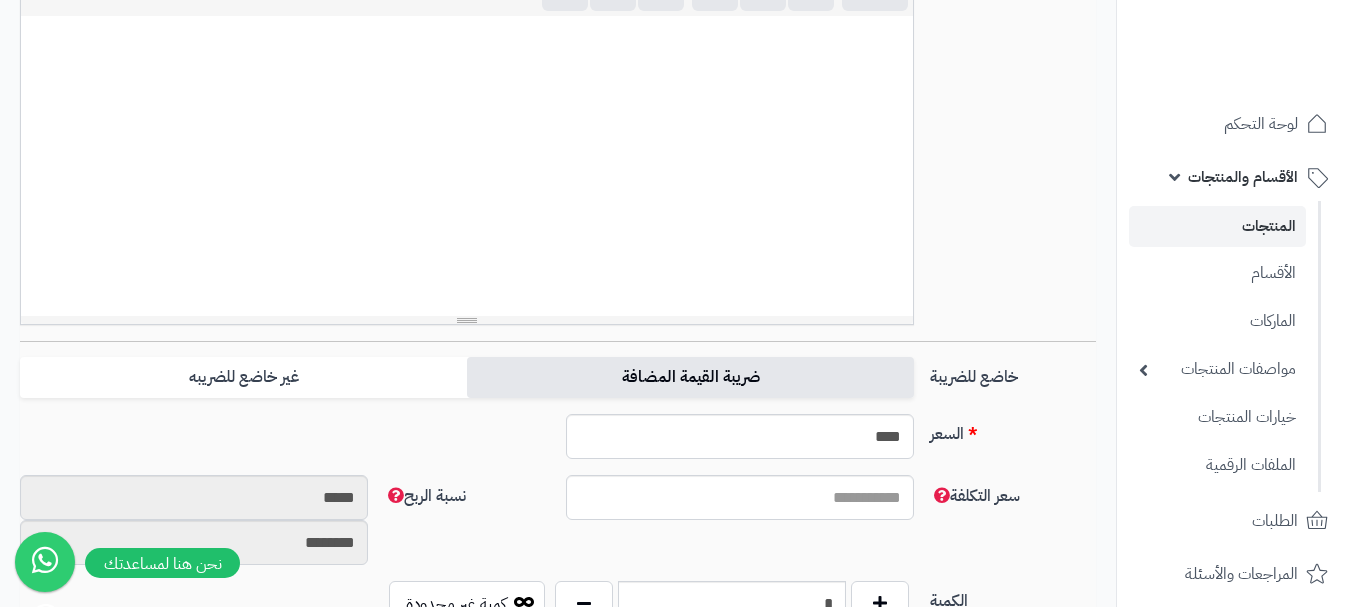 click on "ضريبة القيمة المضافة" at bounding box center [690, 377] 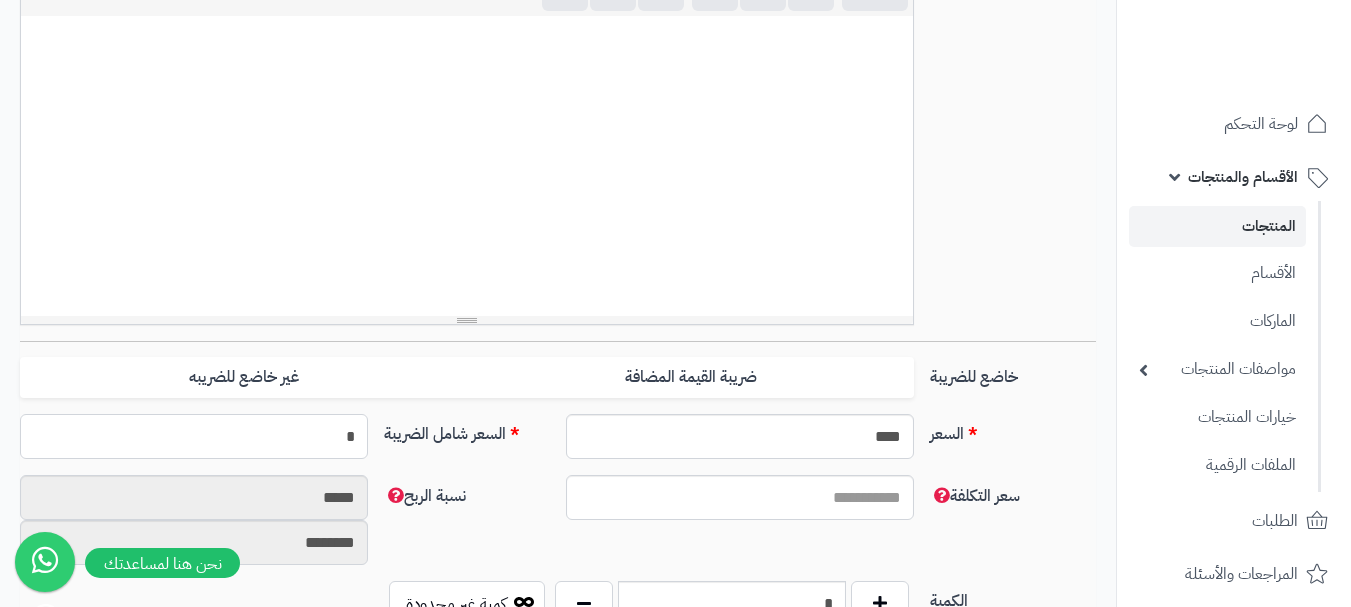 click on "*" at bounding box center [194, 436] 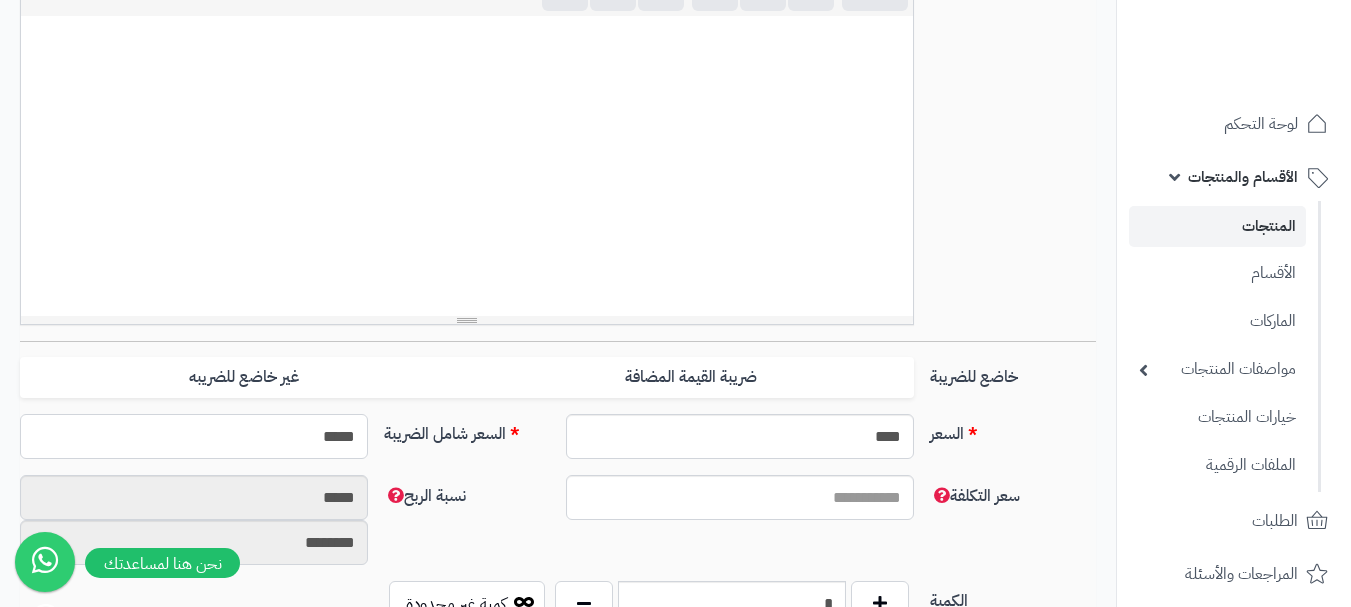 type on "******" 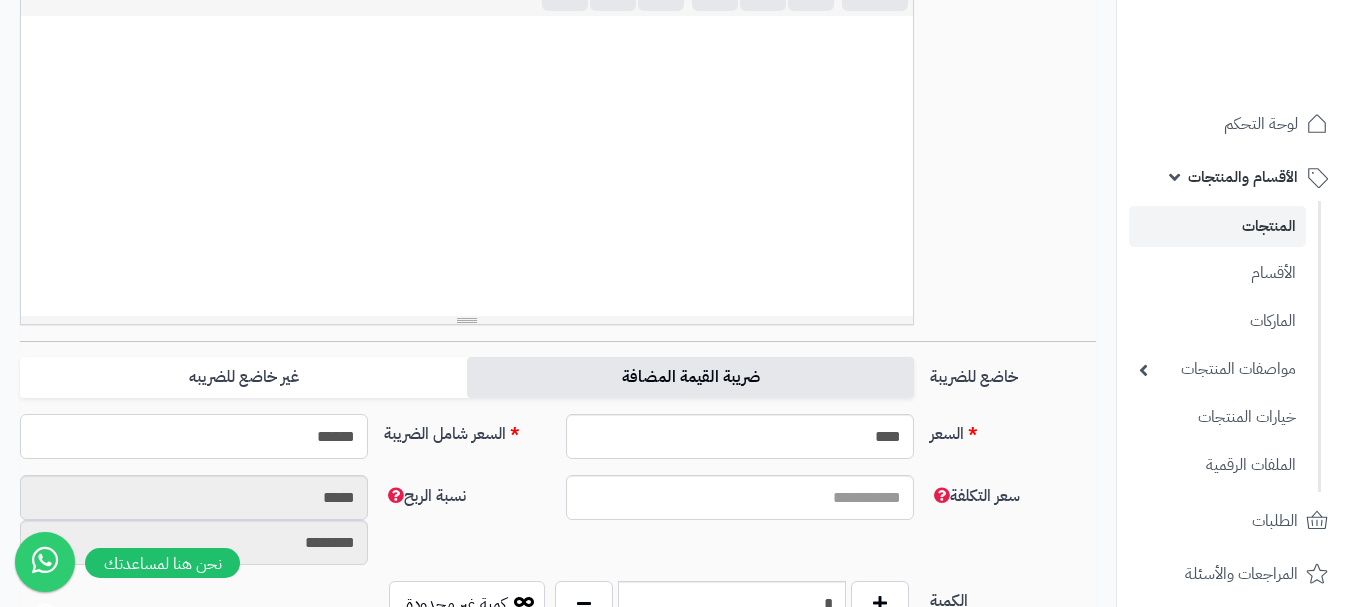 type on "**********" 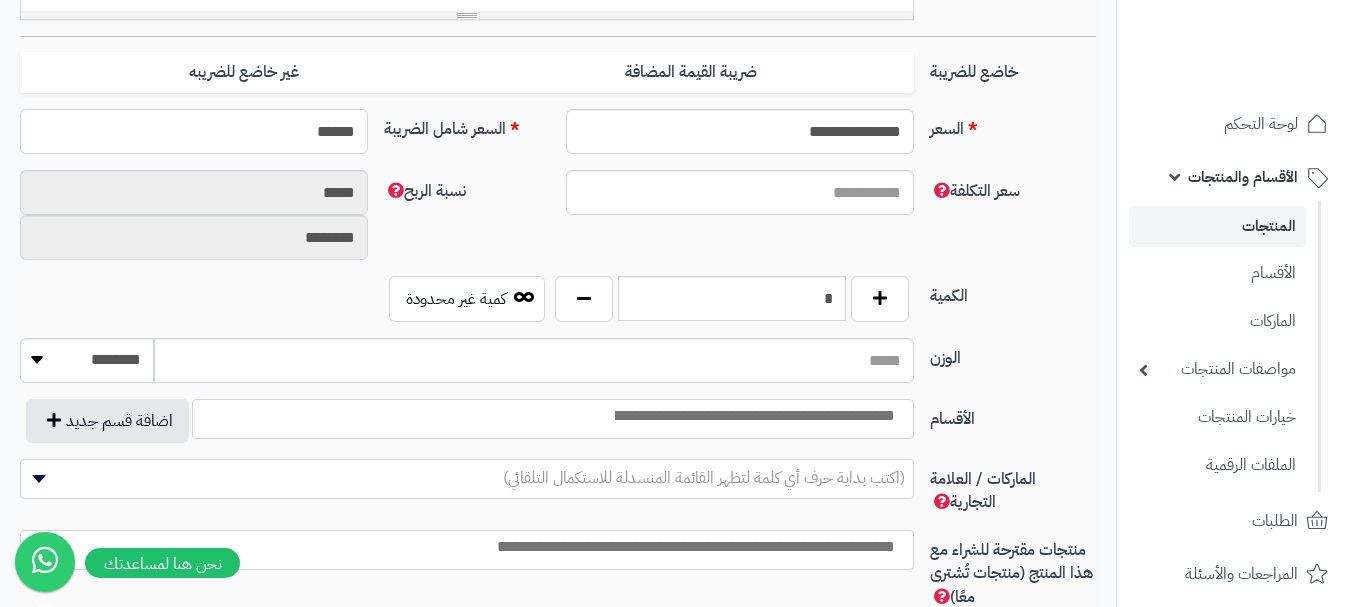 scroll, scrollTop: 900, scrollLeft: 0, axis: vertical 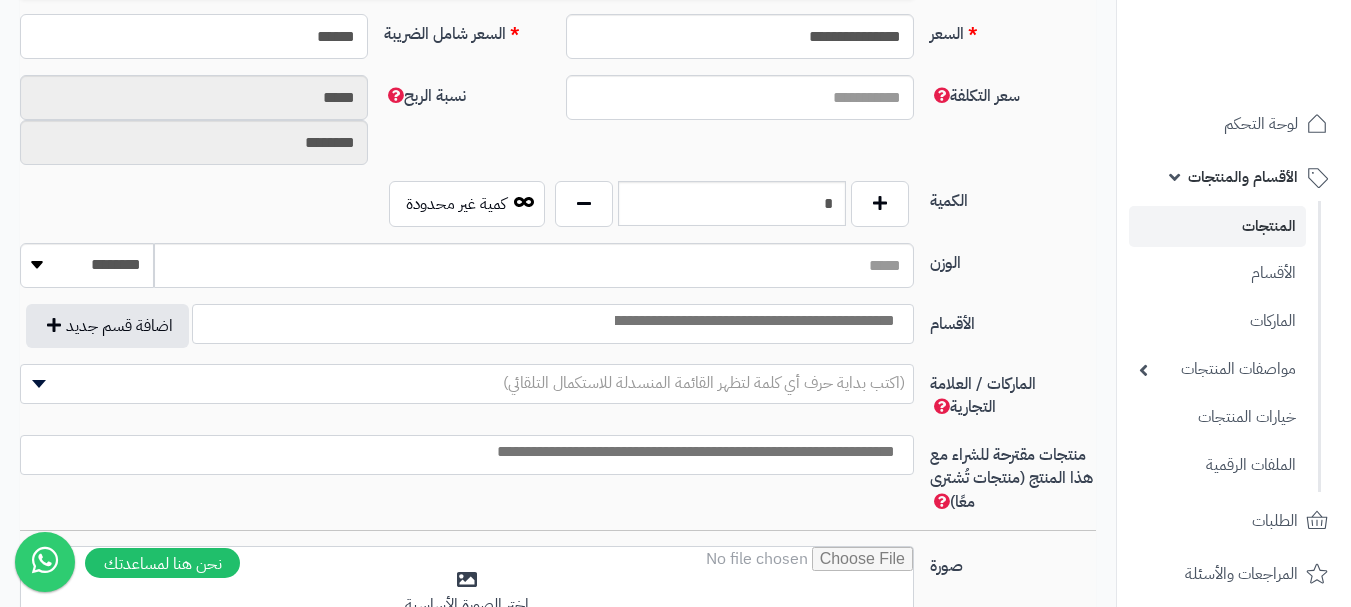 type on "******" 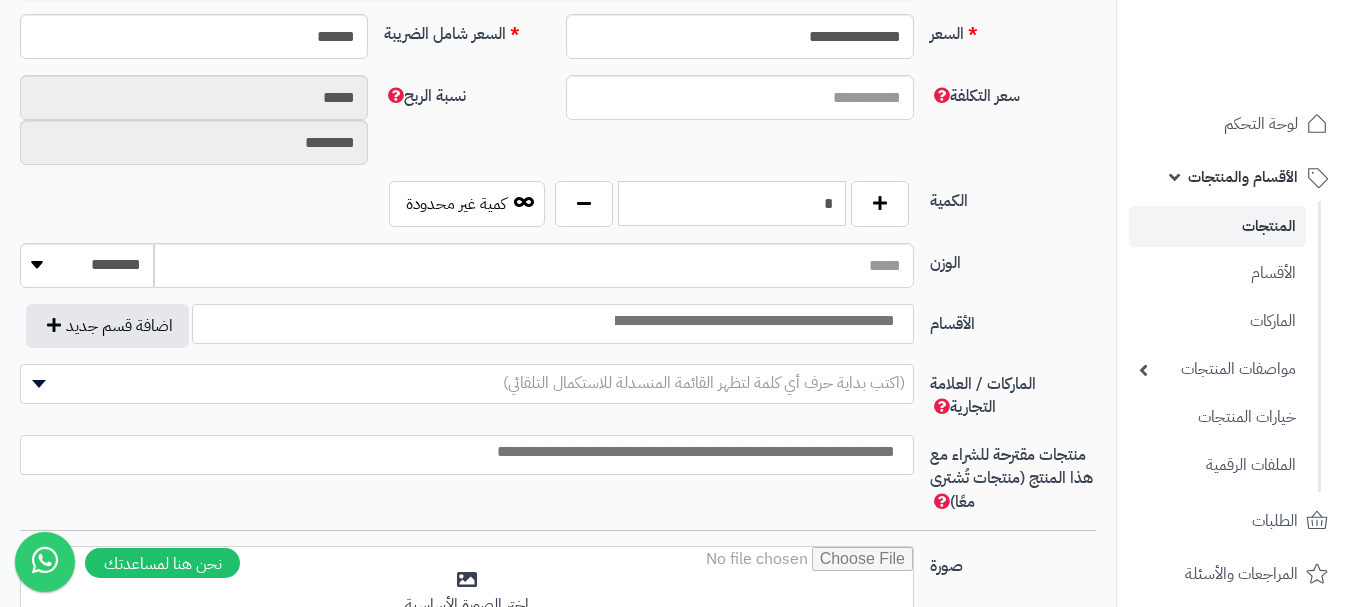 click on "*" at bounding box center (732, 203) 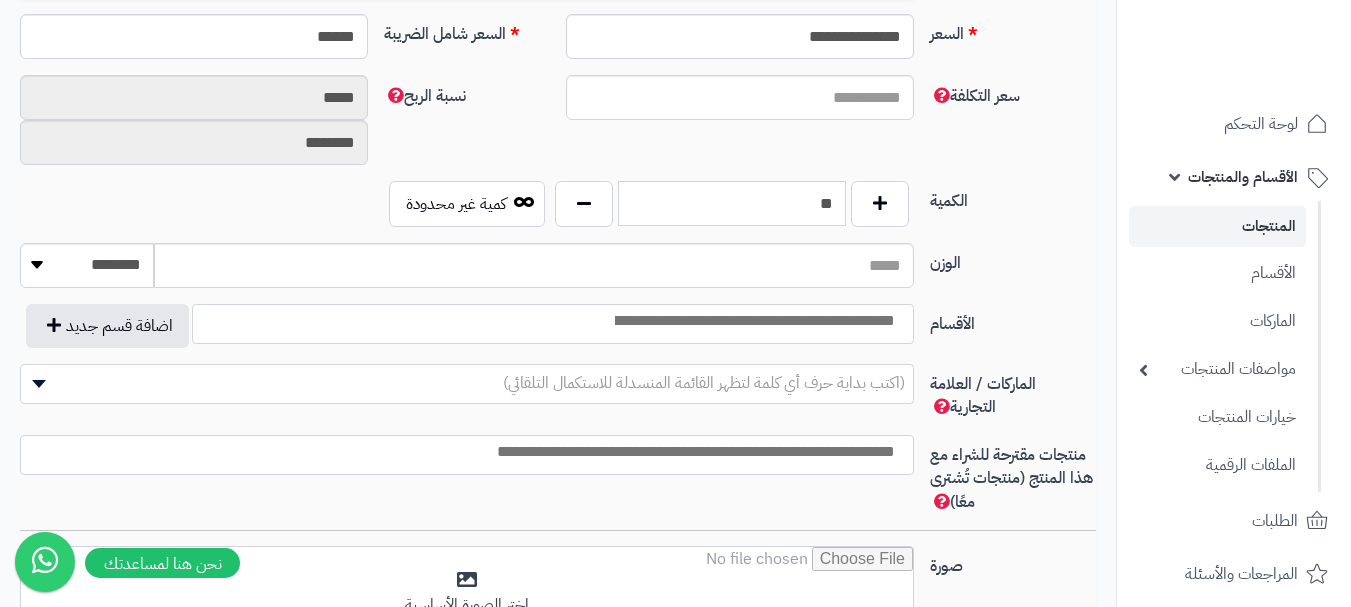 scroll, scrollTop: 1000, scrollLeft: 0, axis: vertical 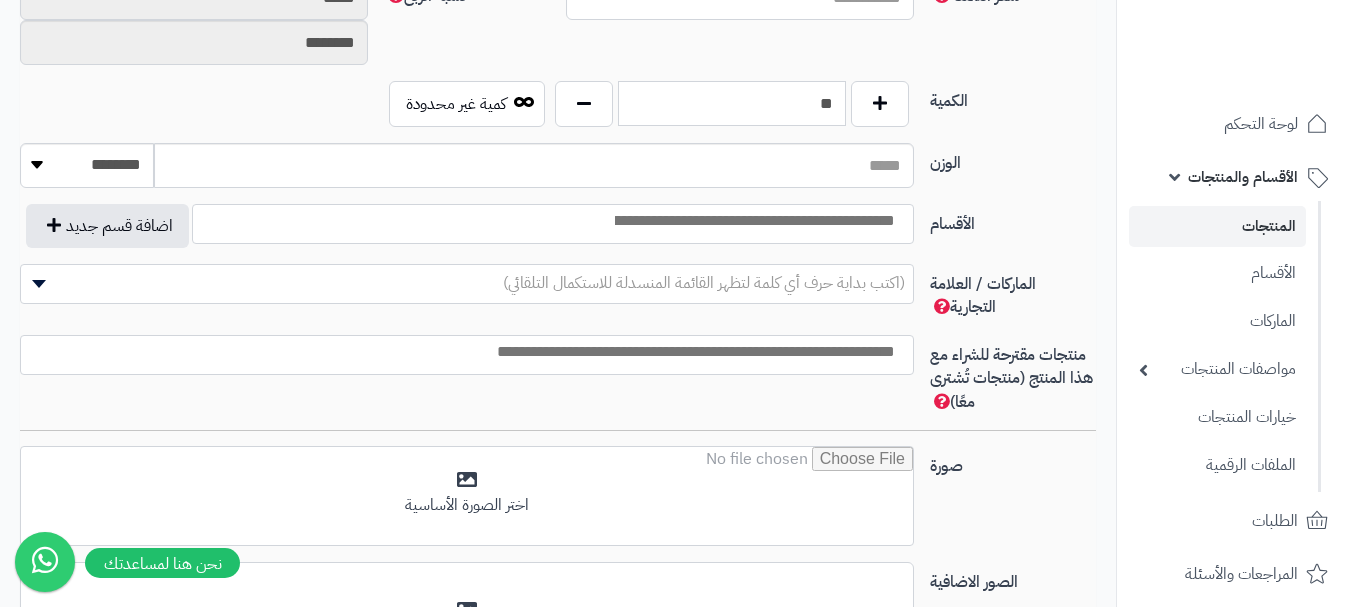 type on "**" 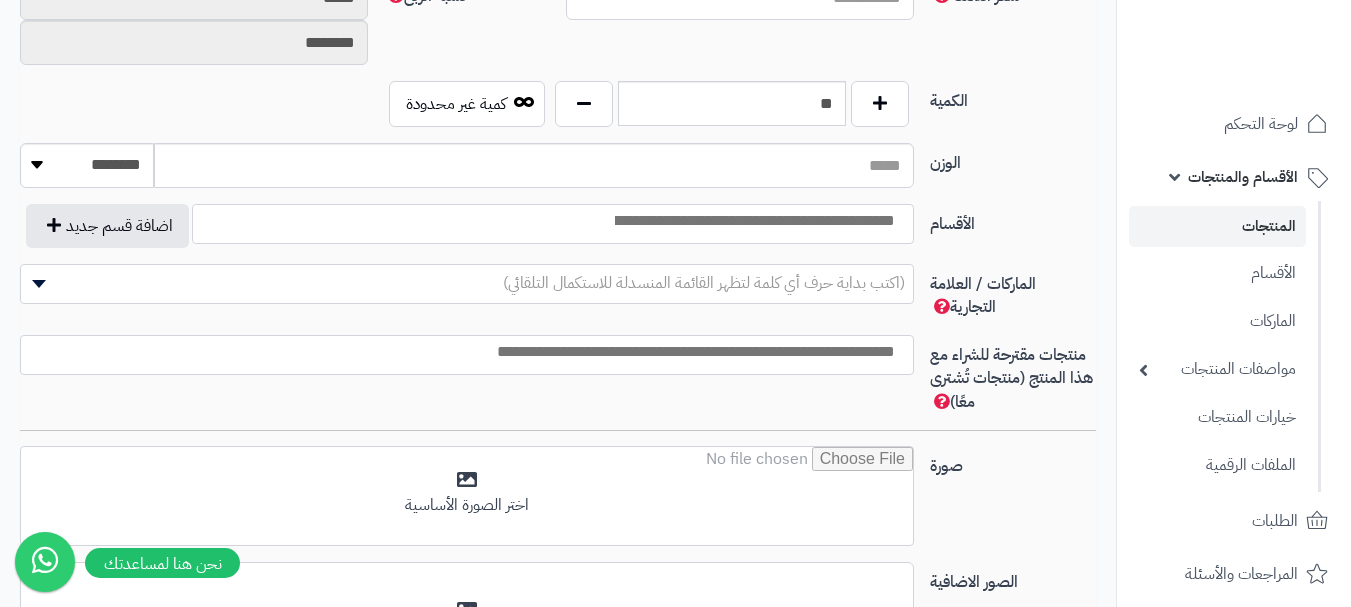 click at bounding box center (753, 221) 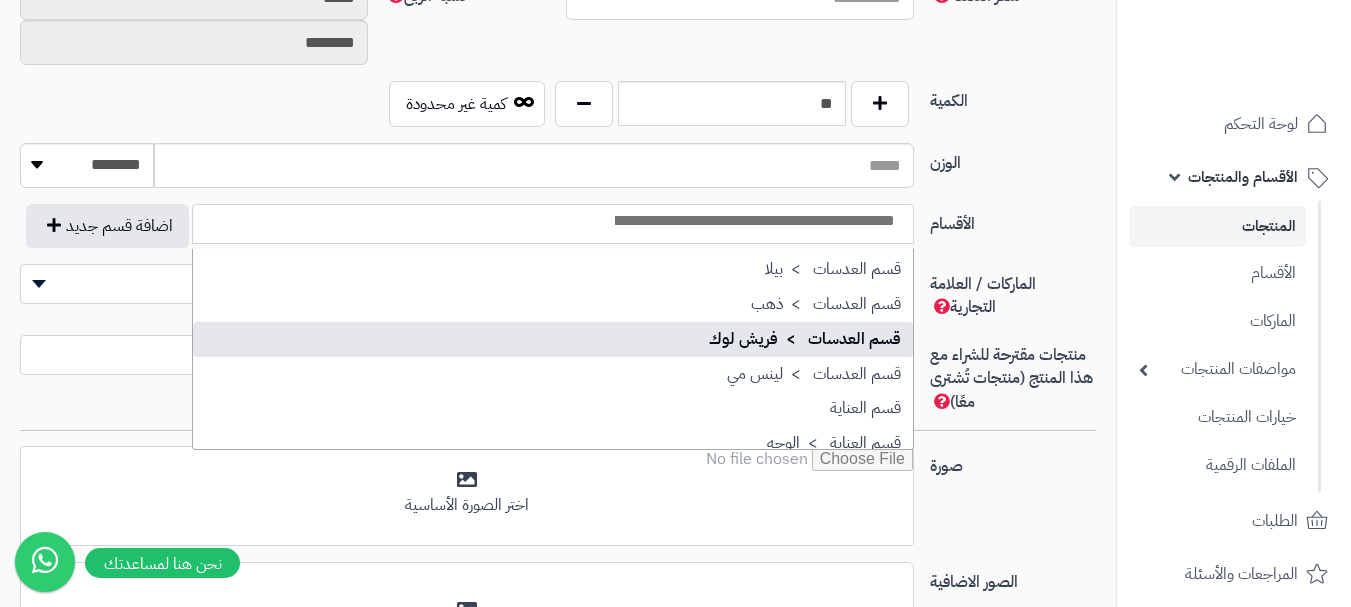 scroll, scrollTop: 1700, scrollLeft: 0, axis: vertical 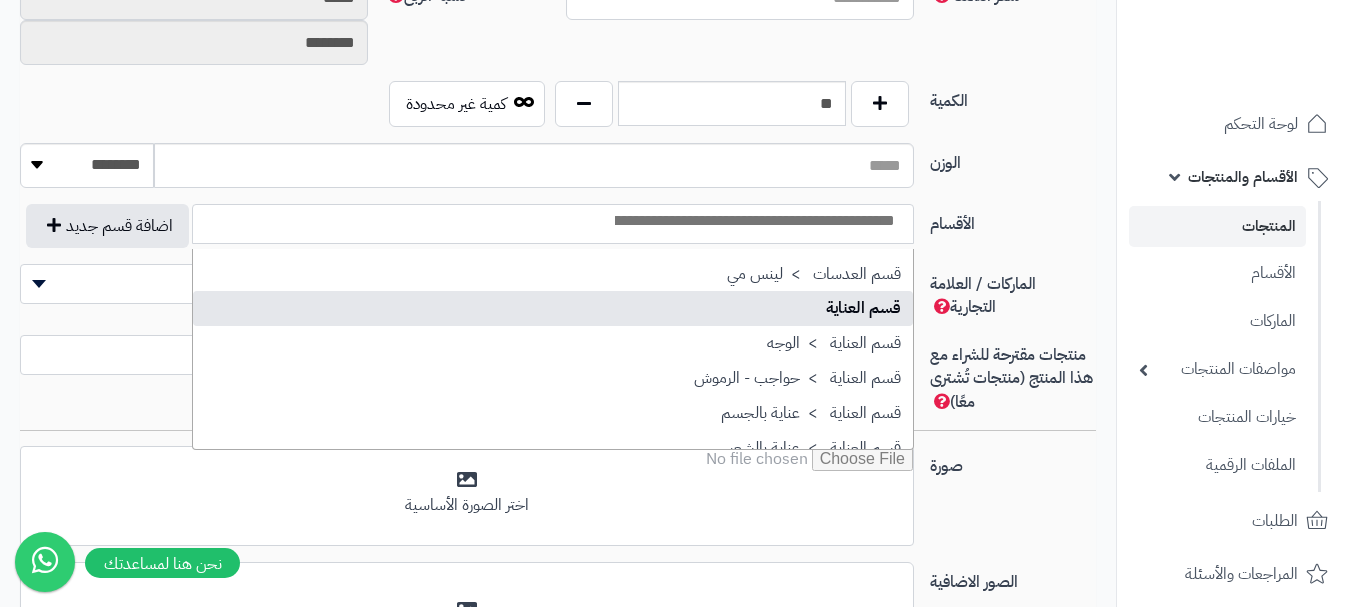 select on "**" 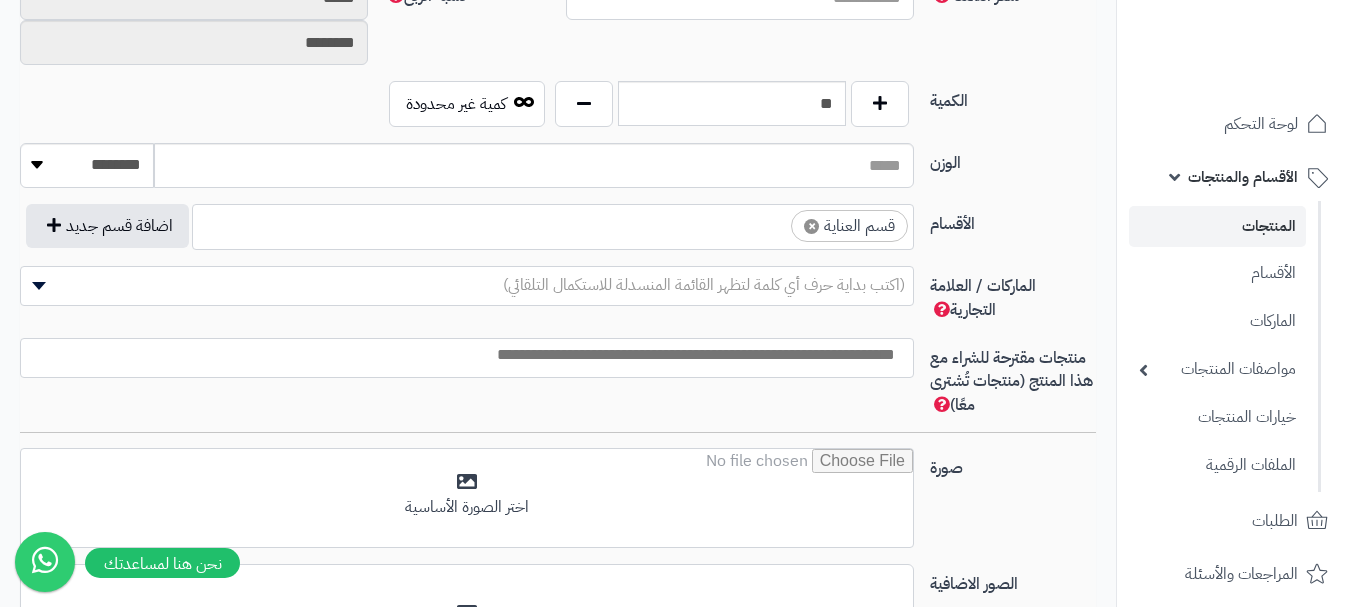 scroll, scrollTop: 1250, scrollLeft: 0, axis: vertical 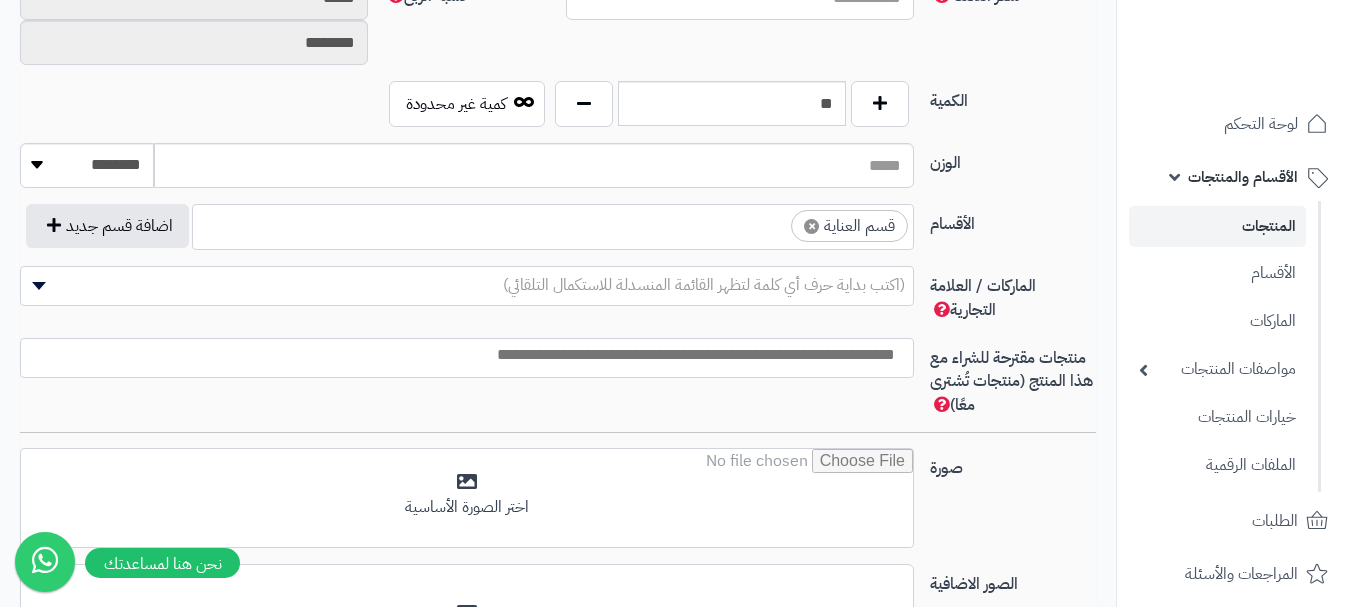 click on "× قسم العناية" at bounding box center (553, 224) 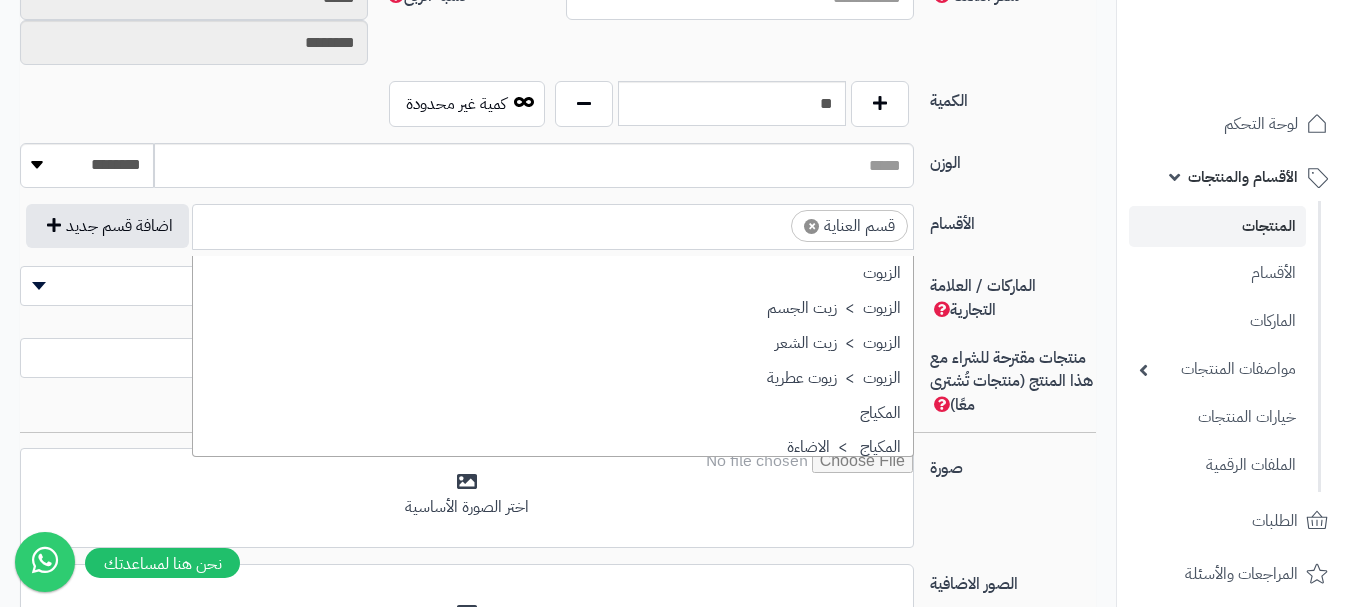 scroll, scrollTop: 1707, scrollLeft: 0, axis: vertical 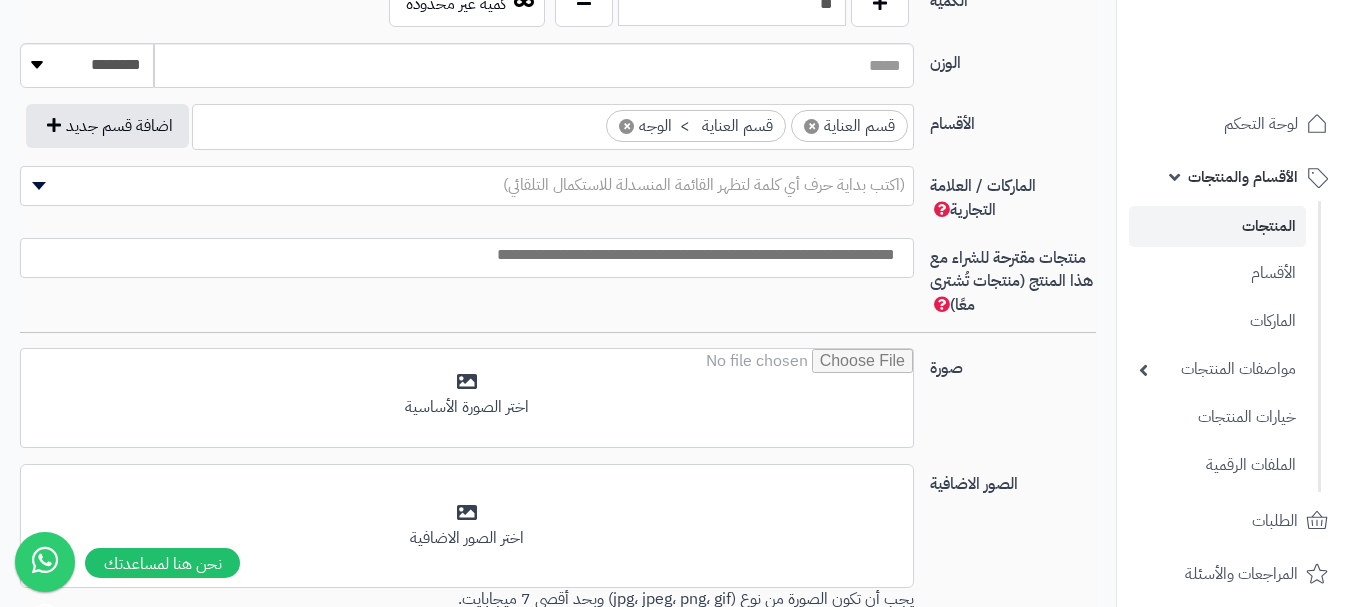 click at bounding box center (462, 255) 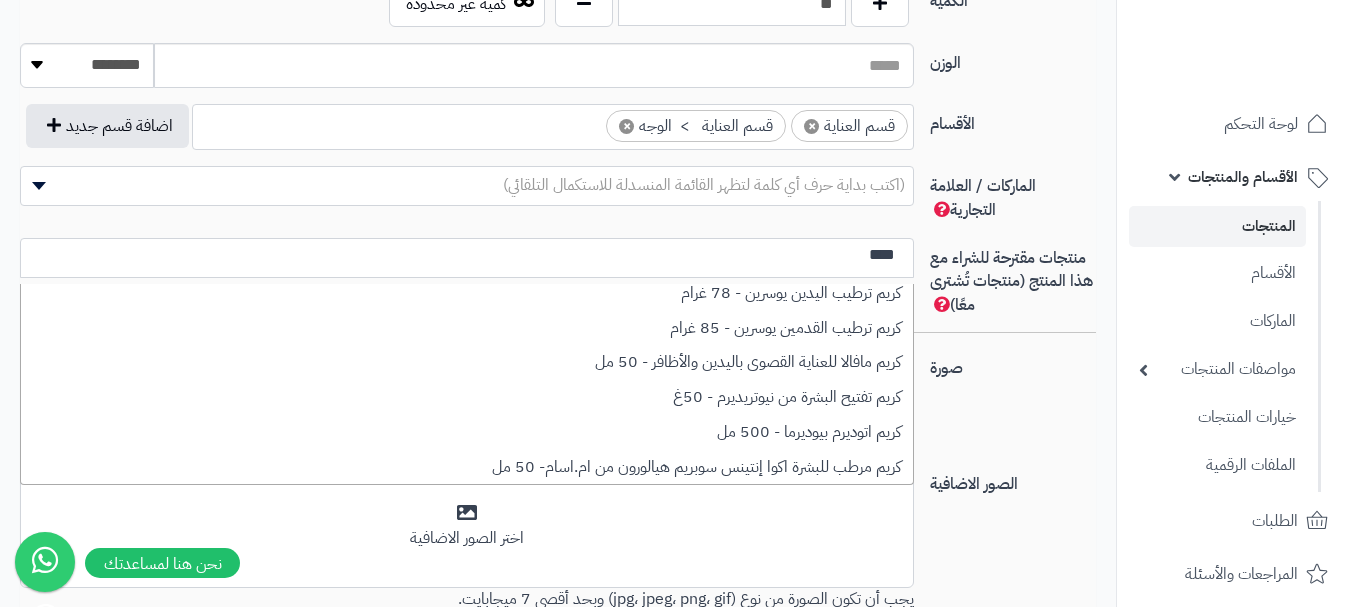 scroll, scrollTop: 0, scrollLeft: 0, axis: both 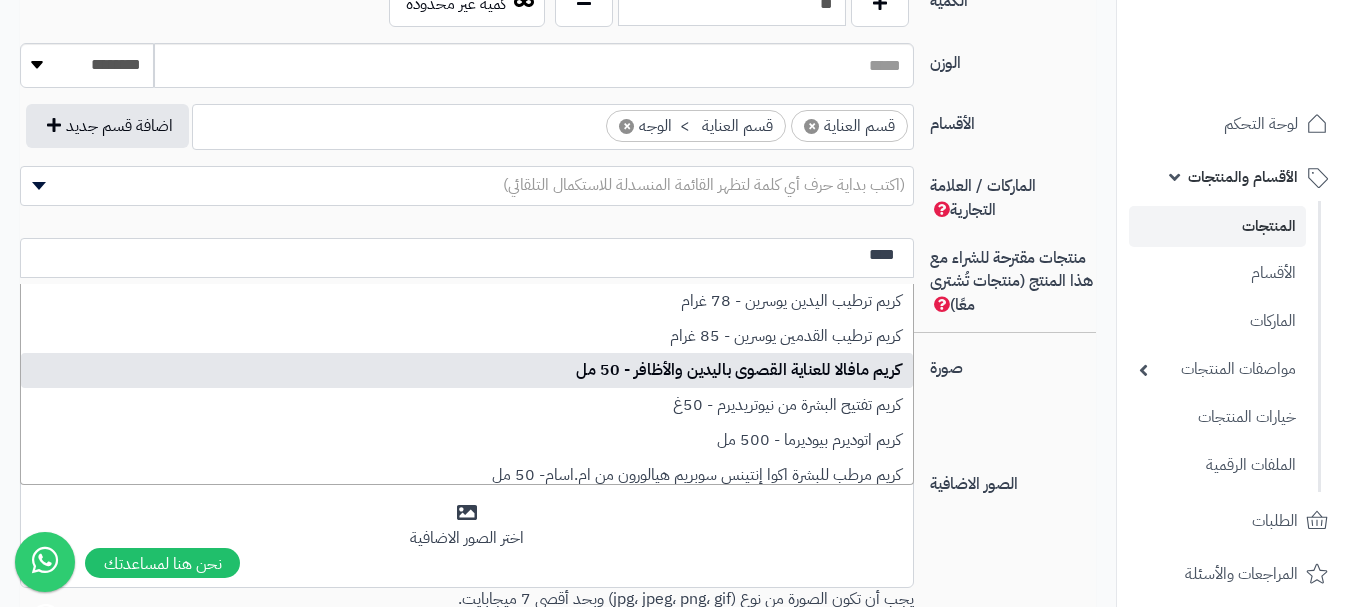 type on "****" 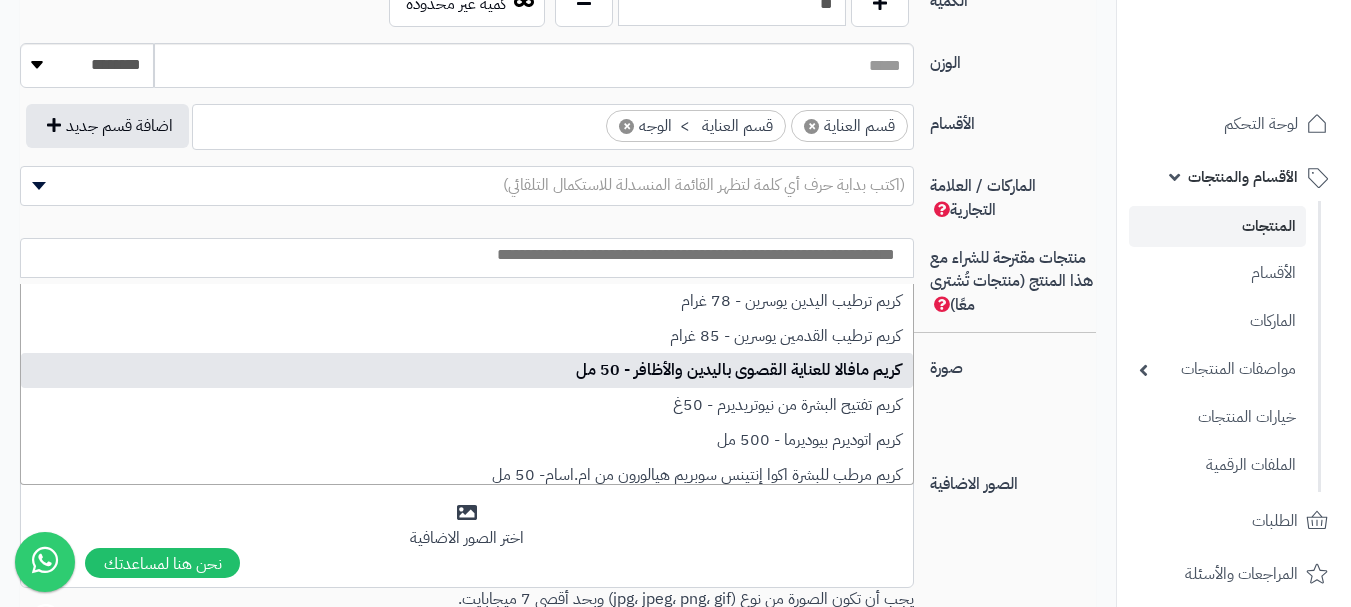 scroll, scrollTop: 0, scrollLeft: 0, axis: both 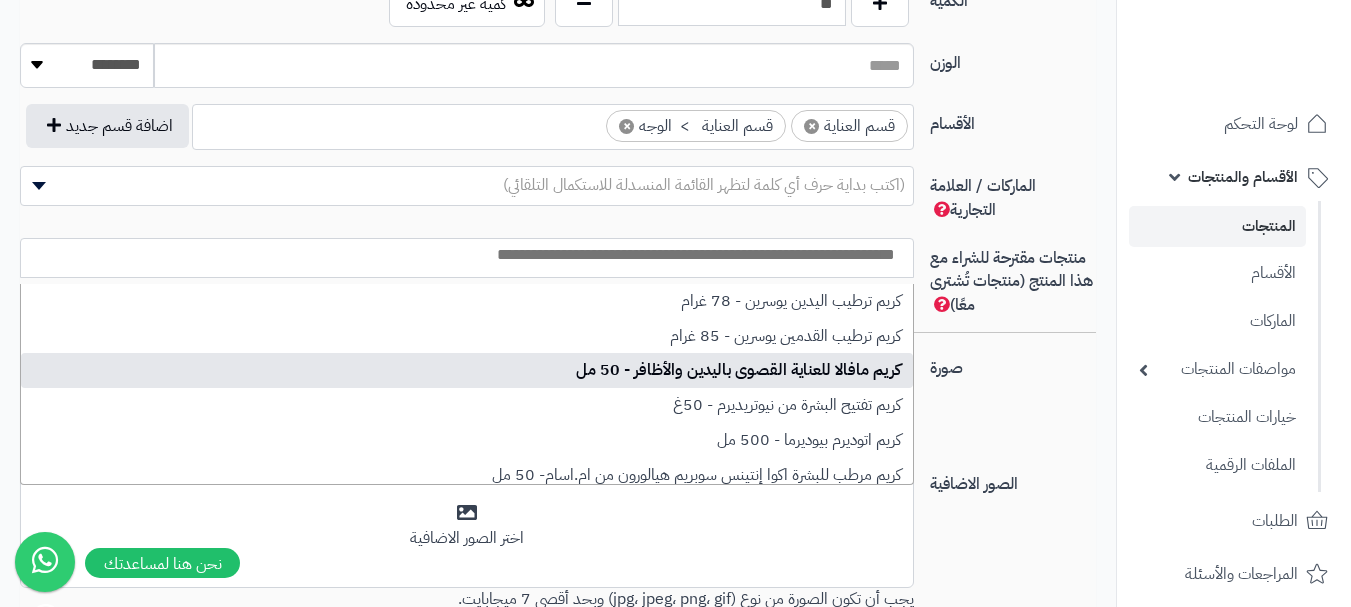 select on "***" 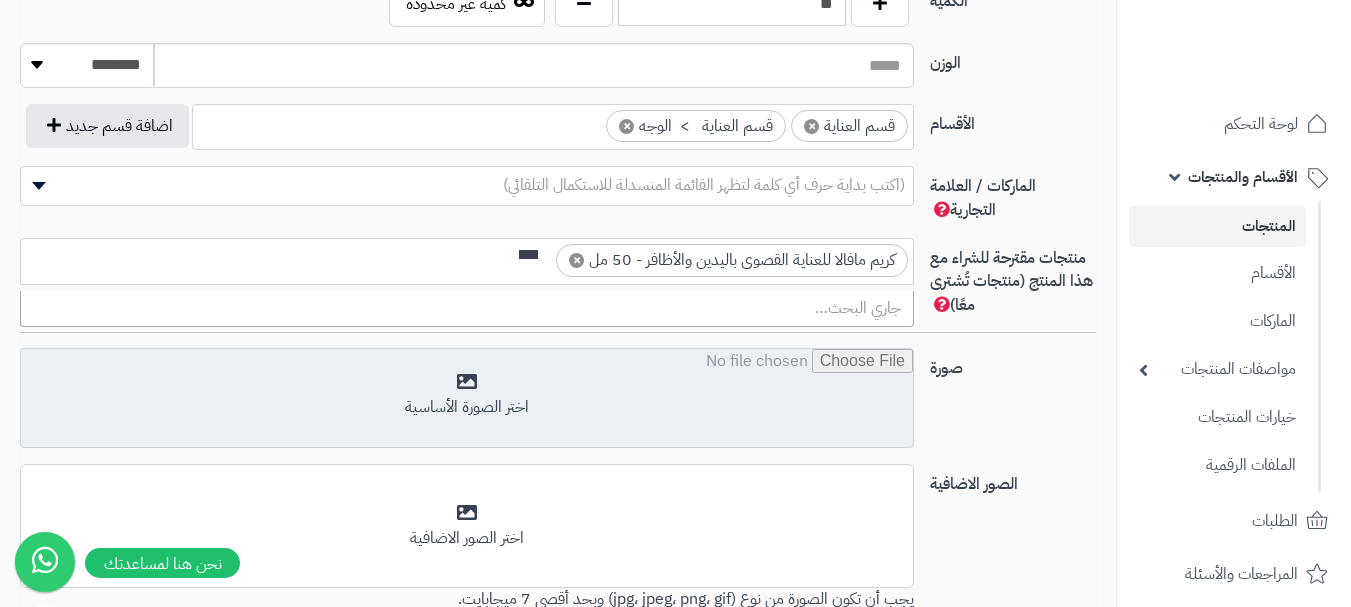 scroll, scrollTop: 0, scrollLeft: 0, axis: both 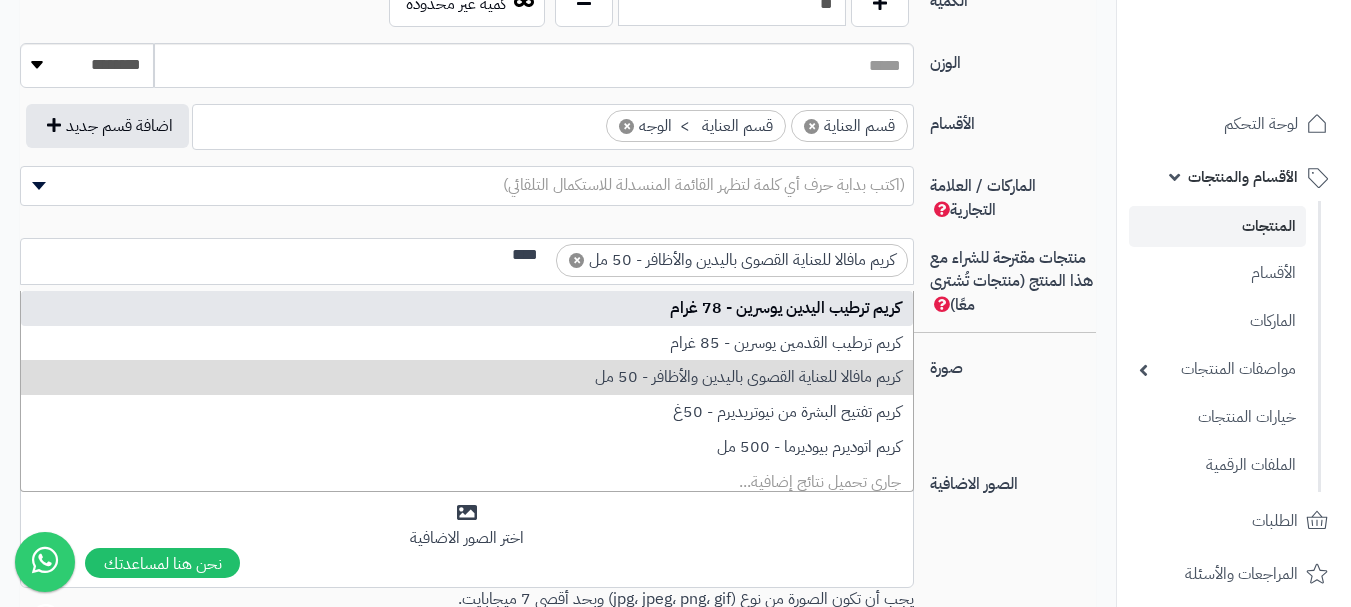 type on "****" 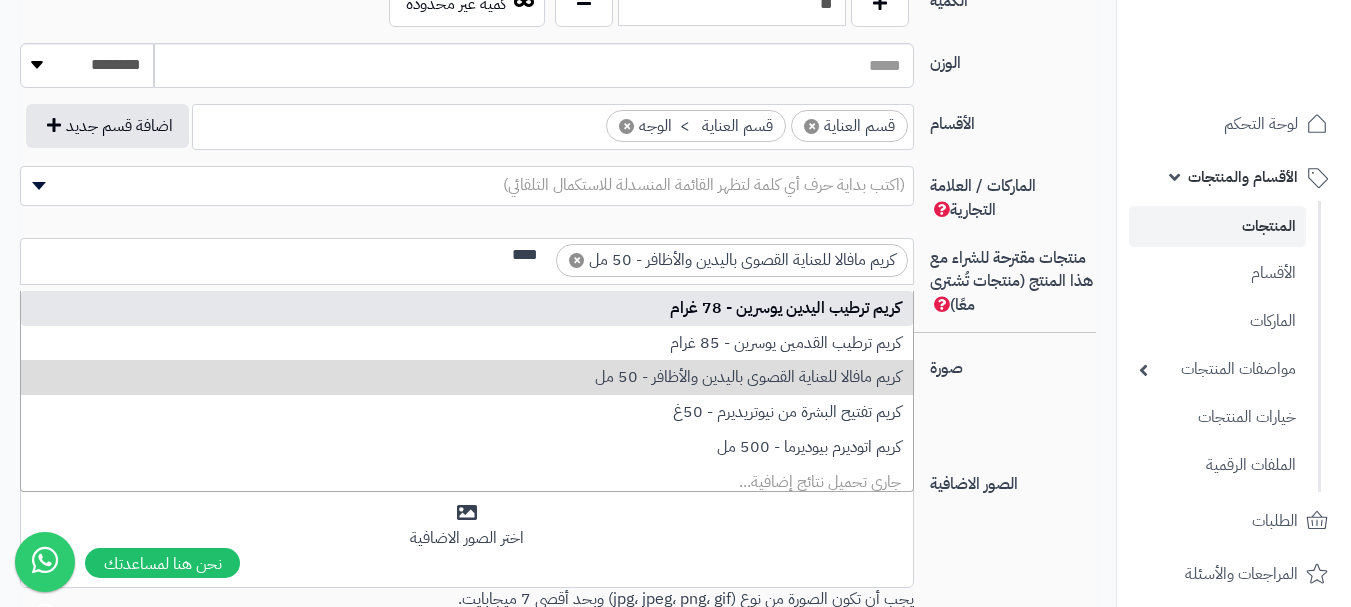 type 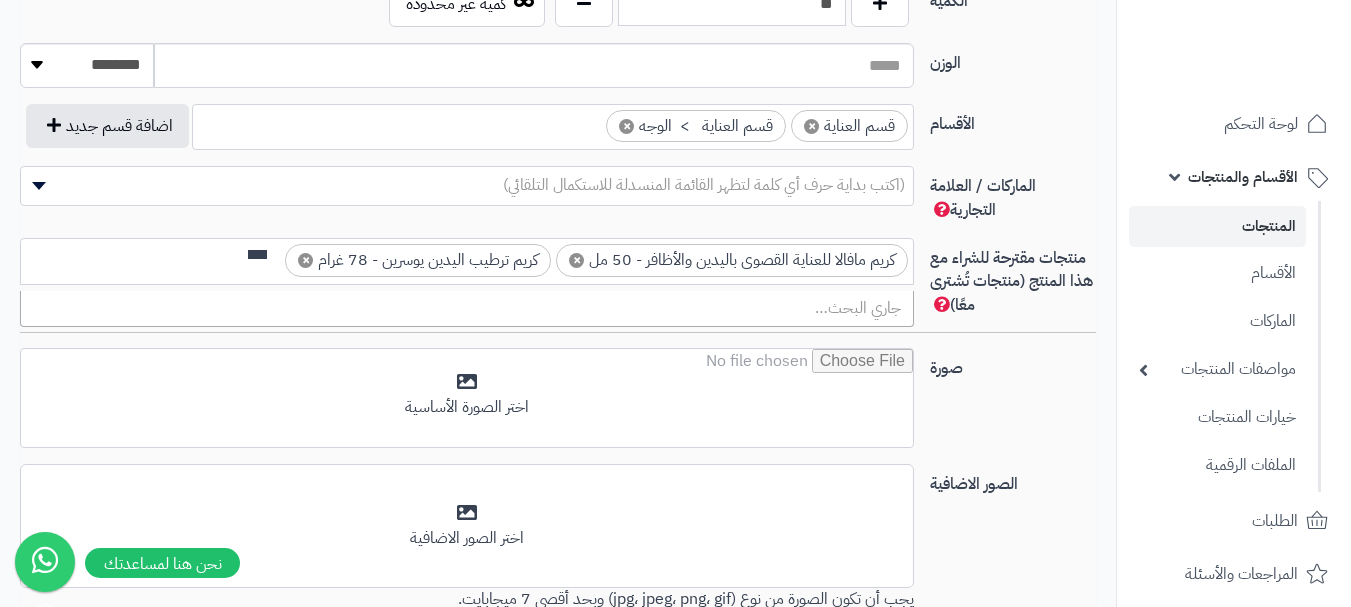 scroll, scrollTop: 0, scrollLeft: 0, axis: both 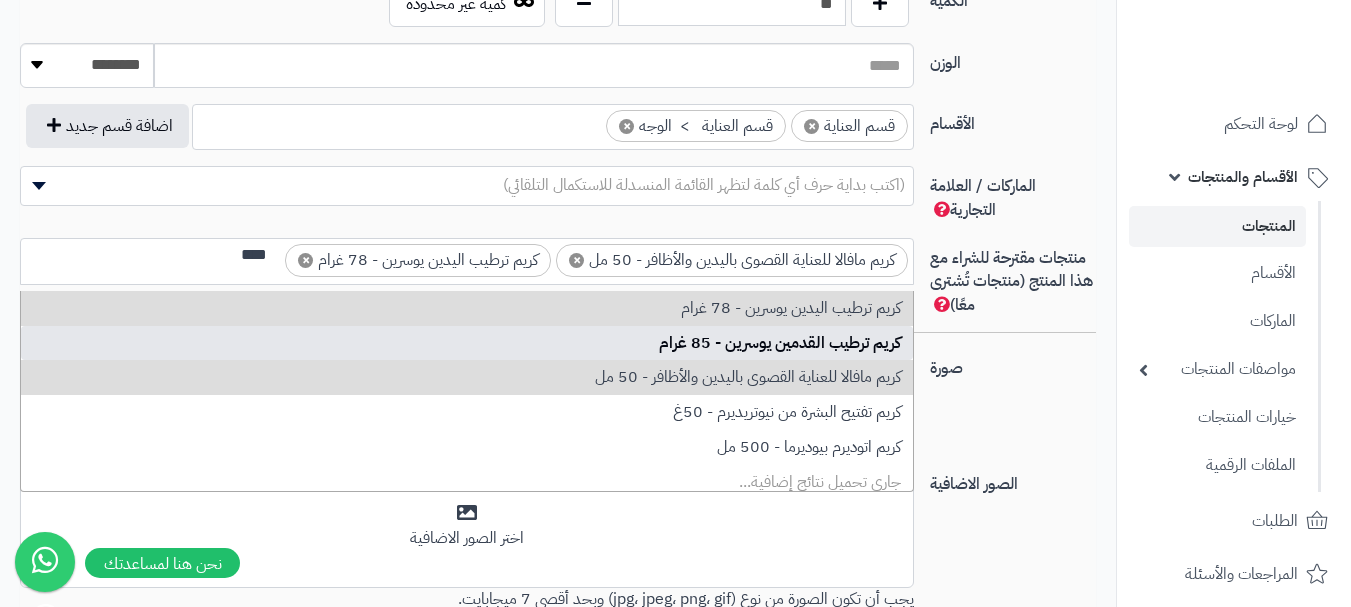 type on "****" 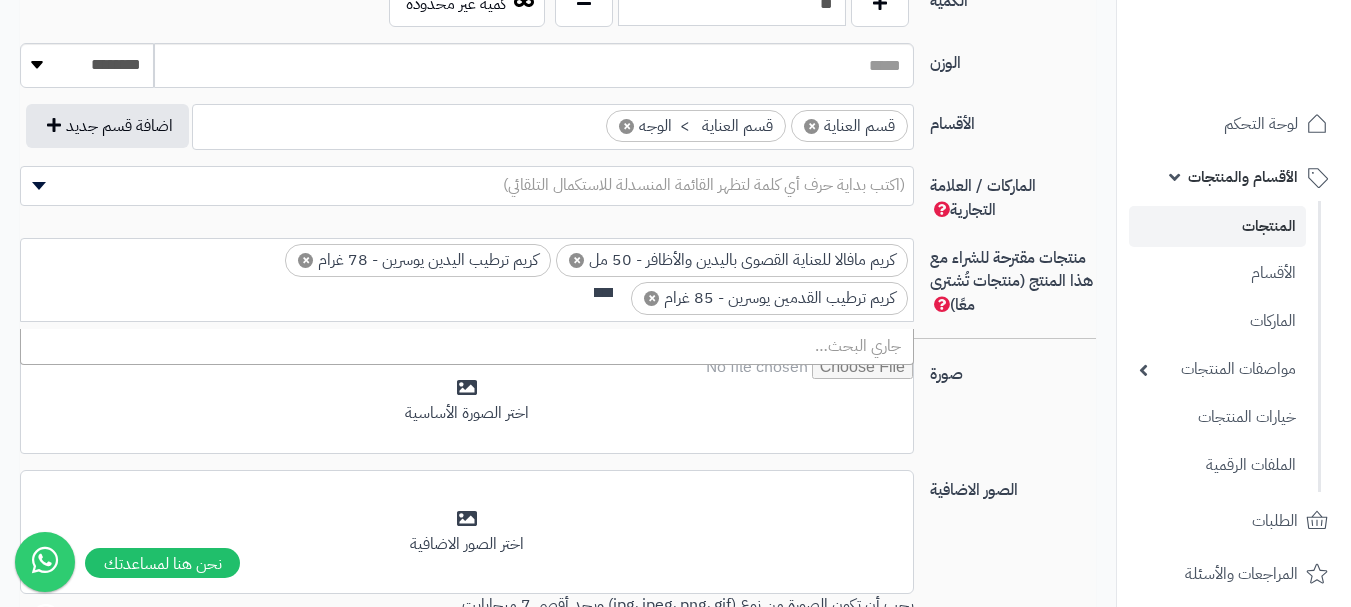 scroll, scrollTop: 0, scrollLeft: 0, axis: both 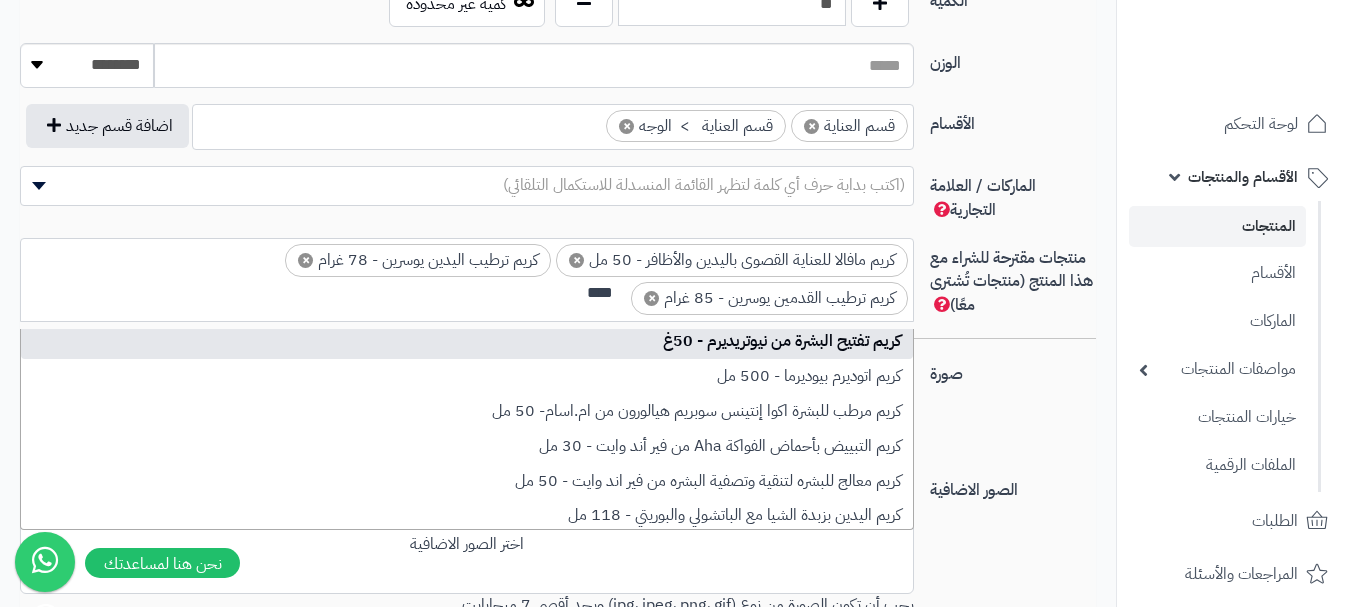 type on "****" 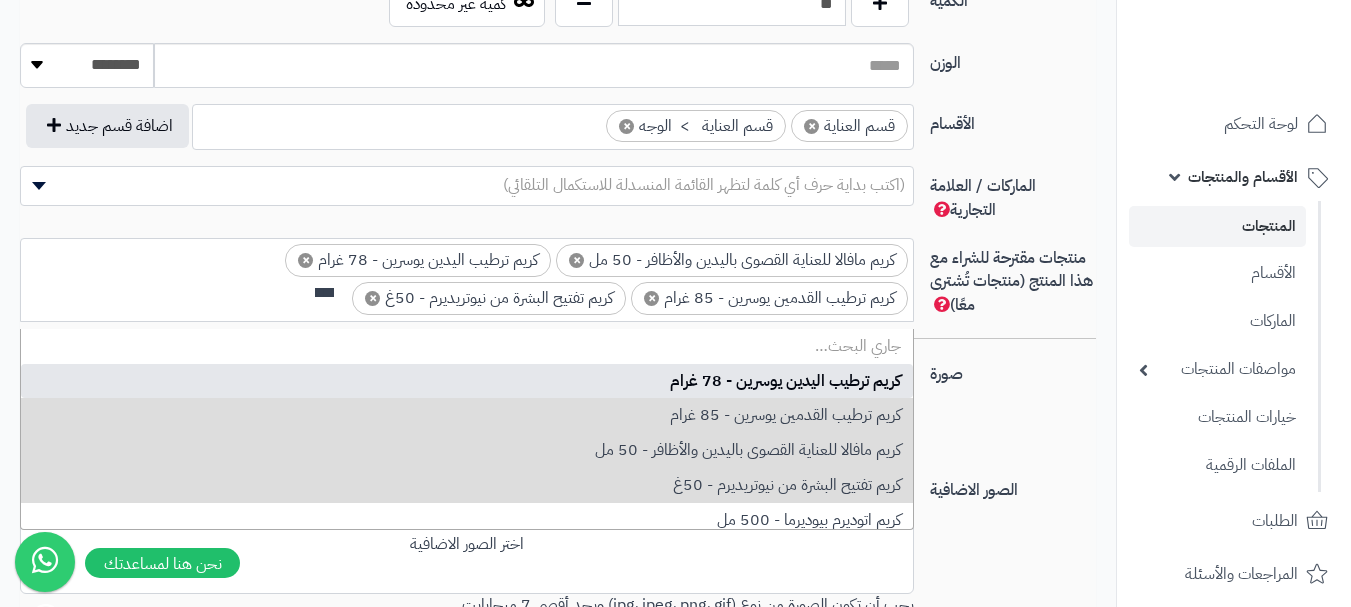 scroll, scrollTop: 0, scrollLeft: 0, axis: both 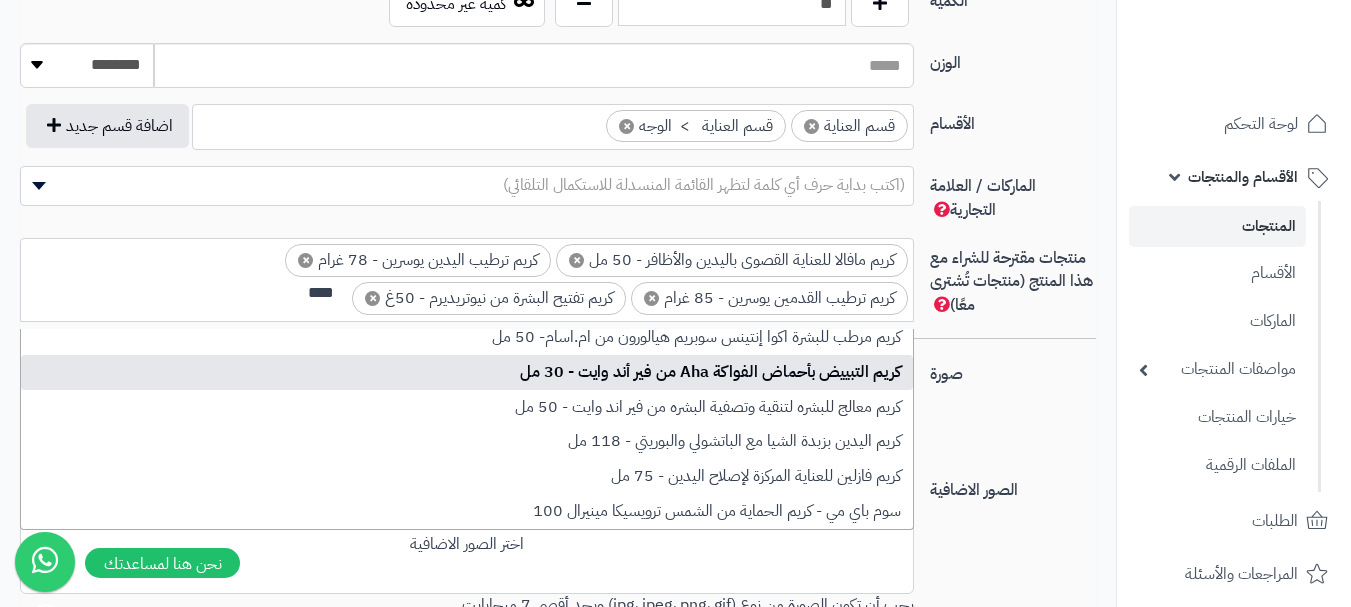 type on "****" 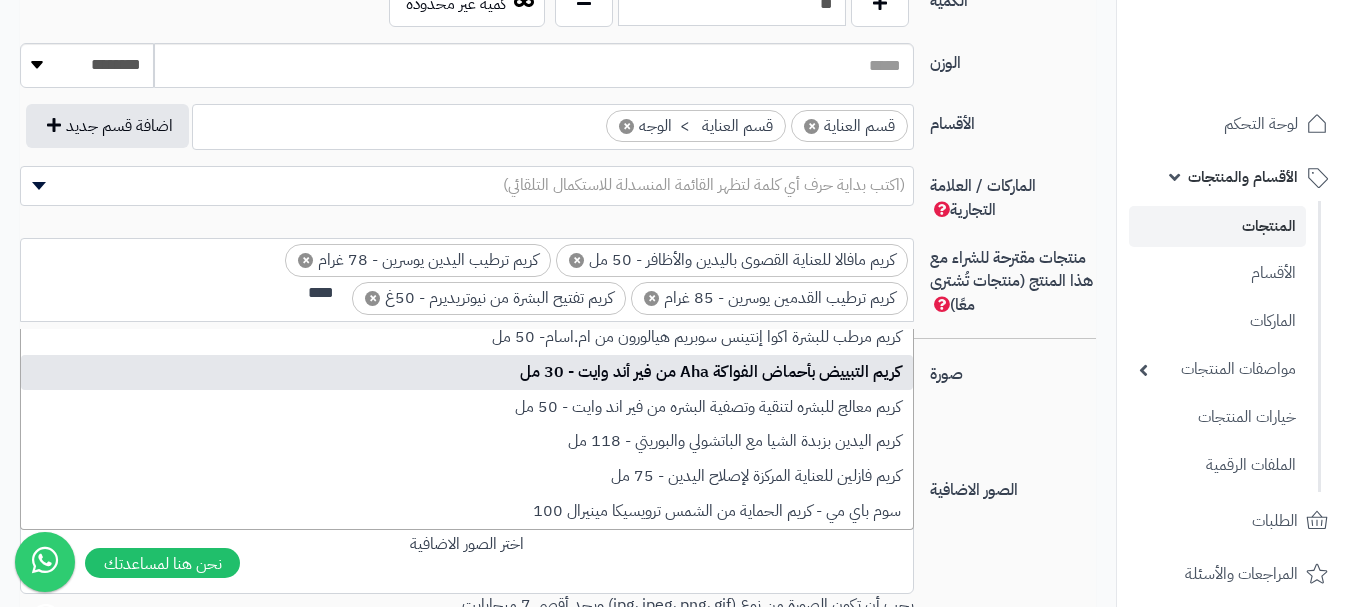 type 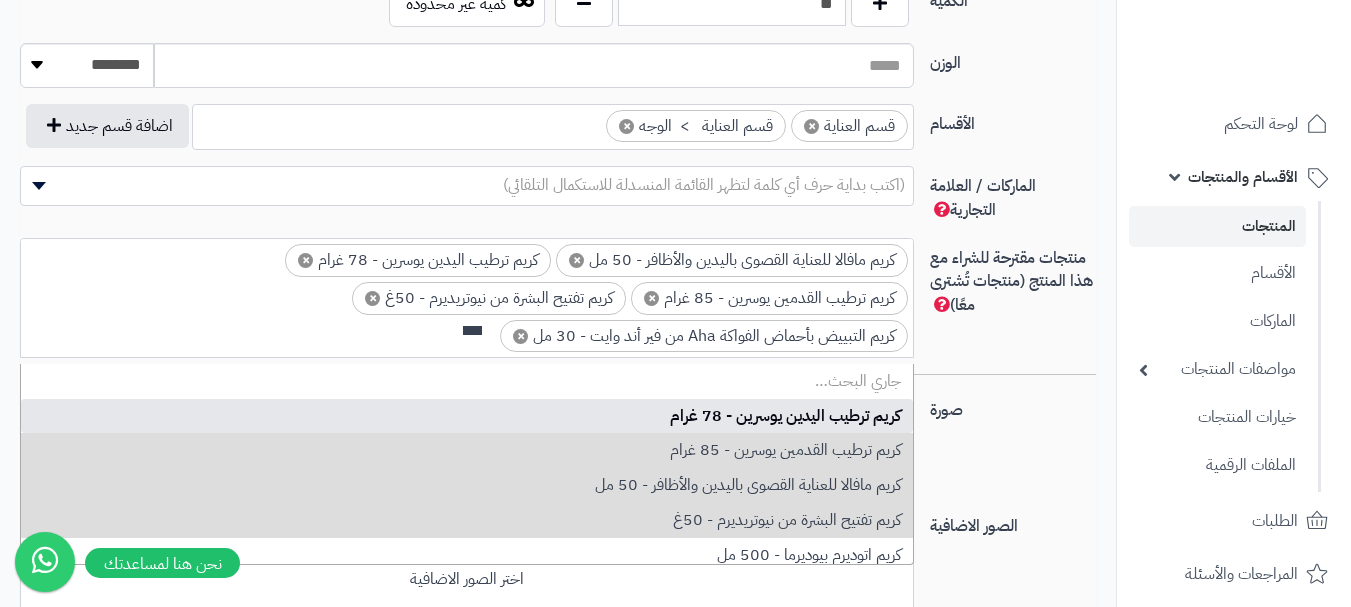 scroll, scrollTop: 0, scrollLeft: 0, axis: both 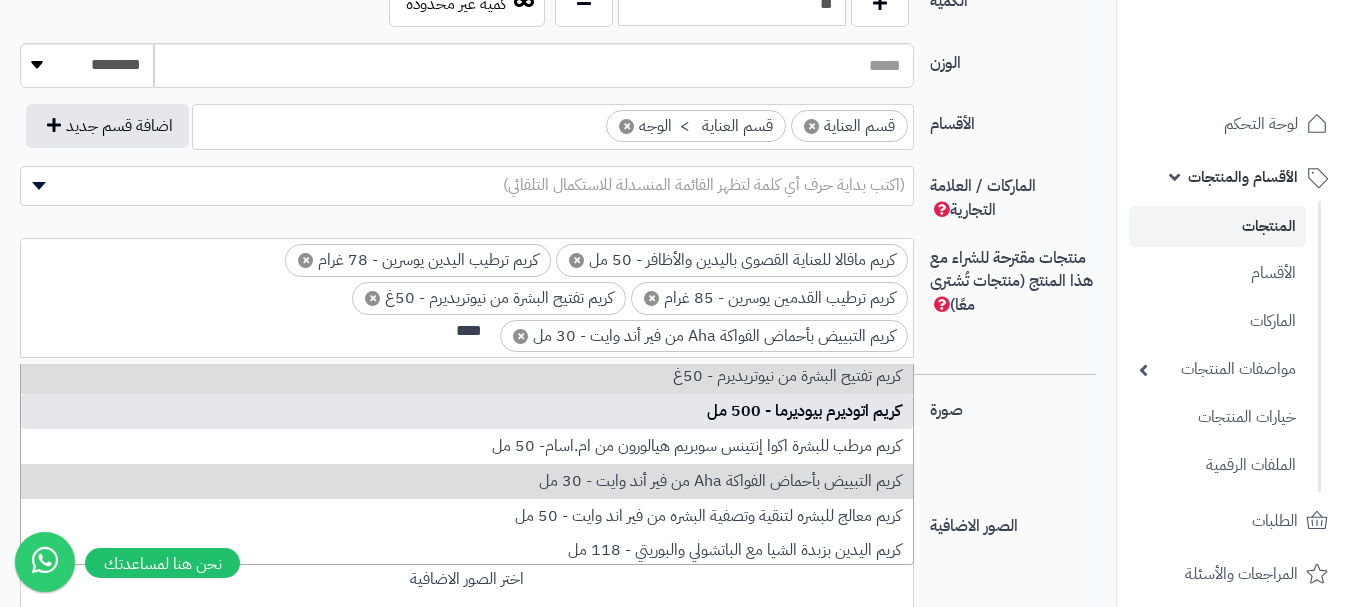 type on "****" 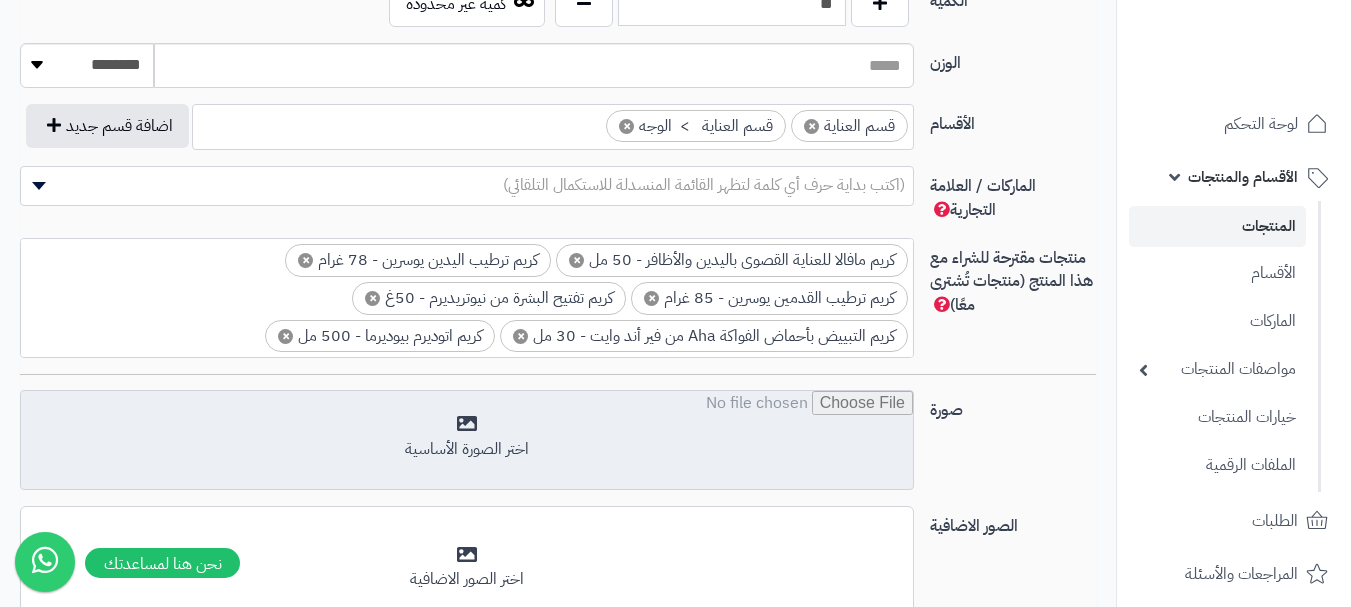 click at bounding box center (467, 441) 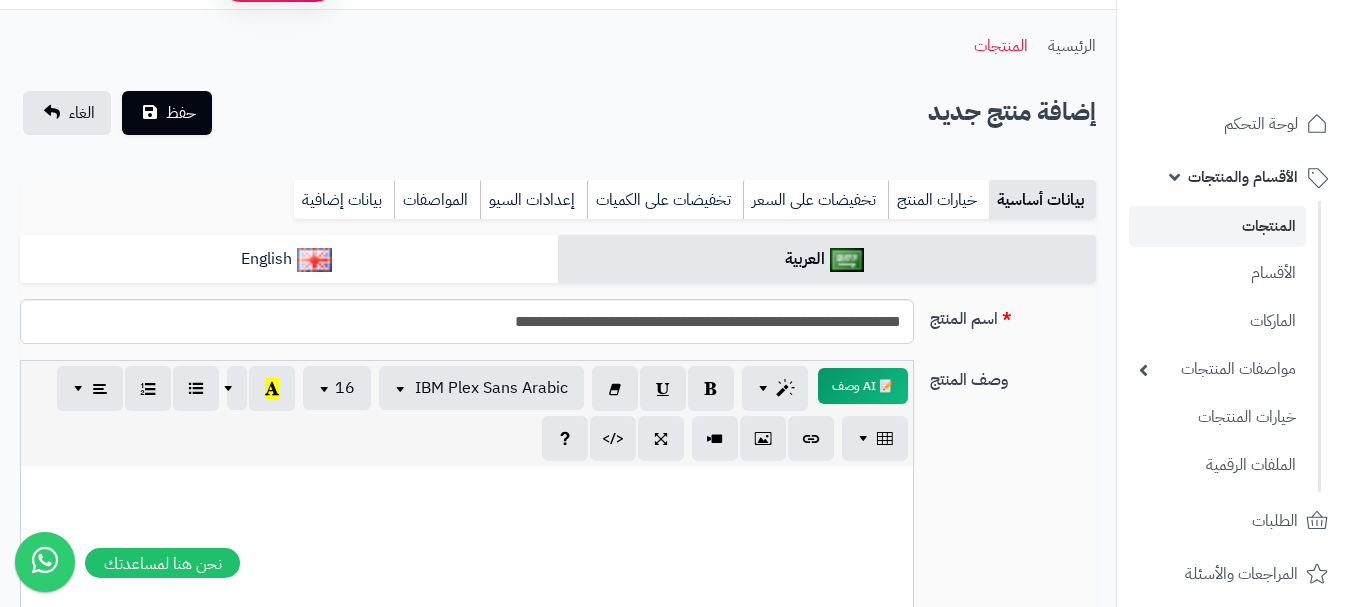 scroll, scrollTop: 0, scrollLeft: 0, axis: both 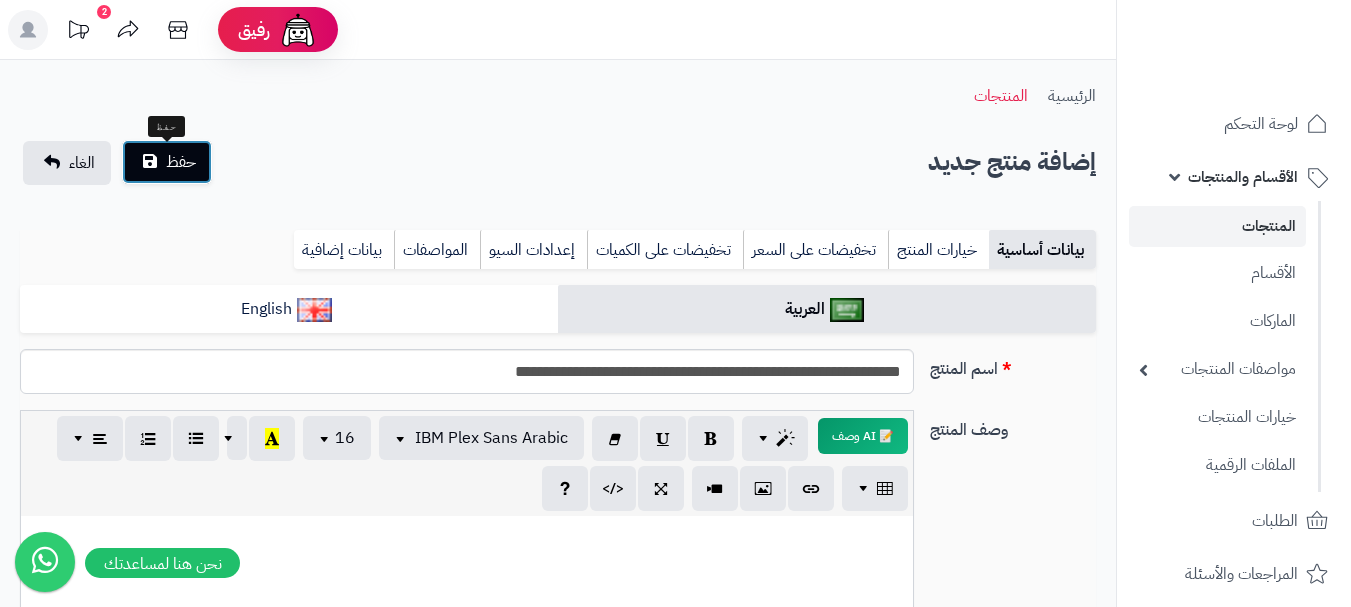 click on "حفظ" at bounding box center [167, 162] 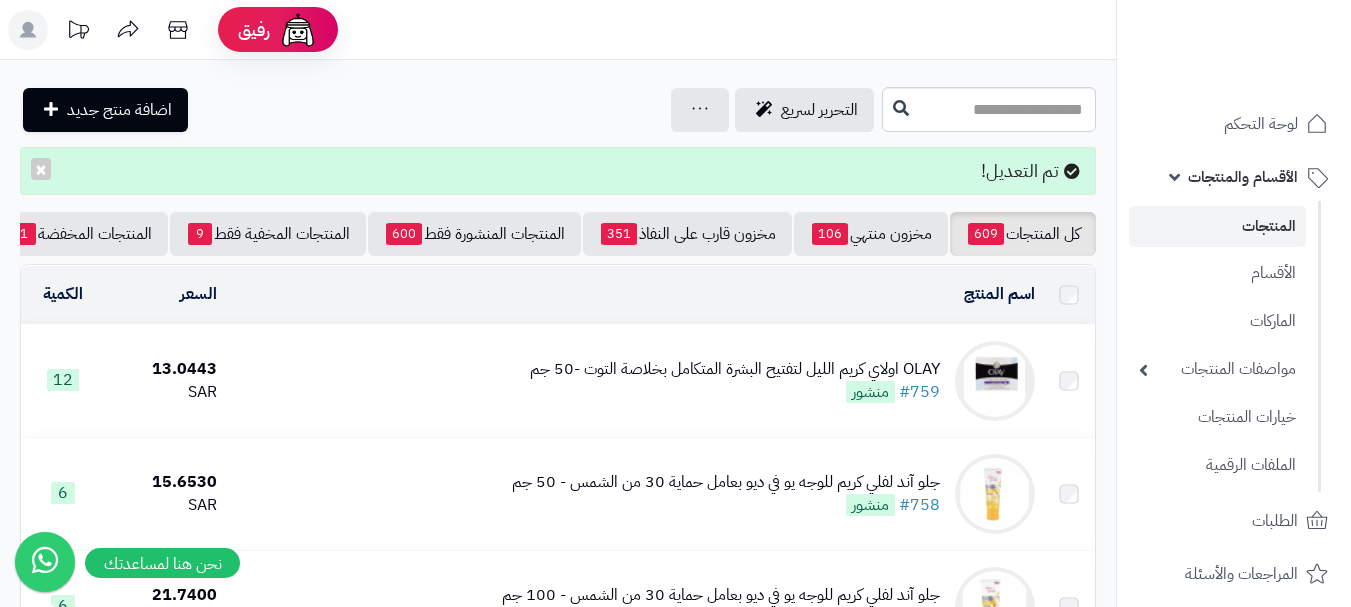 scroll, scrollTop: 0, scrollLeft: 0, axis: both 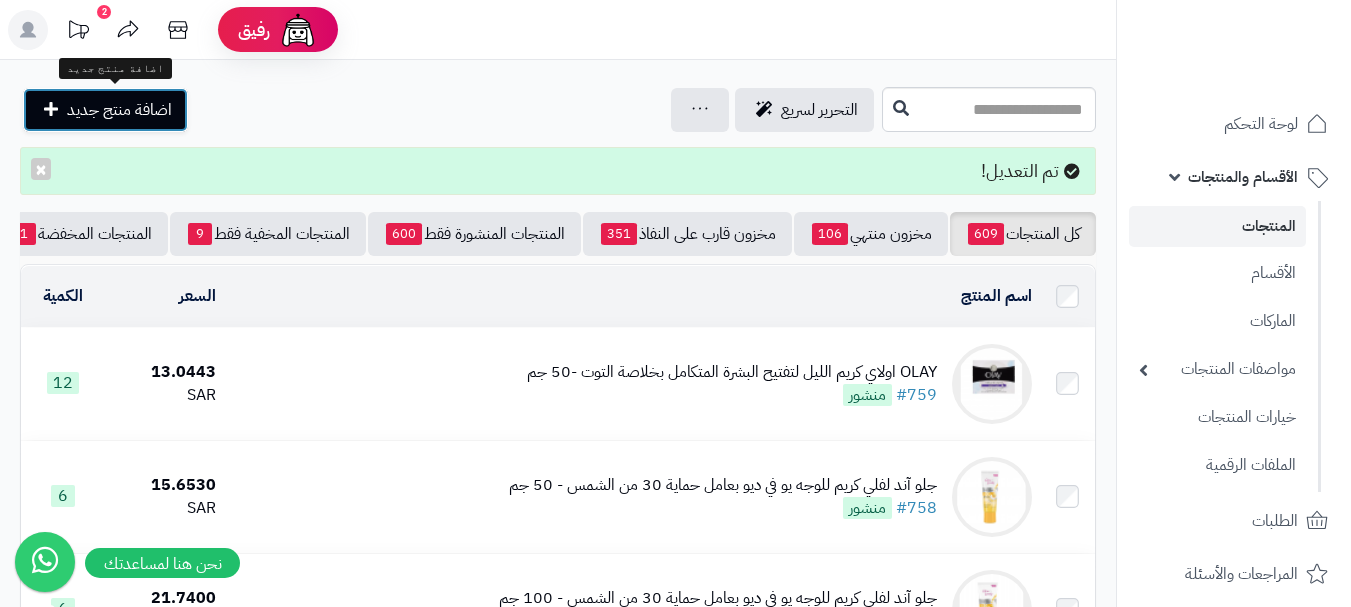 click on "اضافة منتج جديد" at bounding box center (119, 110) 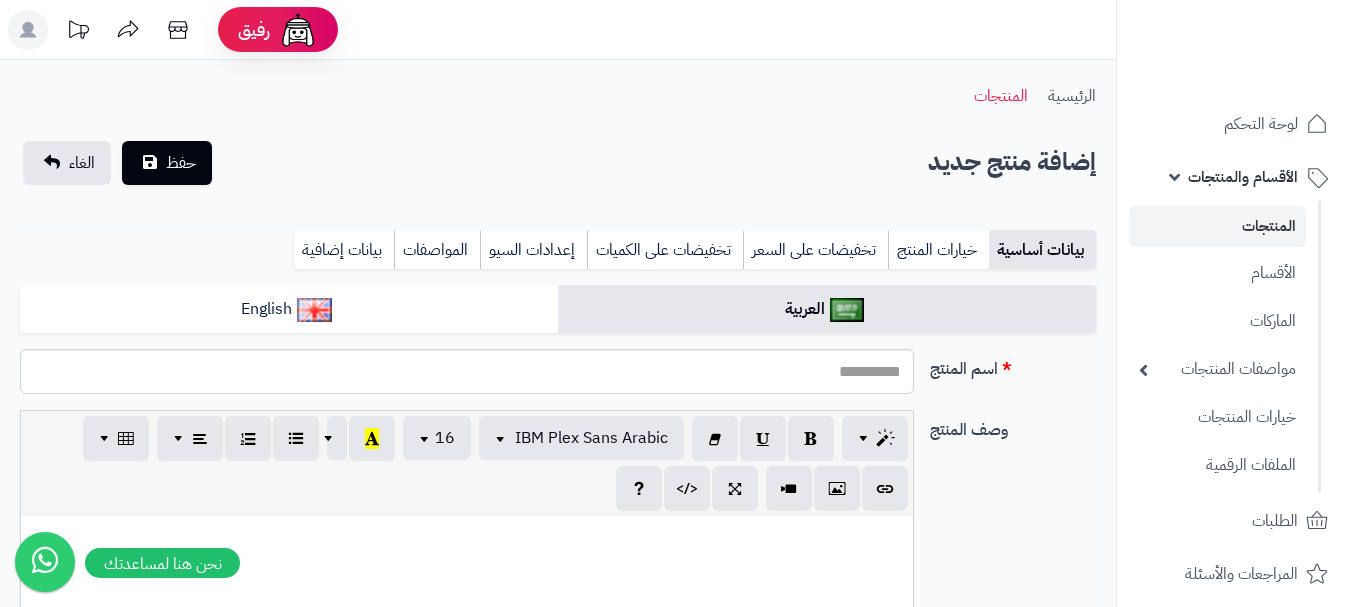 select 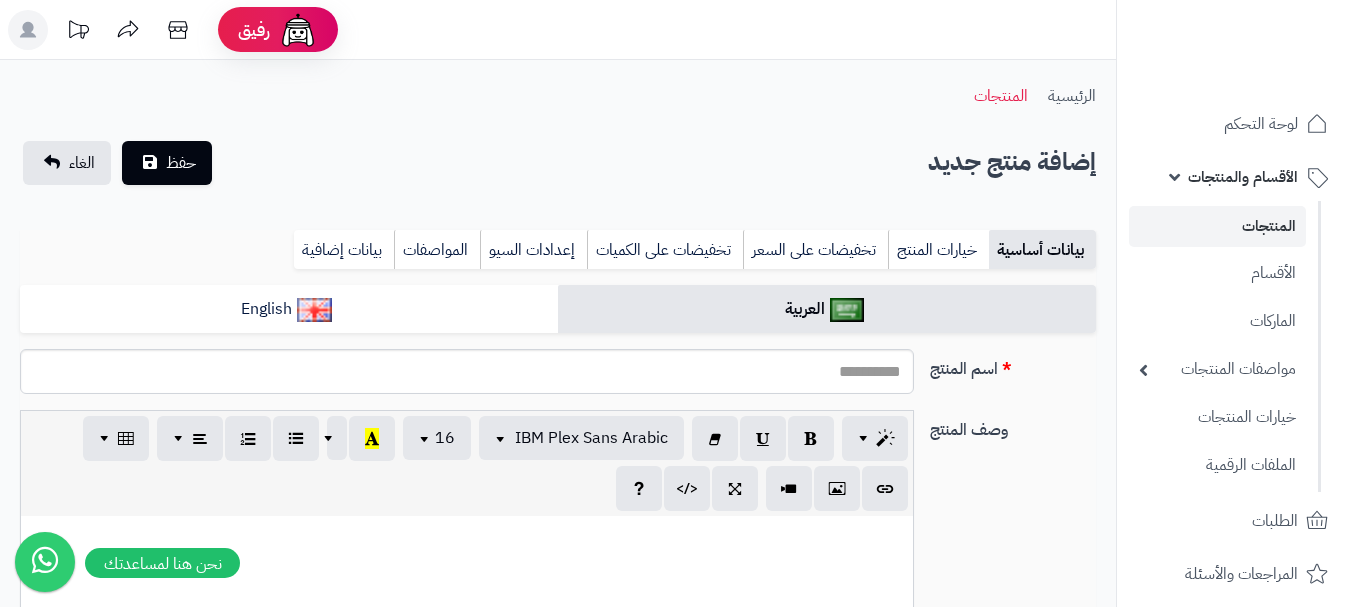 scroll, scrollTop: 0, scrollLeft: 0, axis: both 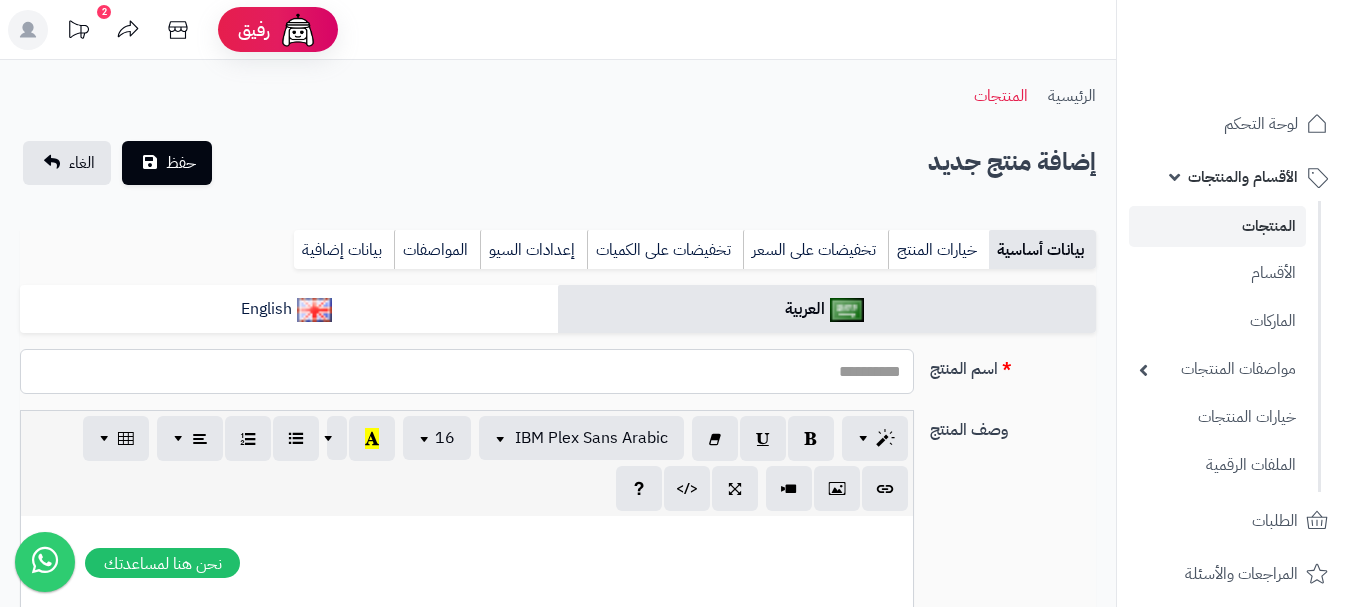 paste on "**********" 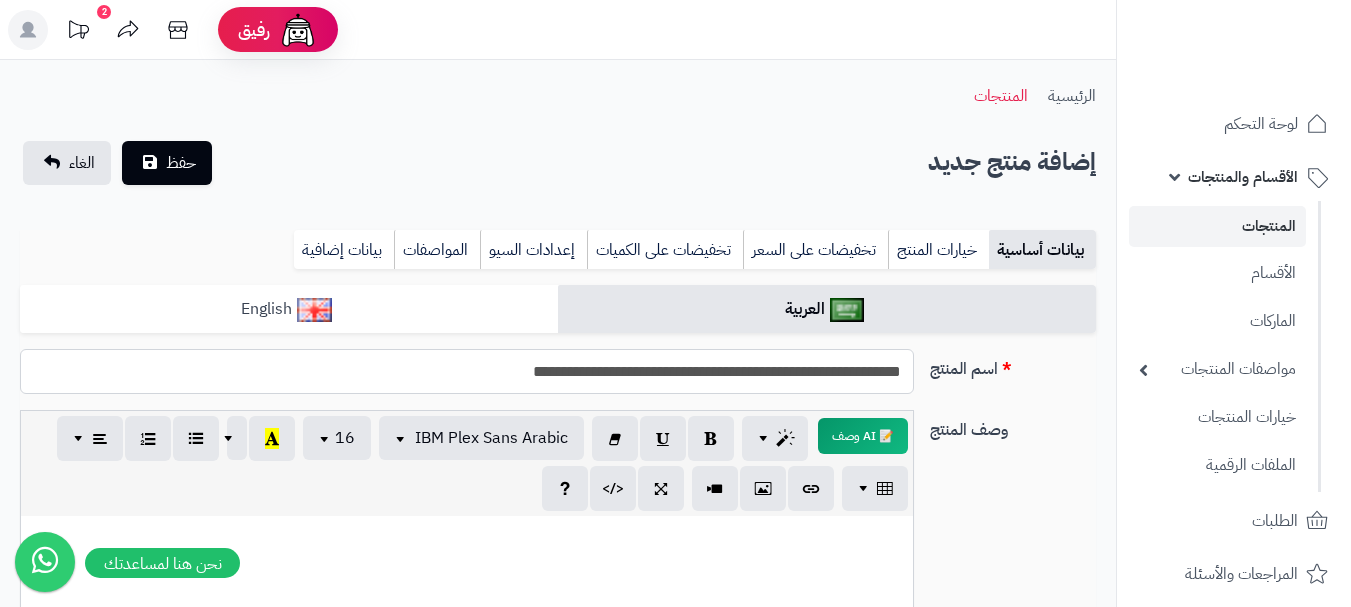 type on "**********" 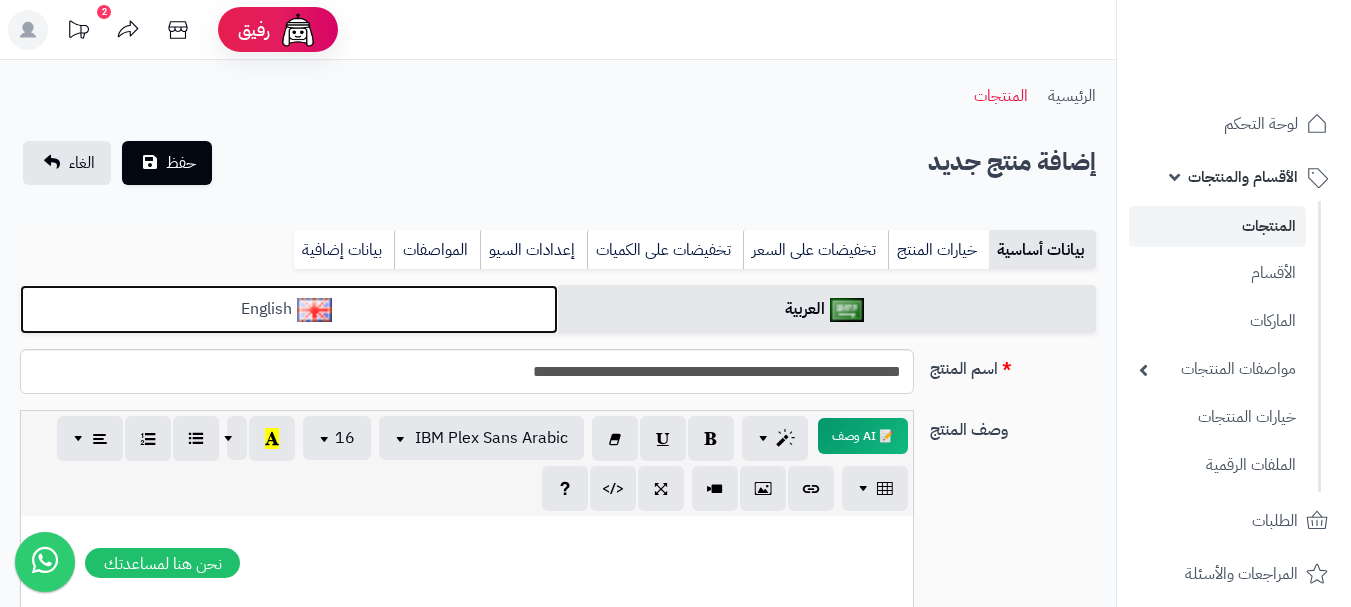 click on "English" at bounding box center [289, 309] 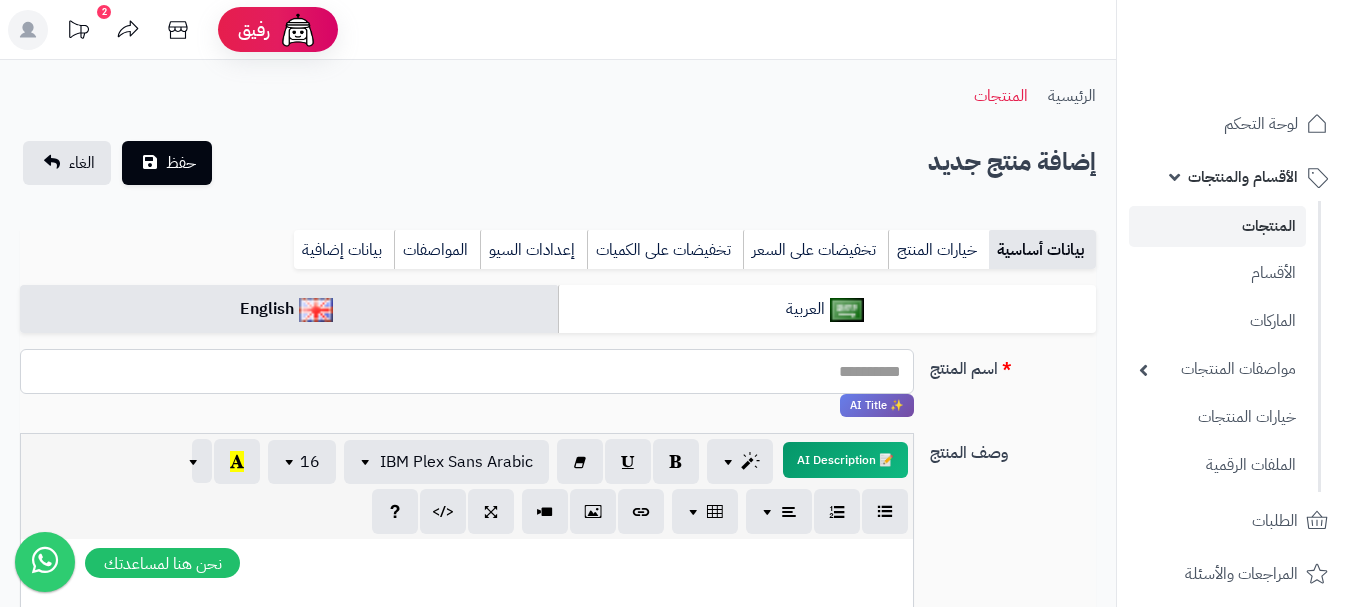paste on "**********" 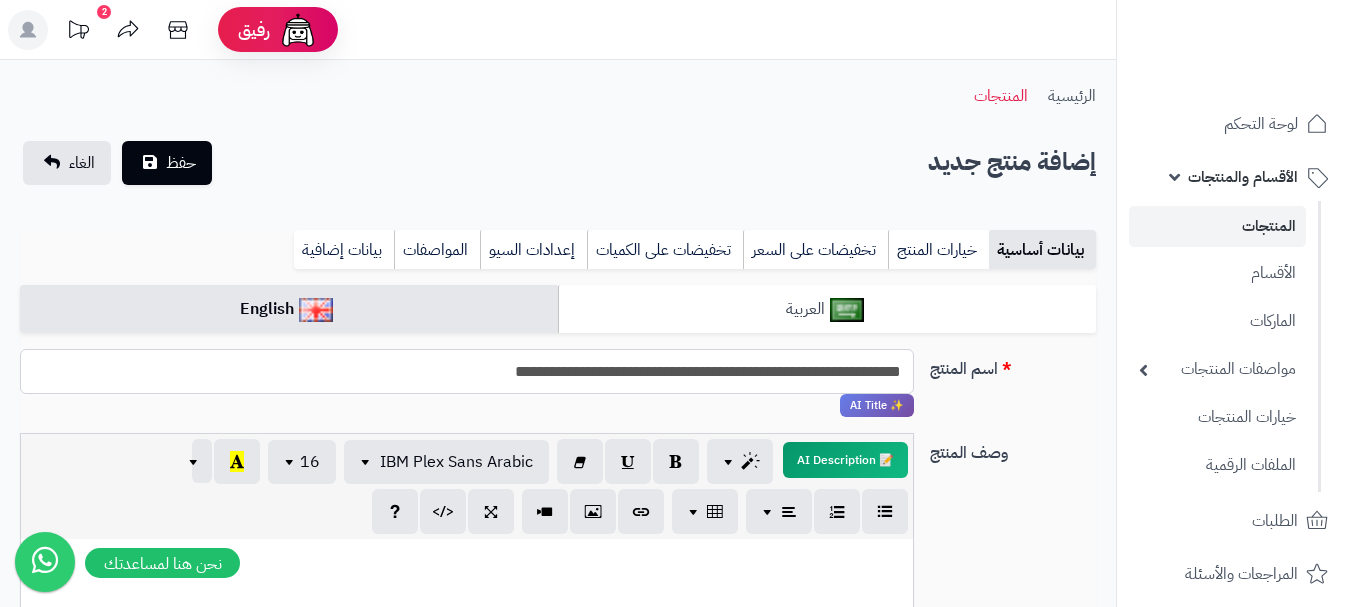 type on "**********" 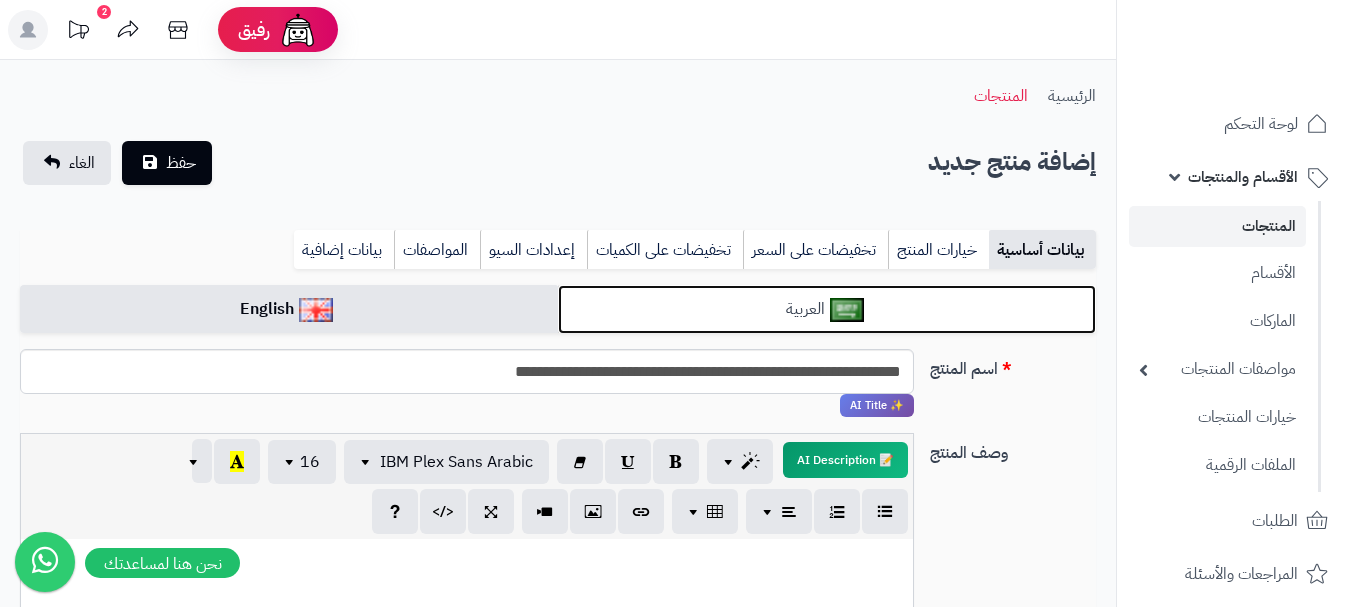 click on "العربية" at bounding box center [827, 309] 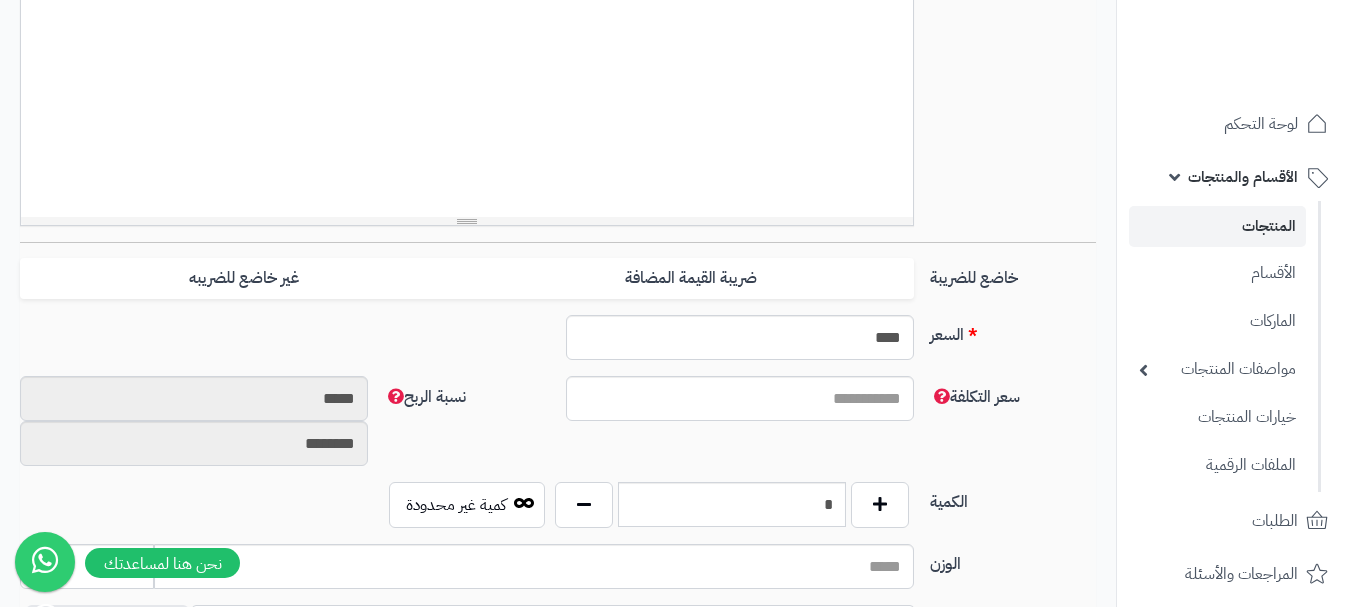 scroll, scrollTop: 600, scrollLeft: 0, axis: vertical 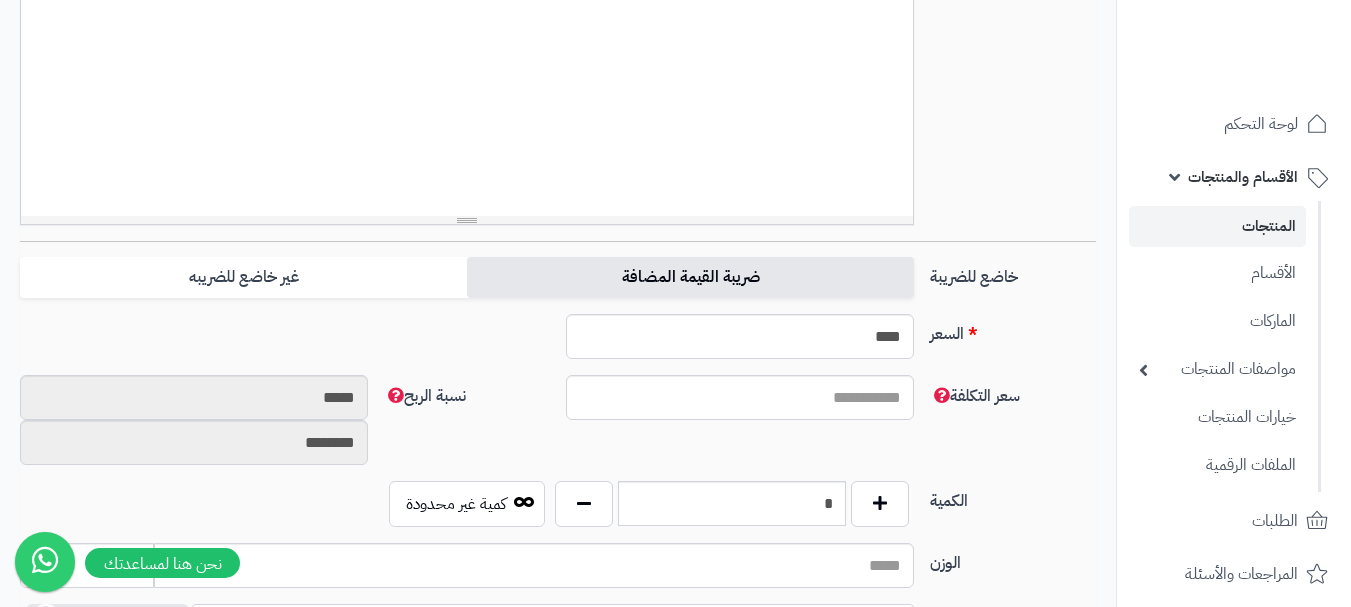 click on "ضريبة القيمة المضافة" at bounding box center [690, 277] 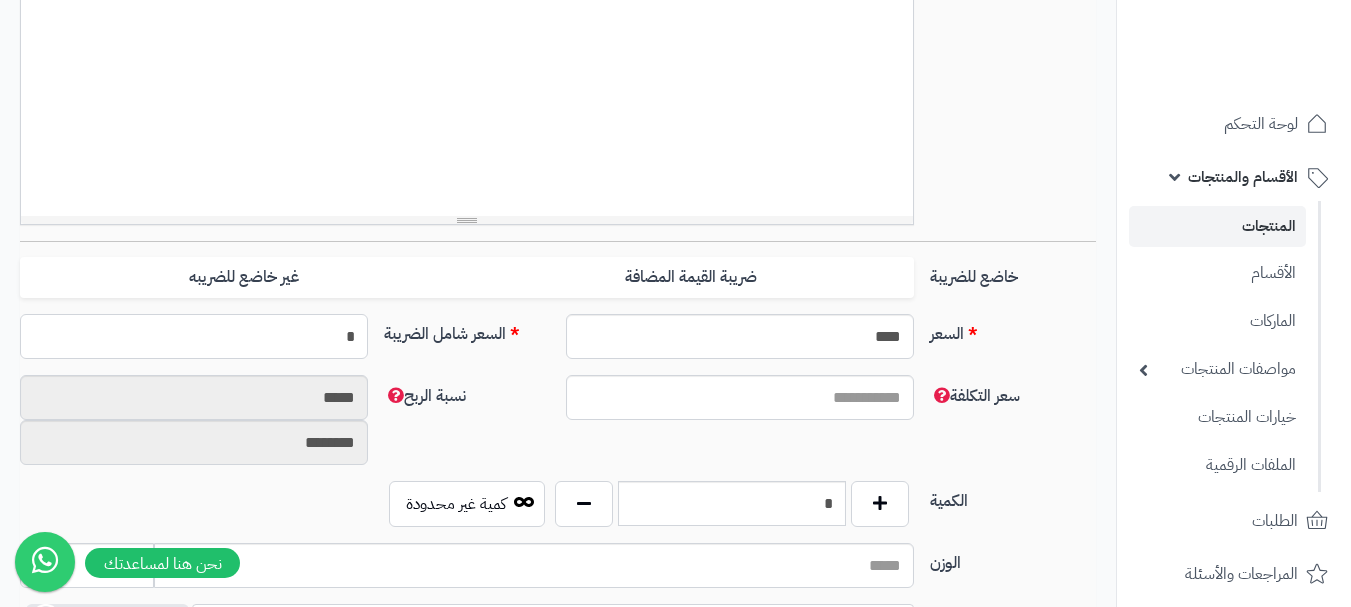 click on "*" at bounding box center (194, 336) 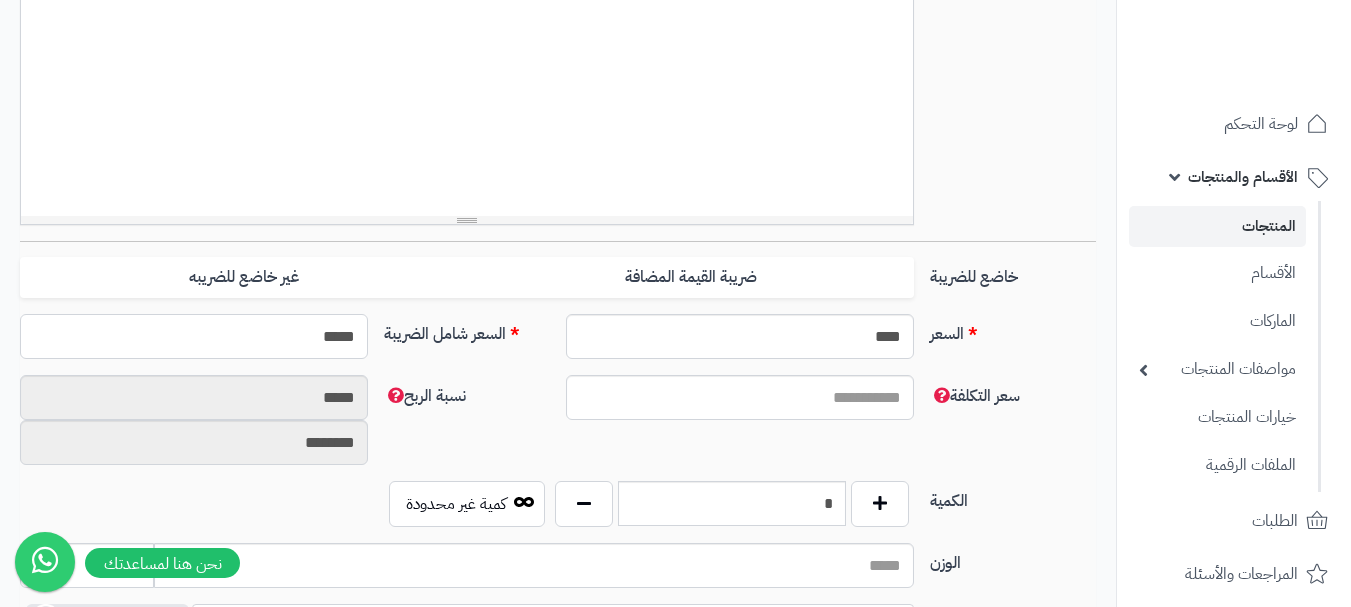 type on "******" 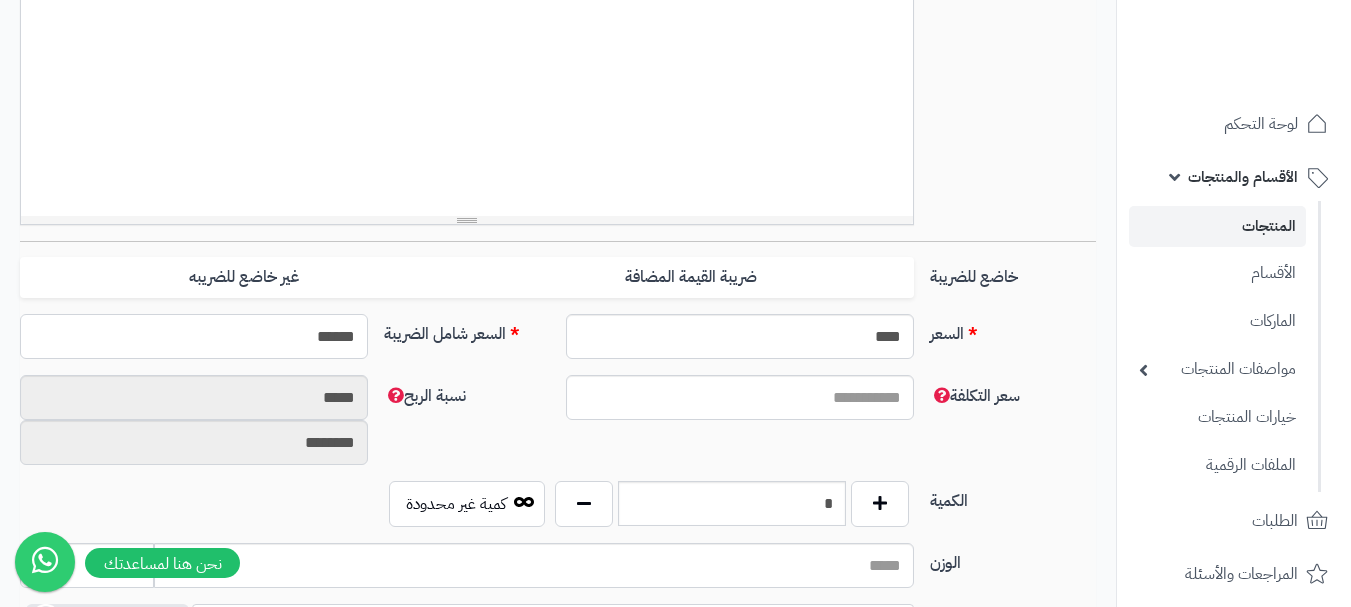 type on "**********" 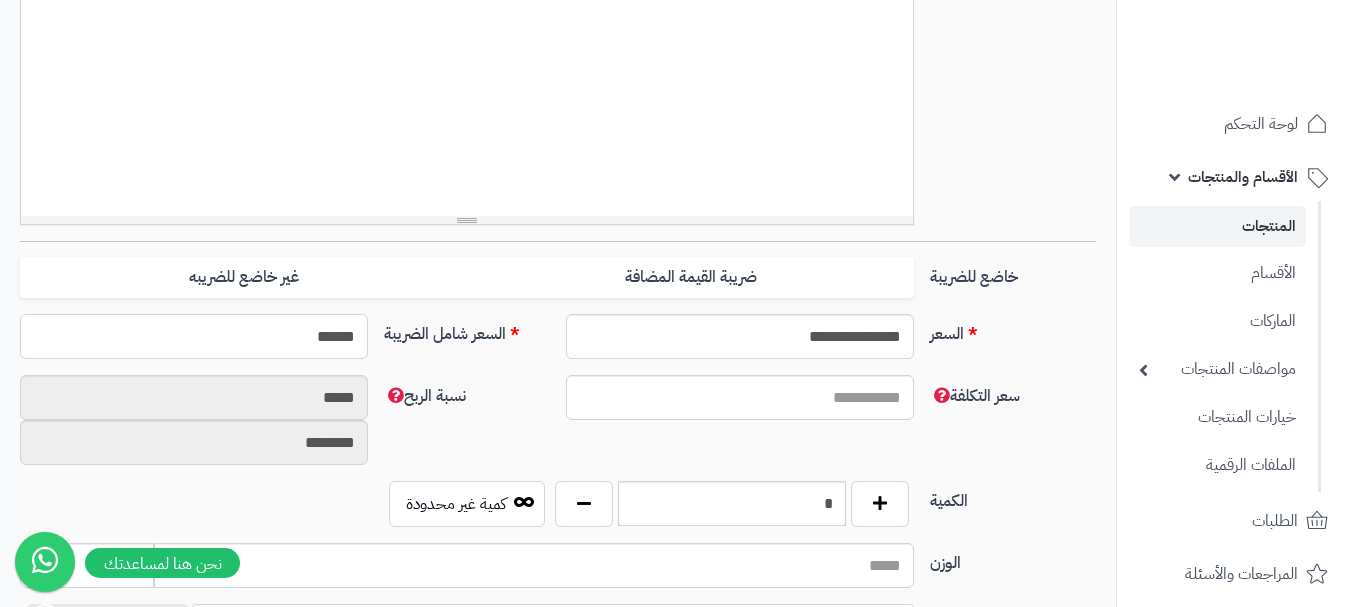 type on "******" 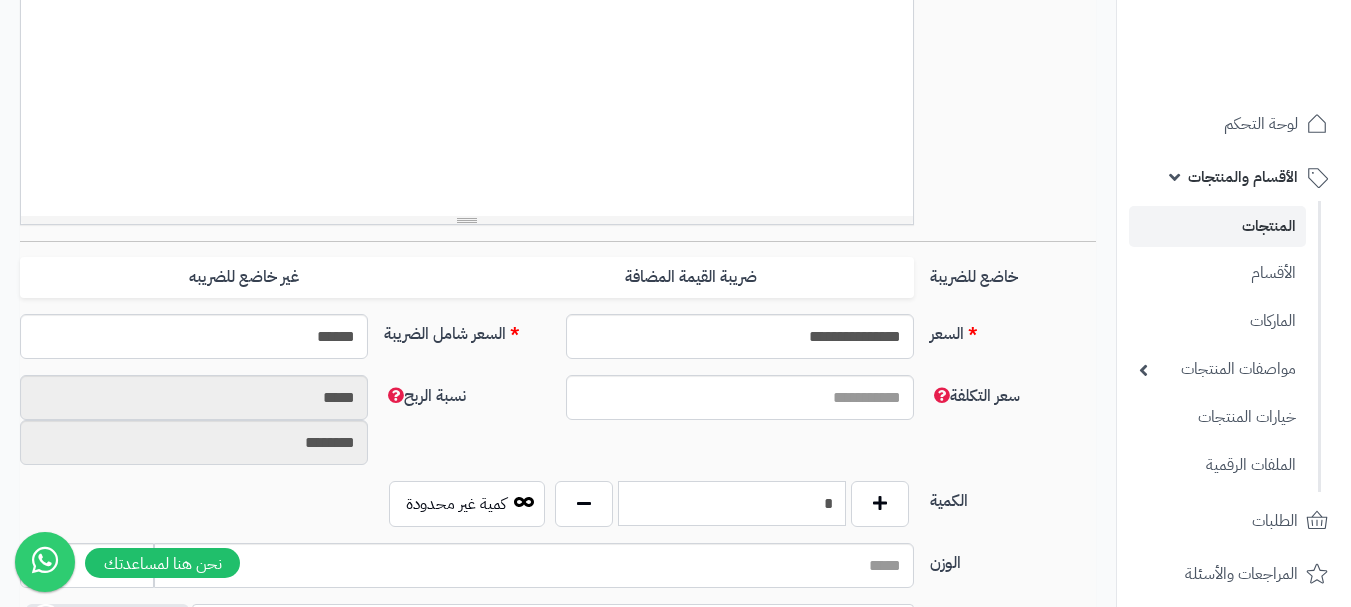 click on "*" at bounding box center (732, 503) 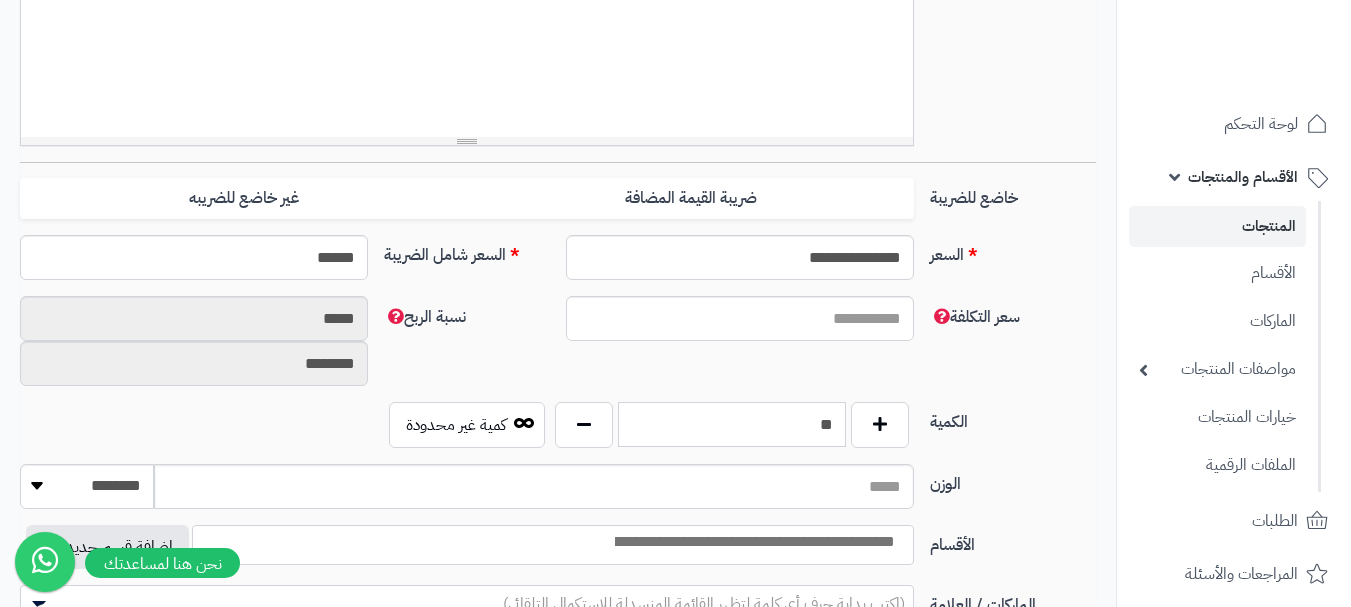 scroll, scrollTop: 800, scrollLeft: 0, axis: vertical 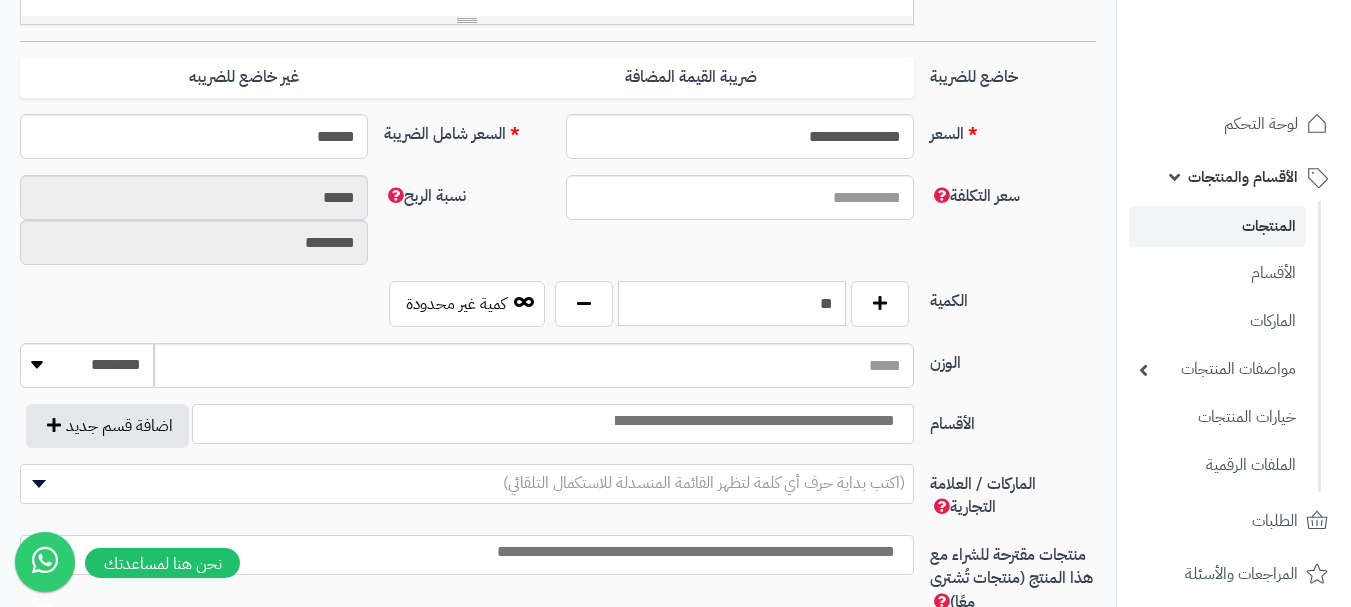 type on "**" 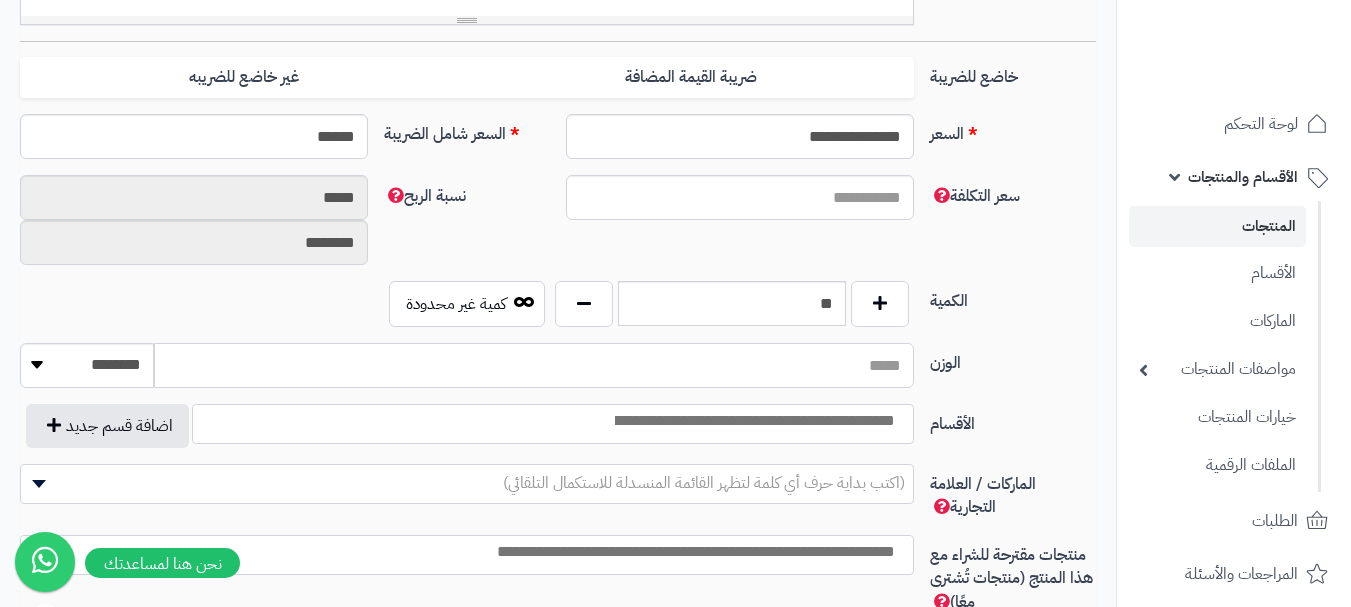 click on "الوزن" at bounding box center (534, 365) 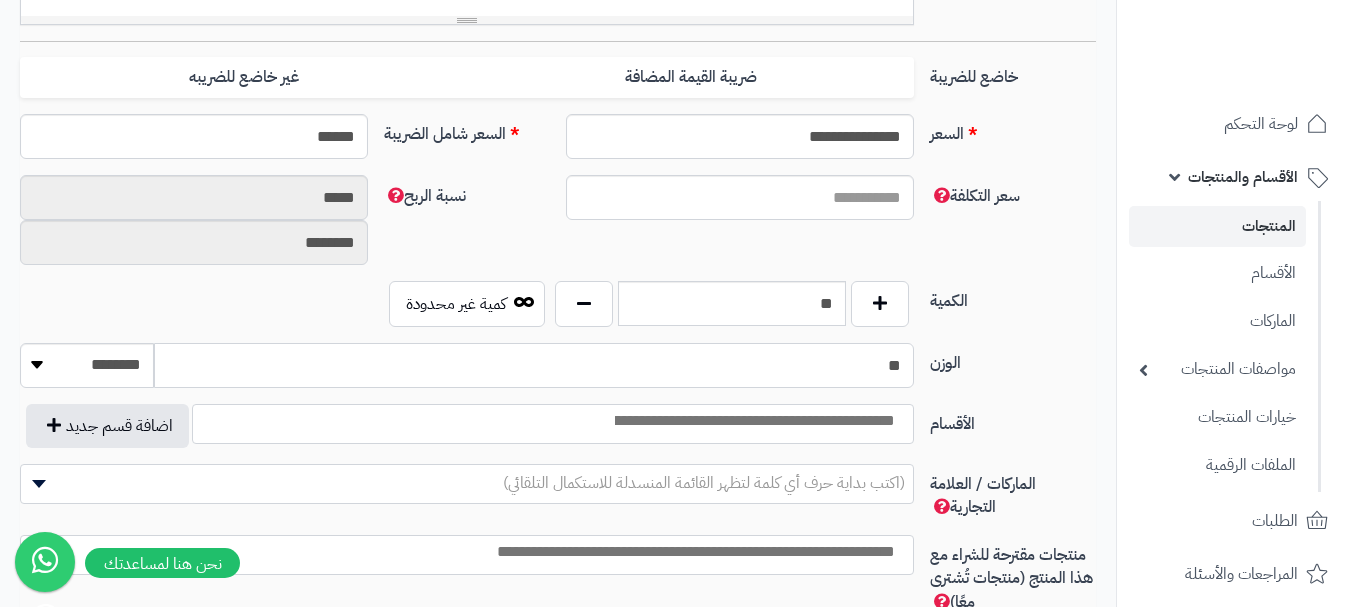 type on "**" 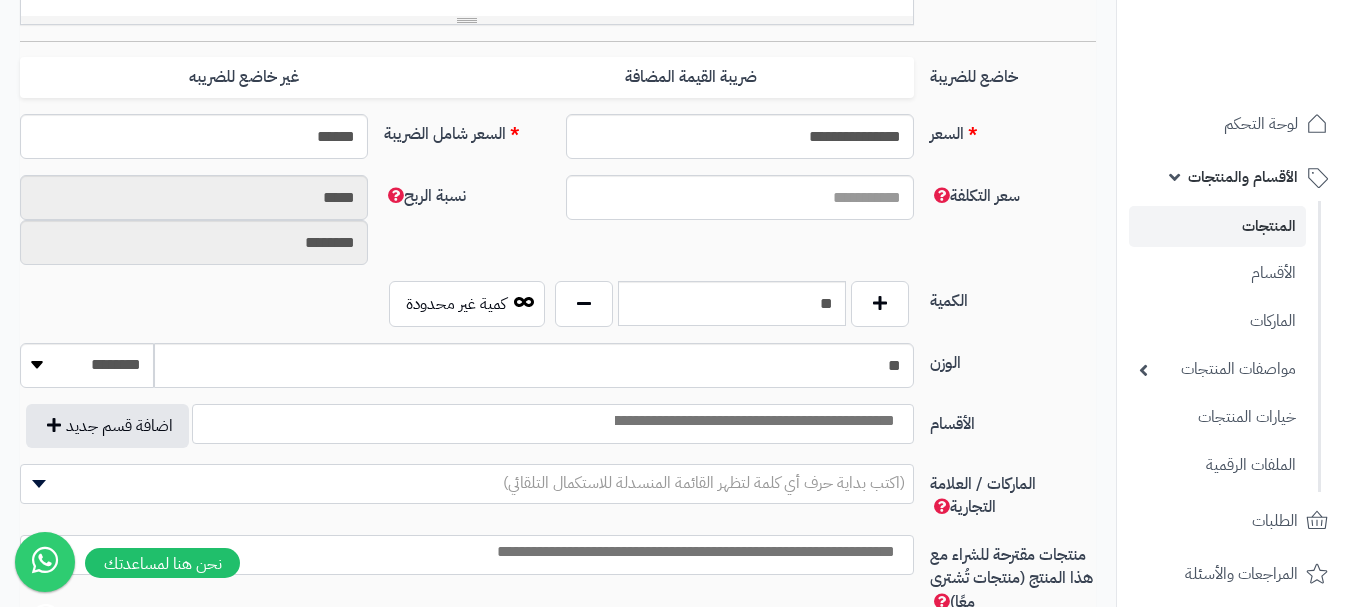 click at bounding box center [753, 421] 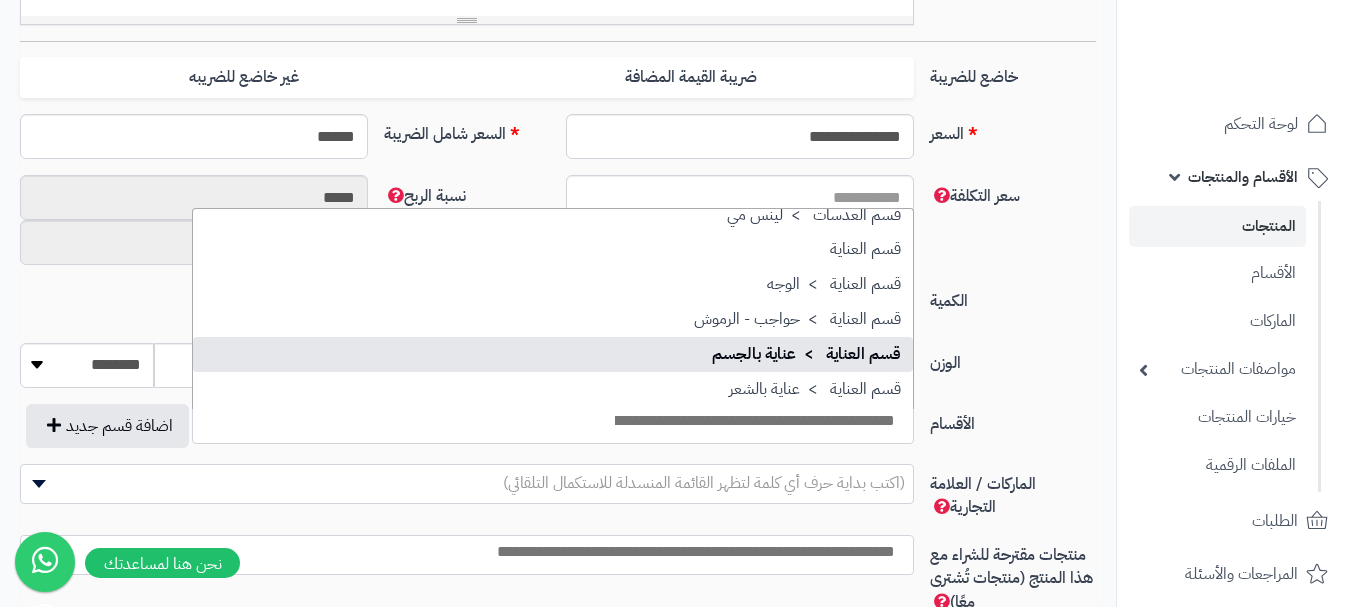 scroll, scrollTop: 1686, scrollLeft: 0, axis: vertical 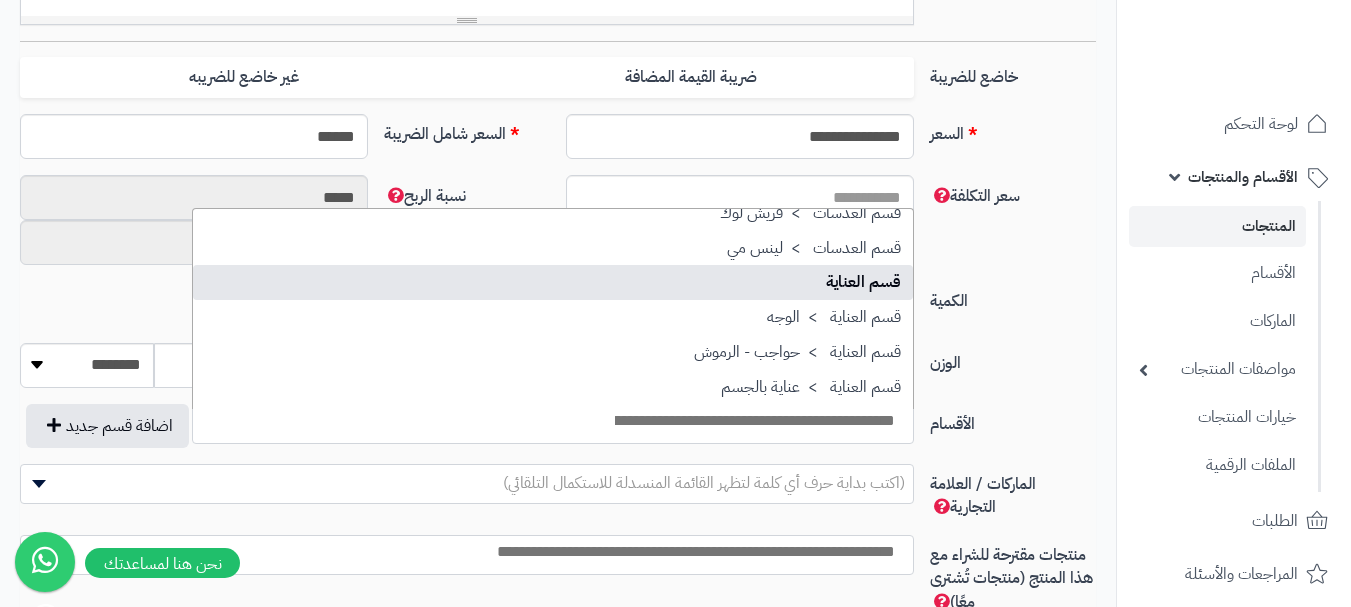 select on "**" 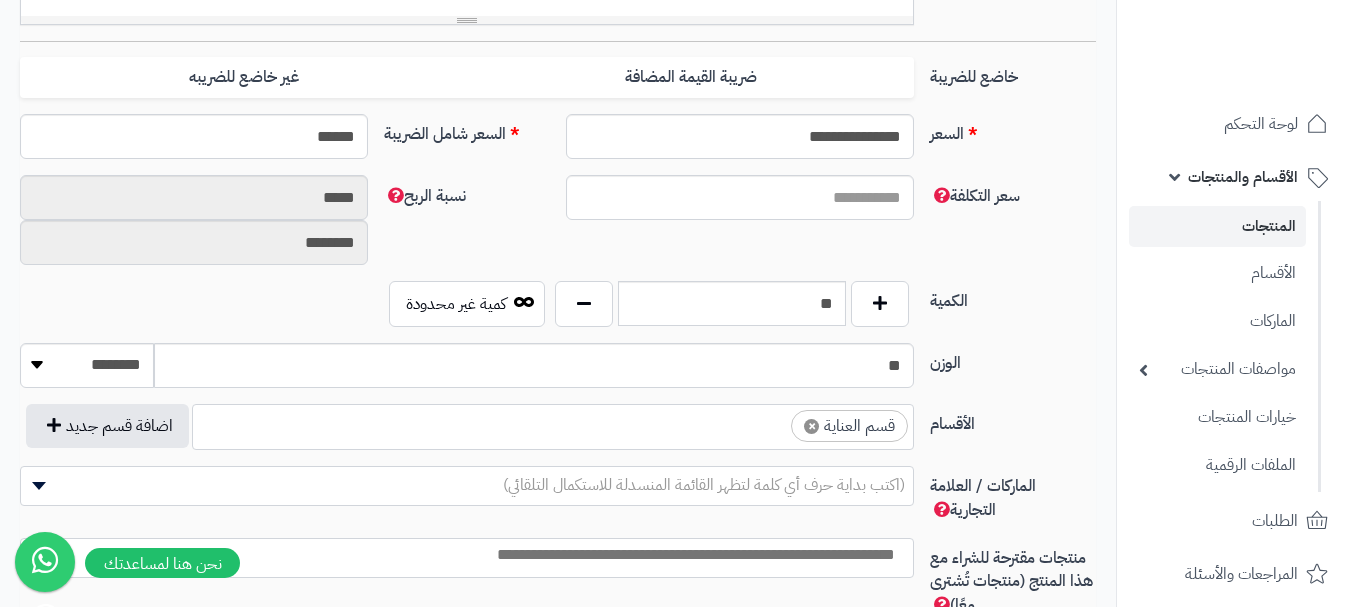 scroll, scrollTop: 1250, scrollLeft: 0, axis: vertical 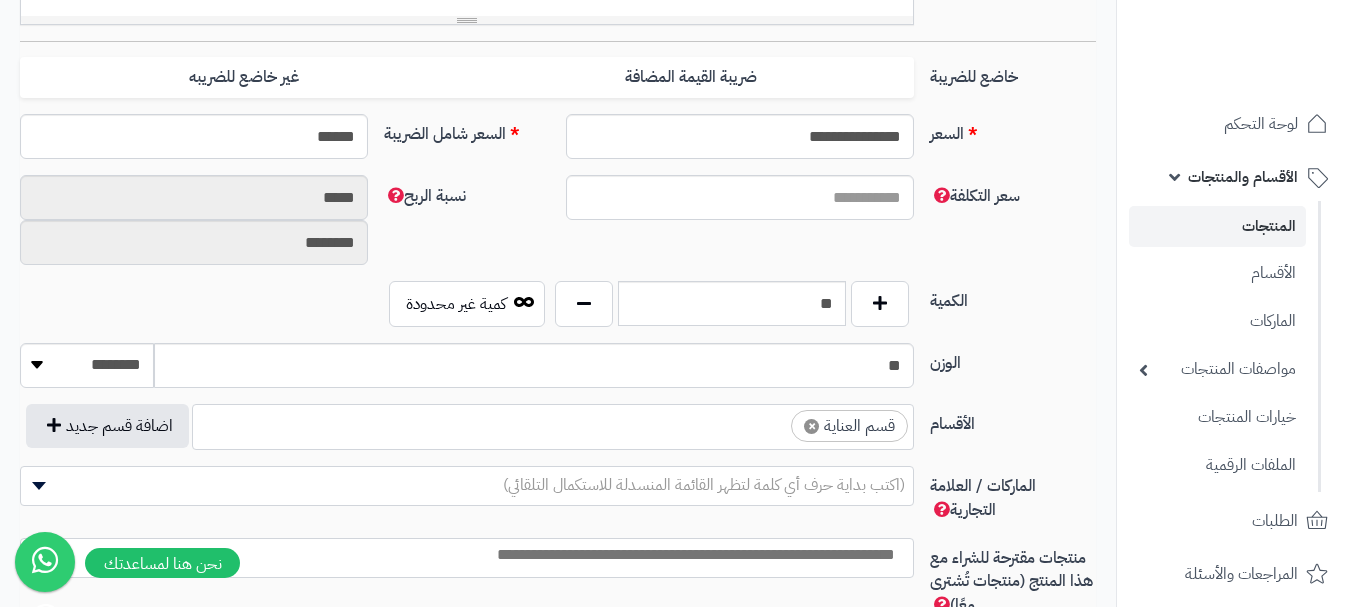 click at bounding box center [773, 421] 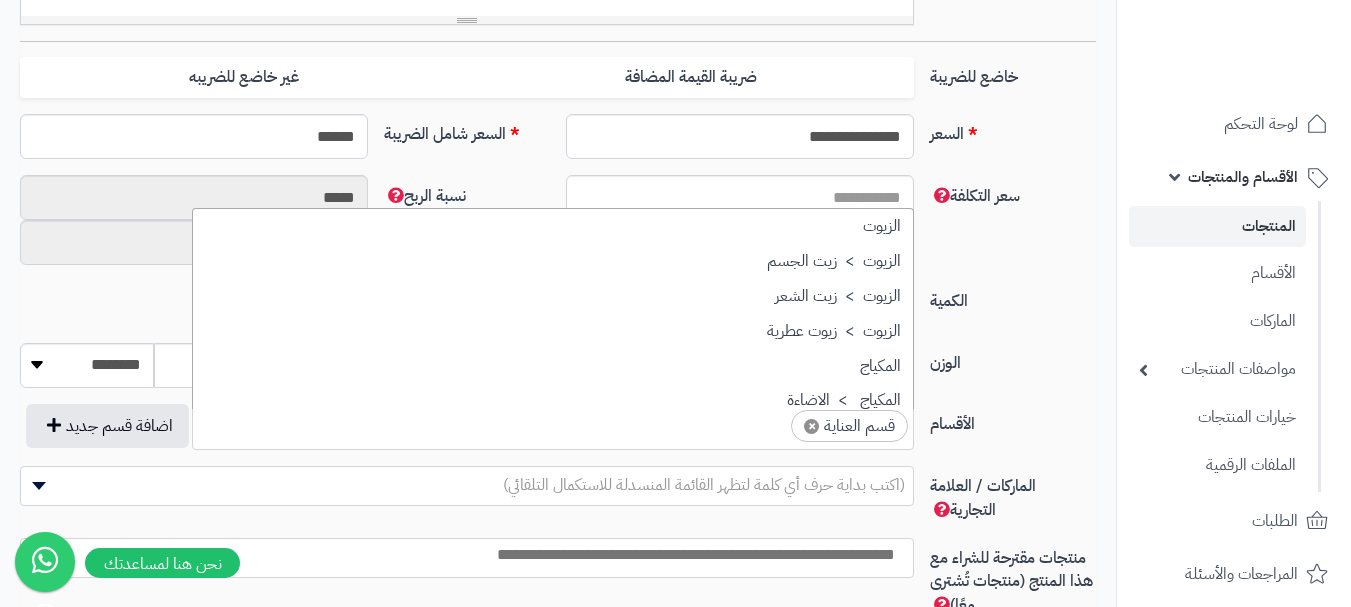 scroll, scrollTop: 1707, scrollLeft: 0, axis: vertical 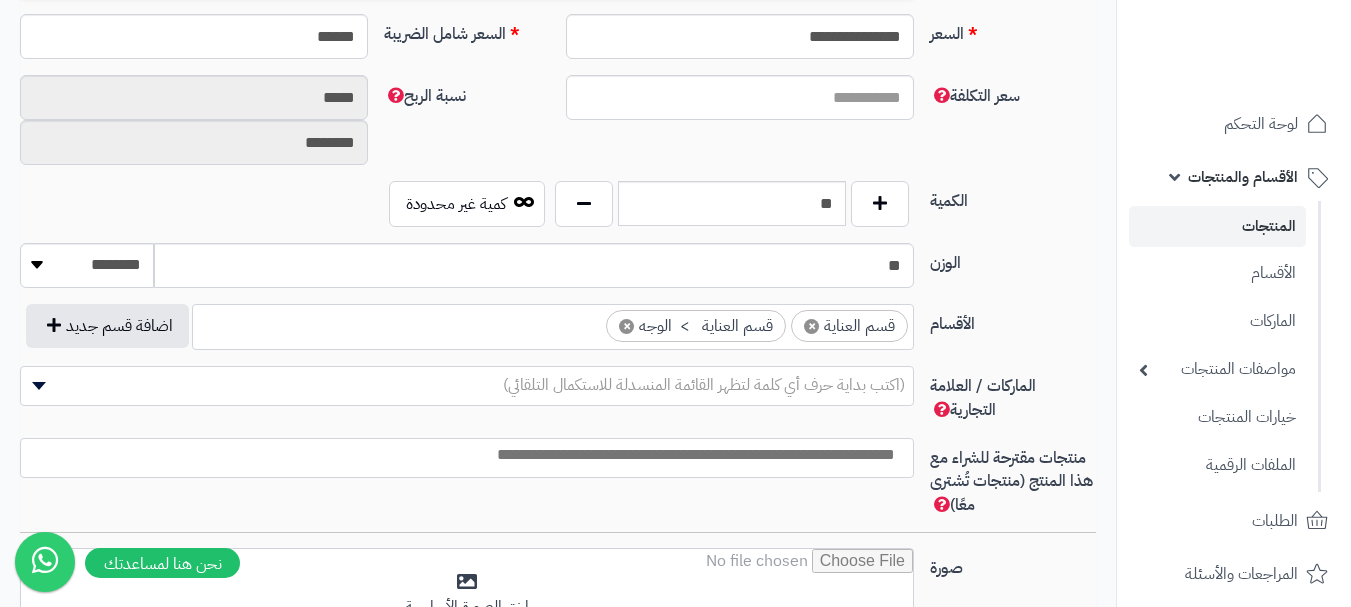 click at bounding box center (462, 455) 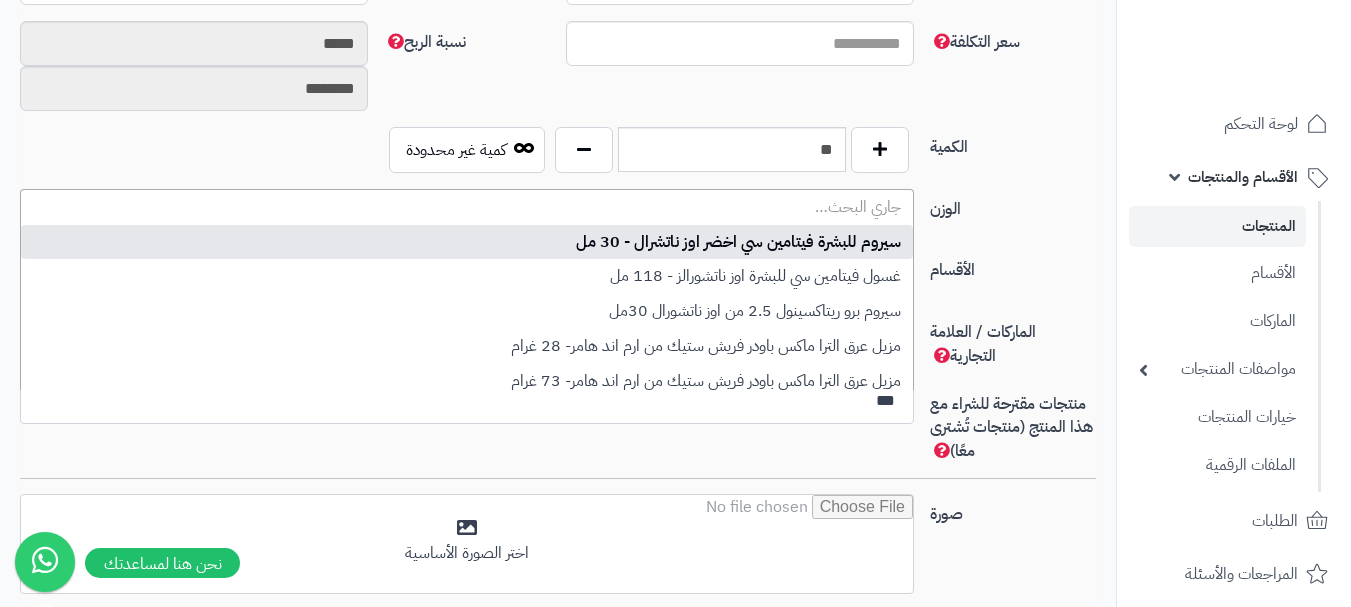 scroll, scrollTop: 1000, scrollLeft: 0, axis: vertical 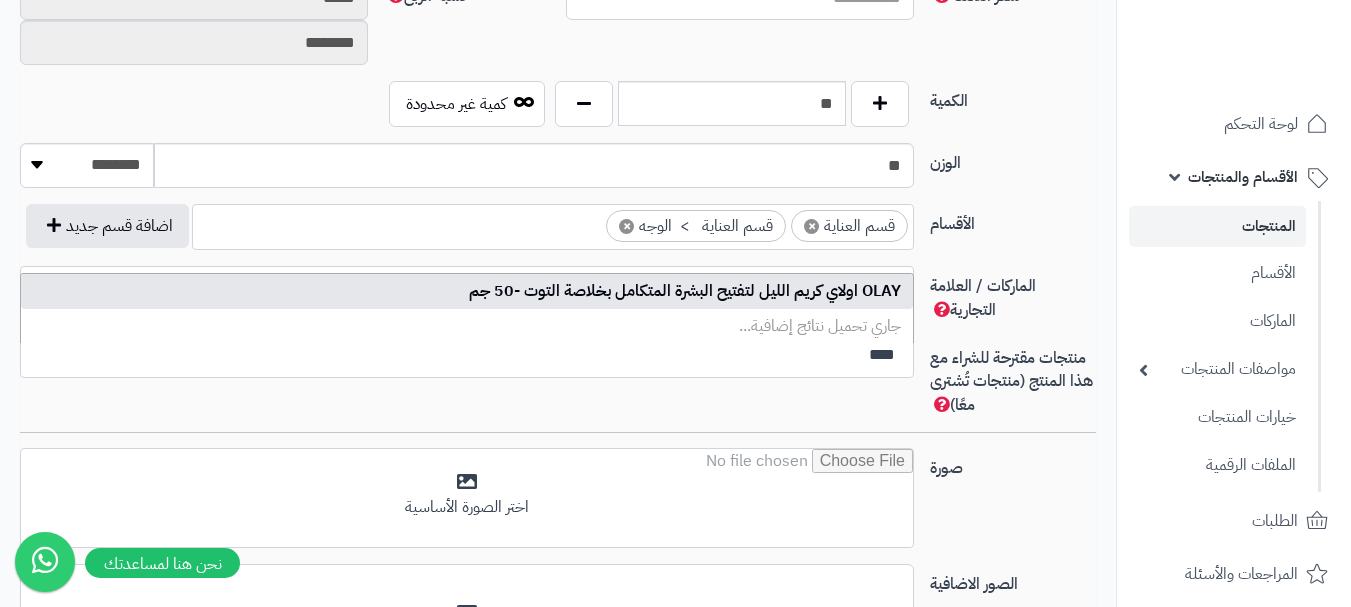 type on "****" 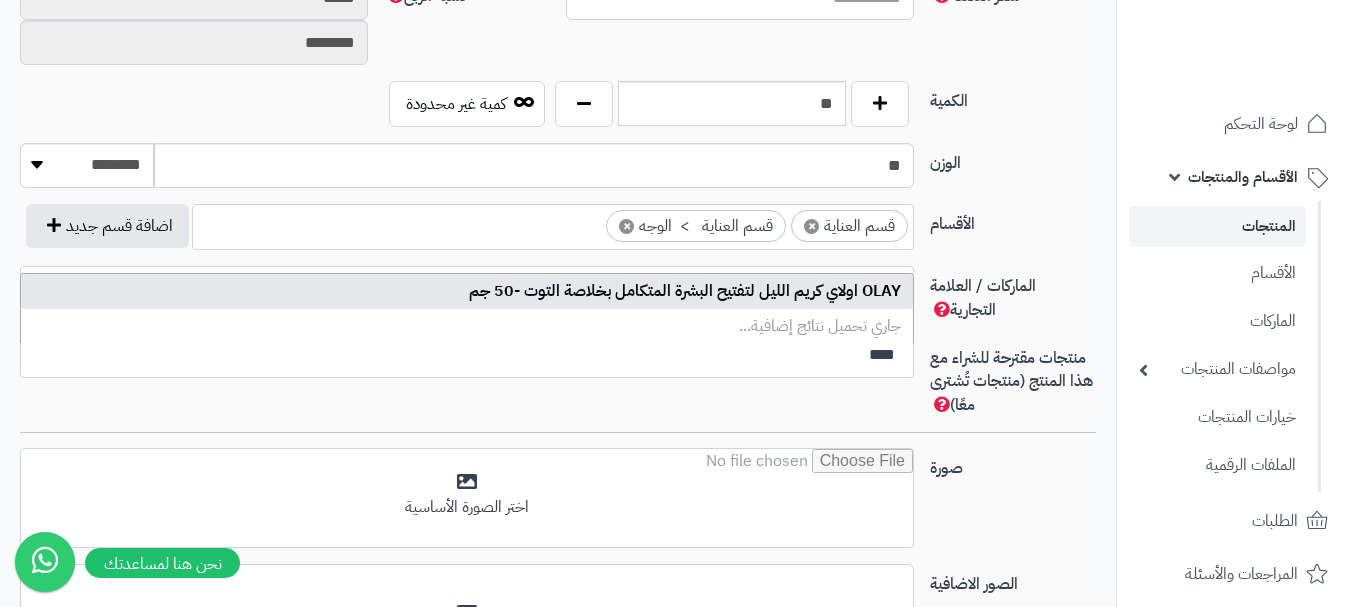 type 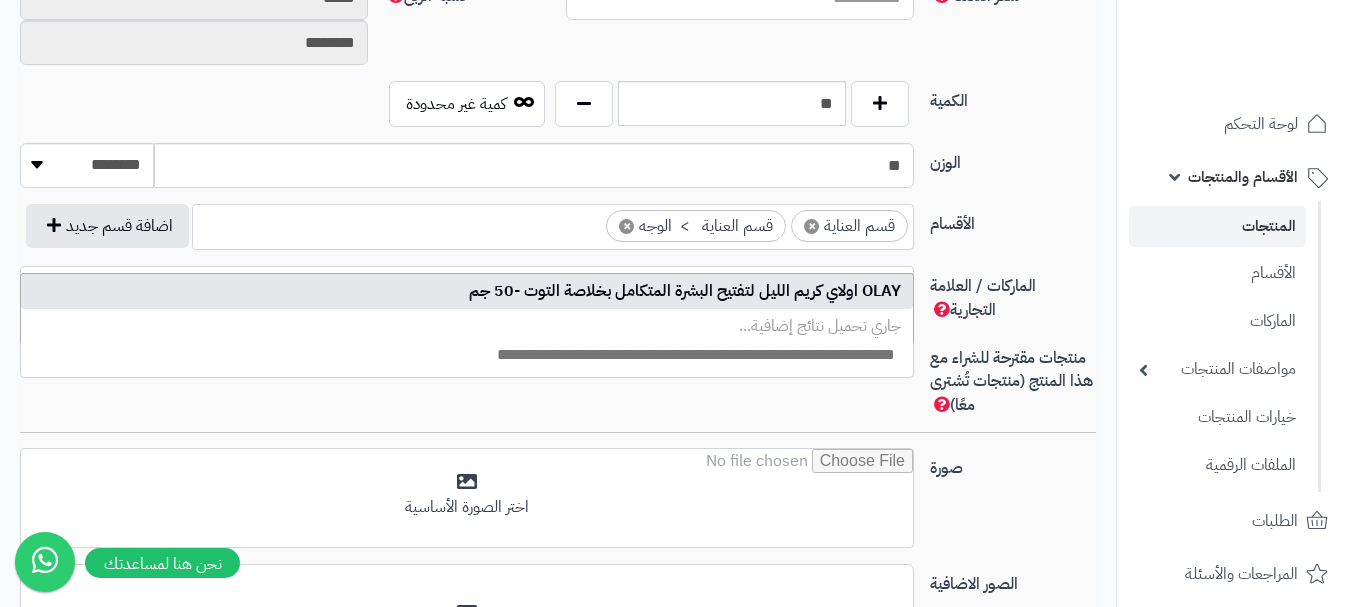 scroll, scrollTop: 0, scrollLeft: 0, axis: both 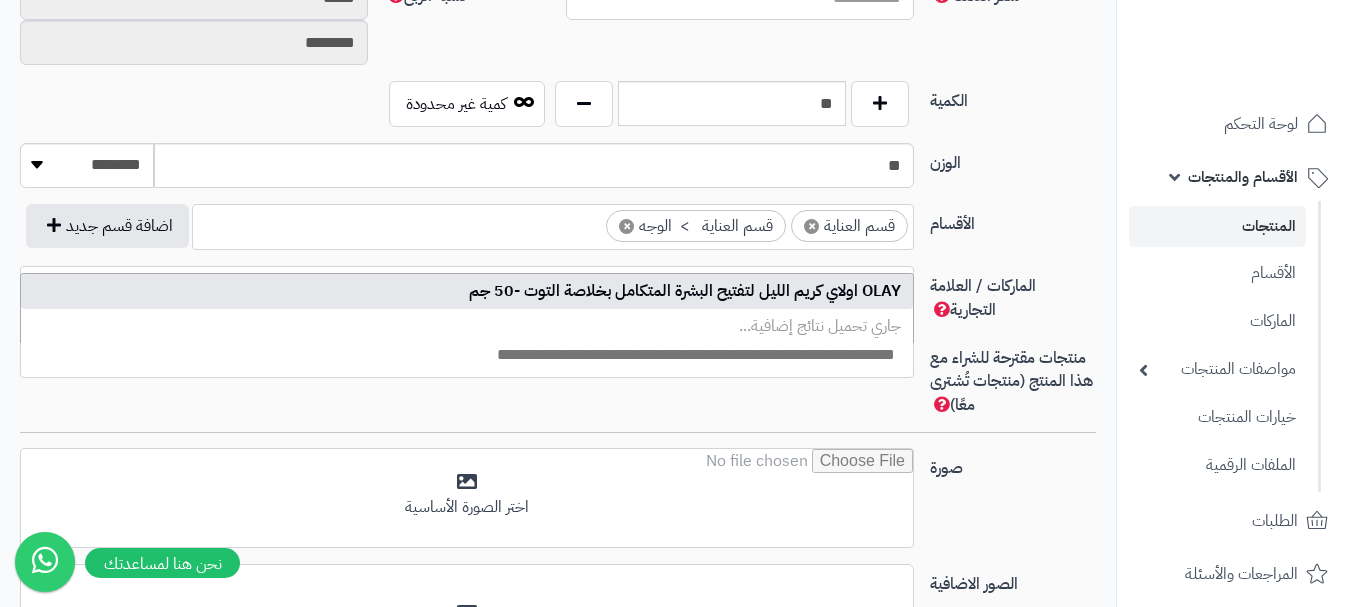 select on "***" 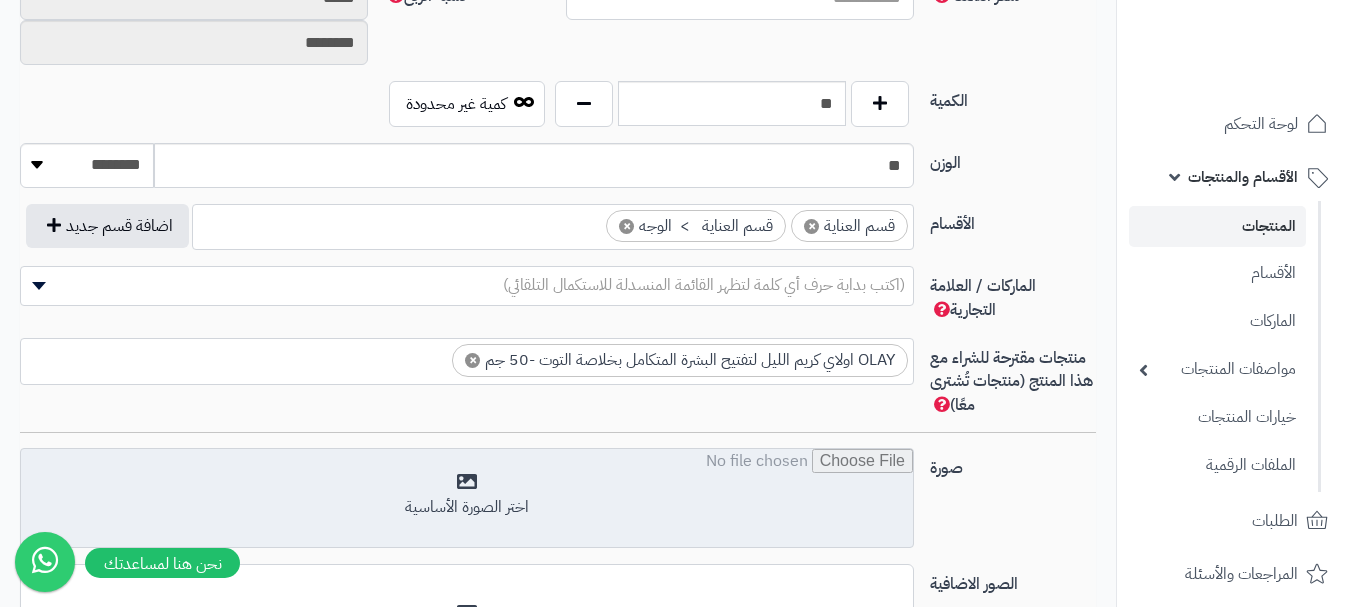click at bounding box center [467, 499] 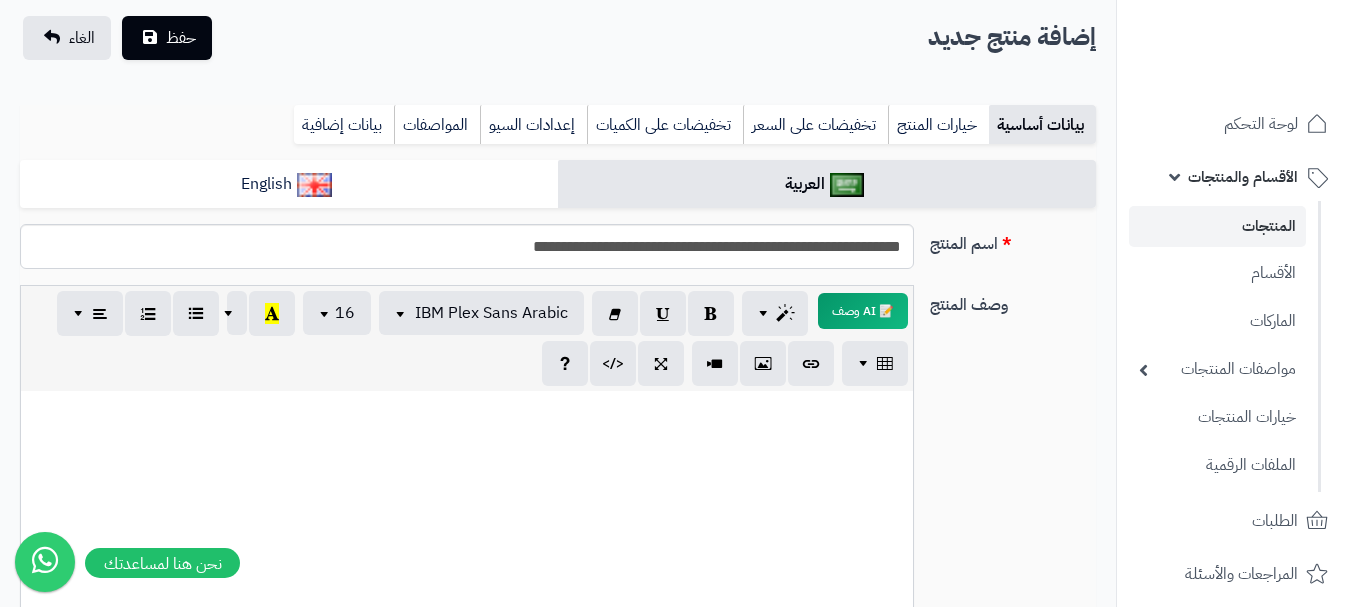scroll, scrollTop: 0, scrollLeft: 0, axis: both 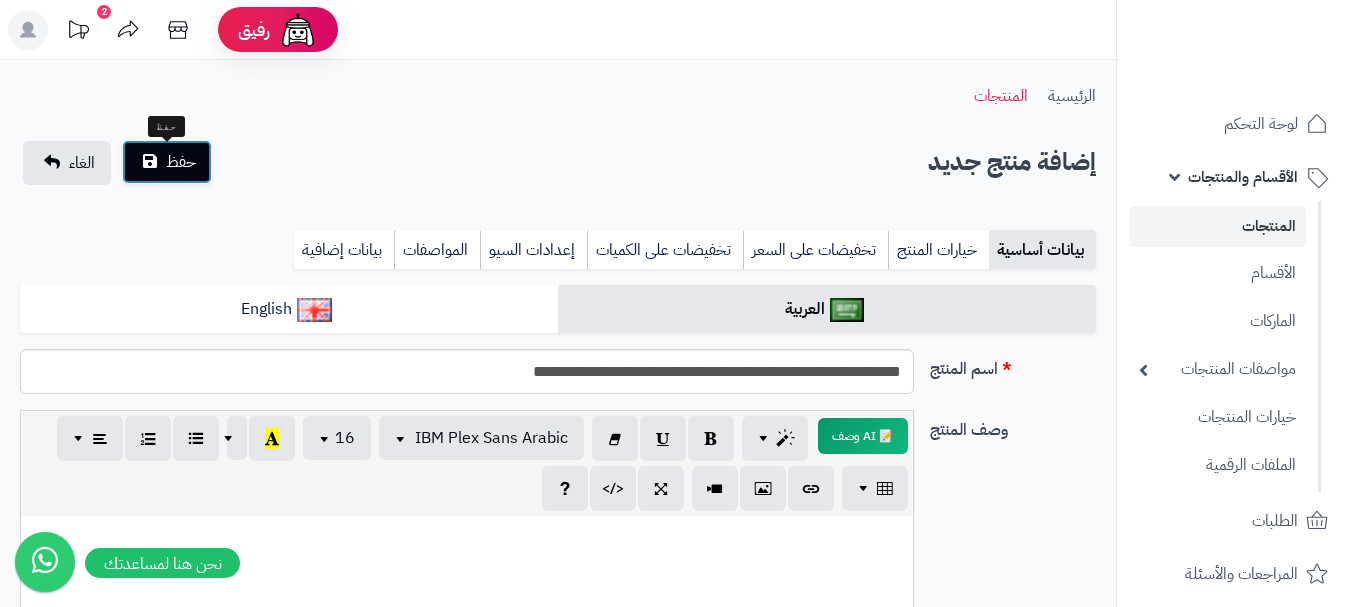 click on "حفظ" at bounding box center (181, 162) 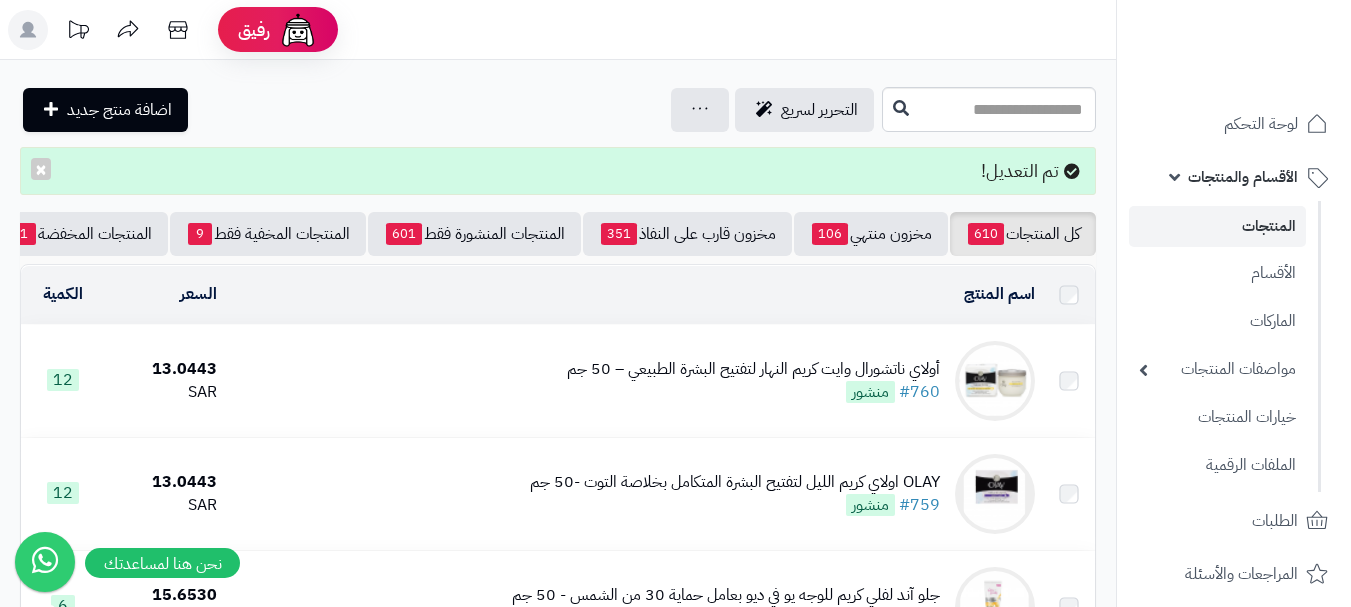 scroll, scrollTop: 0, scrollLeft: 0, axis: both 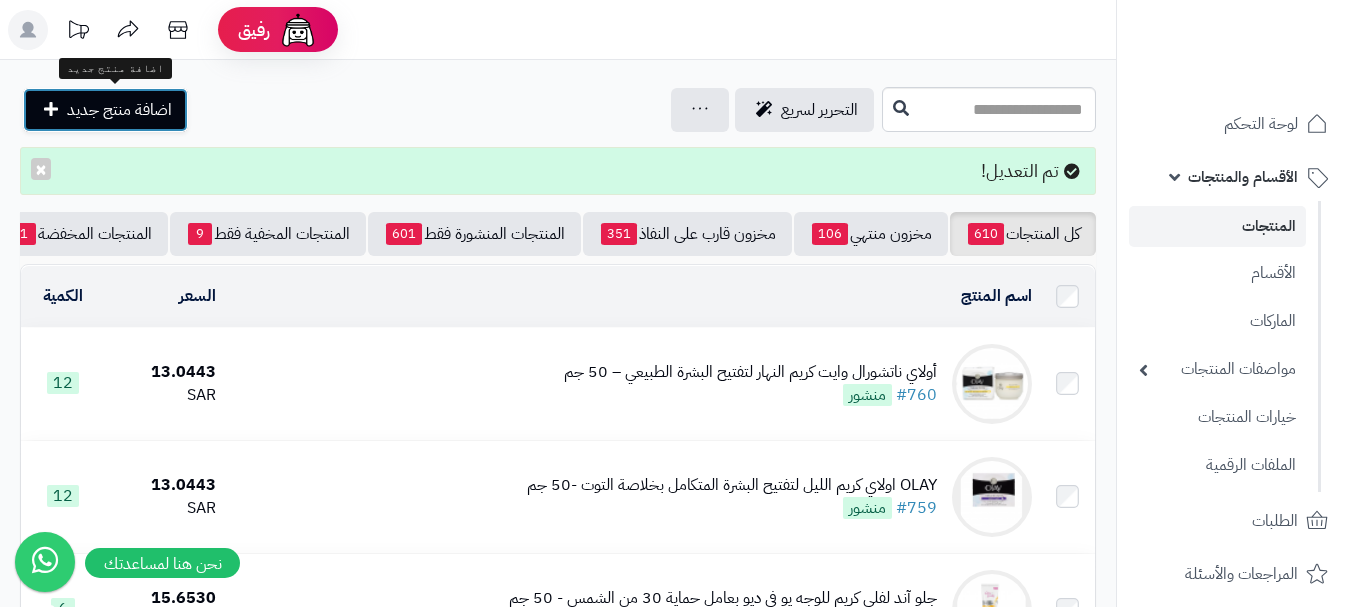 click on "اضافة منتج جديد" at bounding box center (119, 110) 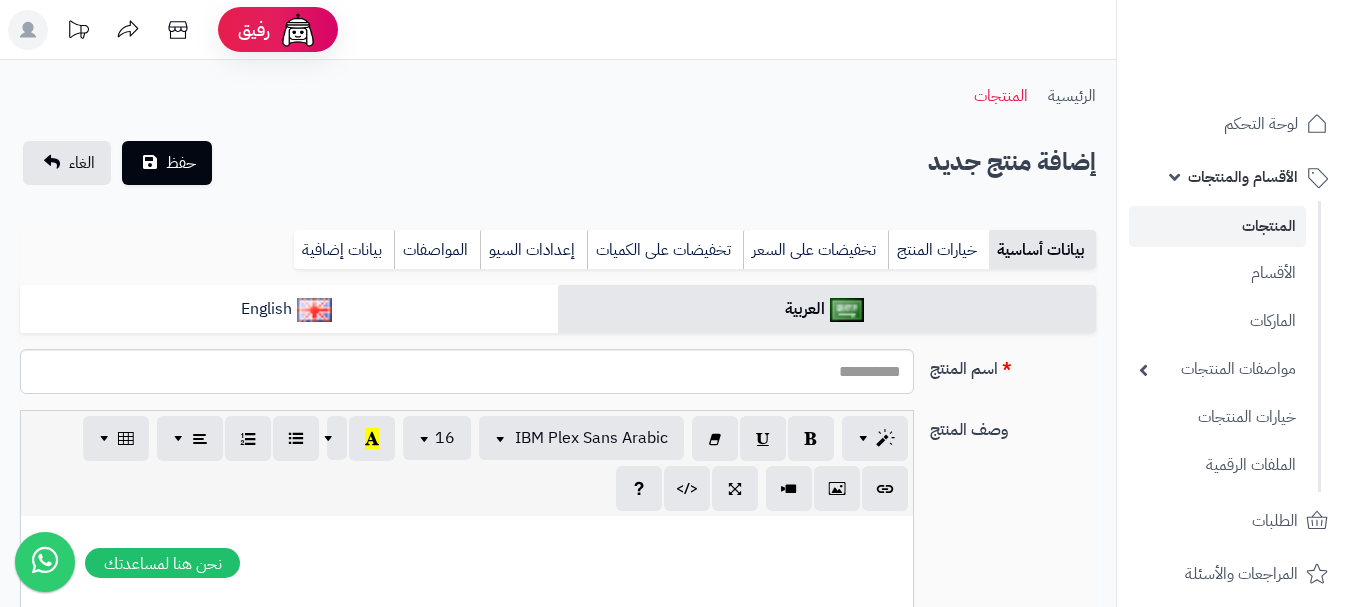 select 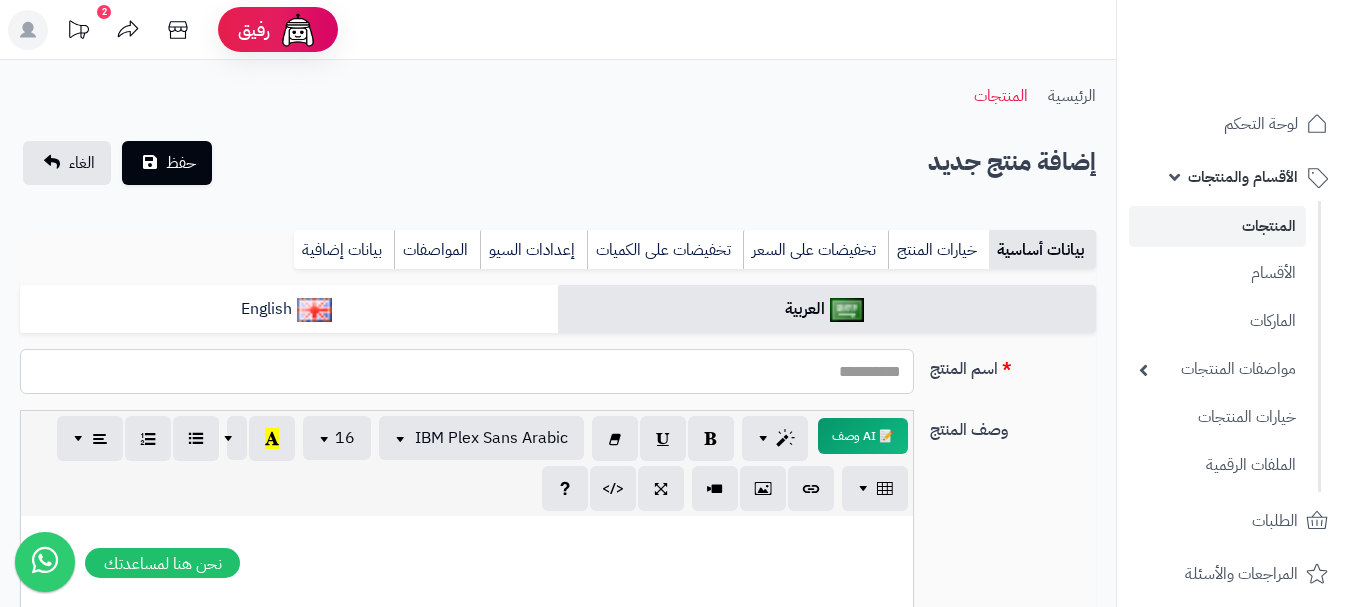 paste on "**********" 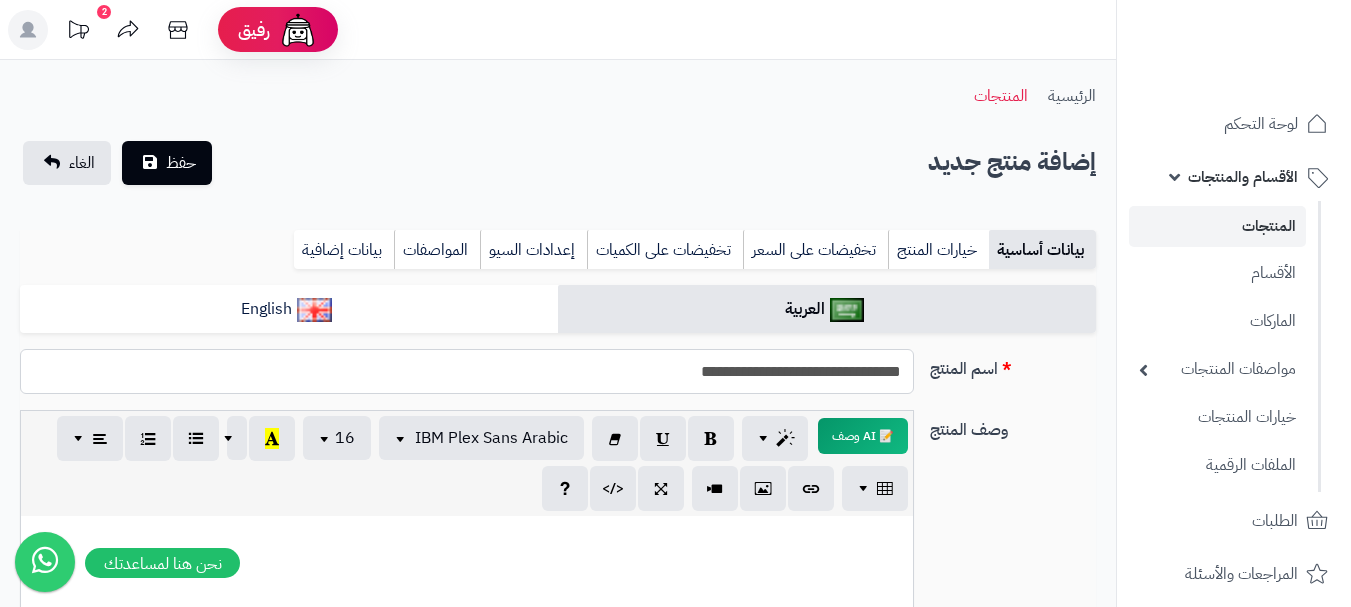 type on "**********" 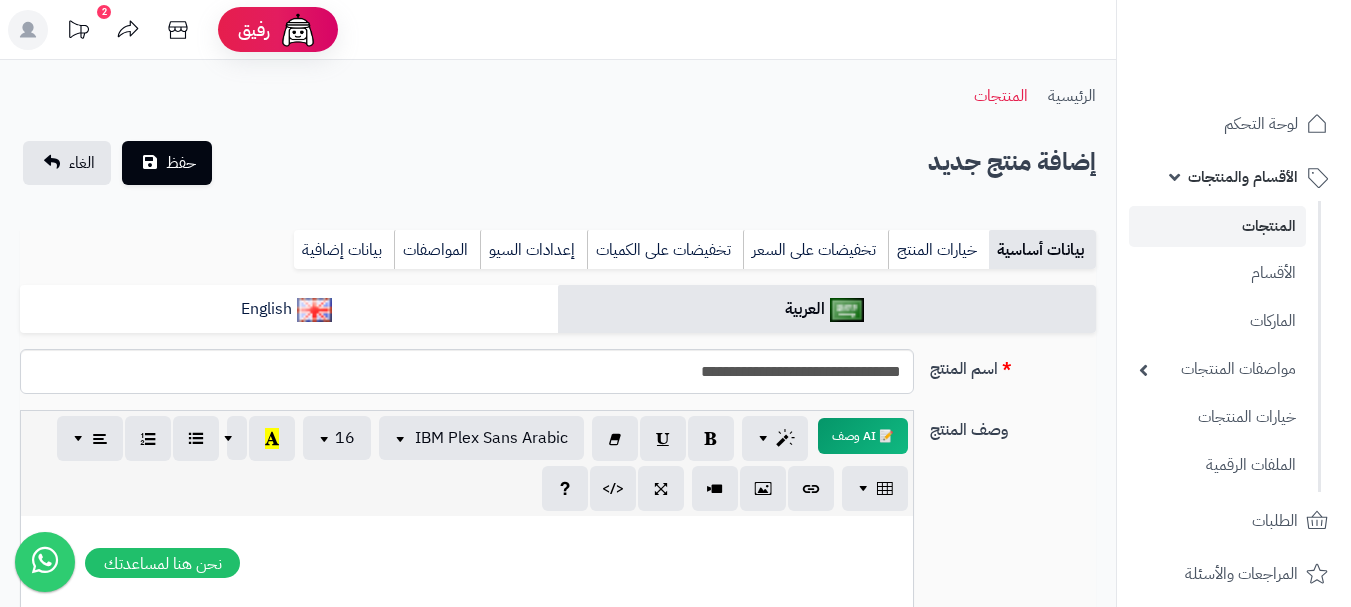 click on "بيانات أساسية خيارات المنتج تخفيضات على السعر تخفيضات على الكميات إعدادات السيو المواصفات نقاط المكافآت بيانات إضافية" at bounding box center [558, 257] 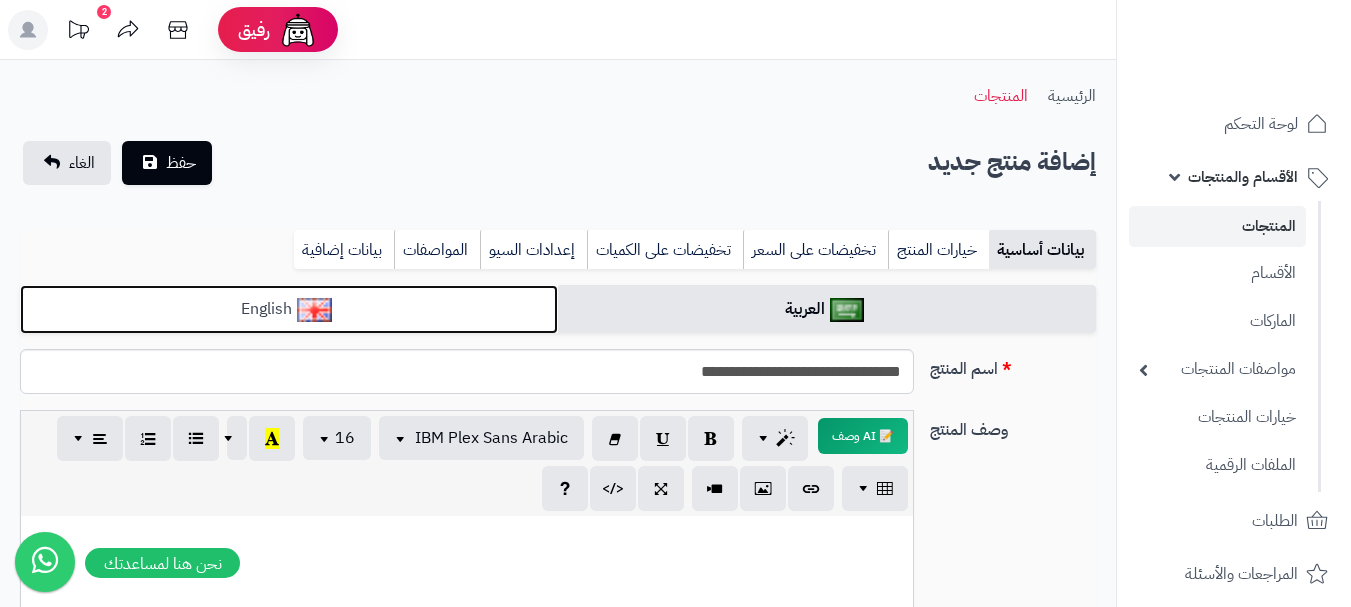 click on "English" at bounding box center (289, 309) 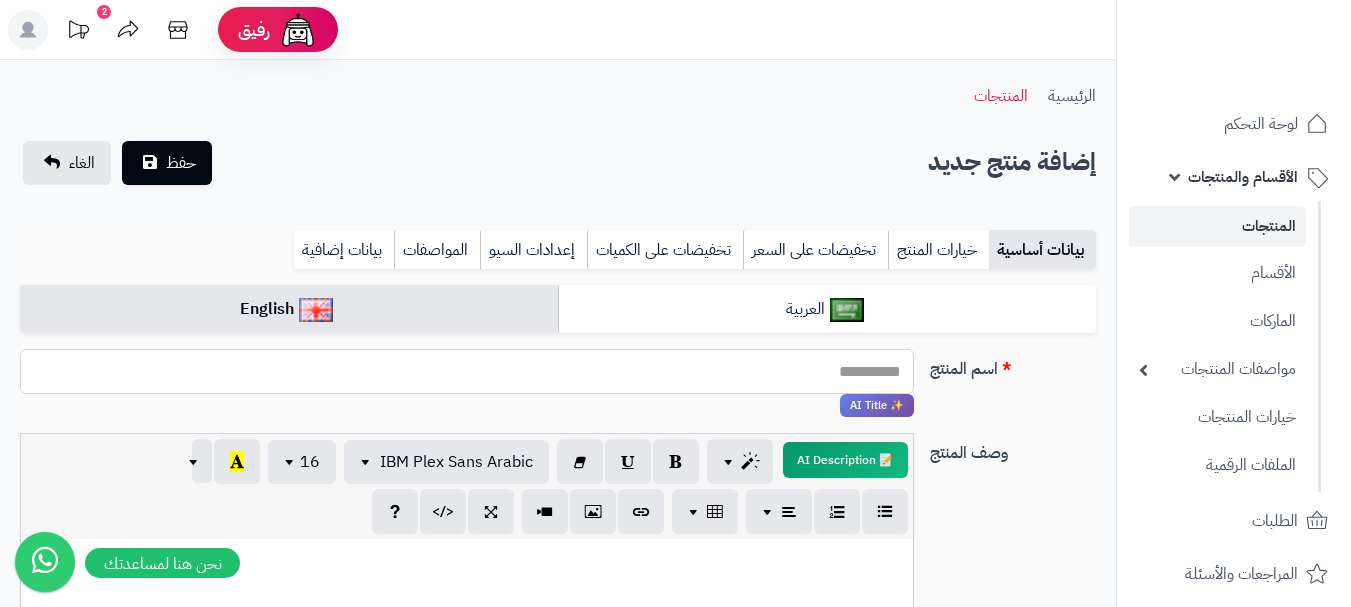 paste on "**********" 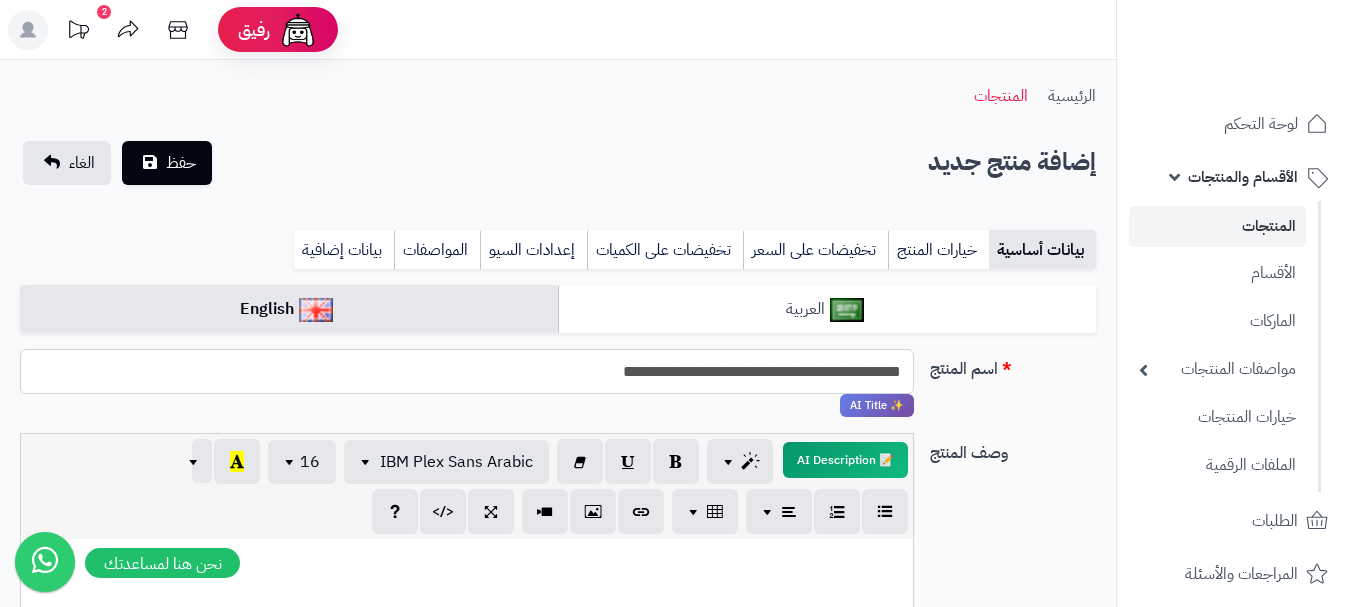 type on "**********" 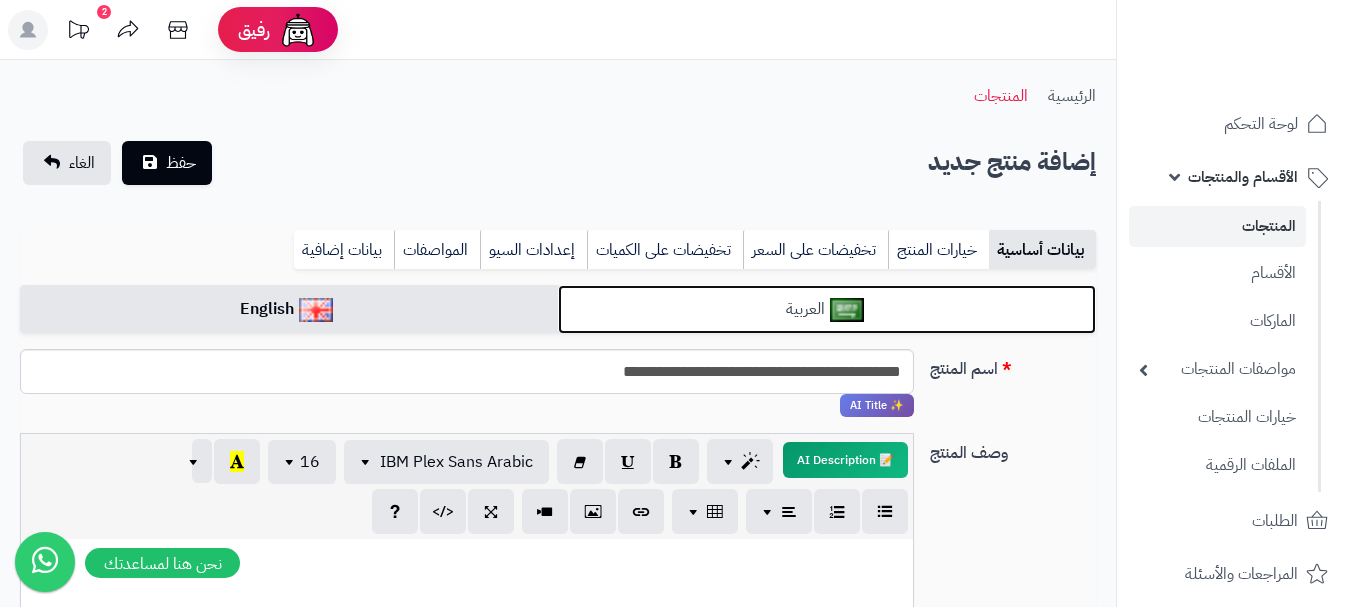 click on "العربية" at bounding box center (827, 309) 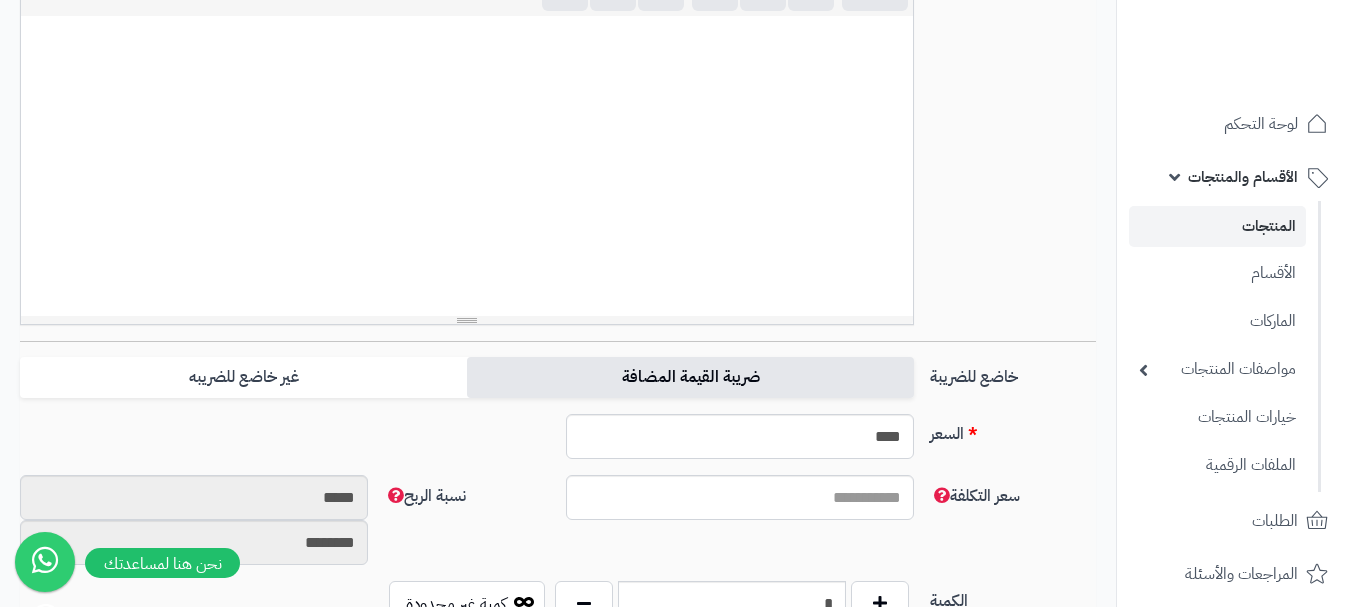 click on "ضريبة القيمة المضافة" at bounding box center [690, 377] 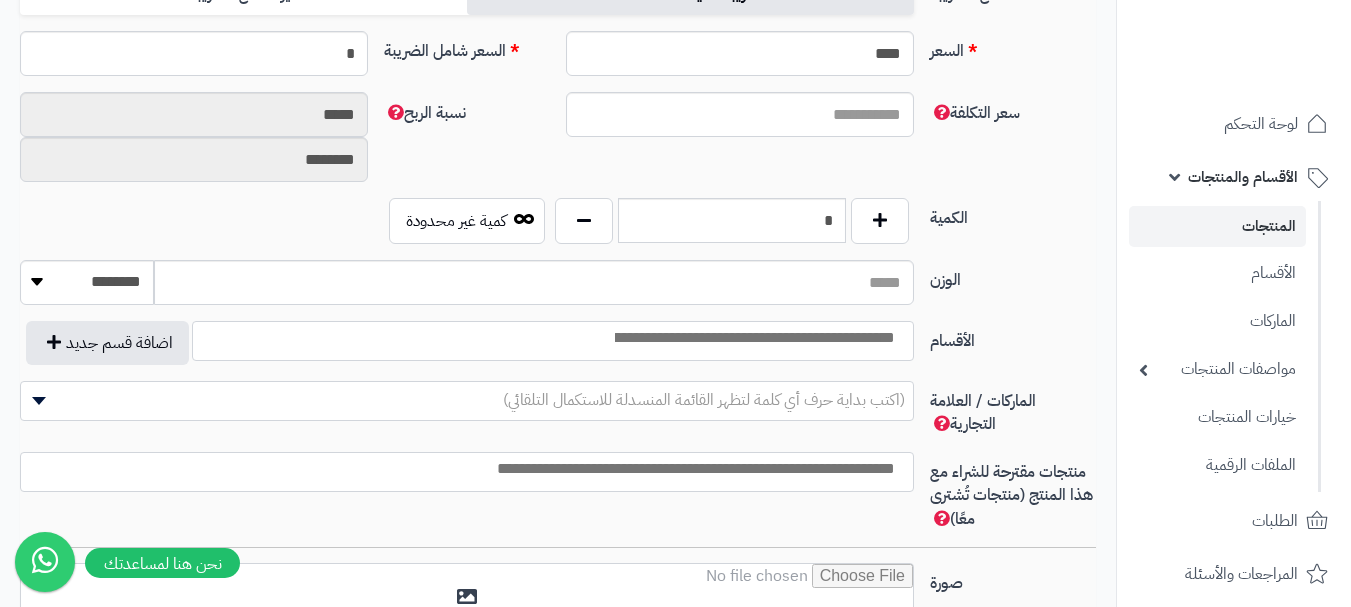 scroll, scrollTop: 1000, scrollLeft: 0, axis: vertical 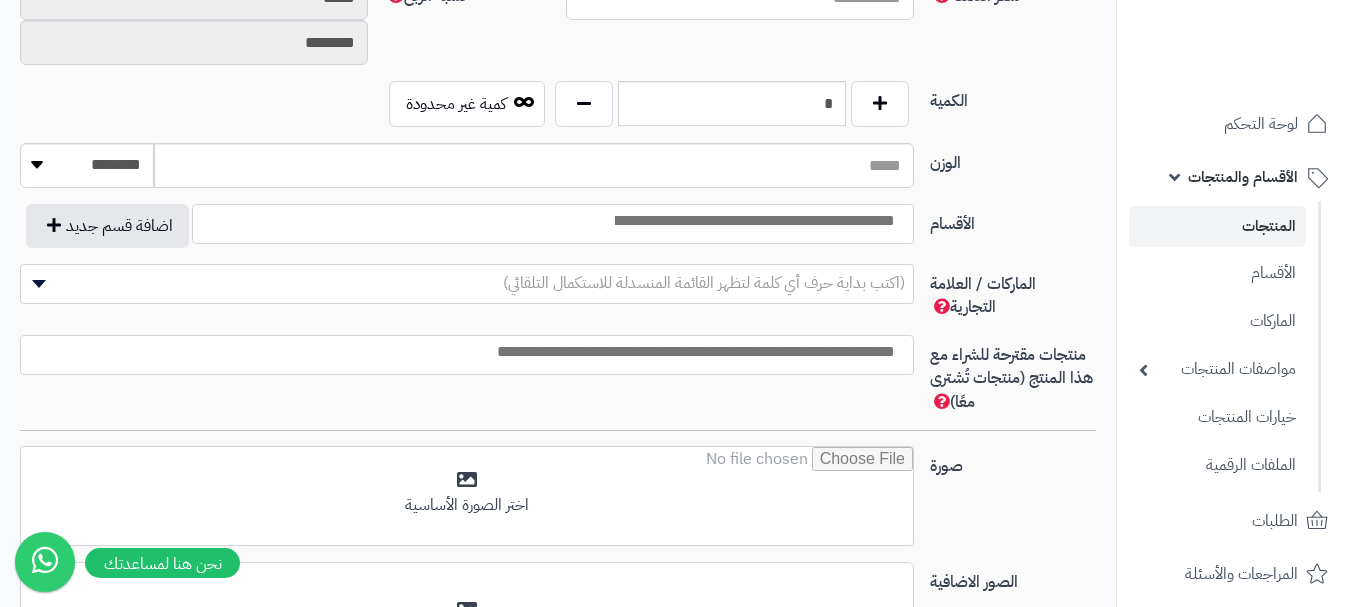 drag, startPoint x: 870, startPoint y: 176, endPoint x: 1029, endPoint y: 242, distance: 172.154 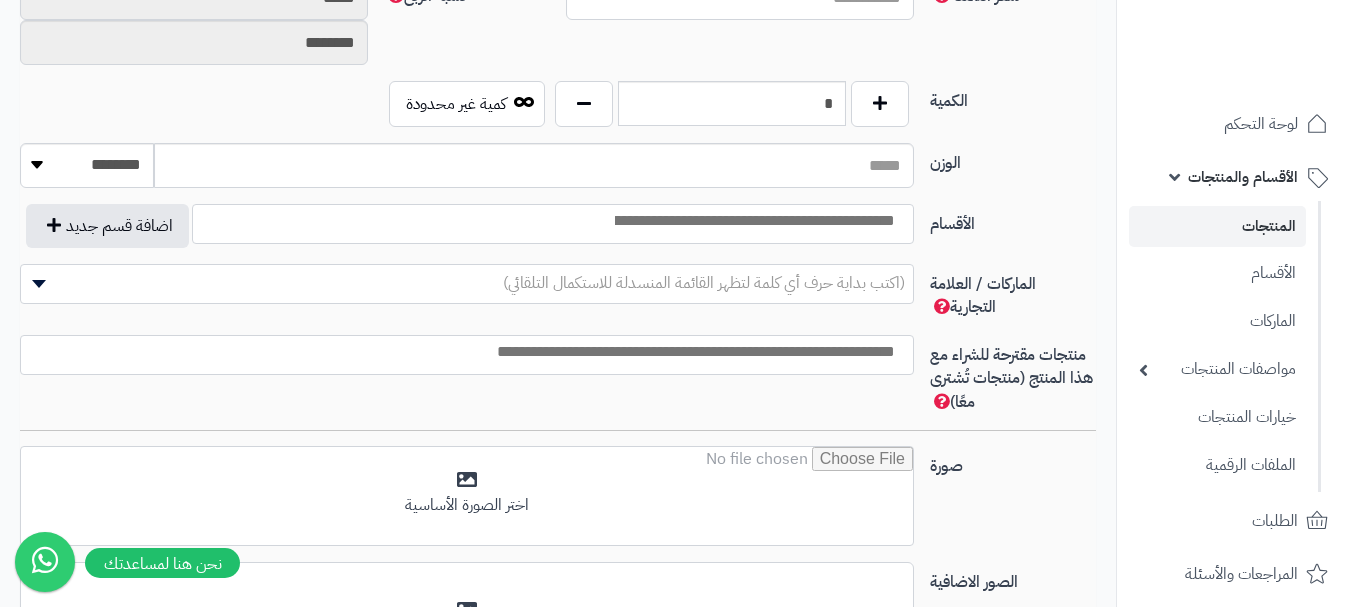 click on "الماركات / العلامة التجارية" at bounding box center (1013, 292) 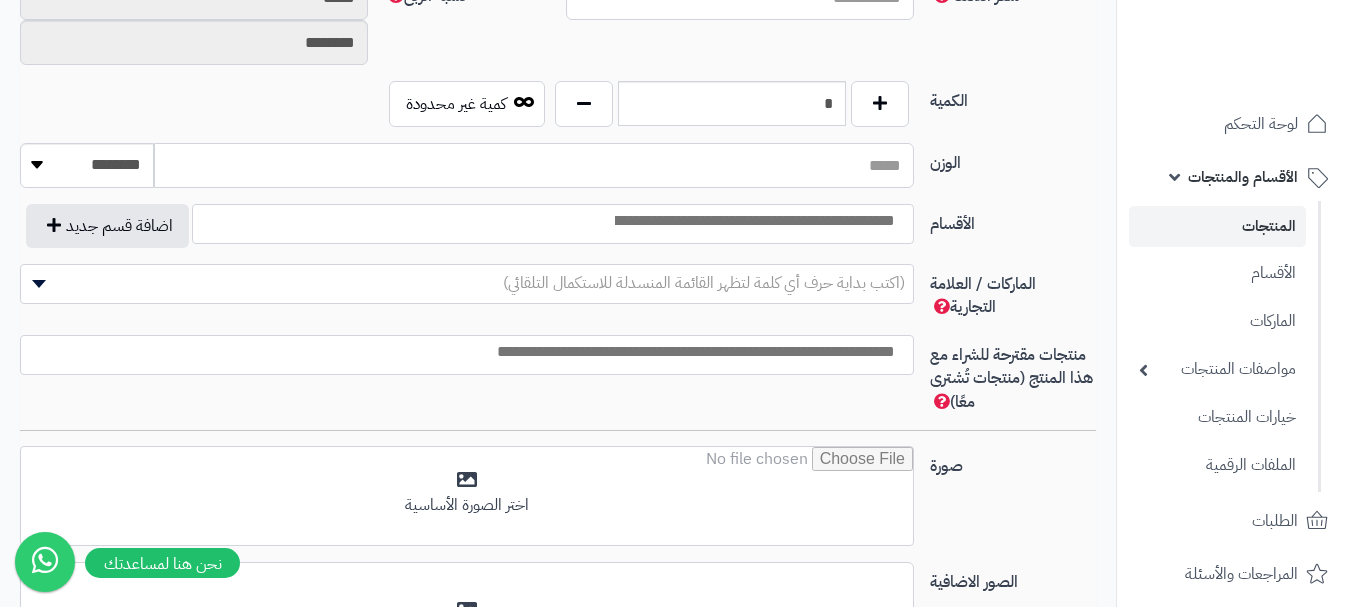 click on "الوزن" at bounding box center [534, 165] 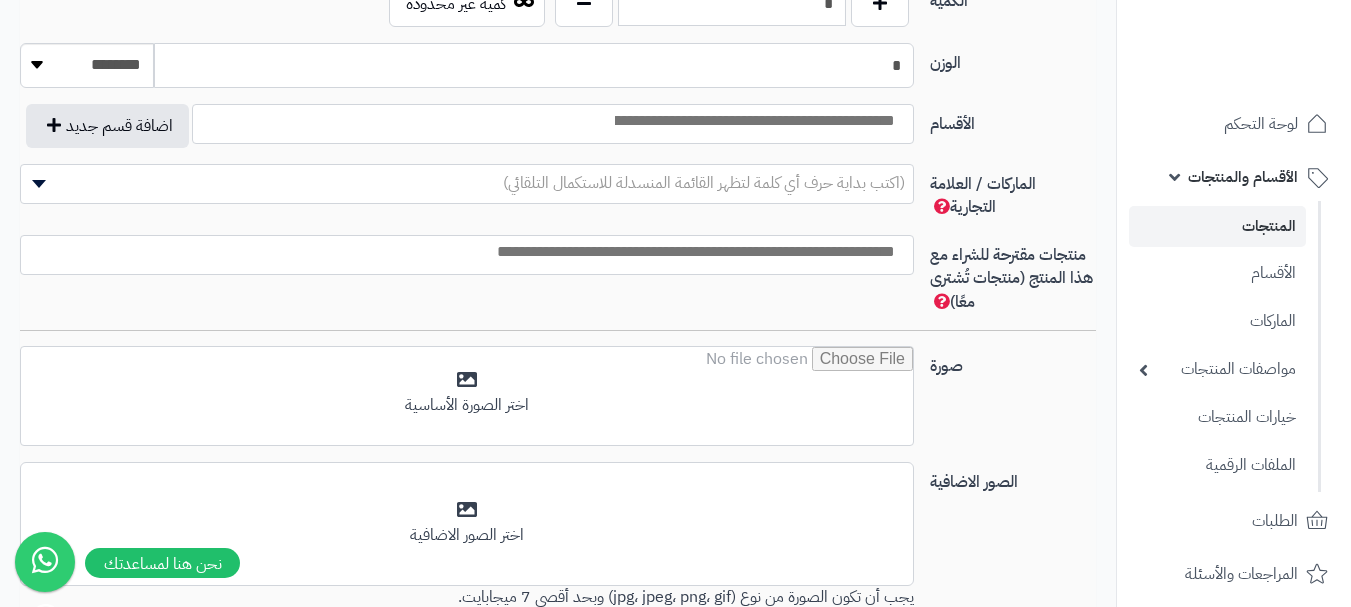 type on "*" 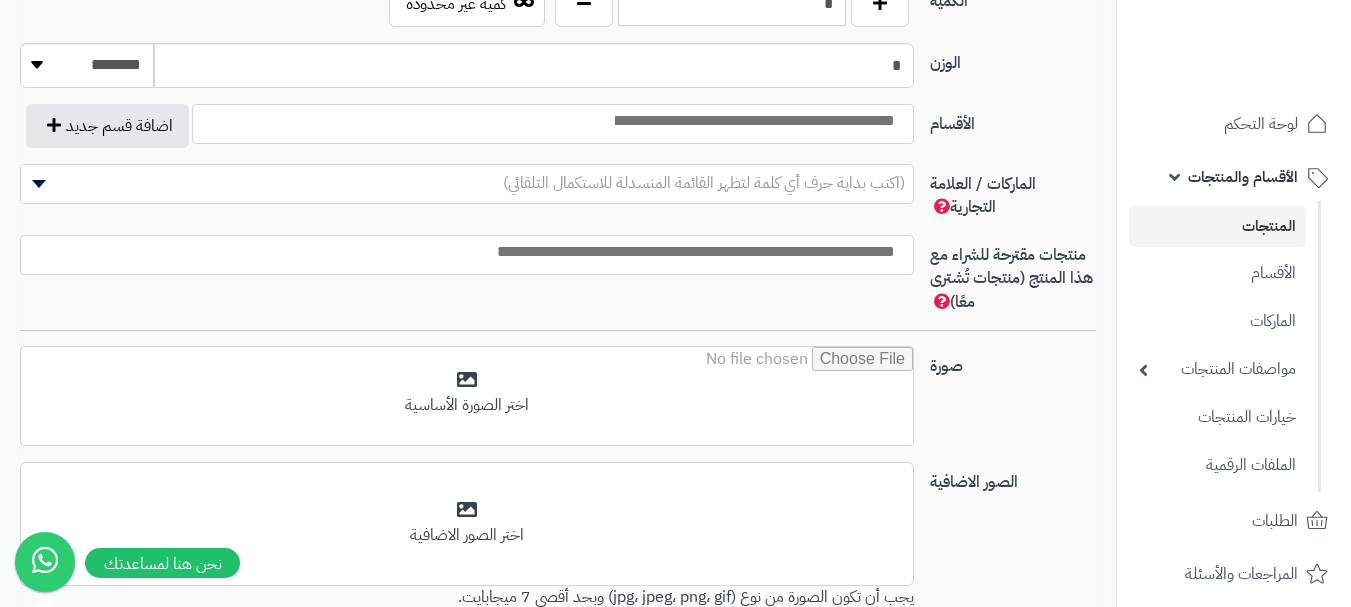 click at bounding box center (753, 121) 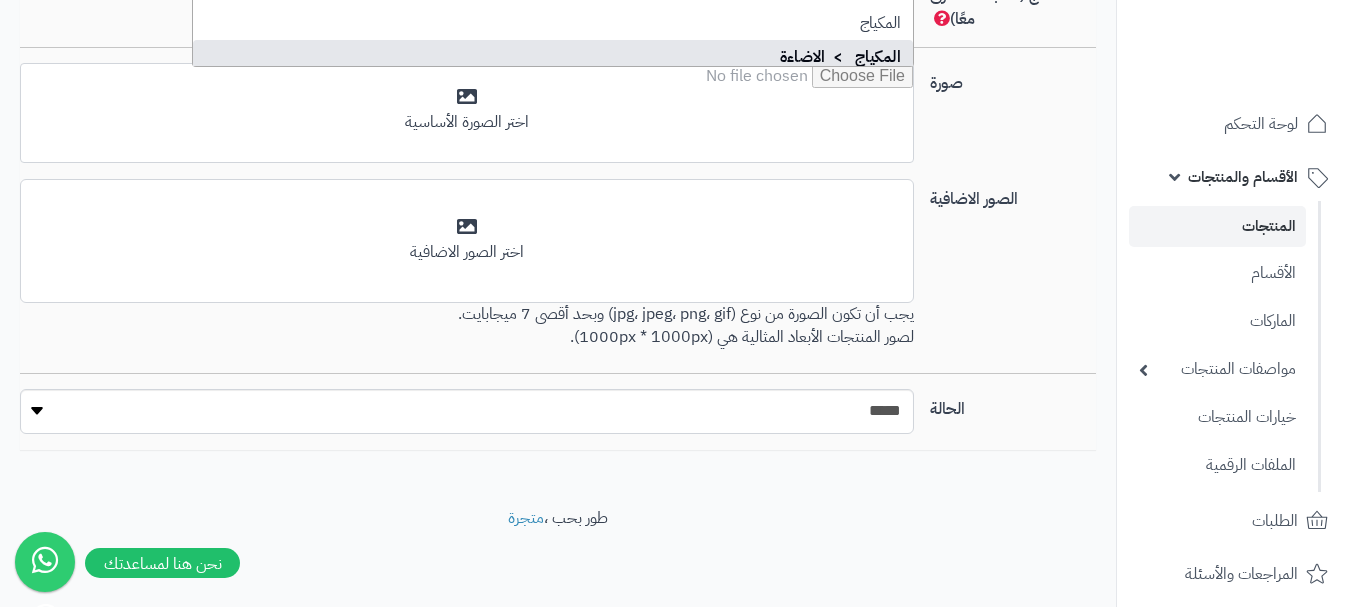 scroll, scrollTop: 1089, scrollLeft: 0, axis: vertical 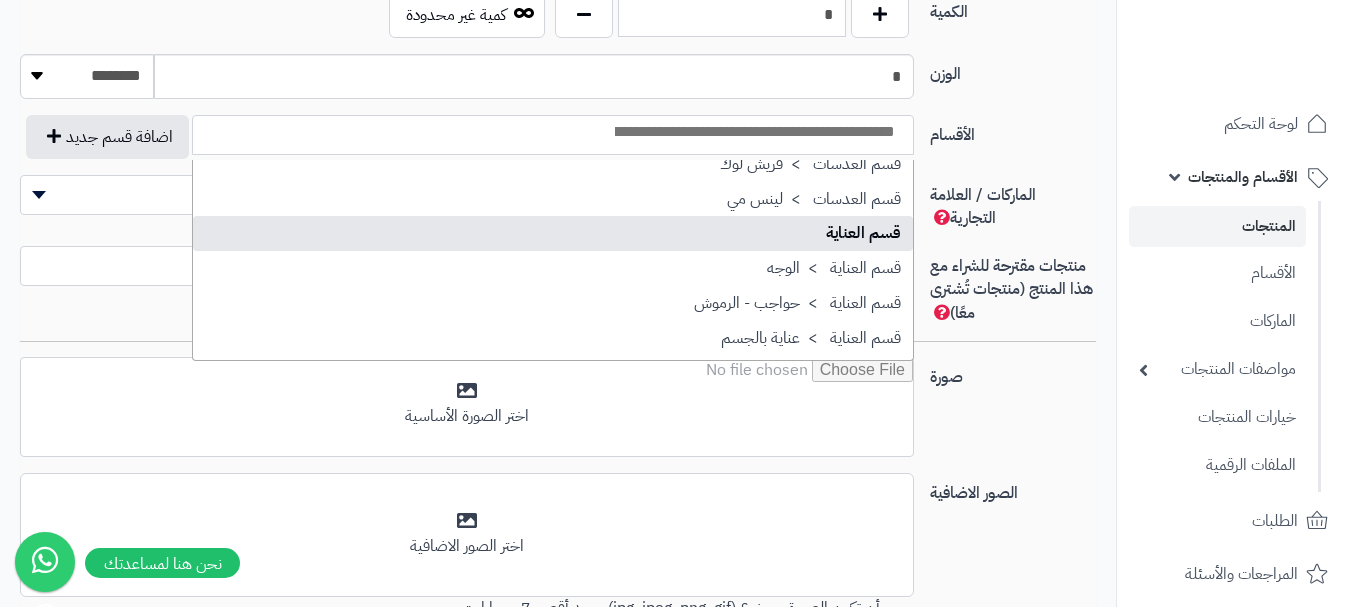 select on "**" 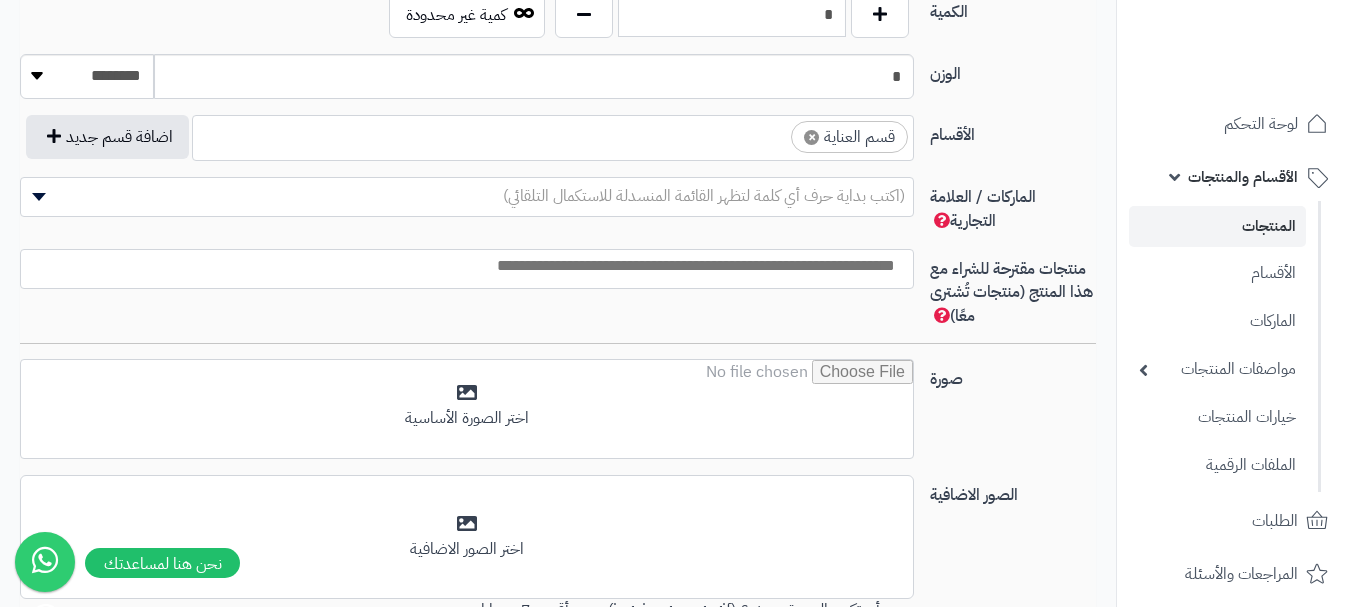 scroll, scrollTop: 1250, scrollLeft: 0, axis: vertical 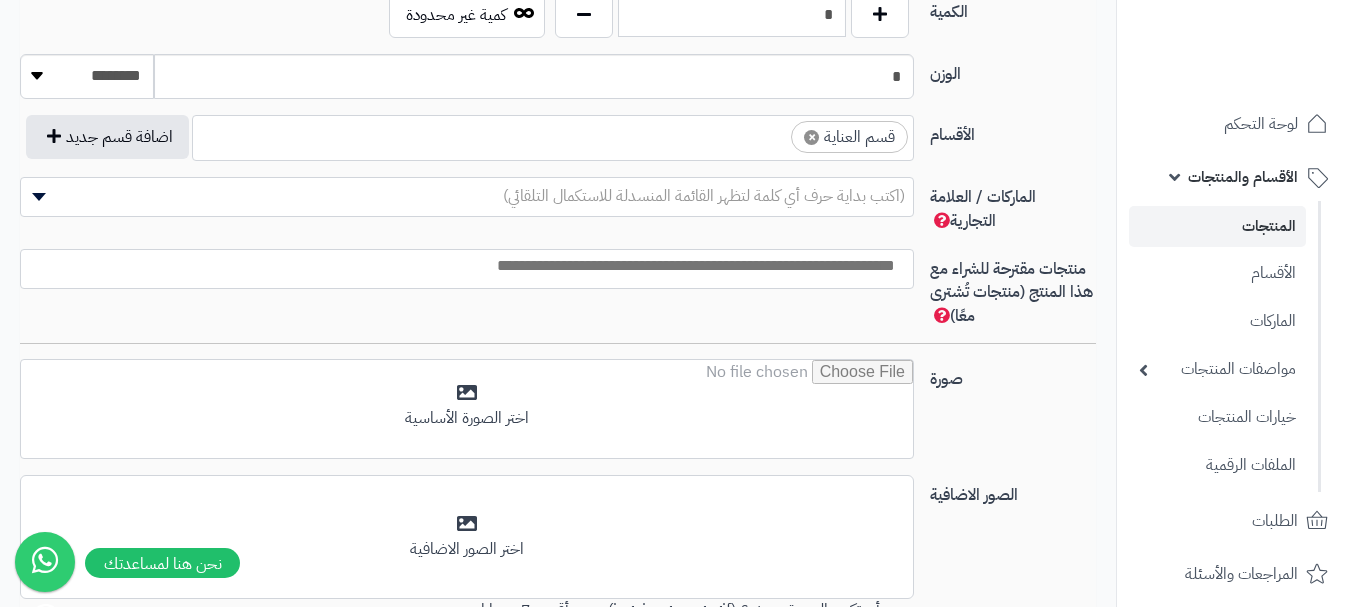 click on "× قسم العناية" at bounding box center [553, 135] 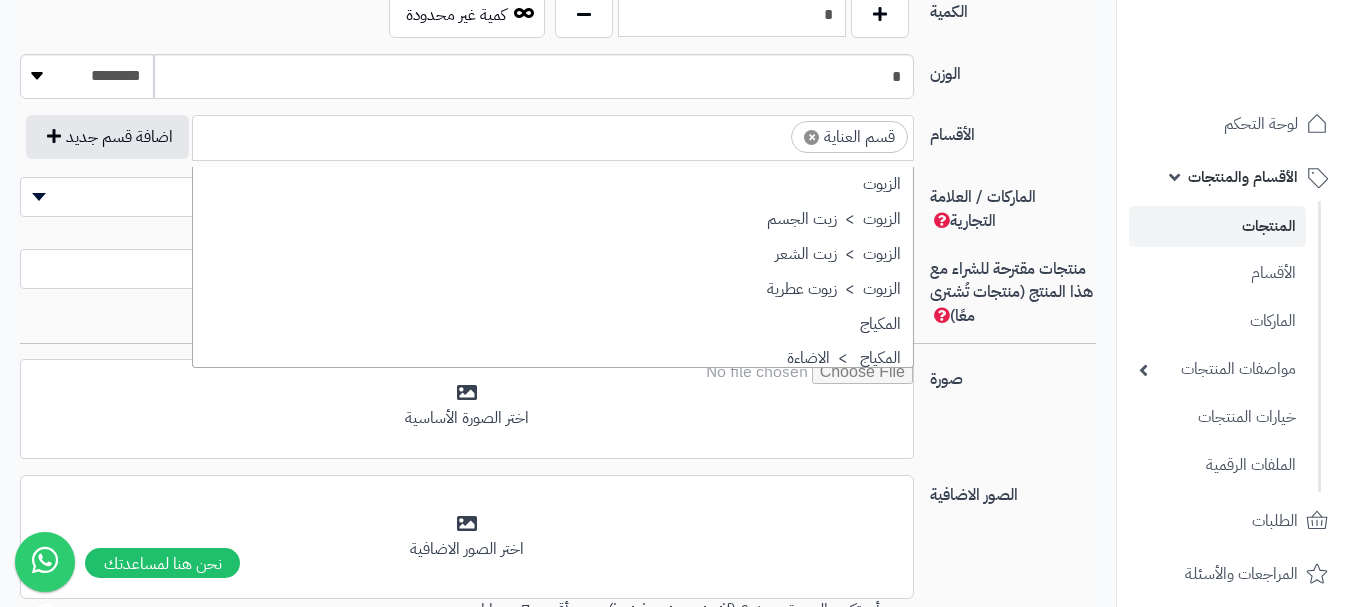 scroll, scrollTop: 1707, scrollLeft: 0, axis: vertical 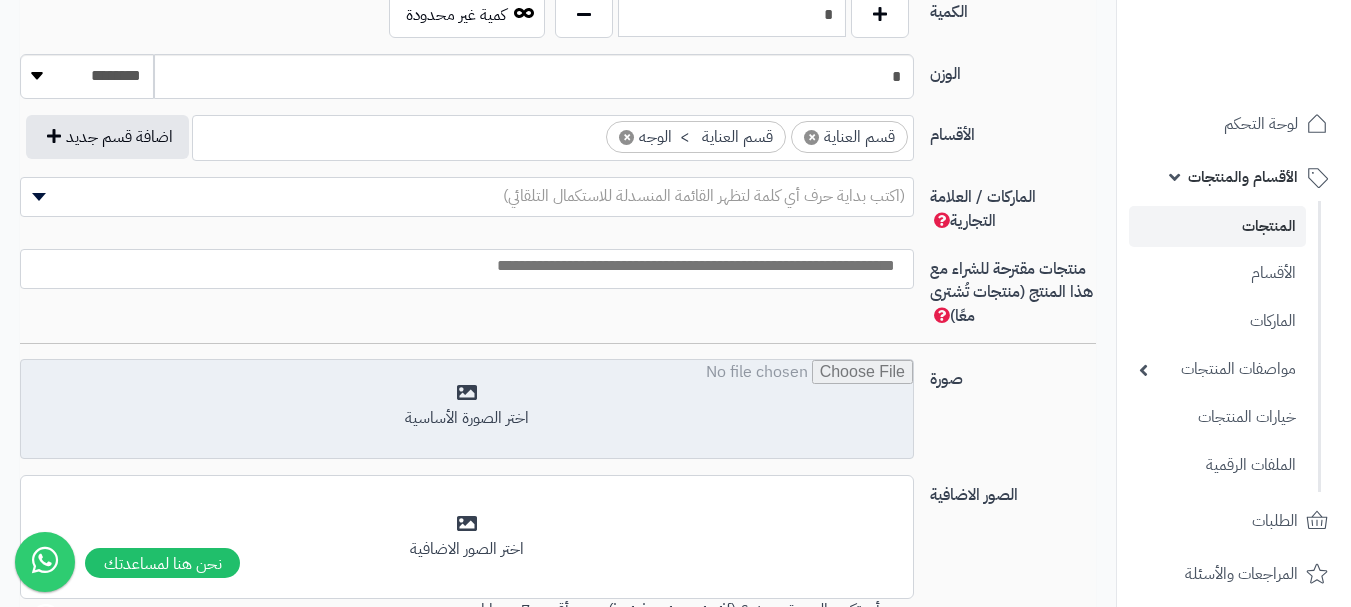 click at bounding box center [467, 410] 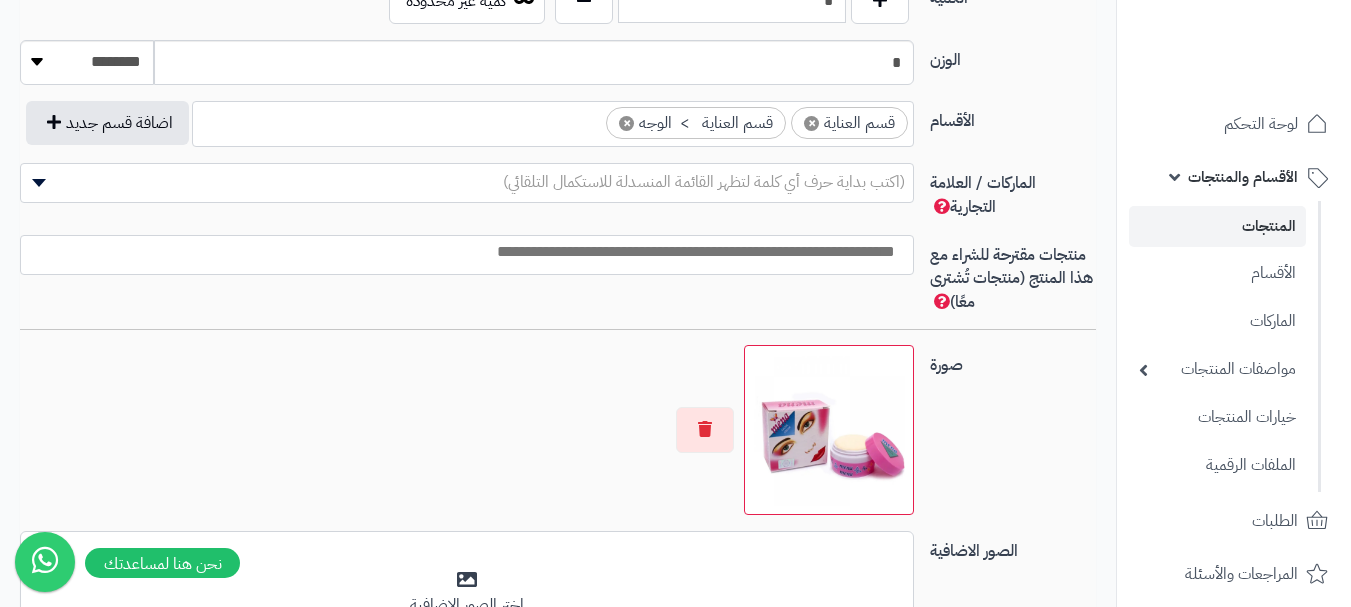 scroll, scrollTop: 1389, scrollLeft: 0, axis: vertical 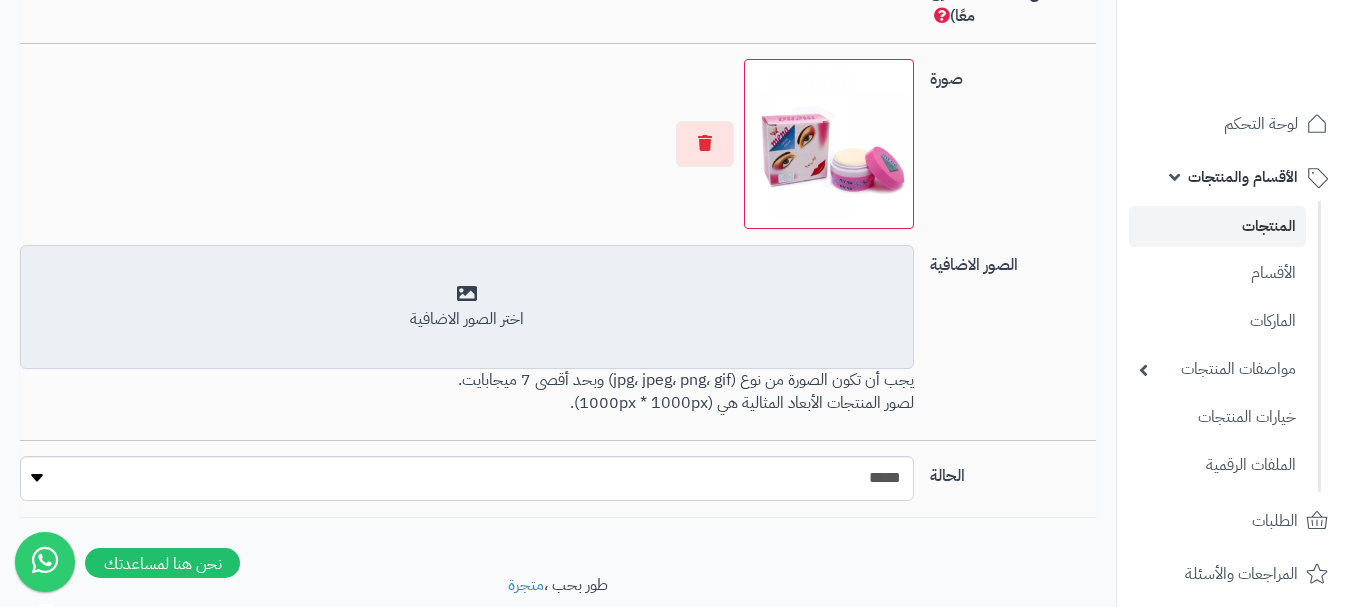 click on "اختر الصور الاضافية" at bounding box center [467, 307] 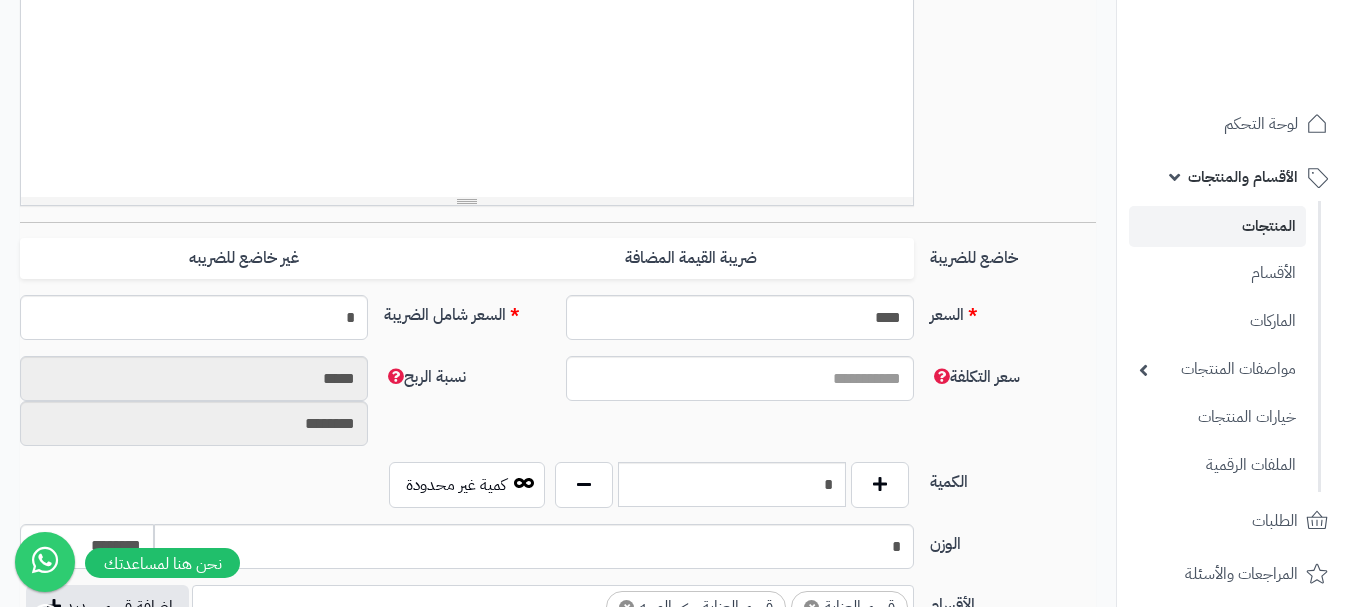 scroll, scrollTop: 800, scrollLeft: 0, axis: vertical 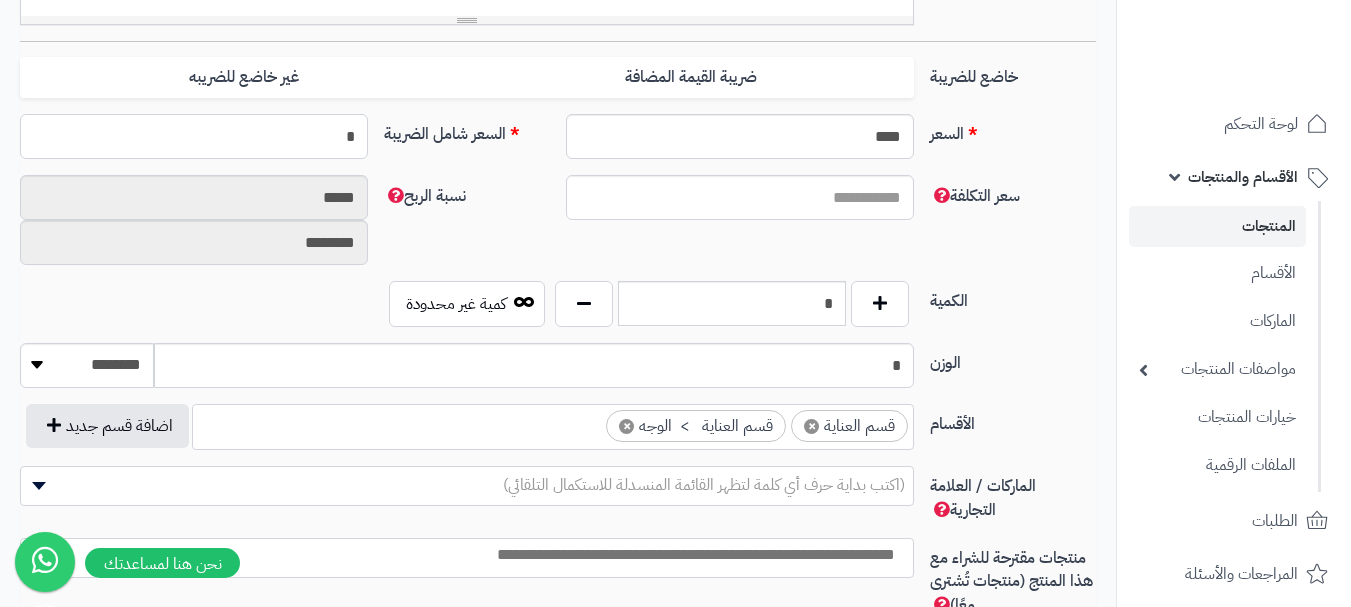 click on "*" at bounding box center (194, 136) 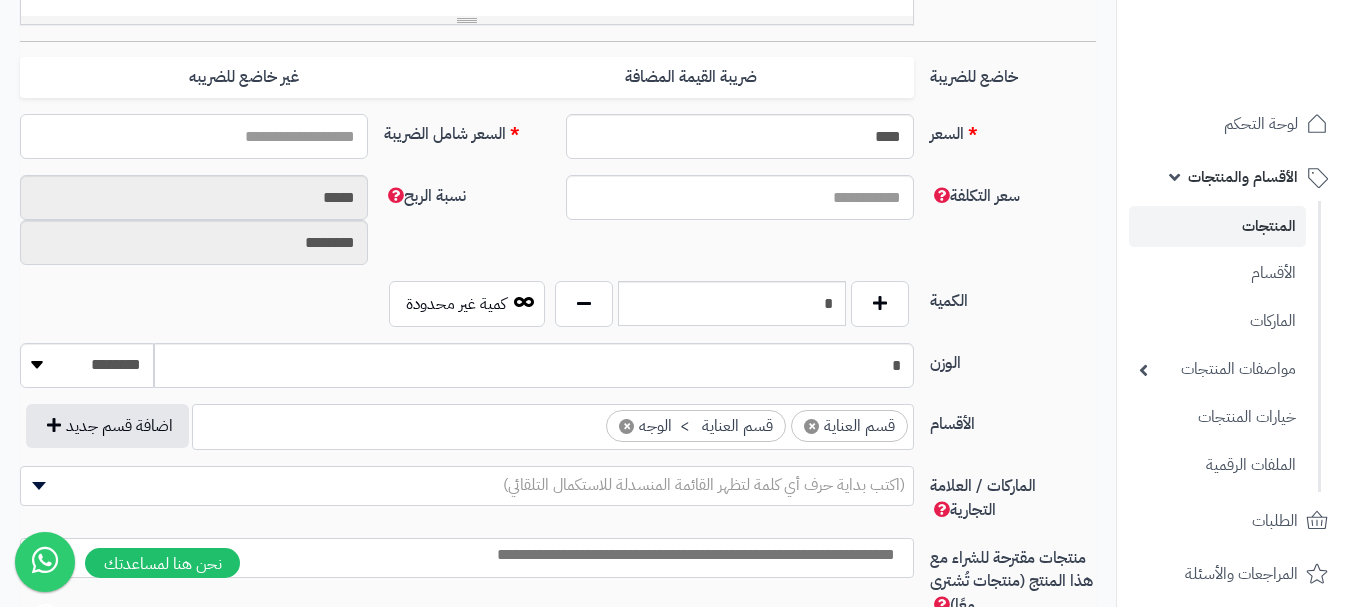 type on "*" 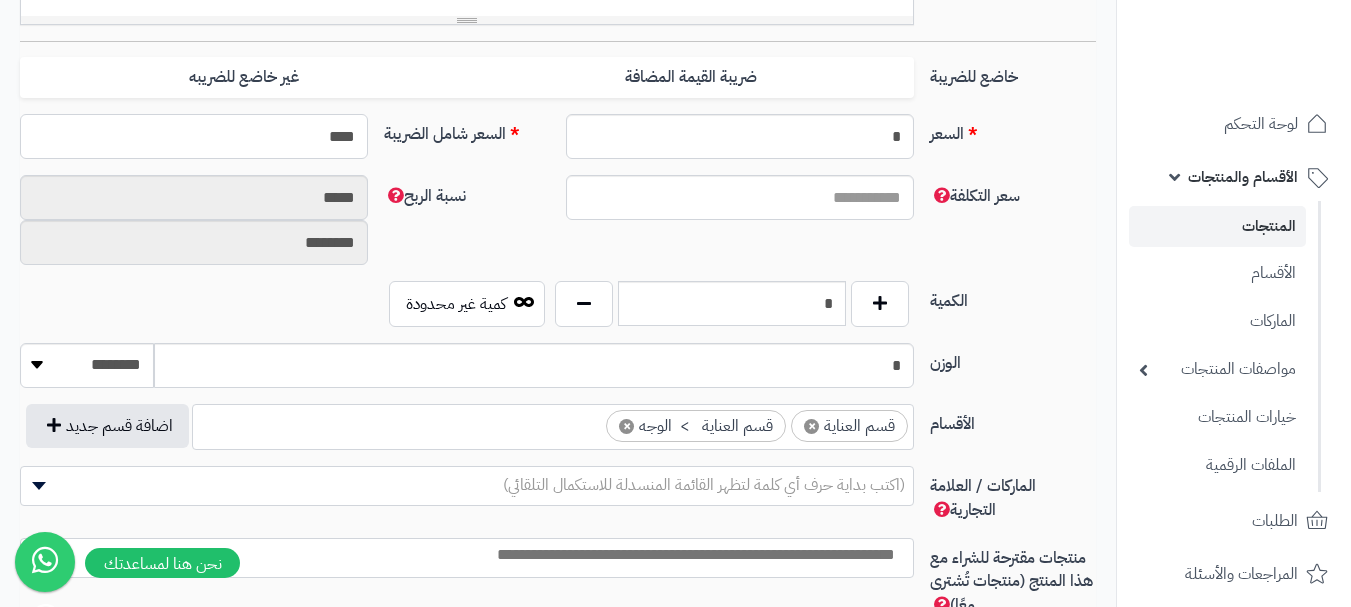 type on "*****" 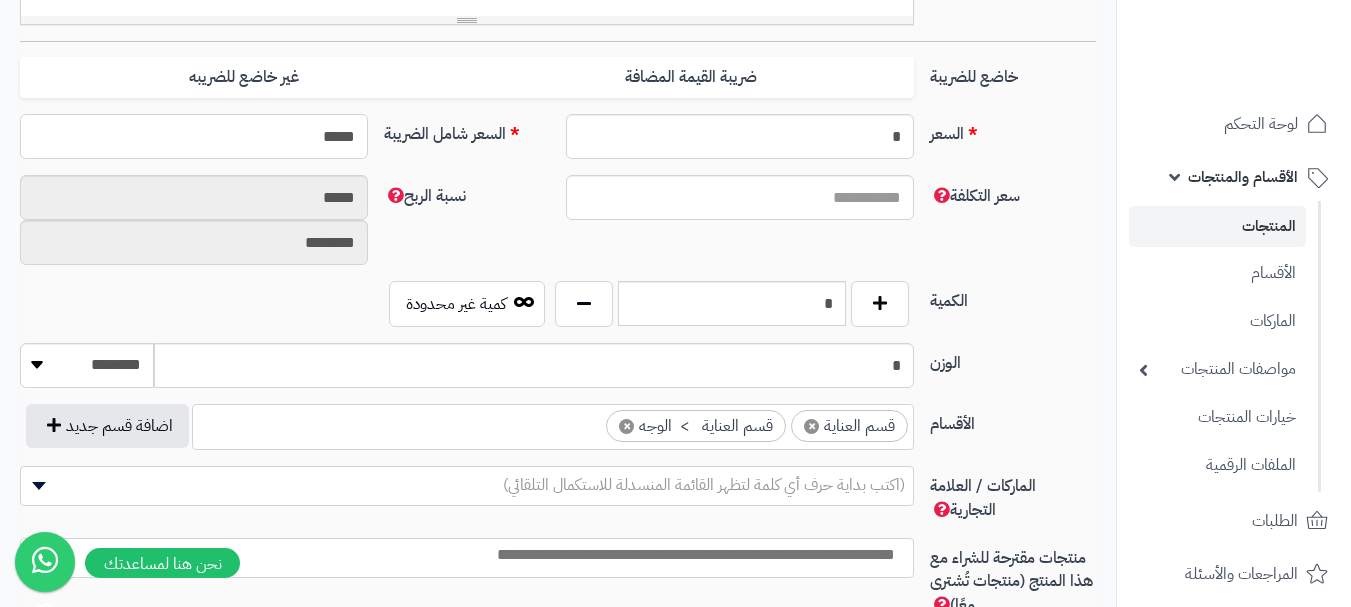 type on "**********" 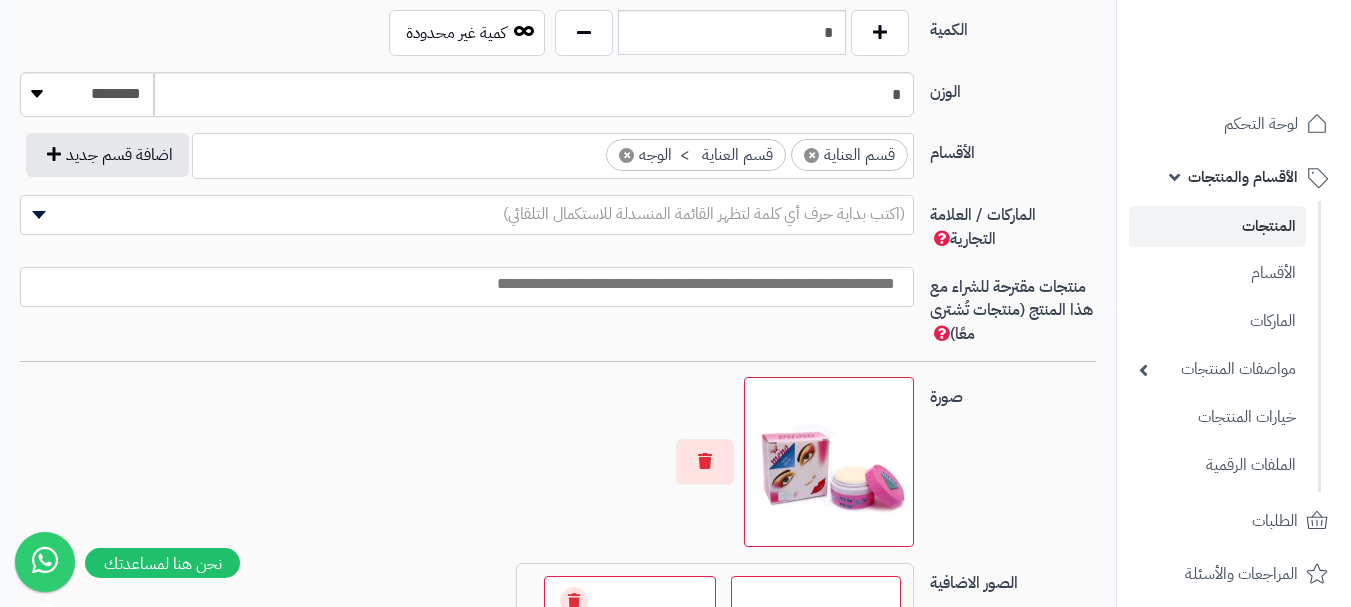 scroll, scrollTop: 900, scrollLeft: 0, axis: vertical 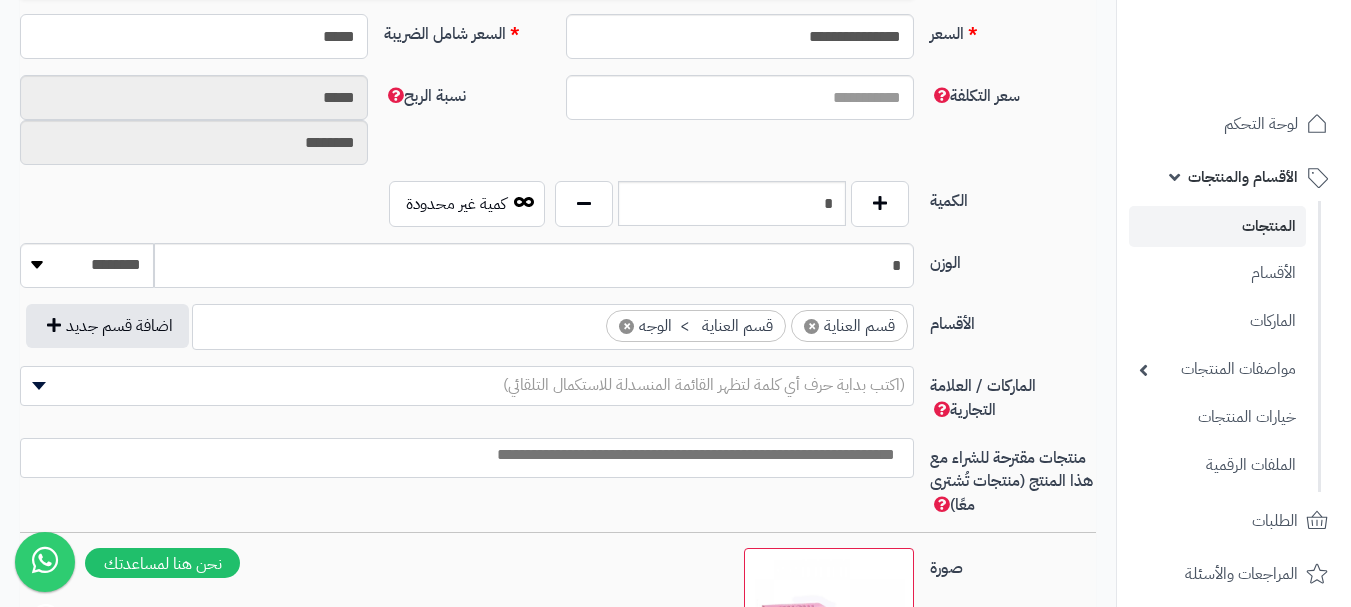 type on "*****" 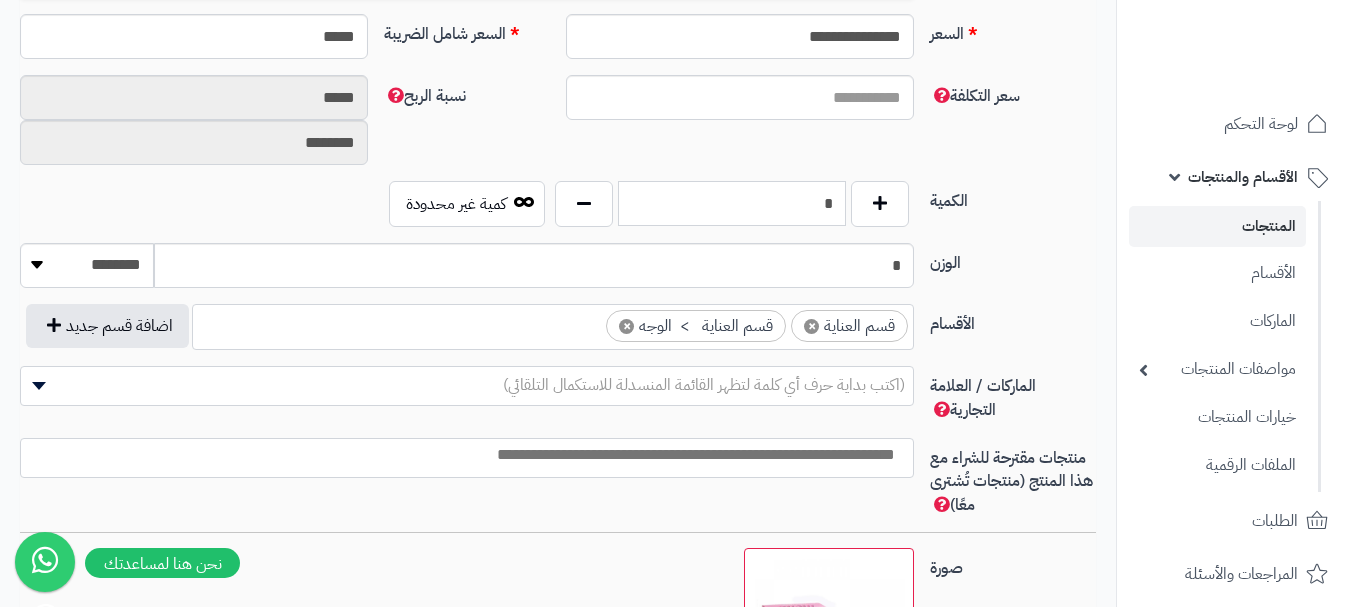 click on "*" at bounding box center (732, 203) 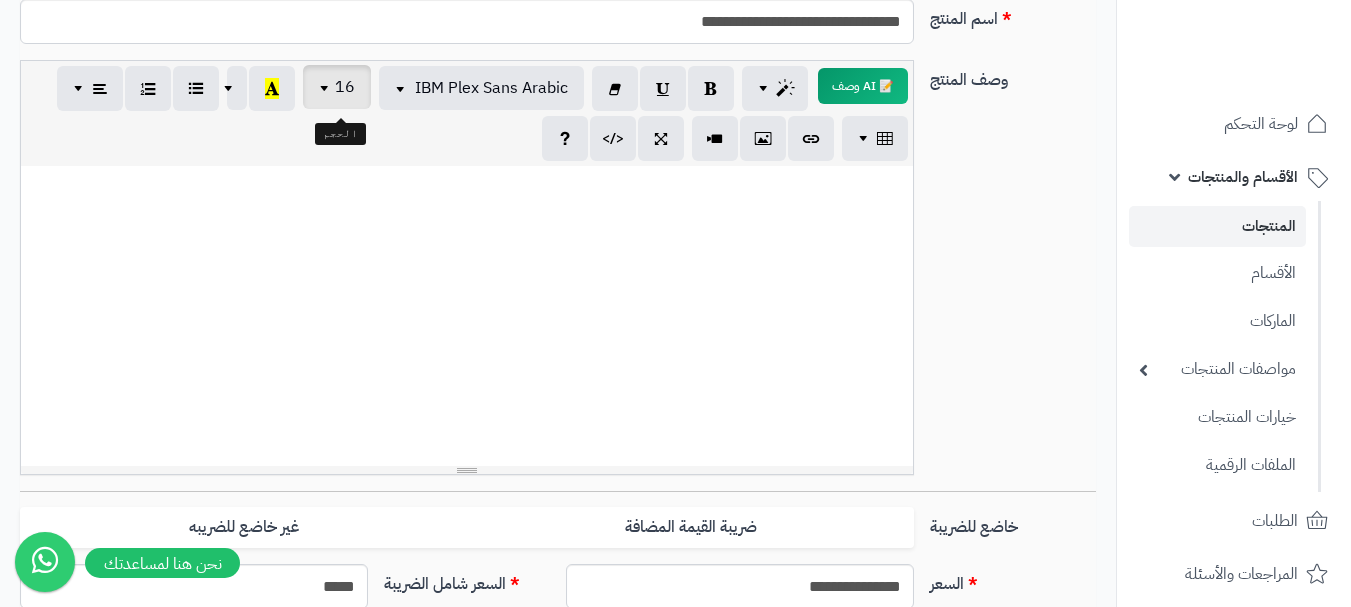 scroll, scrollTop: 150, scrollLeft: 0, axis: vertical 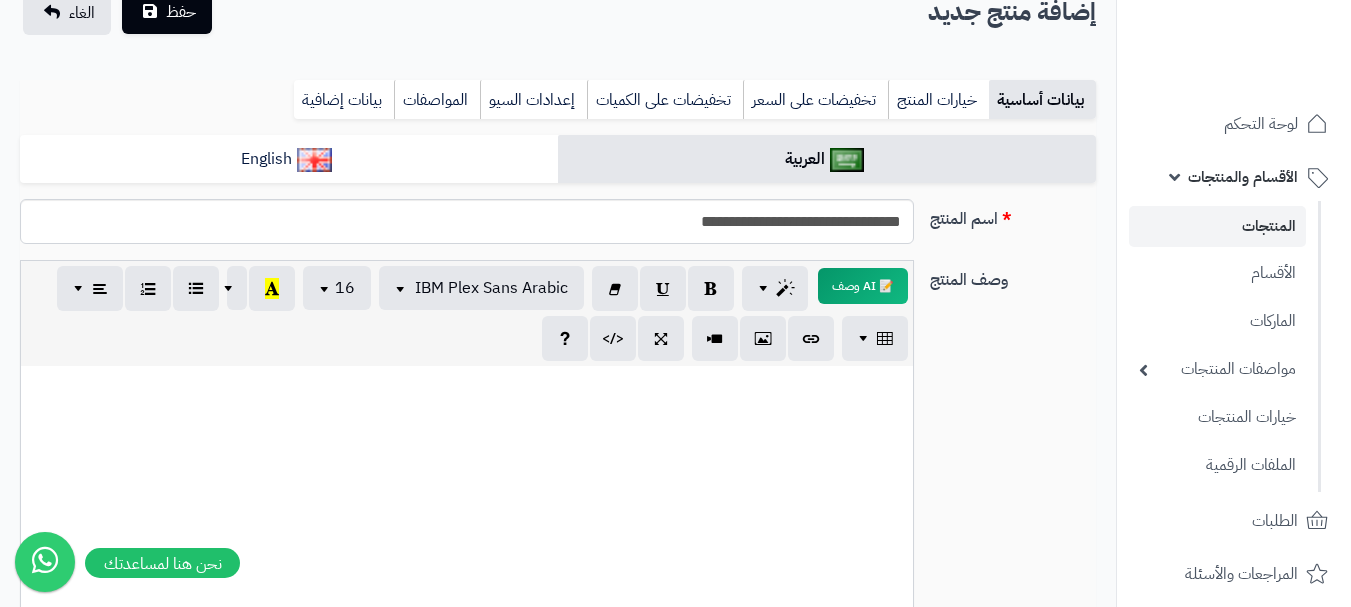 type on "*" 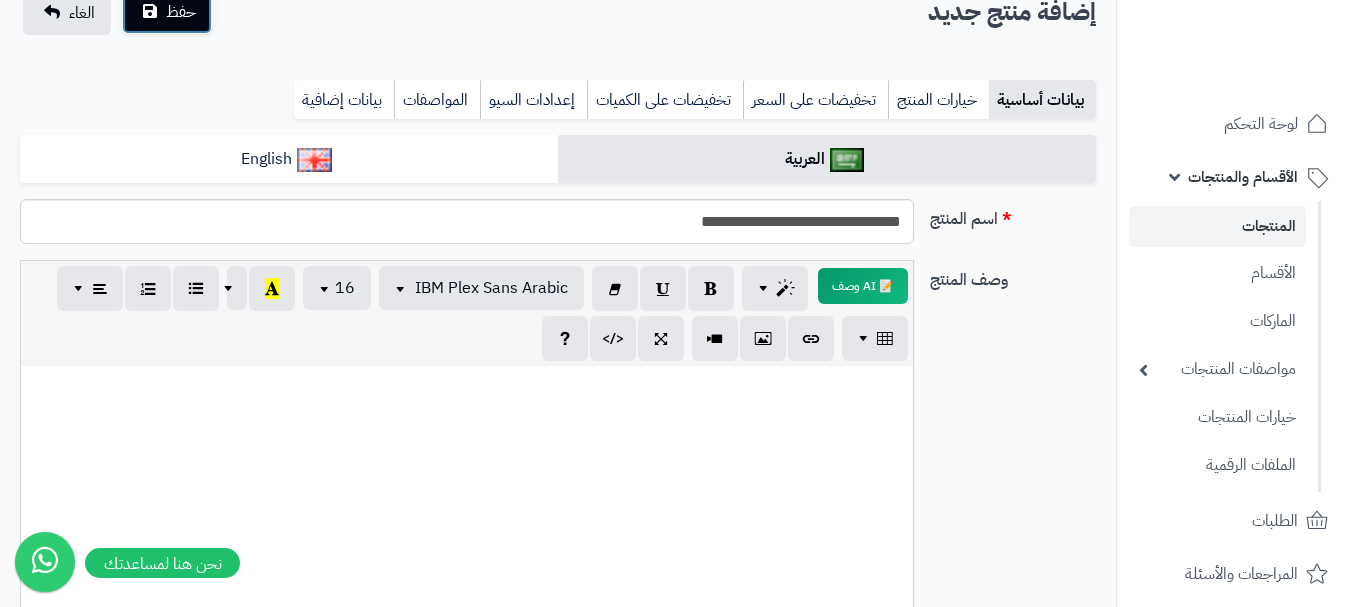 click on "حفظ" at bounding box center (181, 12) 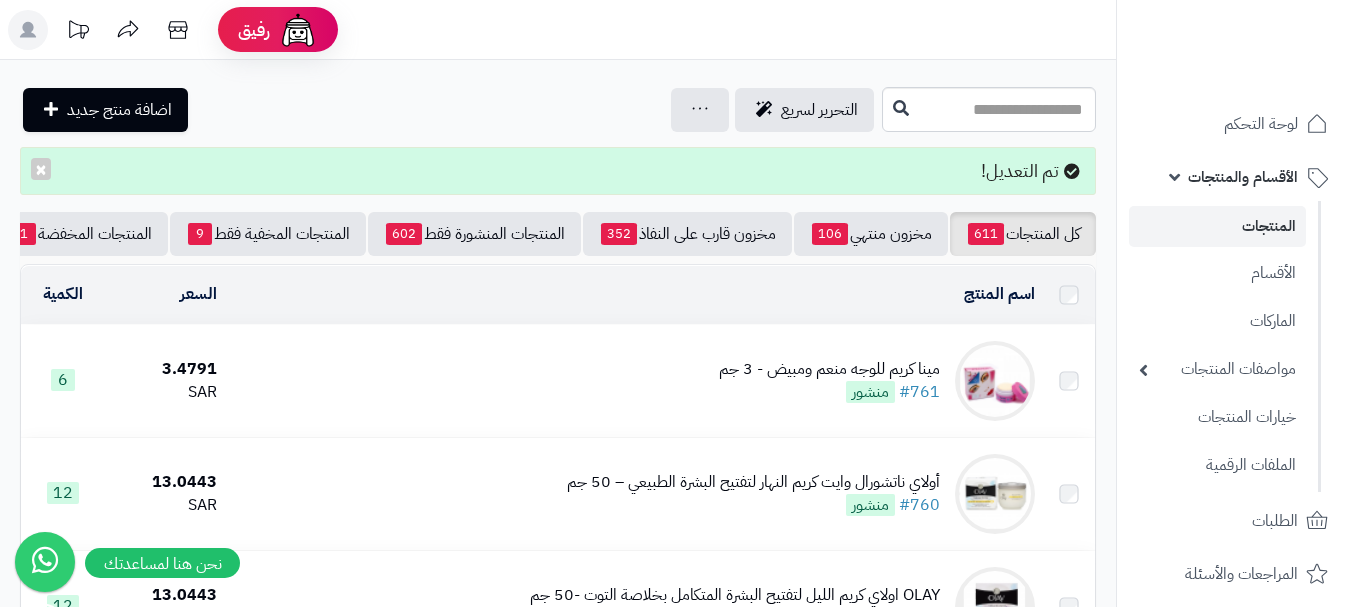 scroll, scrollTop: 0, scrollLeft: 0, axis: both 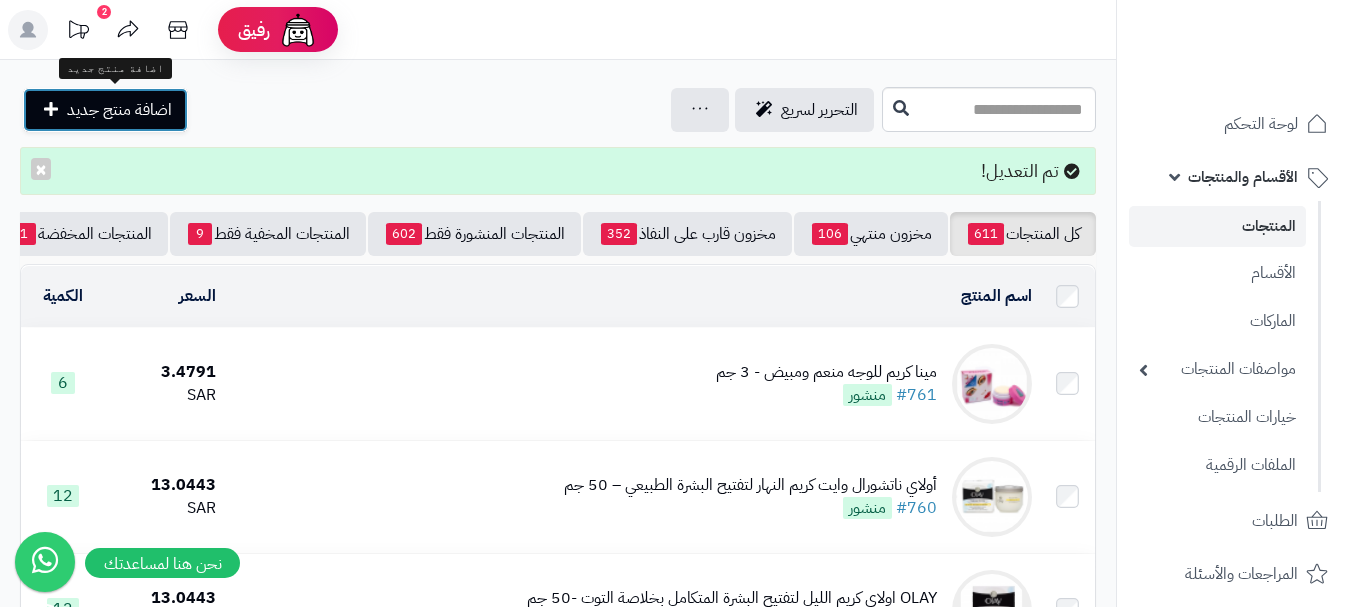 click on "اضافة منتج جديد" at bounding box center [105, 110] 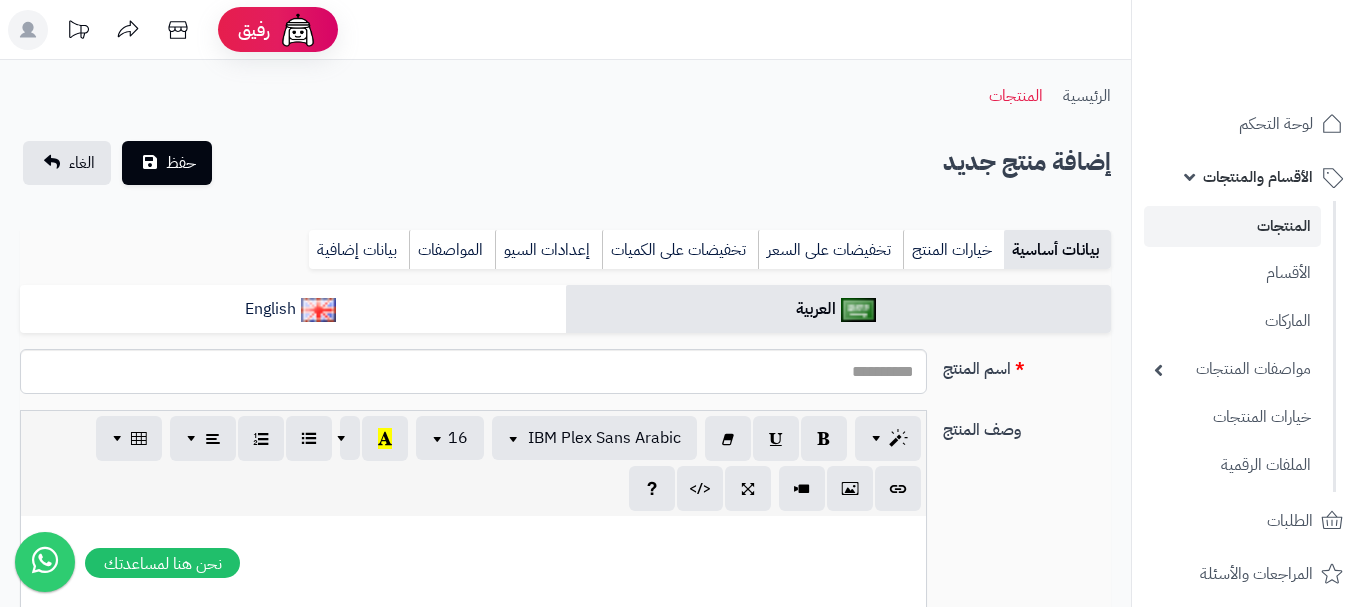 select 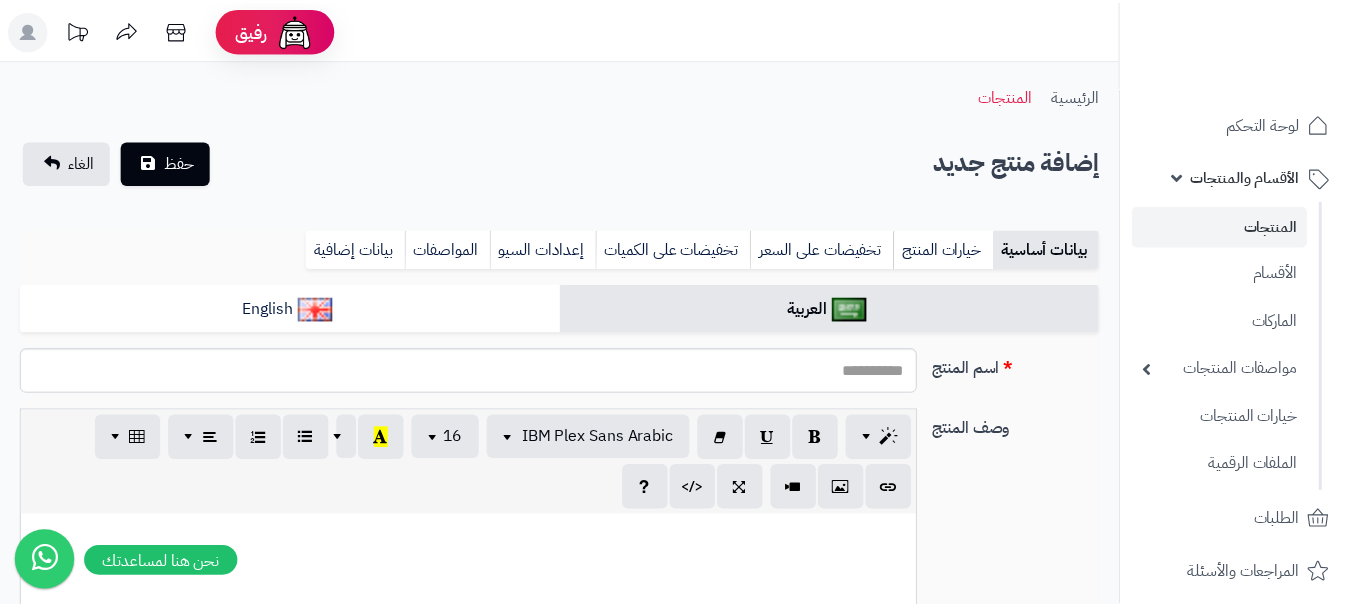 scroll, scrollTop: 0, scrollLeft: 0, axis: both 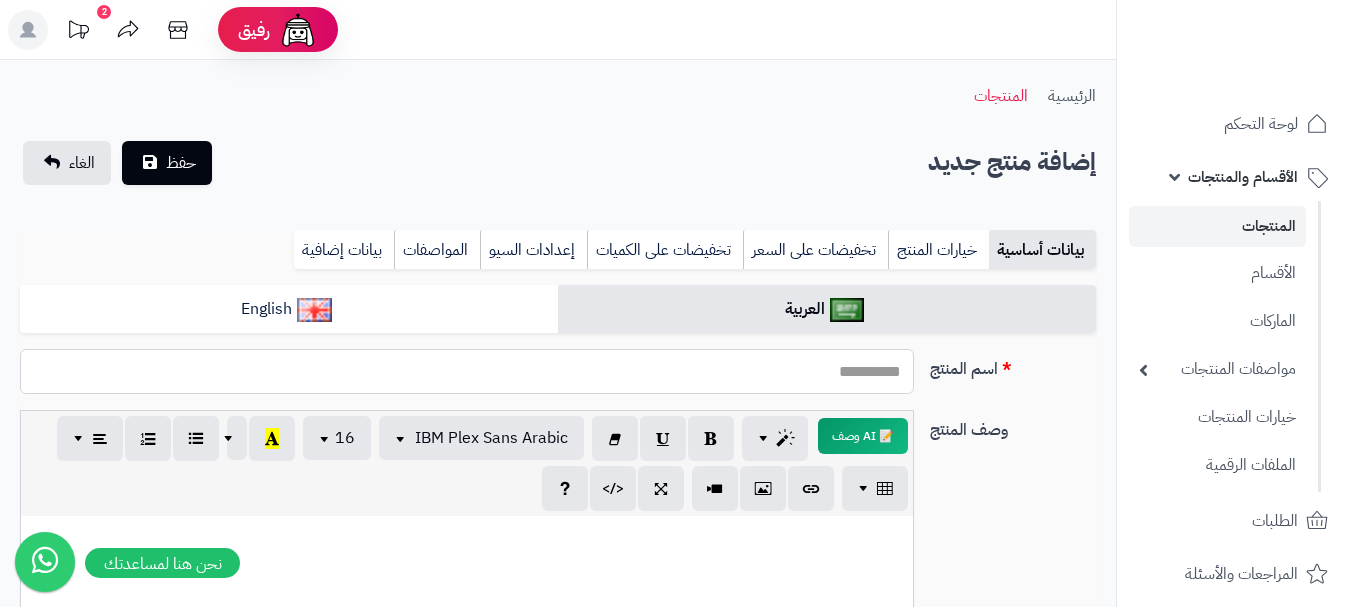 paste on "**********" 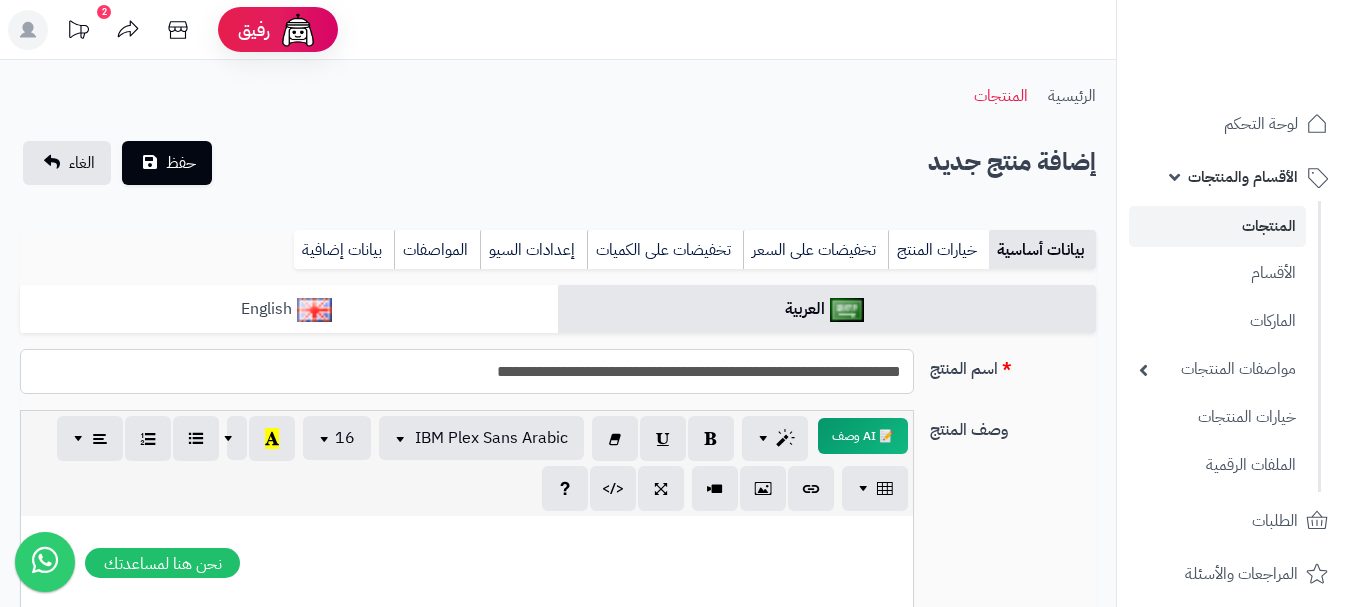 type on "**********" 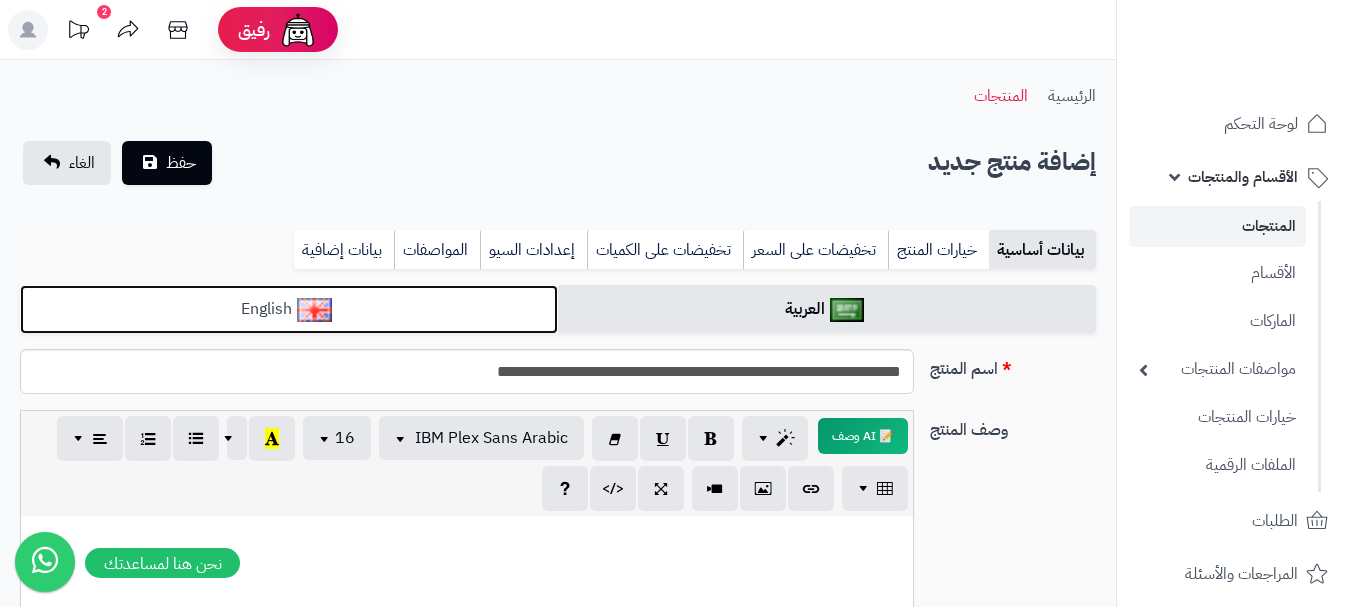 click on "English" at bounding box center [289, 309] 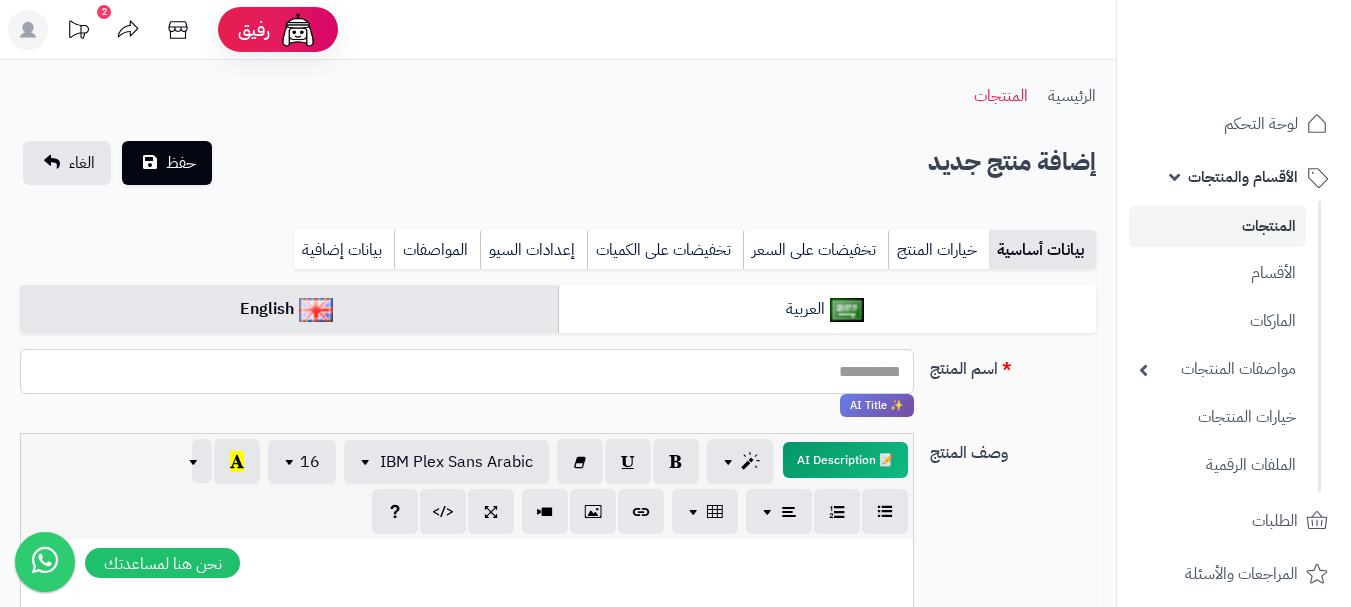 paste on "**********" 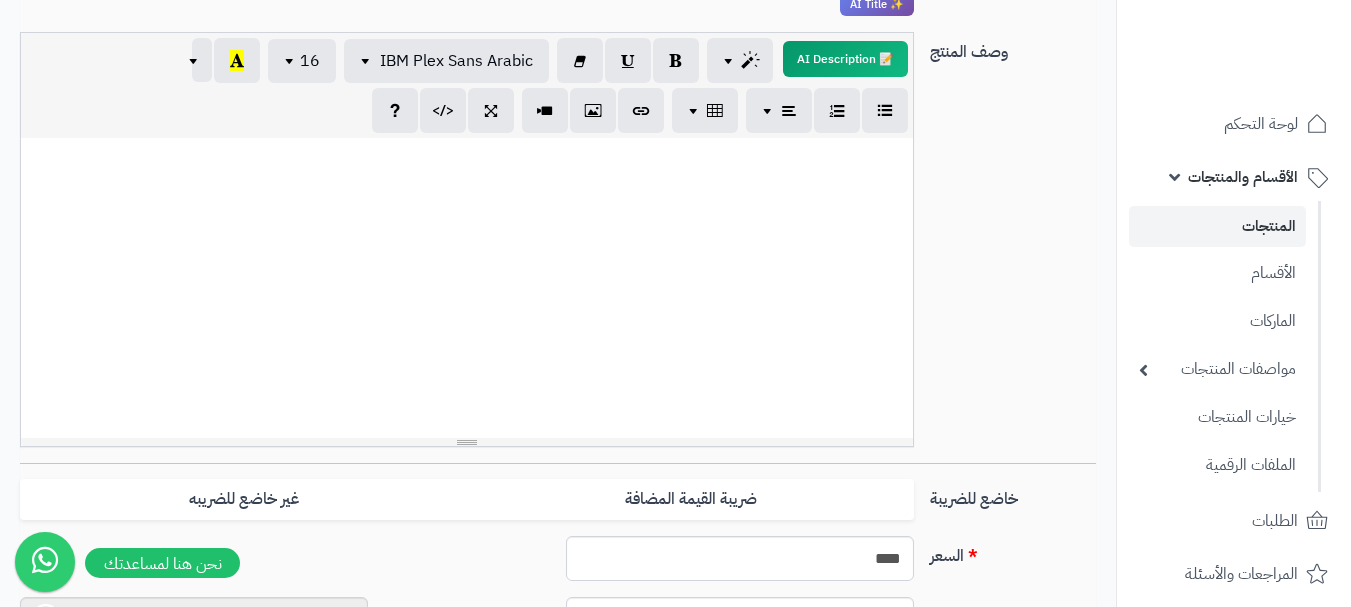 scroll, scrollTop: 700, scrollLeft: 0, axis: vertical 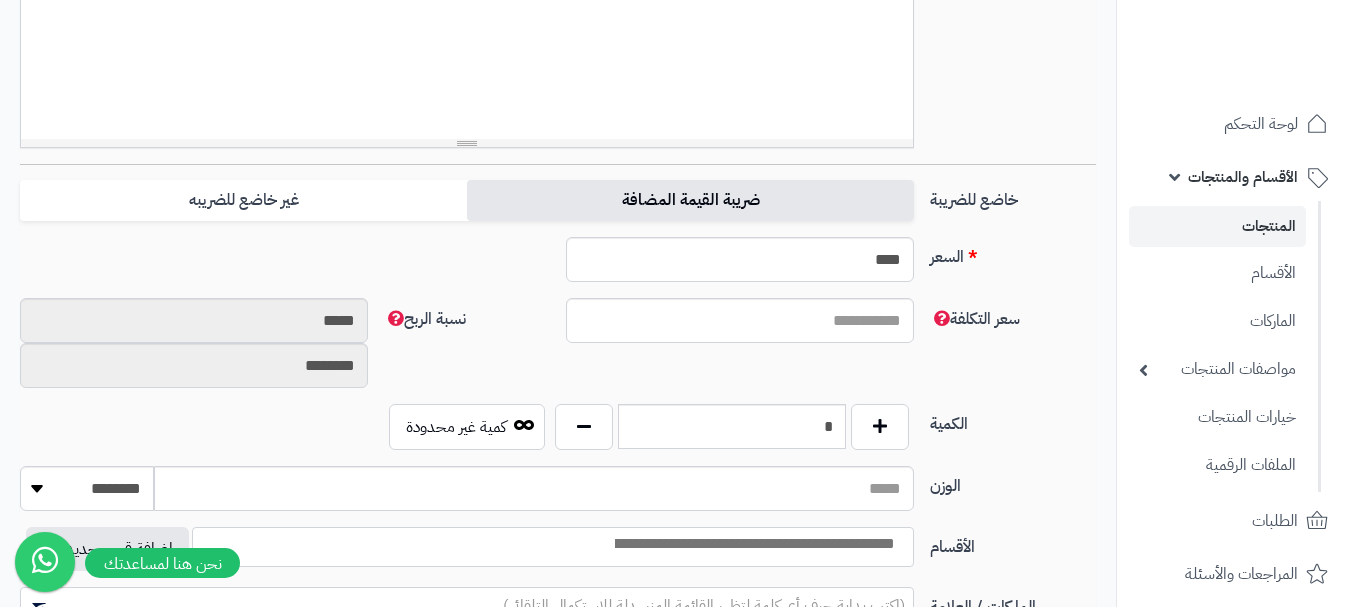 type on "**********" 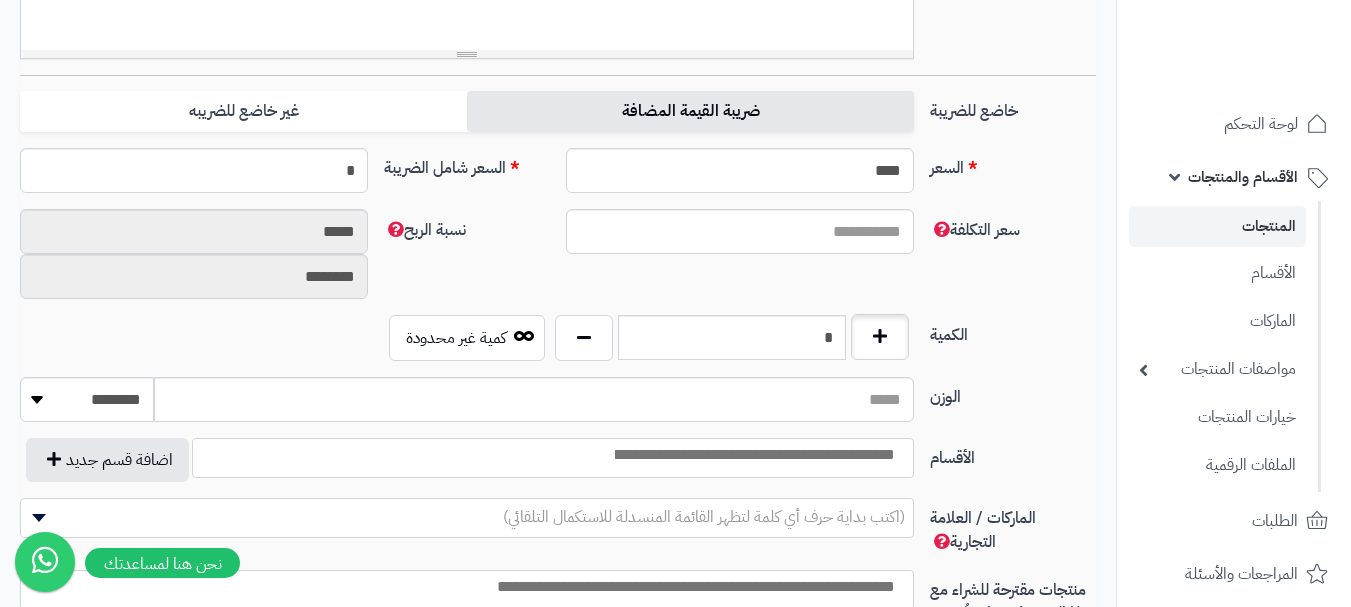 scroll, scrollTop: 900, scrollLeft: 0, axis: vertical 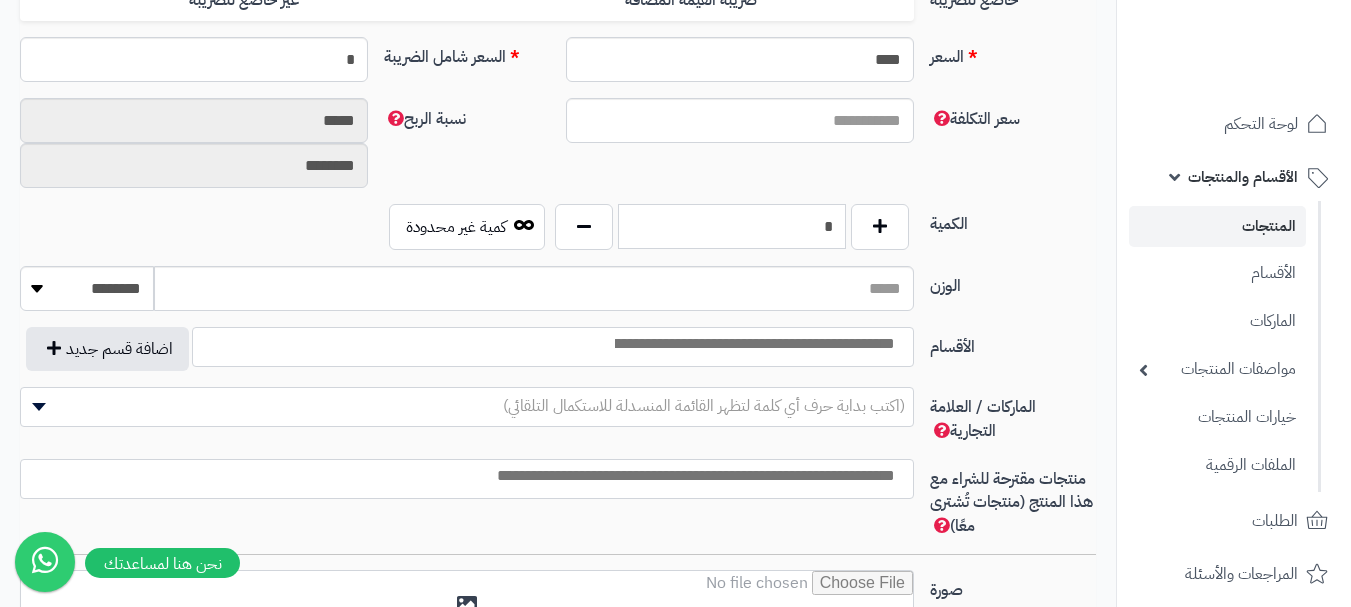 click on "*" at bounding box center (732, 226) 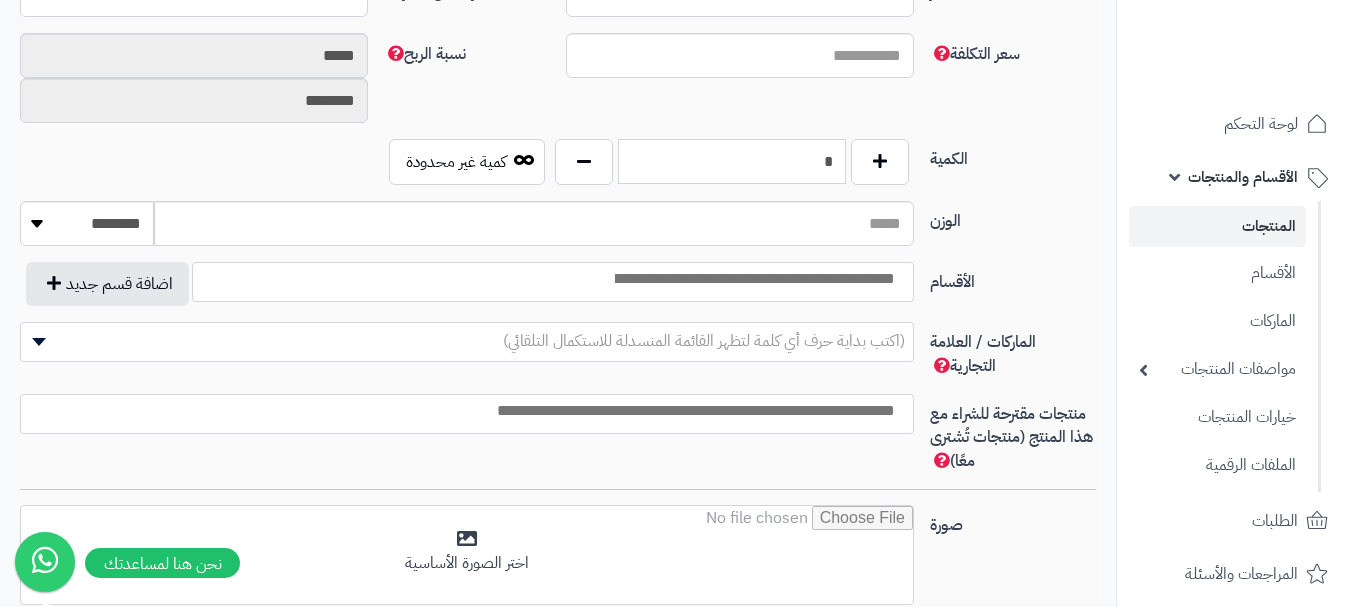 scroll, scrollTop: 1000, scrollLeft: 0, axis: vertical 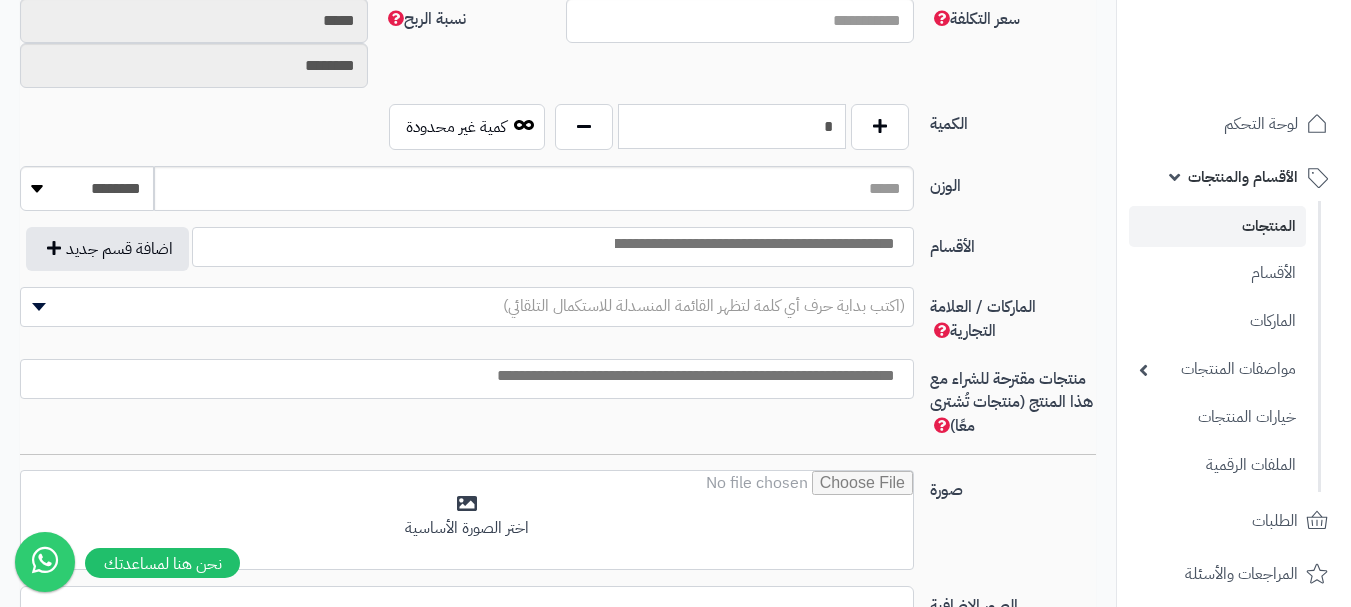 type on "*" 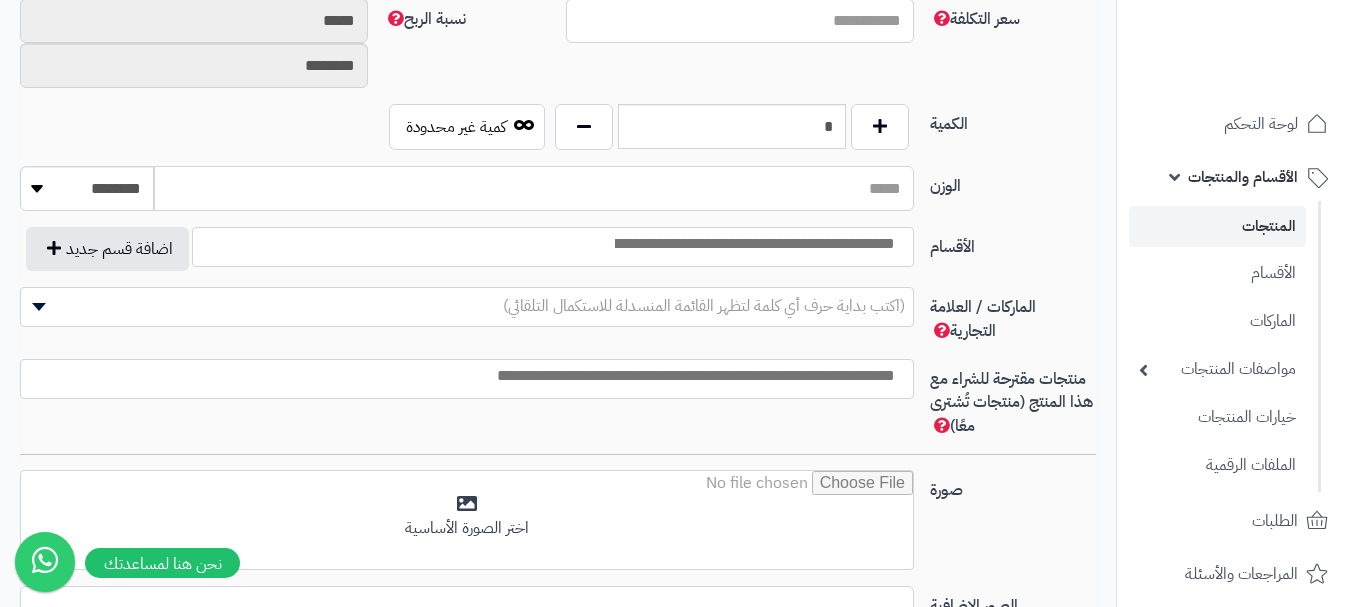 click on "الوزن" at bounding box center (534, 188) 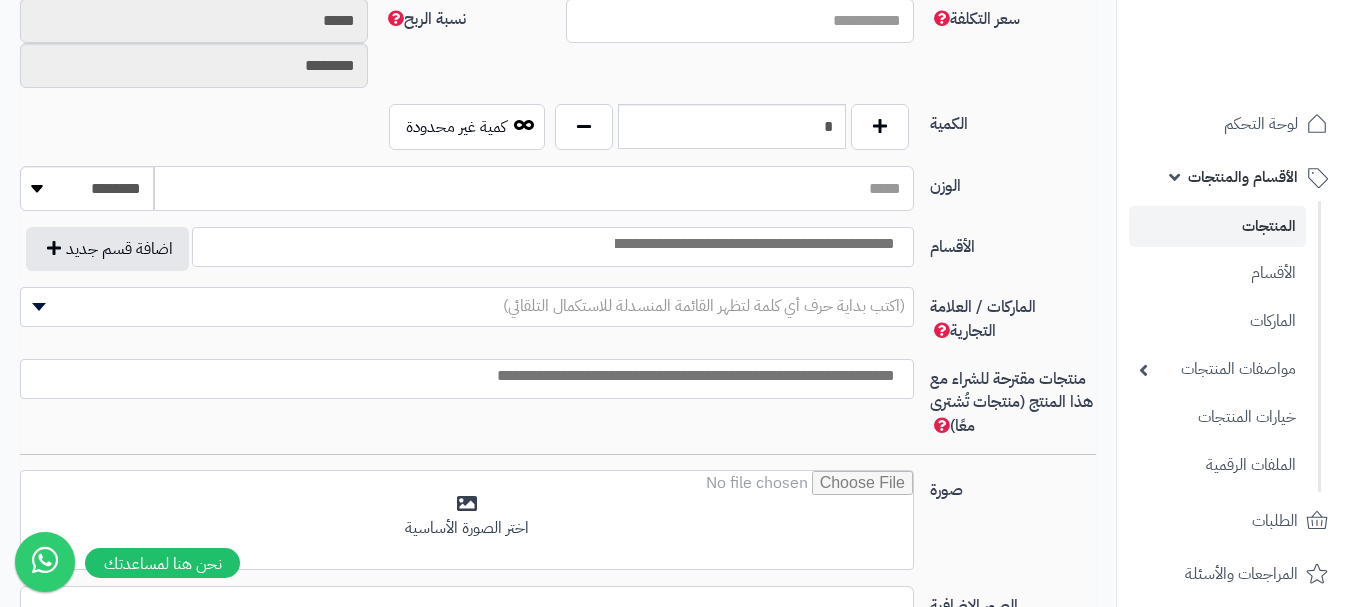 type on "**" 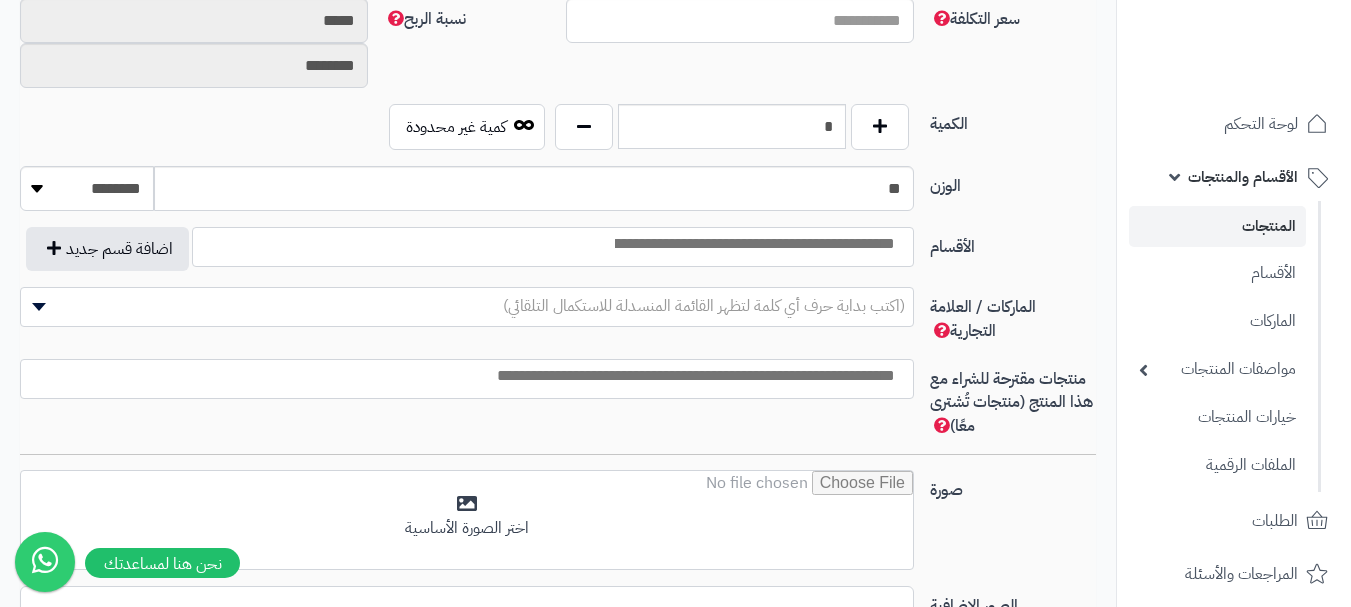 click at bounding box center [753, 244] 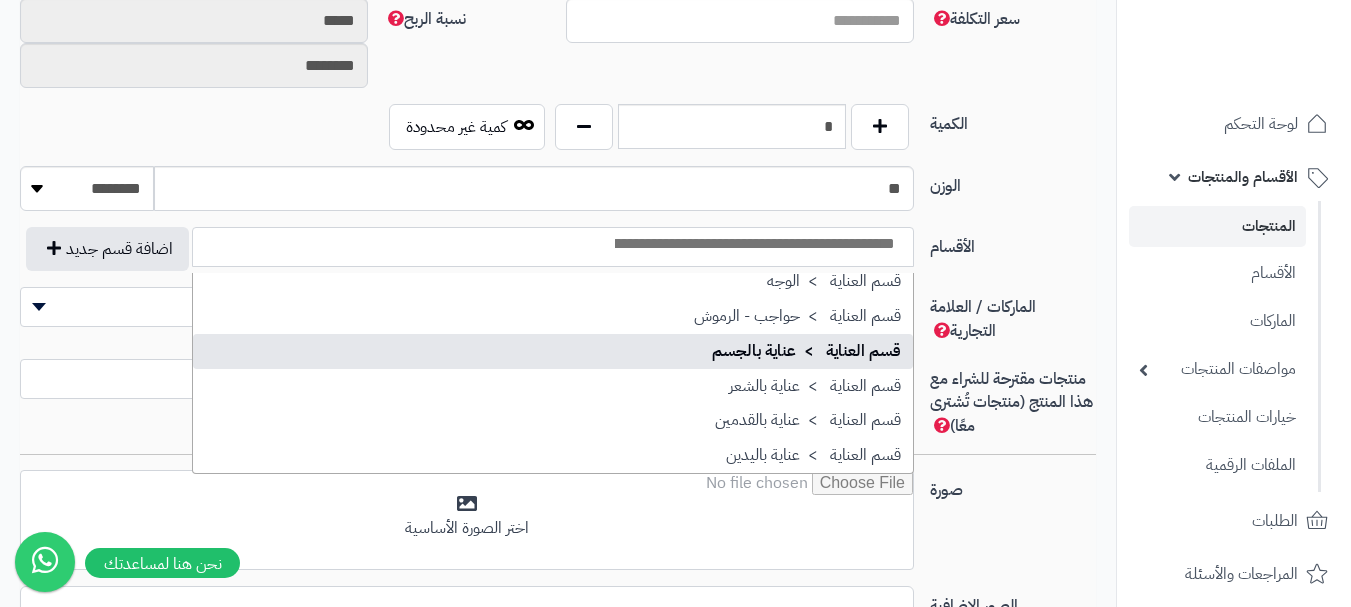 scroll, scrollTop: 1686, scrollLeft: 0, axis: vertical 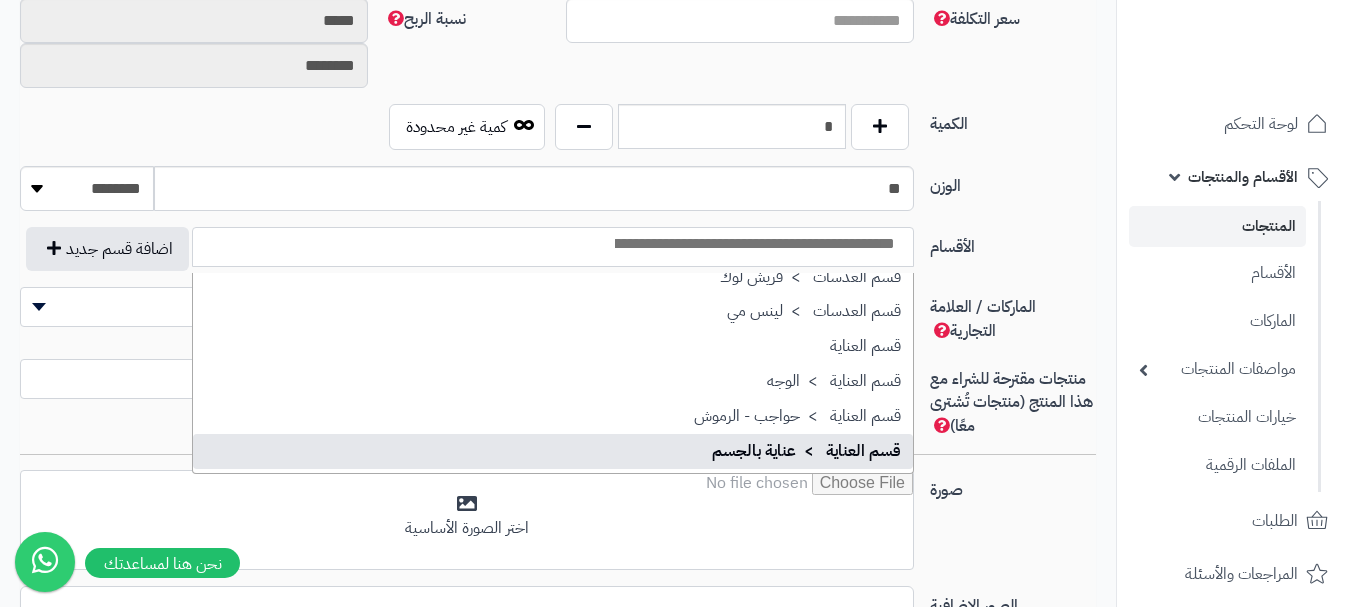select on "**" 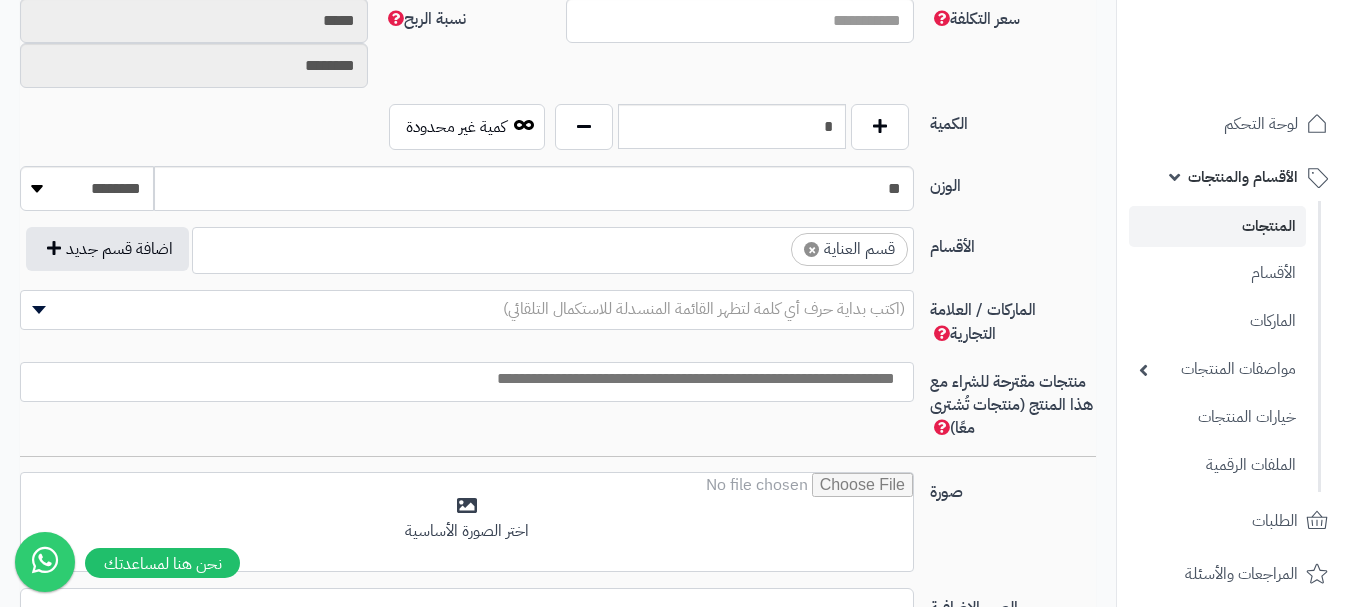 scroll, scrollTop: 1250, scrollLeft: 0, axis: vertical 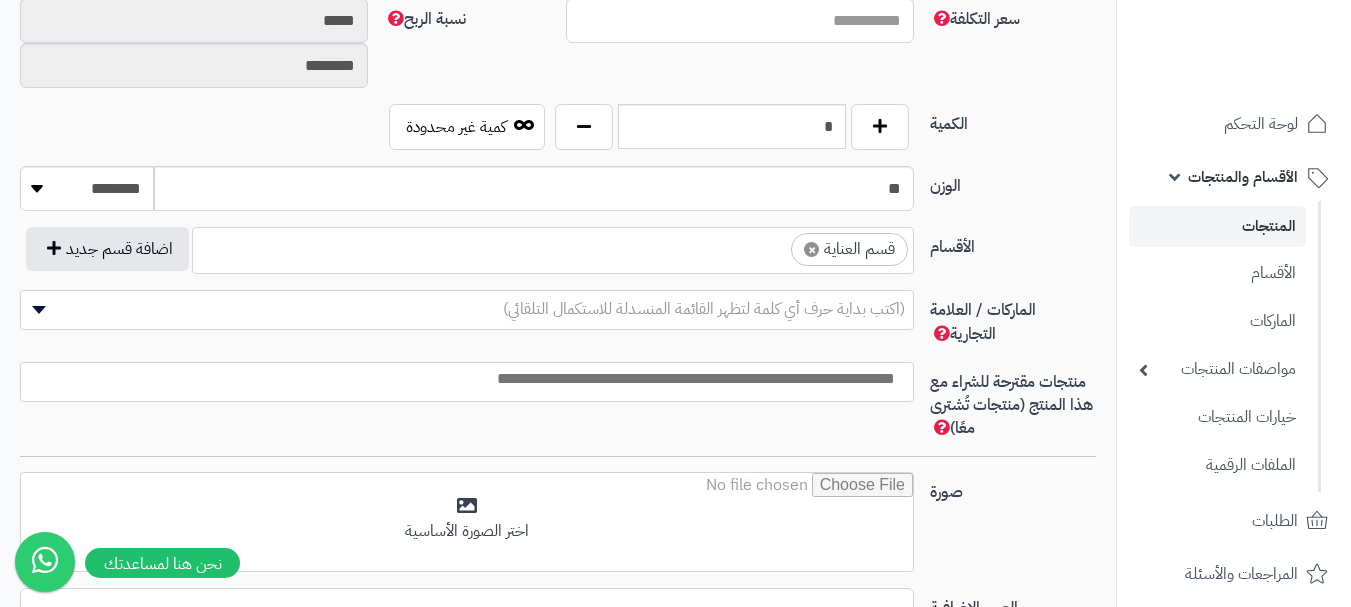 click at bounding box center [773, 244] 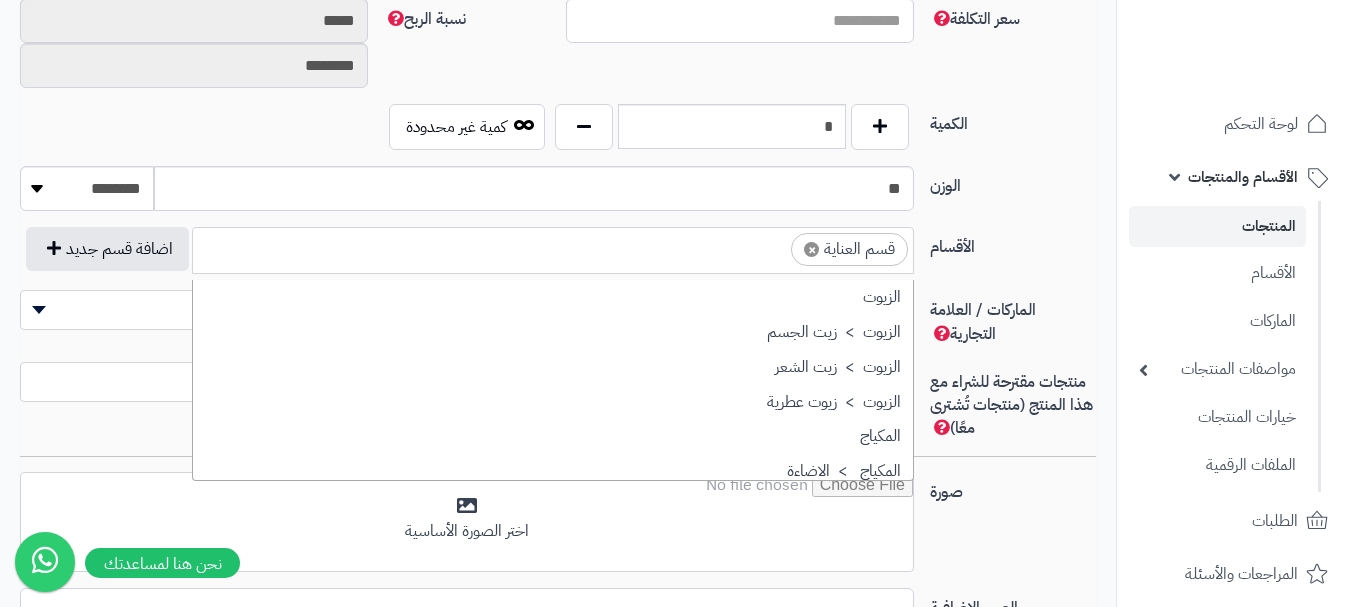 scroll, scrollTop: 1707, scrollLeft: 0, axis: vertical 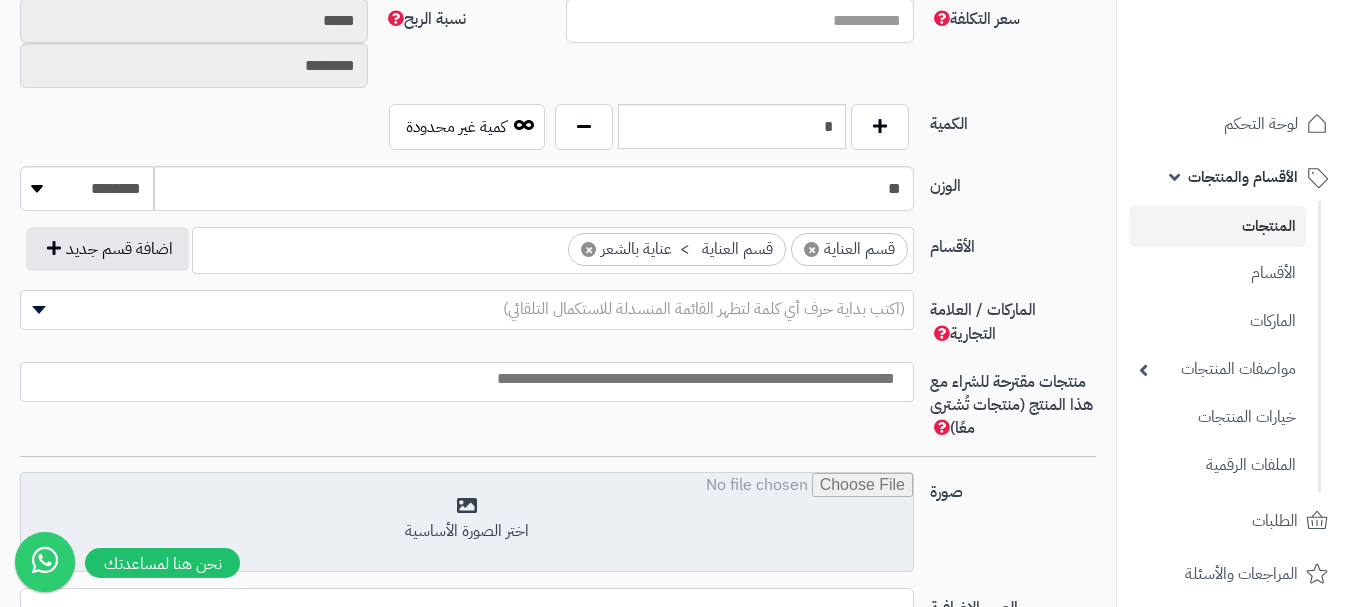 click at bounding box center [467, 523] 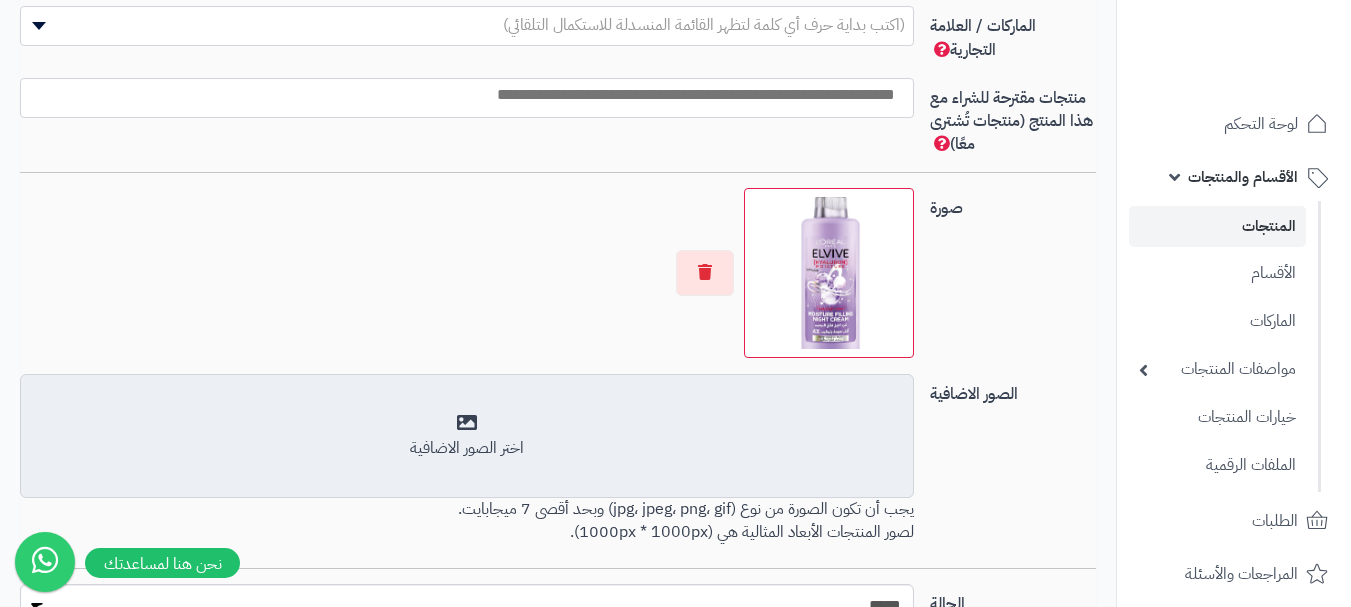 scroll, scrollTop: 1400, scrollLeft: 0, axis: vertical 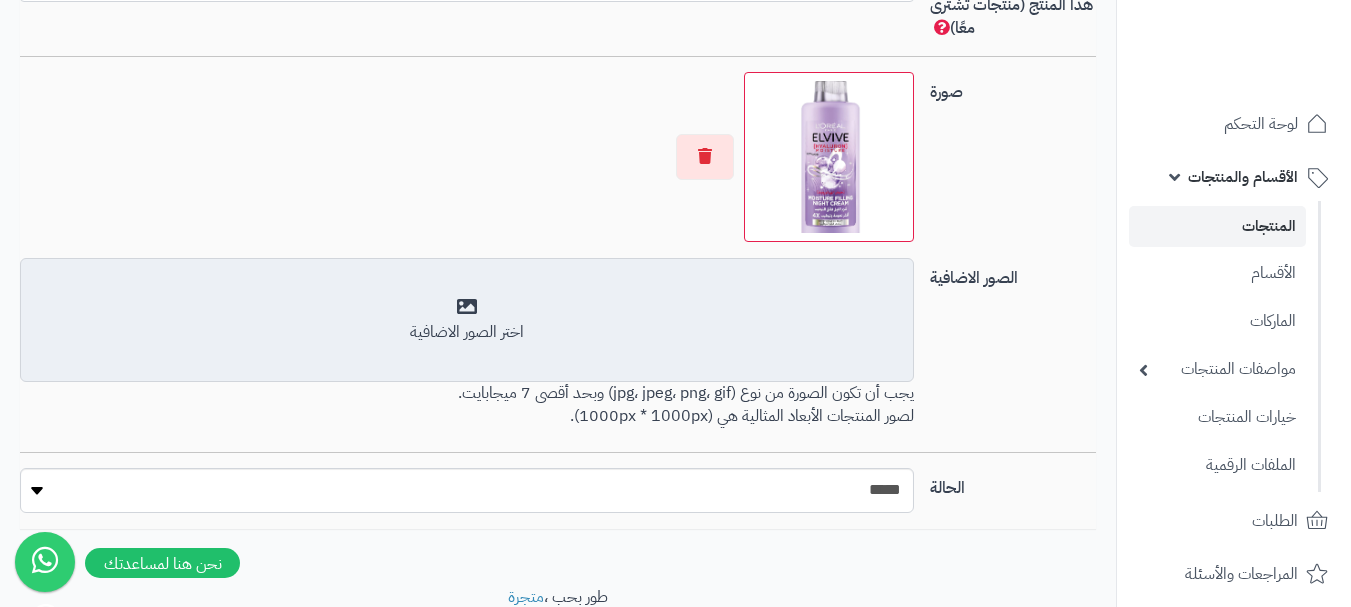 click on "أضف الصور الاضافية
اختر الصور الاضافية" at bounding box center (467, 320) 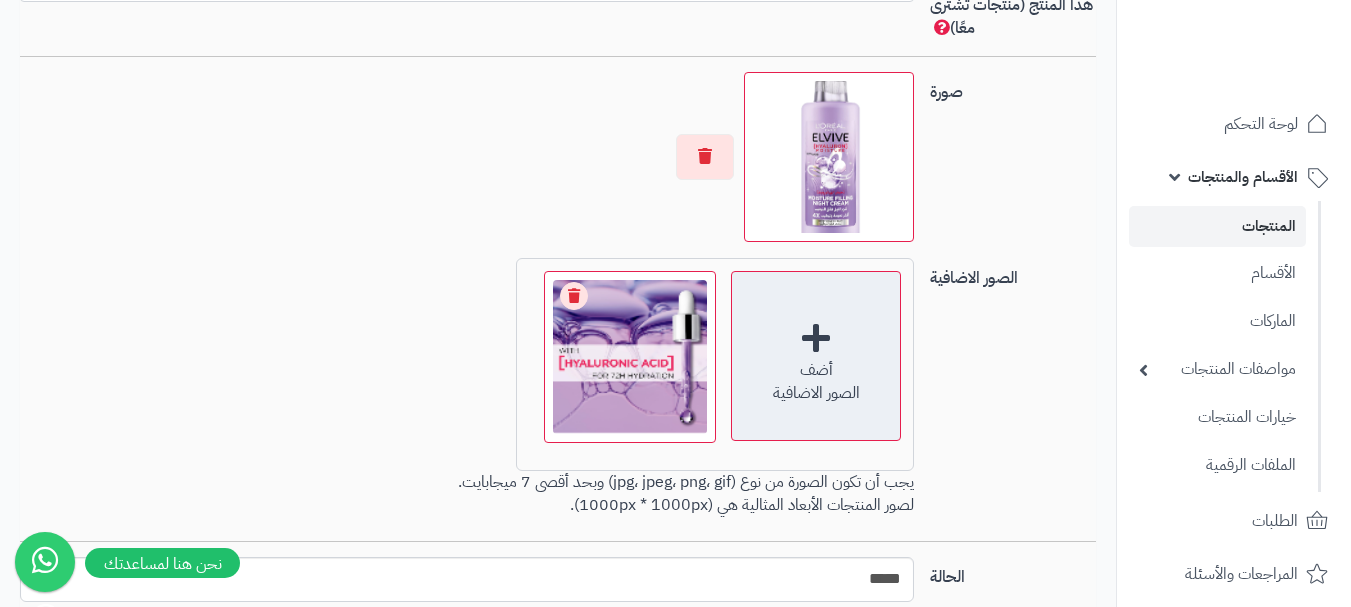 click on "أضف" at bounding box center (816, 370) 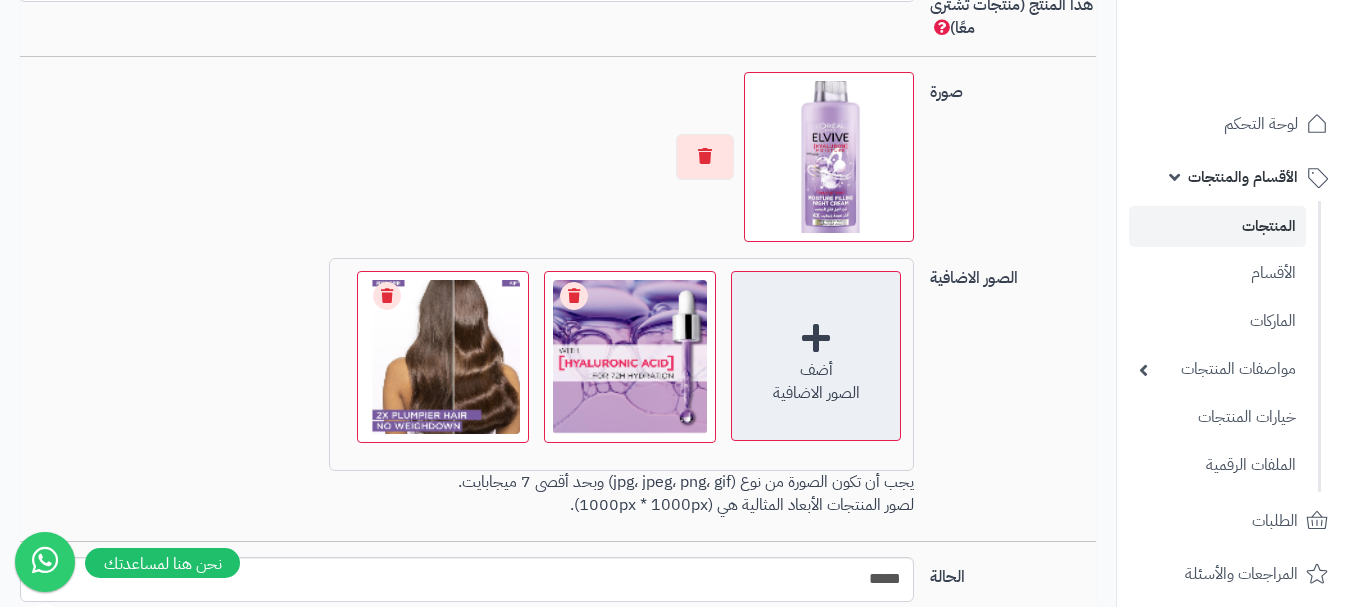 click on "الصور الاضافية" at bounding box center (816, 393) 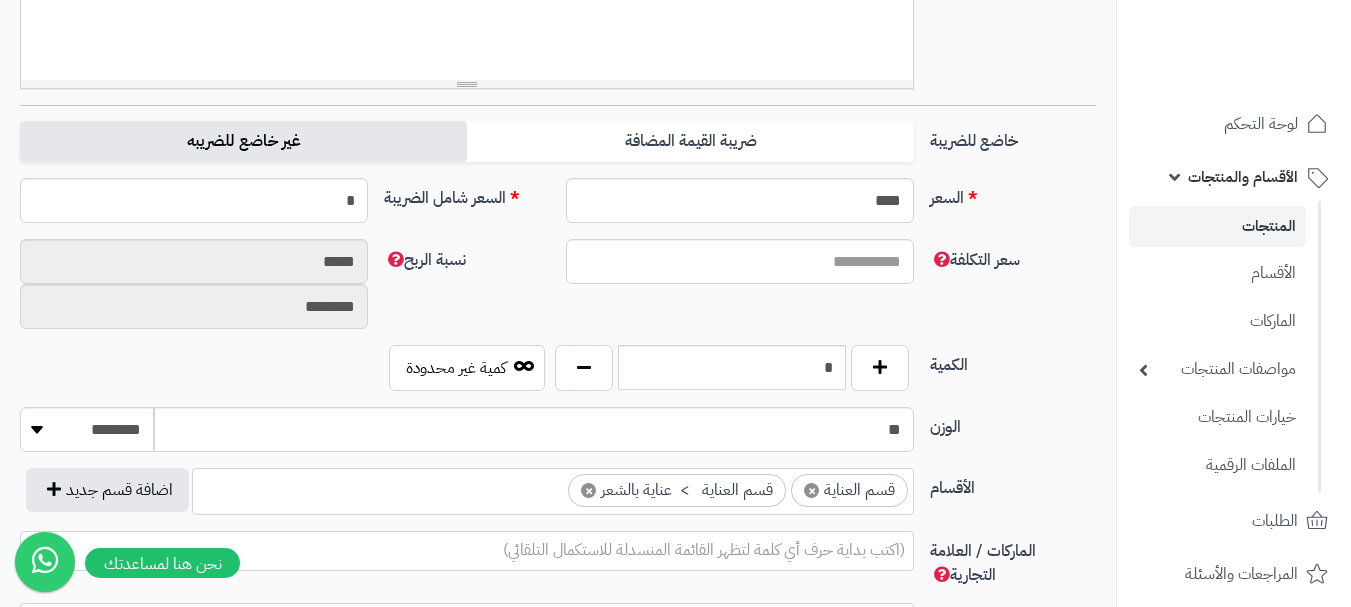 scroll, scrollTop: 700, scrollLeft: 0, axis: vertical 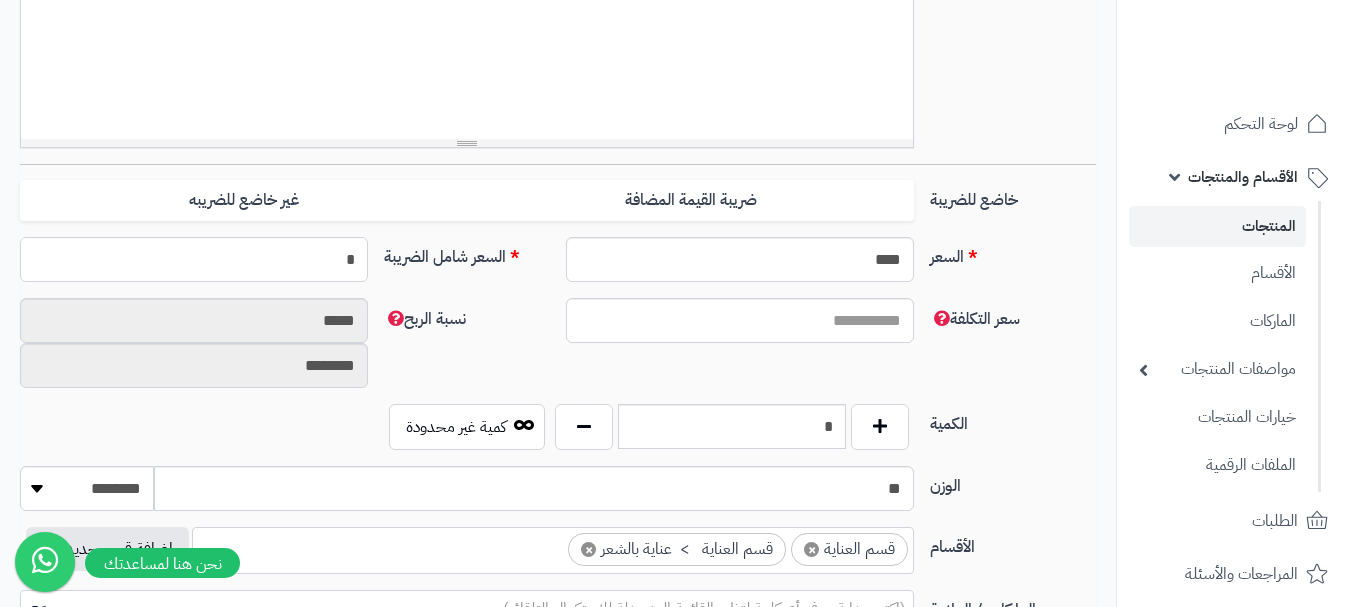 click on "*" at bounding box center [194, 259] 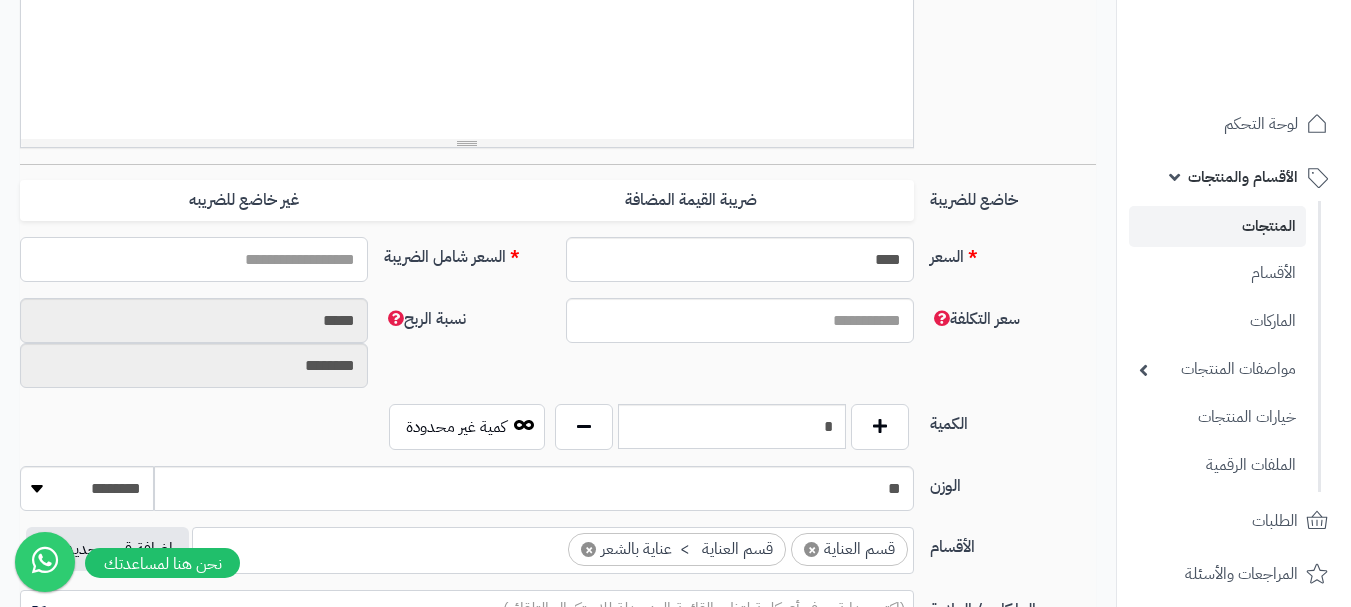 type on "*" 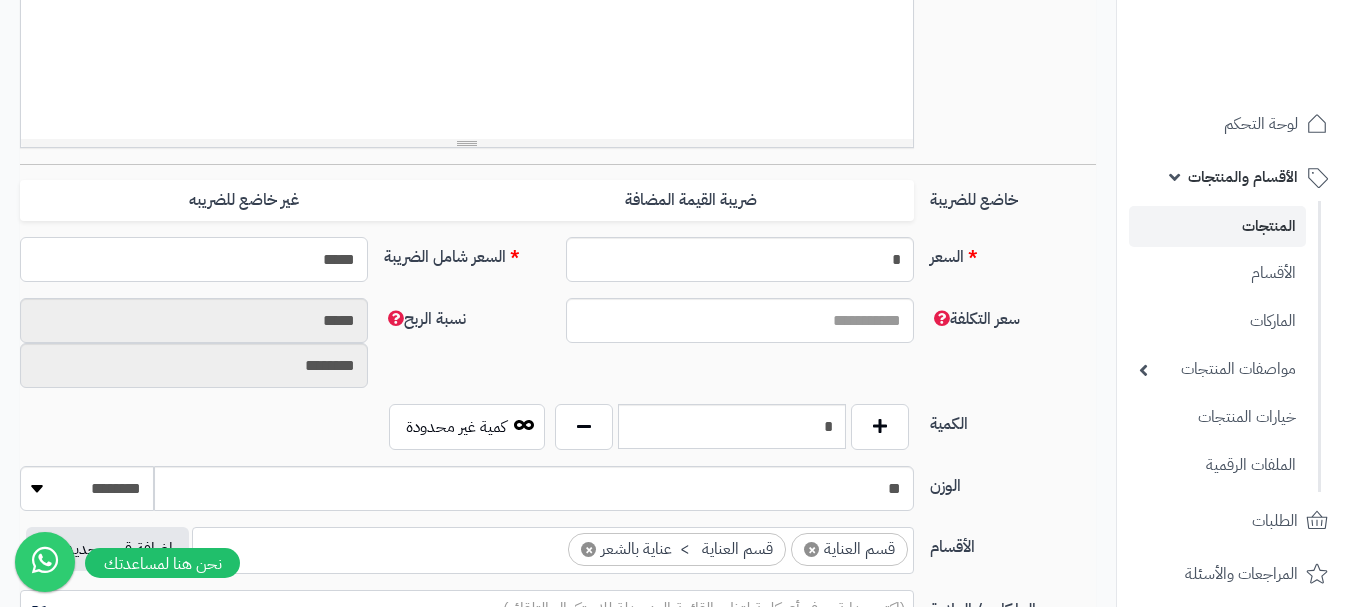 type on "******" 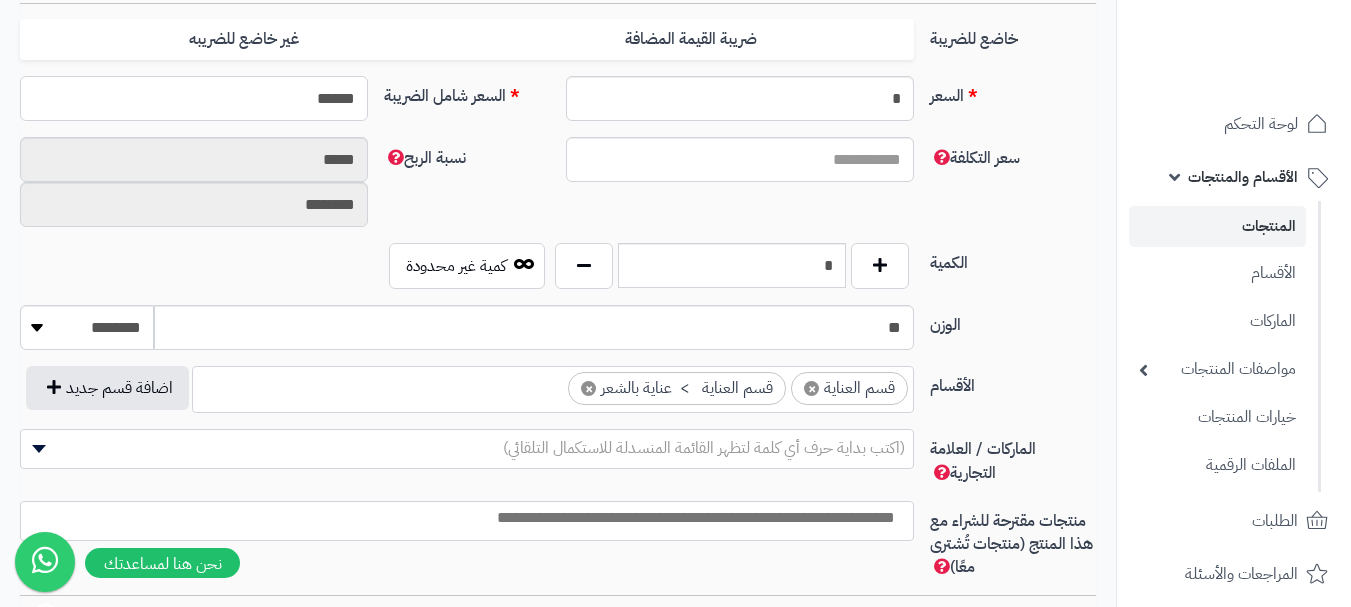 type on "**********" 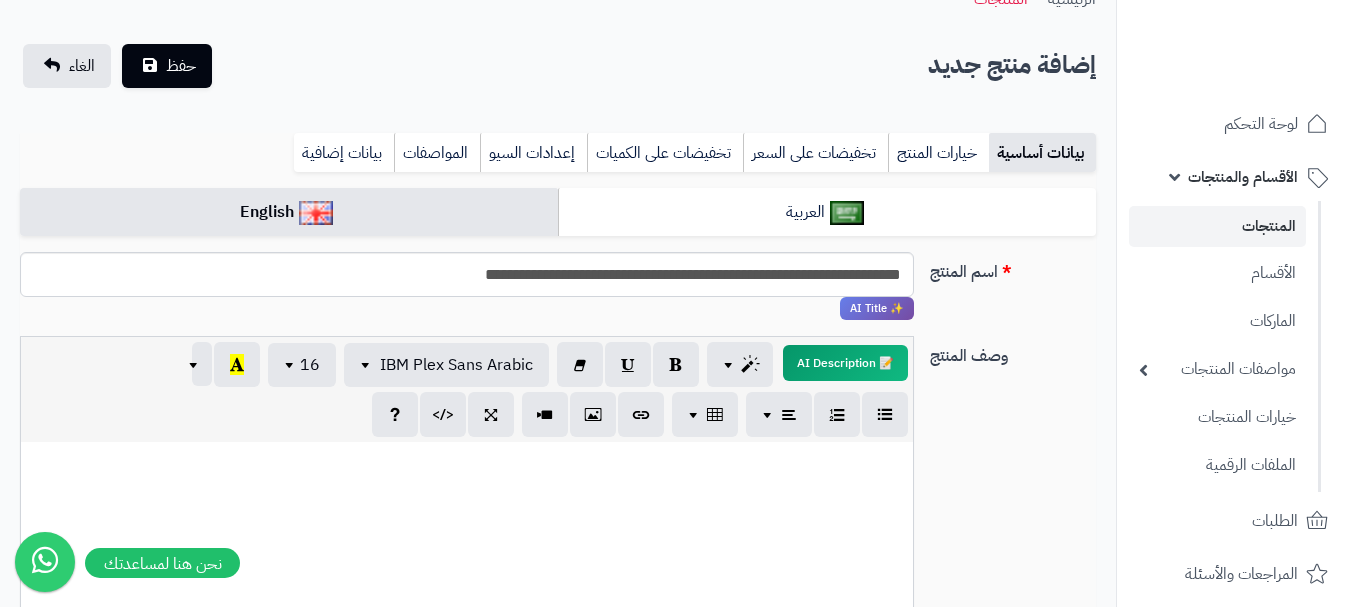 scroll, scrollTop: 0, scrollLeft: 0, axis: both 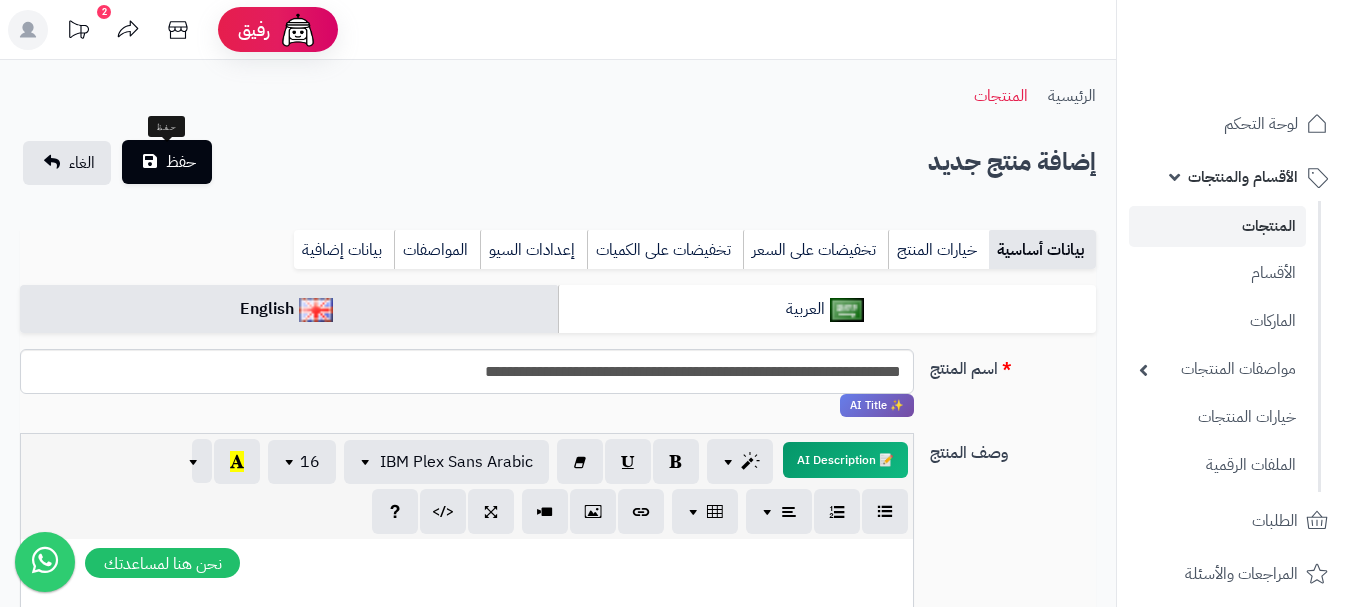 type on "******" 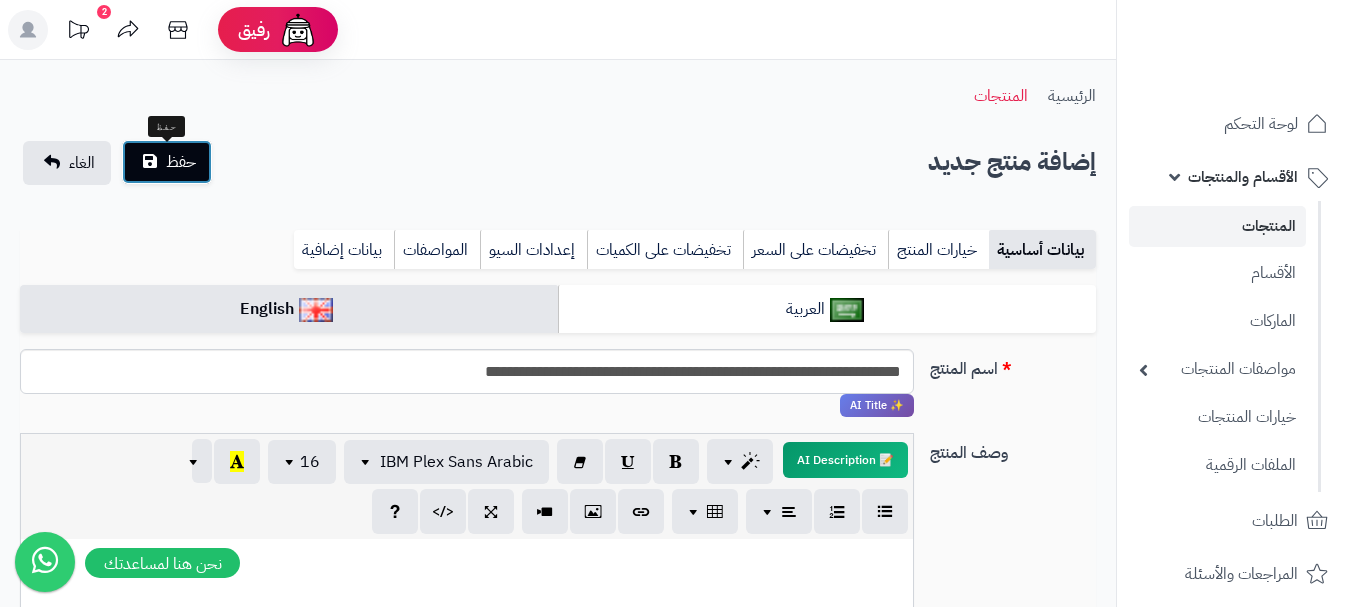 click on "حفظ" at bounding box center (181, 162) 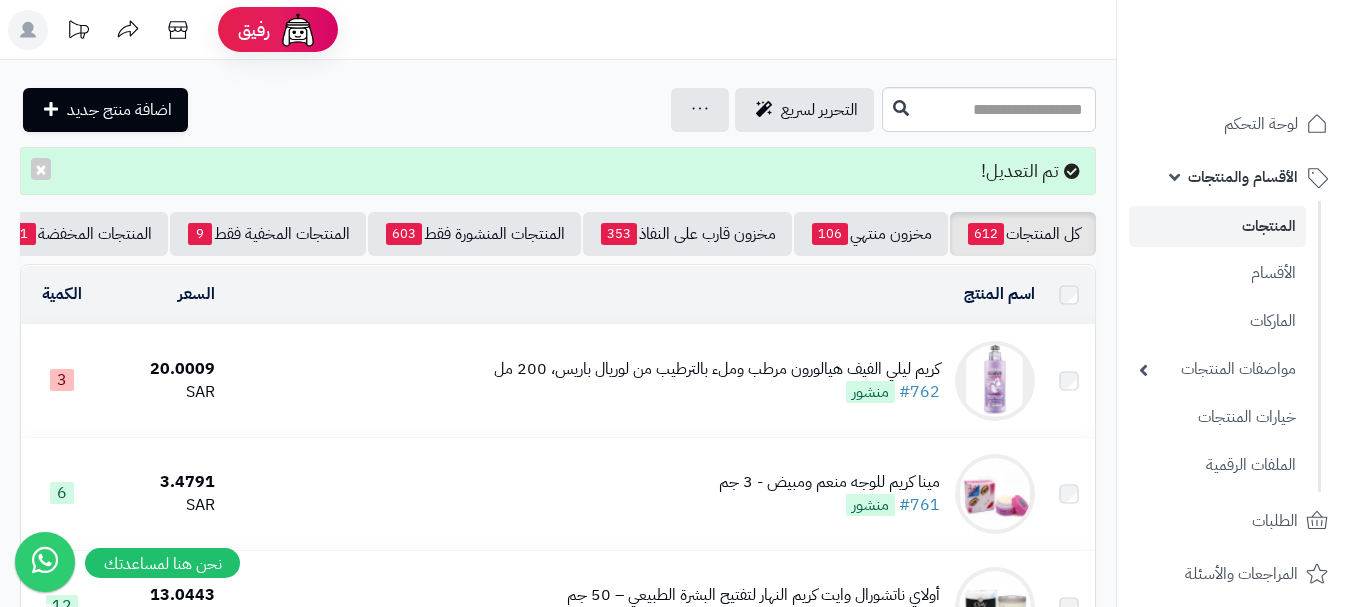 scroll, scrollTop: 0, scrollLeft: 0, axis: both 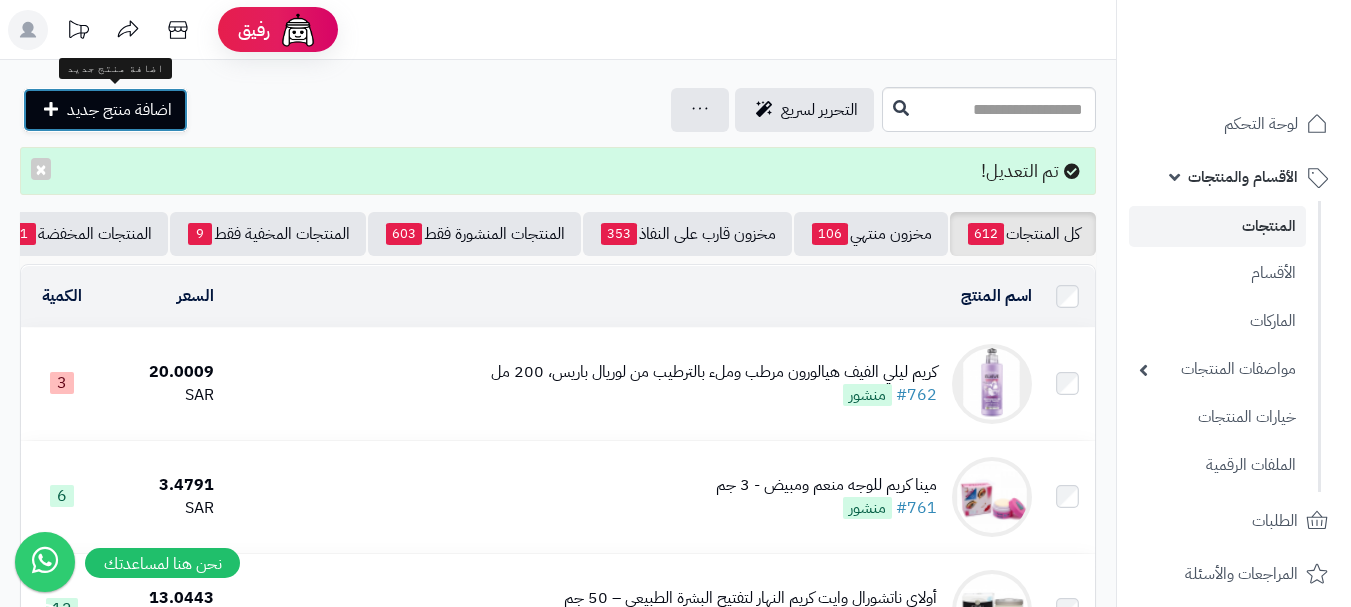 click on "اضافة منتج جديد" at bounding box center [119, 110] 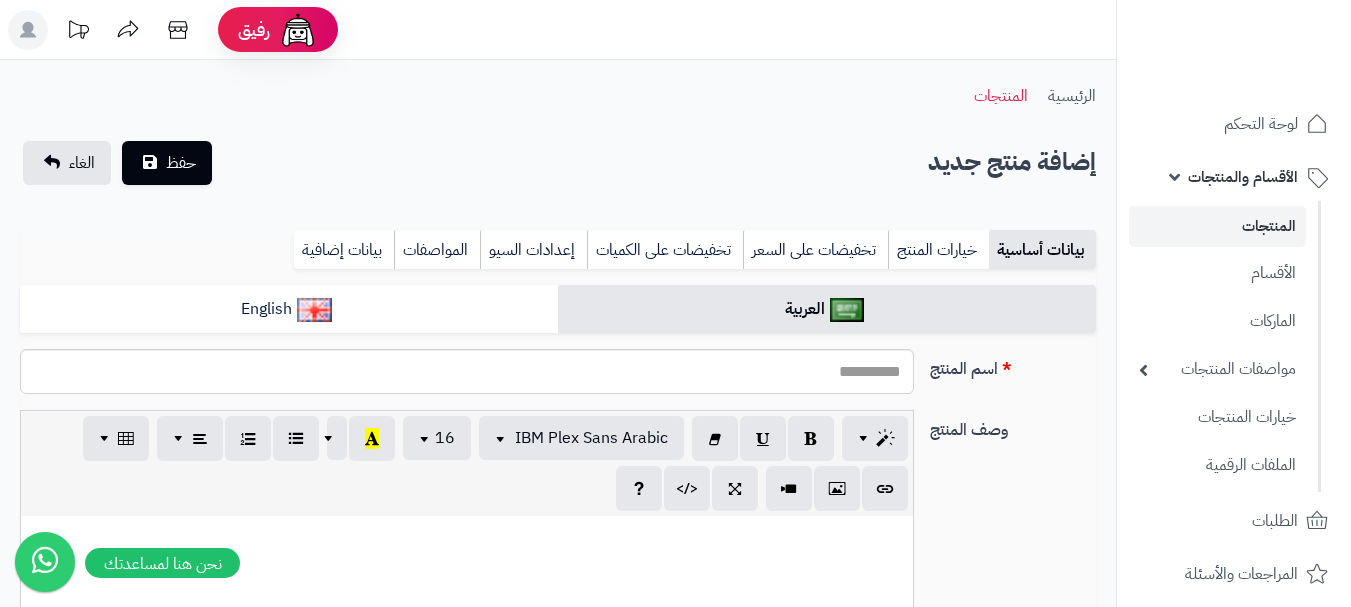 select 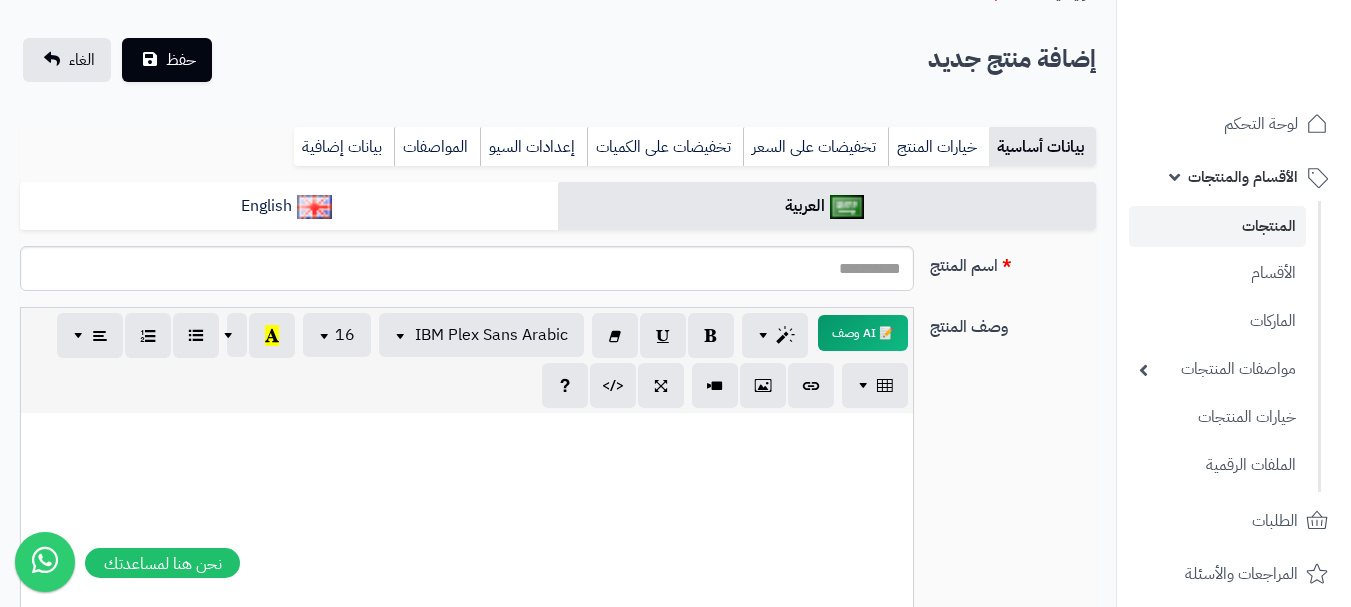 scroll, scrollTop: 200, scrollLeft: 0, axis: vertical 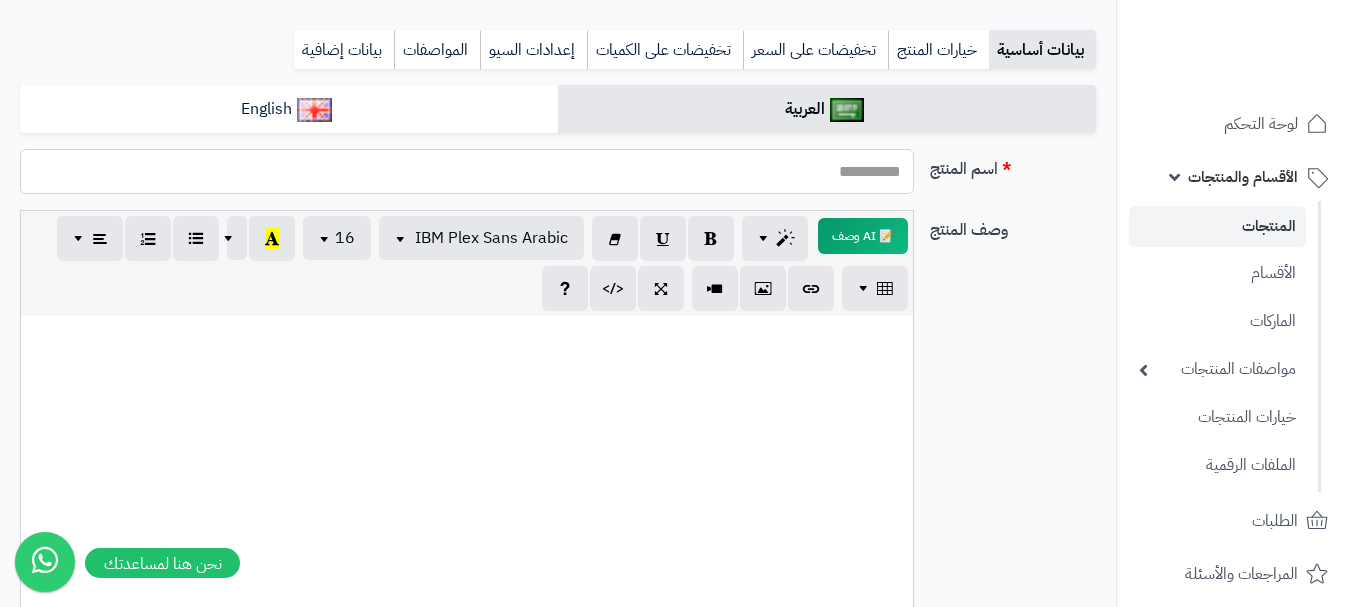 paste on "**********" 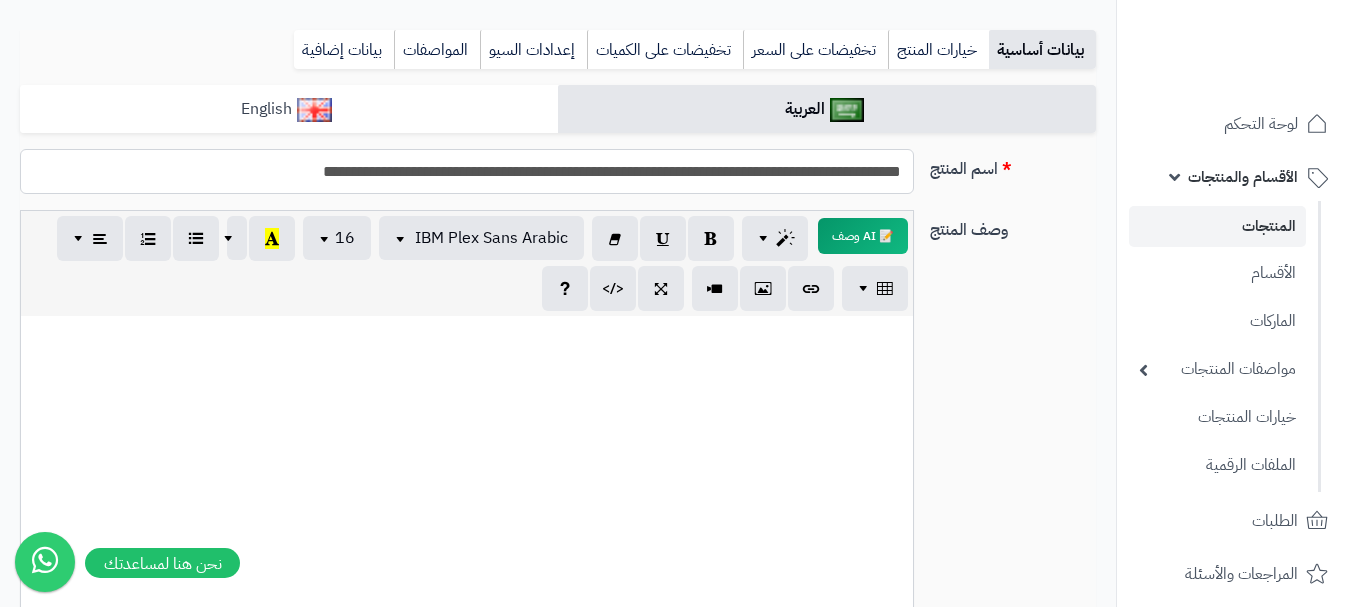 type on "**********" 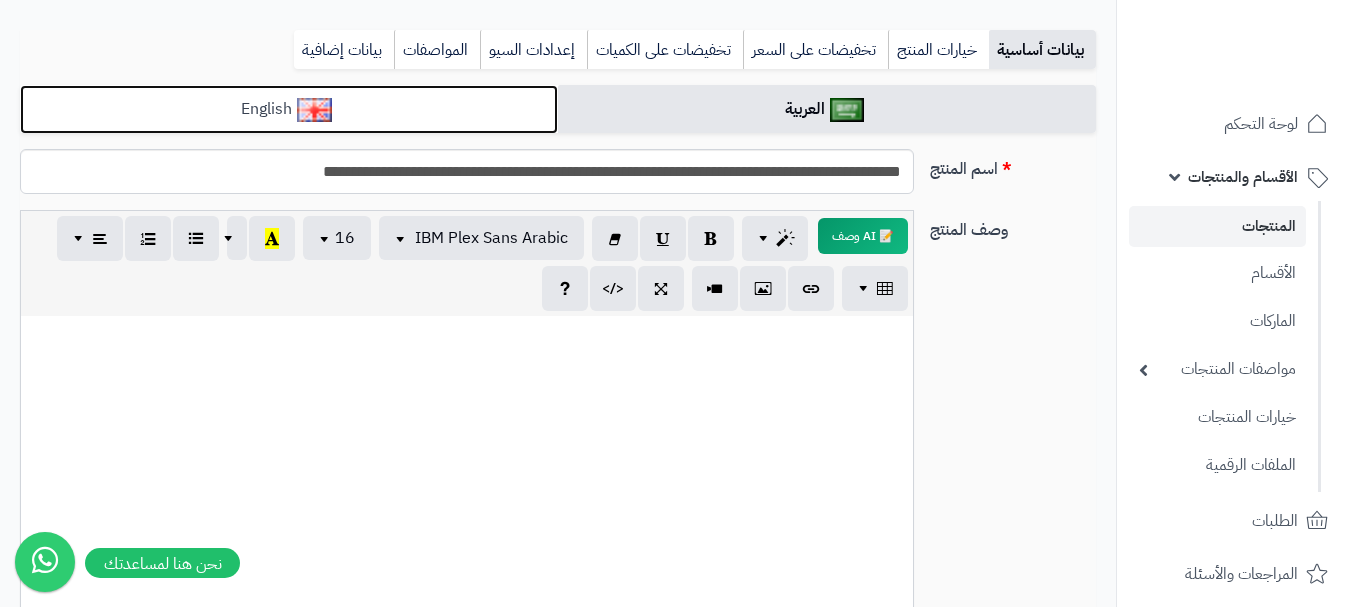 click on "English" at bounding box center [289, 109] 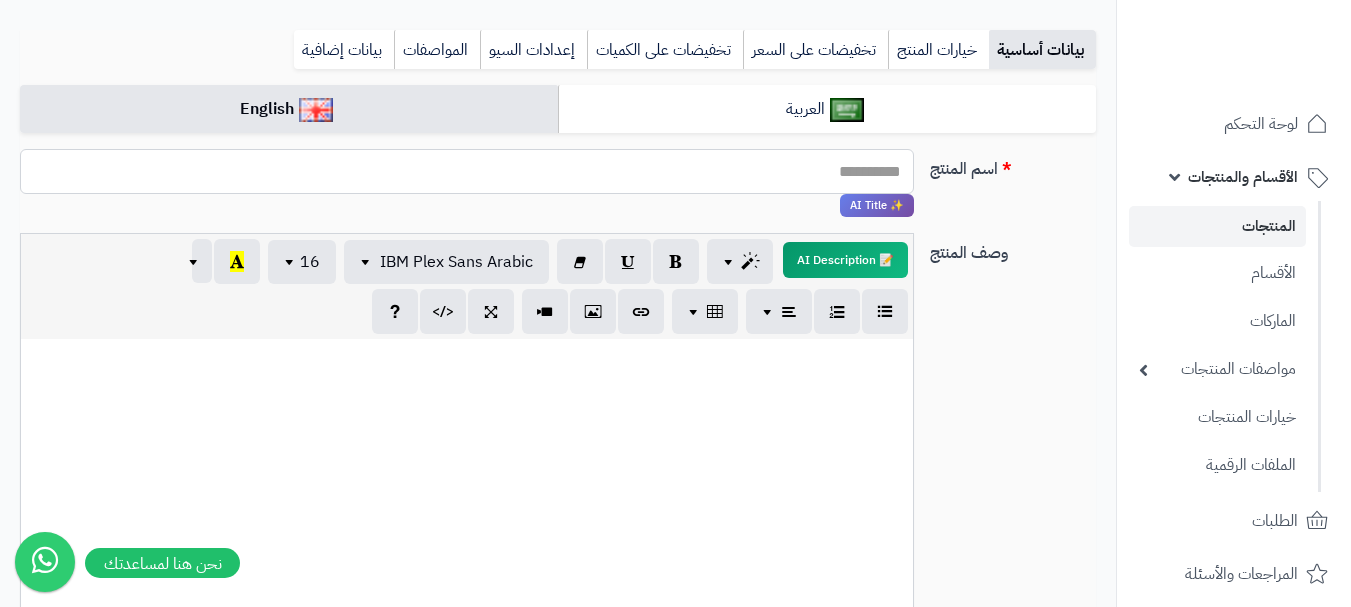 paste on "**********" 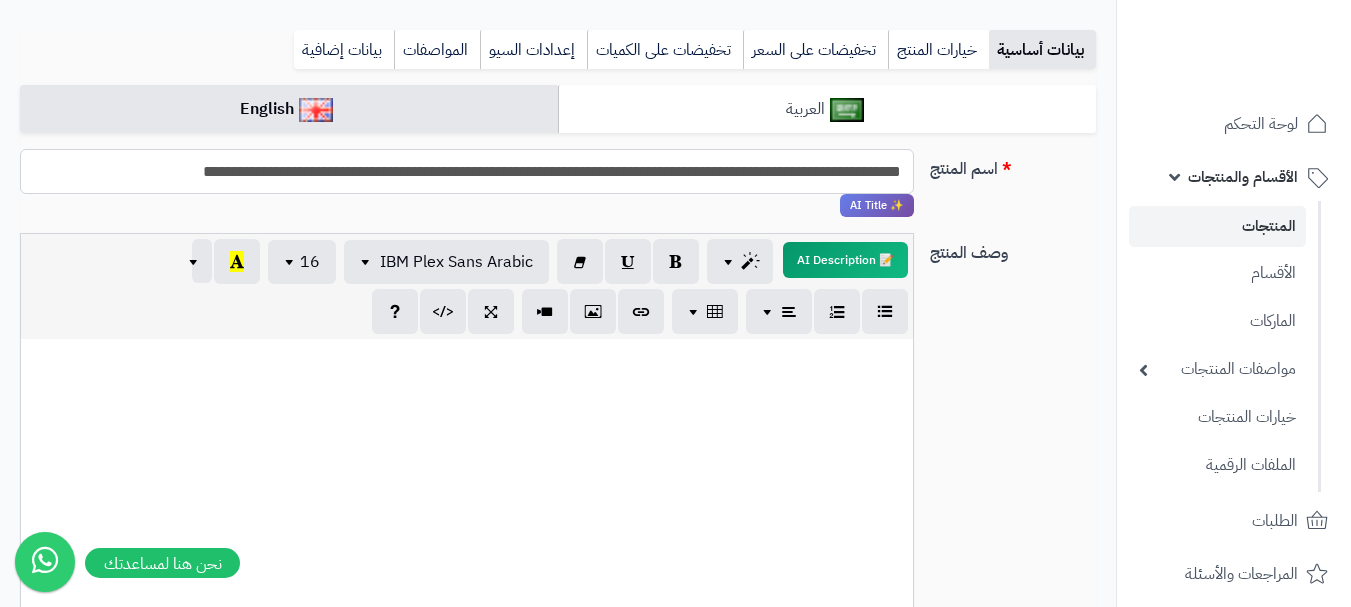 type on "**********" 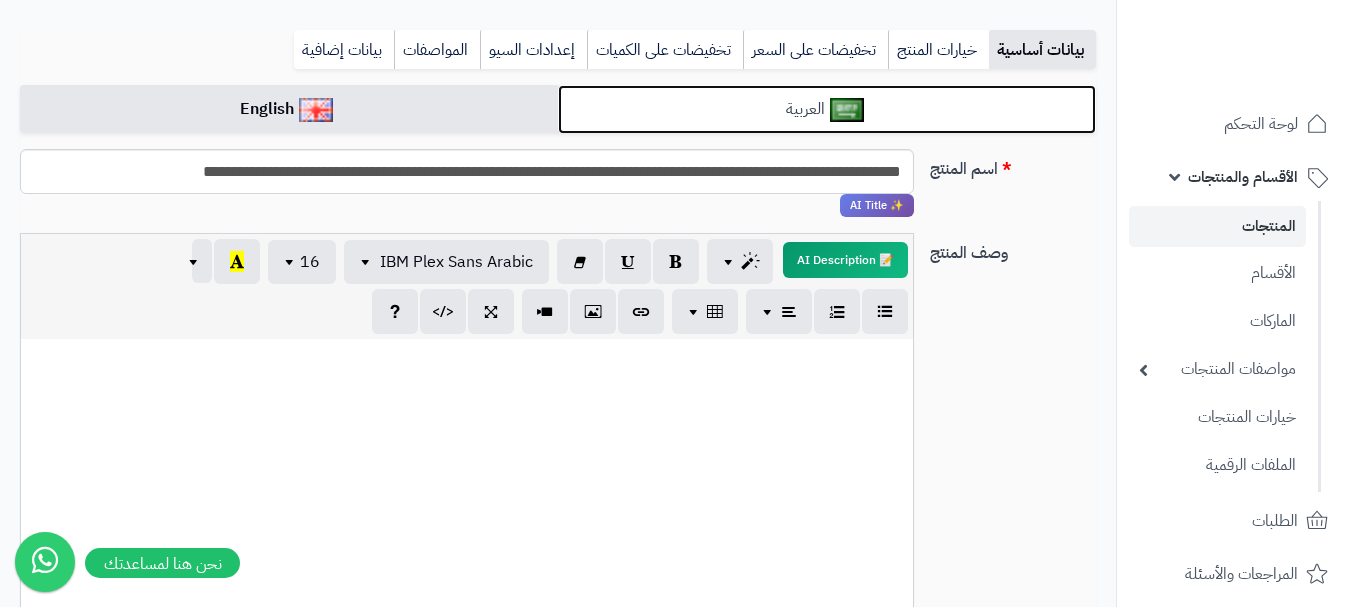 click on "العربية" at bounding box center [827, 109] 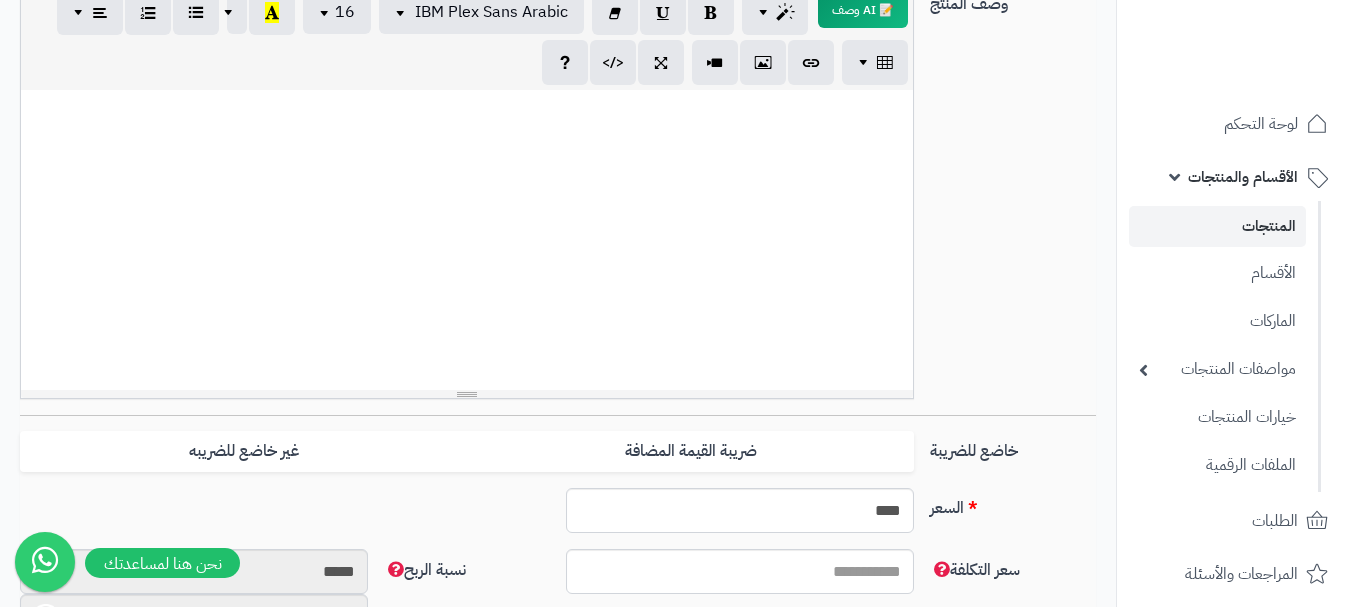 scroll, scrollTop: 700, scrollLeft: 0, axis: vertical 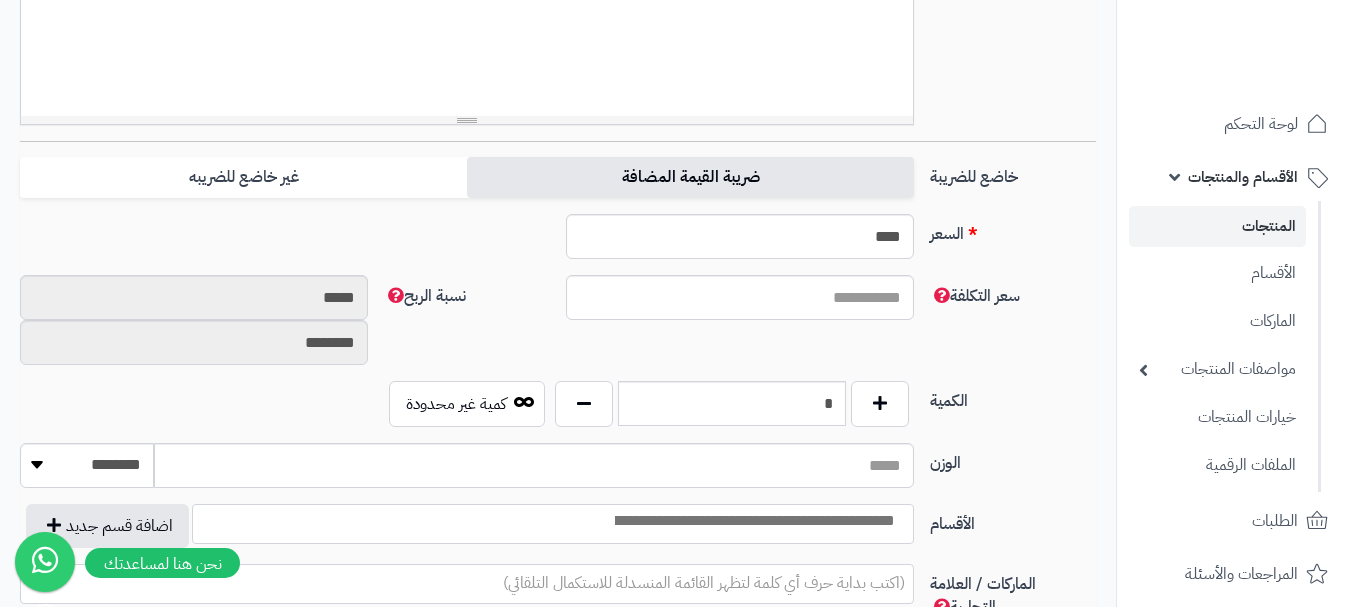 click on "ضريبة القيمة المضافة" at bounding box center (690, 177) 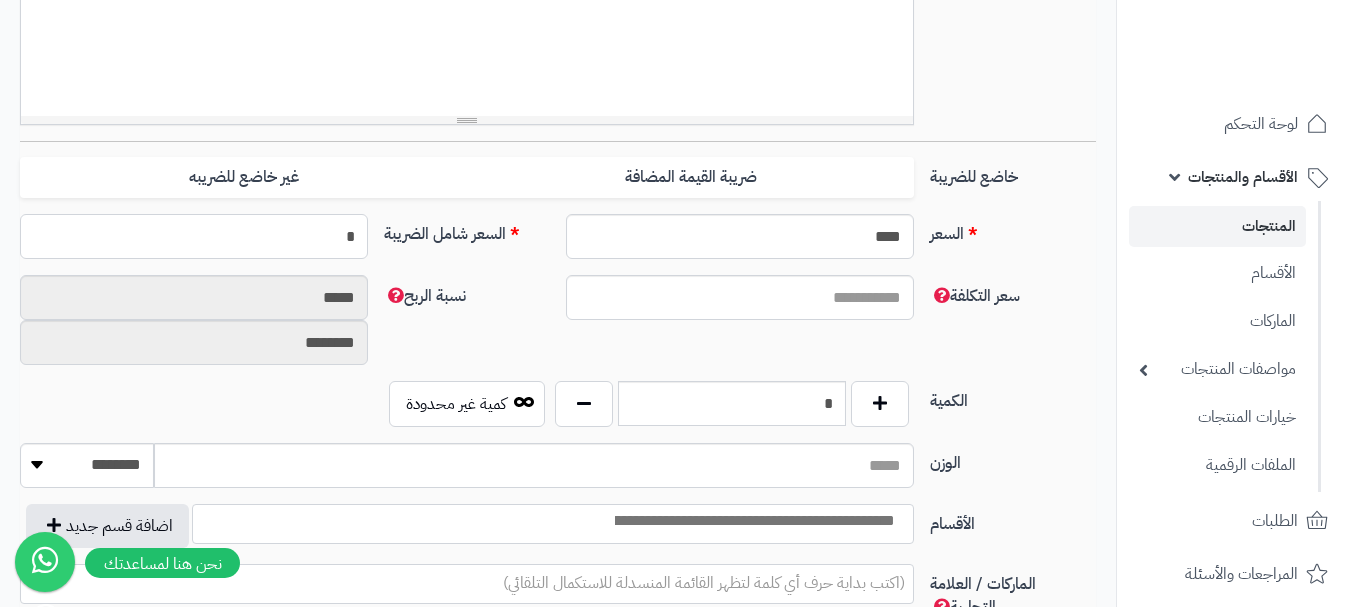 click on "*" at bounding box center [194, 236] 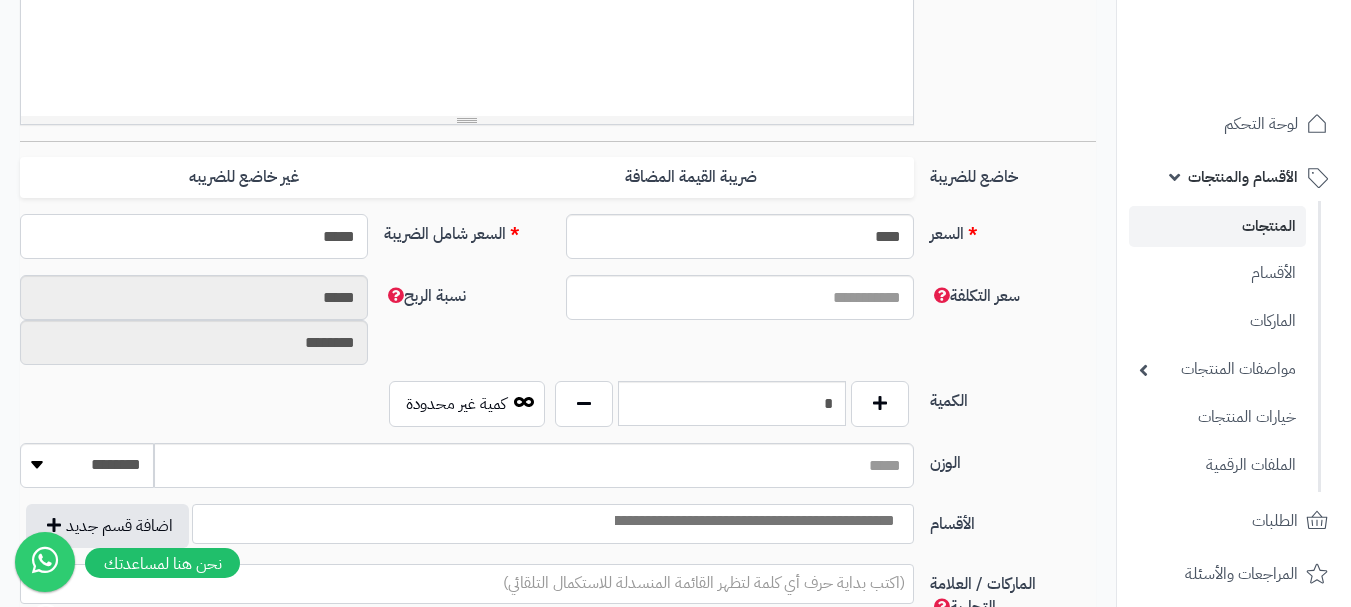type on "******" 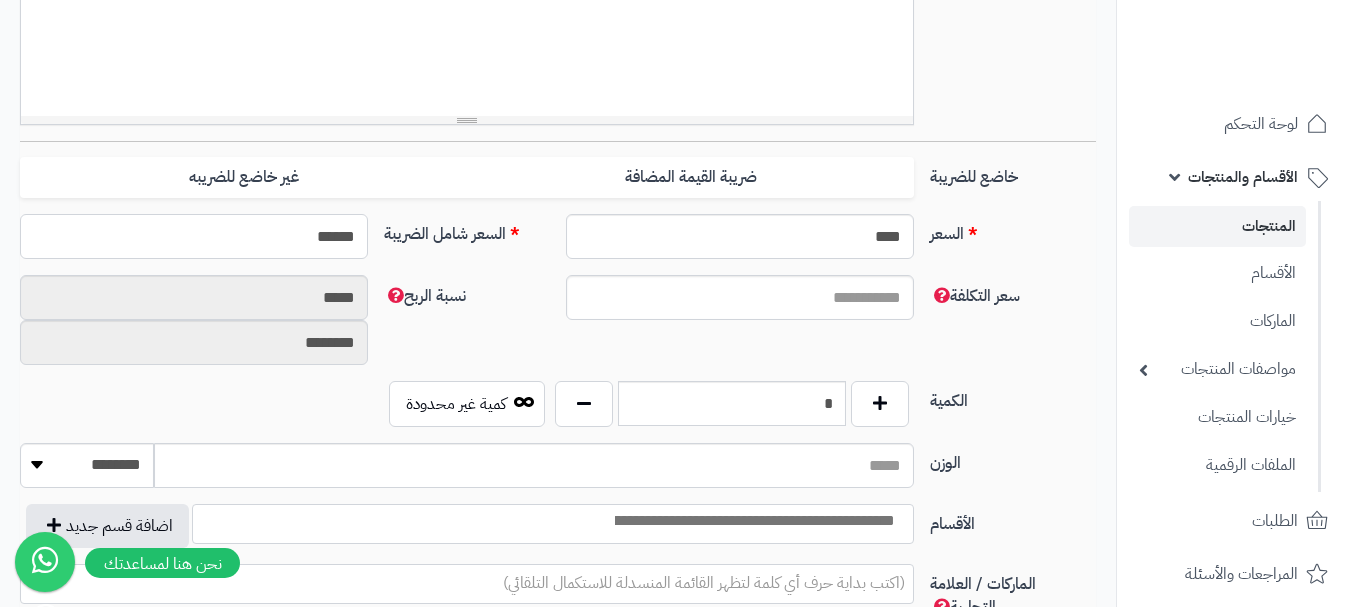 type on "**********" 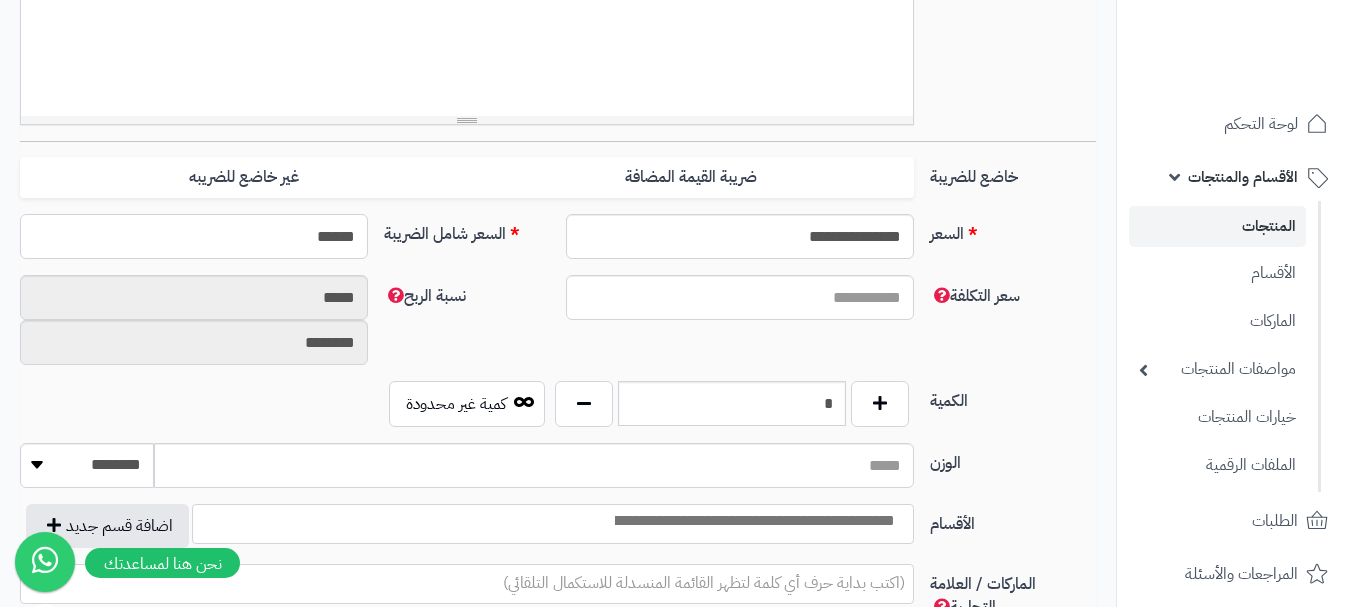 type on "******" 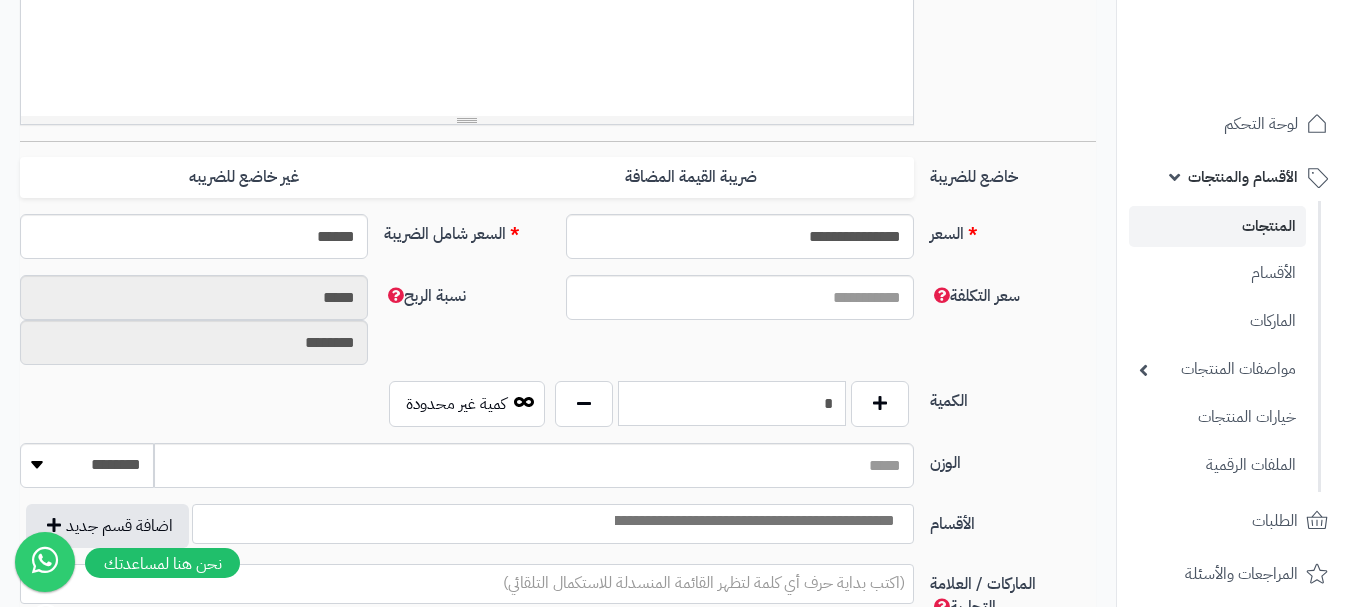click on "*" at bounding box center (732, 403) 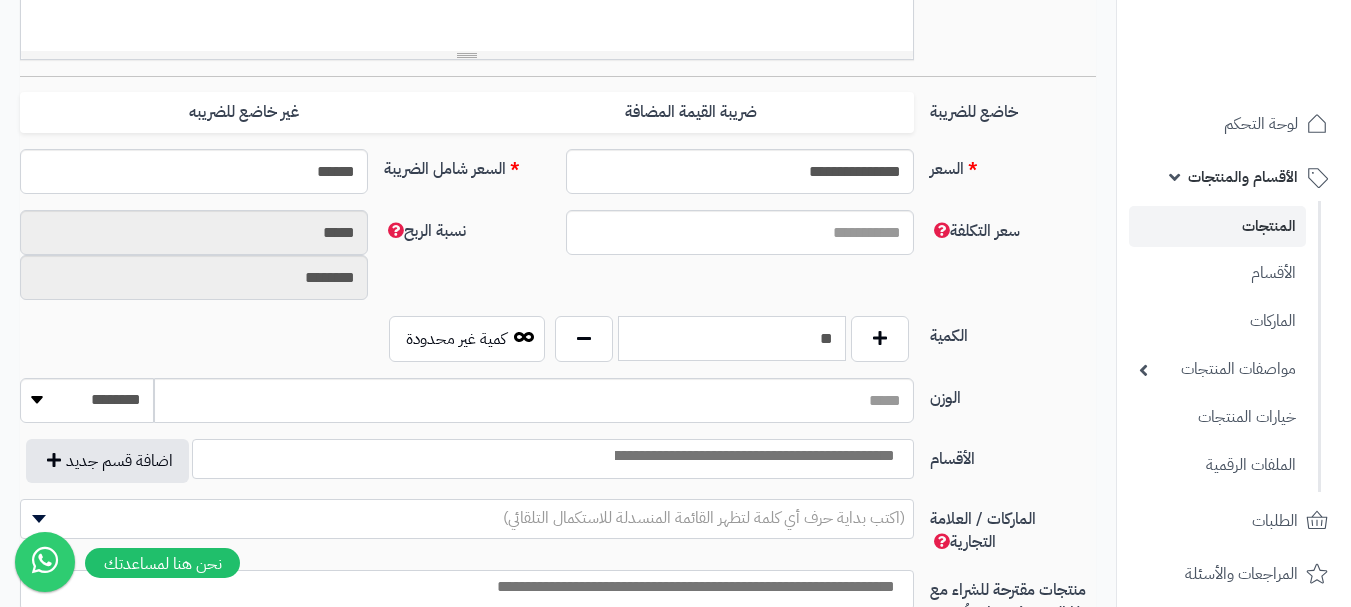 scroll, scrollTop: 800, scrollLeft: 0, axis: vertical 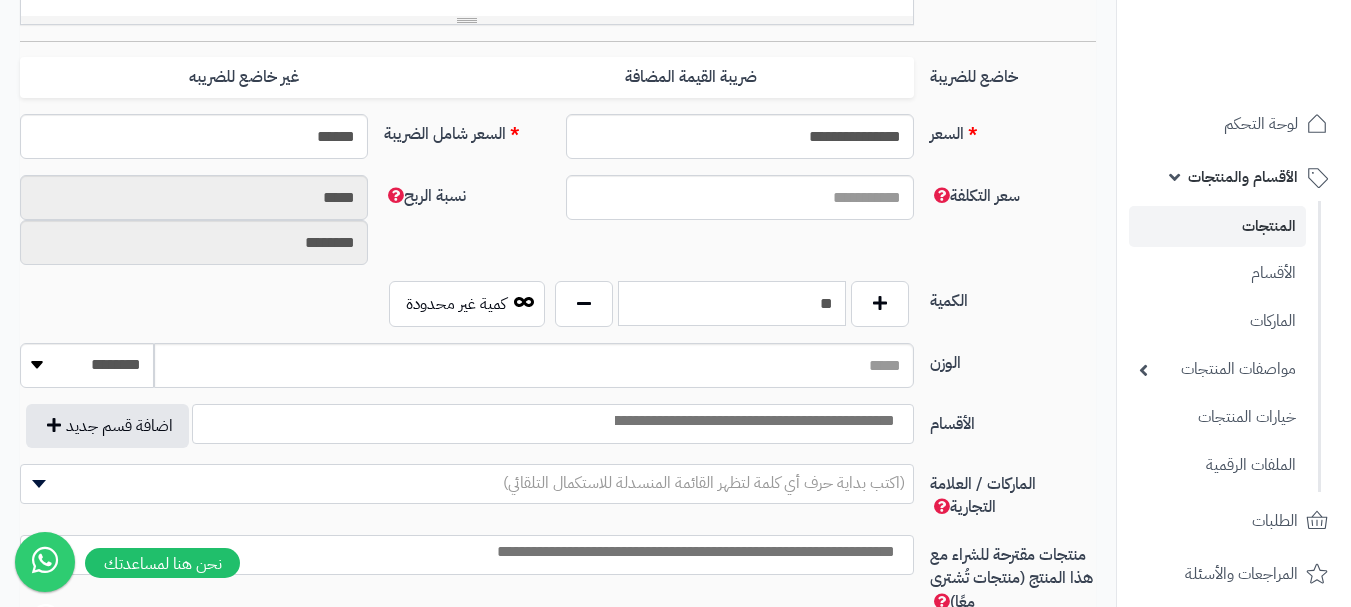 type on "**" 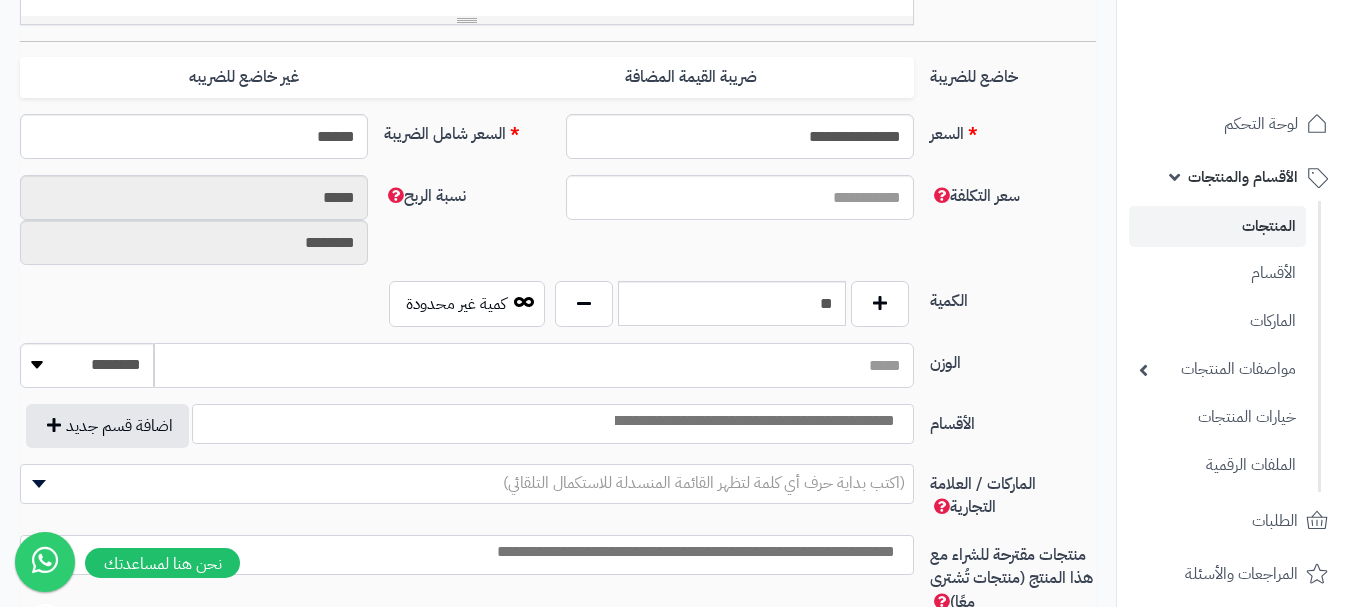 drag, startPoint x: 818, startPoint y: 373, endPoint x: 807, endPoint y: 380, distance: 13.038404 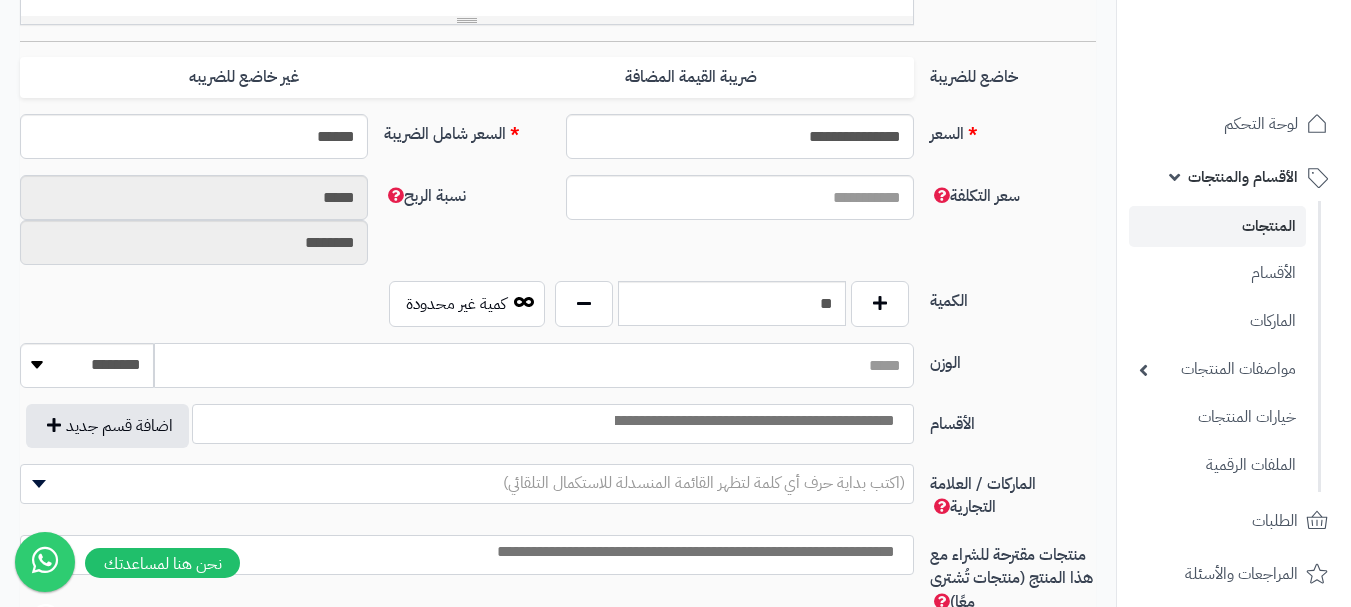 click on "الوزن" at bounding box center (534, 365) 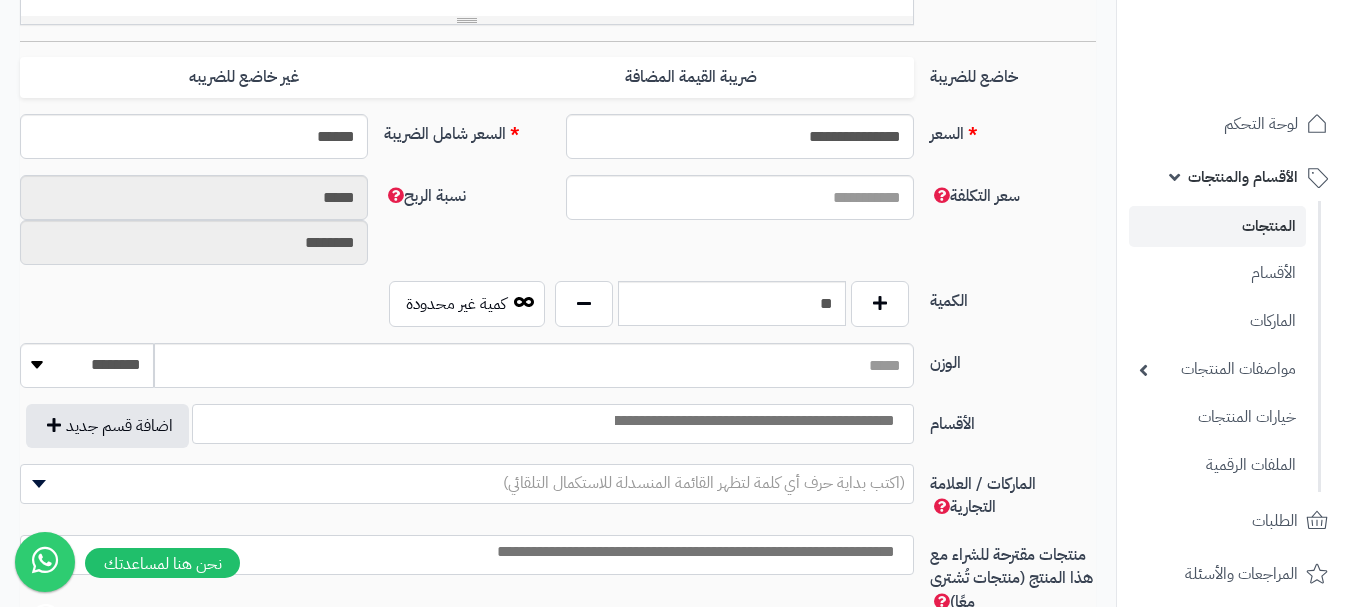 click at bounding box center (753, 421) 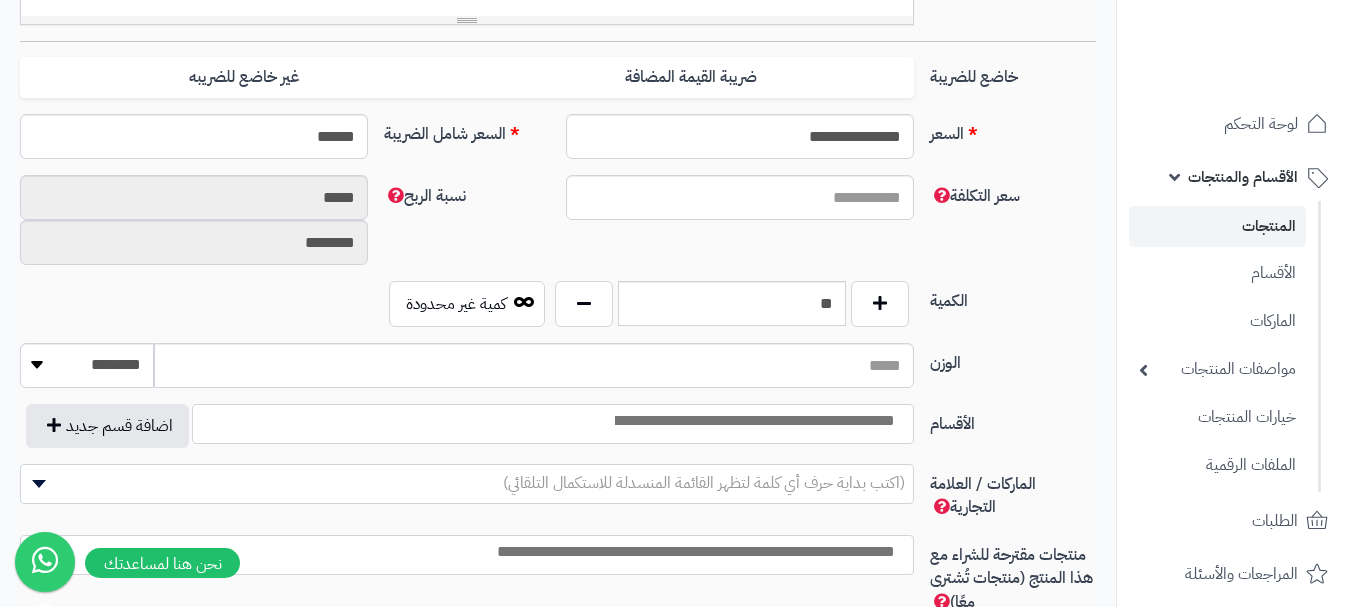 click on "الوزن
******** **** ***** *****" at bounding box center [558, 373] 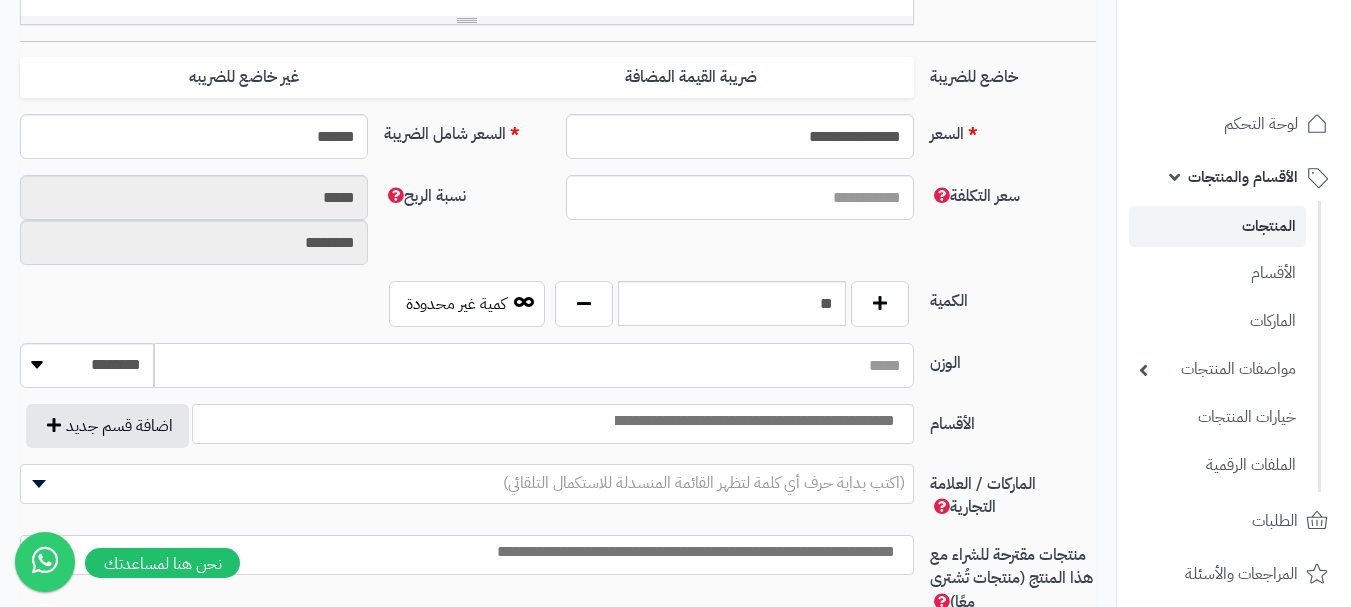 click on "الوزن" at bounding box center (534, 365) 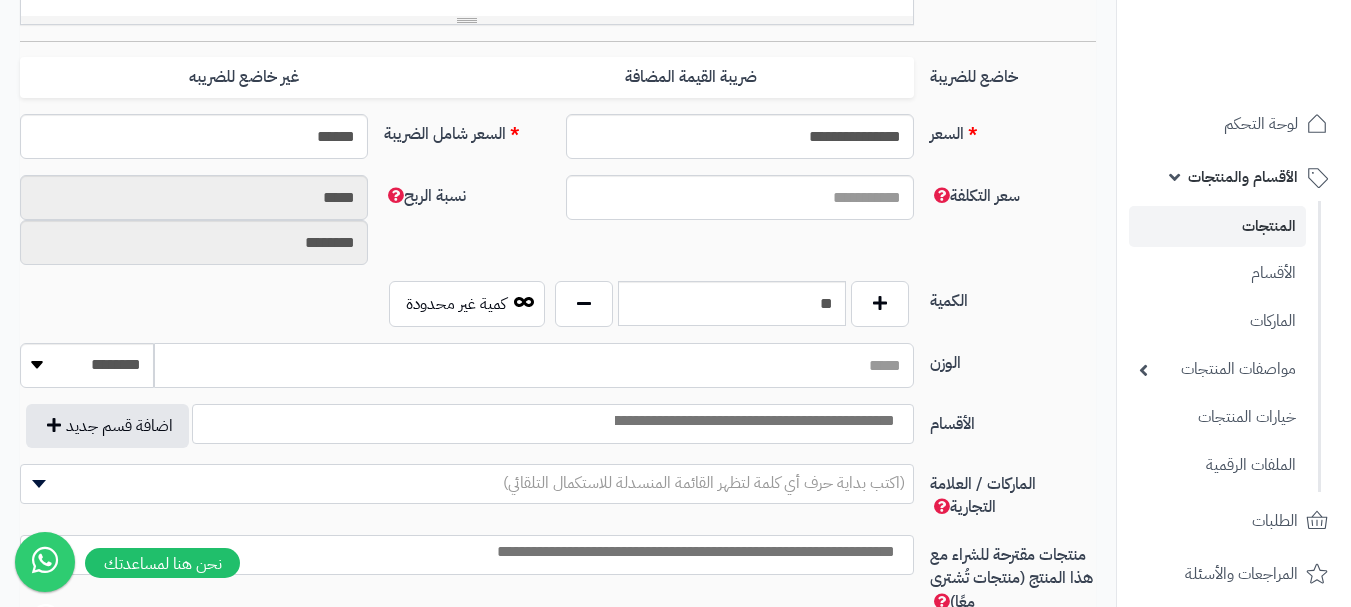 type on "**" 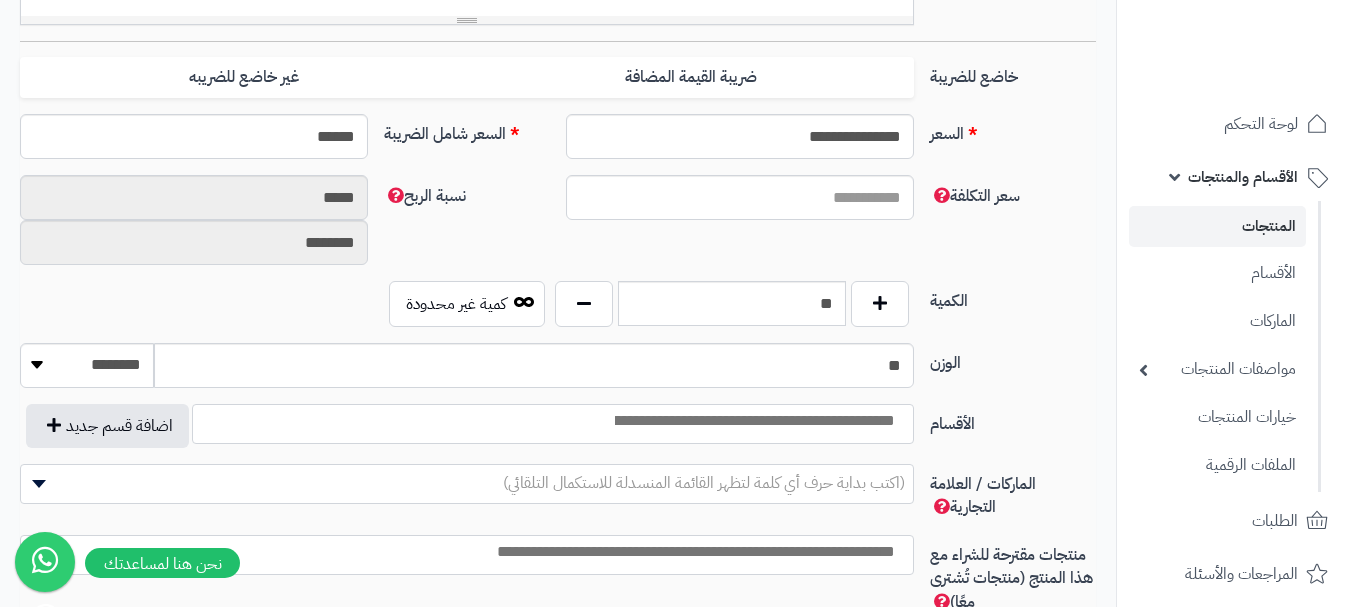 click at bounding box center (753, 421) 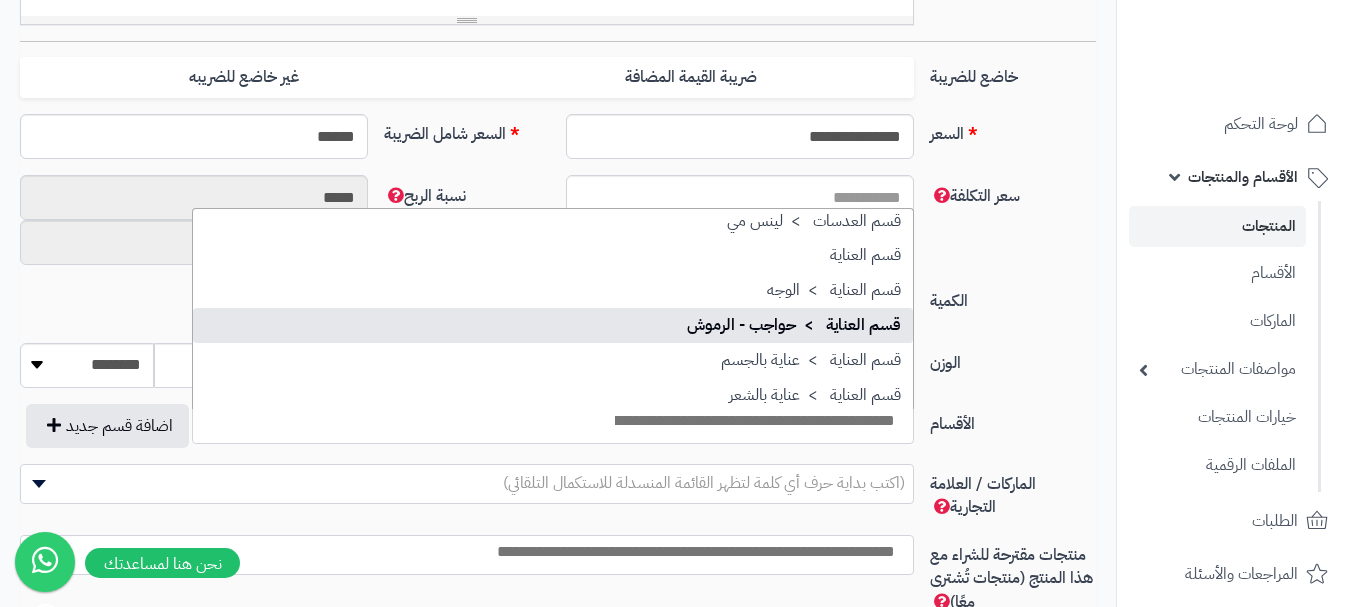 scroll, scrollTop: 1686, scrollLeft: 0, axis: vertical 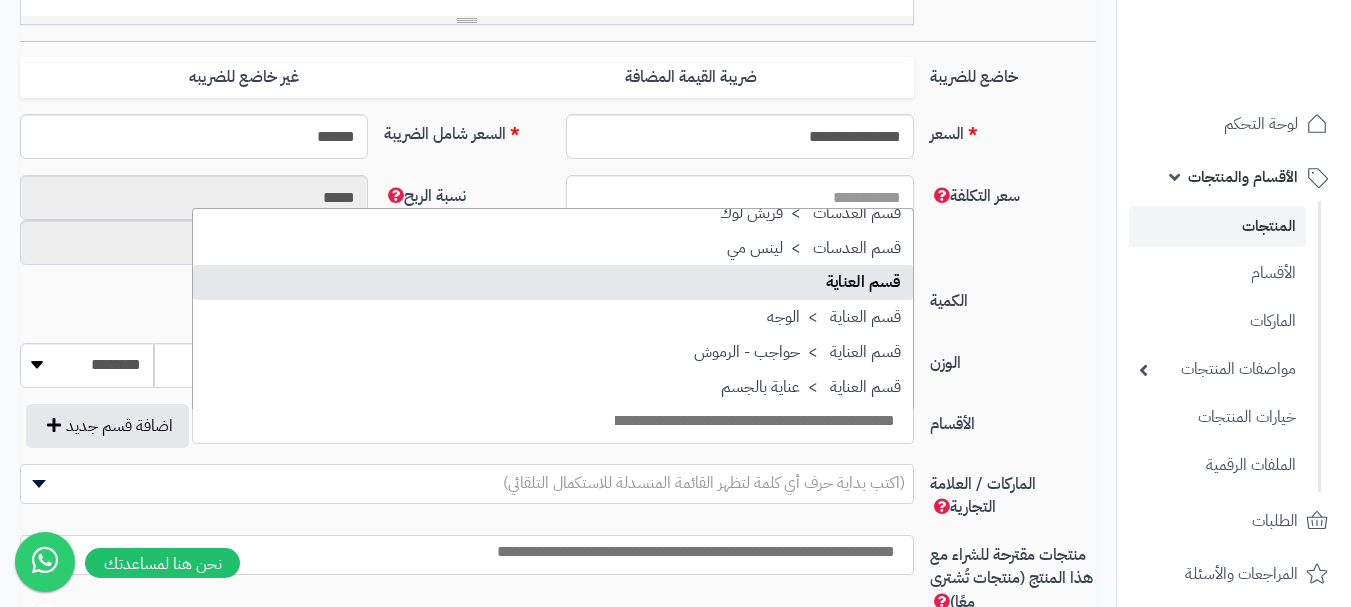 select on "**" 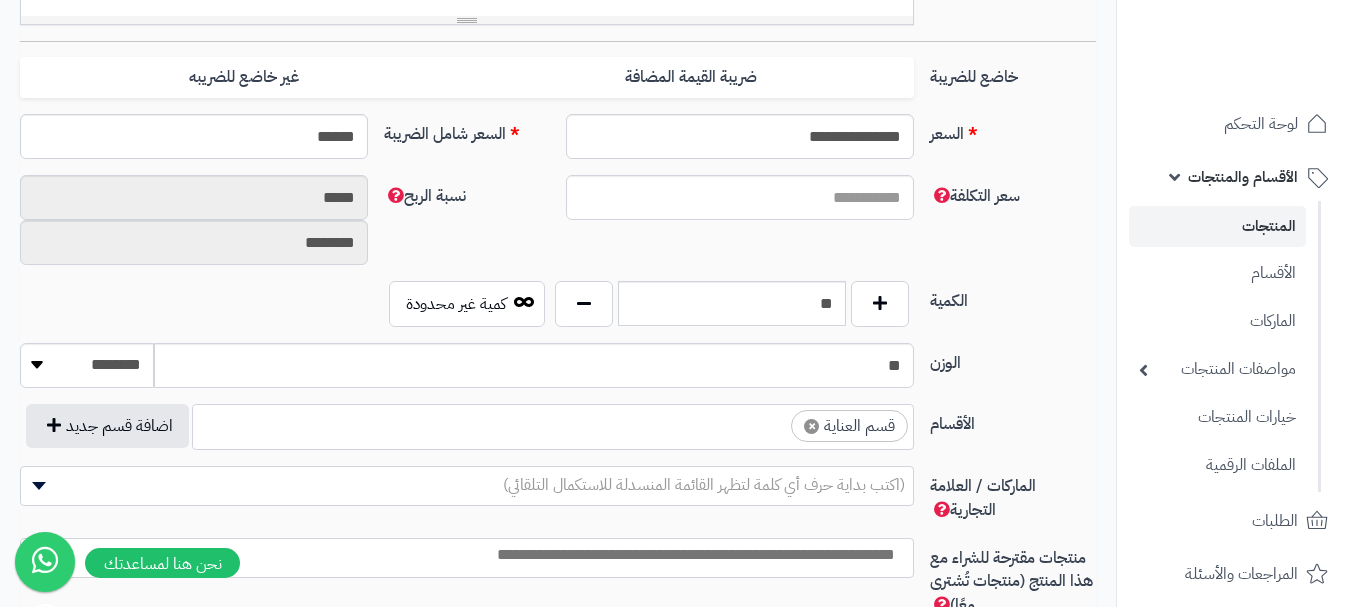 scroll, scrollTop: 1250, scrollLeft: 0, axis: vertical 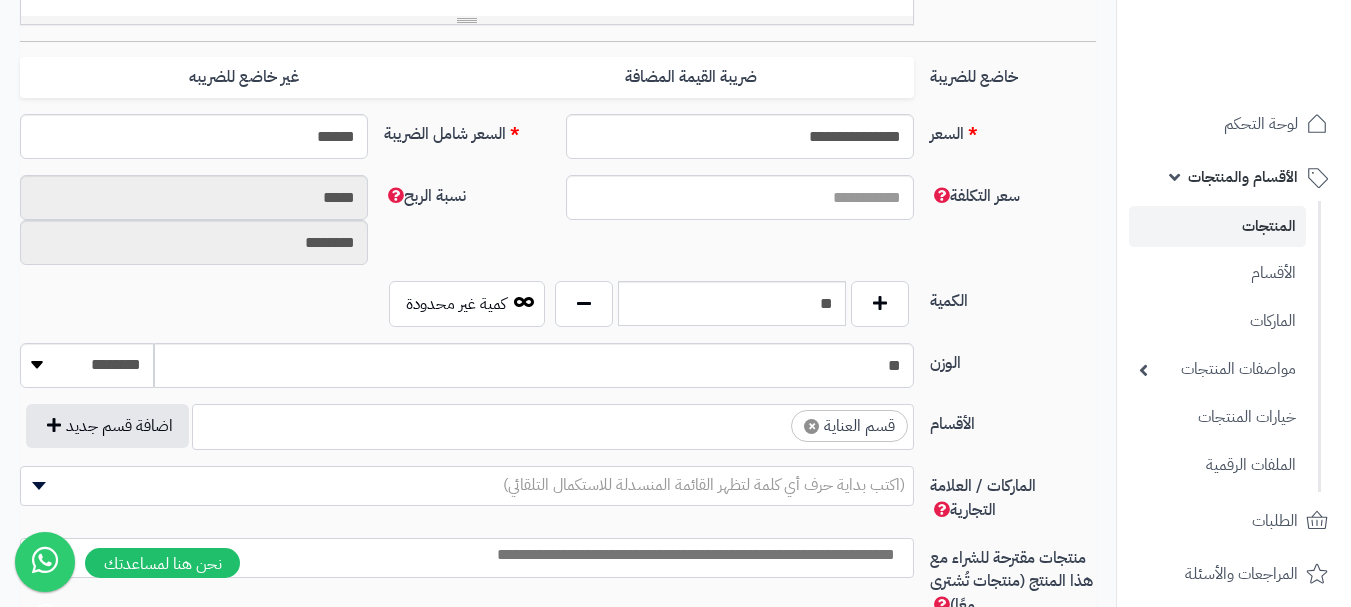 click on "× قسم العناية" at bounding box center [553, 424] 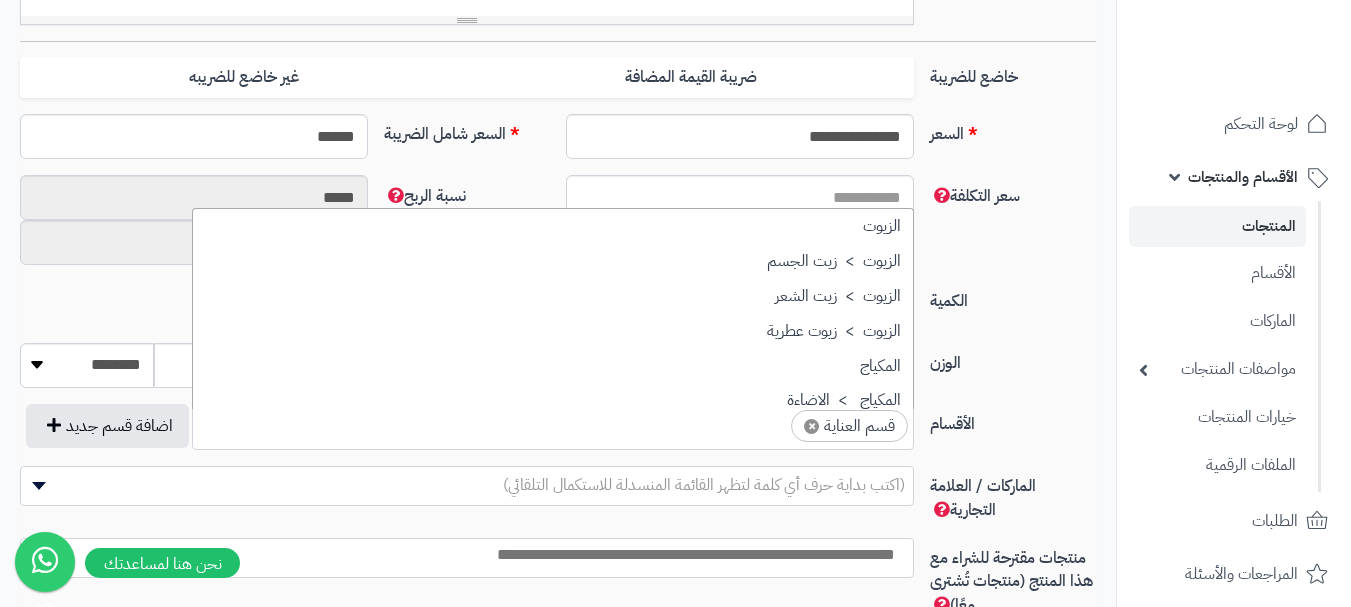 scroll, scrollTop: 1707, scrollLeft: 0, axis: vertical 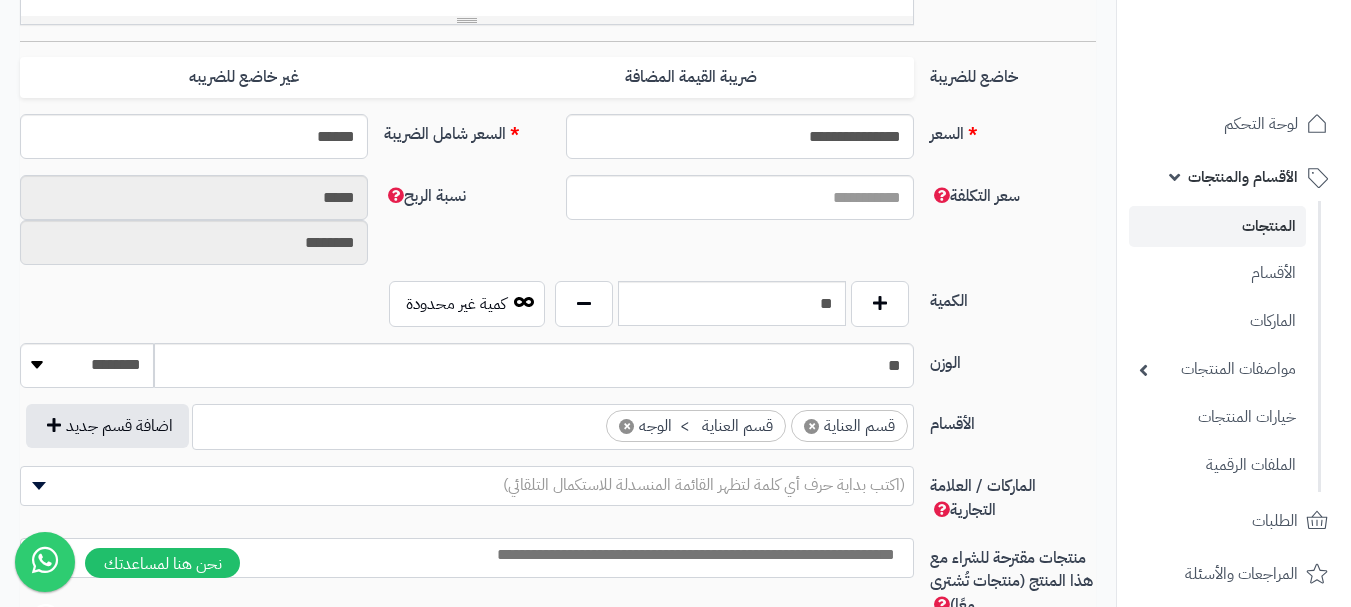 click at bounding box center [588, 421] 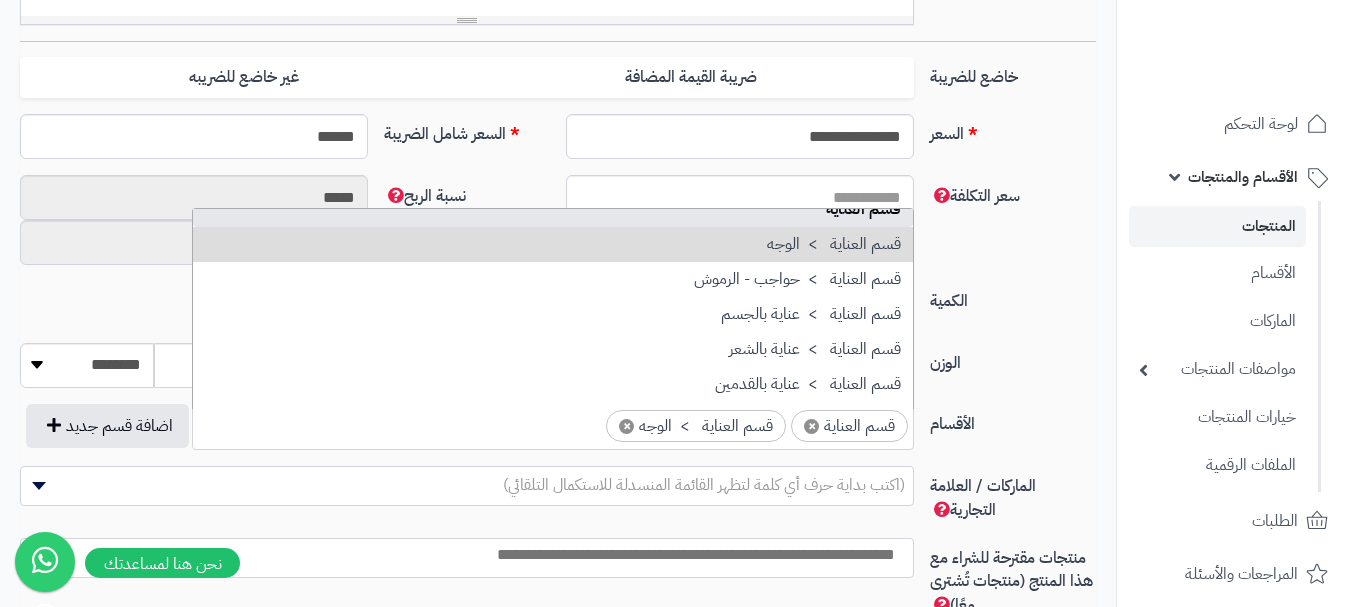 scroll, scrollTop: 1786, scrollLeft: 0, axis: vertical 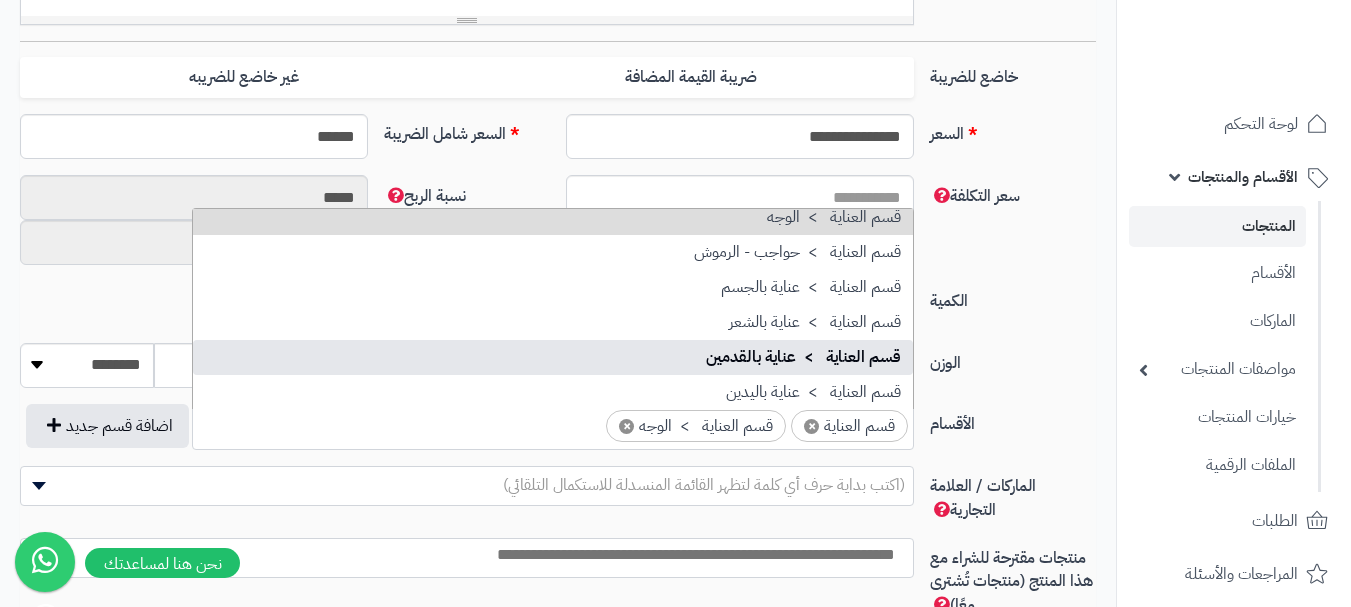 click on "**********" at bounding box center (558, 233) 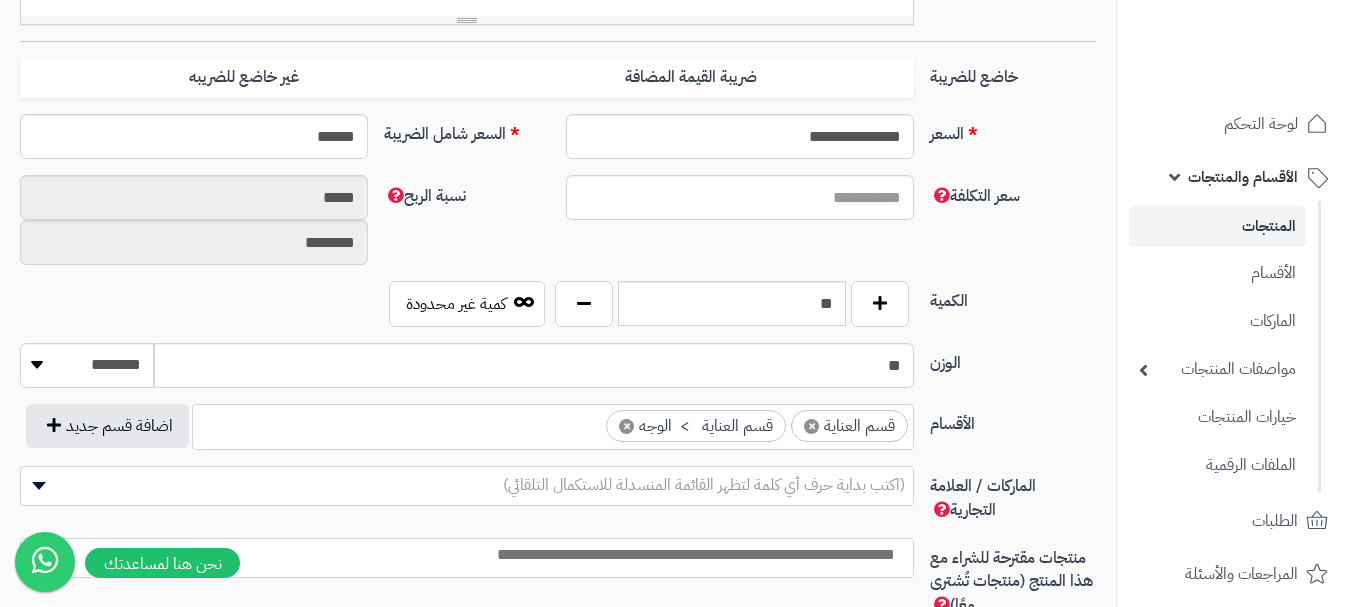 scroll, scrollTop: 1000, scrollLeft: 0, axis: vertical 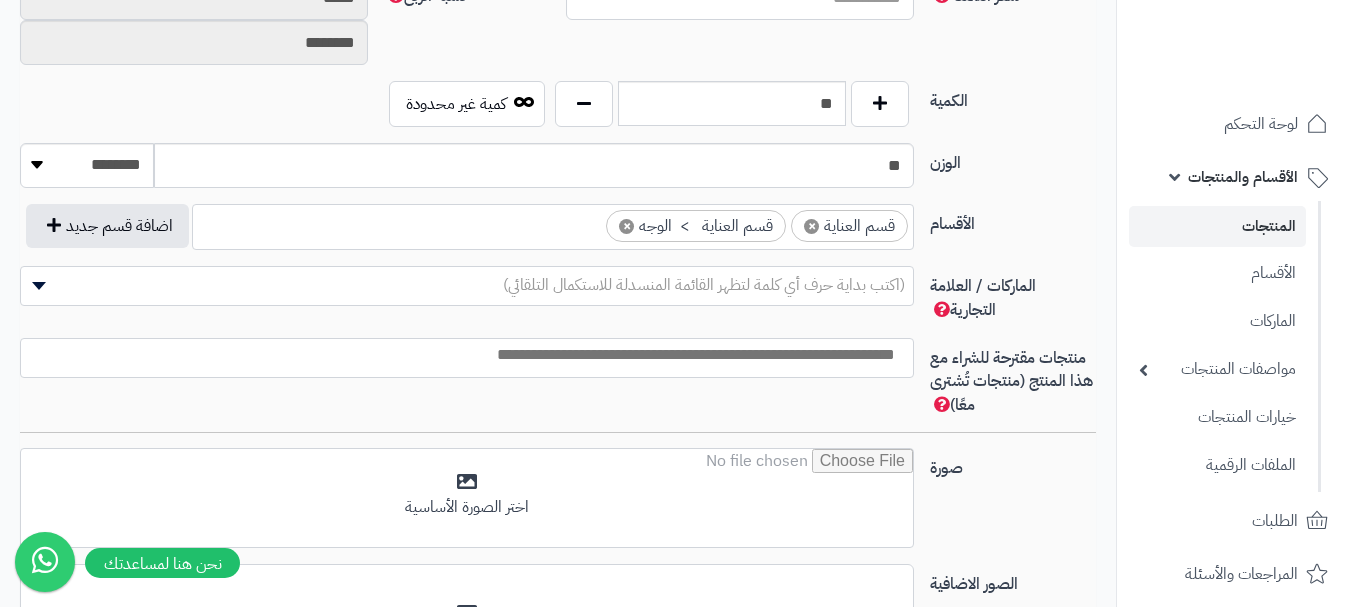 click at bounding box center [462, 355] 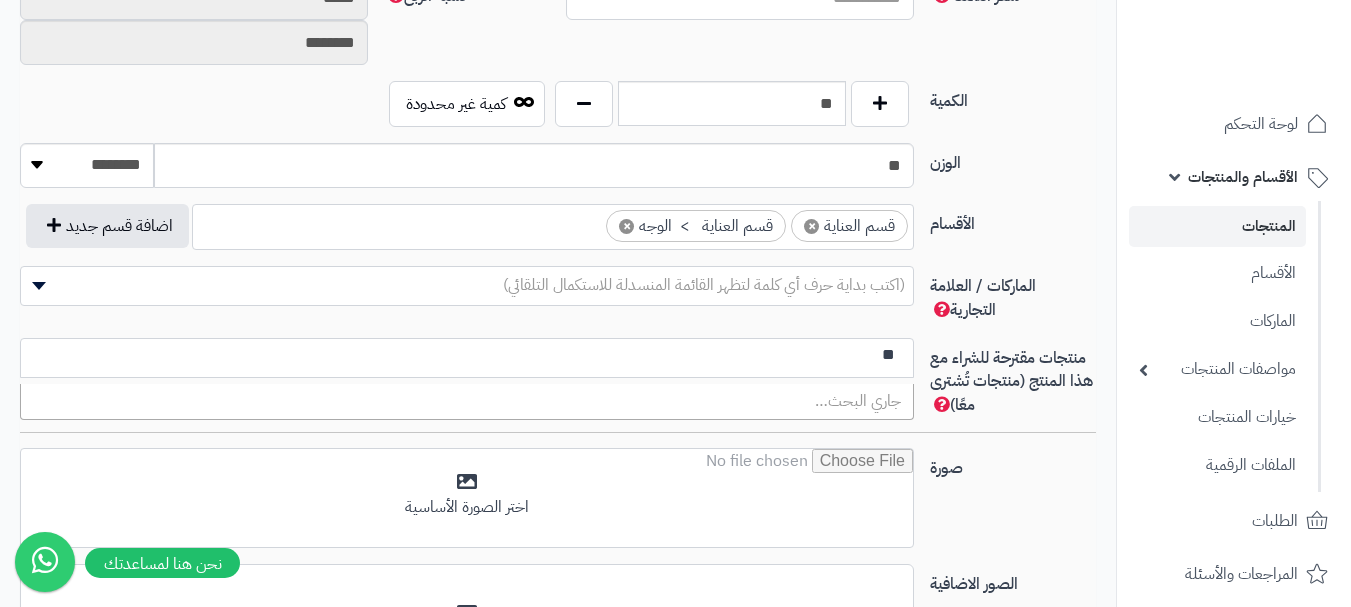 type on "*" 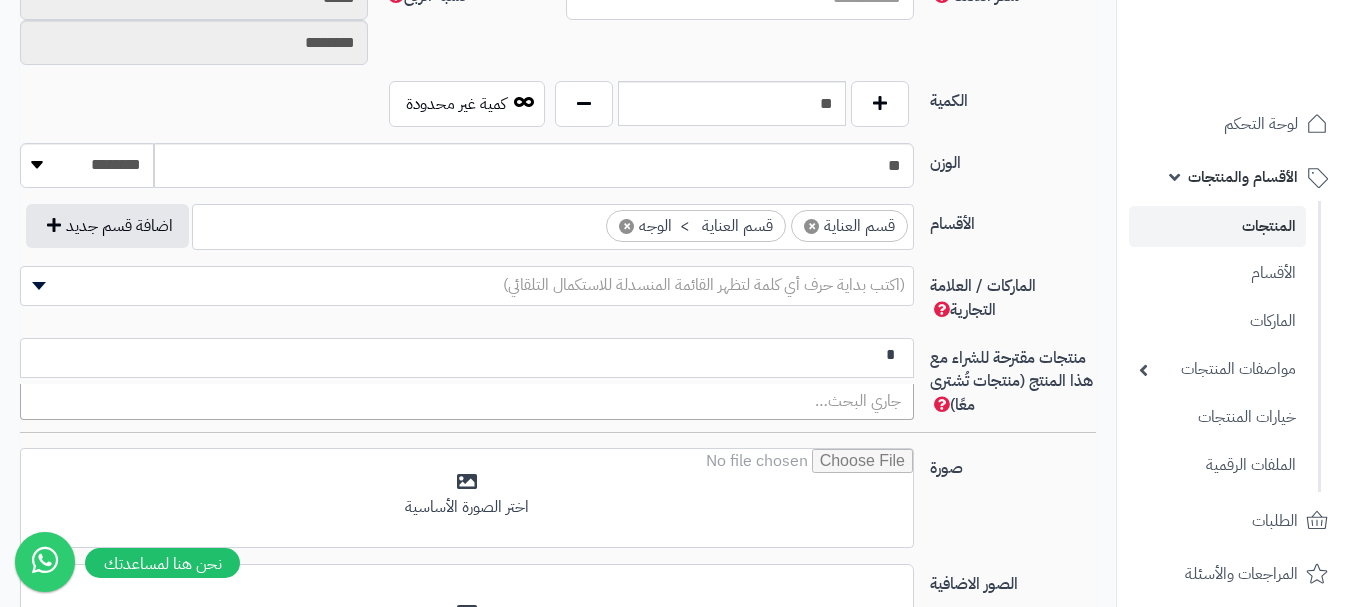 type 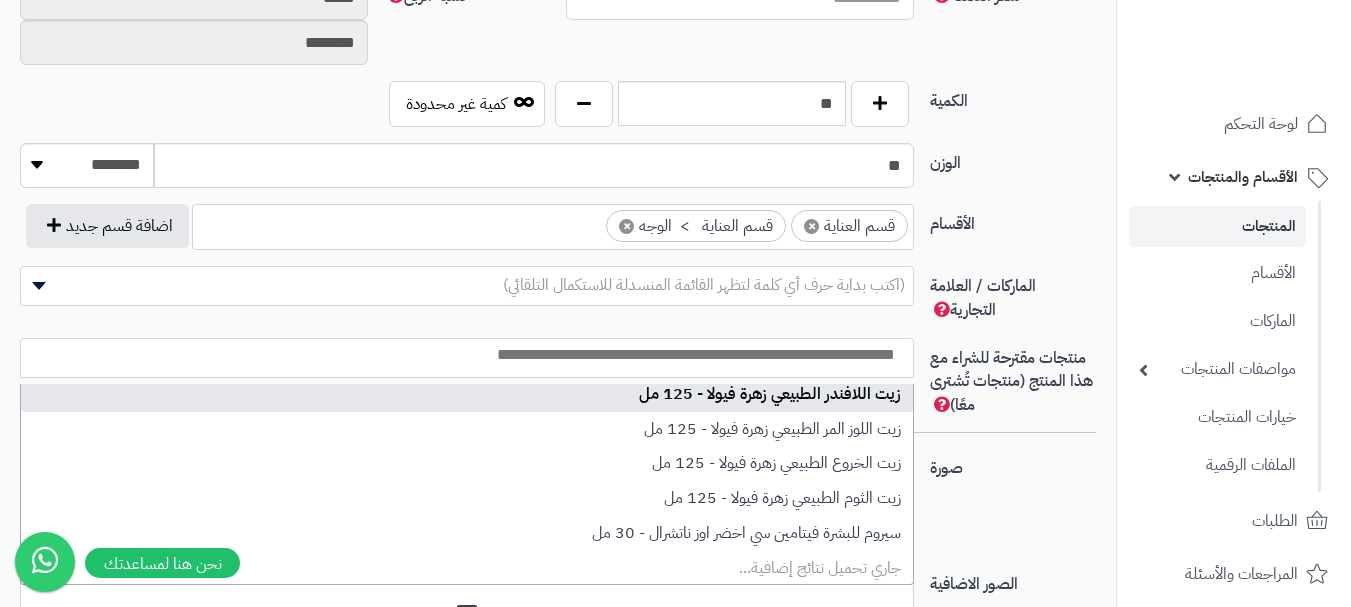 scroll, scrollTop: 9, scrollLeft: 0, axis: vertical 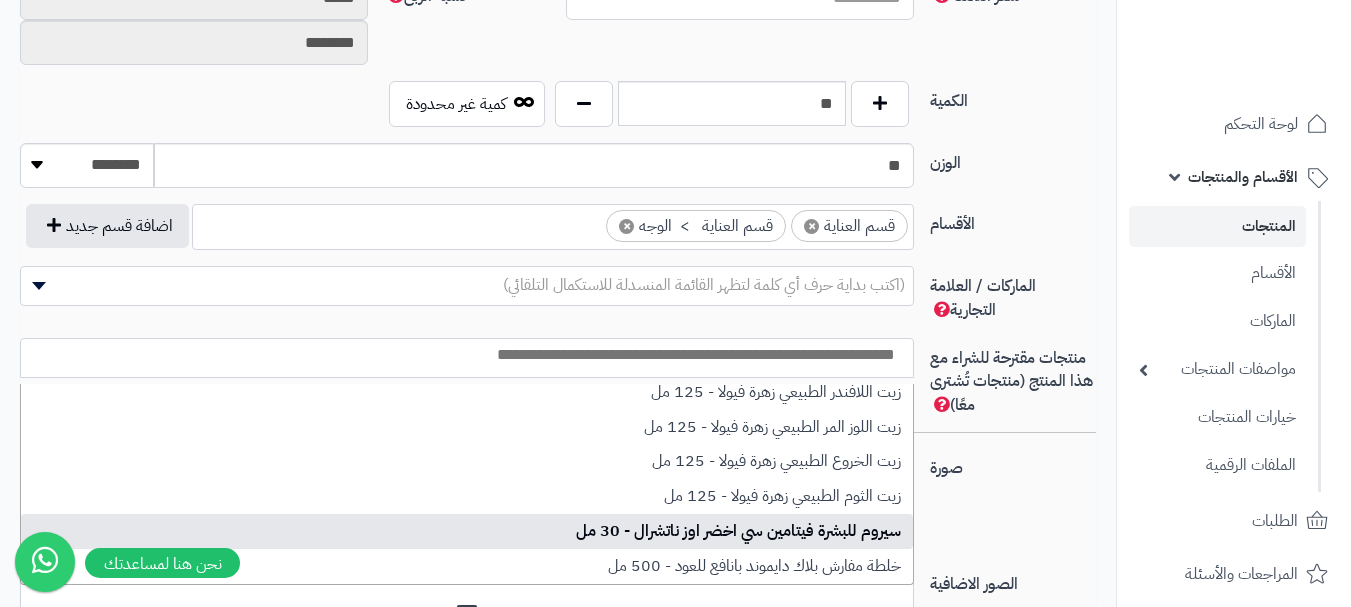 select on "**" 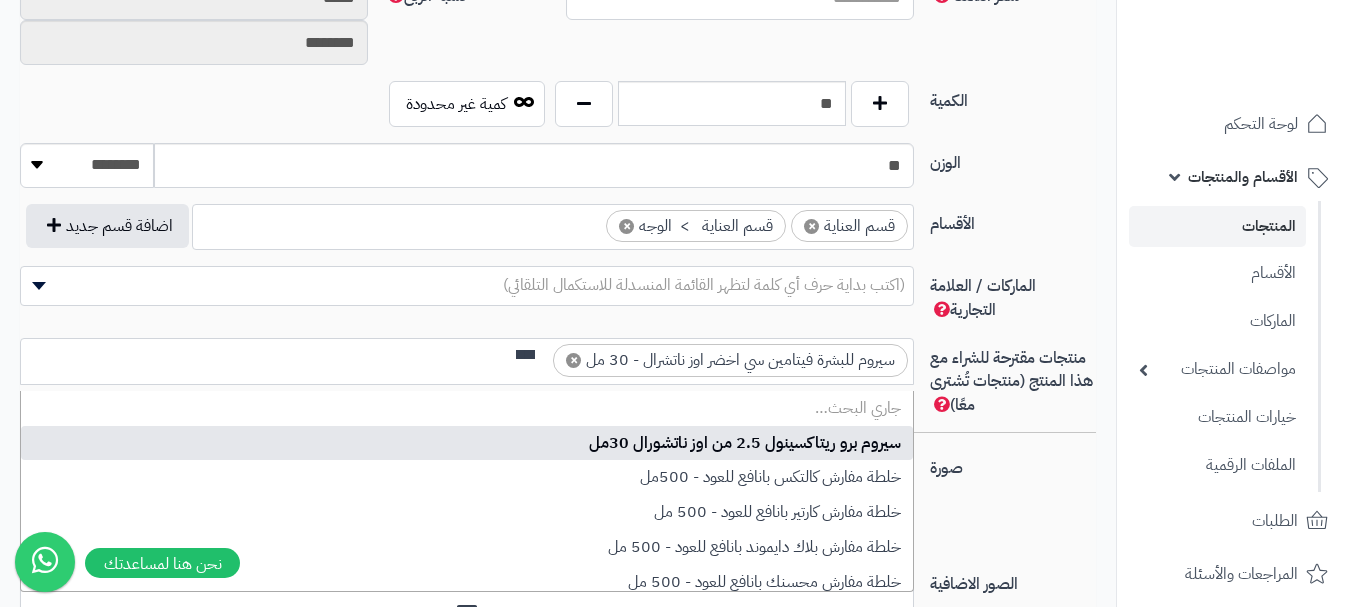 scroll, scrollTop: 0, scrollLeft: 0, axis: both 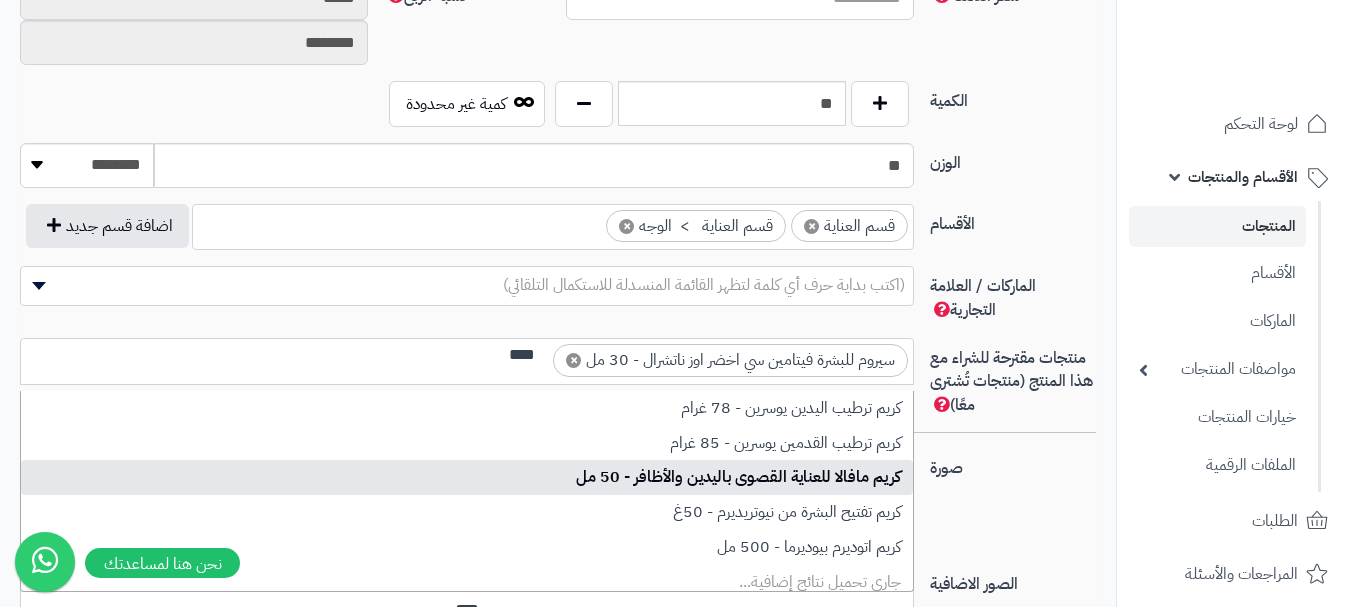 type on "****" 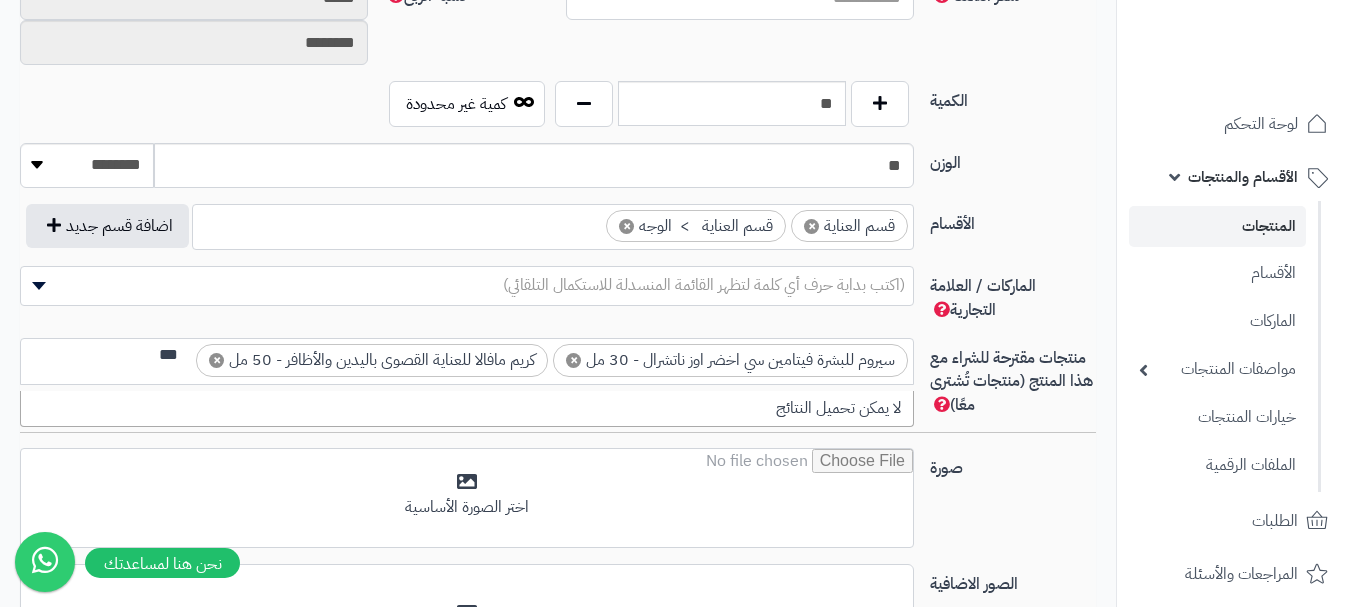 scroll, scrollTop: 0, scrollLeft: 0, axis: both 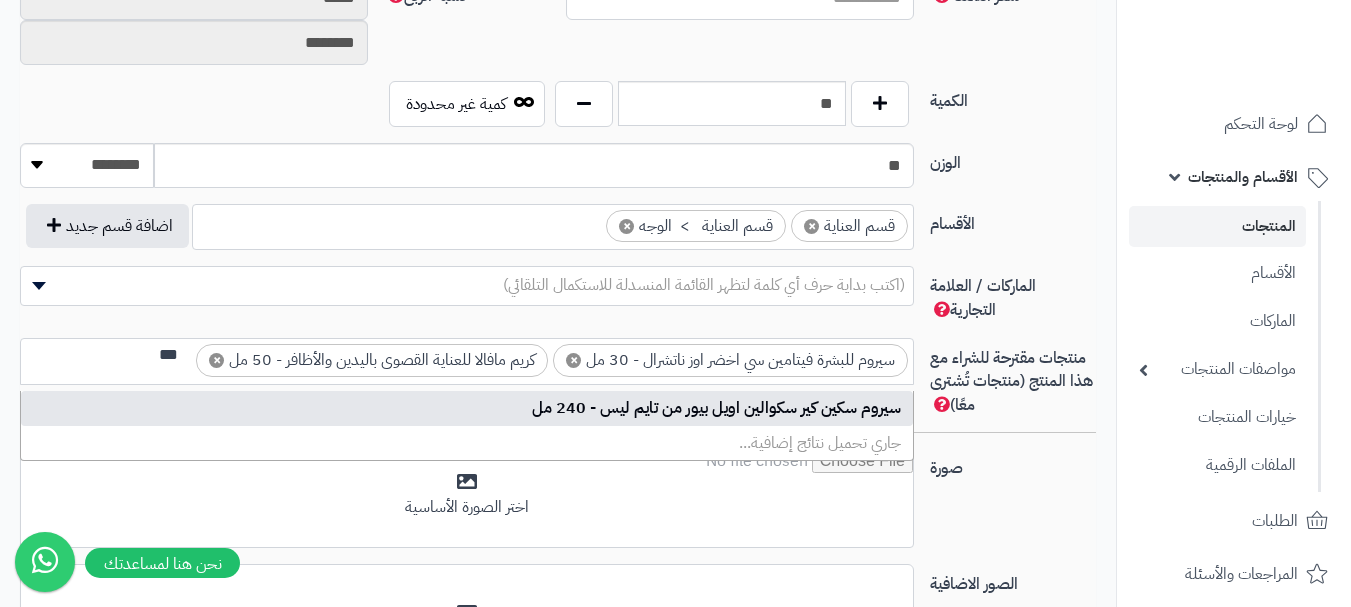 type on "***" 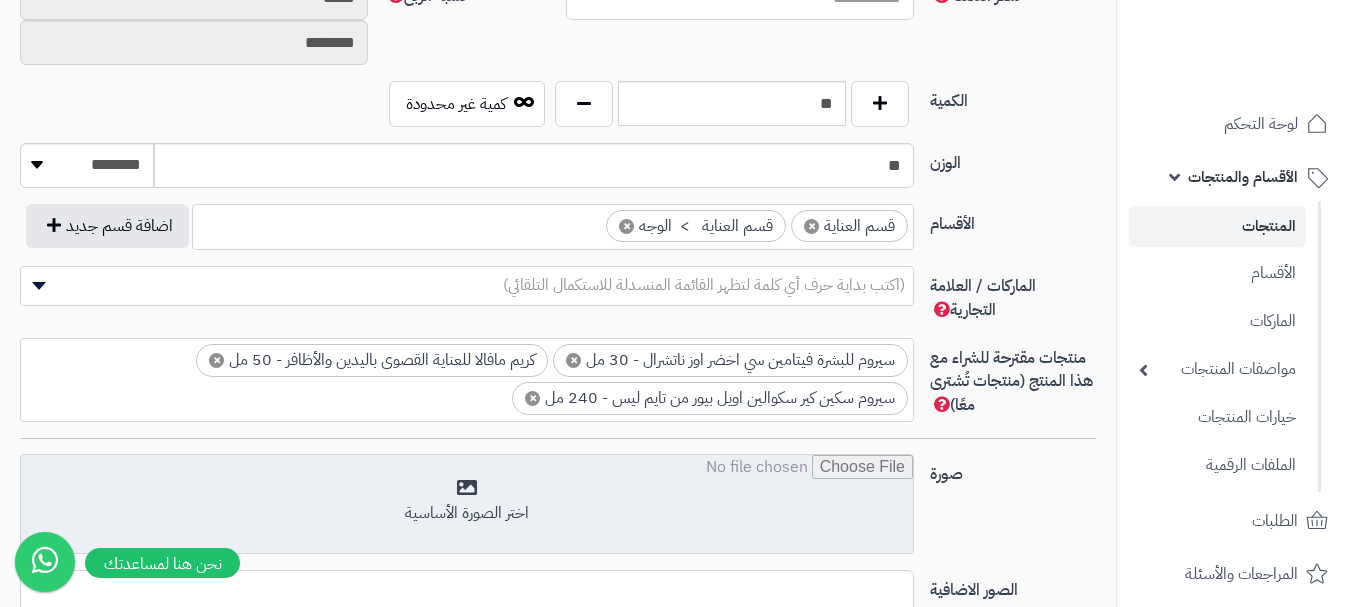 click at bounding box center (467, 505) 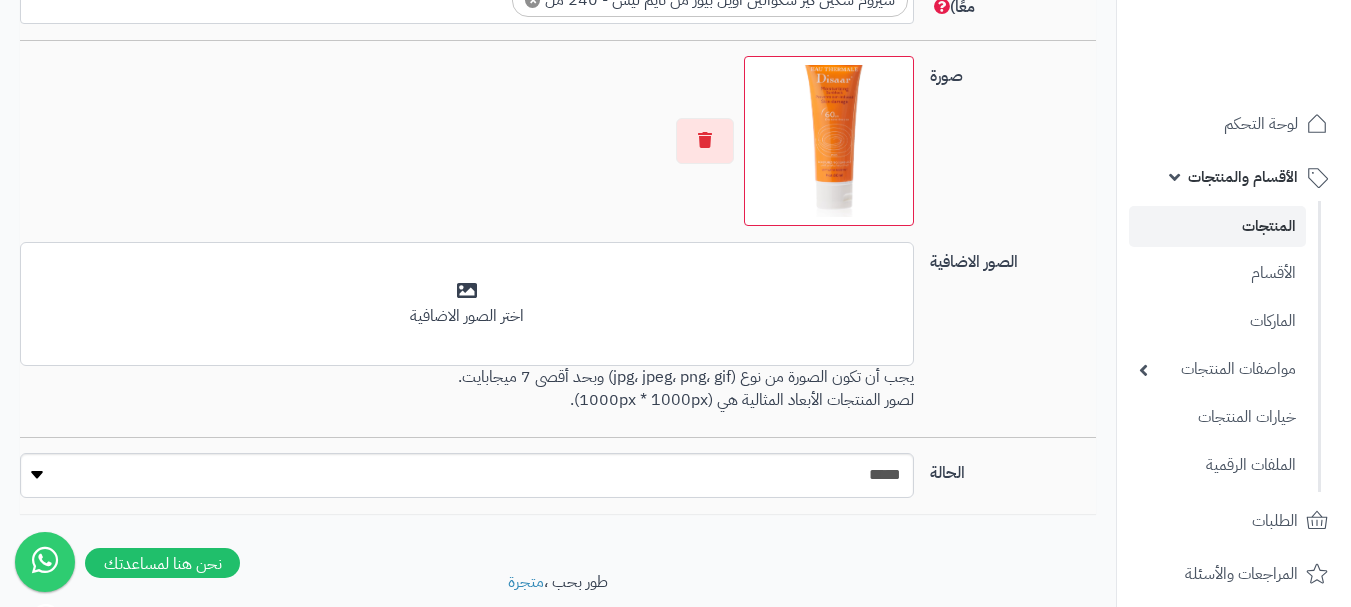 scroll, scrollTop: 1400, scrollLeft: 0, axis: vertical 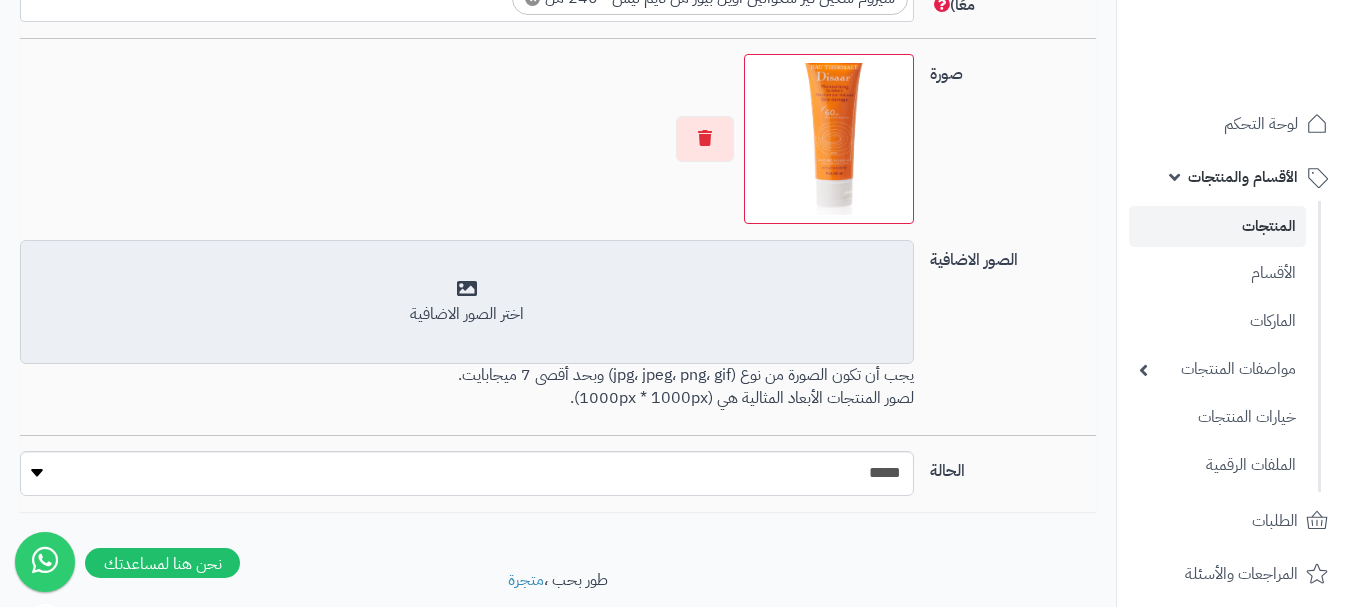 click on "اختر الصور الاضافية" at bounding box center [467, 314] 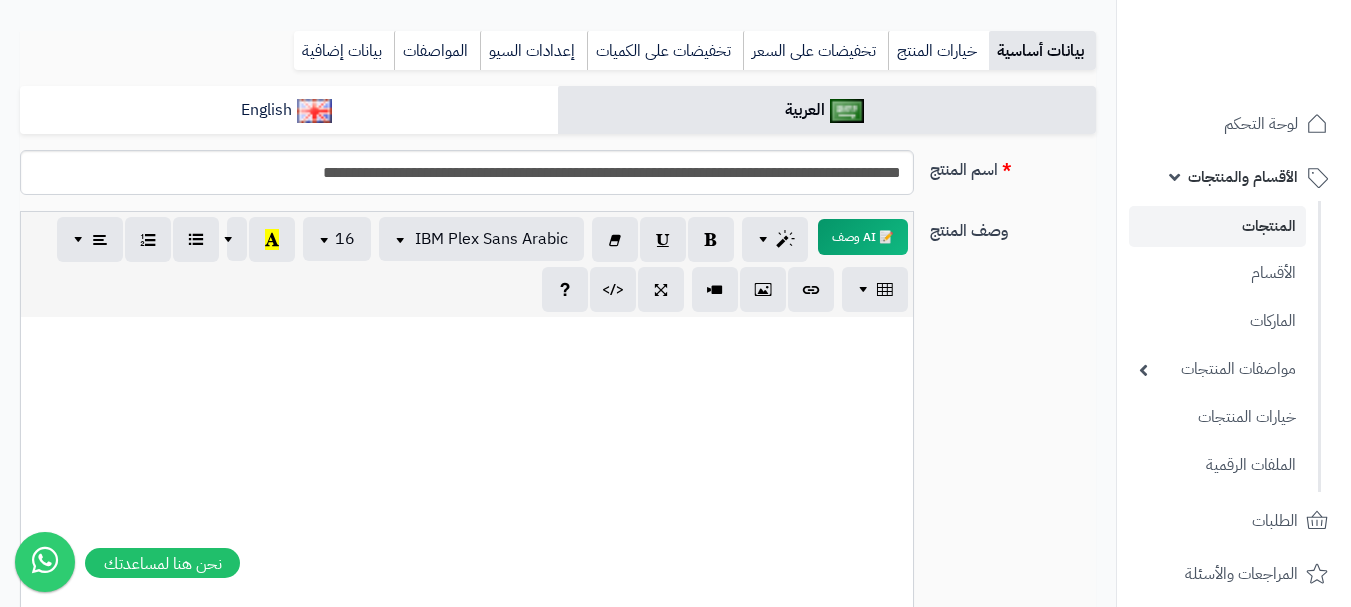 scroll, scrollTop: 0, scrollLeft: 0, axis: both 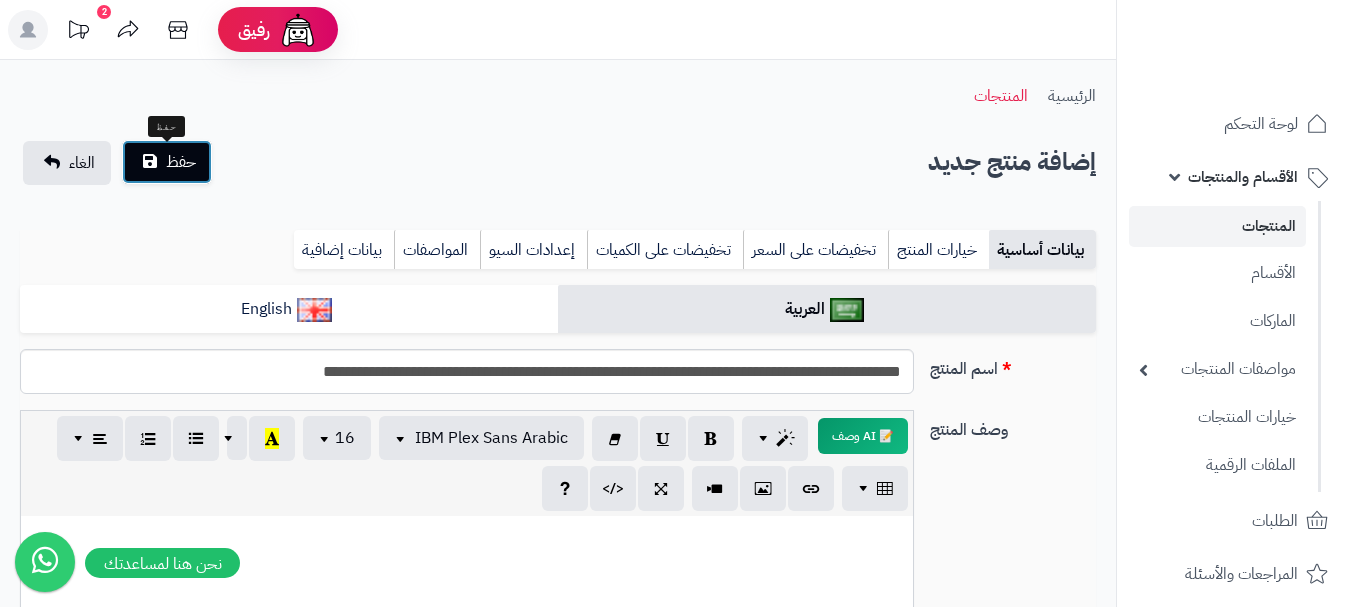 click on "حفظ" at bounding box center (181, 162) 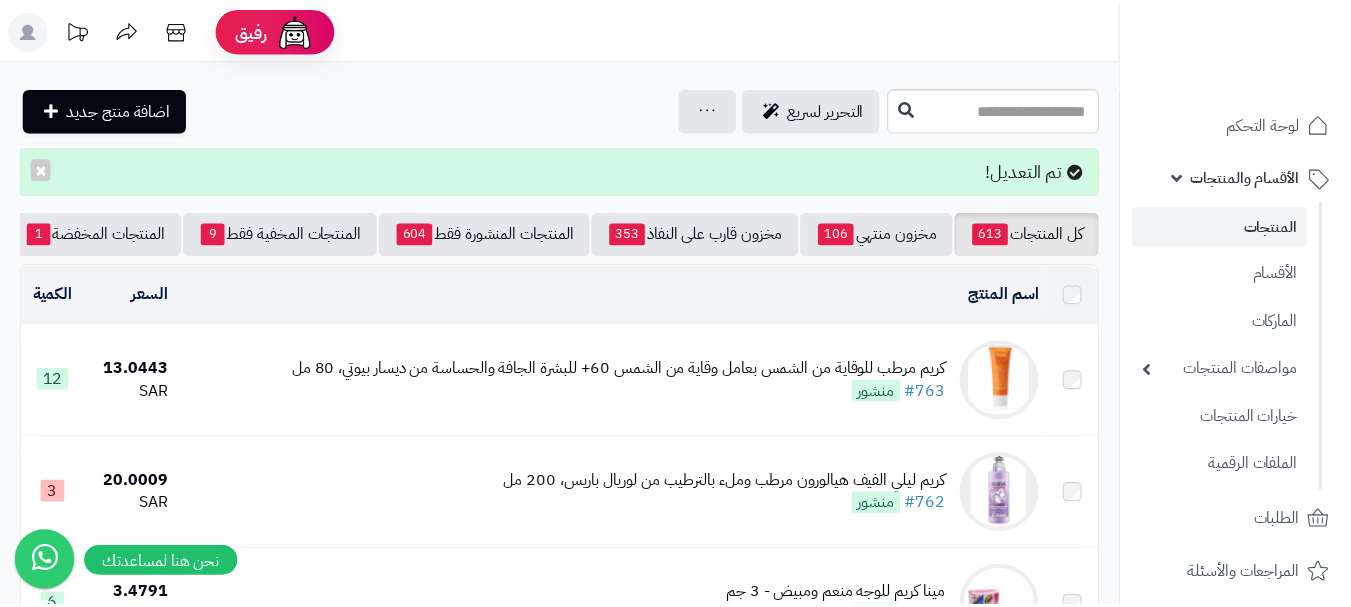 scroll, scrollTop: 0, scrollLeft: 0, axis: both 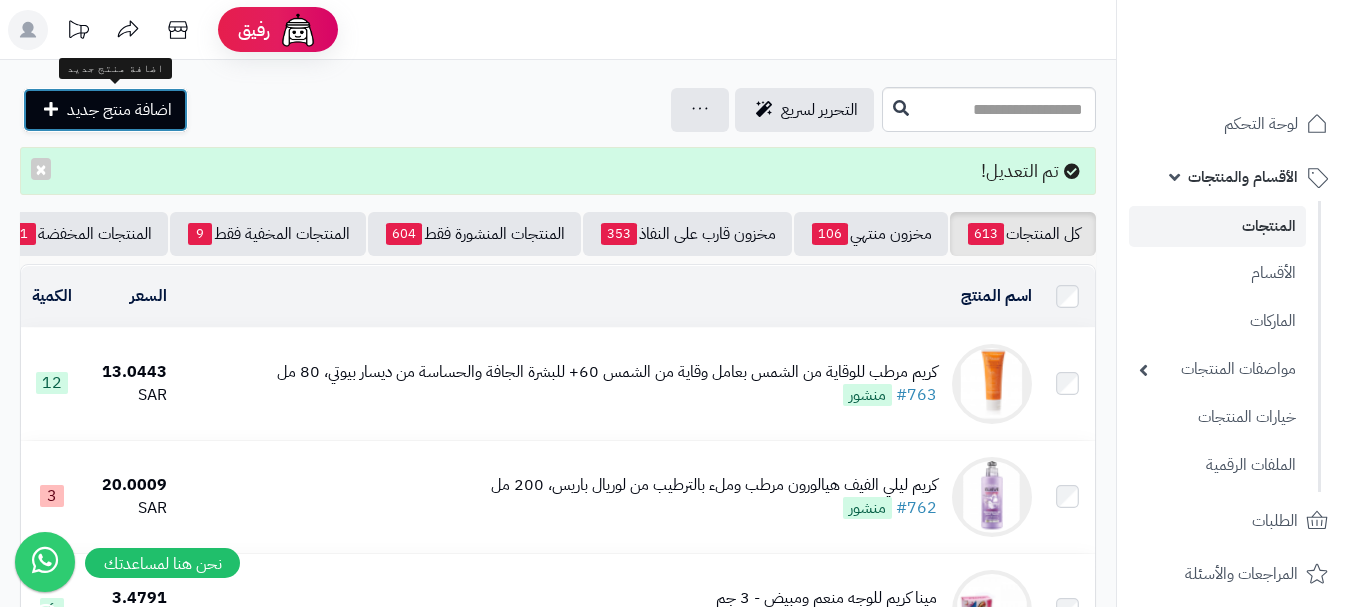 click on "اضافة منتج جديد" at bounding box center [119, 110] 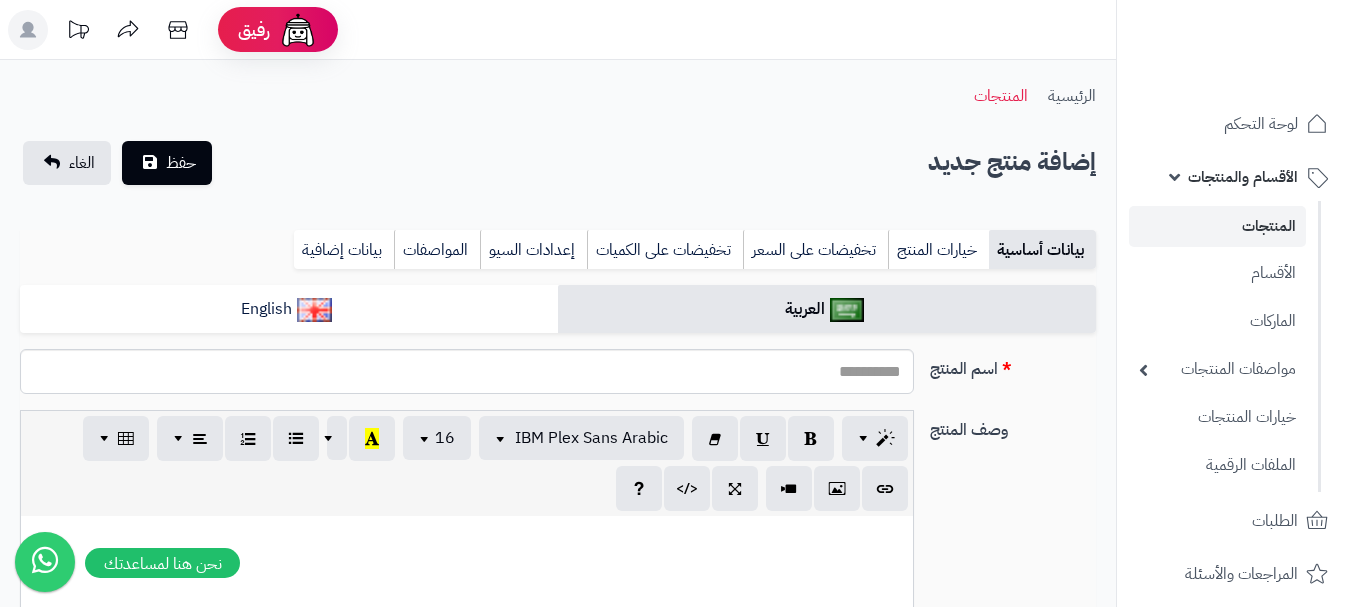 select 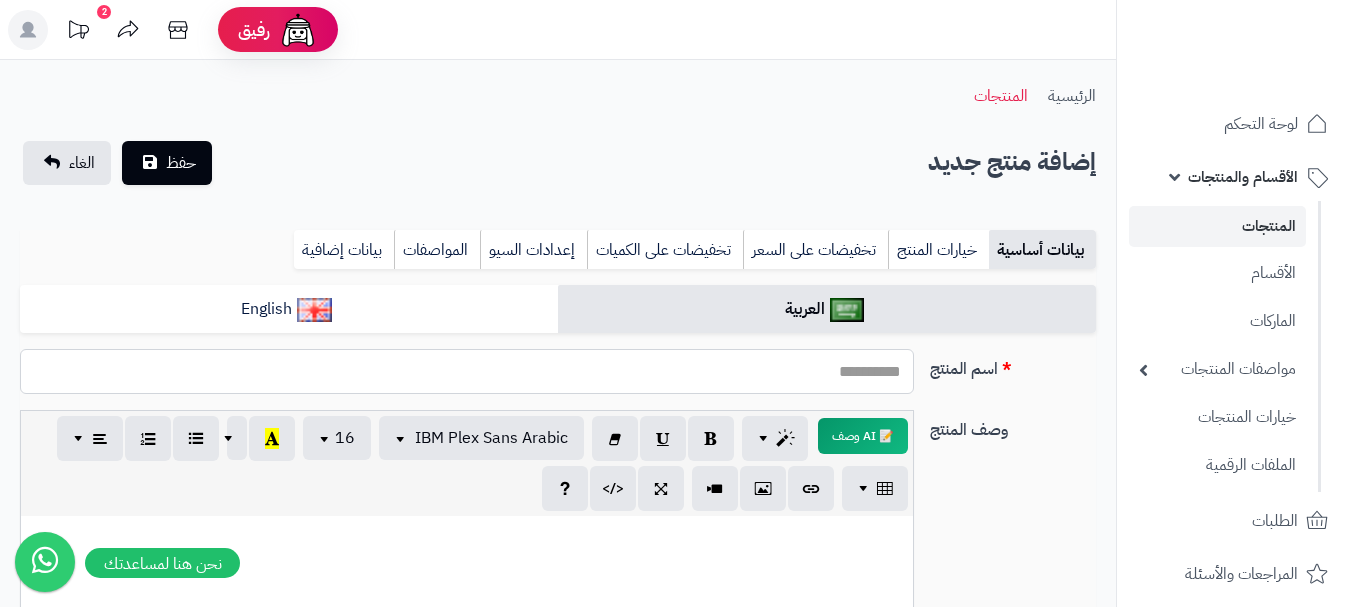 paste on "**********" 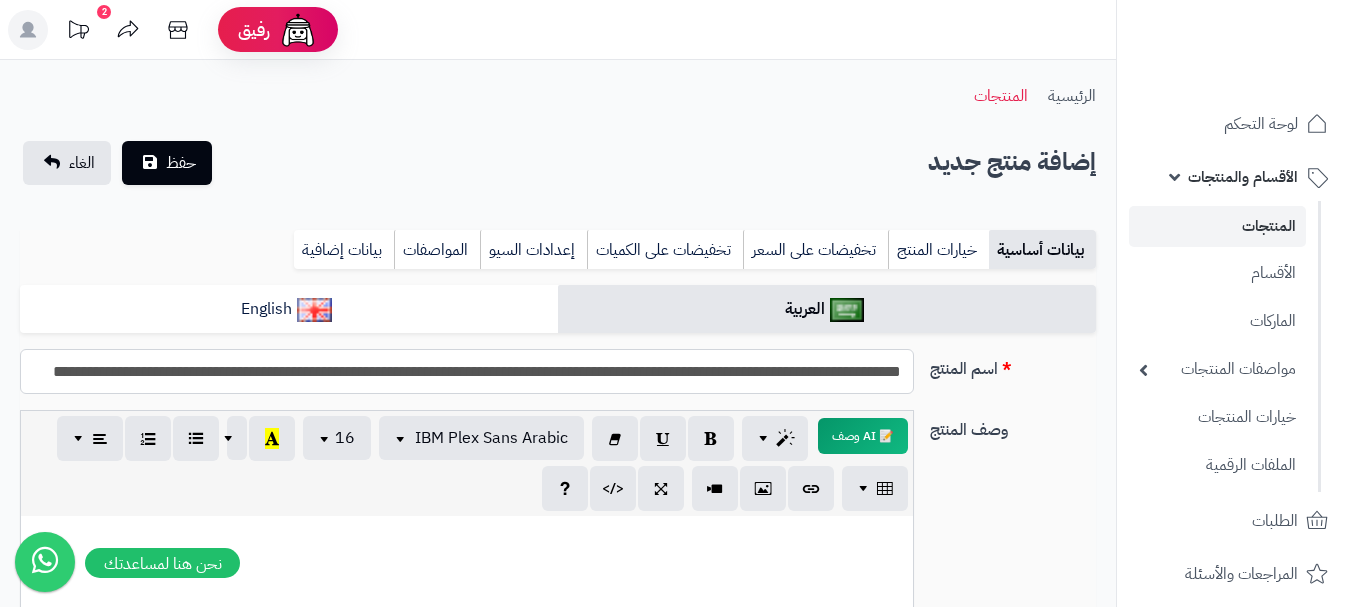 scroll, scrollTop: 0, scrollLeft: -52, axis: horizontal 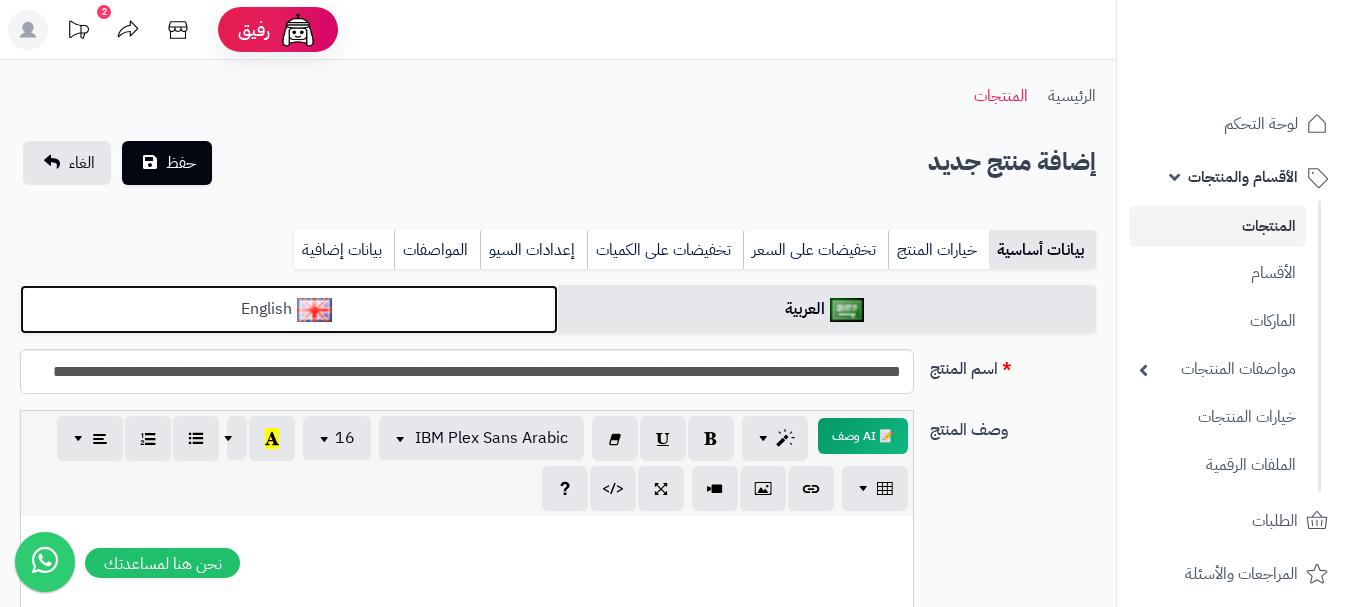 click on "English" at bounding box center (289, 309) 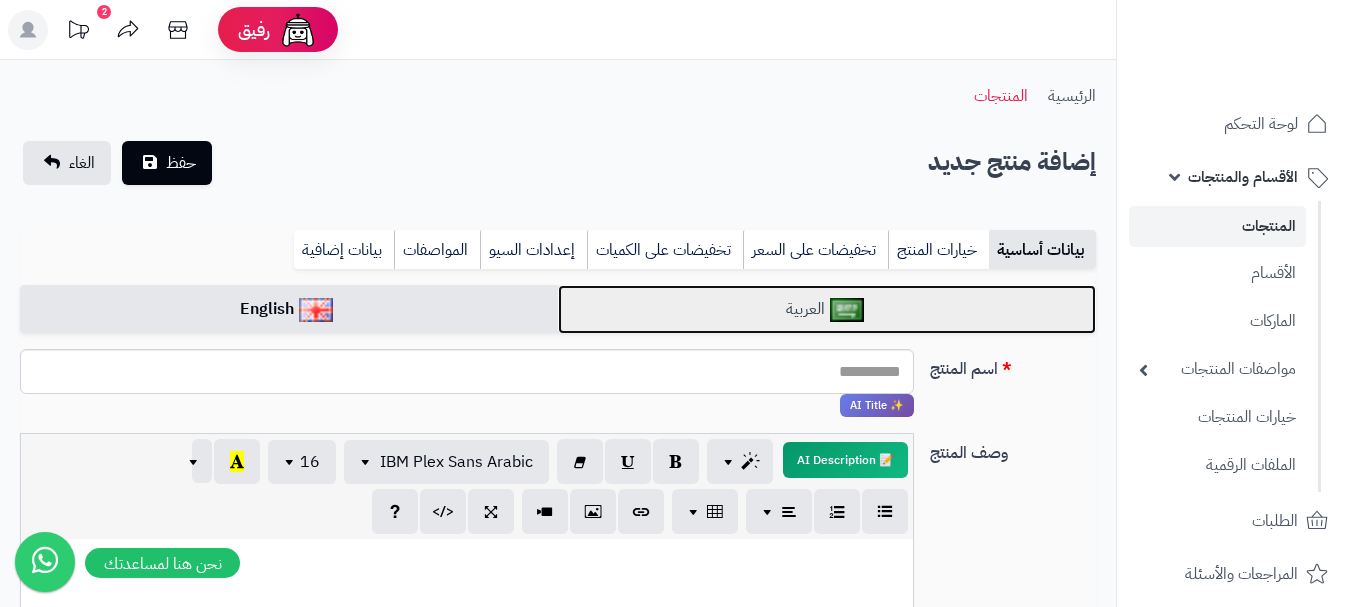 drag, startPoint x: 852, startPoint y: 320, endPoint x: 820, endPoint y: 341, distance: 38.27532 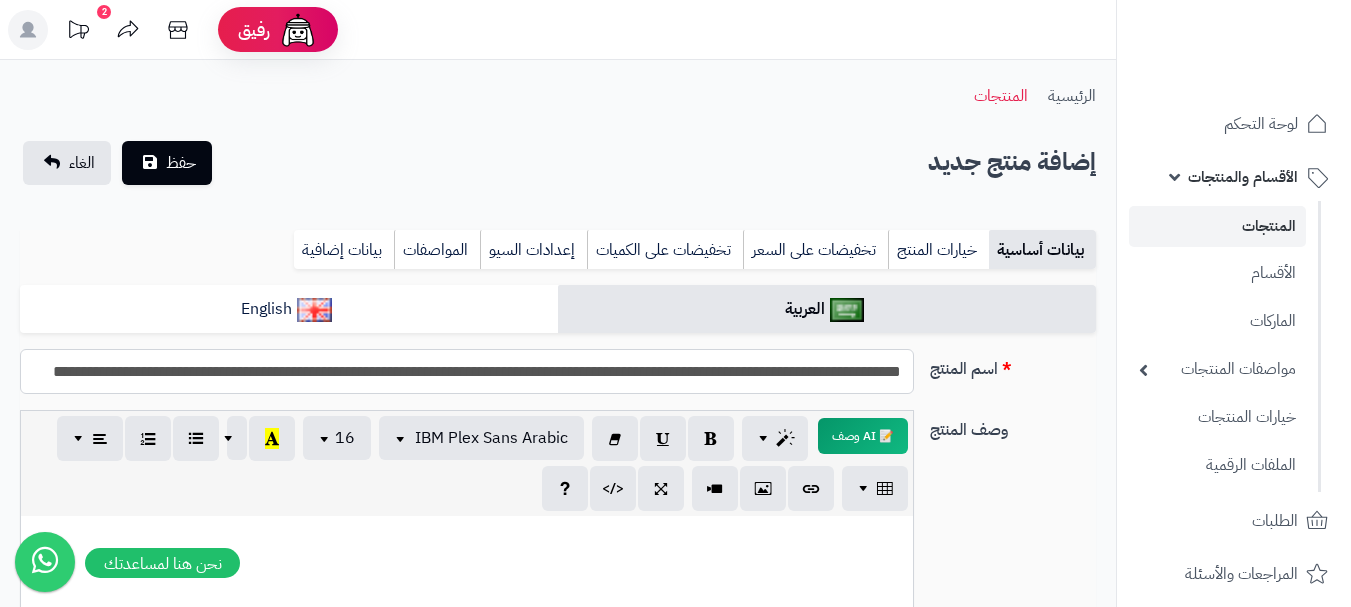 click on "**********" at bounding box center (467, 371) 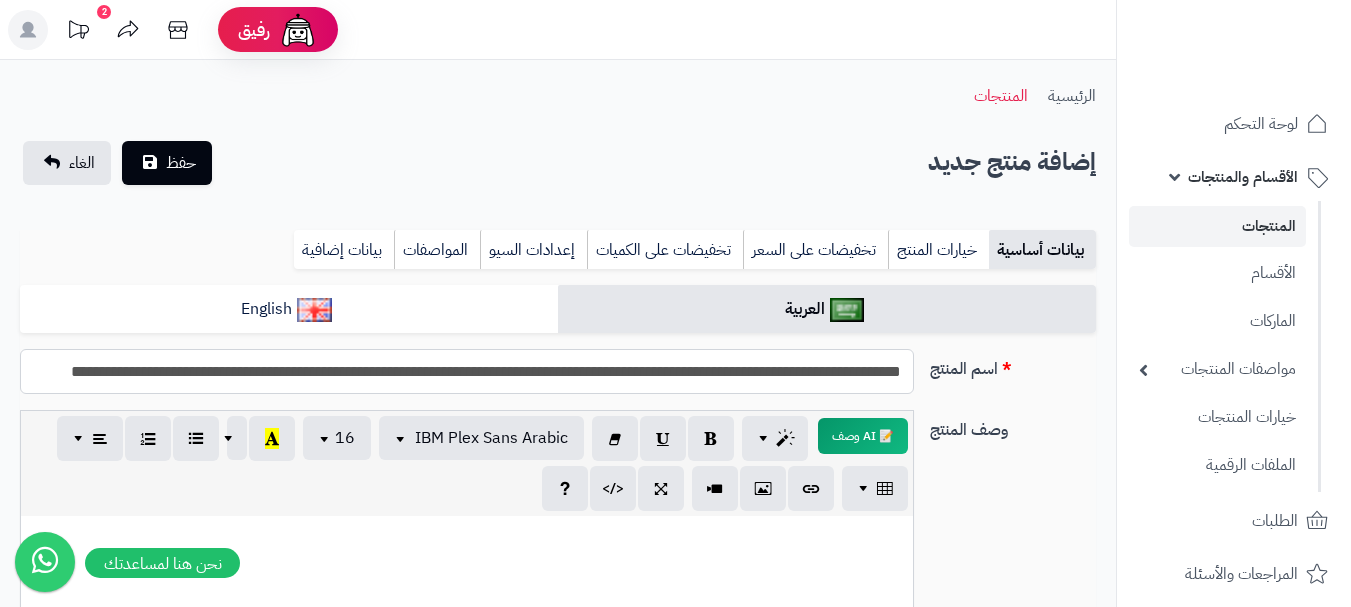 click on "**********" at bounding box center (467, 371) 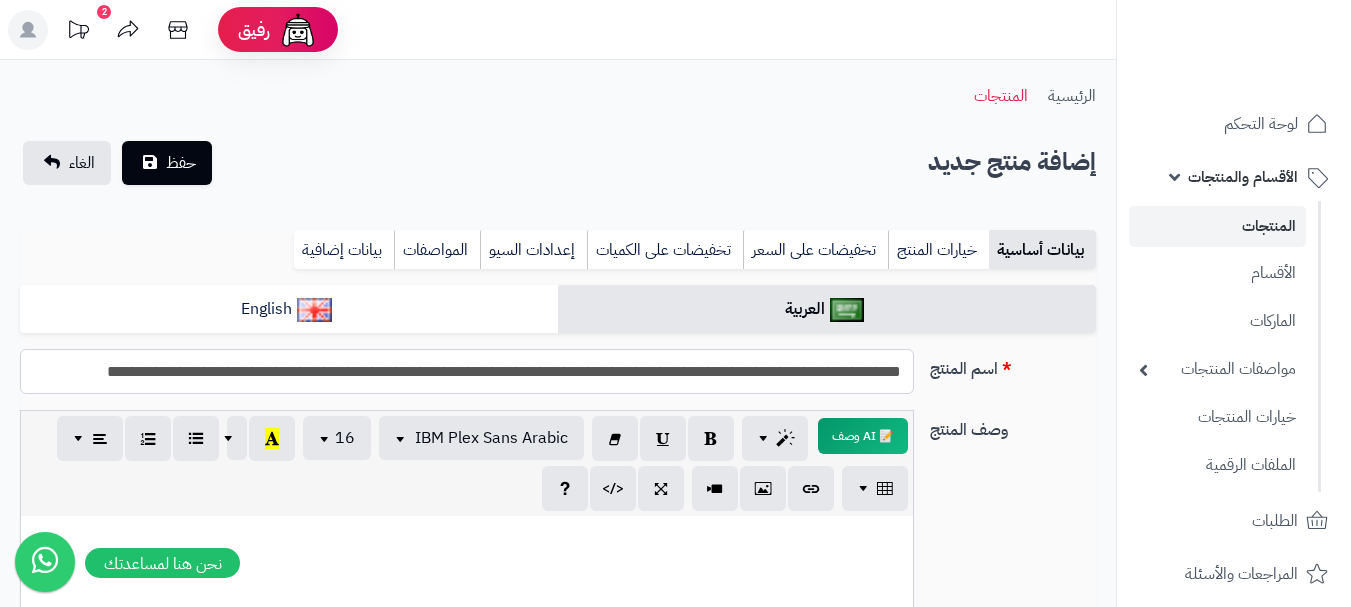 scroll, scrollTop: 0, scrollLeft: 0, axis: both 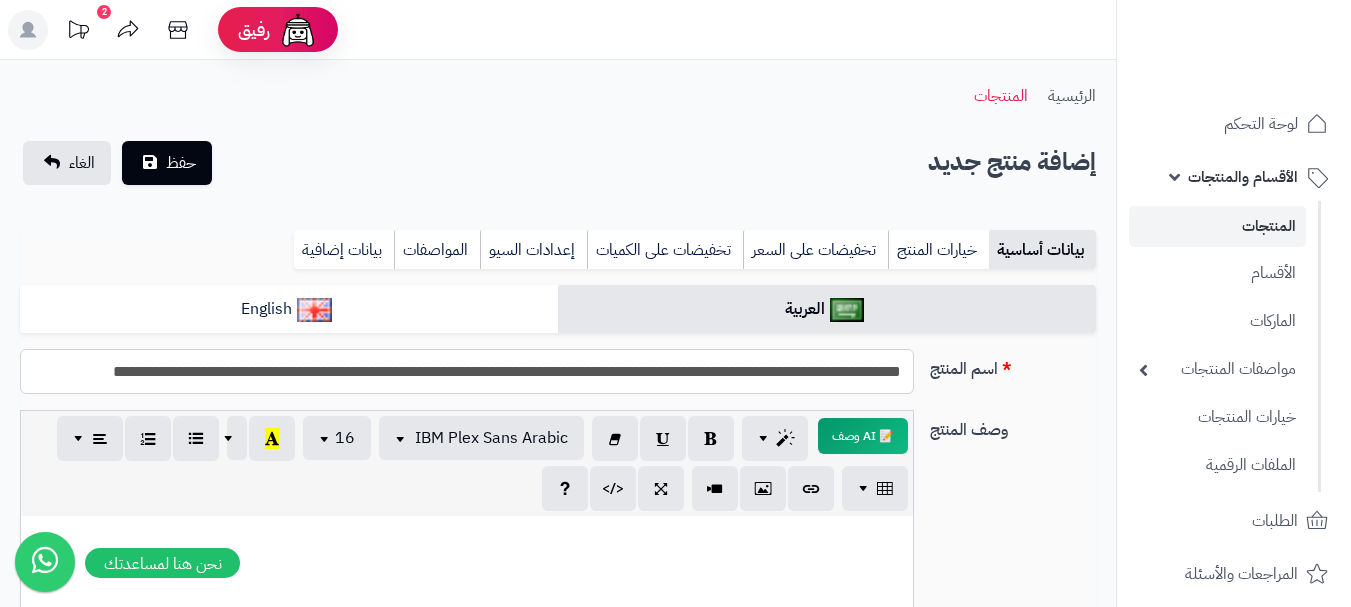click on "**********" at bounding box center [467, 371] 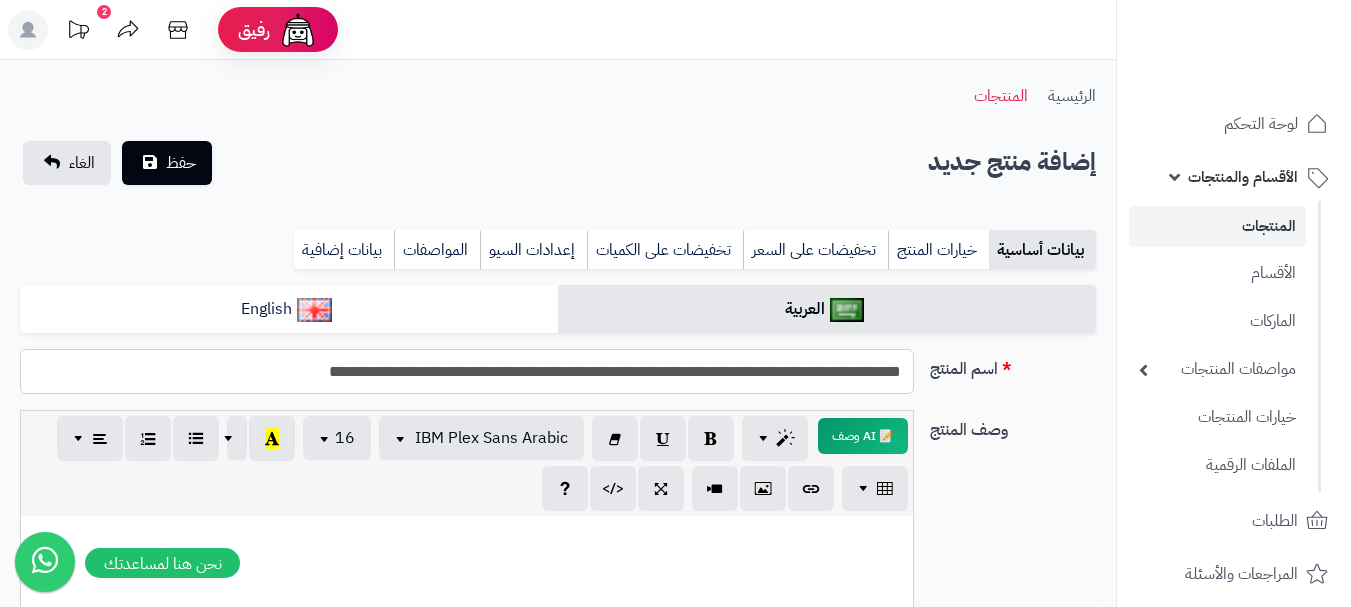 type on "**********" 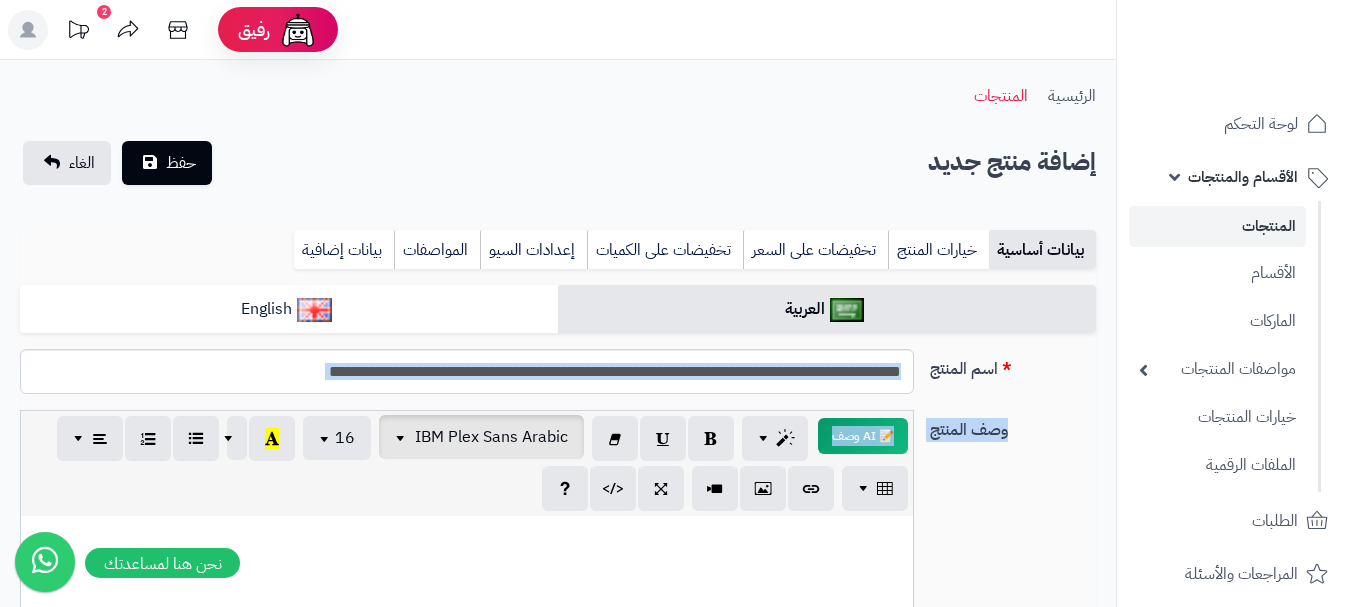 drag, startPoint x: 916, startPoint y: 365, endPoint x: 516, endPoint y: 422, distance: 404.04083 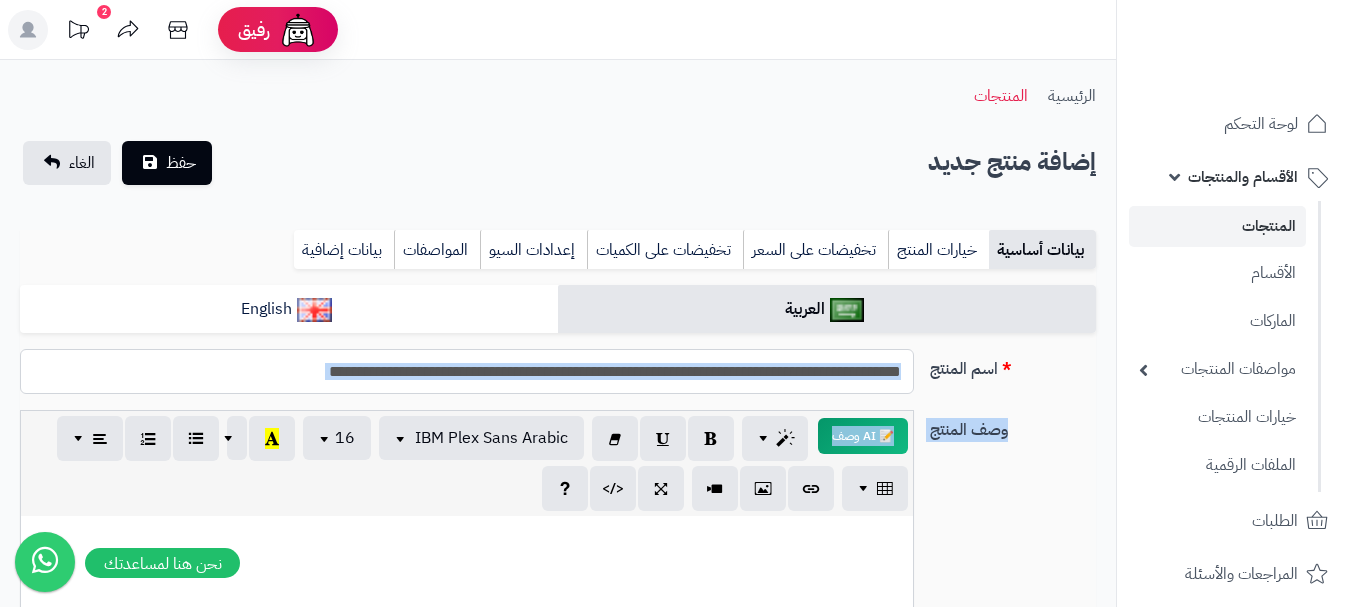 click on "**********" at bounding box center (467, 371) 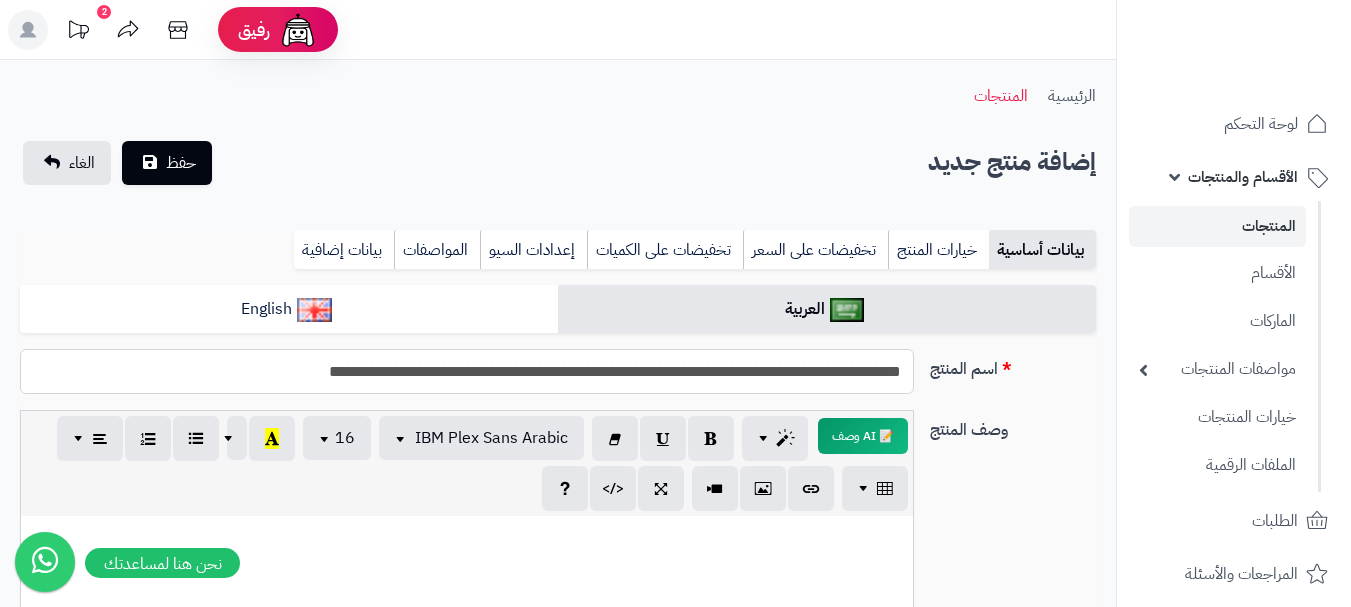 drag, startPoint x: 896, startPoint y: 373, endPoint x: 905, endPoint y: 380, distance: 11.401754 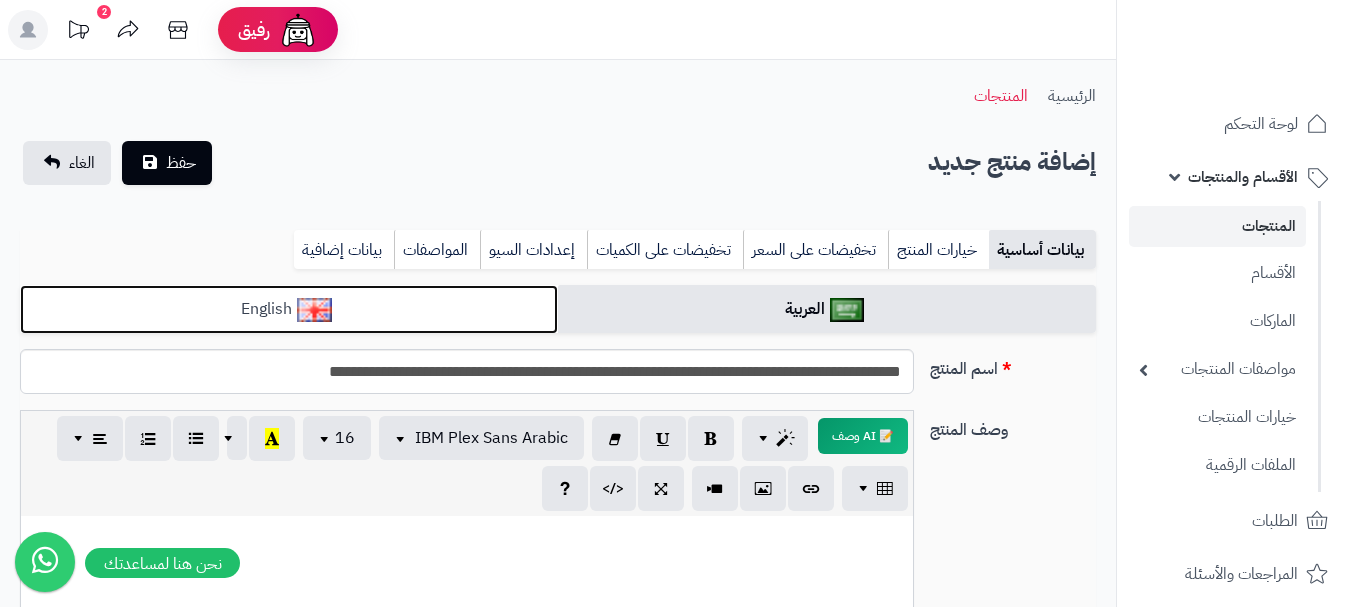 drag, startPoint x: 456, startPoint y: 321, endPoint x: 469, endPoint y: 316, distance: 13.928389 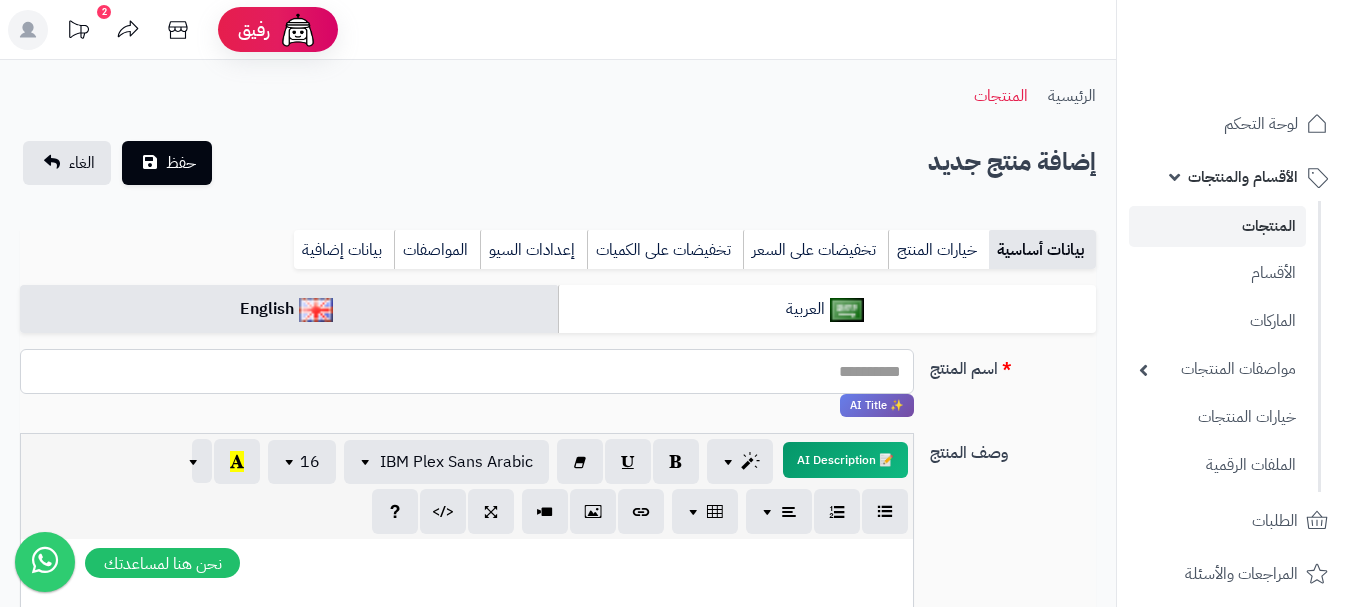paste on "**********" 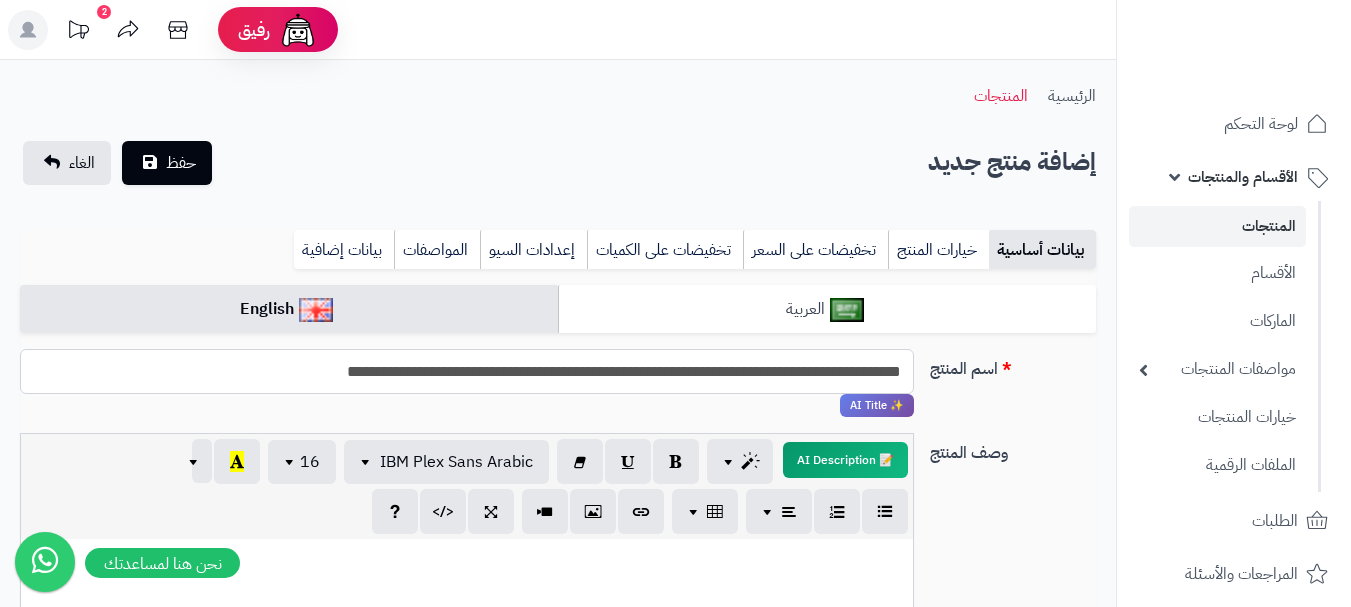 type on "**********" 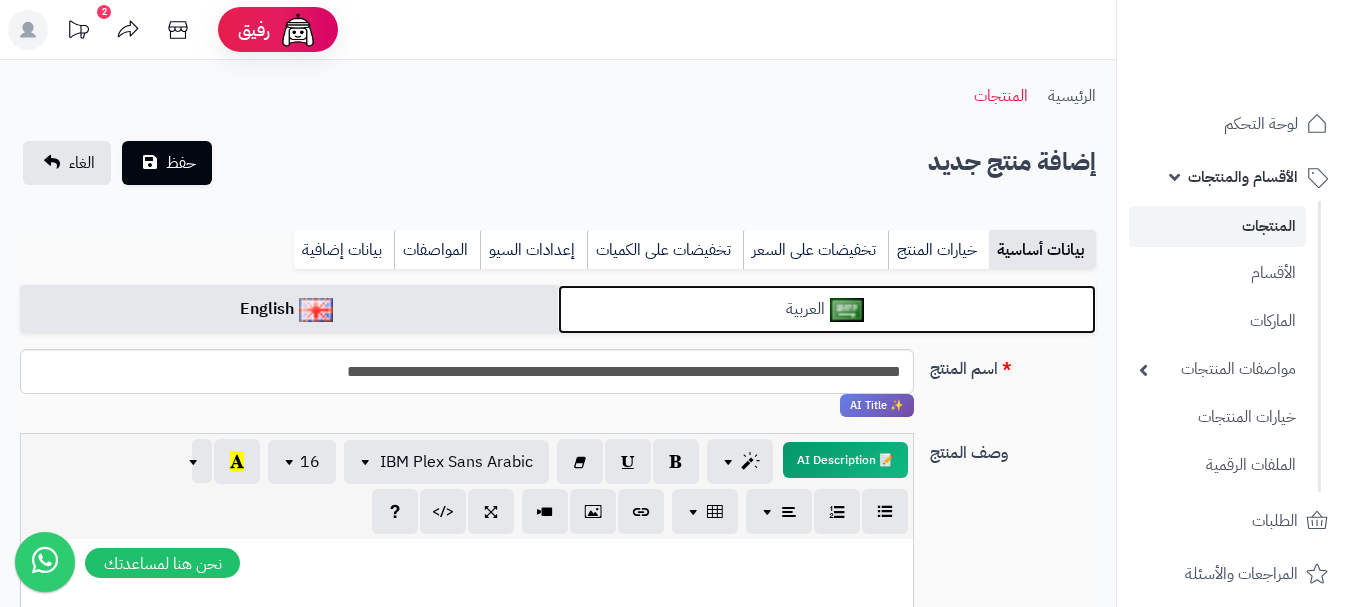 click at bounding box center (847, 310) 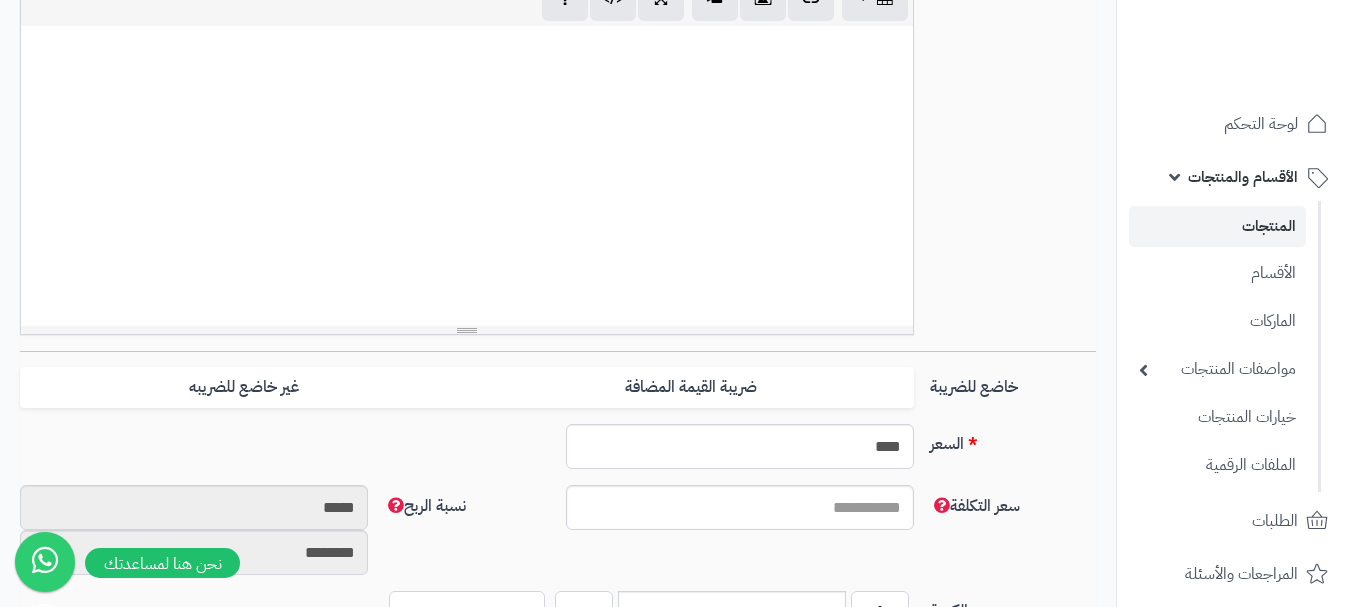 scroll, scrollTop: 600, scrollLeft: 0, axis: vertical 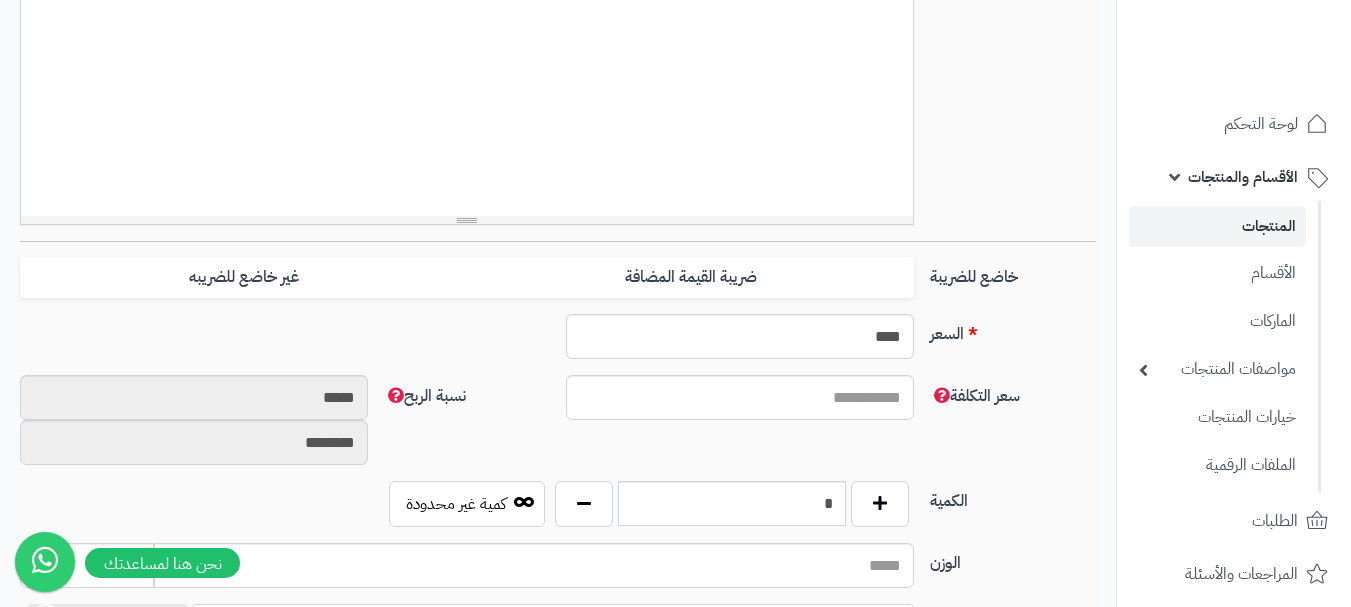 drag, startPoint x: 832, startPoint y: 284, endPoint x: 493, endPoint y: 375, distance: 351.00143 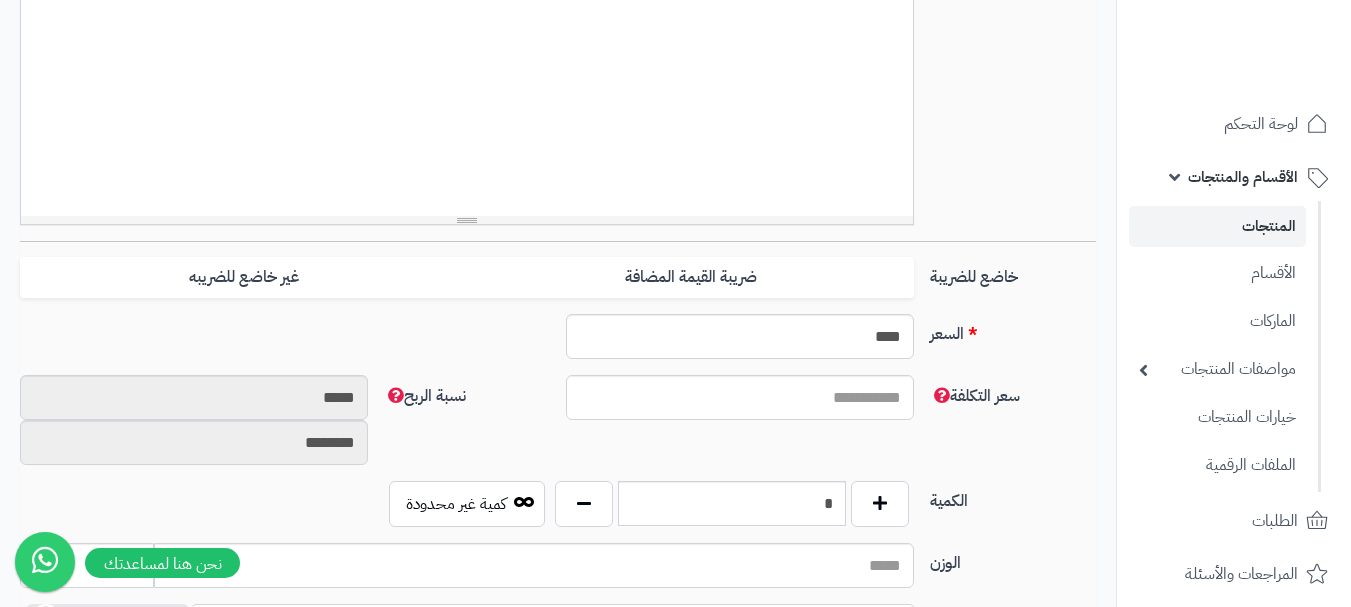 click on "ضريبة القيمة المضافة" at bounding box center (690, 277) 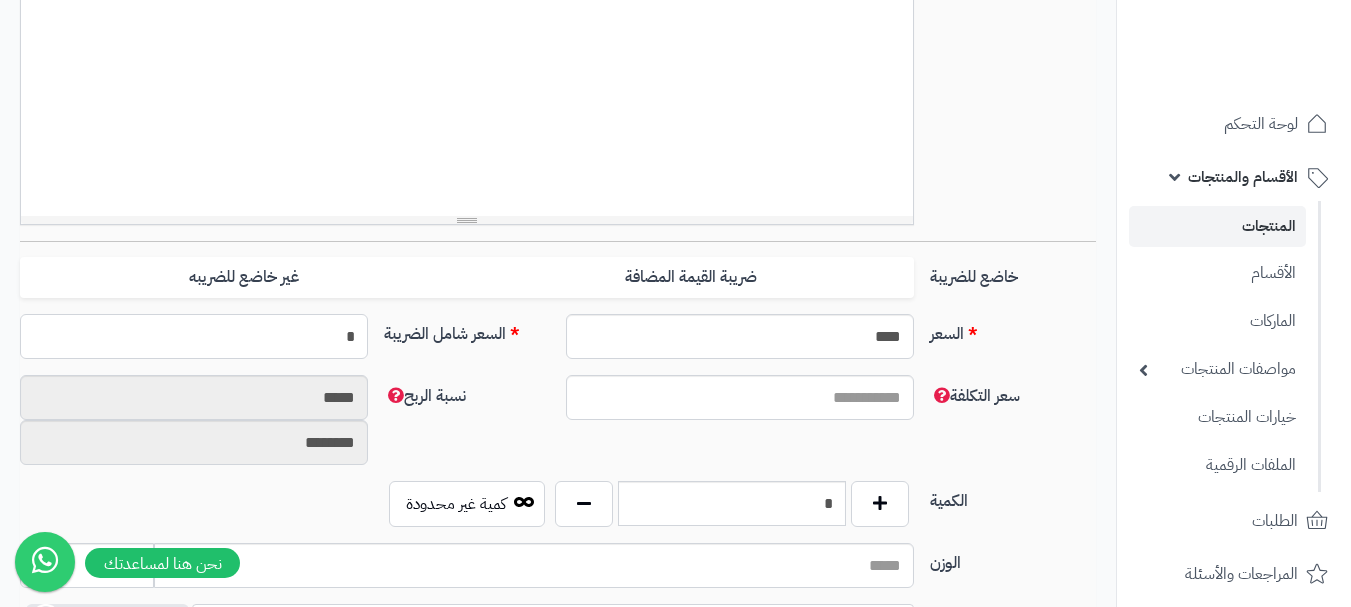 click on "*" at bounding box center [194, 336] 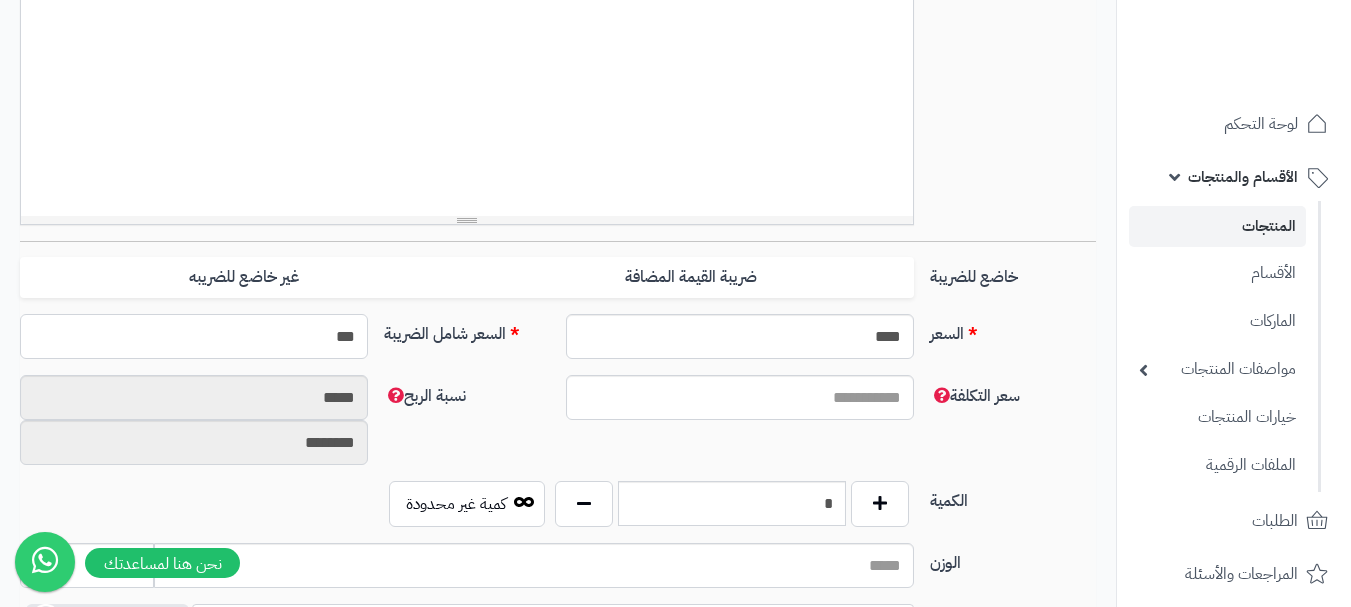 type on "****" 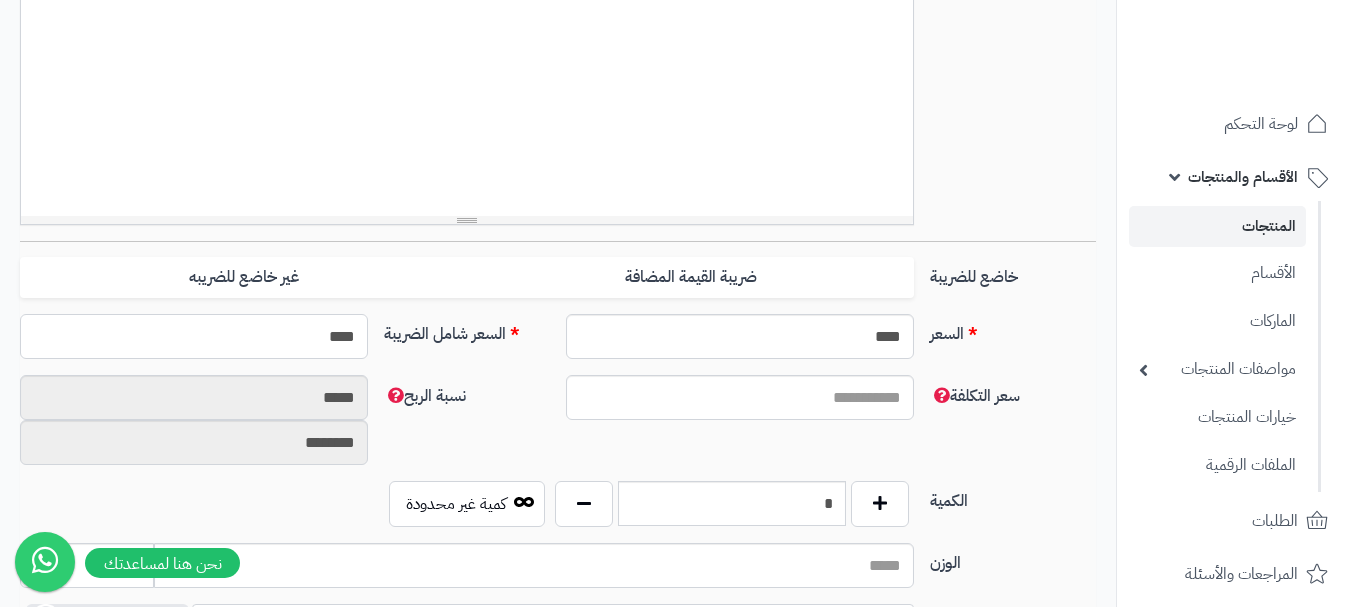 type on "**********" 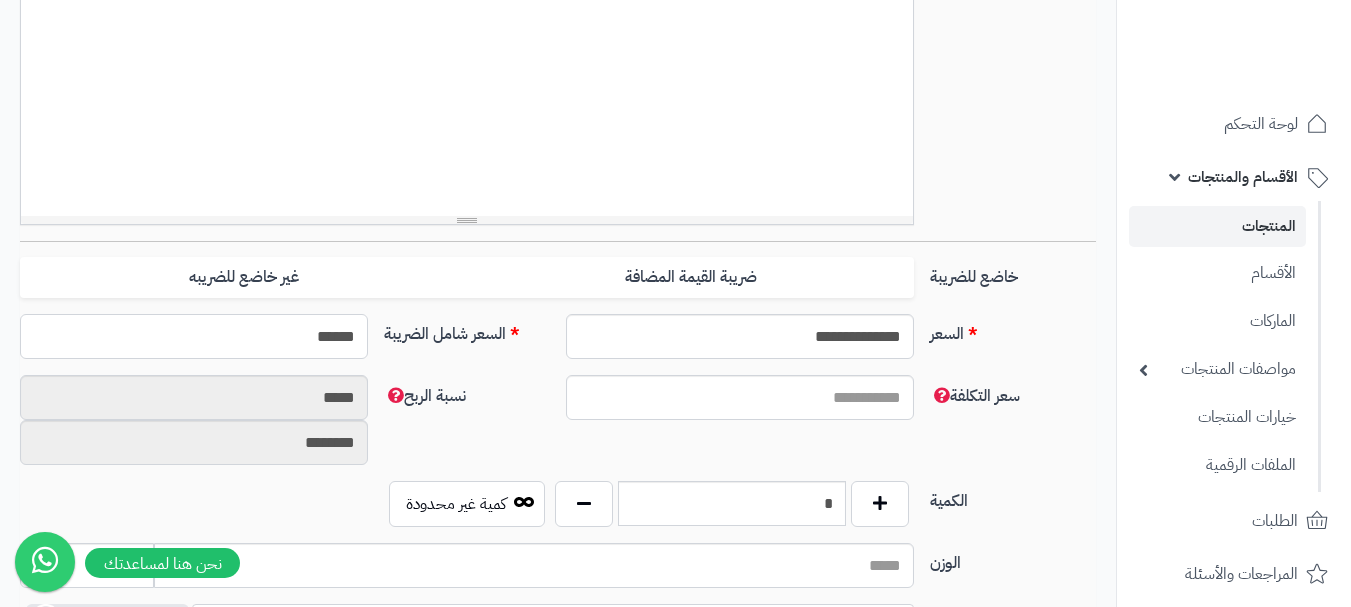 type on "******" 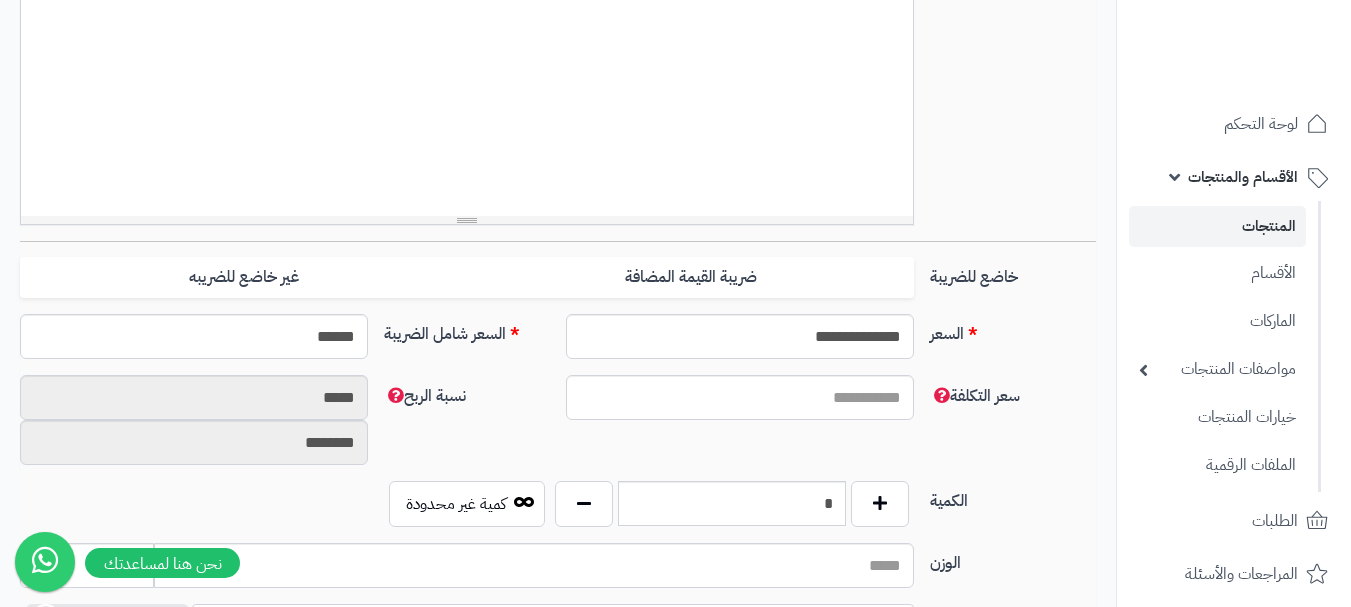 type on "**********" 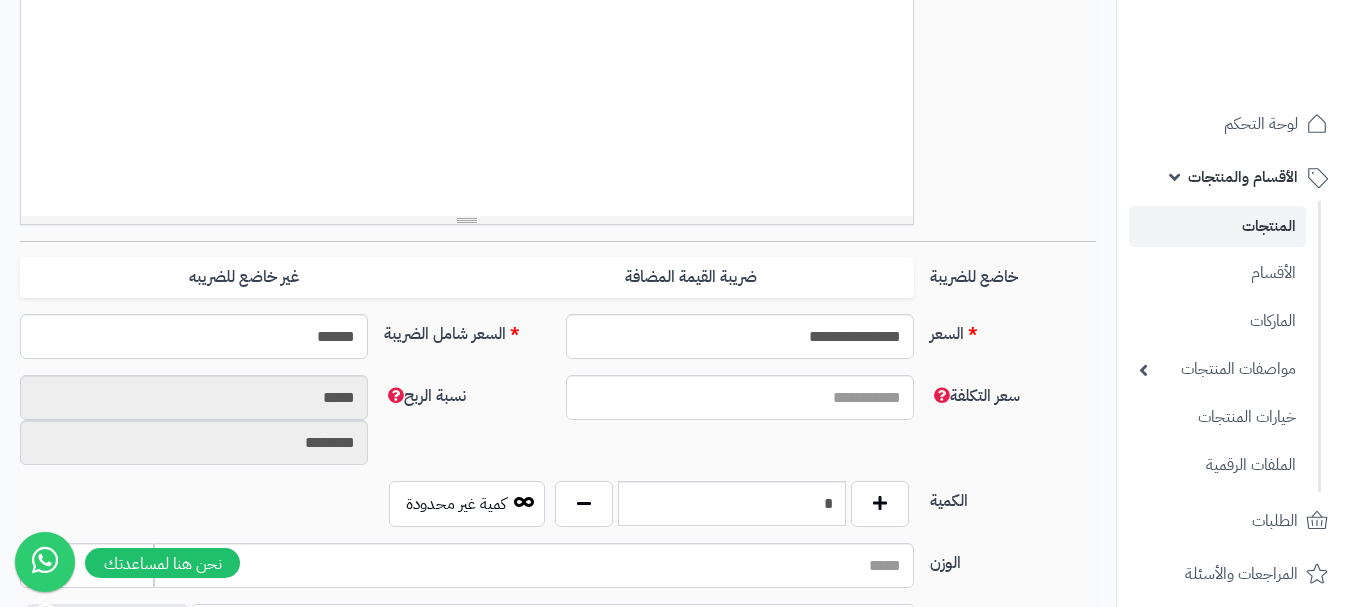 click on "سعر التكلفة
نسبة الربح
*****
********" at bounding box center [558, 428] 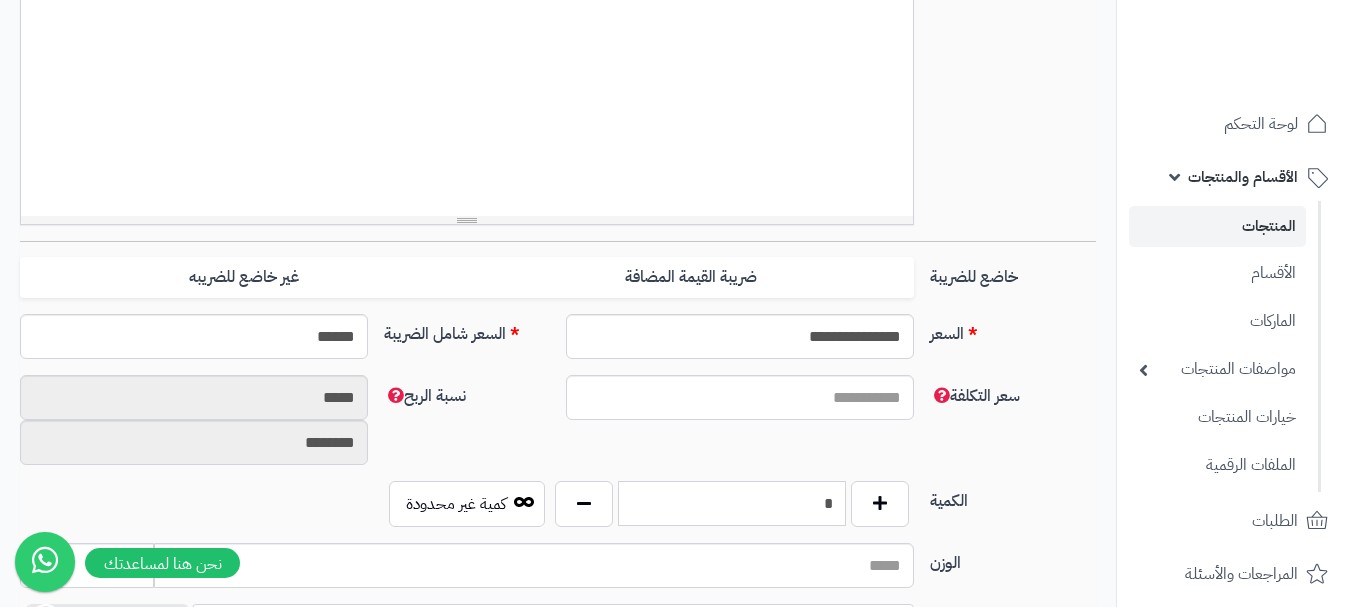 drag, startPoint x: 729, startPoint y: 493, endPoint x: 787, endPoint y: 521, distance: 64.40497 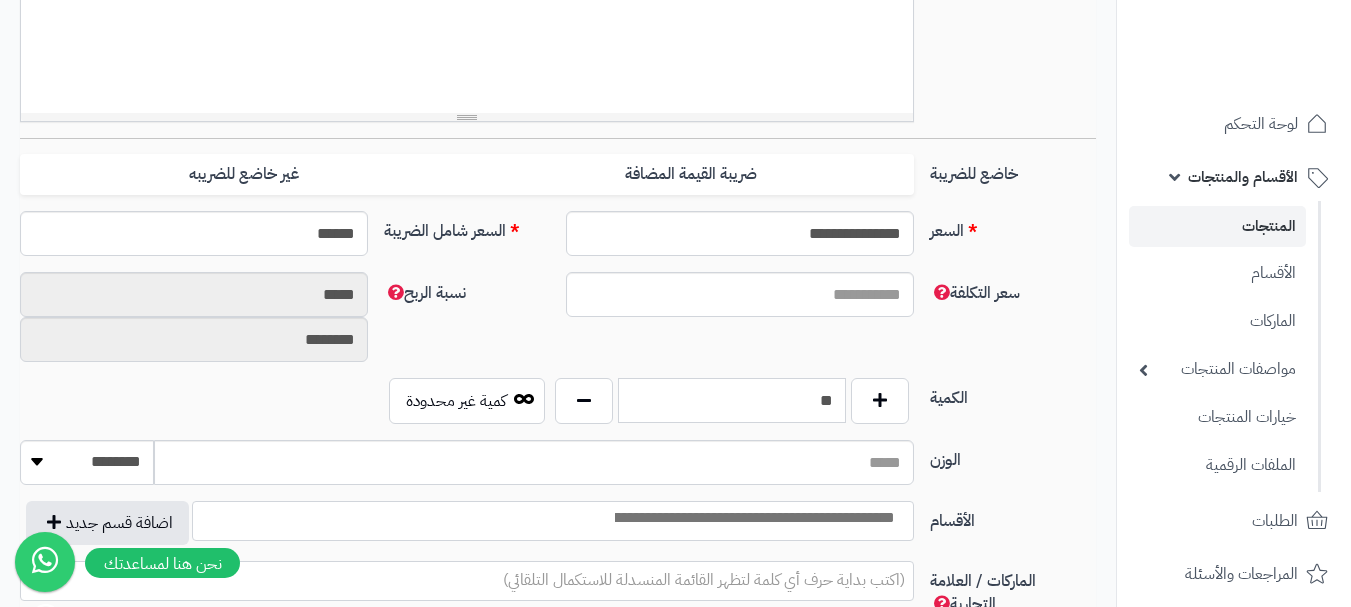 scroll, scrollTop: 800, scrollLeft: 0, axis: vertical 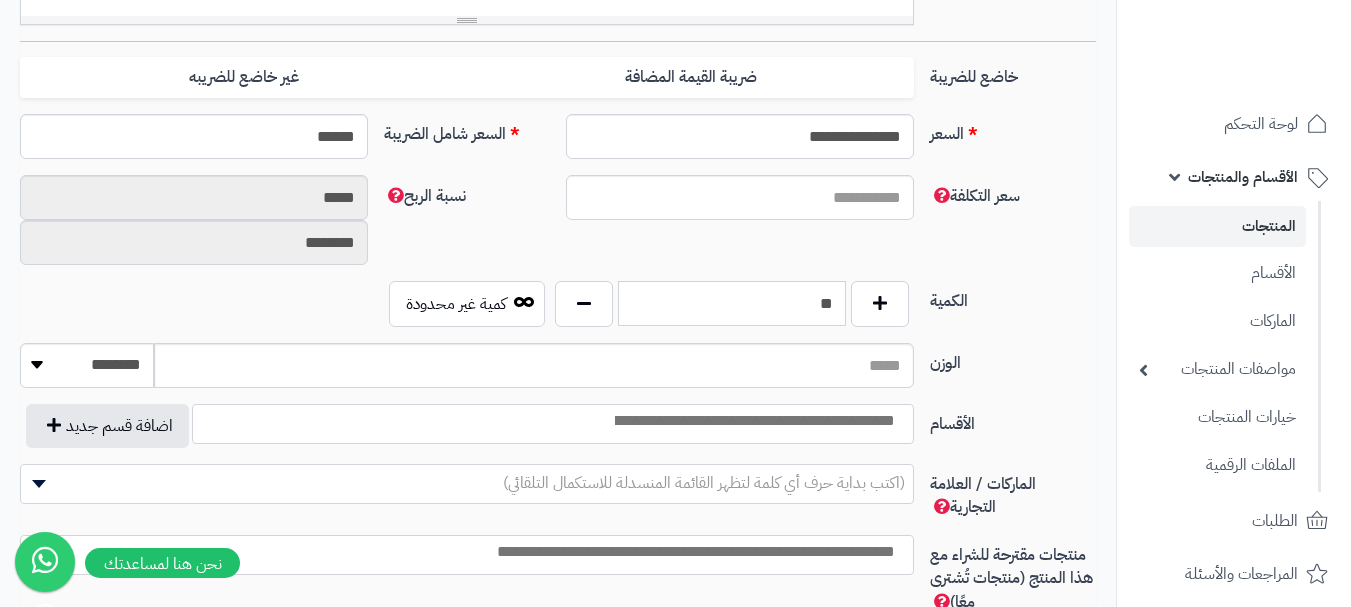 type on "**" 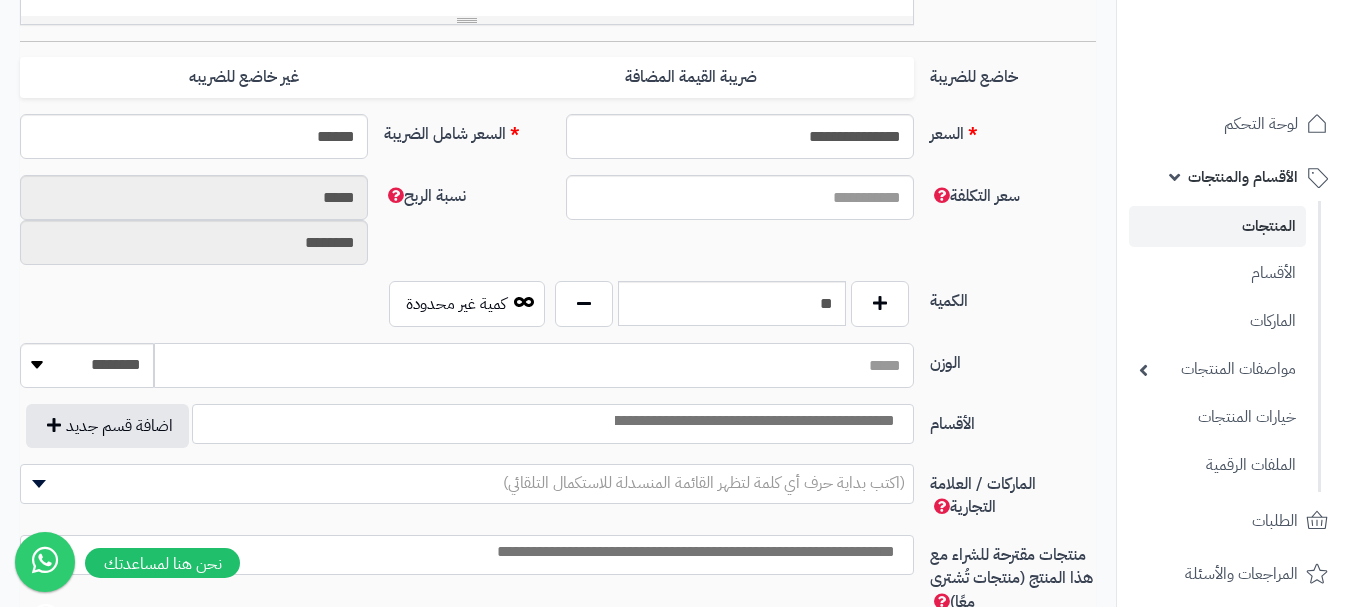 click on "الوزن" at bounding box center (534, 365) 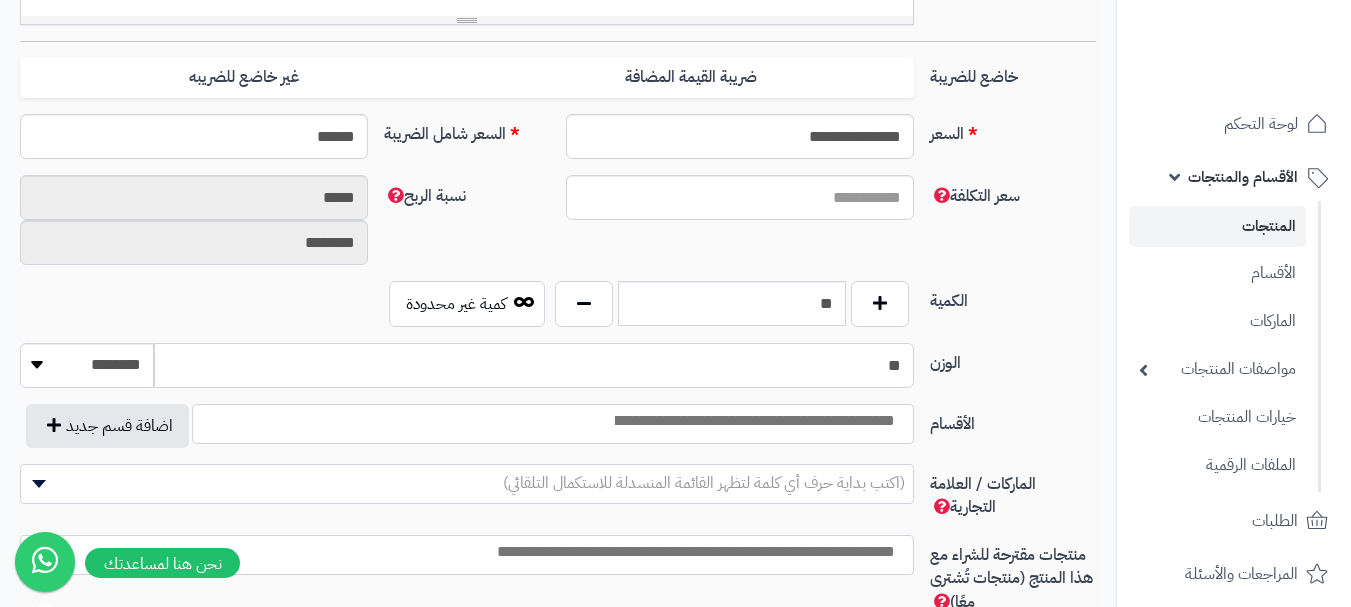 type on "**" 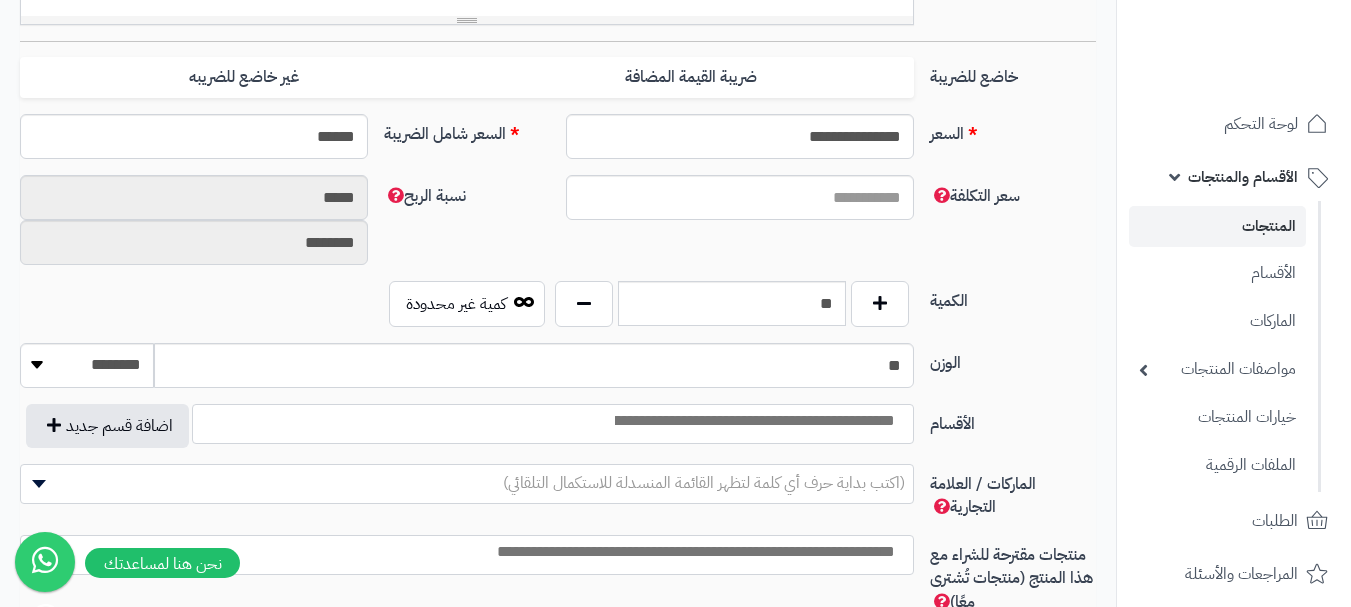 click at bounding box center (553, 419) 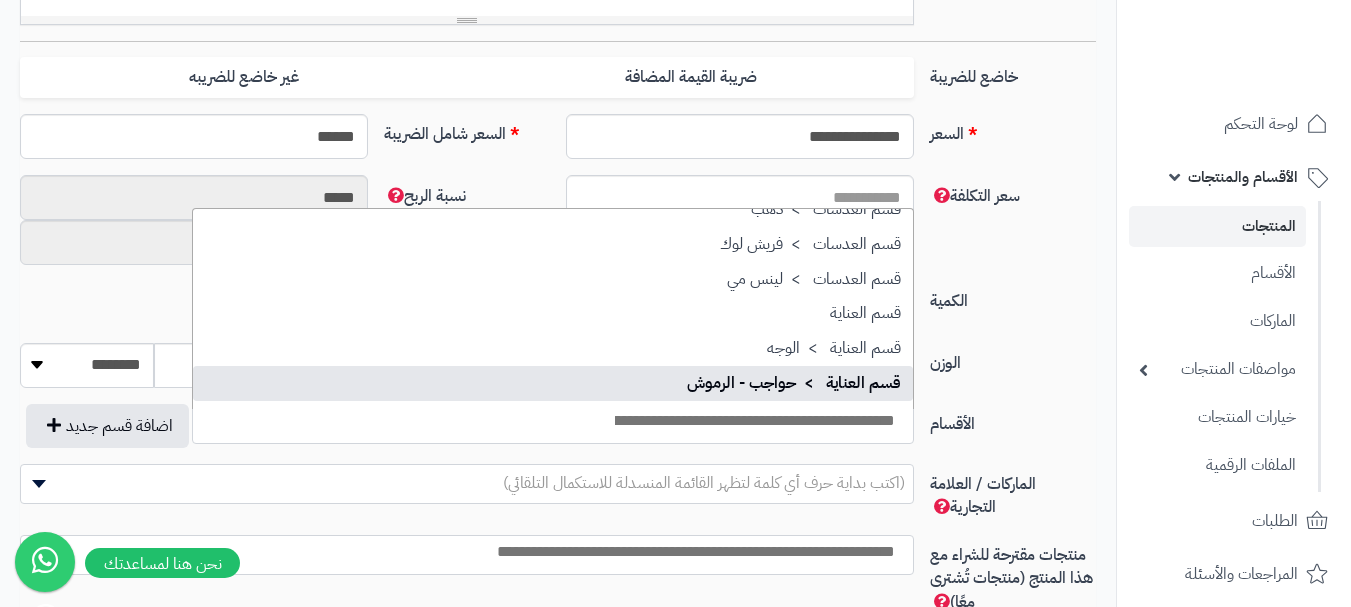 scroll, scrollTop: 1686, scrollLeft: 0, axis: vertical 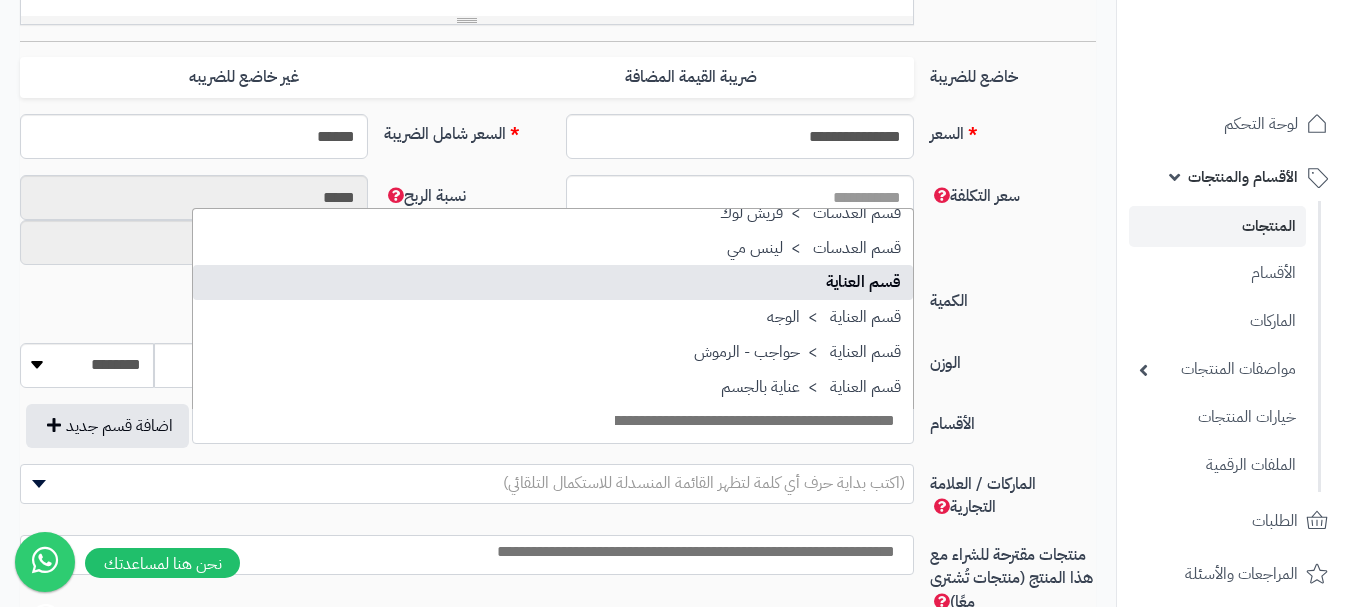 select on "**" 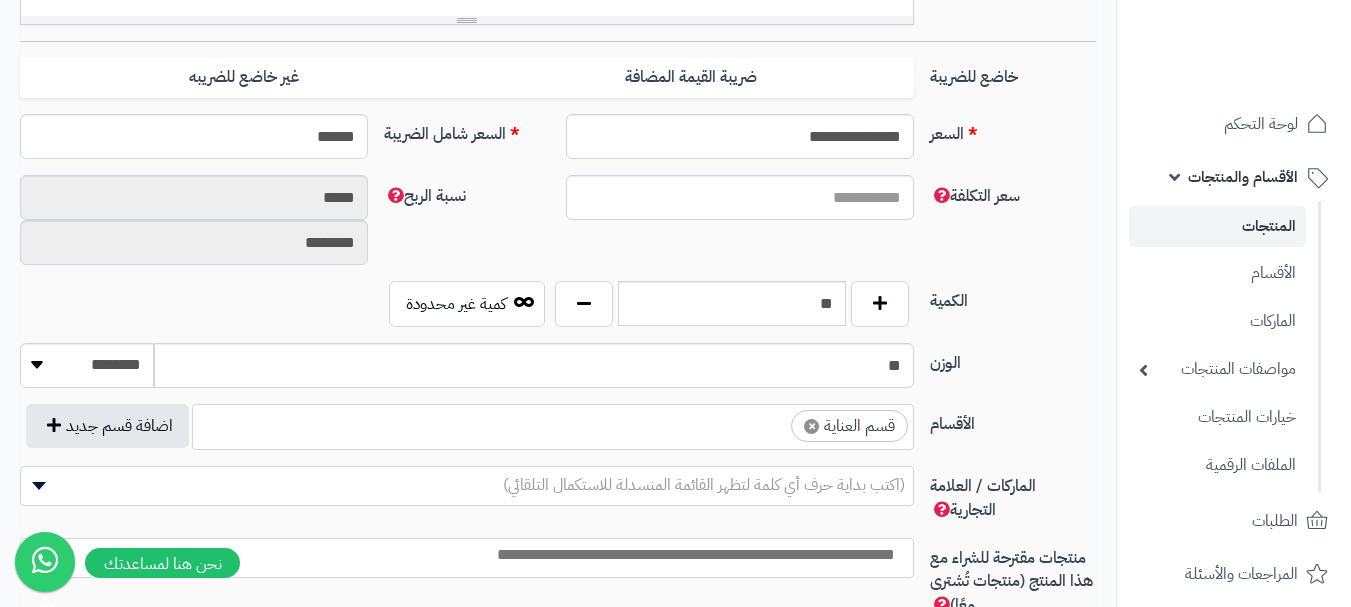 scroll, scrollTop: 1250, scrollLeft: 0, axis: vertical 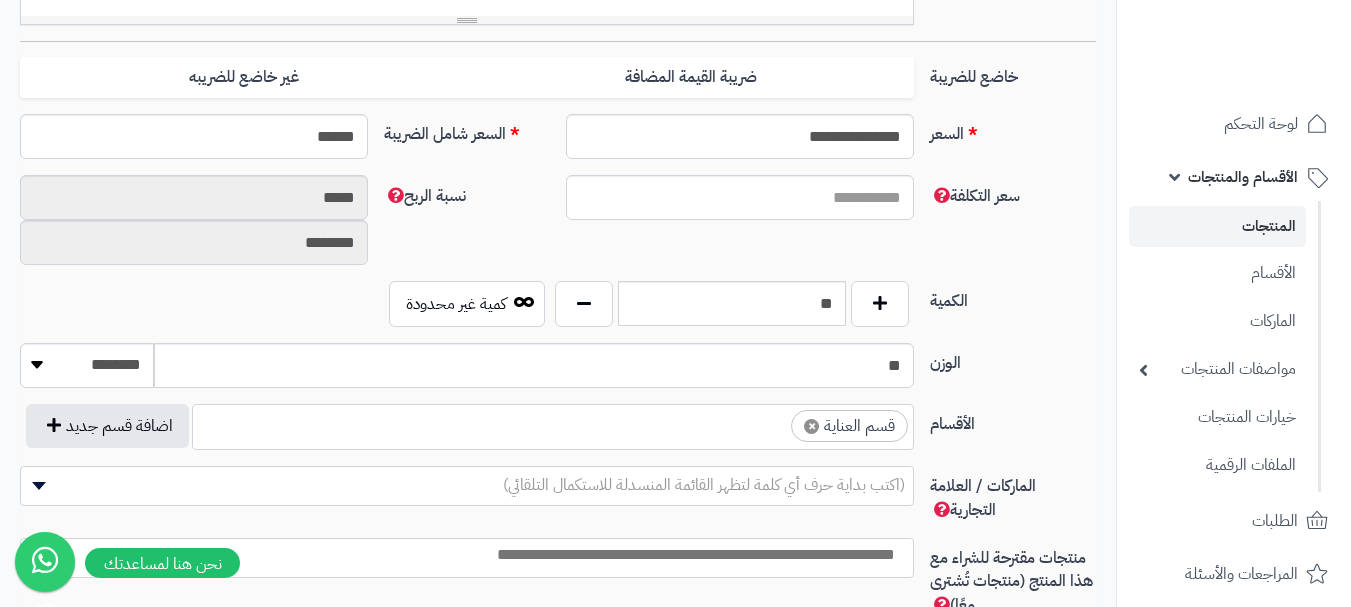 drag, startPoint x: 706, startPoint y: 447, endPoint x: 743, endPoint y: 414, distance: 49.57822 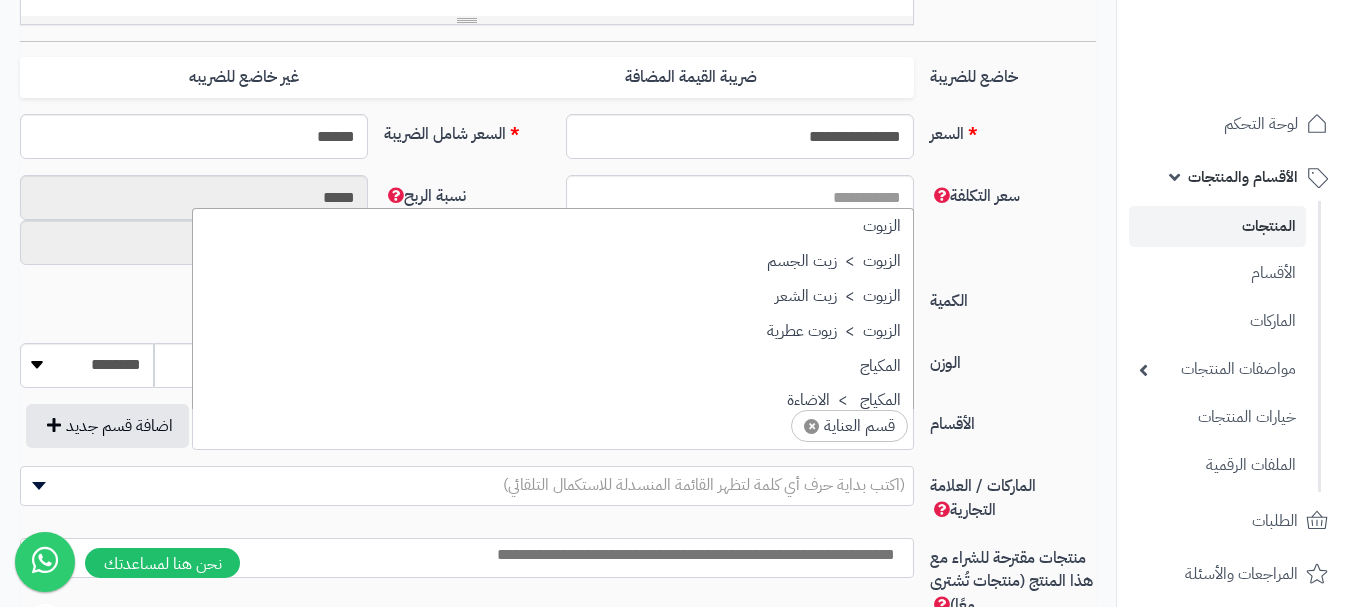 scroll, scrollTop: 1707, scrollLeft: 0, axis: vertical 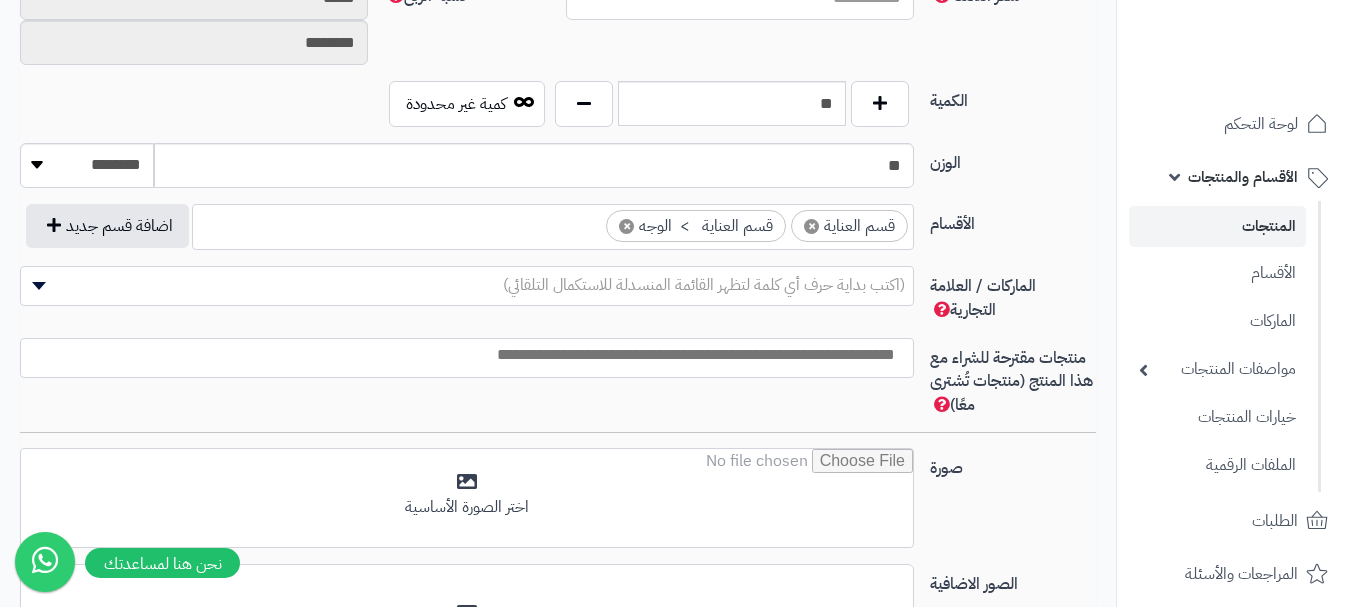 click at bounding box center (462, 355) 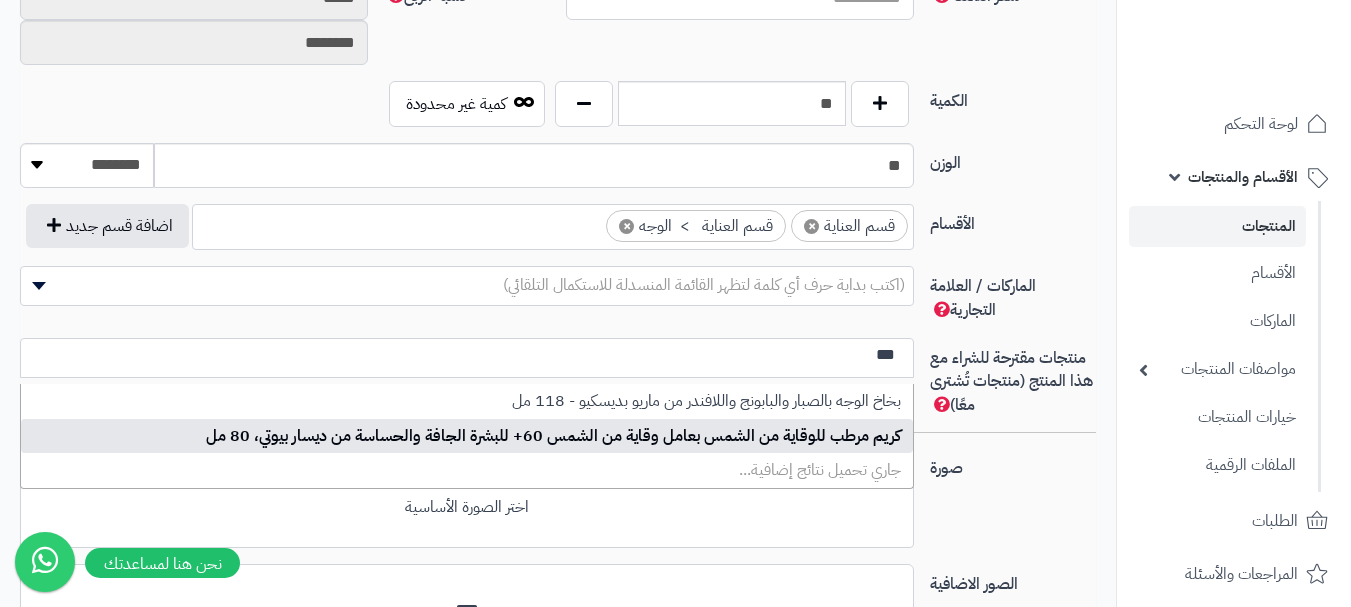 type on "***" 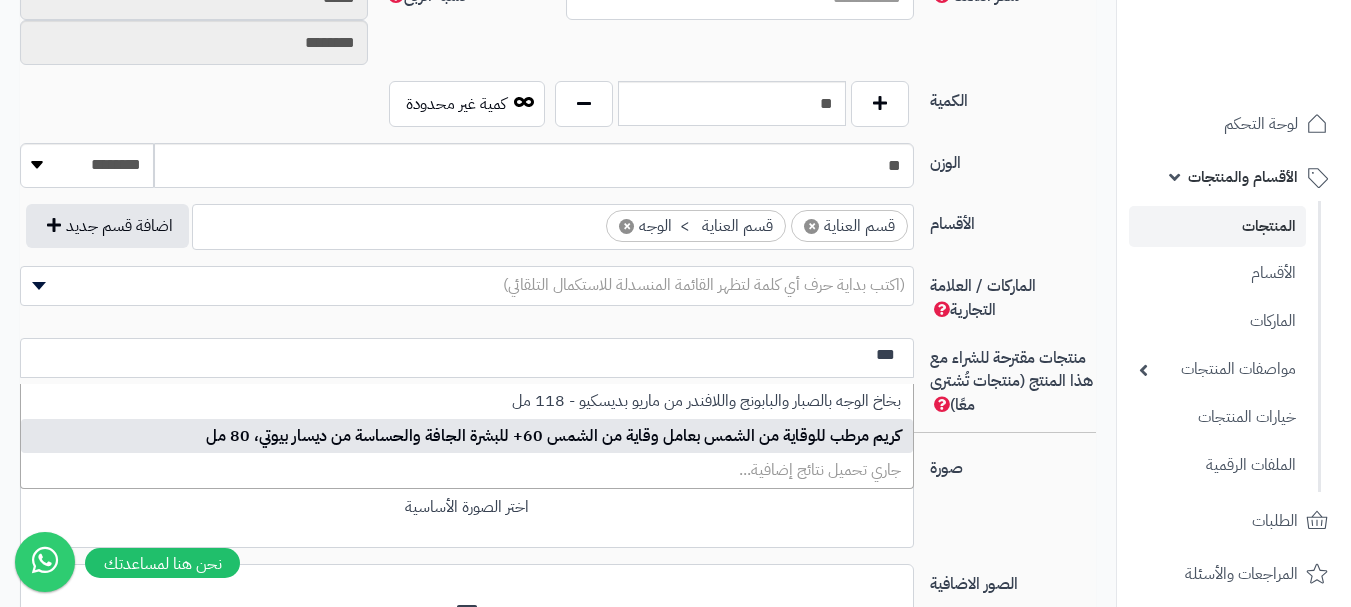 type 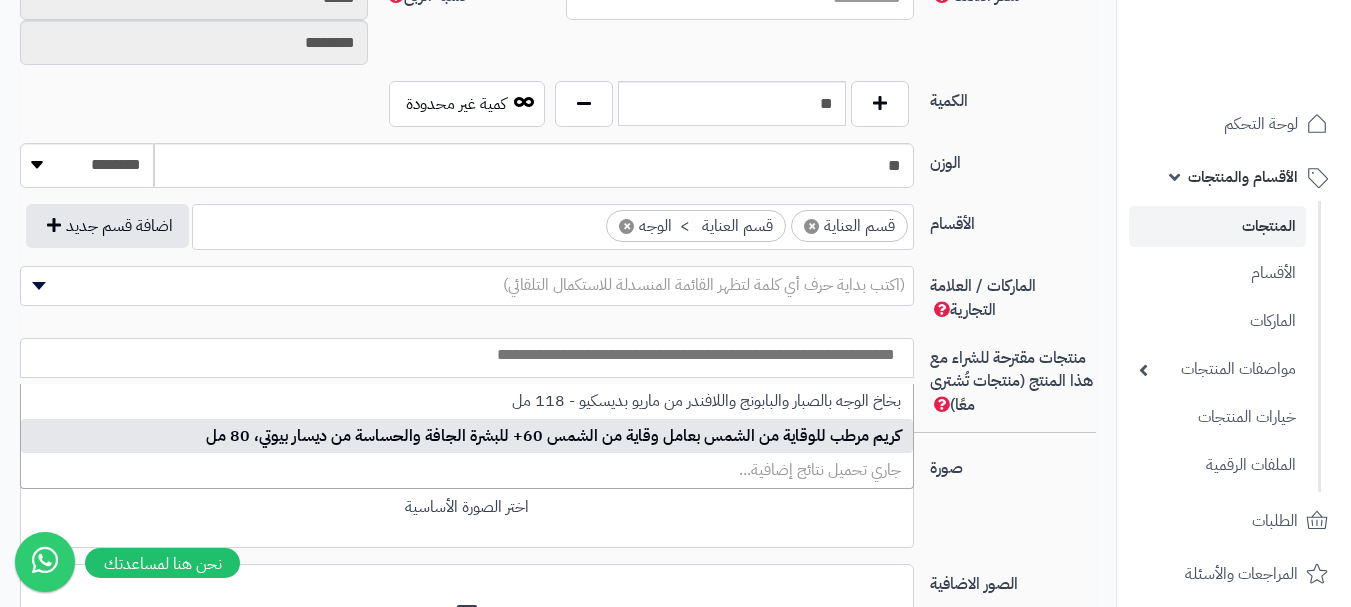 select on "***" 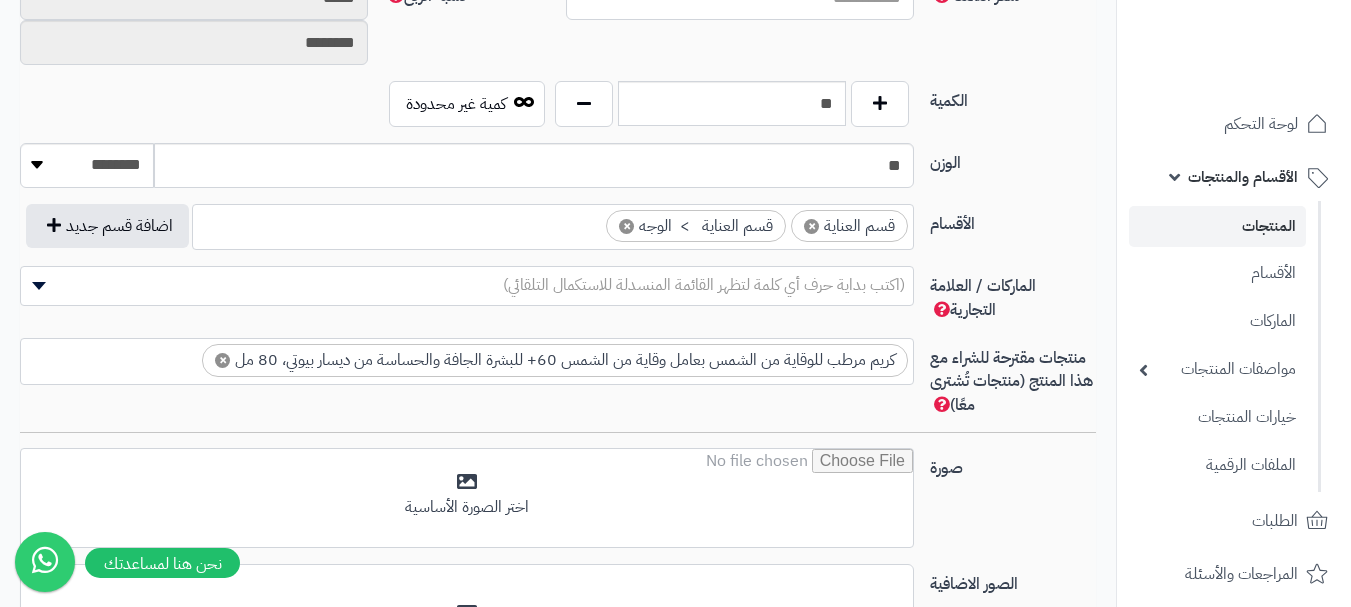 scroll, scrollTop: 0, scrollLeft: 0, axis: both 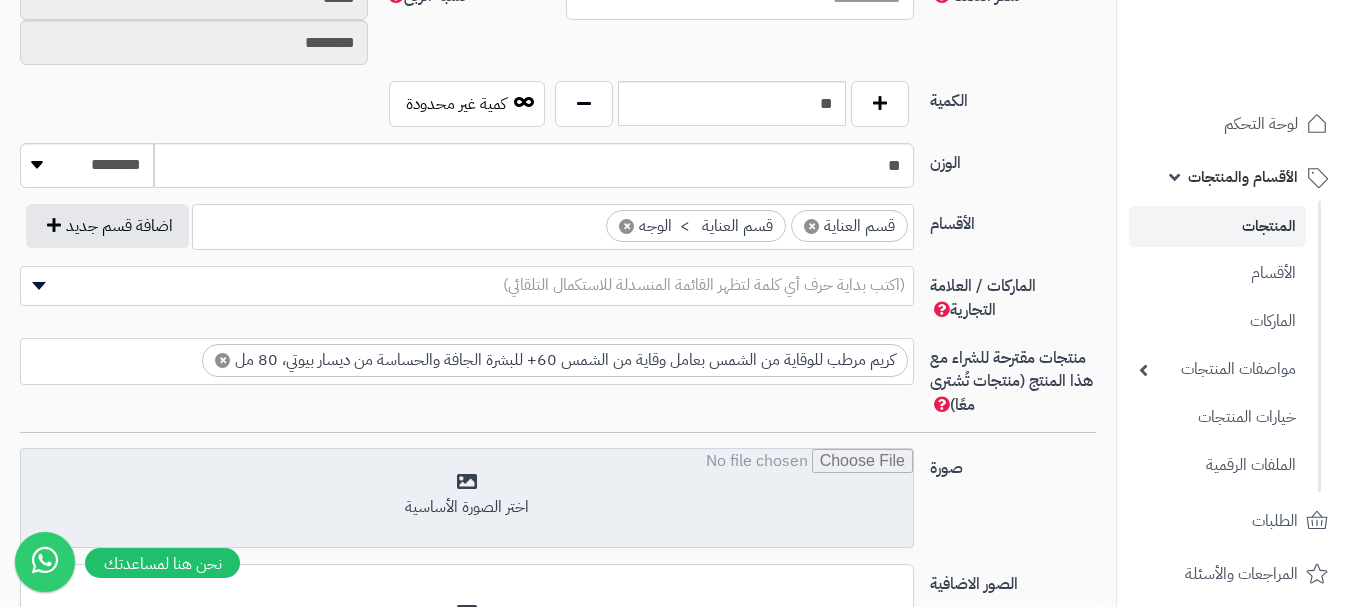 click at bounding box center (467, 499) 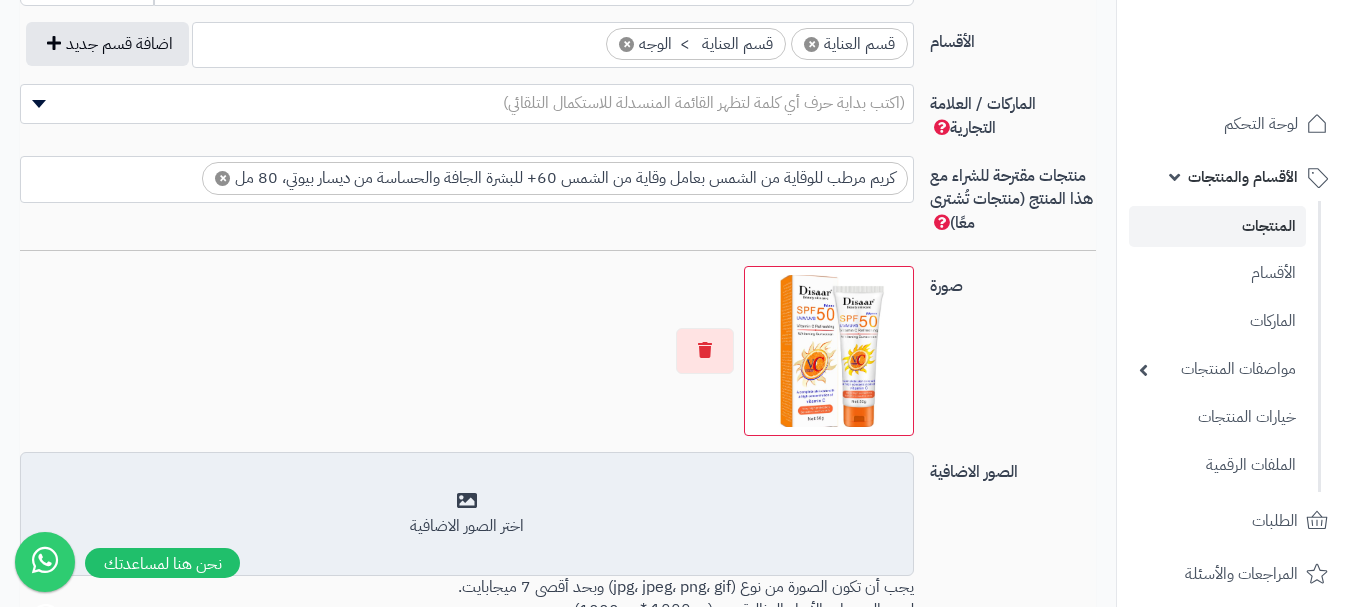 scroll, scrollTop: 1300, scrollLeft: 0, axis: vertical 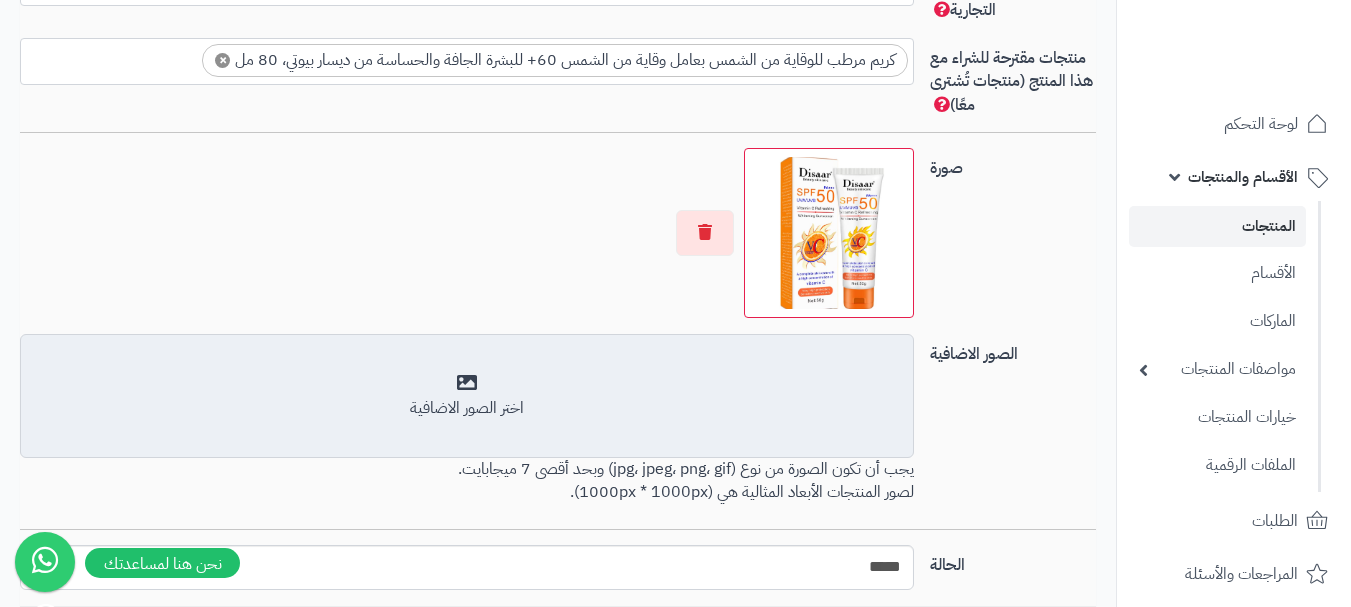 click on "اختر الصور الاضافية" at bounding box center [467, 408] 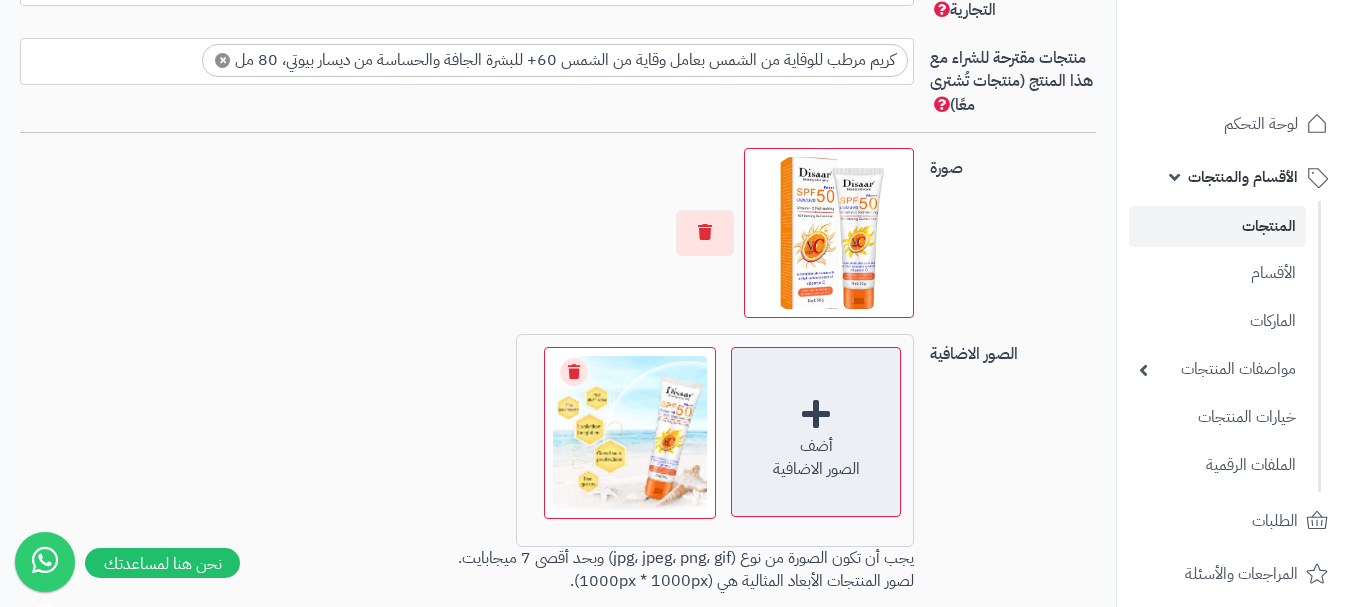 click on "أضف الصور الاضافية" at bounding box center (816, 432) 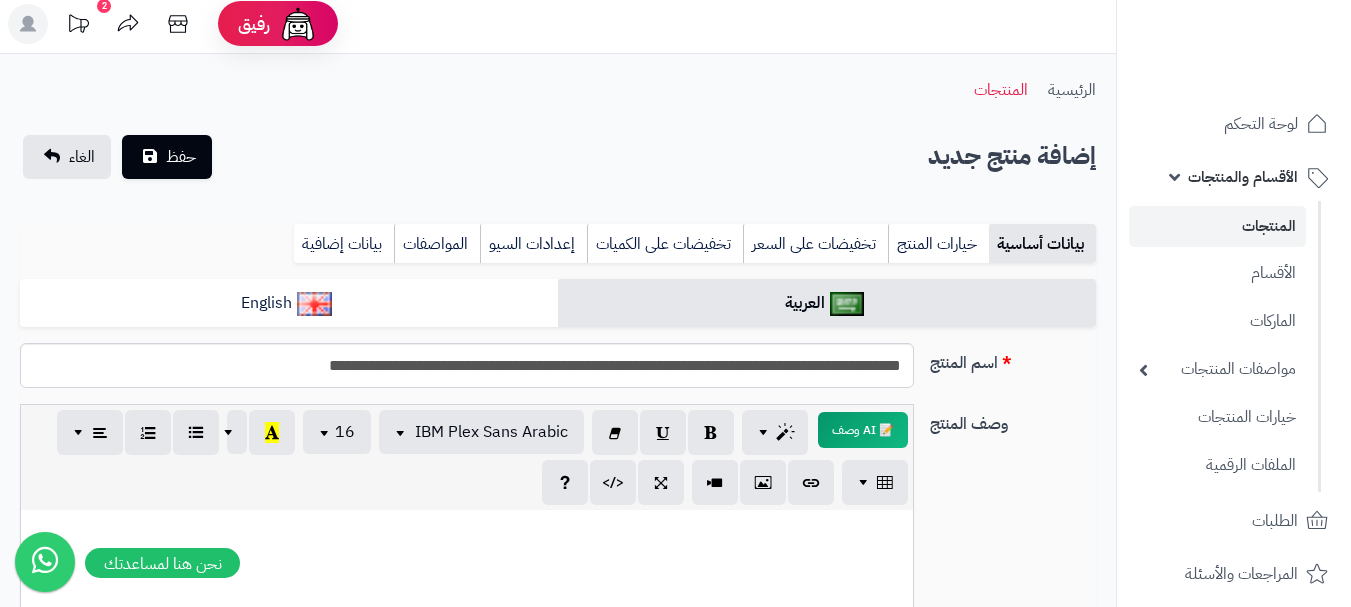 scroll, scrollTop: 0, scrollLeft: 0, axis: both 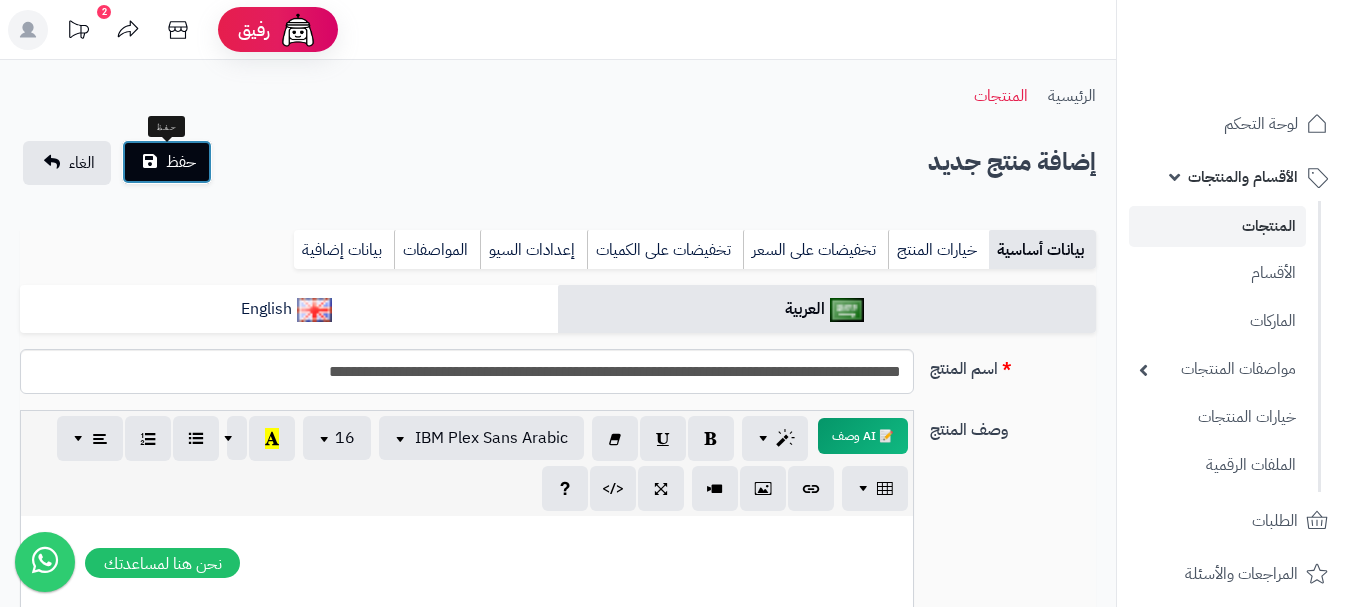 click on "حفظ" at bounding box center (181, 162) 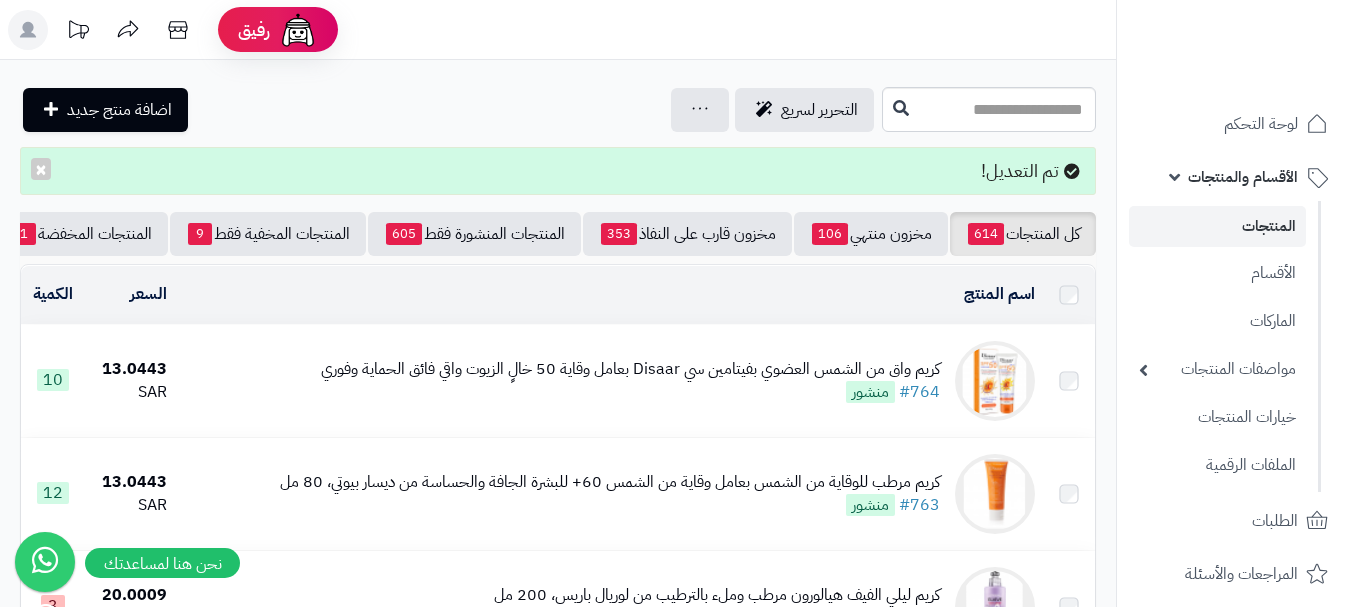 scroll, scrollTop: 0, scrollLeft: 0, axis: both 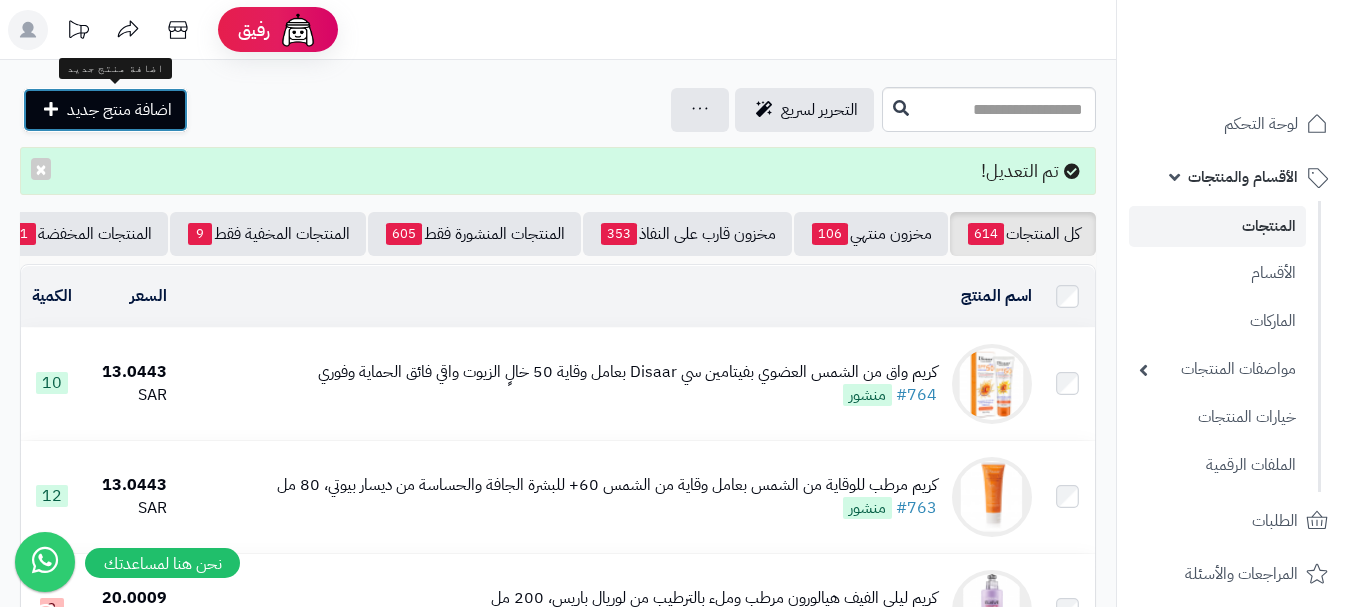 click on "اضافة منتج جديد" at bounding box center (105, 110) 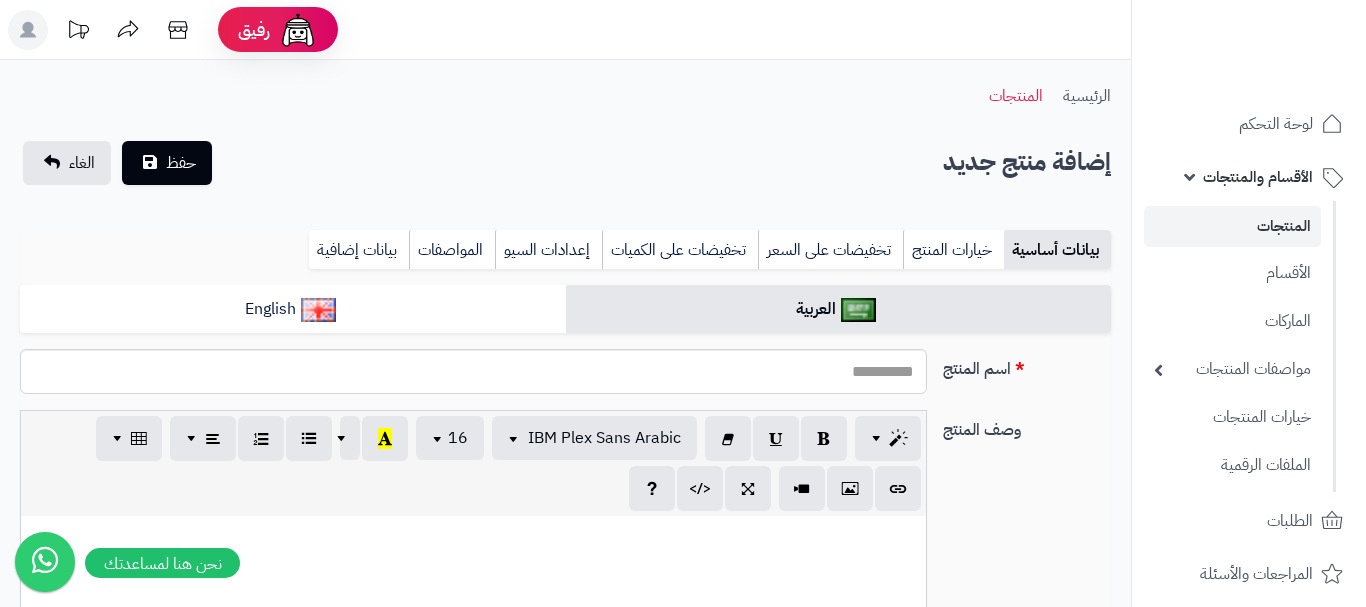 select 